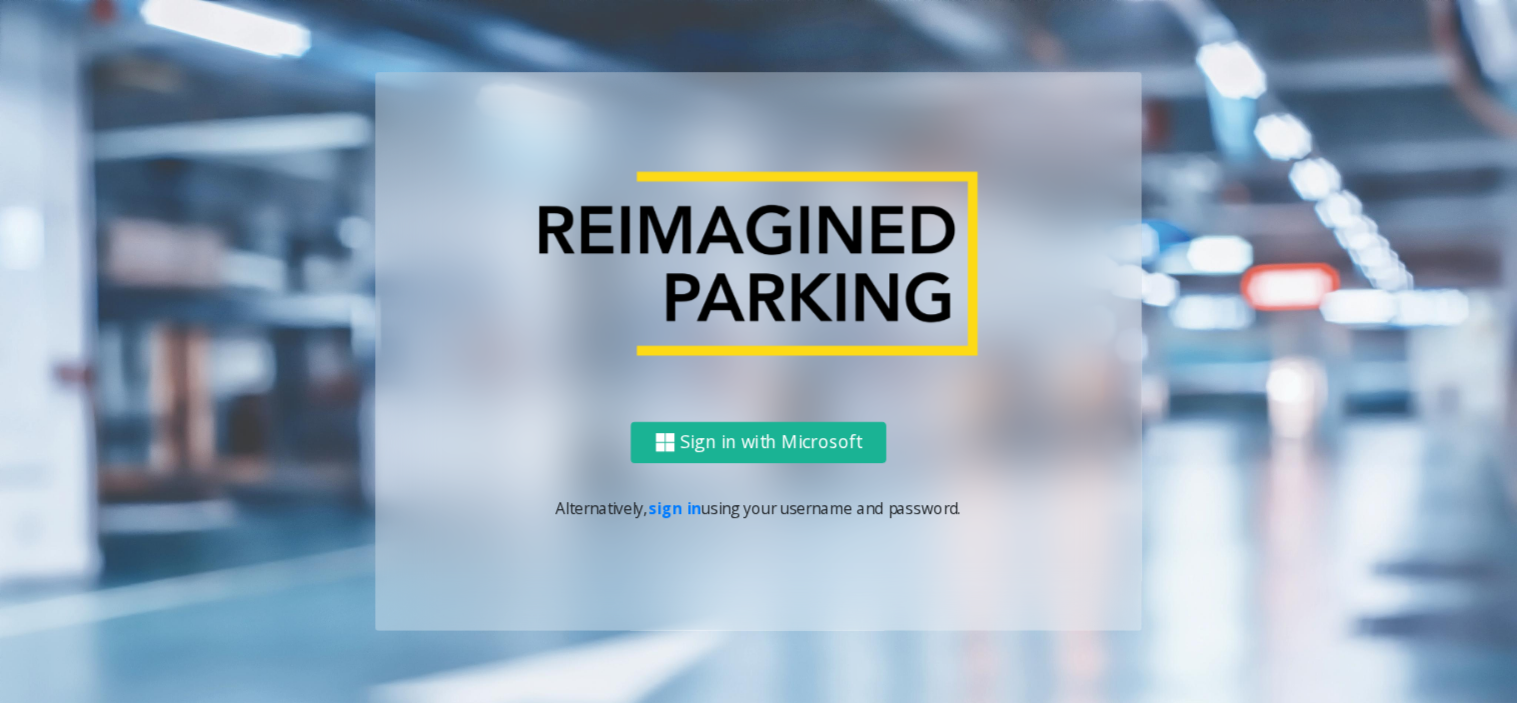 scroll, scrollTop: 0, scrollLeft: 0, axis: both 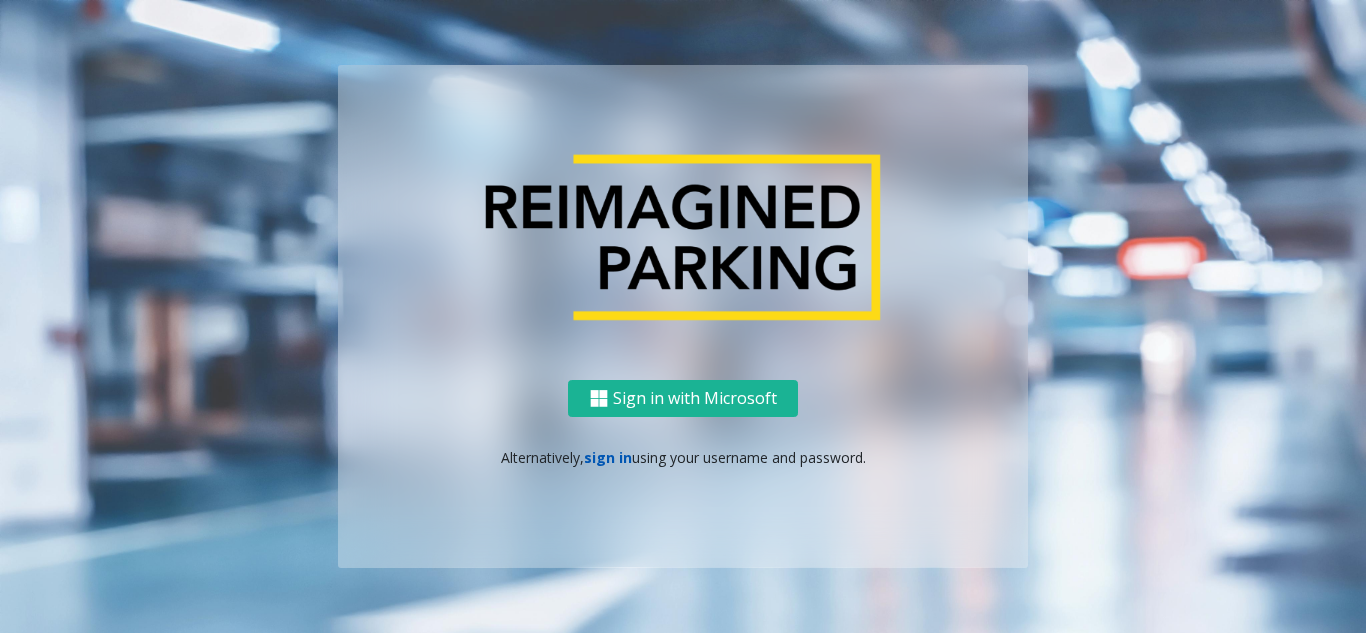 click on "sign in" 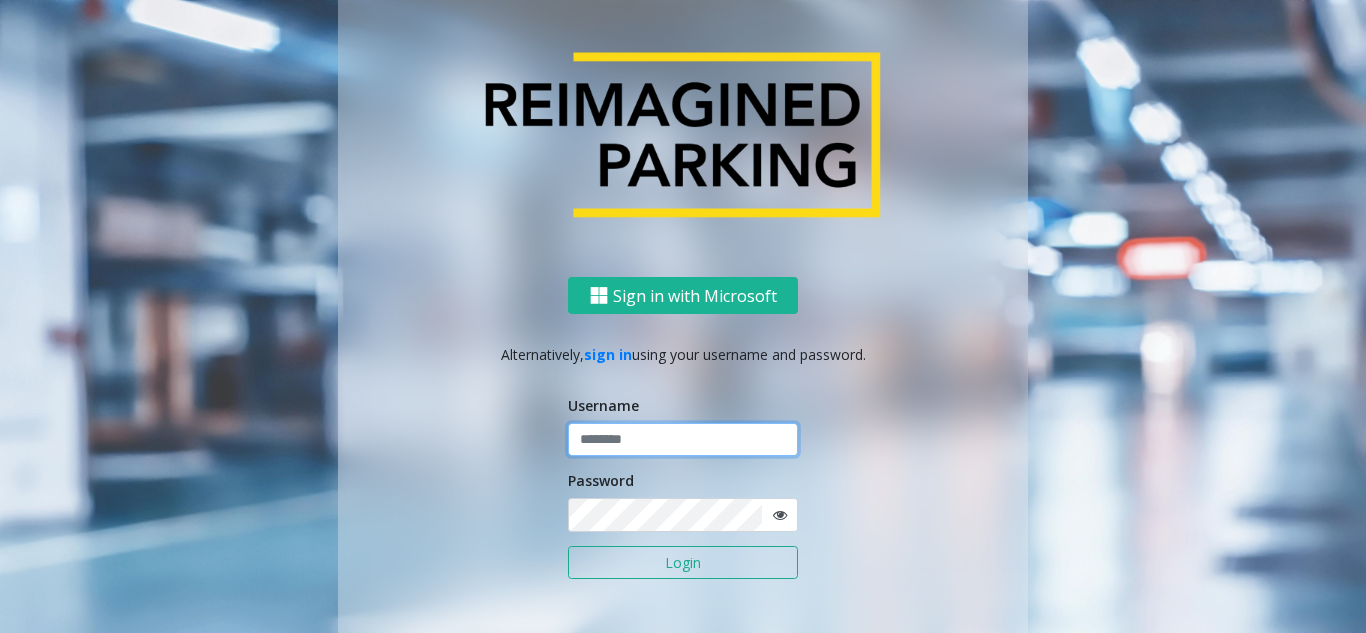 click 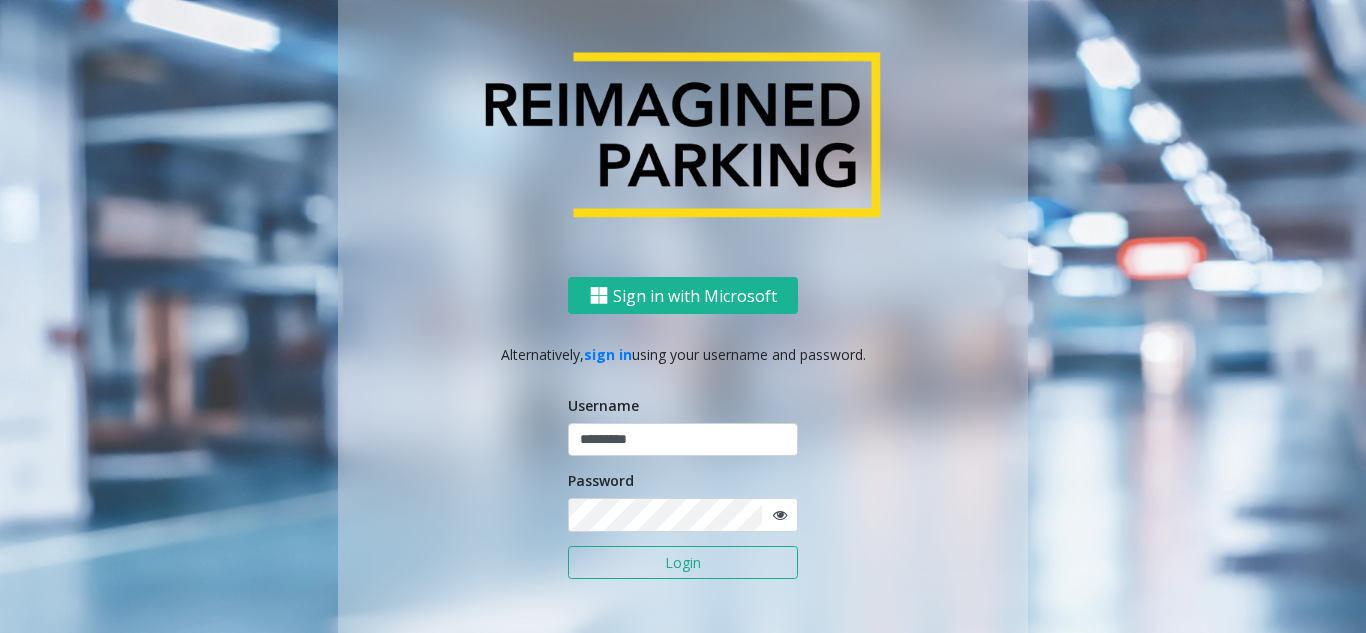 click 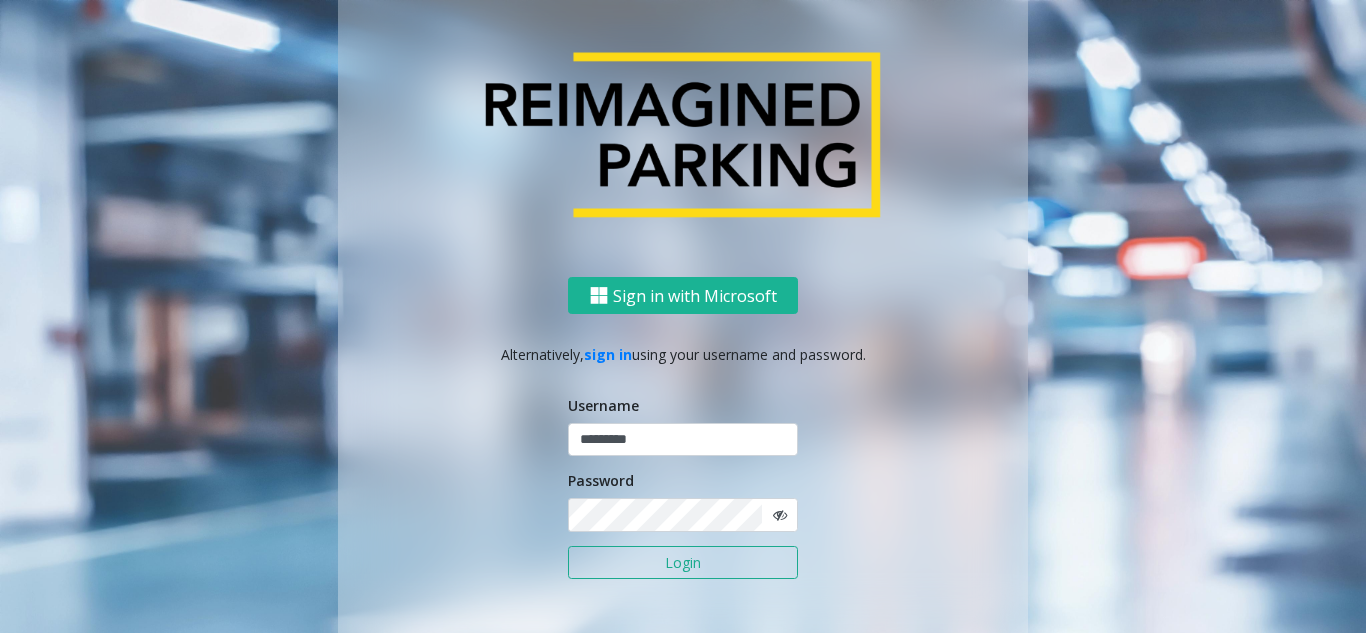 click on "Login" 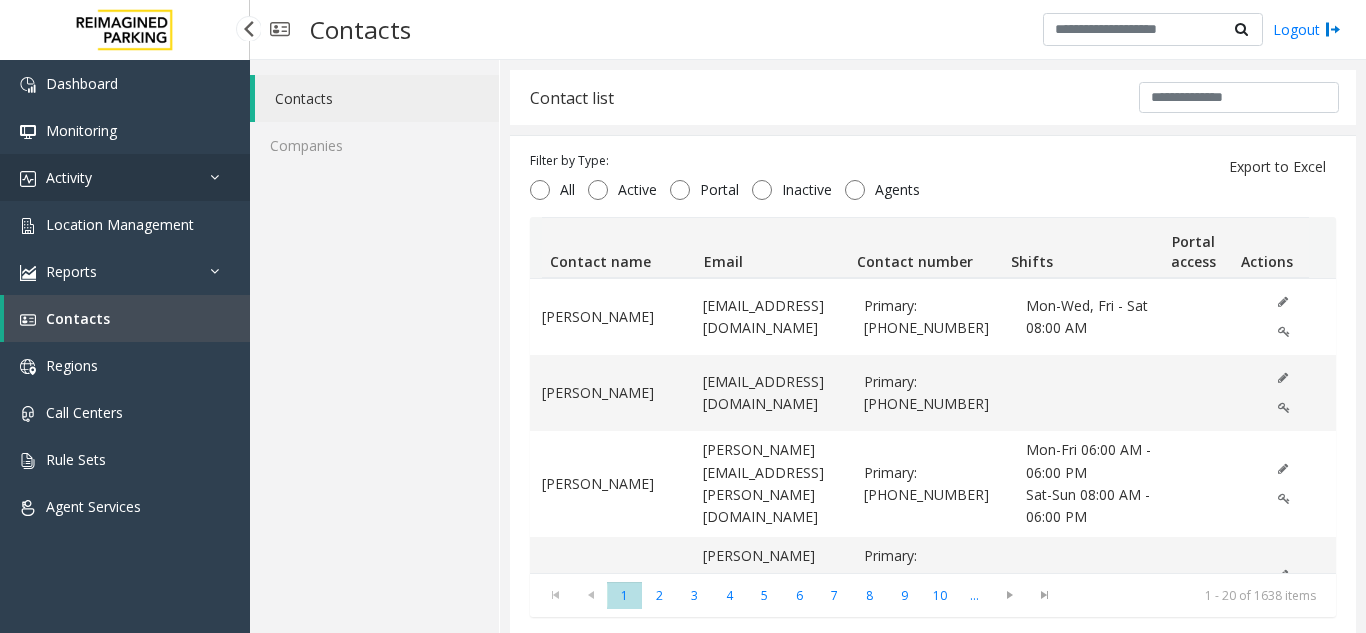 click on "Activity" at bounding box center (125, 177) 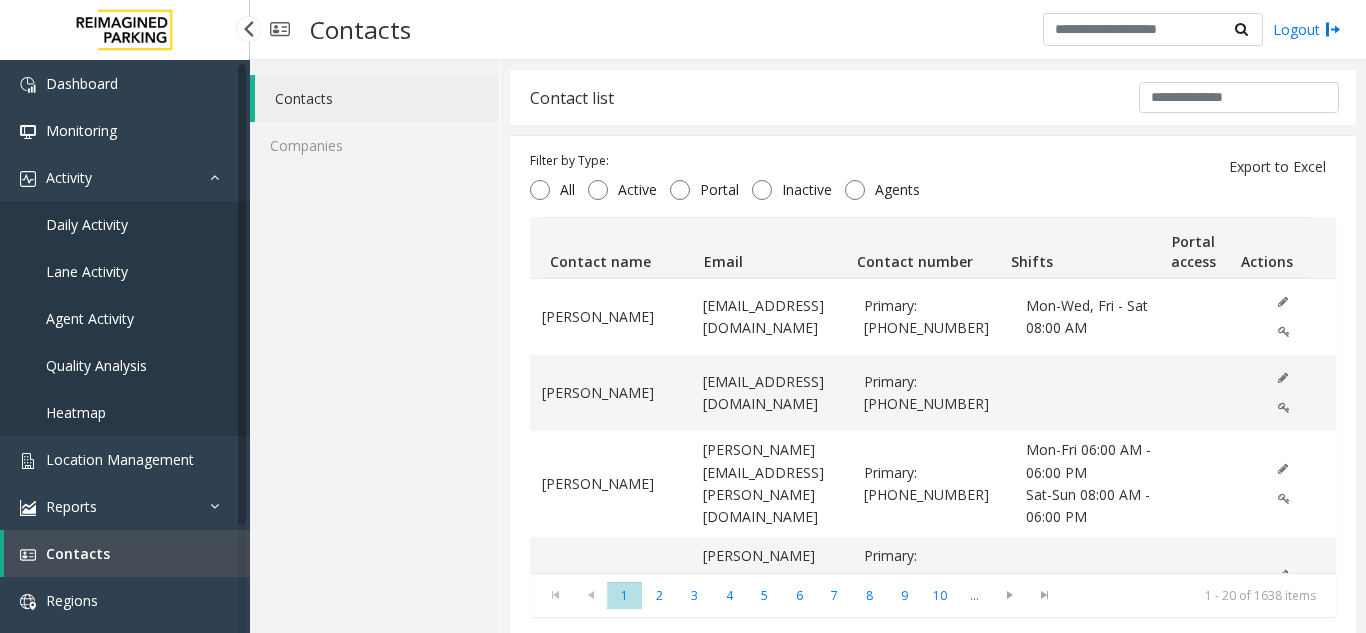 click on "Daily Activity" at bounding box center [125, 224] 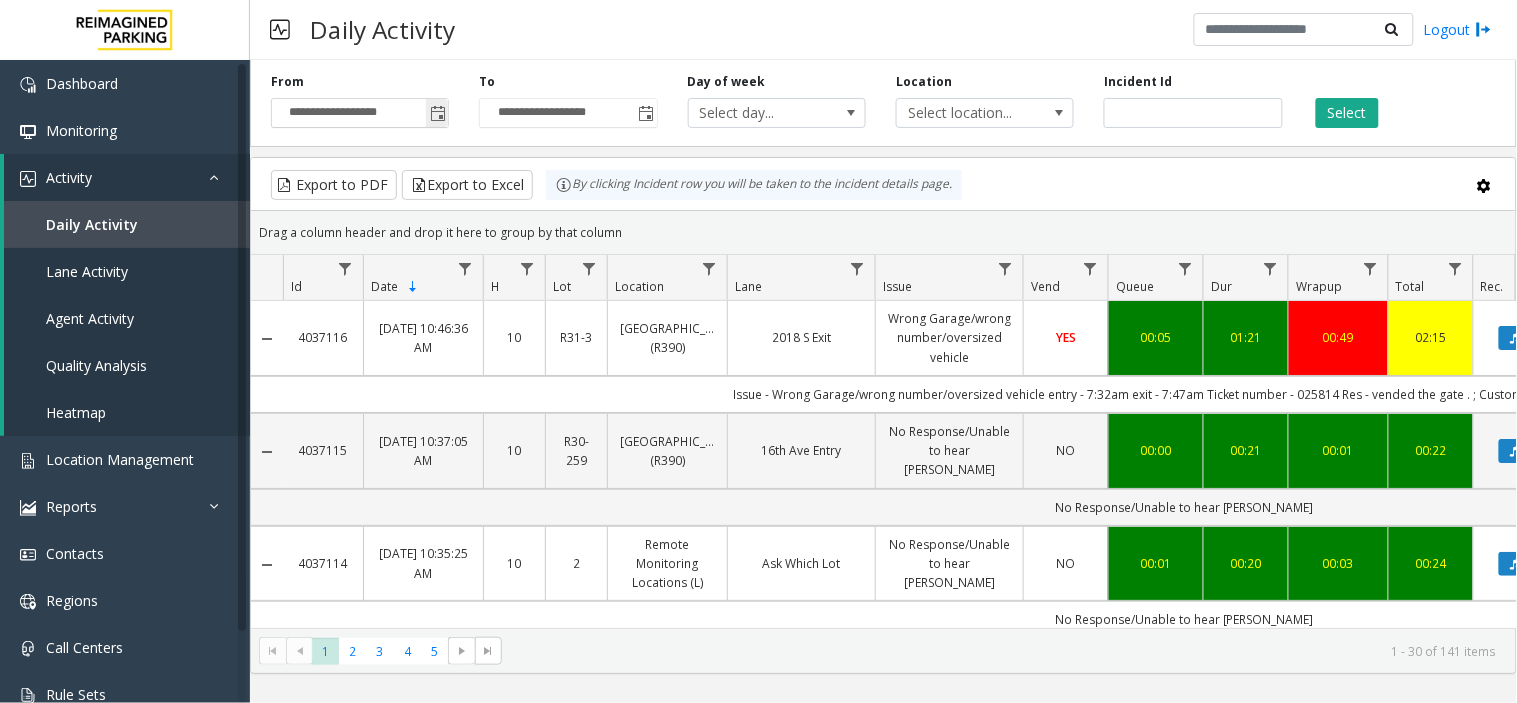 click 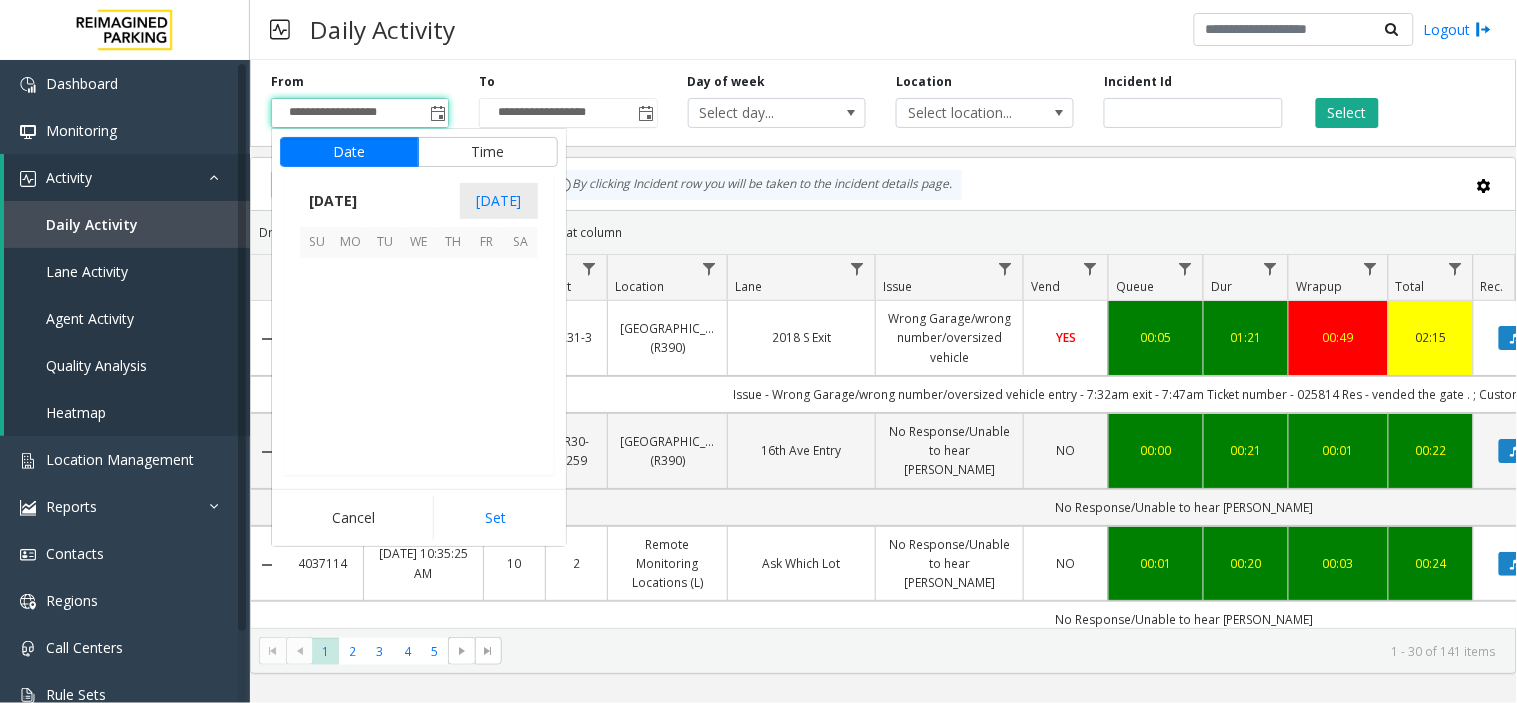 scroll, scrollTop: 358354, scrollLeft: 0, axis: vertical 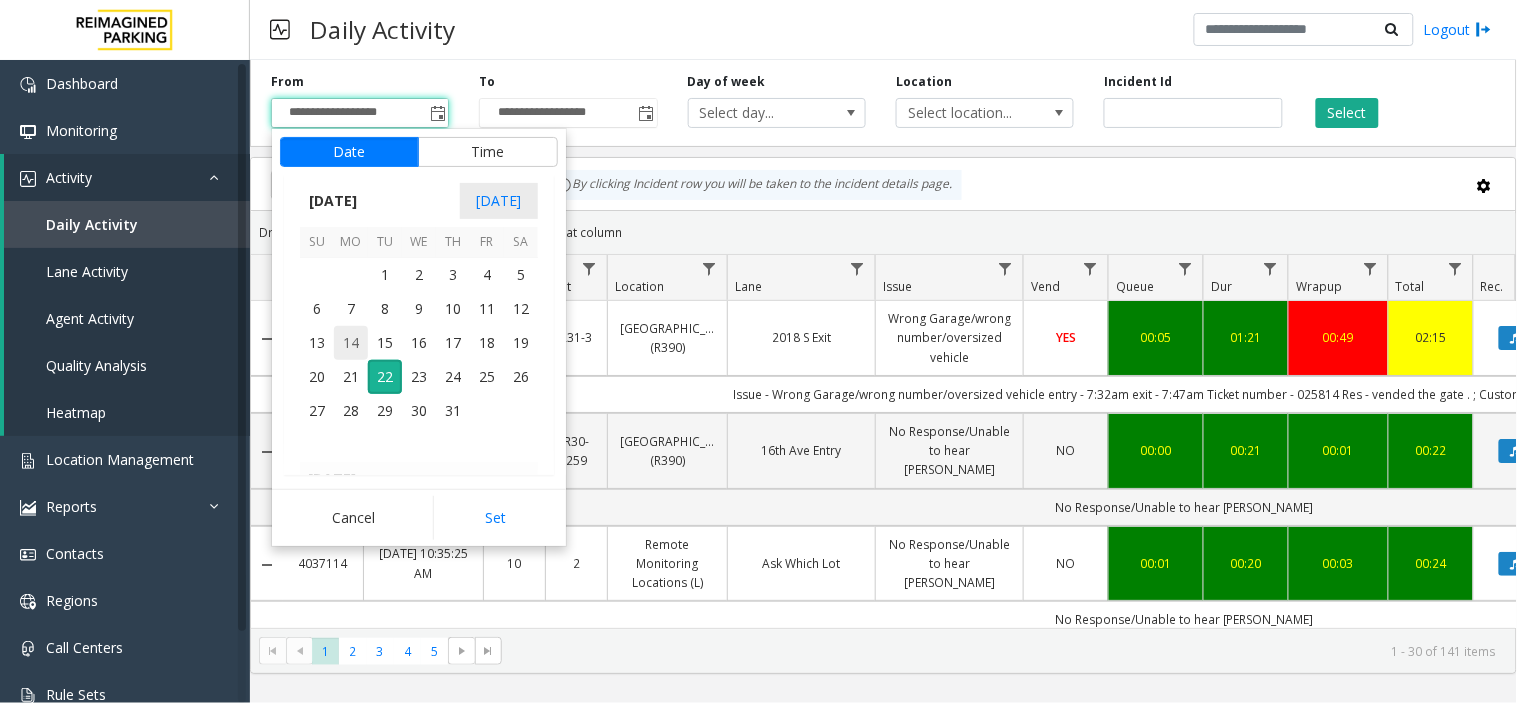 click on "14" at bounding box center [351, 343] 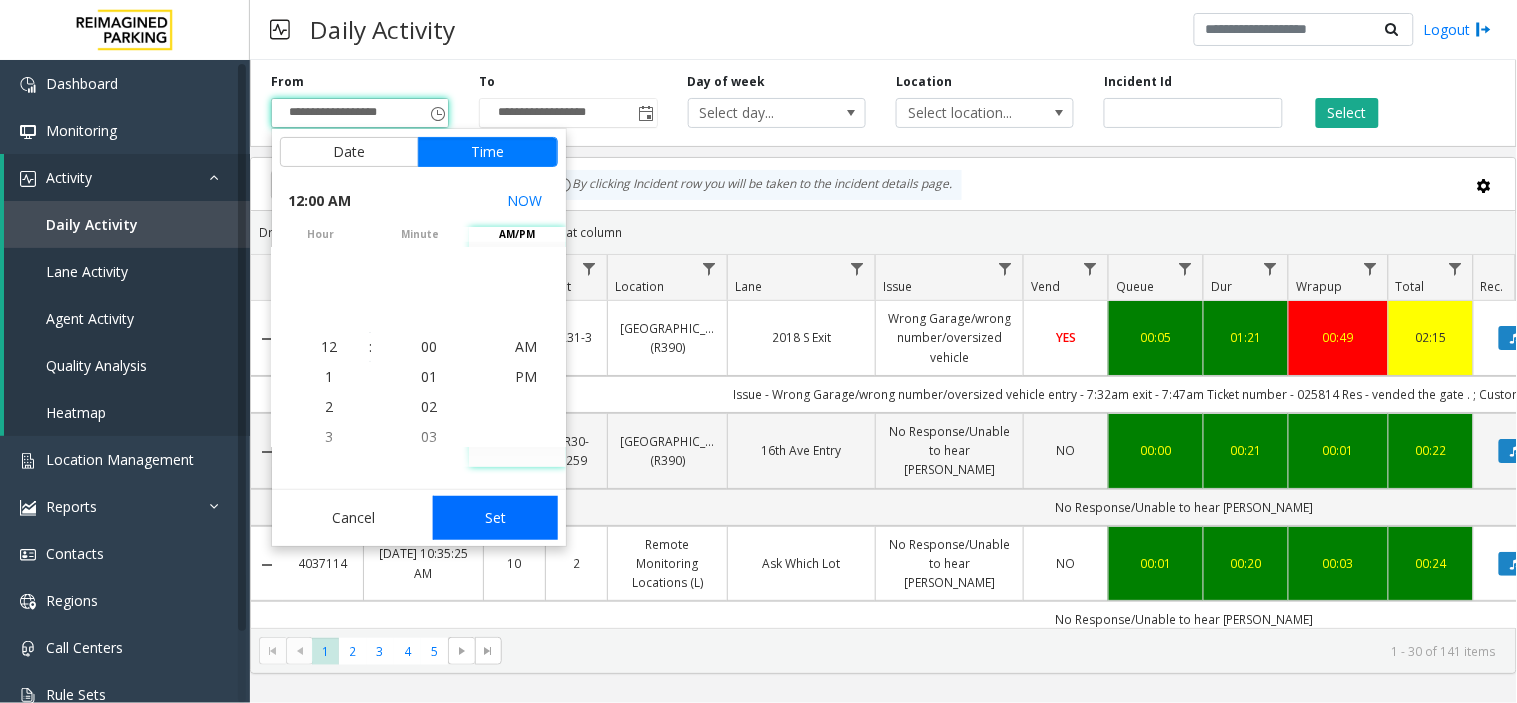 click on "Set" 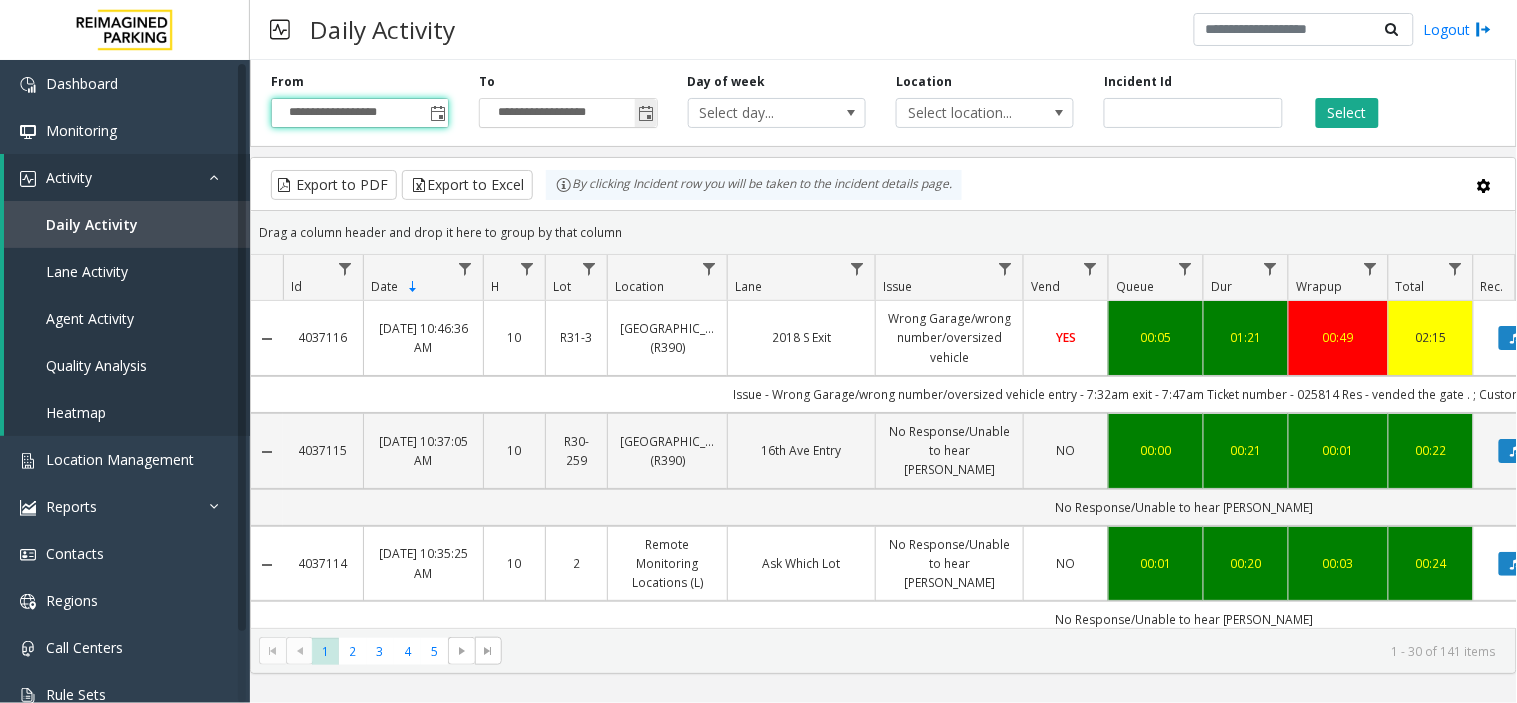 click 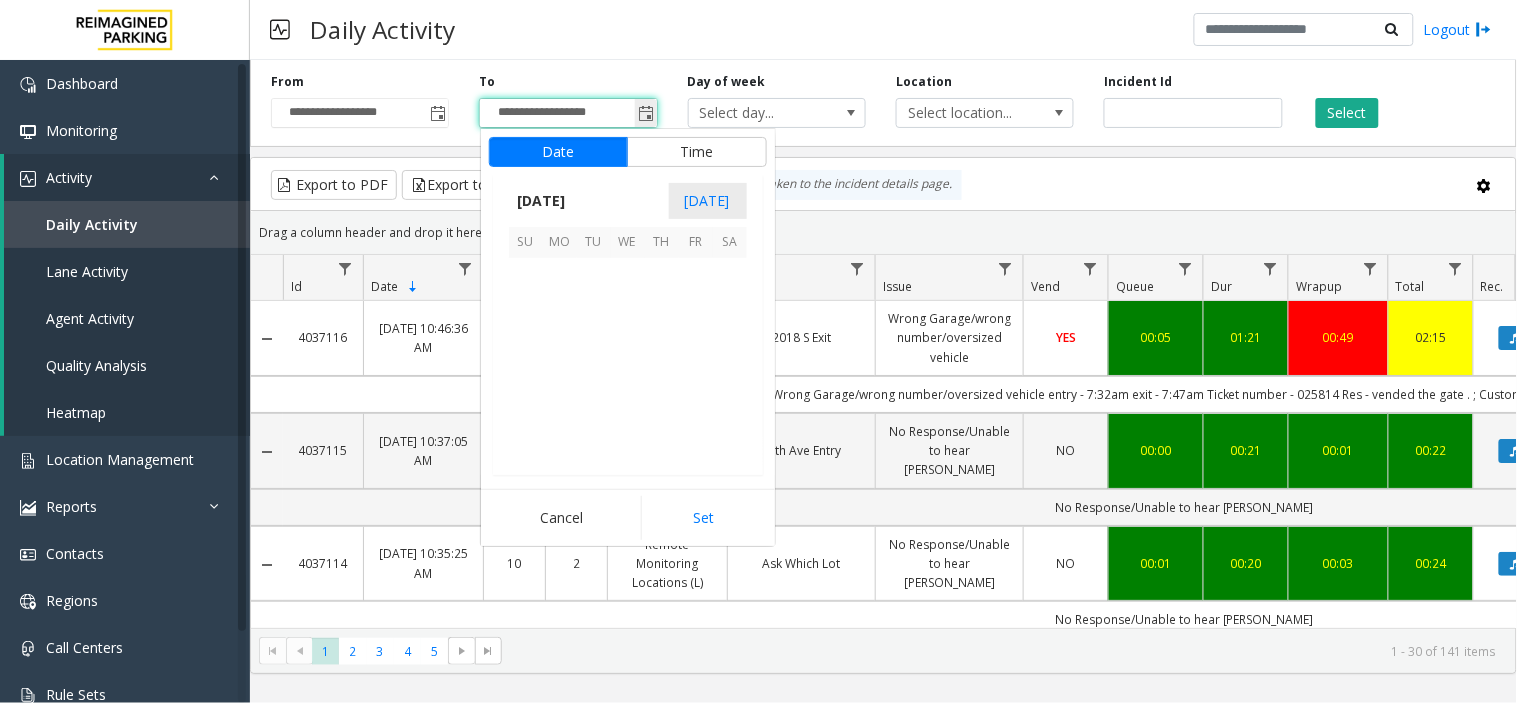 scroll, scrollTop: 358354, scrollLeft: 0, axis: vertical 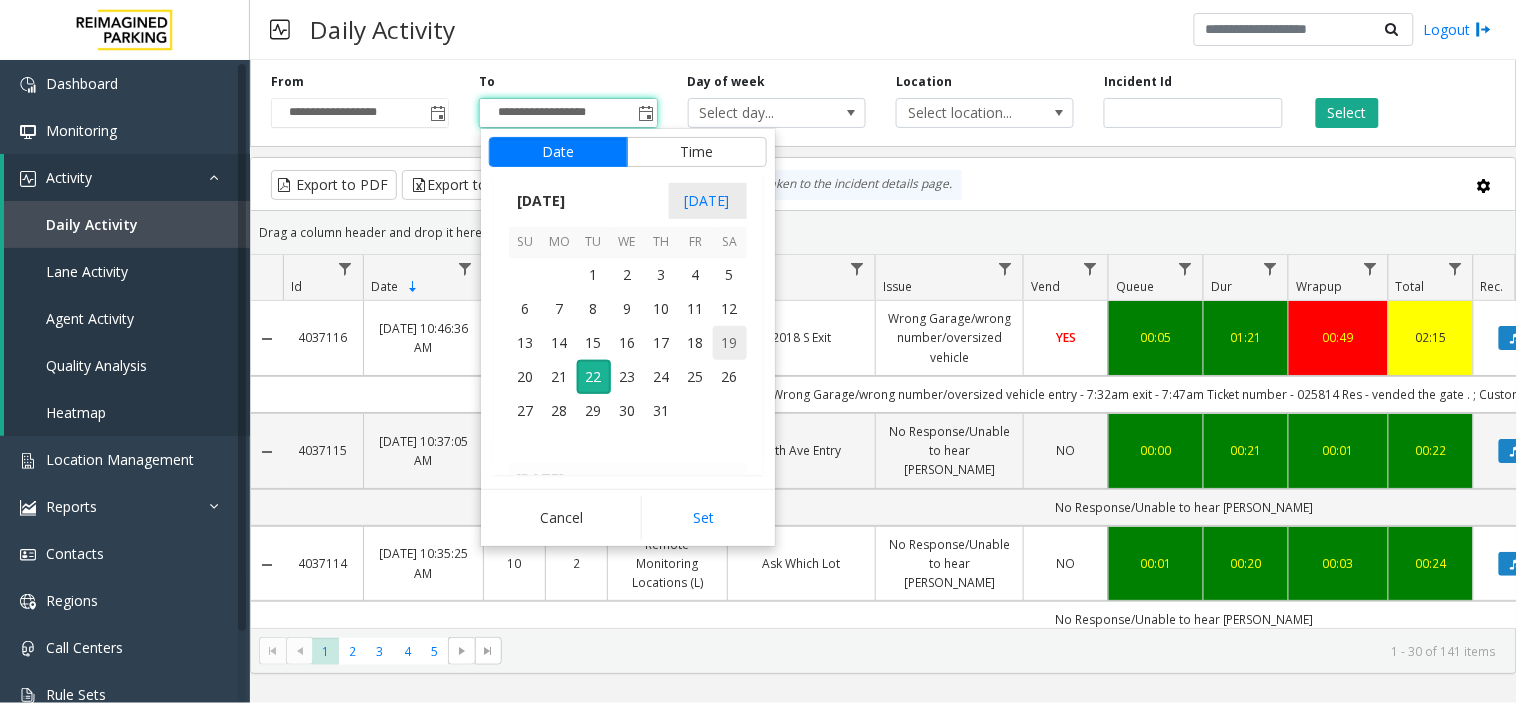 click on "19" at bounding box center (730, 343) 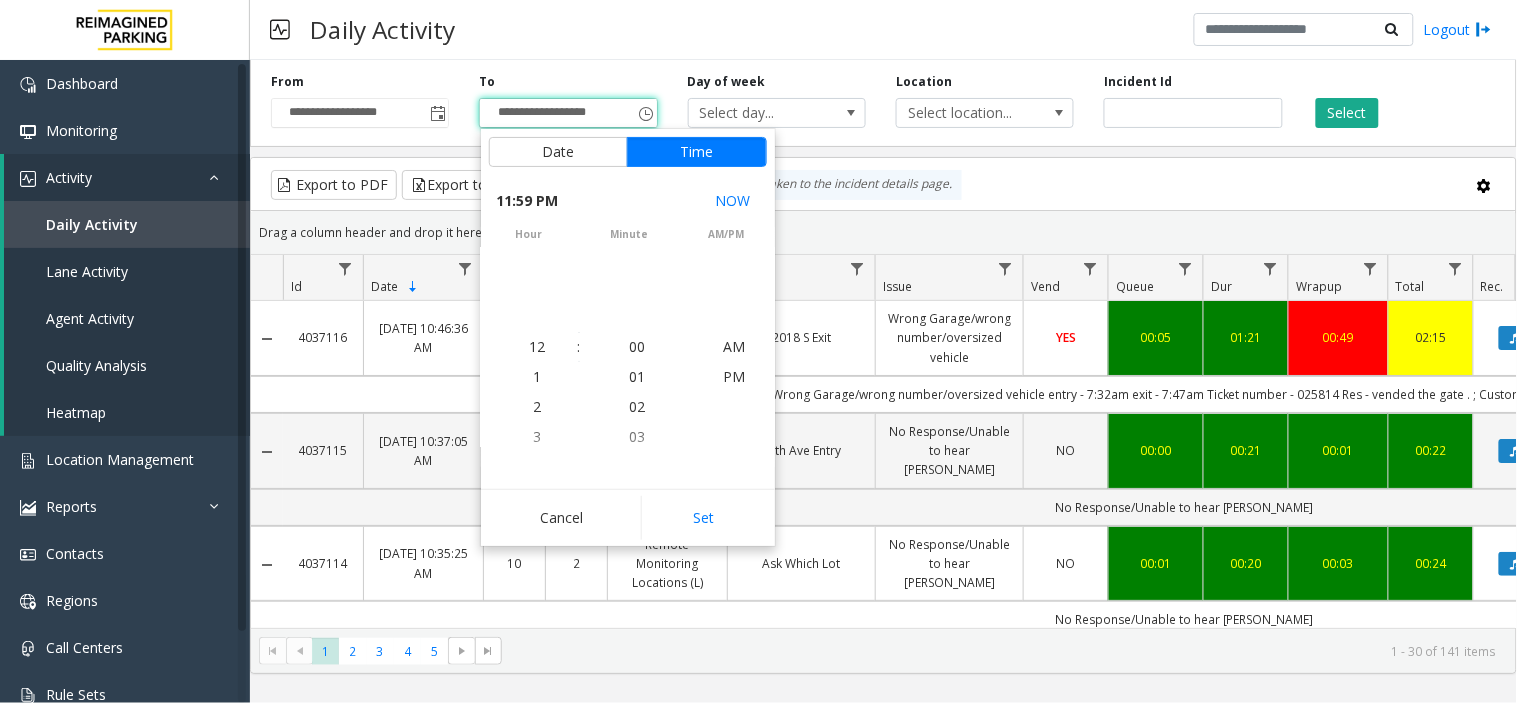 scroll, scrollTop: 690, scrollLeft: 0, axis: vertical 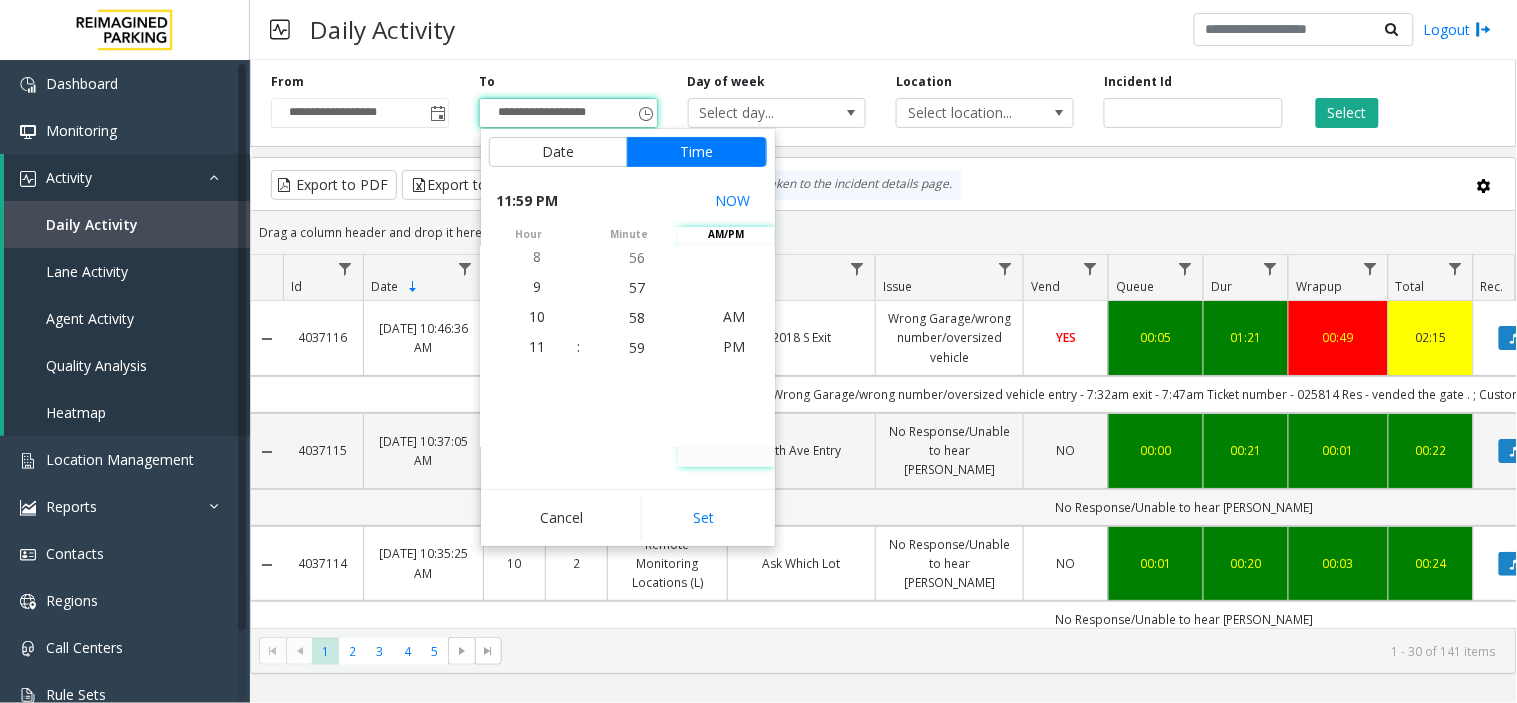 drag, startPoint x: 715, startPoint y: 510, endPoint x: 743, endPoint y: 488, distance: 35.608986 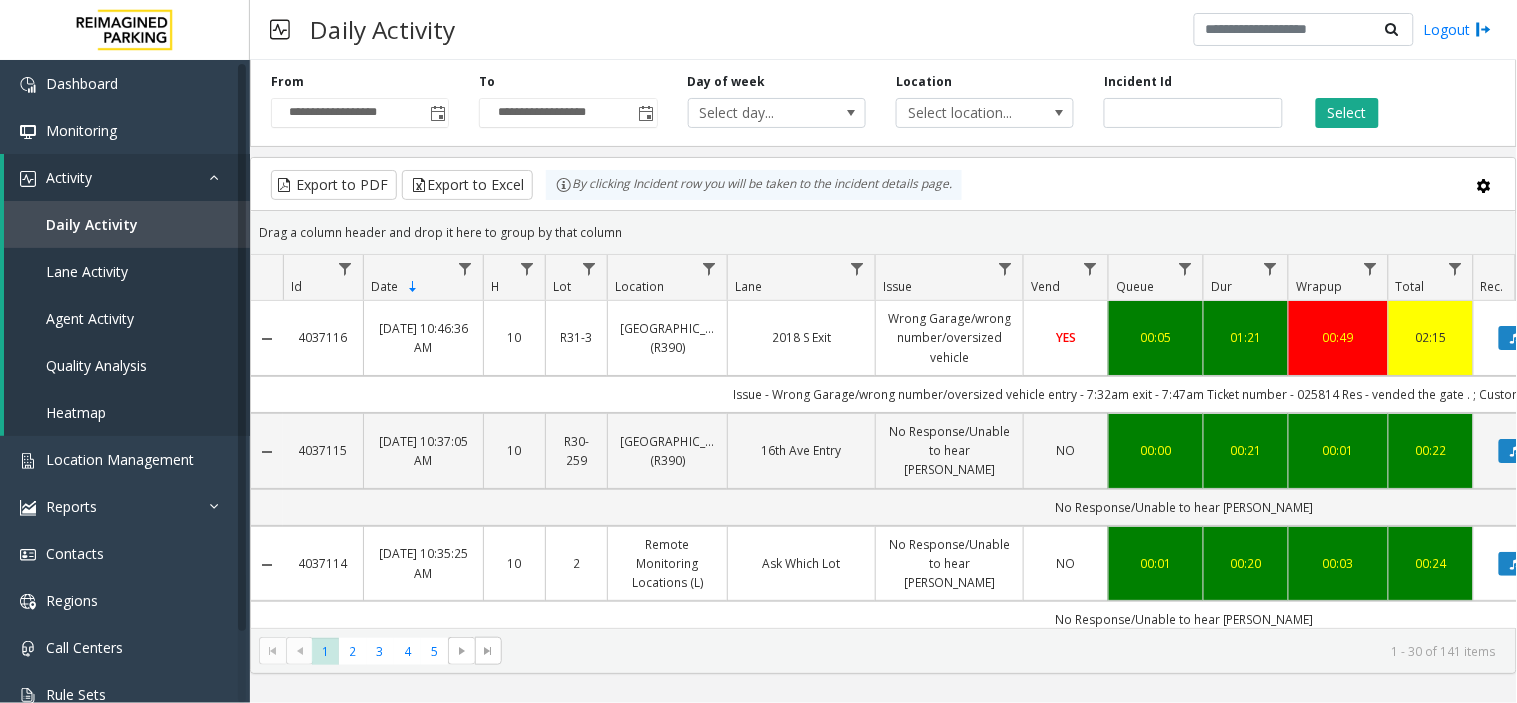 click on "**********" 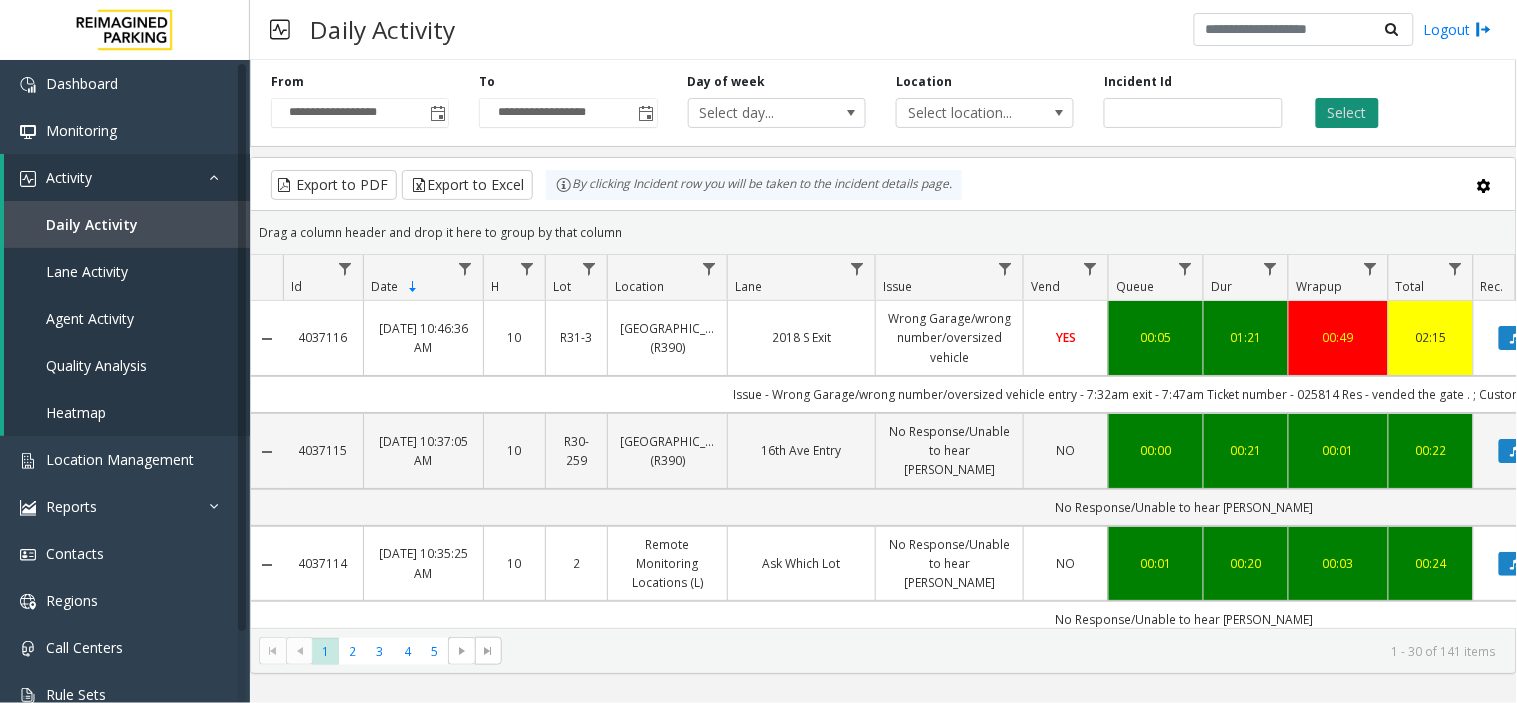 click on "Select" 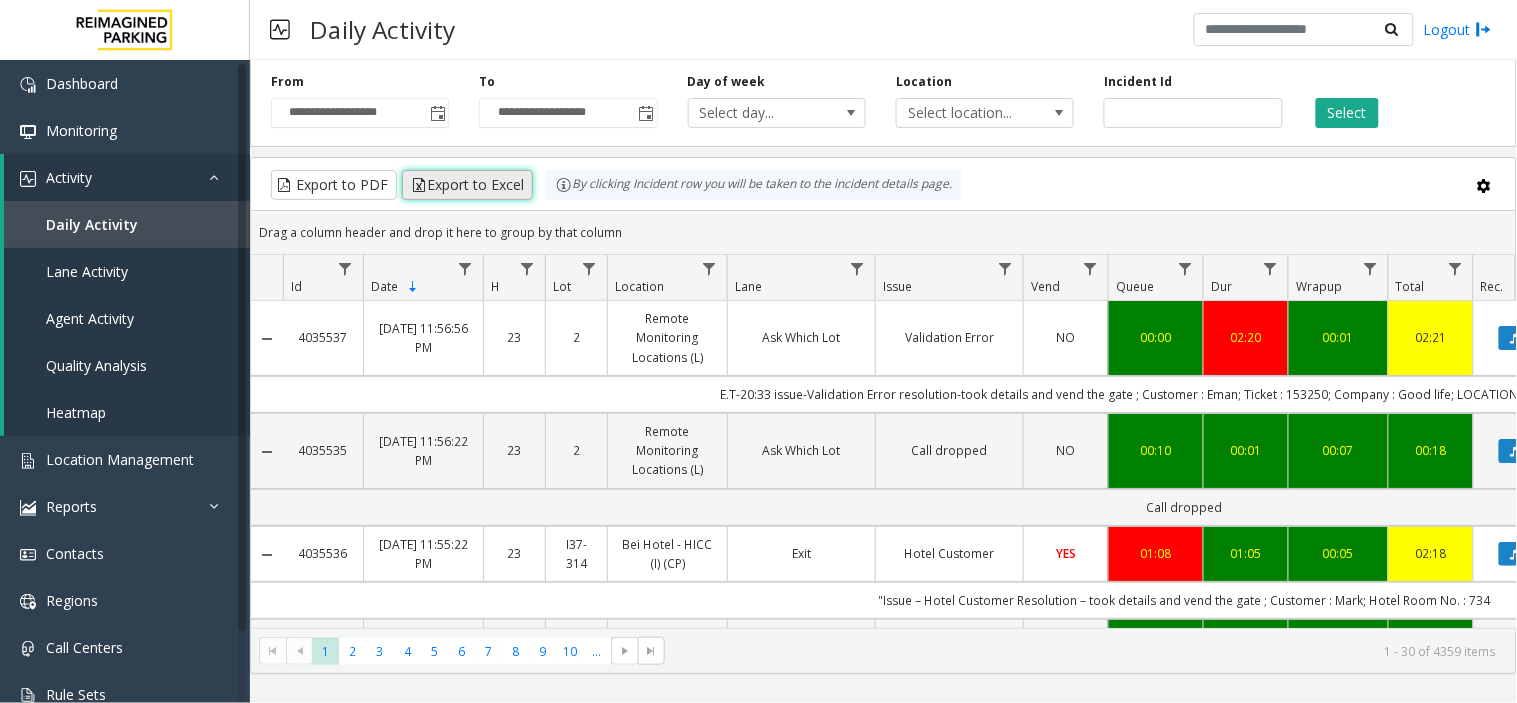 click on "Export to Excel" 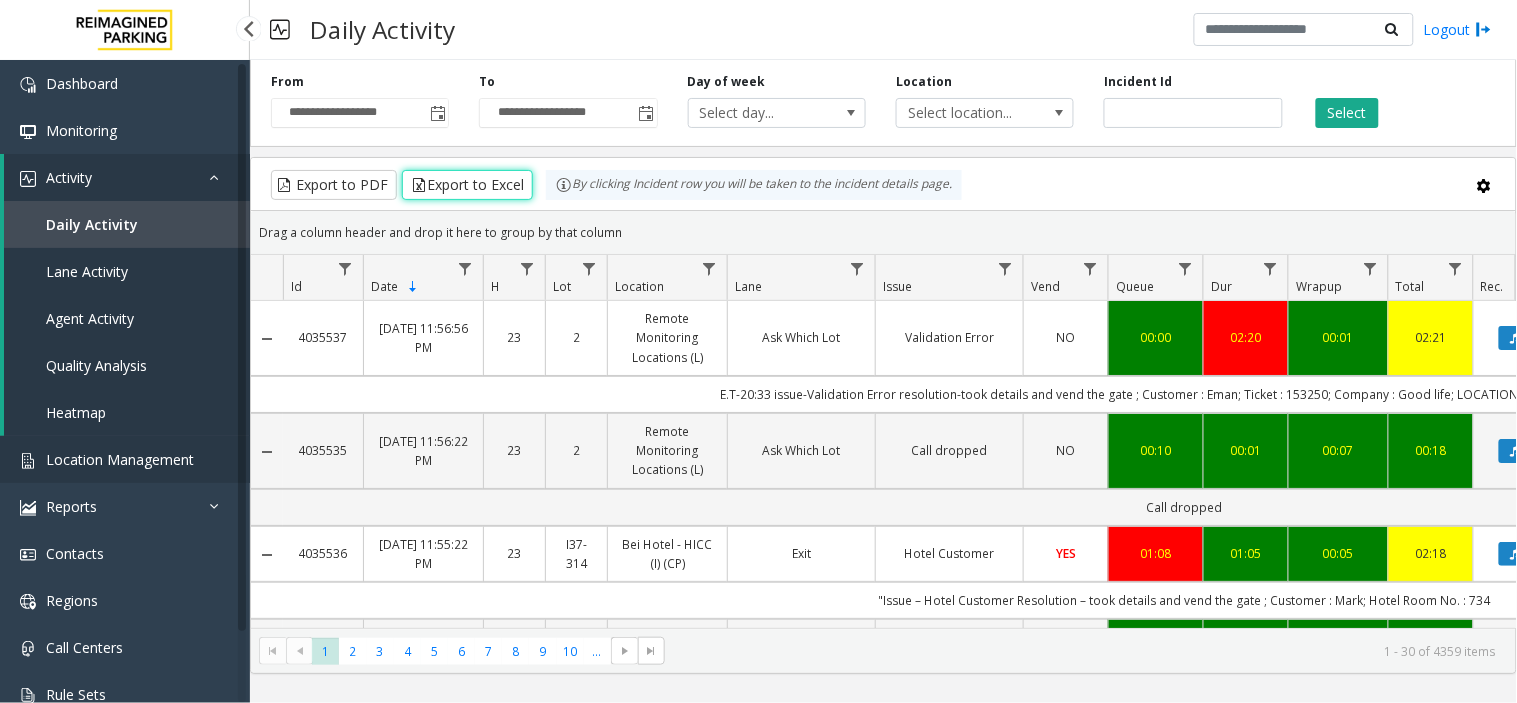 click on "Location Management" at bounding box center [120, 459] 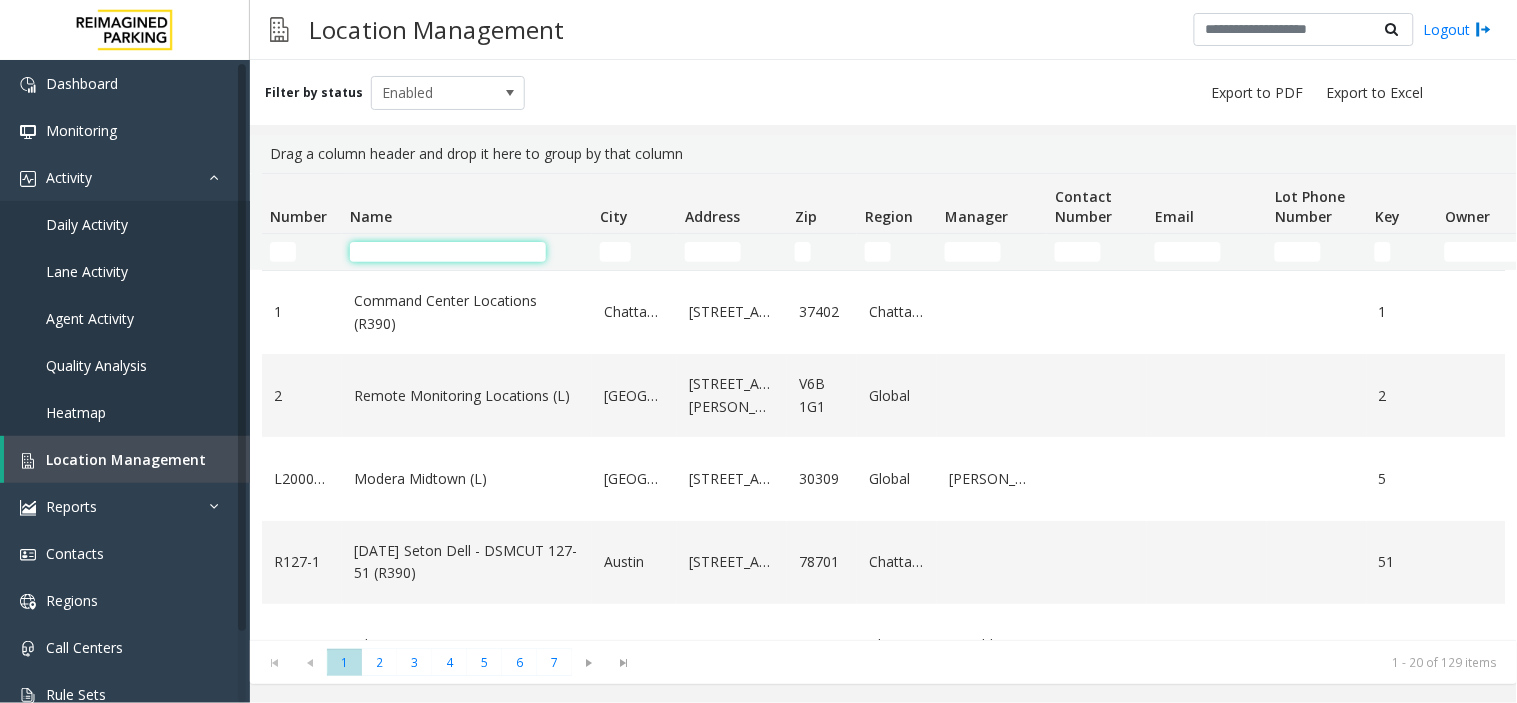 click 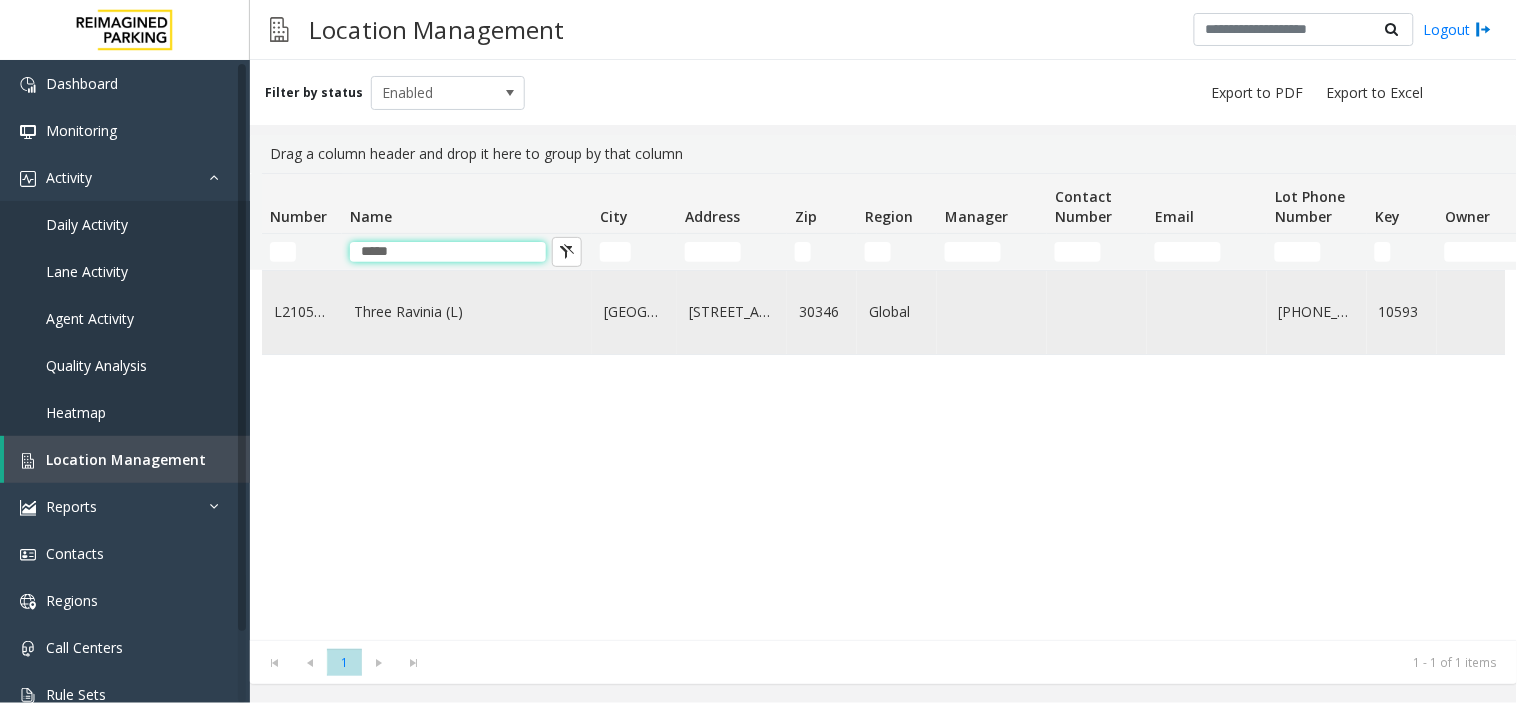 type on "*****" 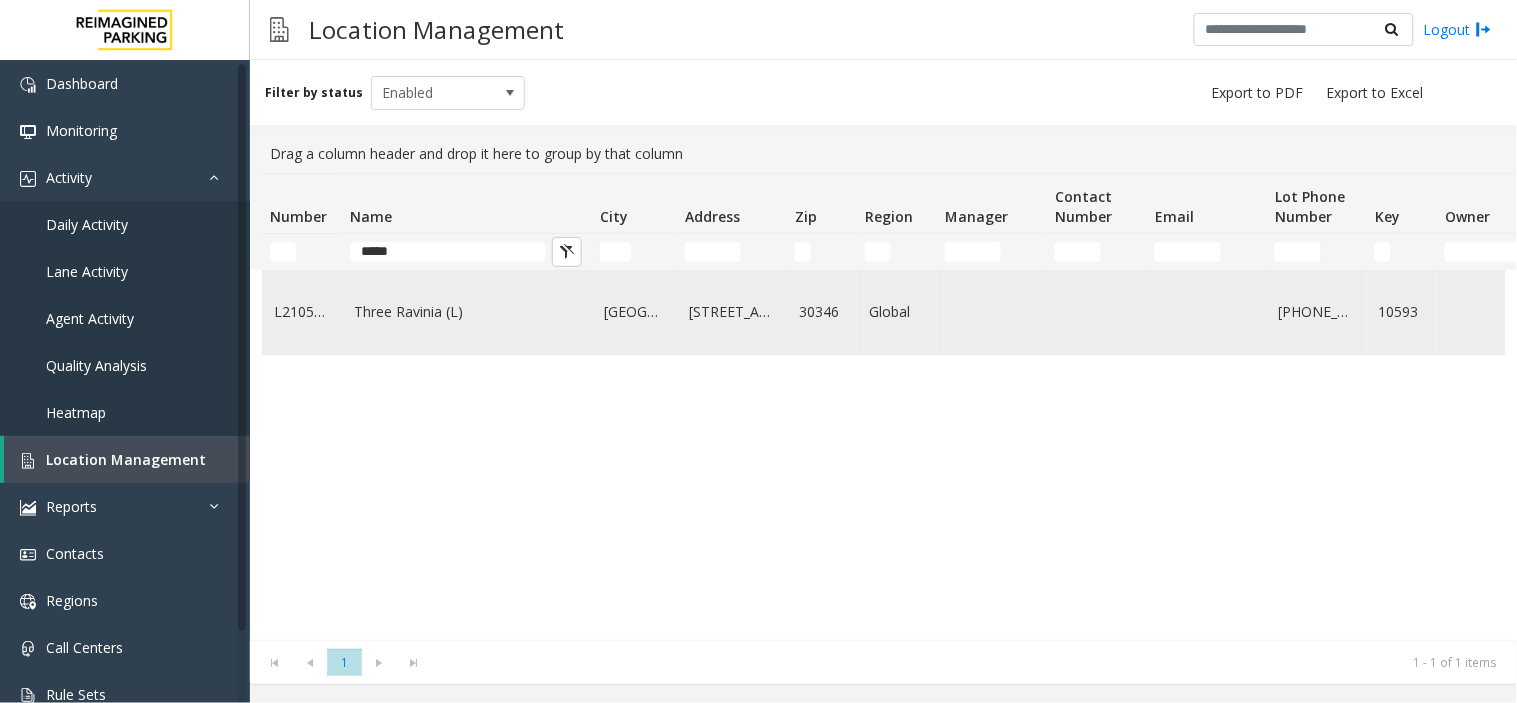 click on "Three Ravinia (L)" 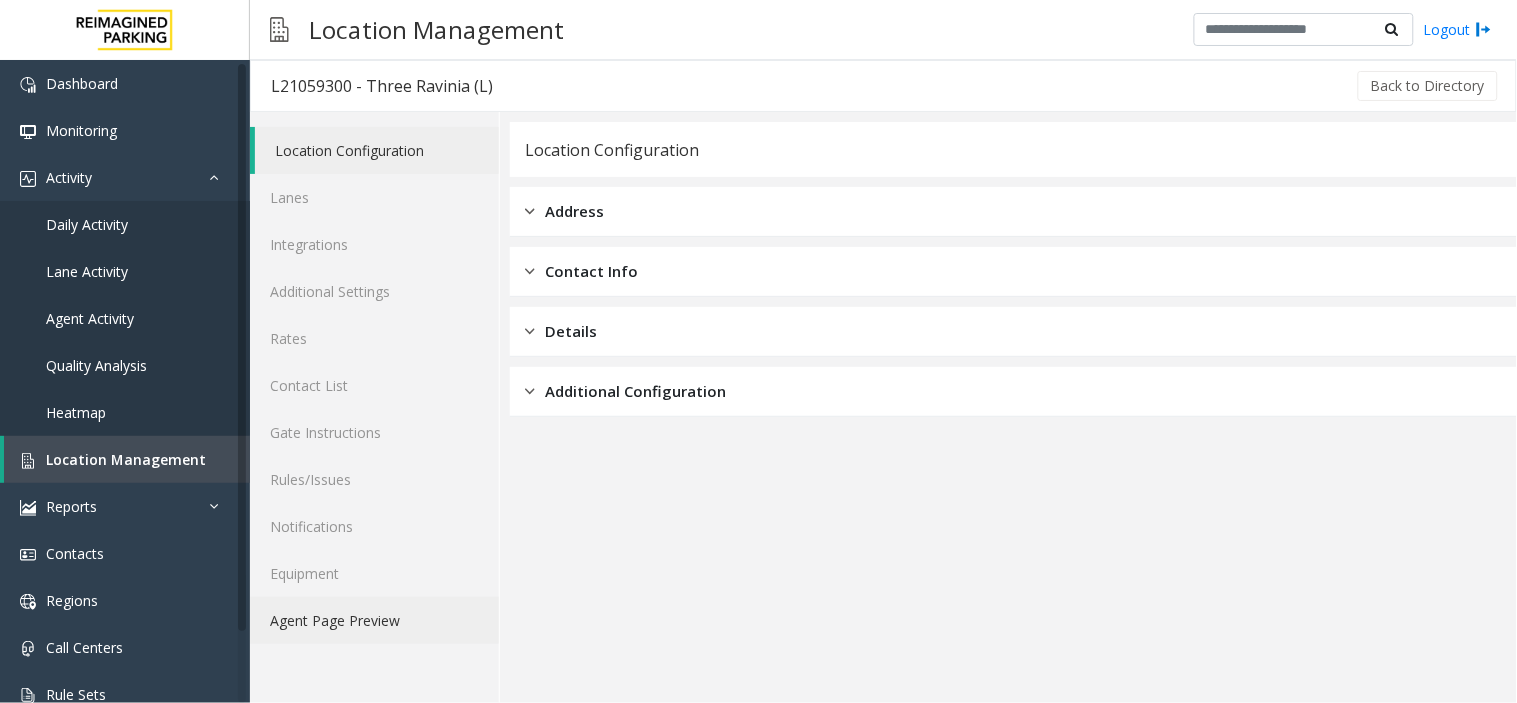 click on "Agent Page Preview" 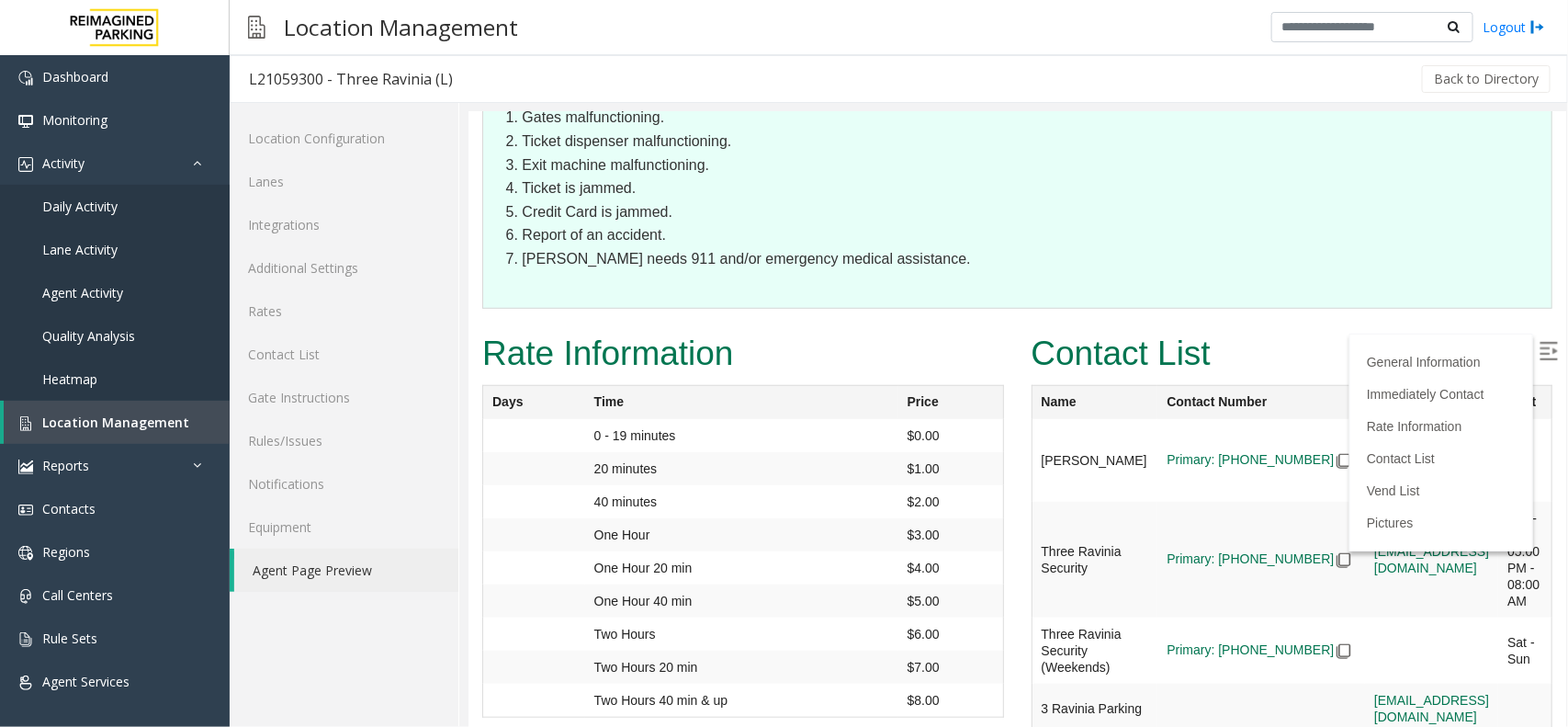 scroll, scrollTop: 3406, scrollLeft: 0, axis: vertical 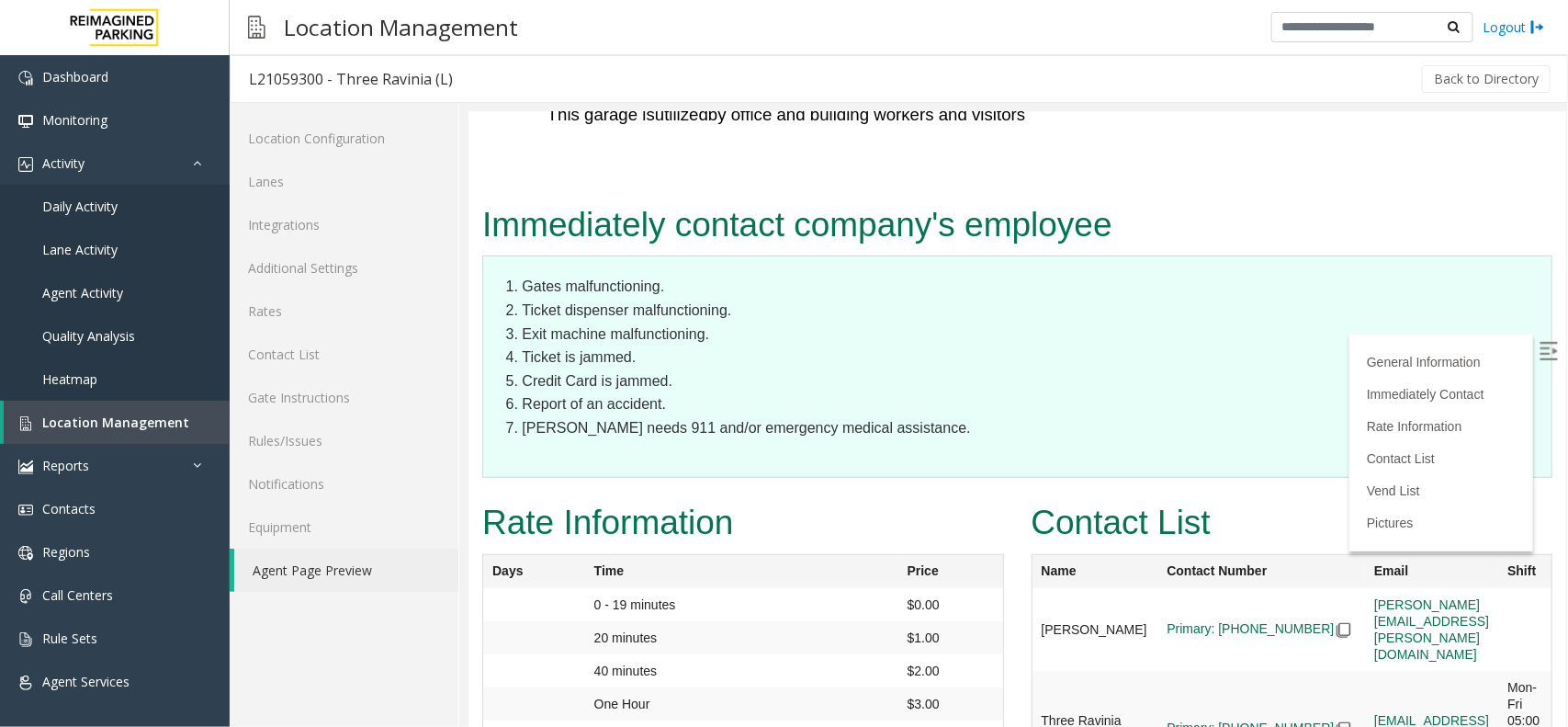 click at bounding box center [1550, 353] 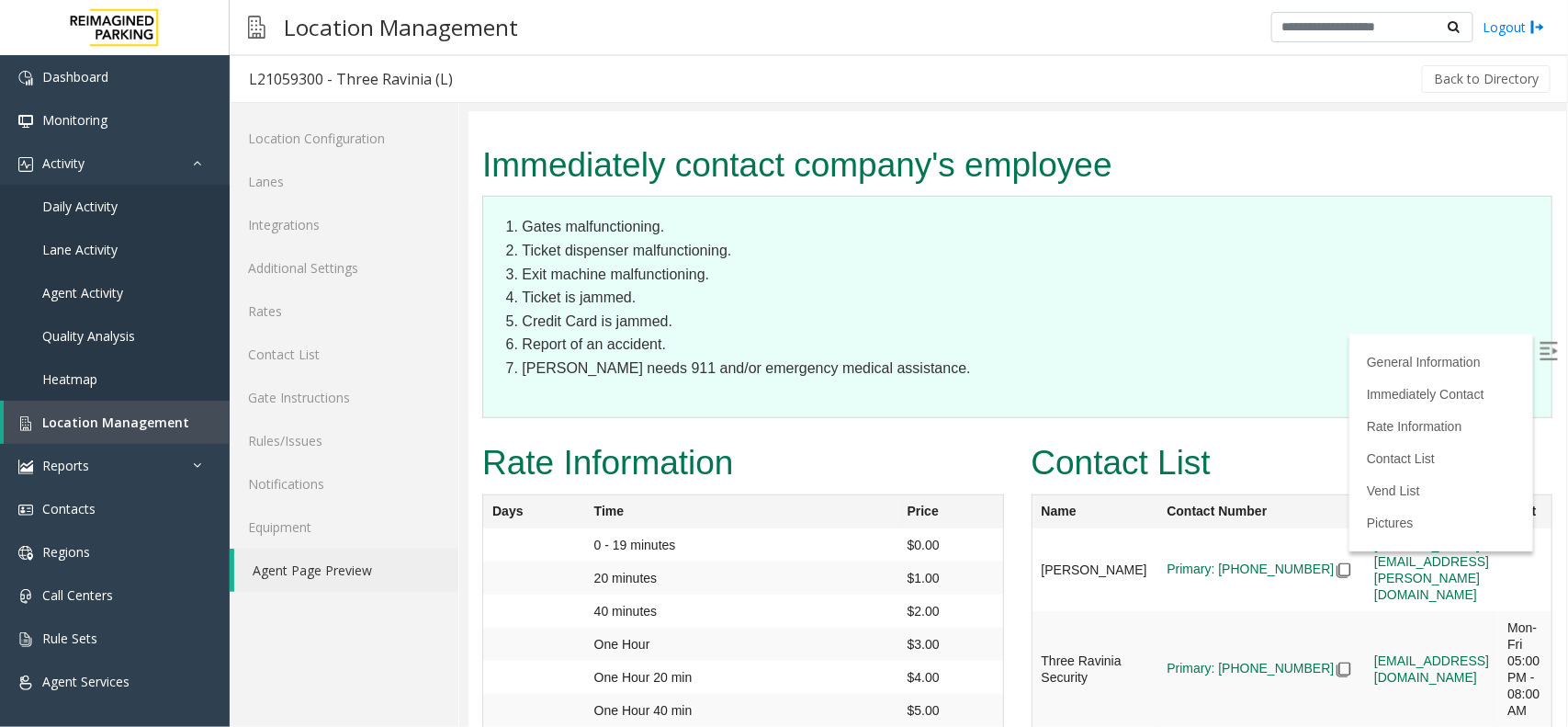 scroll, scrollTop: 3521, scrollLeft: 0, axis: vertical 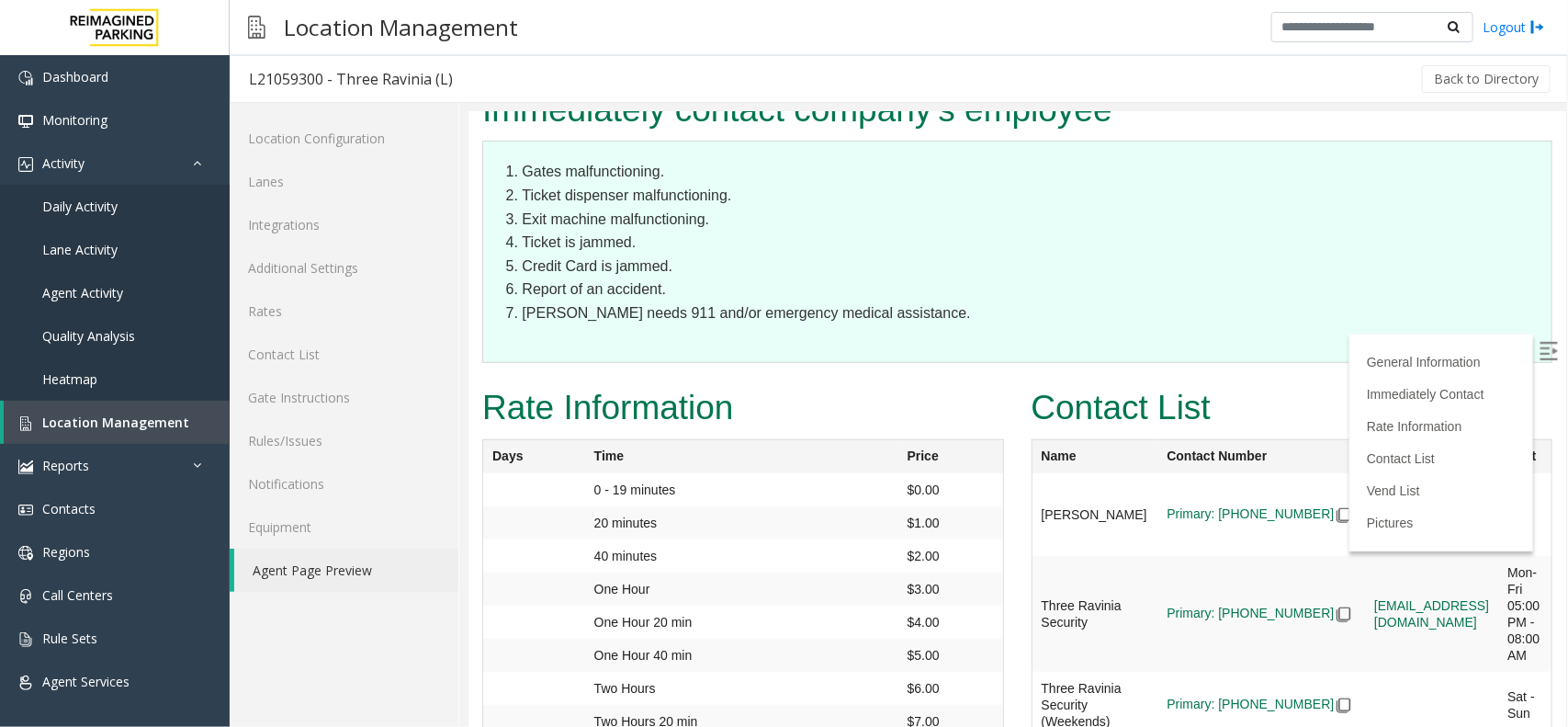 drag, startPoint x: 1492, startPoint y: 529, endPoint x: 1290, endPoint y: 518, distance: 202.29928 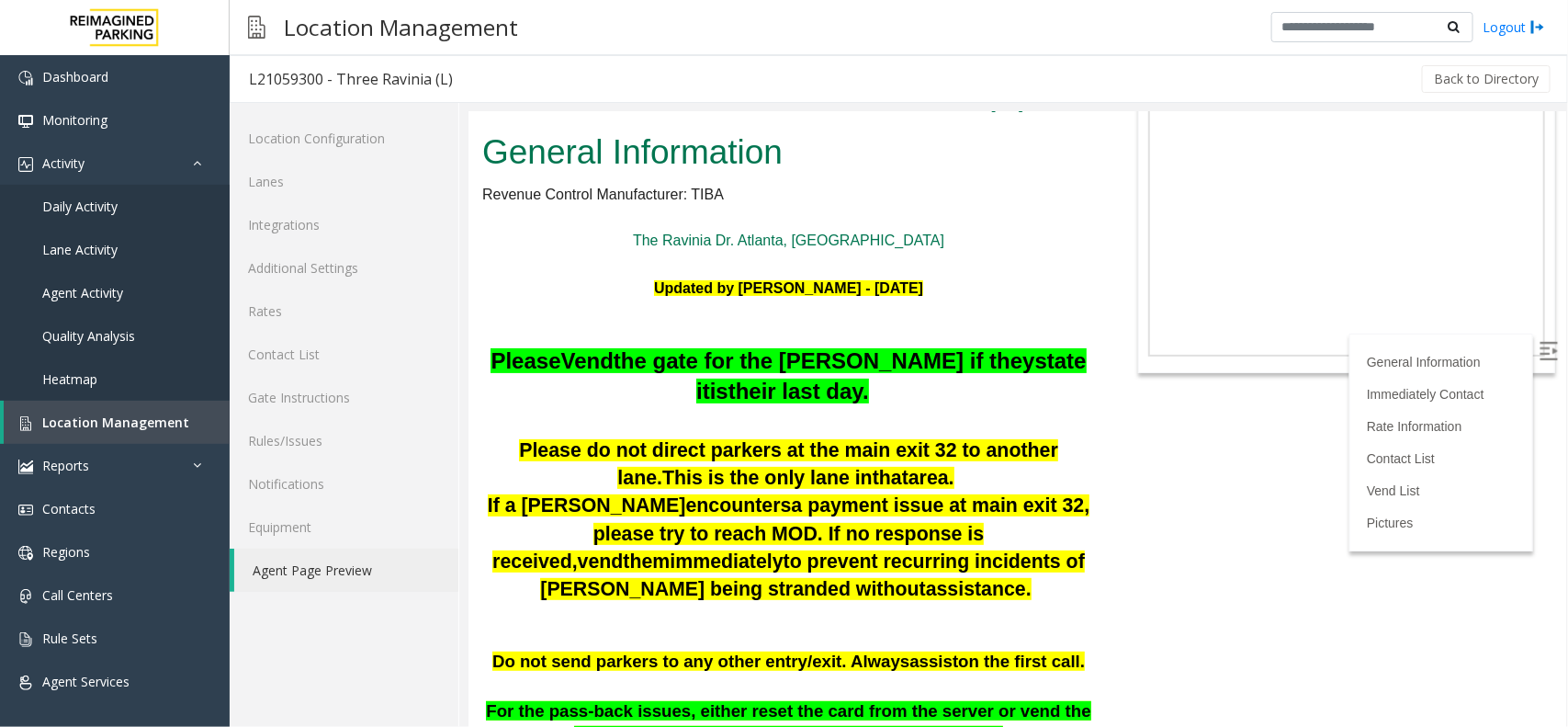 scroll, scrollTop: 0, scrollLeft: 0, axis: both 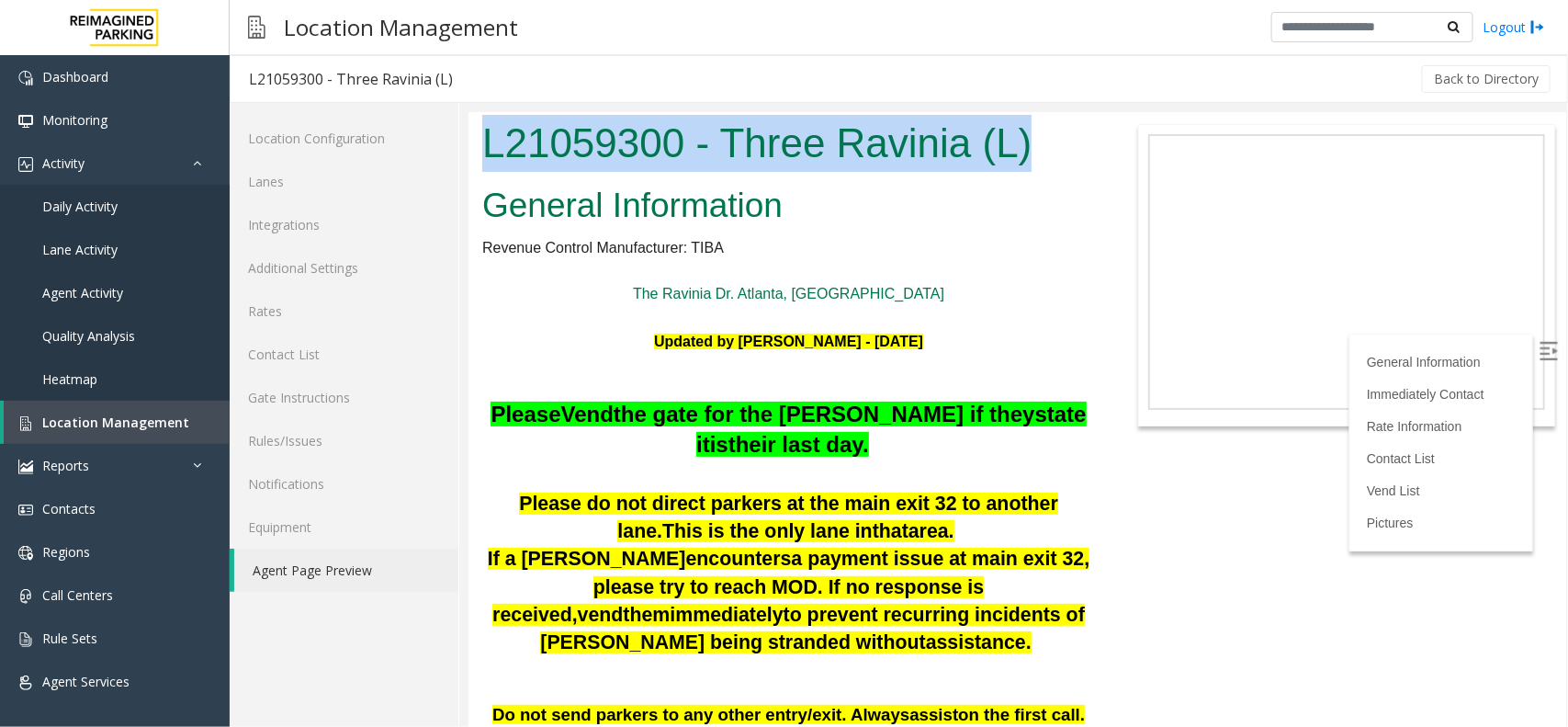 drag, startPoint x: 1056, startPoint y: 143, endPoint x: 482, endPoint y: 165, distance: 574.42145 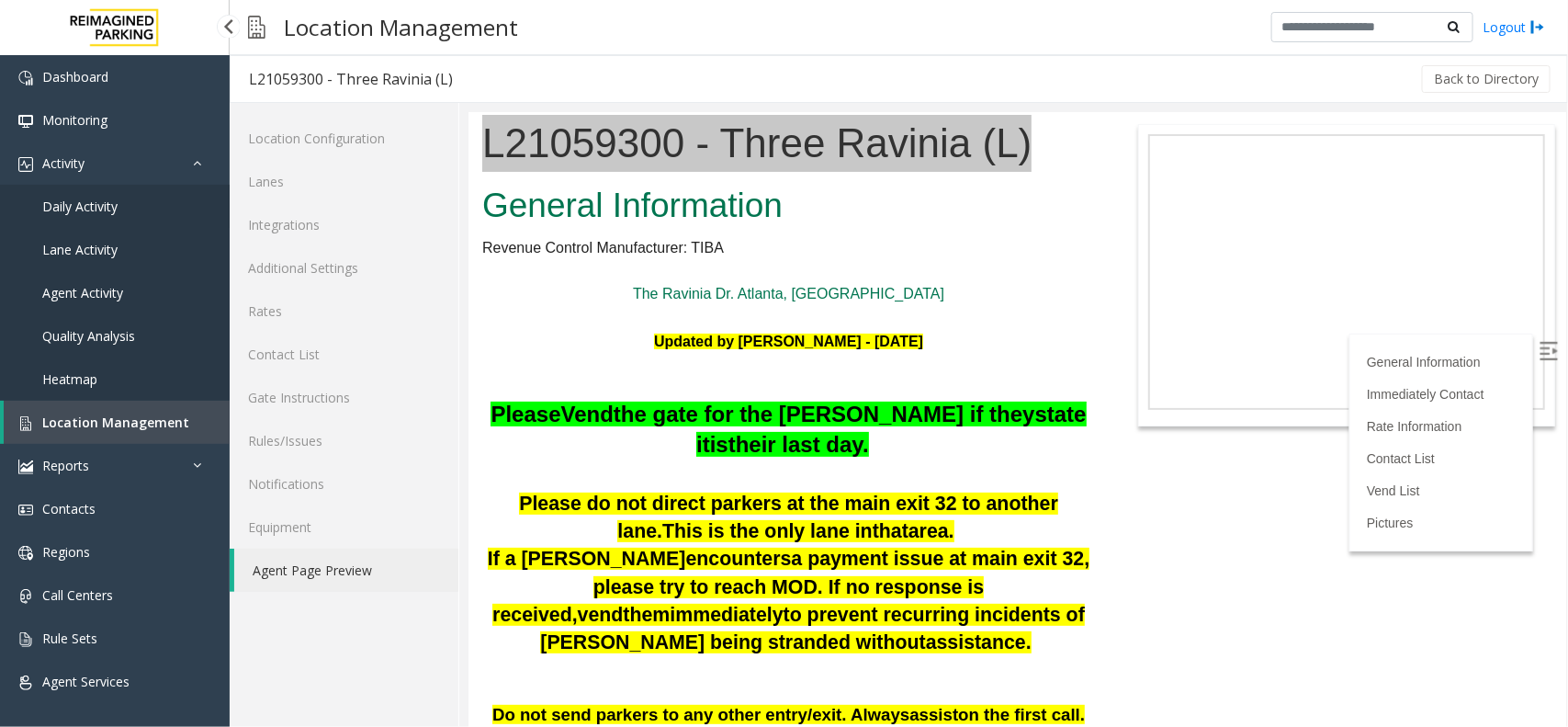 click on "Daily Activity" at bounding box center [115, 206] 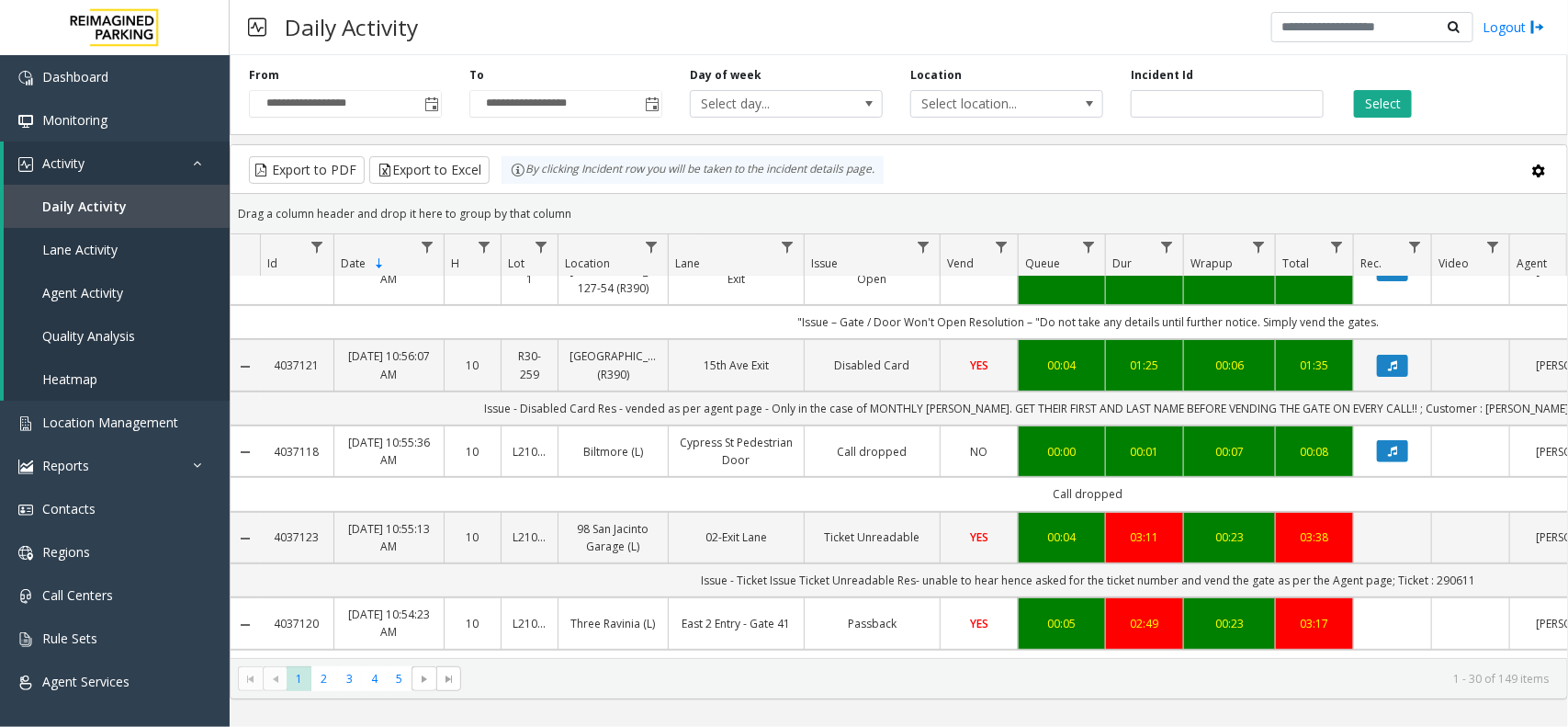 scroll, scrollTop: 345, scrollLeft: 0, axis: vertical 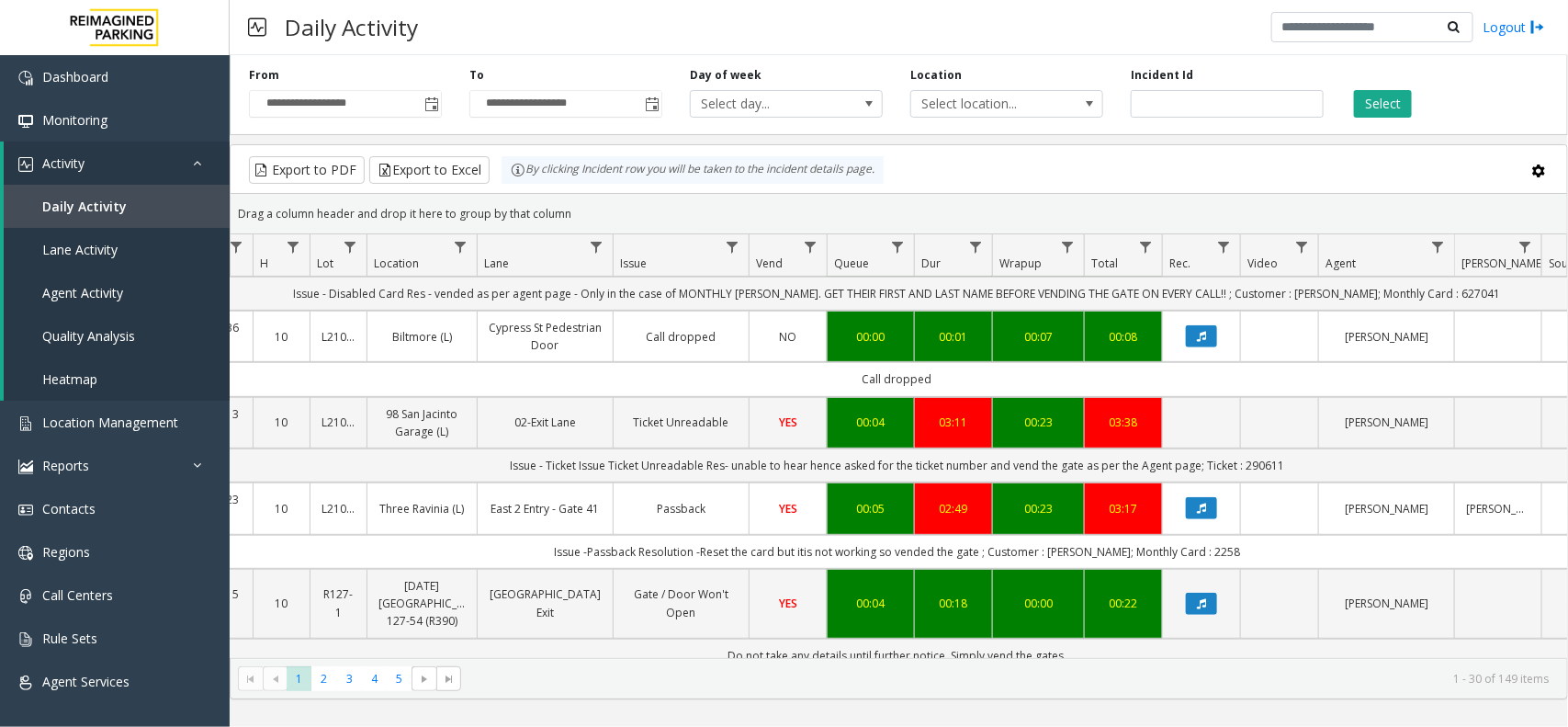 copy on "East 2 Entry - Gate 41" 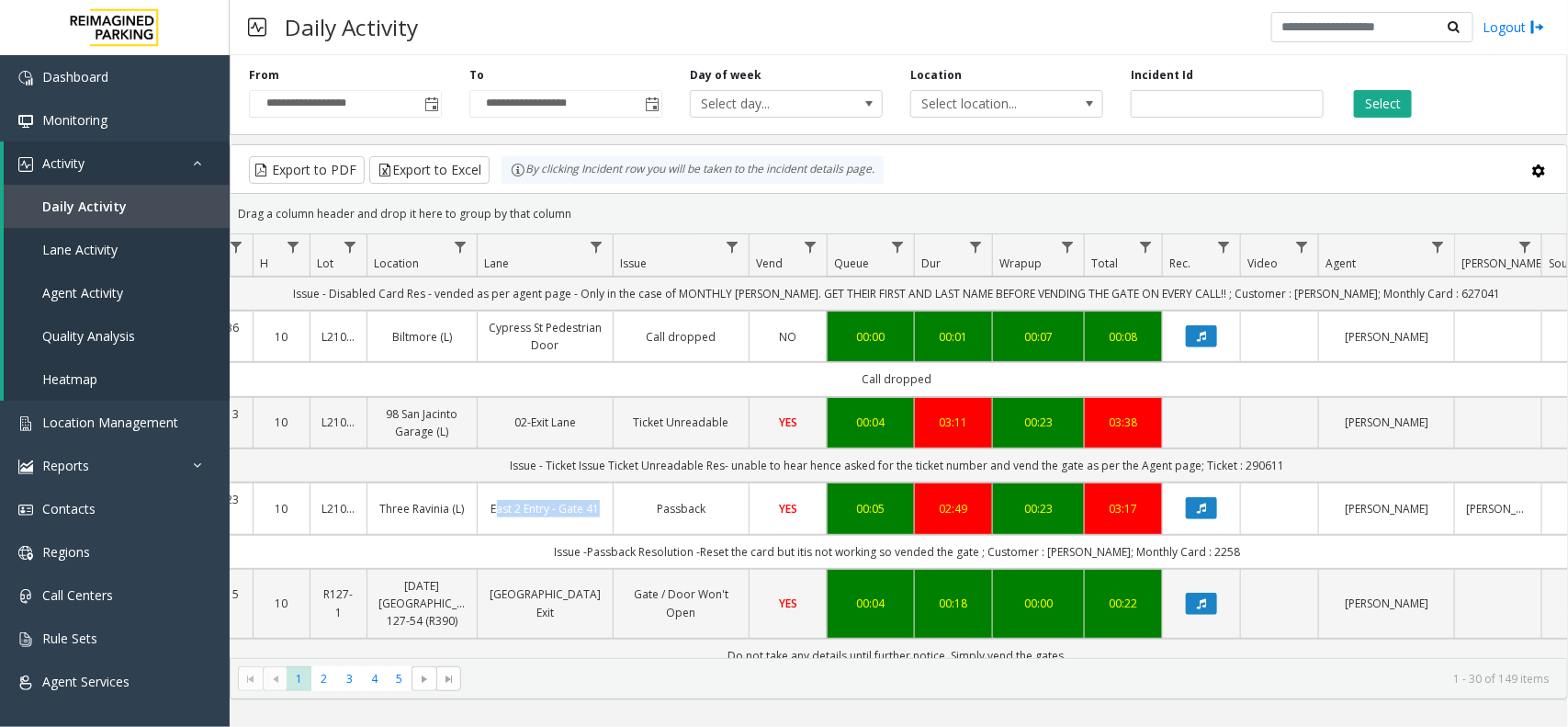 drag, startPoint x: 479, startPoint y: 505, endPoint x: 664, endPoint y: 512, distance: 185.13239 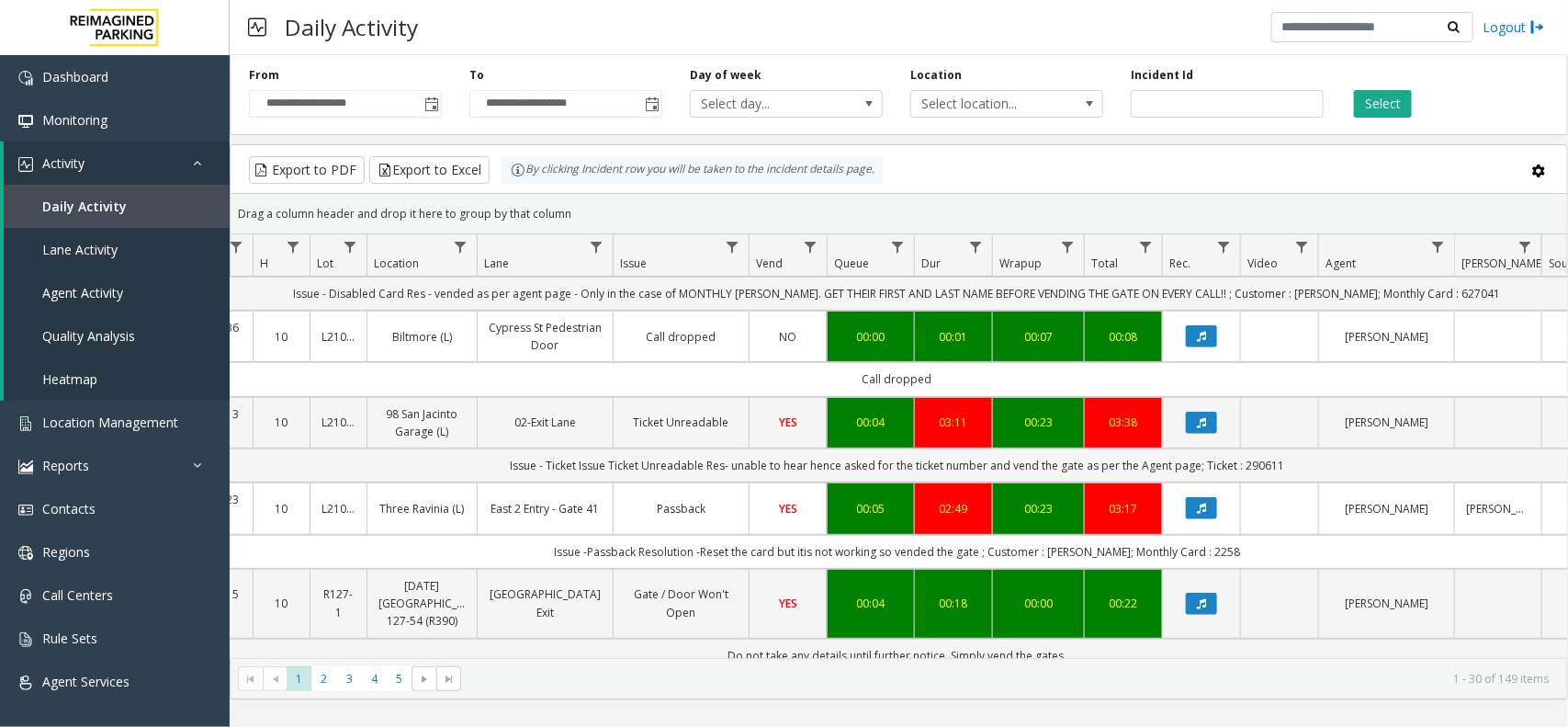click on "Export to PDF  Export to Excel By clicking Incident row you will be taken to the incident details page." 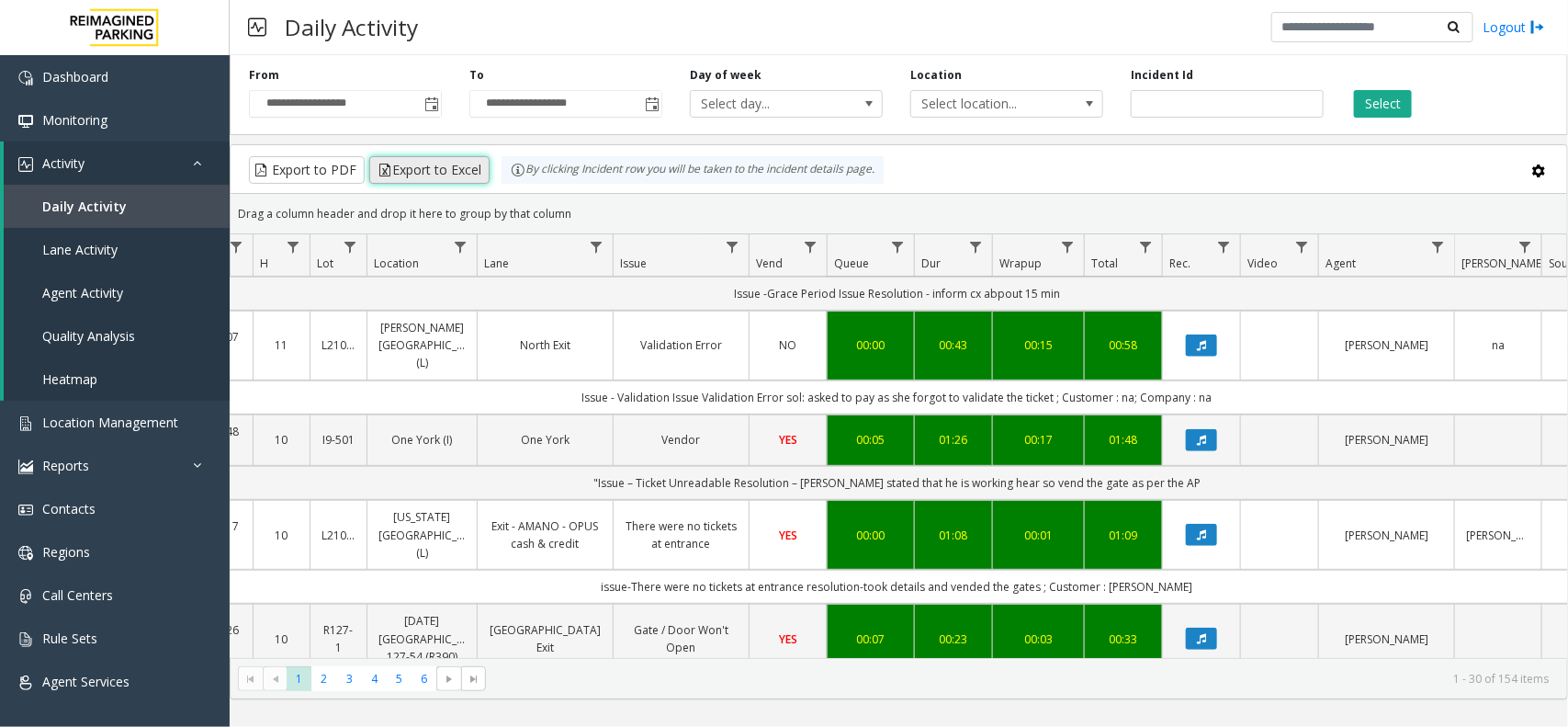 click on "Export to Excel" 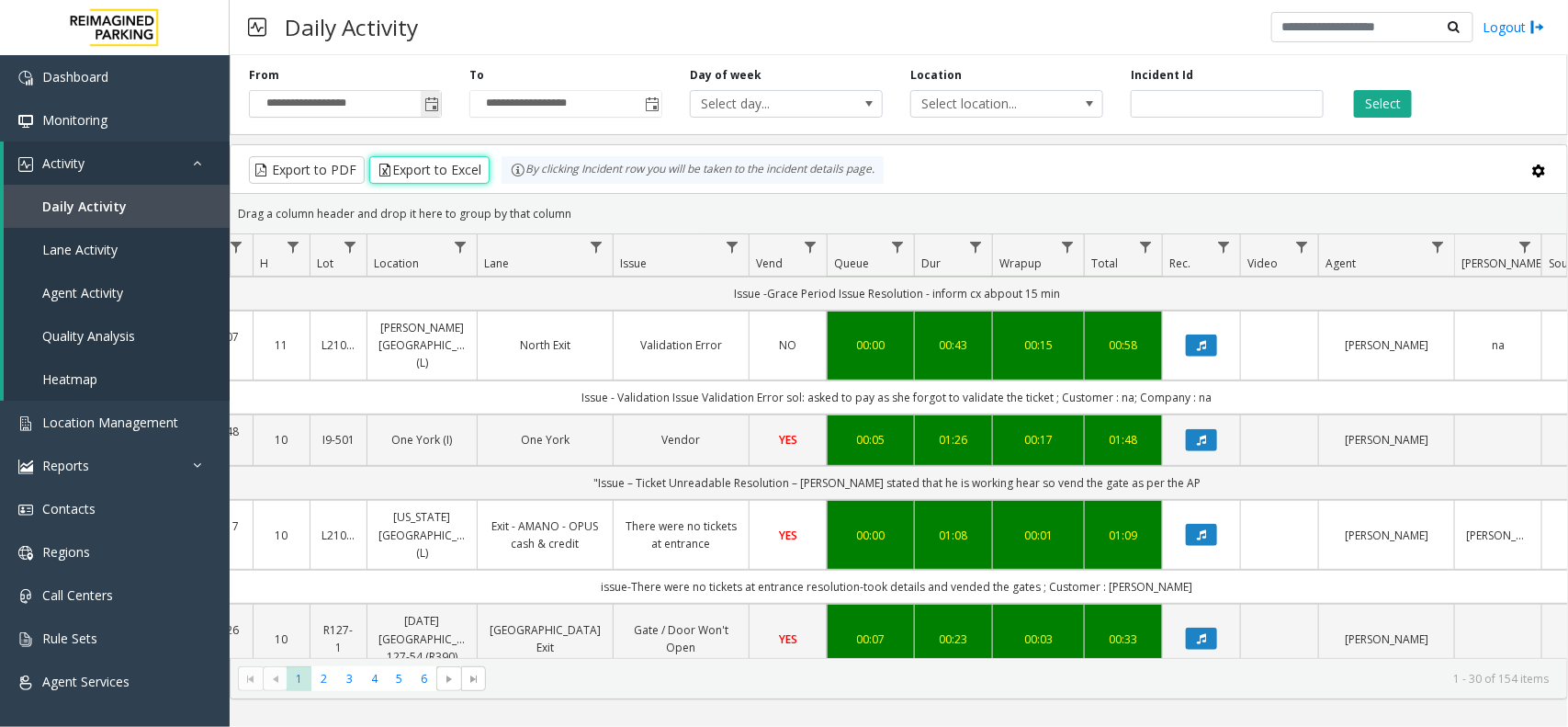 click 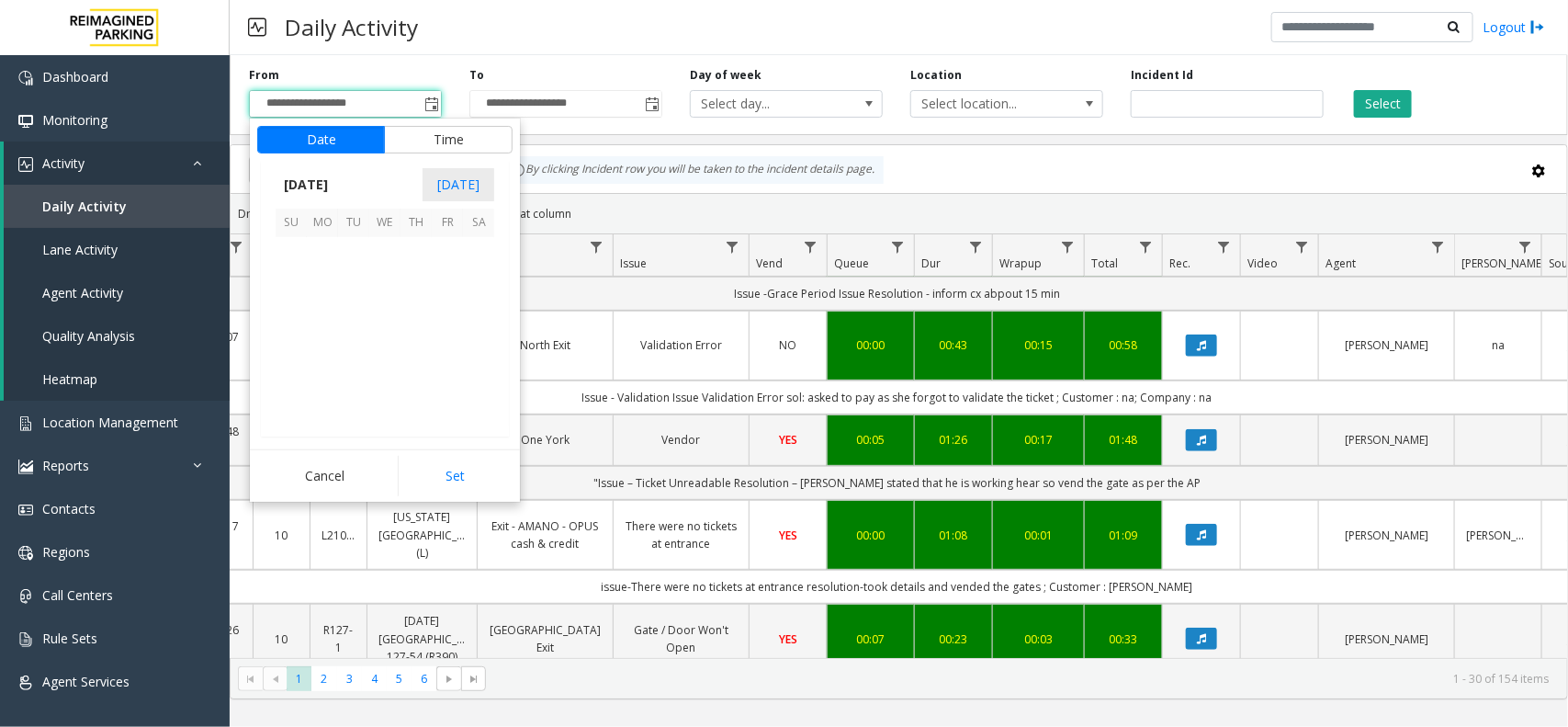 scroll, scrollTop: 329276, scrollLeft: 0, axis: vertical 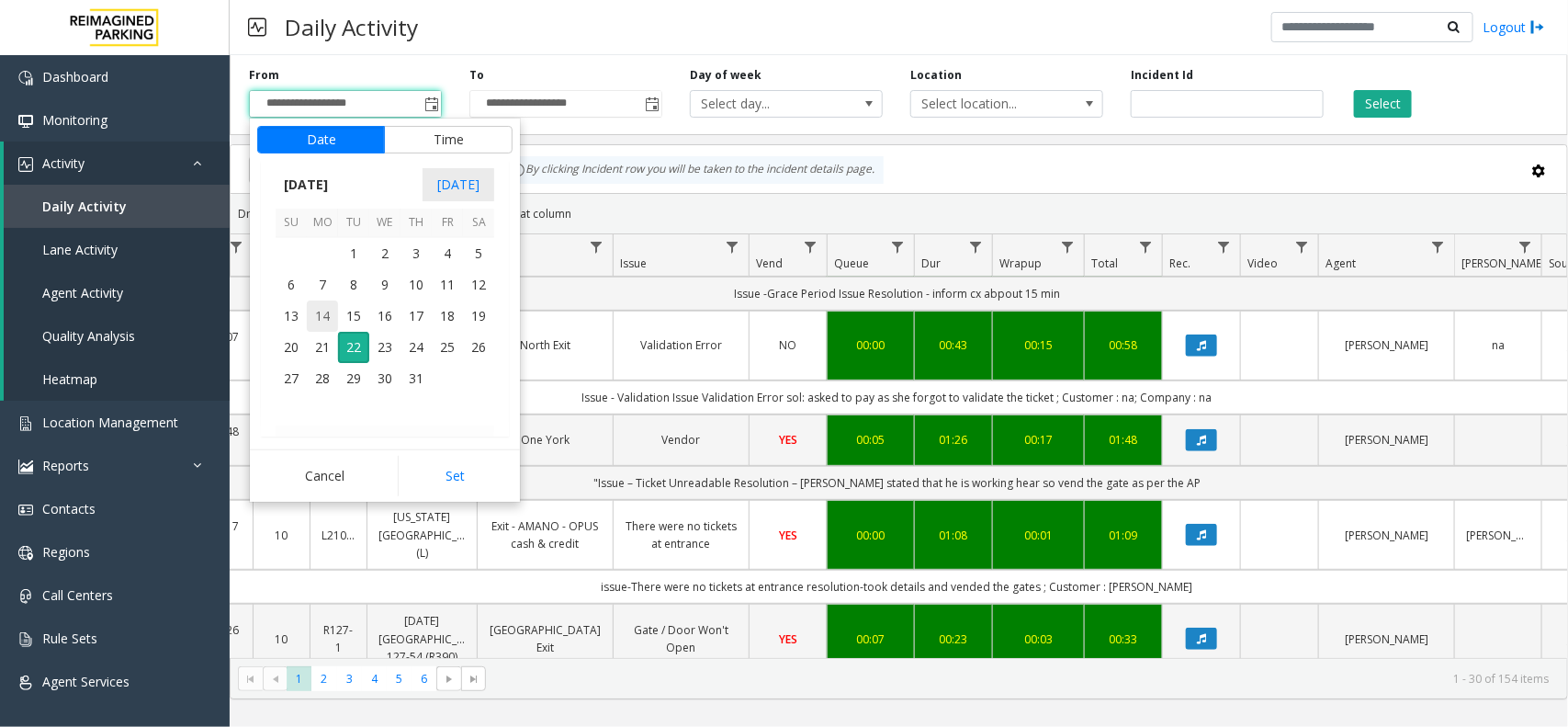 click on "14" at bounding box center [322, 316] 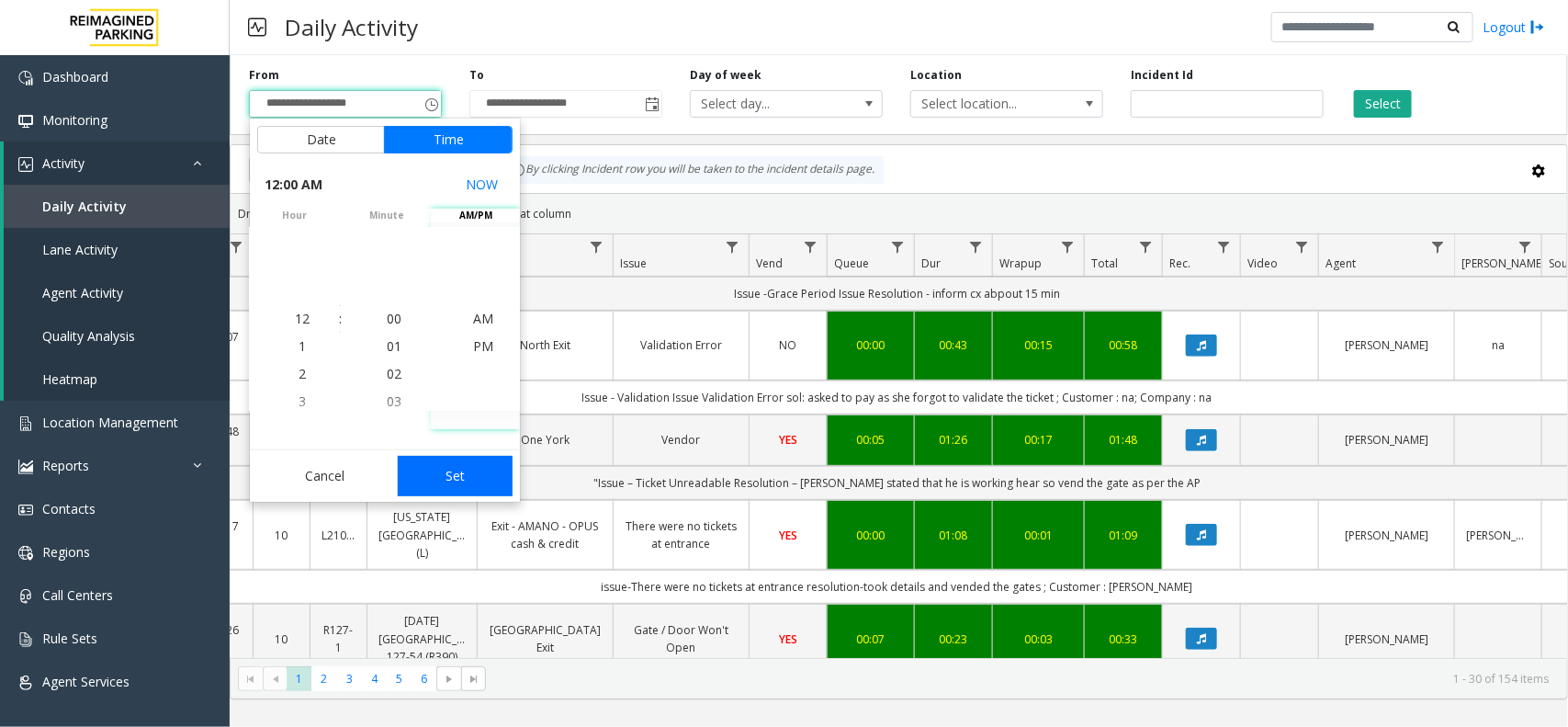 click on "Set" 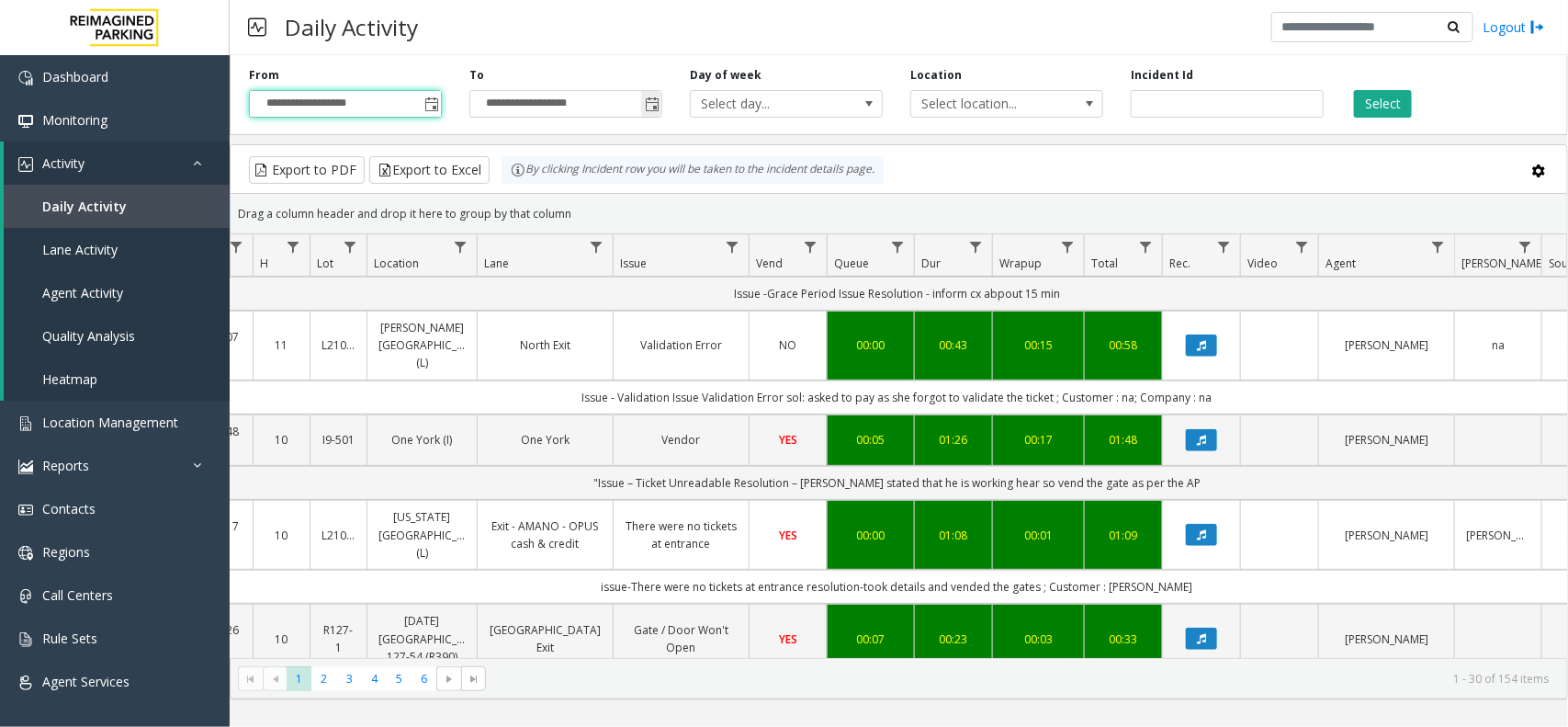 click 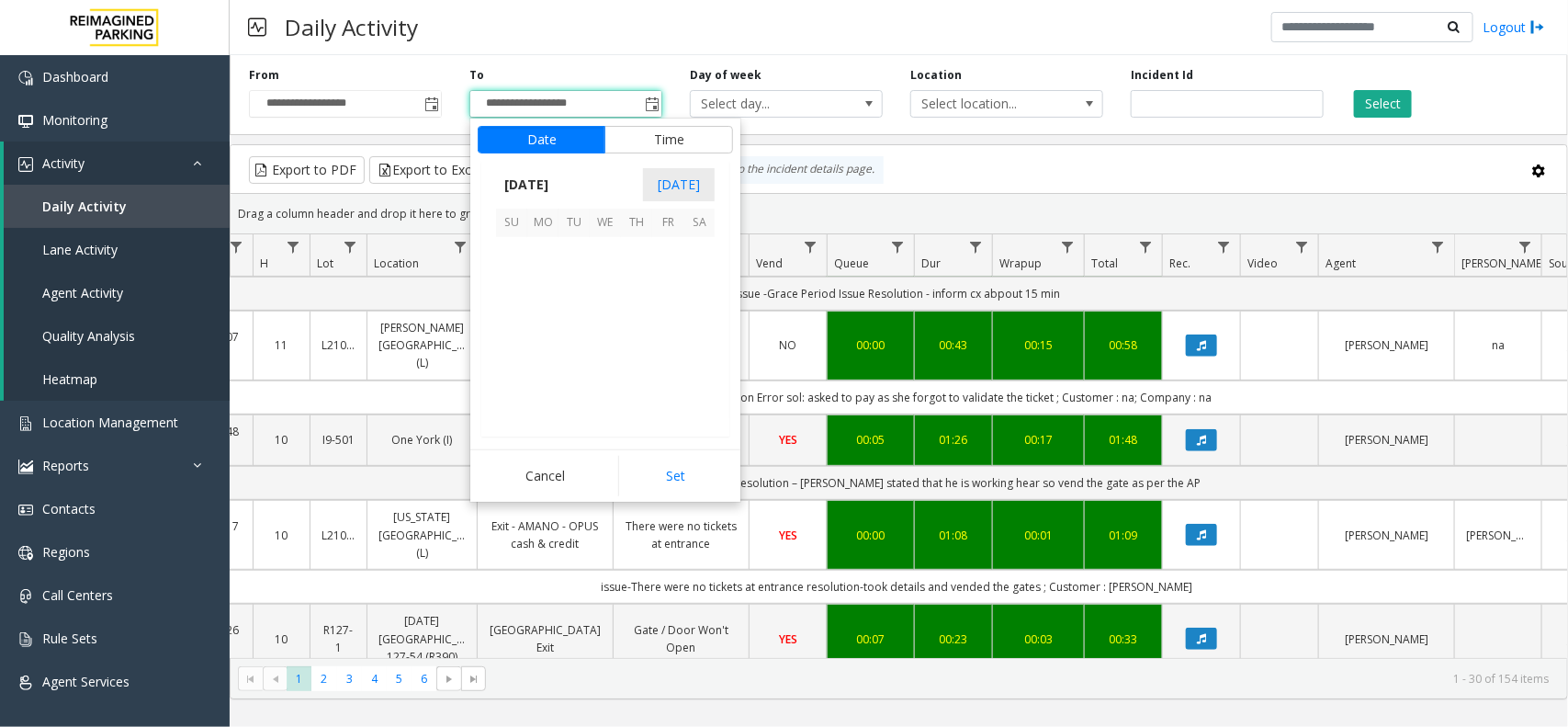 scroll, scrollTop: 329276, scrollLeft: 0, axis: vertical 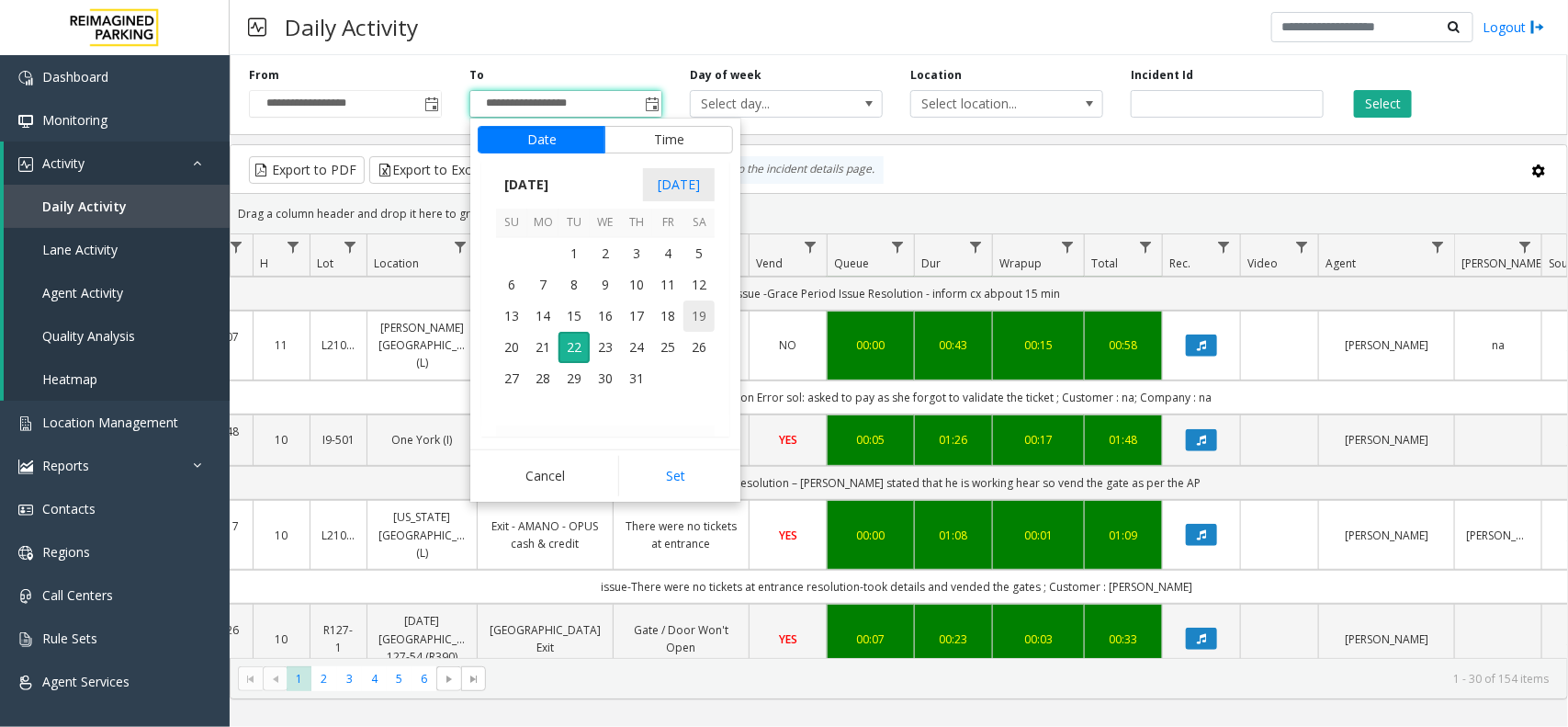 click on "19" at bounding box center [699, 316] 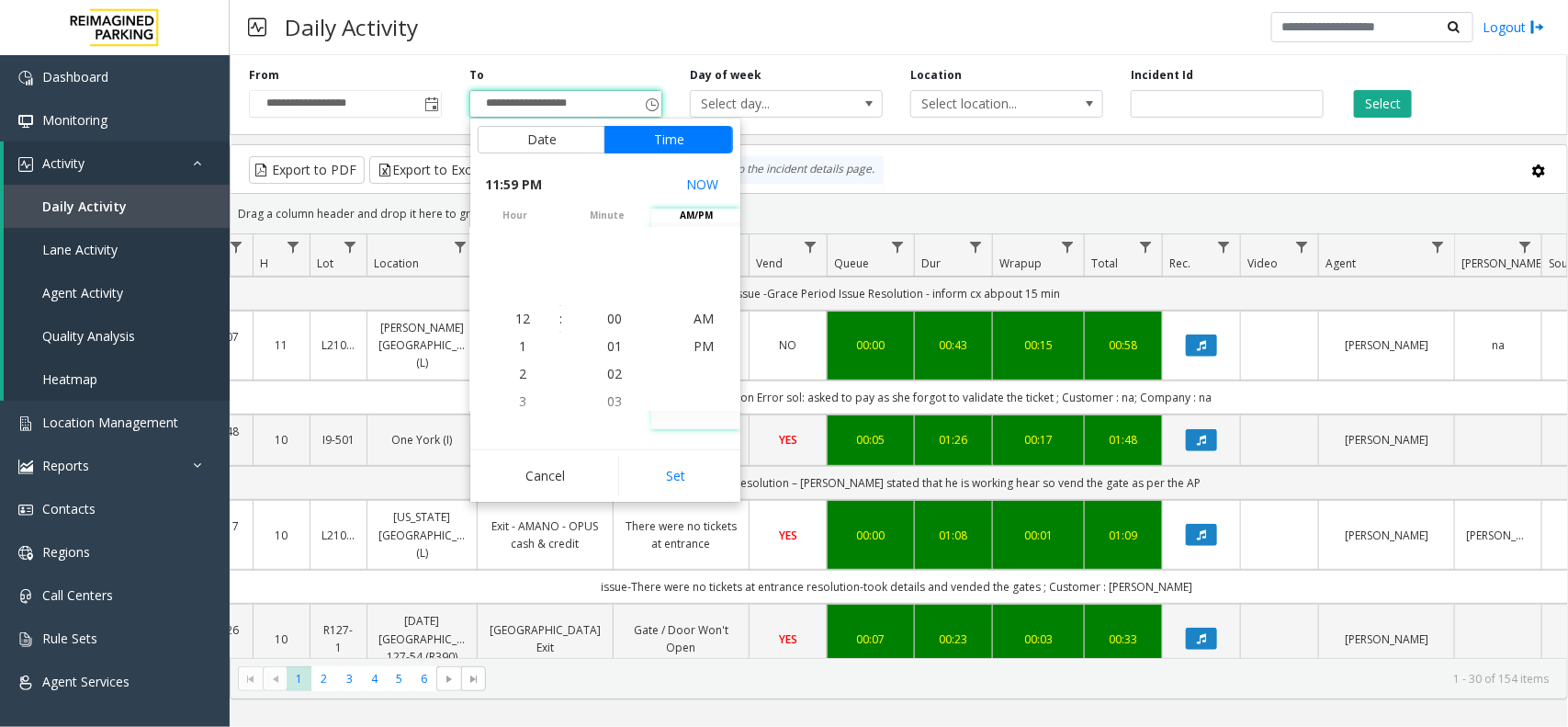 scroll, scrollTop: 634, scrollLeft: 0, axis: vertical 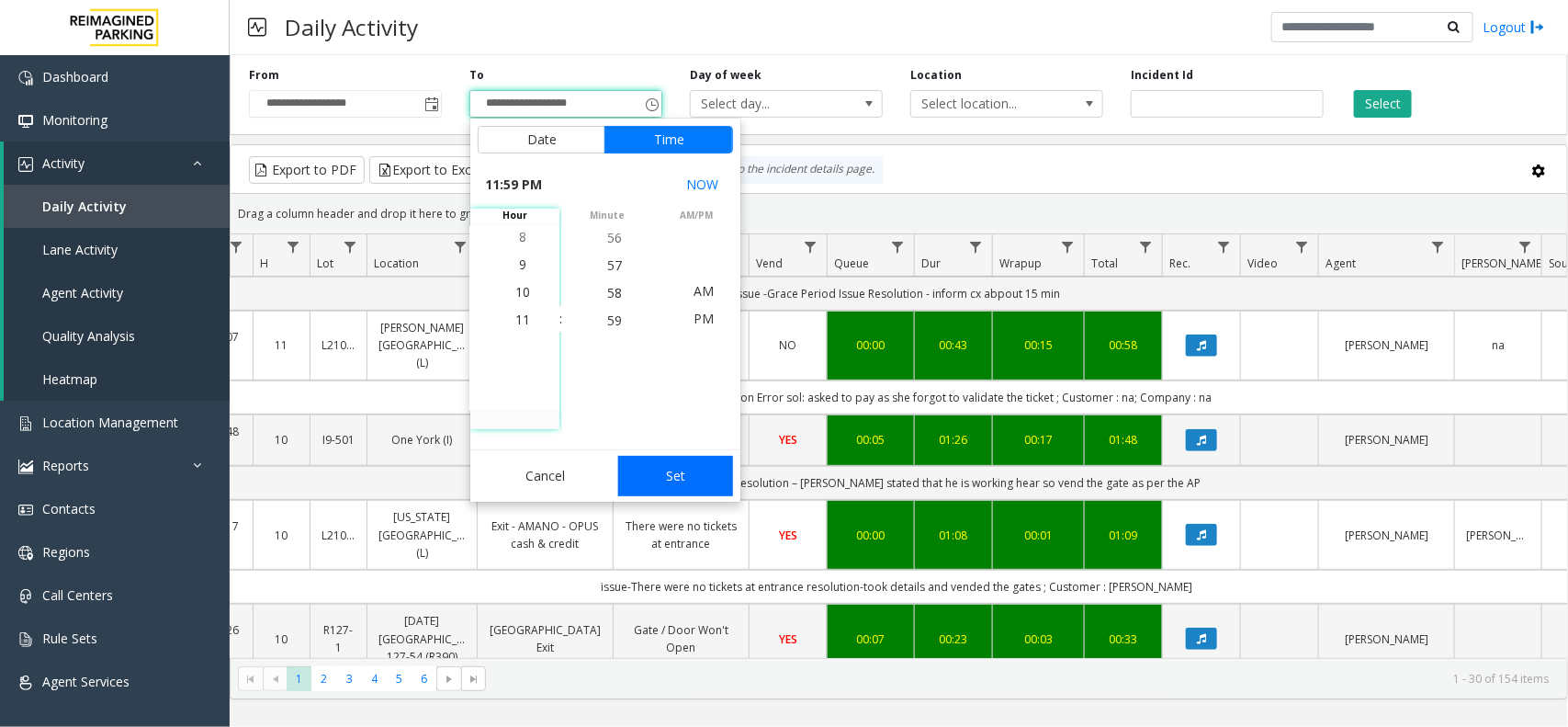 click on "Set" 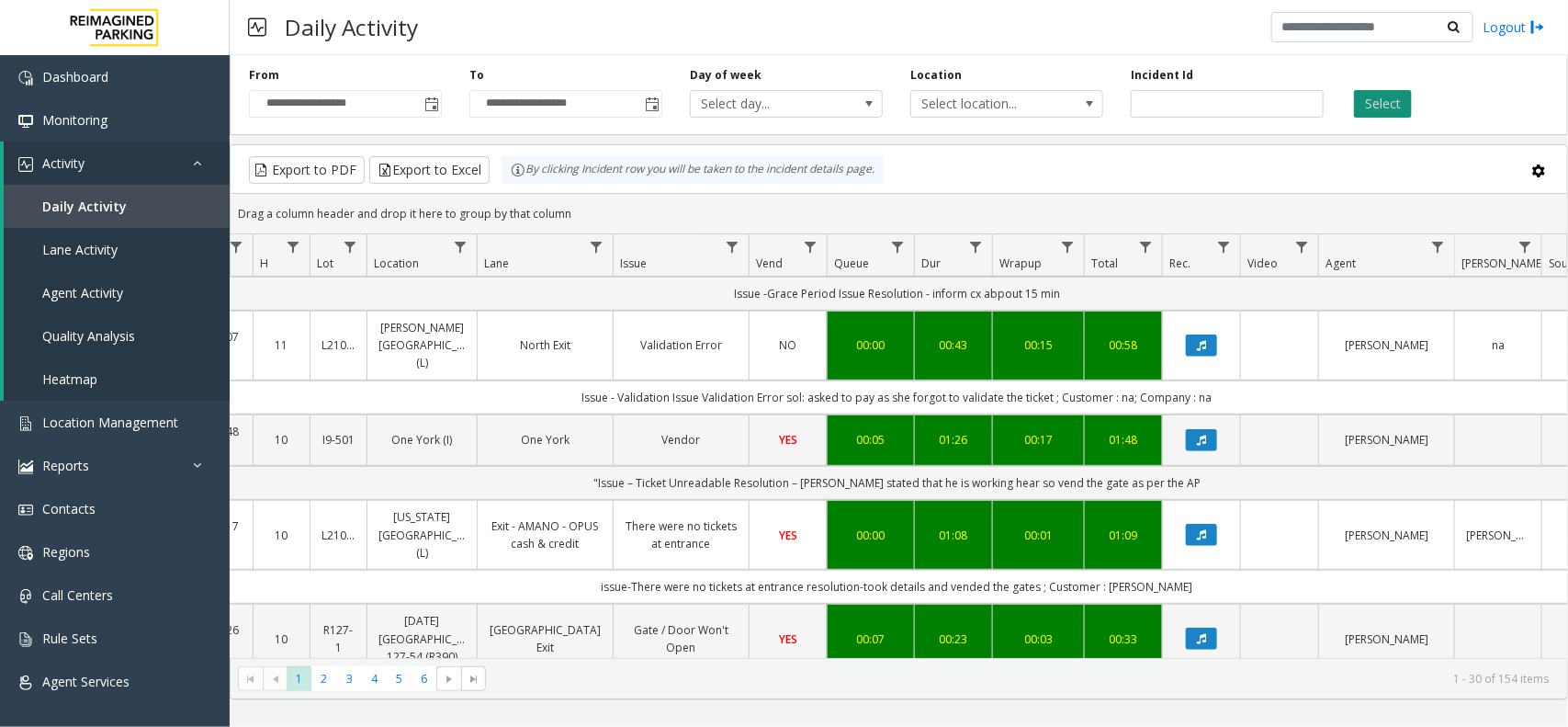 click on "Select" 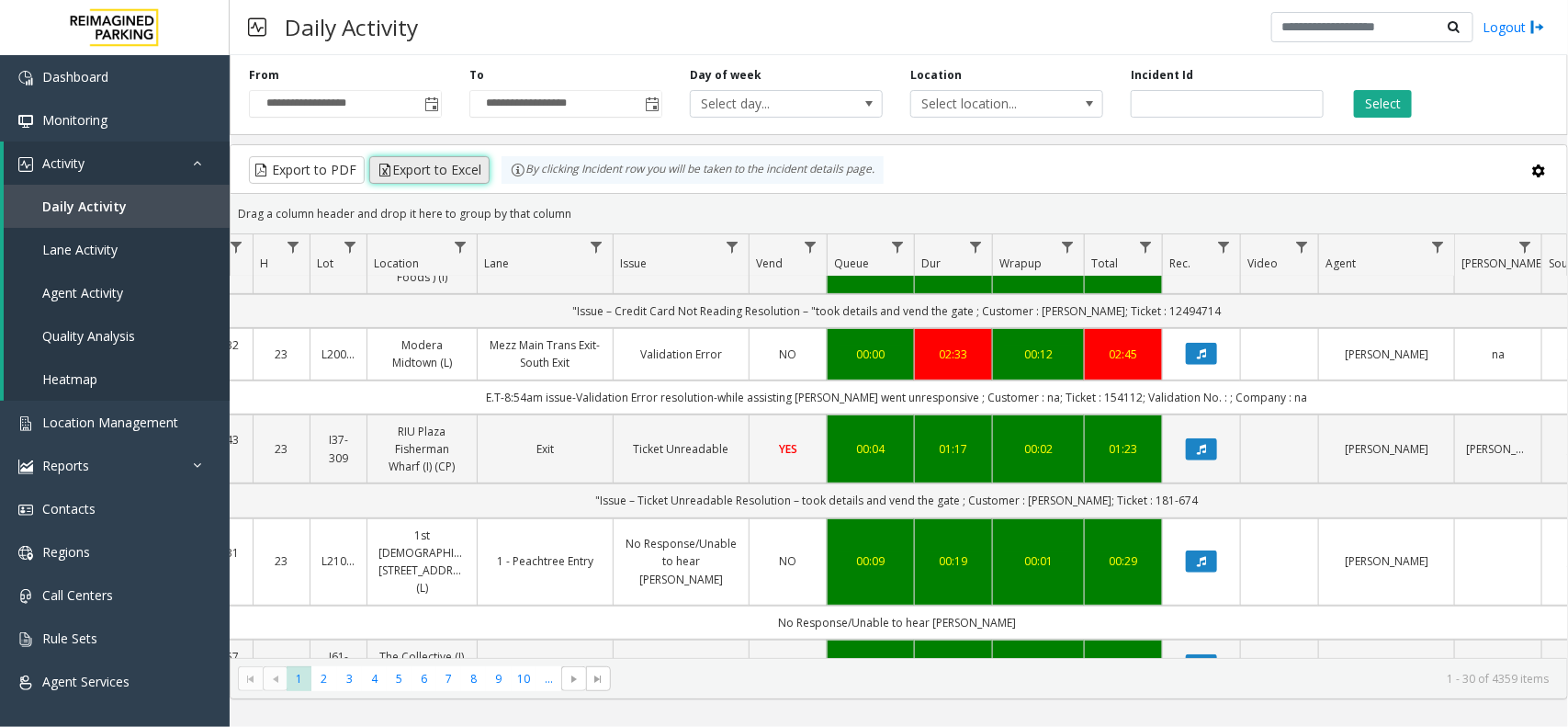 click on "Export to Excel" 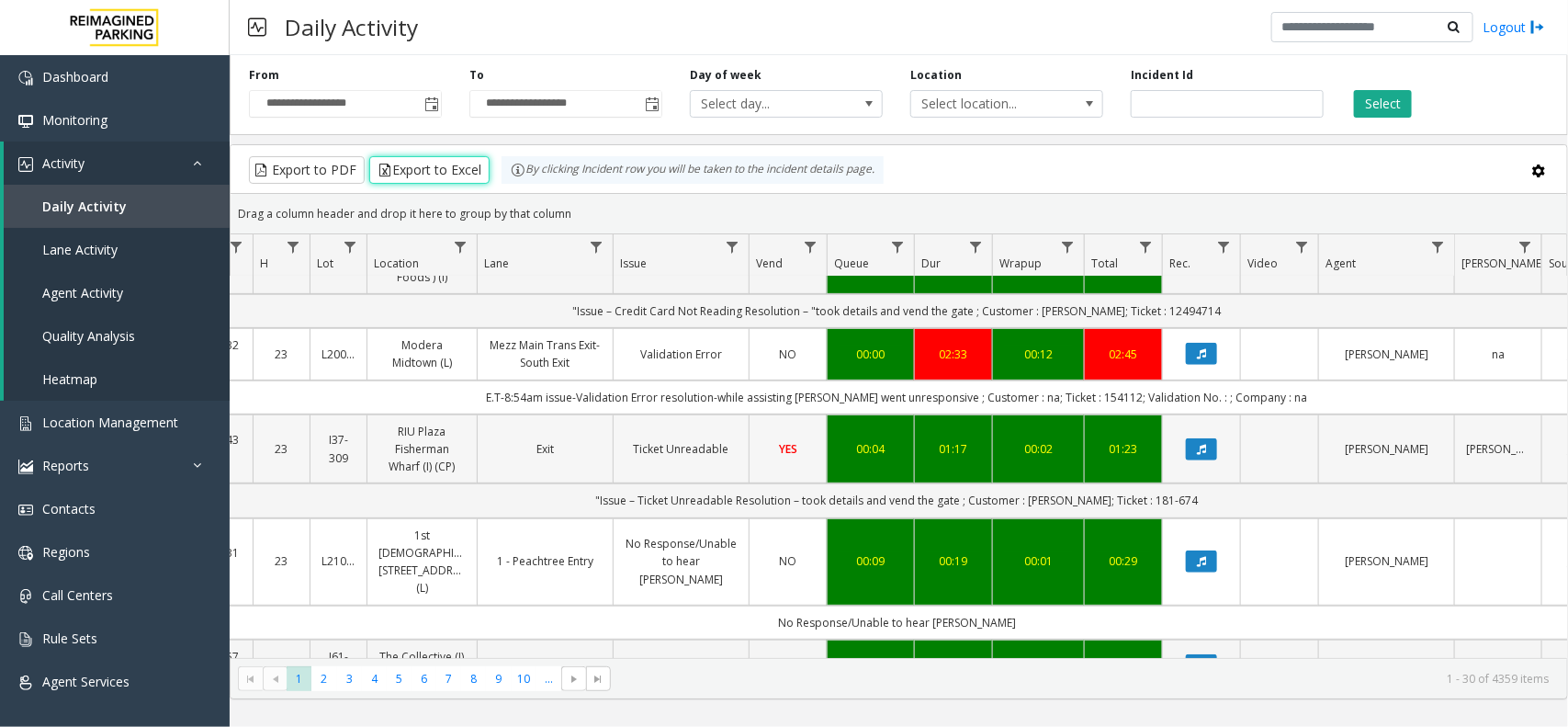 type 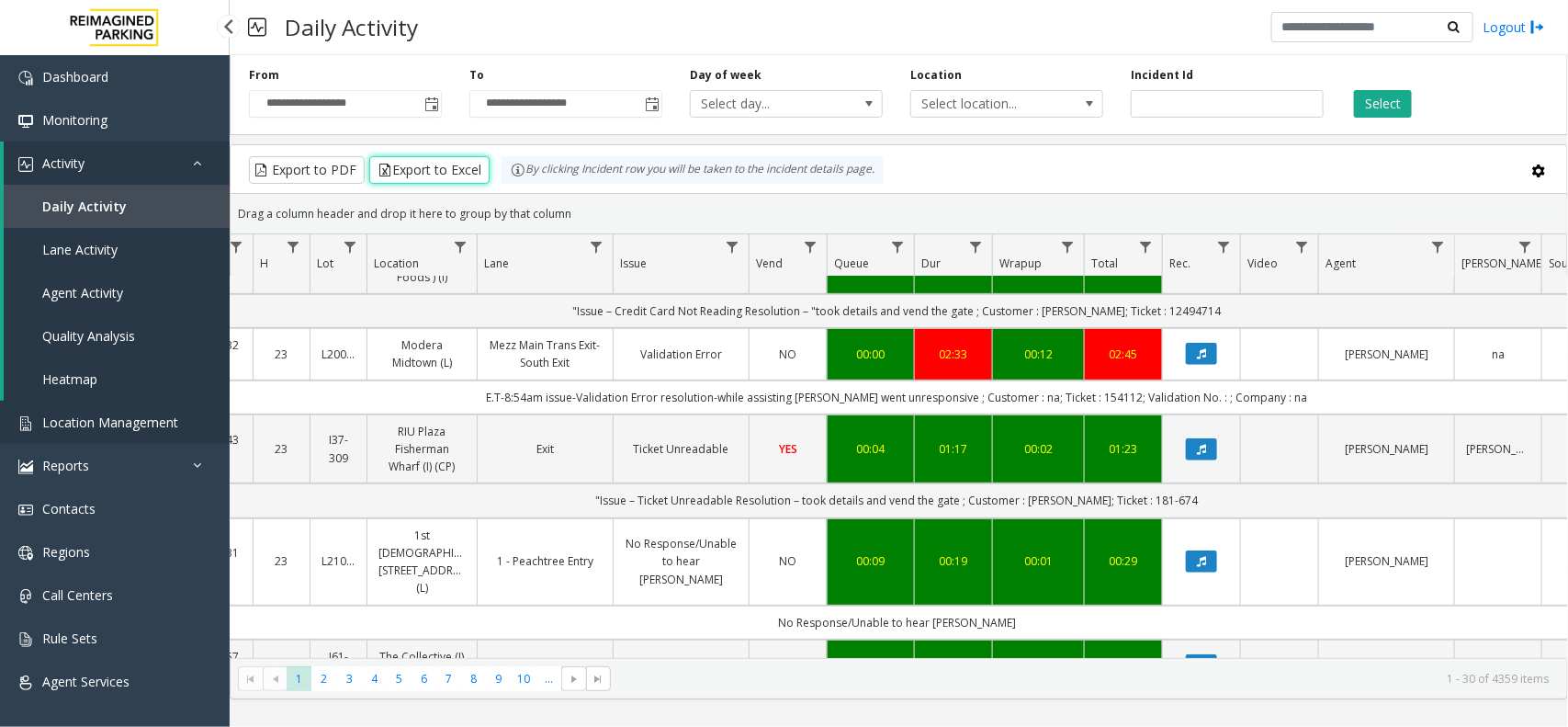 click on "Location Management" at bounding box center (110, 422) 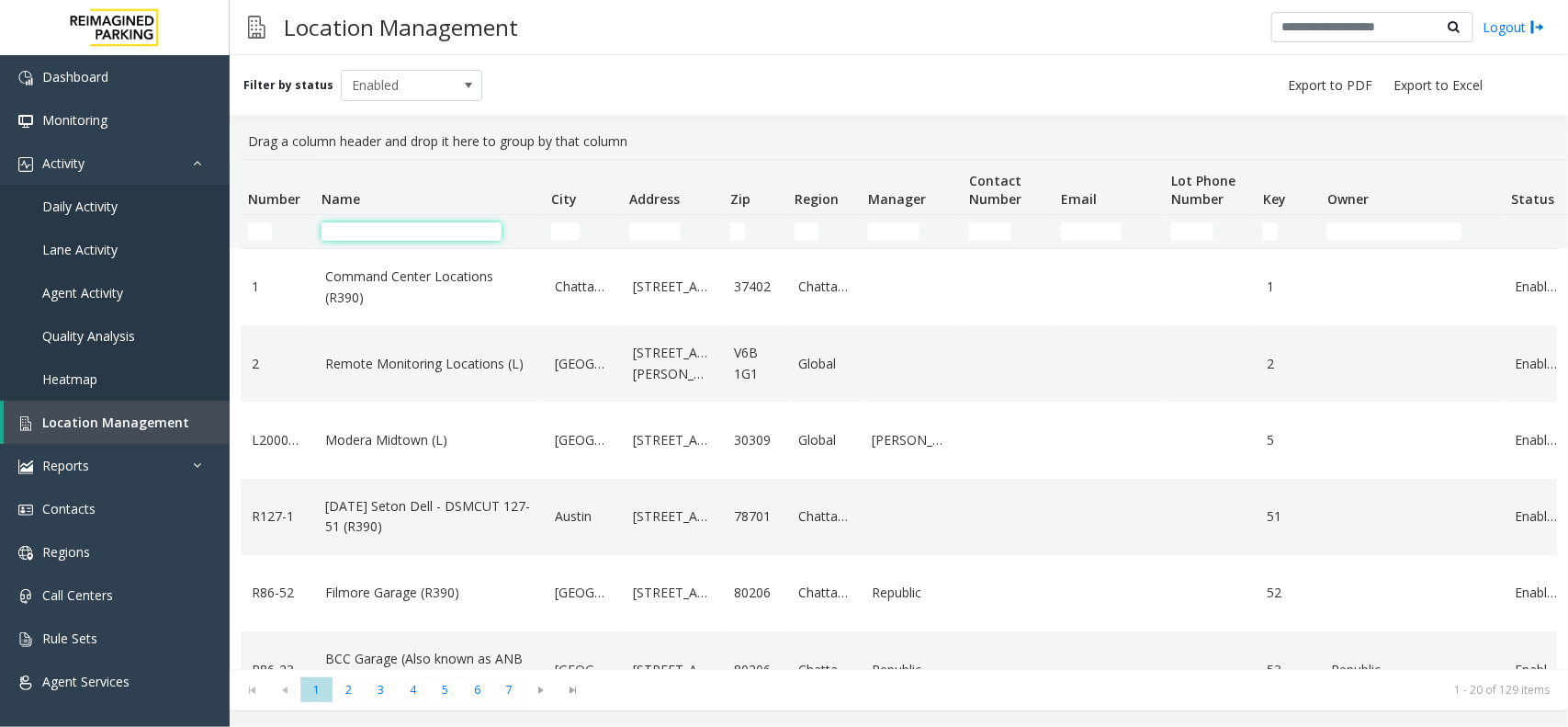 click 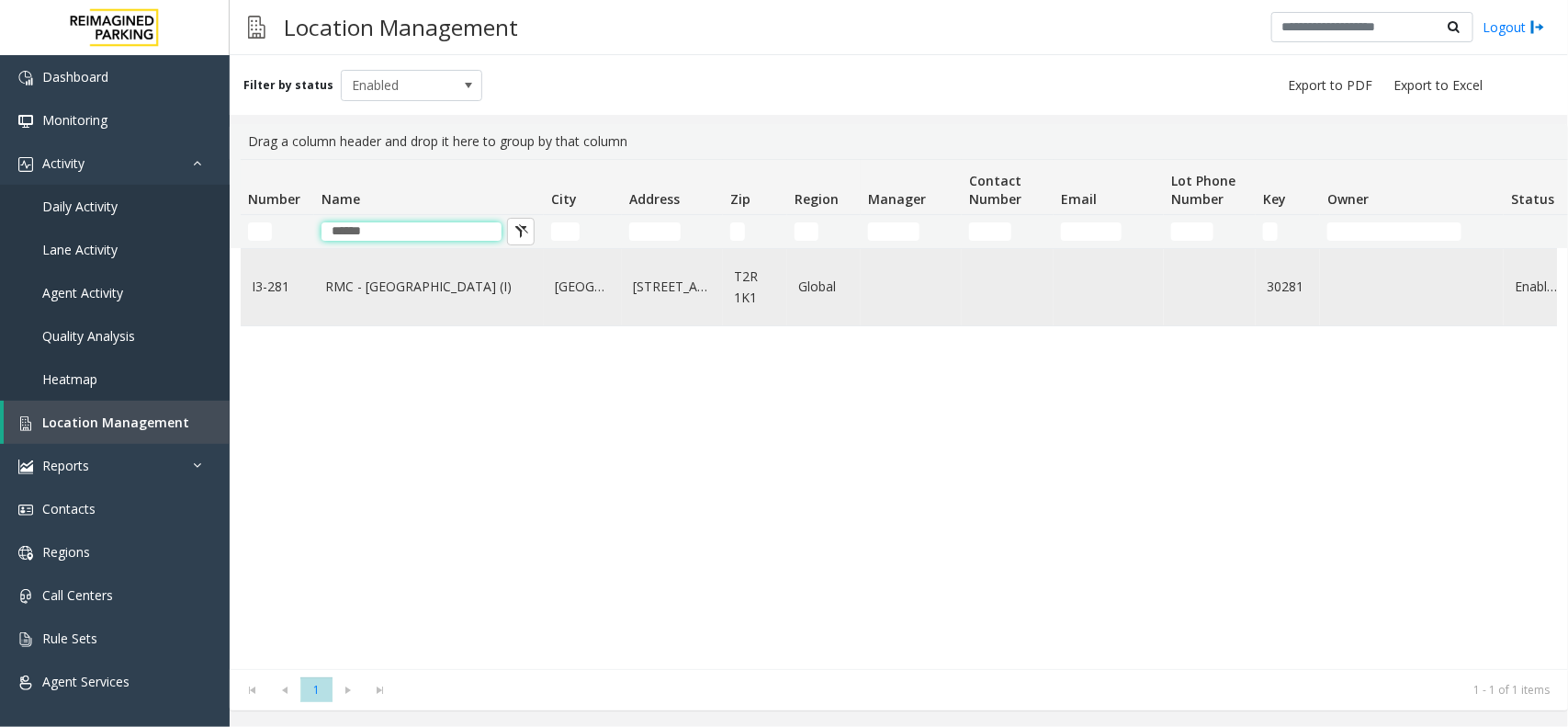 type on "*****" 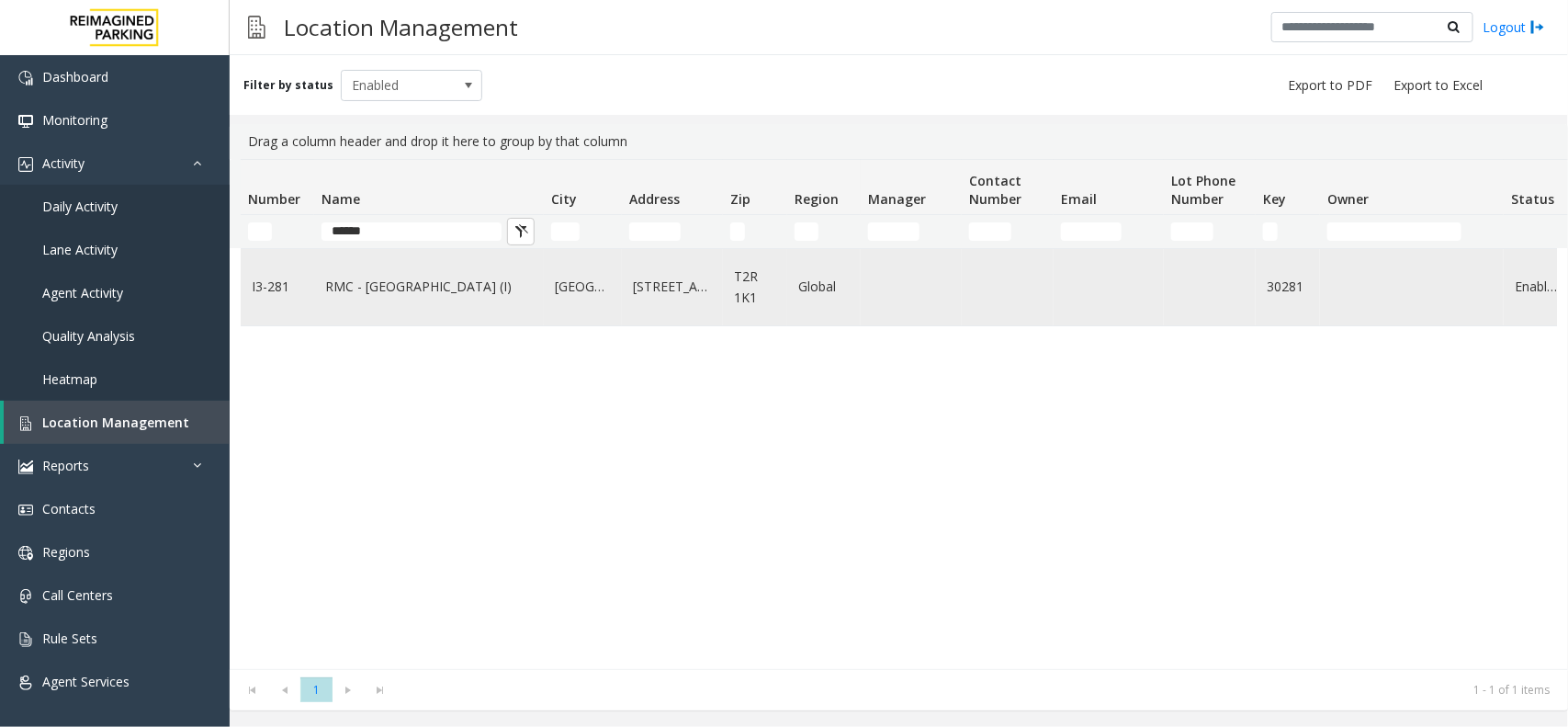 click on "RMC - Mount Royal Village (I)" 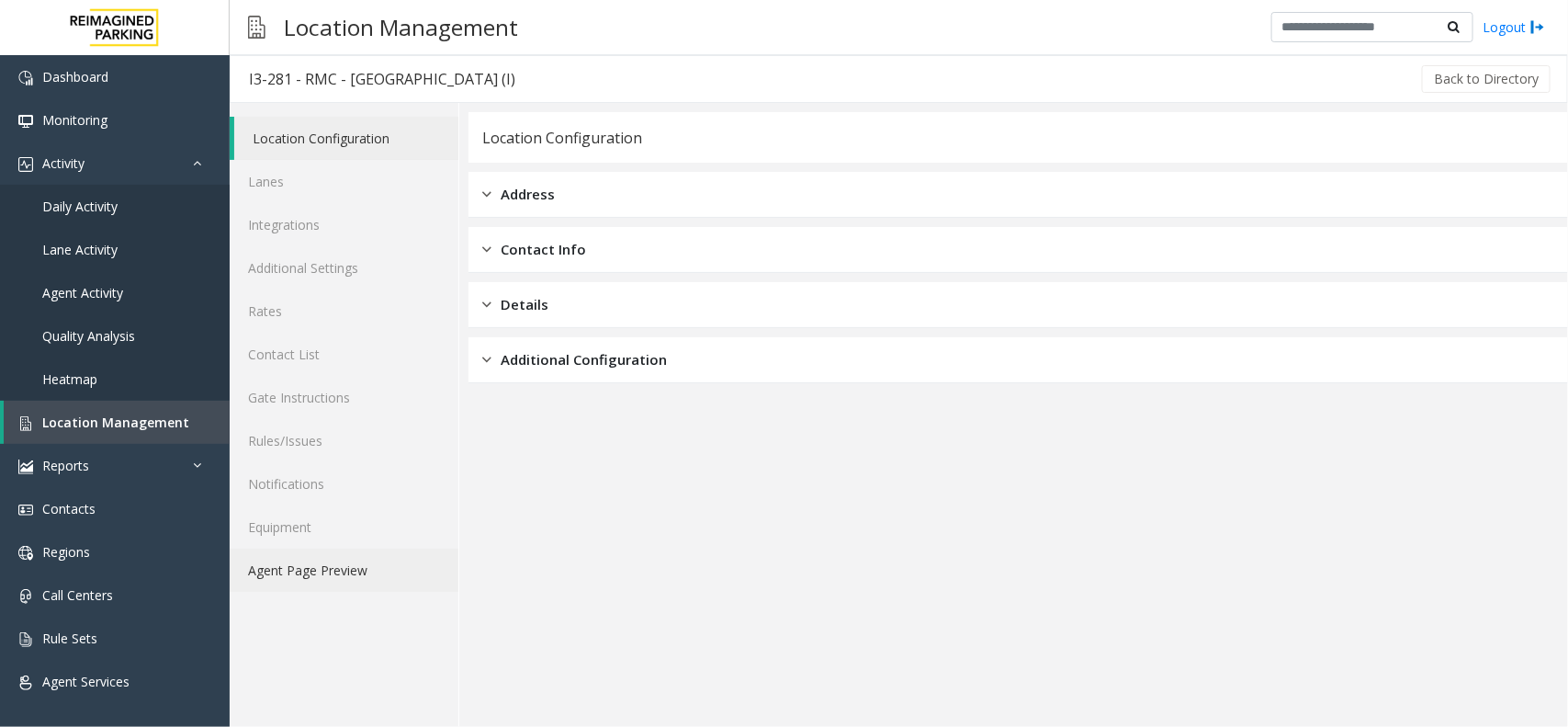 click on "Agent Page Preview" 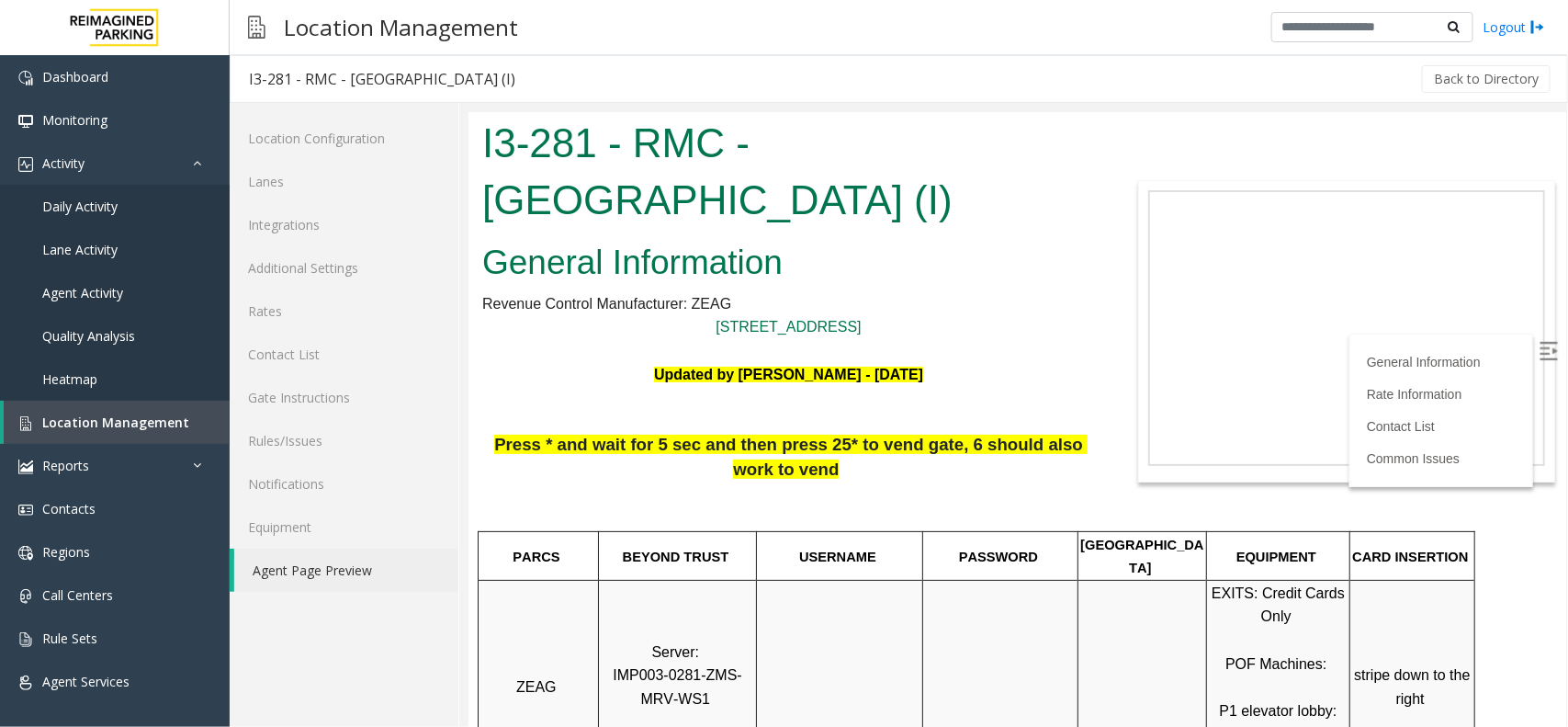 scroll, scrollTop: 345, scrollLeft: 0, axis: vertical 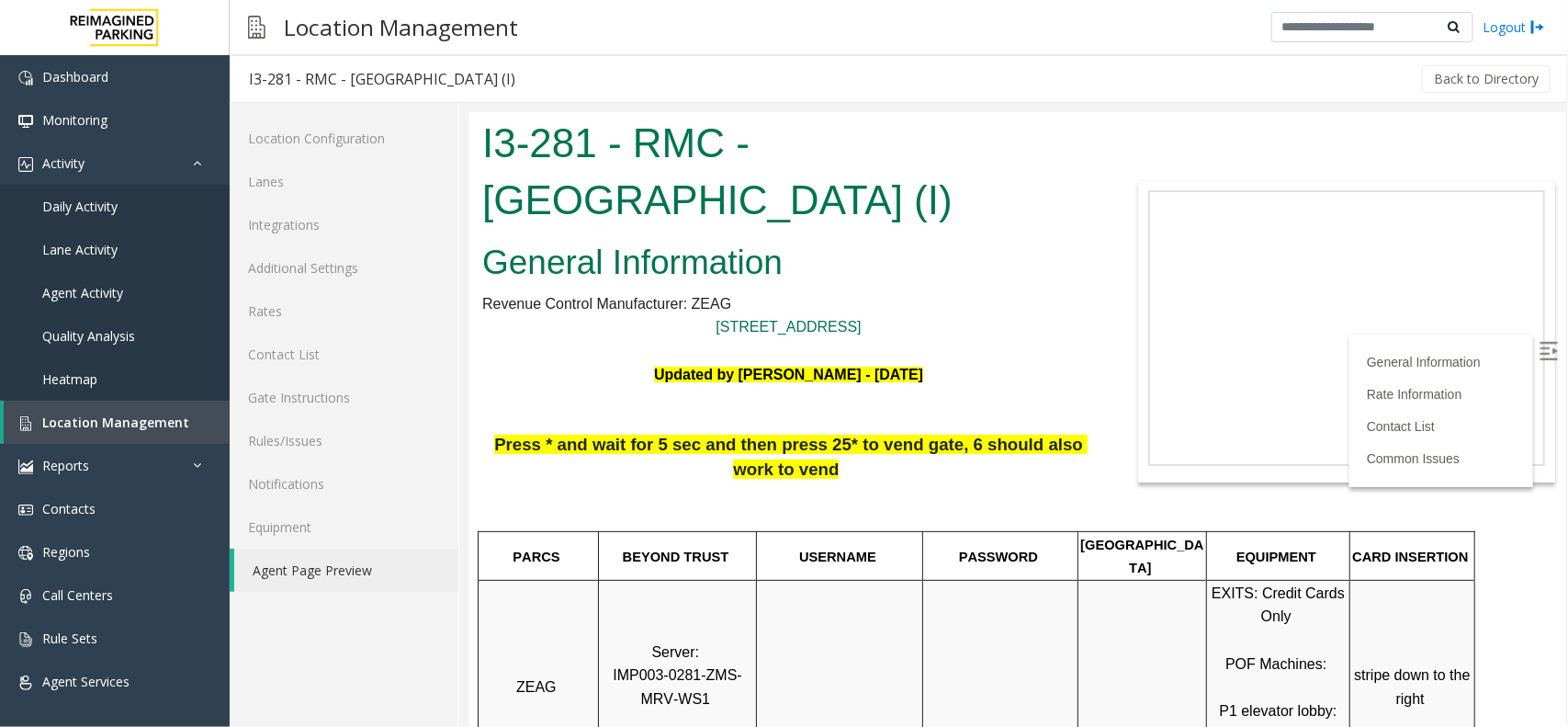 click on "Agent Page Preview" 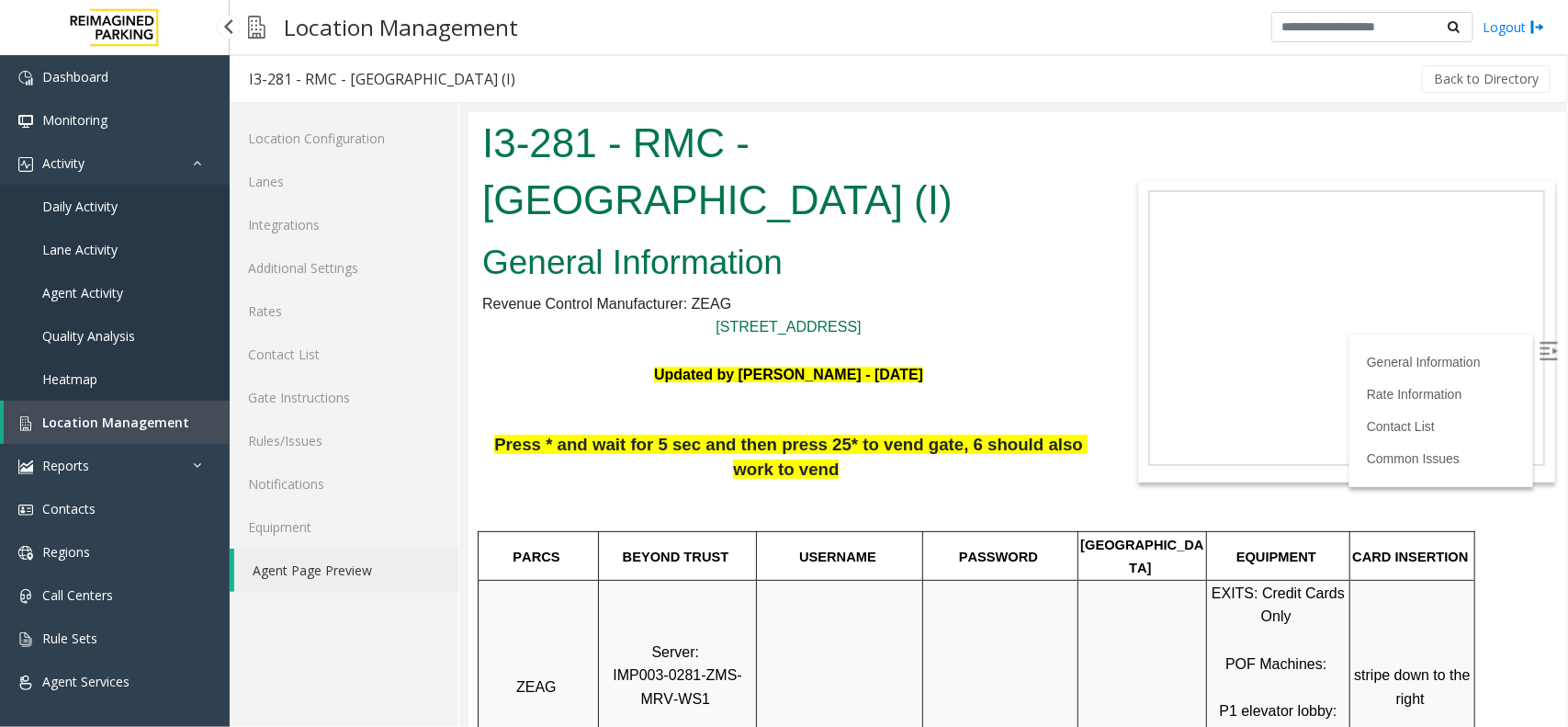 click on "Location Management" at bounding box center [116, 422] 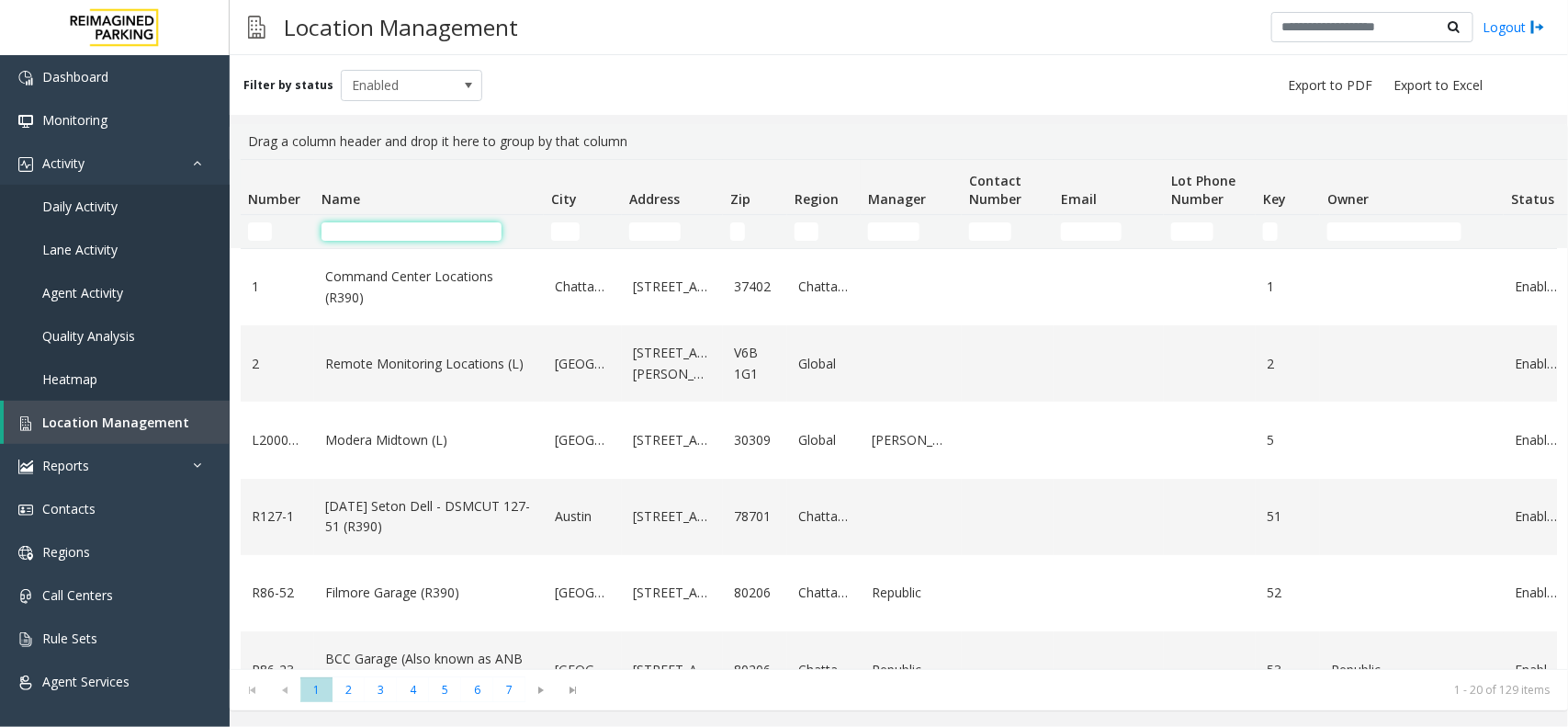 click 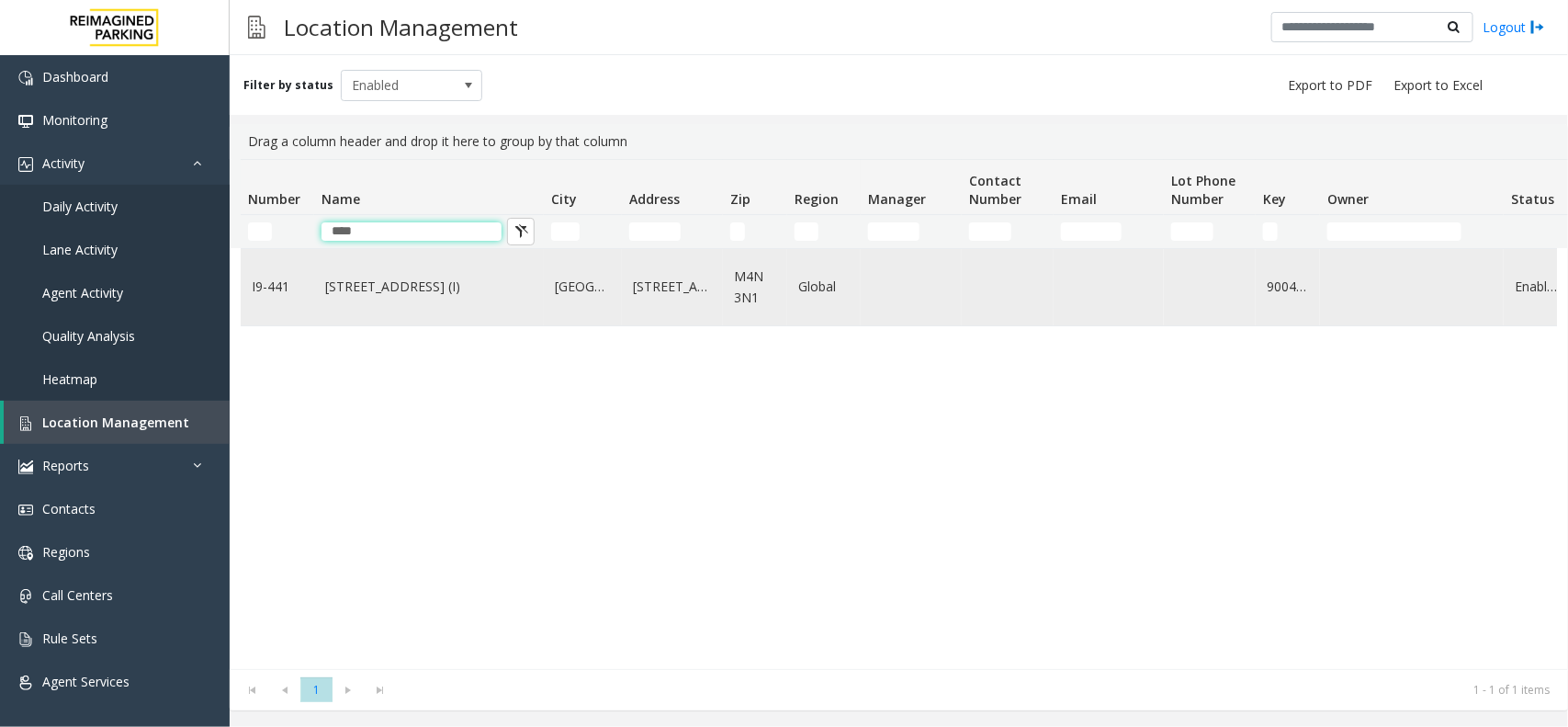 type on "****" 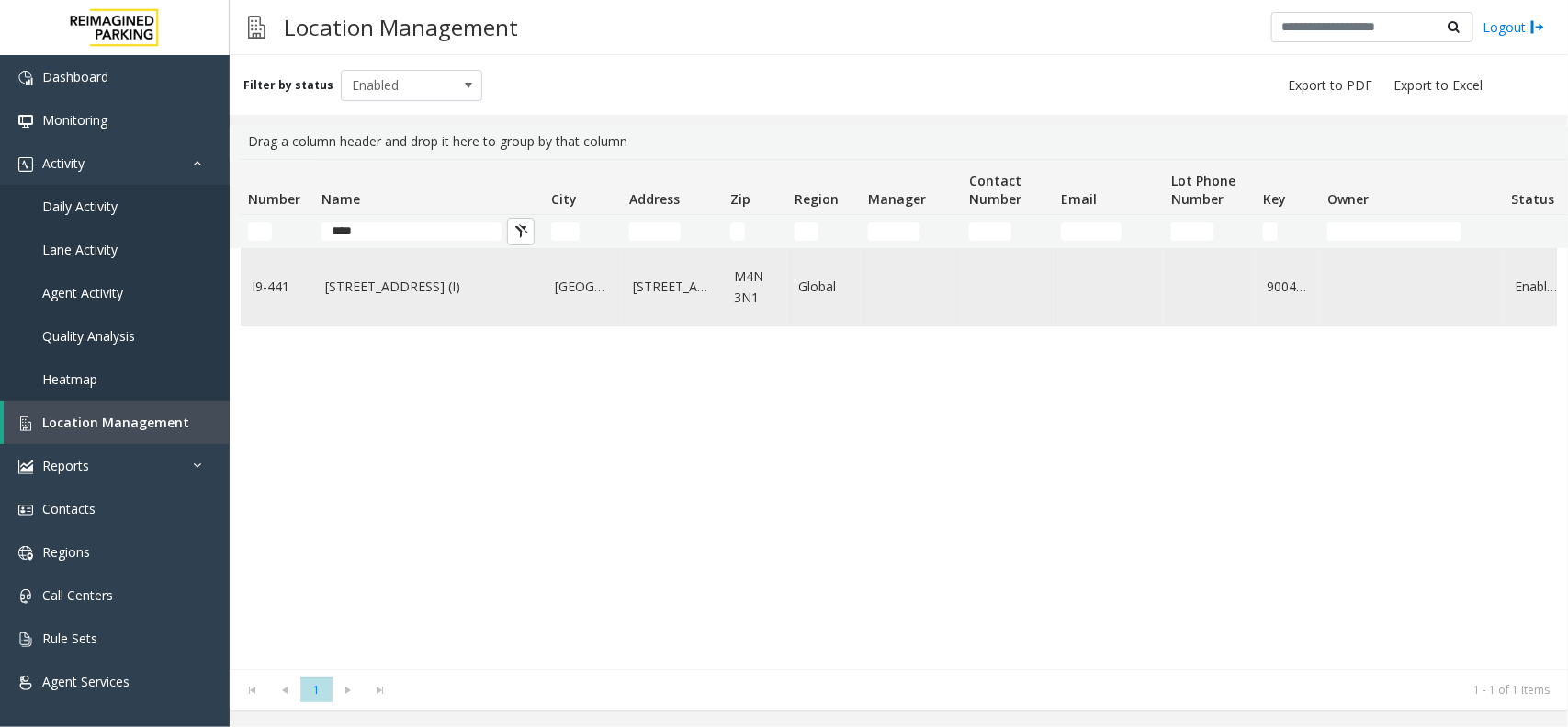 click on "[STREET_ADDRESS] (I)" 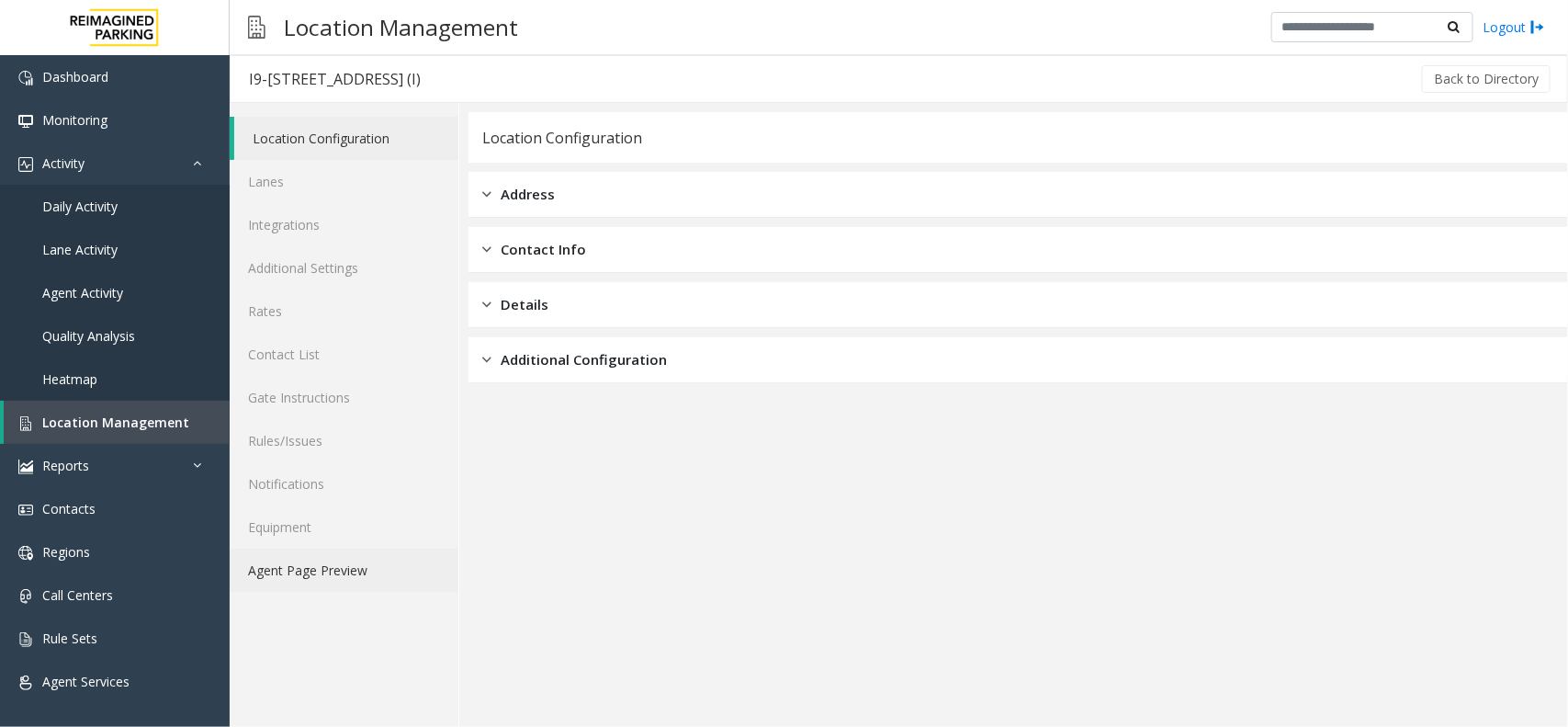 click on "Agent Page Preview" 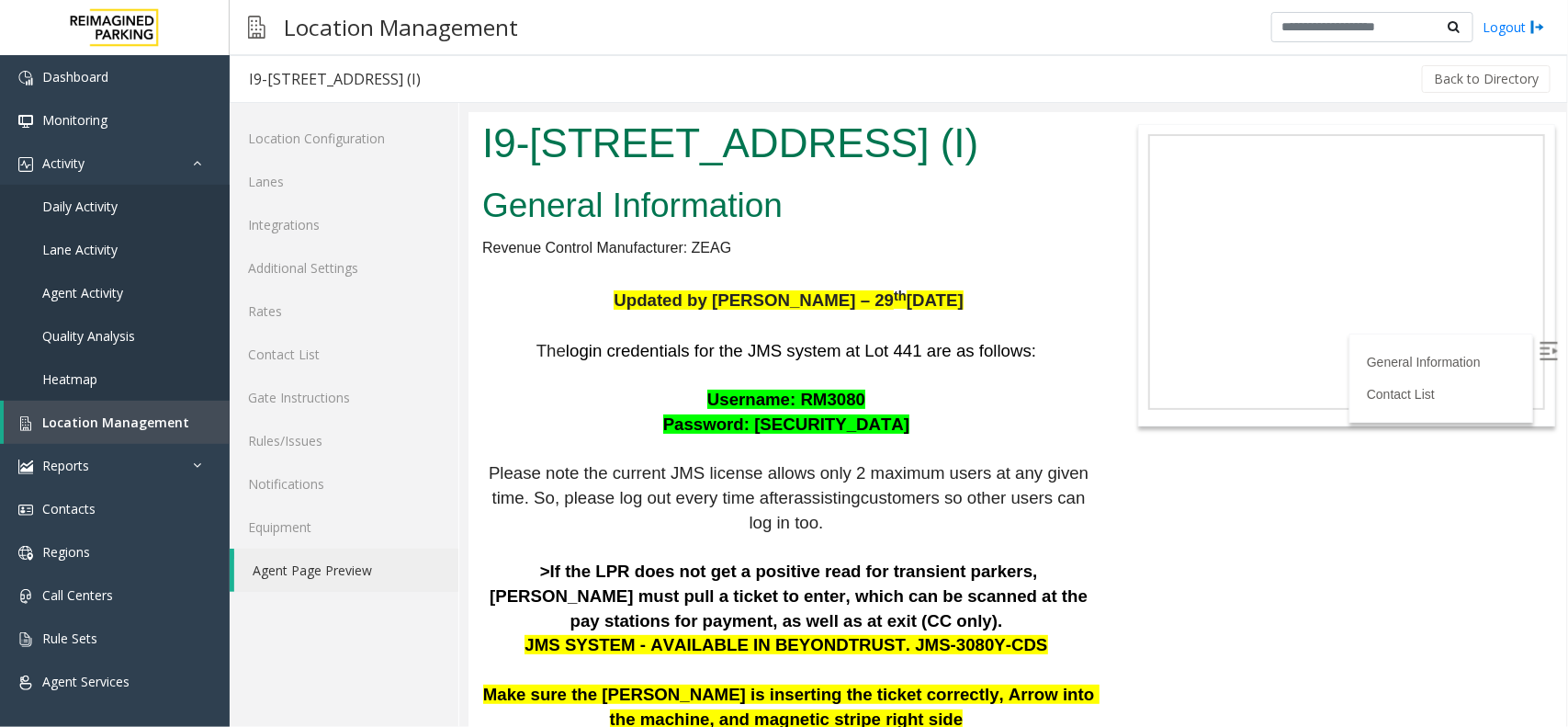 scroll, scrollTop: 1045, scrollLeft: 0, axis: vertical 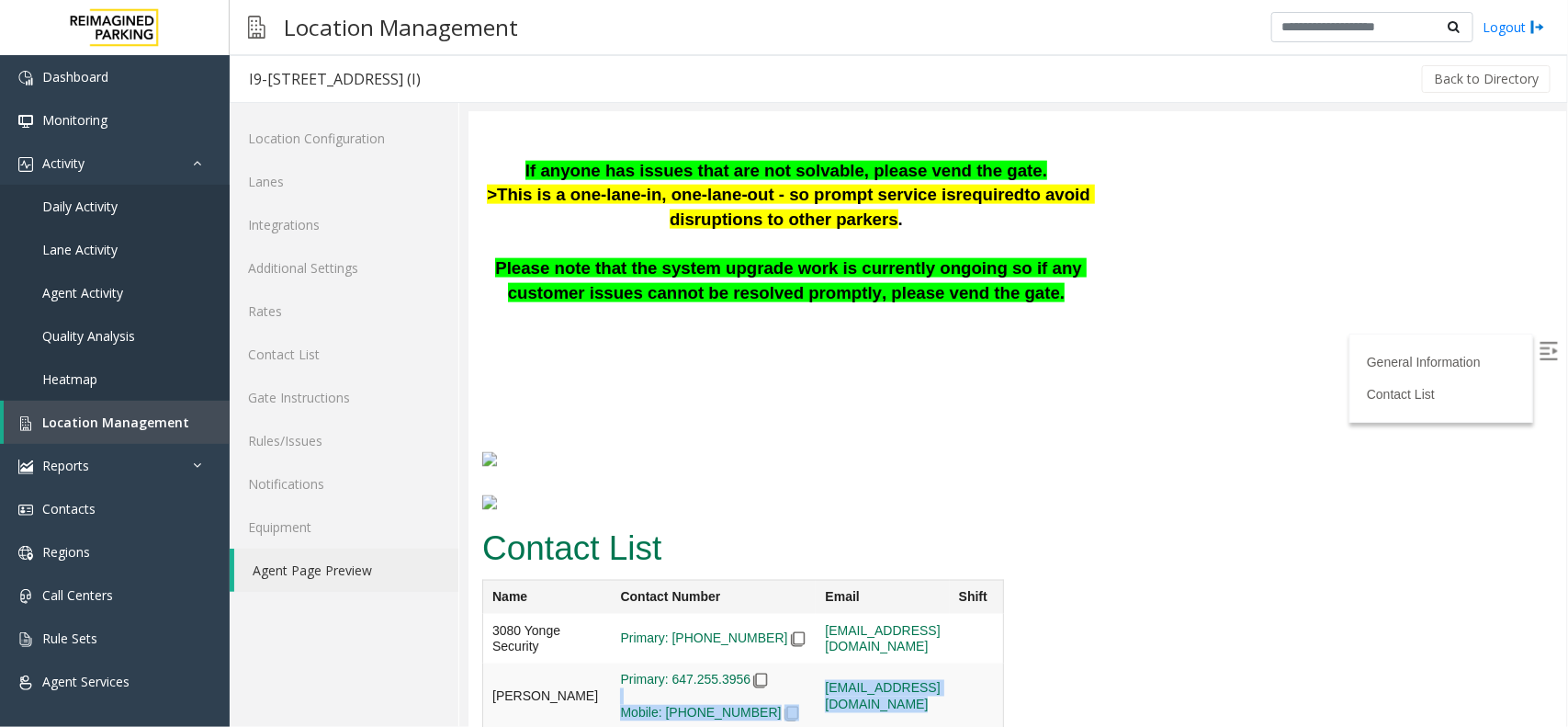 drag, startPoint x: 946, startPoint y: 673, endPoint x: 775, endPoint y: 668, distance: 171.0731 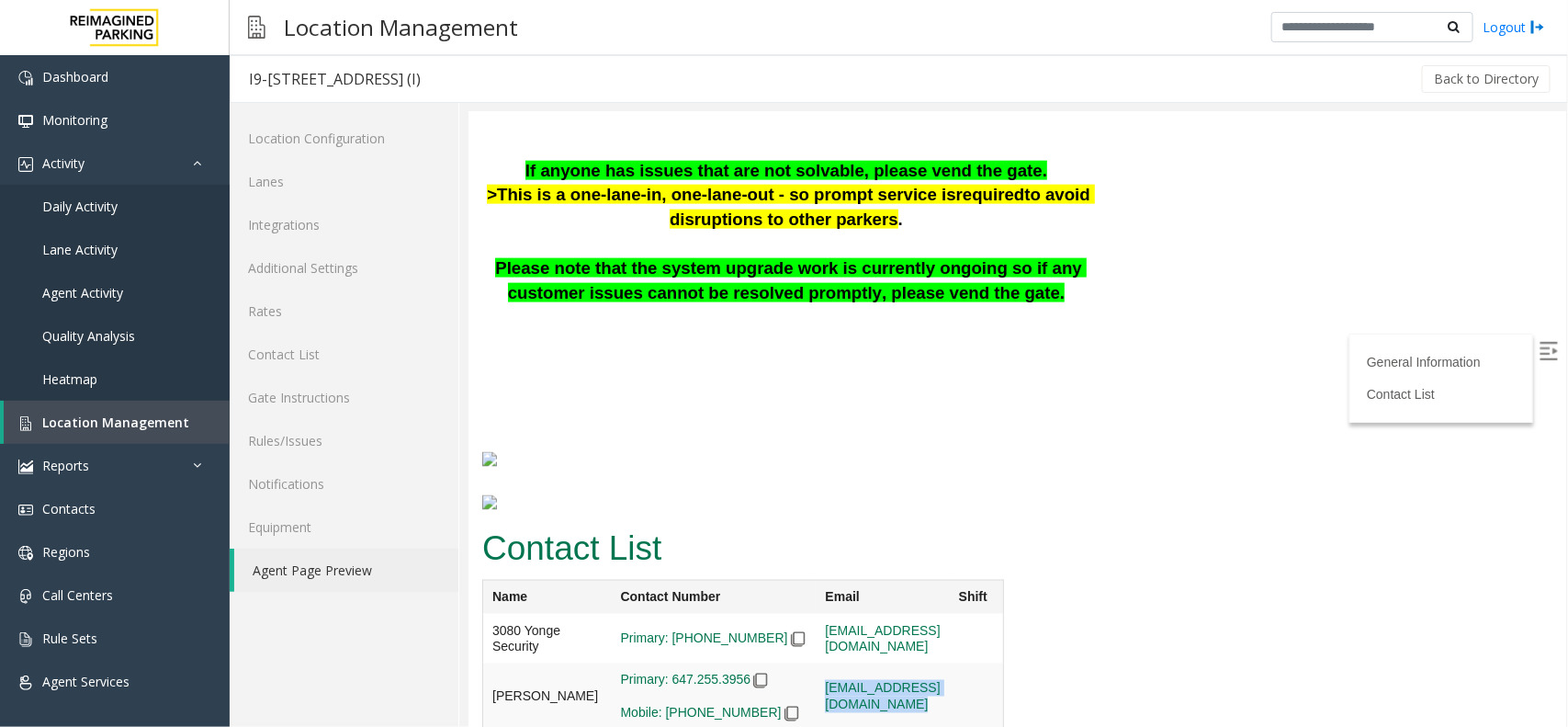 drag, startPoint x: 948, startPoint y: 672, endPoint x: 783, endPoint y: 674, distance: 165.01212 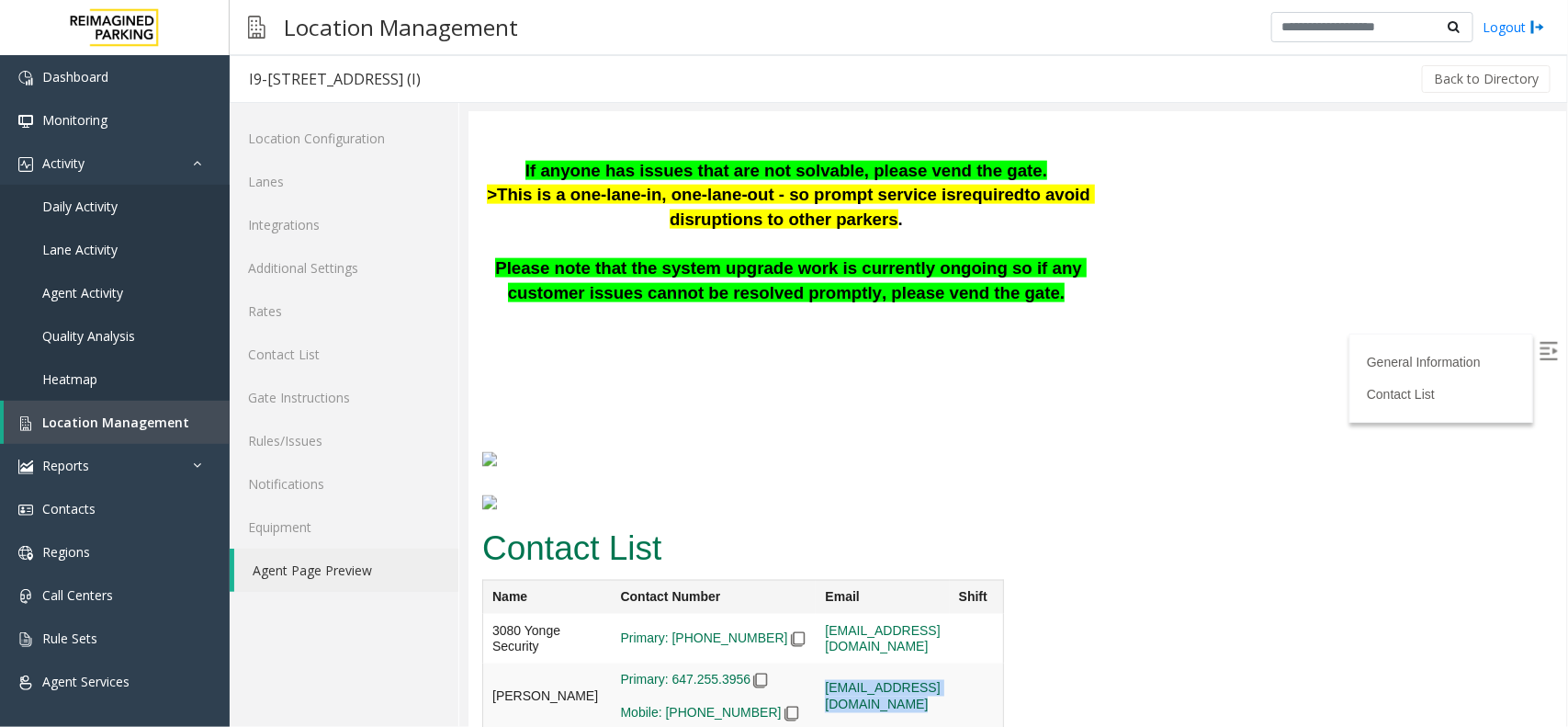 copy on "ptieken@impark.com" 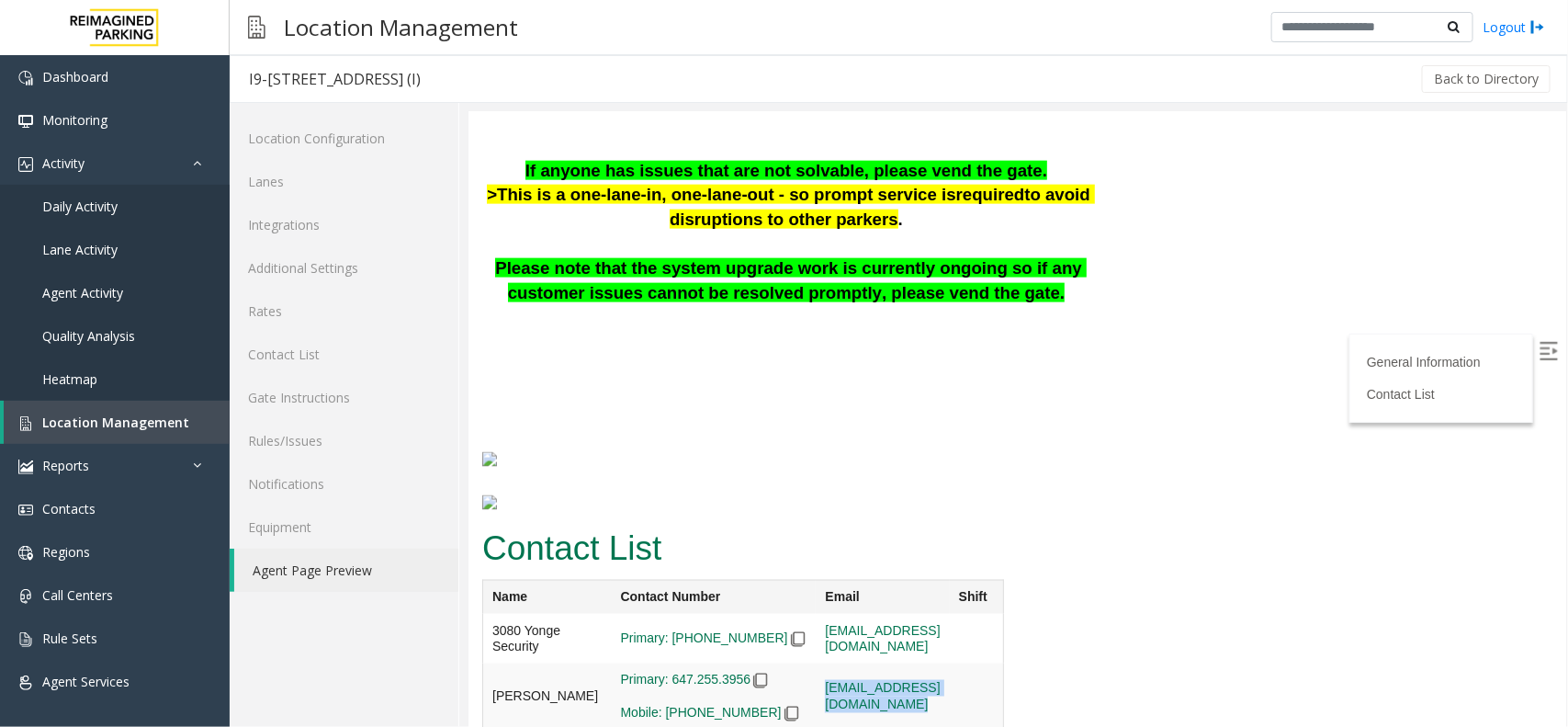 click at bounding box center [976, 638] 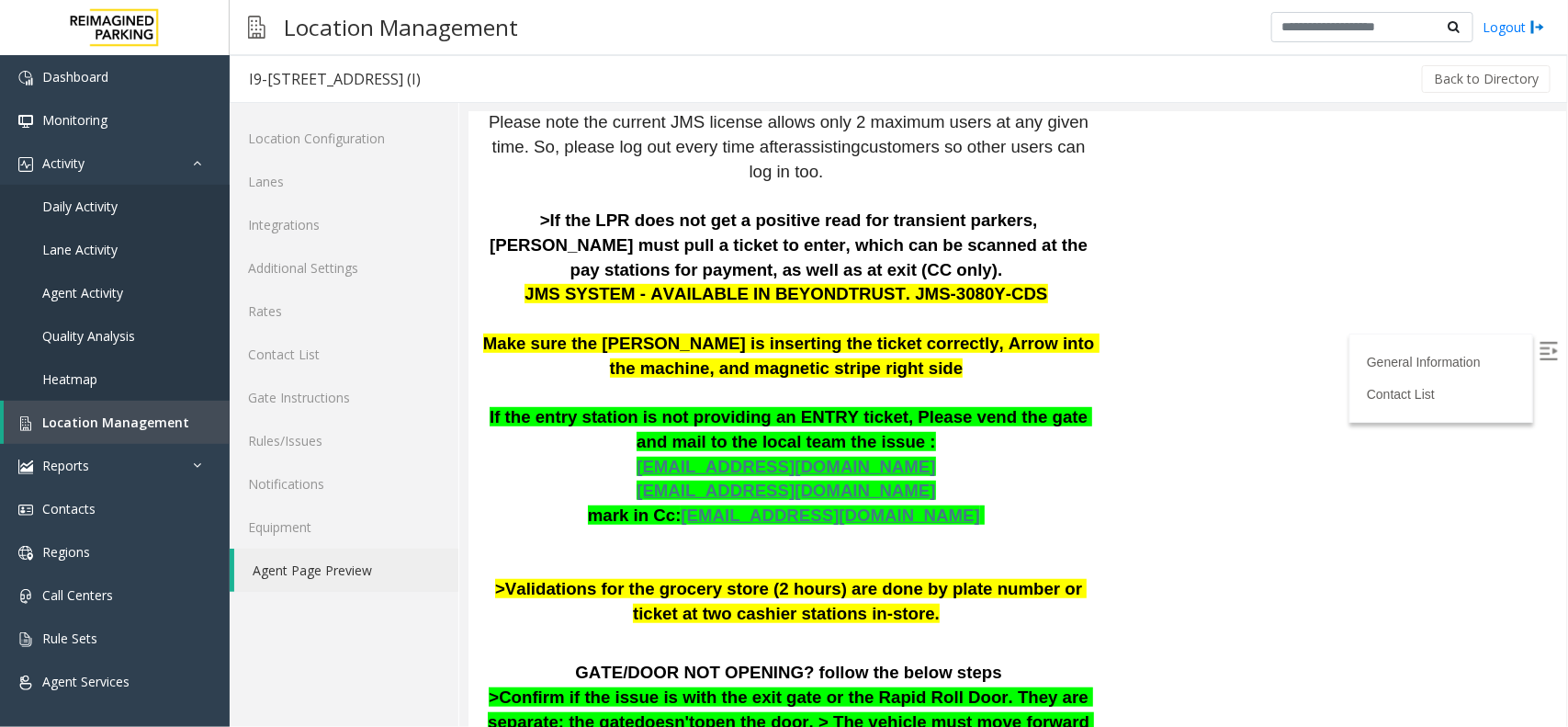 scroll, scrollTop: 0, scrollLeft: 0, axis: both 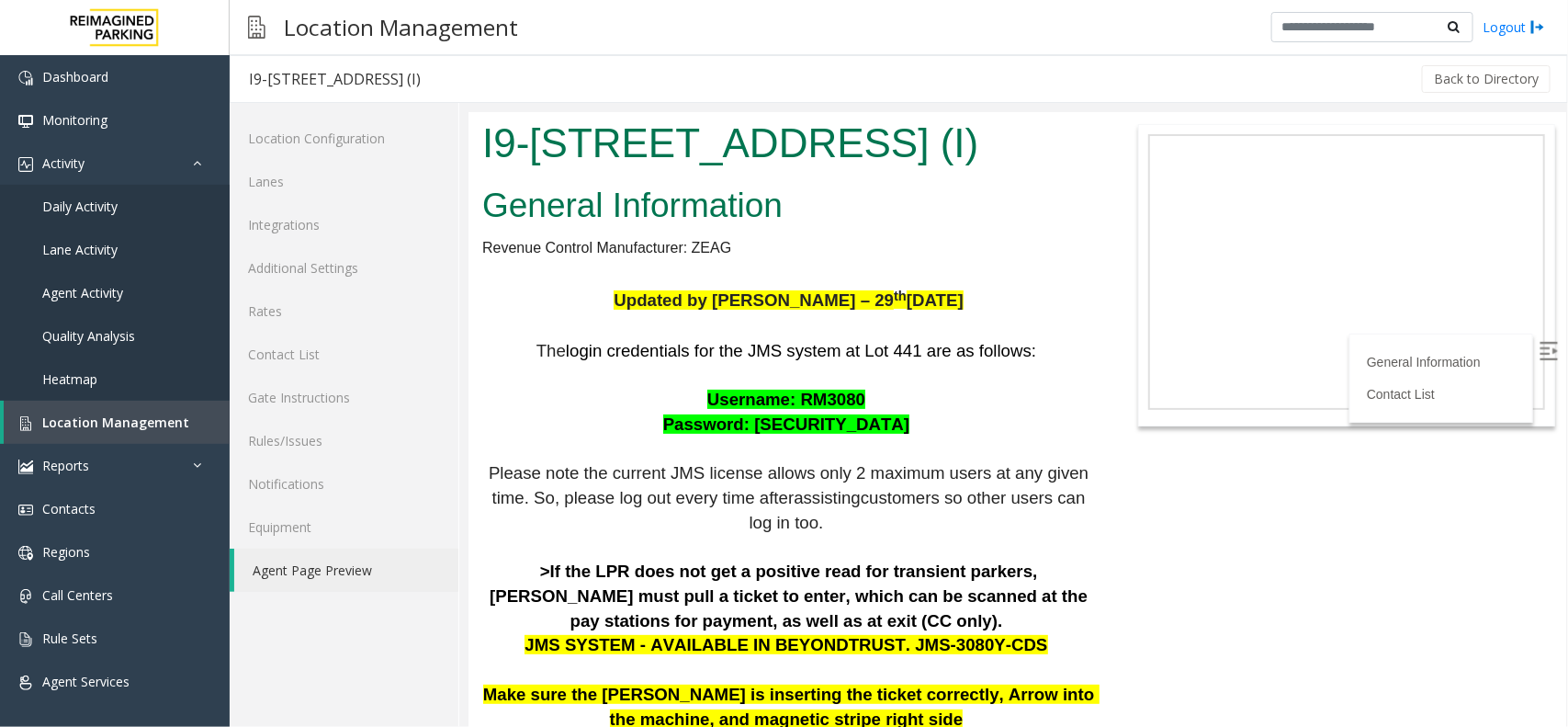drag, startPoint x: 1043, startPoint y: 144, endPoint x: 486, endPoint y: 155, distance: 557.1086 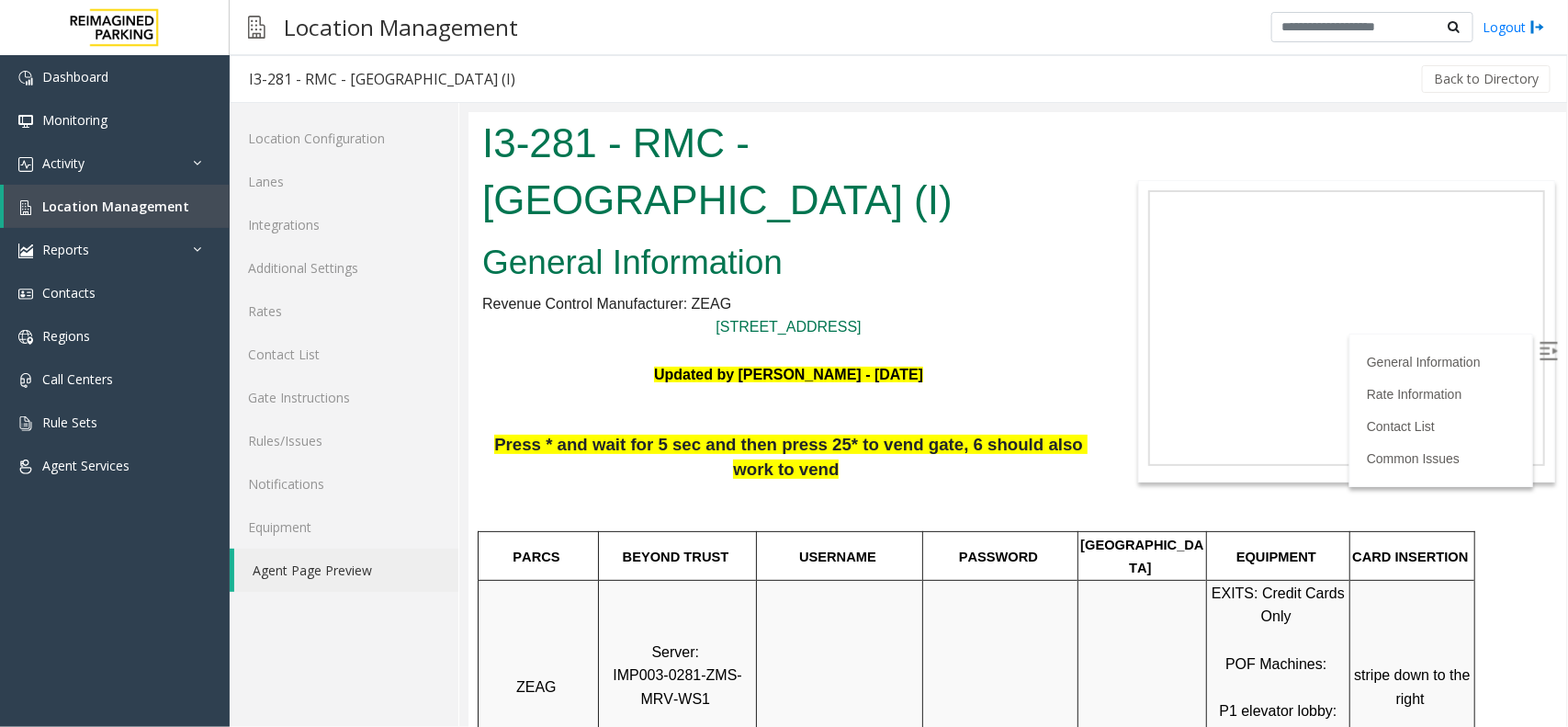 scroll, scrollTop: 0, scrollLeft: 0, axis: both 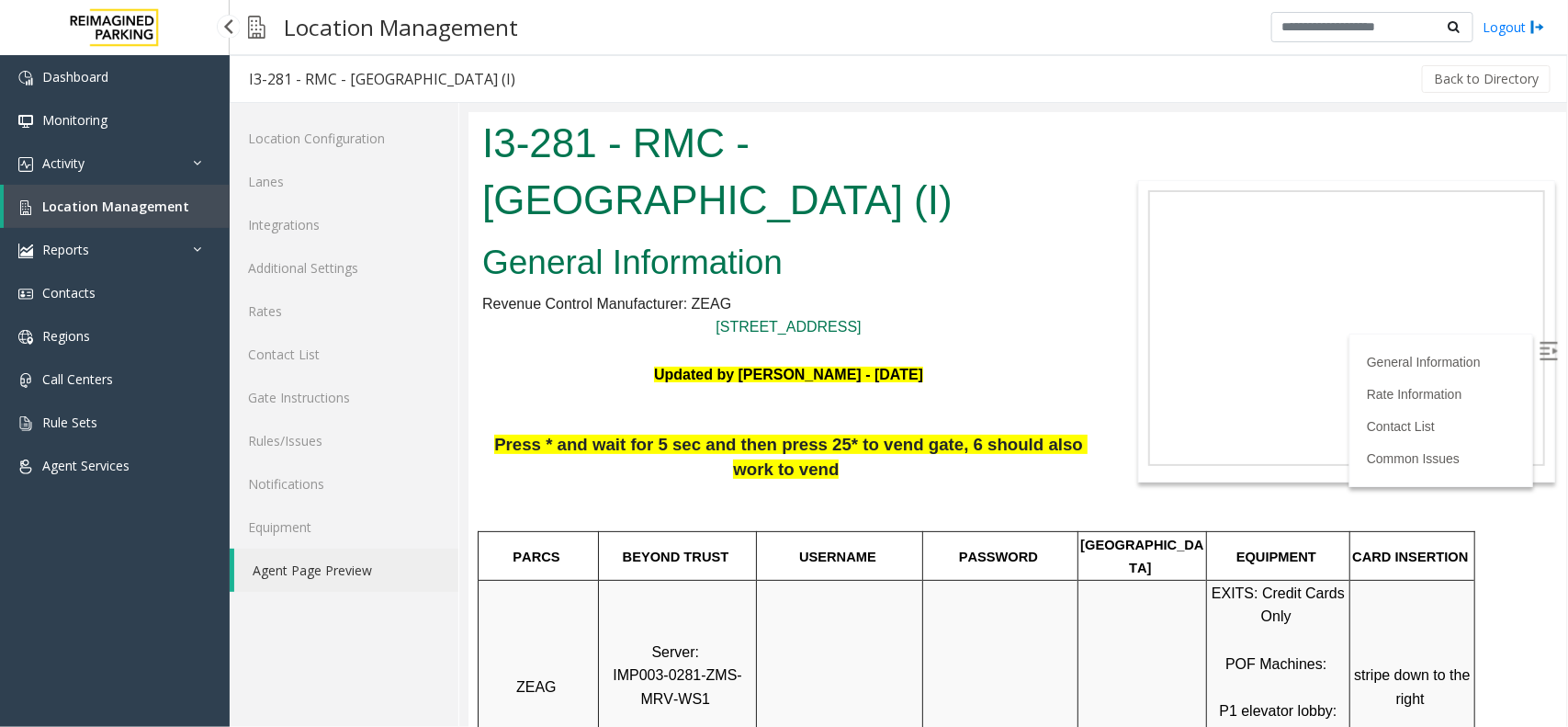 click on "Location Management" at bounding box center [116, 206] 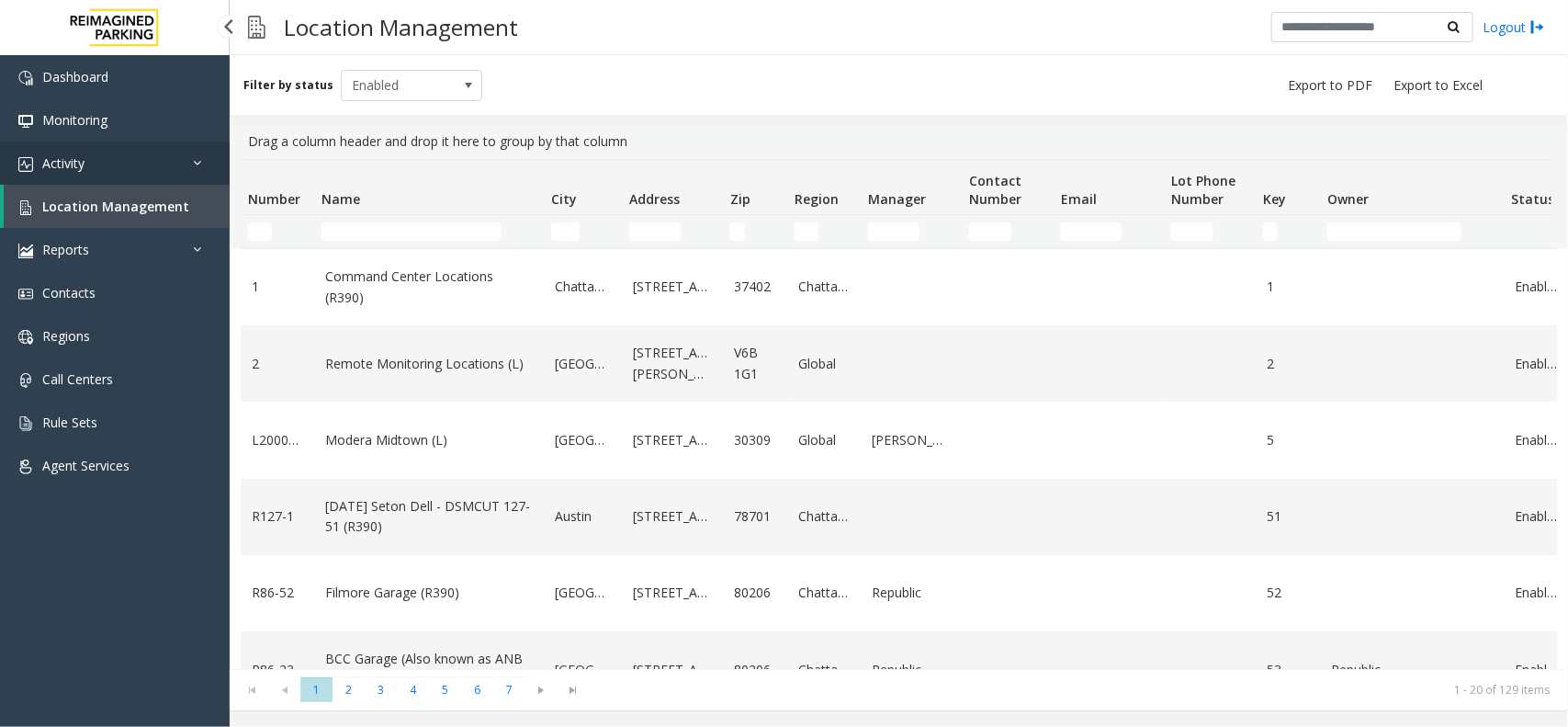 click on "Activity" at bounding box center (115, 163) 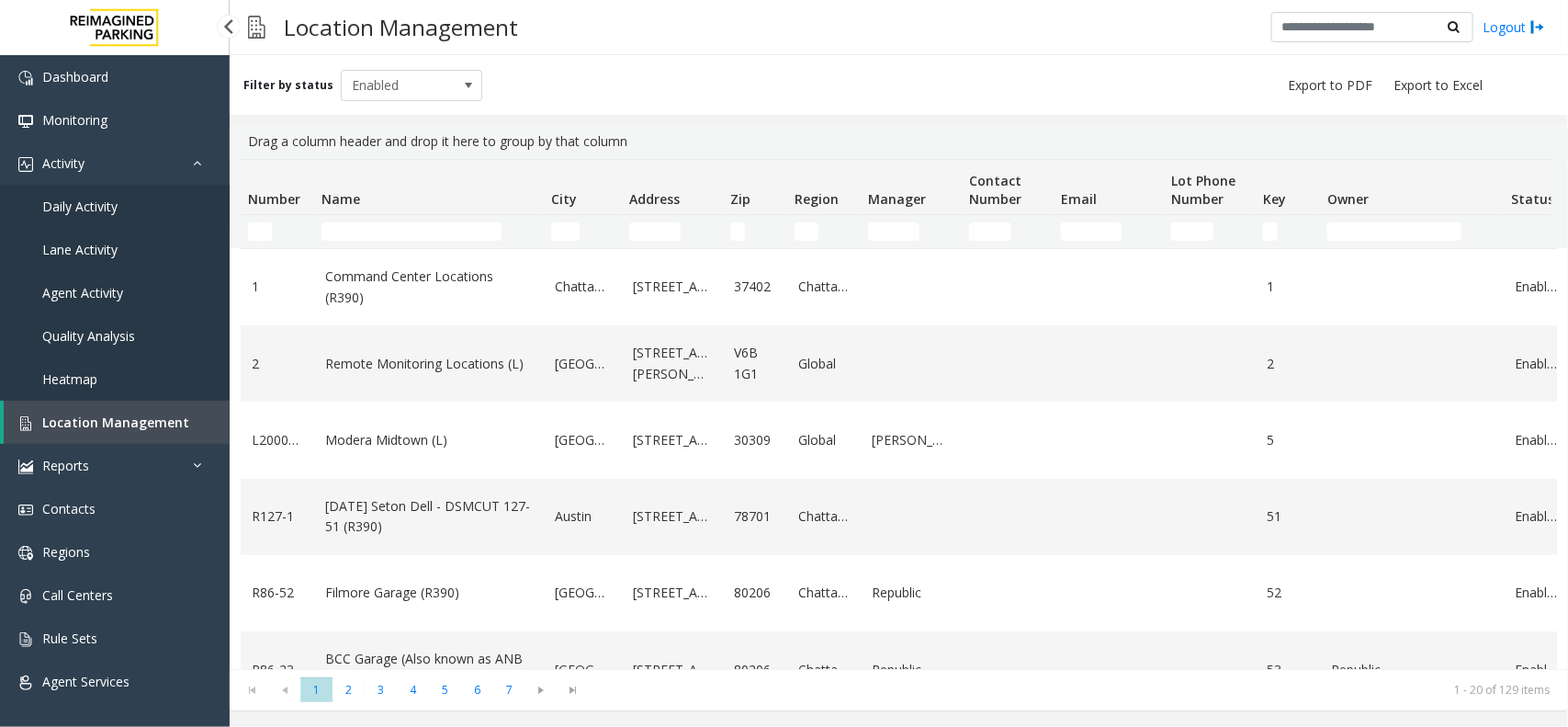 click on "Daily Activity" at bounding box center (115, 206) 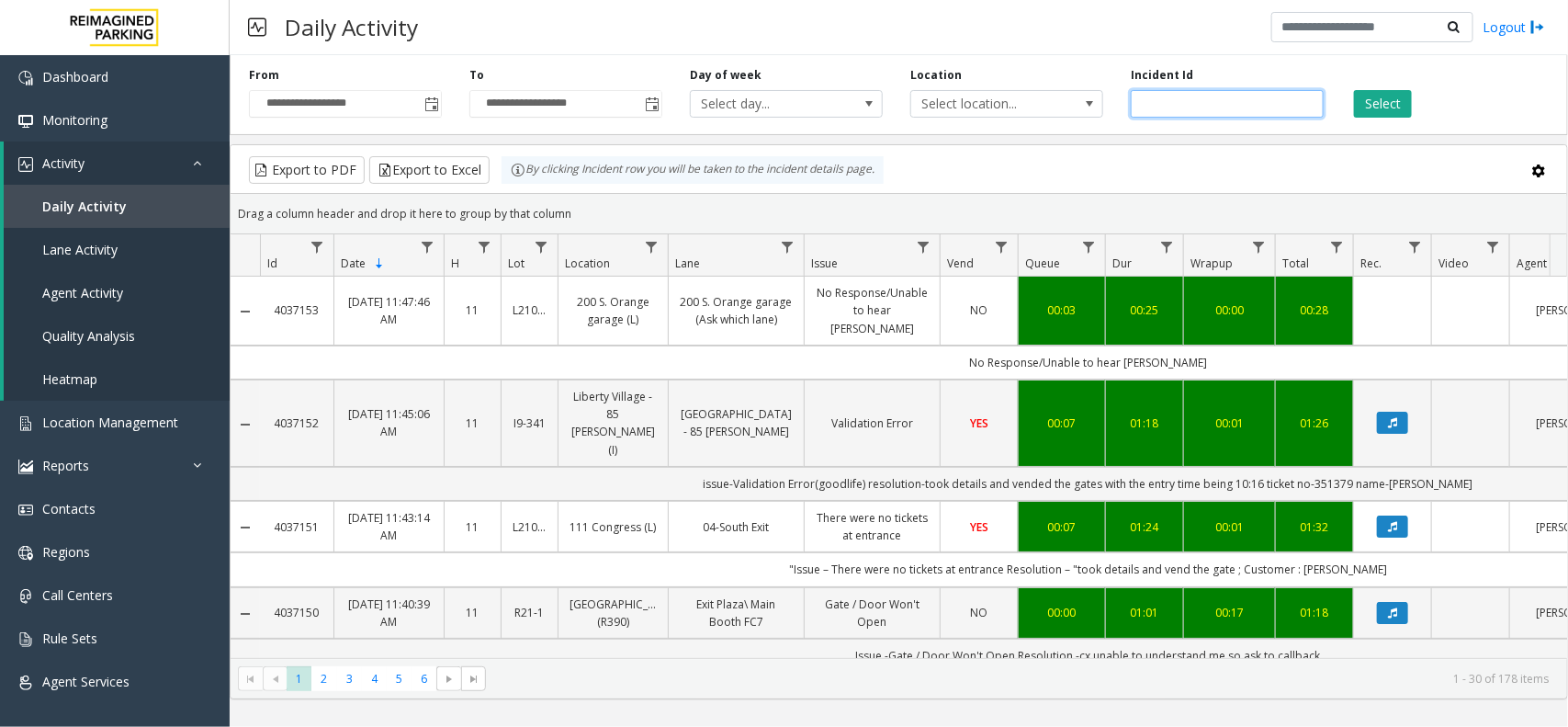 click 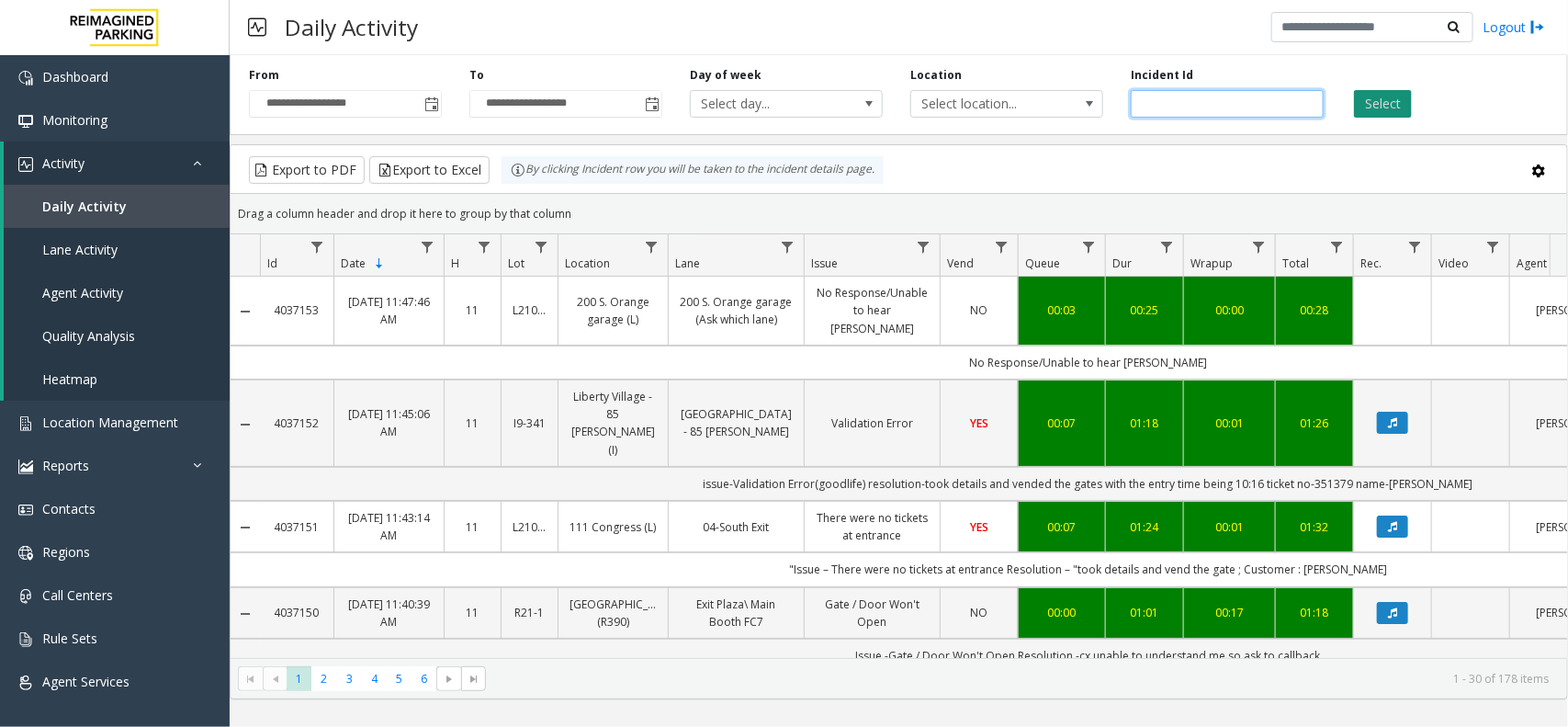 paste on "*******" 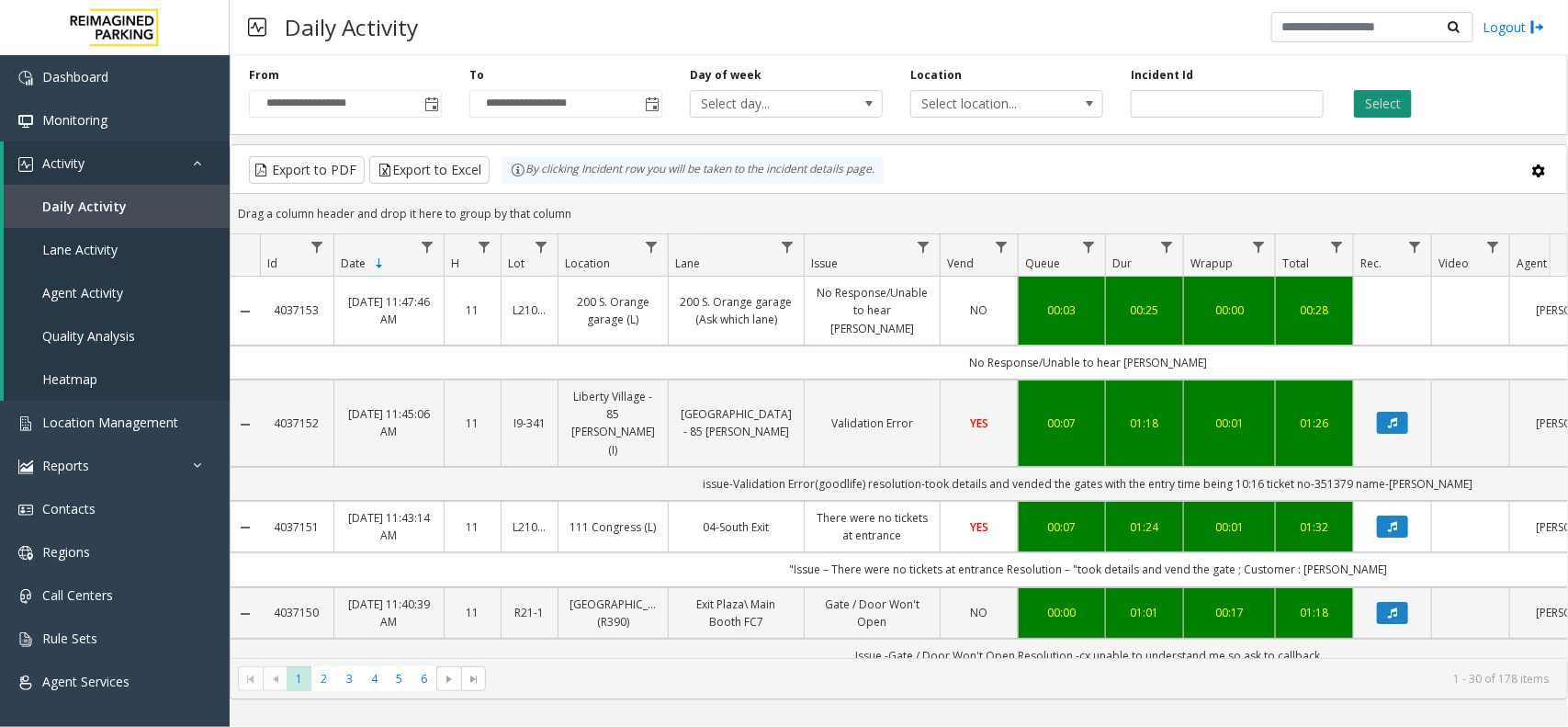 click on "Select" 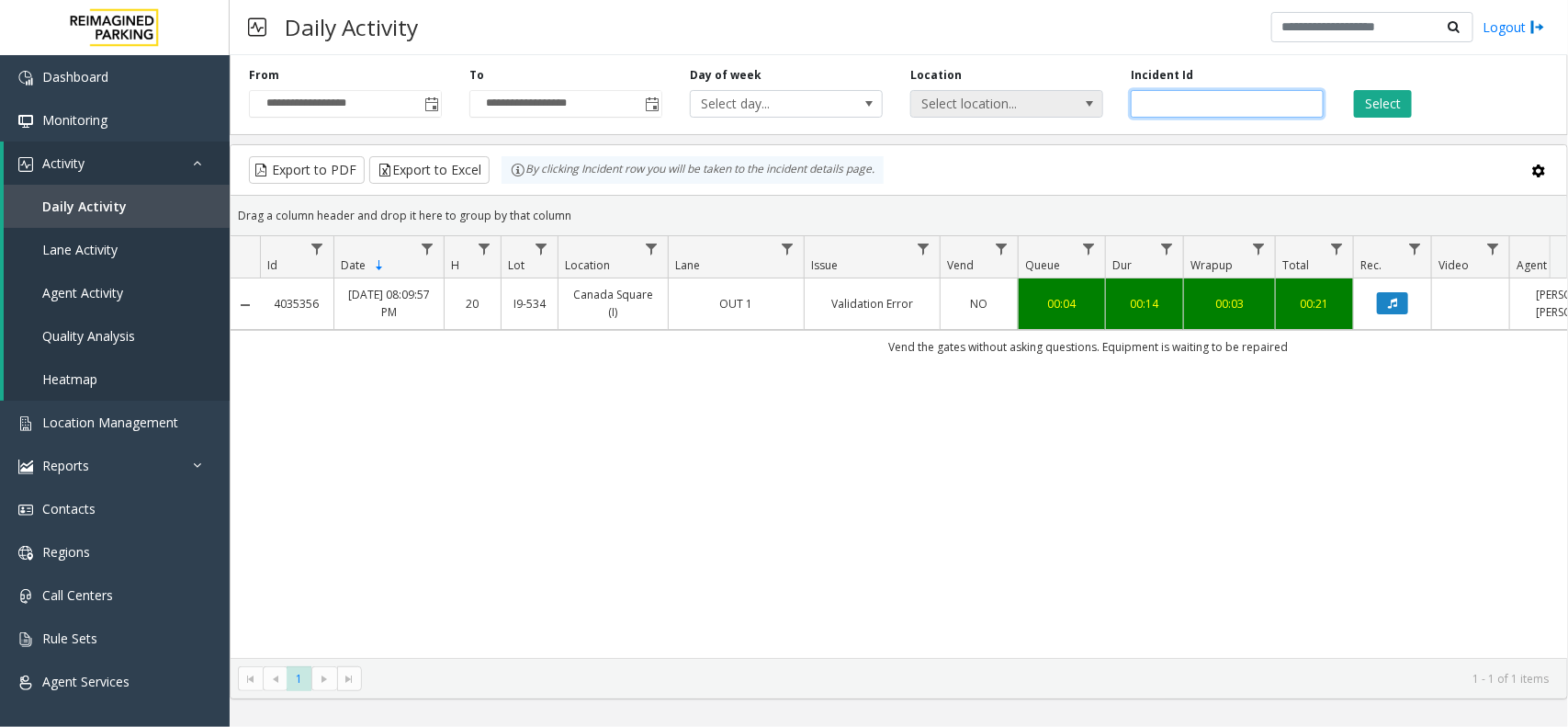 drag, startPoint x: 1256, startPoint y: 103, endPoint x: 1007, endPoint y: 104, distance: 249.00201 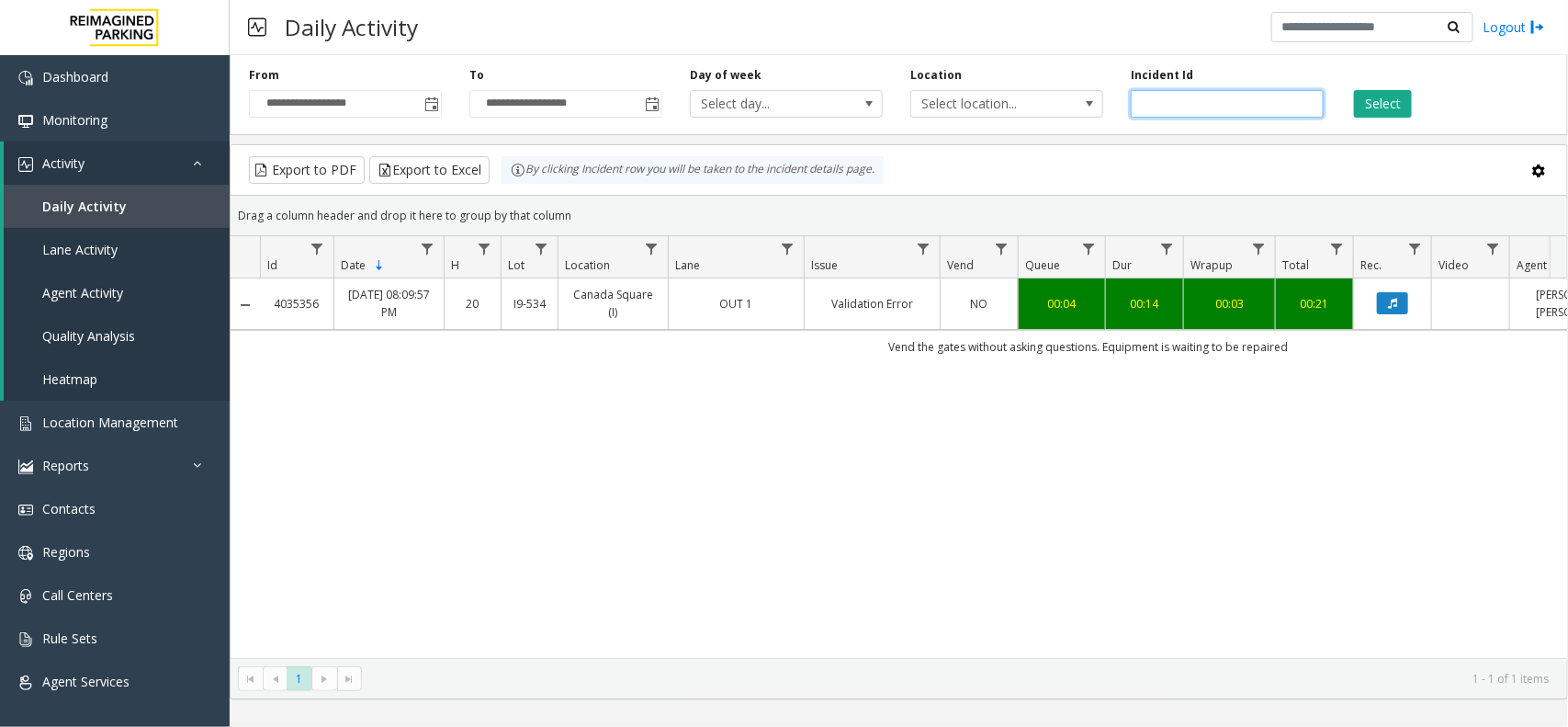 paste 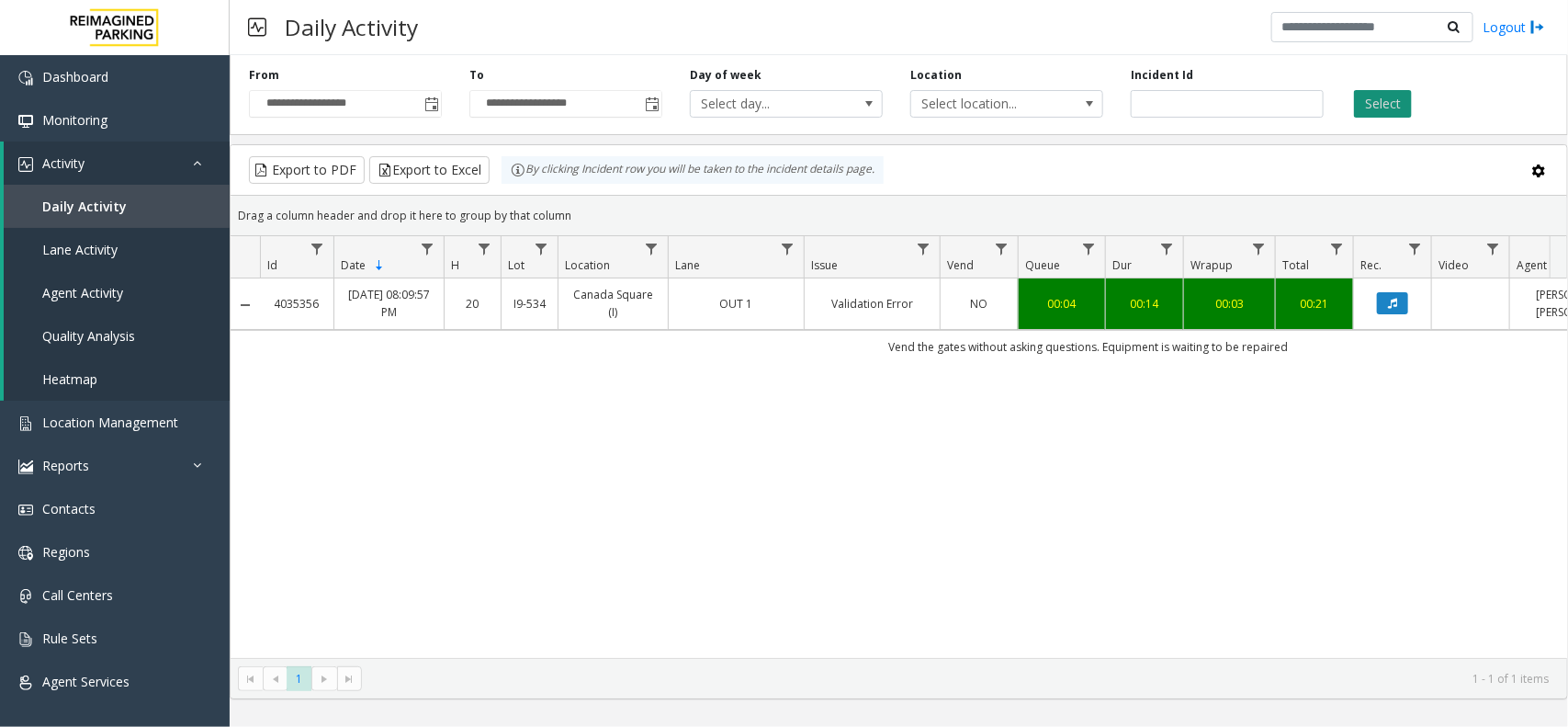 click on "Select" 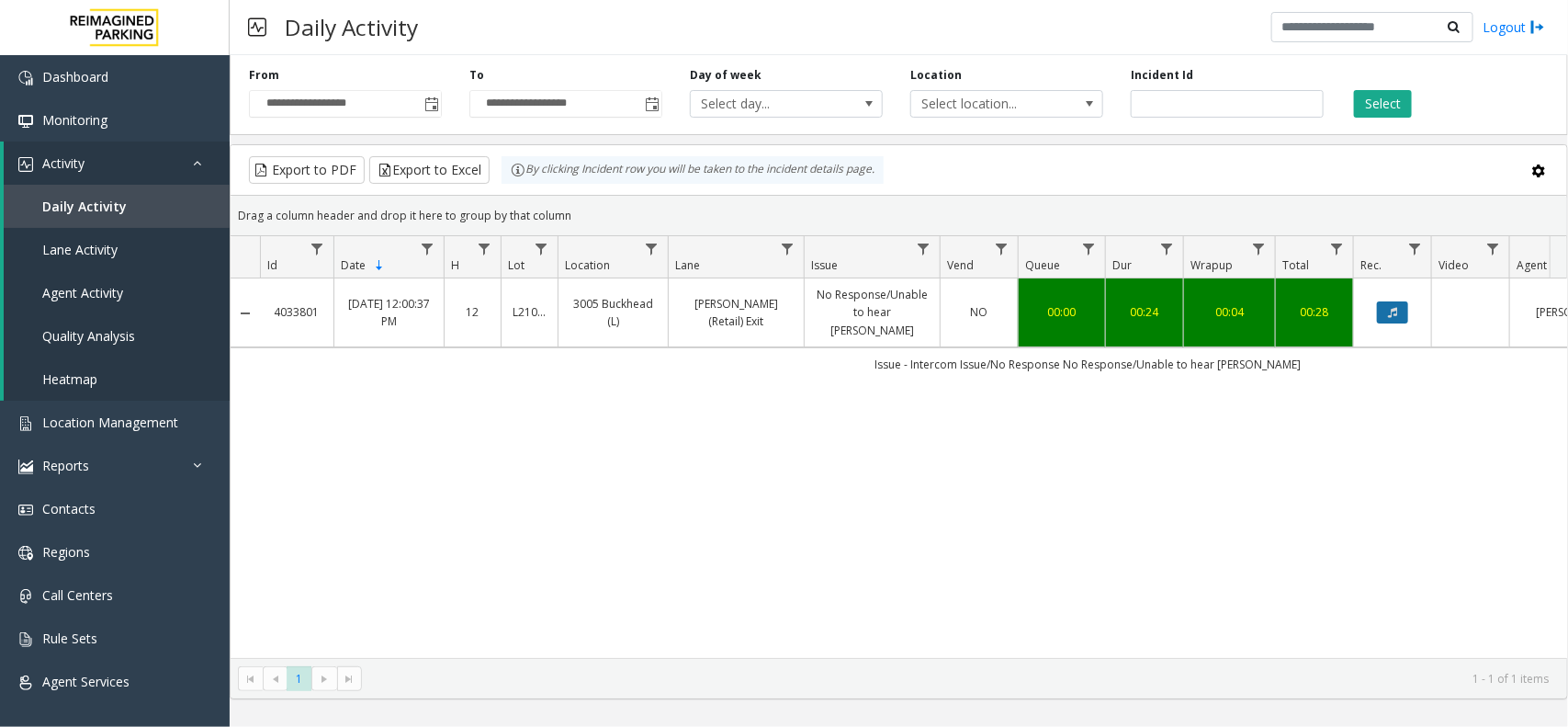 click 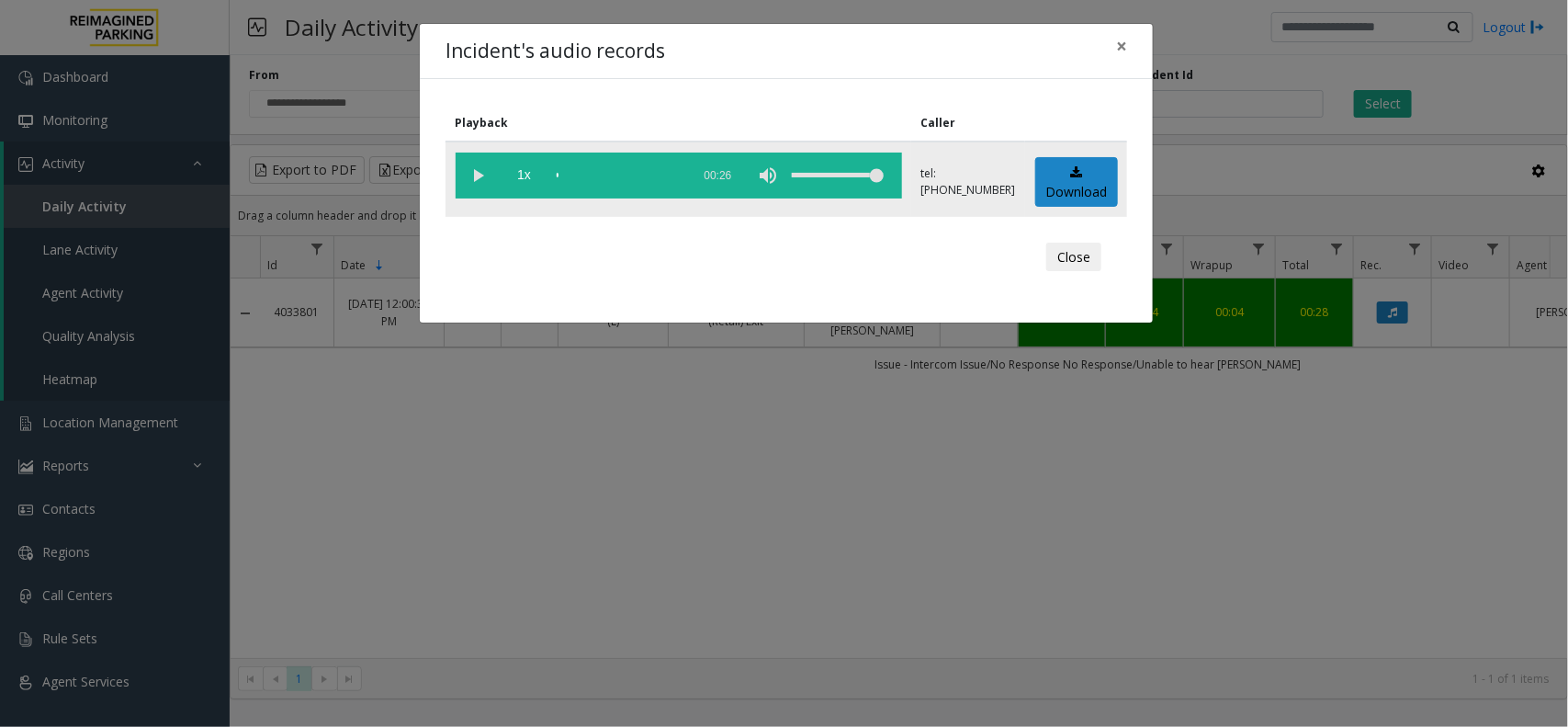 click 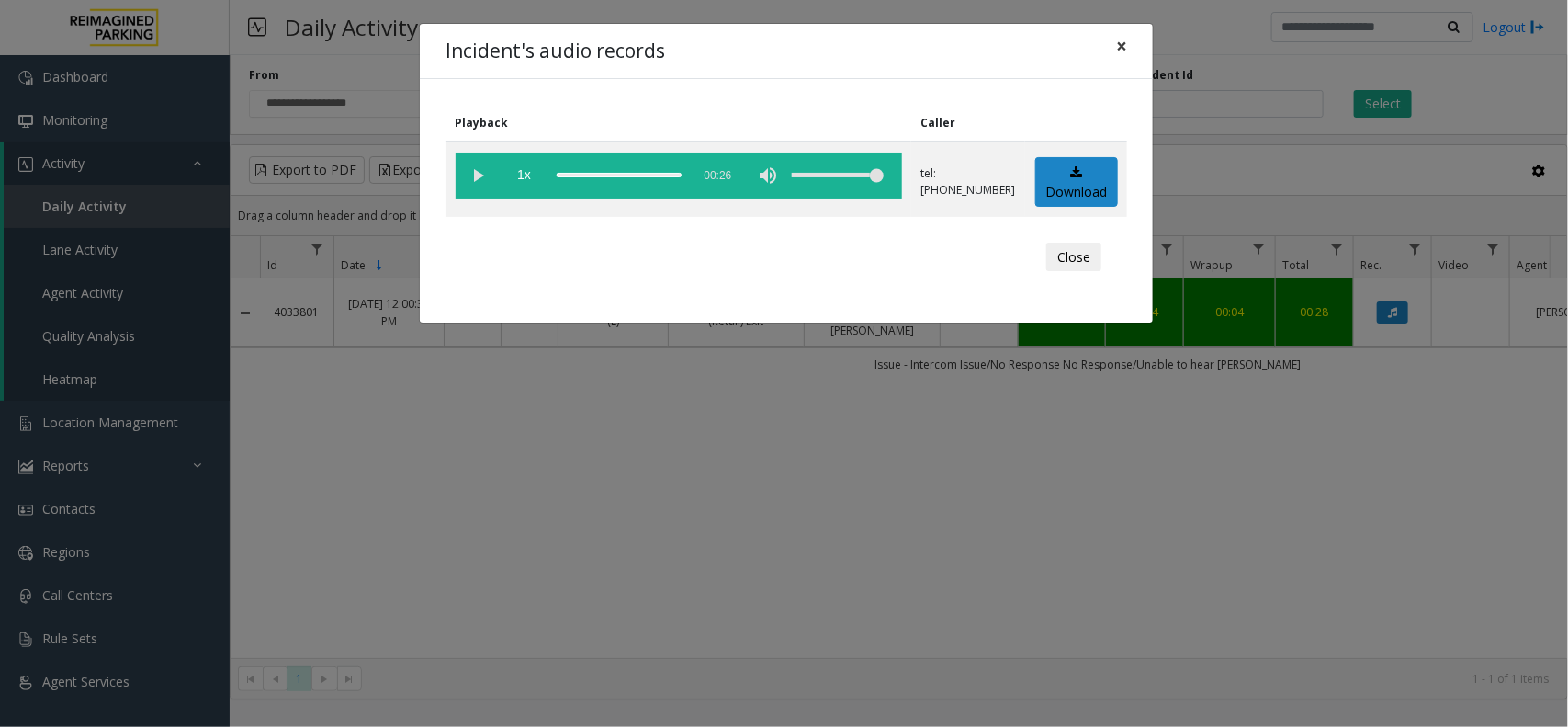 click on "×" 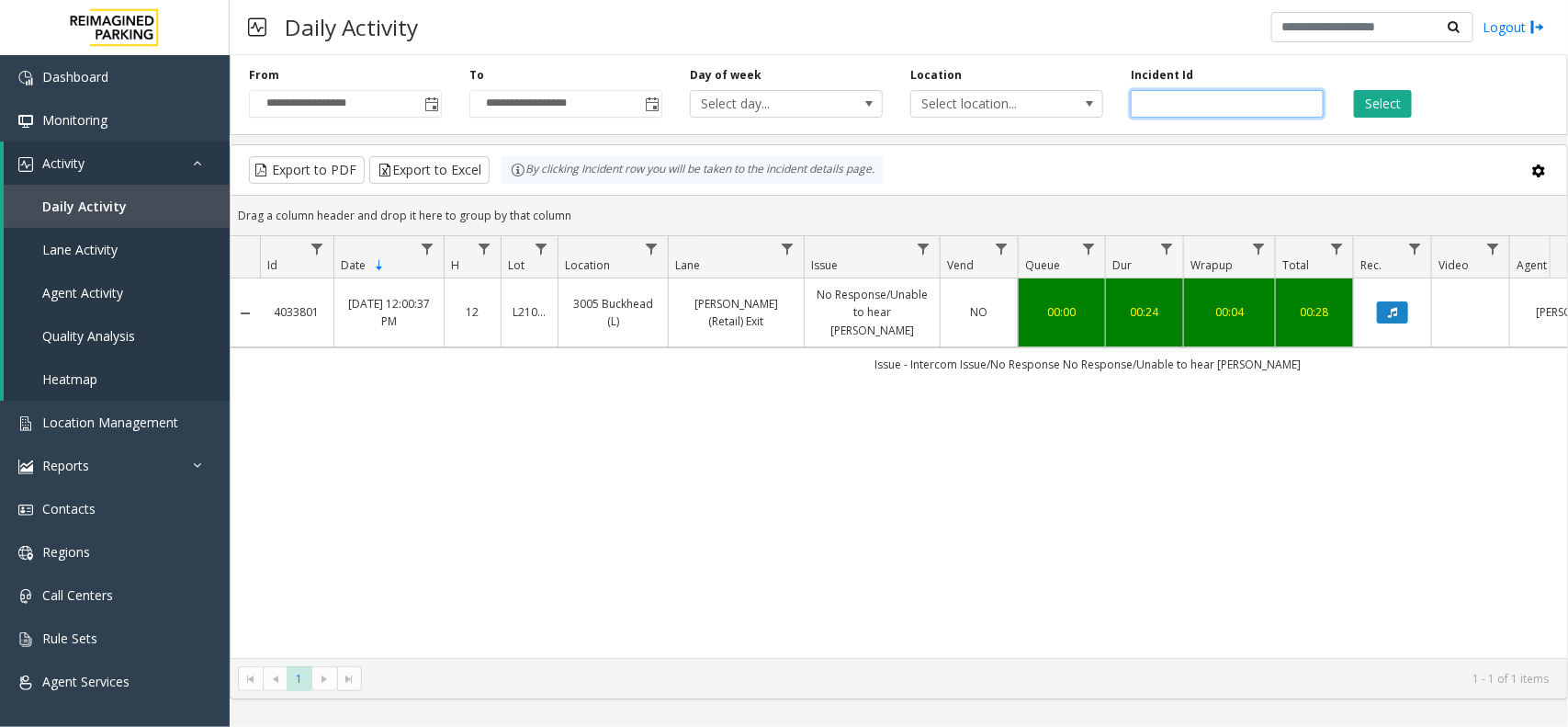 drag, startPoint x: 1223, startPoint y: 102, endPoint x: 1122, endPoint y: 107, distance: 101.12369 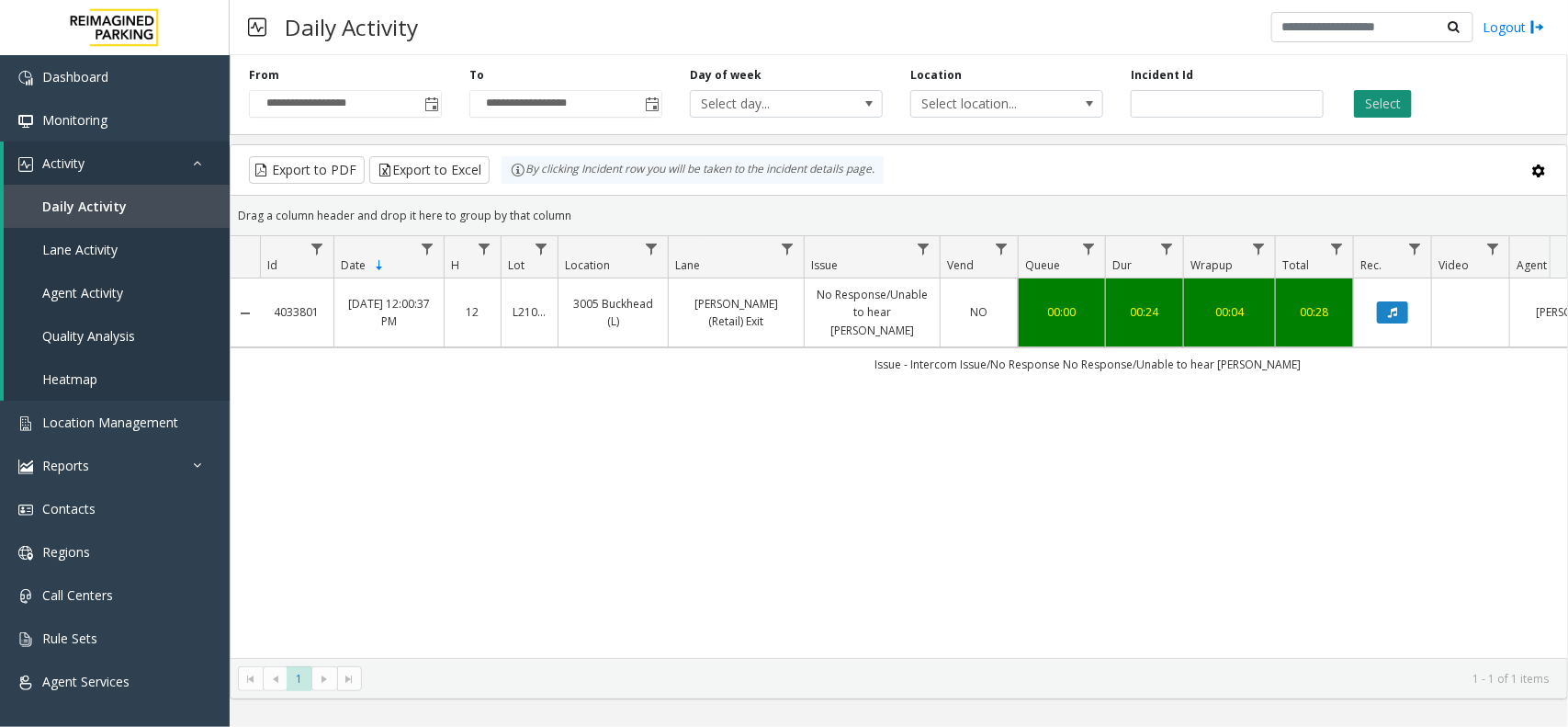 click on "Select" 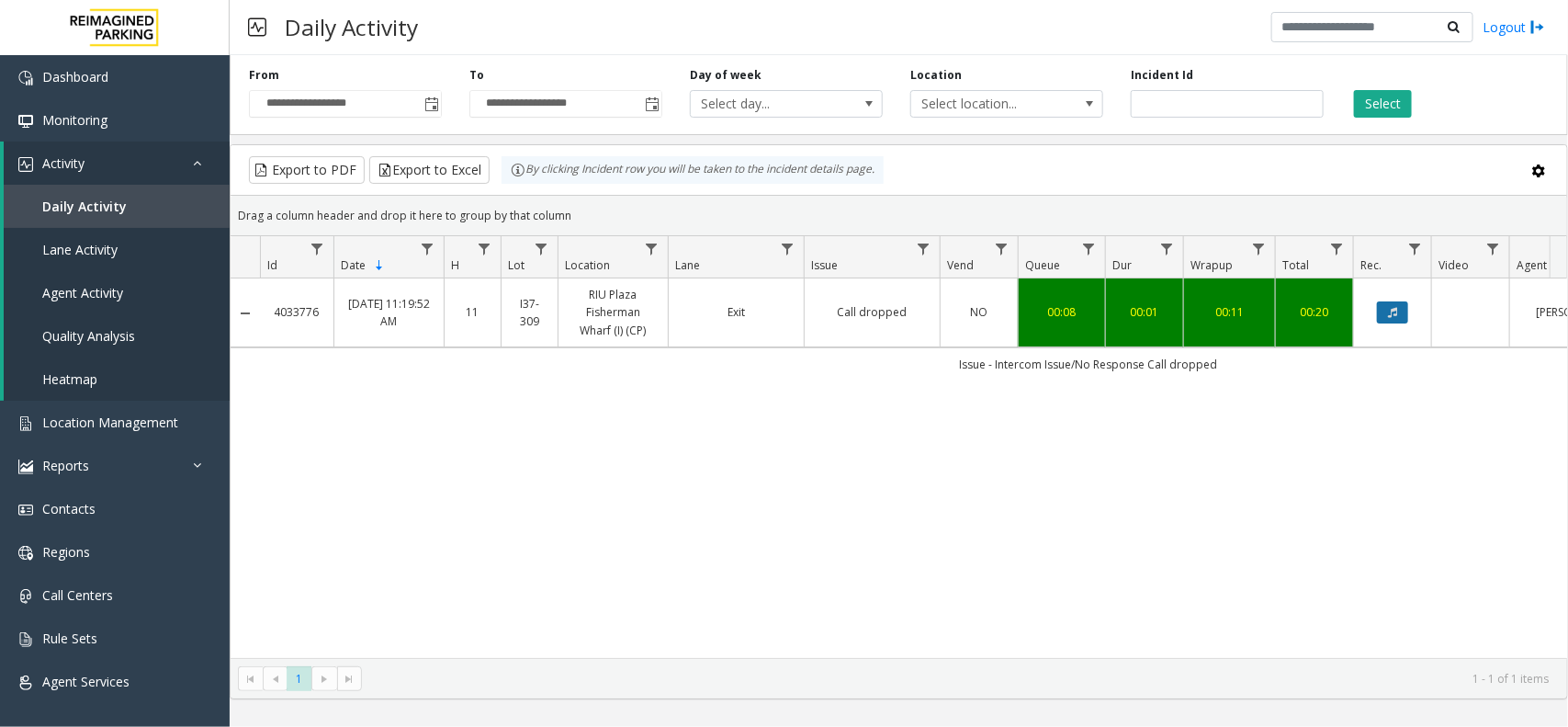 click 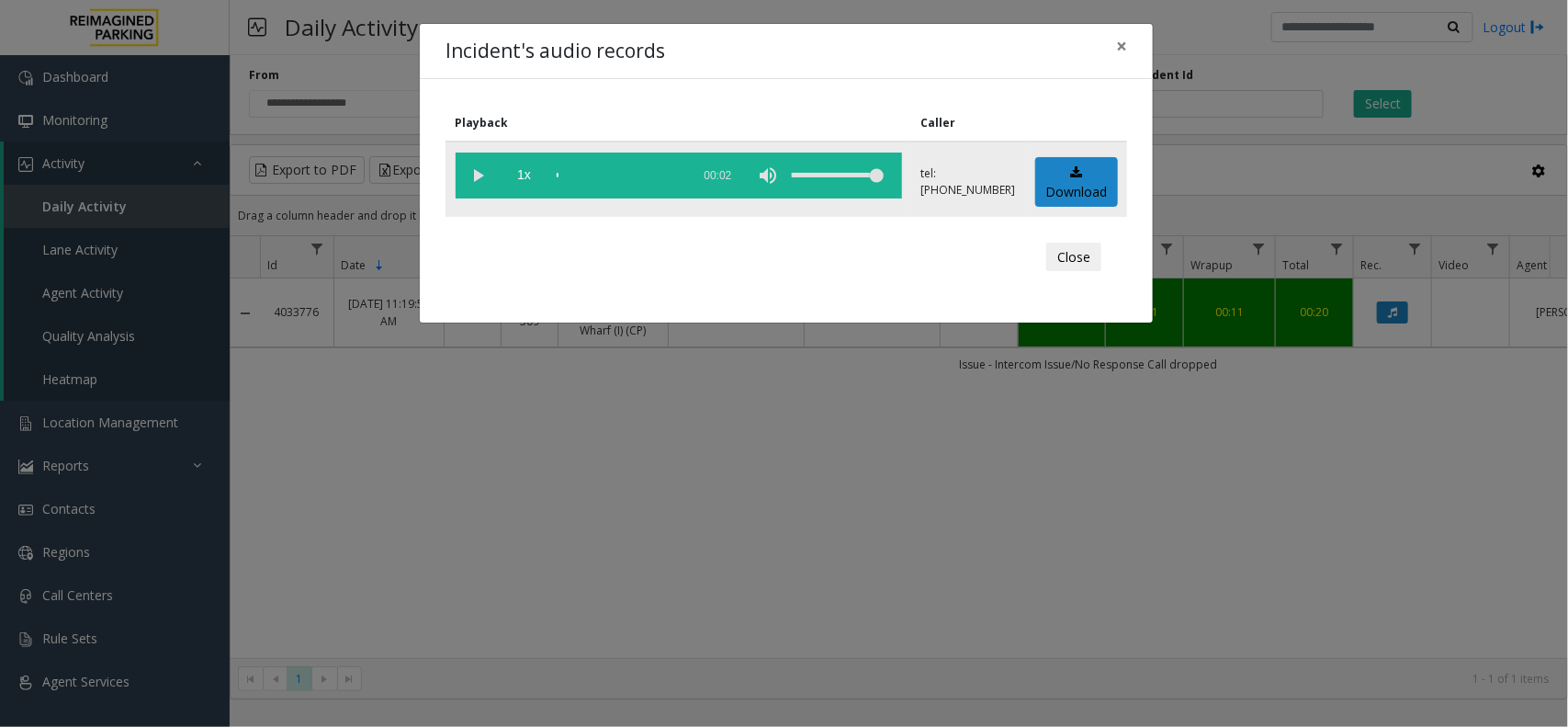 click 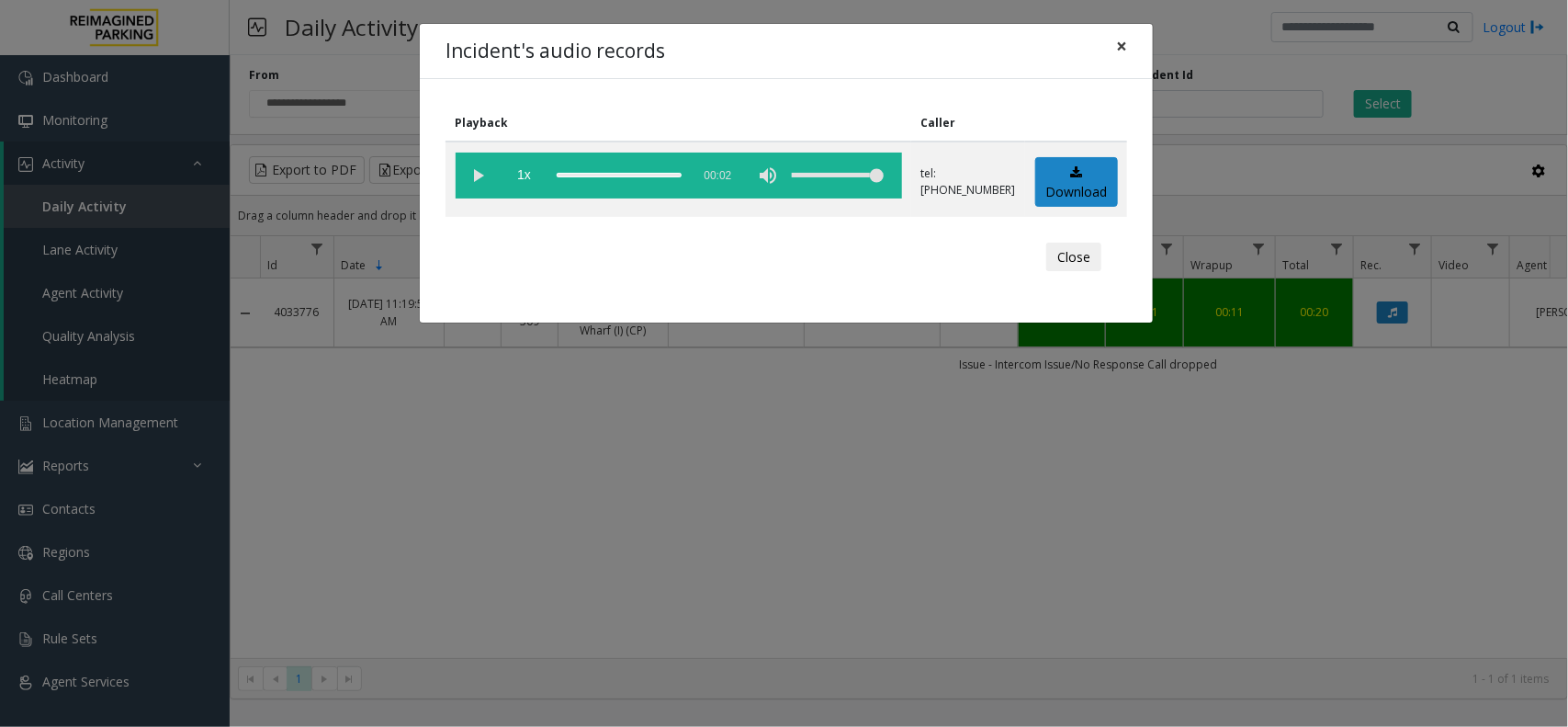 click on "×" 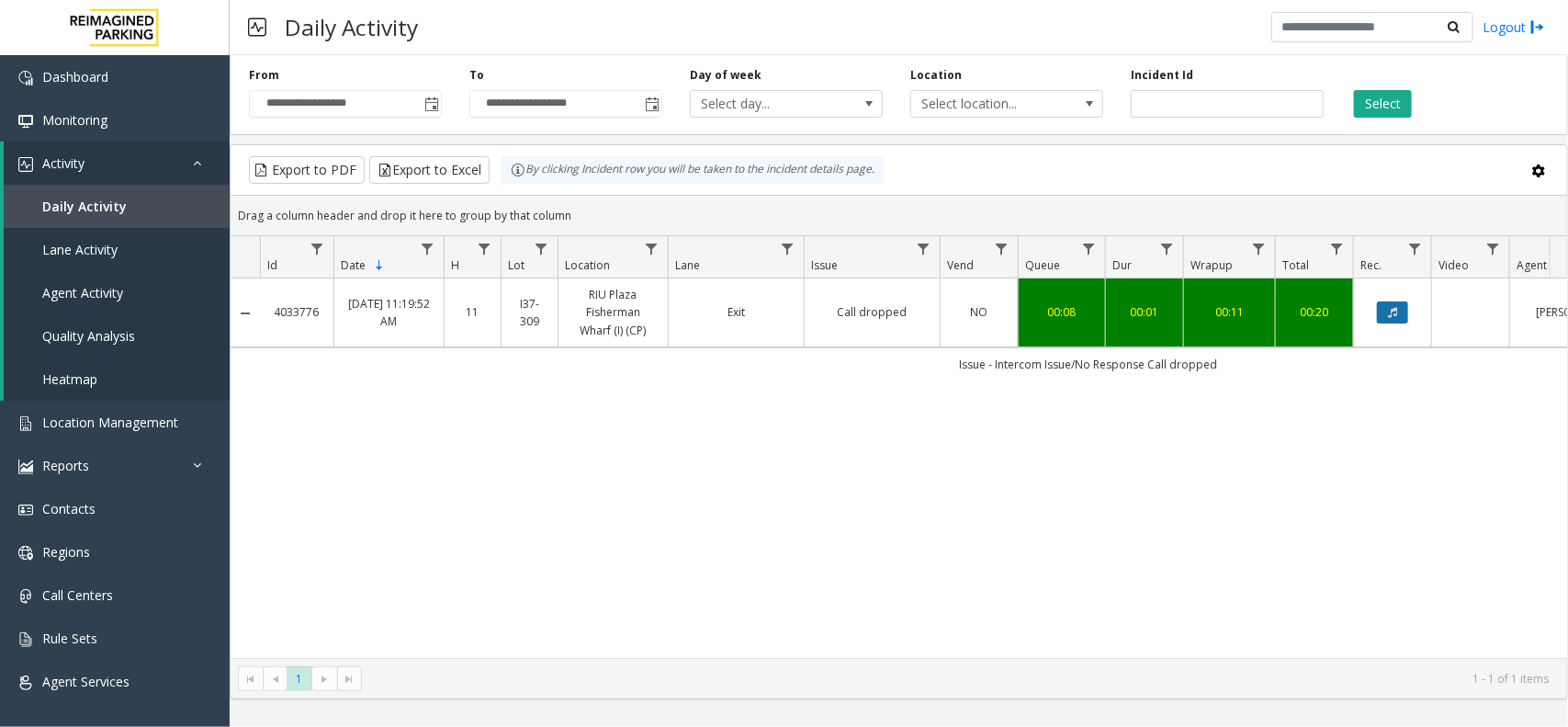 click 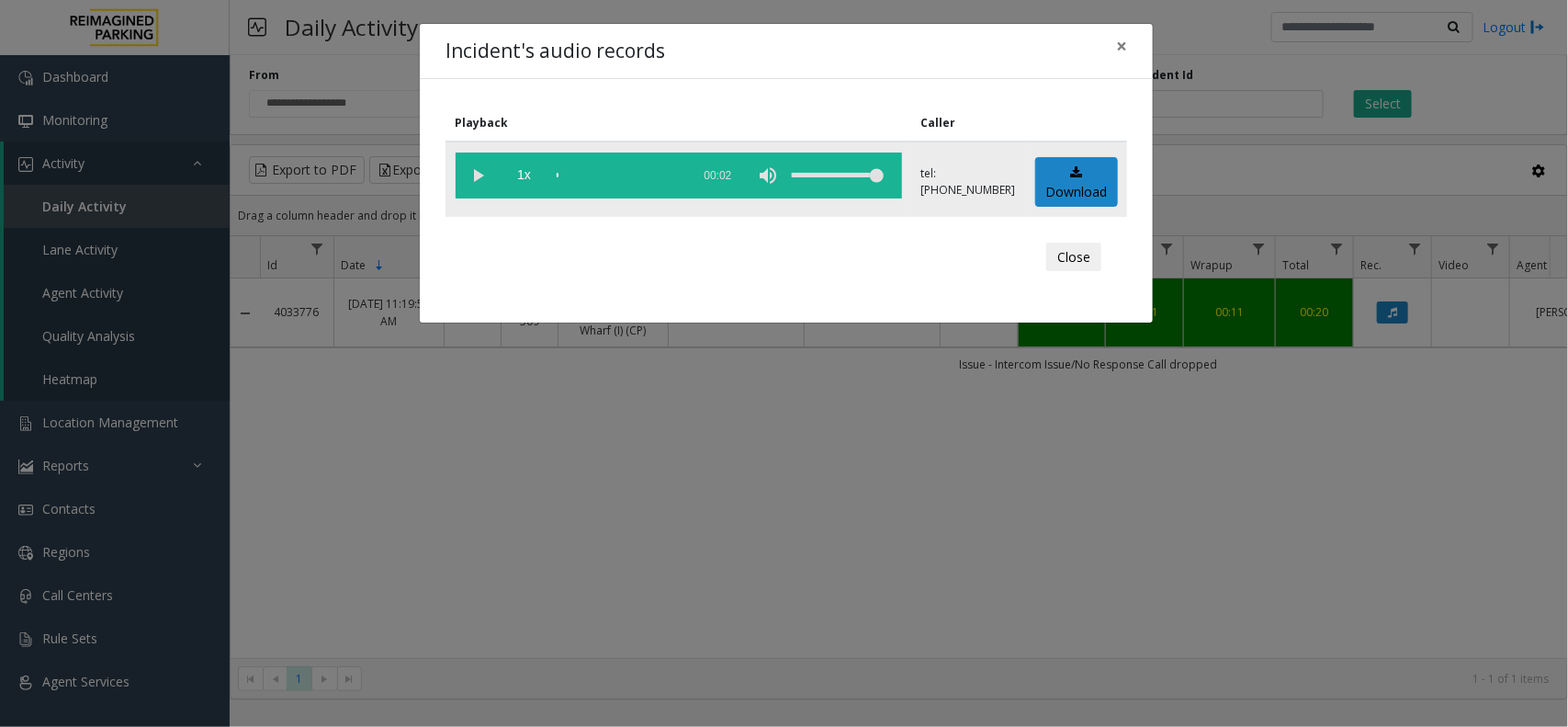 click 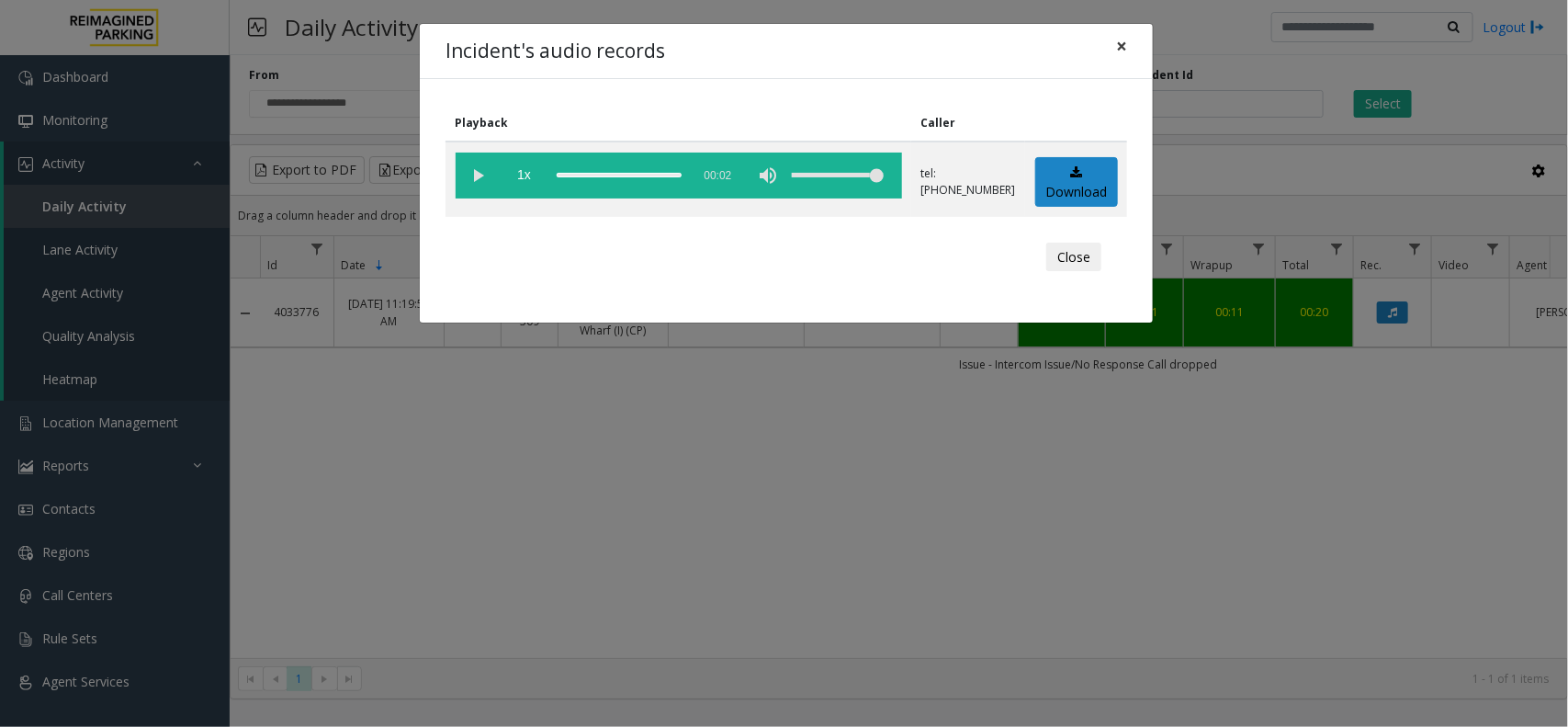 click on "×" 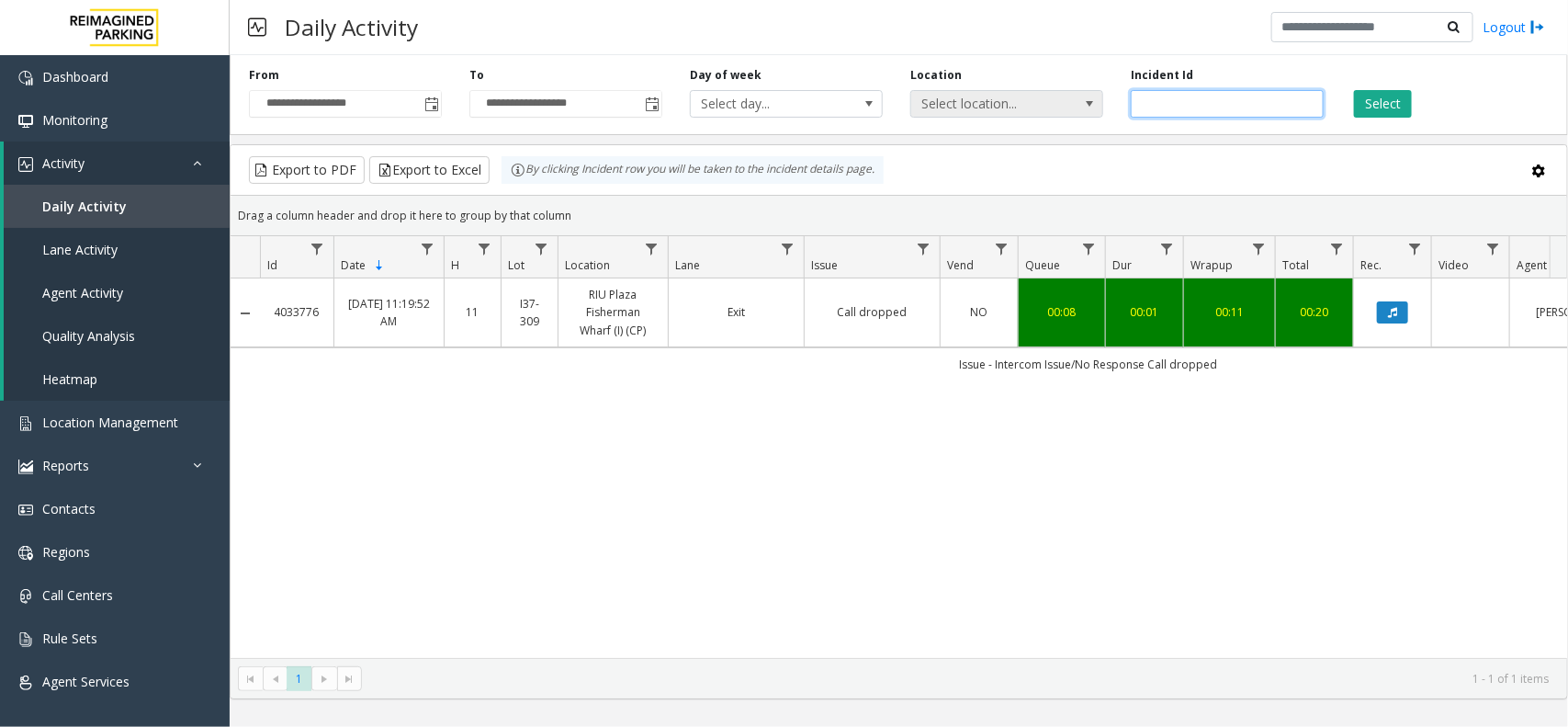 drag, startPoint x: 1234, startPoint y: 104, endPoint x: 1087, endPoint y: 108, distance: 147.05441 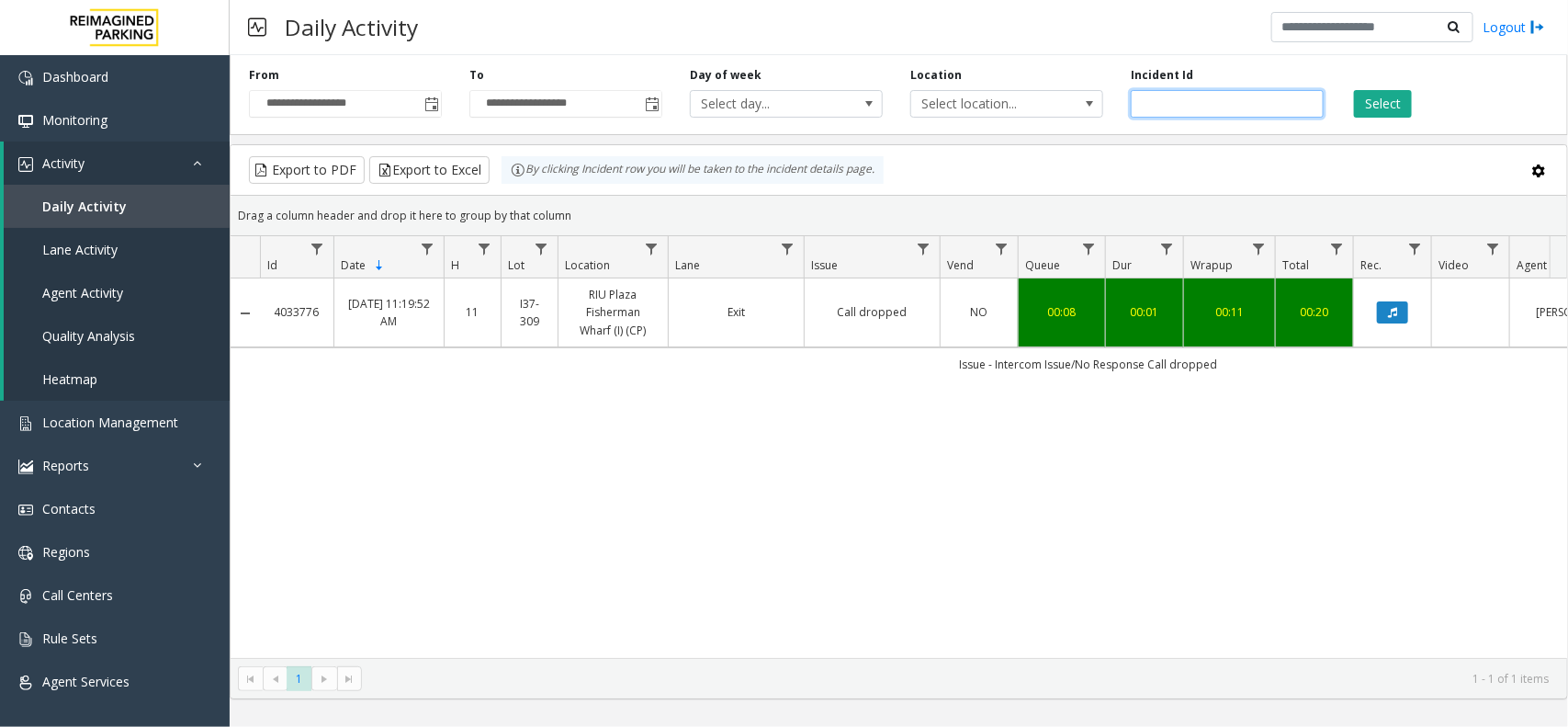paste 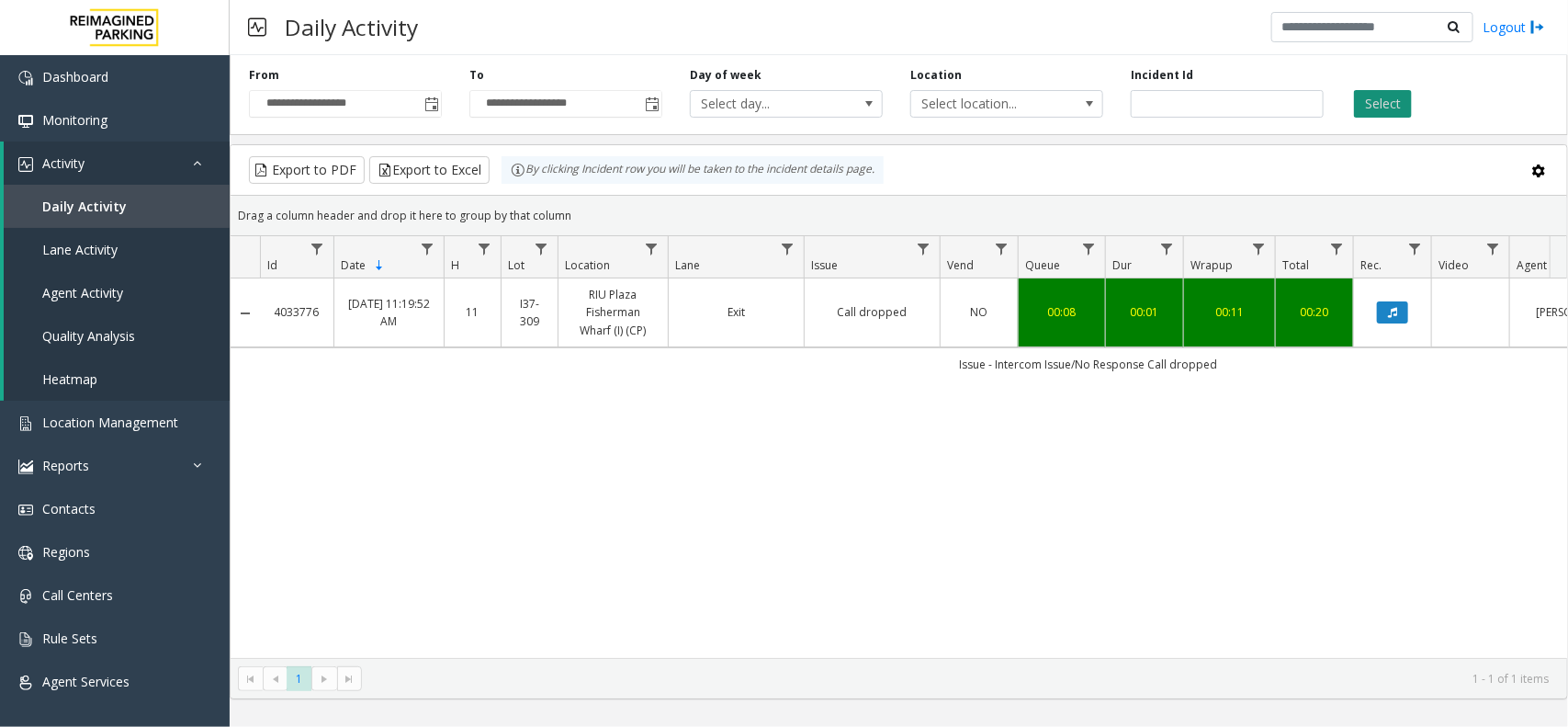 click on "Select" 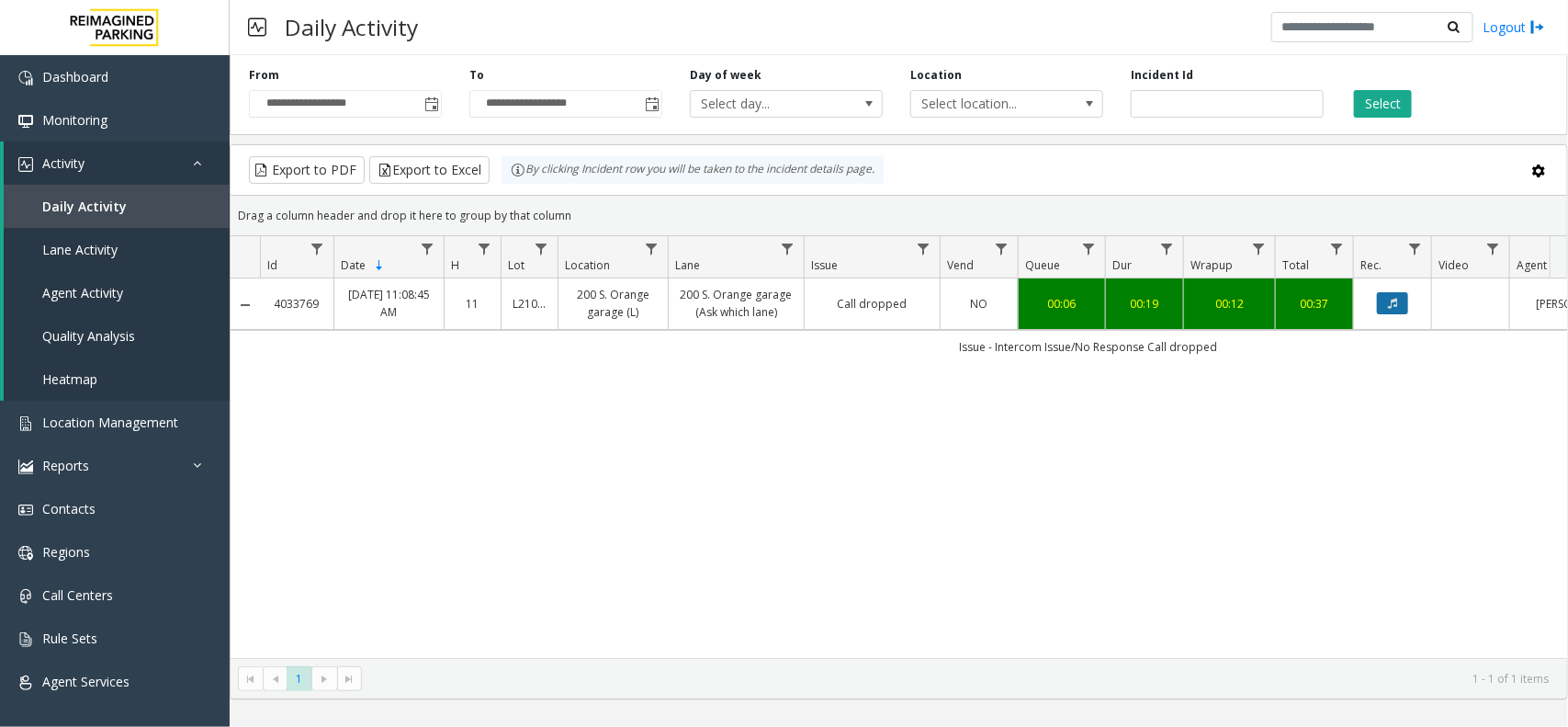 click 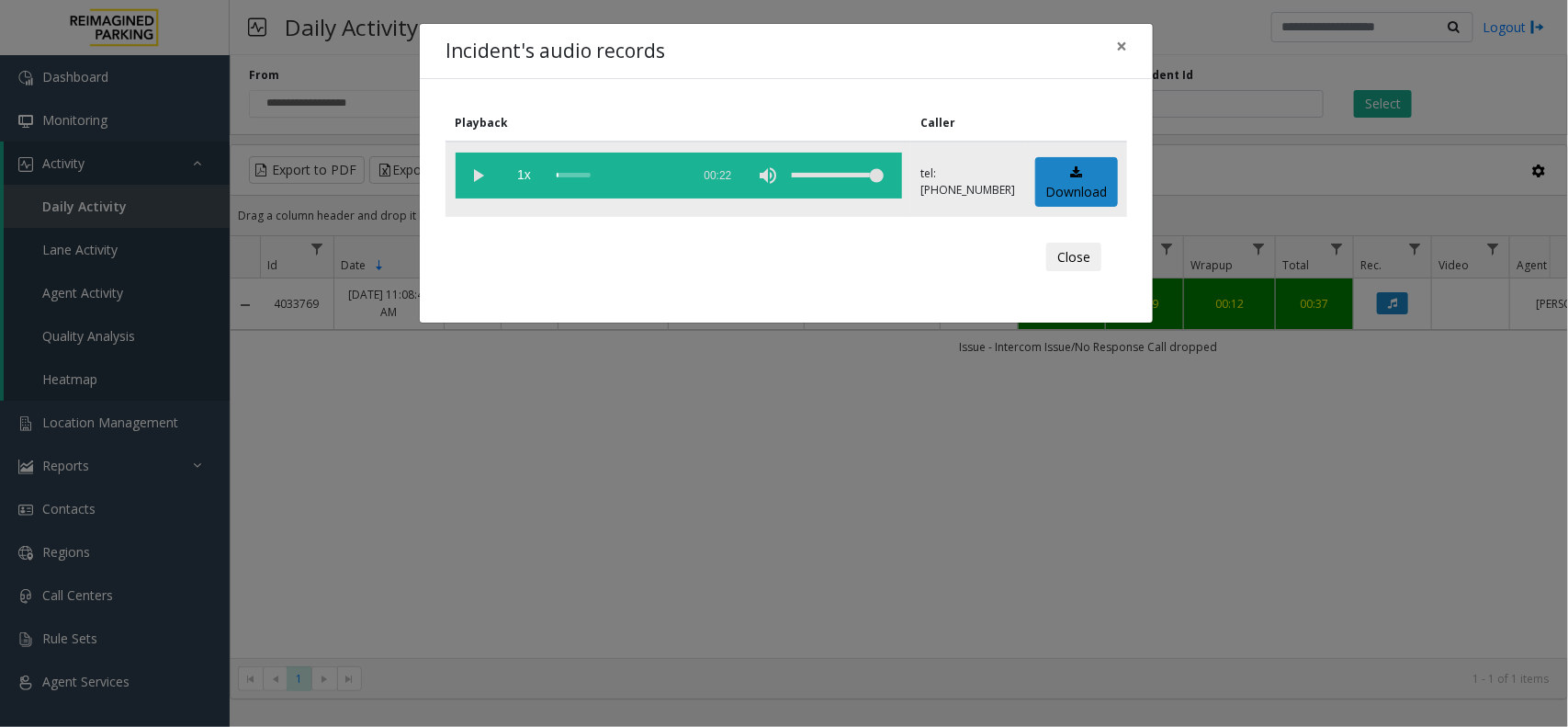 click 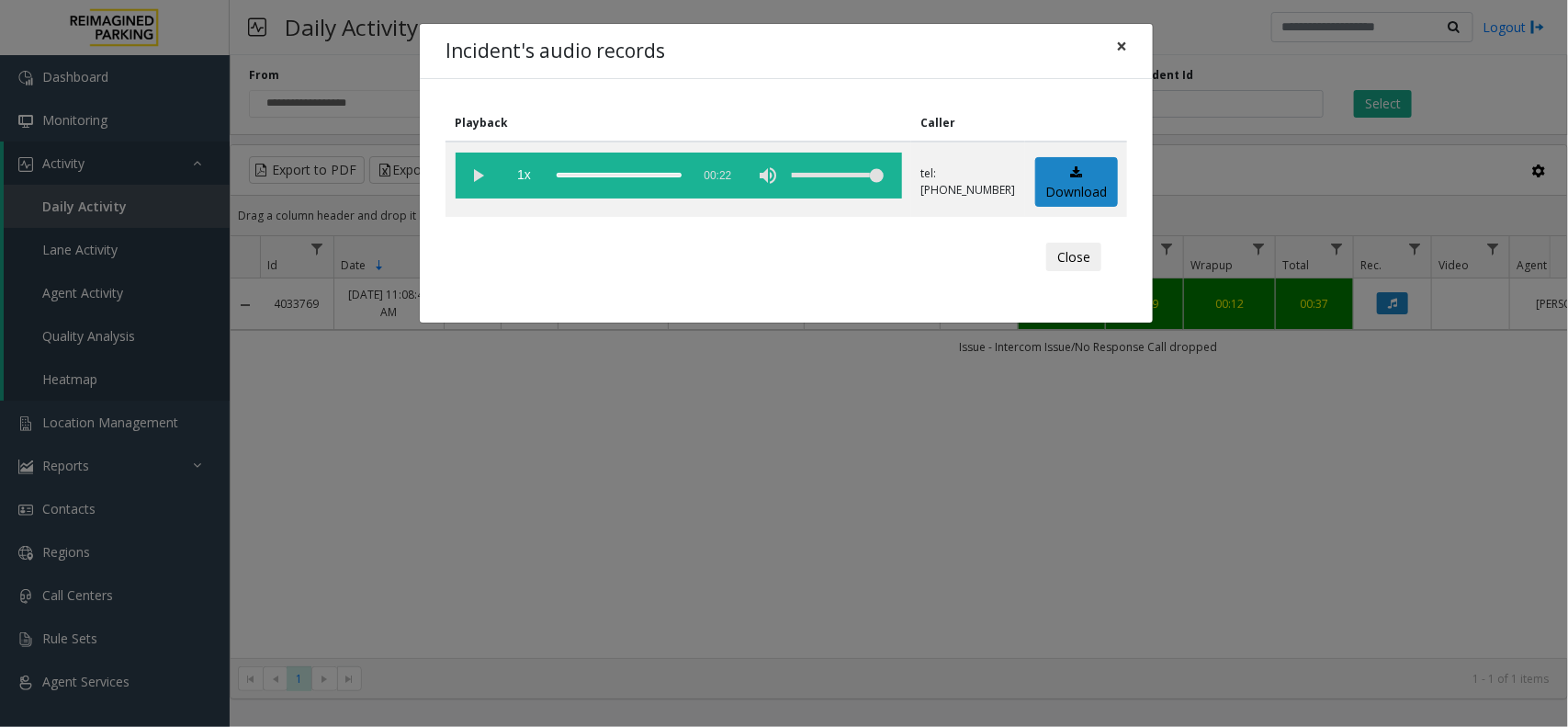 click on "×" 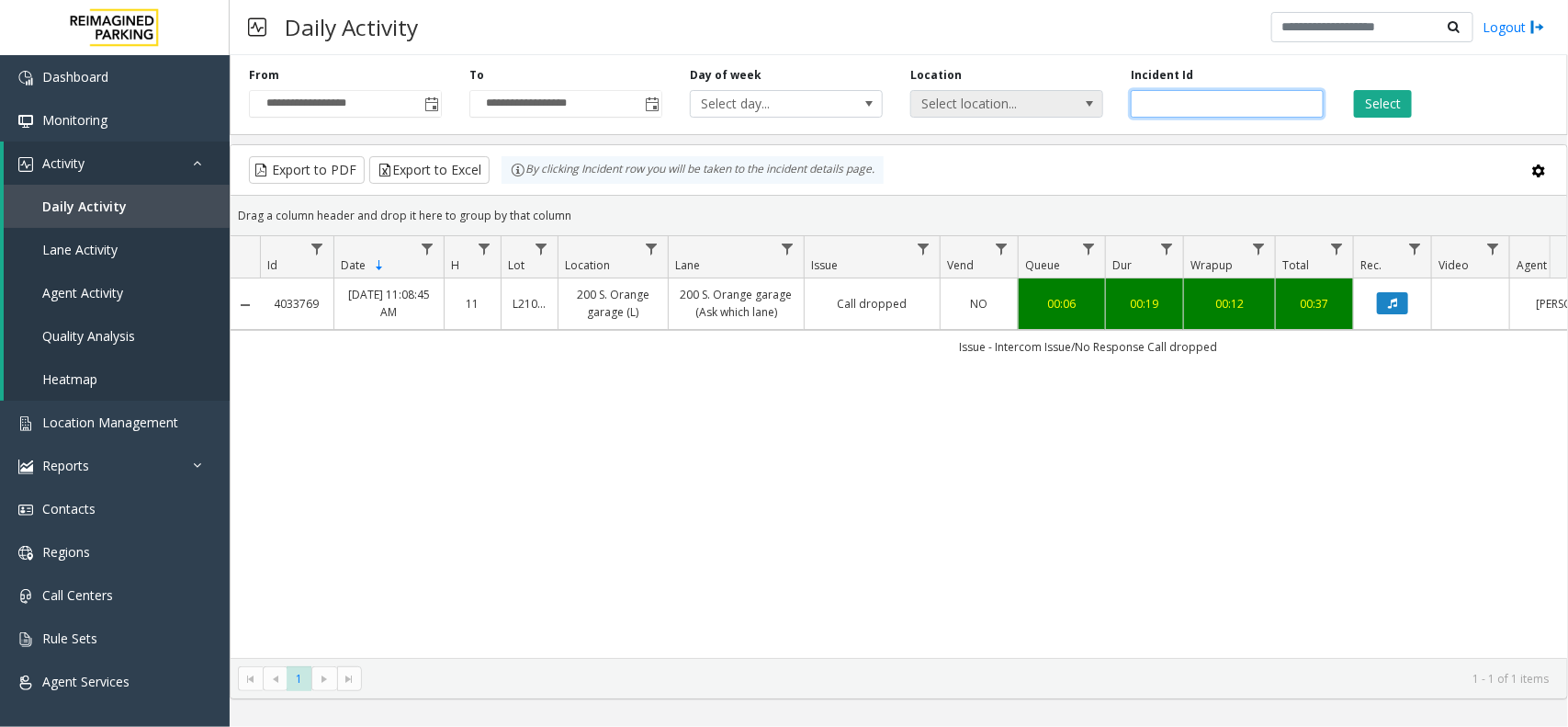 drag, startPoint x: 1222, startPoint y: 99, endPoint x: 1071, endPoint y: 104, distance: 151.0828 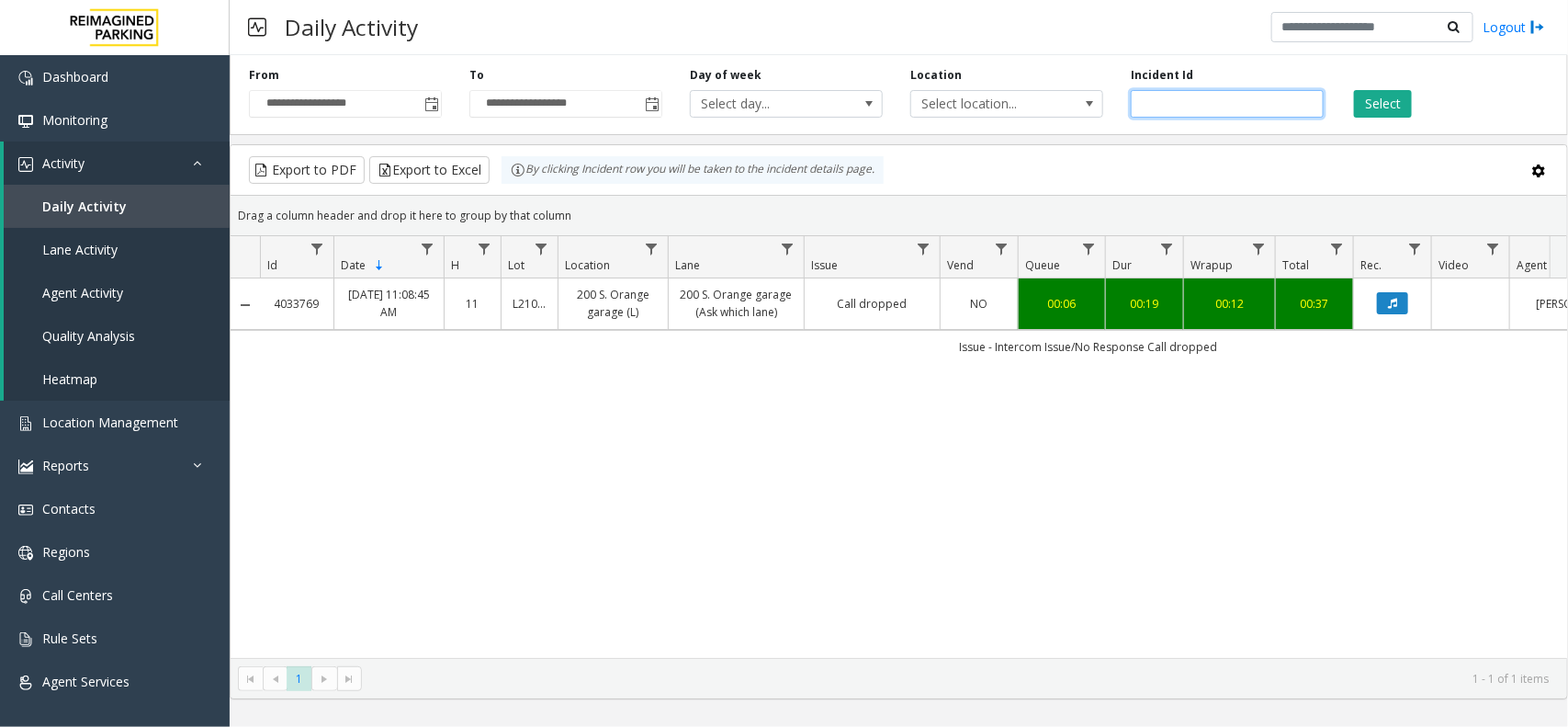 paste 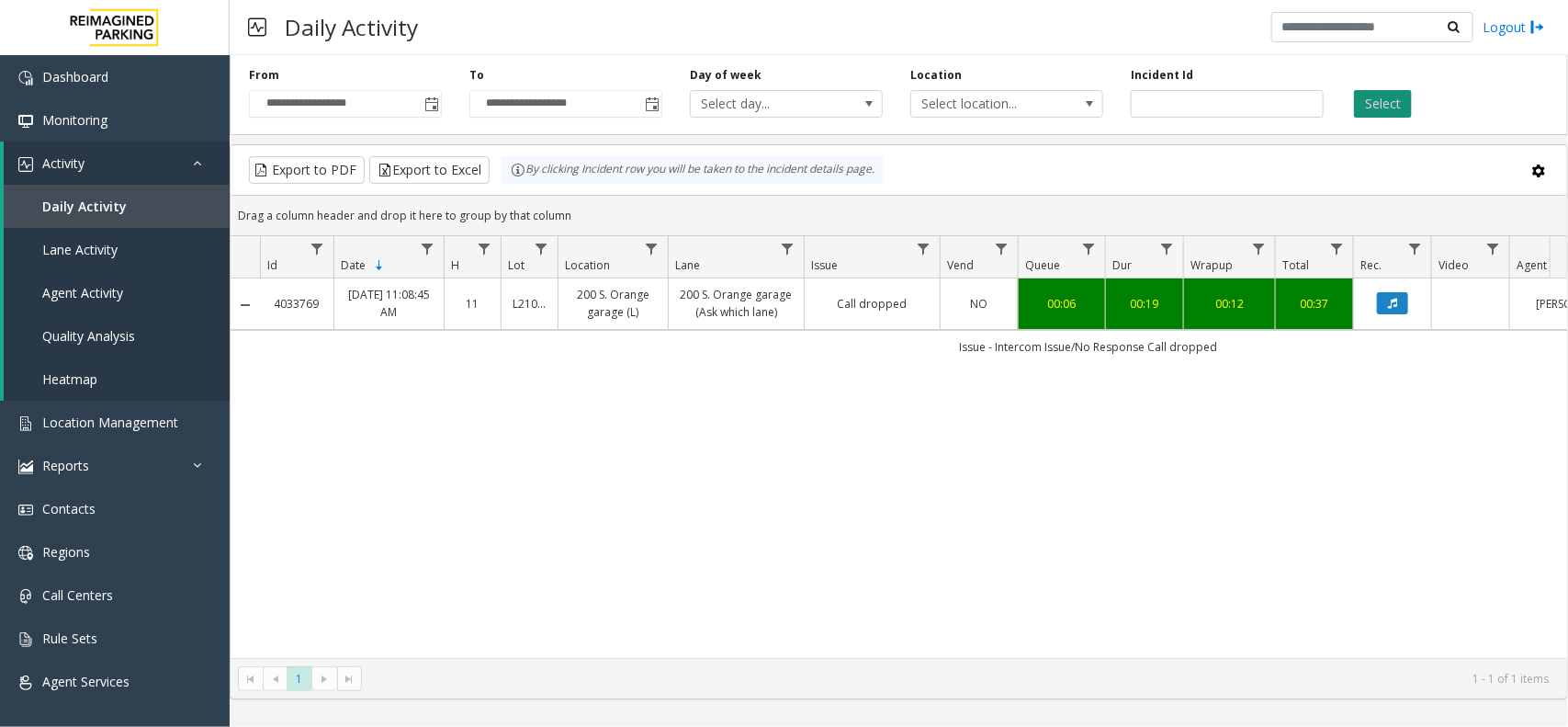 click on "Select" 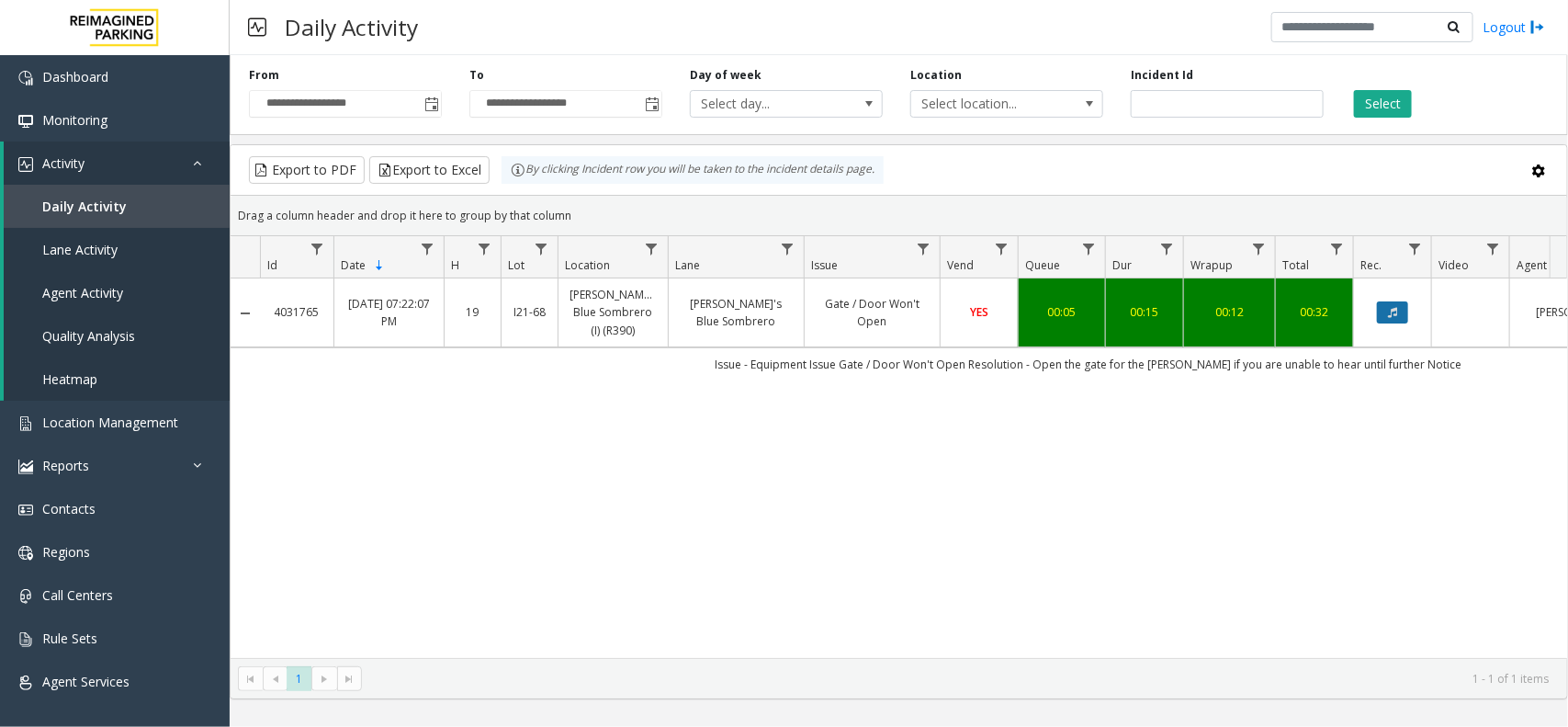 click 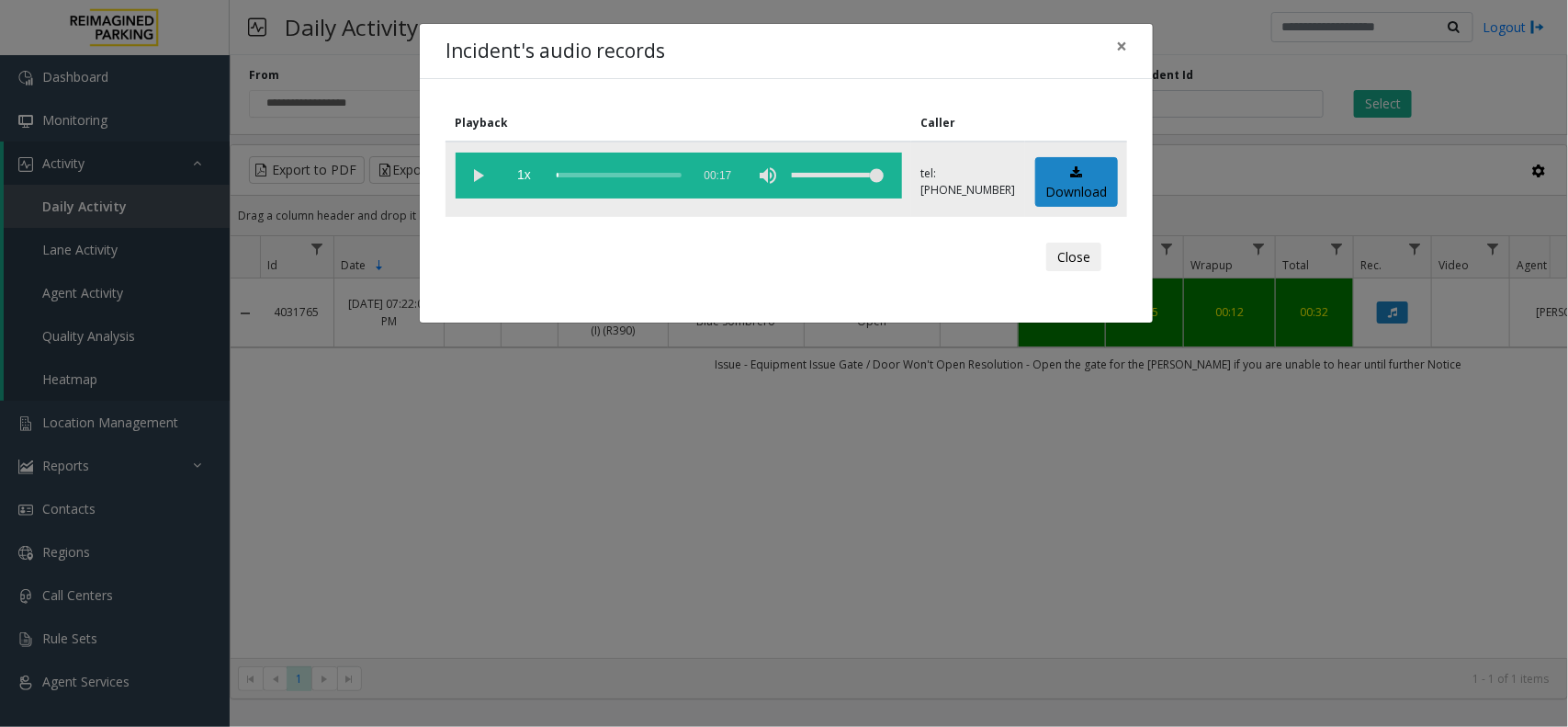click 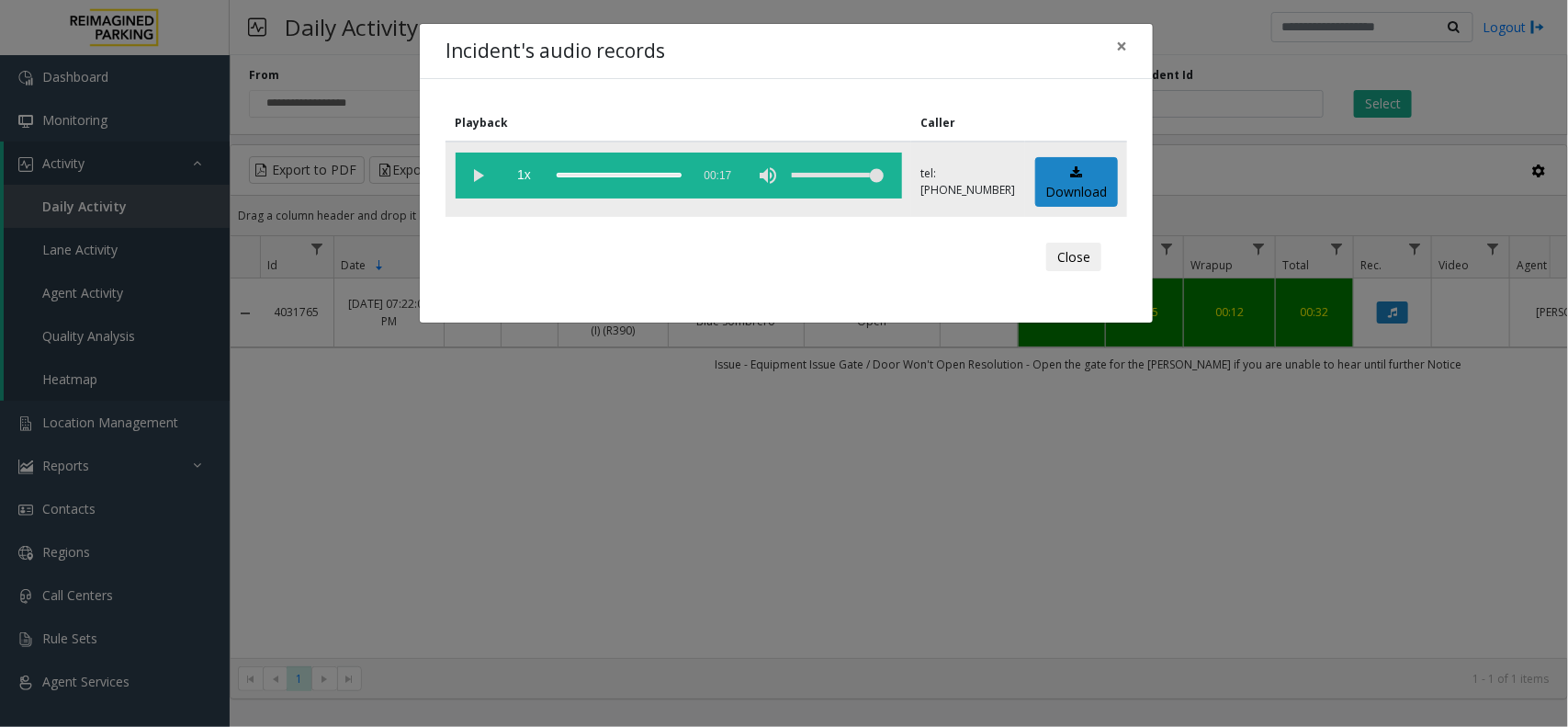 click 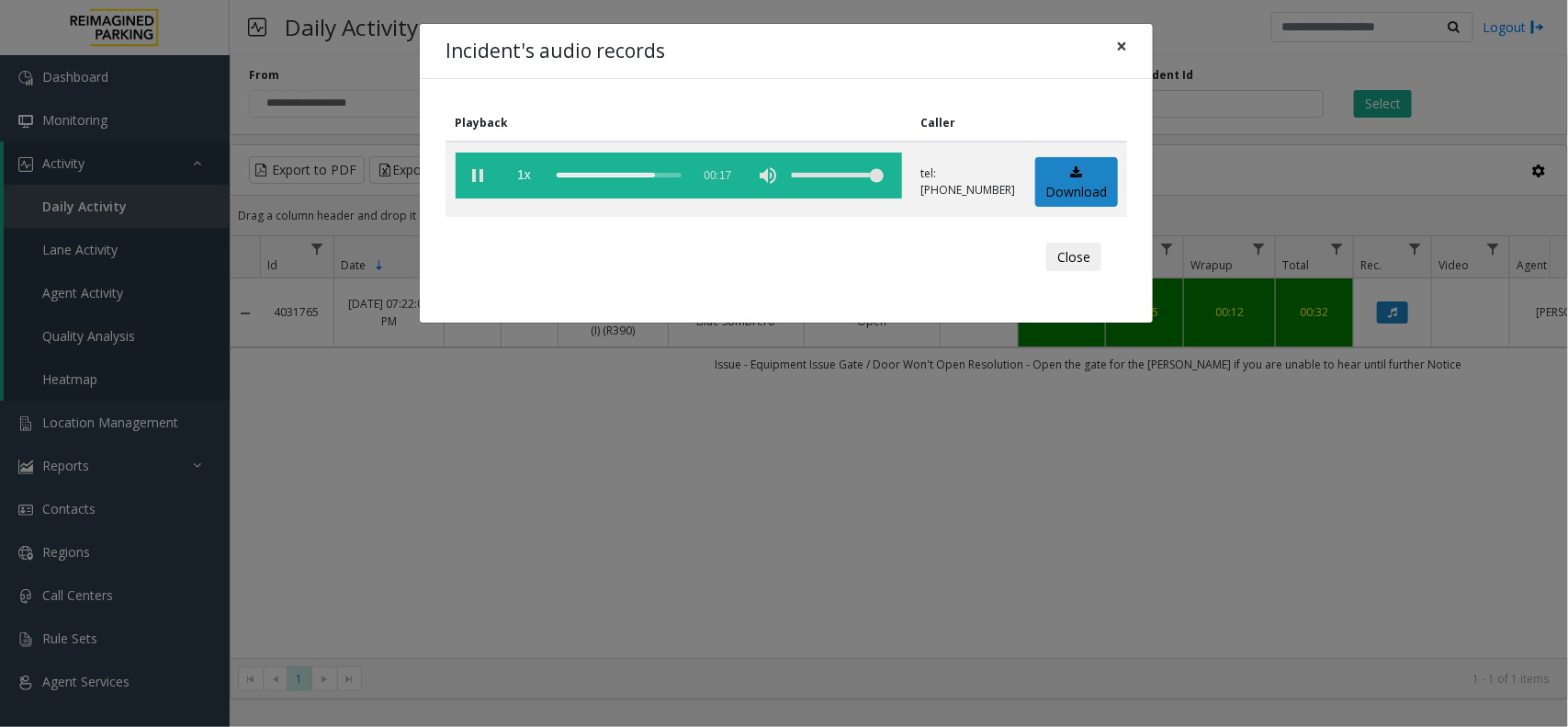 click on "×" 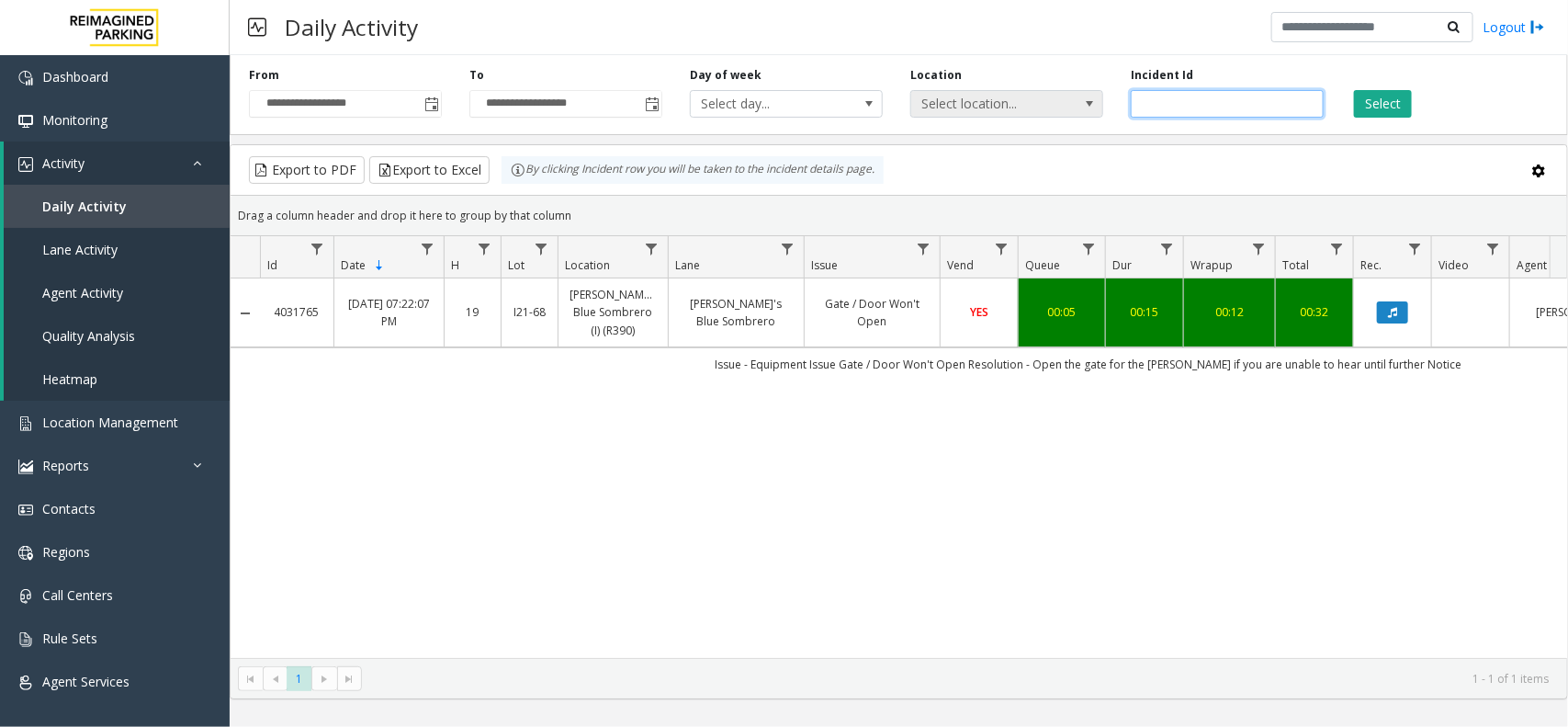drag, startPoint x: 1224, startPoint y: 104, endPoint x: 1102, endPoint y: 110, distance: 122.14745 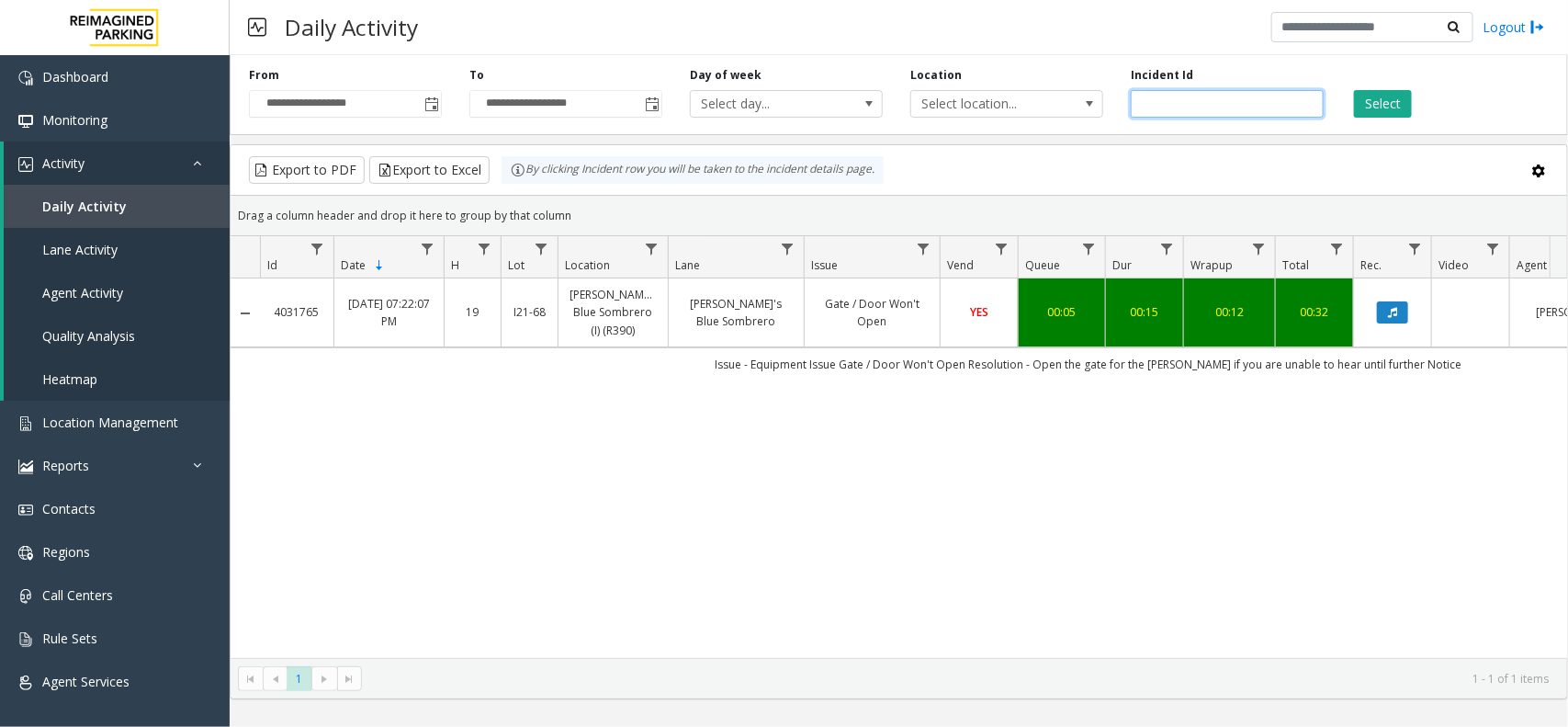 paste 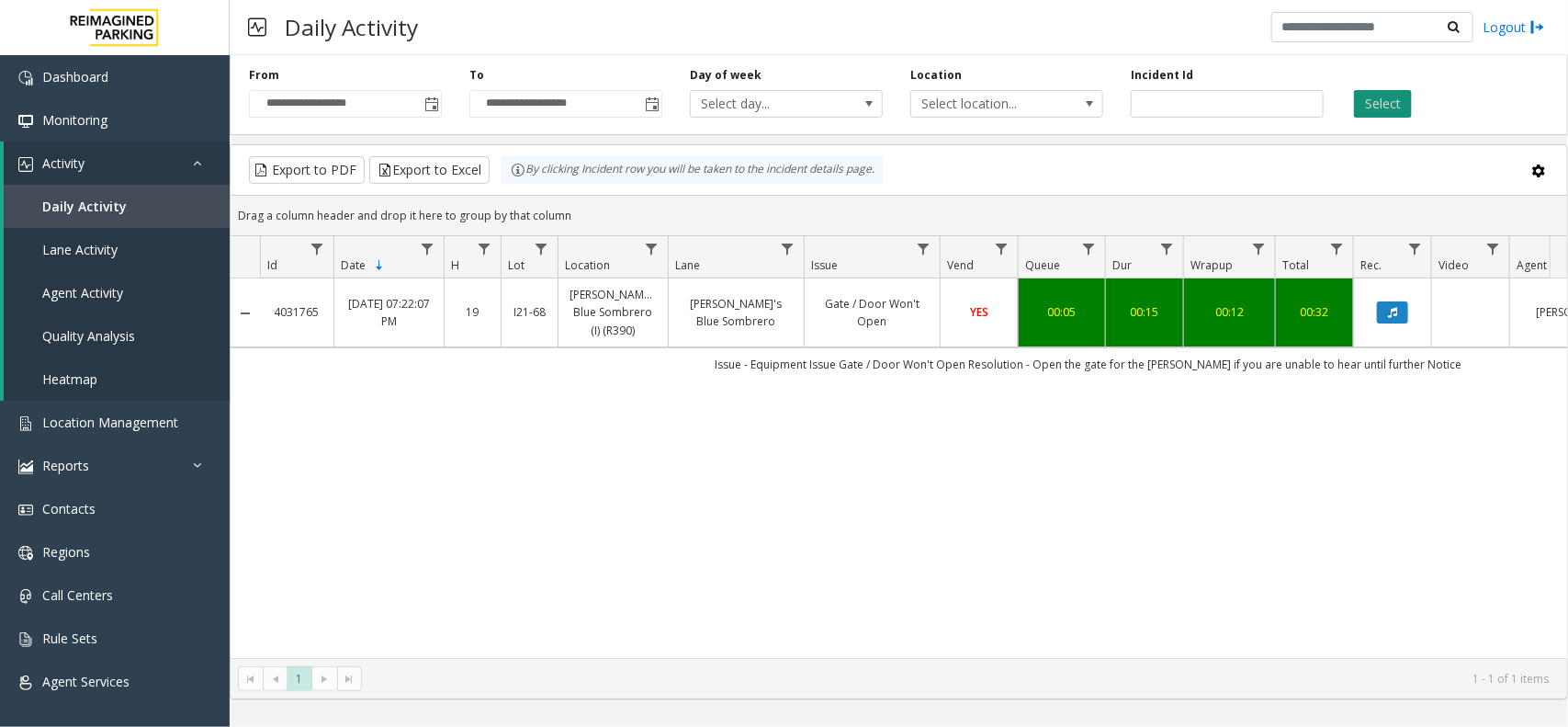 click on "Select" 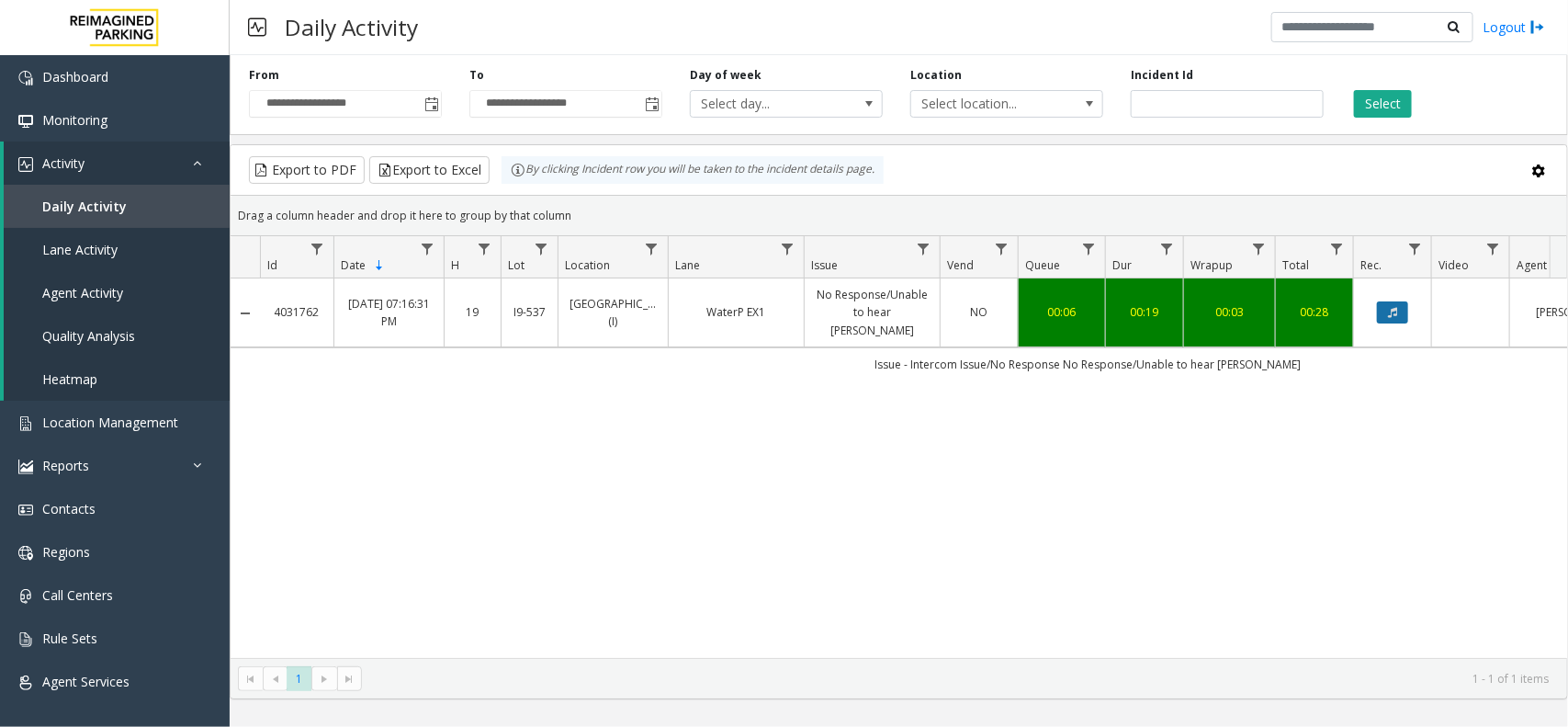click 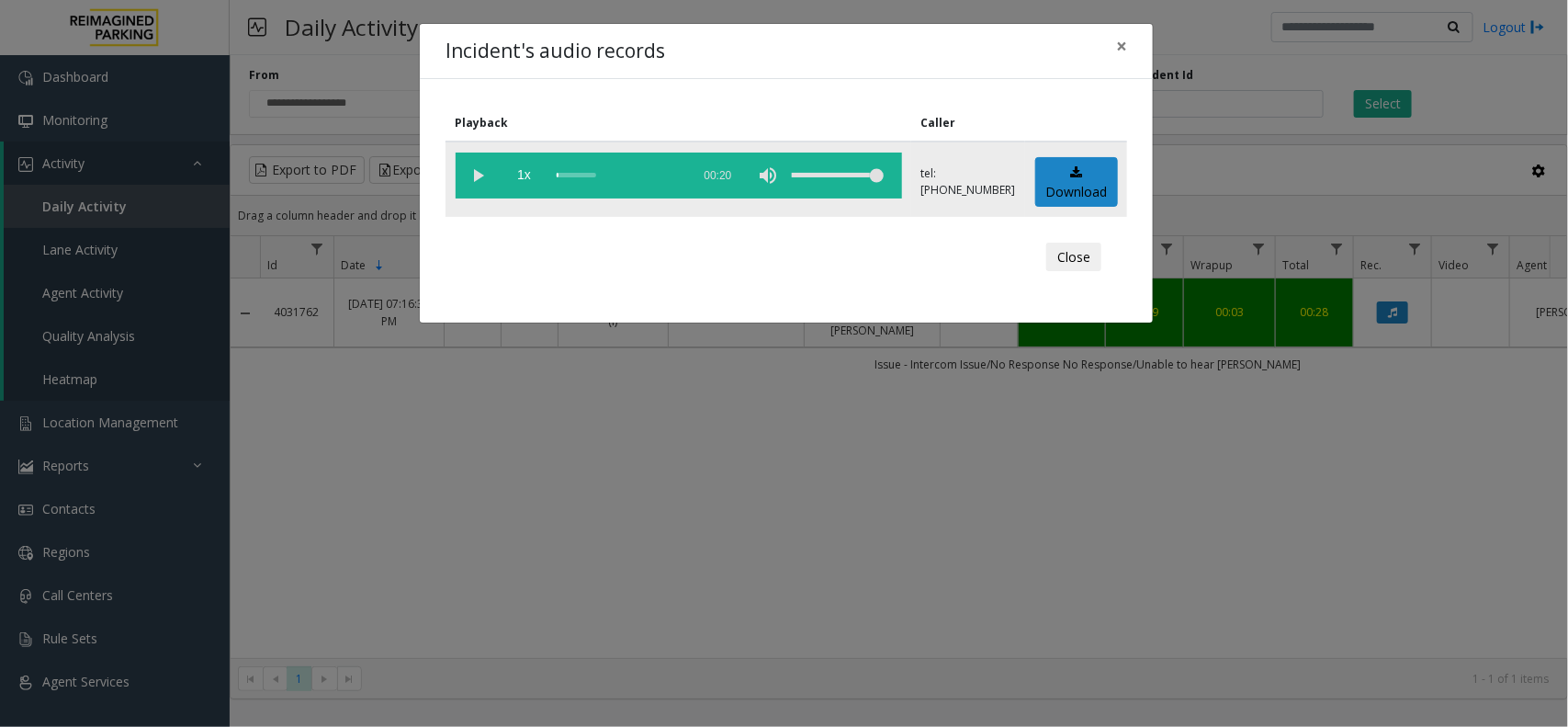 click 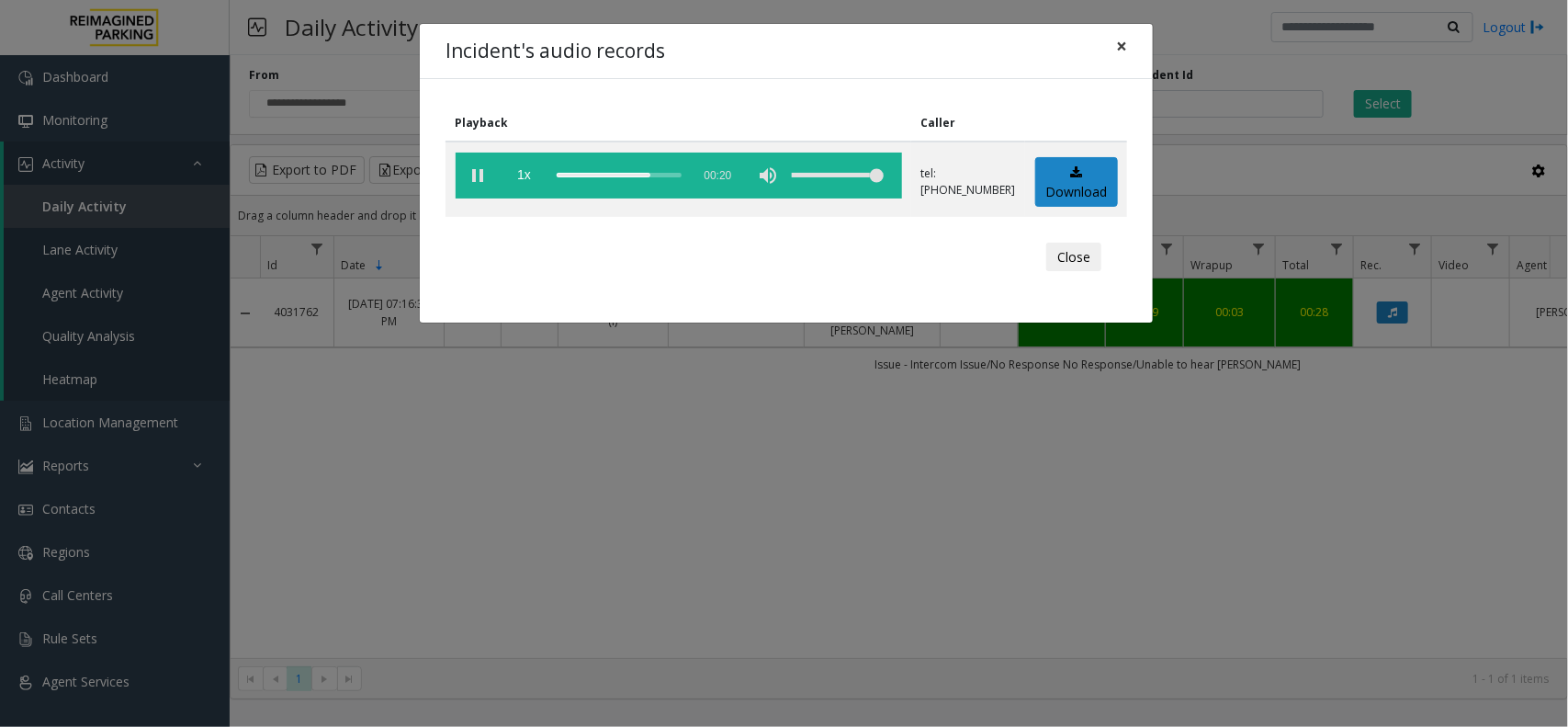 click on "×" 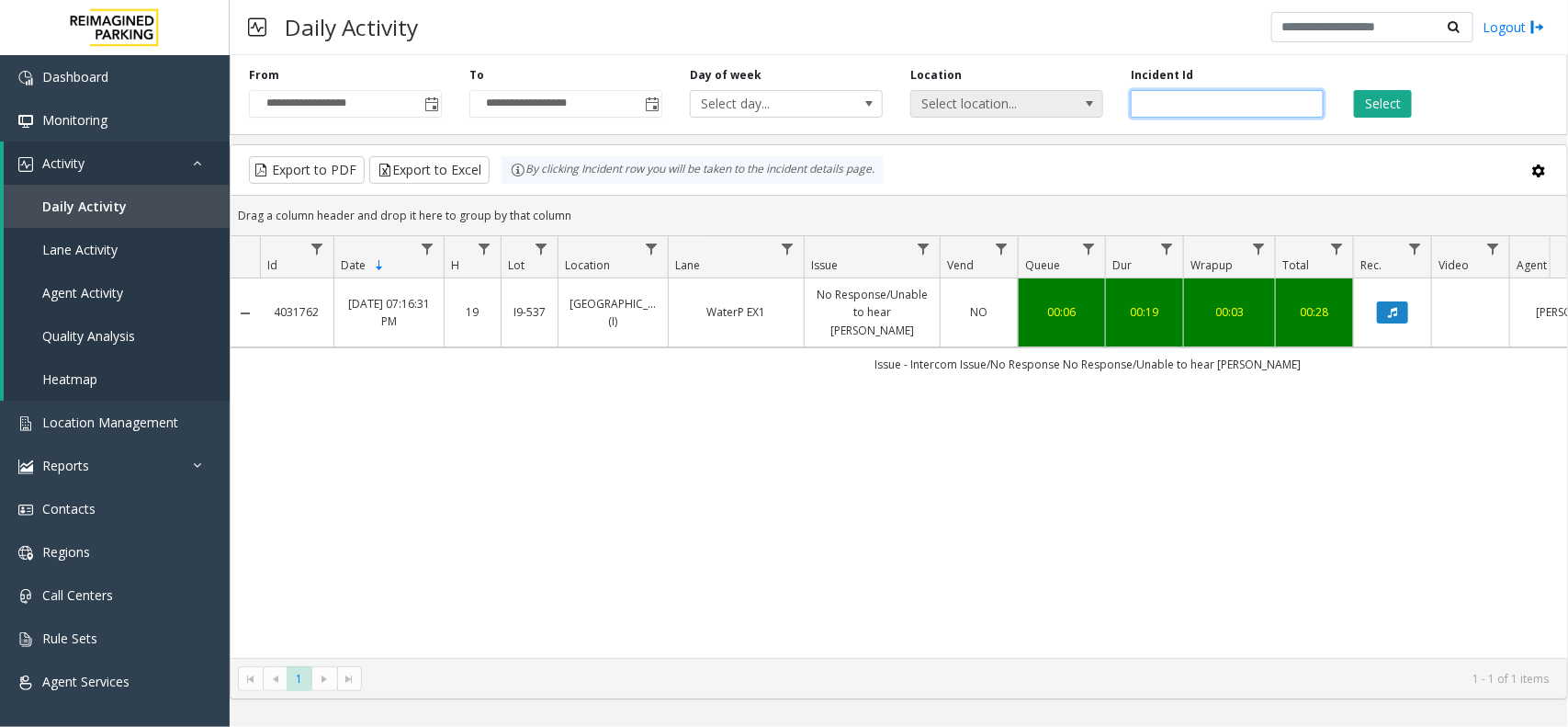 drag, startPoint x: 1224, startPoint y: 101, endPoint x: 1075, endPoint y: 101, distance: 149 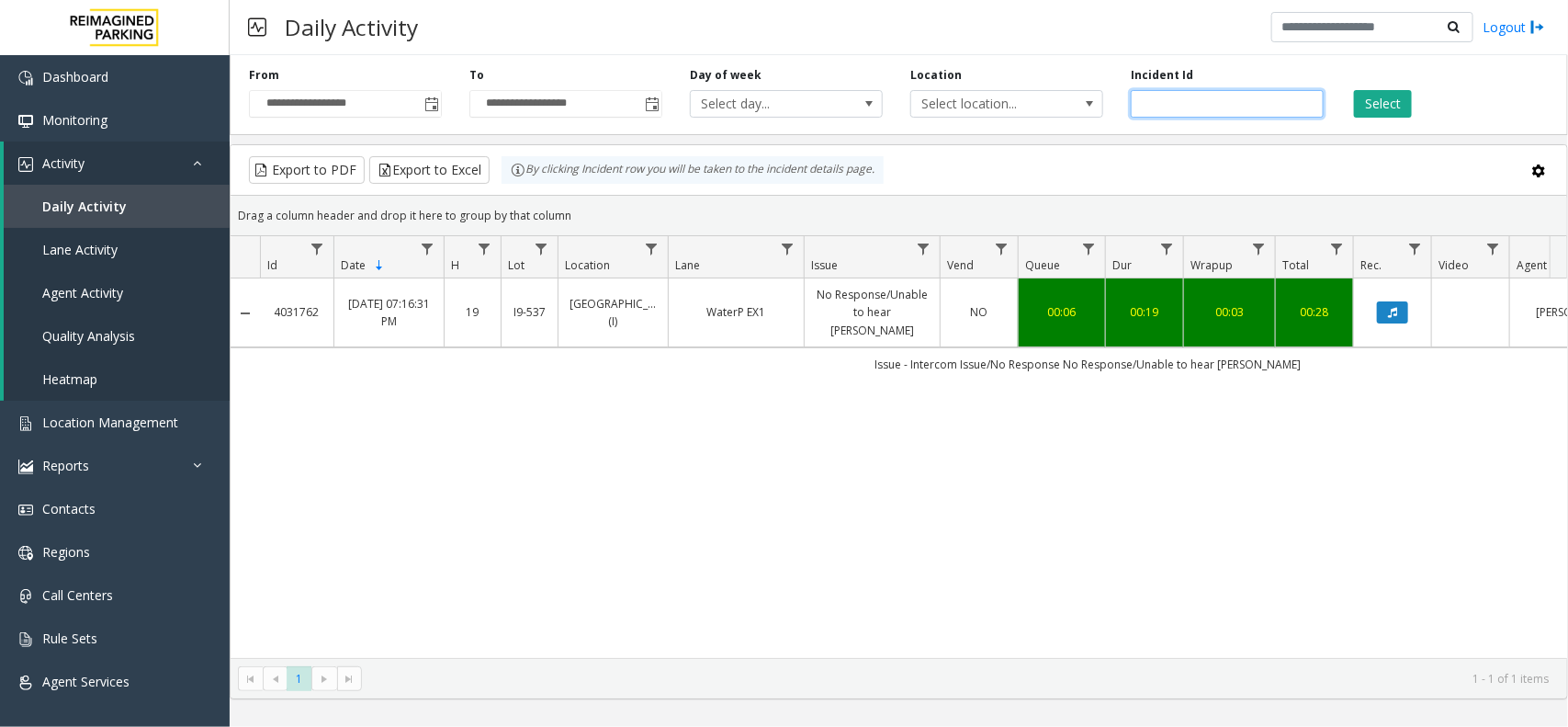 paste 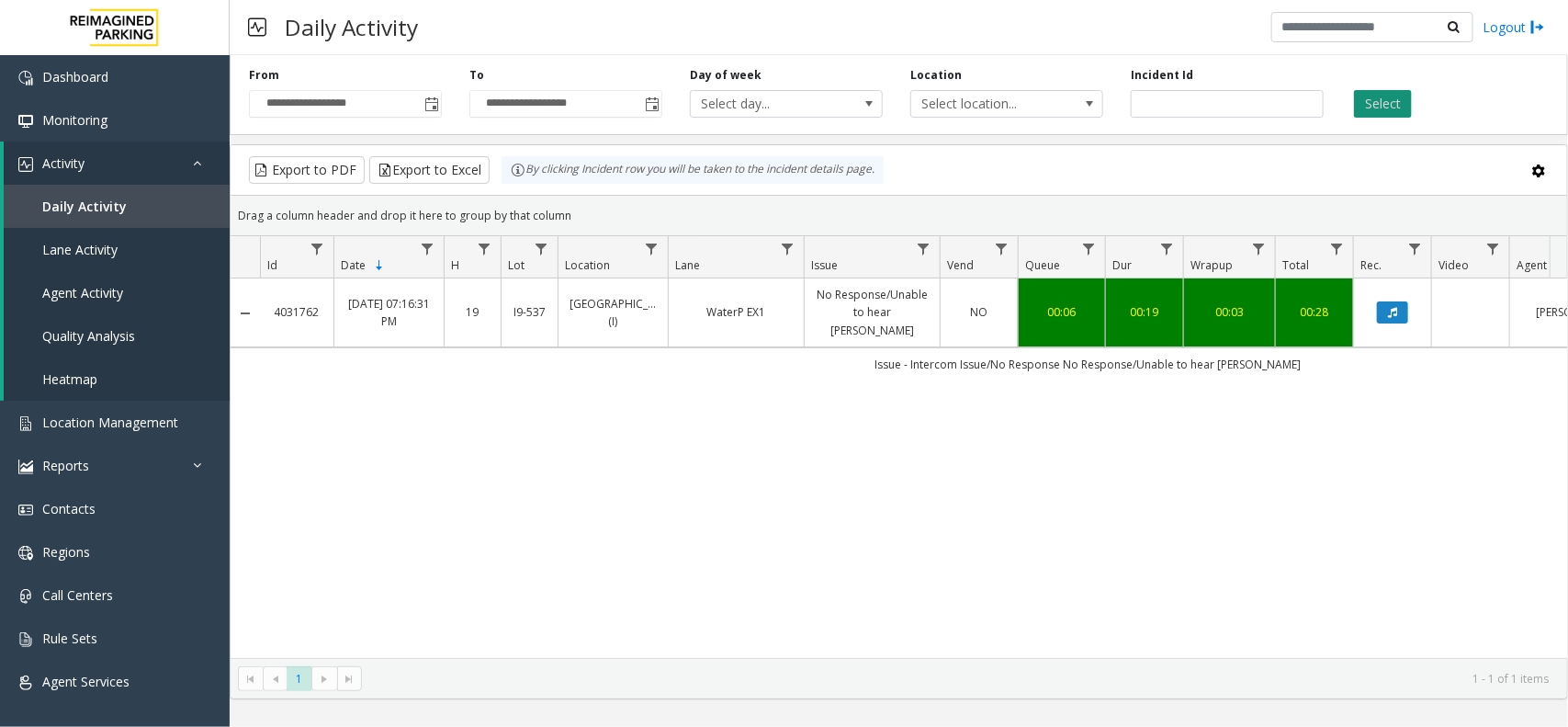click on "Select" 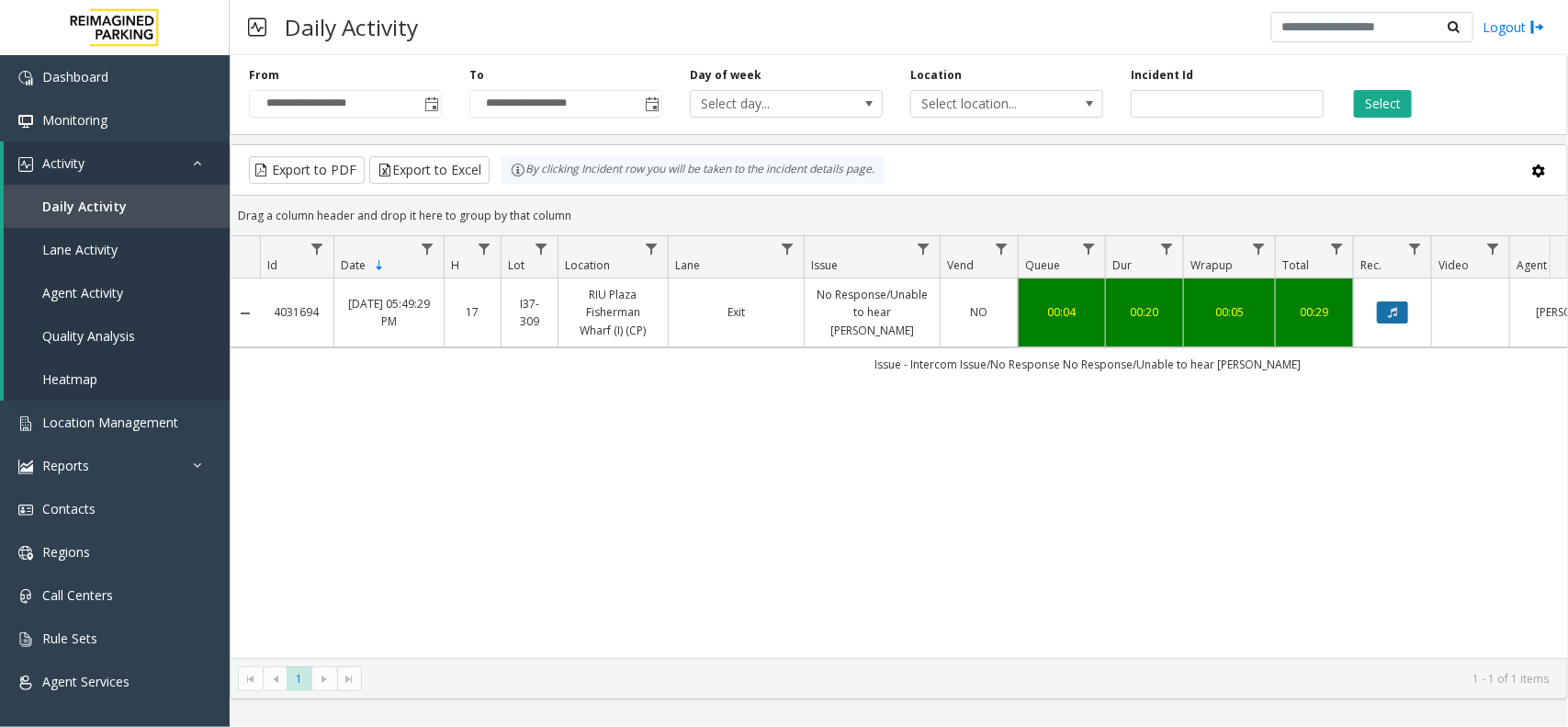click 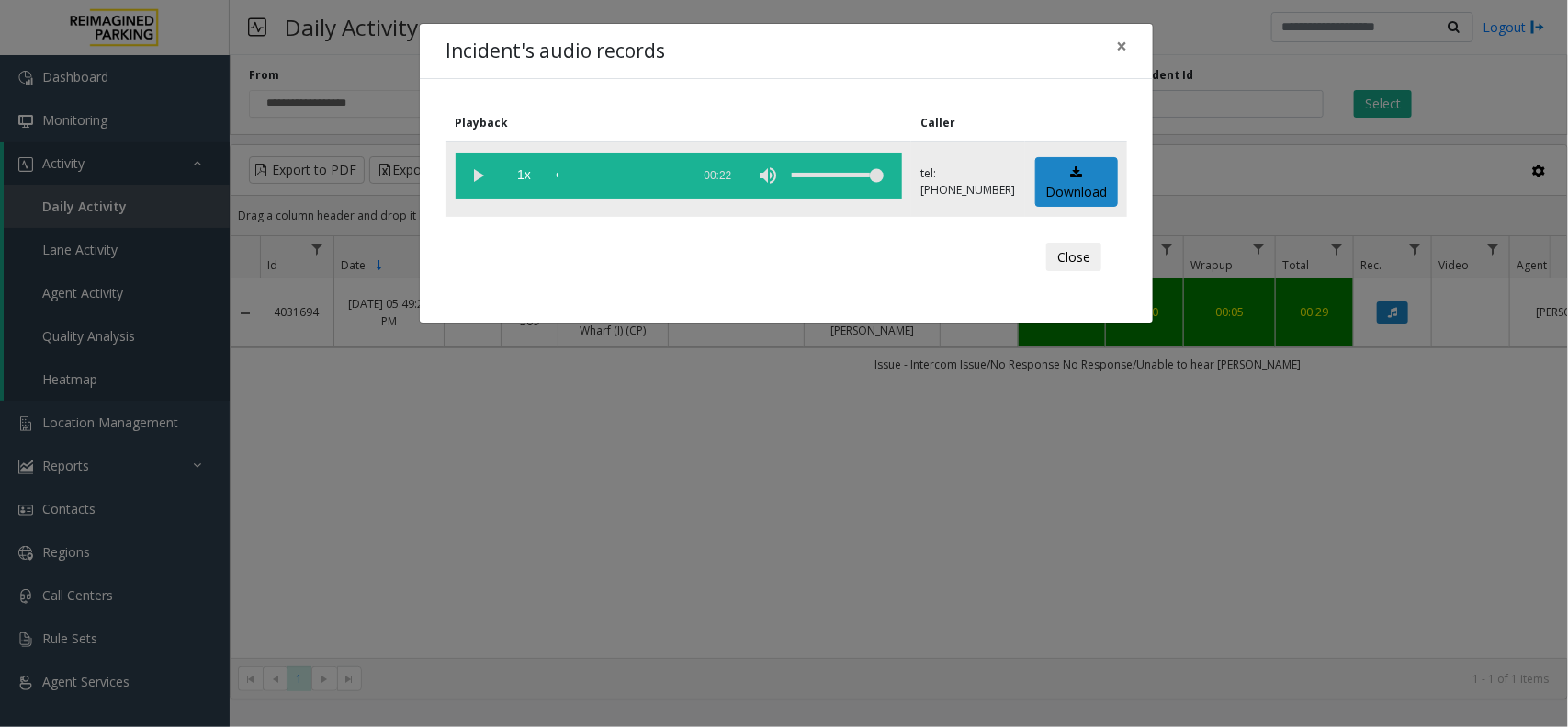 click 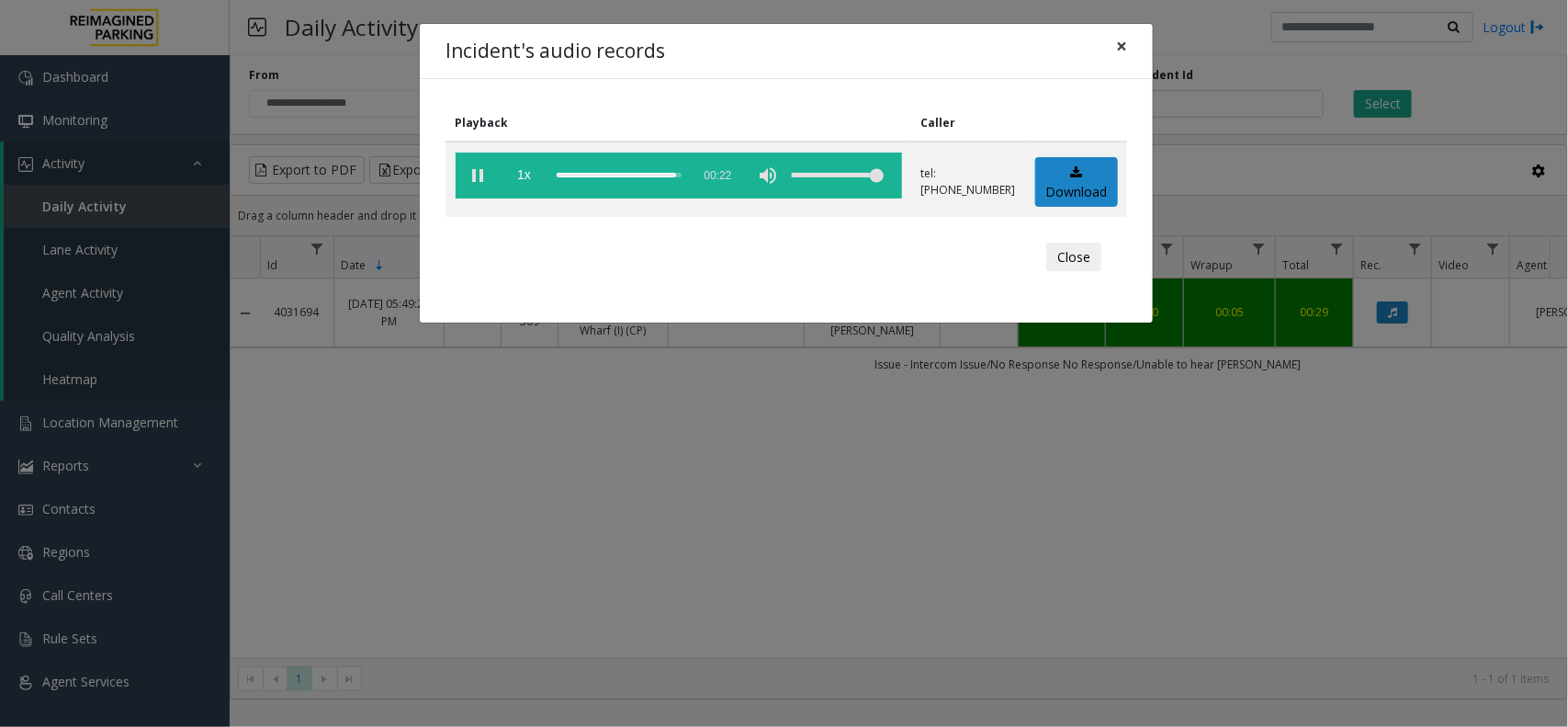 click on "×" 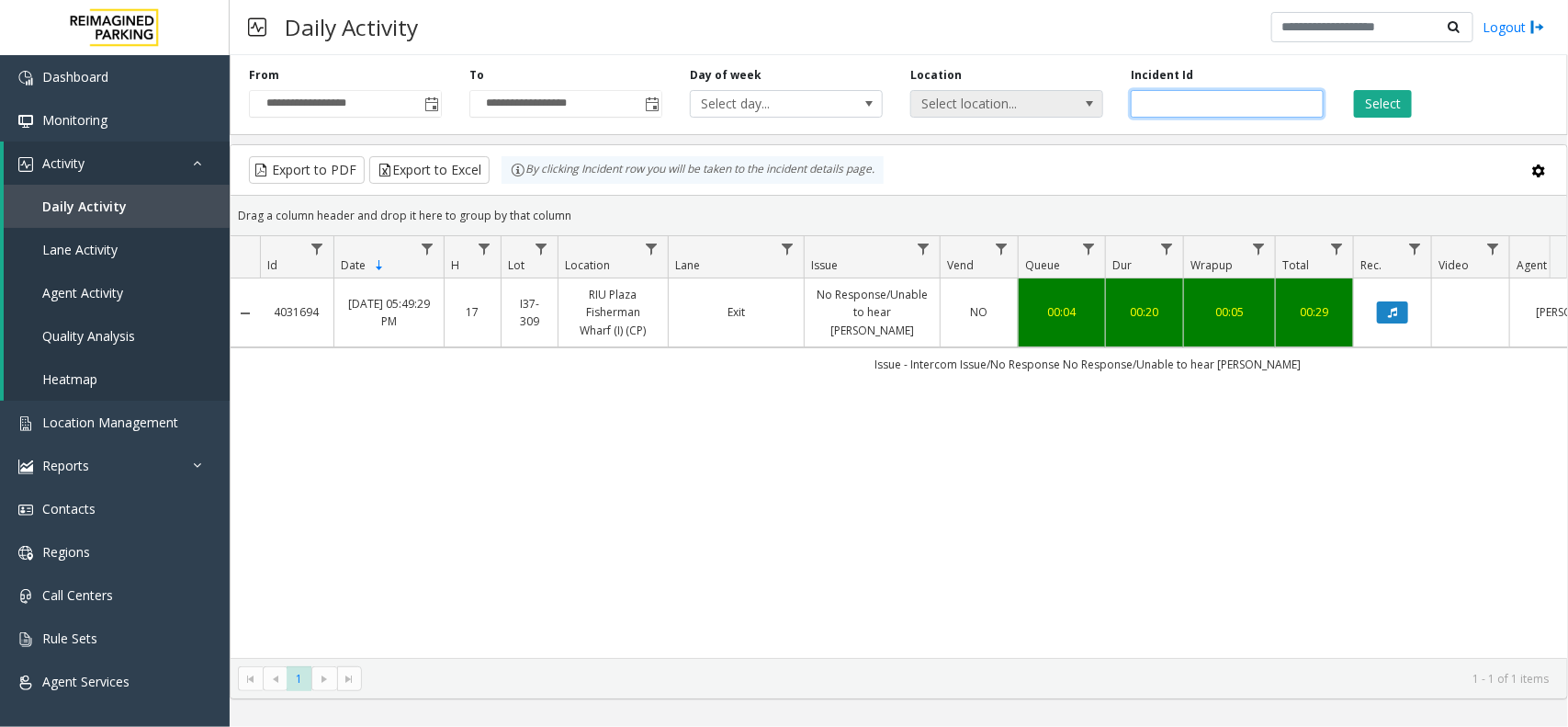 drag, startPoint x: 1222, startPoint y: 103, endPoint x: 1056, endPoint y: 113, distance: 166.3009 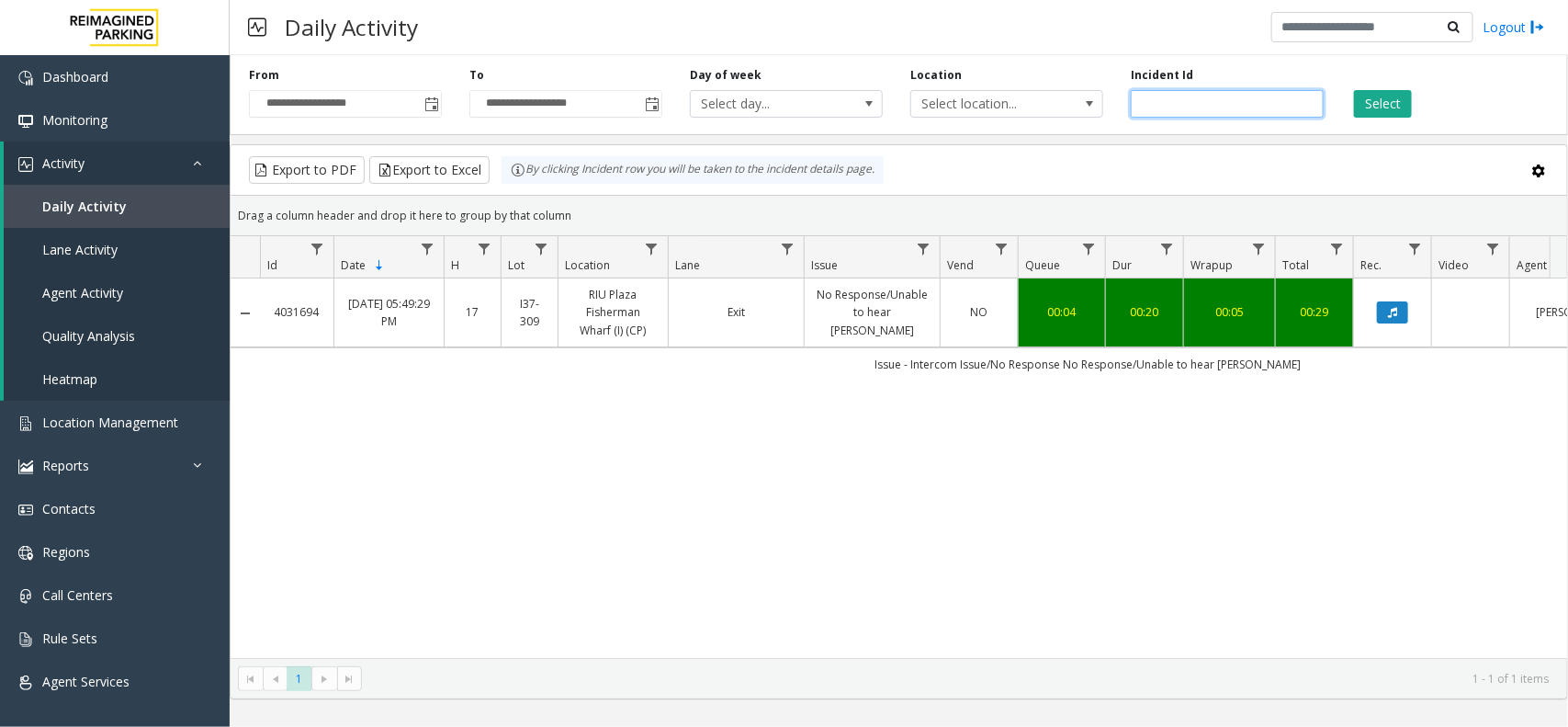 paste 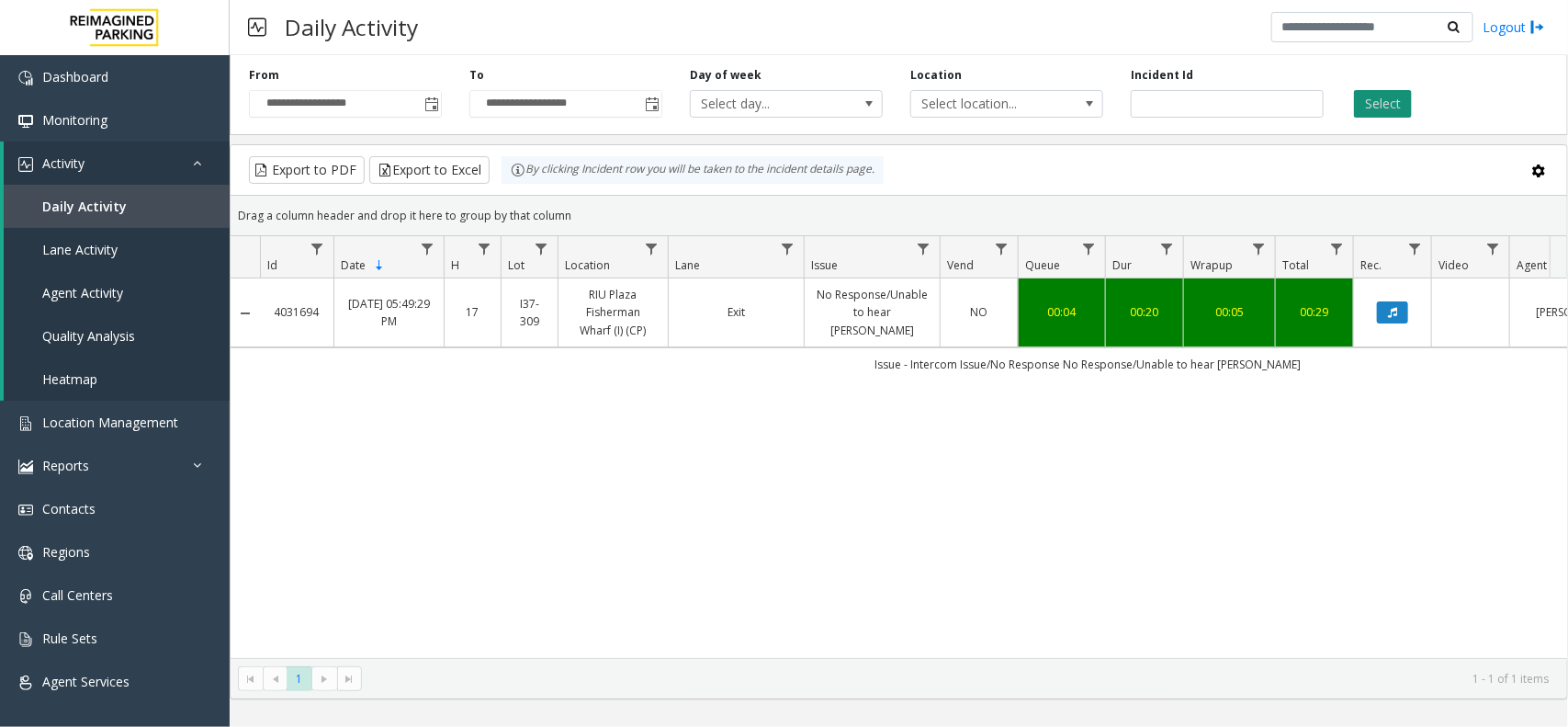 click on "Select" 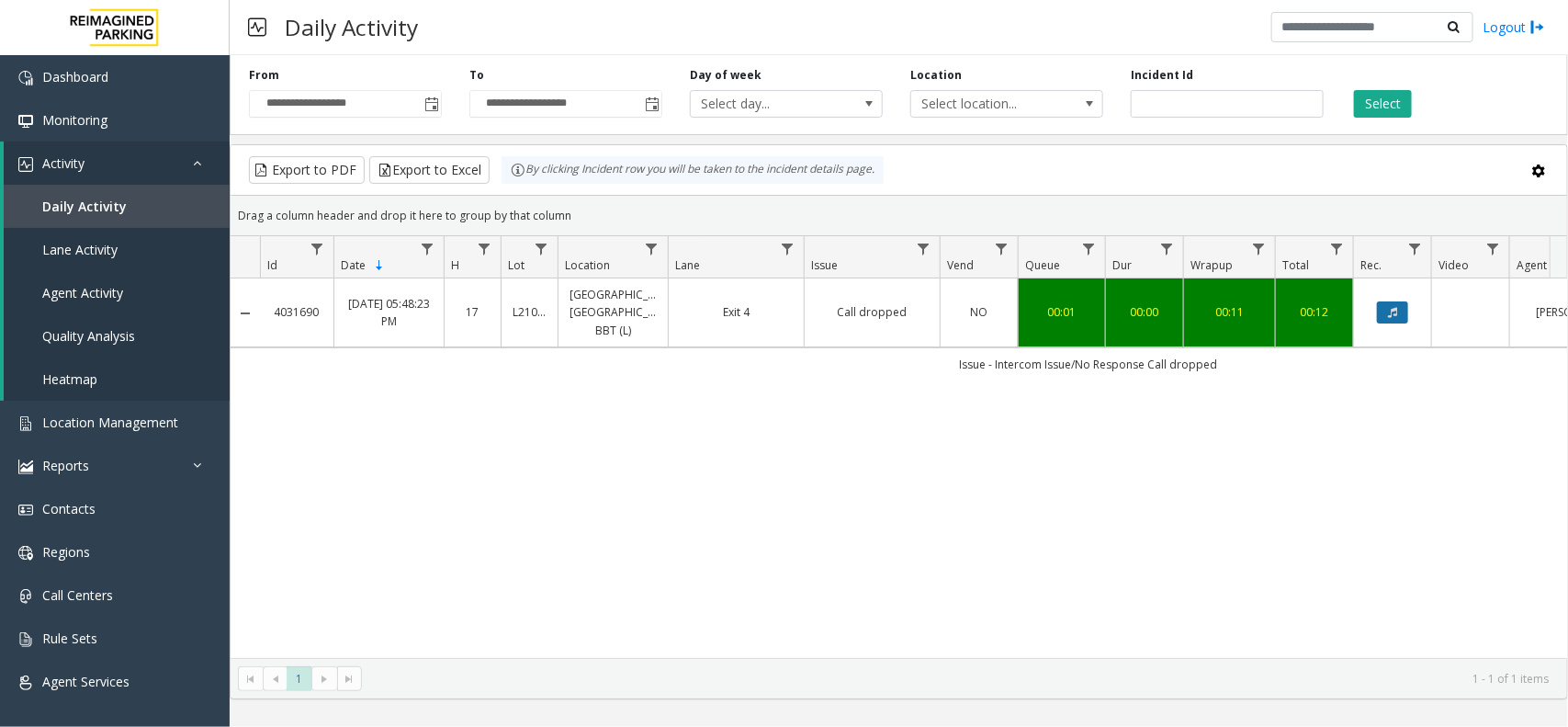 click 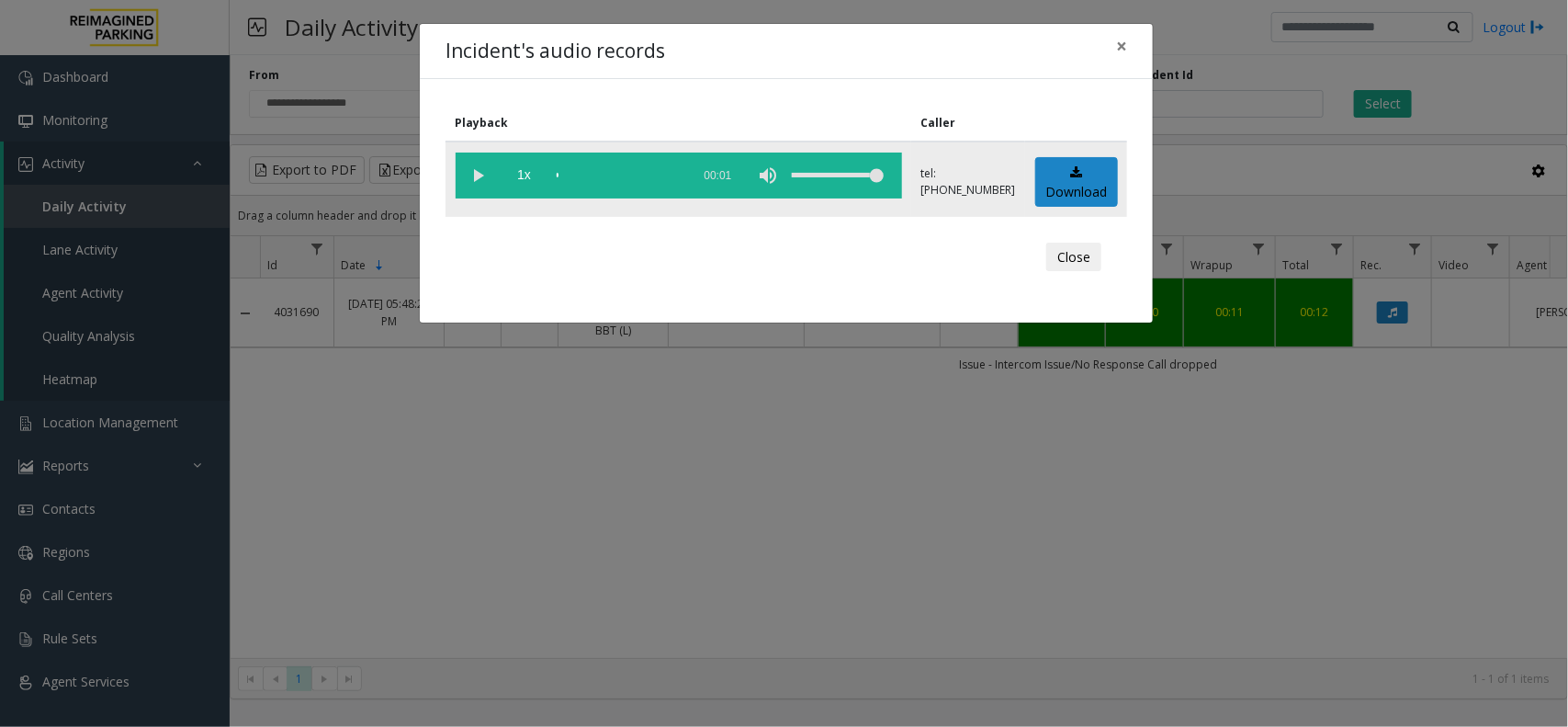 click 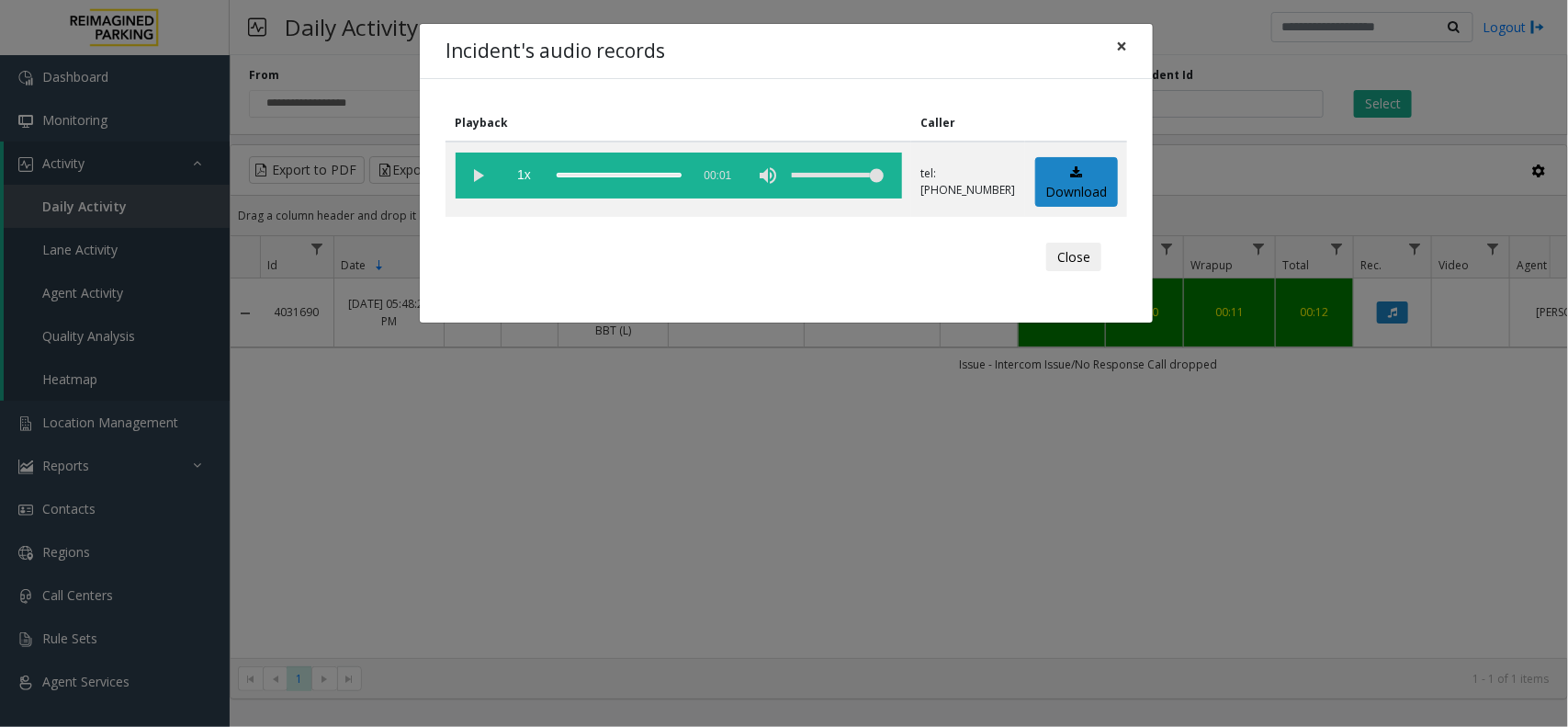 click on "×" 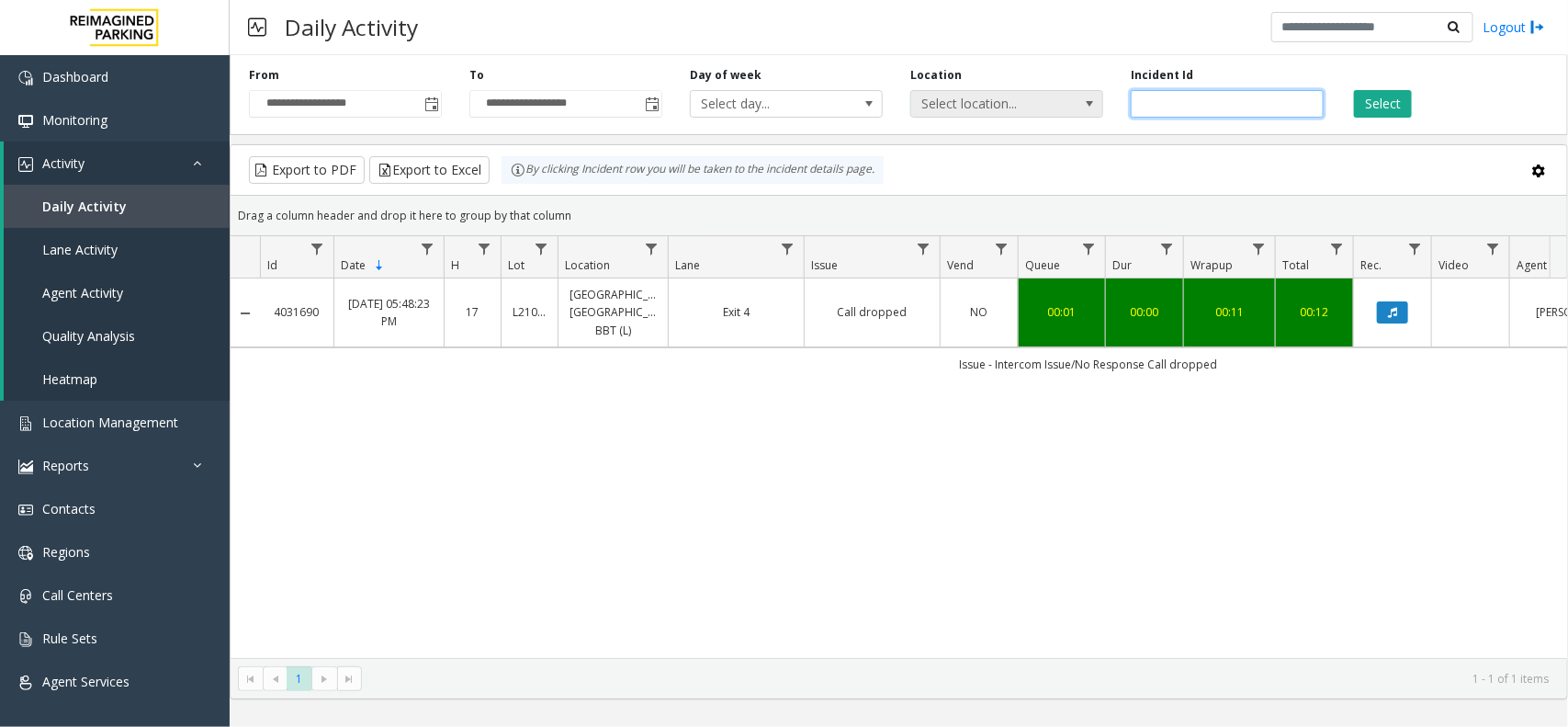 drag, startPoint x: 1211, startPoint y: 106, endPoint x: 1102, endPoint y: 117, distance: 109.5536 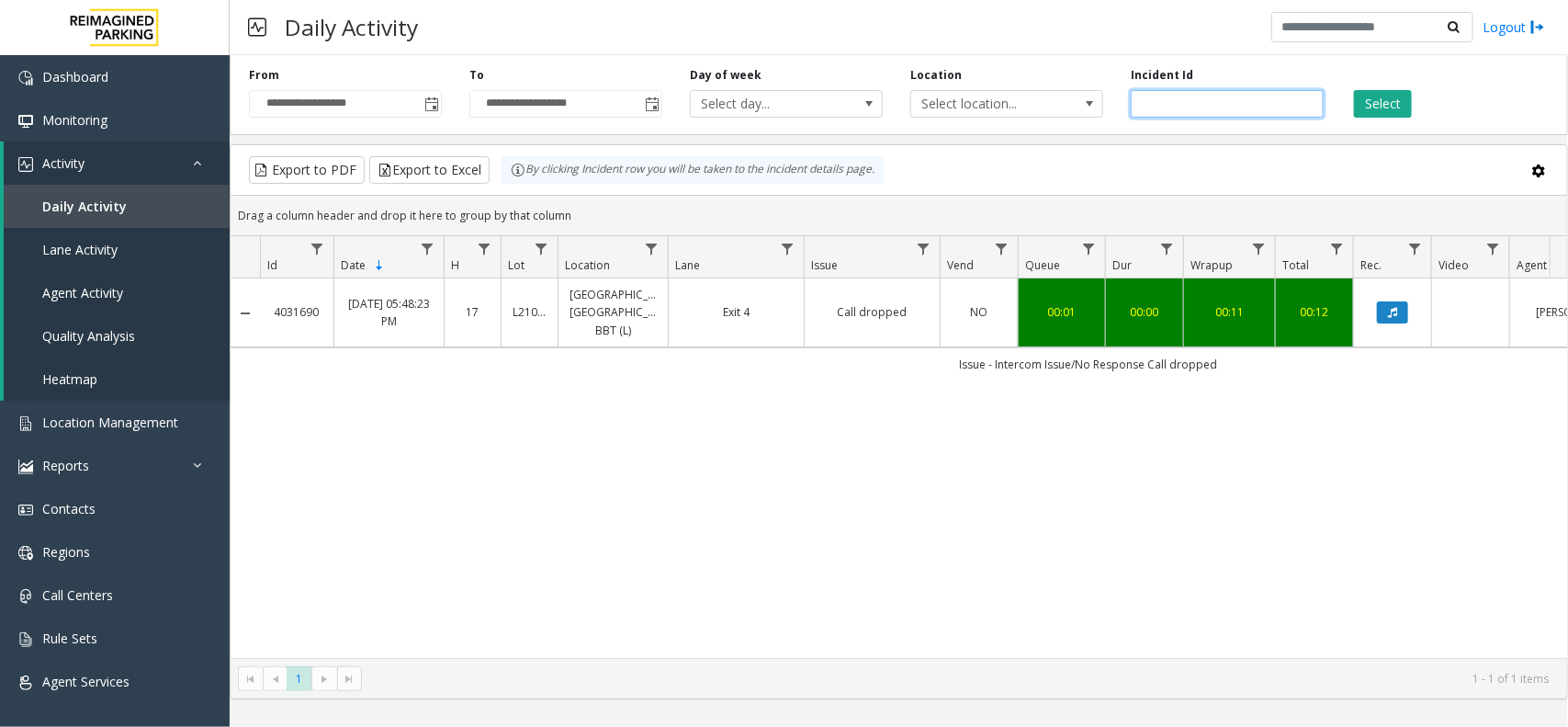 paste 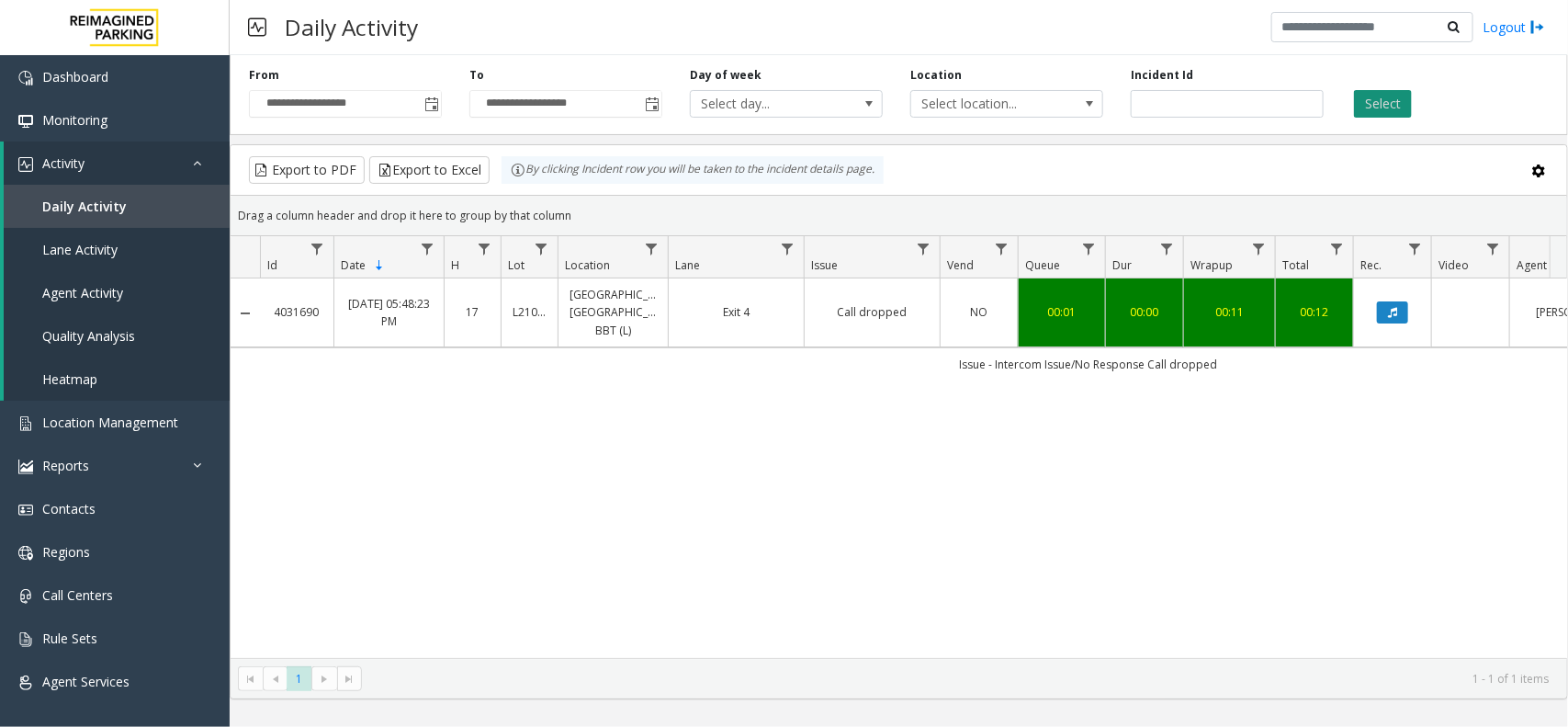 click on "Select" 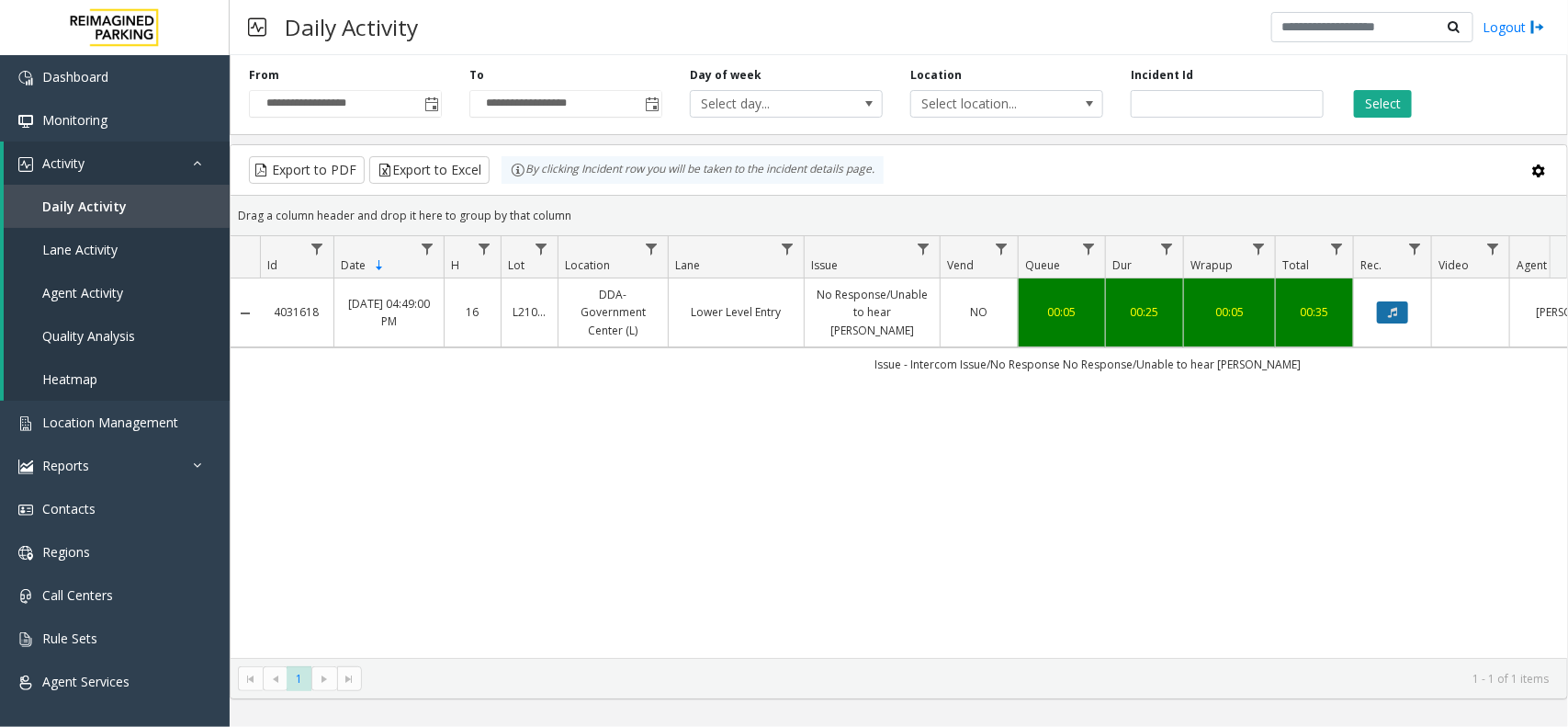 click 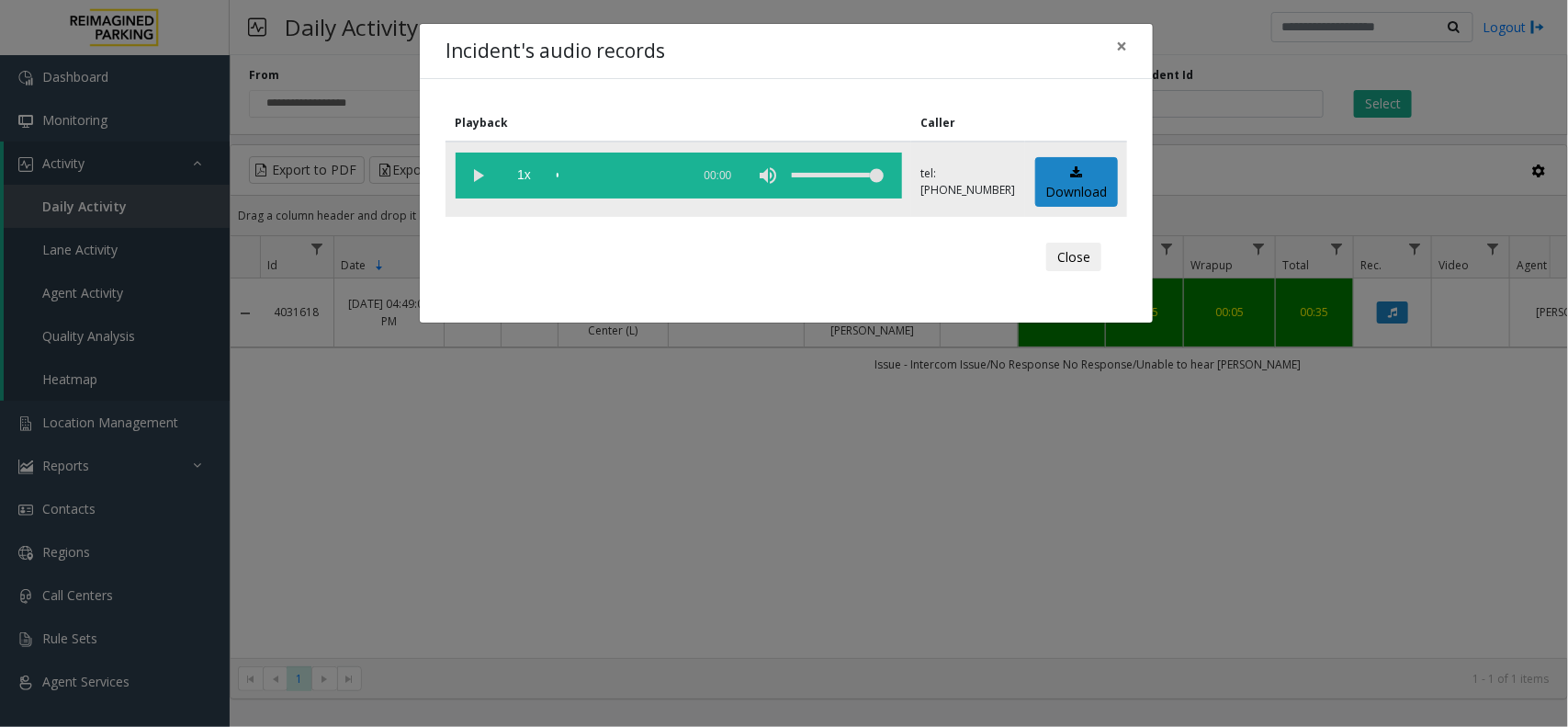 click 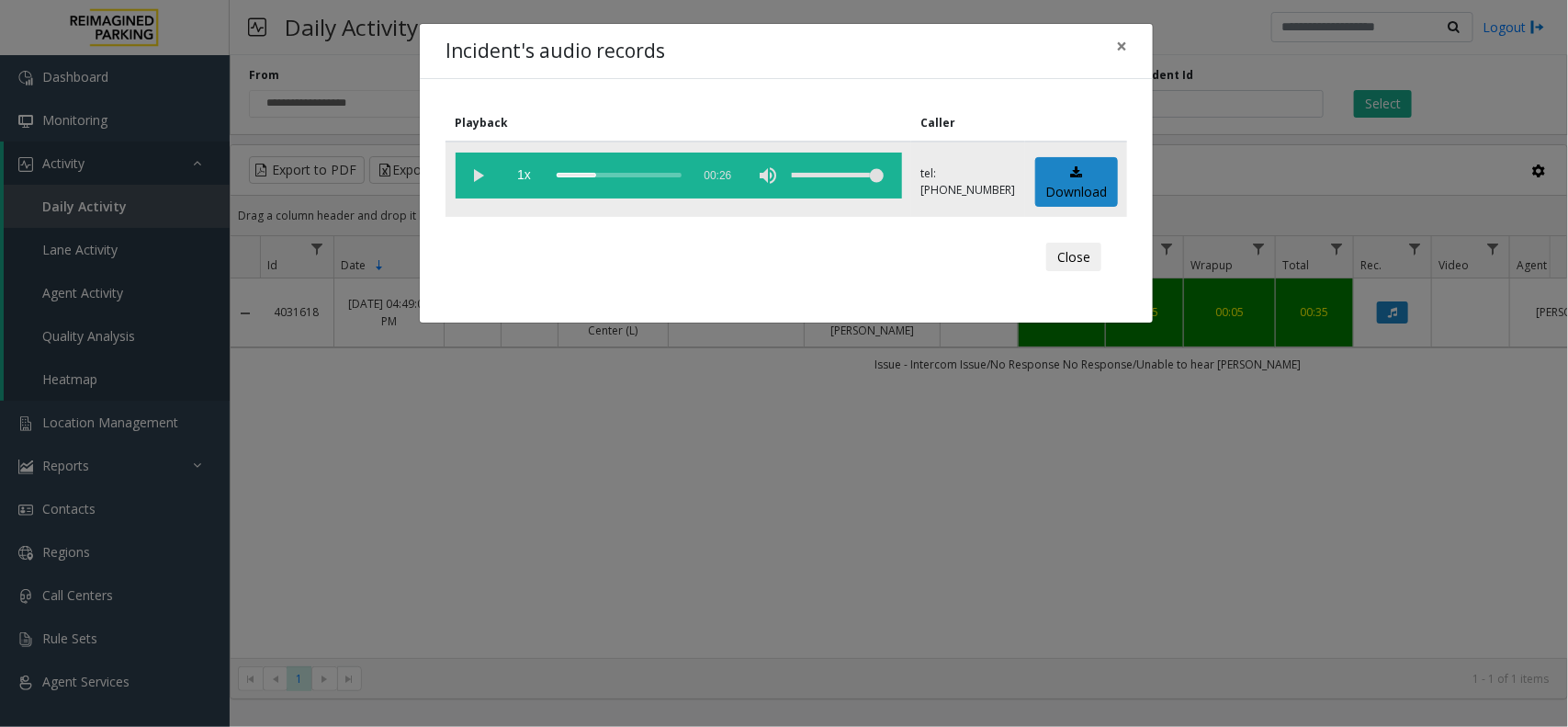 click 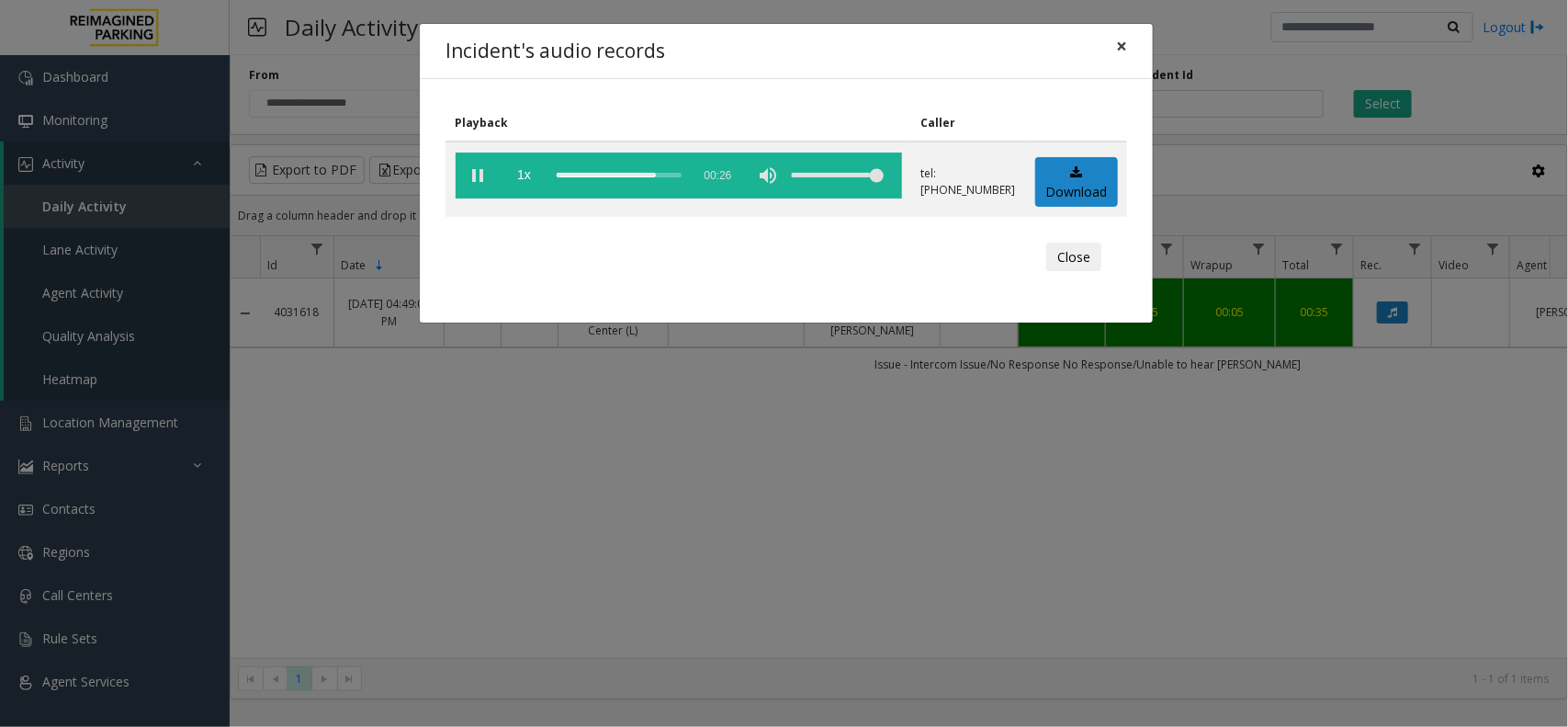 click on "×" 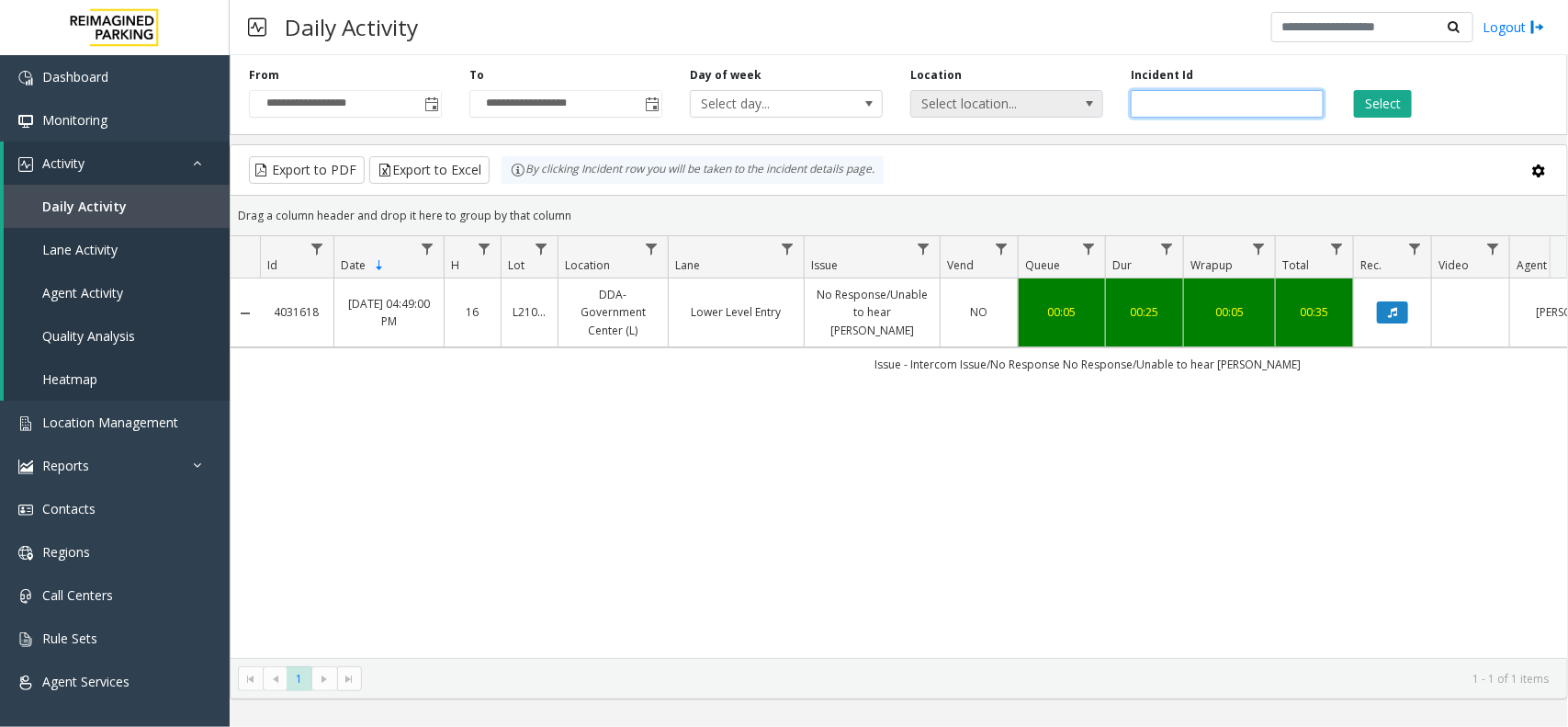 drag, startPoint x: 1231, startPoint y: 106, endPoint x: 975, endPoint y: 106, distance: 256 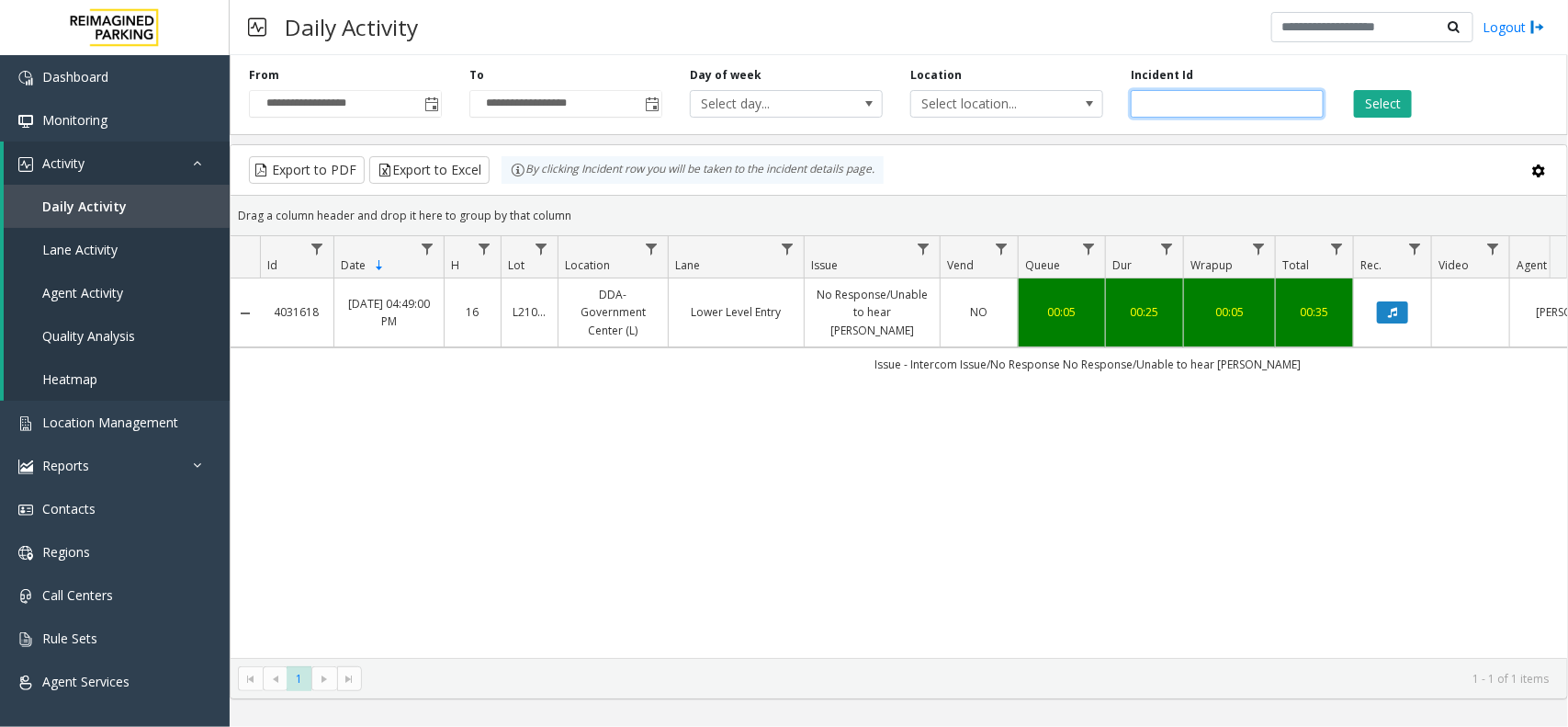 paste 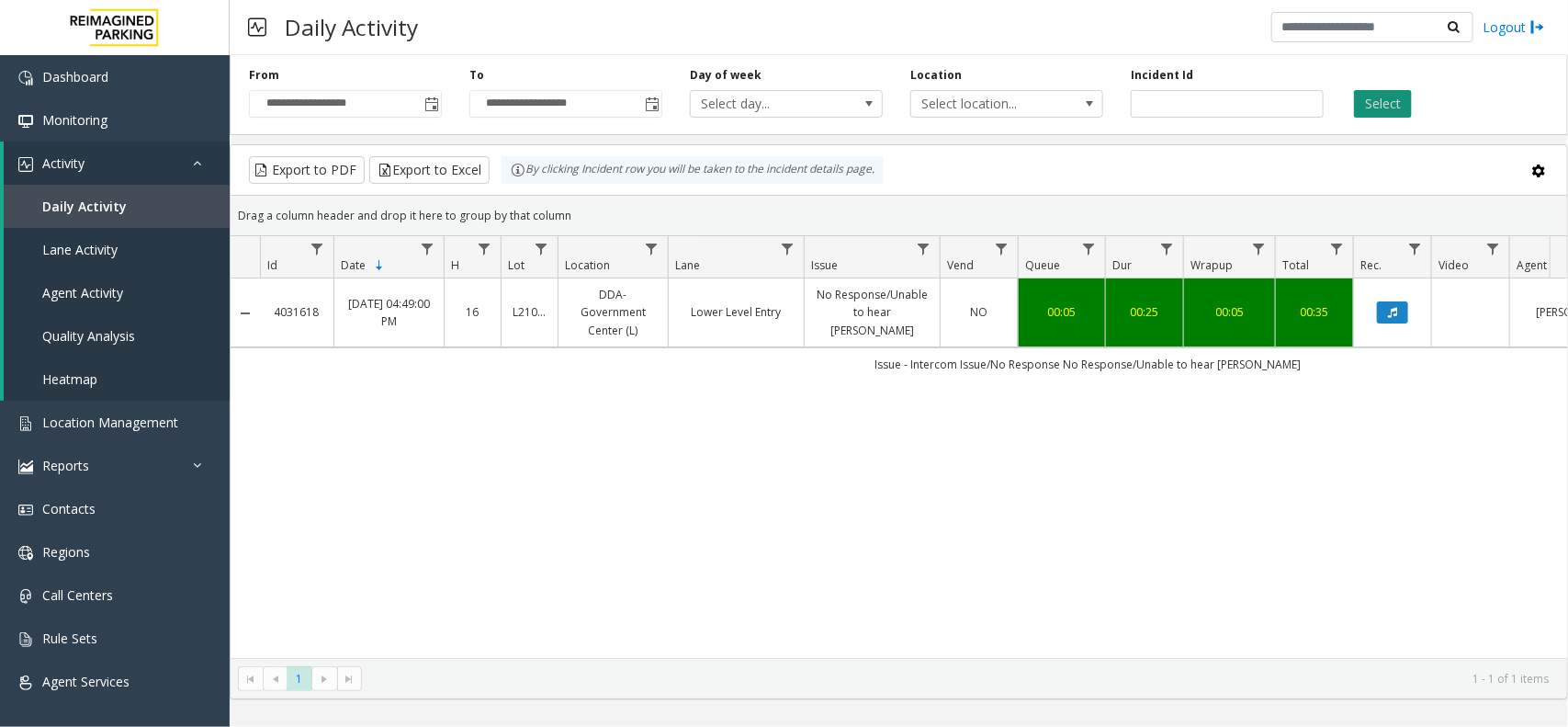 click on "Select" 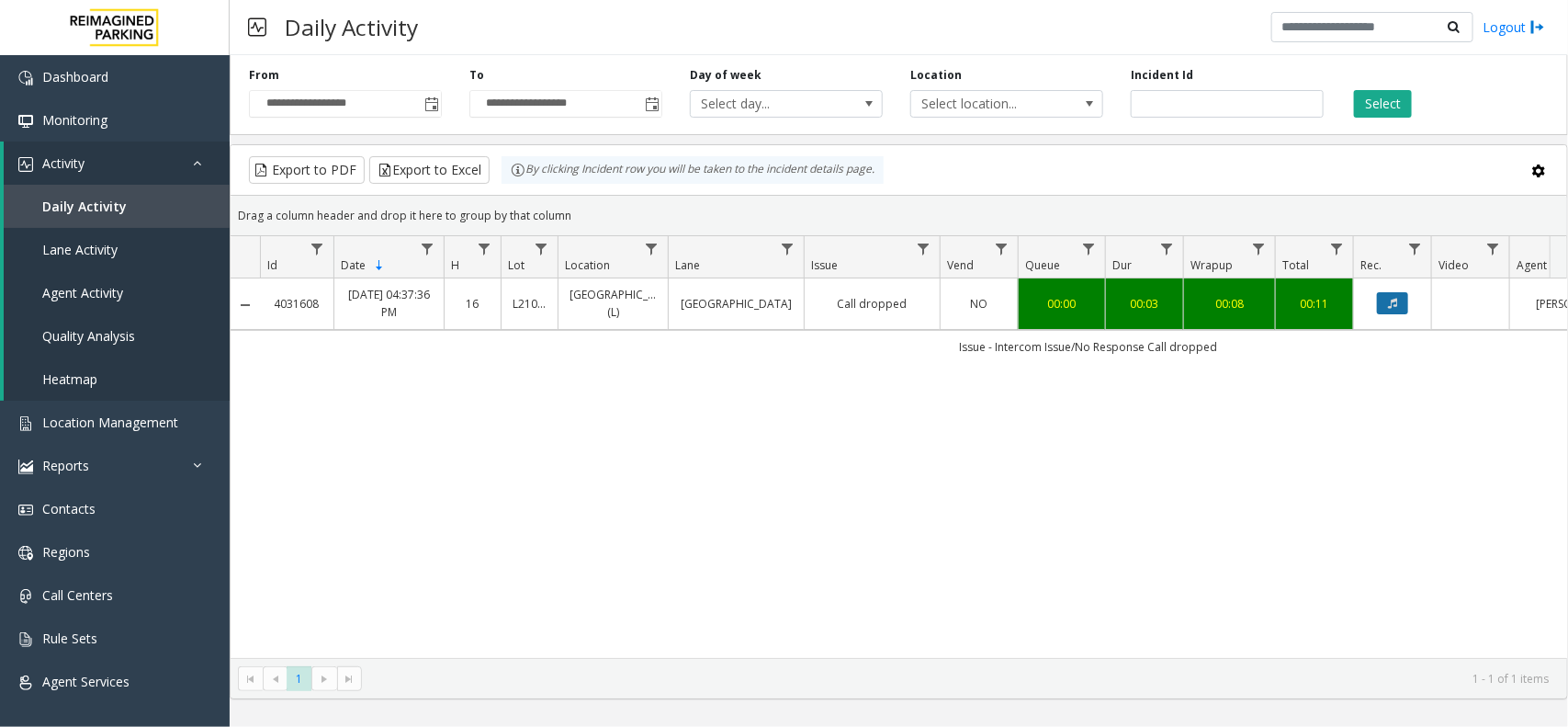 click 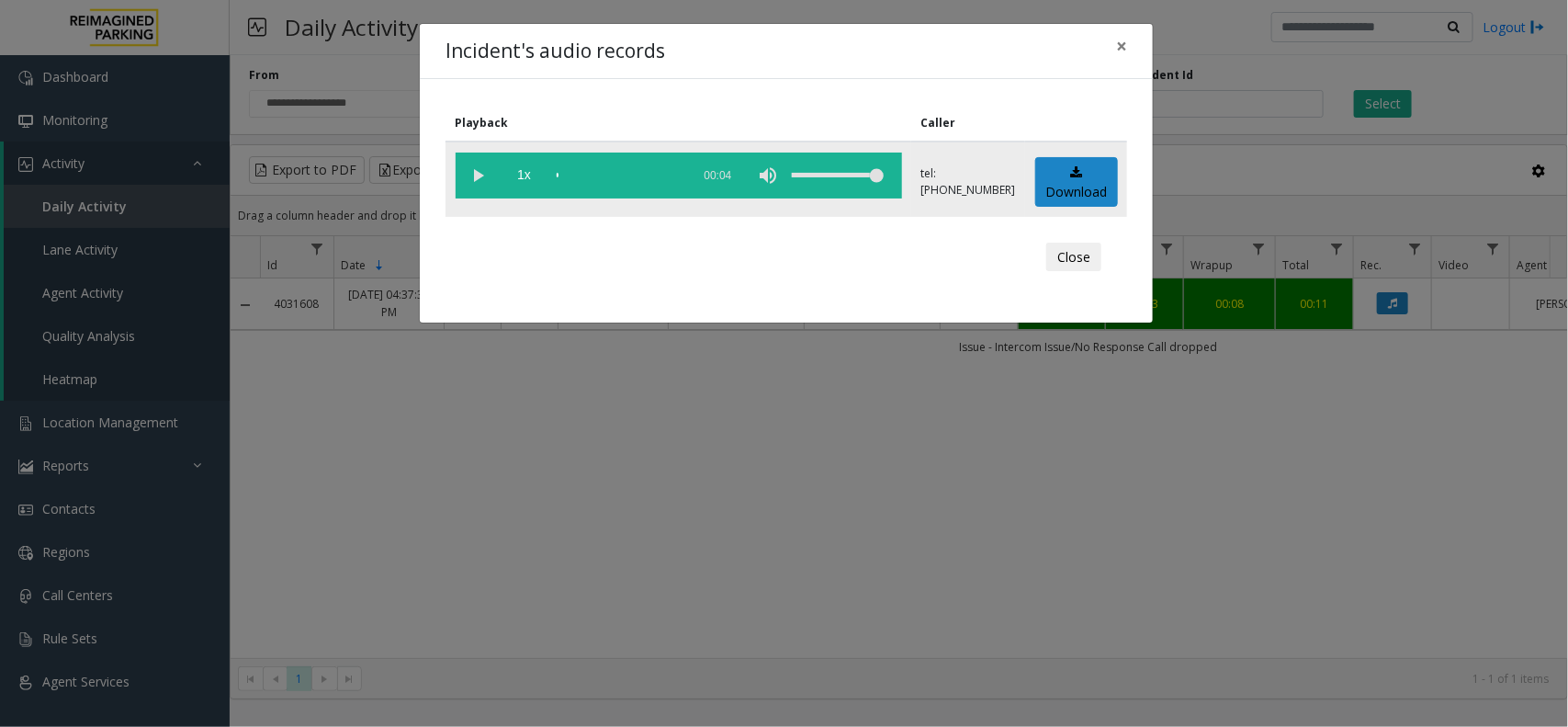 click 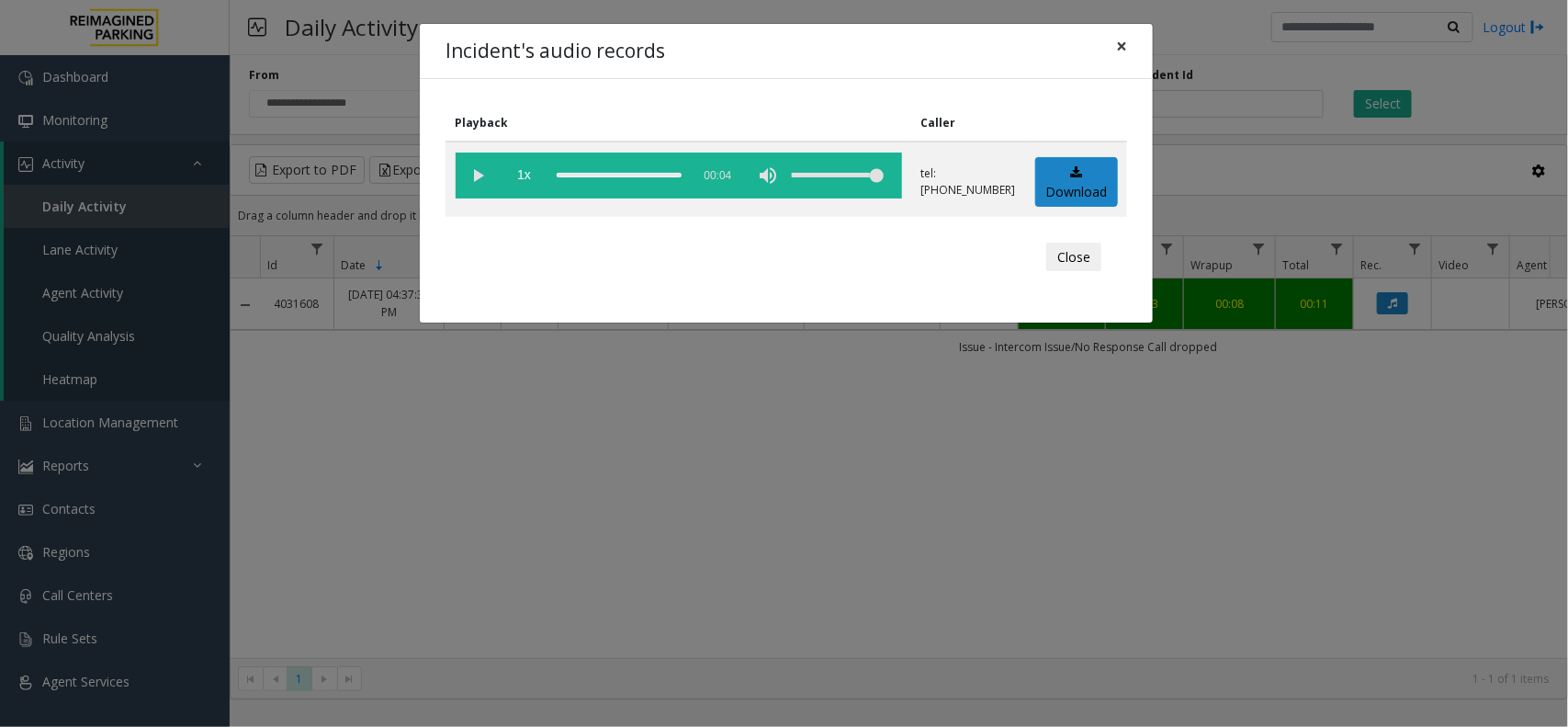 click on "×" 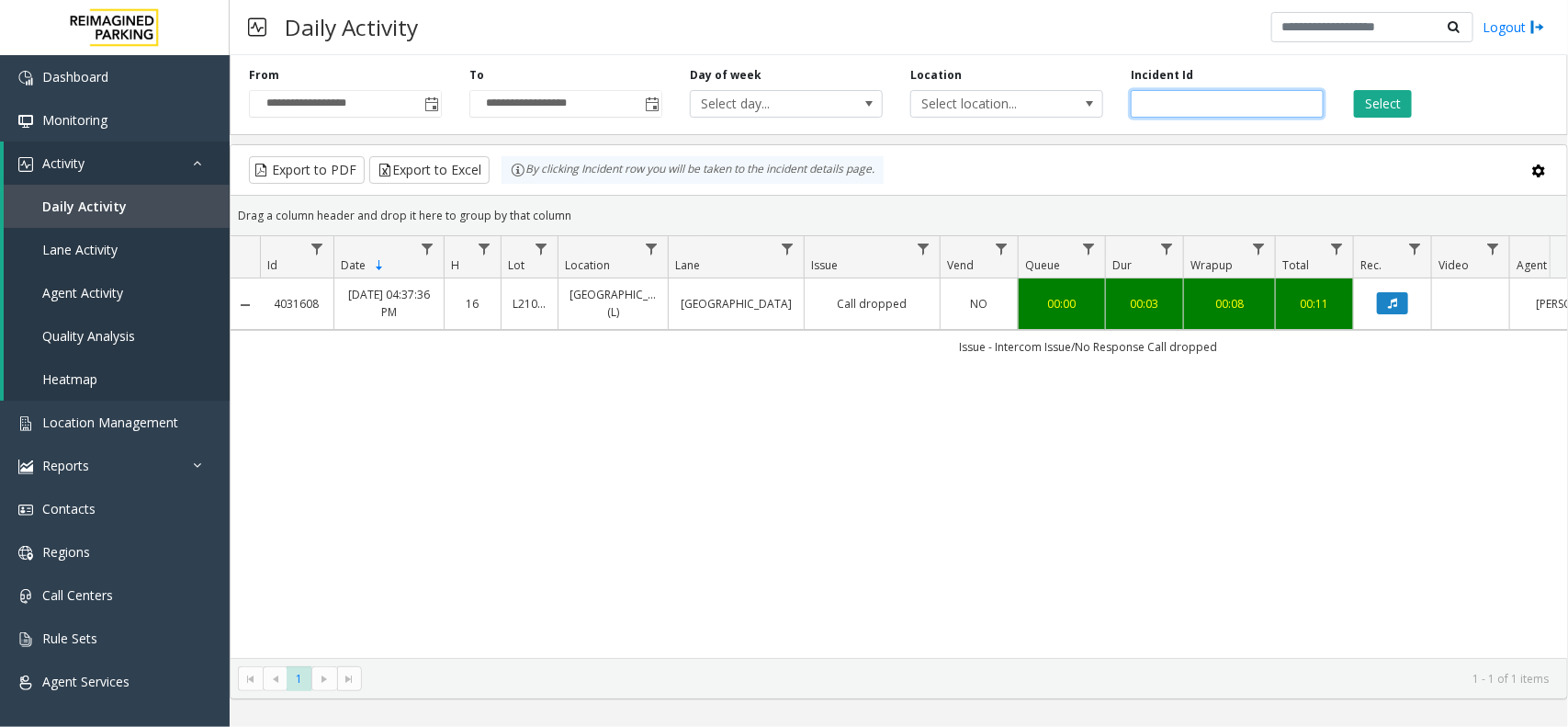click on "*******" 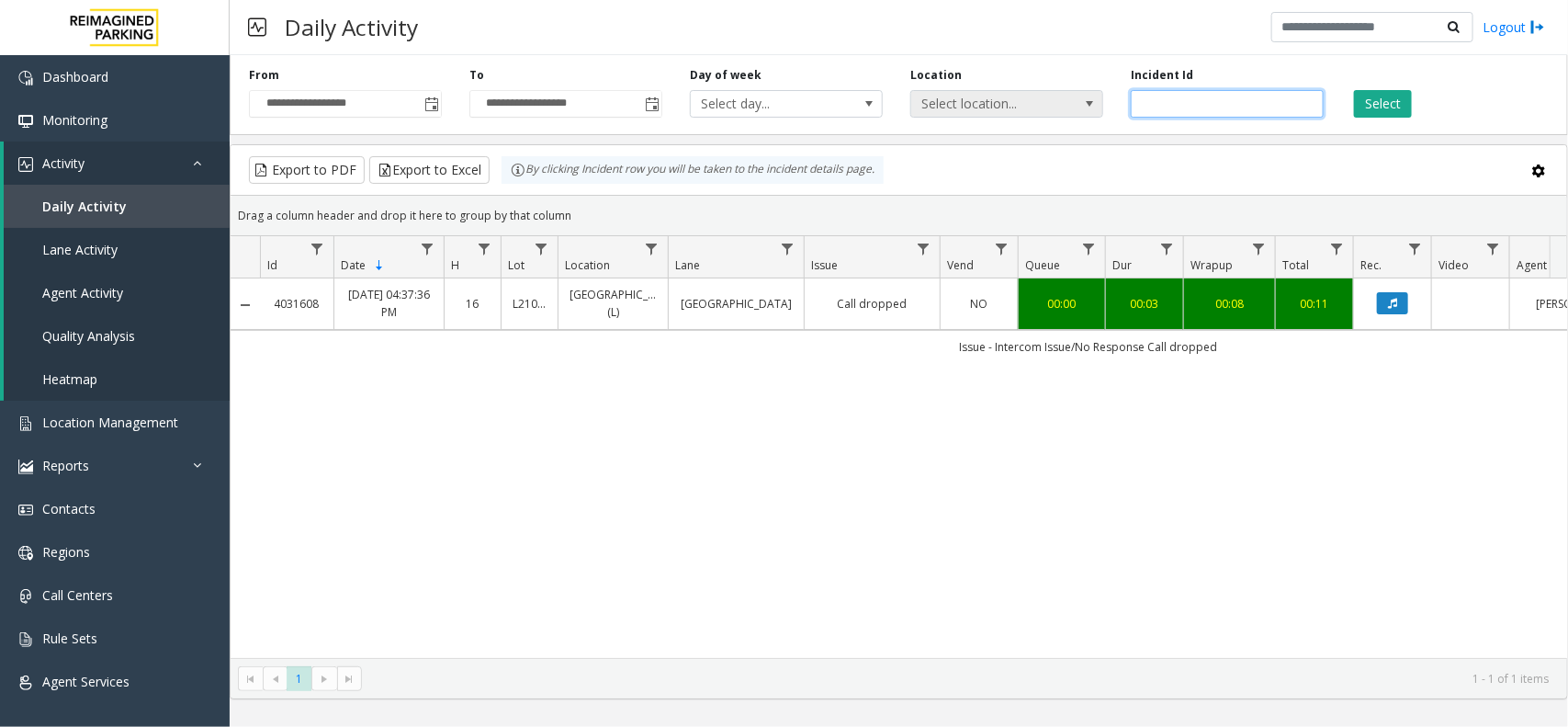 drag, startPoint x: 1234, startPoint y: 102, endPoint x: 1052, endPoint y: 102, distance: 182 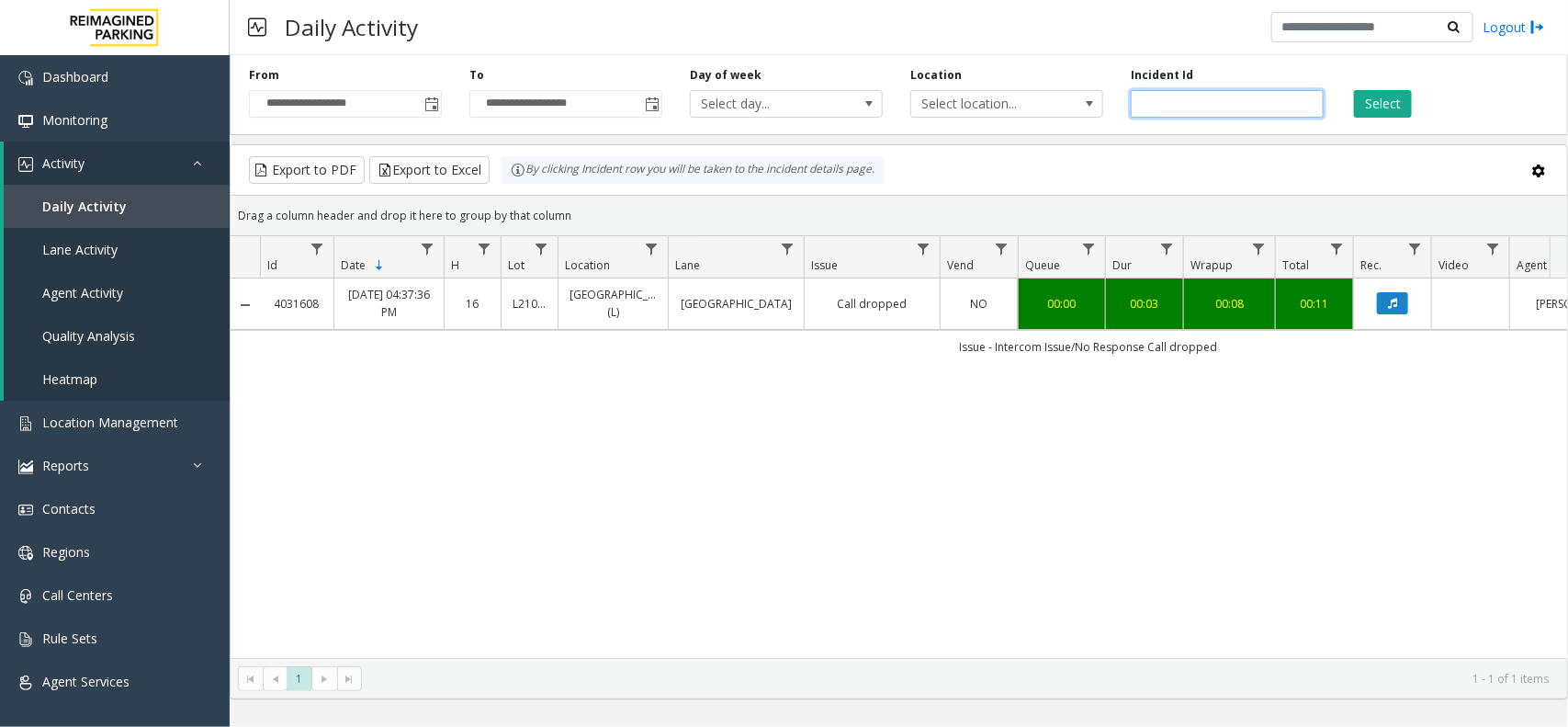 paste 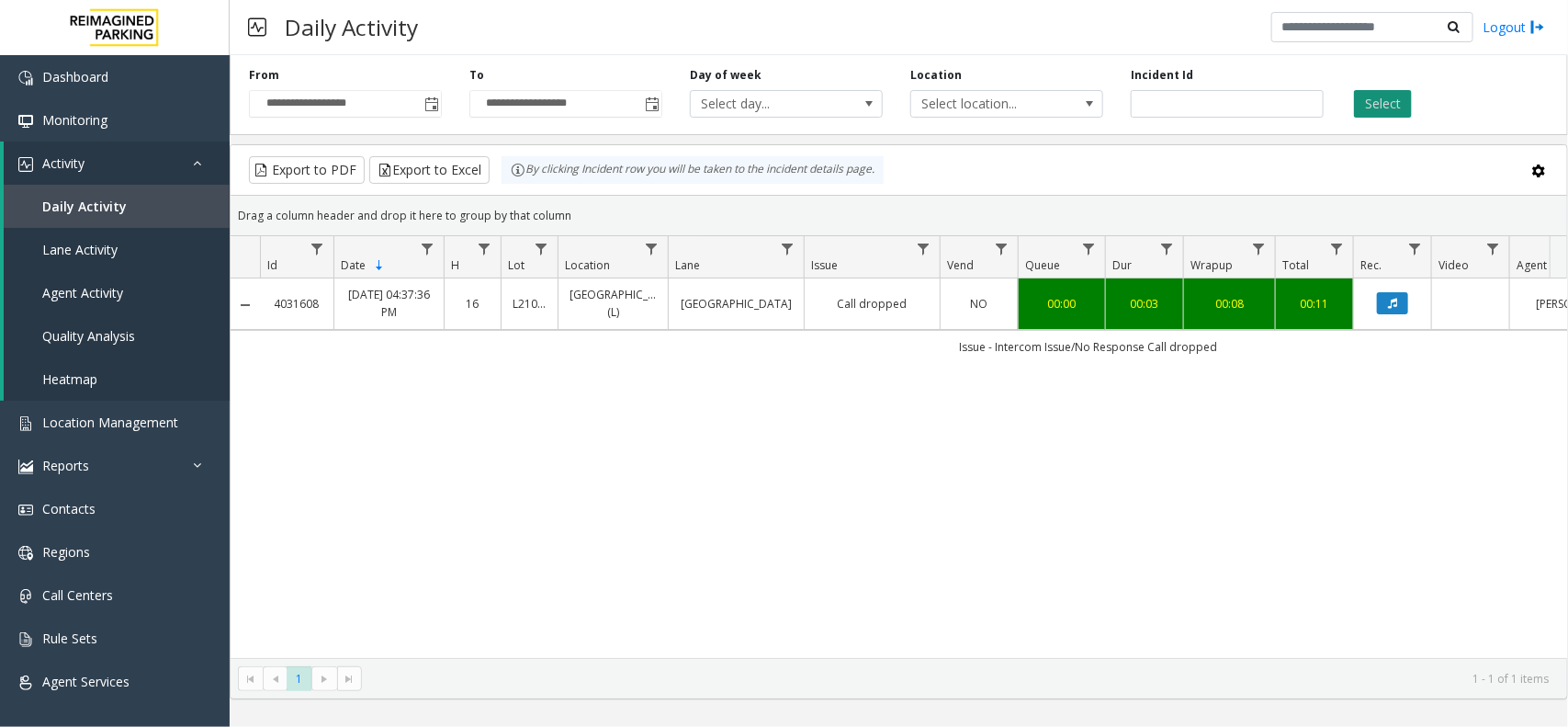 click on "Select" 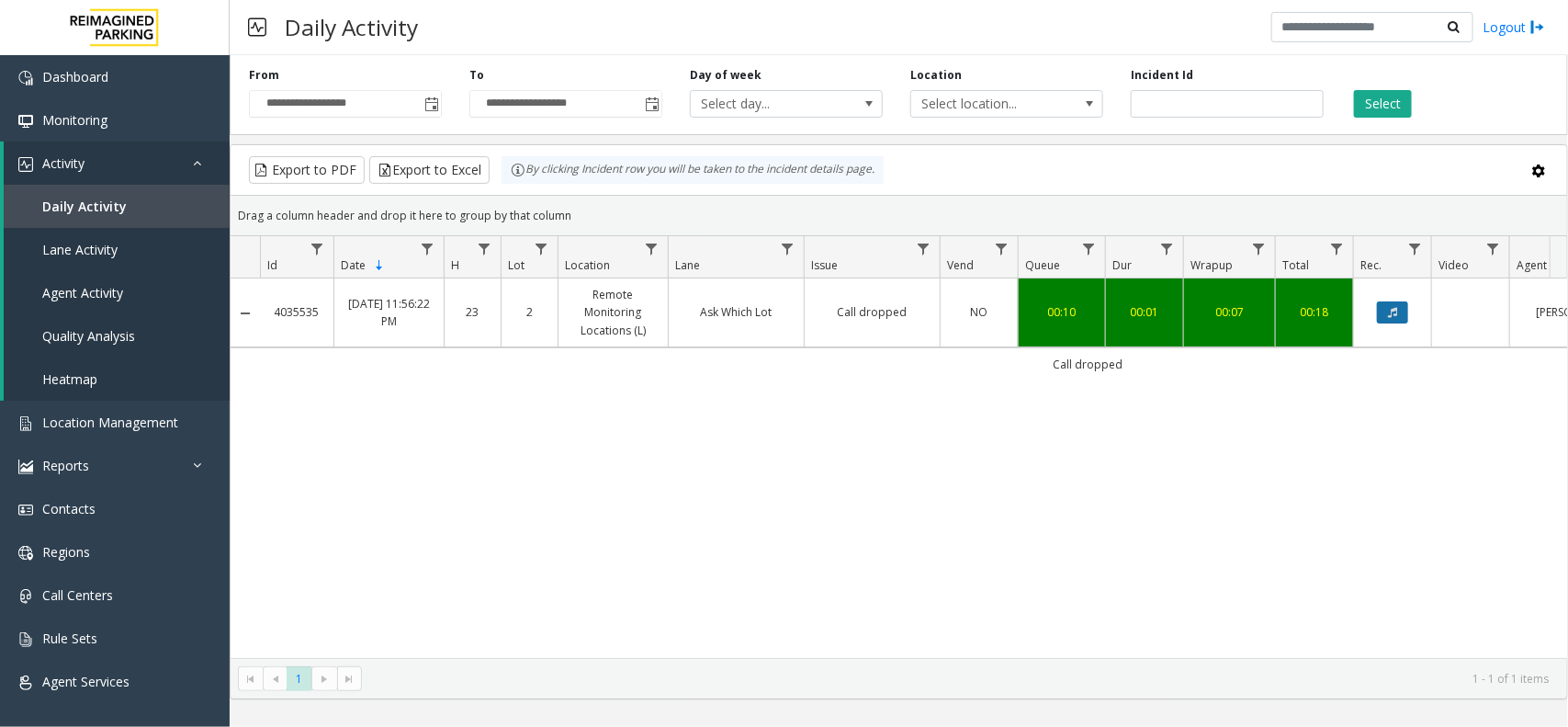 click 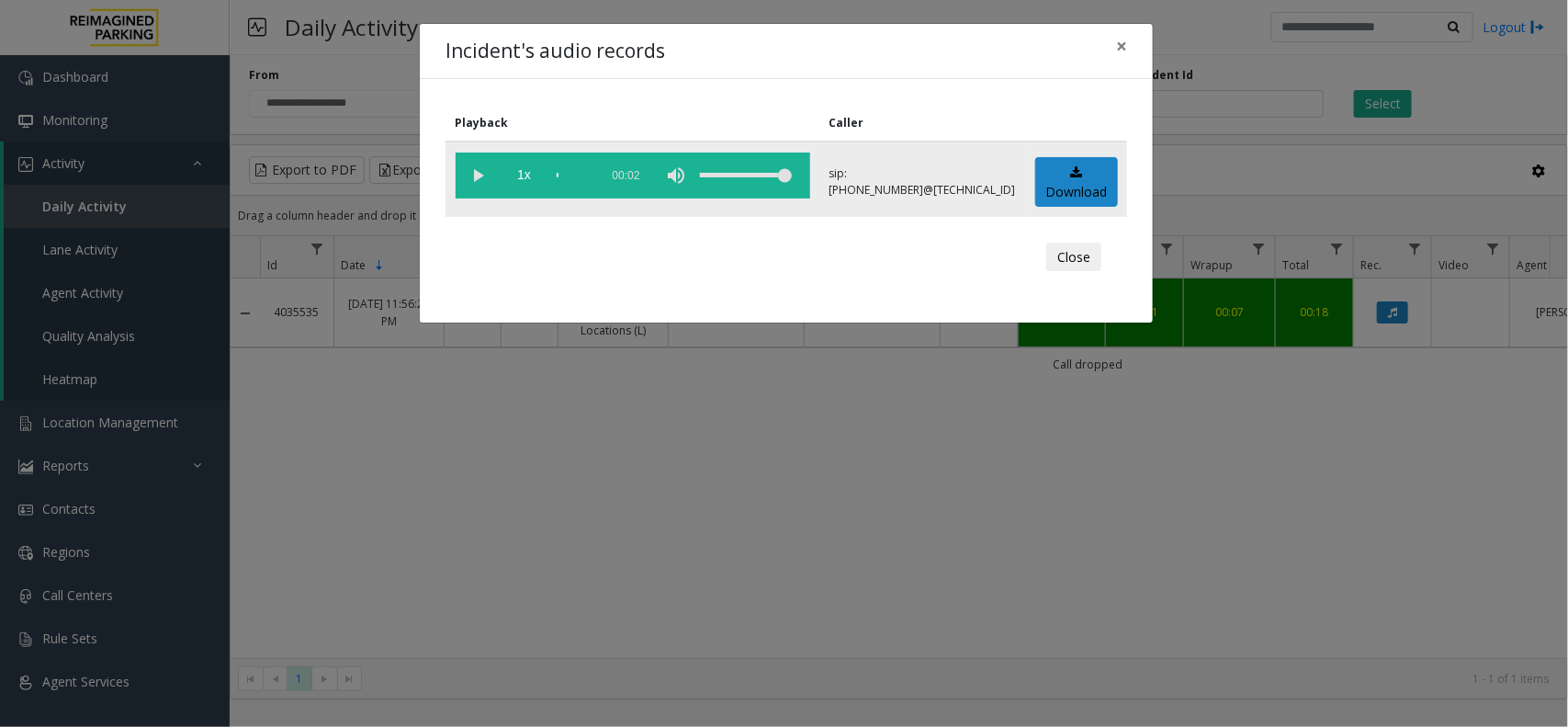 click 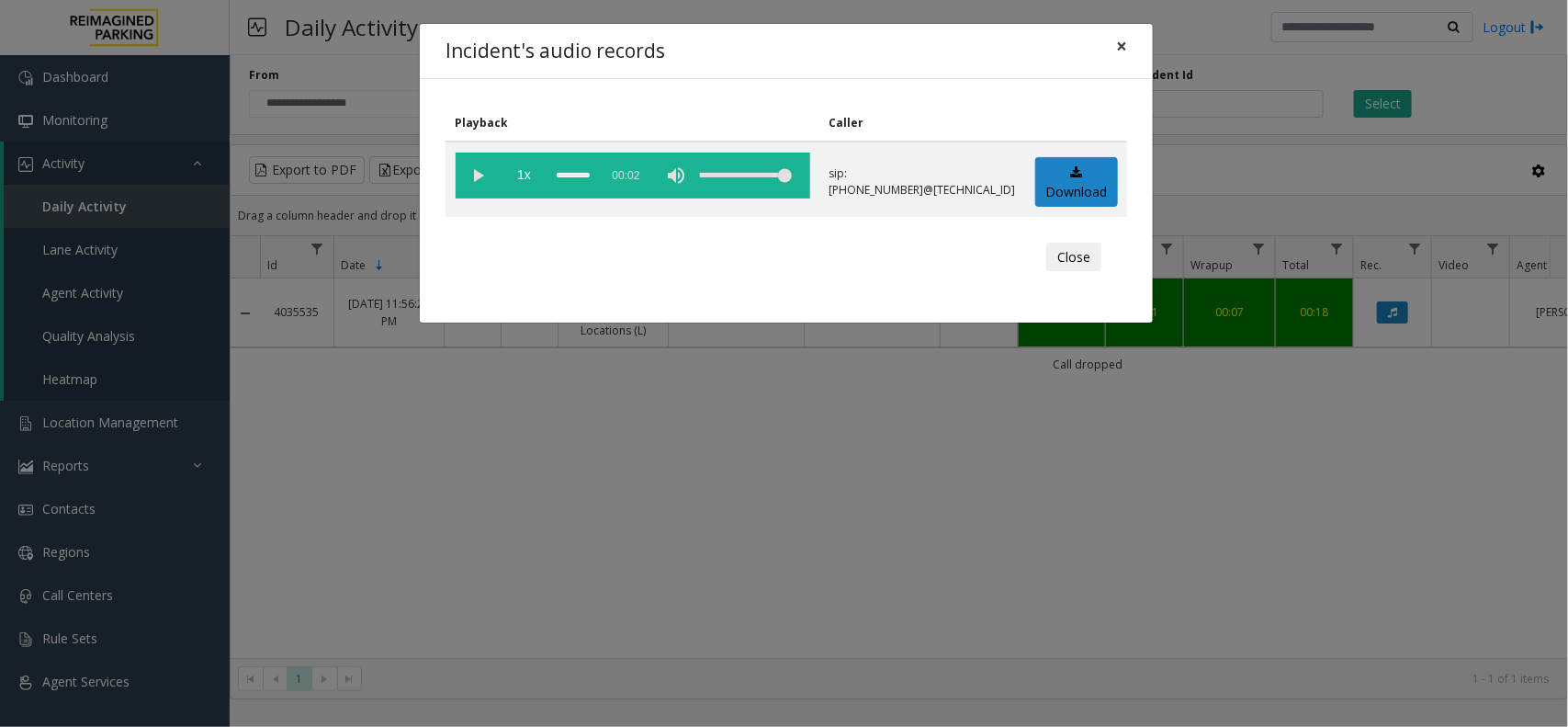 click on "×" 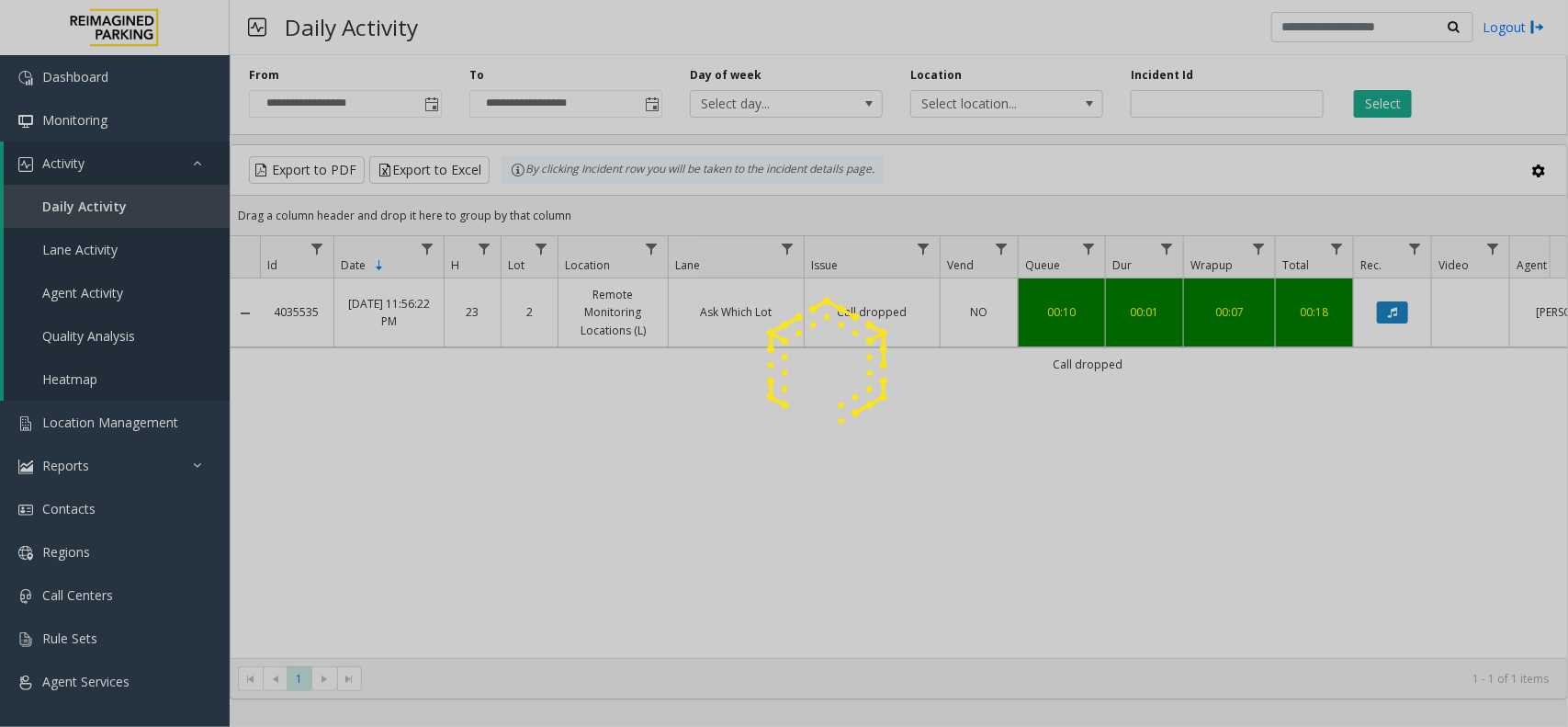 click 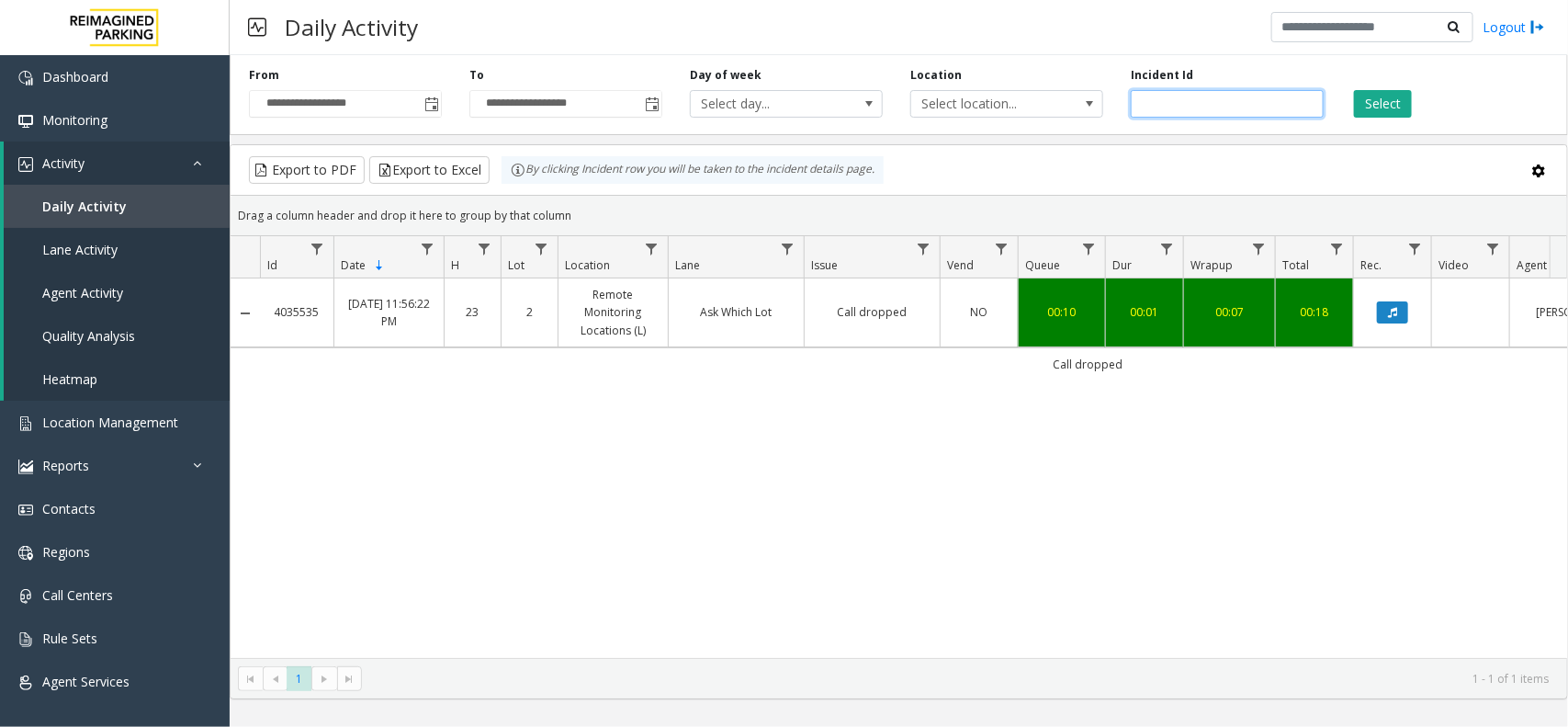 click on "*******" 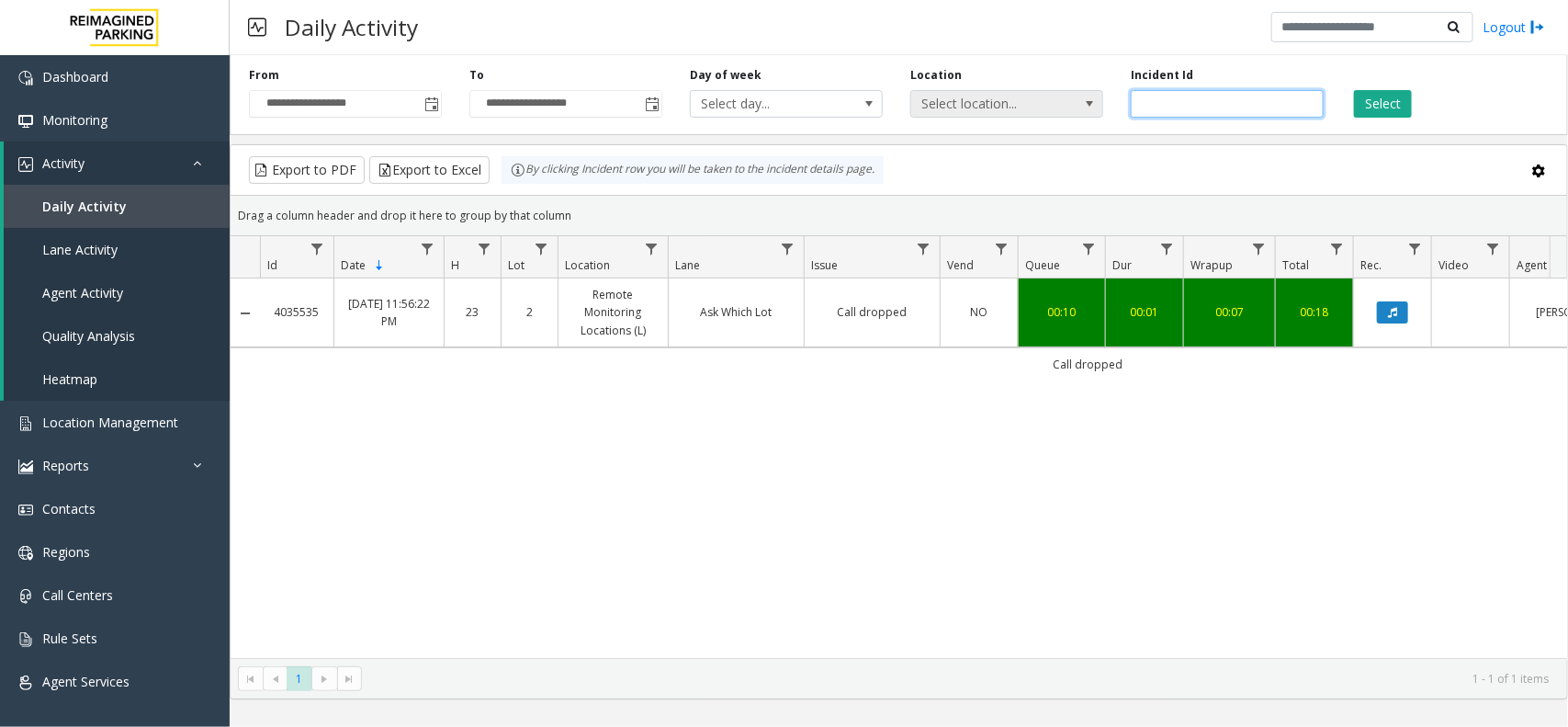 drag, startPoint x: 1261, startPoint y: 108, endPoint x: 1095, endPoint y: 101, distance: 166.14752 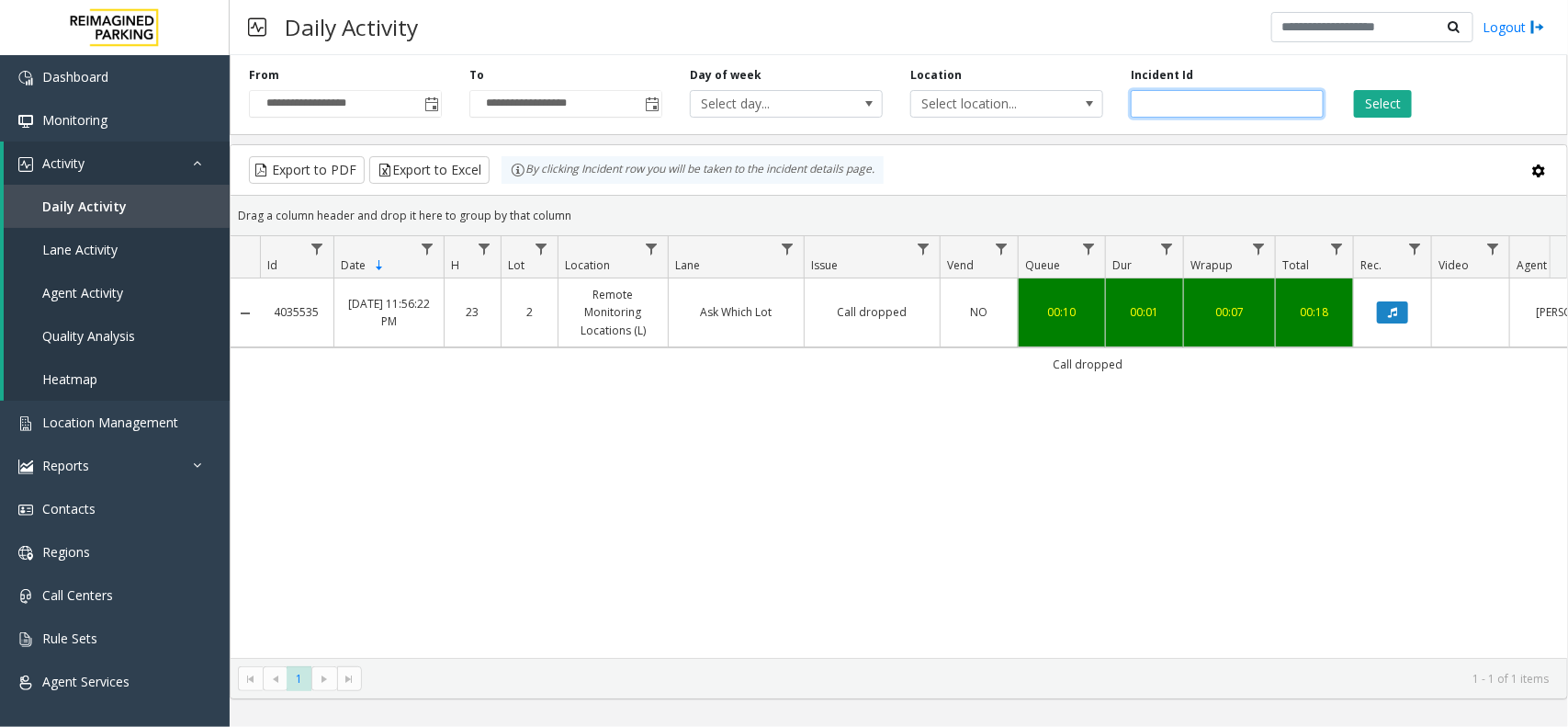 paste 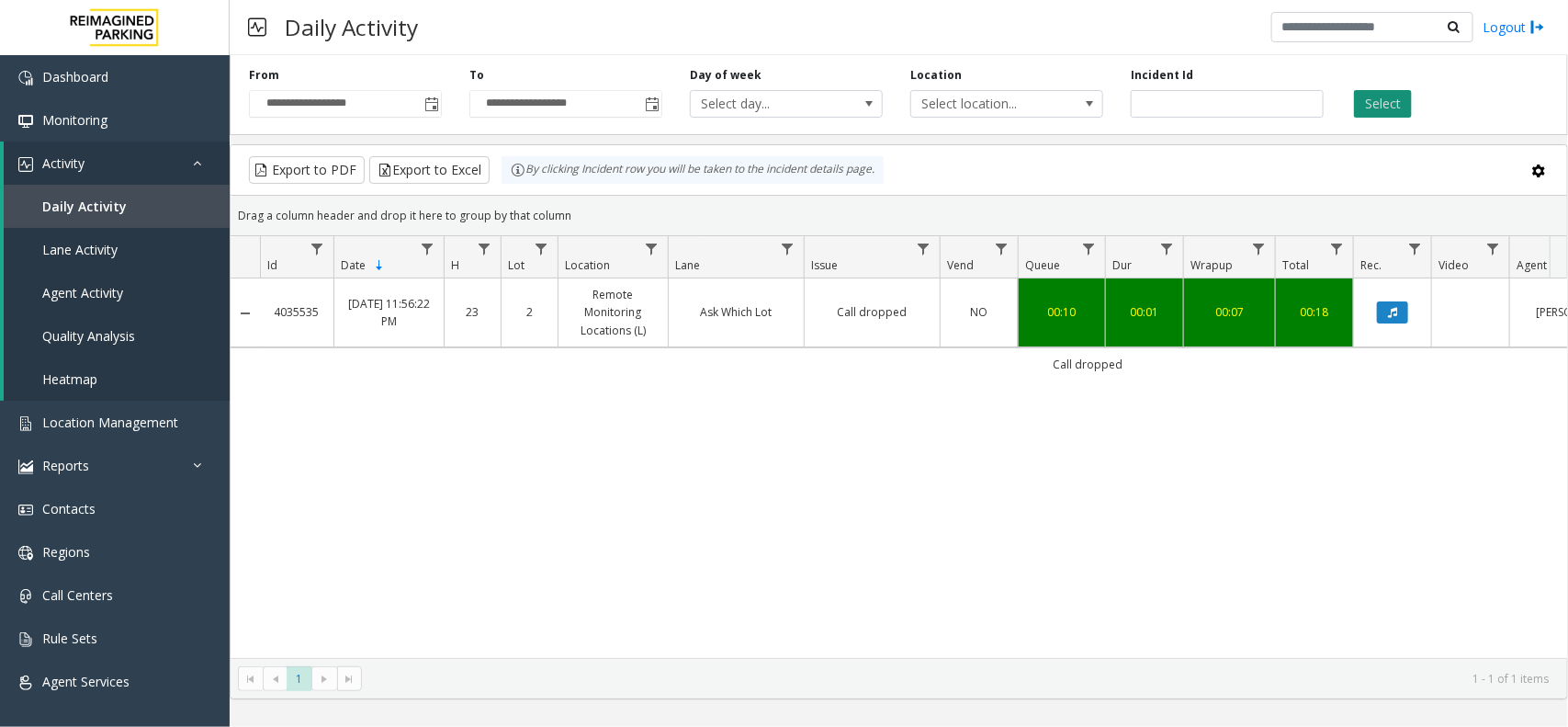 click on "Select" 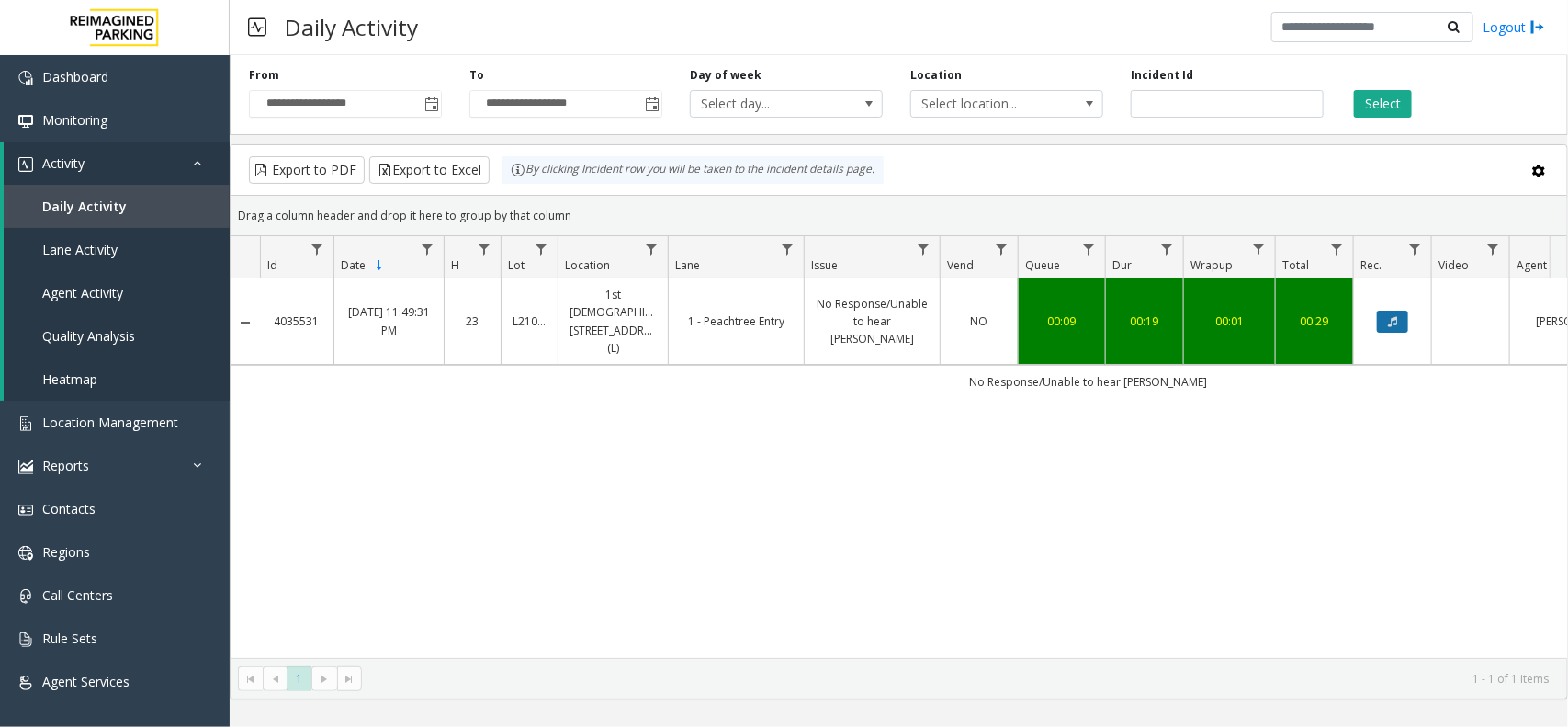 click 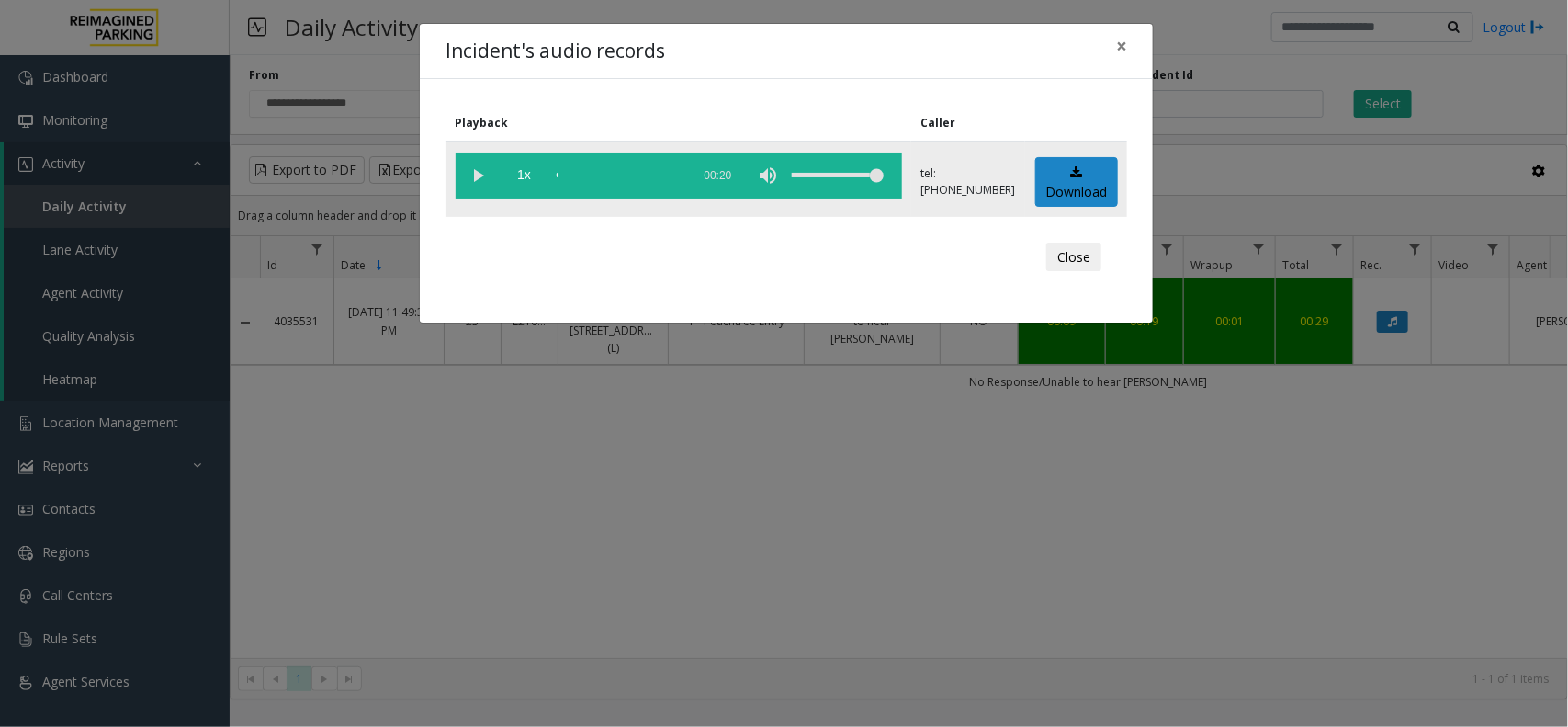 click 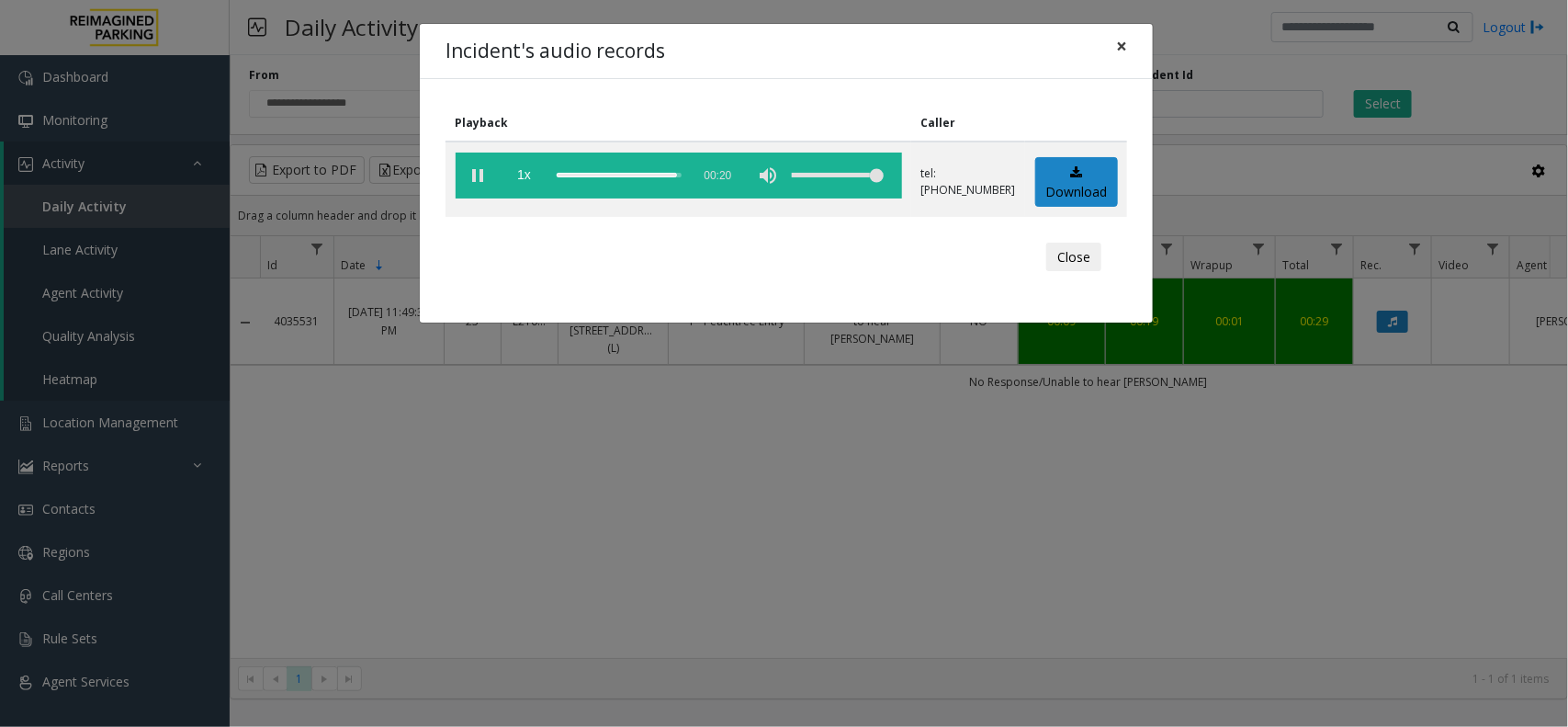 click on "×" 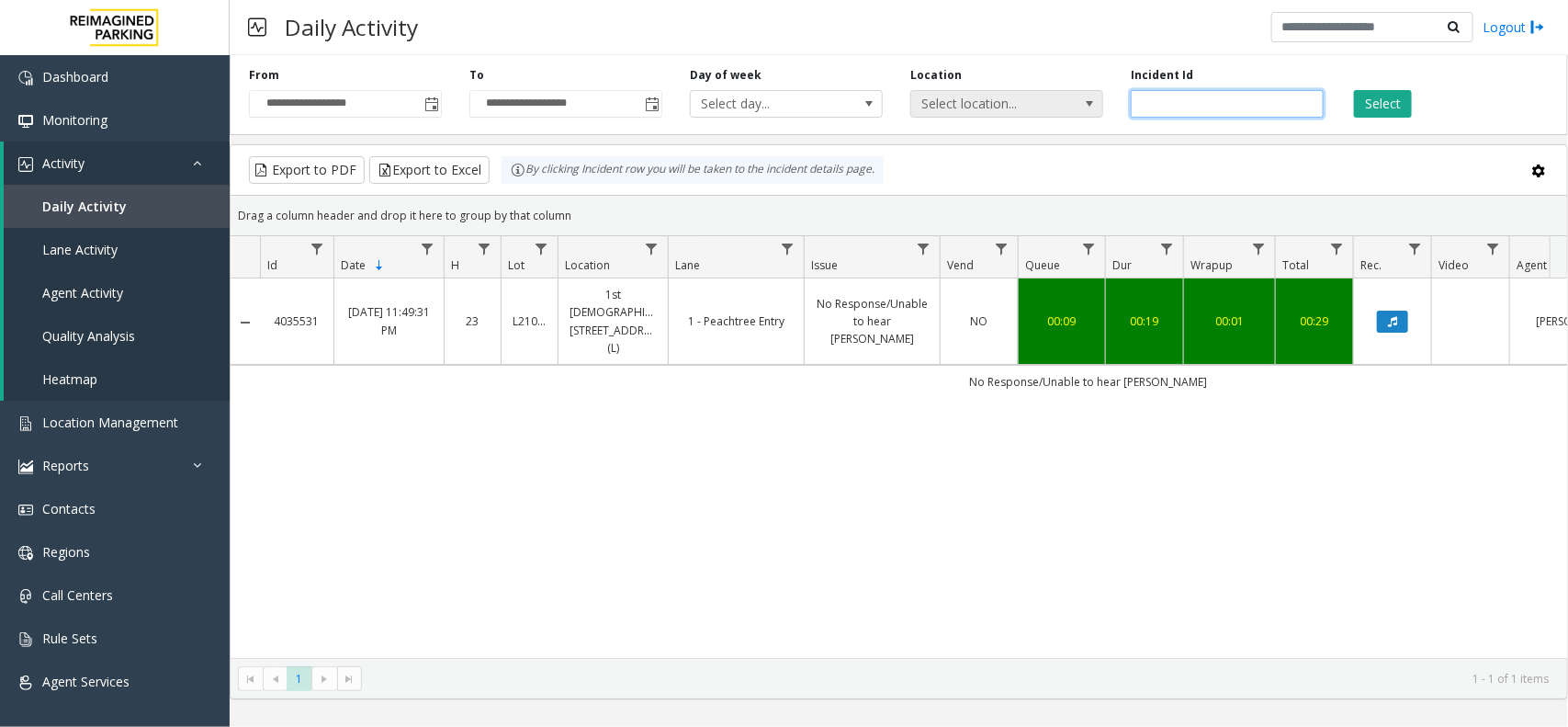 drag, startPoint x: 1229, startPoint y: 110, endPoint x: 1062, endPoint y: 106, distance: 167.0479 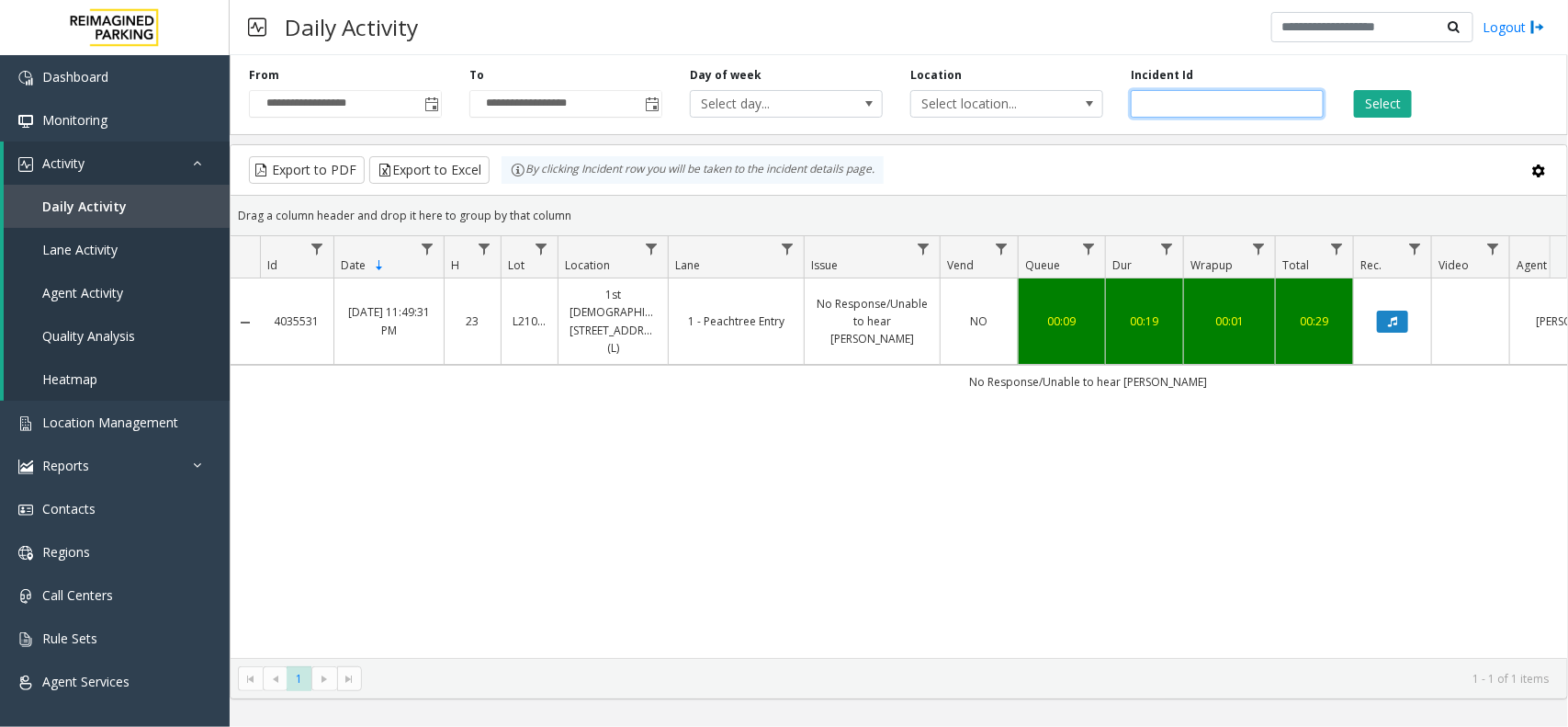 paste 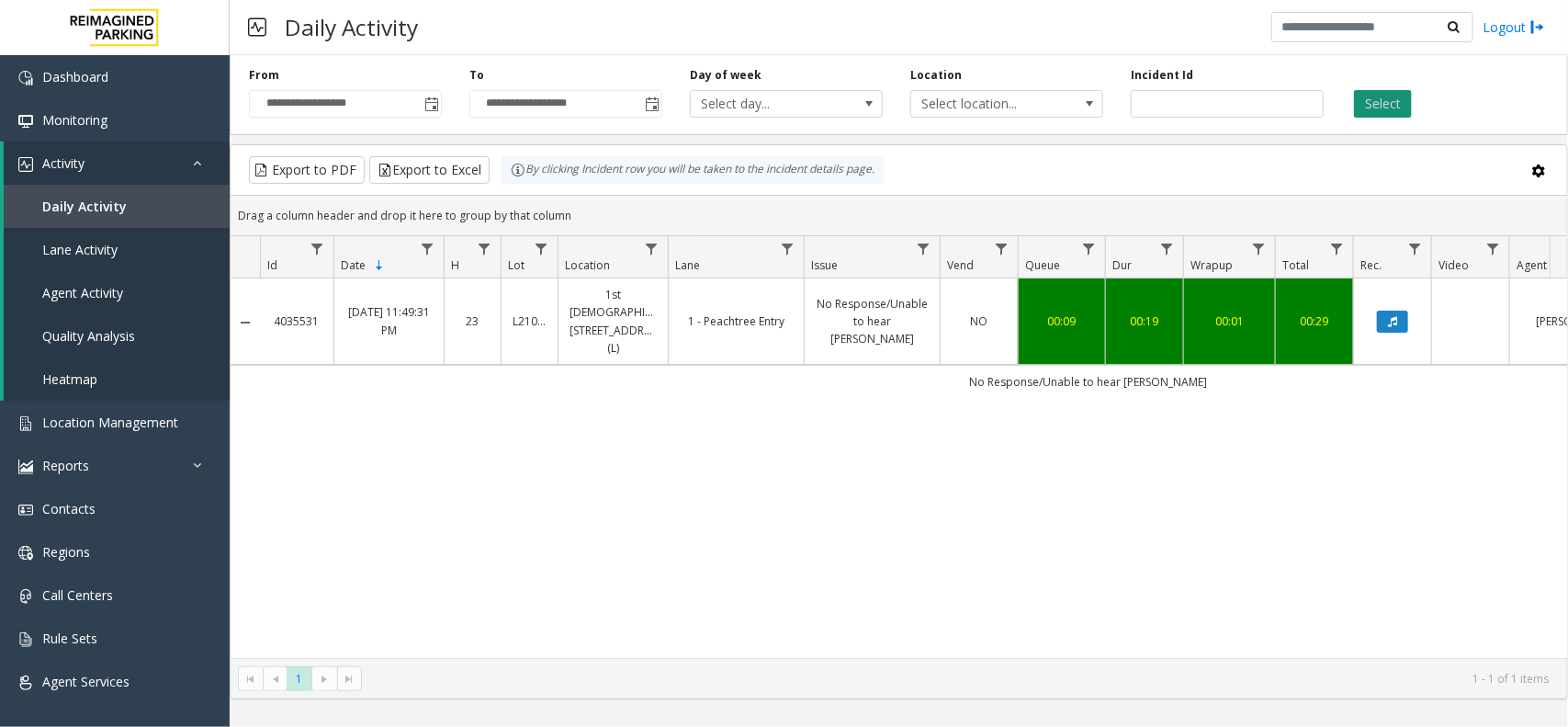 click on "Select" 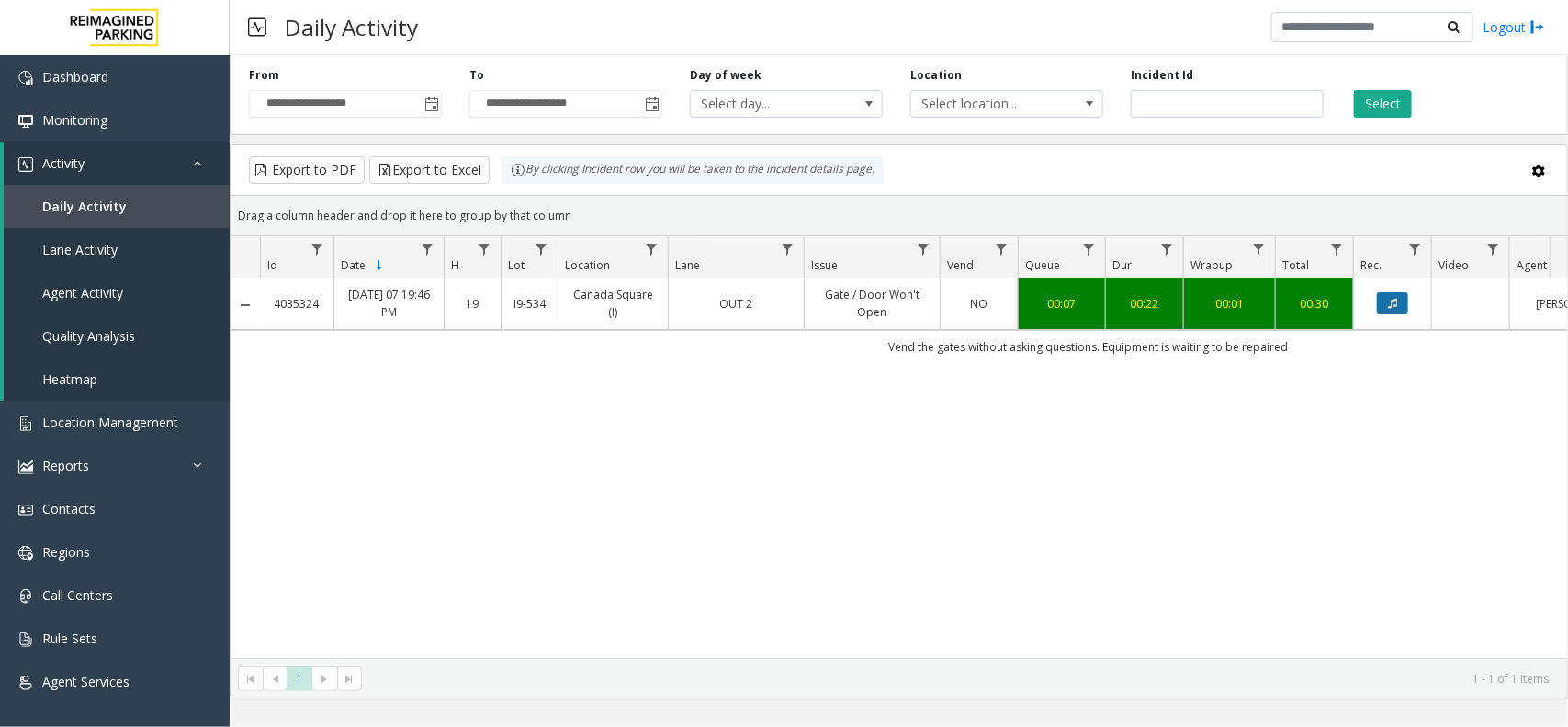 click 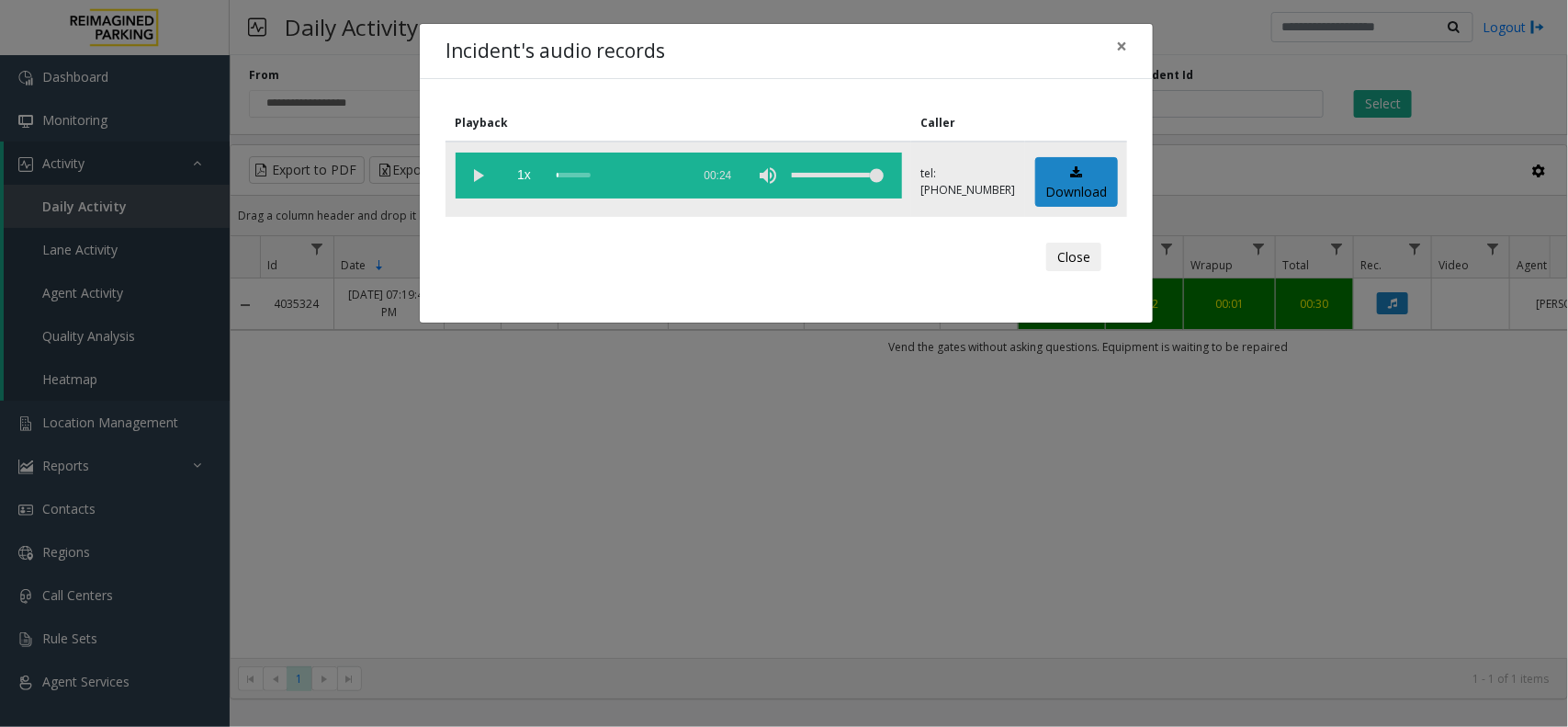 click 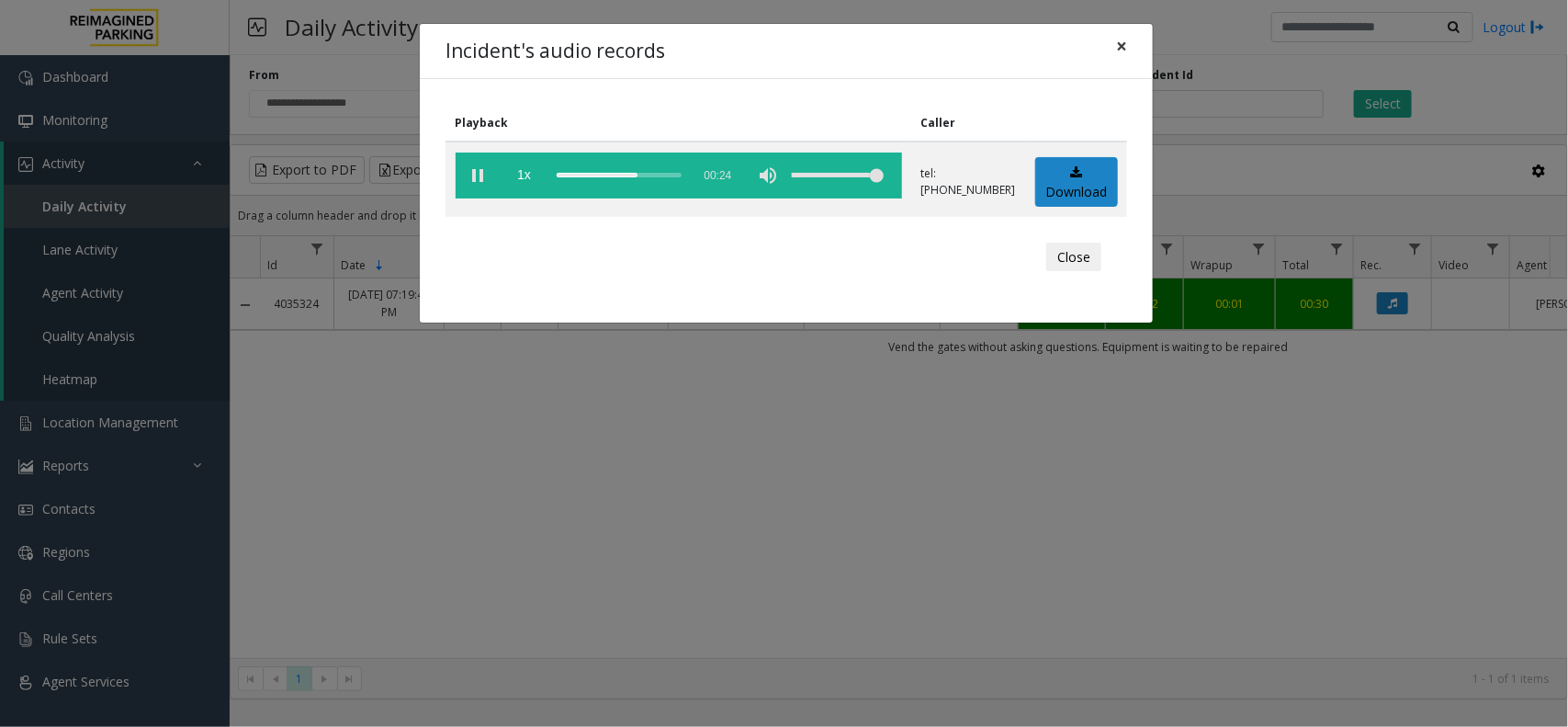 click on "×" 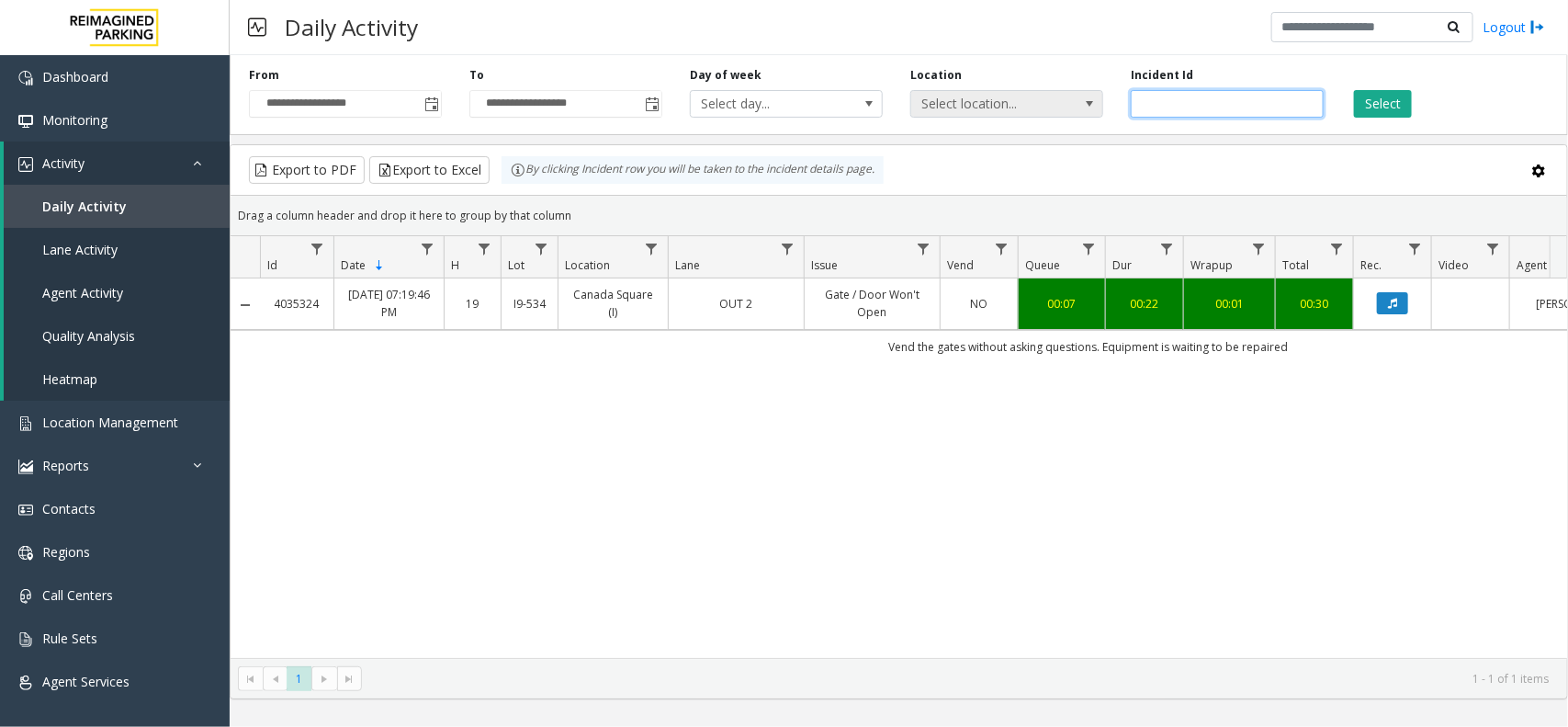 drag, startPoint x: 1213, startPoint y: 106, endPoint x: 1084, endPoint y: 102, distance: 129.062 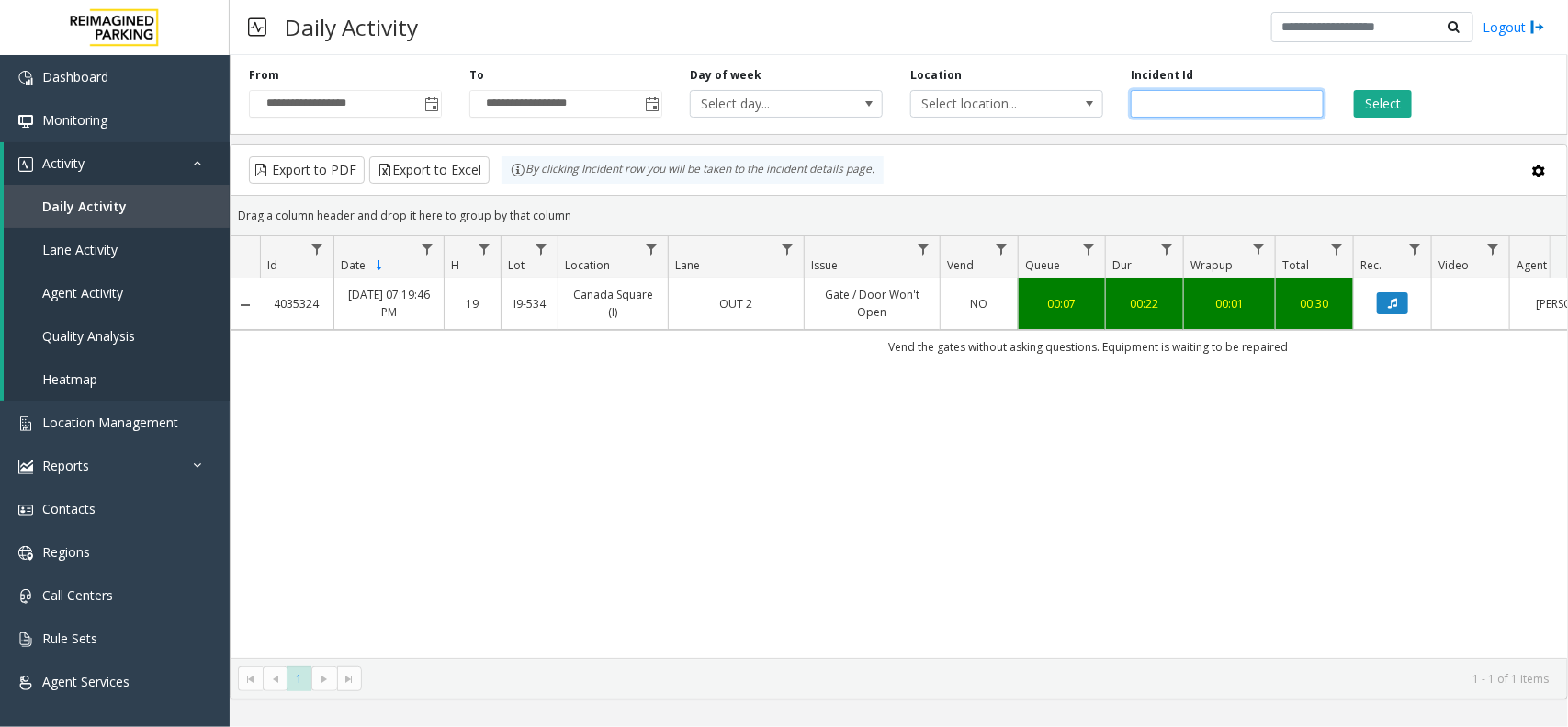 paste 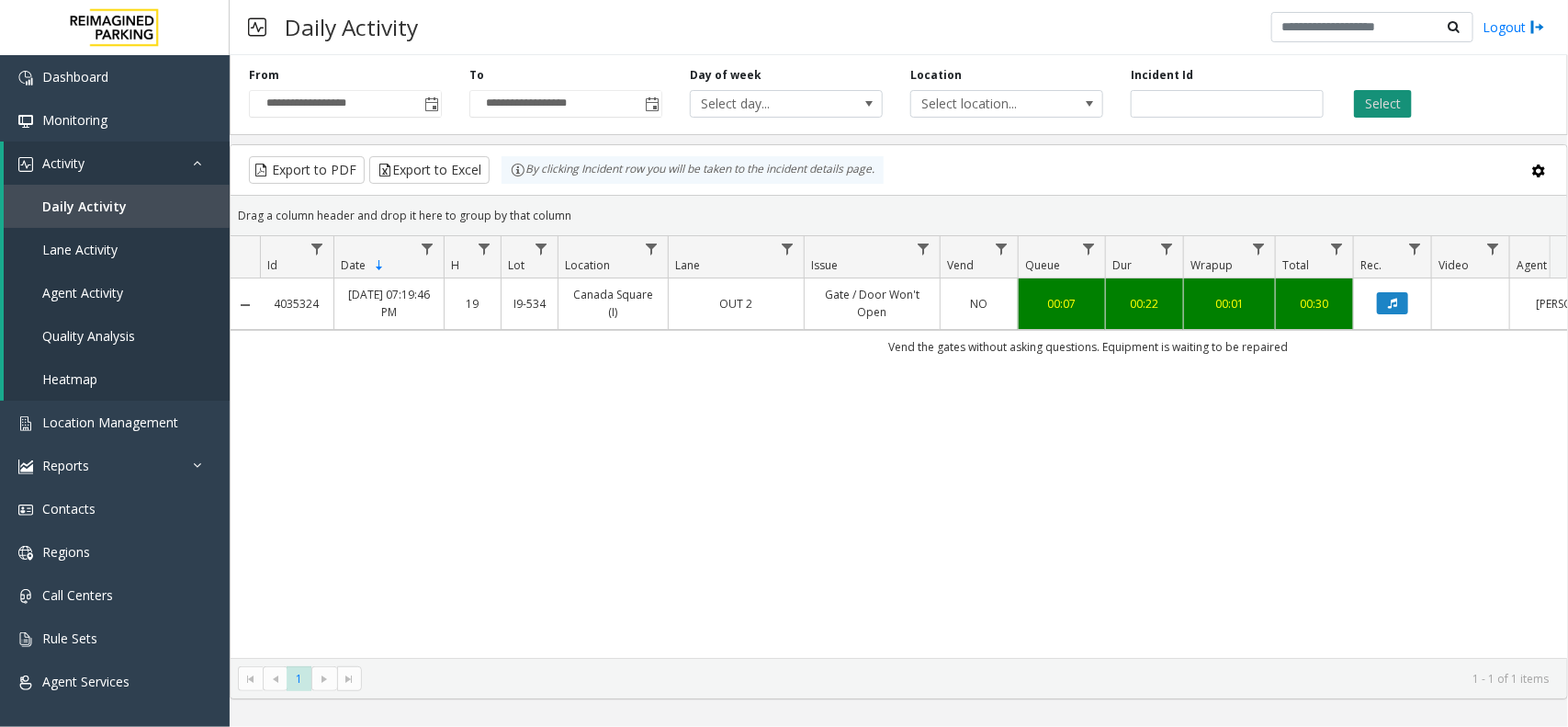 click on "Select" 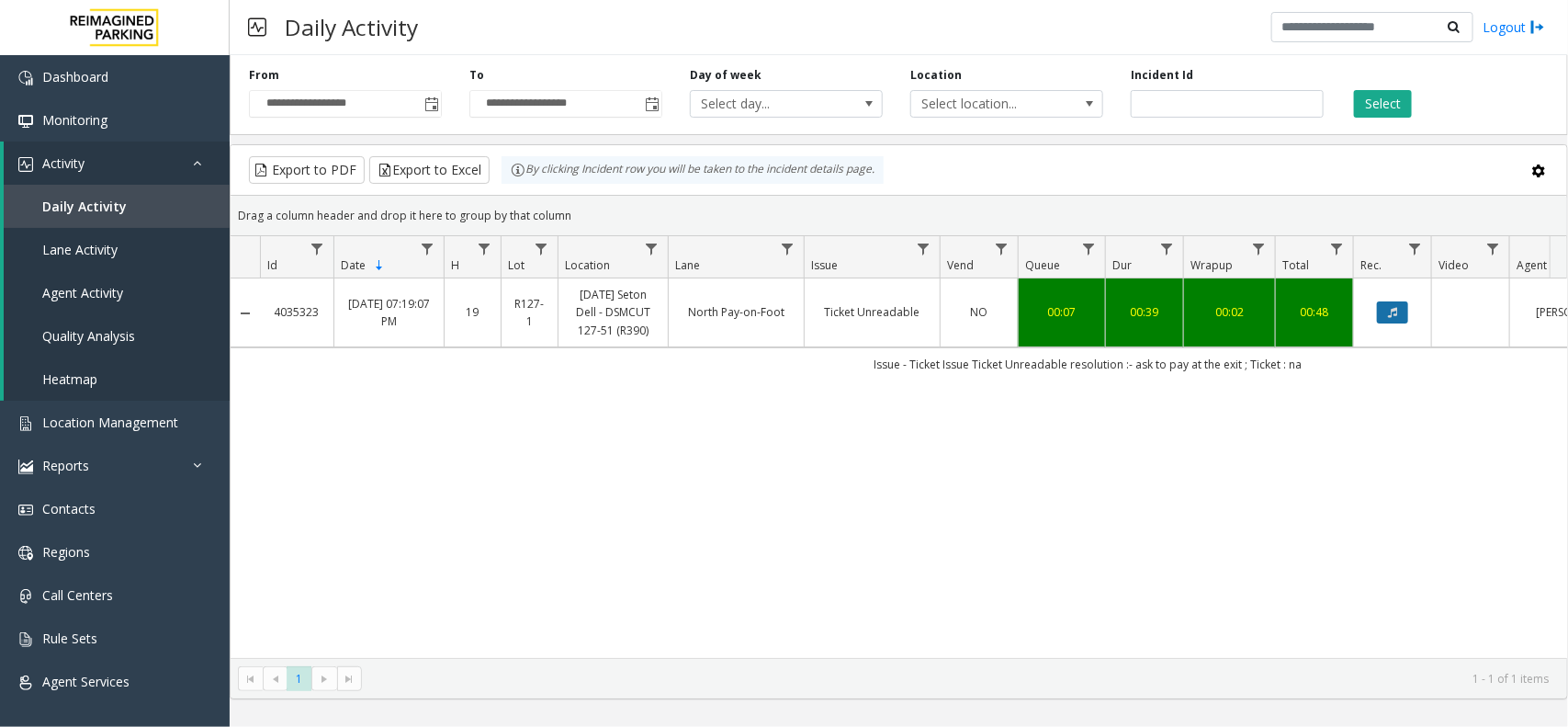click 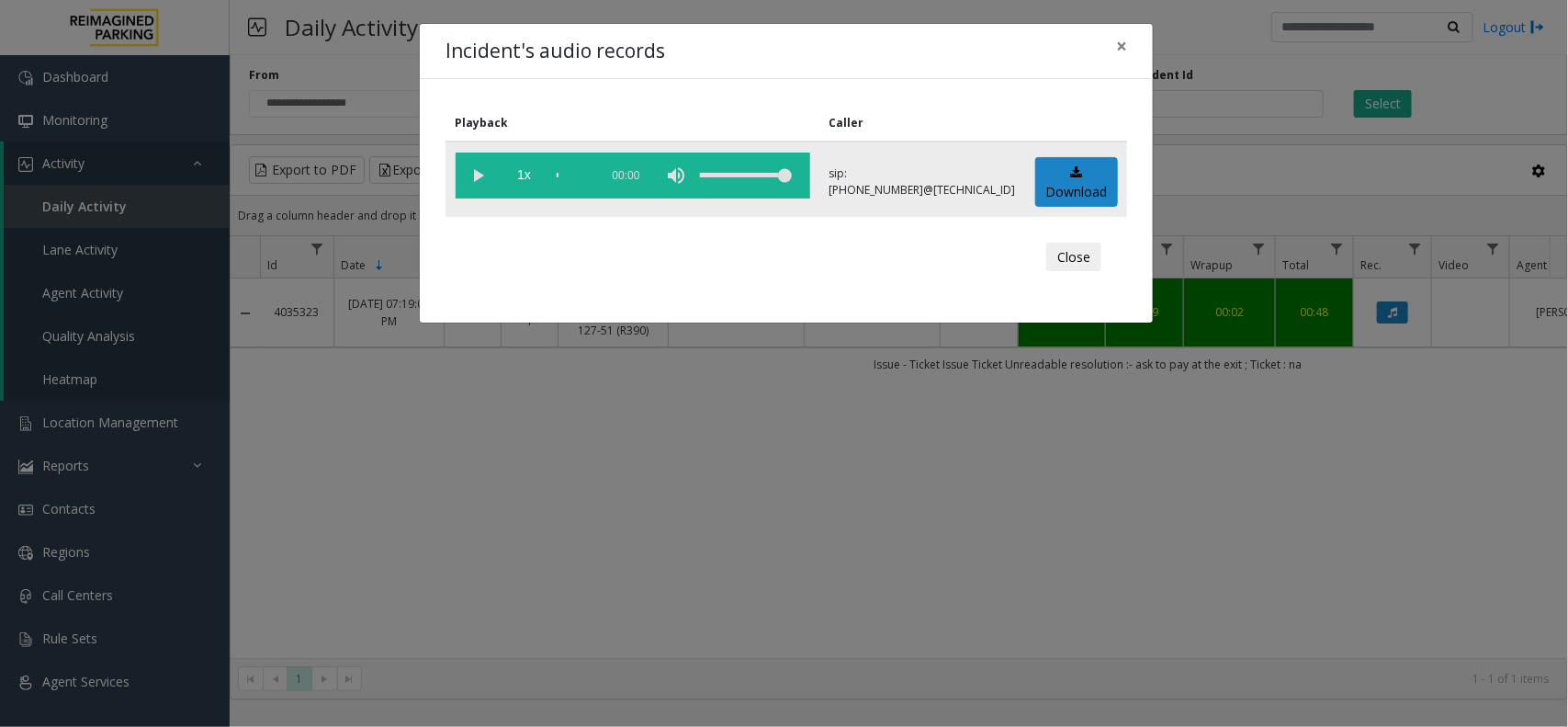click 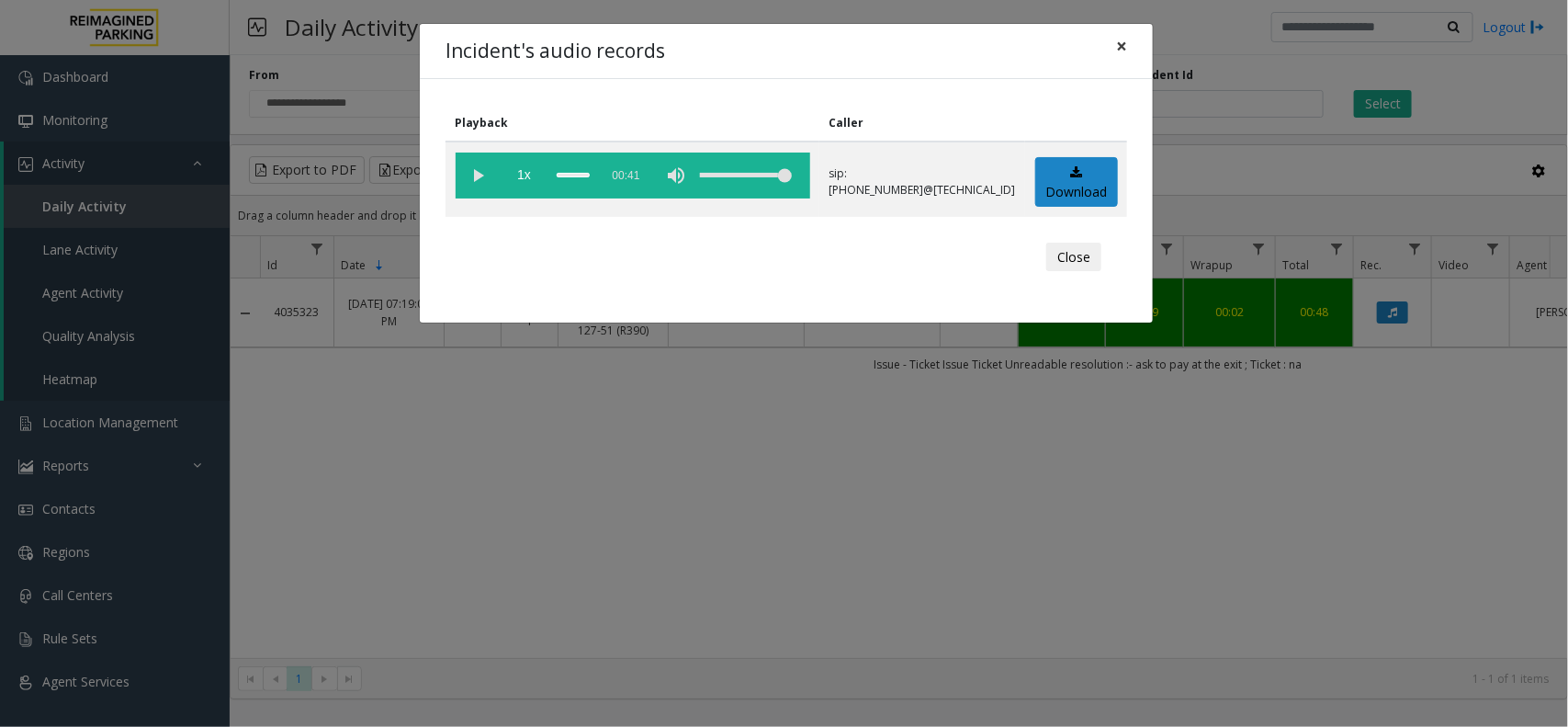 click on "×" 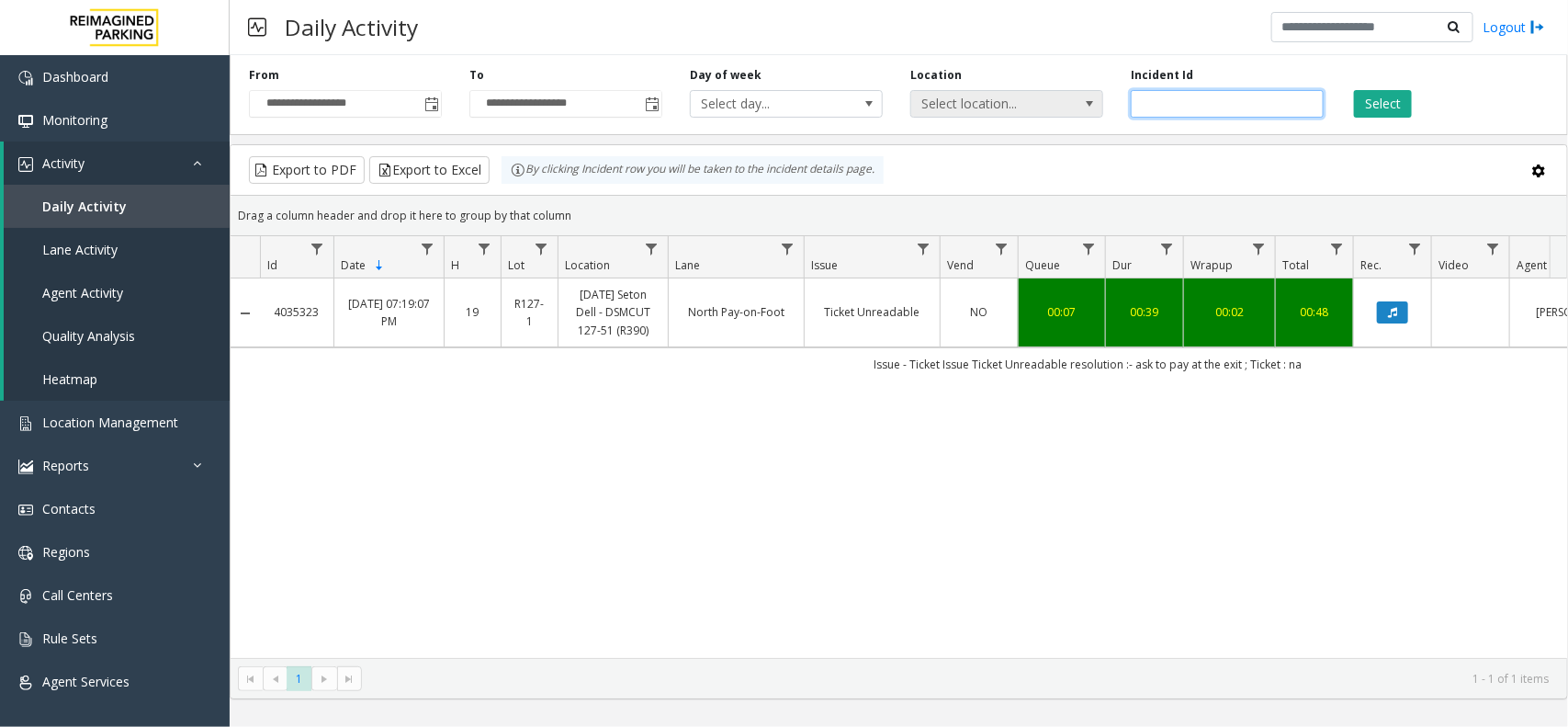 drag, startPoint x: 1238, startPoint y: 103, endPoint x: 1075, endPoint y: 112, distance: 163.24828 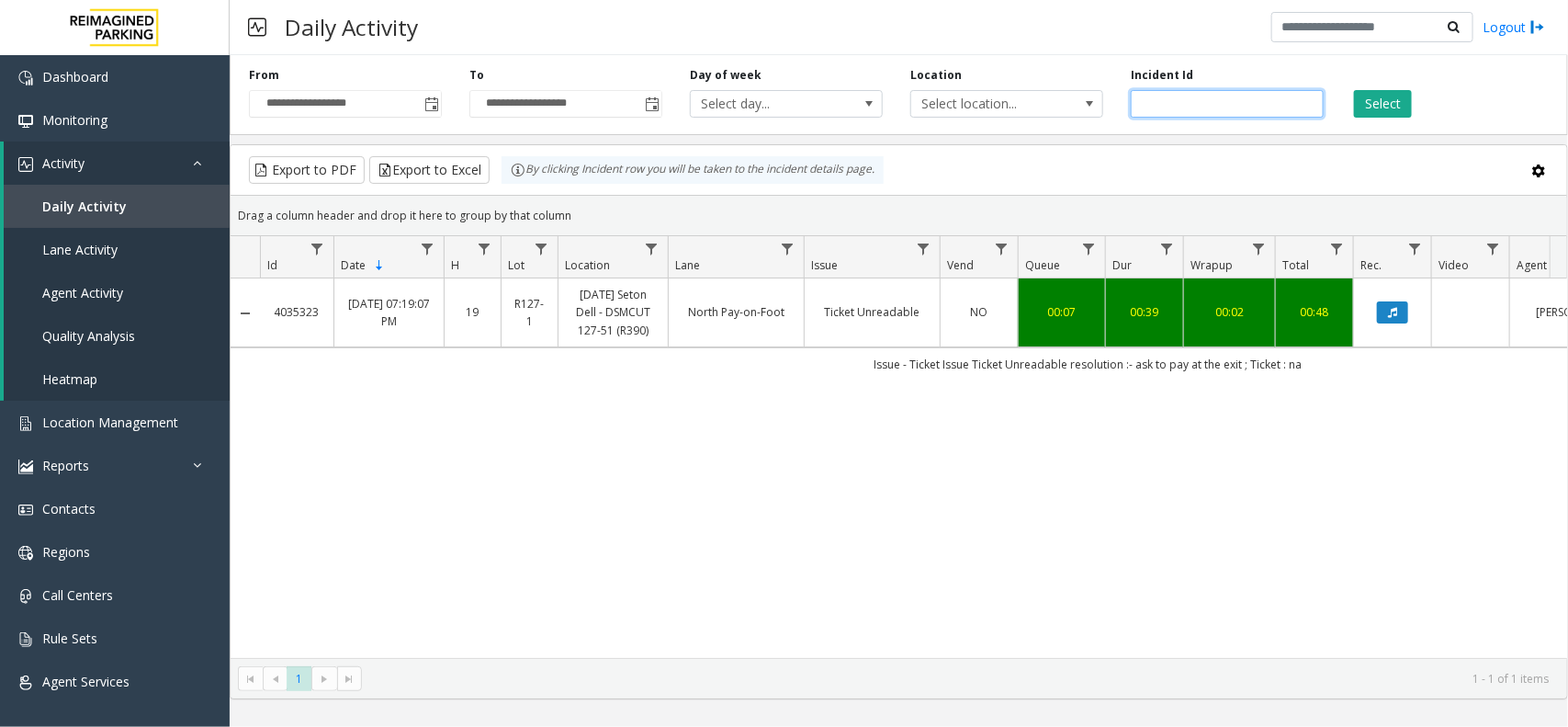 paste 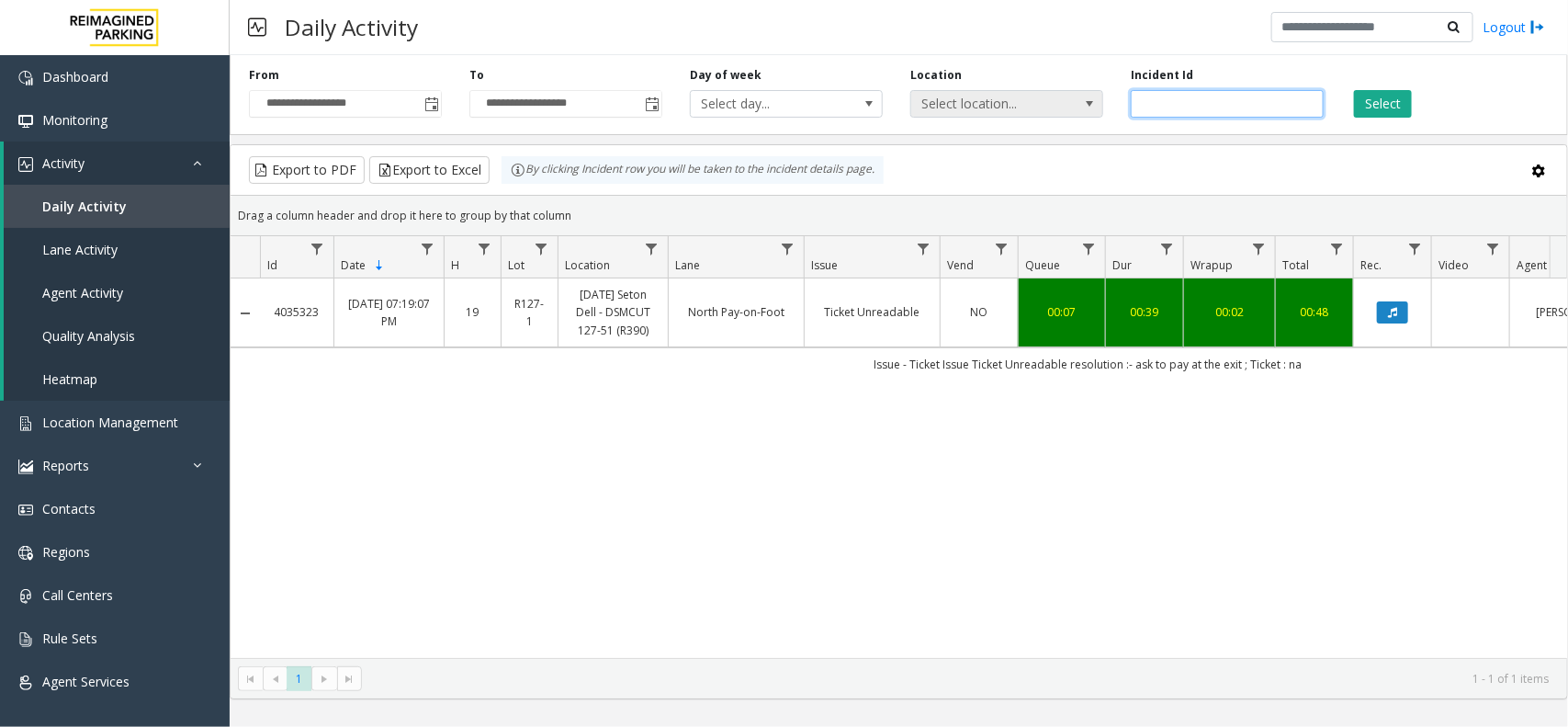 drag, startPoint x: 1258, startPoint y: 102, endPoint x: 1089, endPoint y: 102, distance: 169 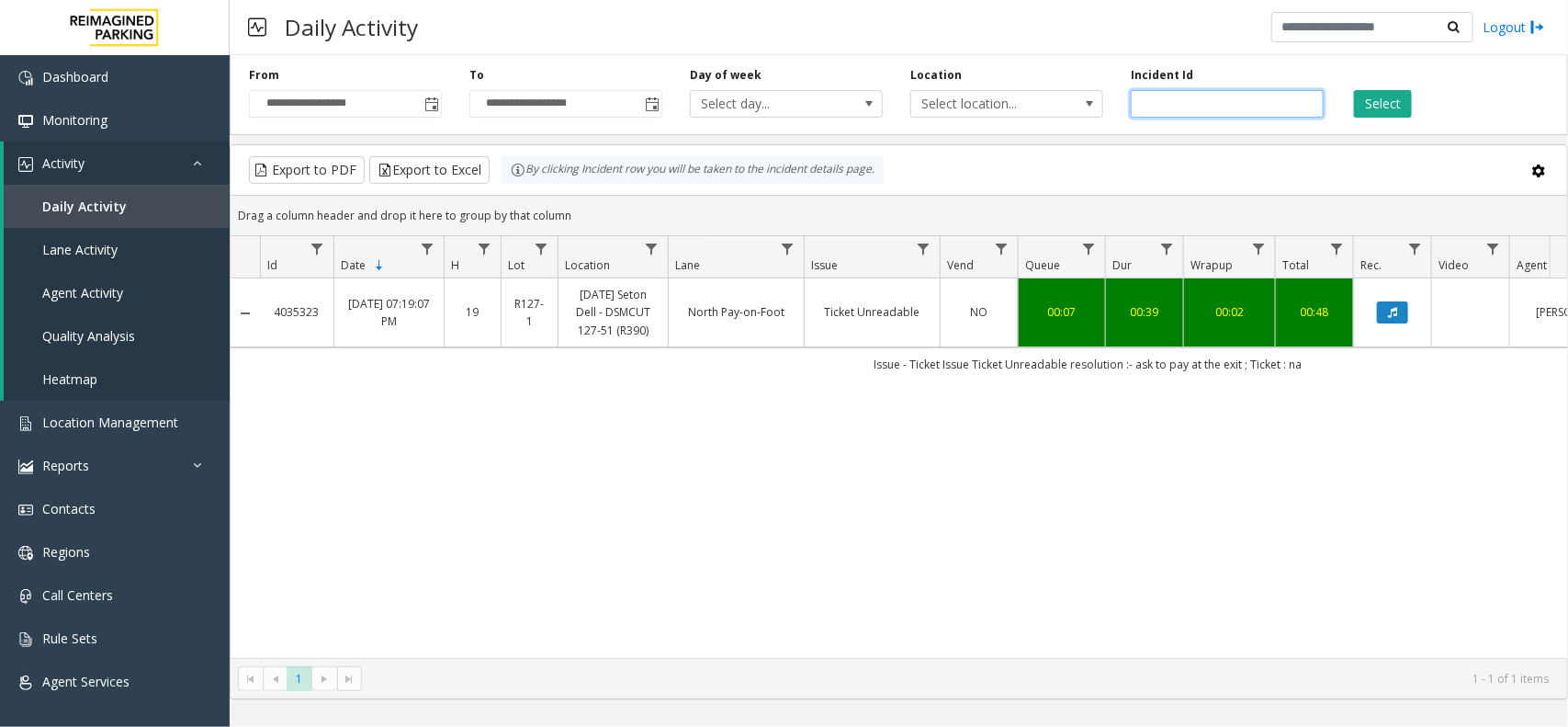 paste 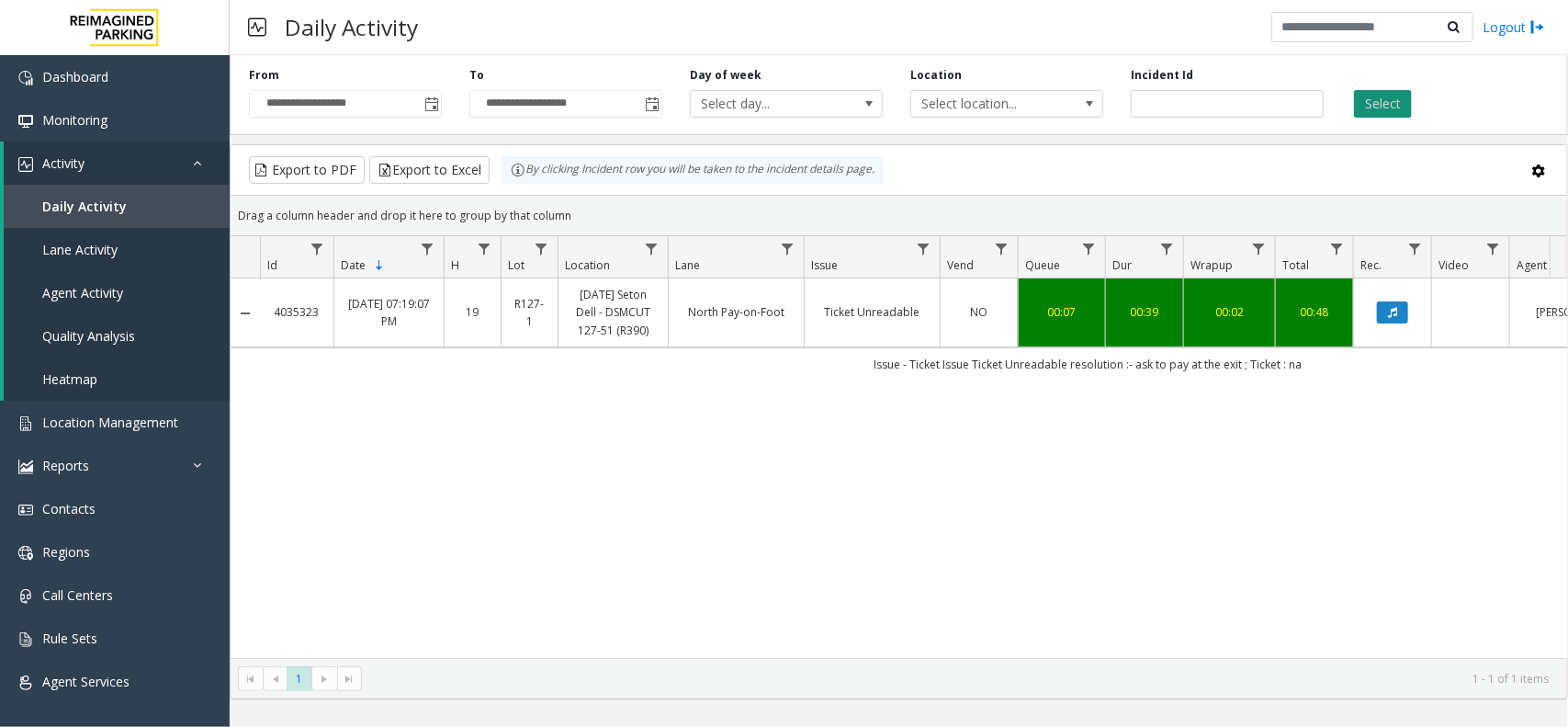 click on "Select" 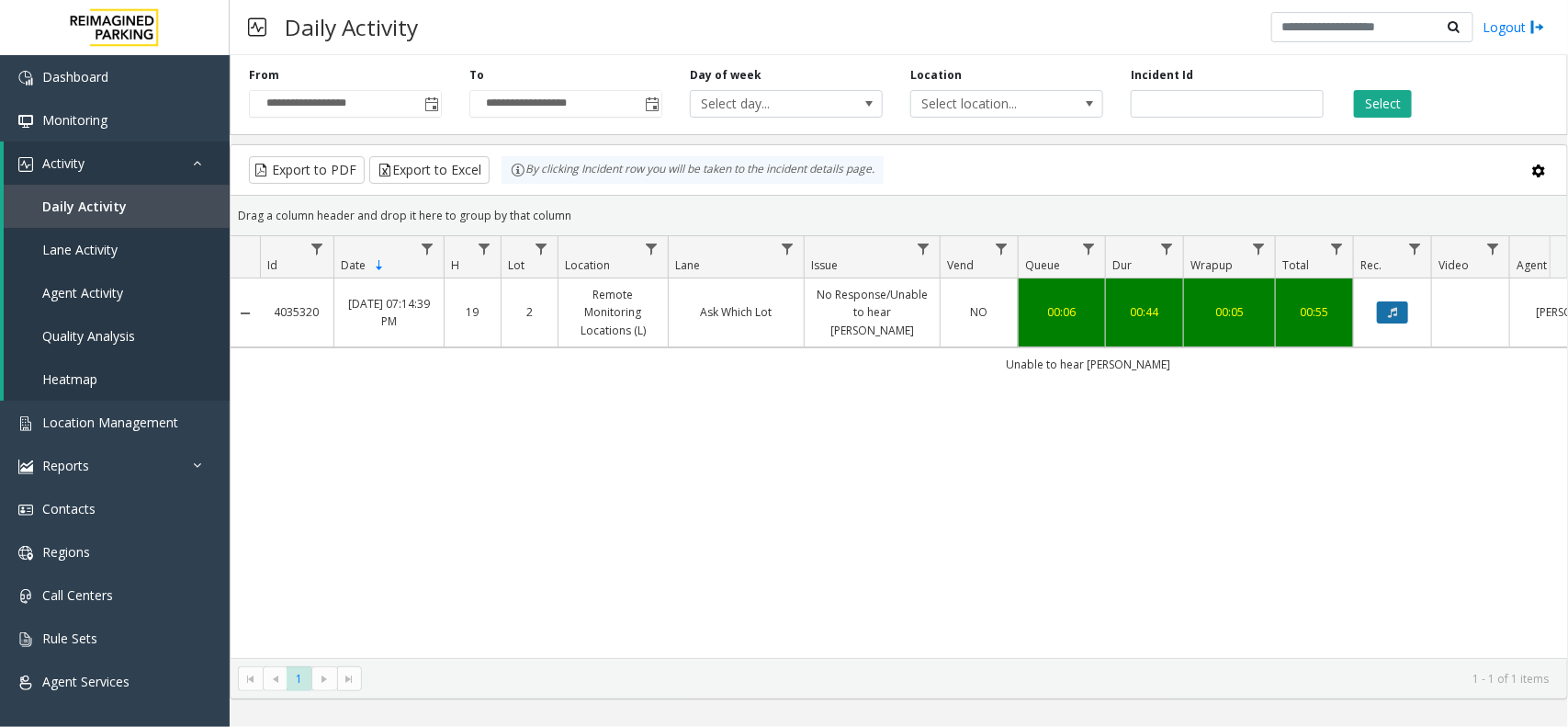 click 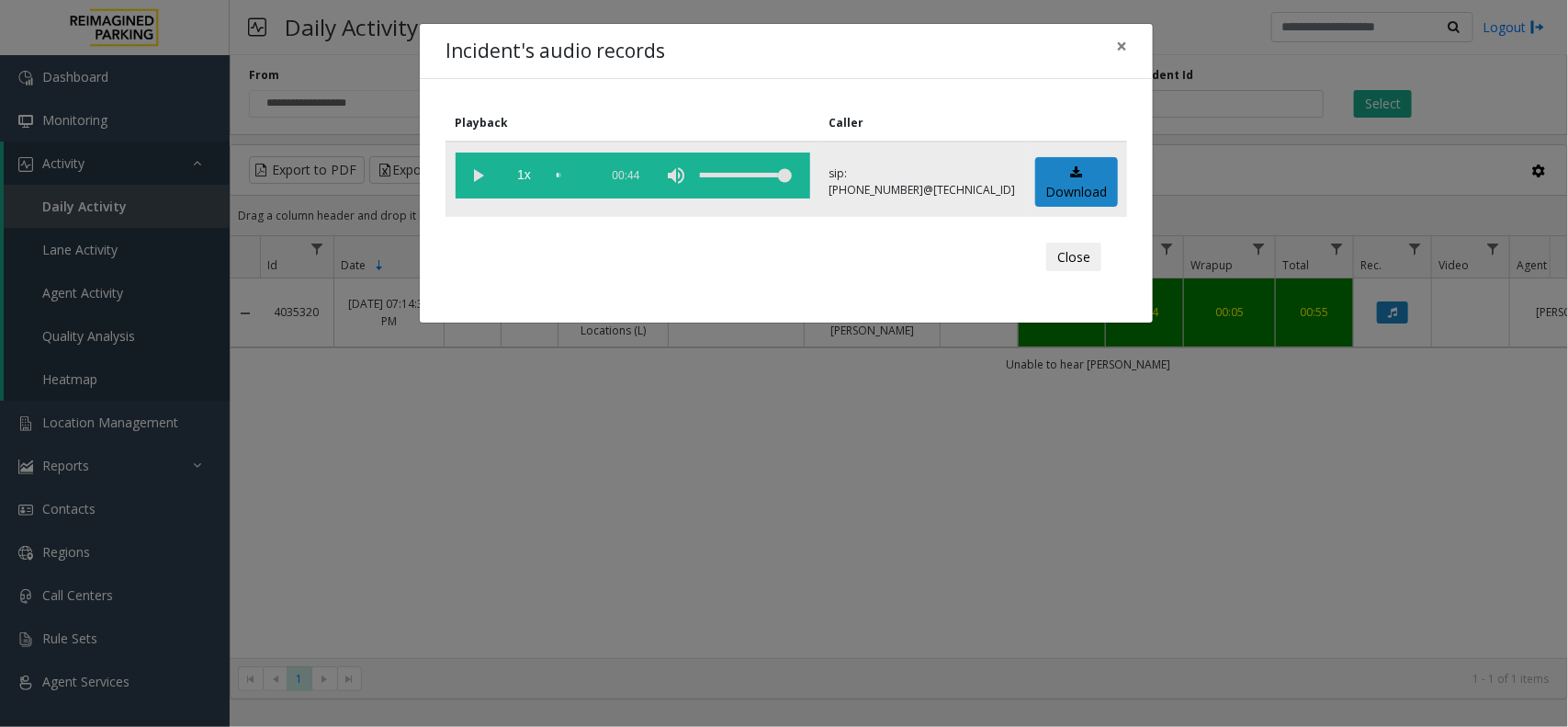 click 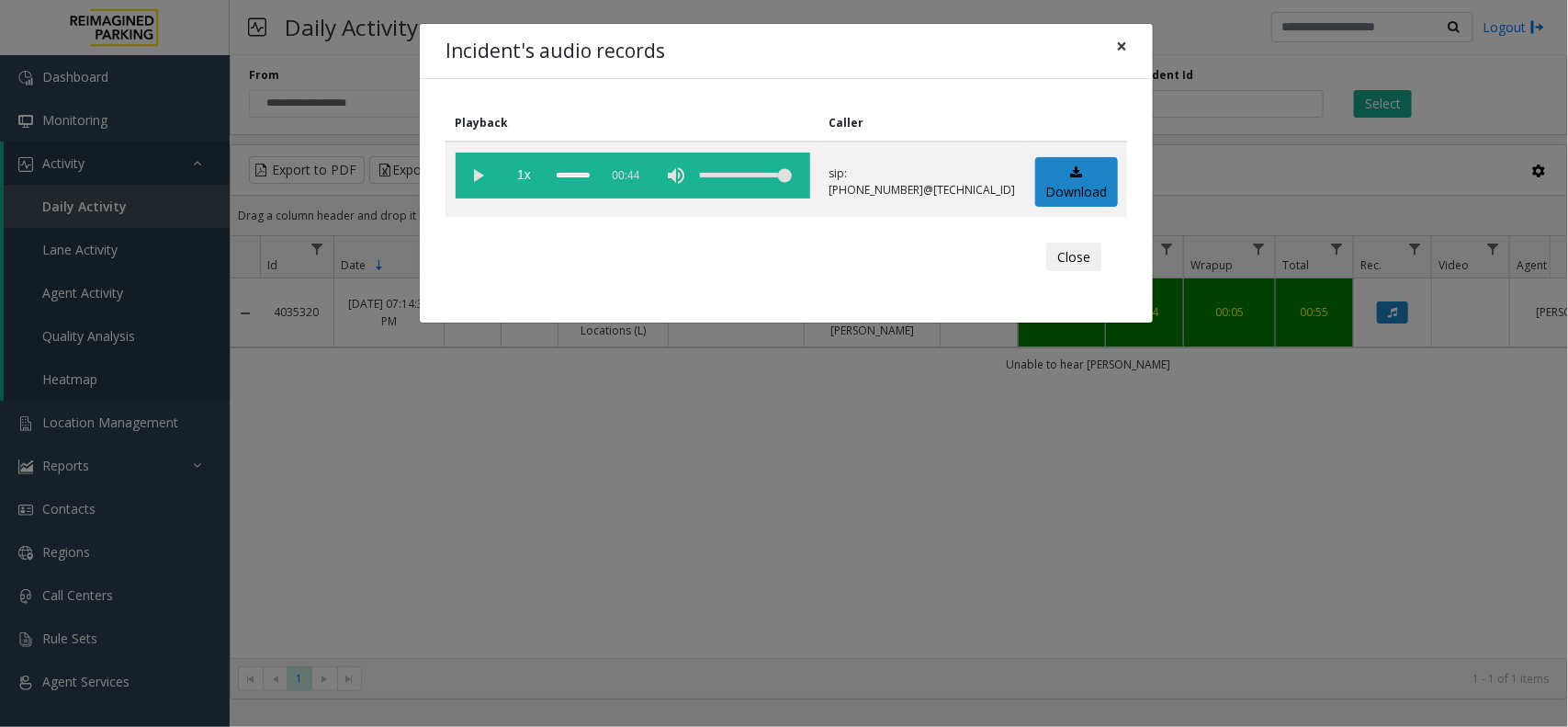 click on "×" 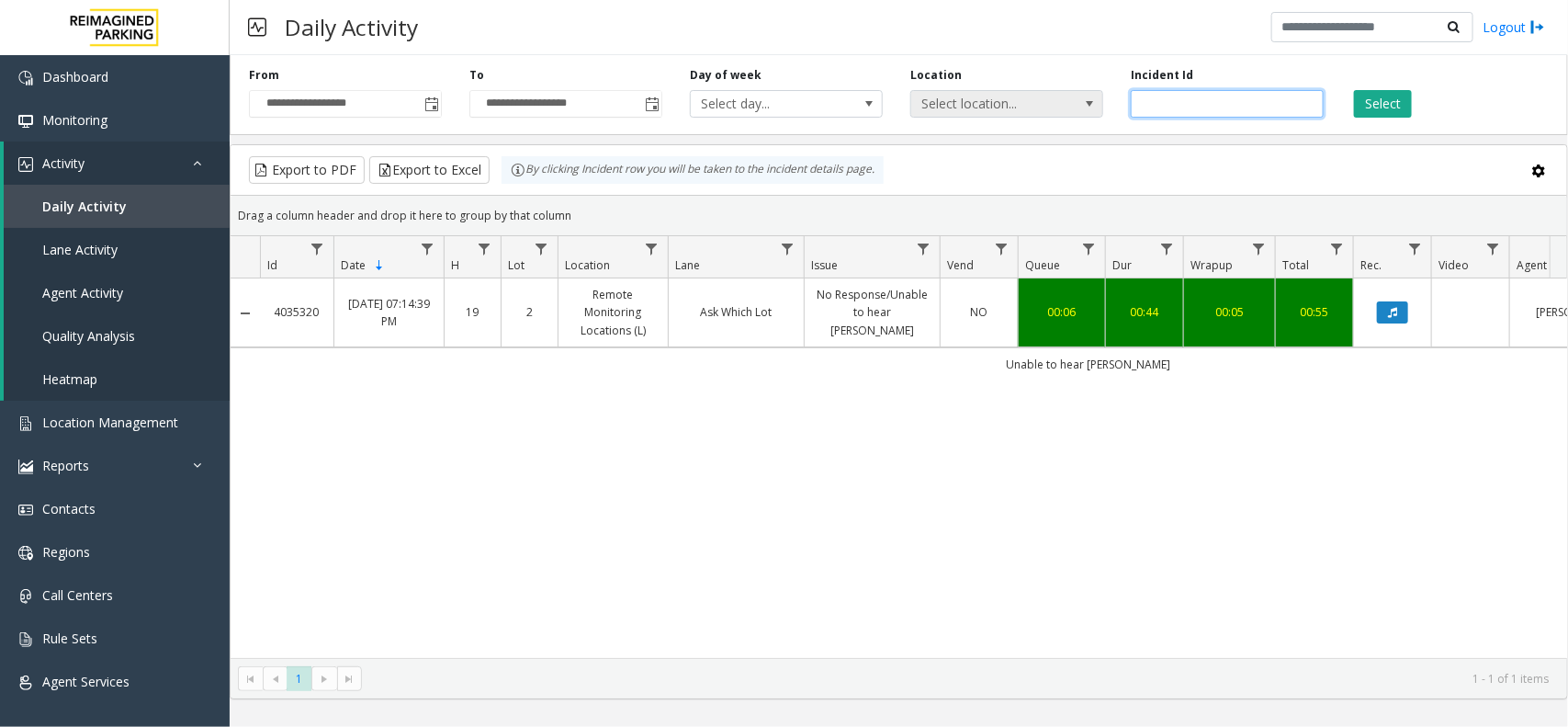 drag, startPoint x: 1240, startPoint y: 93, endPoint x: 1031, endPoint y: 115, distance: 210.1547 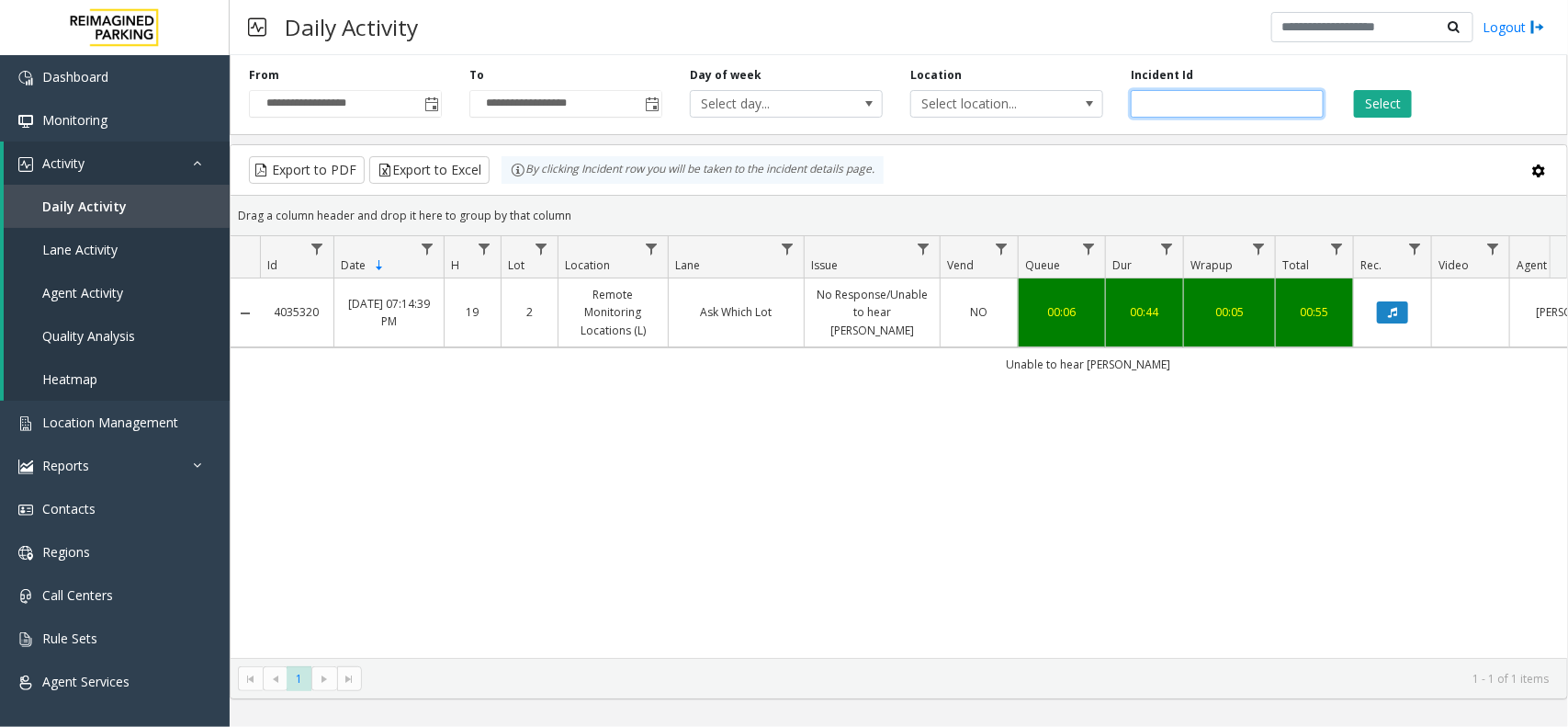 paste 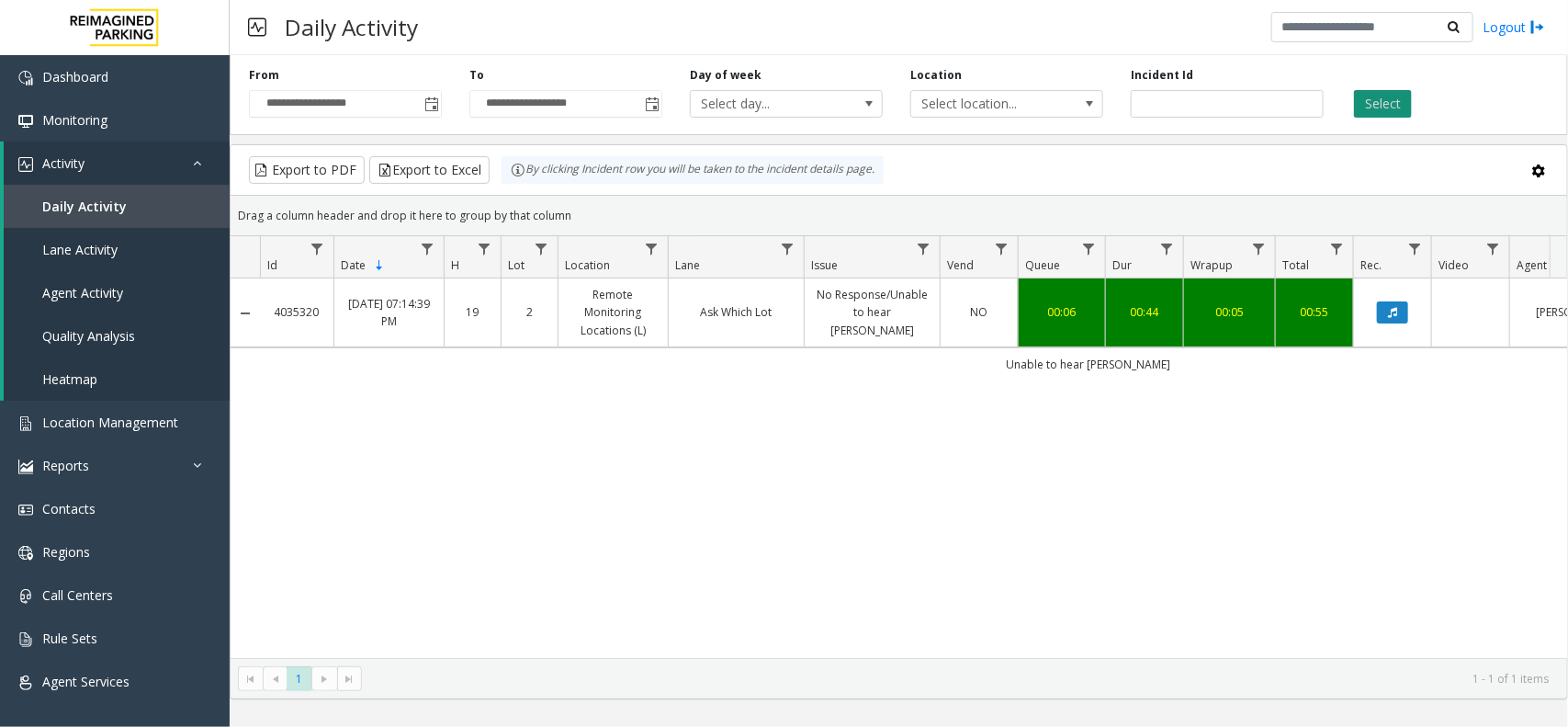 click on "Select" 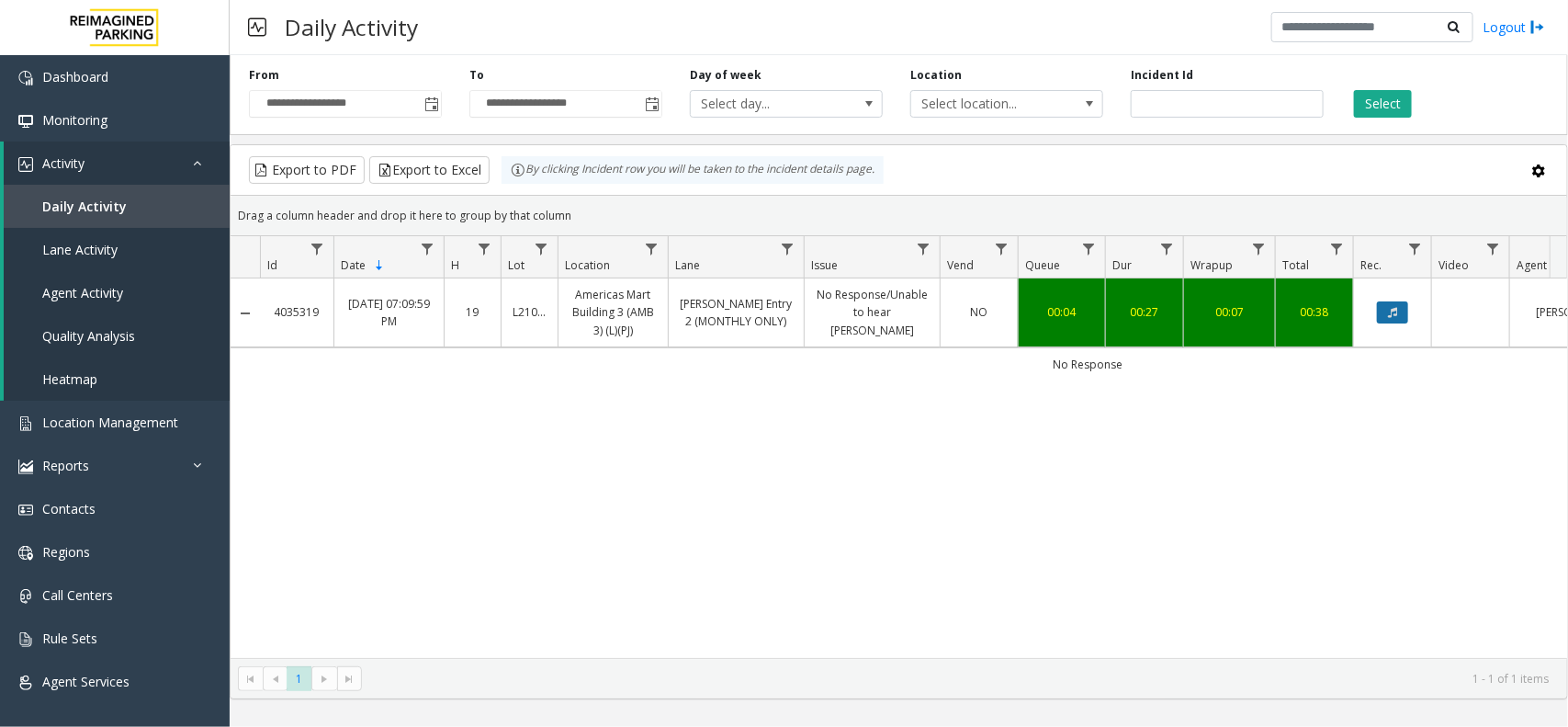 click 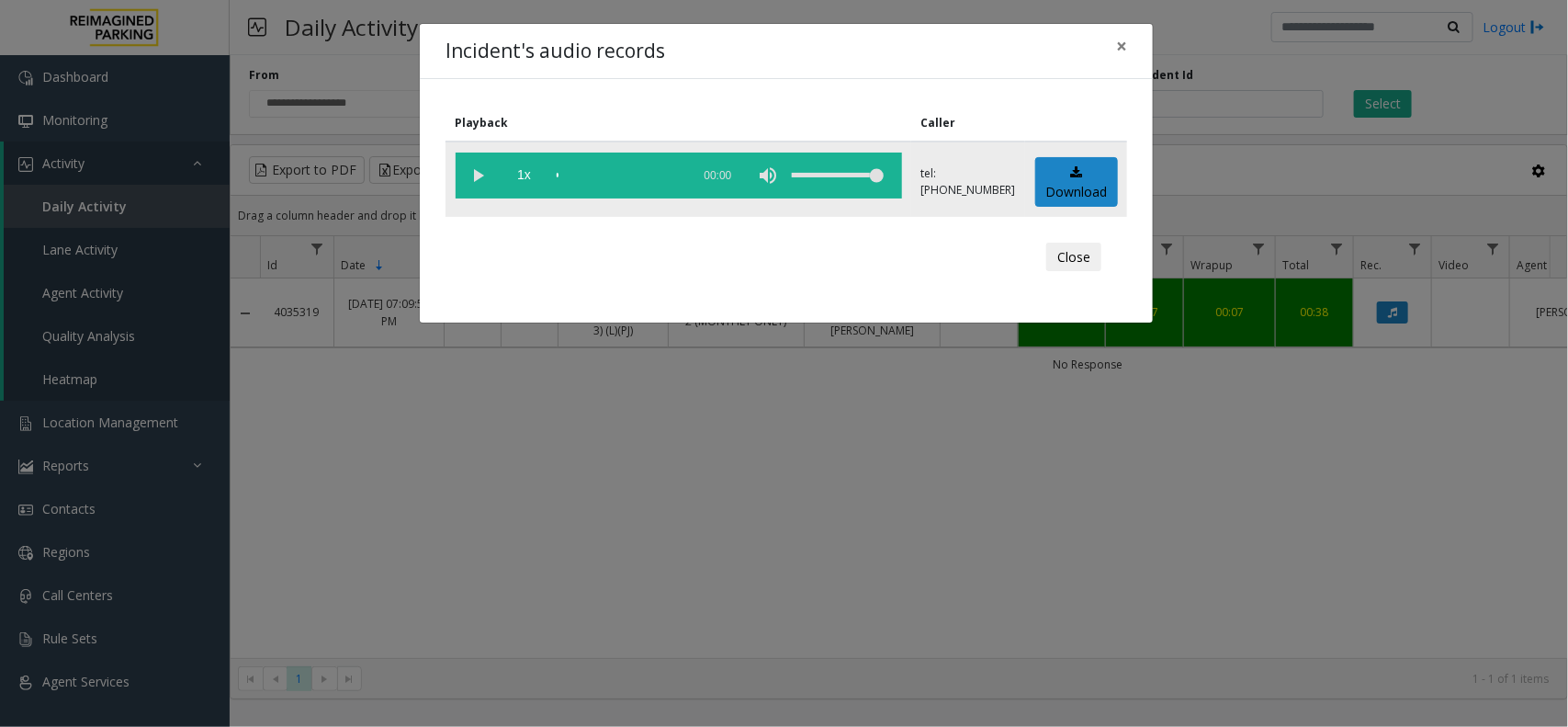 click 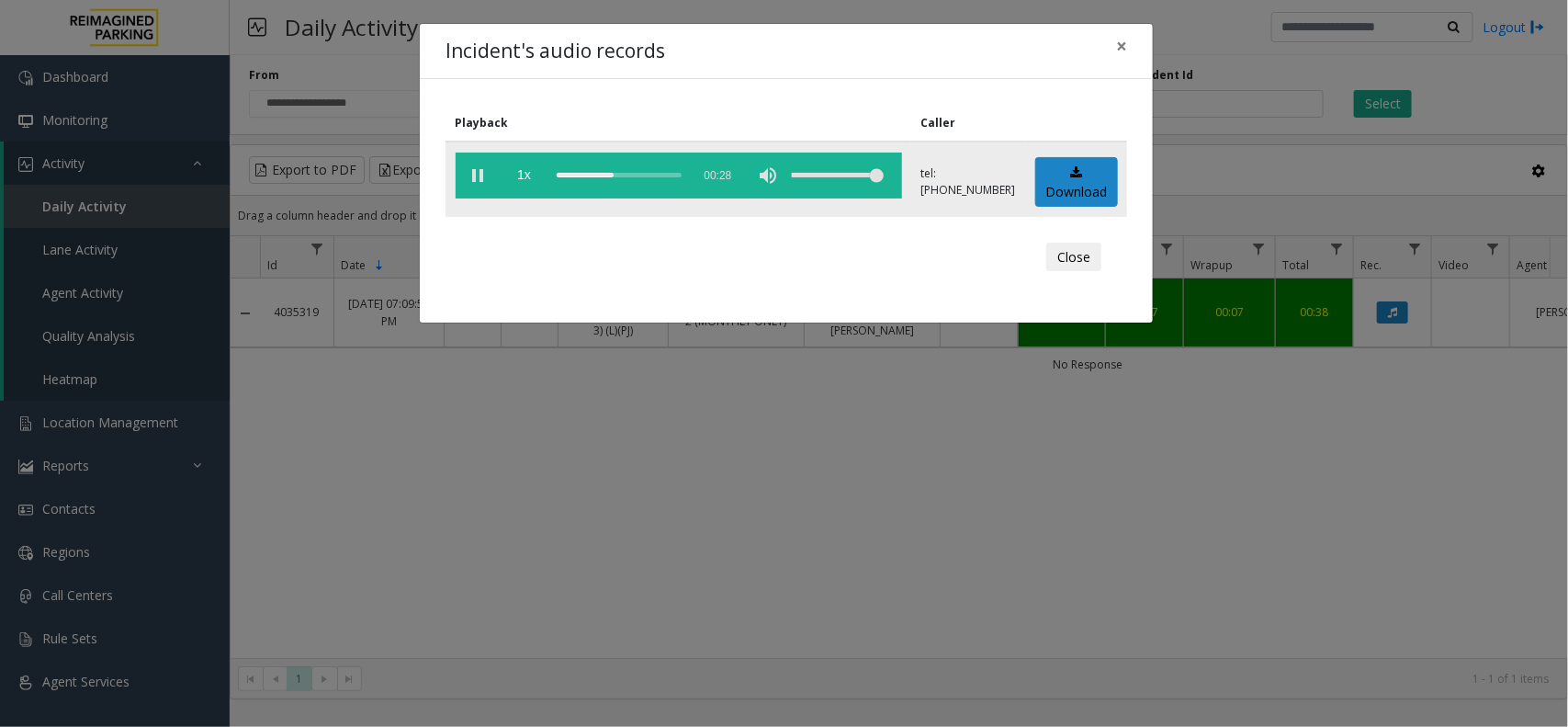 click 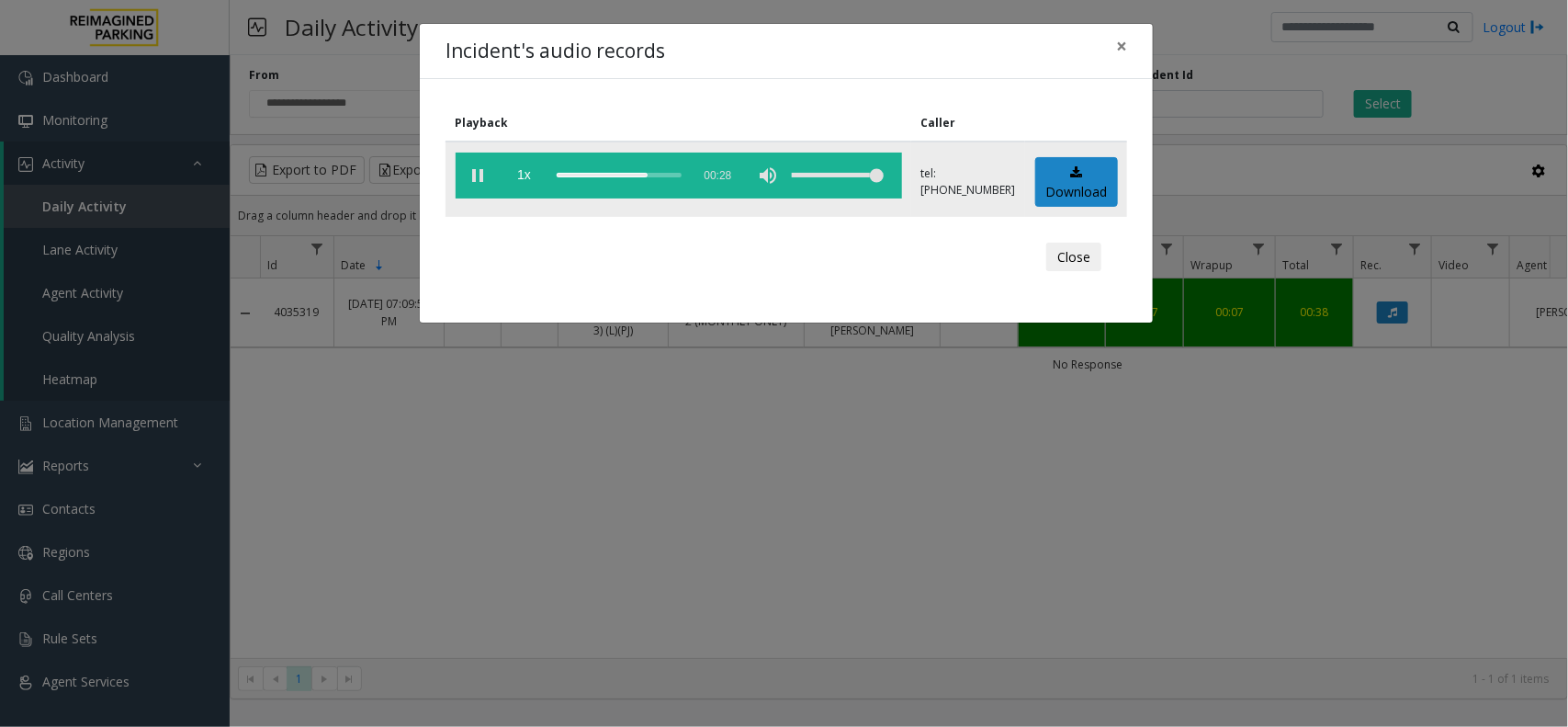 click 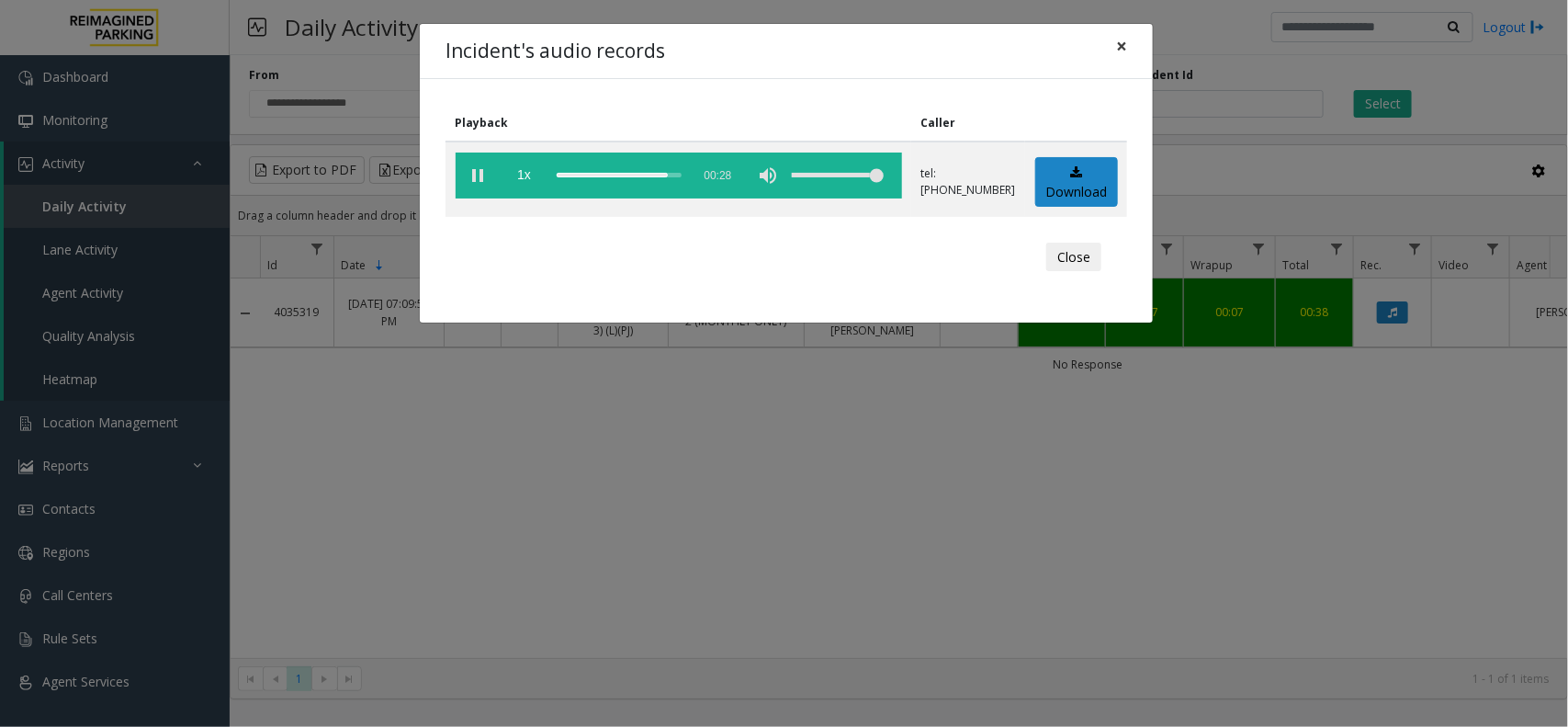 click on "×" 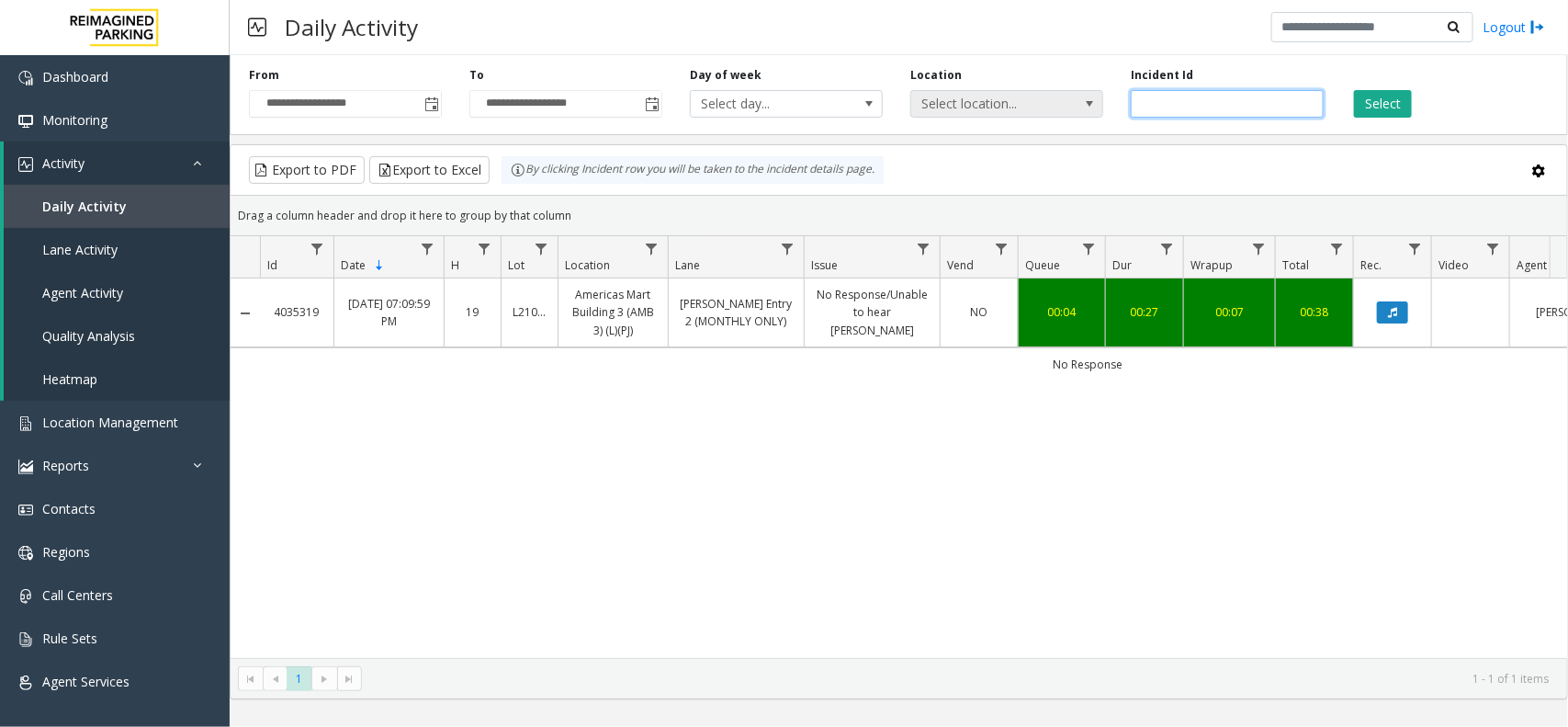 drag, startPoint x: 1228, startPoint y: 104, endPoint x: 1100, endPoint y: 108, distance: 128.06248 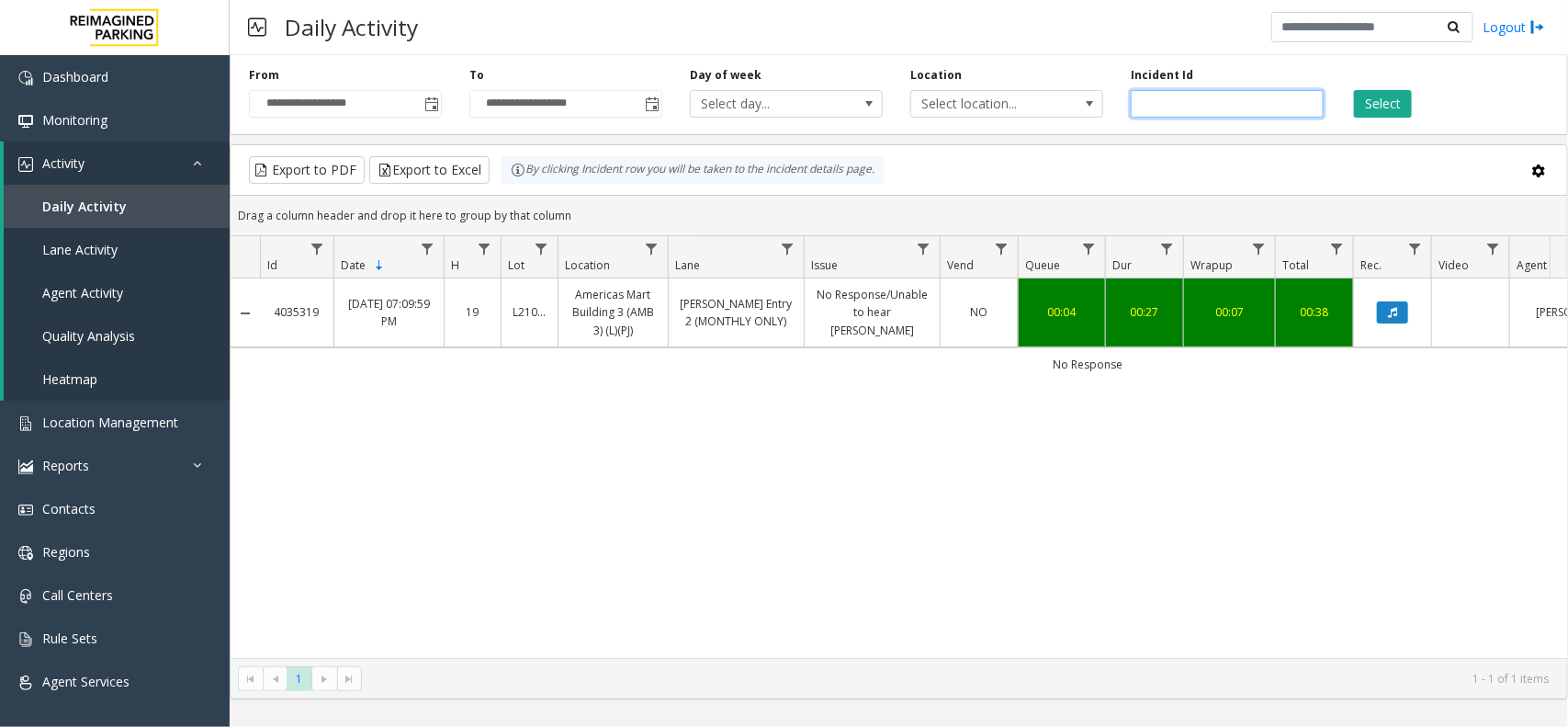 paste 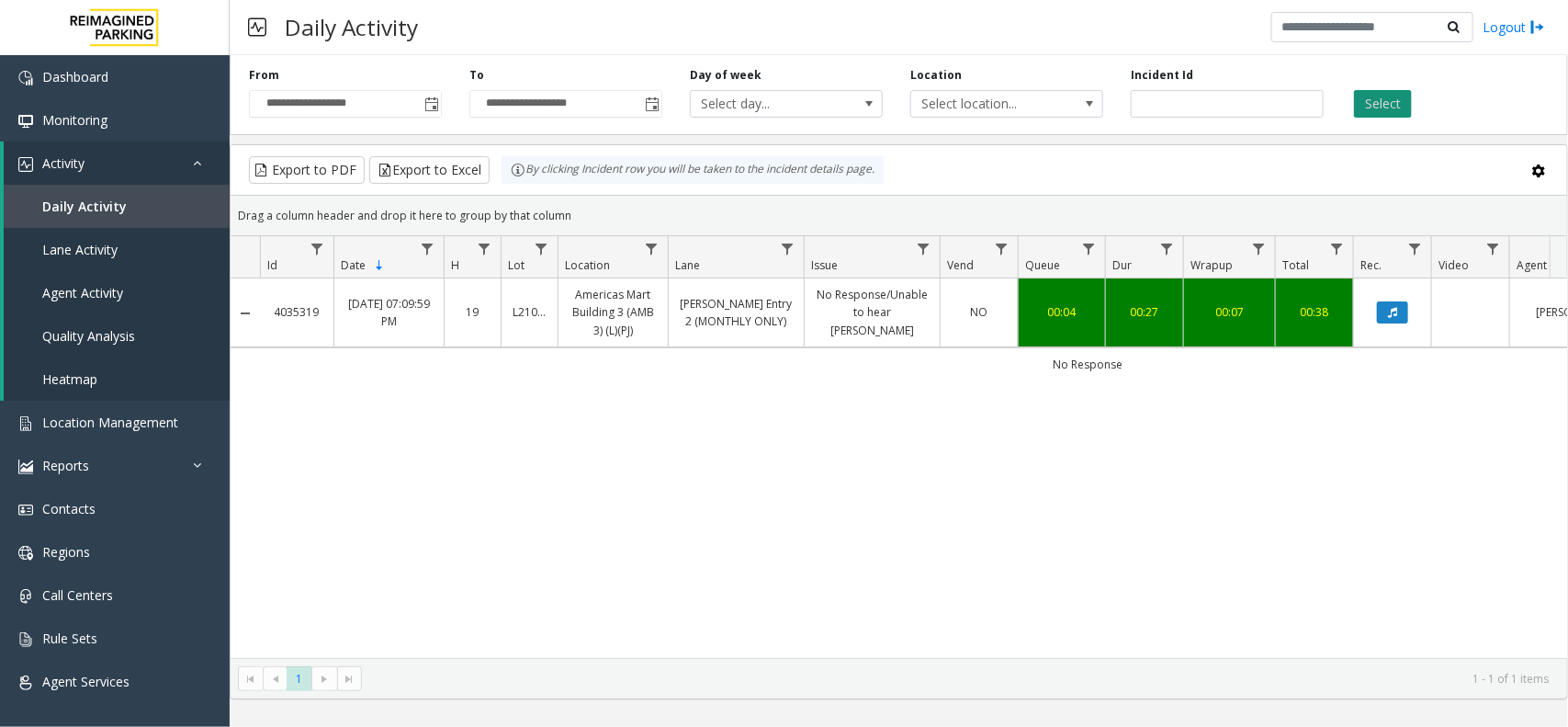 click on "Select" 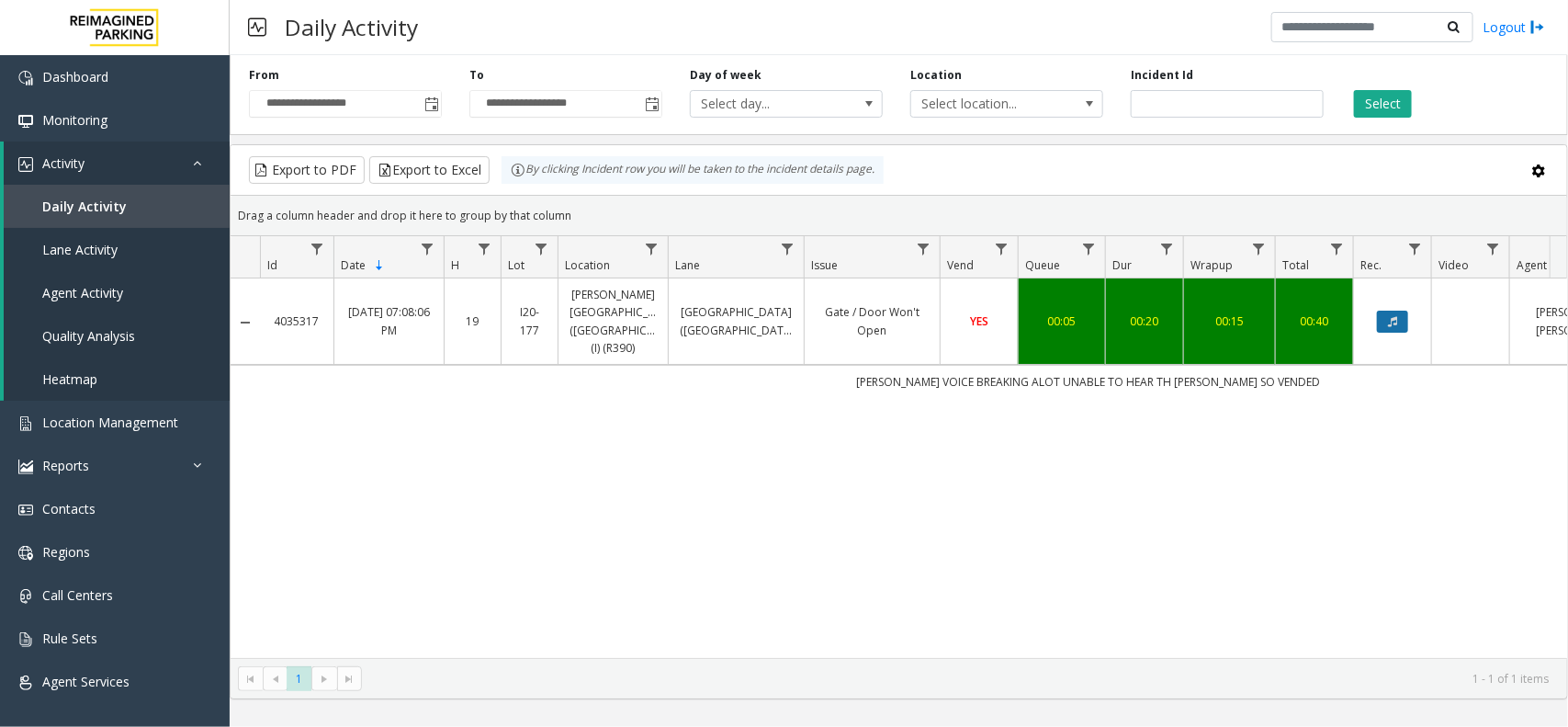 click 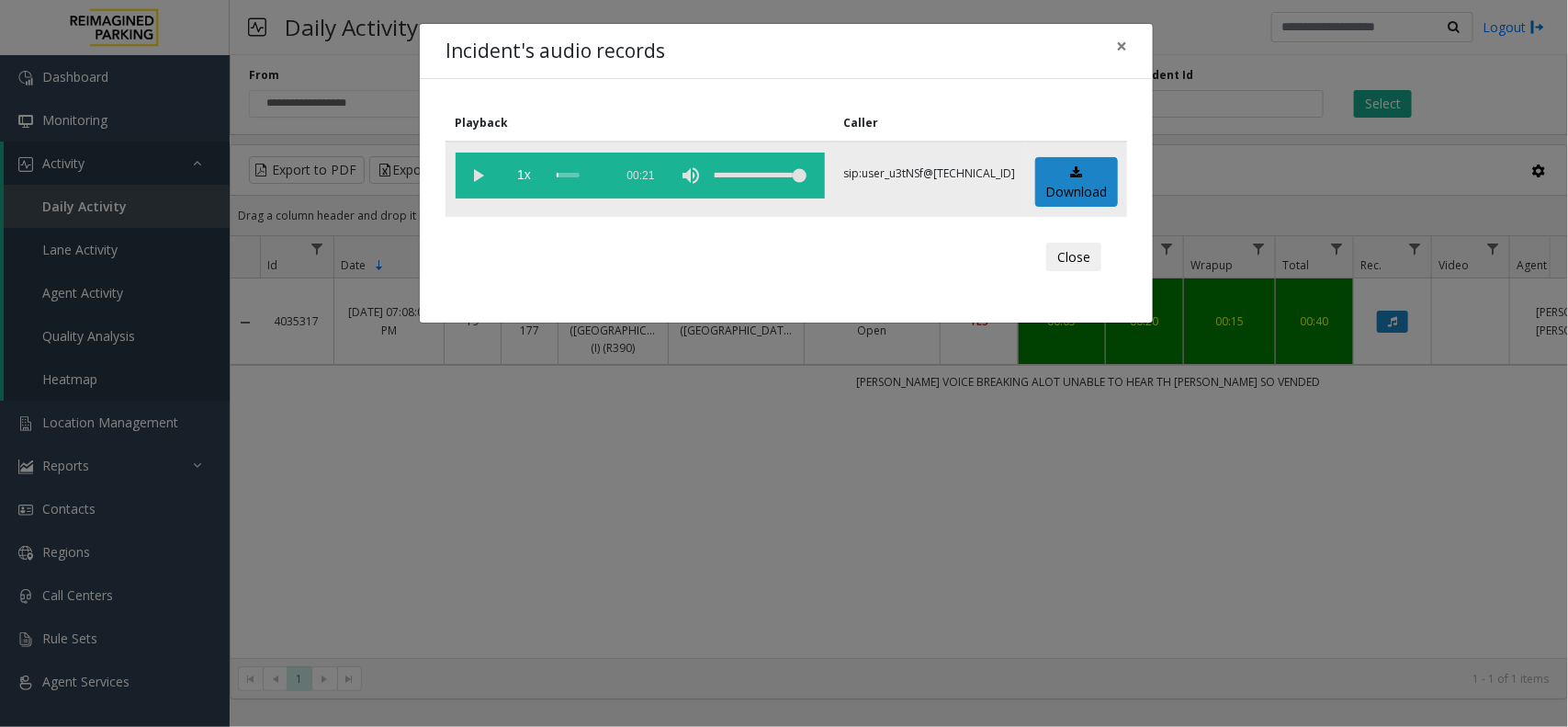 click 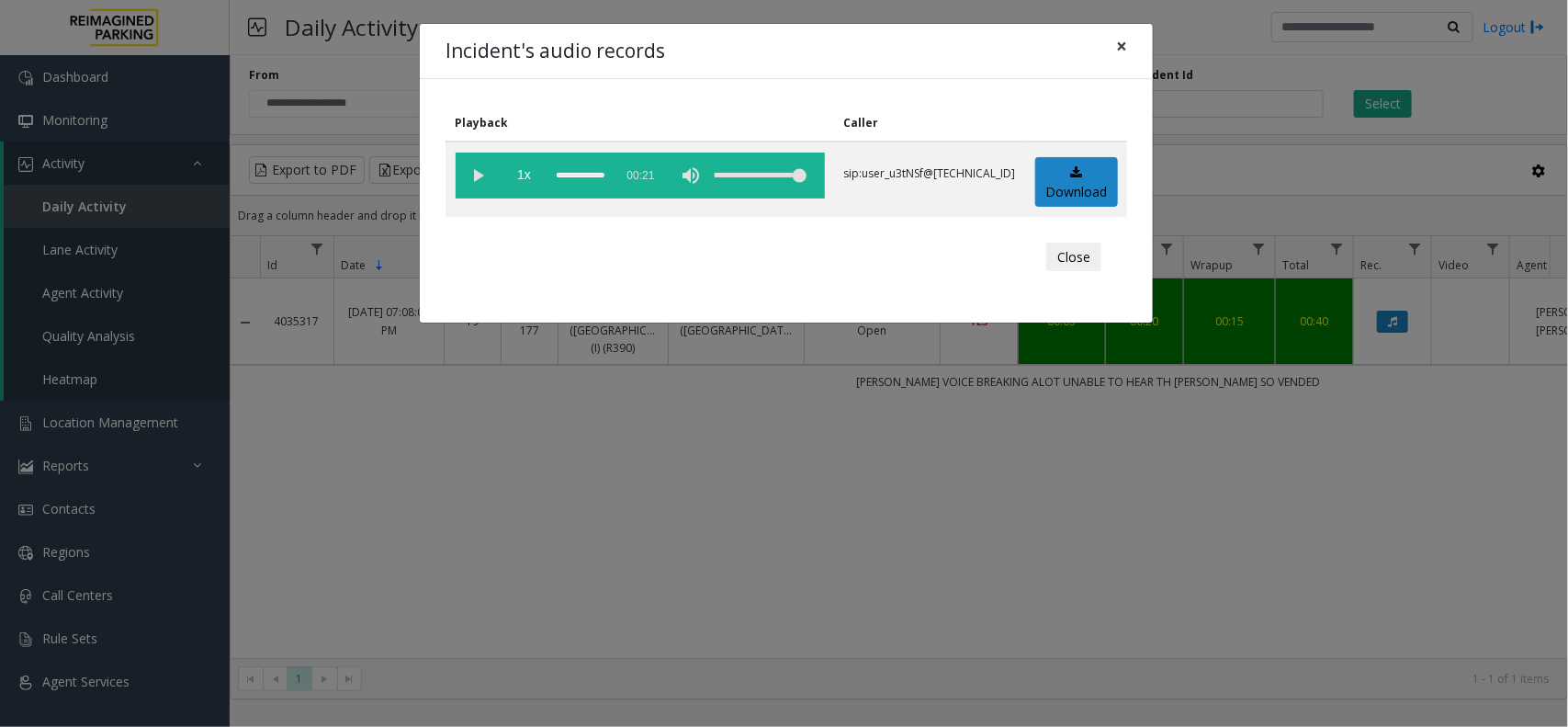 click on "×" 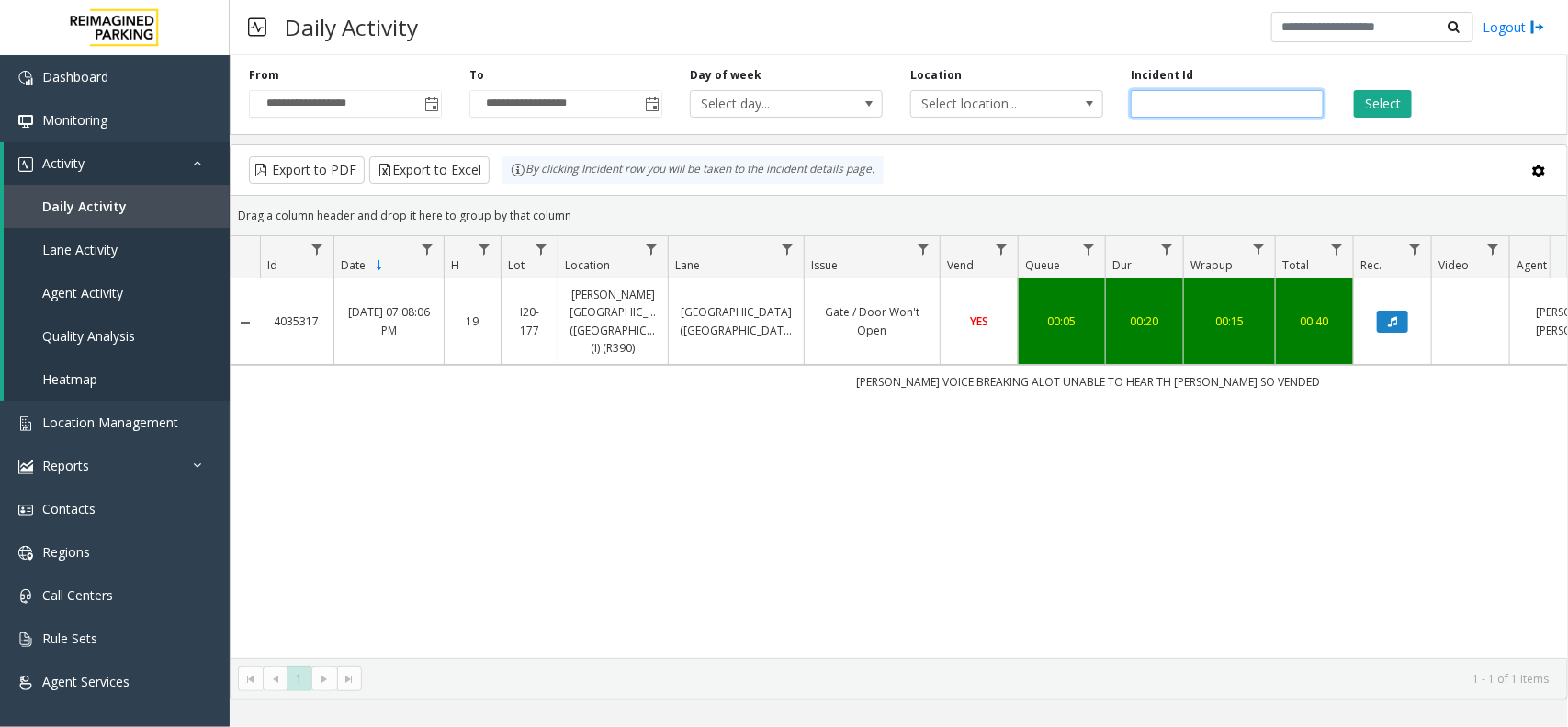 drag, startPoint x: 1237, startPoint y: 104, endPoint x: 1075, endPoint y: 120, distance: 162.7882 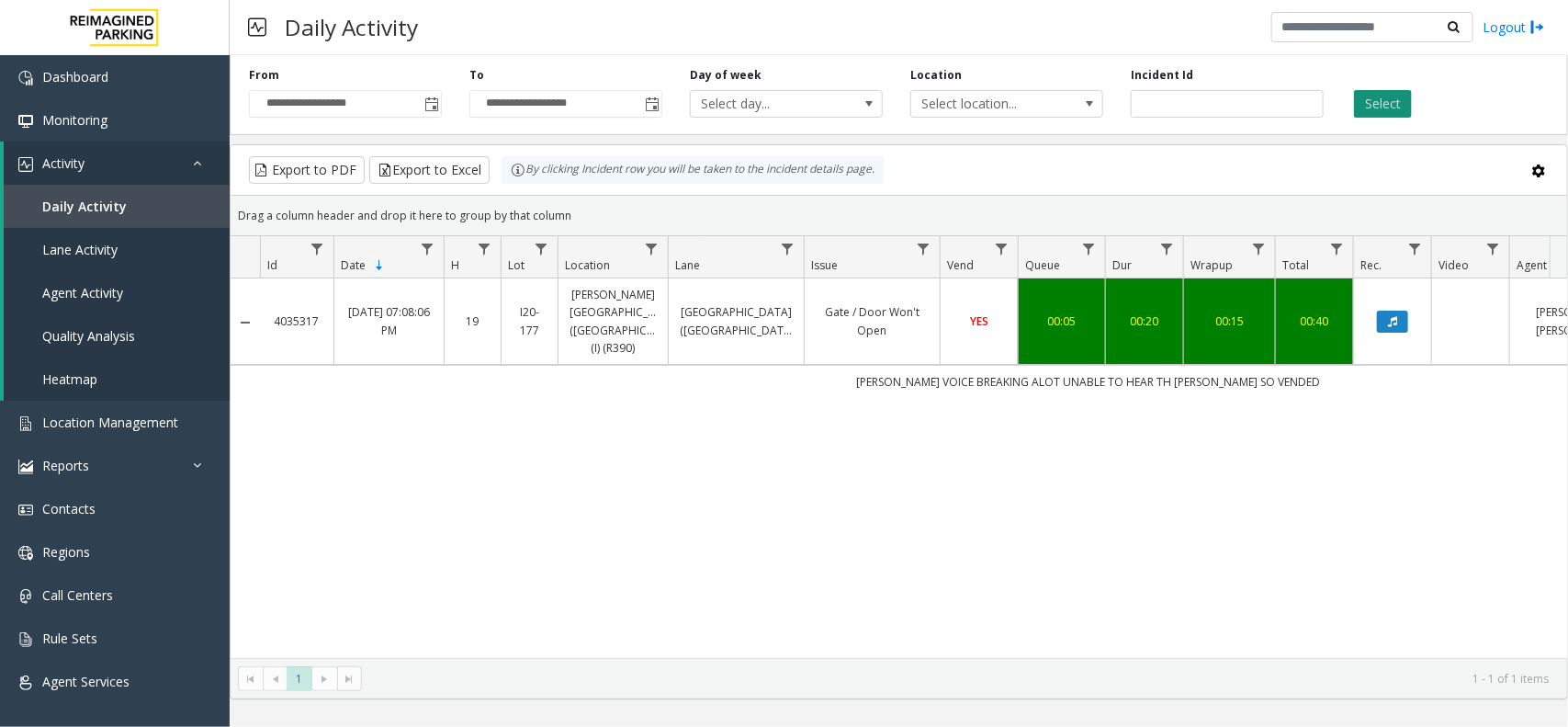 click on "Select" 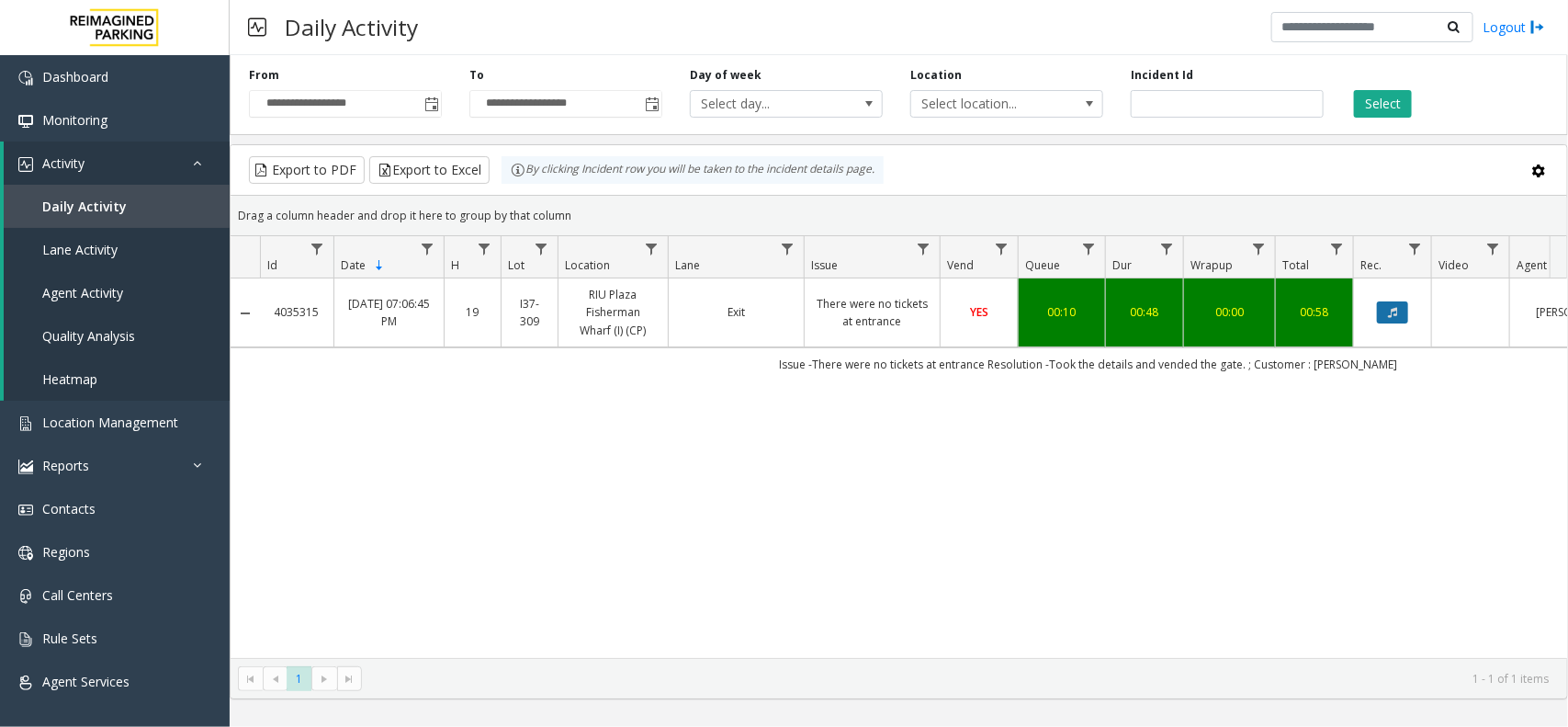click 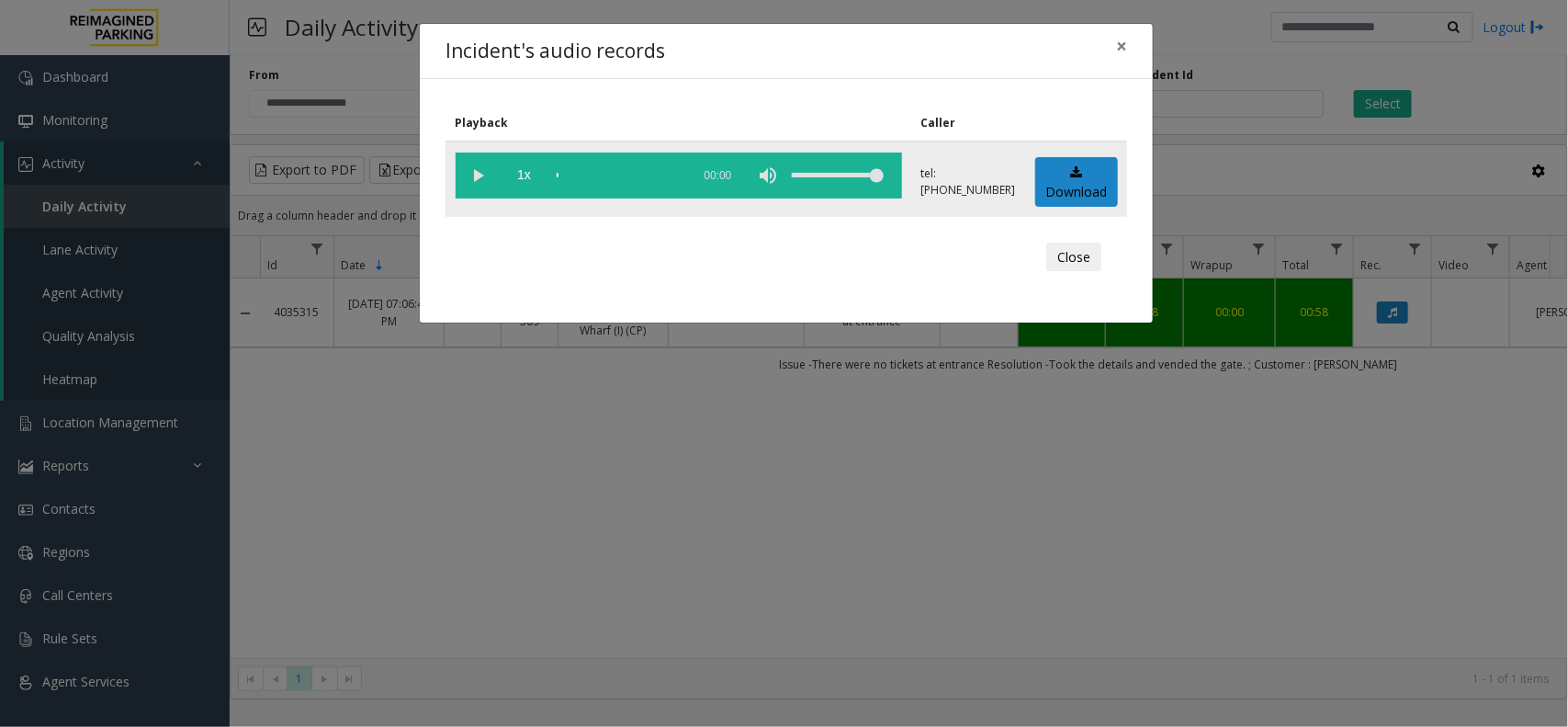 click 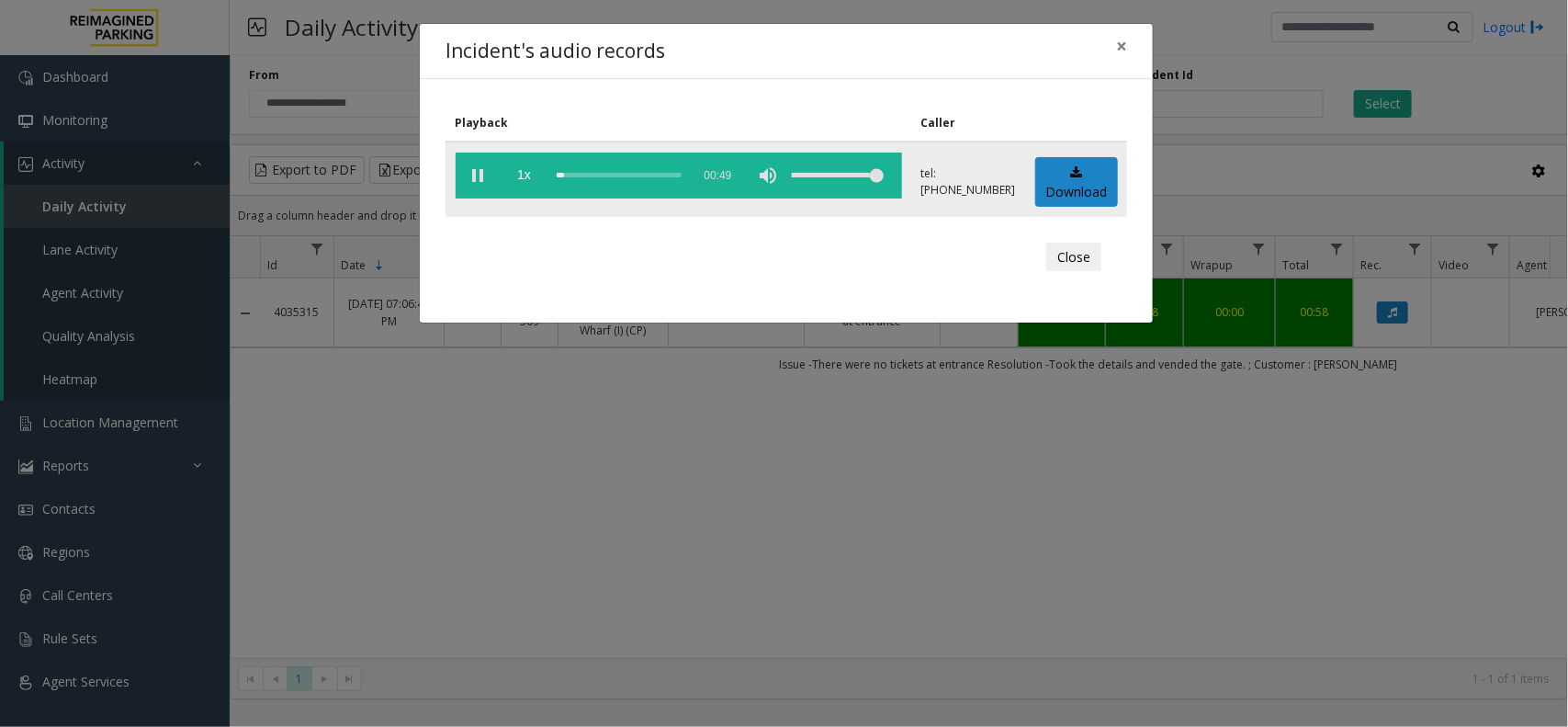 click 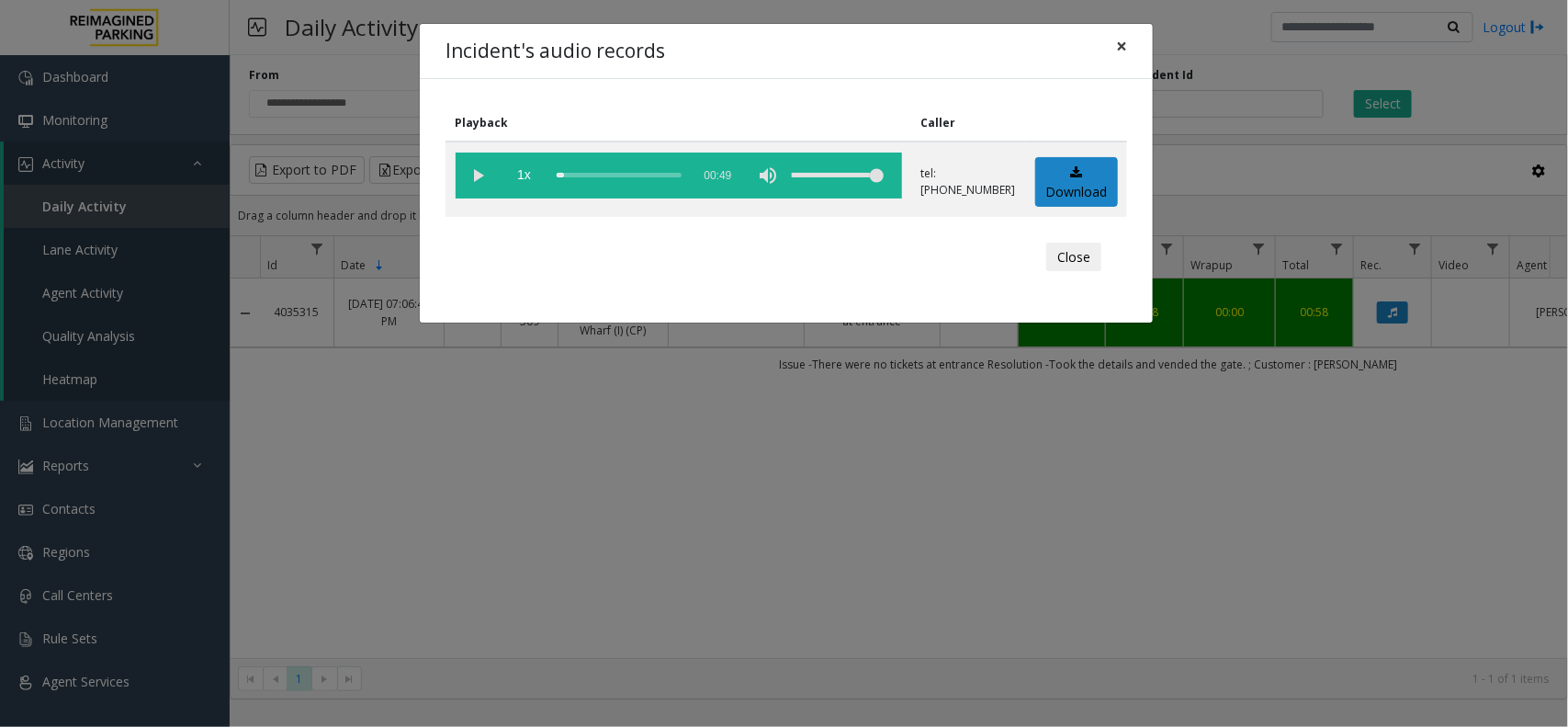 click on "×" 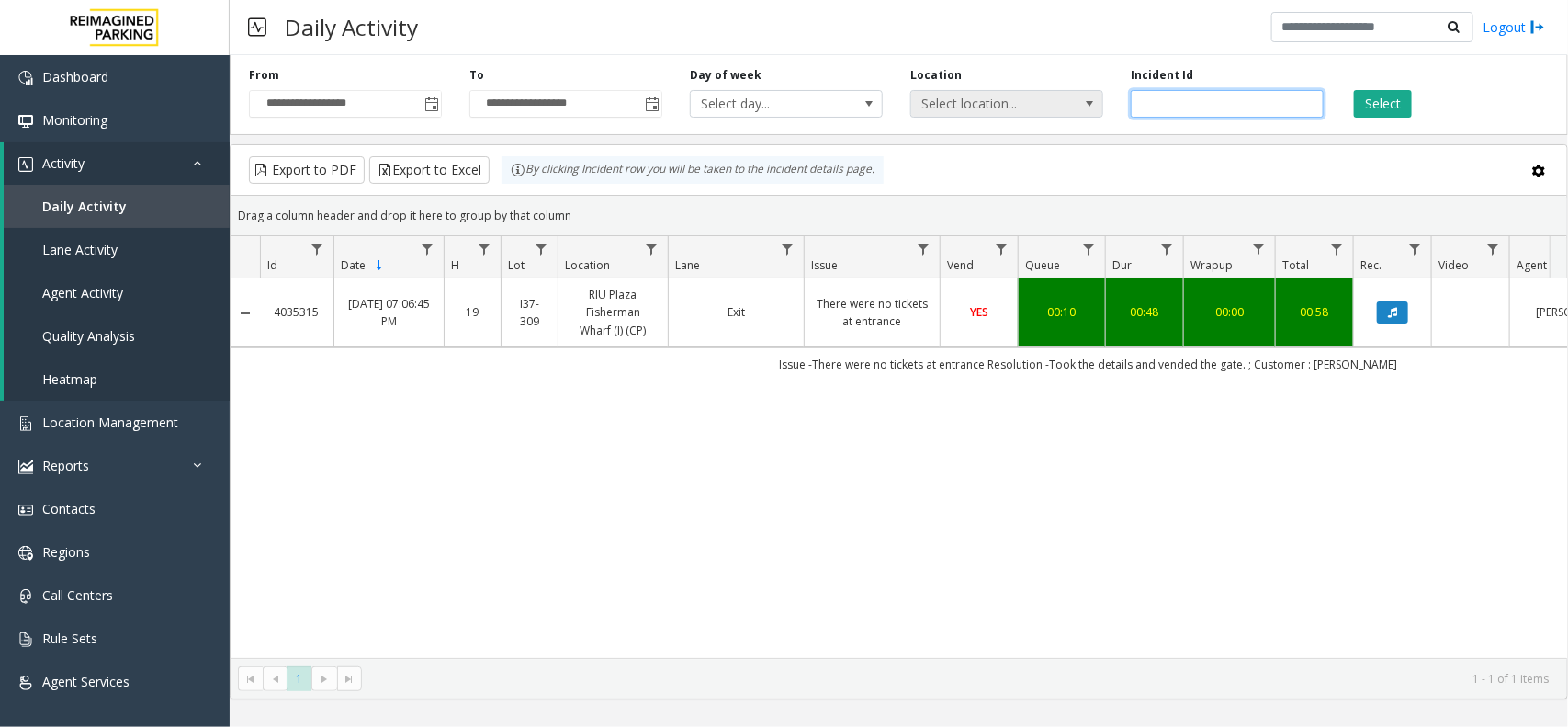 drag, startPoint x: 1235, startPoint y: 97, endPoint x: 1044, endPoint y: 107, distance: 191.2616 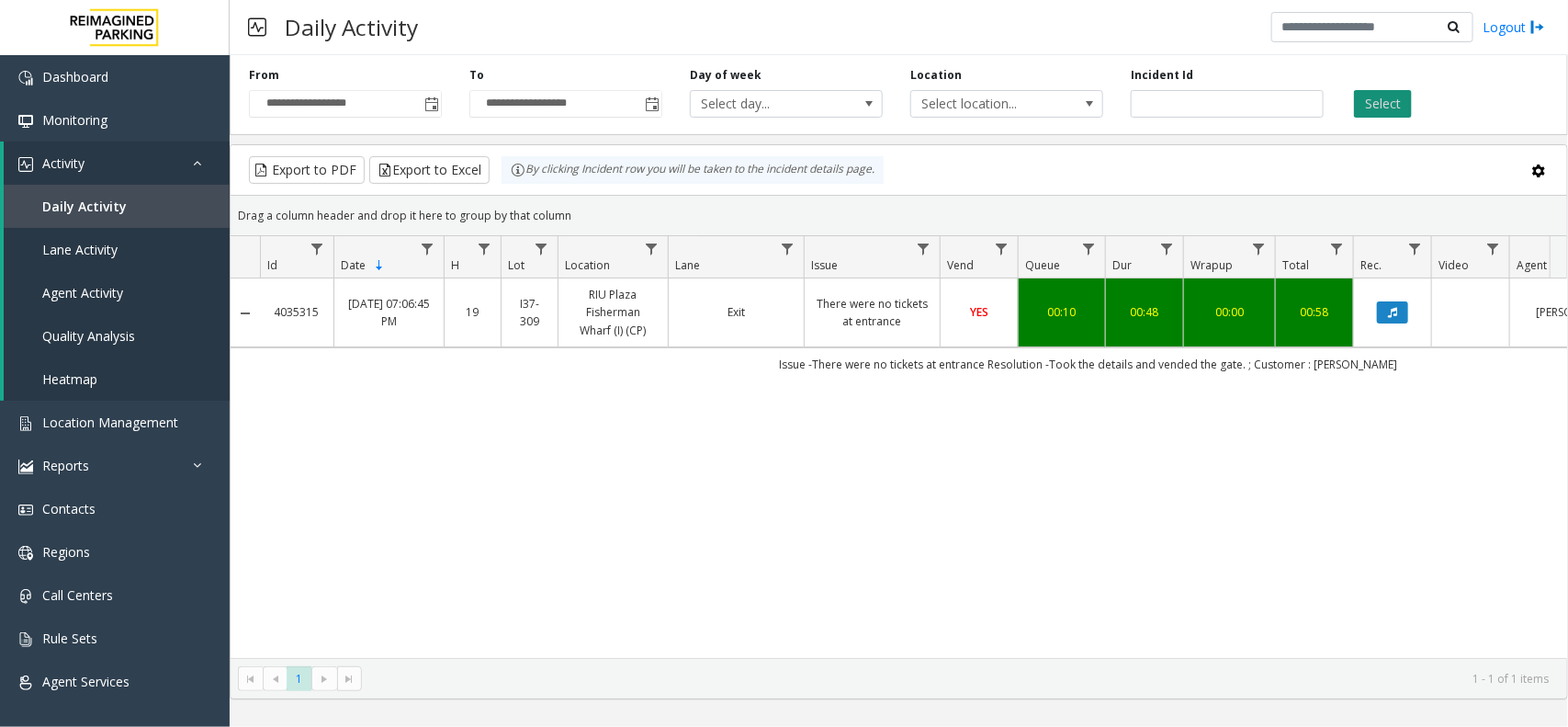 click on "Select" 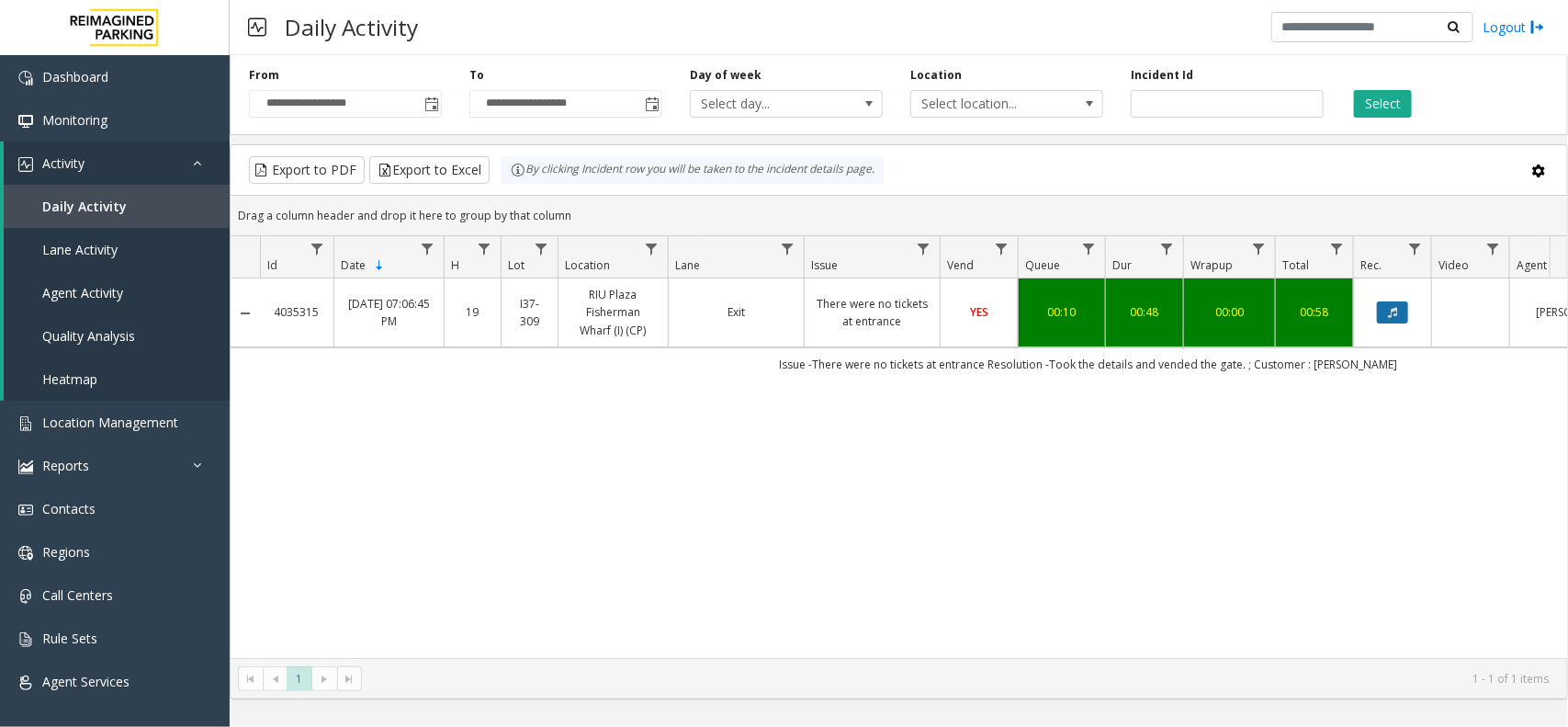 click 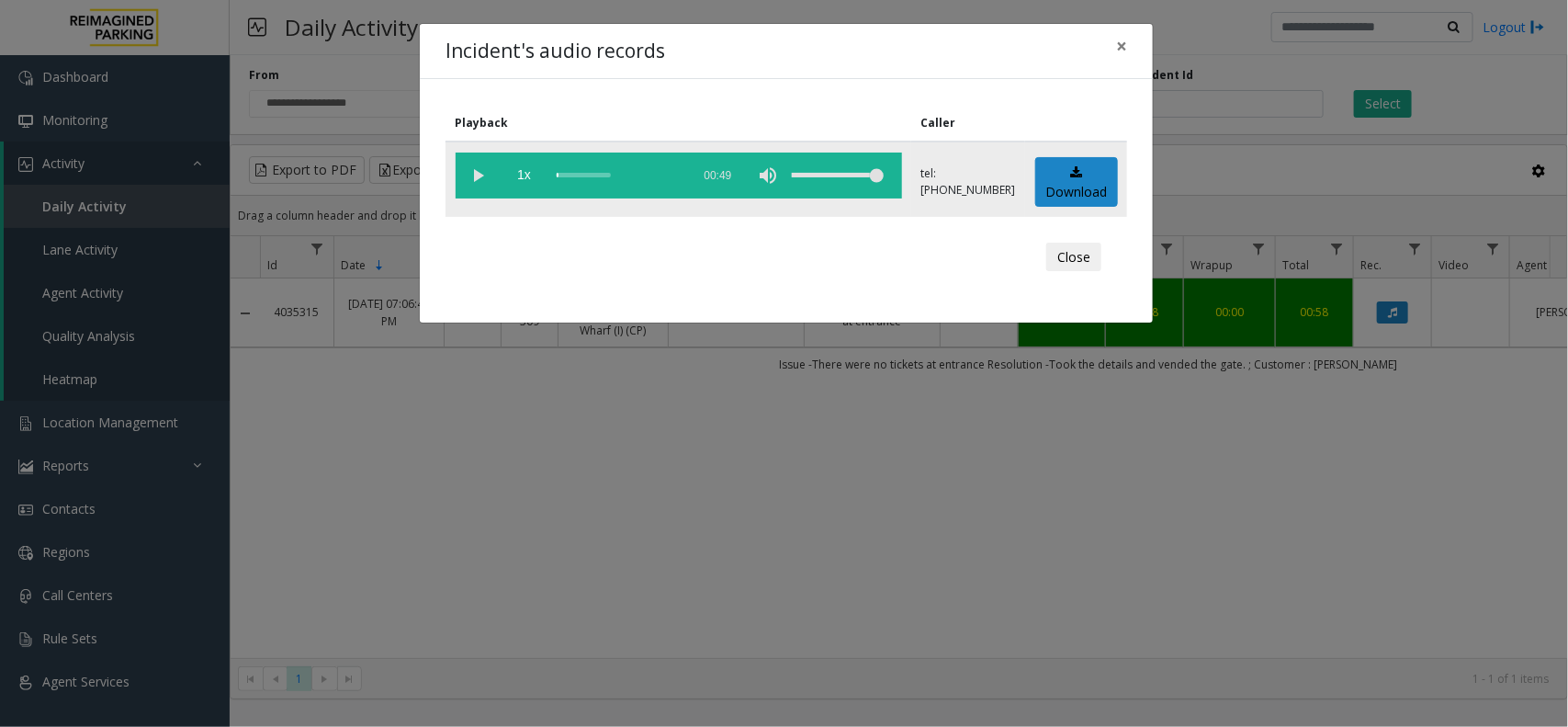 click 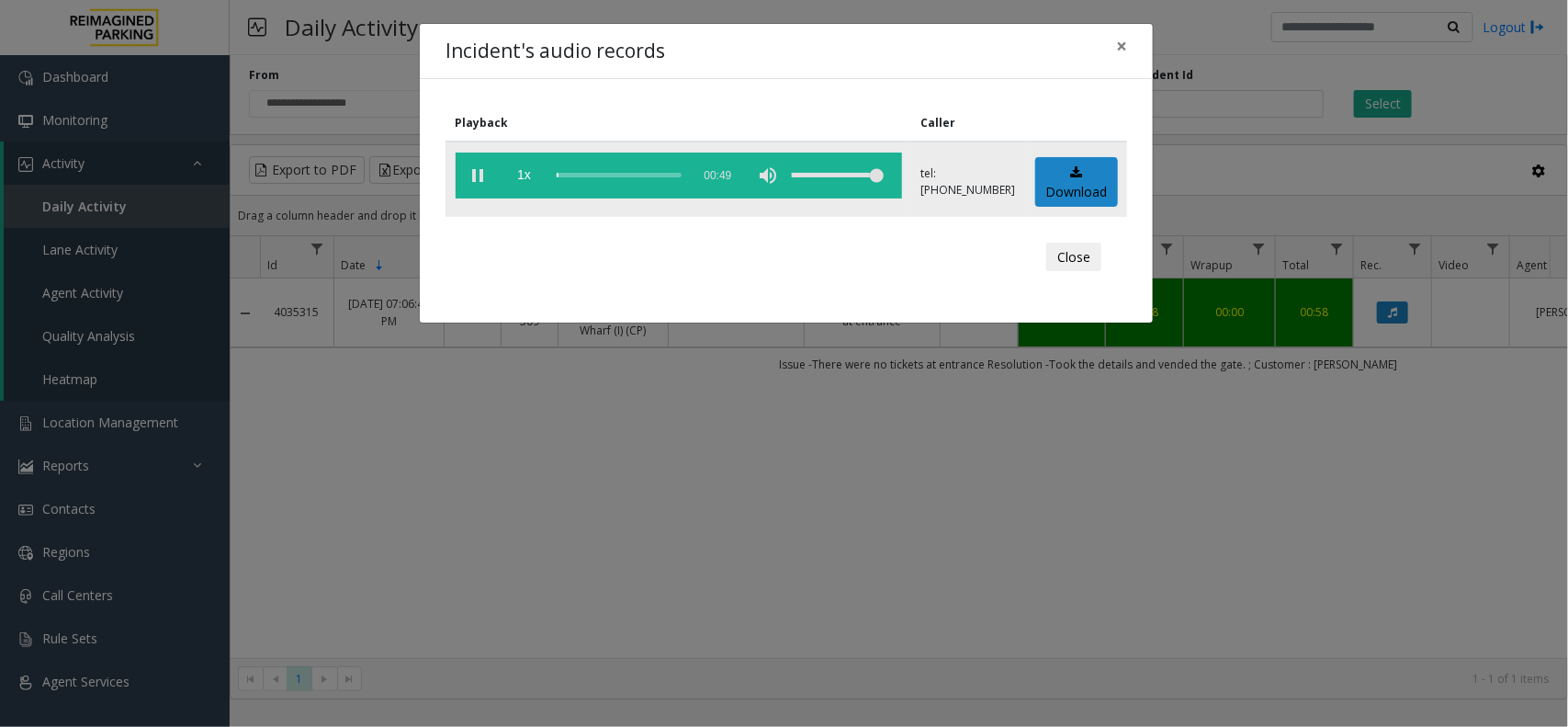 click 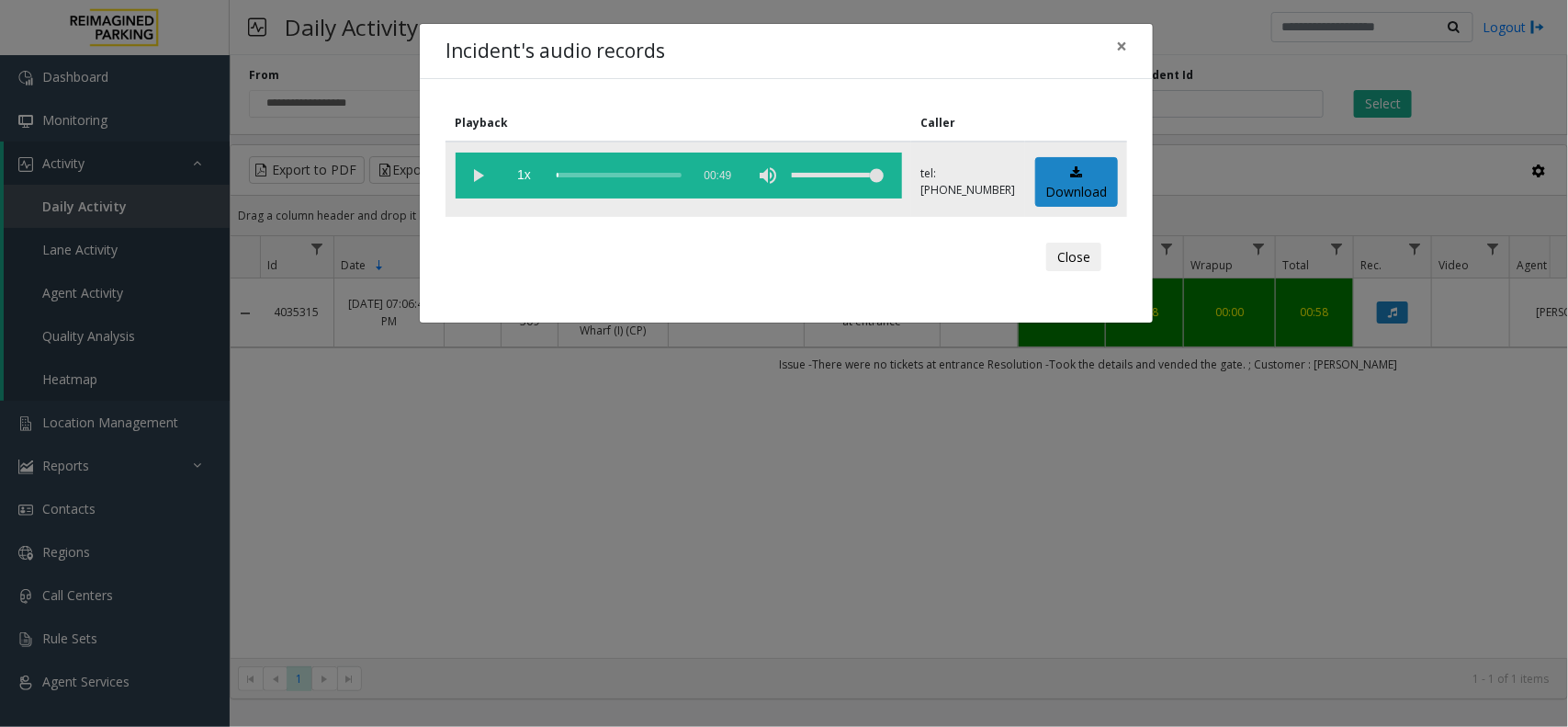 click 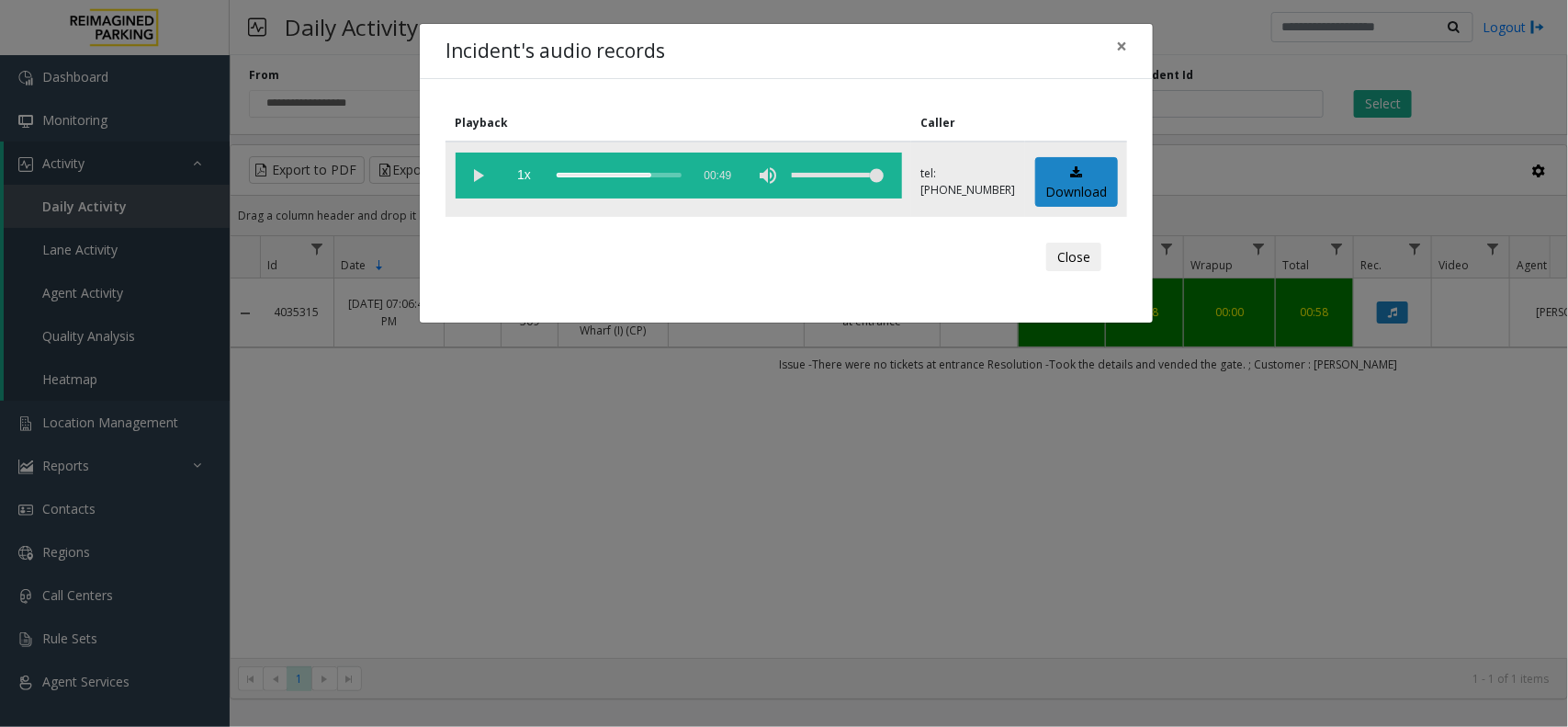 click on "1x  00:49" 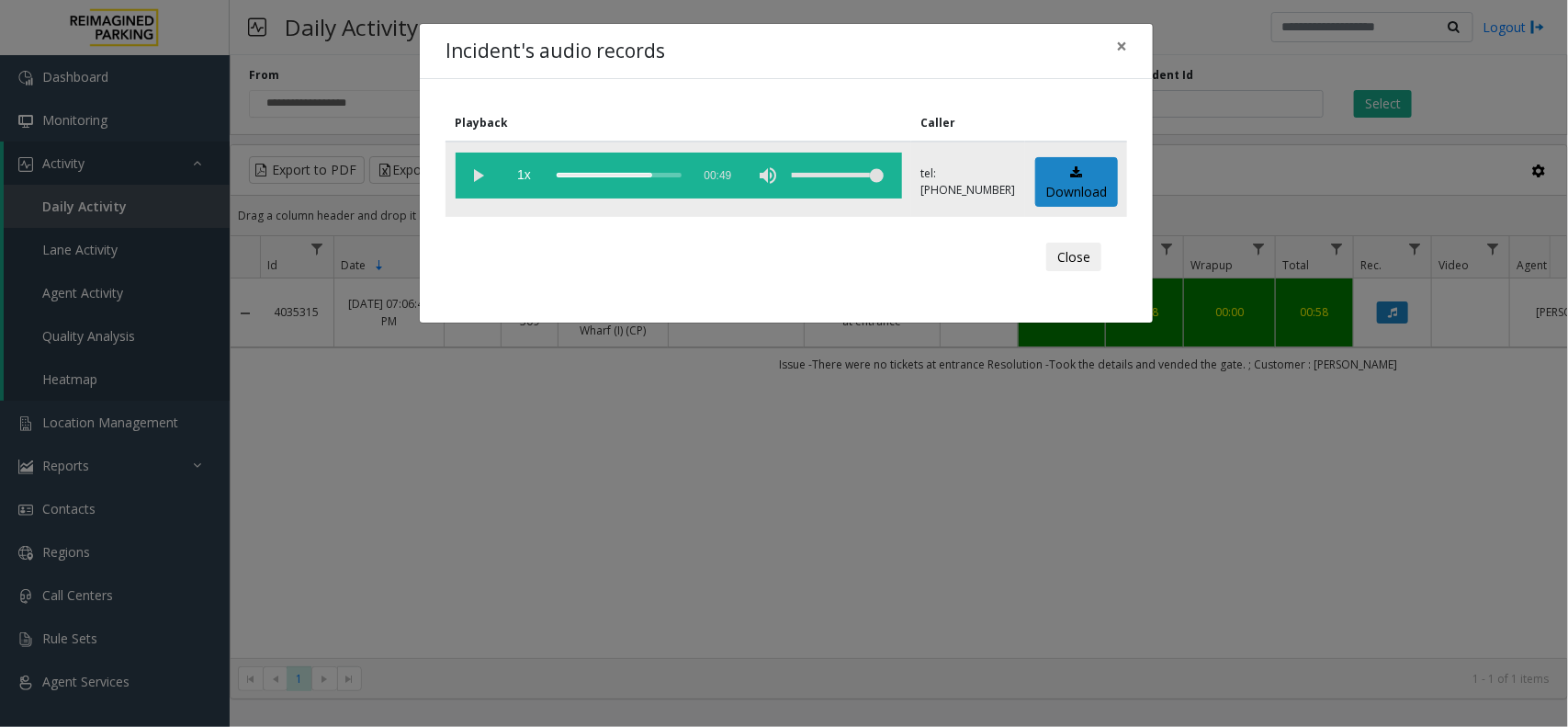 click 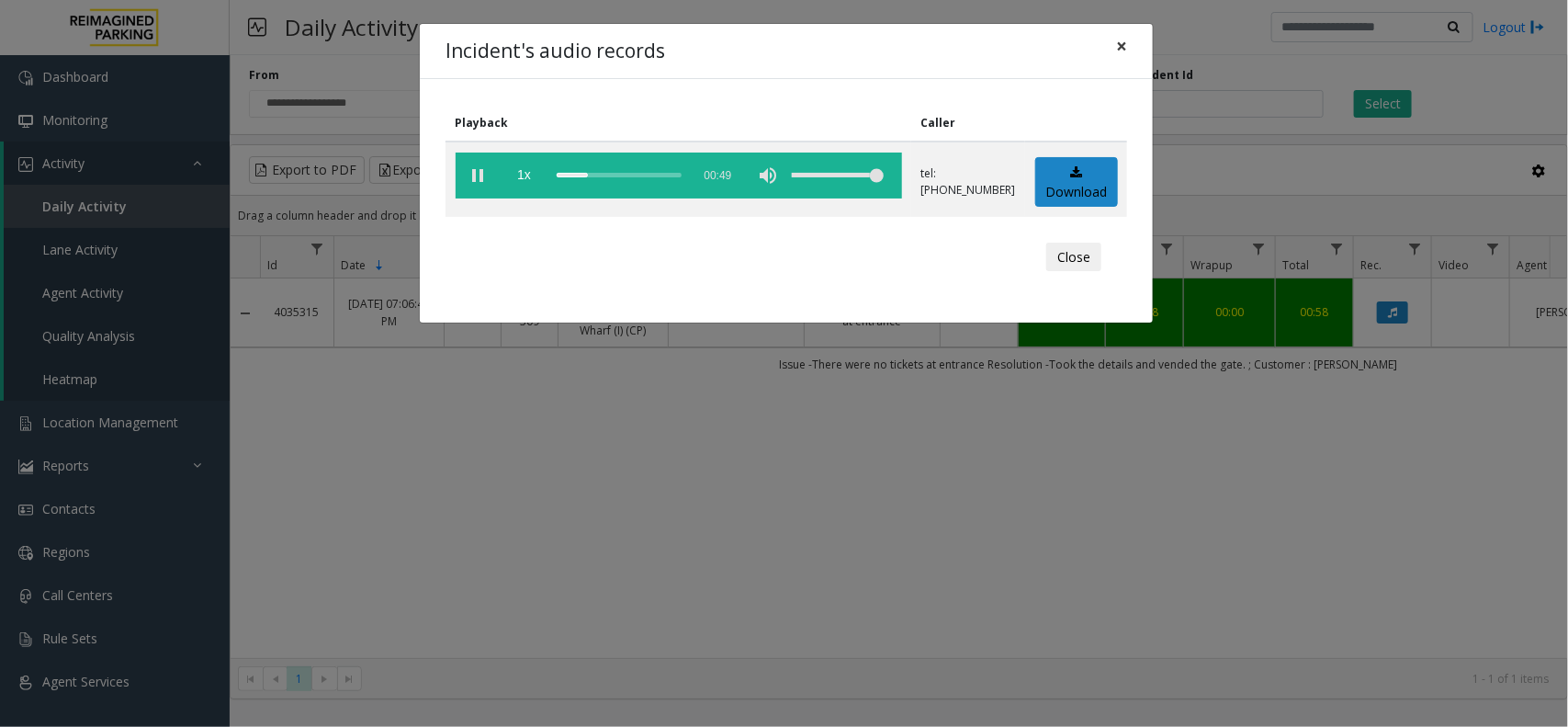 click on "×" 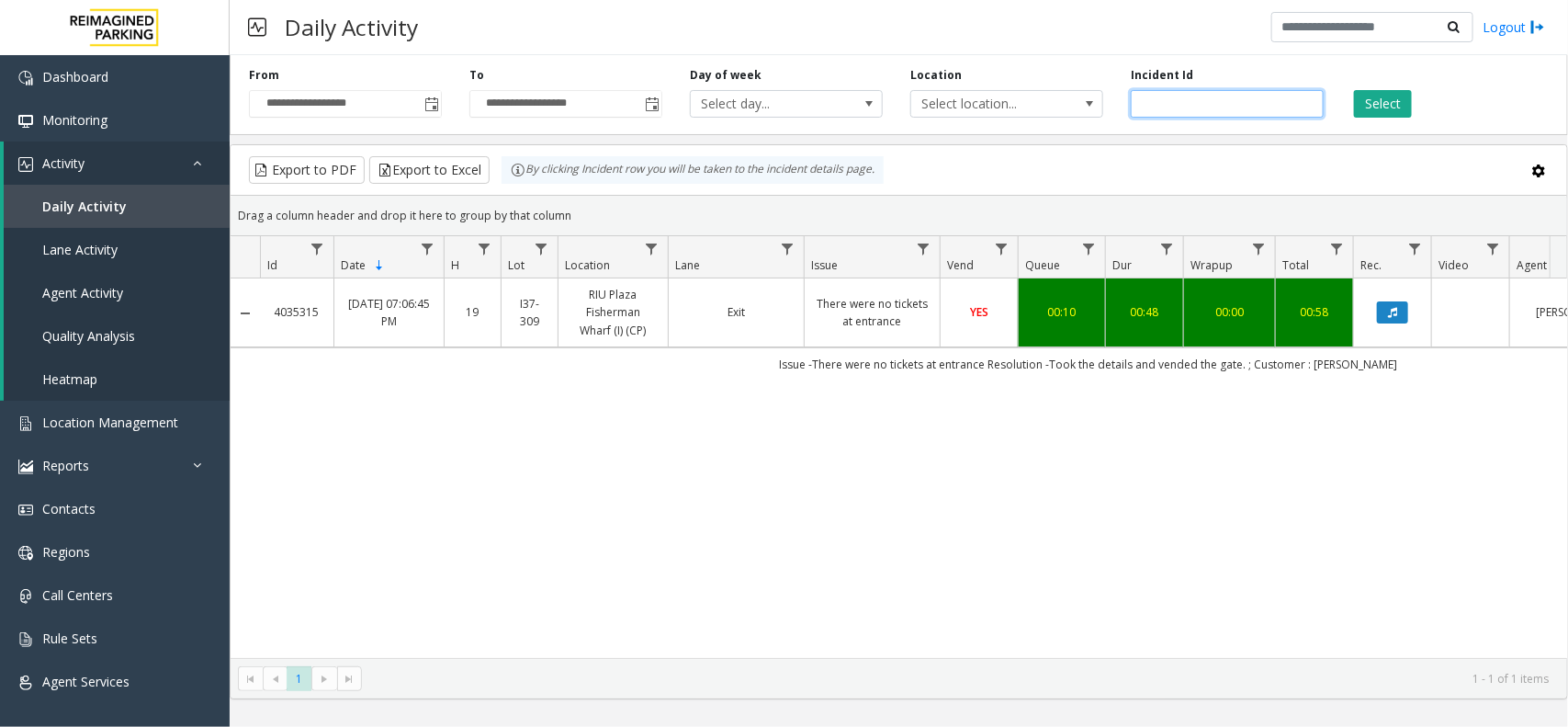 drag, startPoint x: 1250, startPoint y: 104, endPoint x: 1121, endPoint y: 112, distance: 129.24782 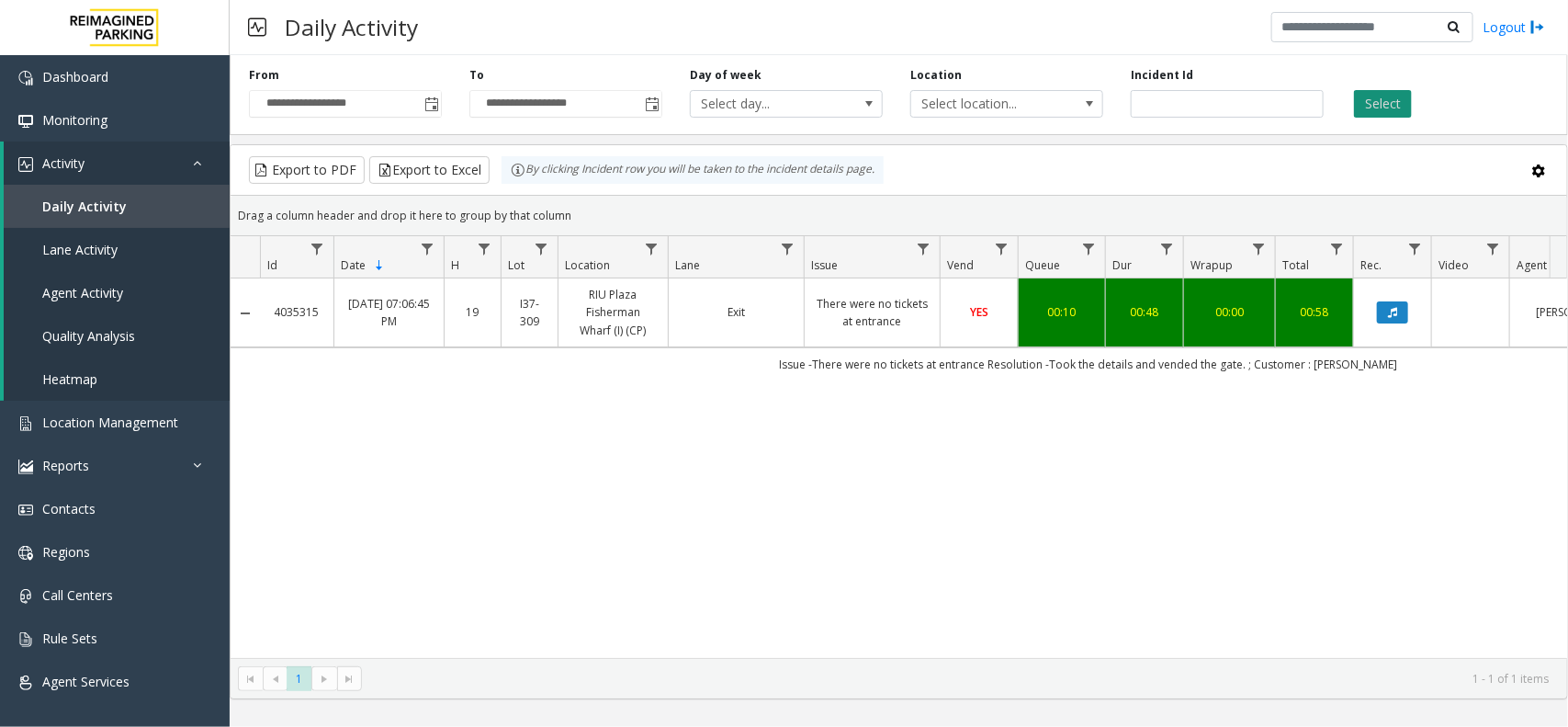 click on "Select" 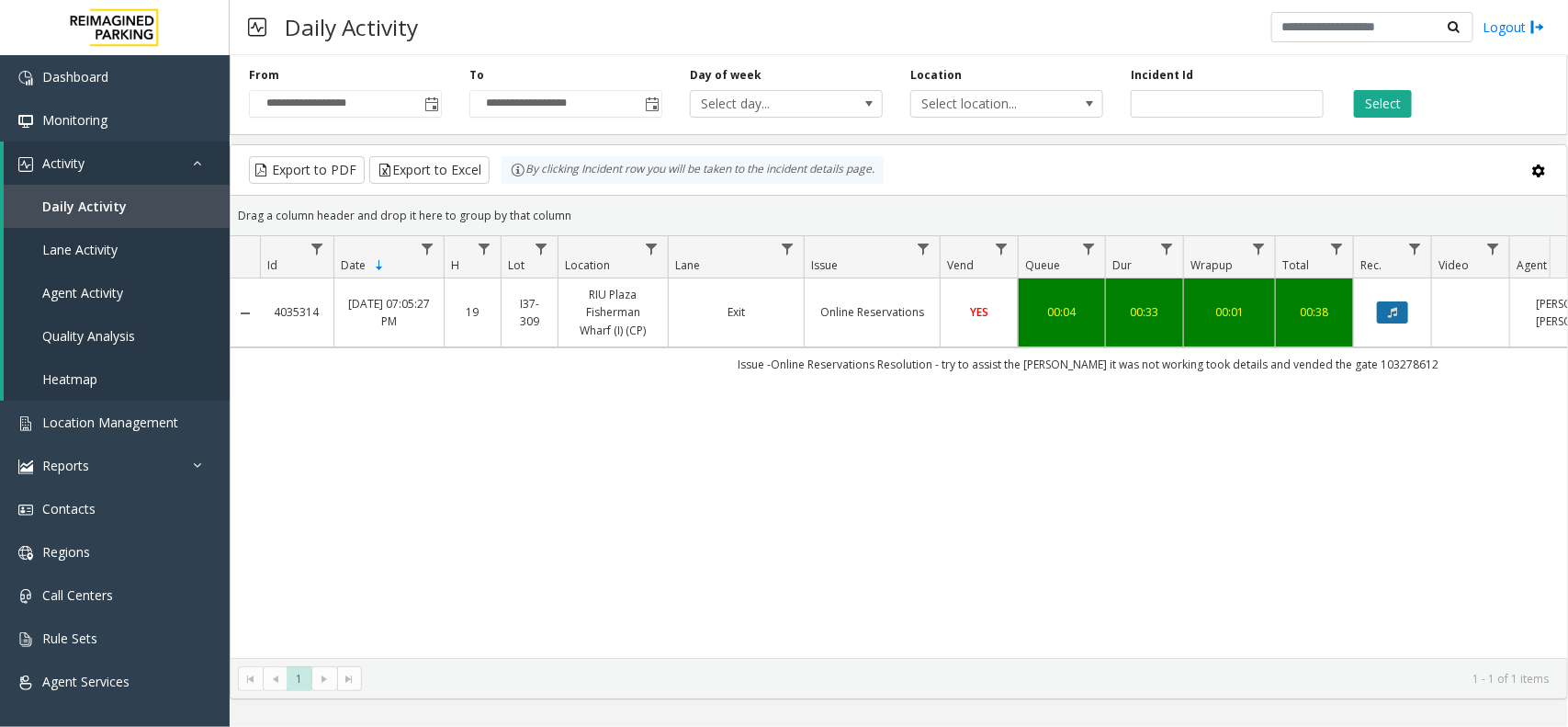 click 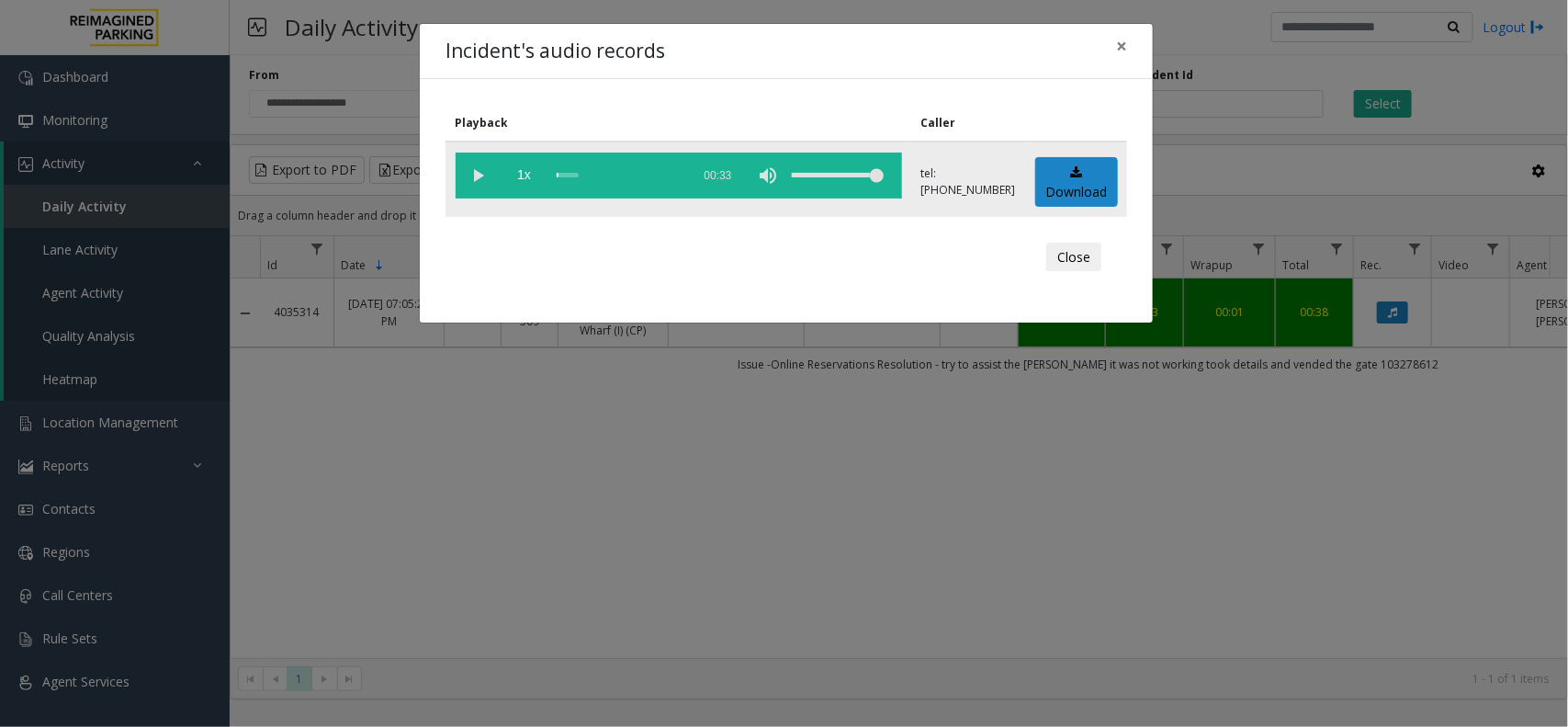 click 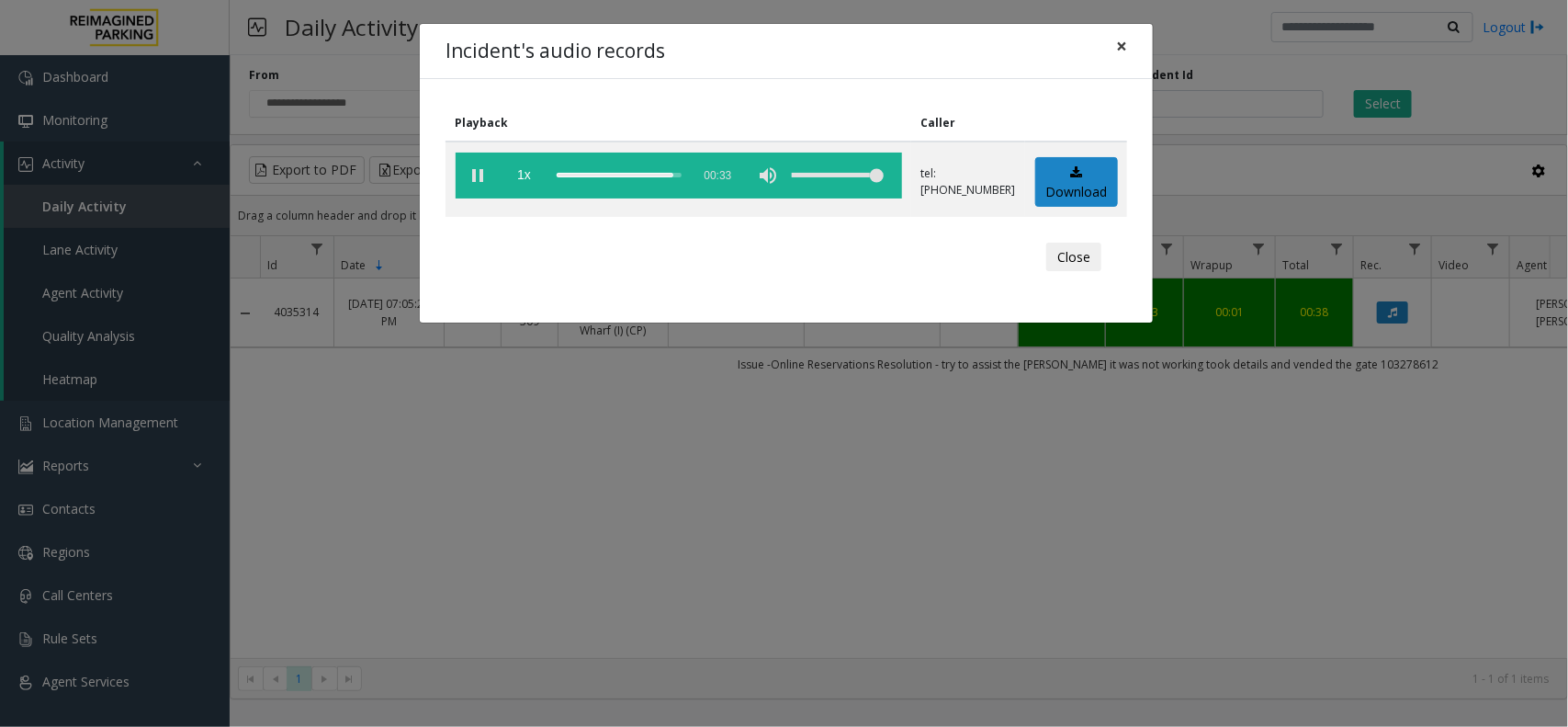click on "×" 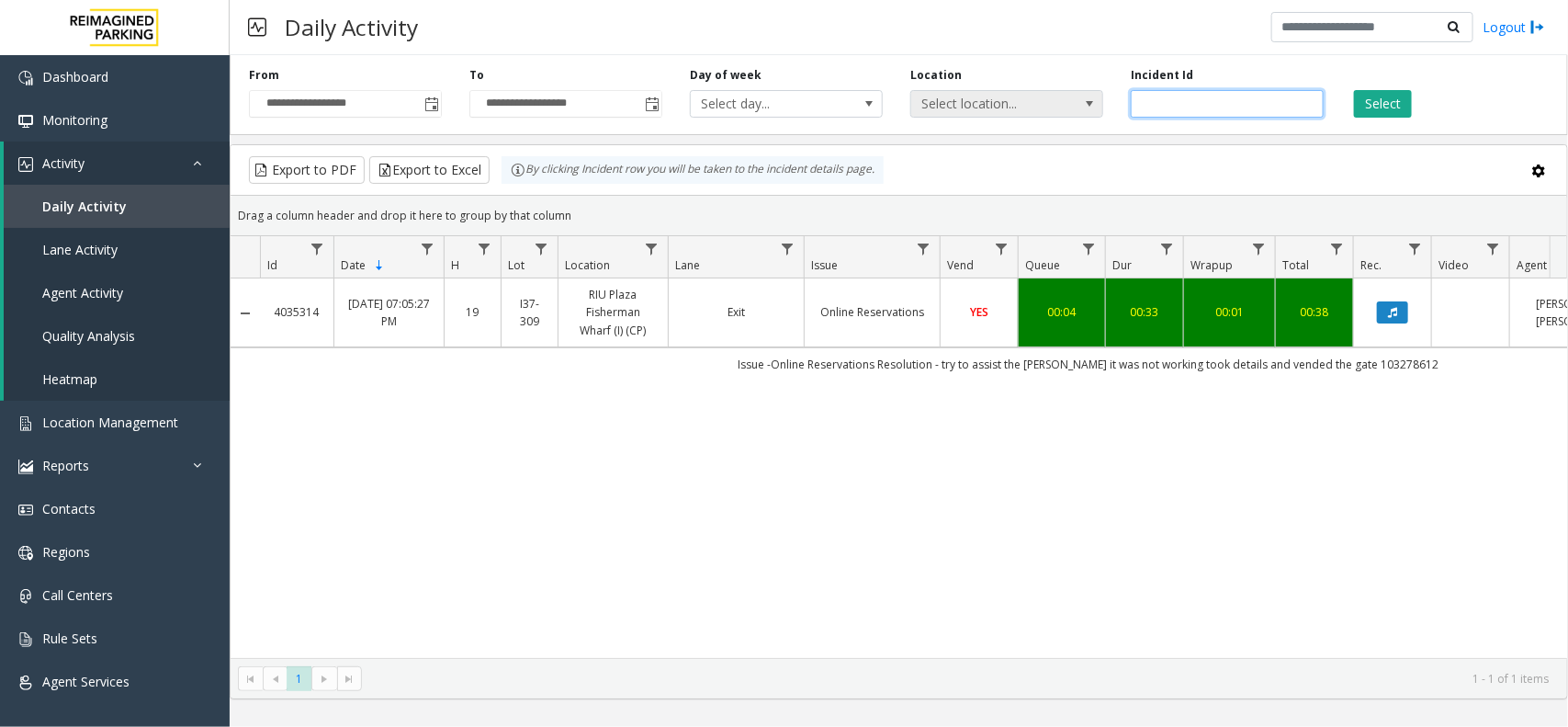 drag, startPoint x: 1214, startPoint y: 112, endPoint x: 1086, endPoint y: 115, distance: 128.03515 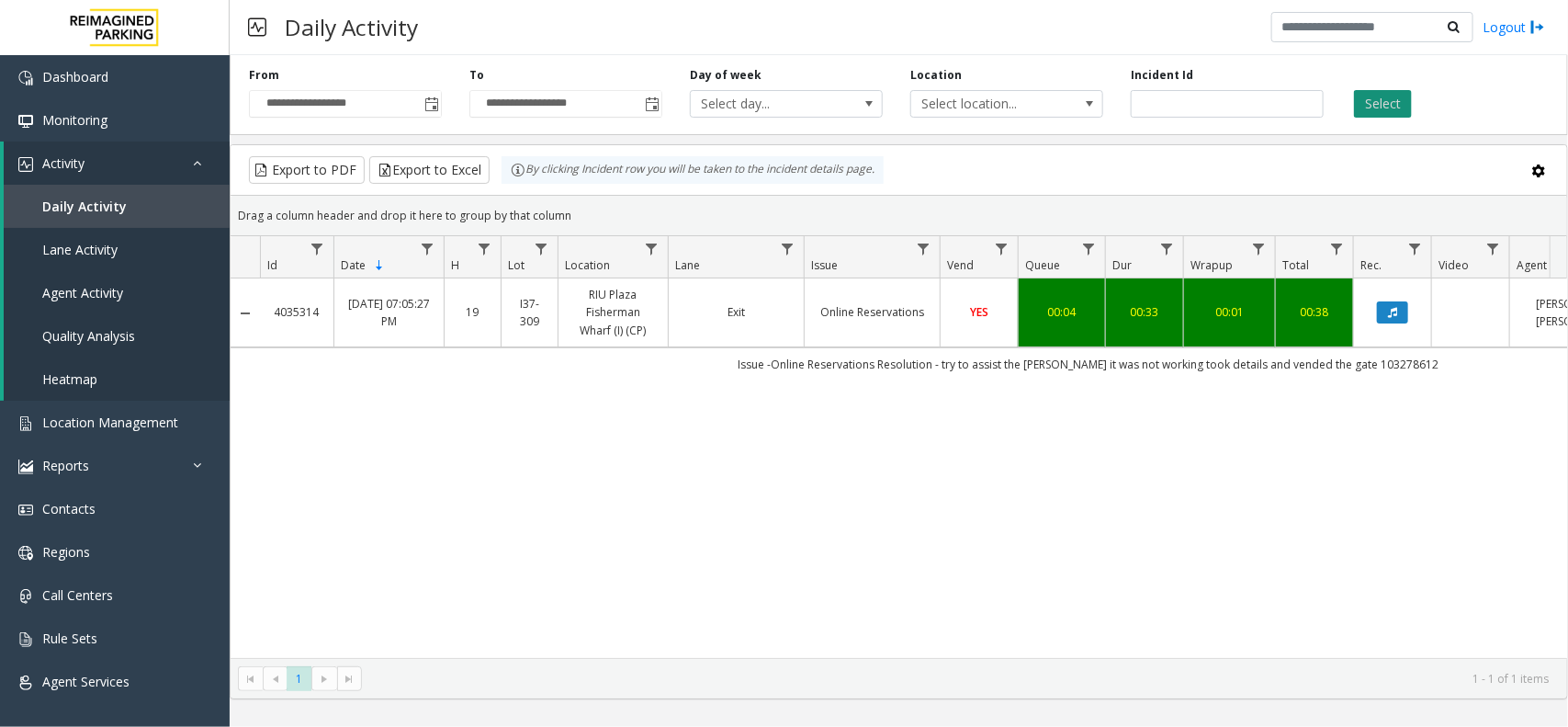 click on "Select" 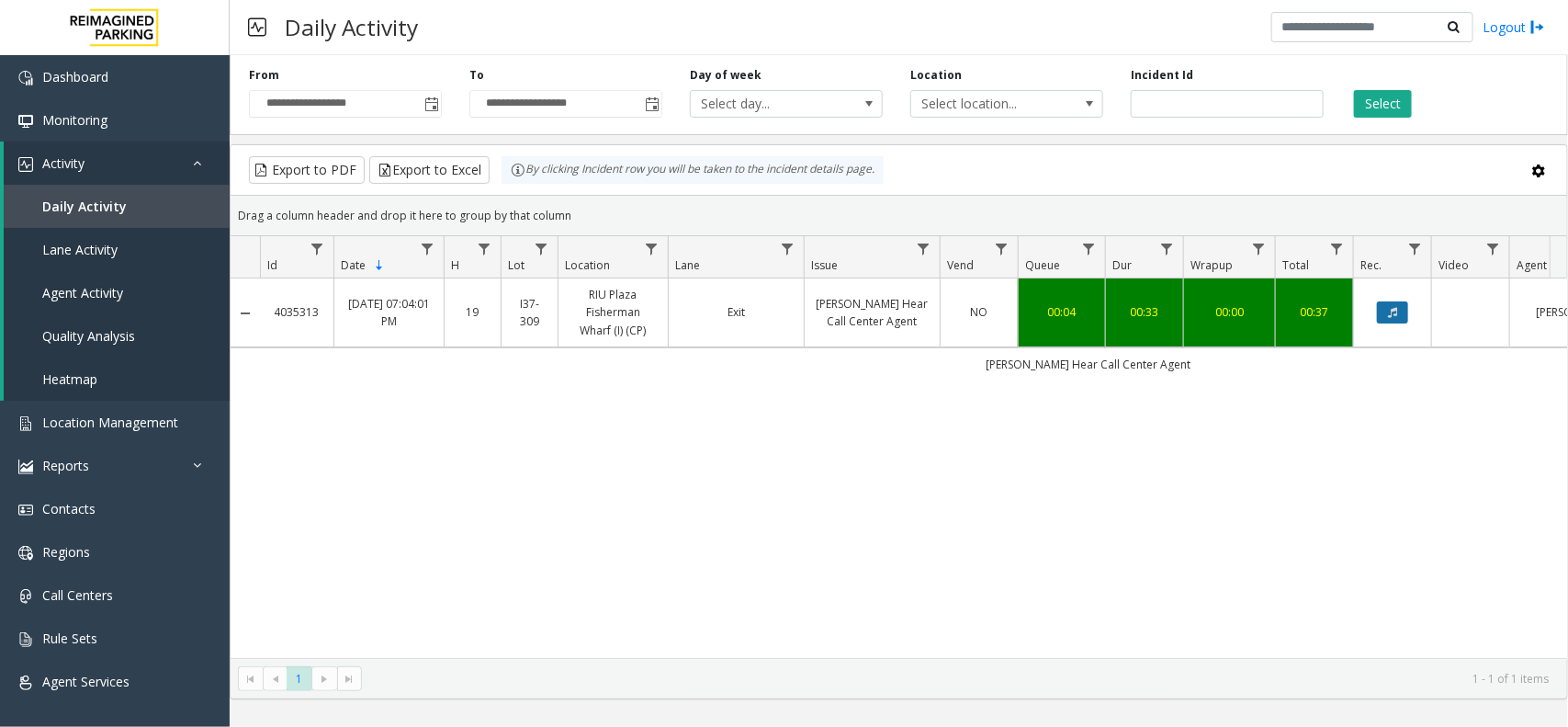 click 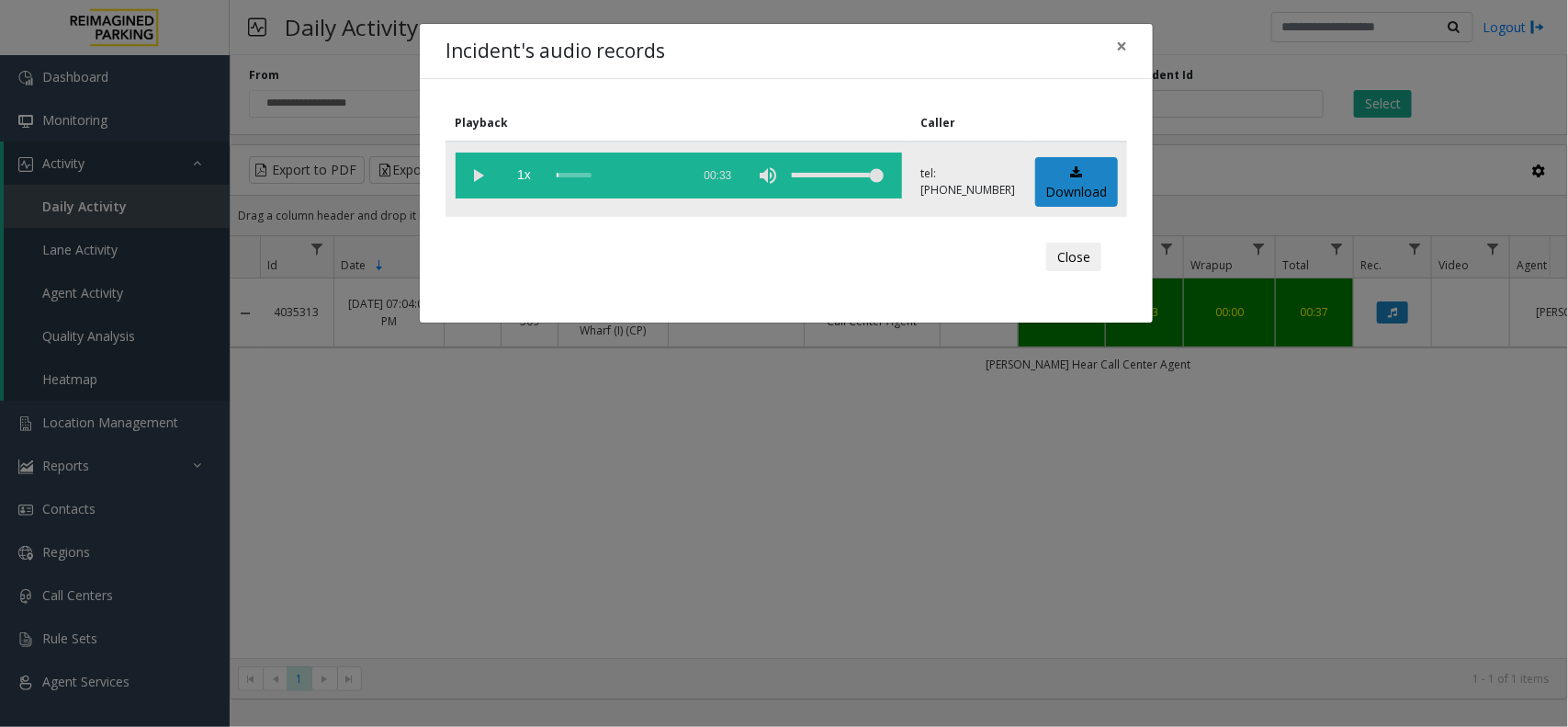 click 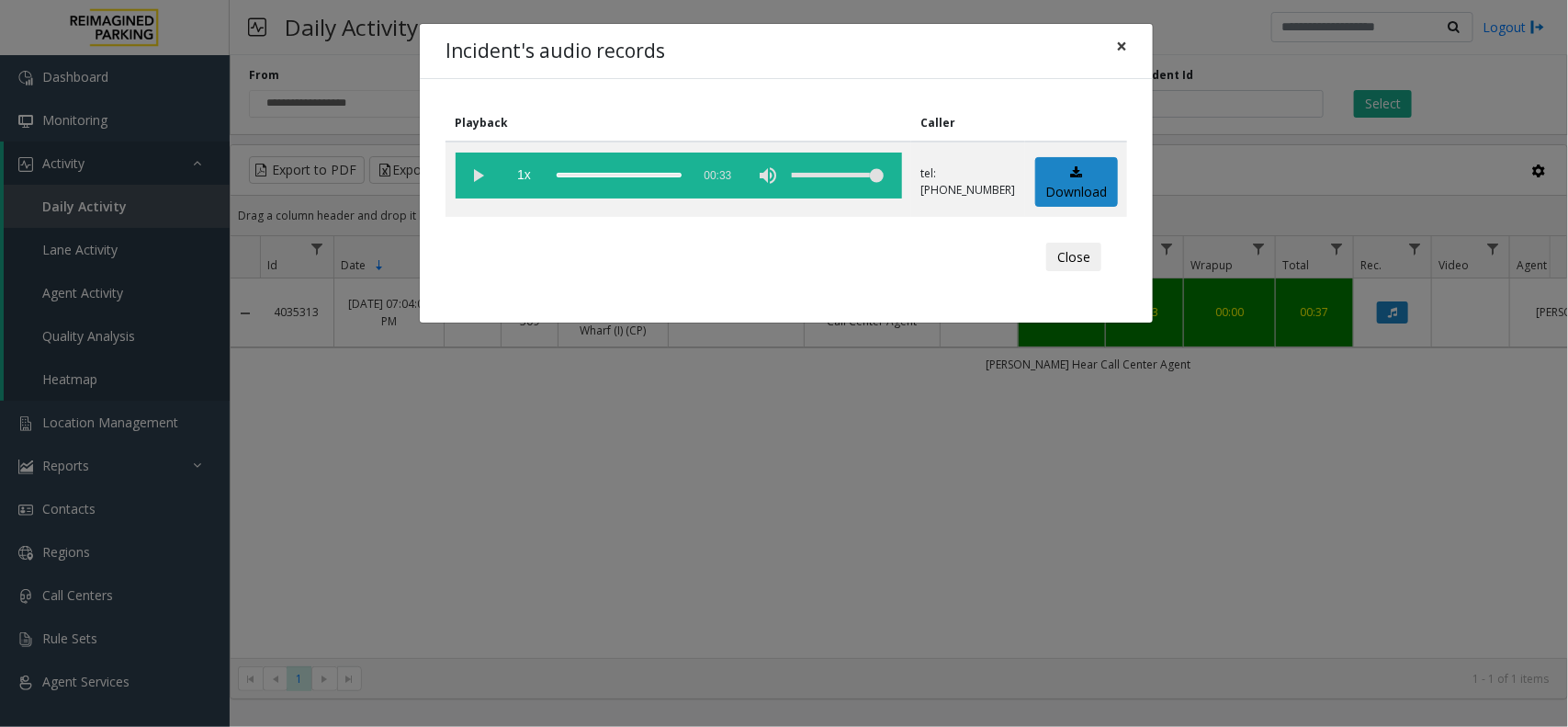 click on "×" 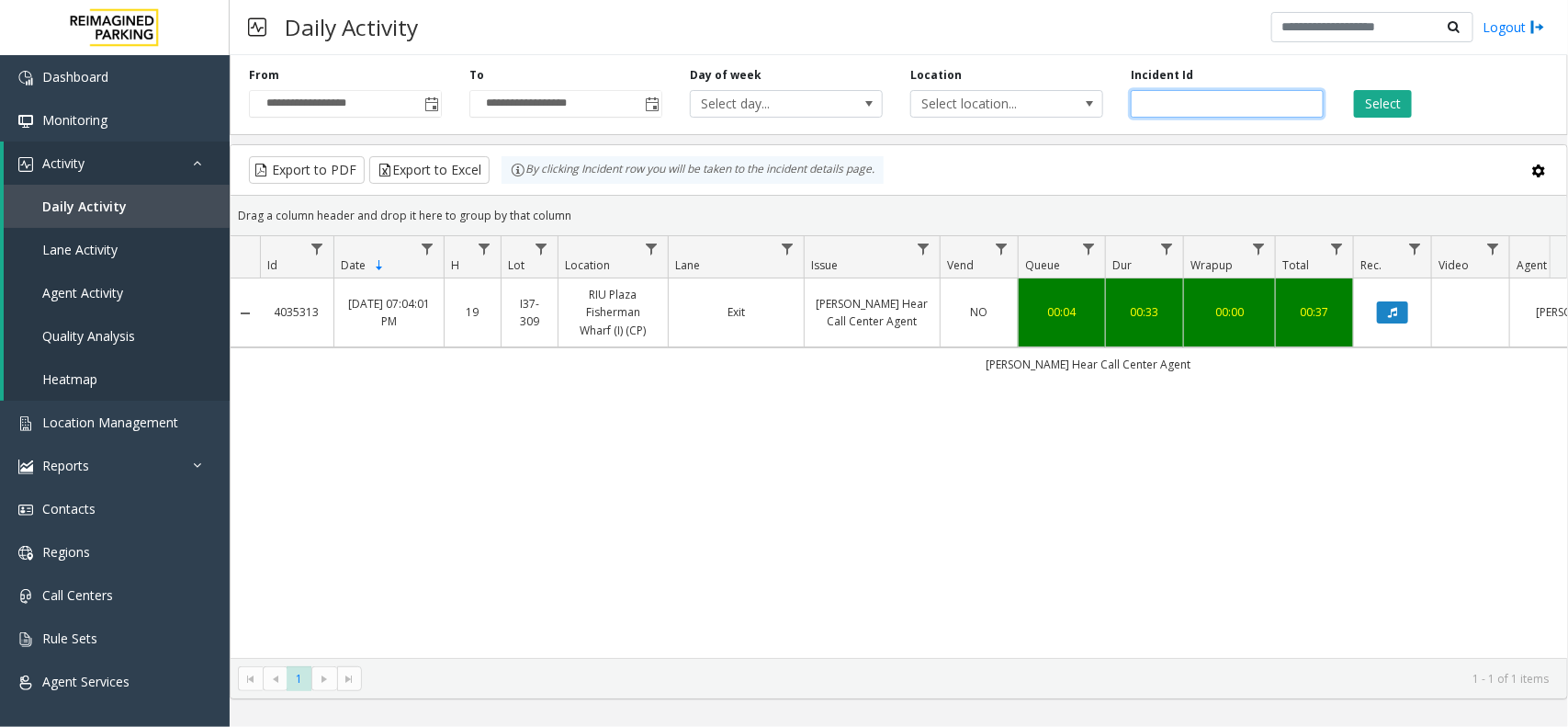 drag, startPoint x: 1214, startPoint y: 98, endPoint x: 1111, endPoint y: 113, distance: 104.086502 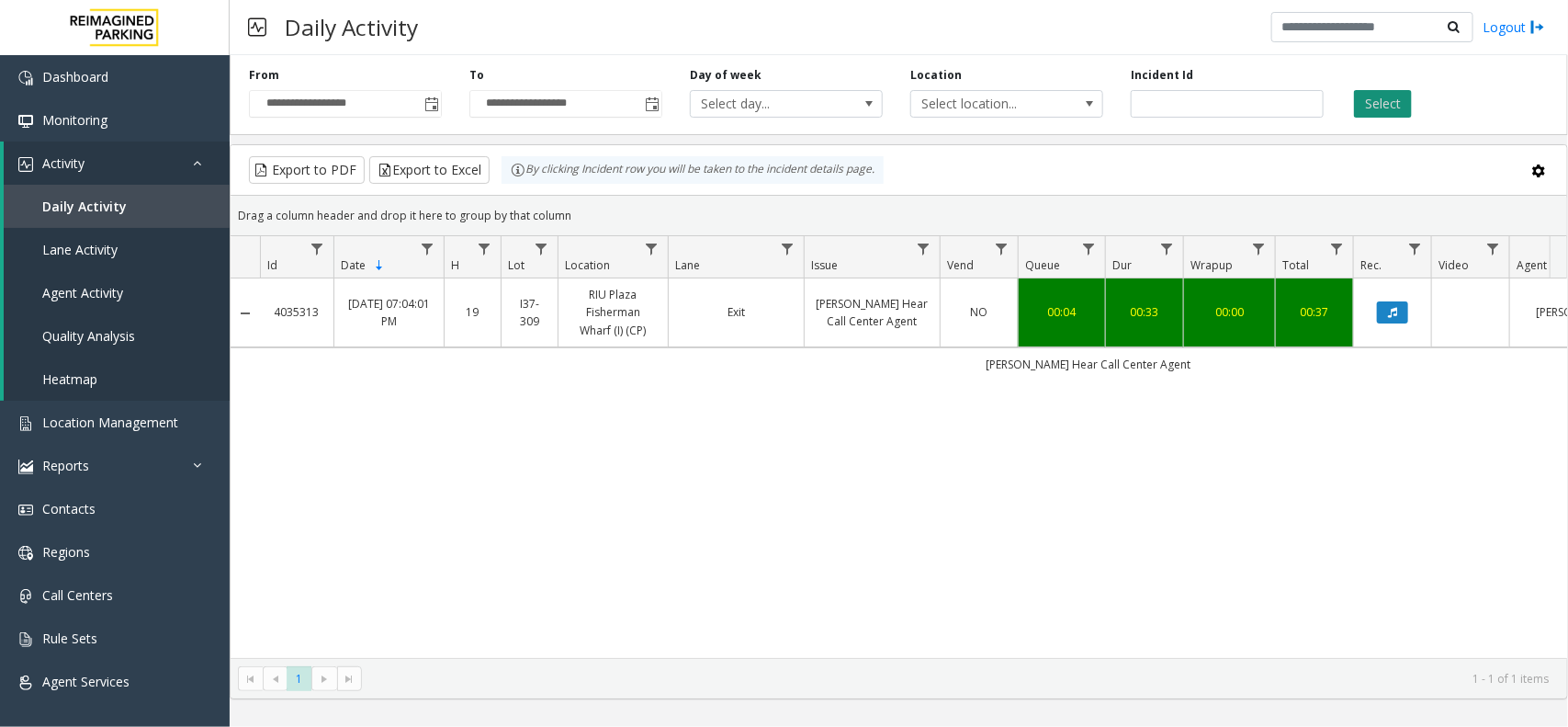 click on "Select" 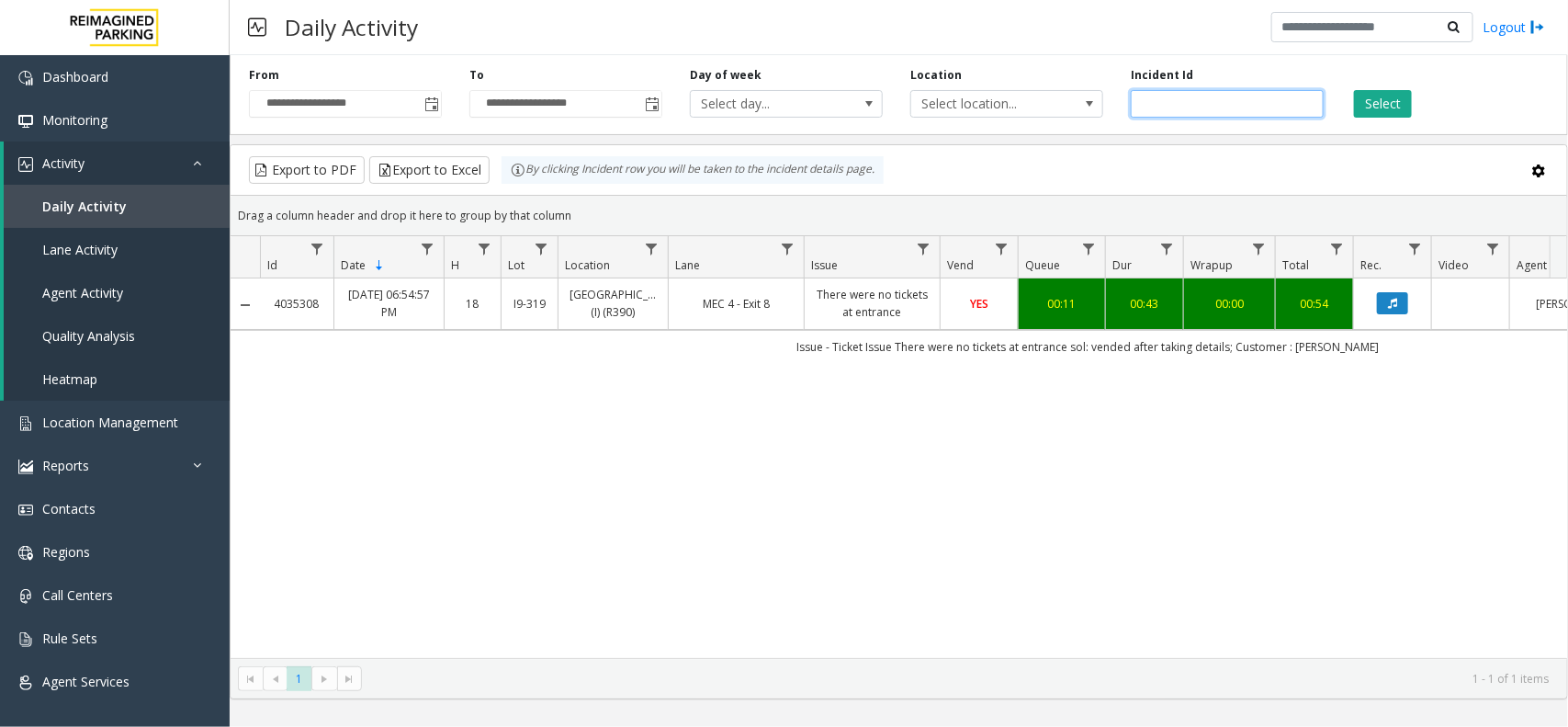 drag, startPoint x: 1223, startPoint y: 107, endPoint x: 1133, endPoint y: 106, distance: 90.005555 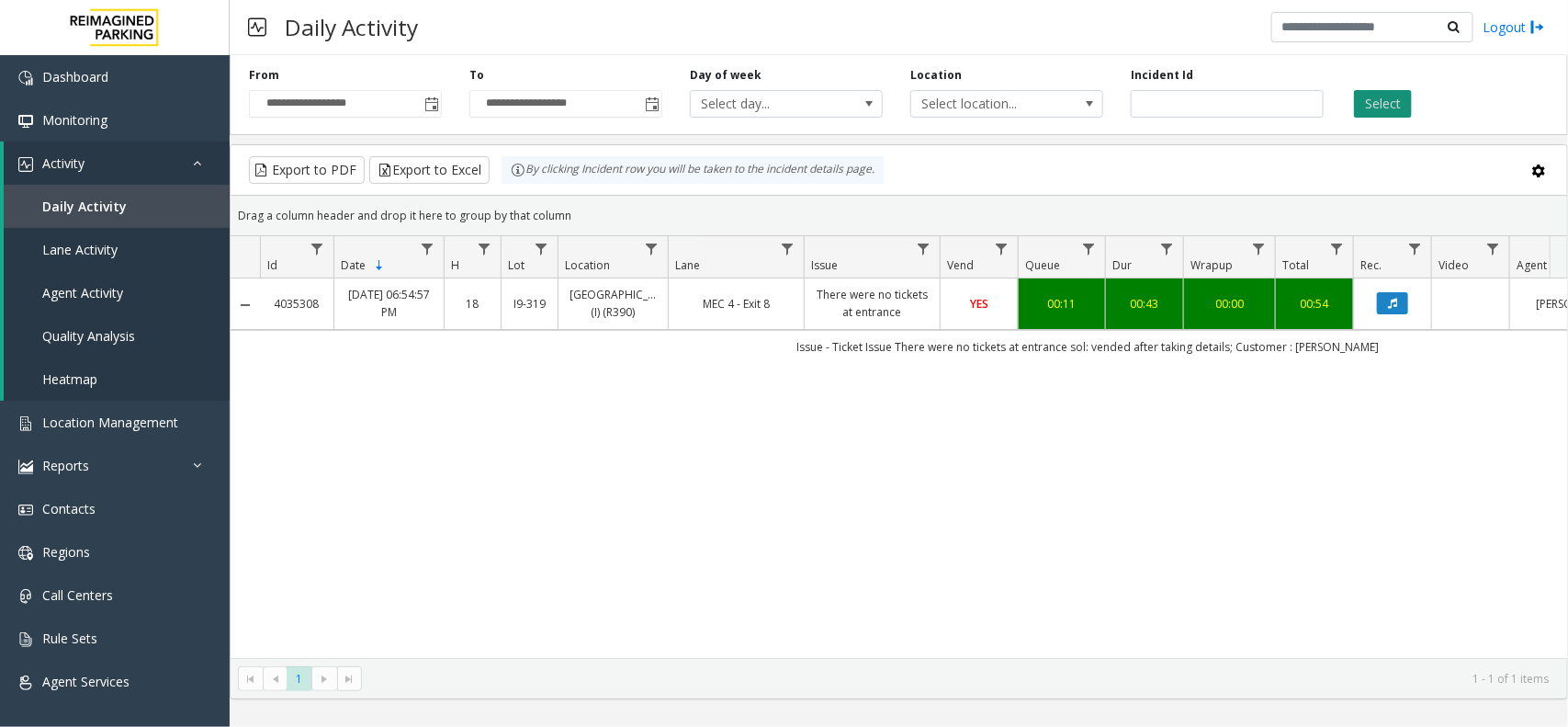 click on "Select" 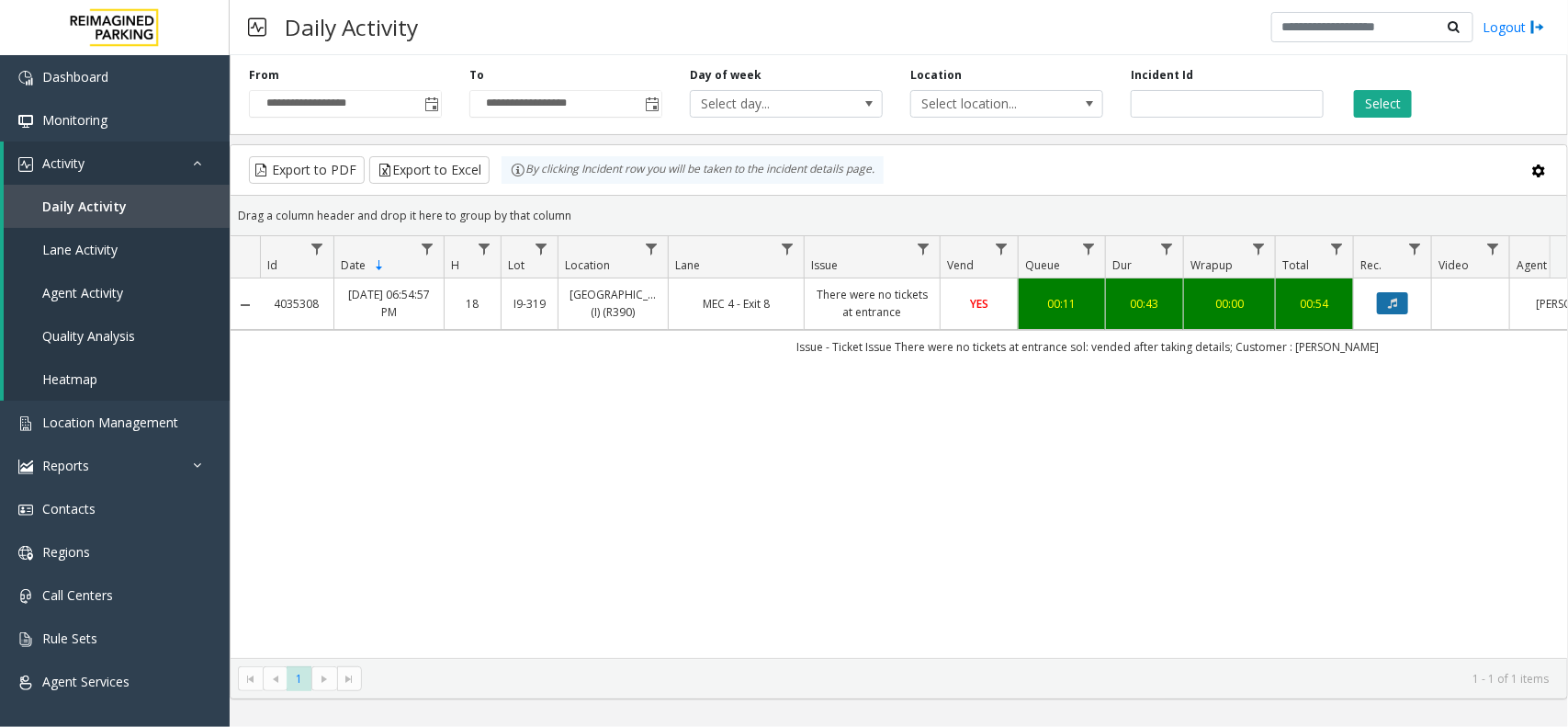 click 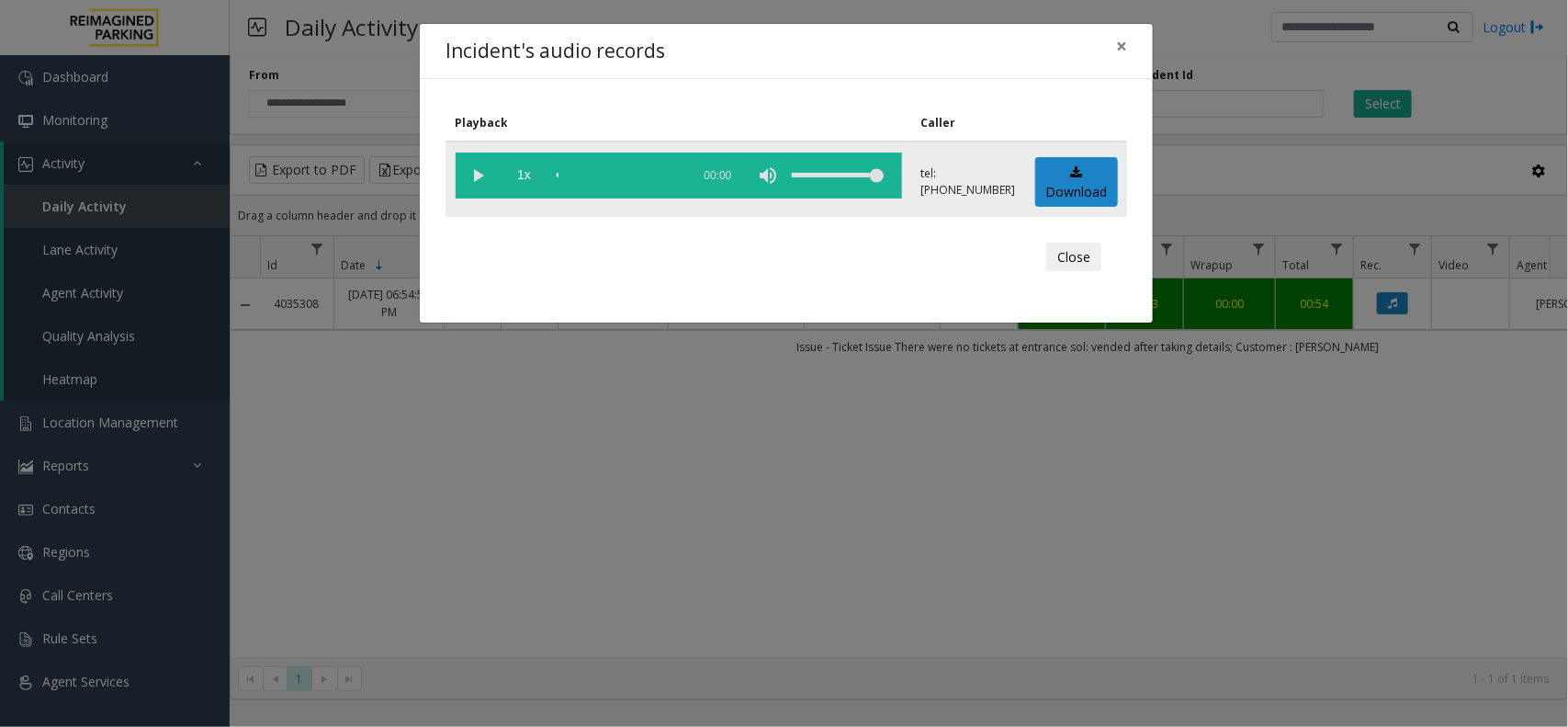 click 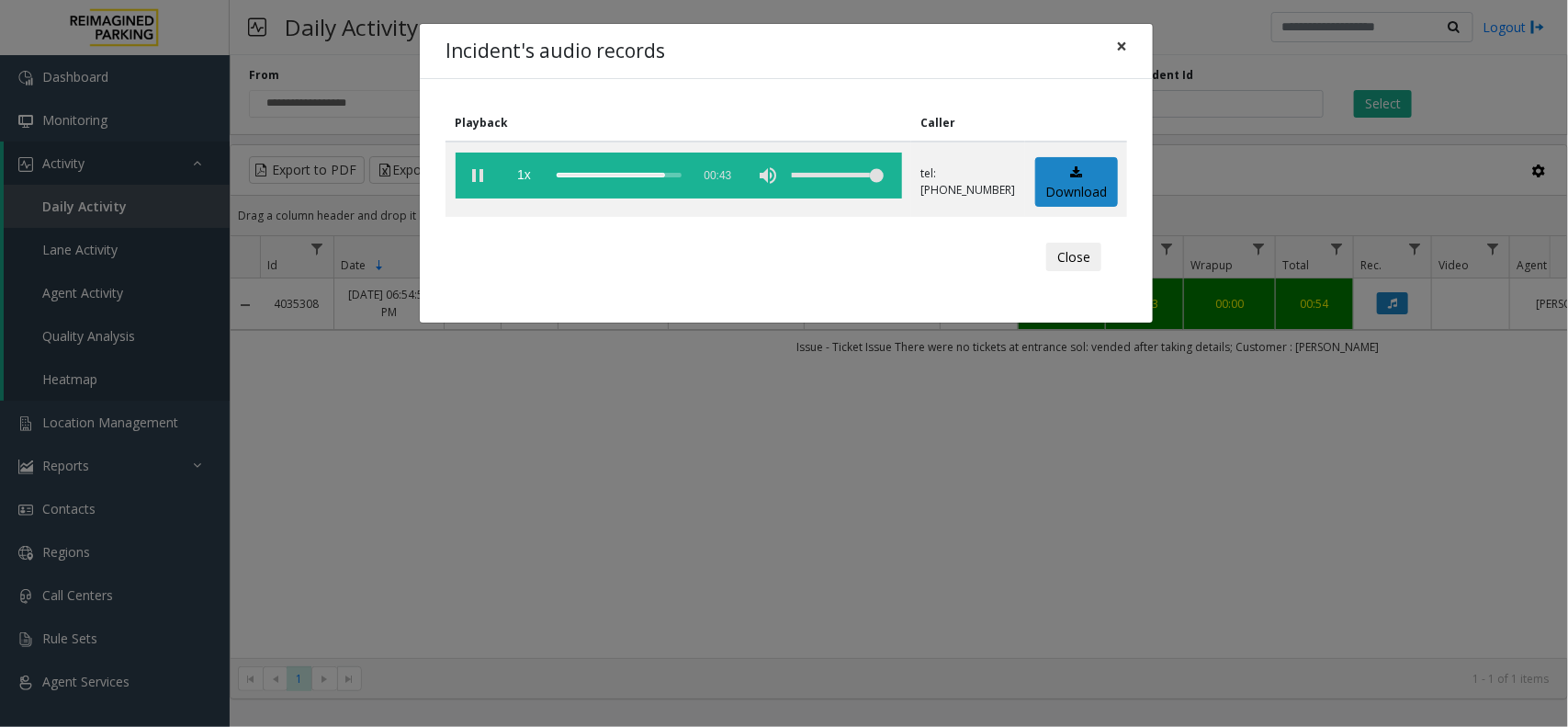 click on "×" 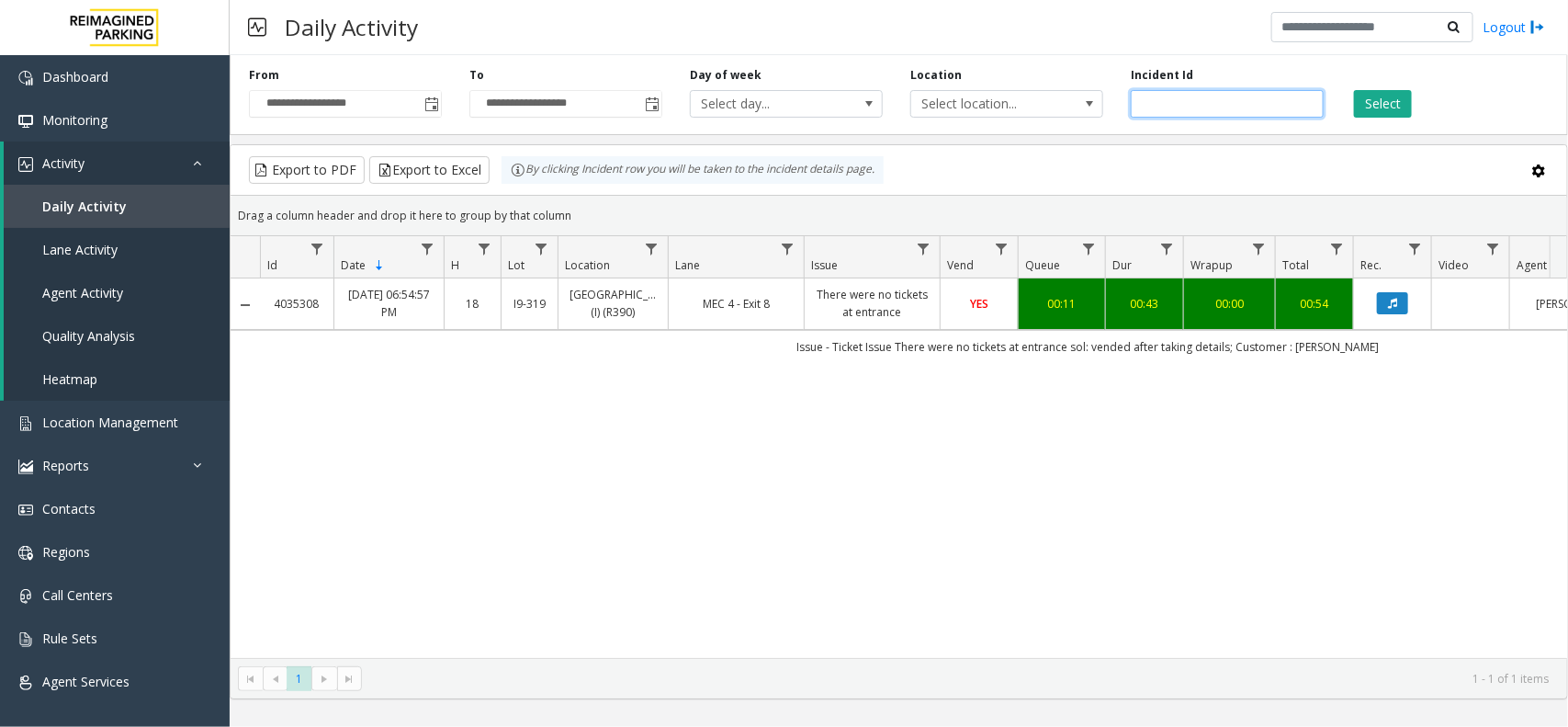 paste 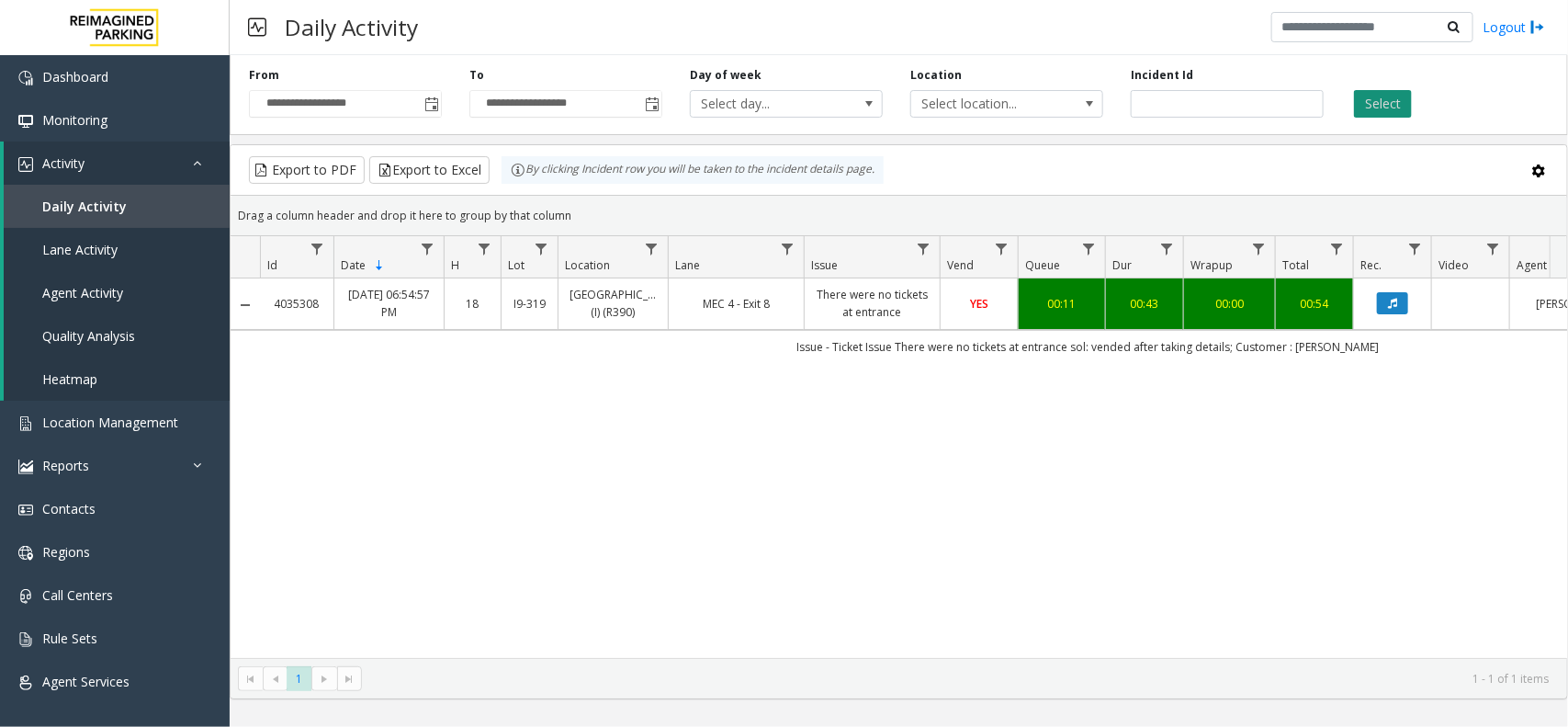 click on "Select" 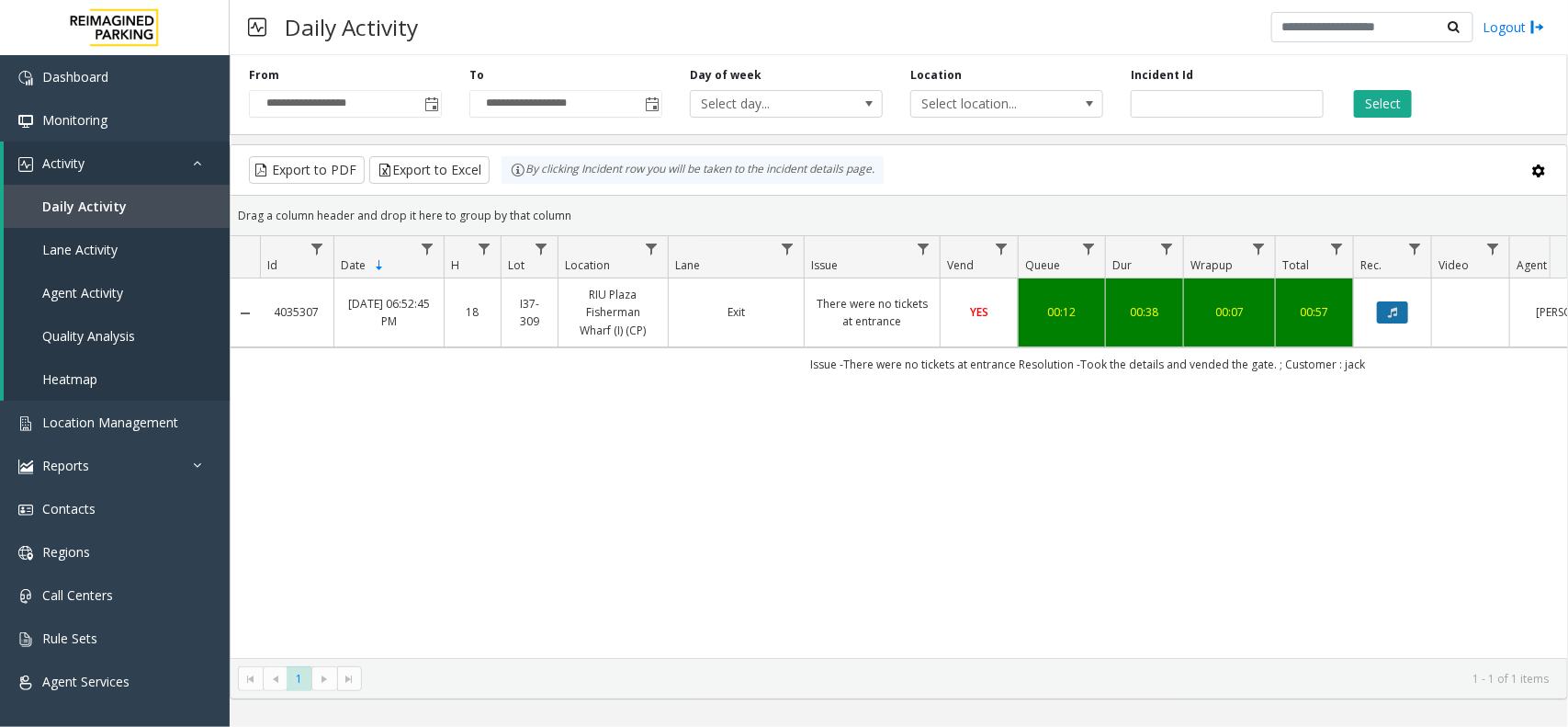 click 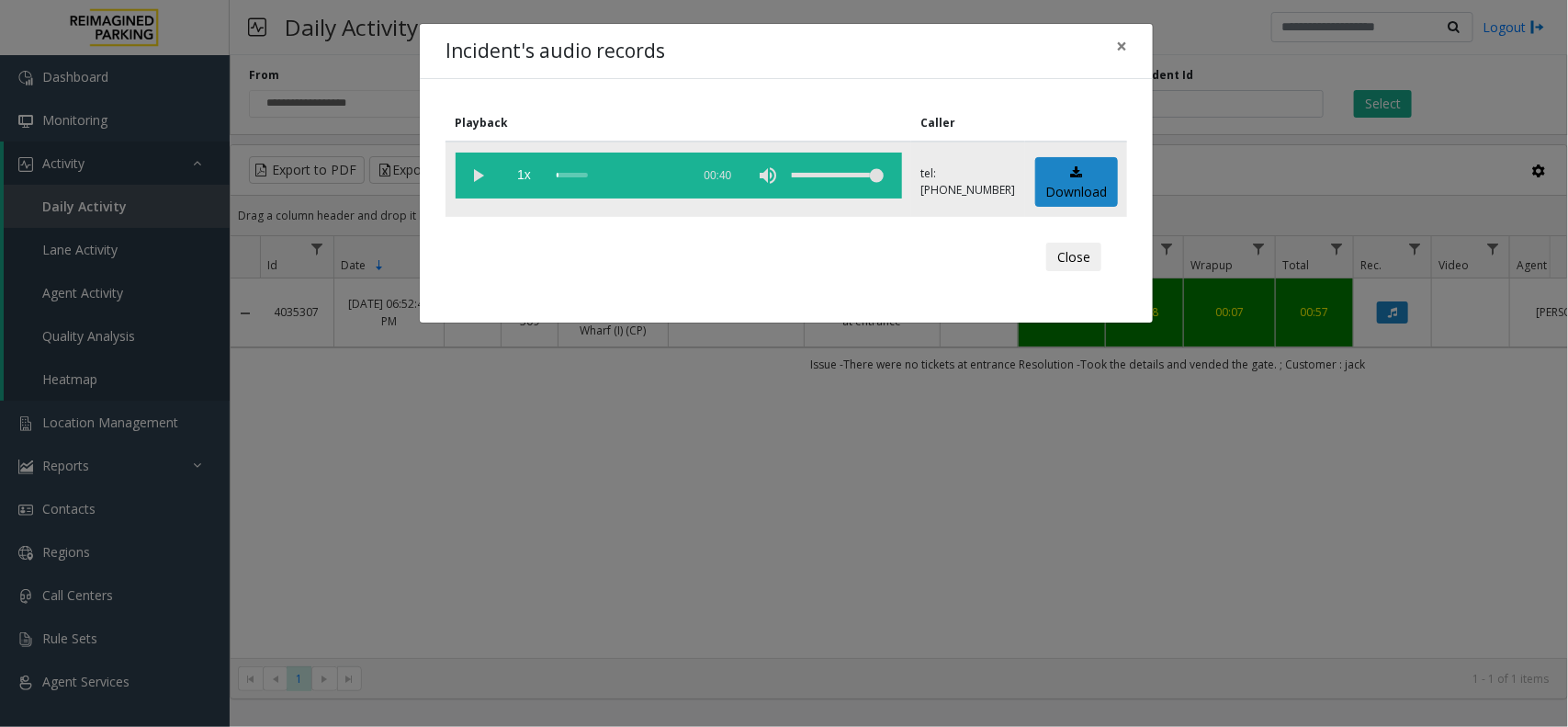 click 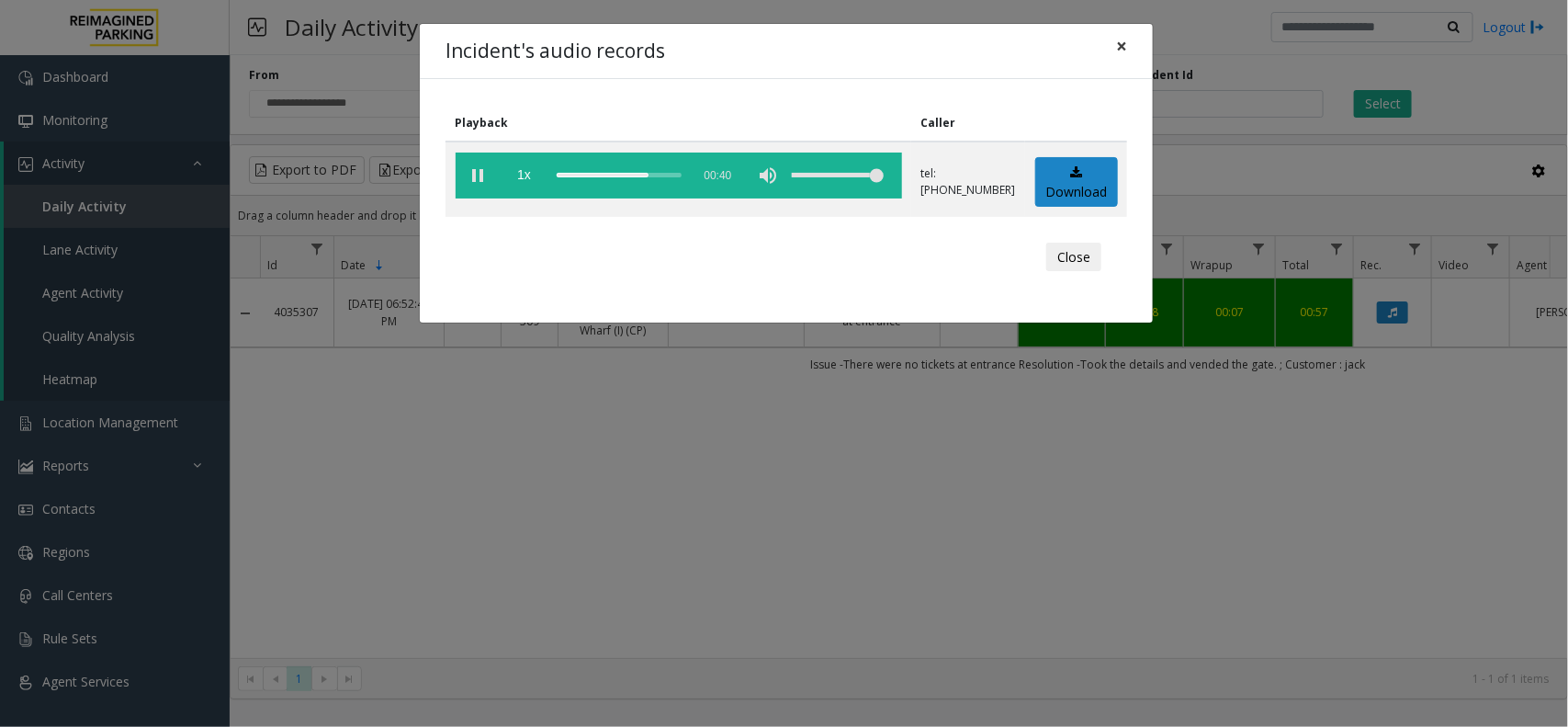 click on "×" 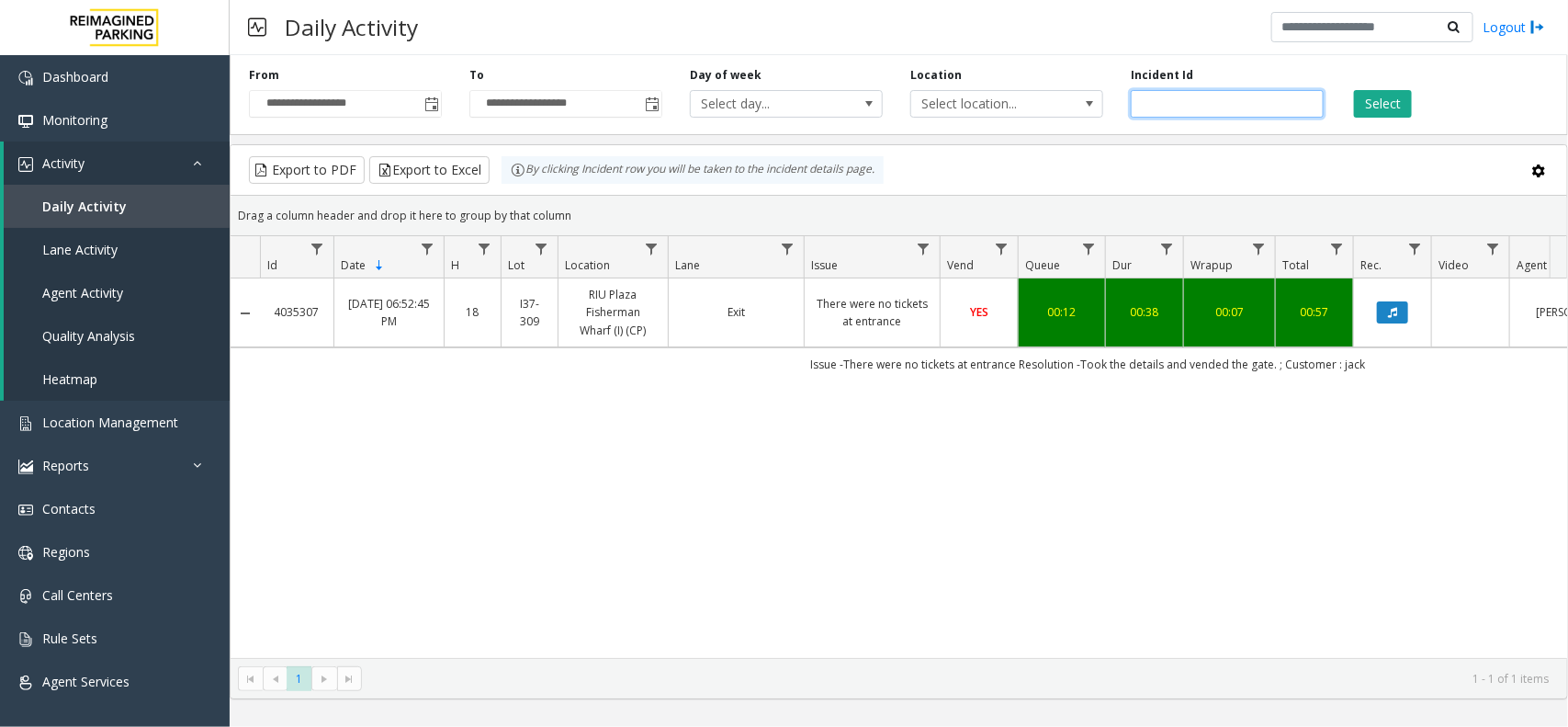 drag, startPoint x: 1159, startPoint y: 108, endPoint x: 1132, endPoint y: 108, distance: 27 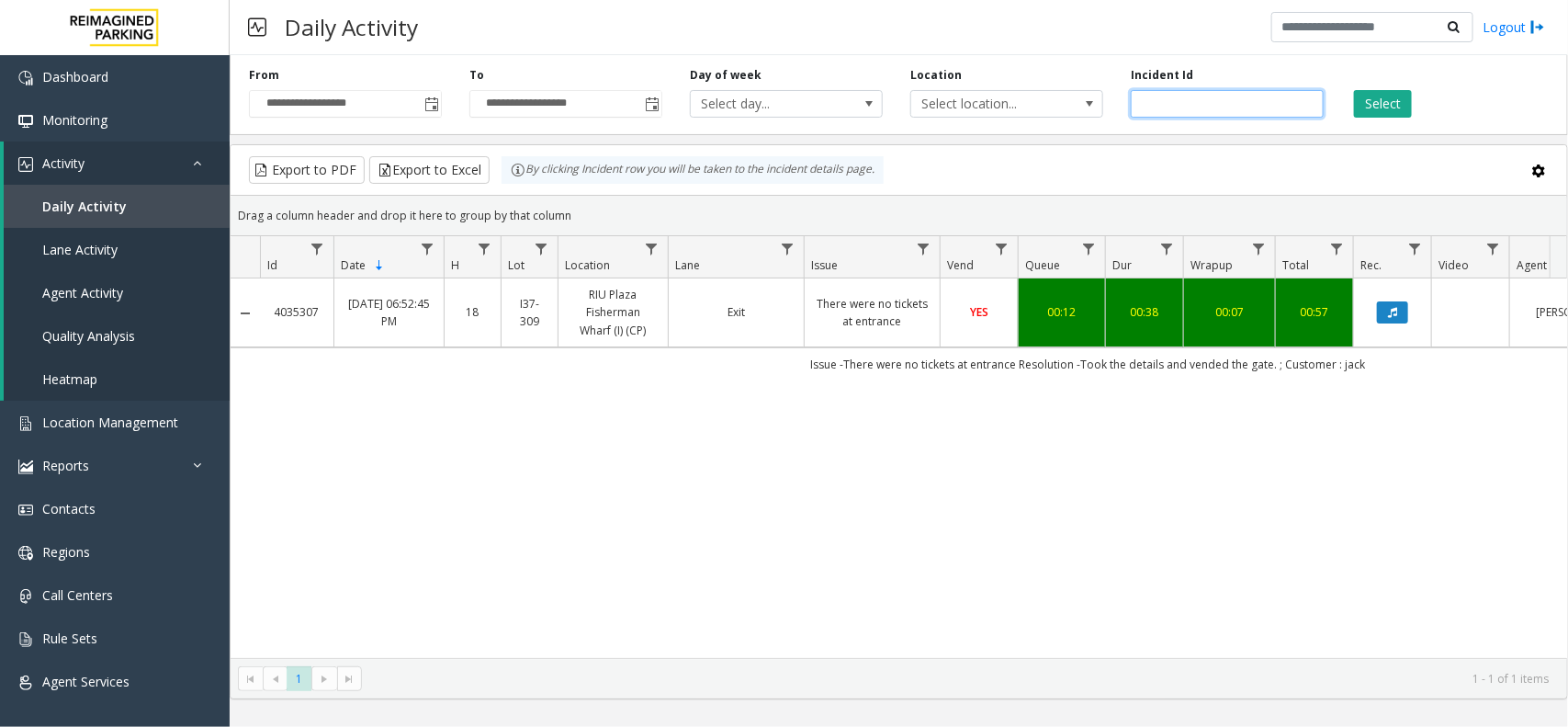 click on "*******" 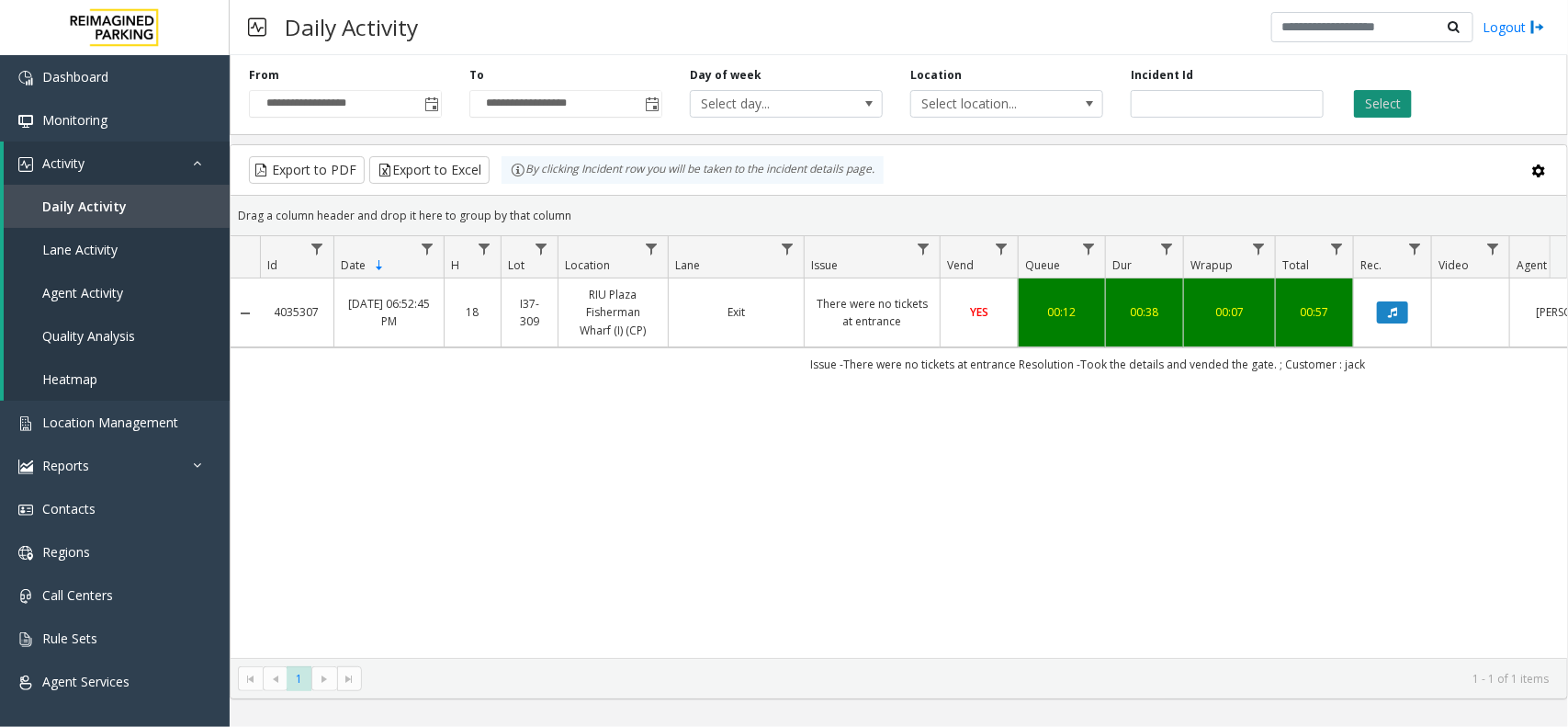 click on "Select" 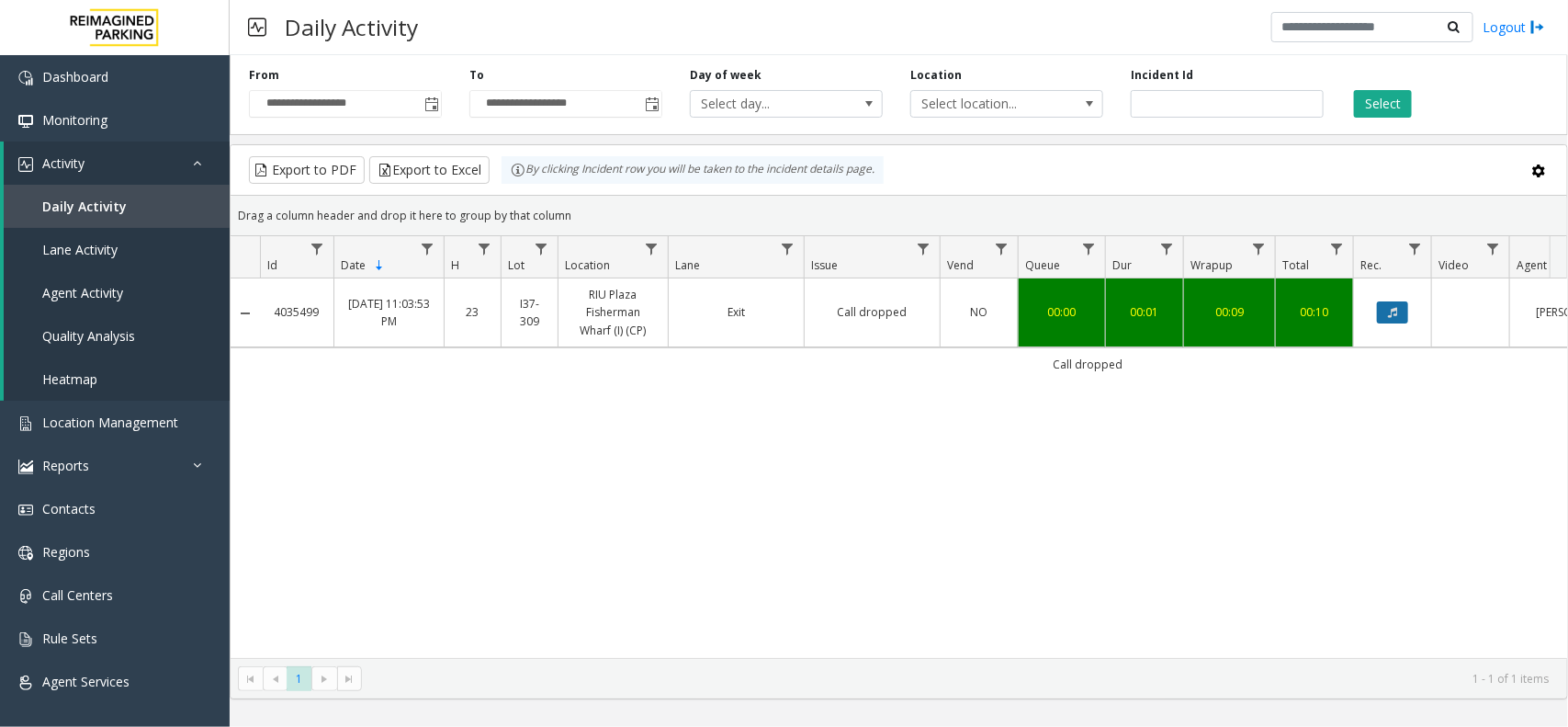 click 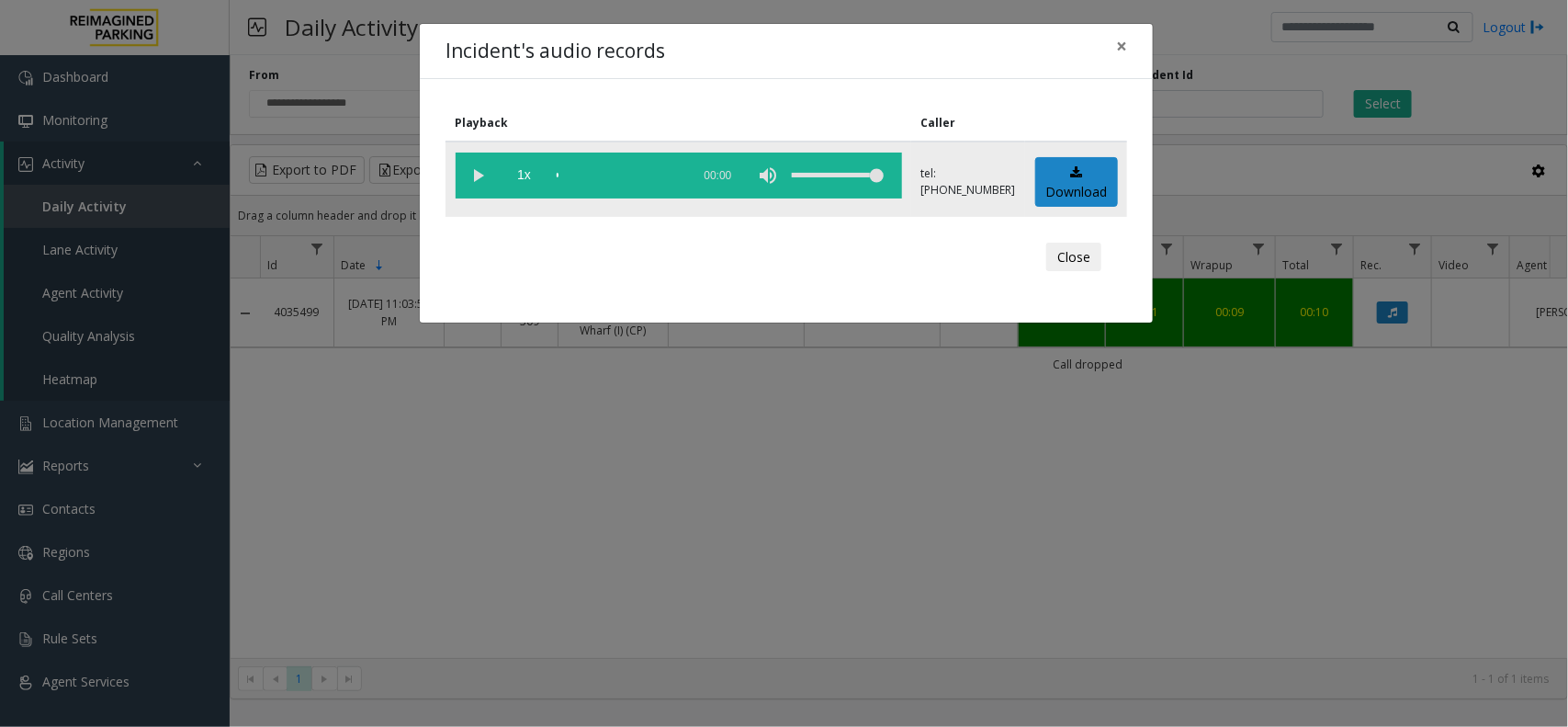 click 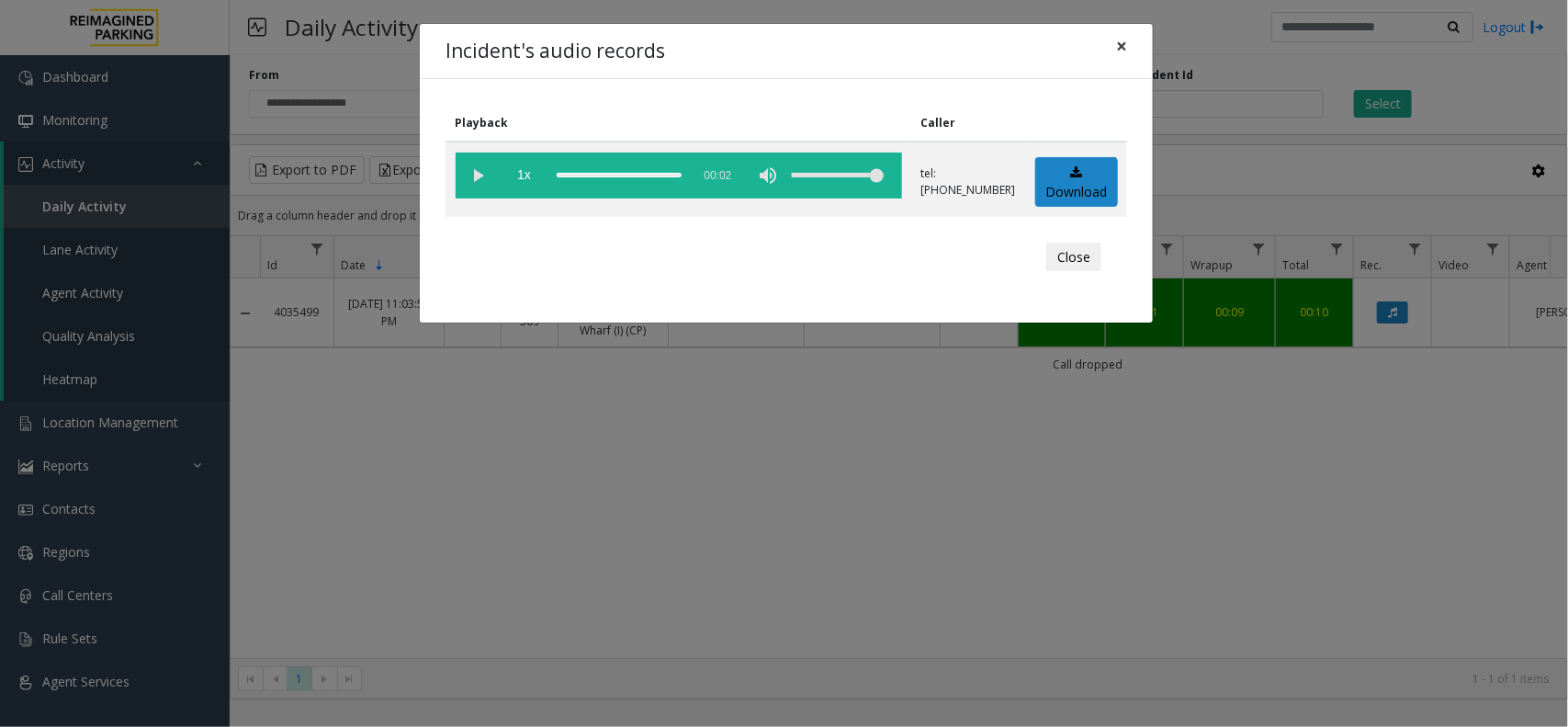 click on "×" 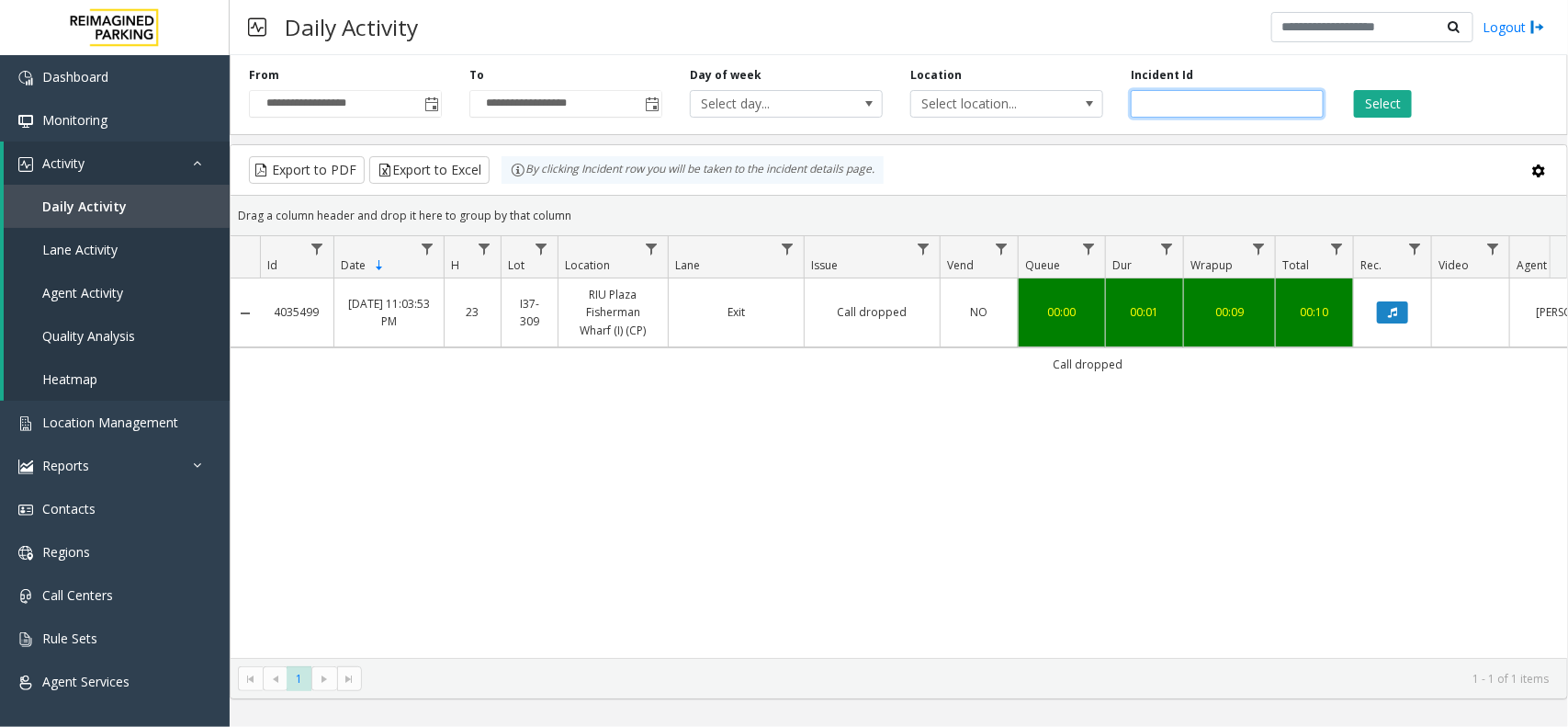 drag, startPoint x: 1234, startPoint y: 95, endPoint x: 1066, endPoint y: 120, distance: 169.84993 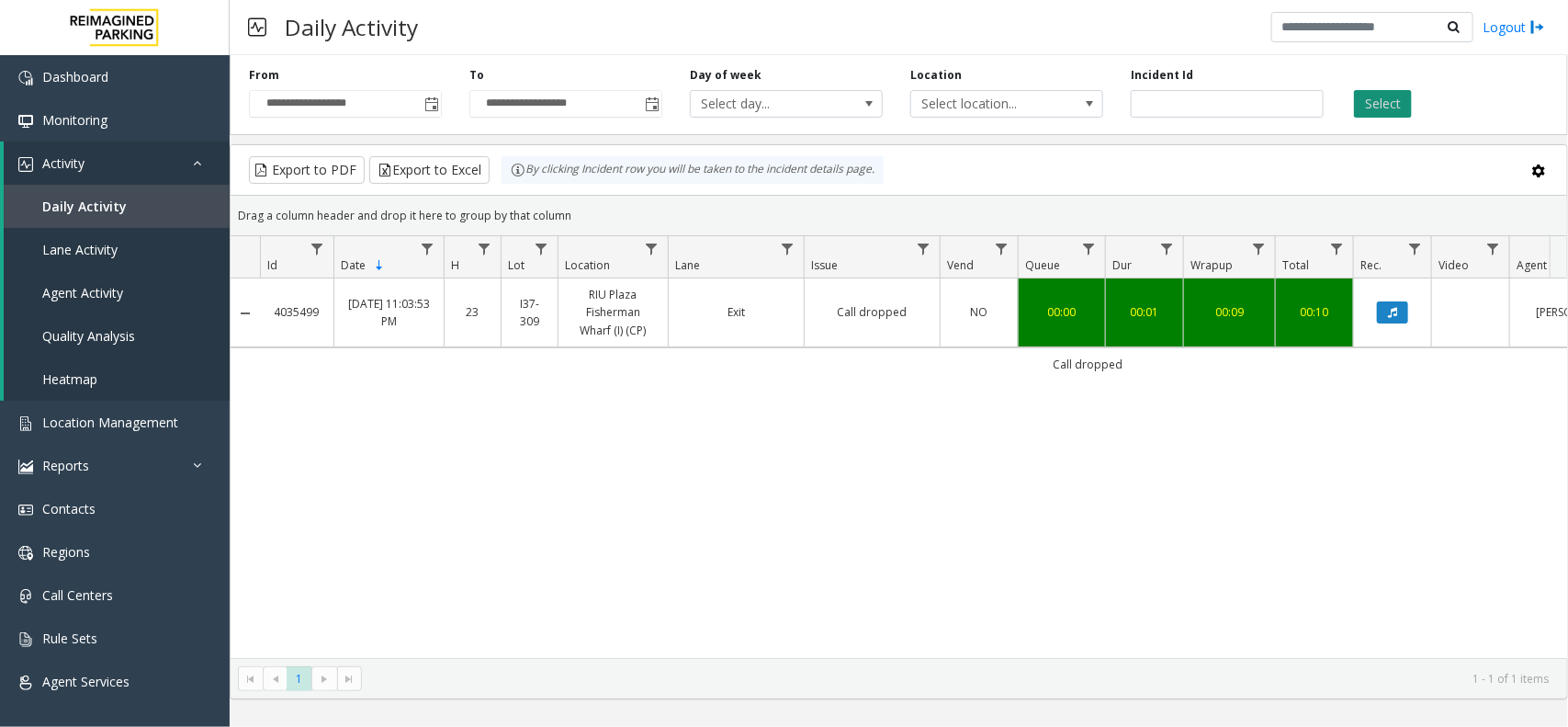 click on "Select" 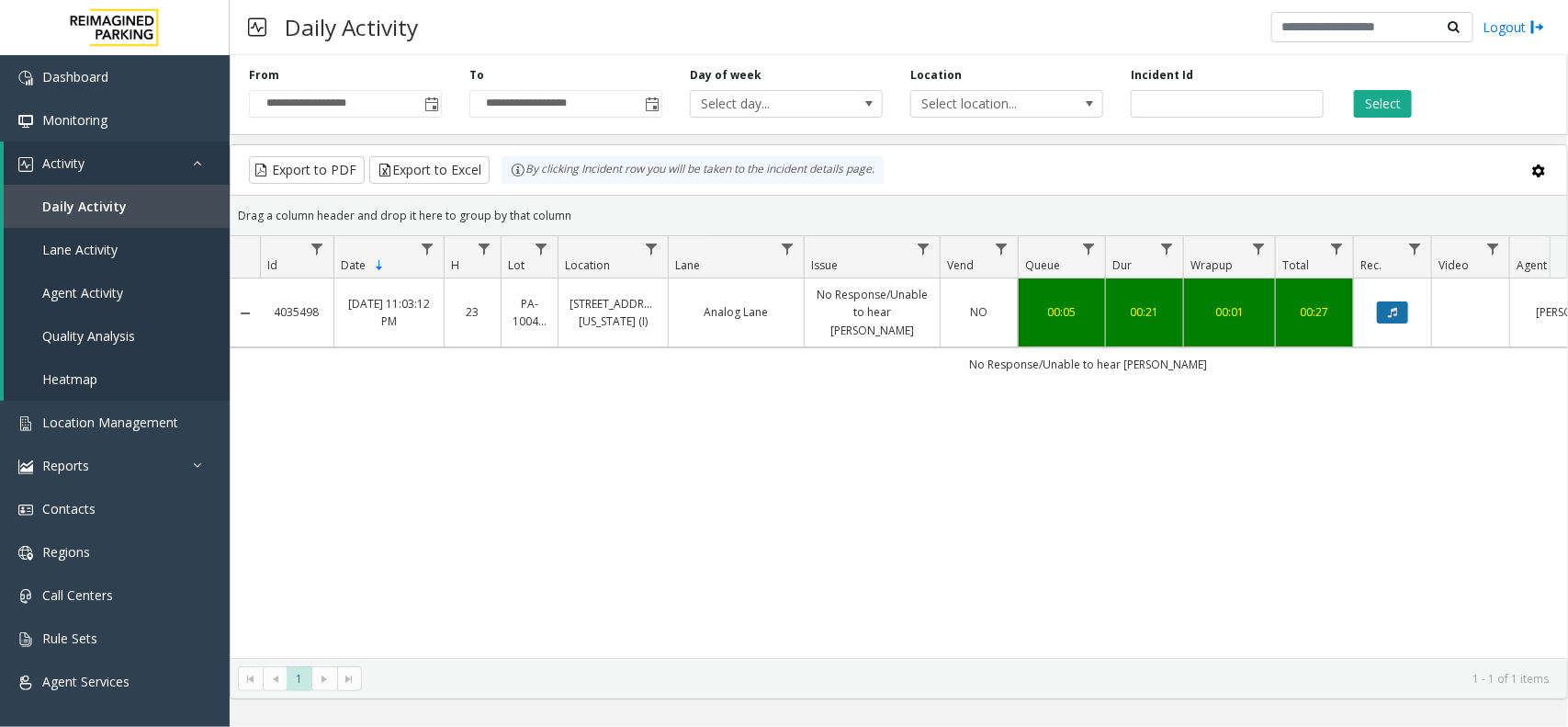 click 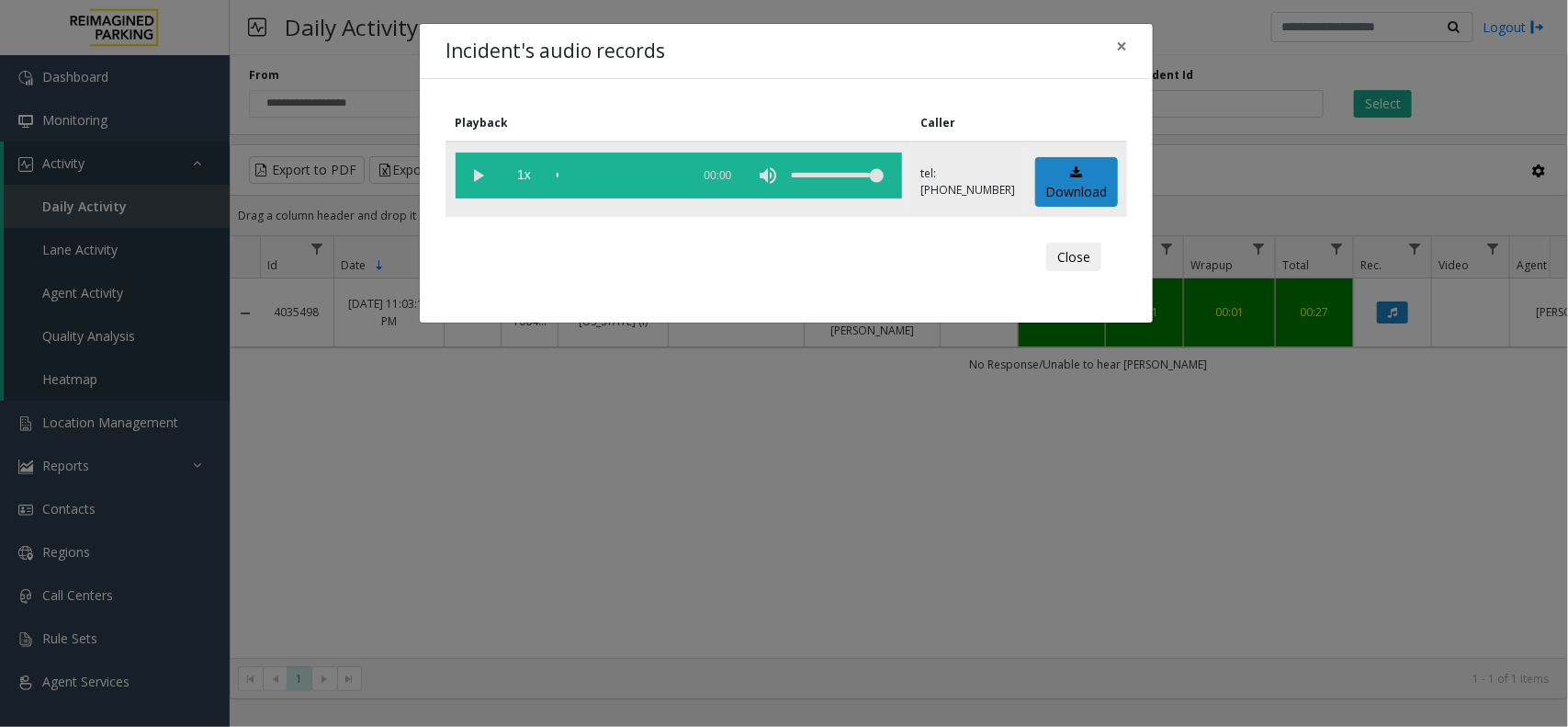 click 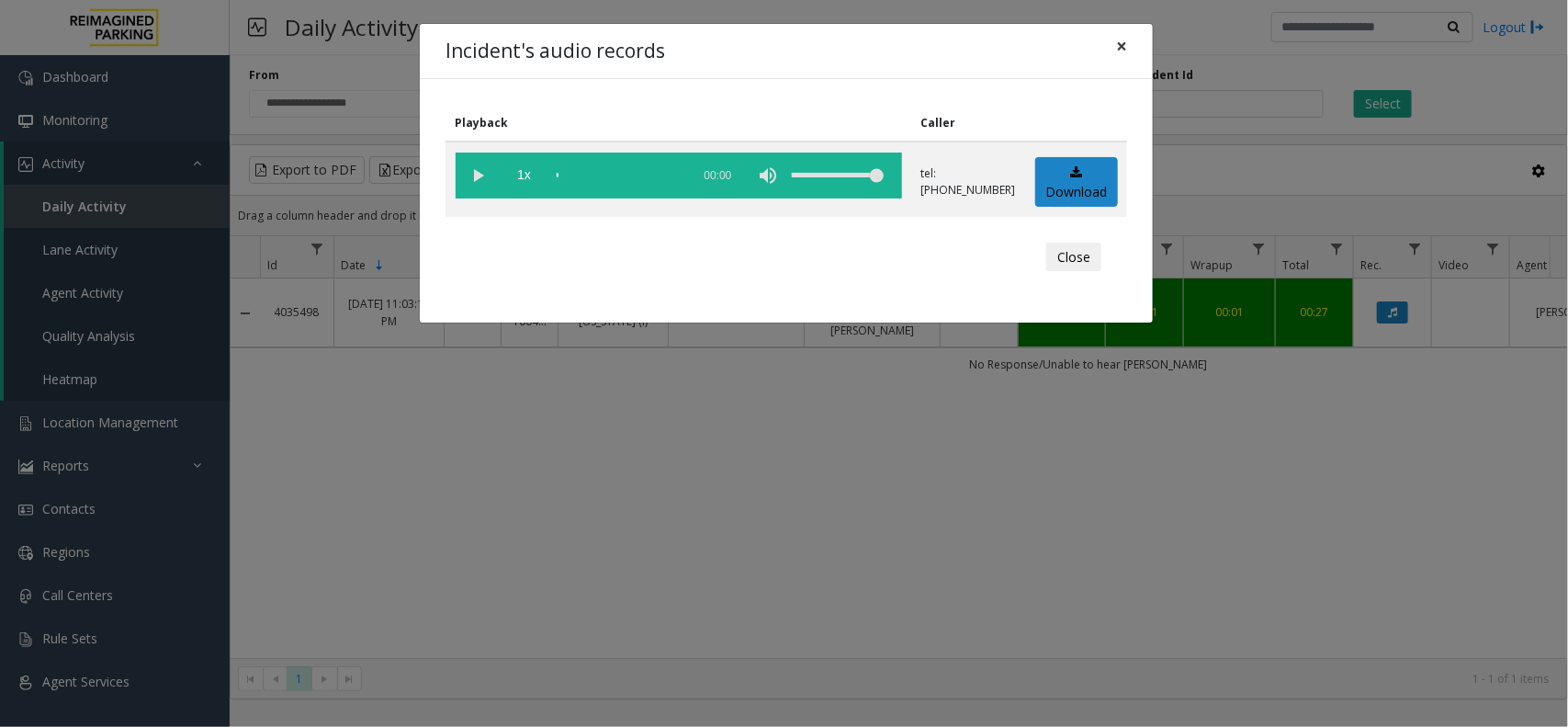 click on "×" 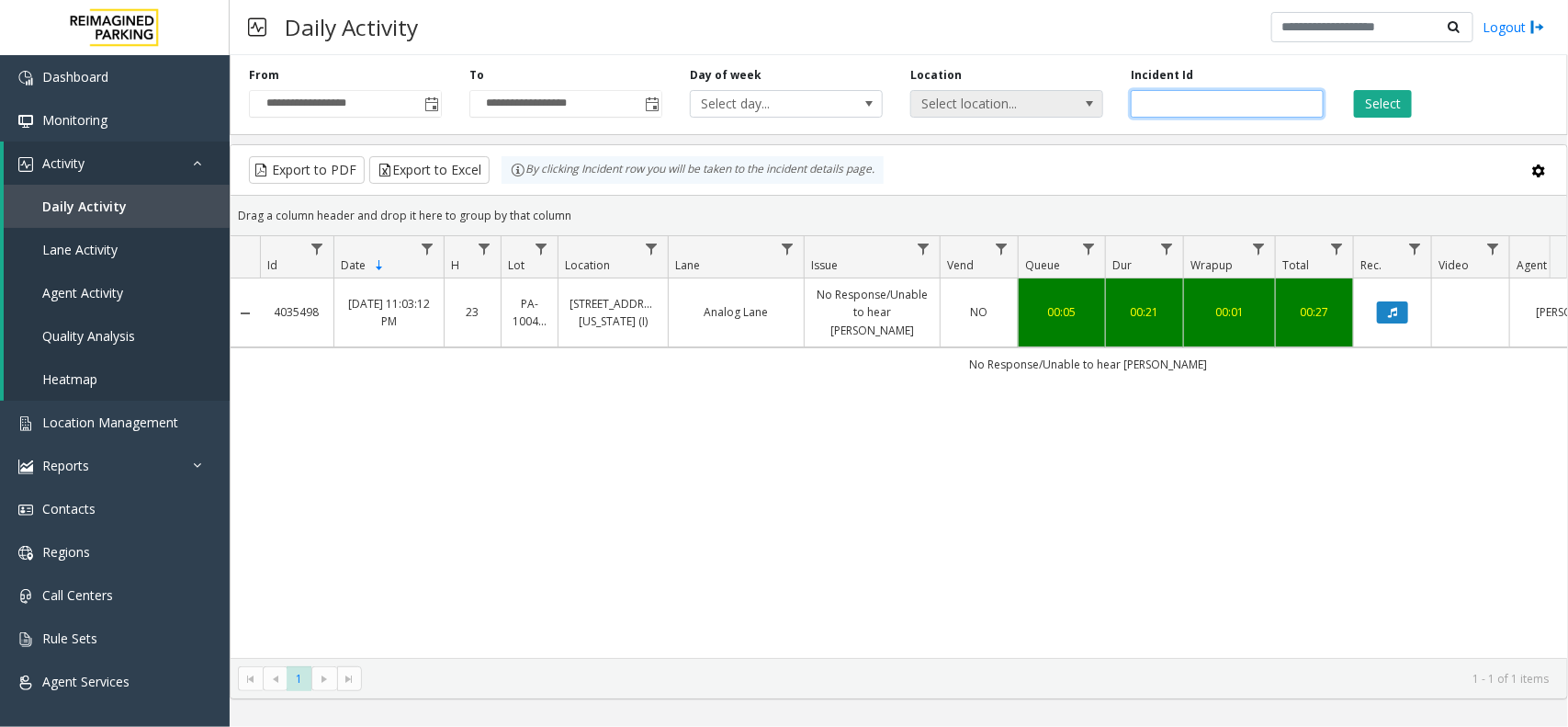 drag, startPoint x: 1234, startPoint y: 99, endPoint x: 1018, endPoint y: 106, distance: 216.1134 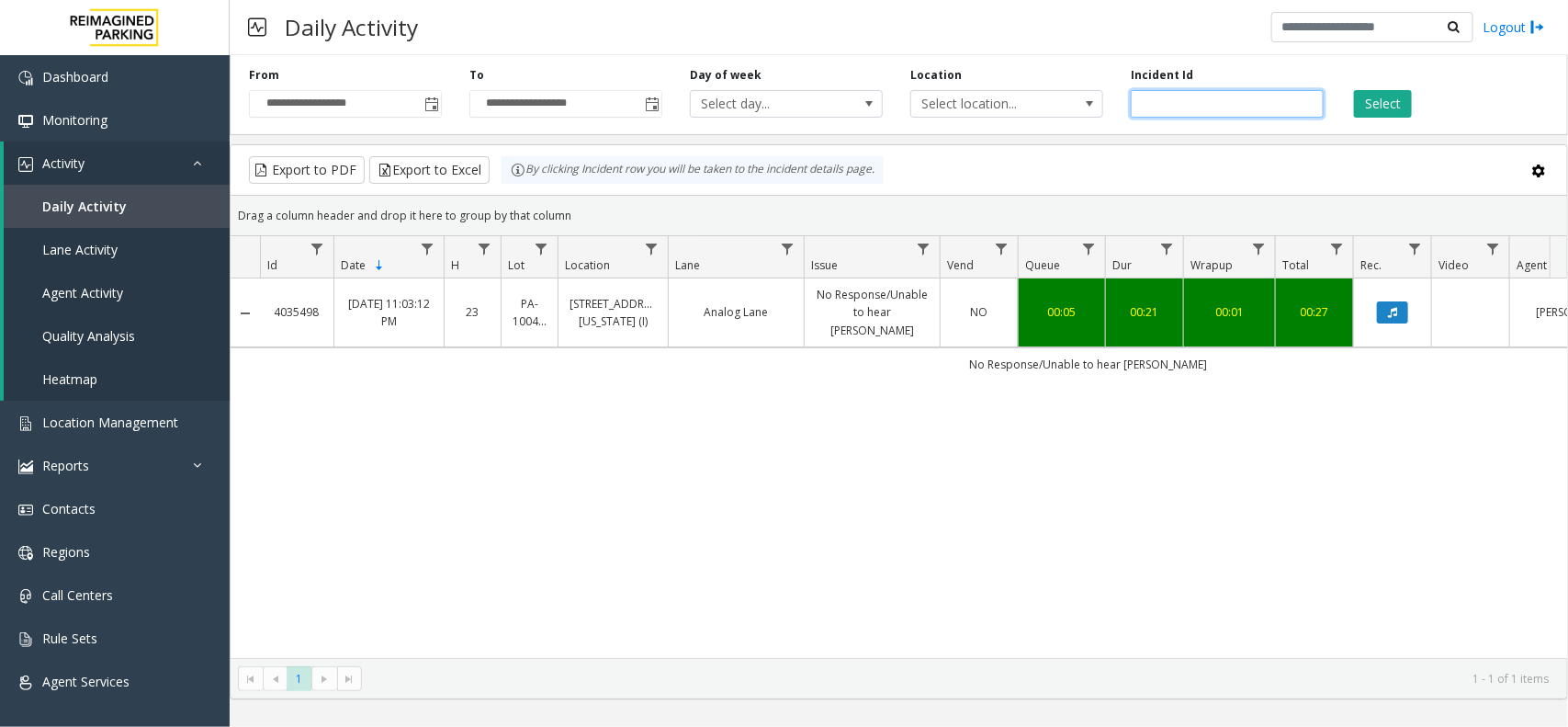 paste 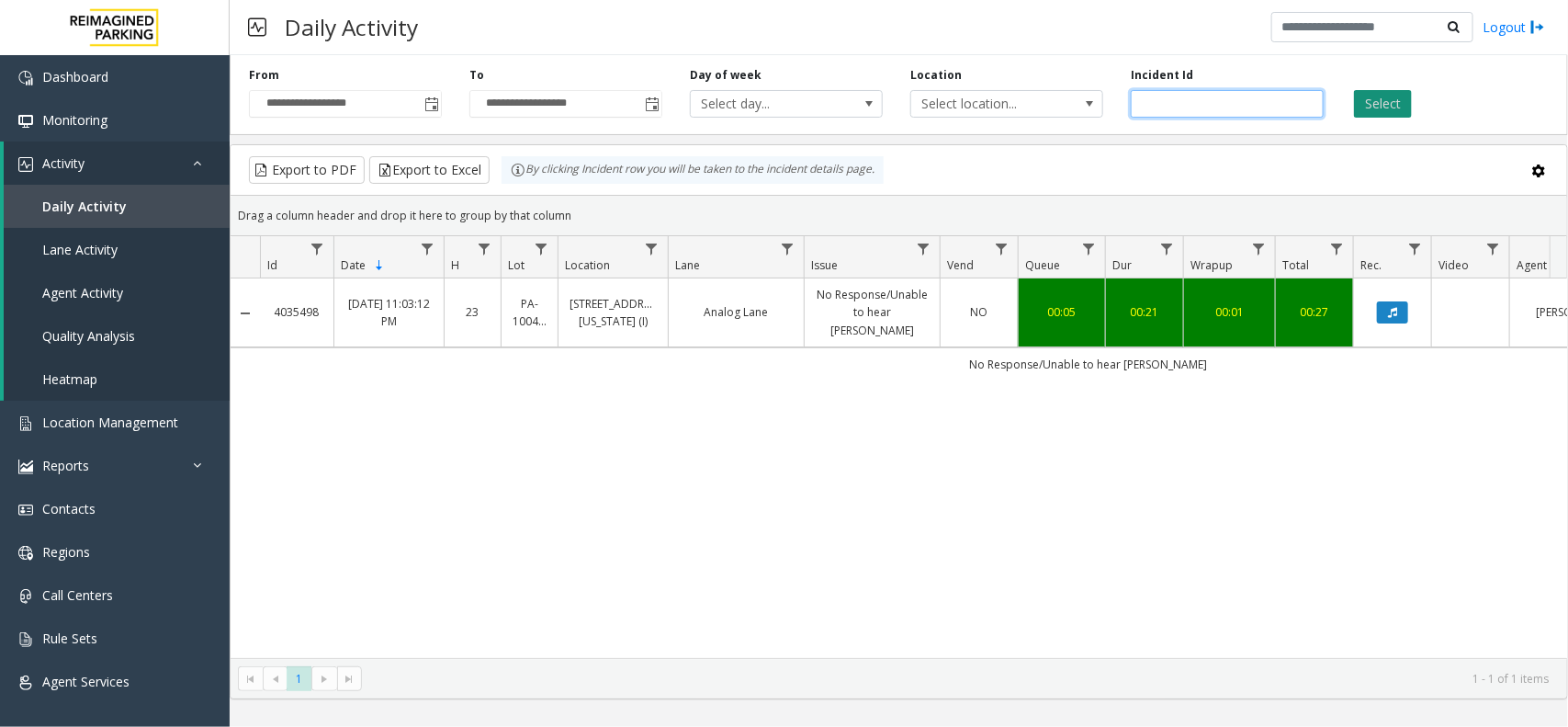 type on "*******" 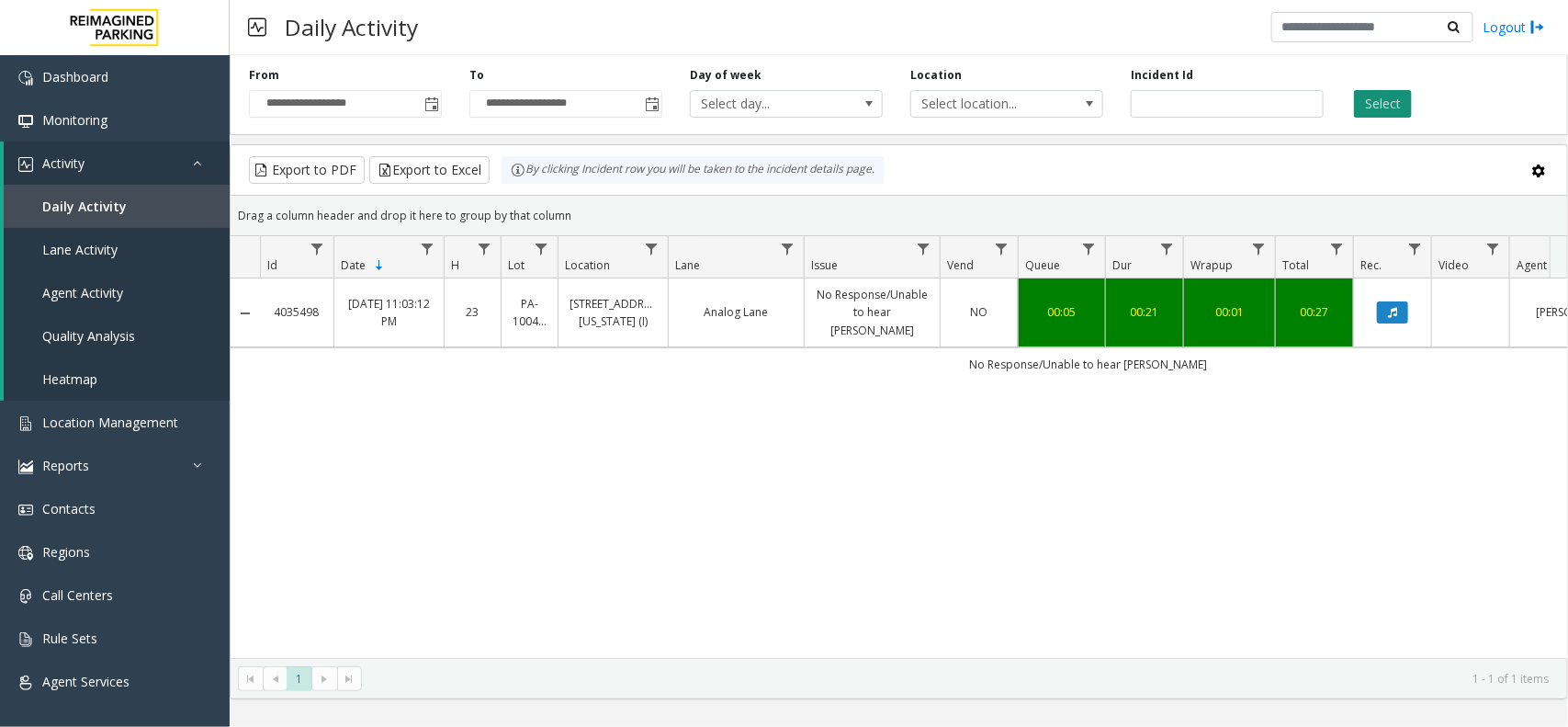 click on "Select" 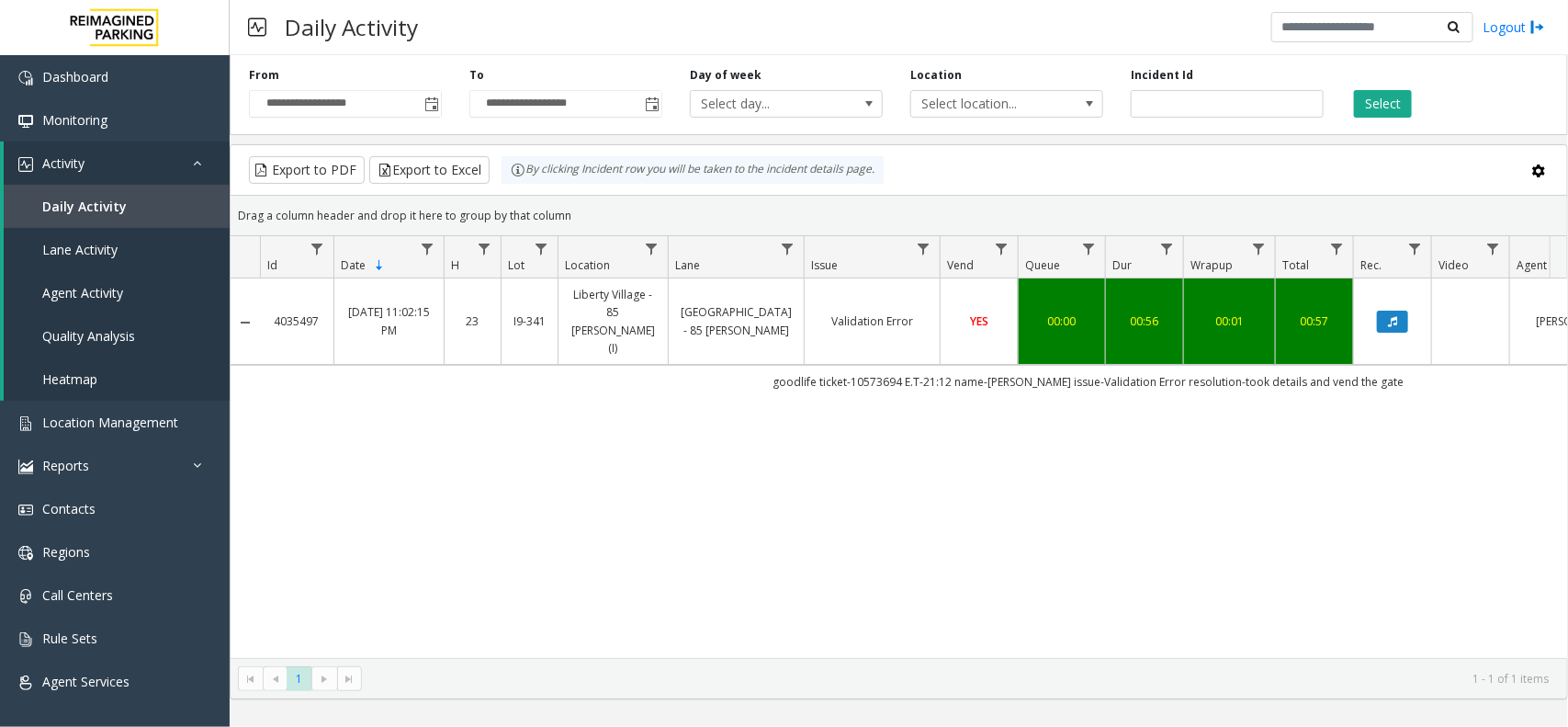 click 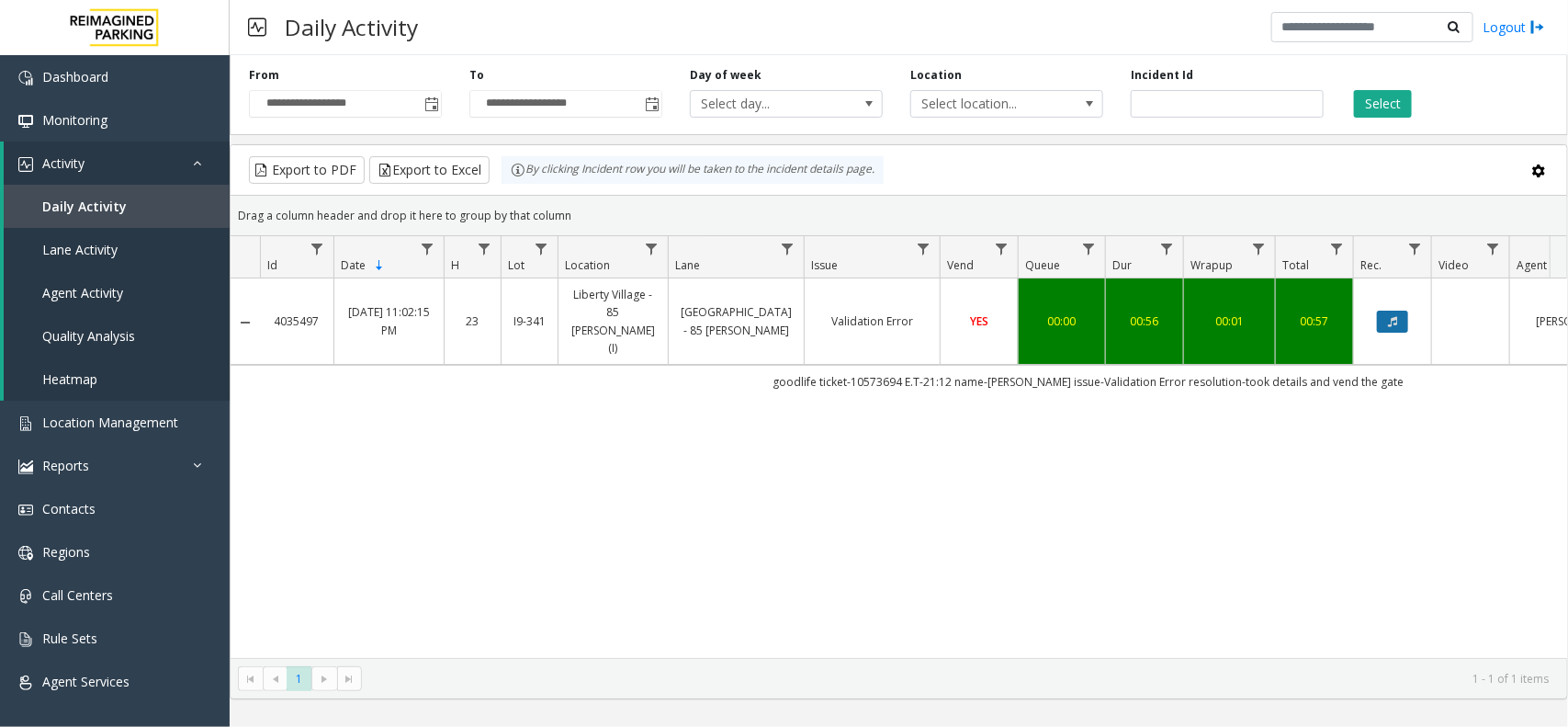 click 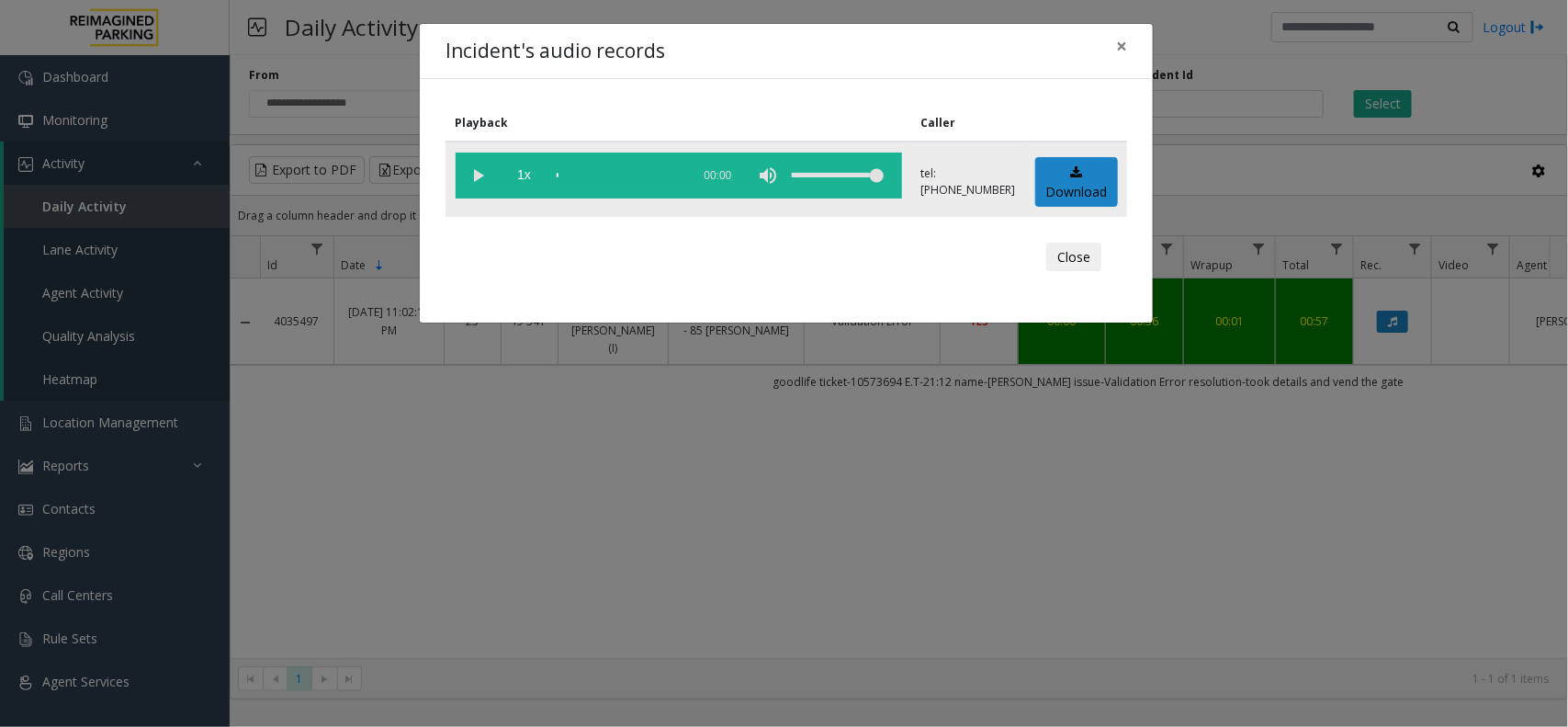 click 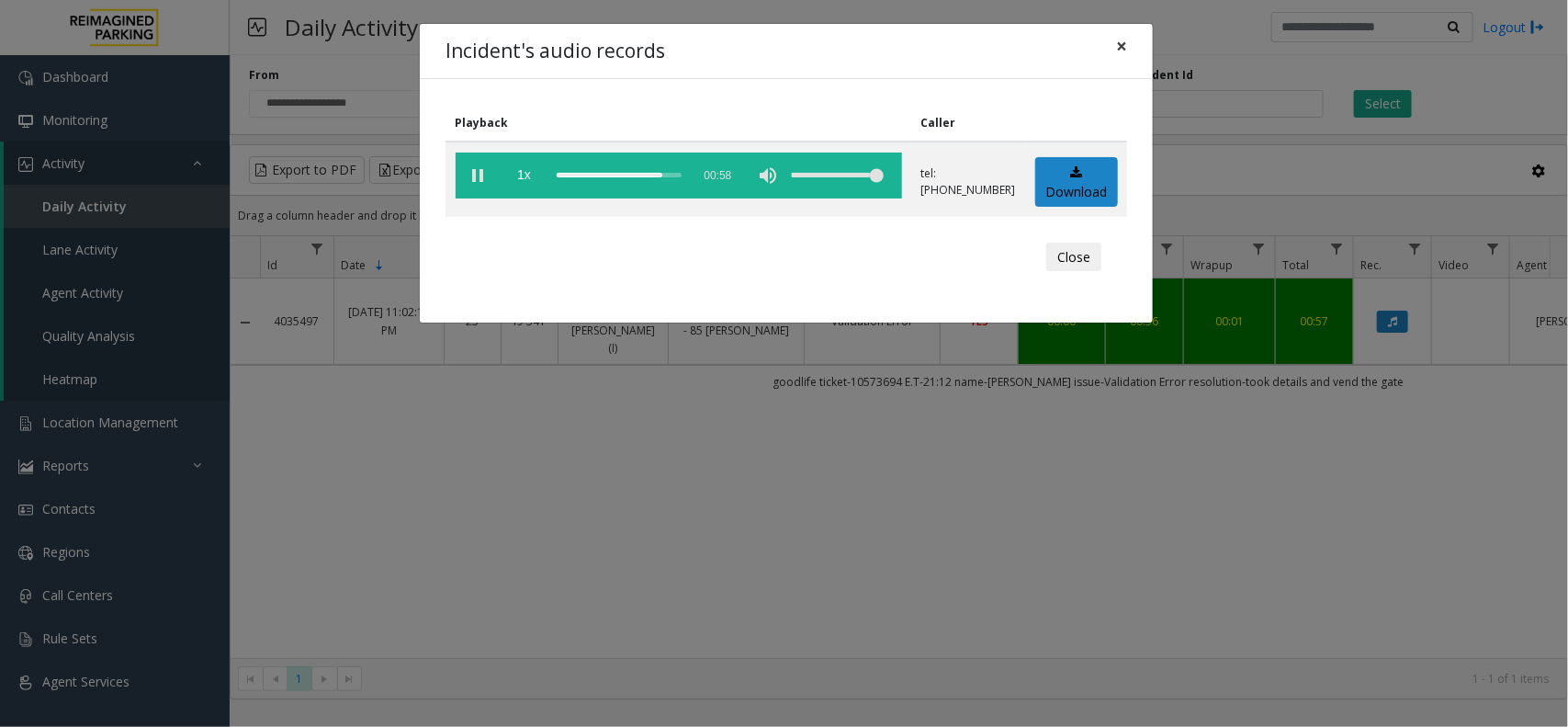 click on "×" 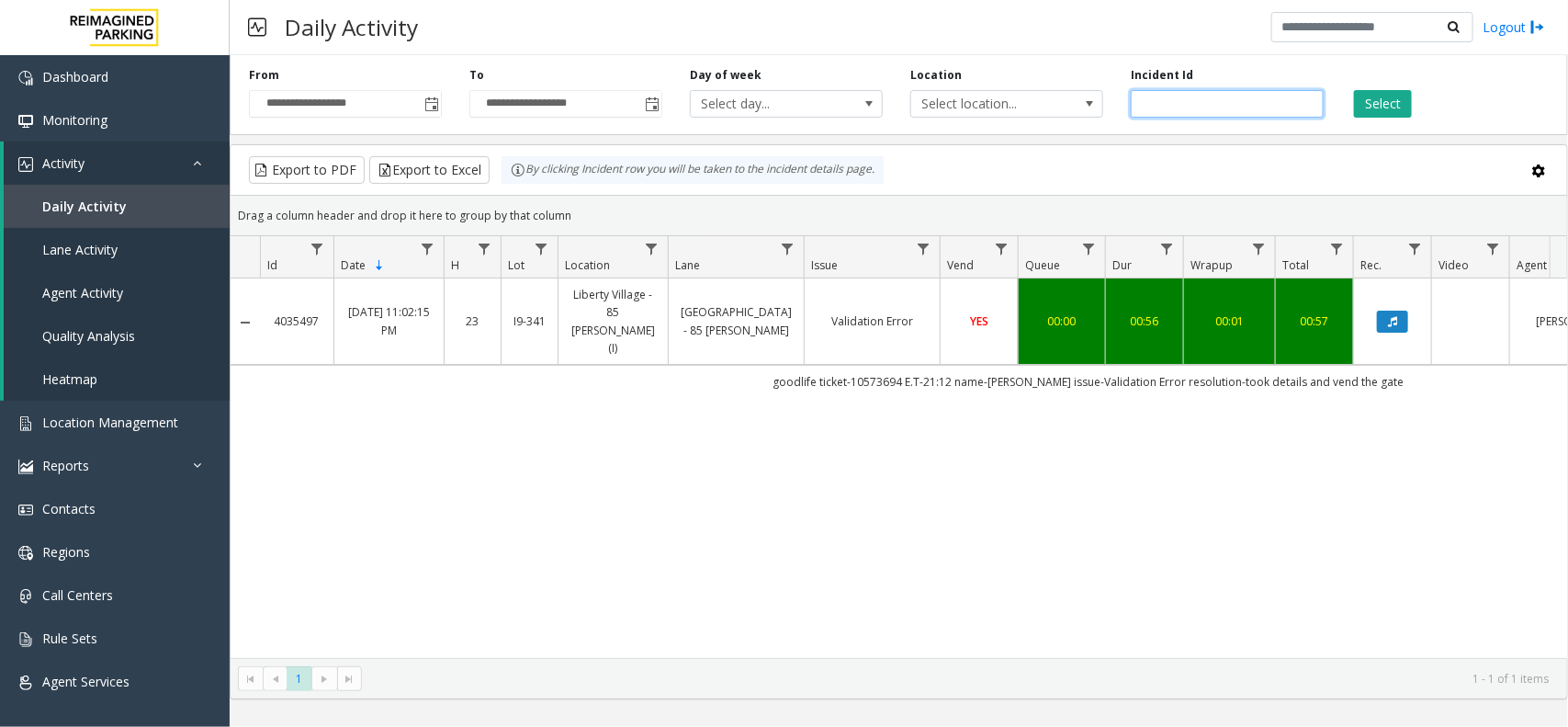 click 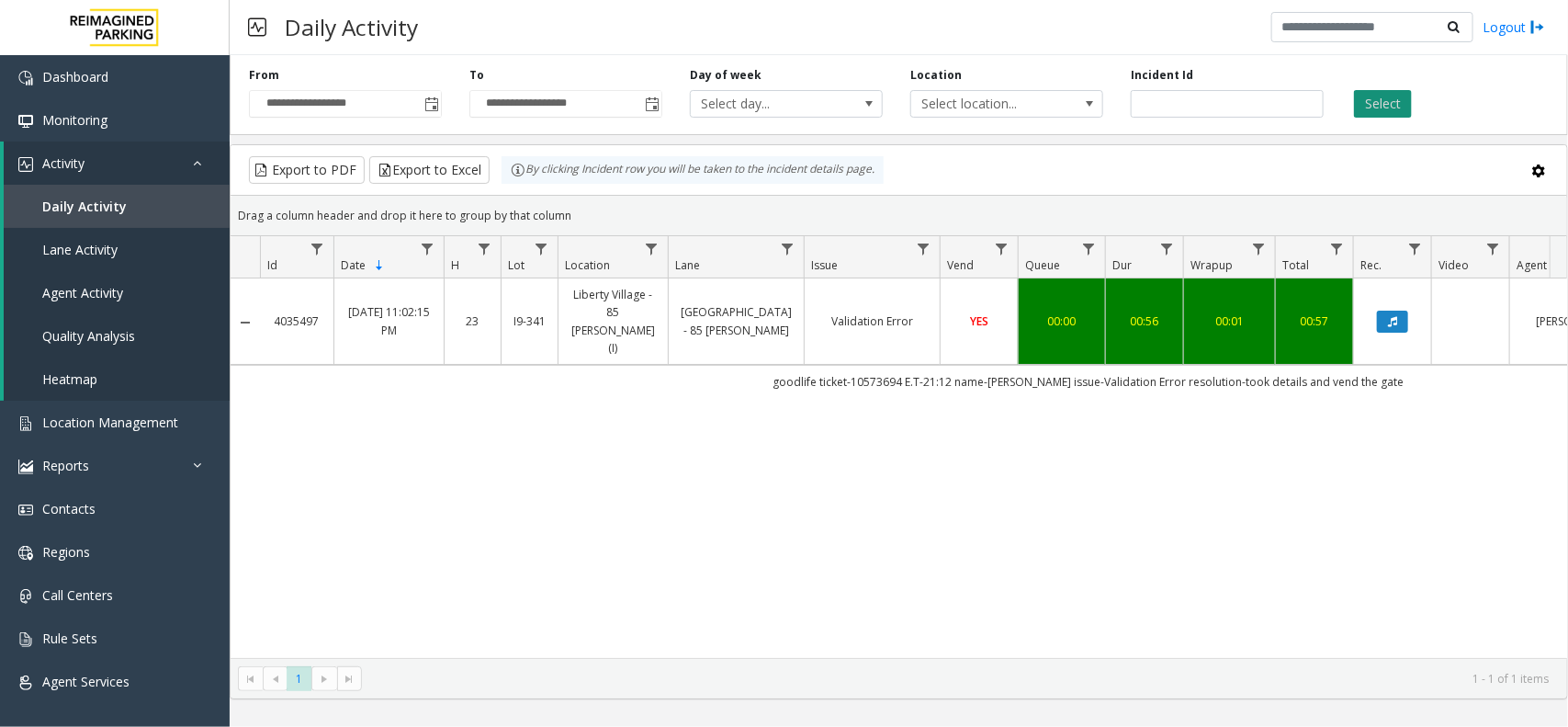 click on "Select" 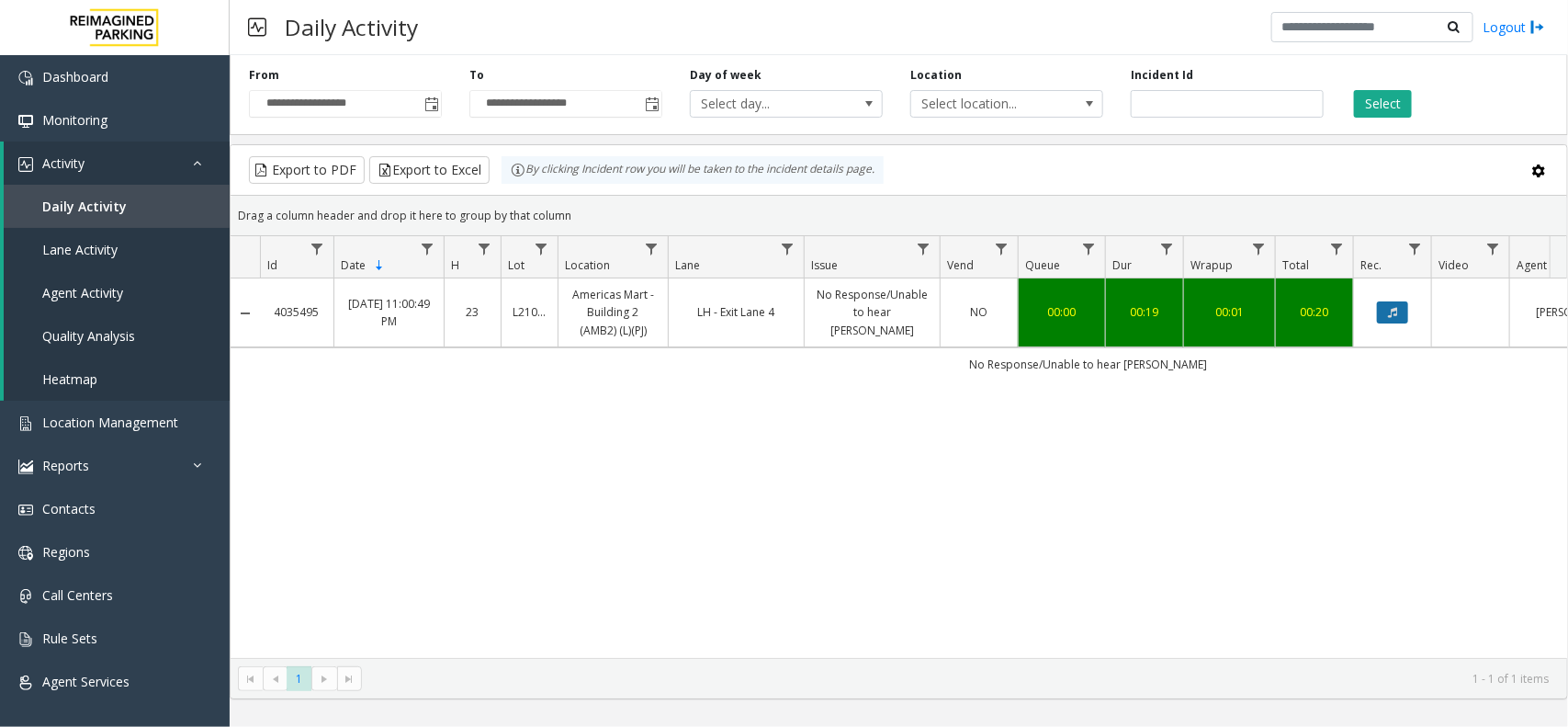 click 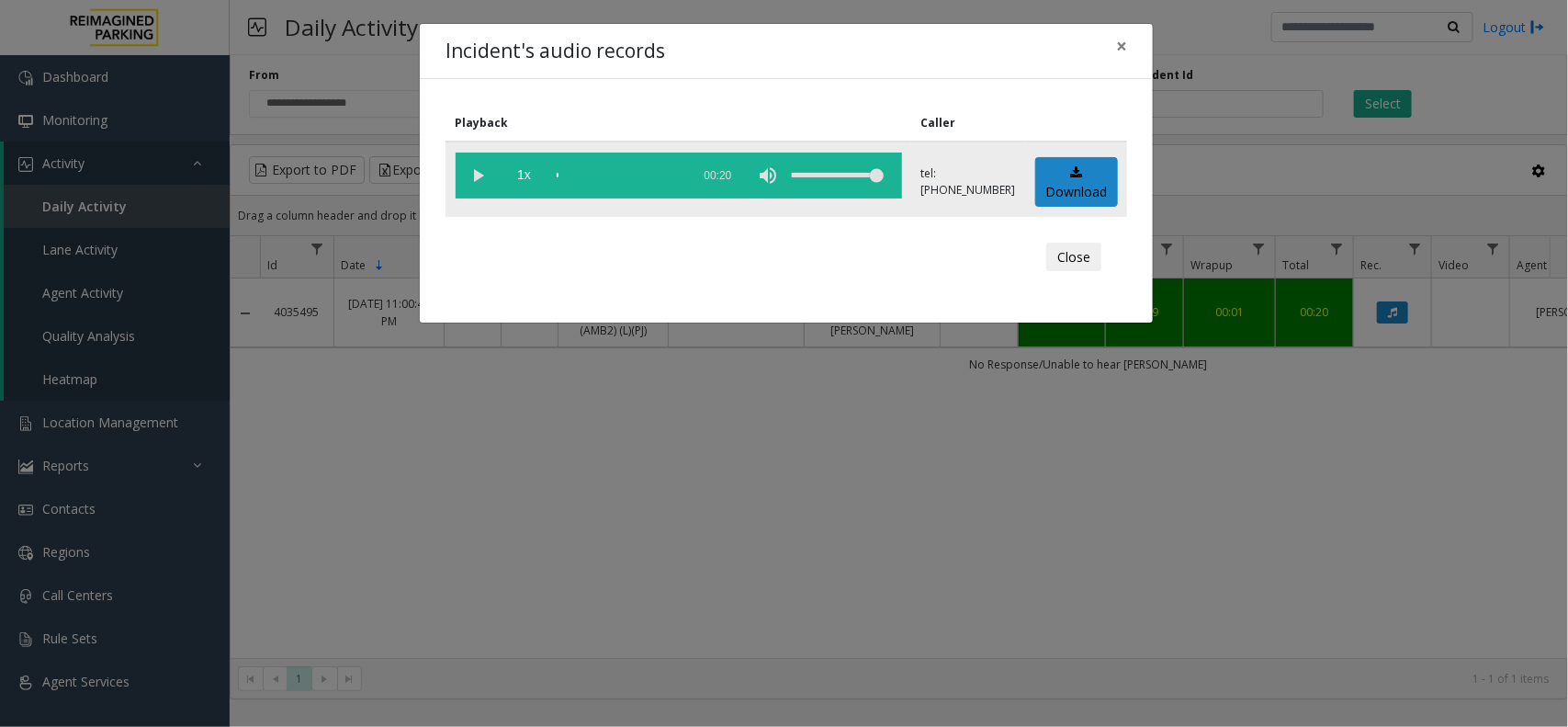 click 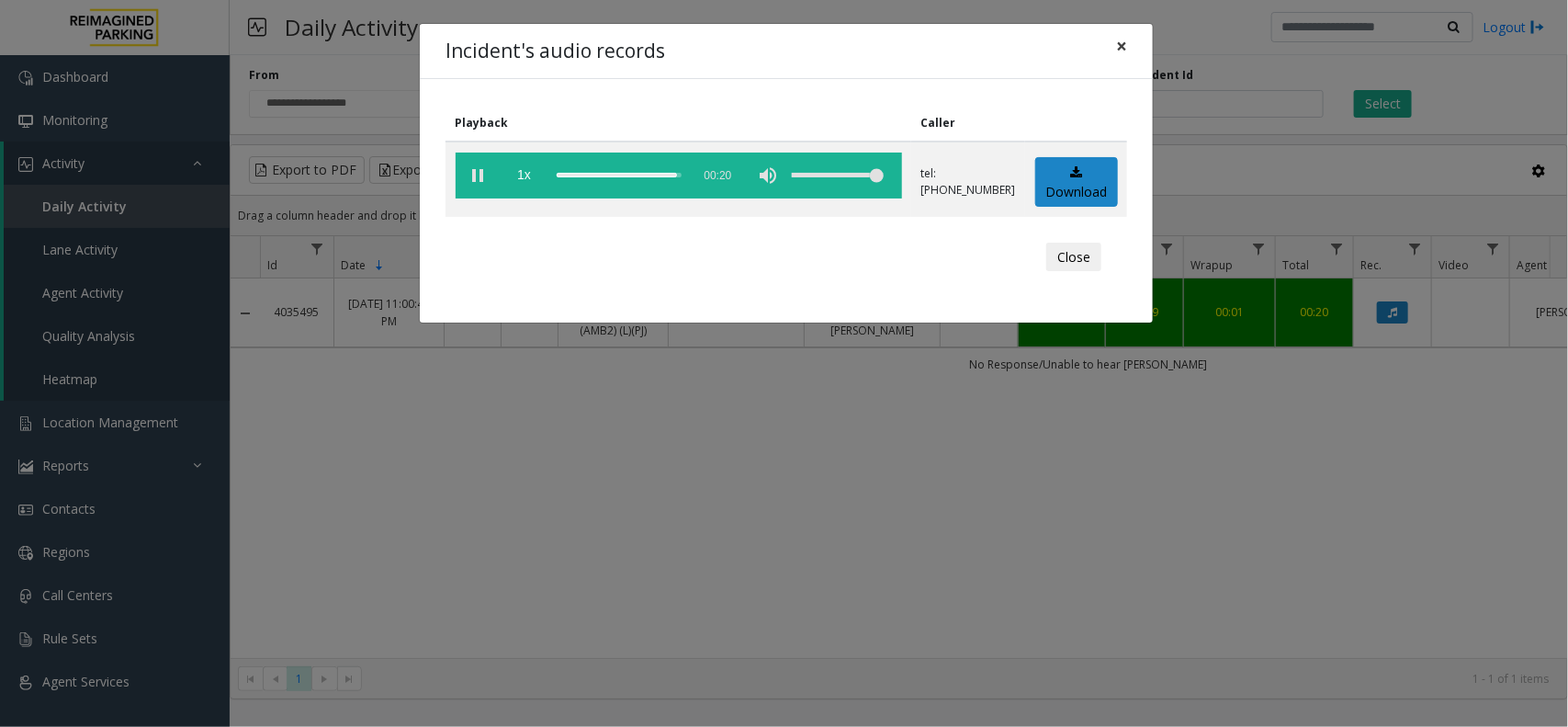 click on "×" 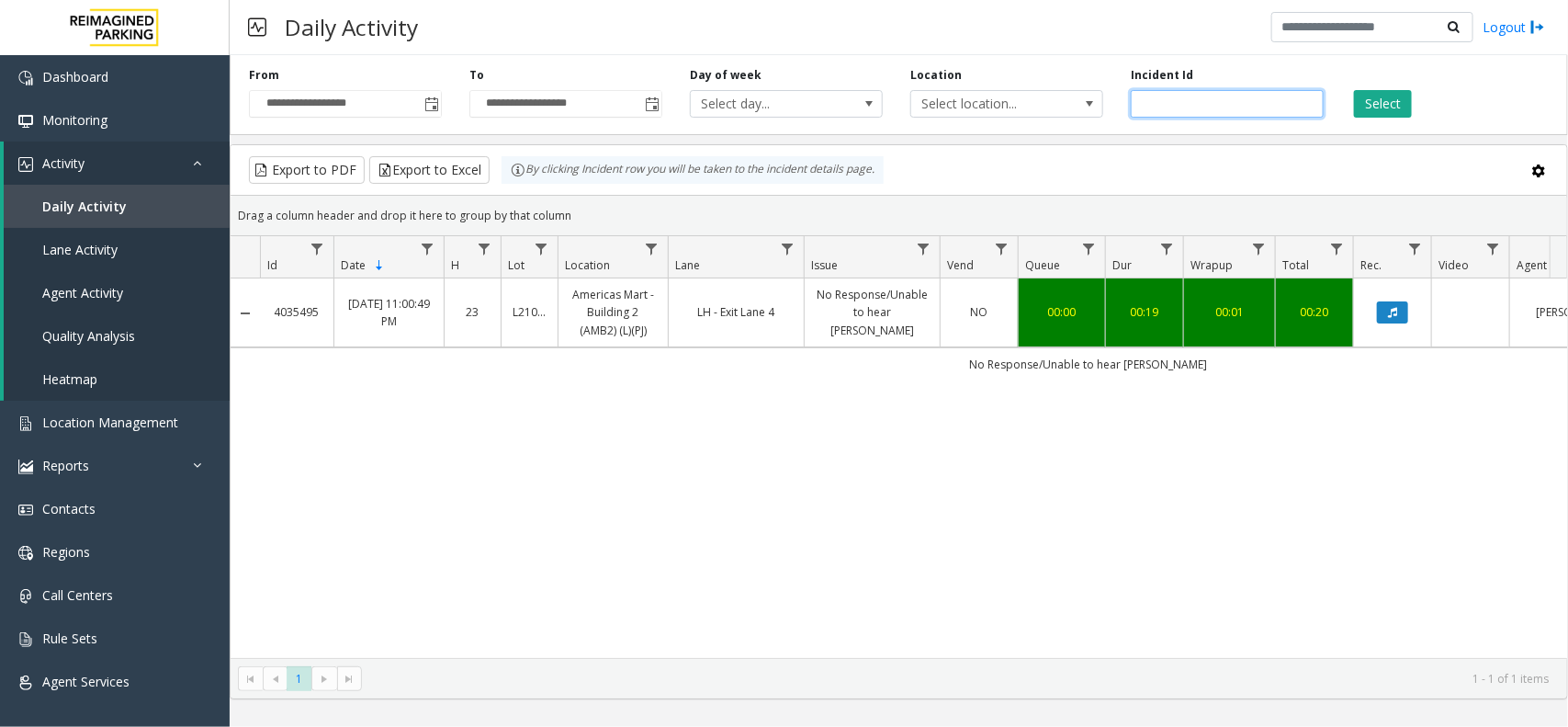 drag, startPoint x: 1219, startPoint y: 101, endPoint x: 1132, endPoint y: 101, distance: 87 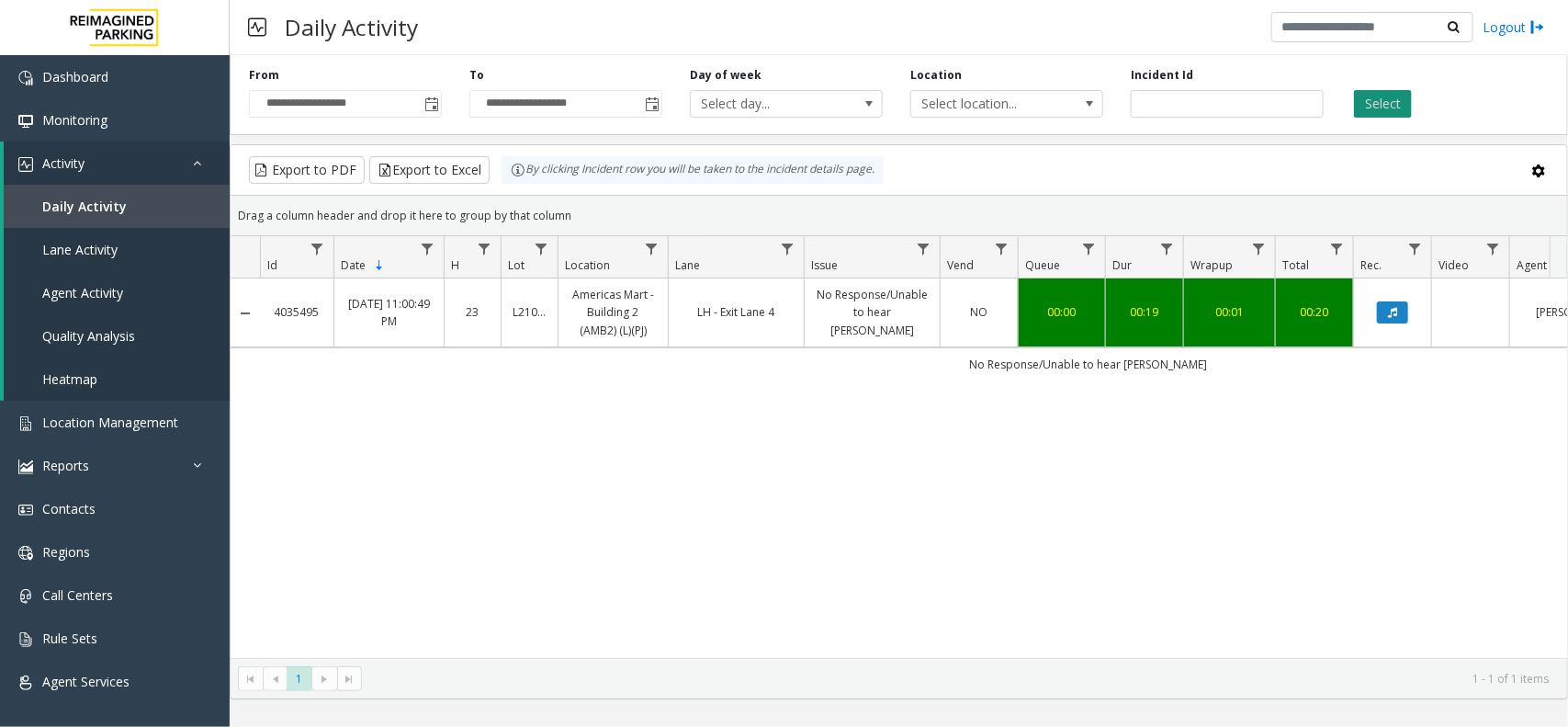 click on "Select" 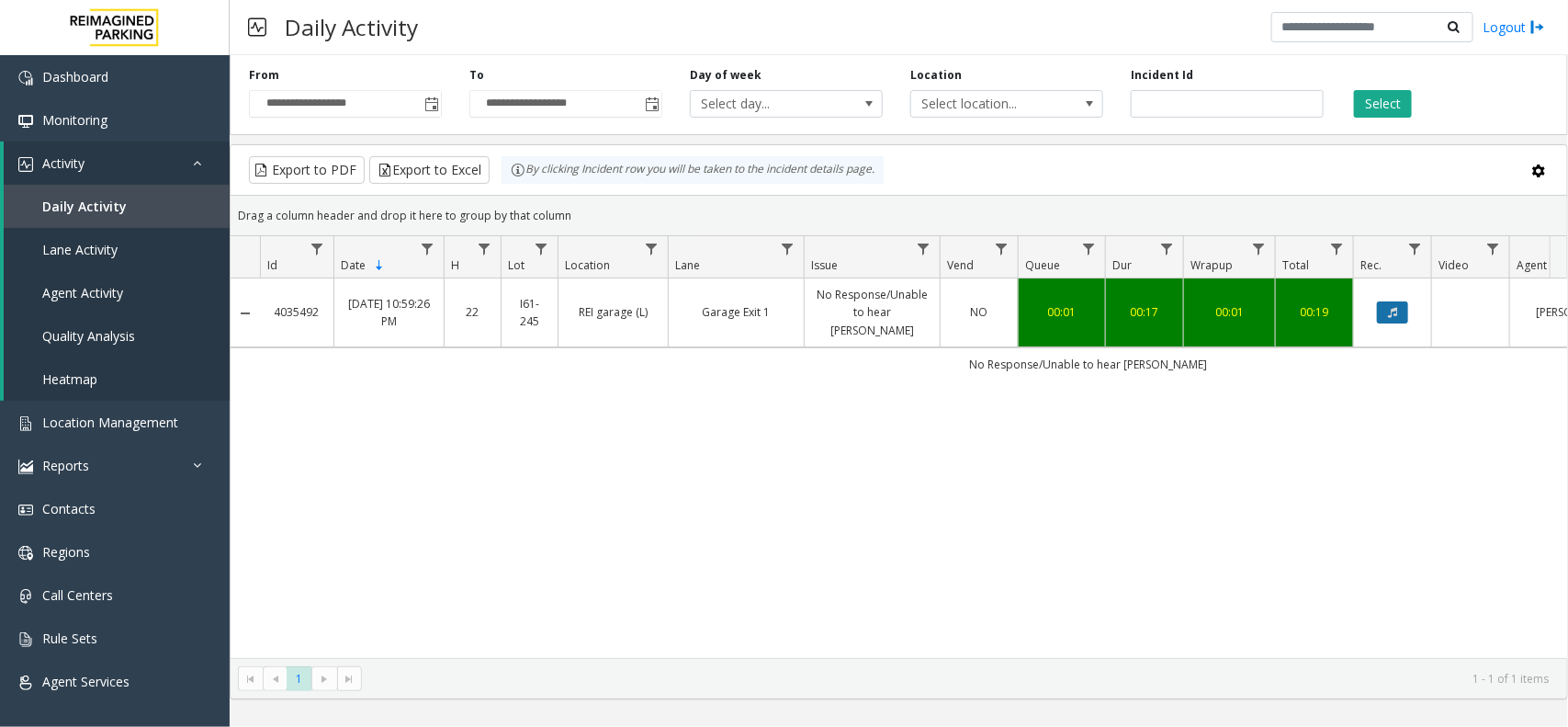 click 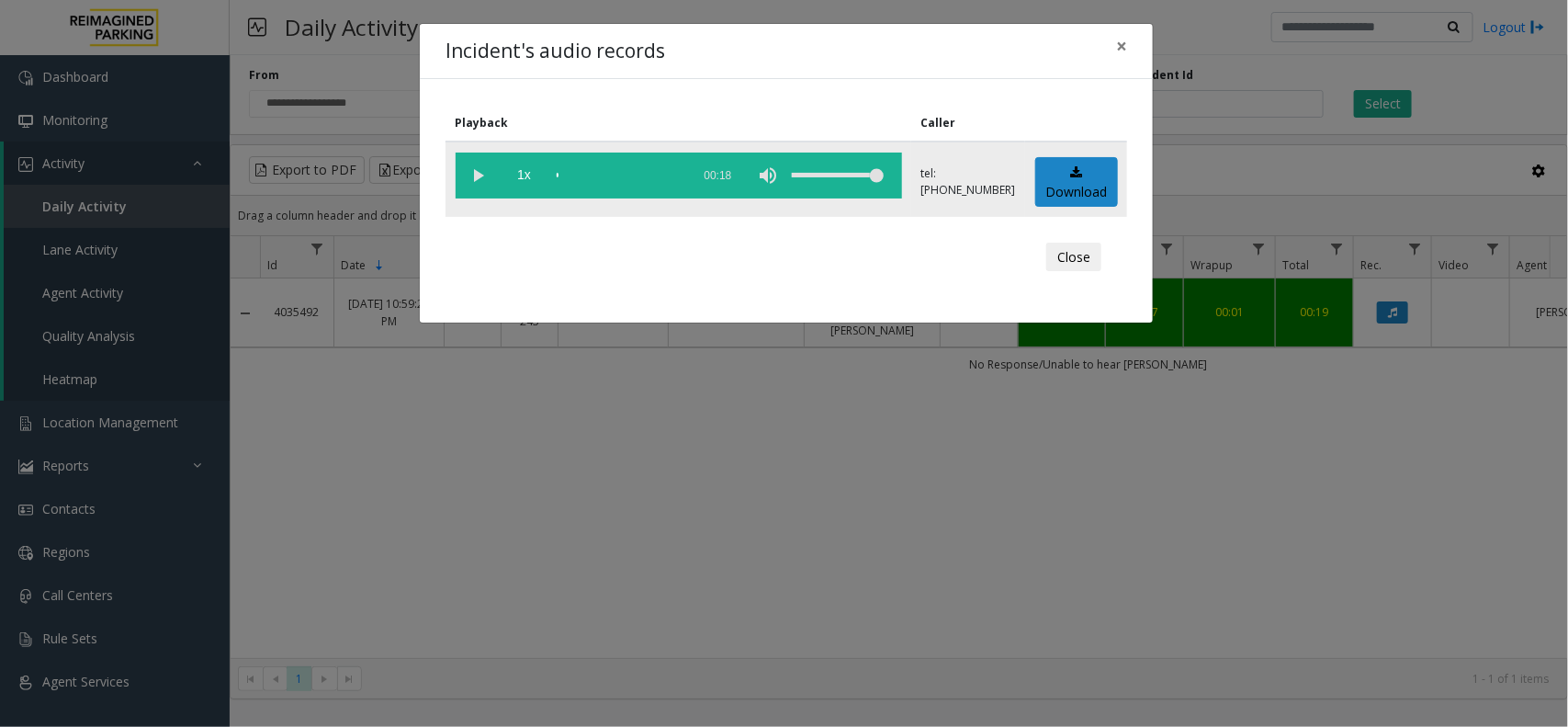click 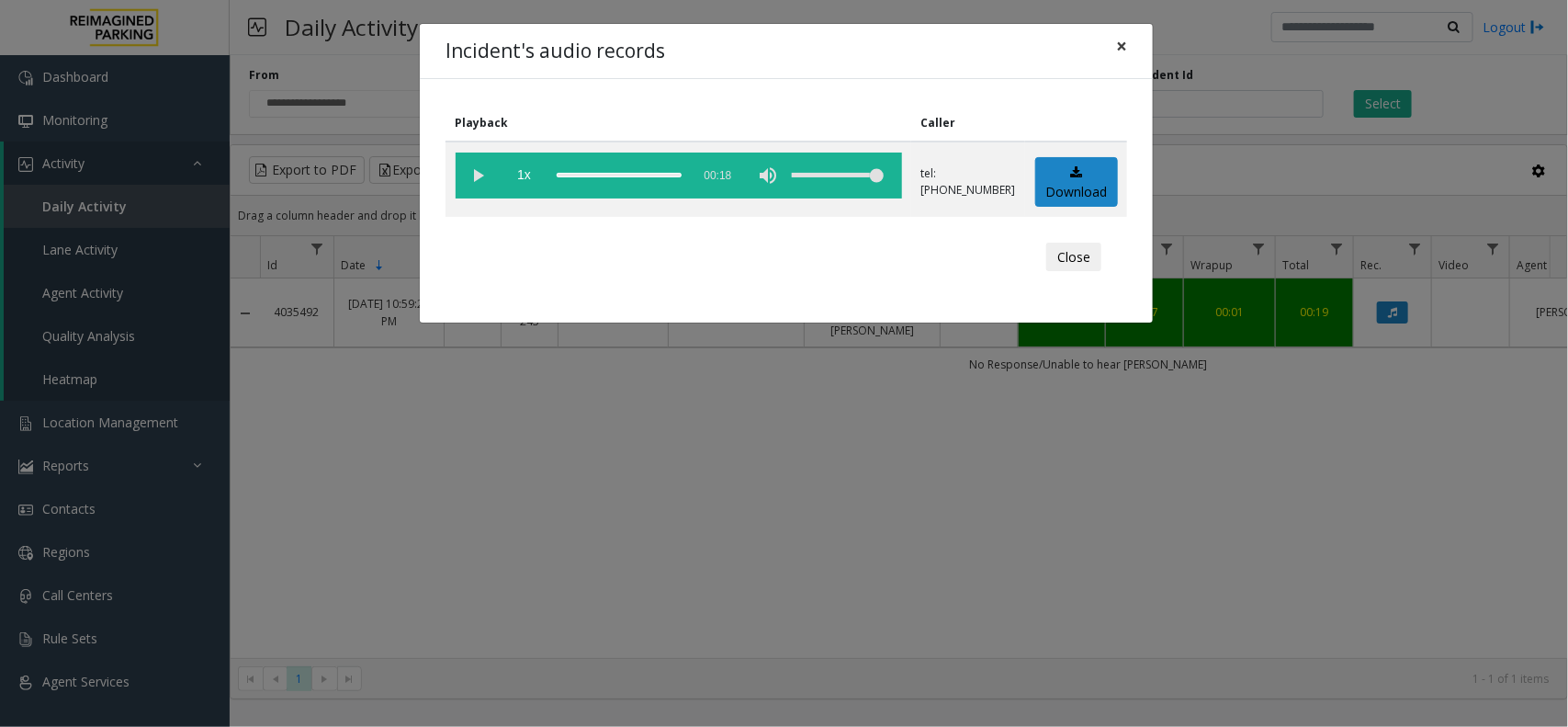 click on "×" 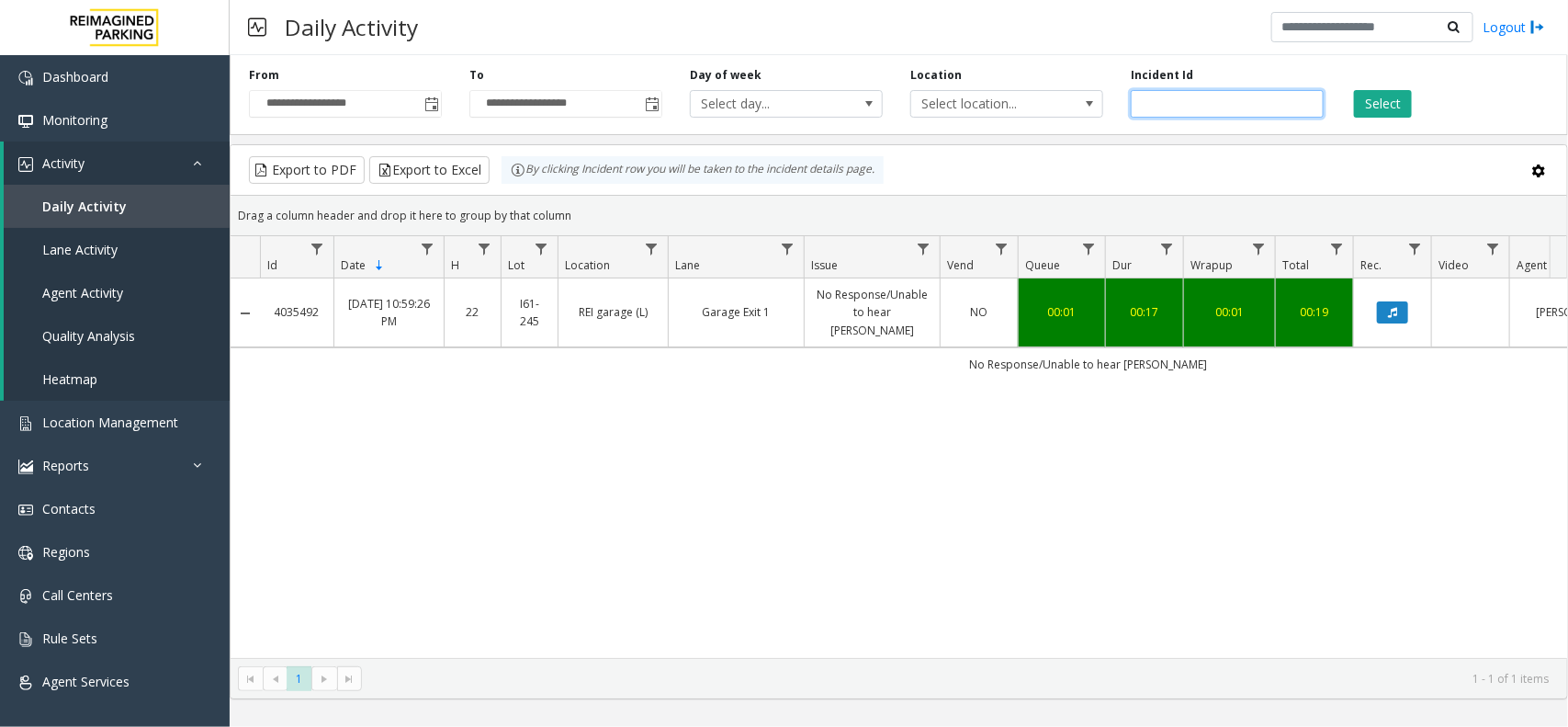 drag, startPoint x: 1213, startPoint y: 99, endPoint x: 1131, endPoint y: 101, distance: 82.02439 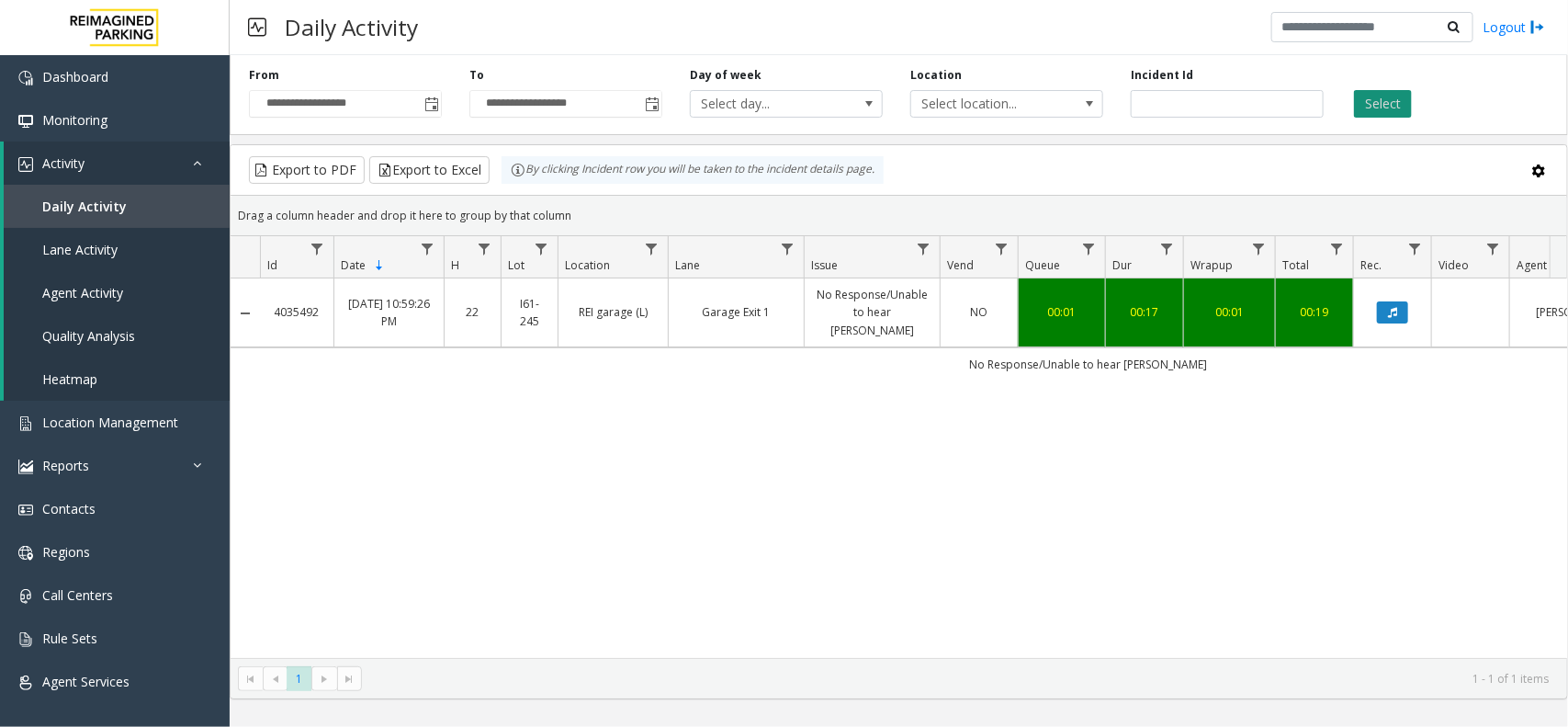 click on "Select" 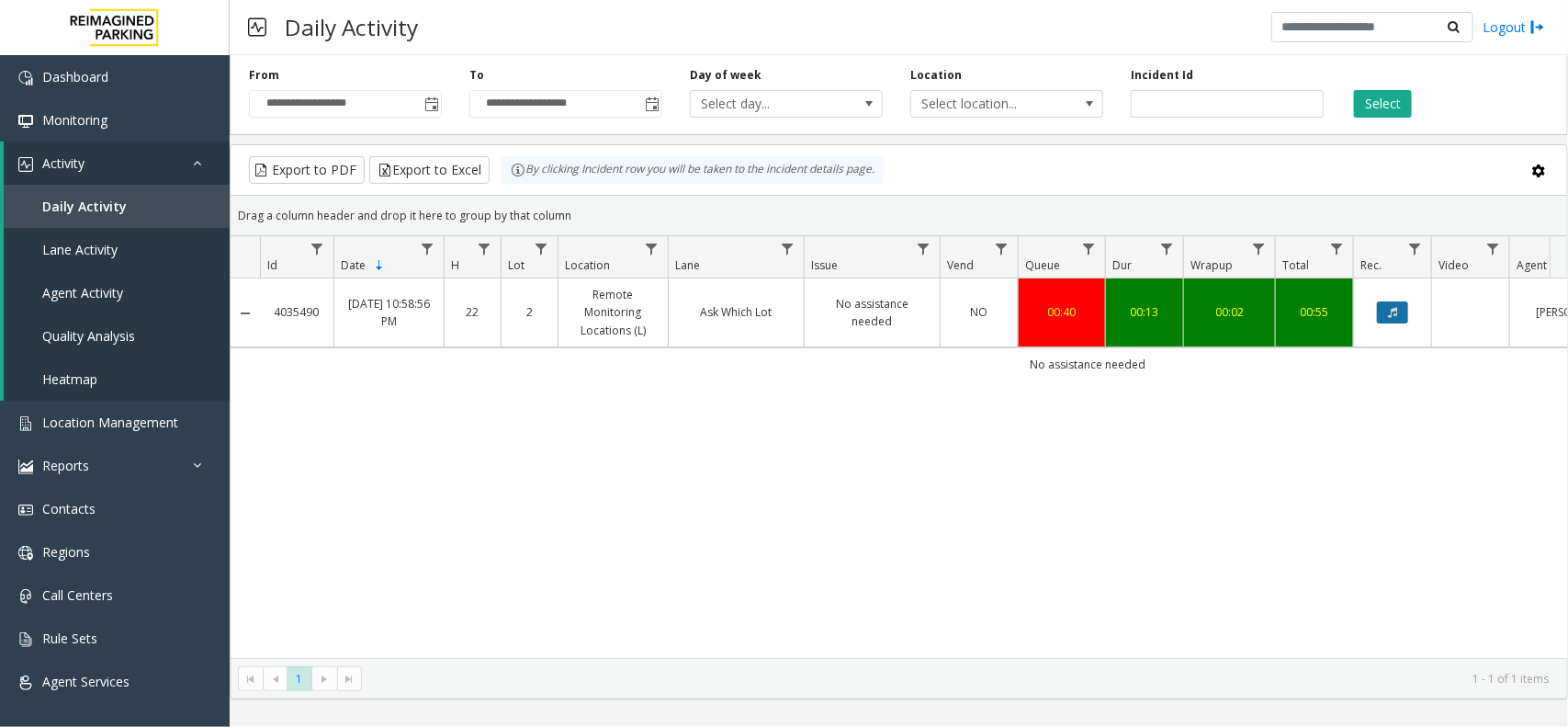 click 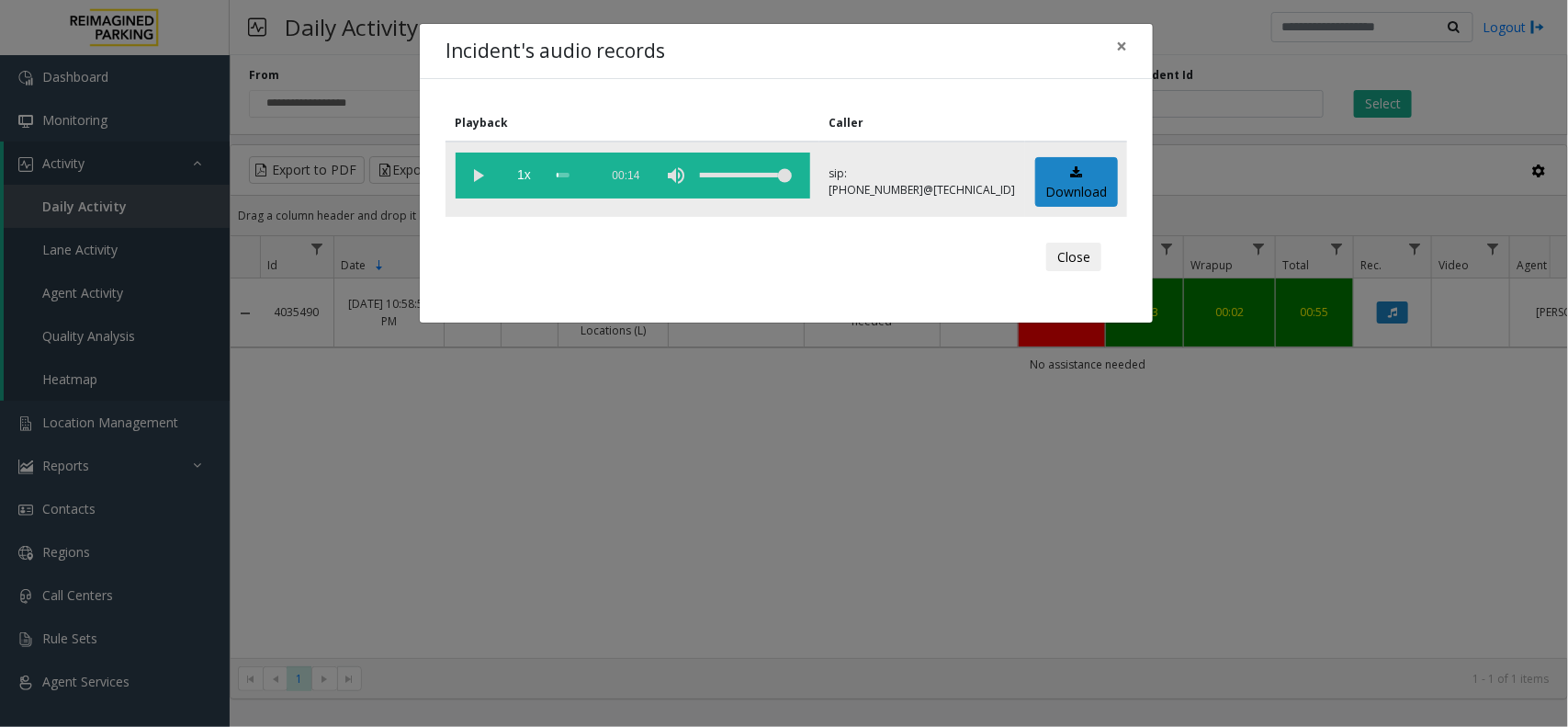 click 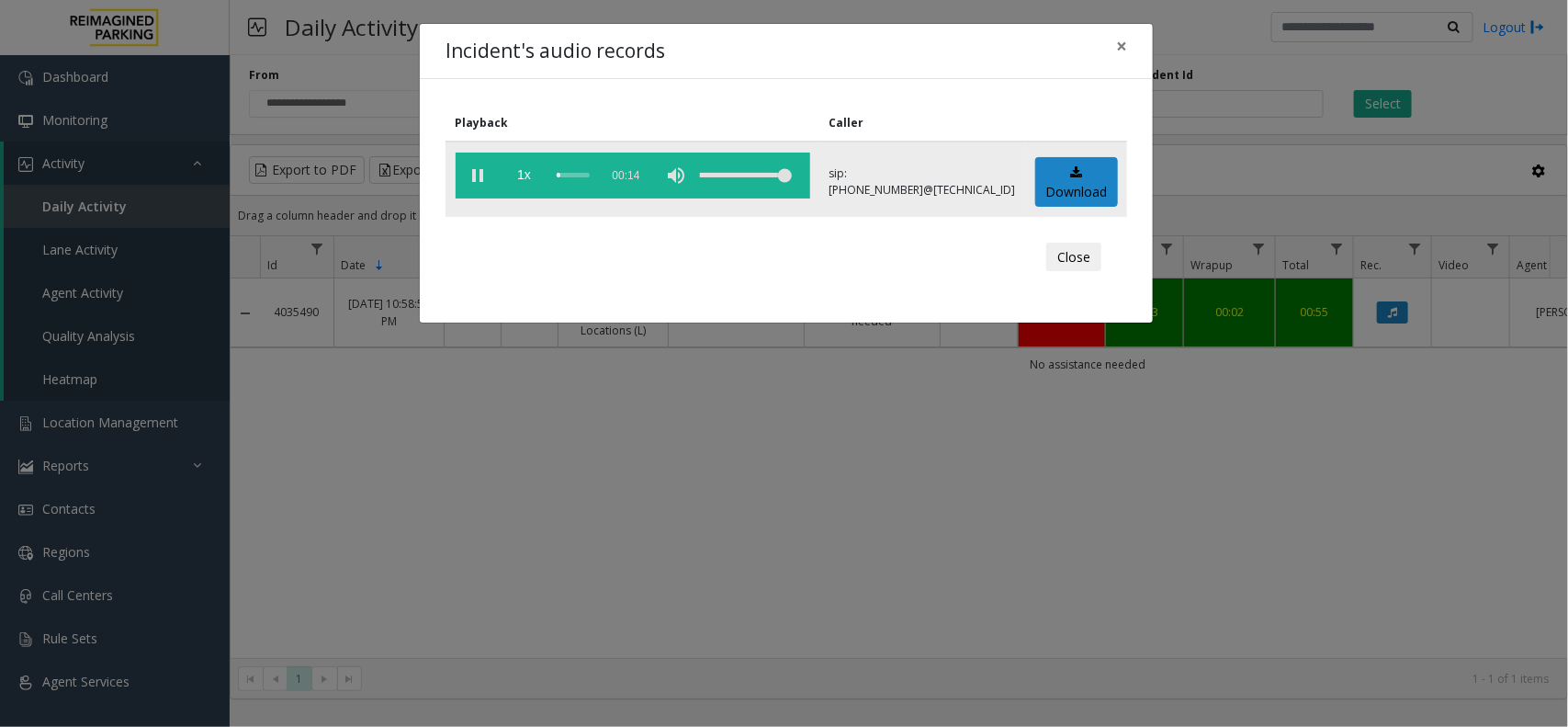 click 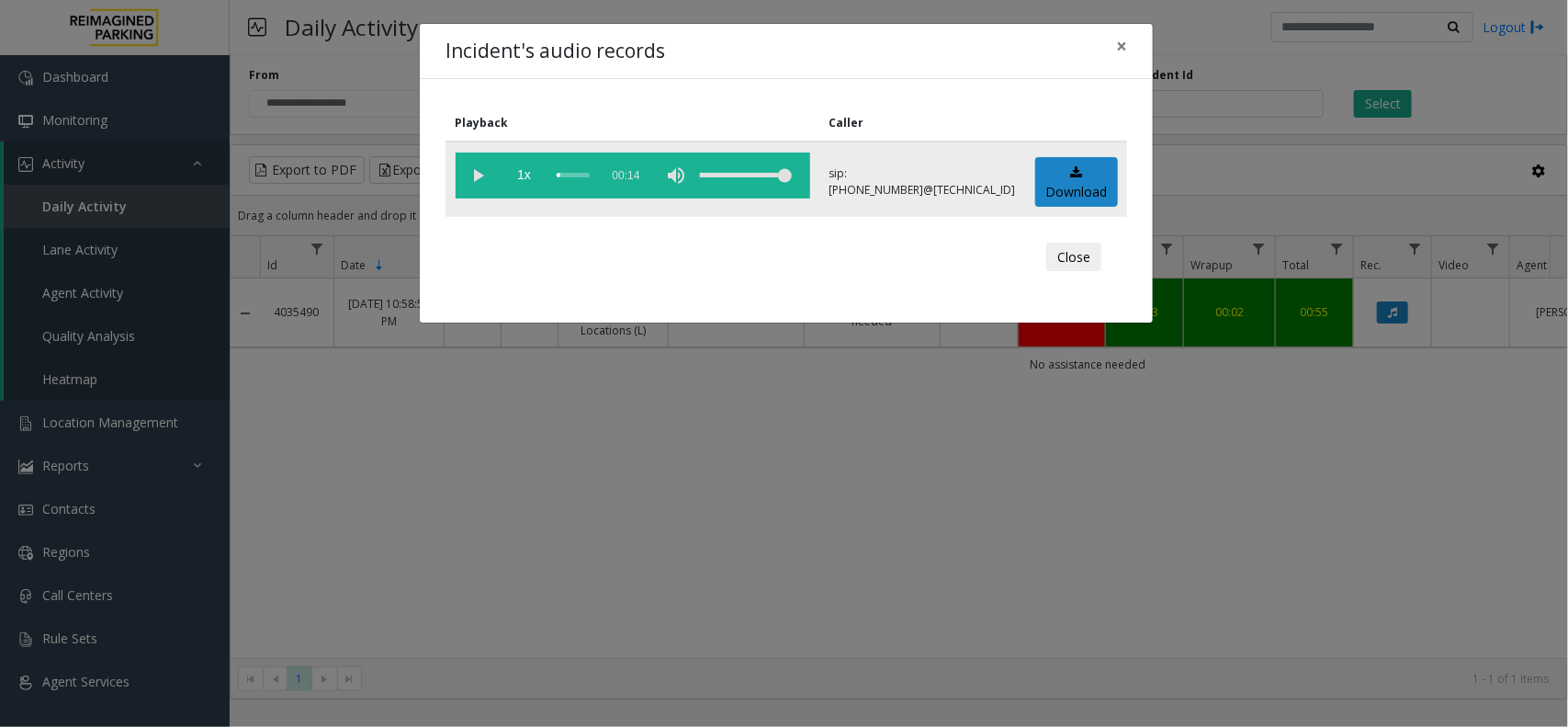 click 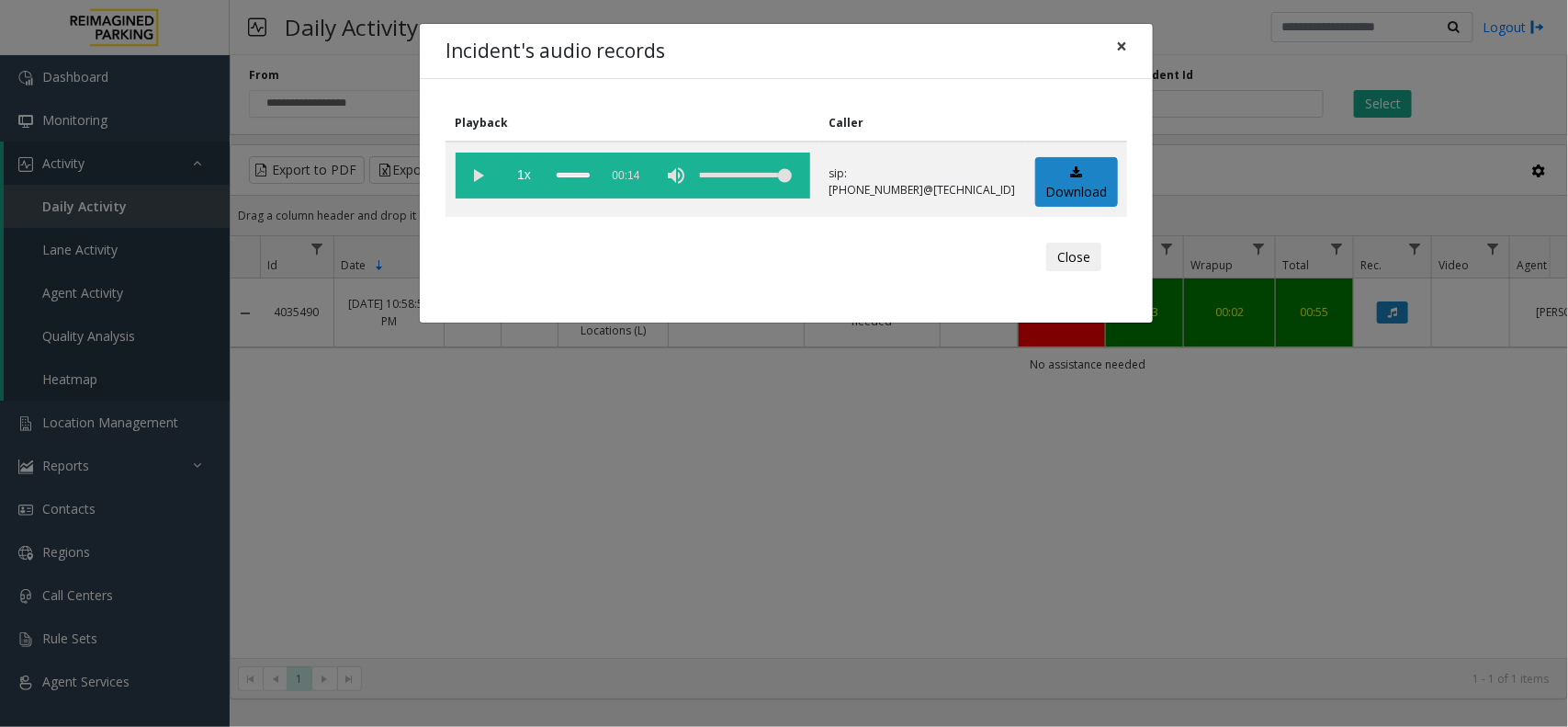 click on "×" 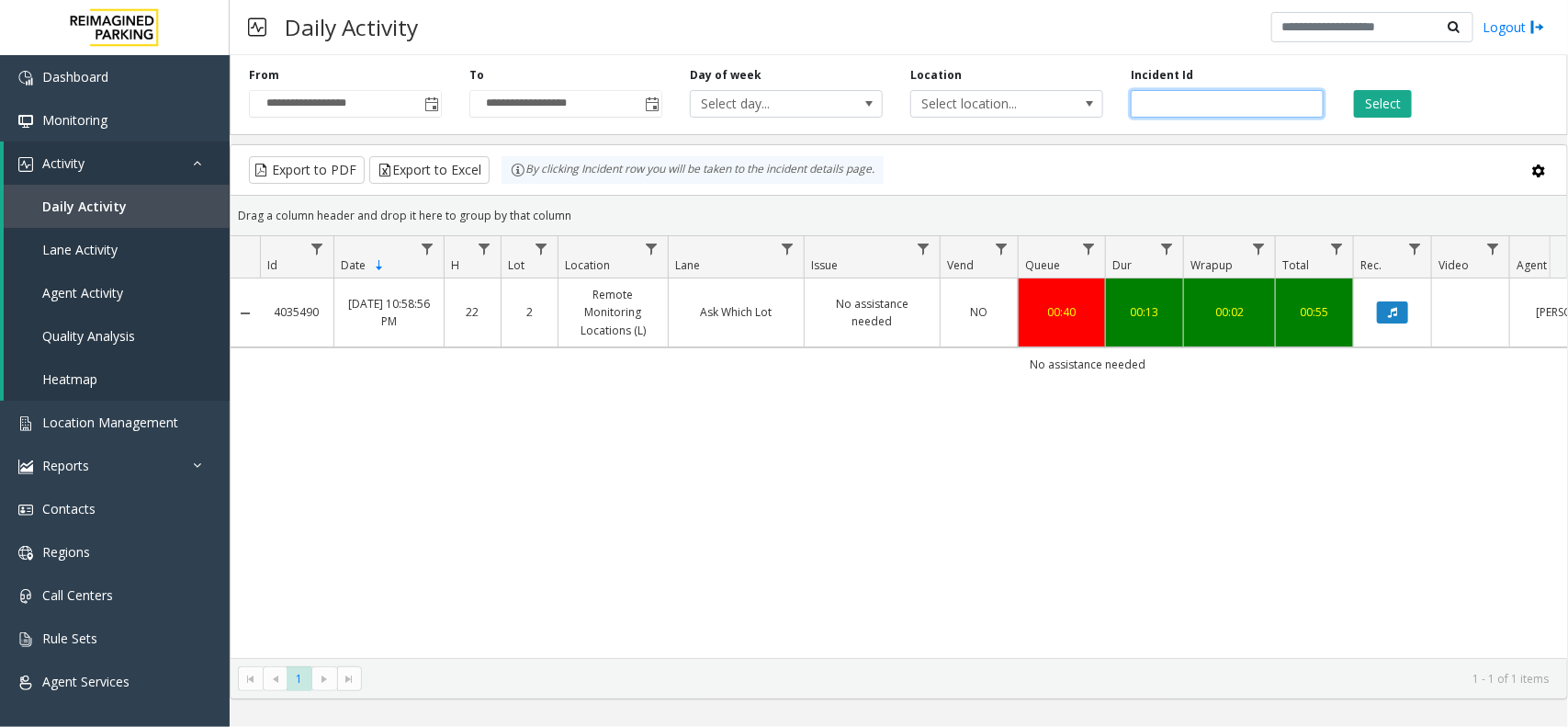 drag, startPoint x: 1236, startPoint y: 110, endPoint x: 1133, endPoint y: 110, distance: 103 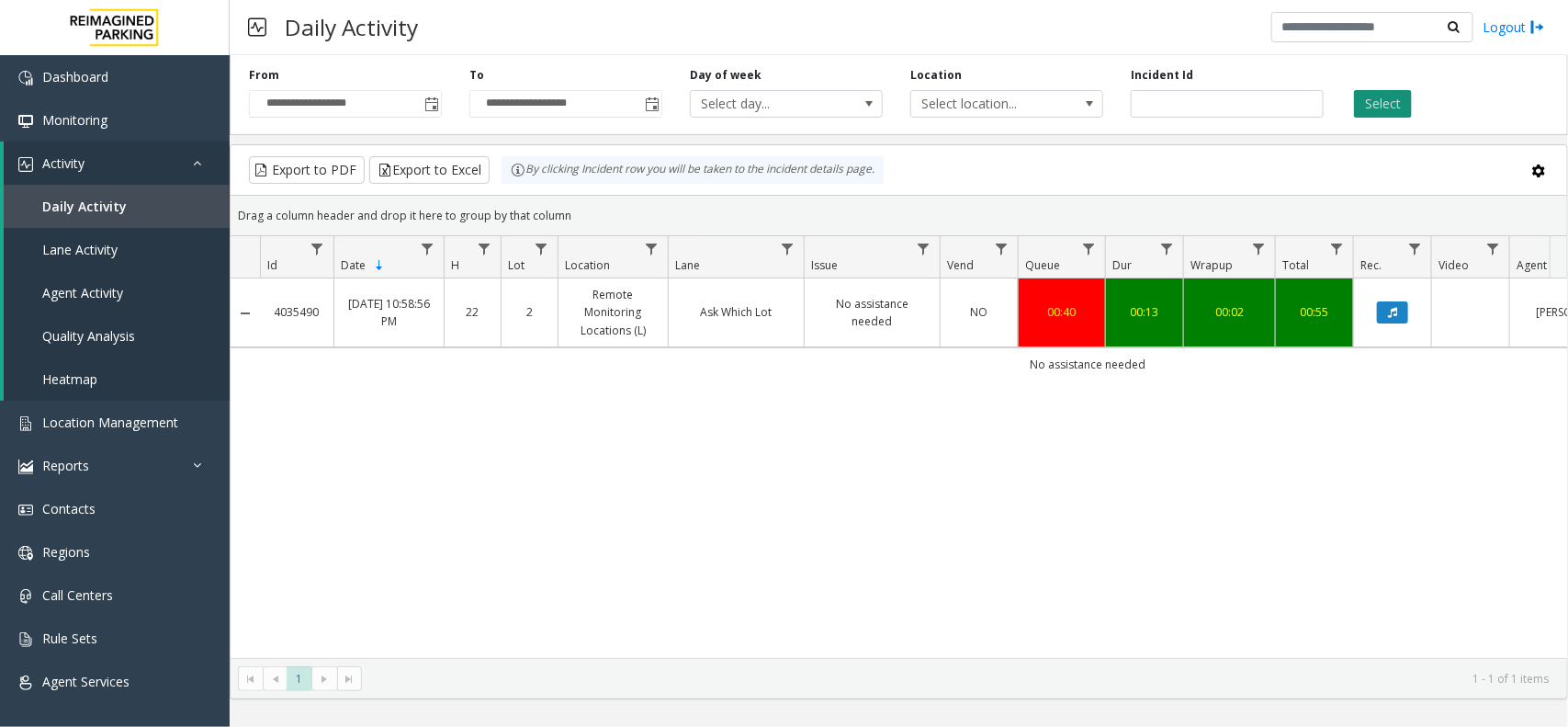 click on "Select" 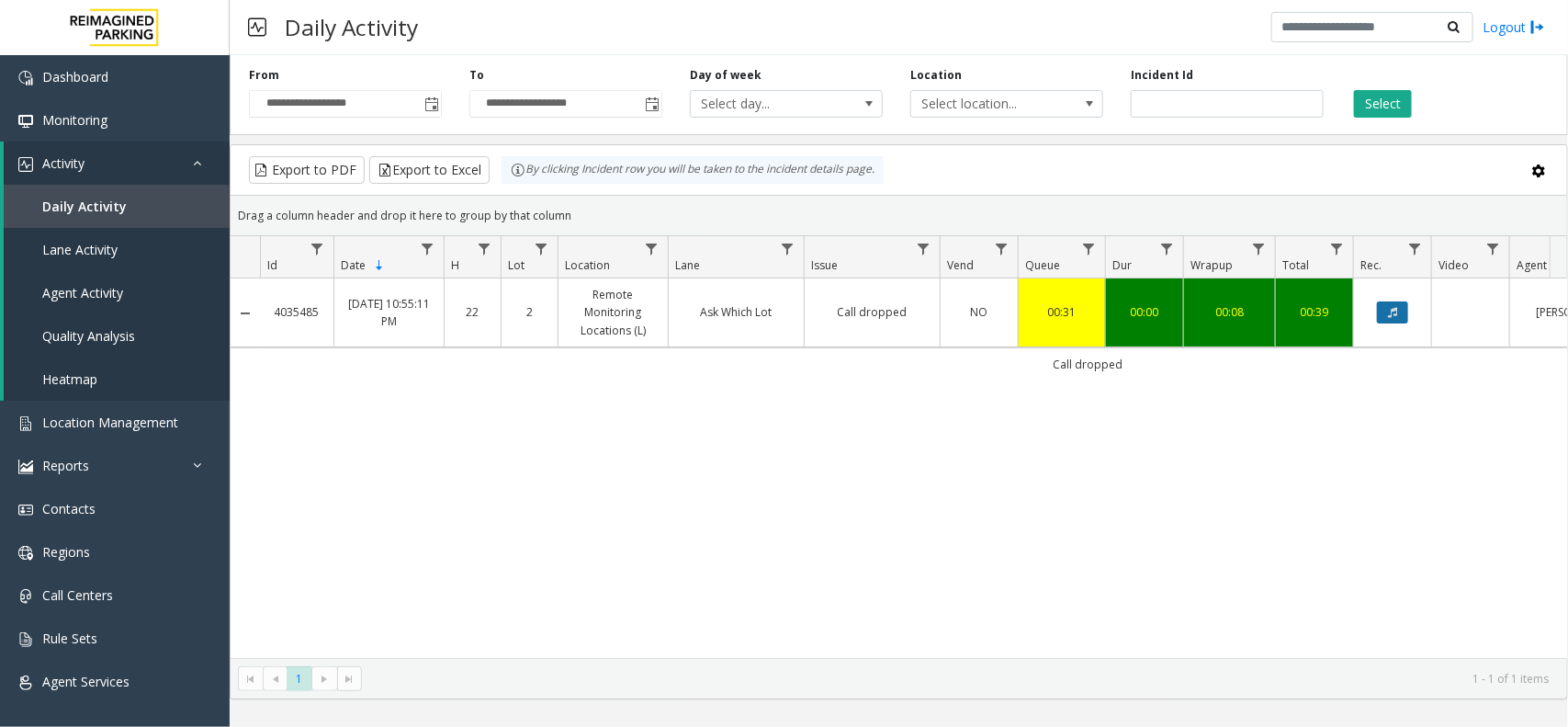 click 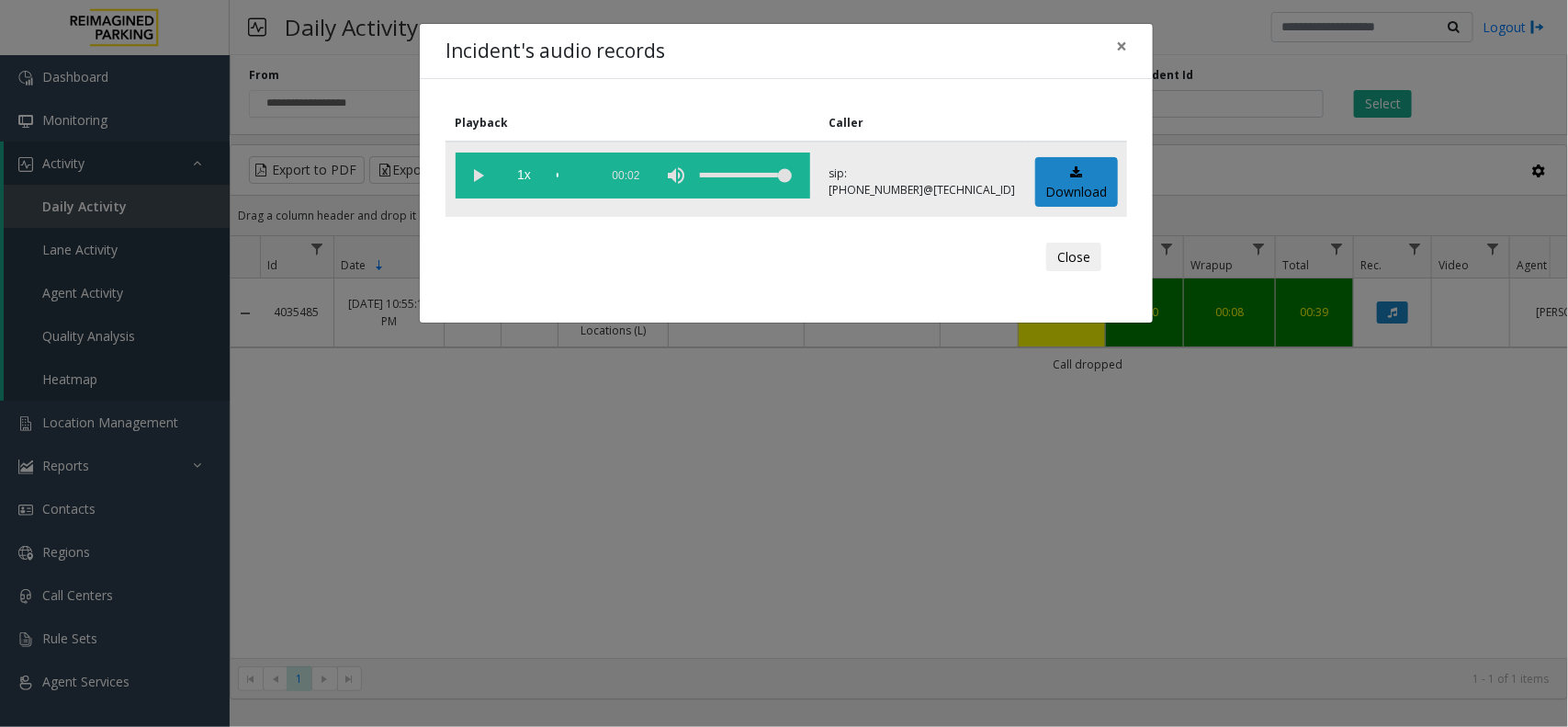 click 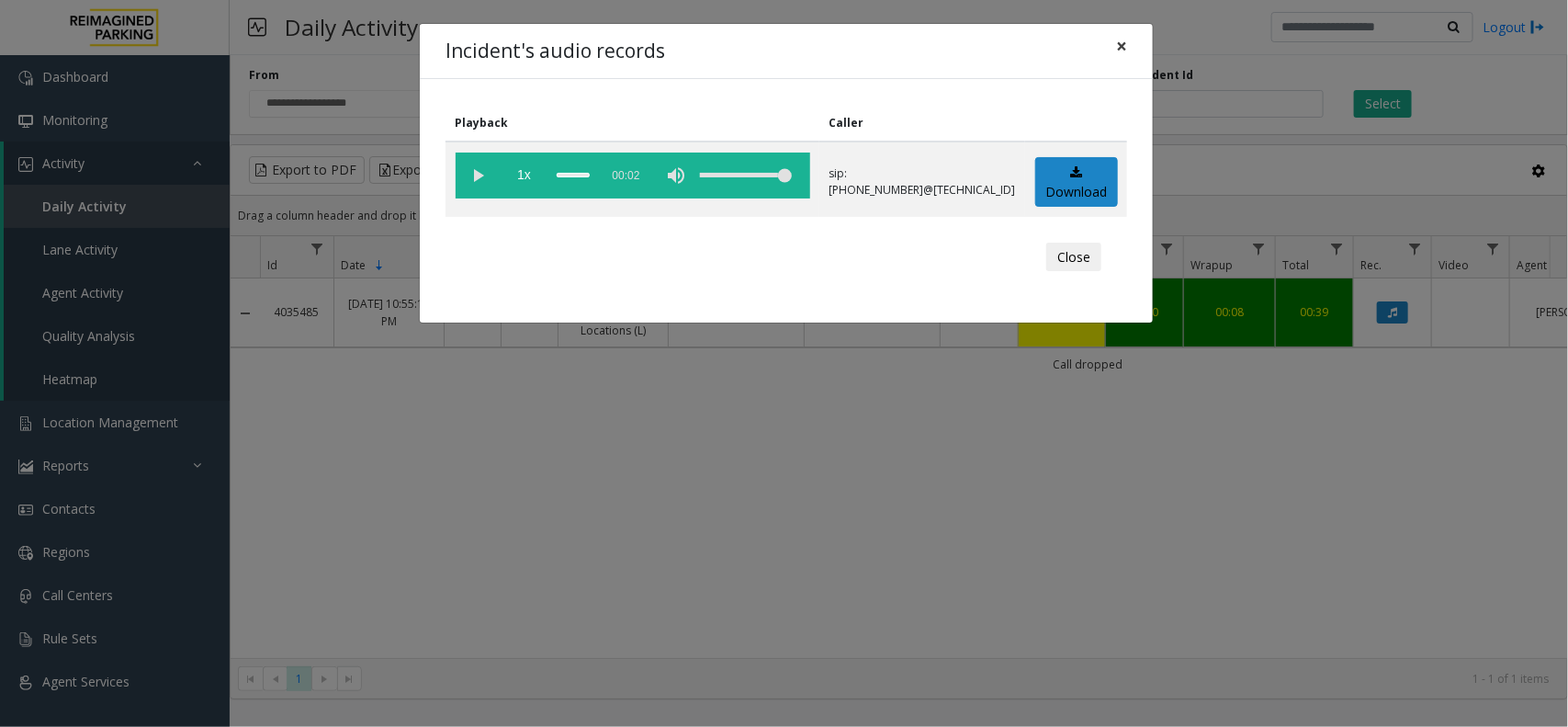 click on "×" 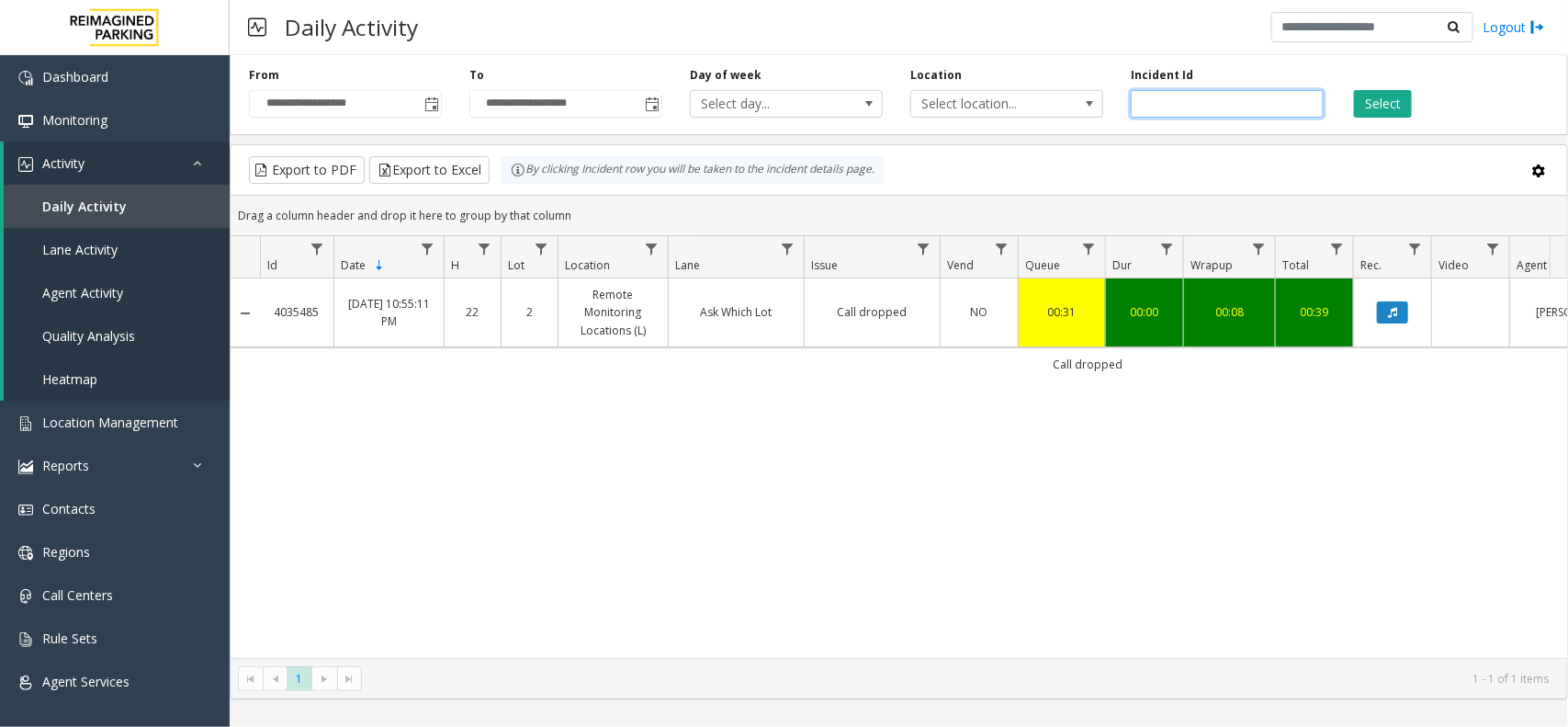 drag, startPoint x: 1229, startPoint y: 108, endPoint x: 1107, endPoint y: 107, distance: 122.0041 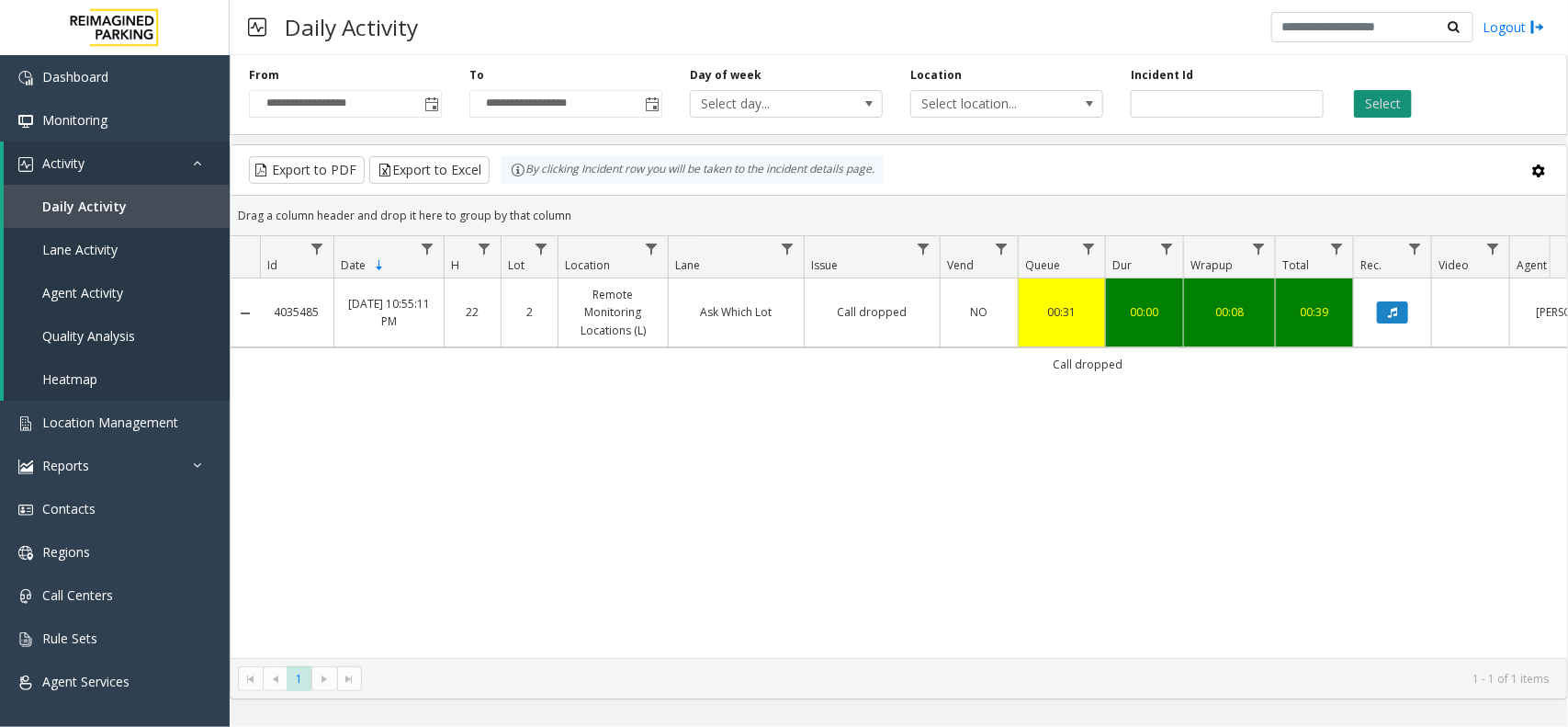click on "Select" 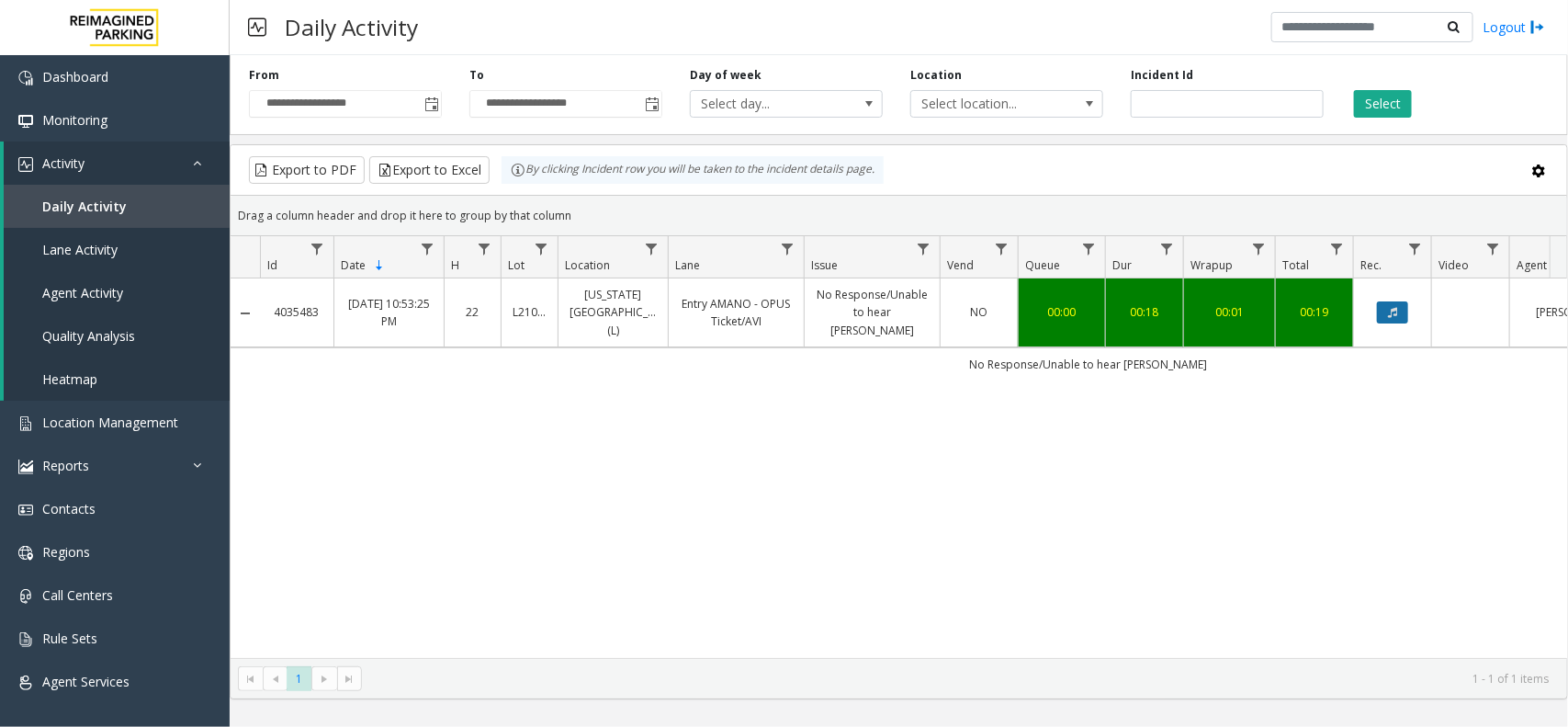click 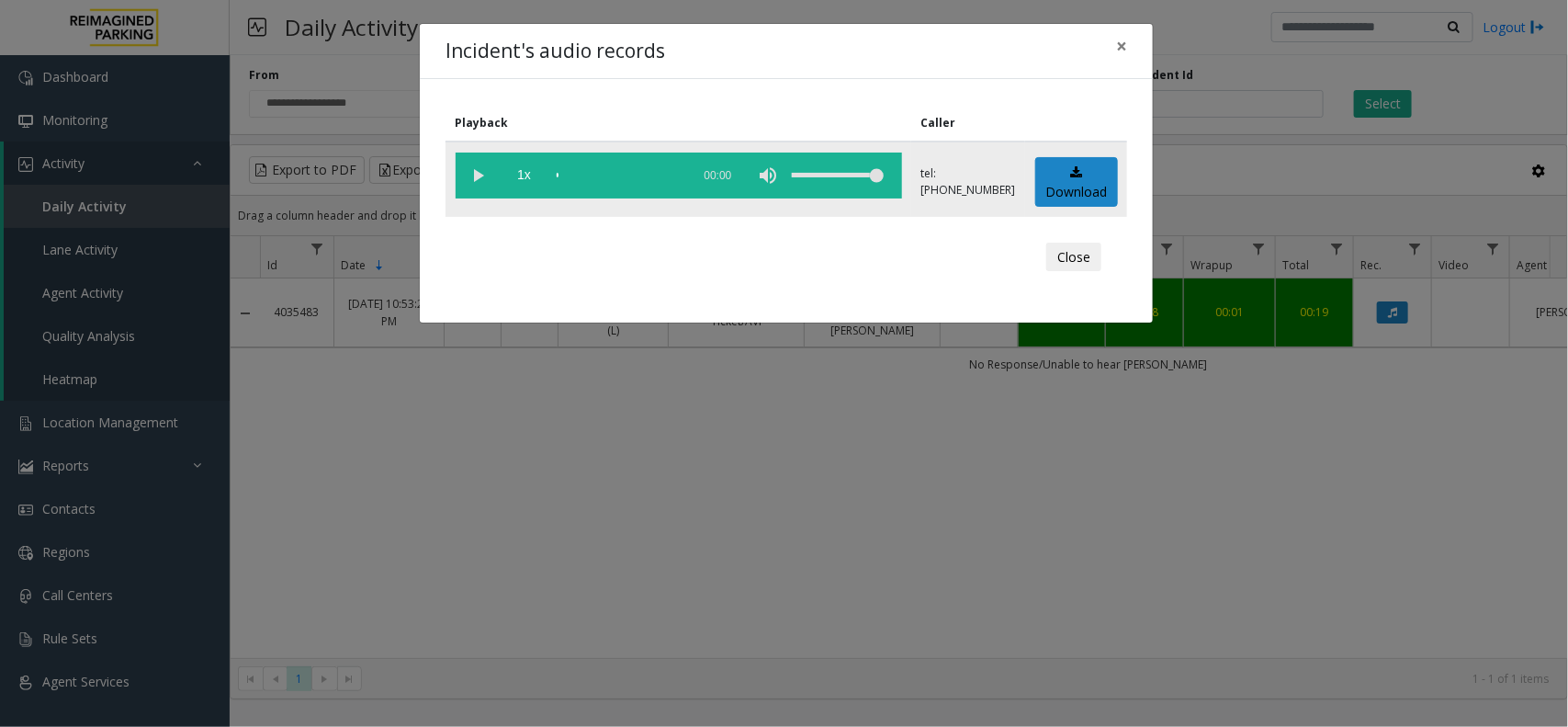 click 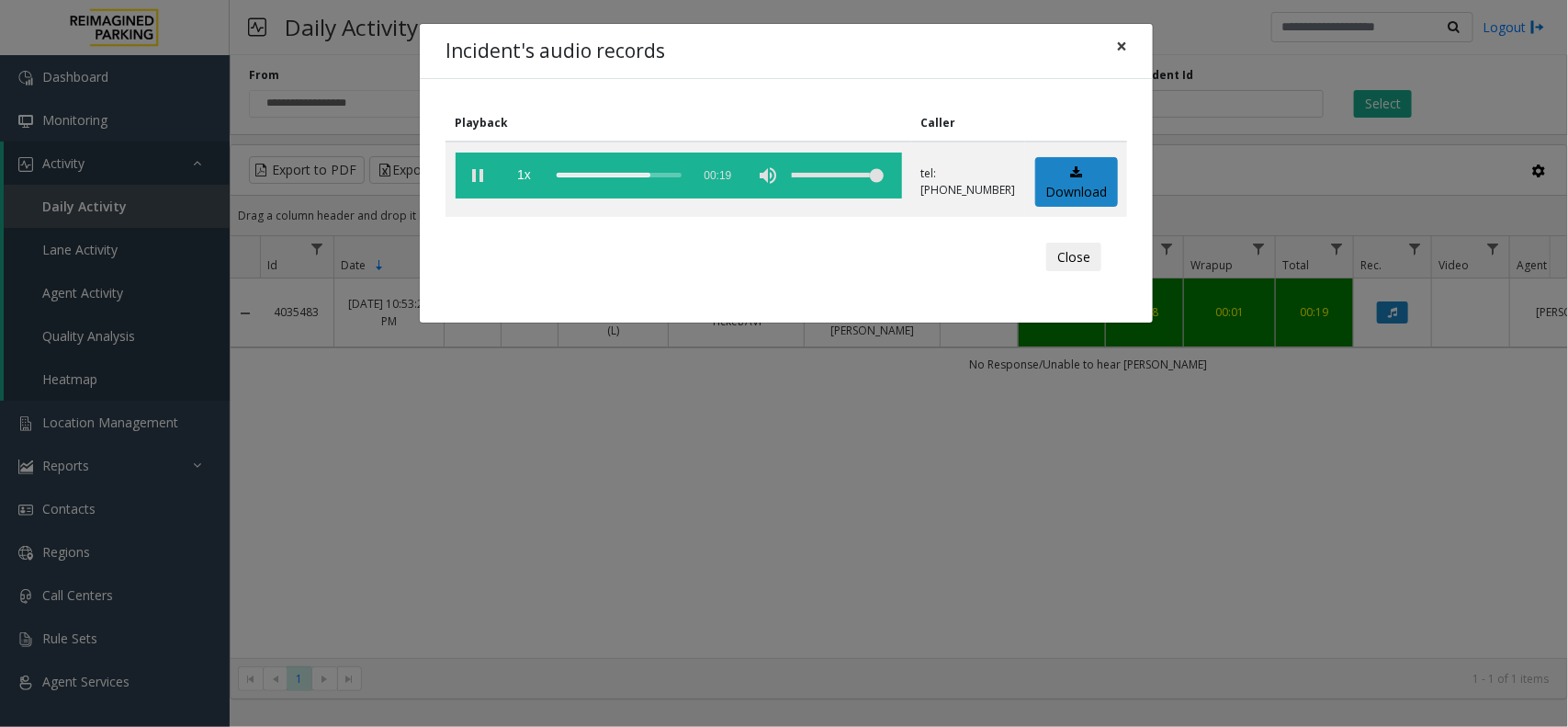 click on "×" 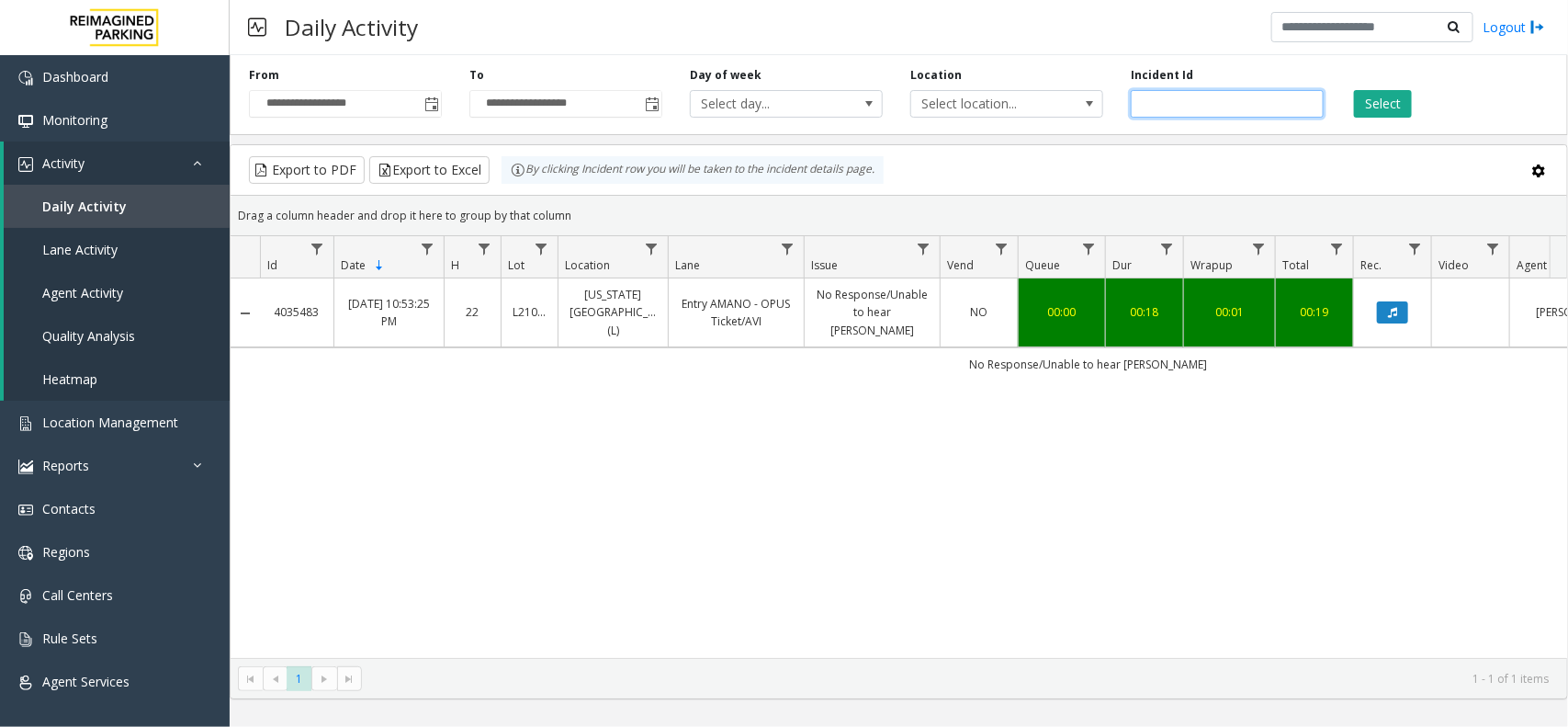 drag, startPoint x: 1238, startPoint y: 103, endPoint x: 1084, endPoint y: 121, distance: 155.0484 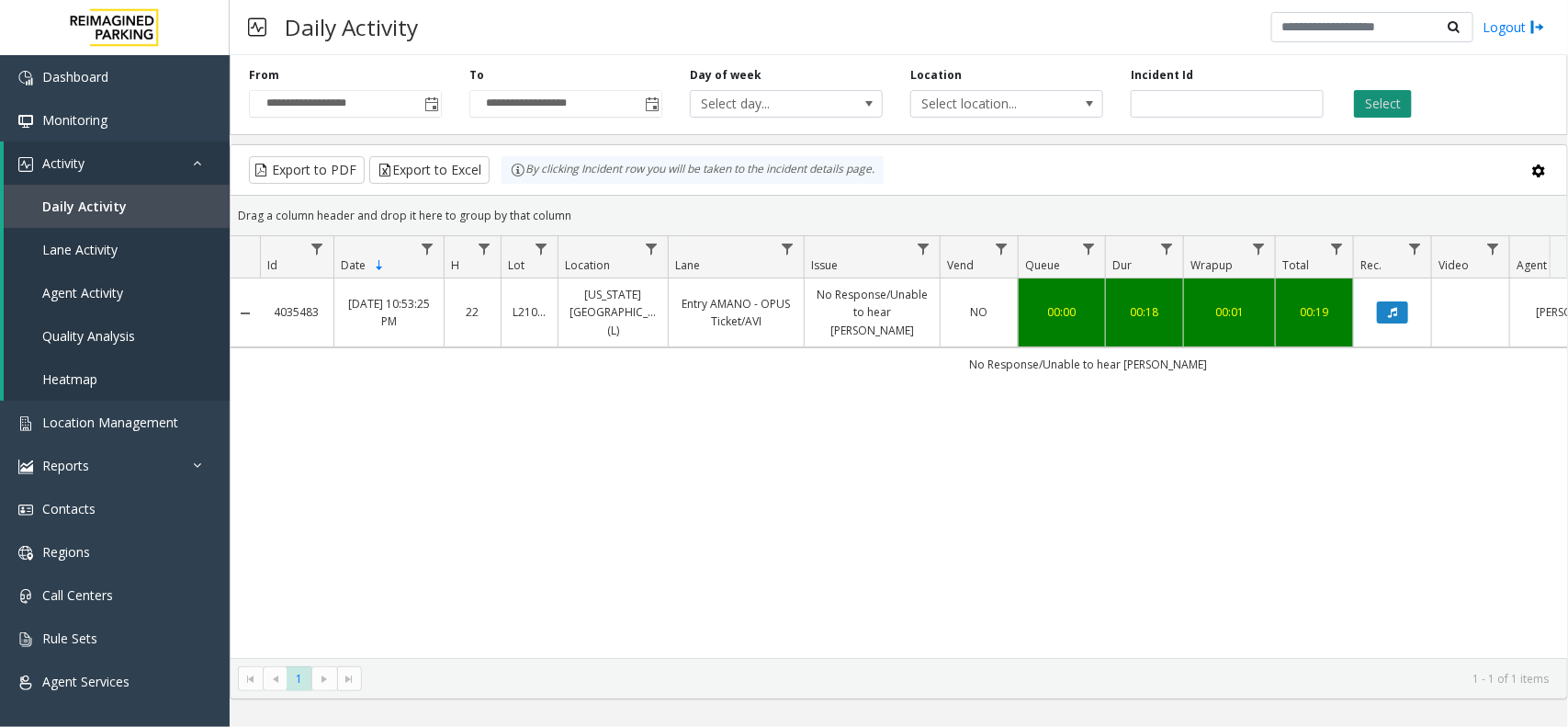 click on "Select" 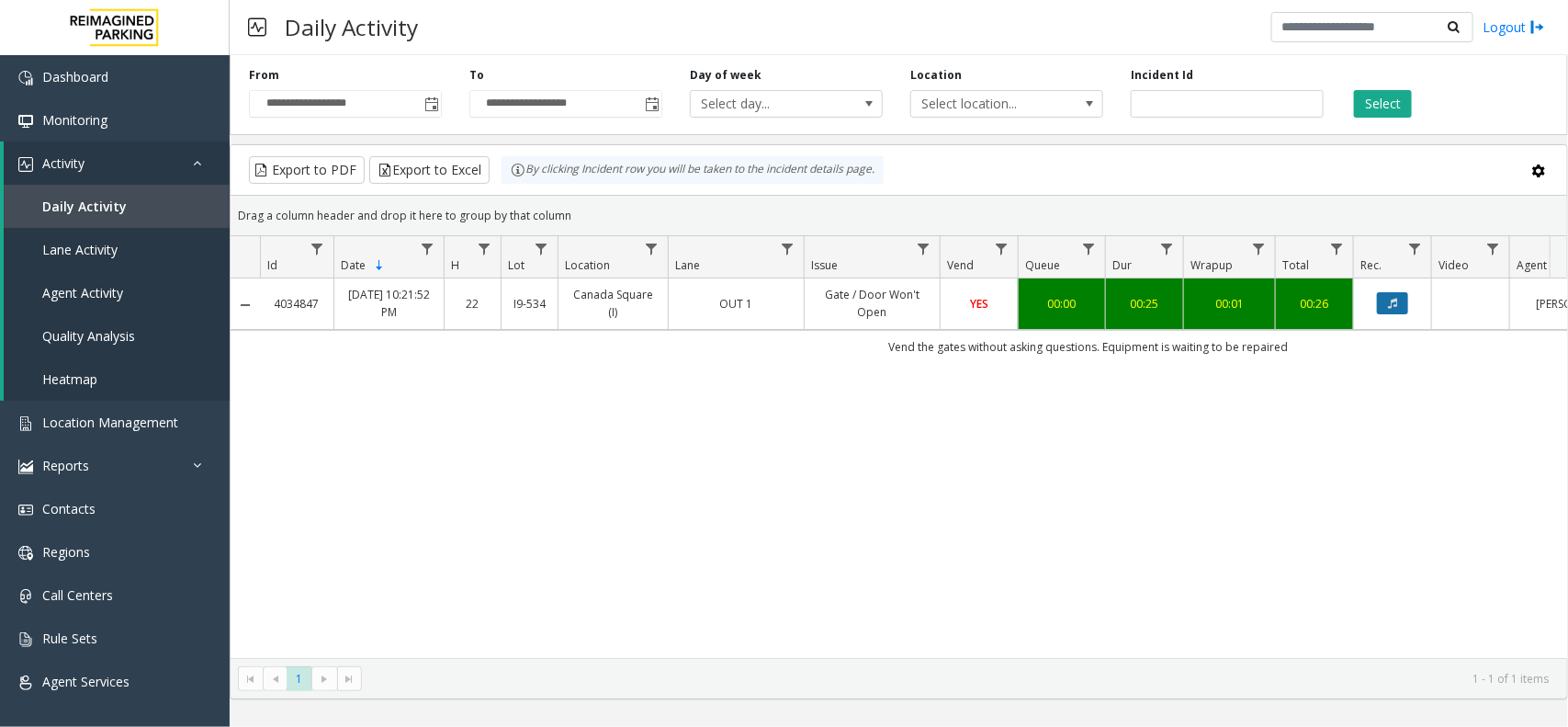 click 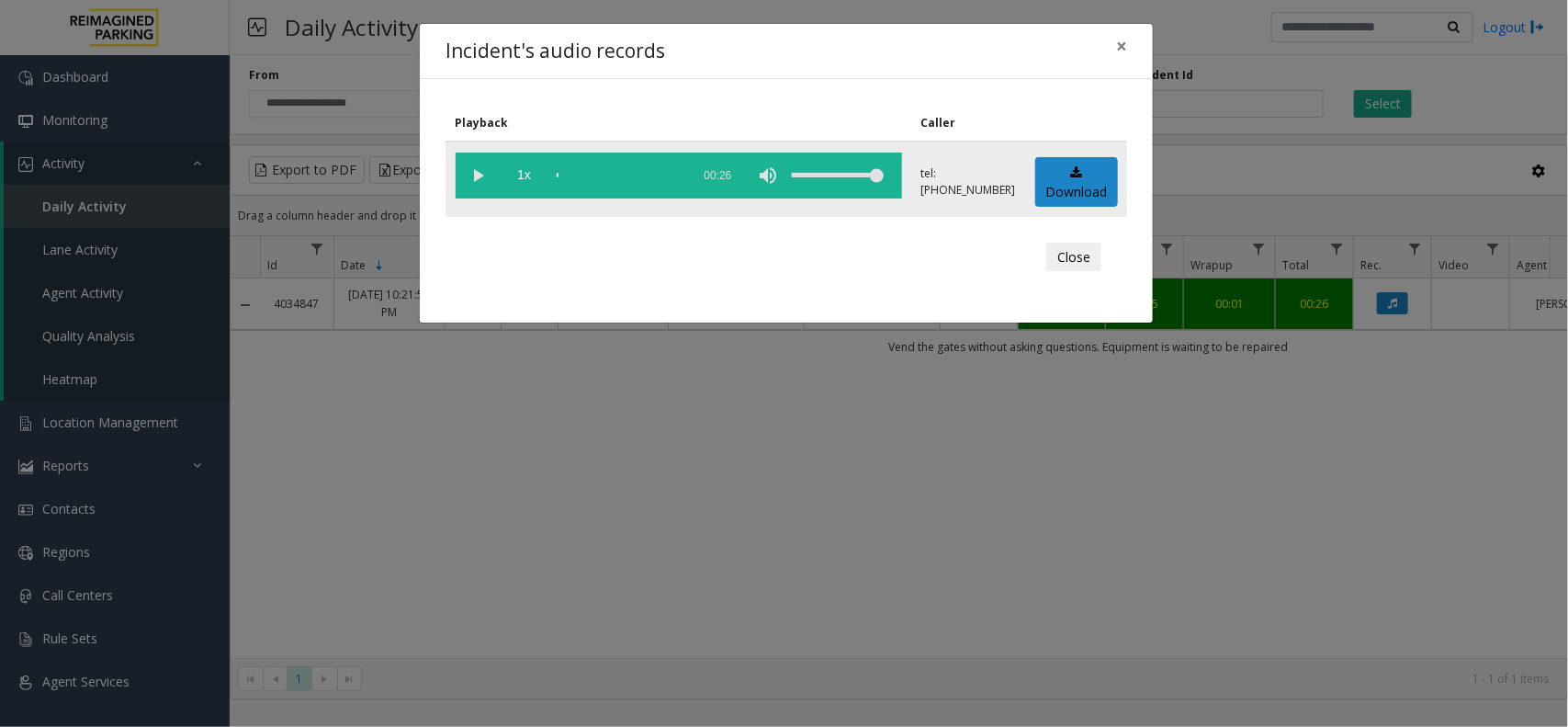 click 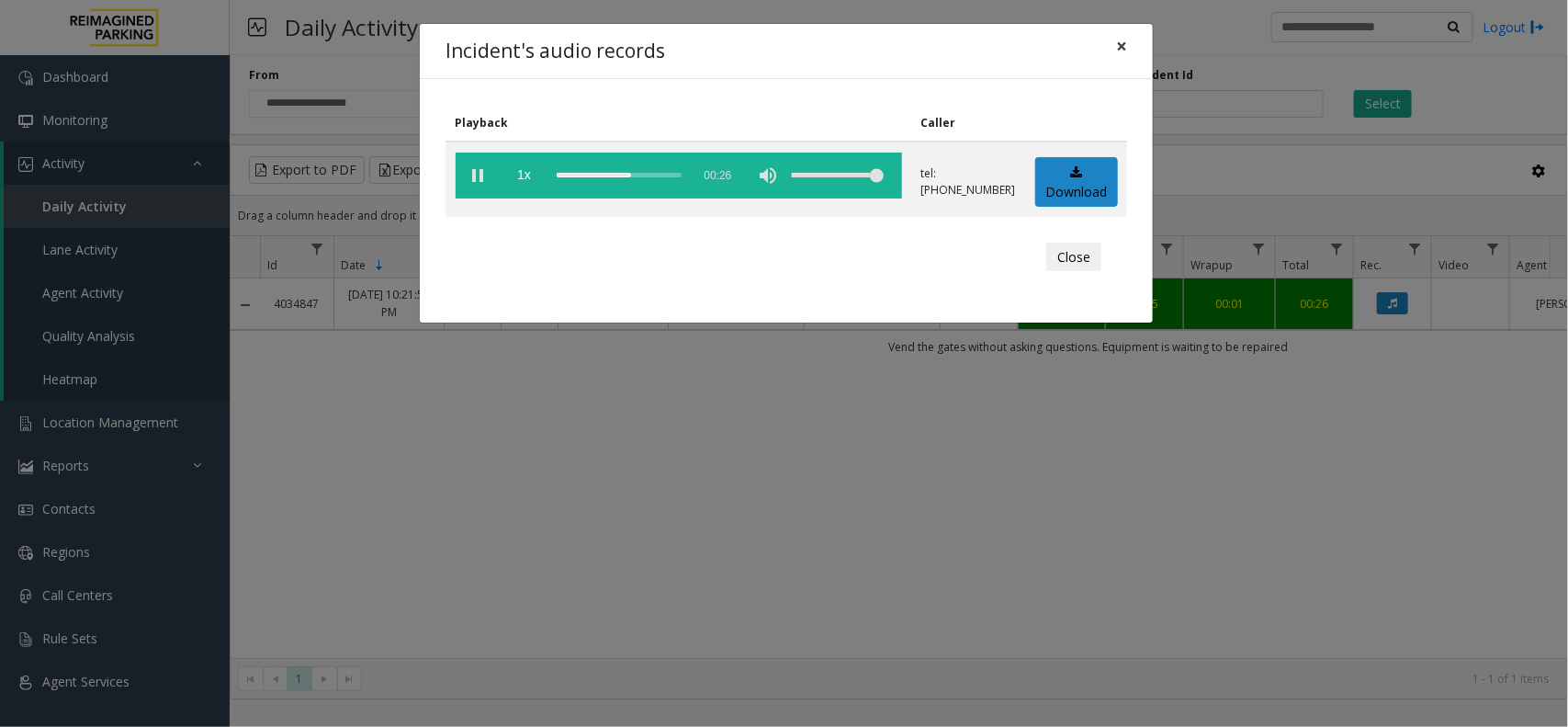 click on "×" 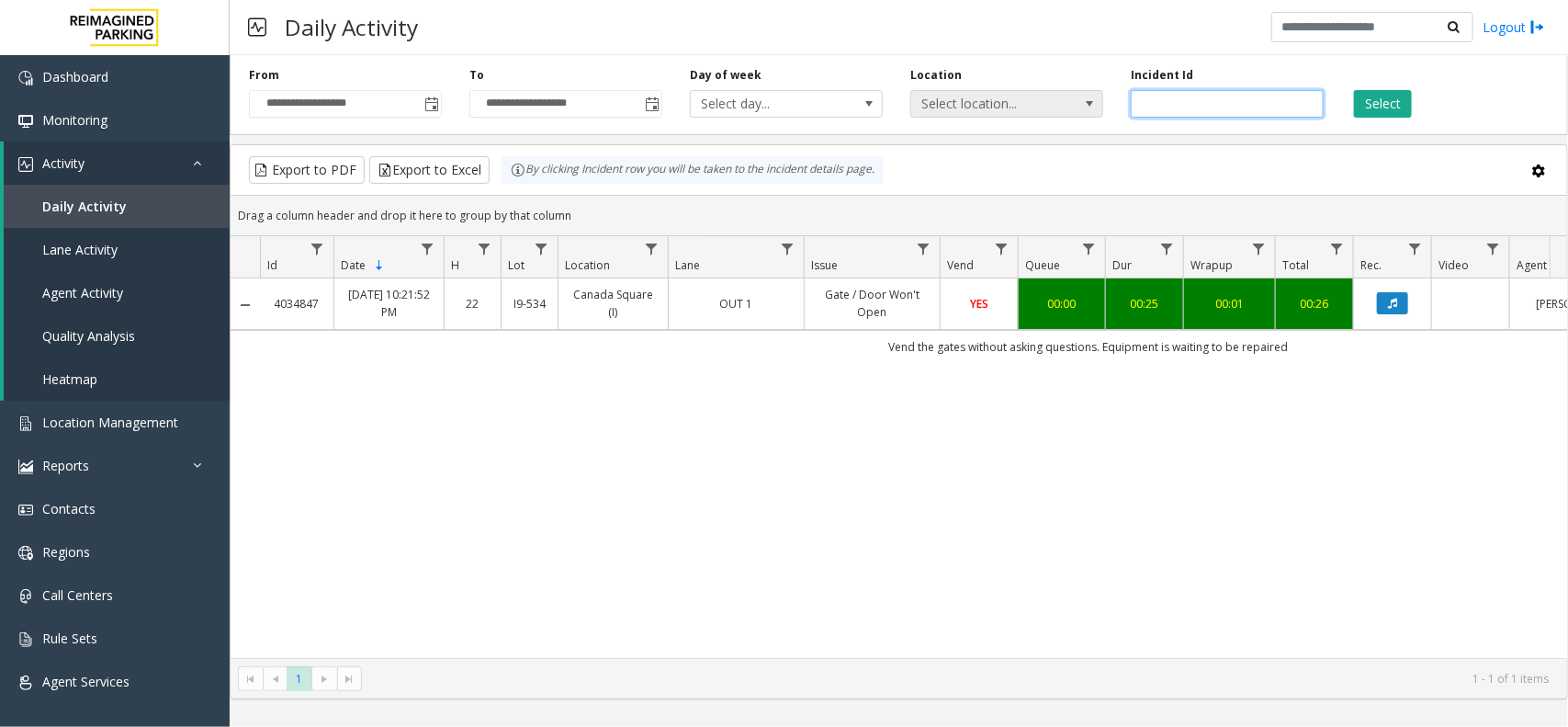 drag, startPoint x: 1208, startPoint y: 106, endPoint x: 1038, endPoint y: 106, distance: 170 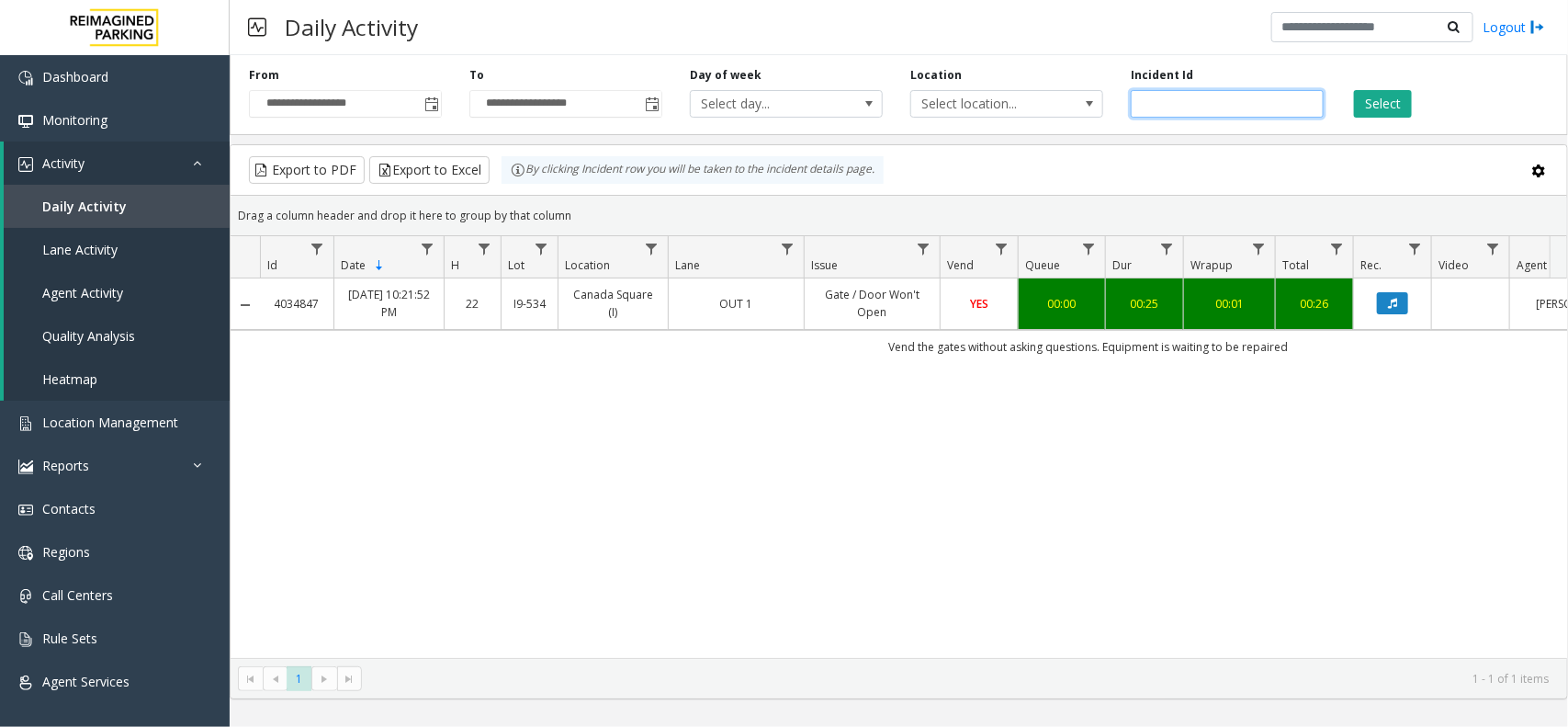 paste 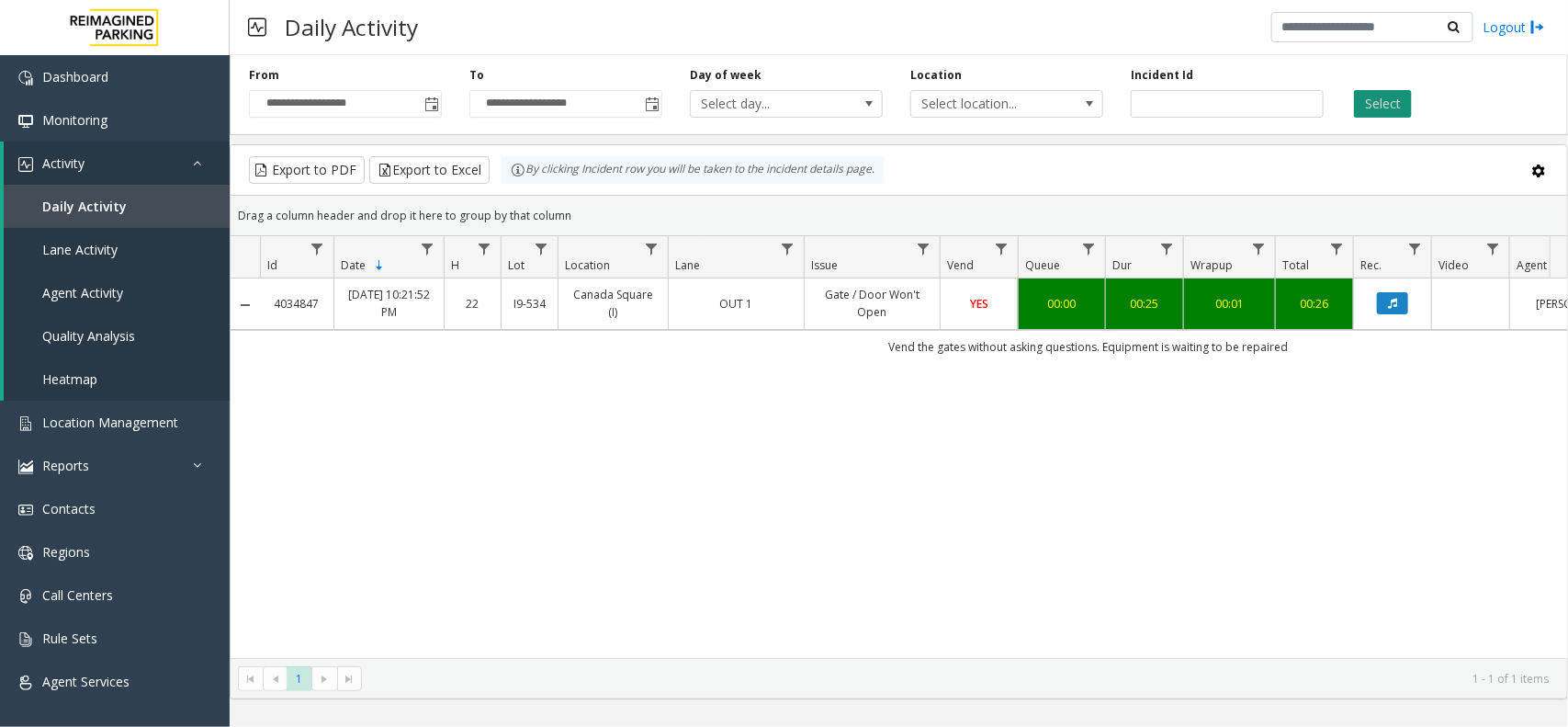 click on "Select" 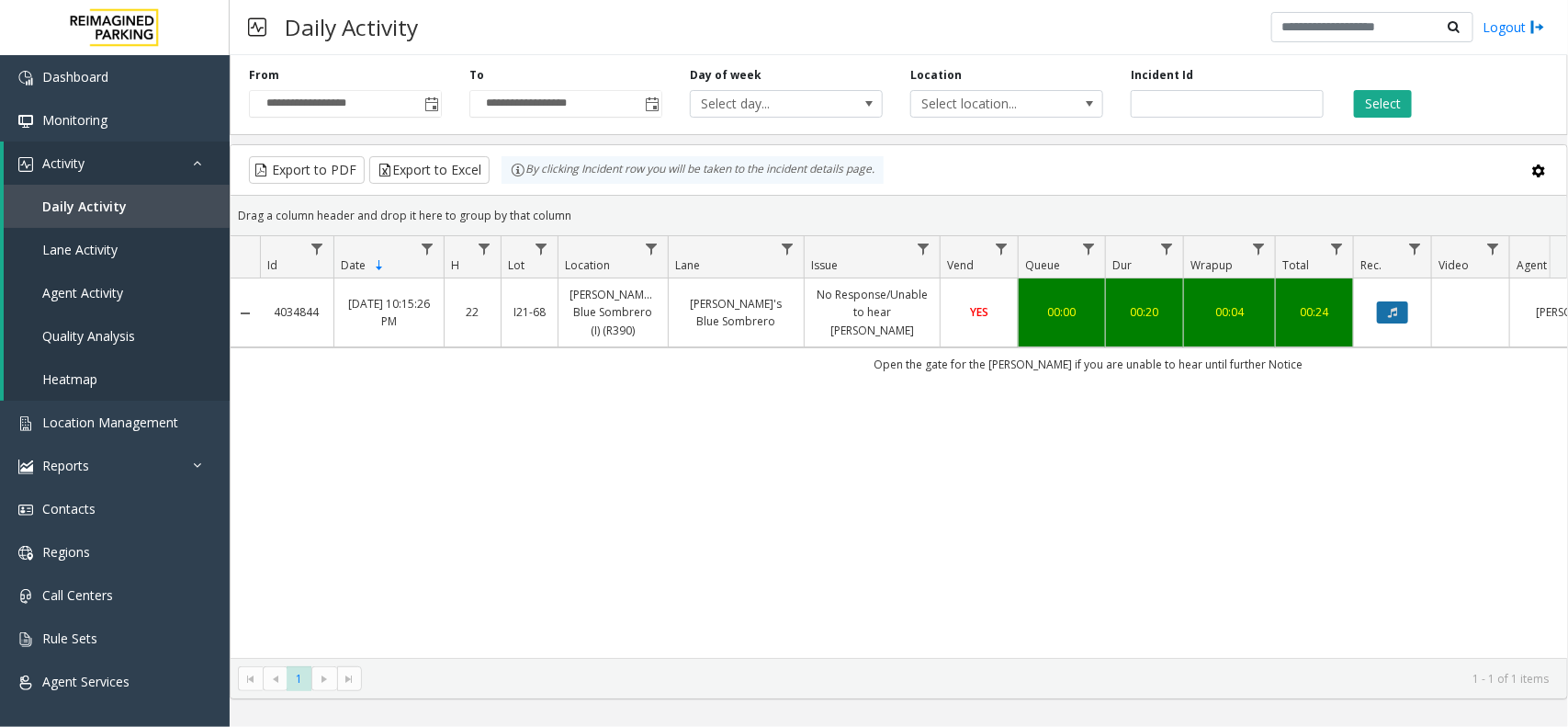 click 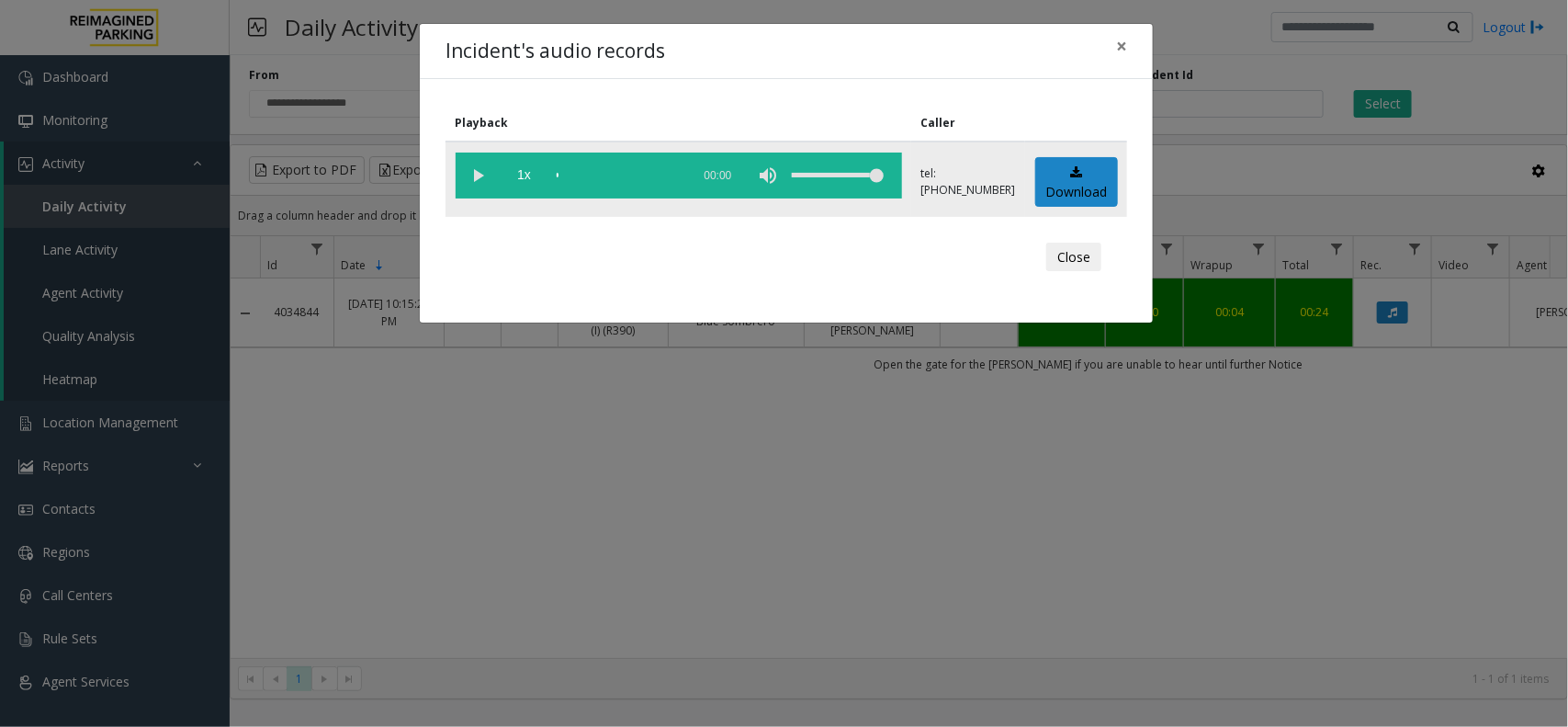 click 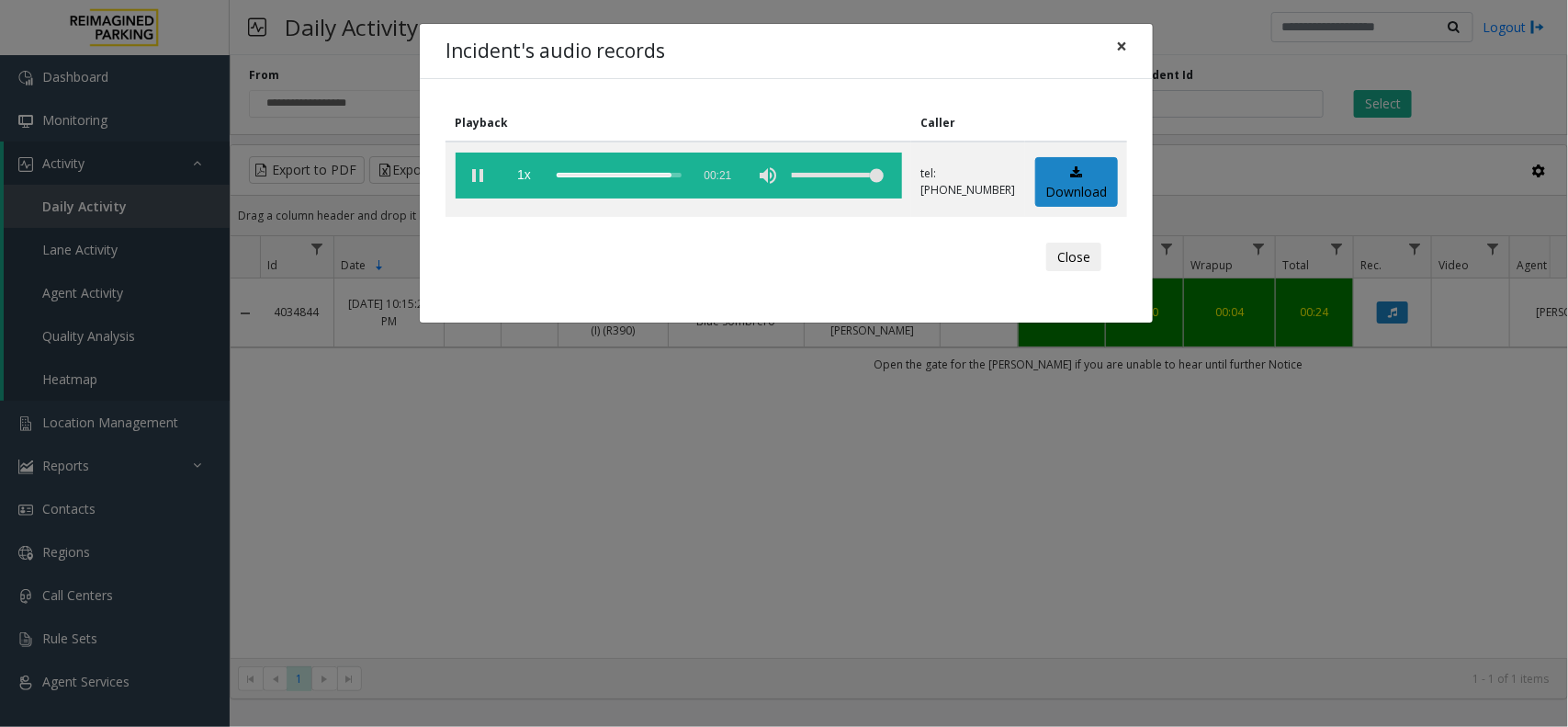 click on "×" 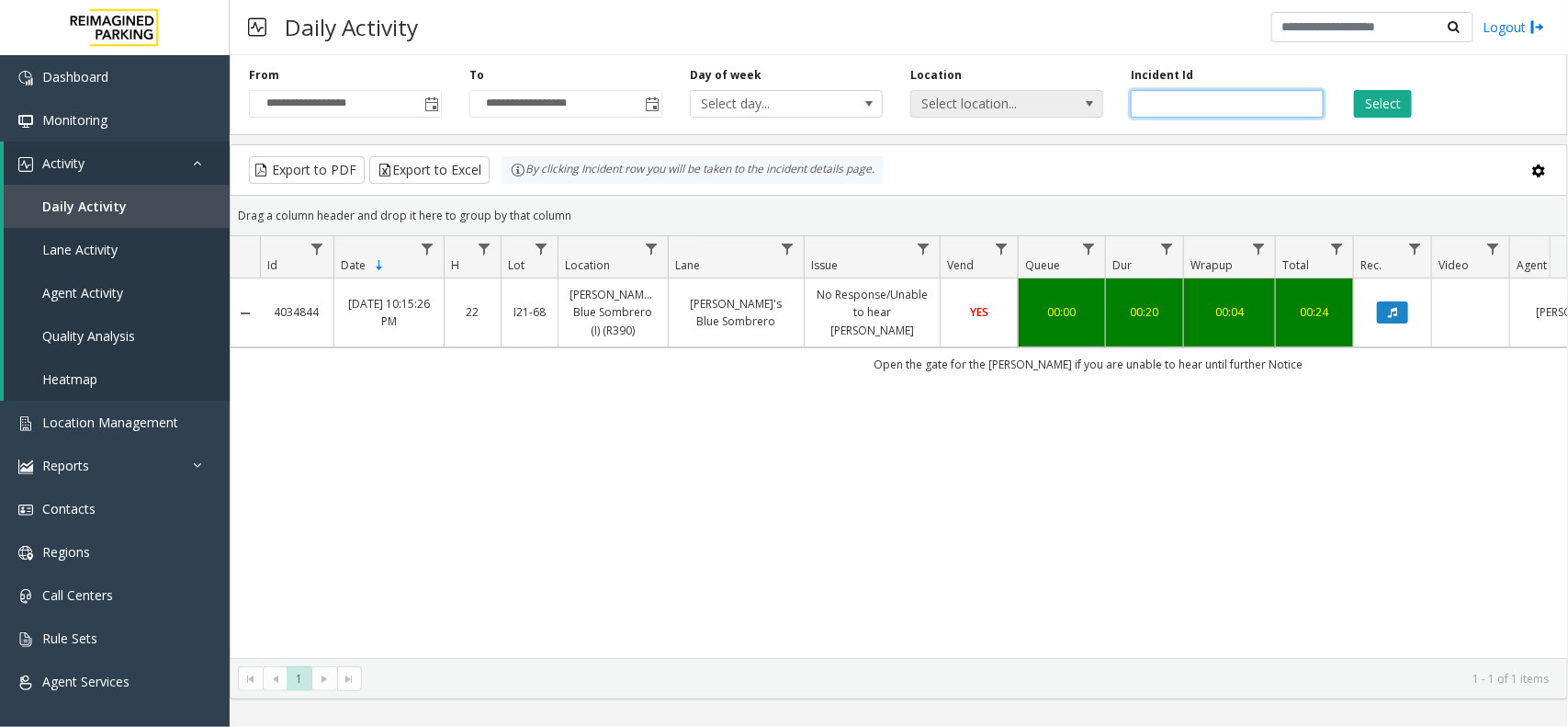 drag, startPoint x: 1222, startPoint y: 111, endPoint x: 1087, endPoint y: 101, distance: 135.37 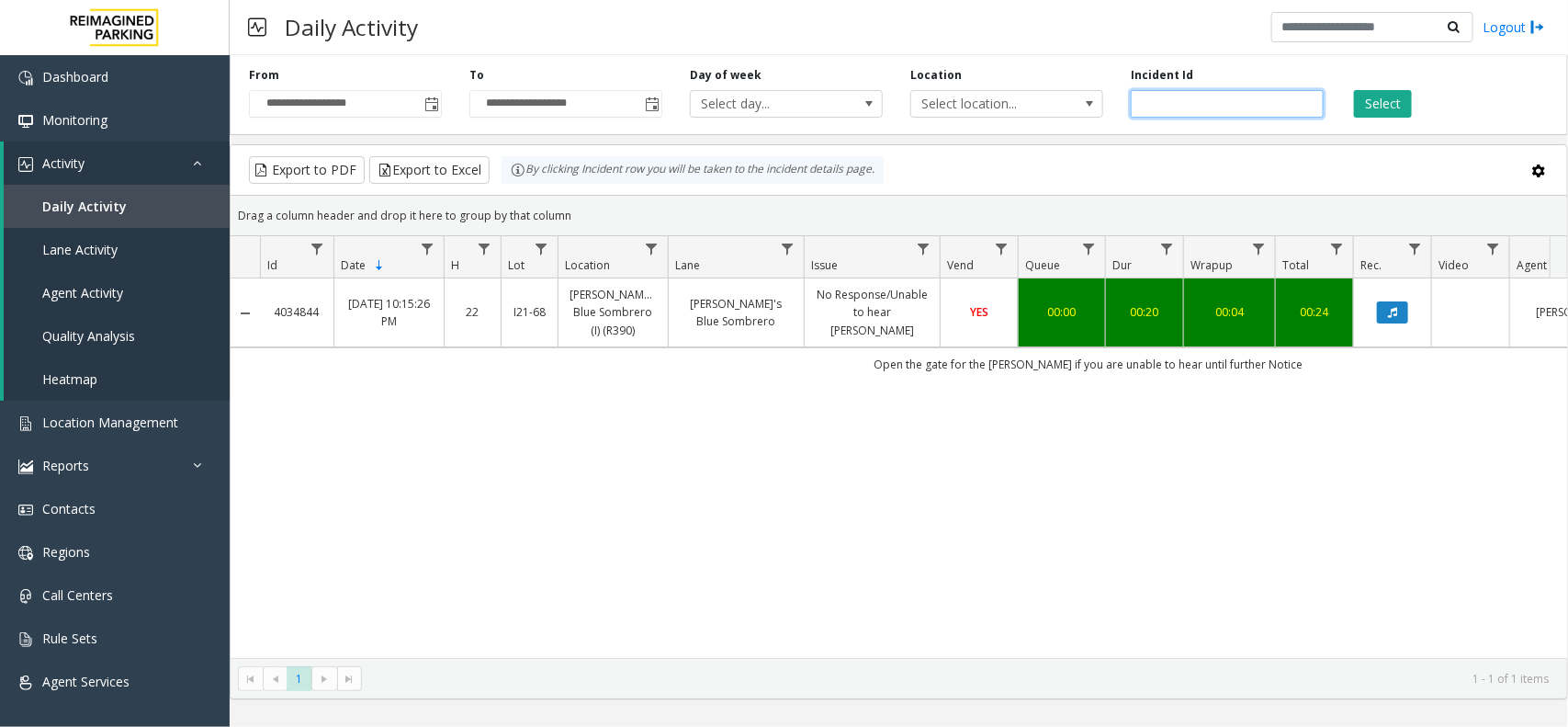 paste 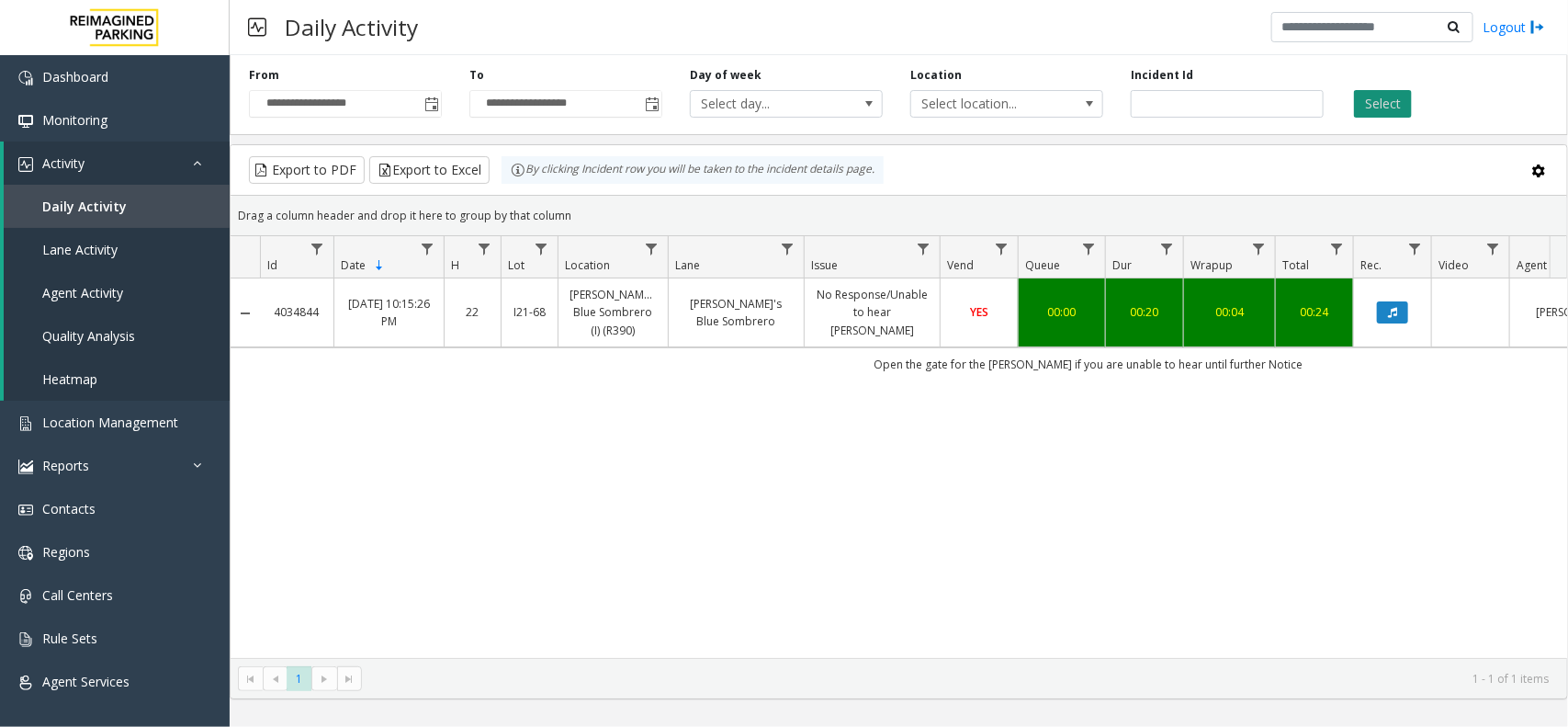 click on "Select" 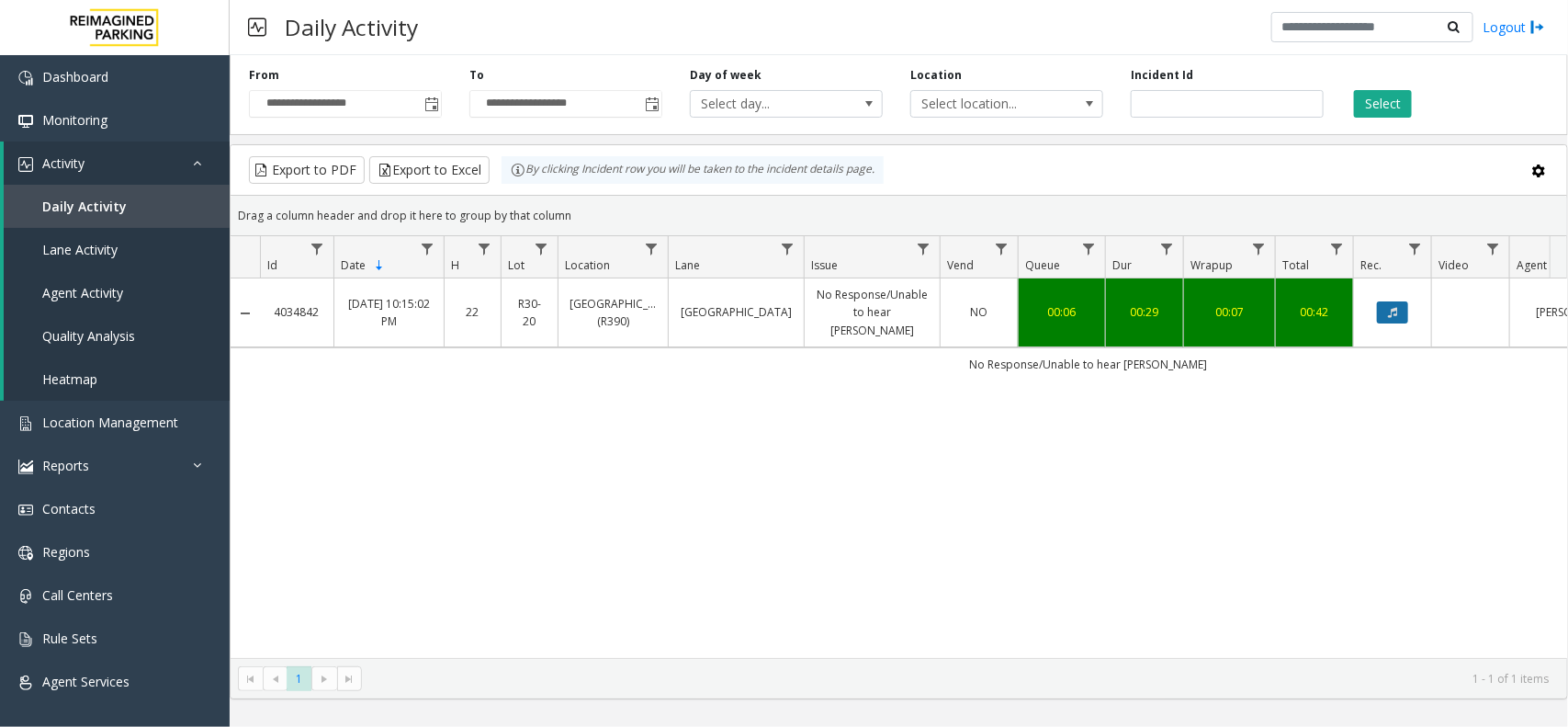 click 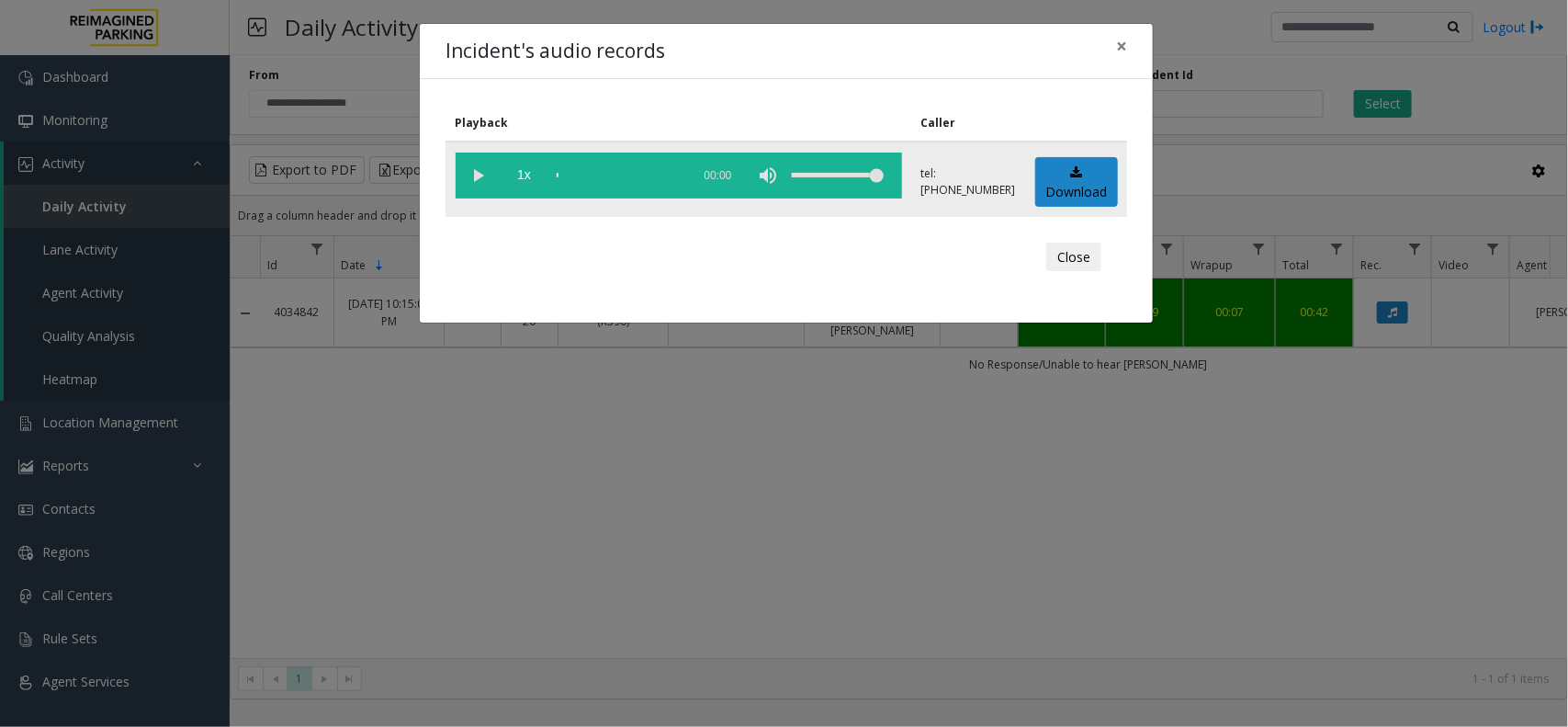 click 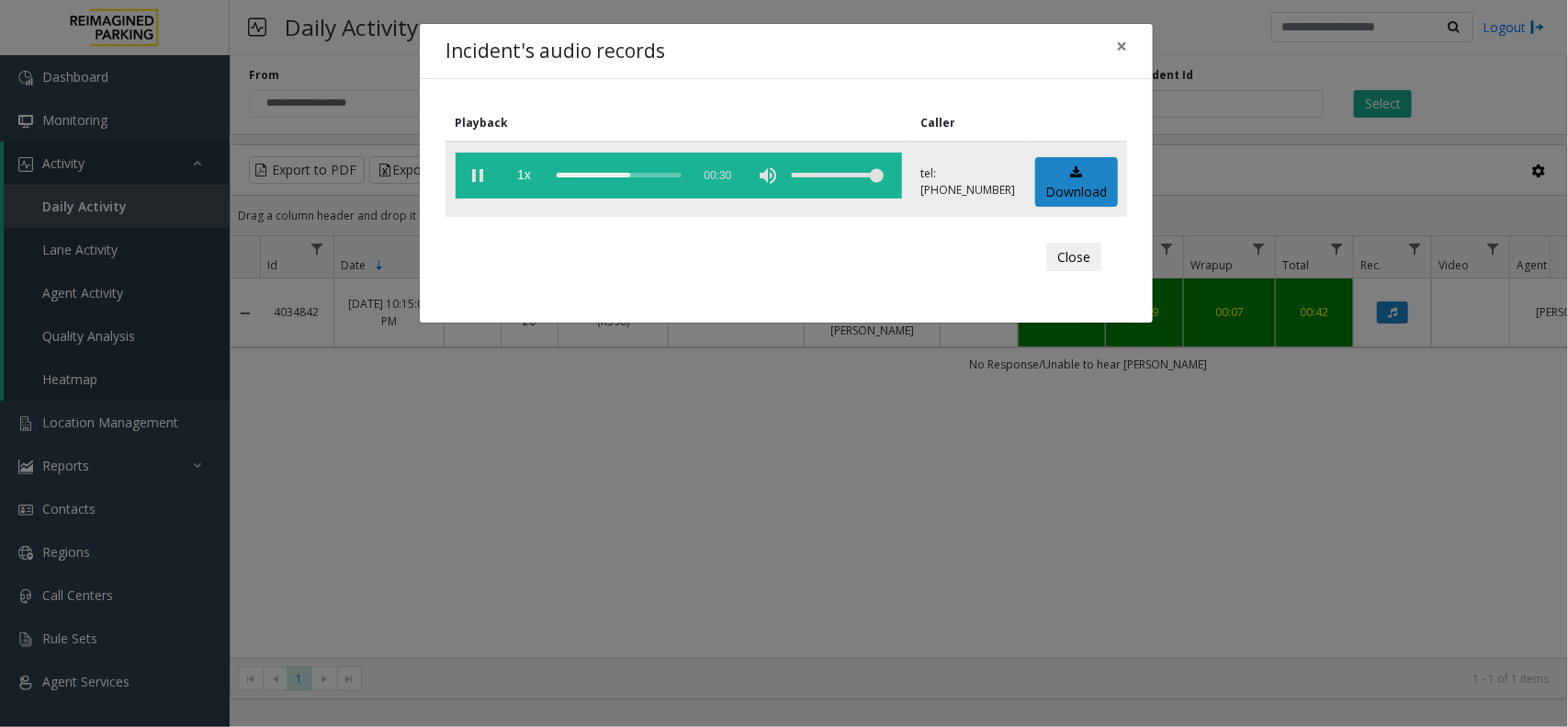 click 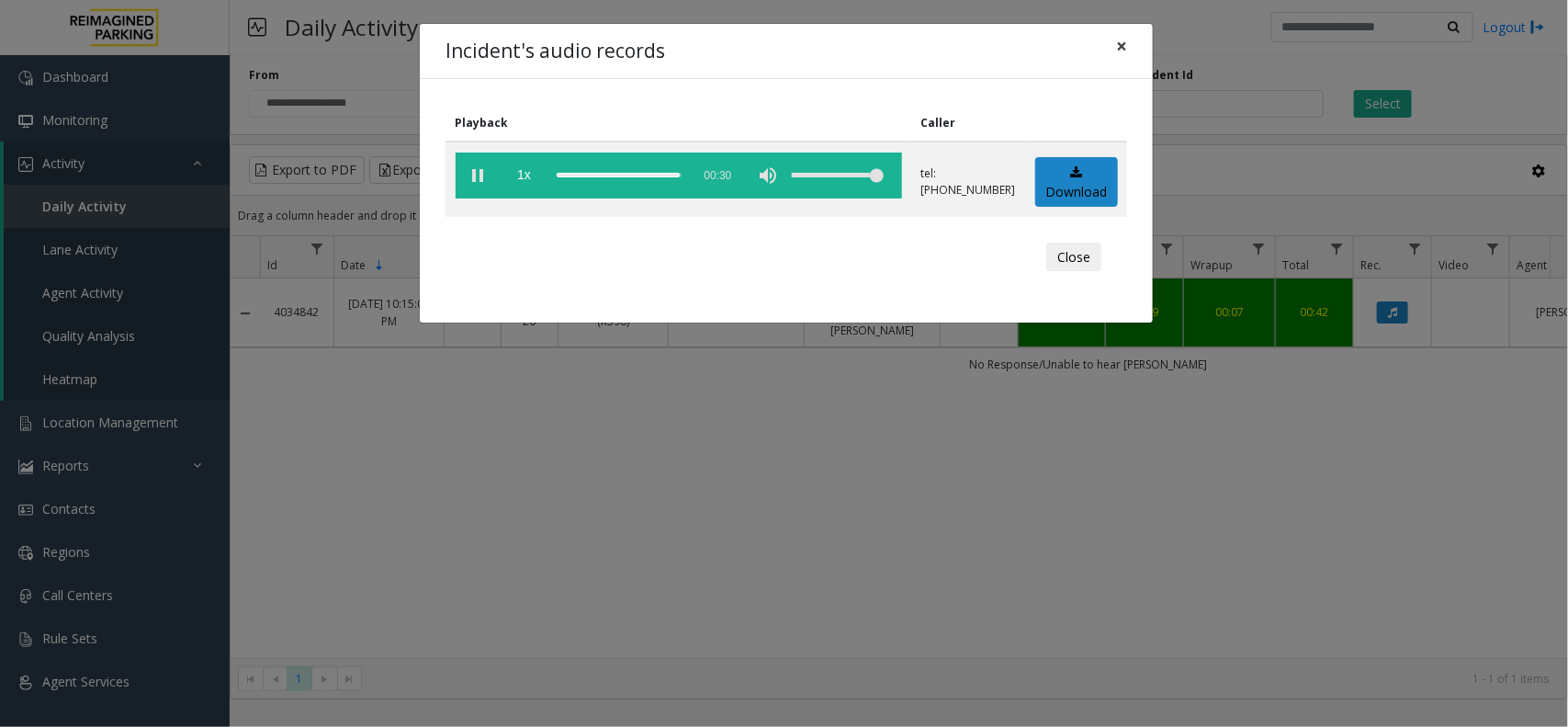 click on "×" 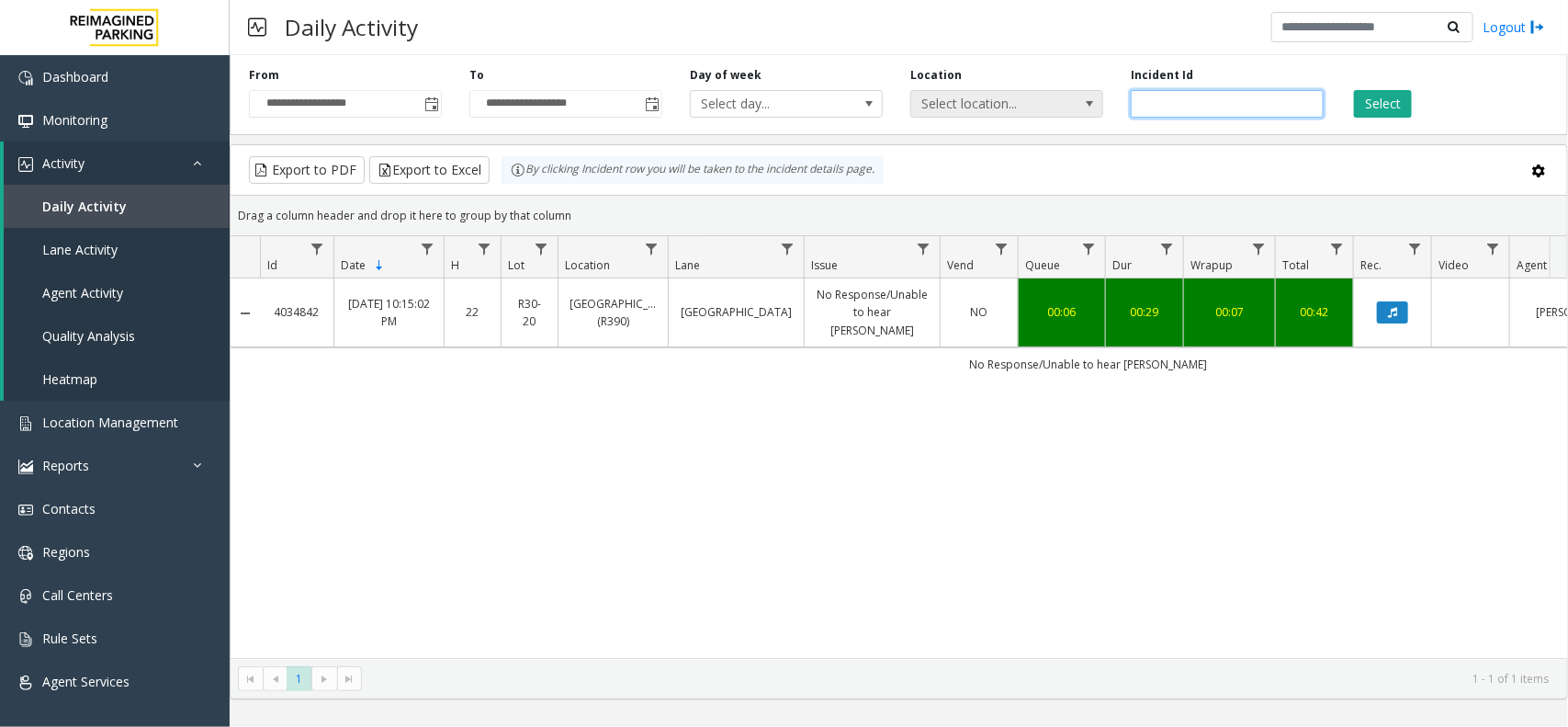drag, startPoint x: 1229, startPoint y: 107, endPoint x: 1077, endPoint y: 106, distance: 152.00329 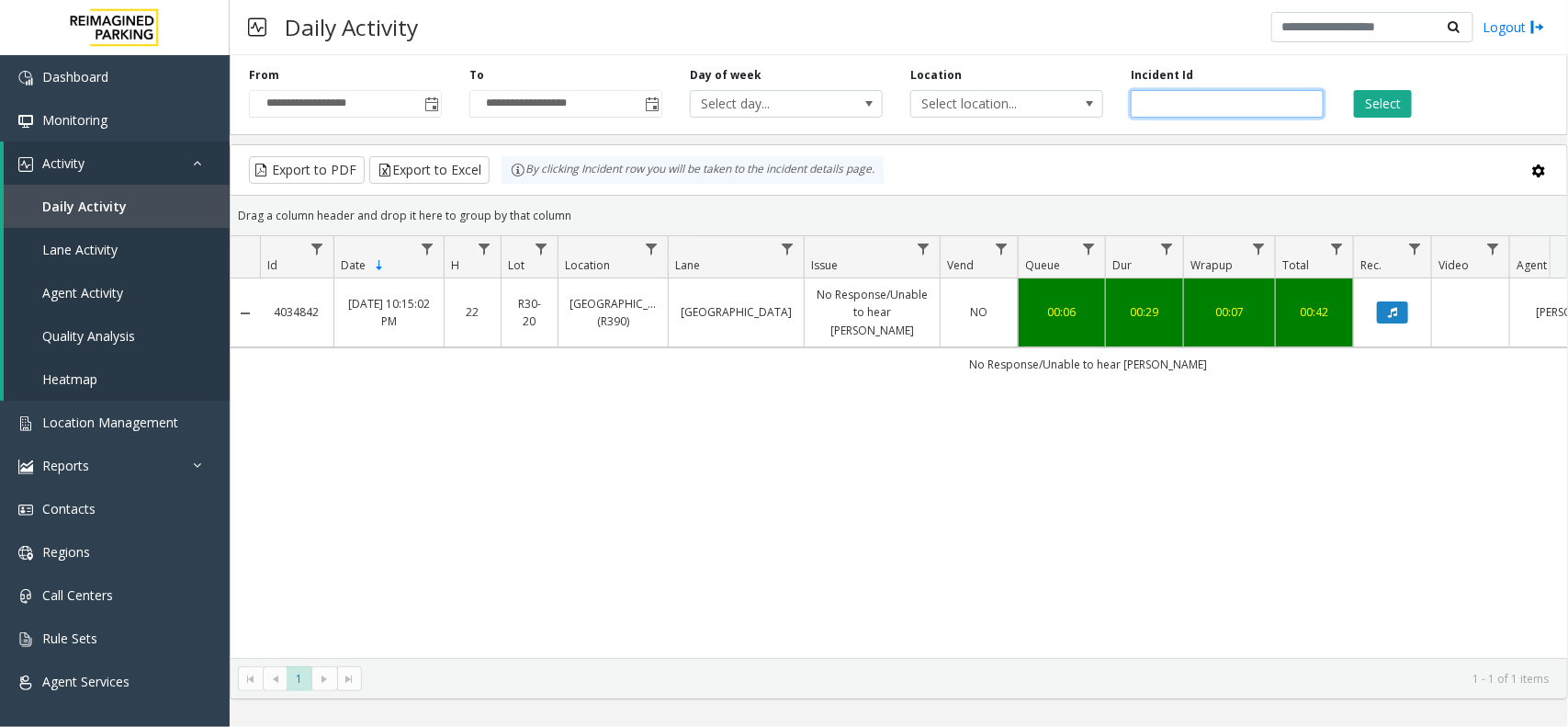 paste 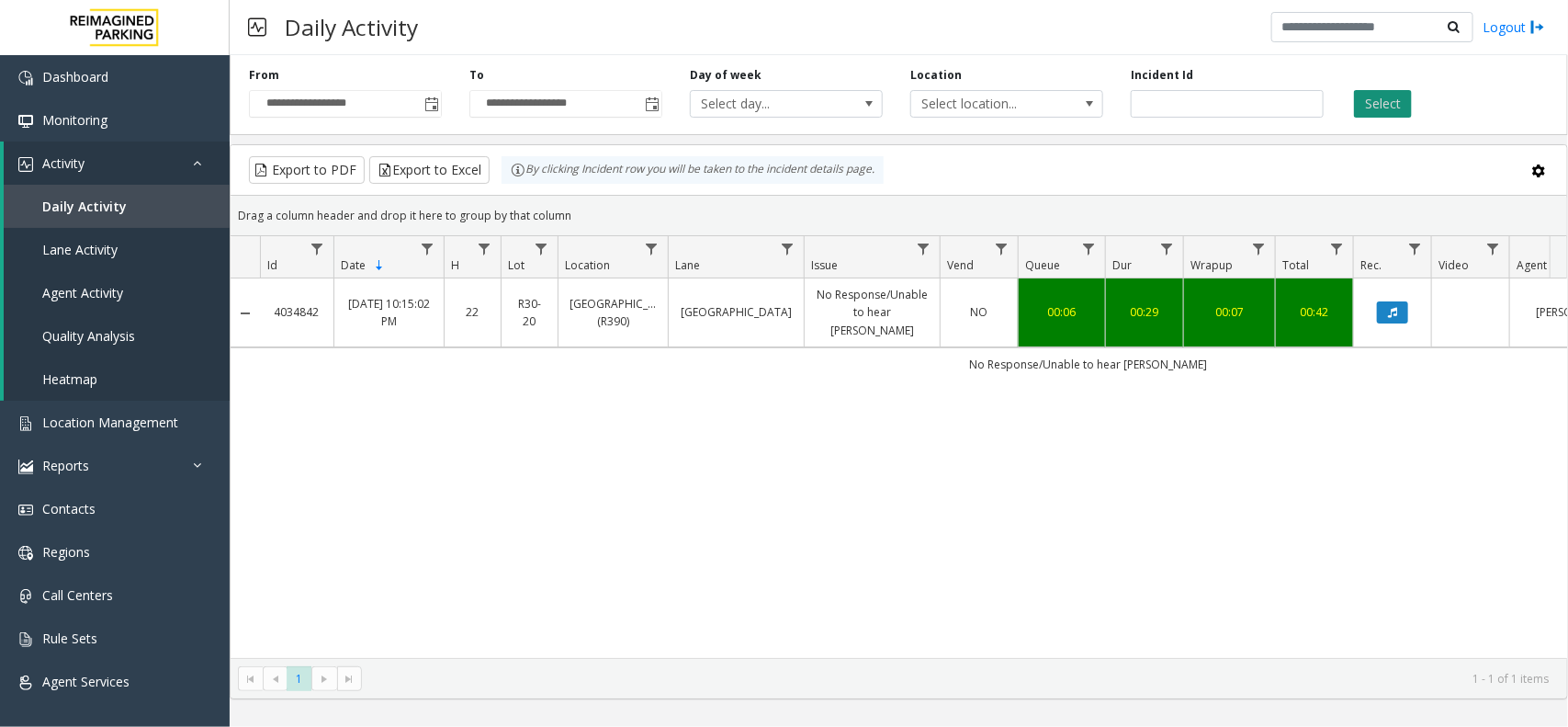 click on "Select" 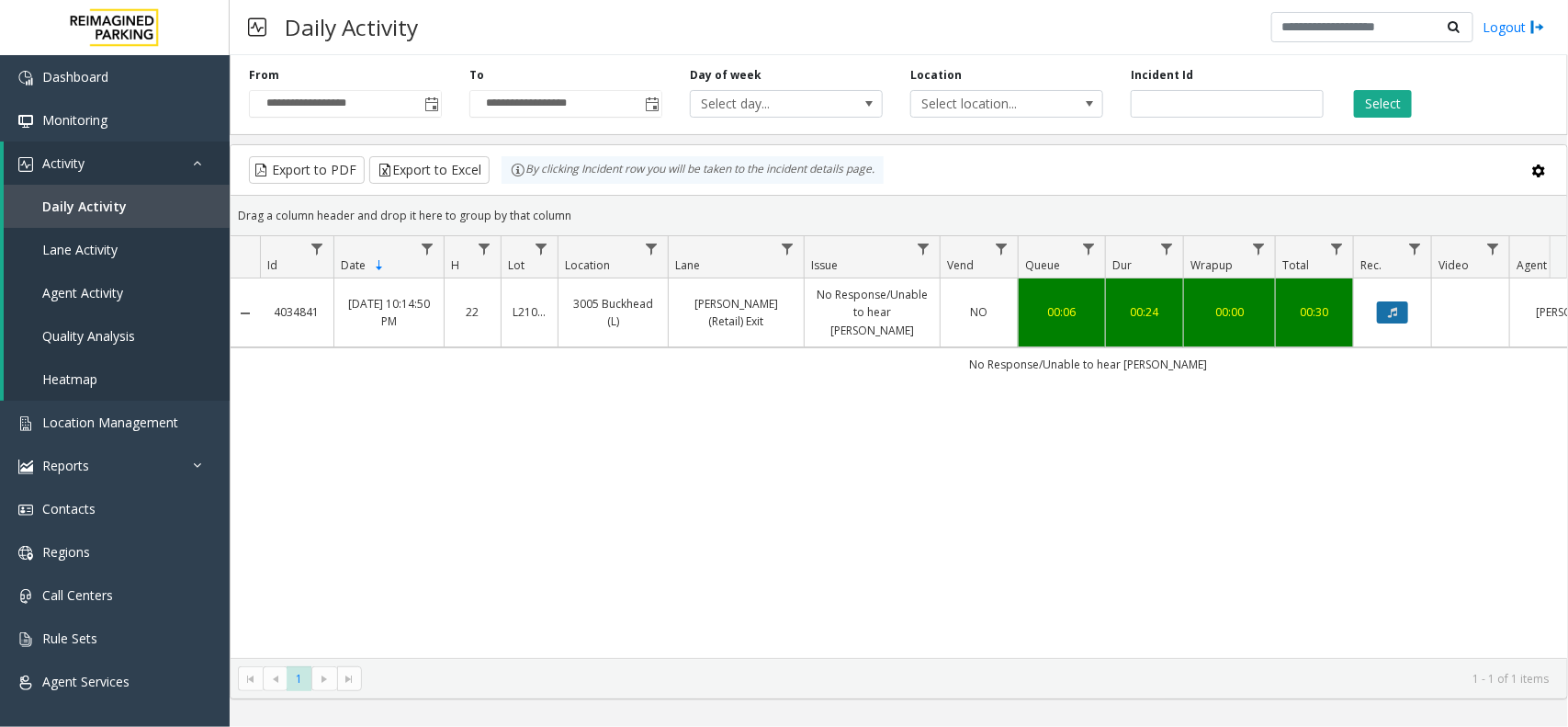 click 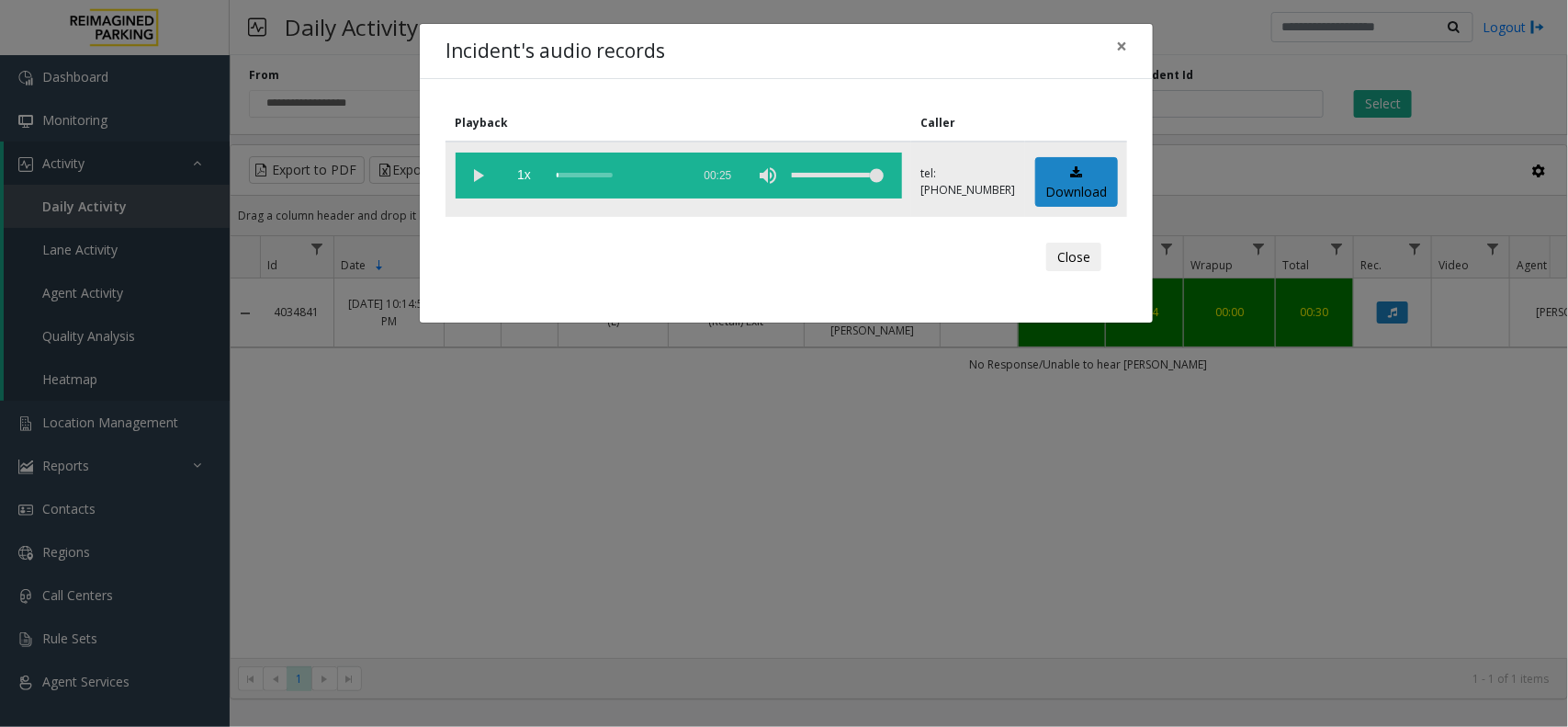 click 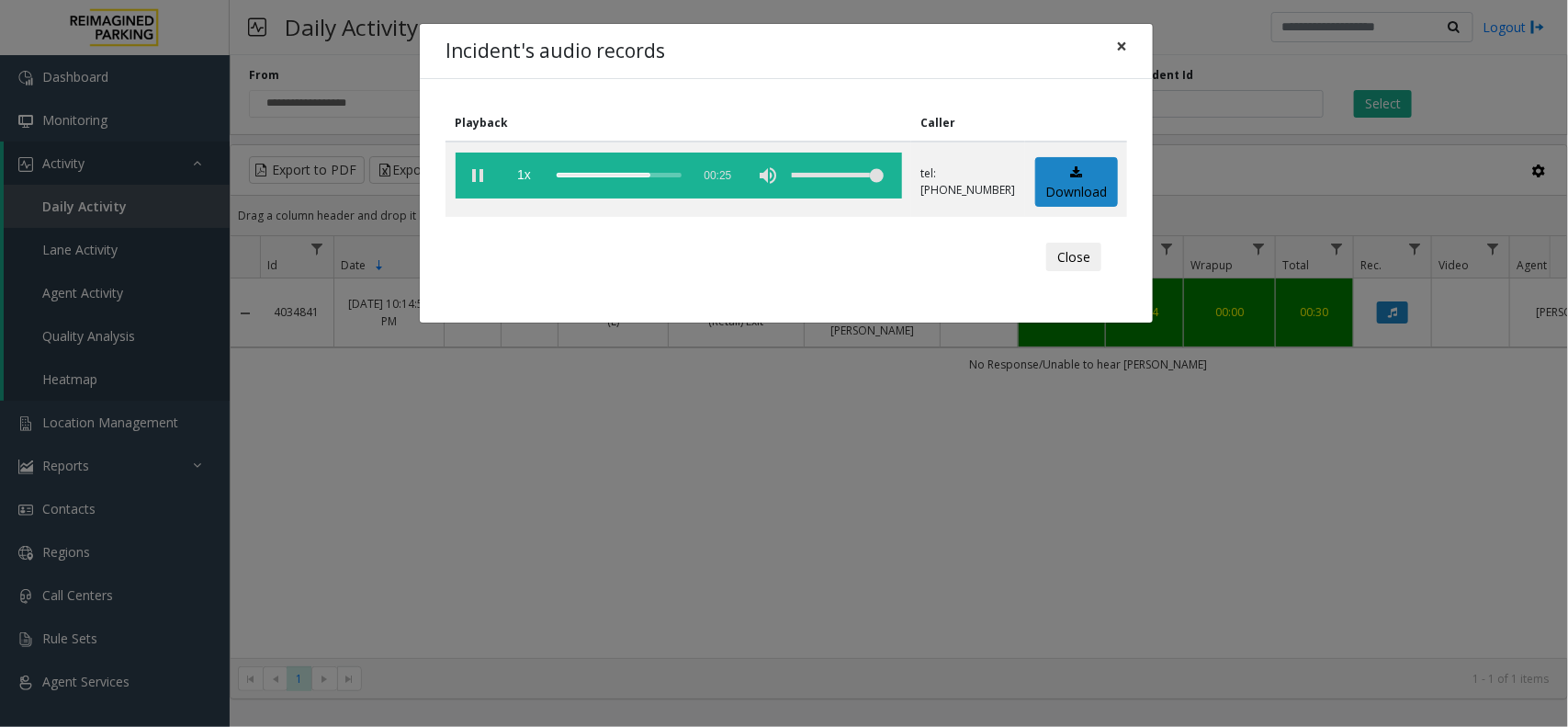 click on "×" 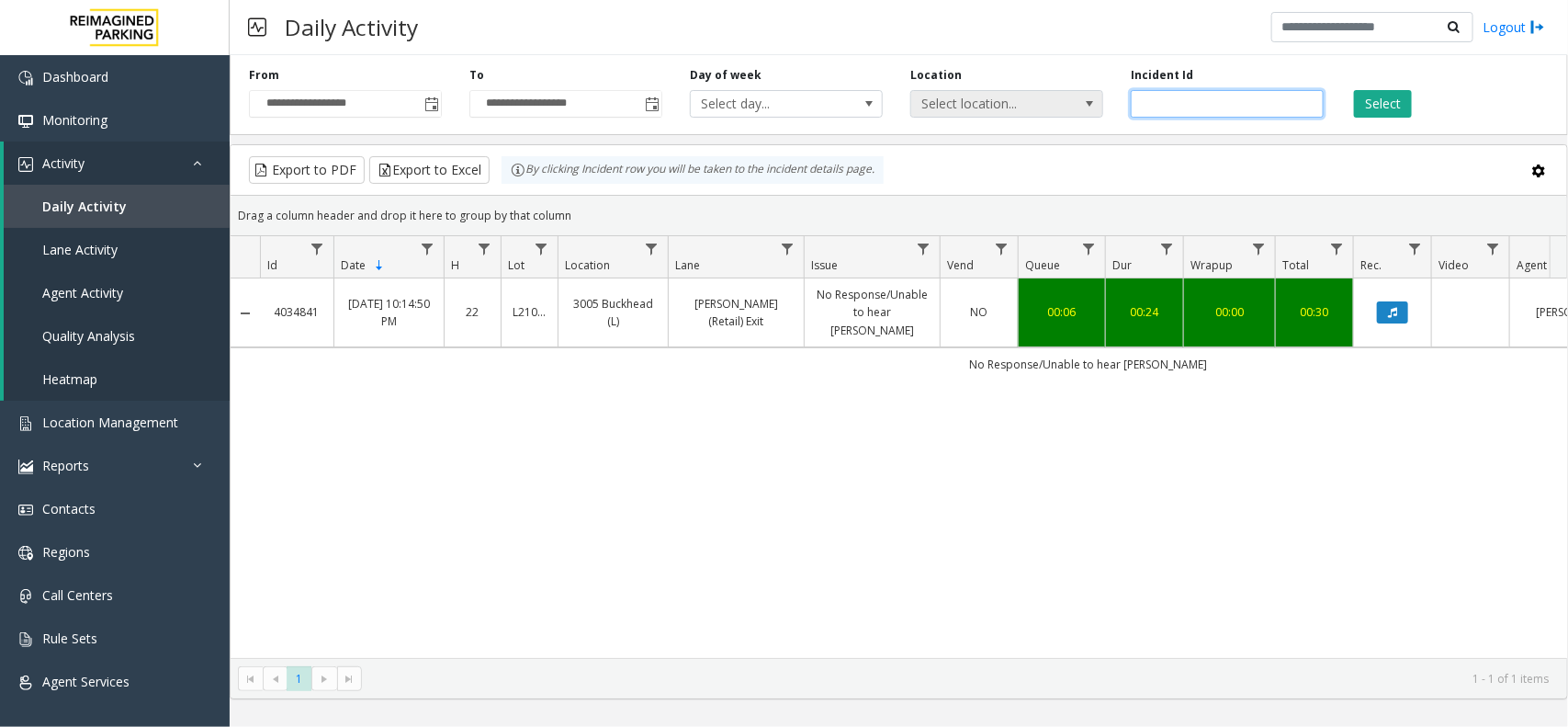 drag, startPoint x: 1232, startPoint y: 99, endPoint x: 1071, endPoint y: 107, distance: 161.19864 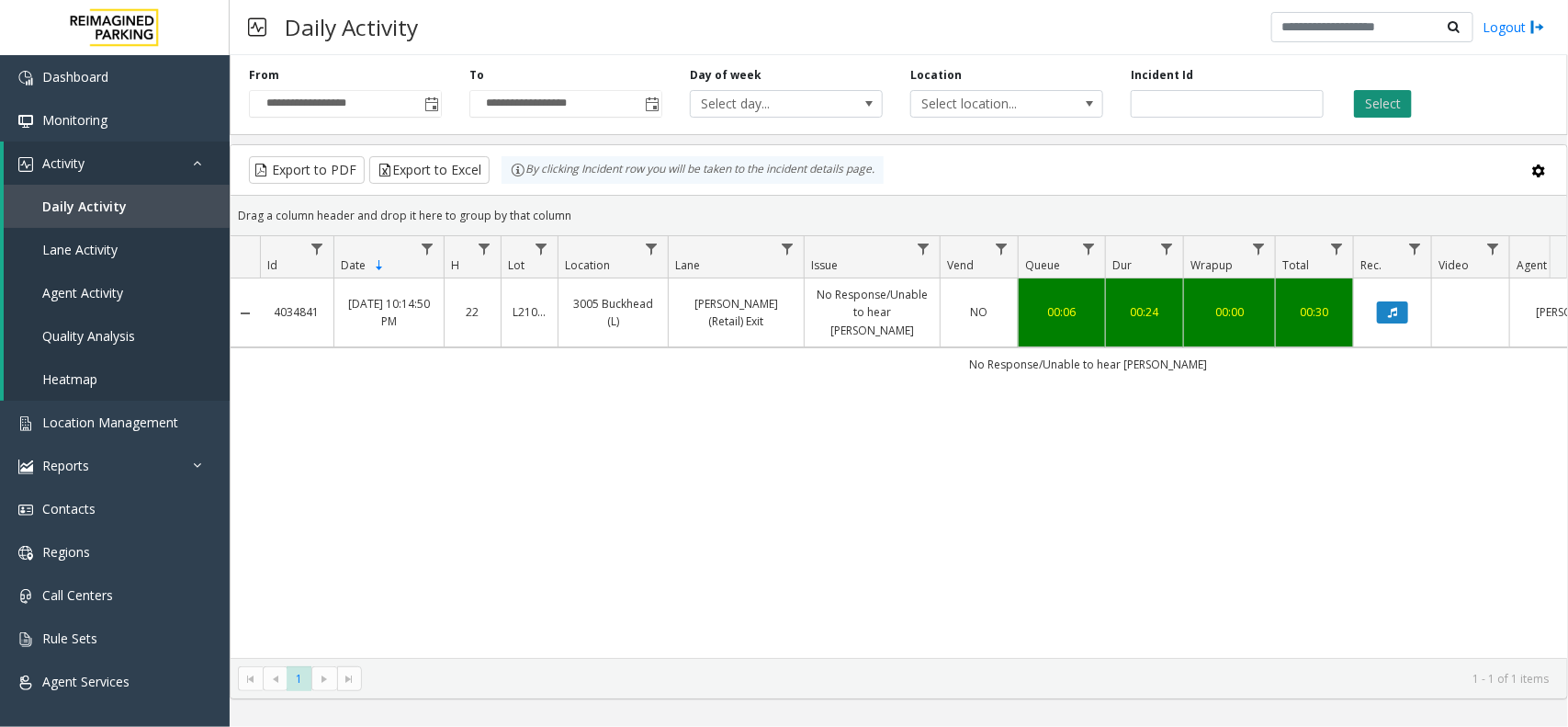click on "Select" 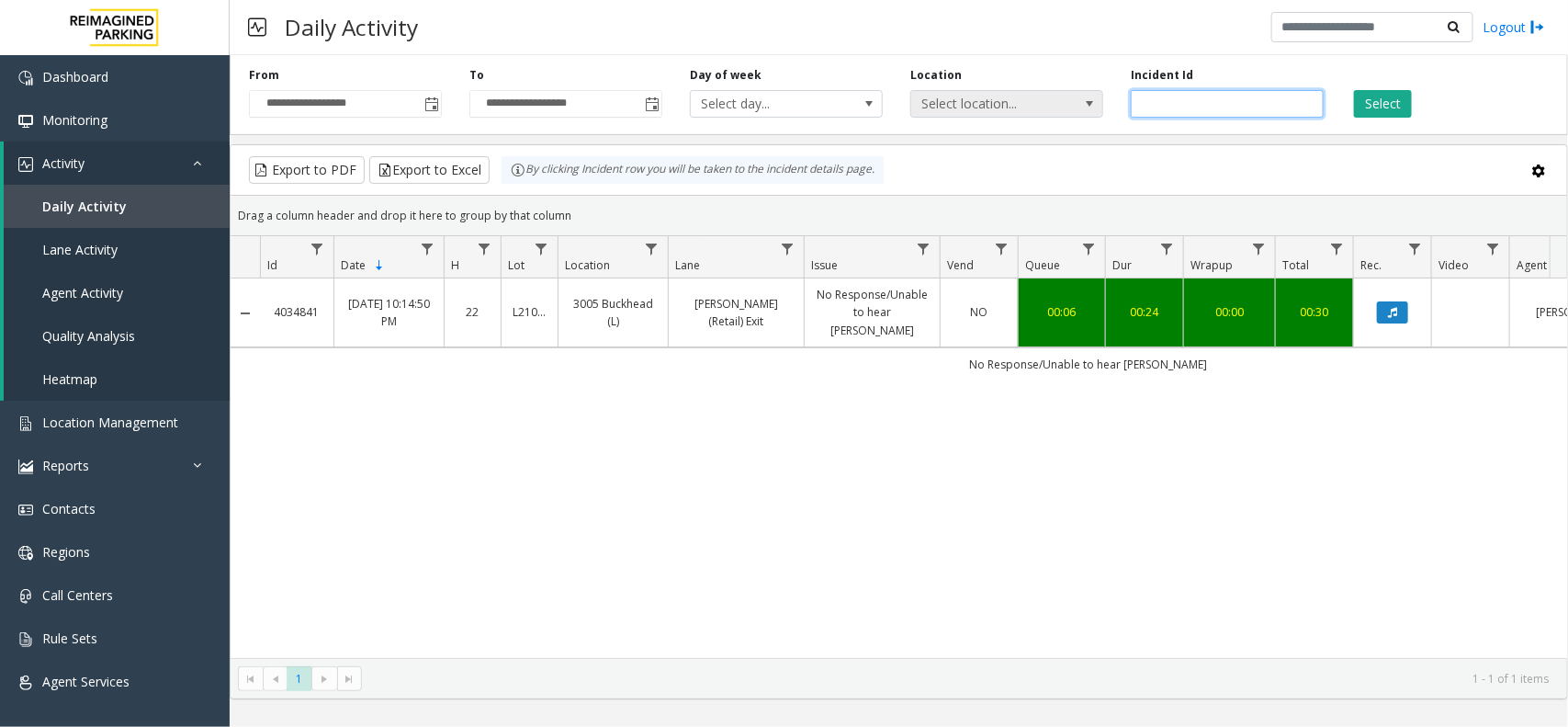 drag, startPoint x: 1241, startPoint y: 94, endPoint x: 1095, endPoint y: 117, distance: 147.80054 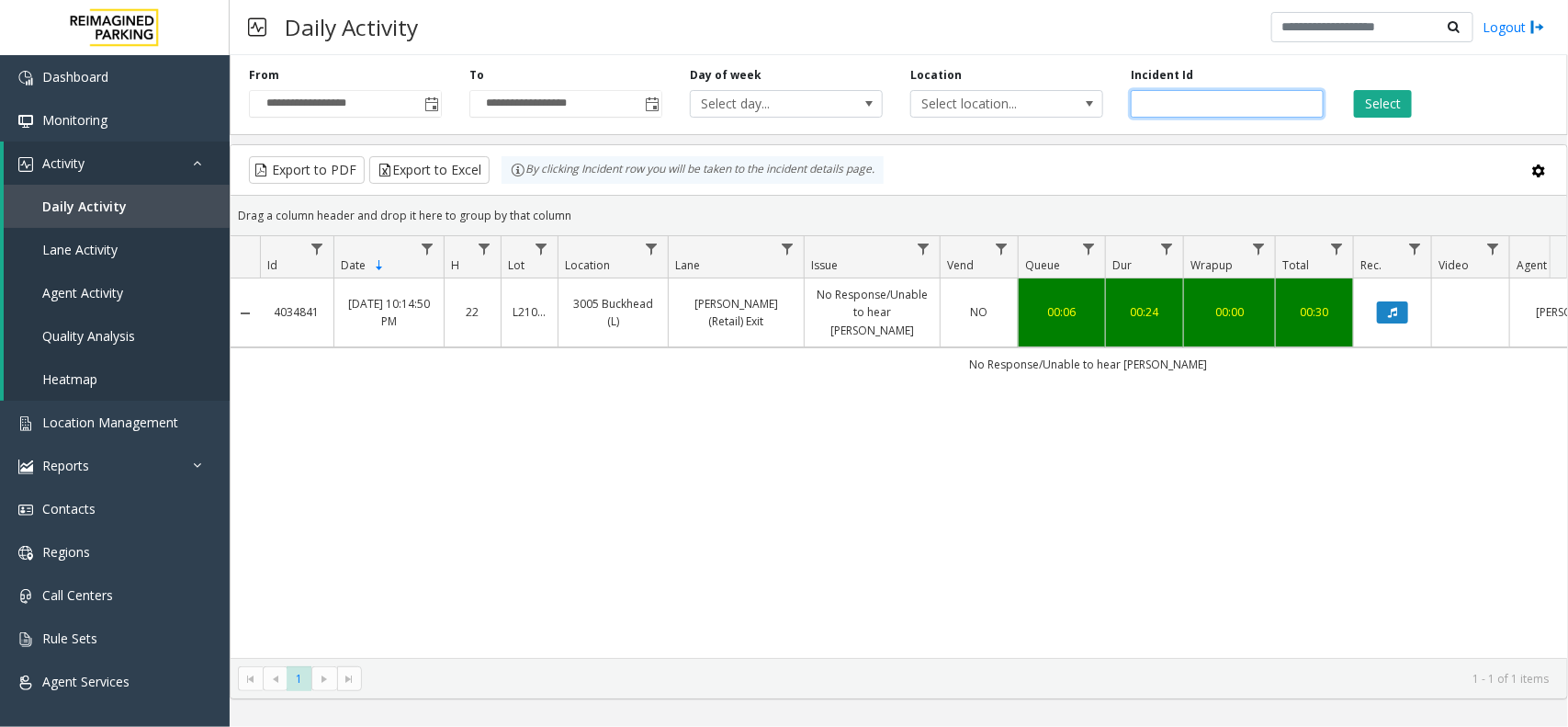 paste 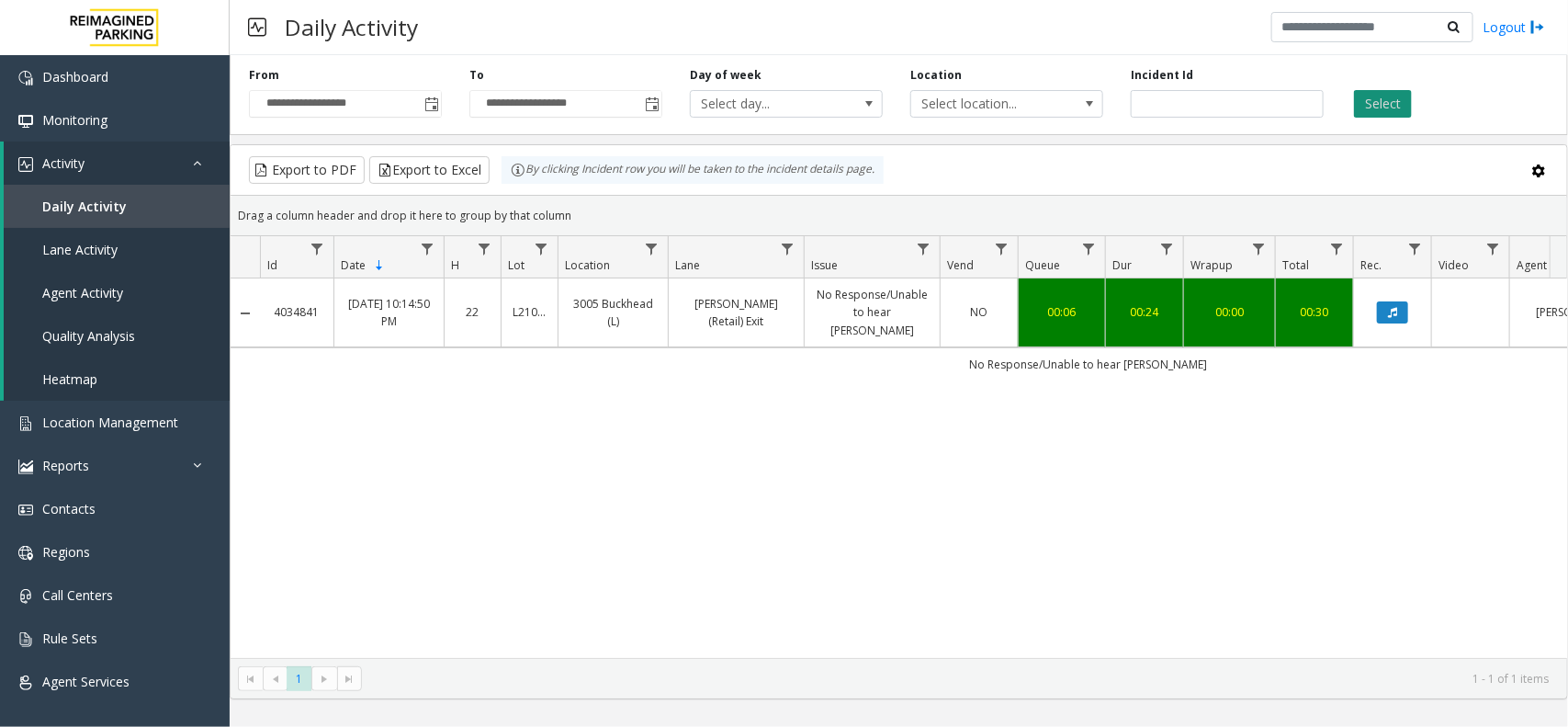 click on "Select" 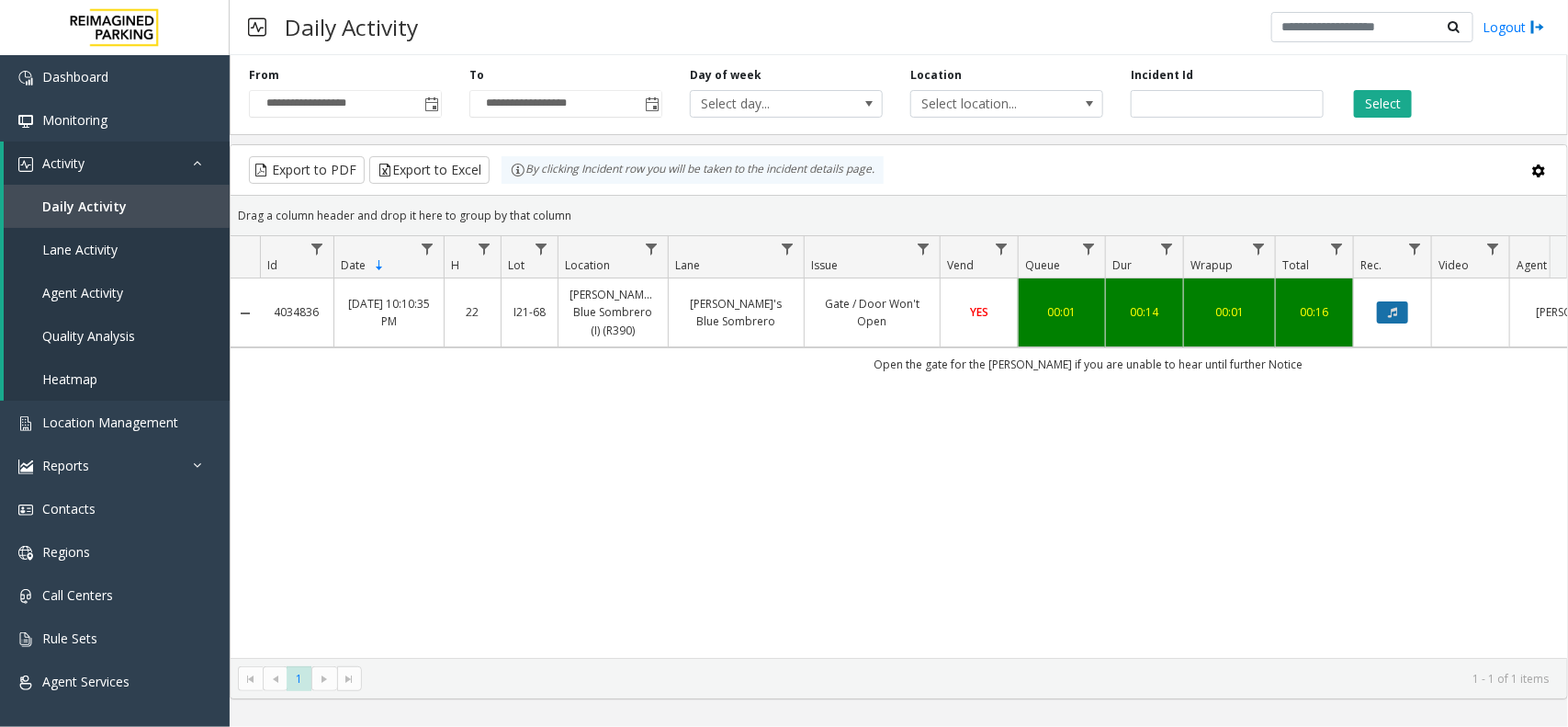 click 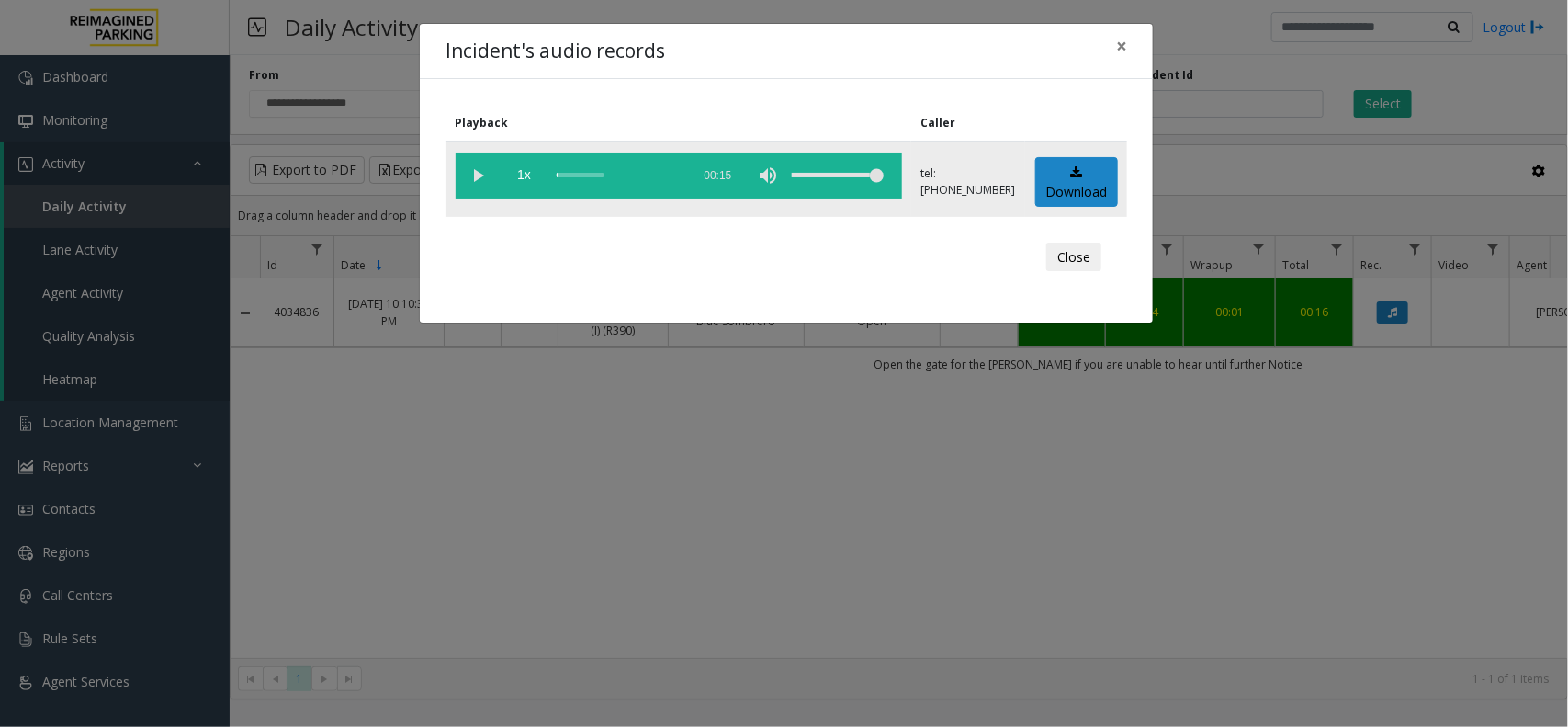 click 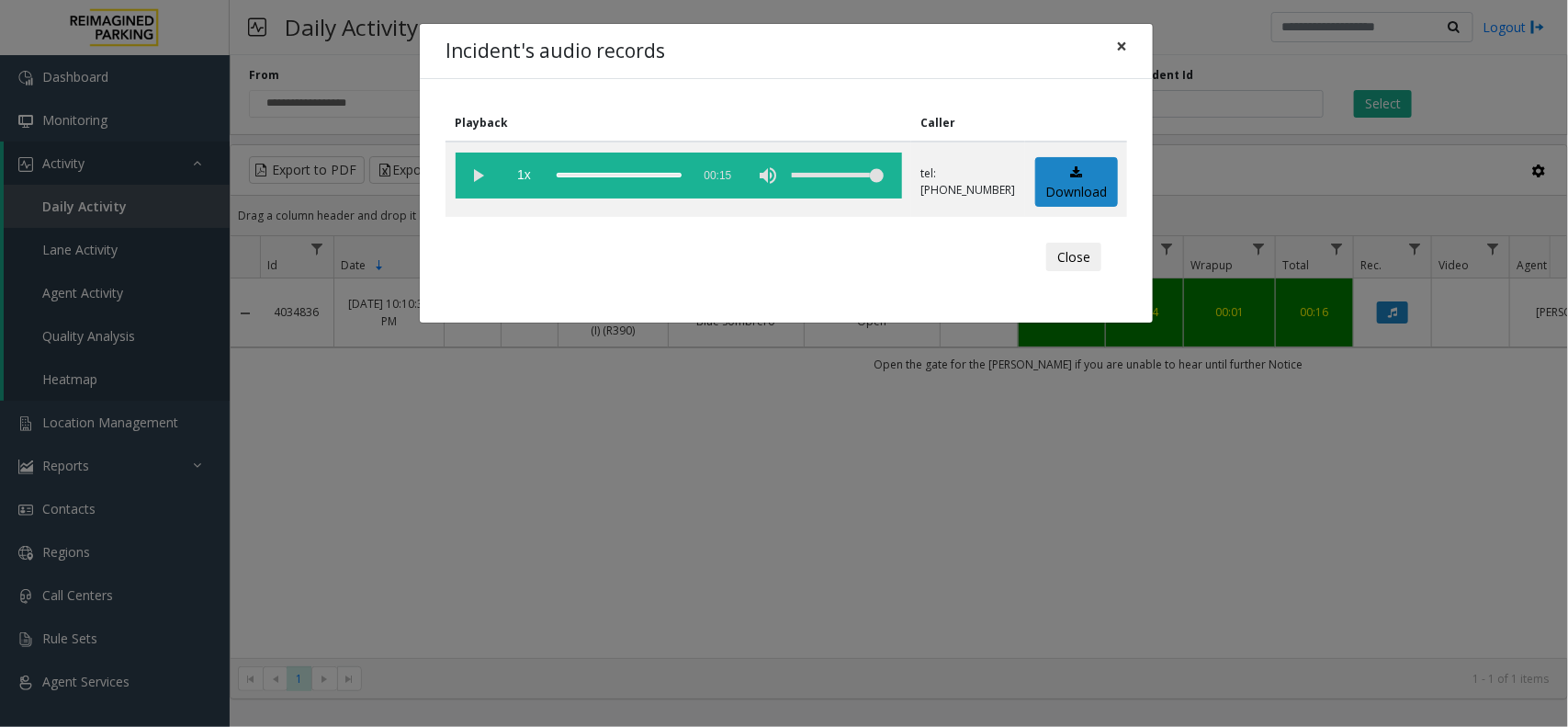 click on "×" 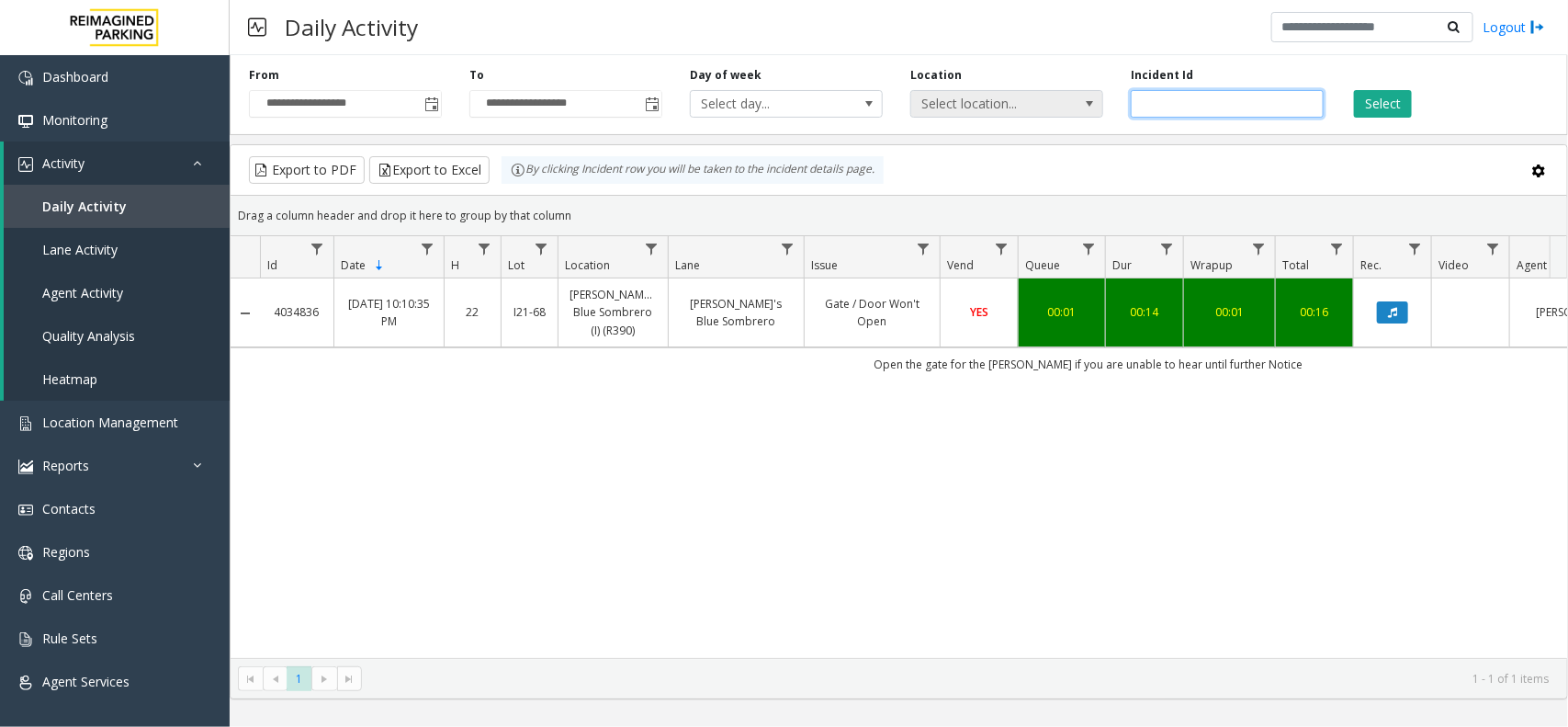 drag, startPoint x: 1218, startPoint y: 106, endPoint x: 1077, endPoint y: 111, distance: 141.08862 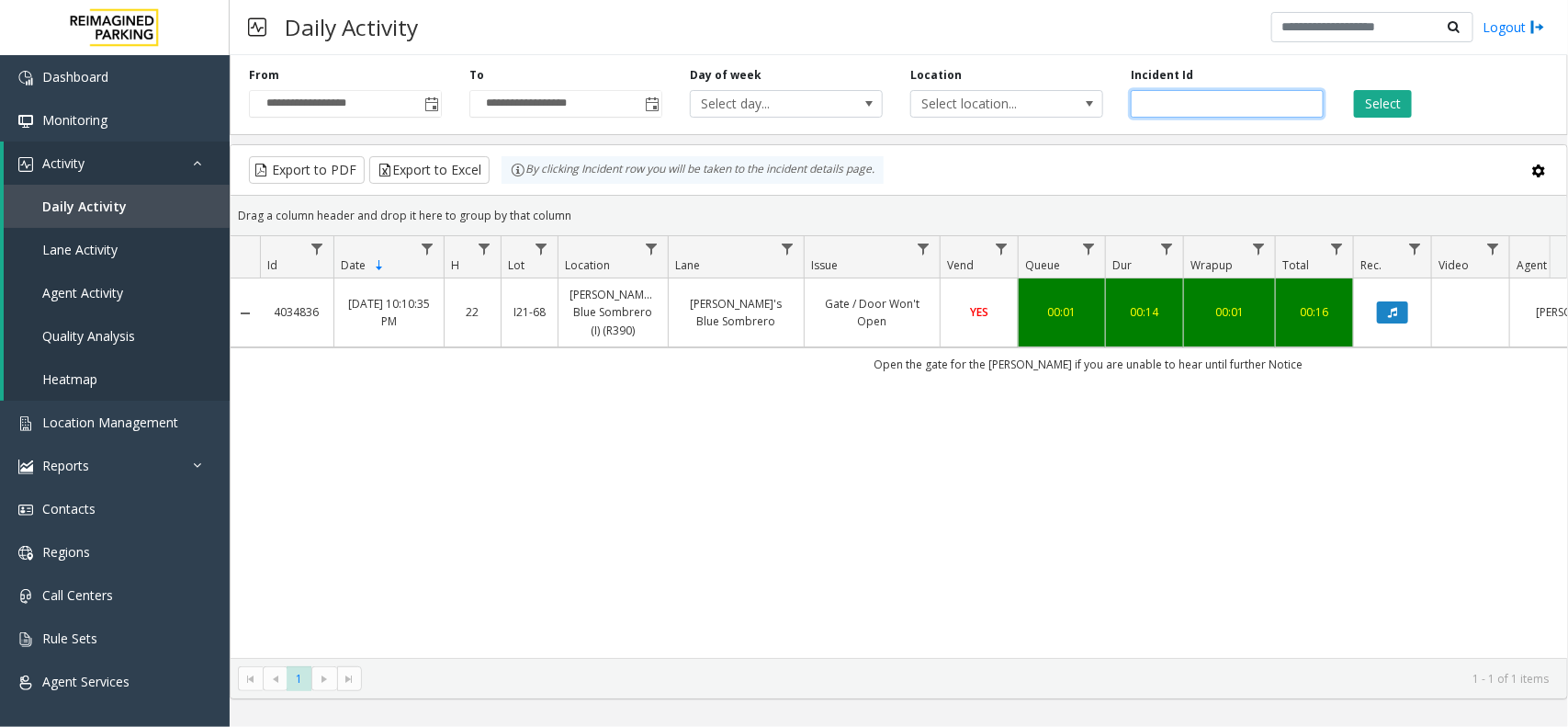 paste 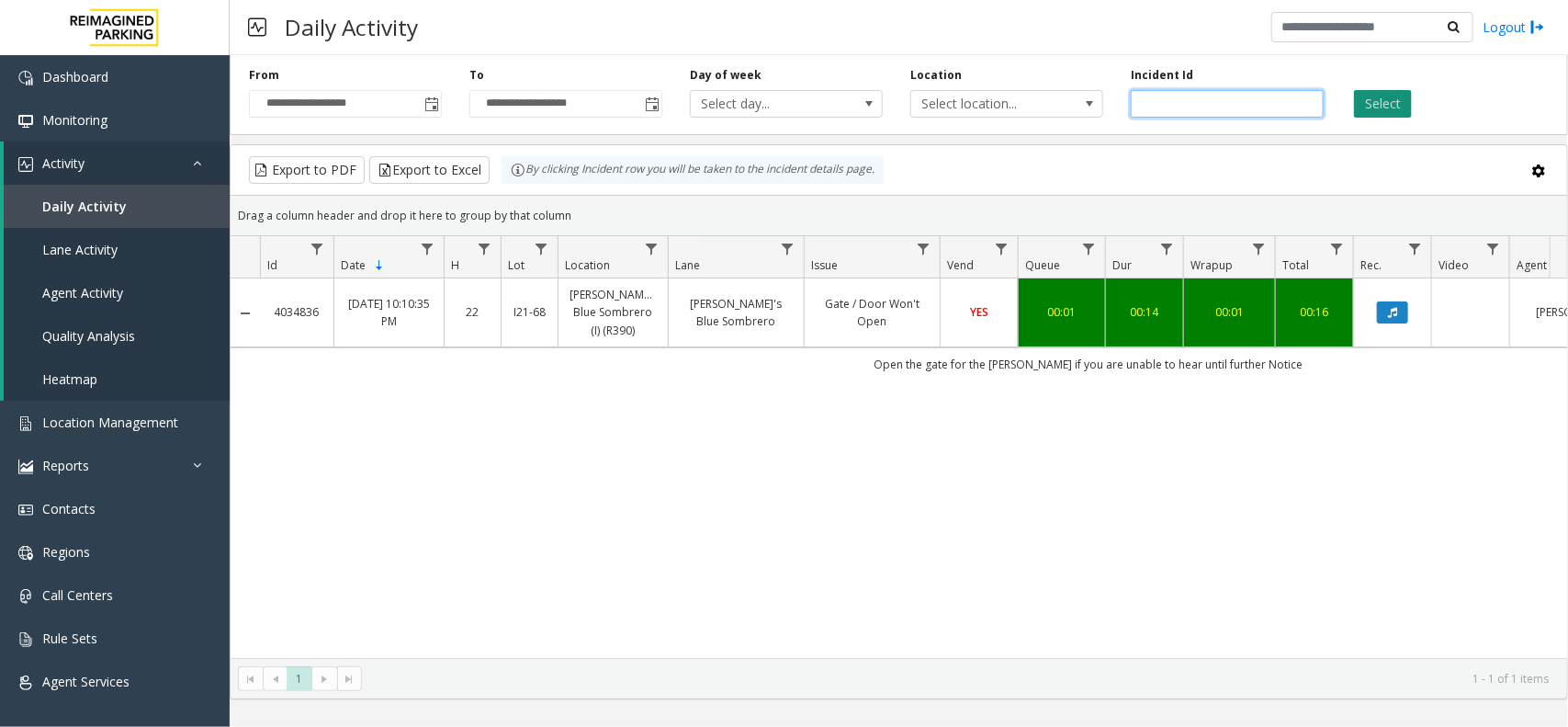 type on "*******" 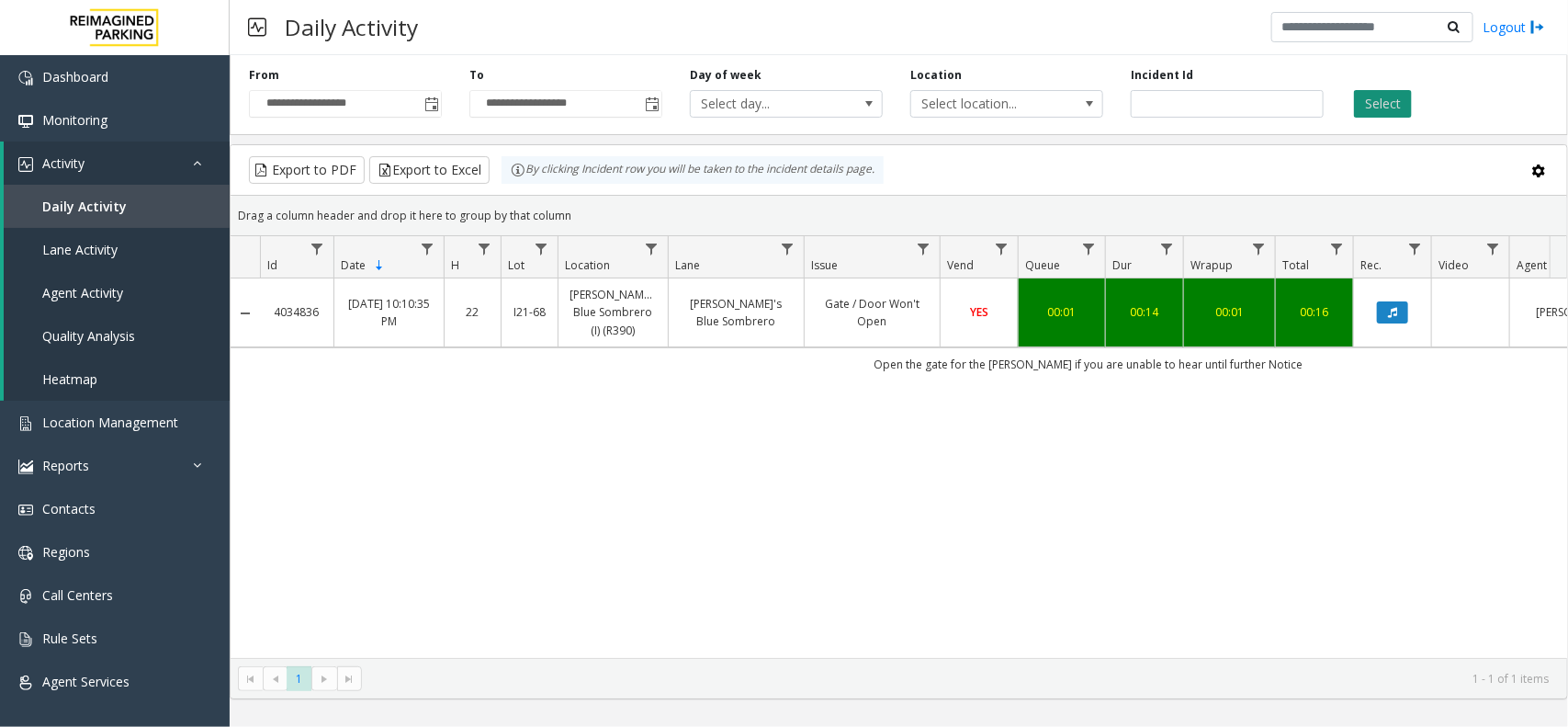click on "Select" 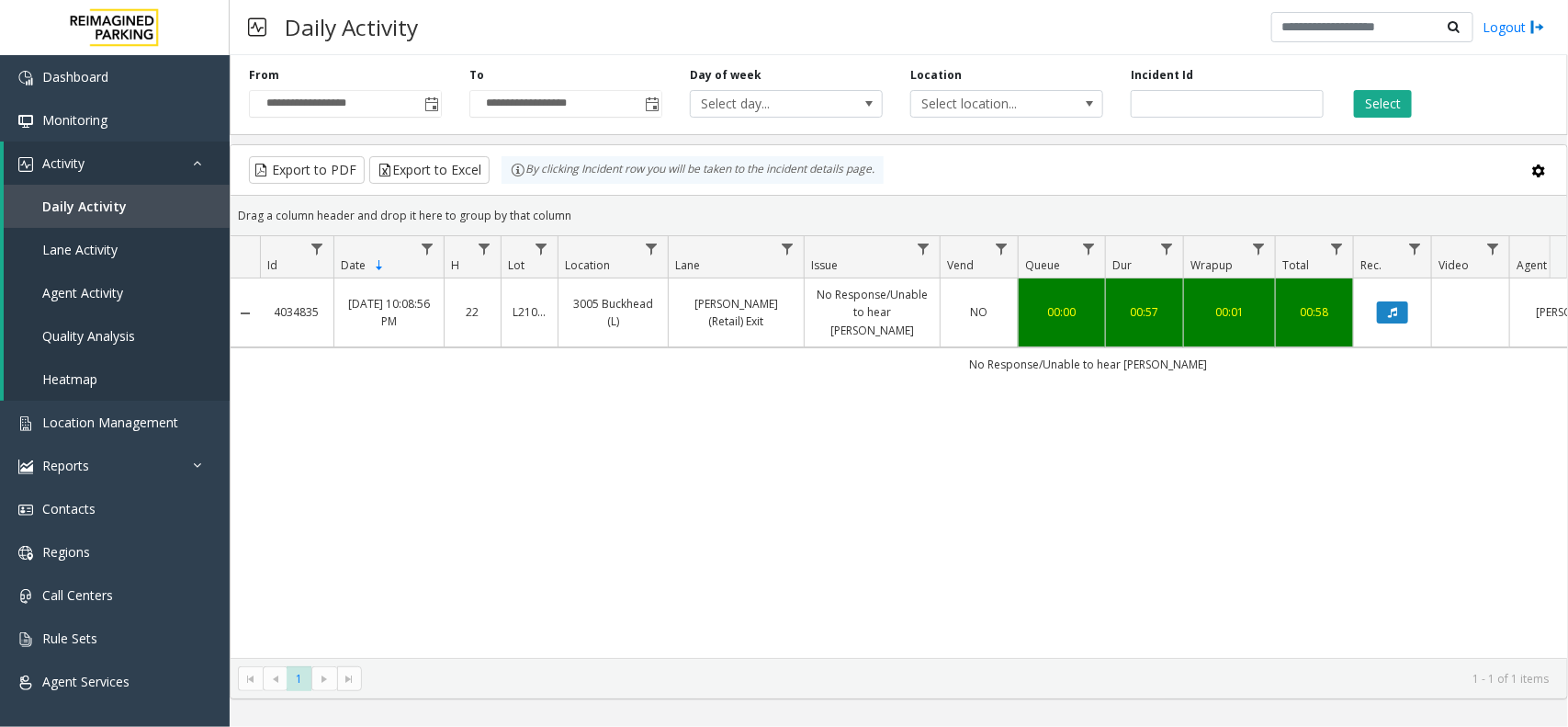 click 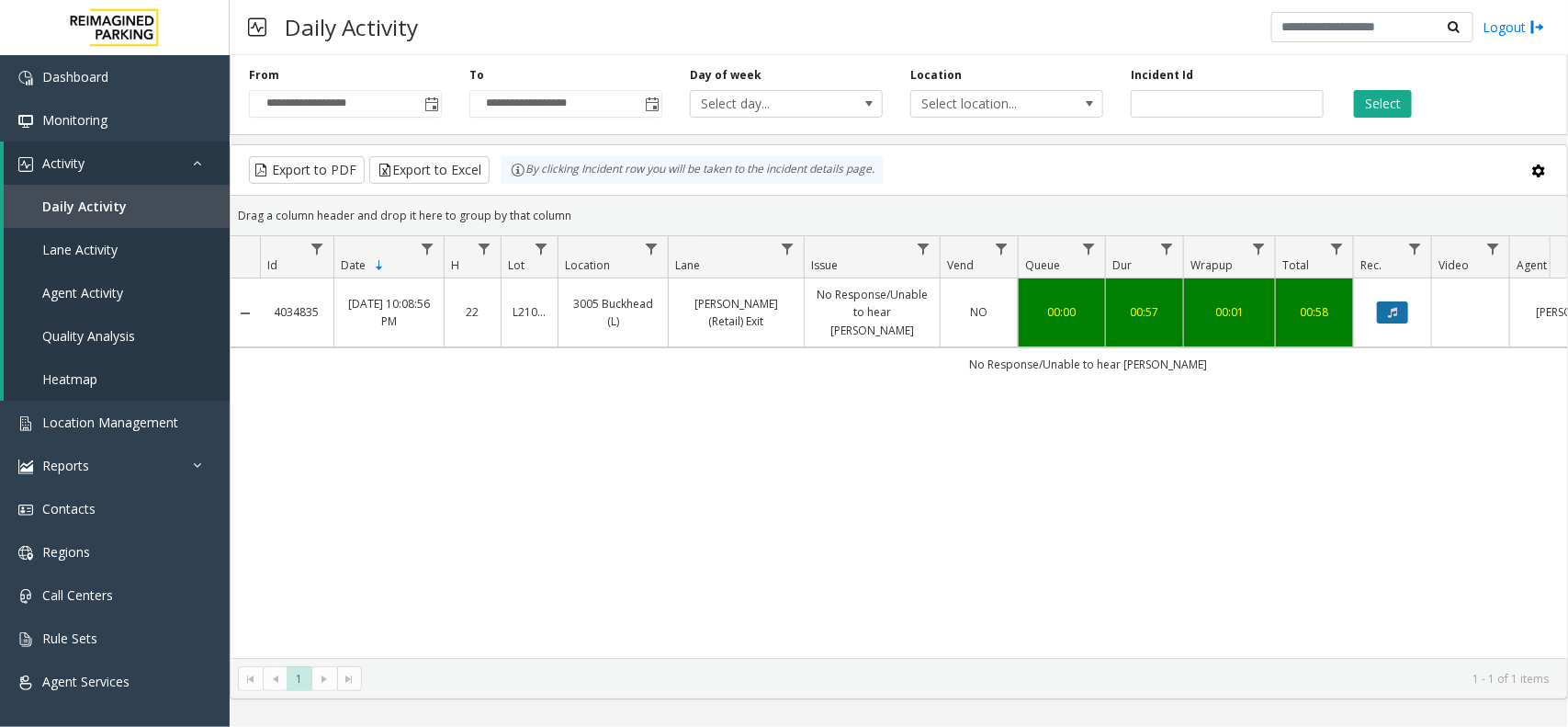 click 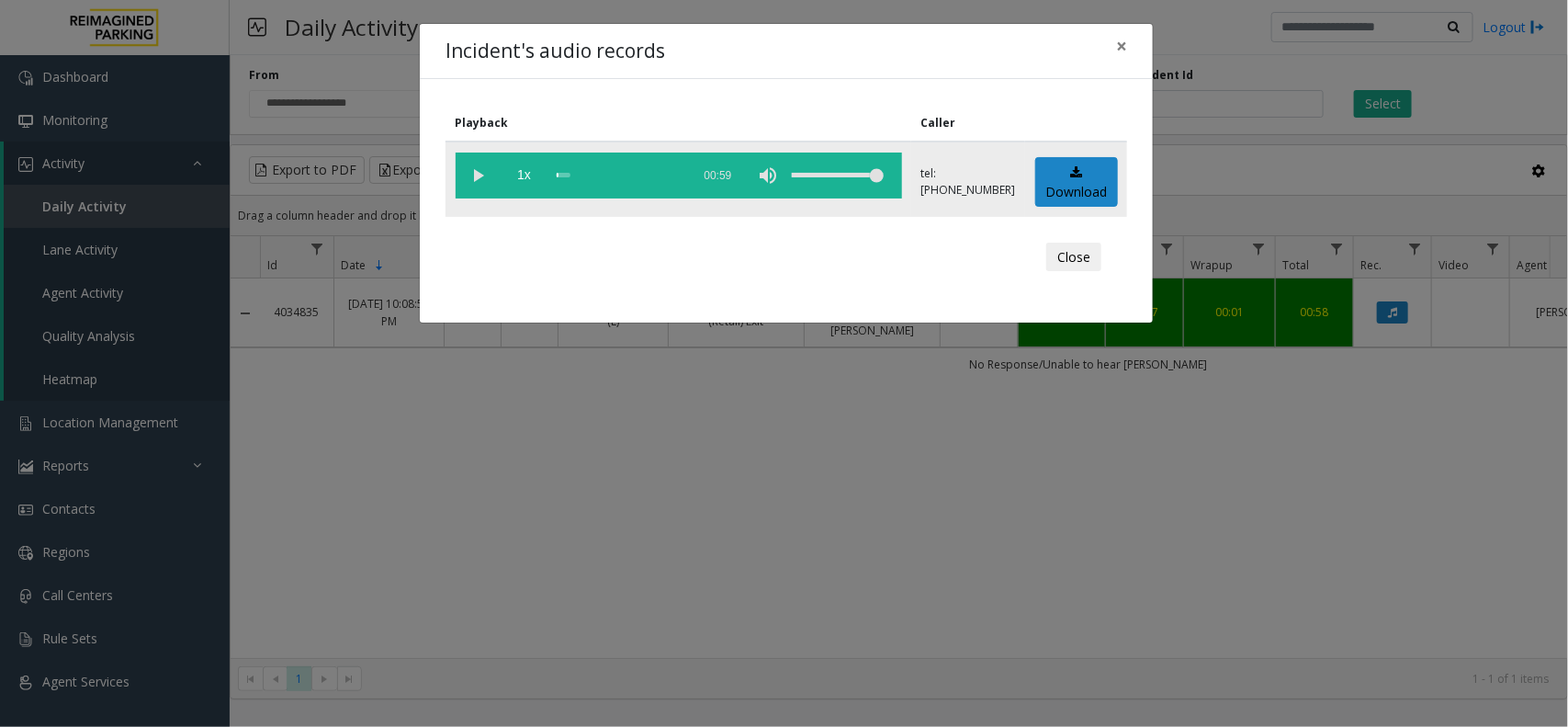 click 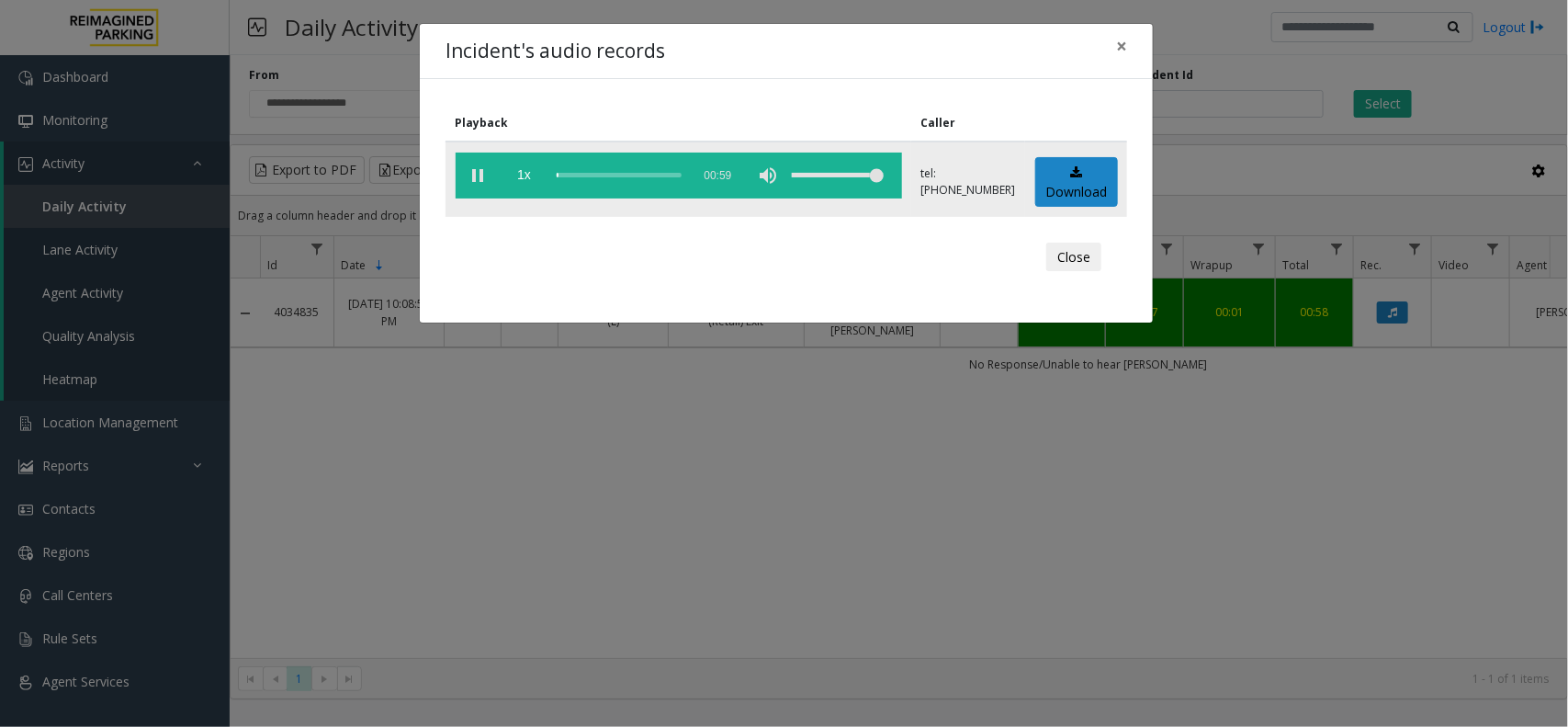 click 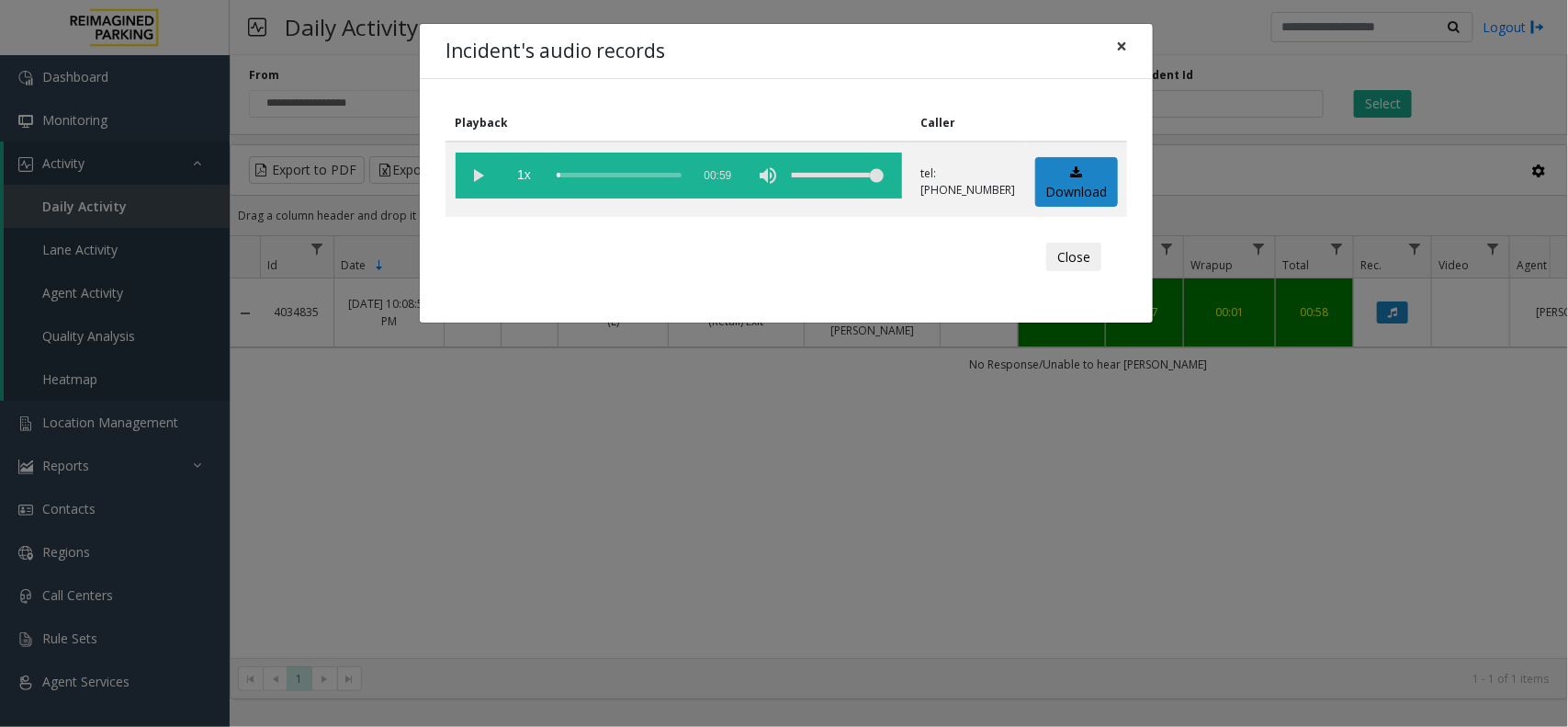 click on "×" 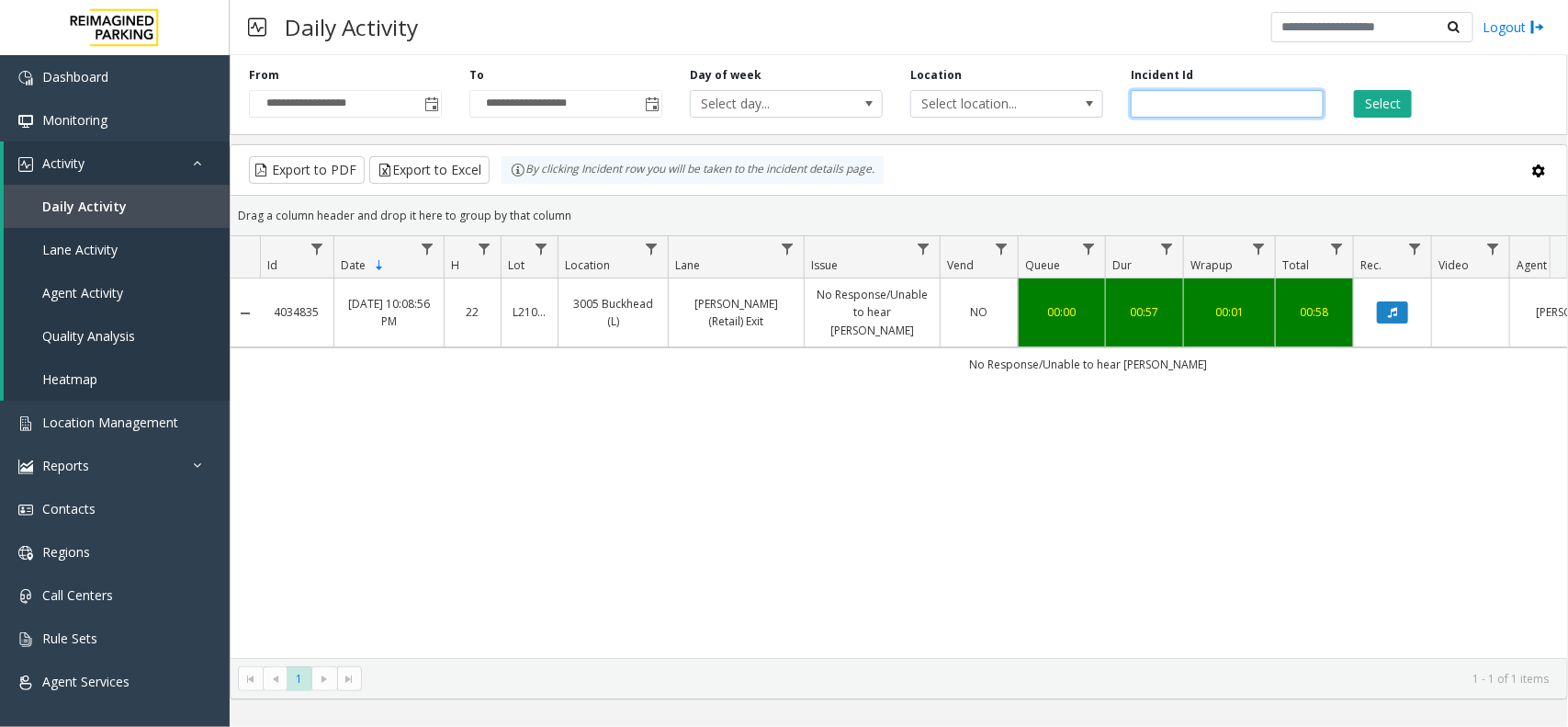 click 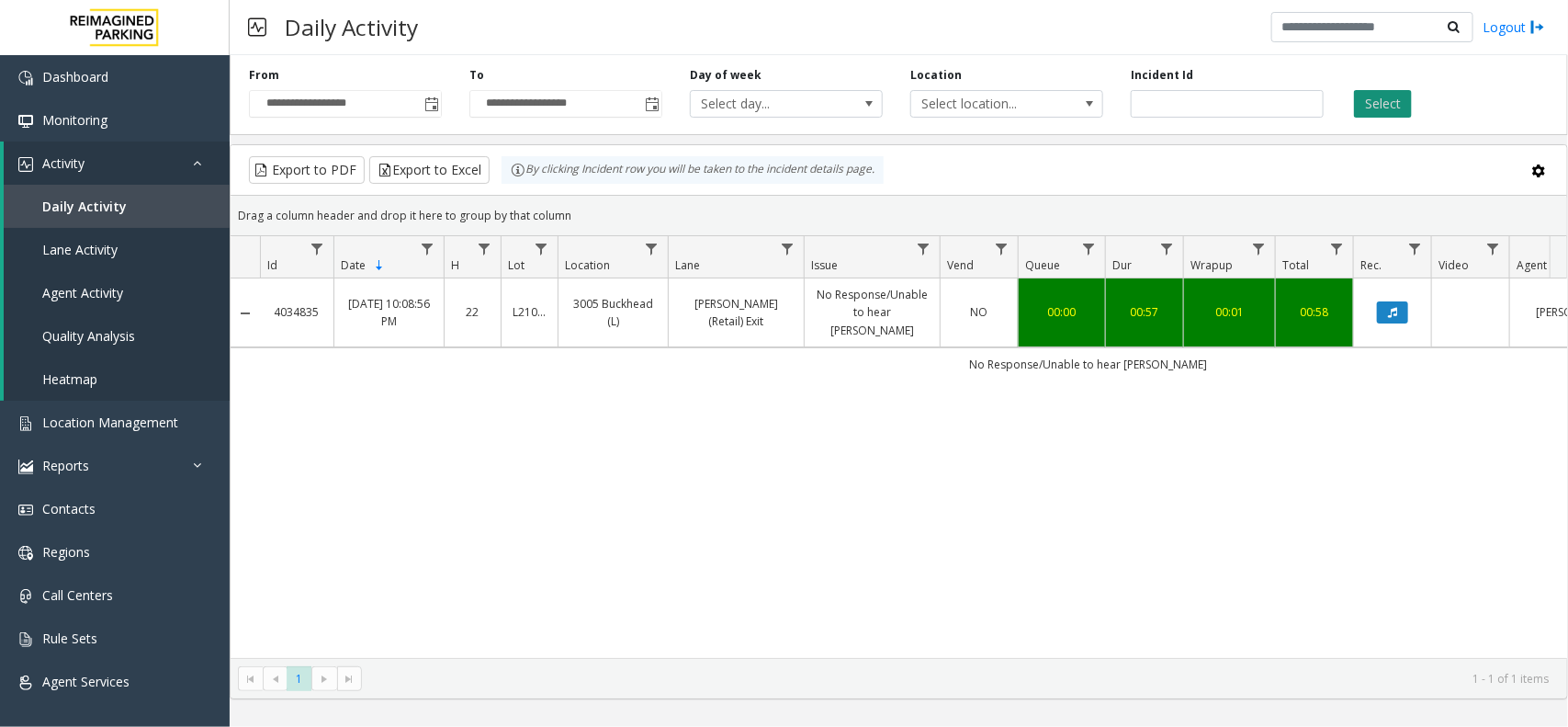 click on "Select" 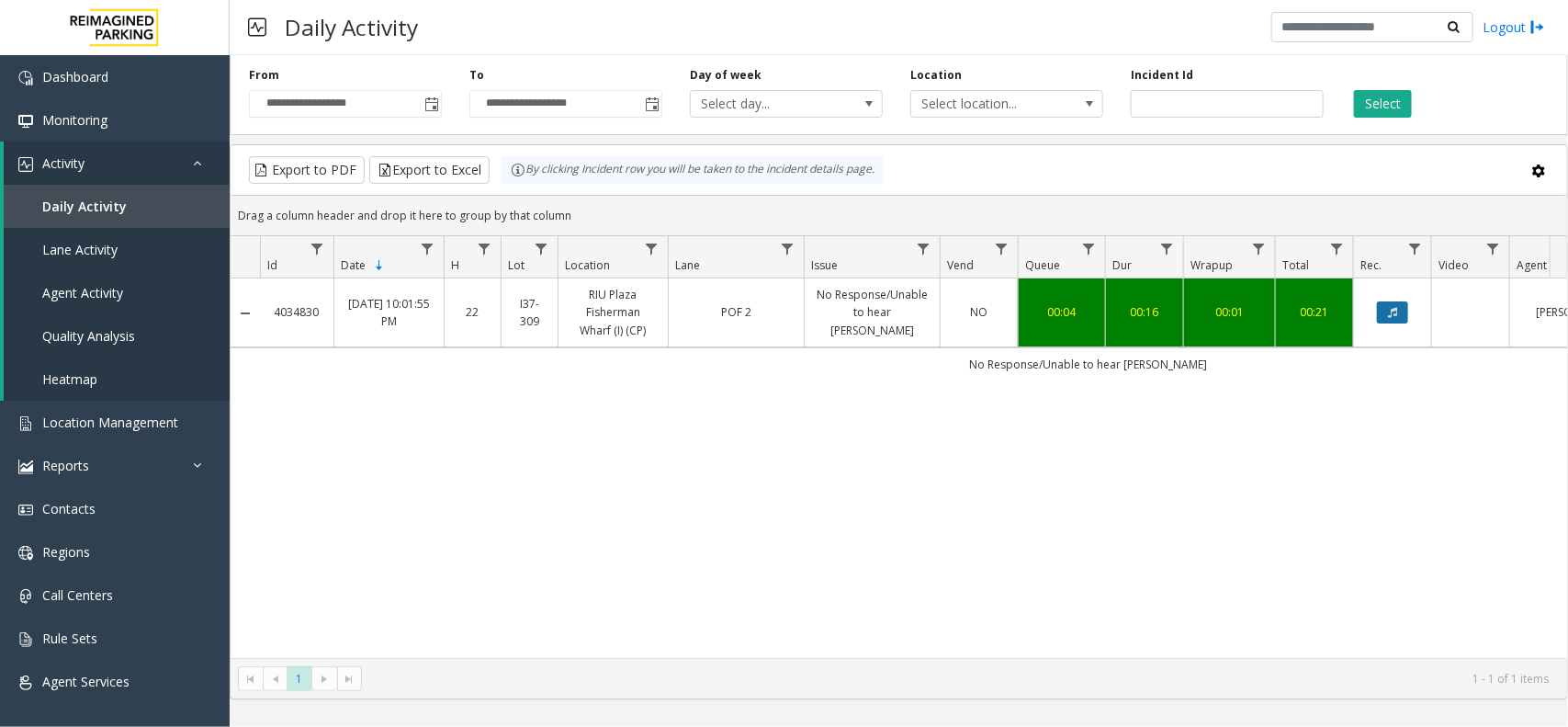 click 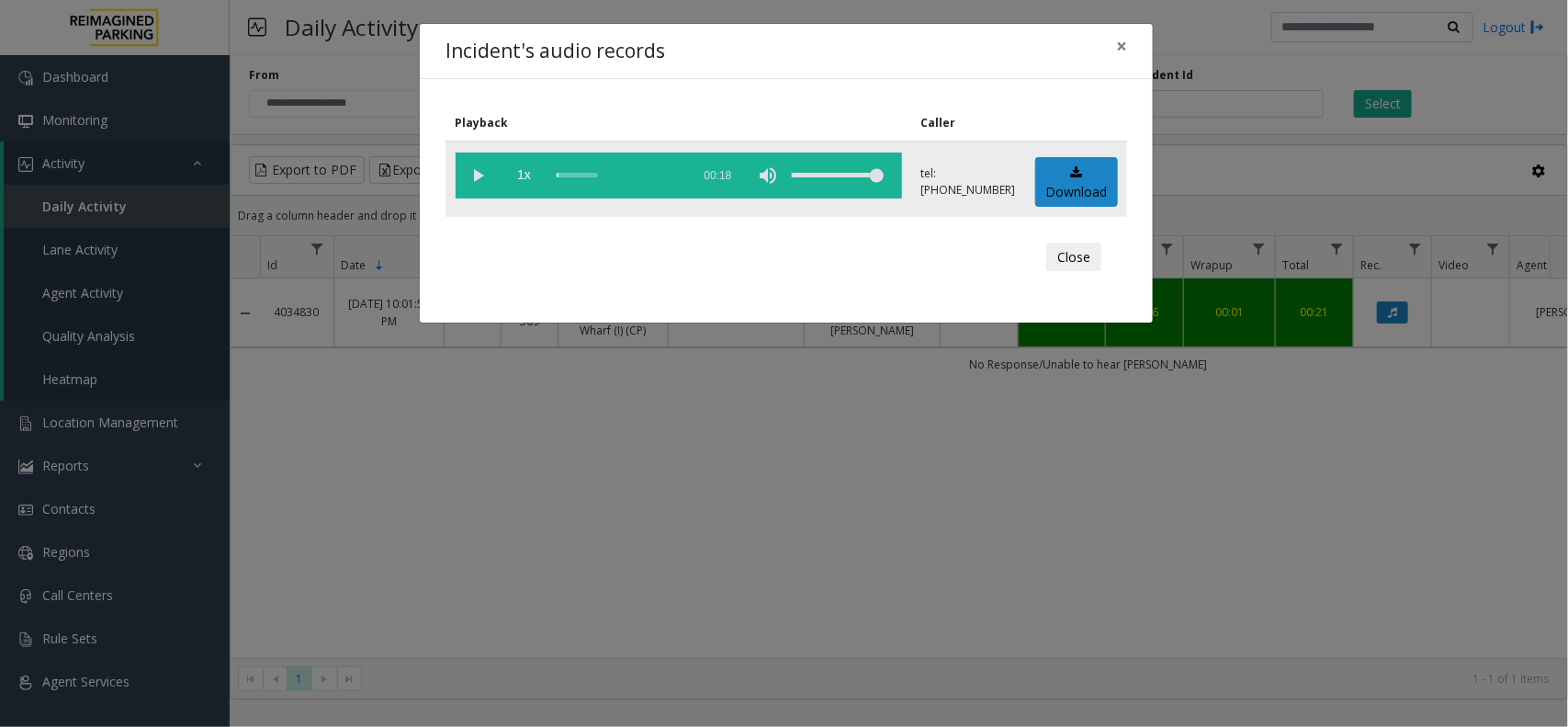 click 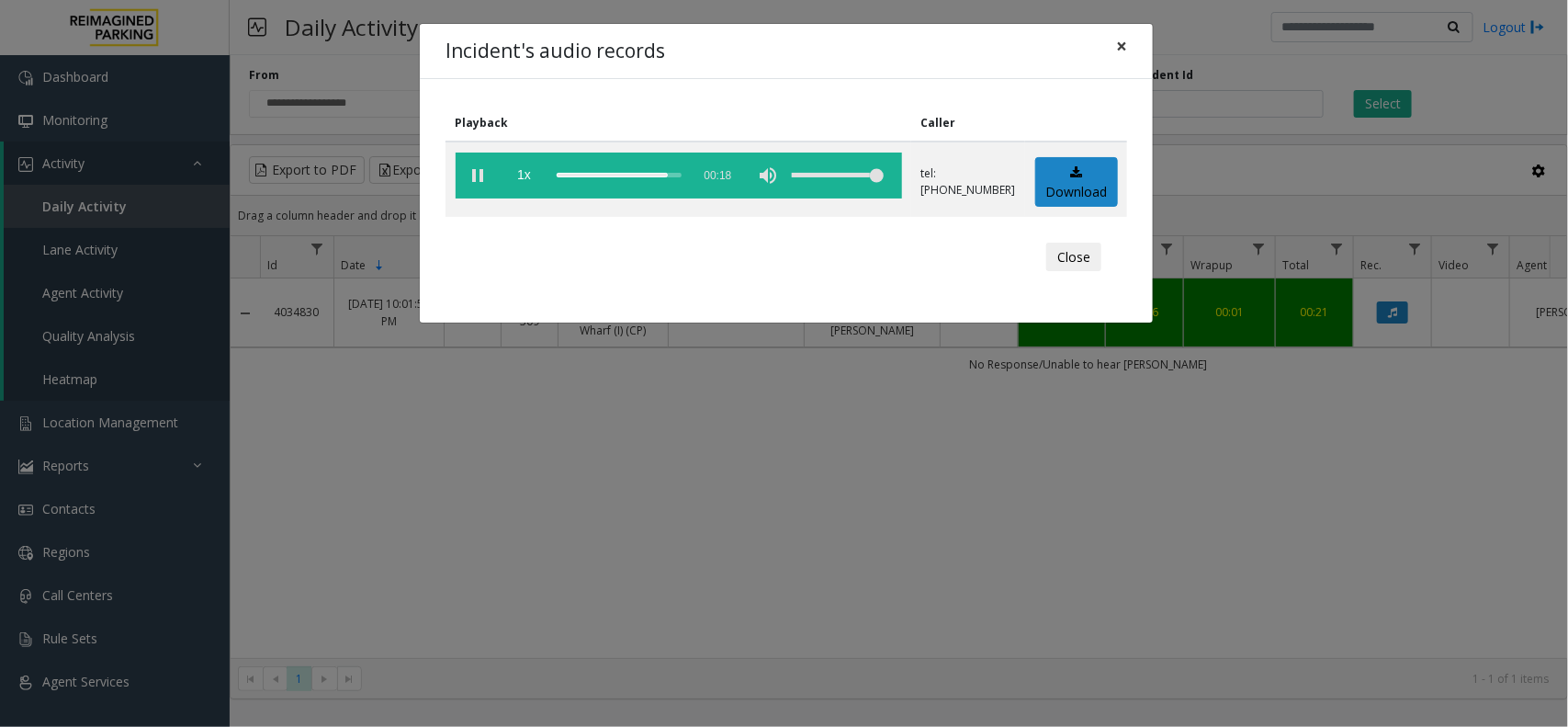 click on "×" 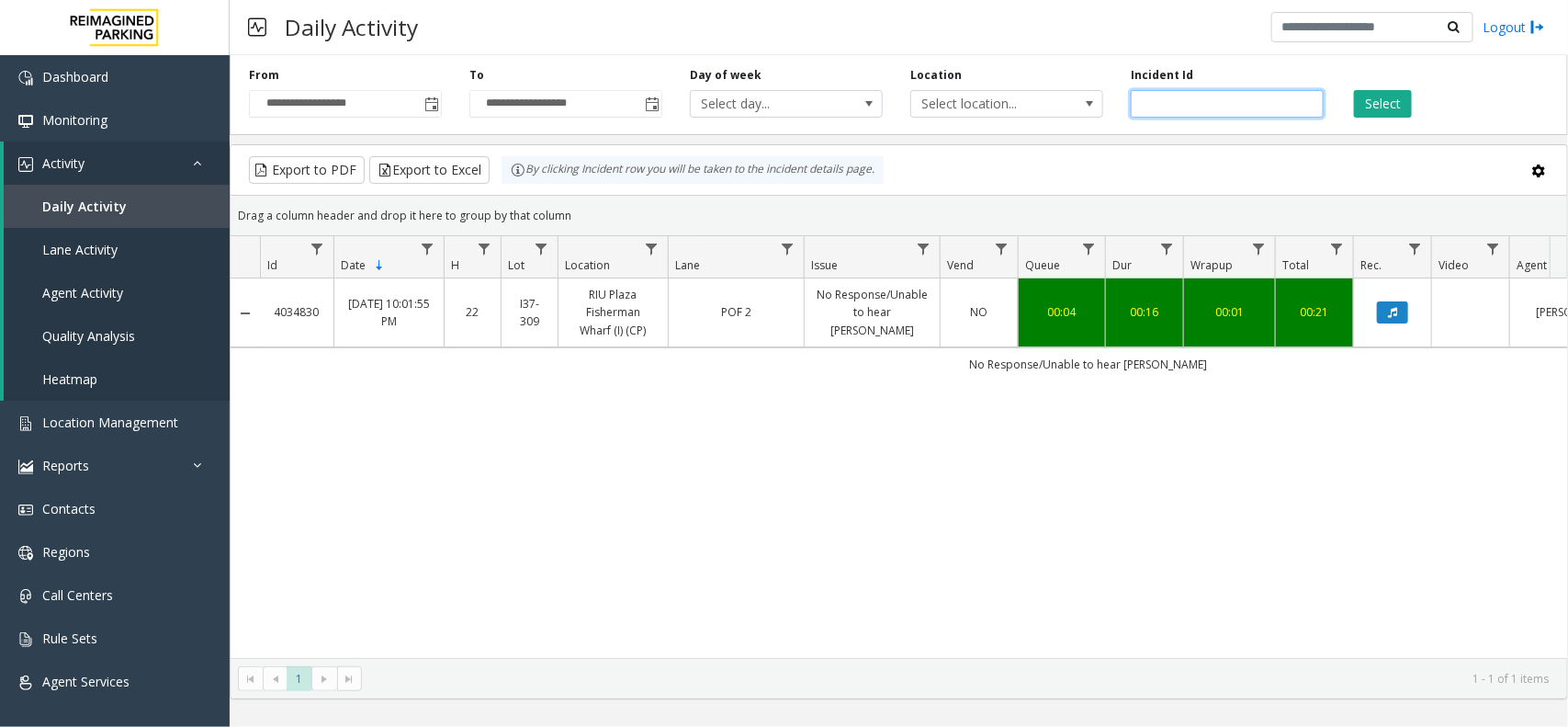 drag, startPoint x: 1206, startPoint y: 101, endPoint x: 1136, endPoint y: 108, distance: 70.34913 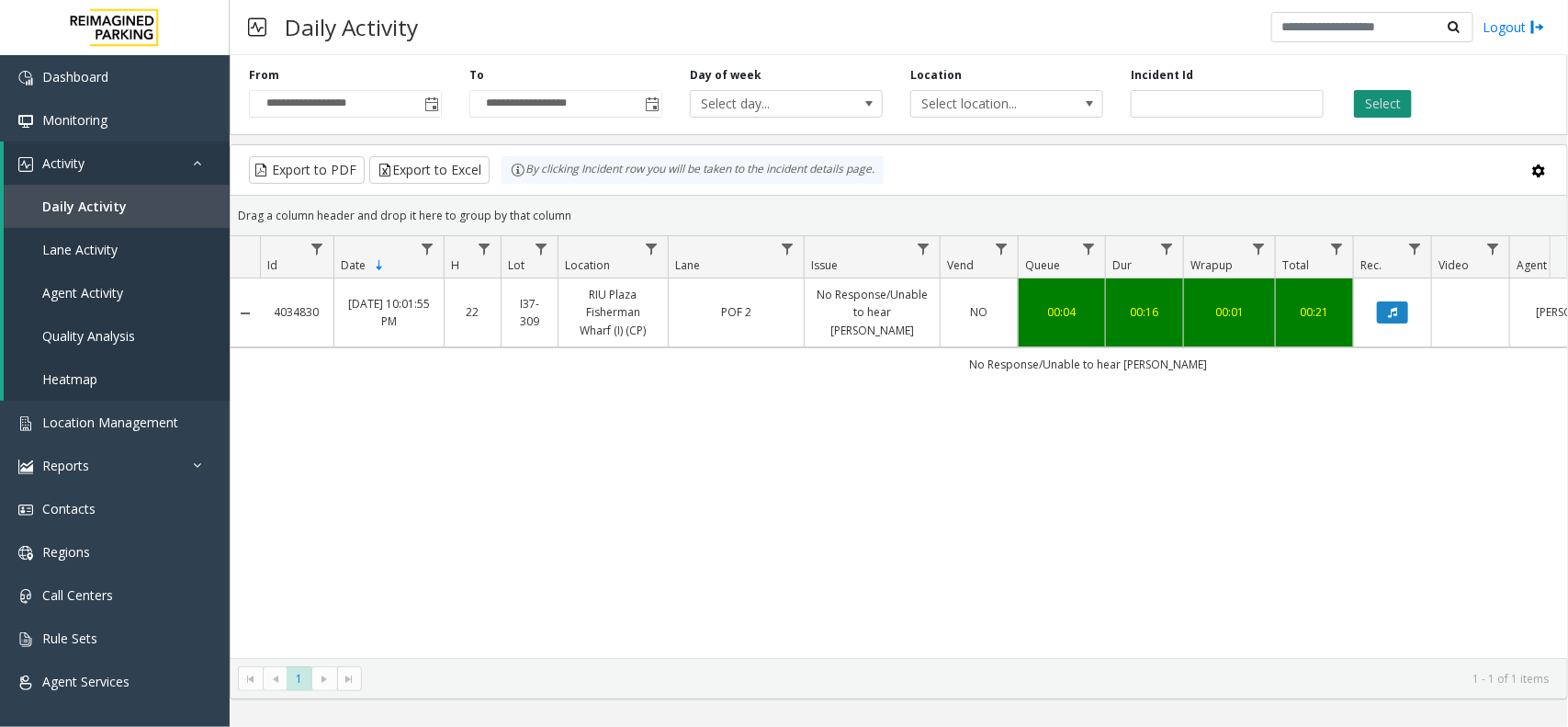 click on "Select" 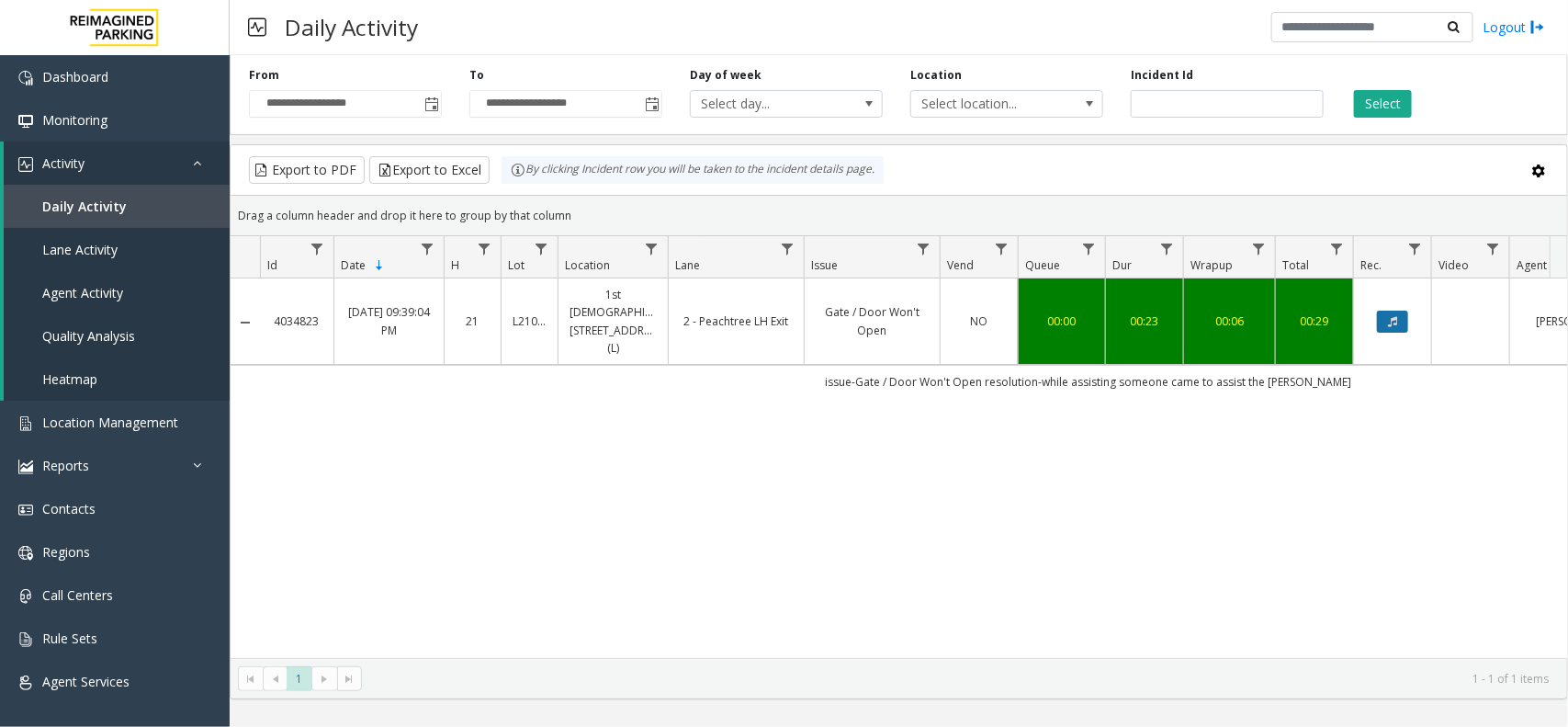 click 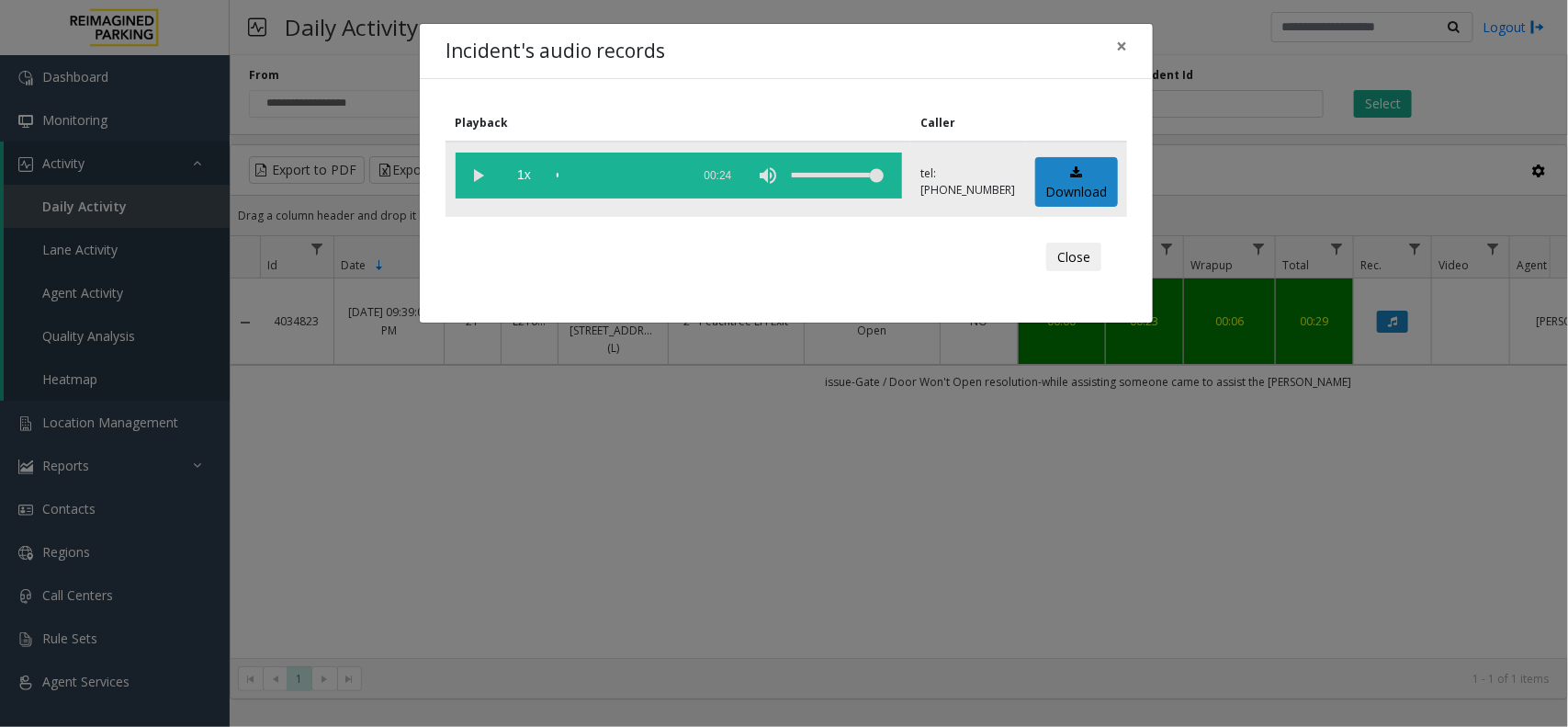 click 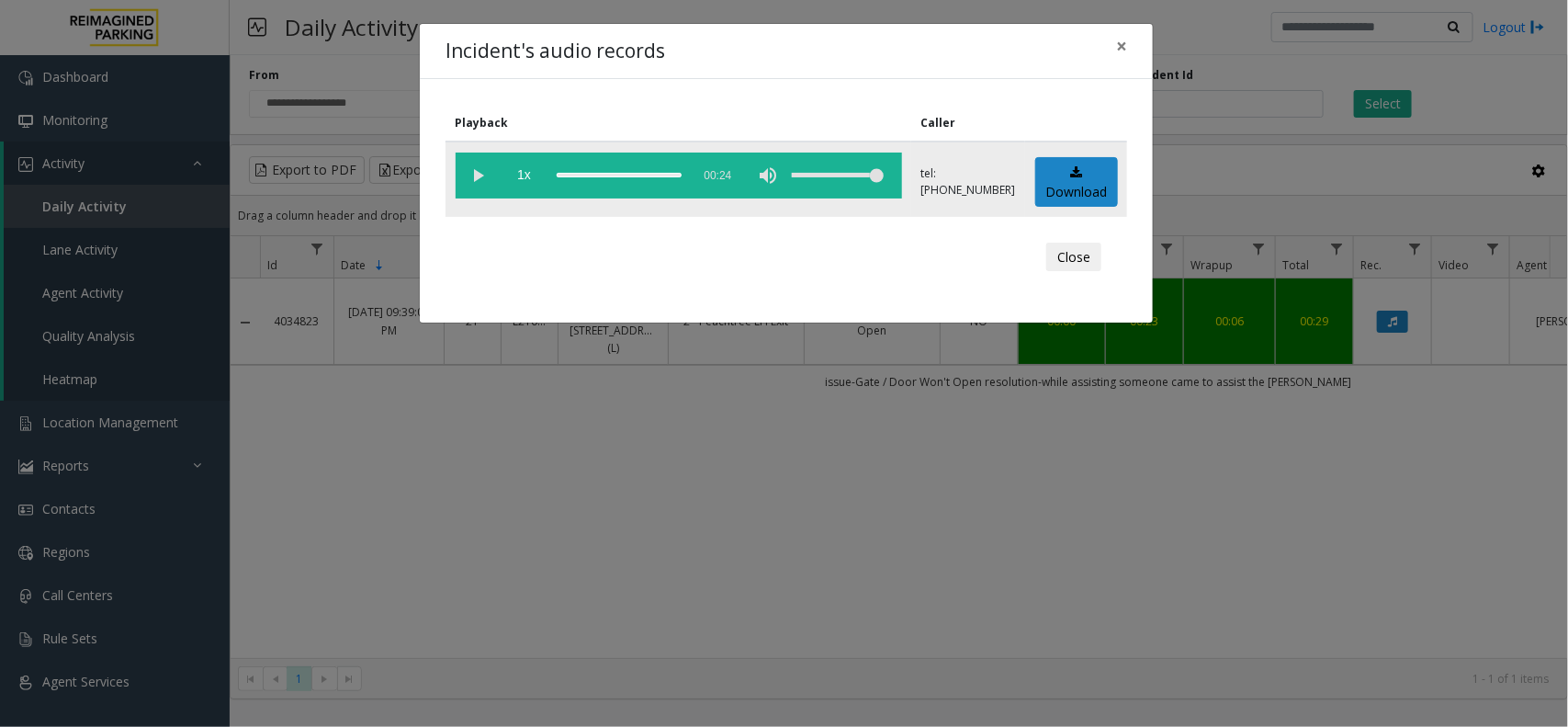 click 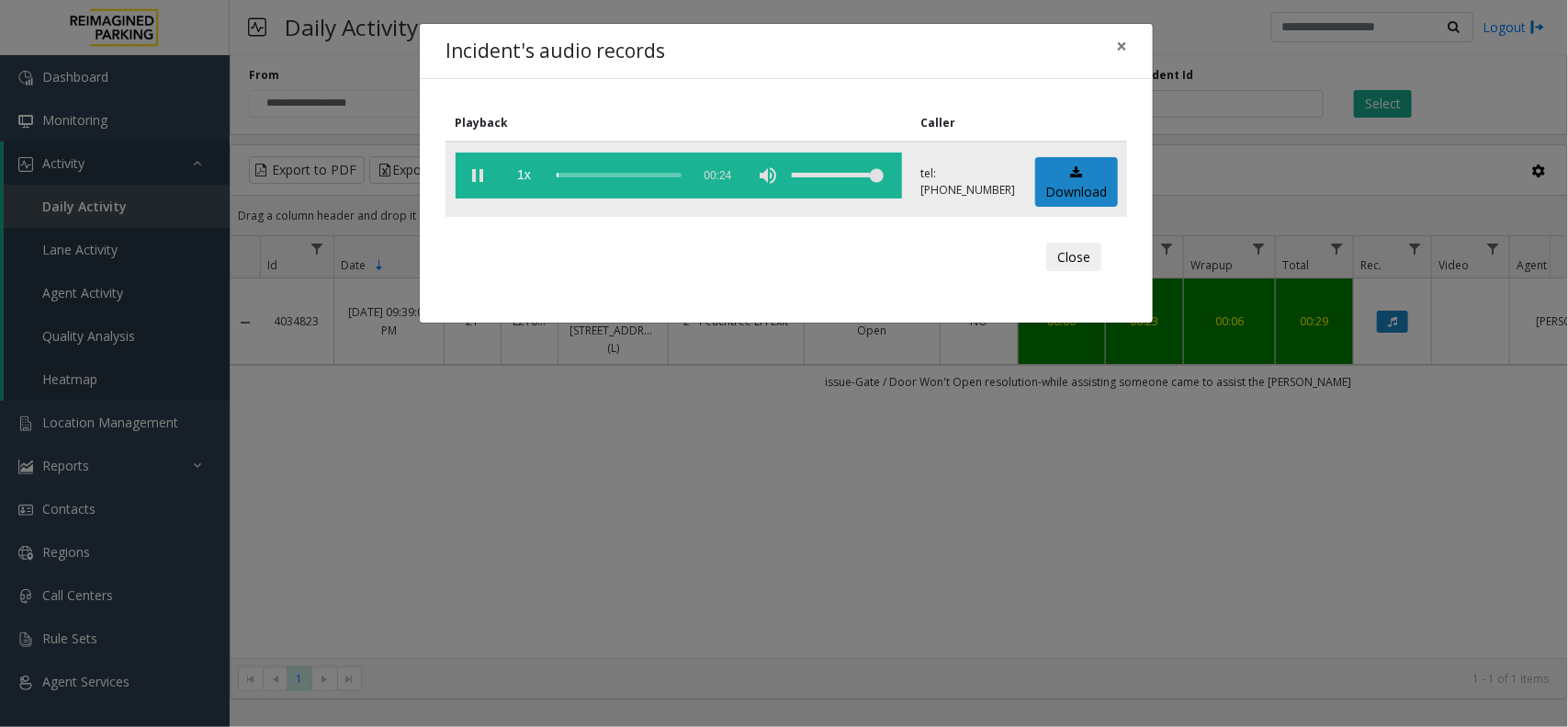 click 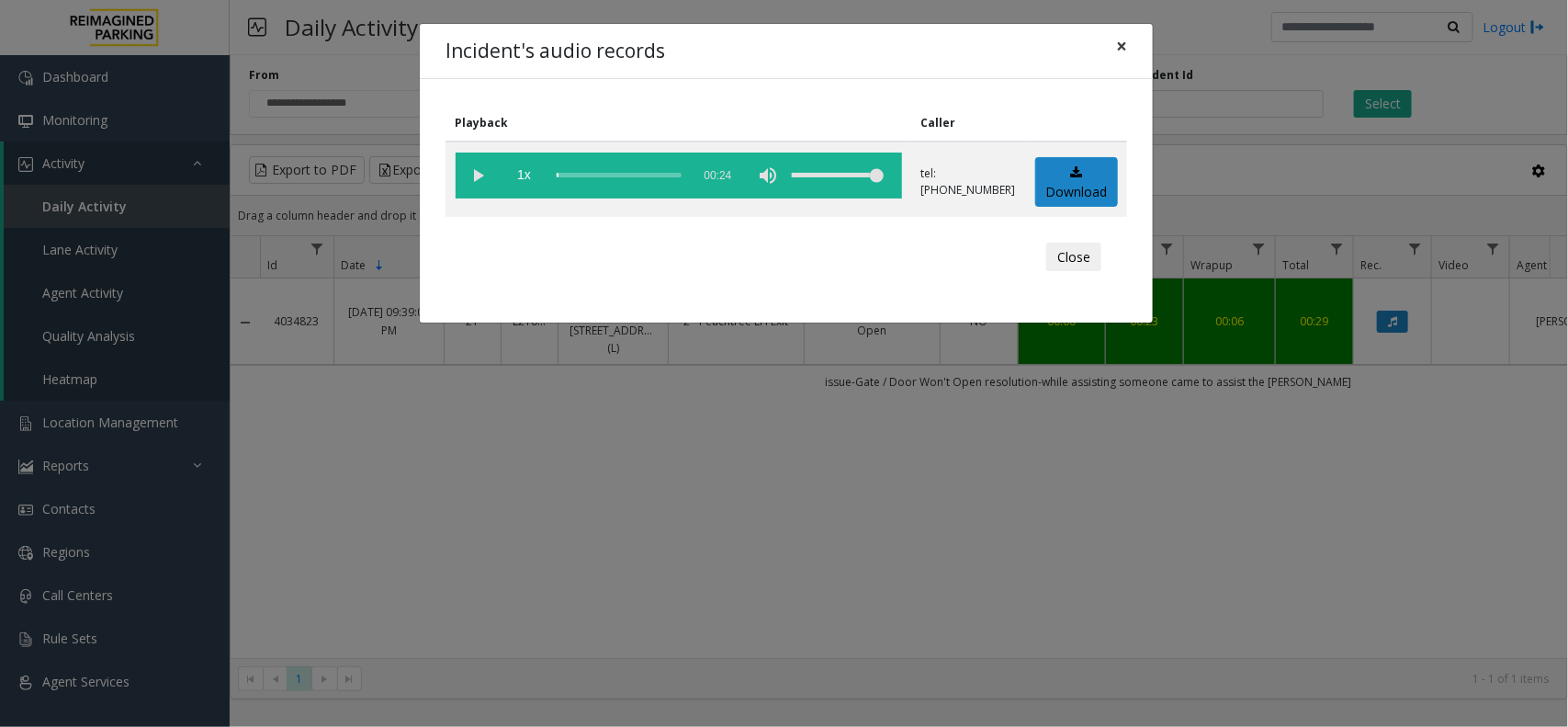 click on "×" 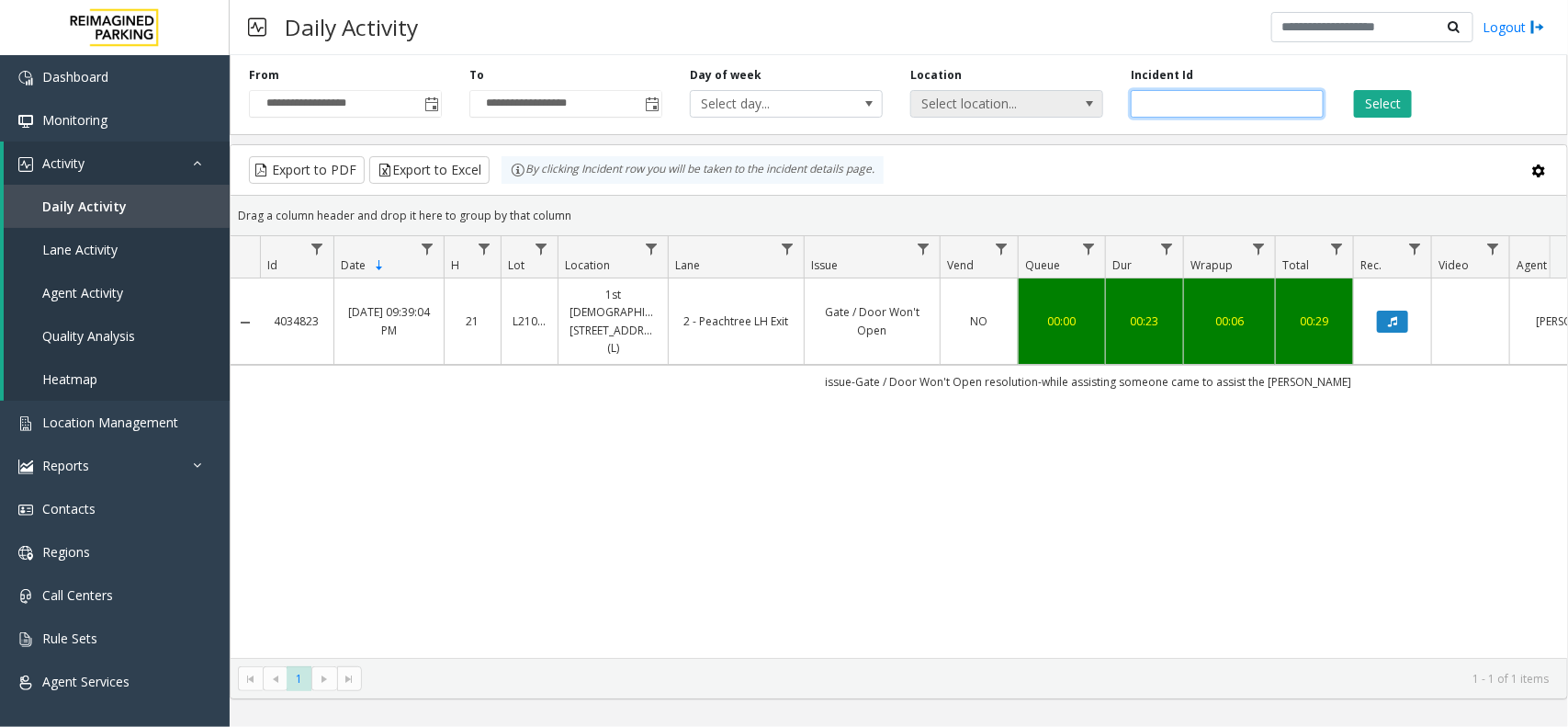 drag, startPoint x: 1228, startPoint y: 107, endPoint x: 1098, endPoint y: 107, distance: 130 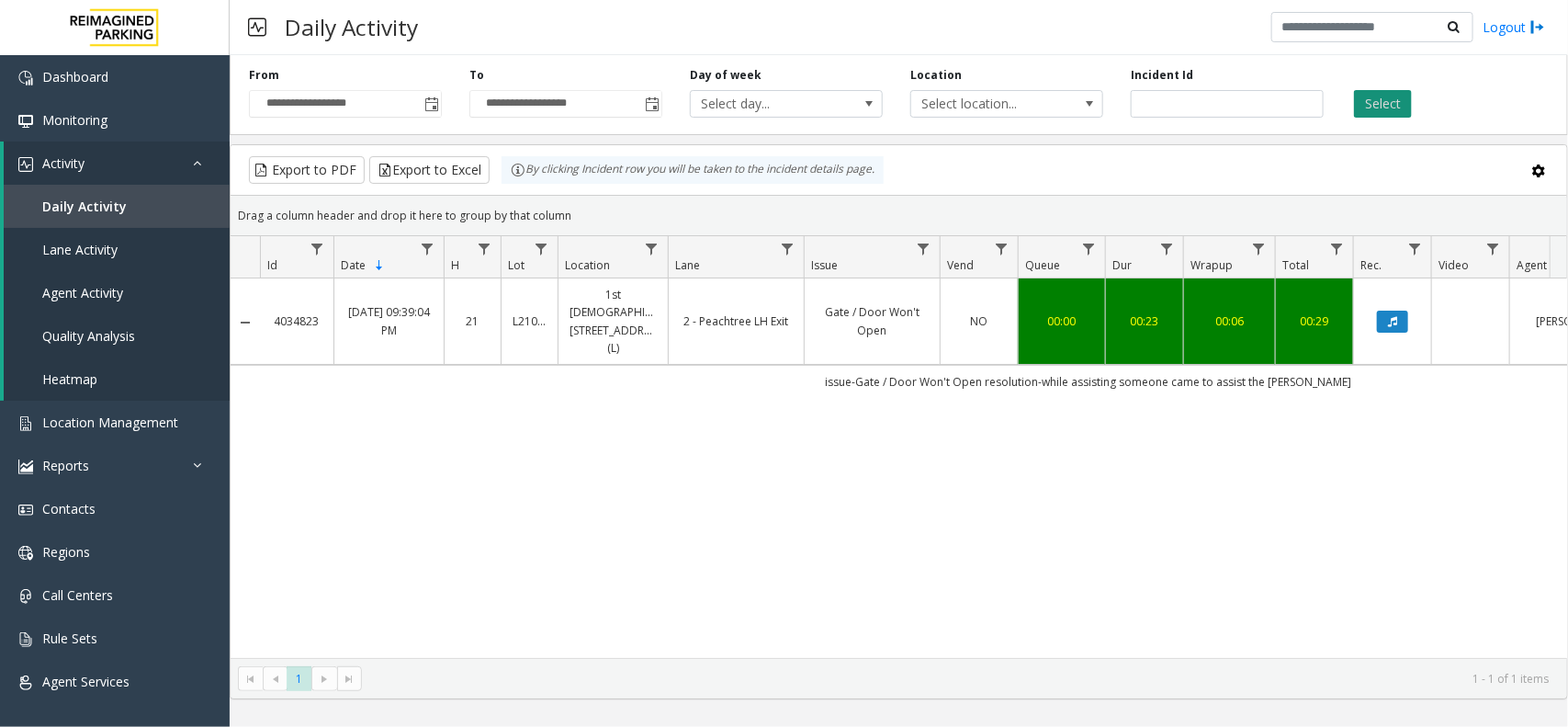 click on "Select" 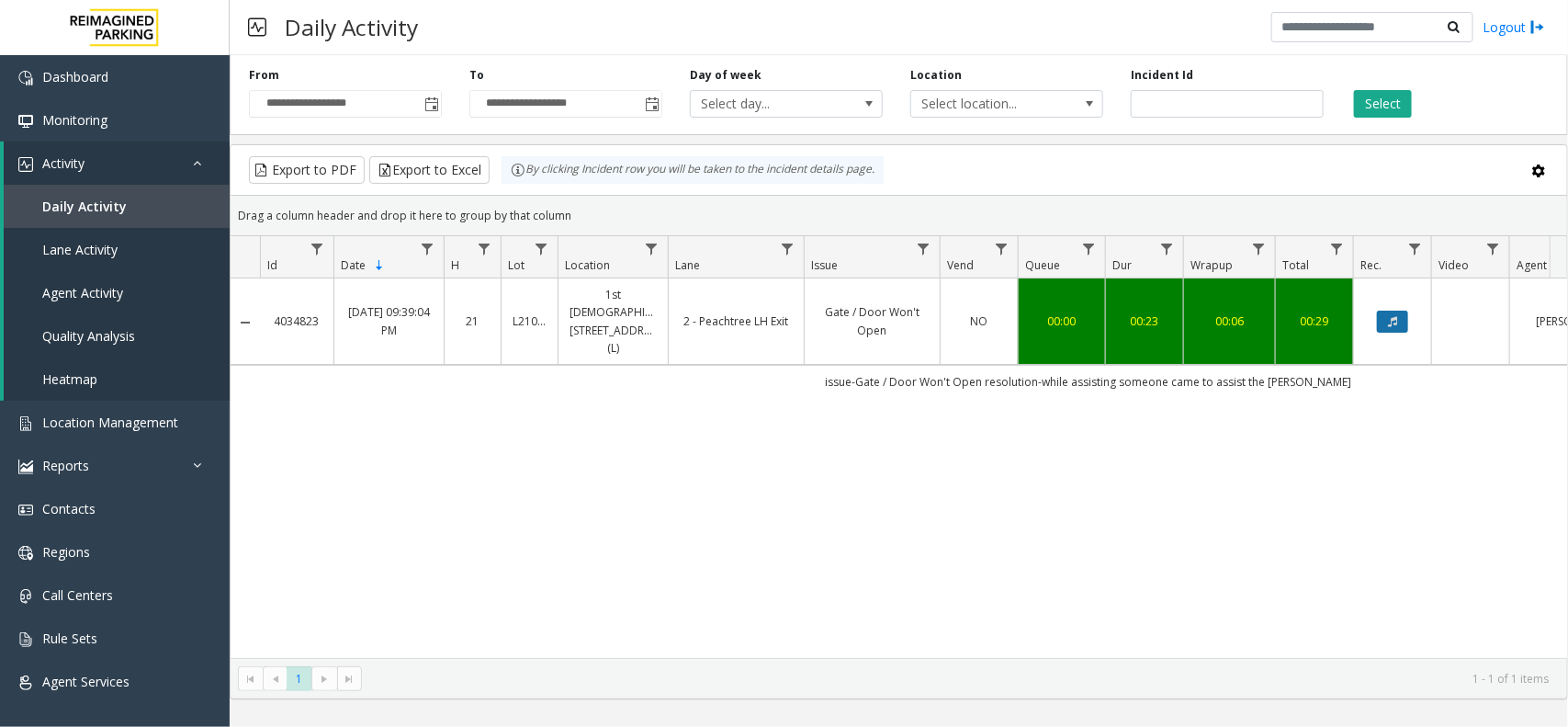 click 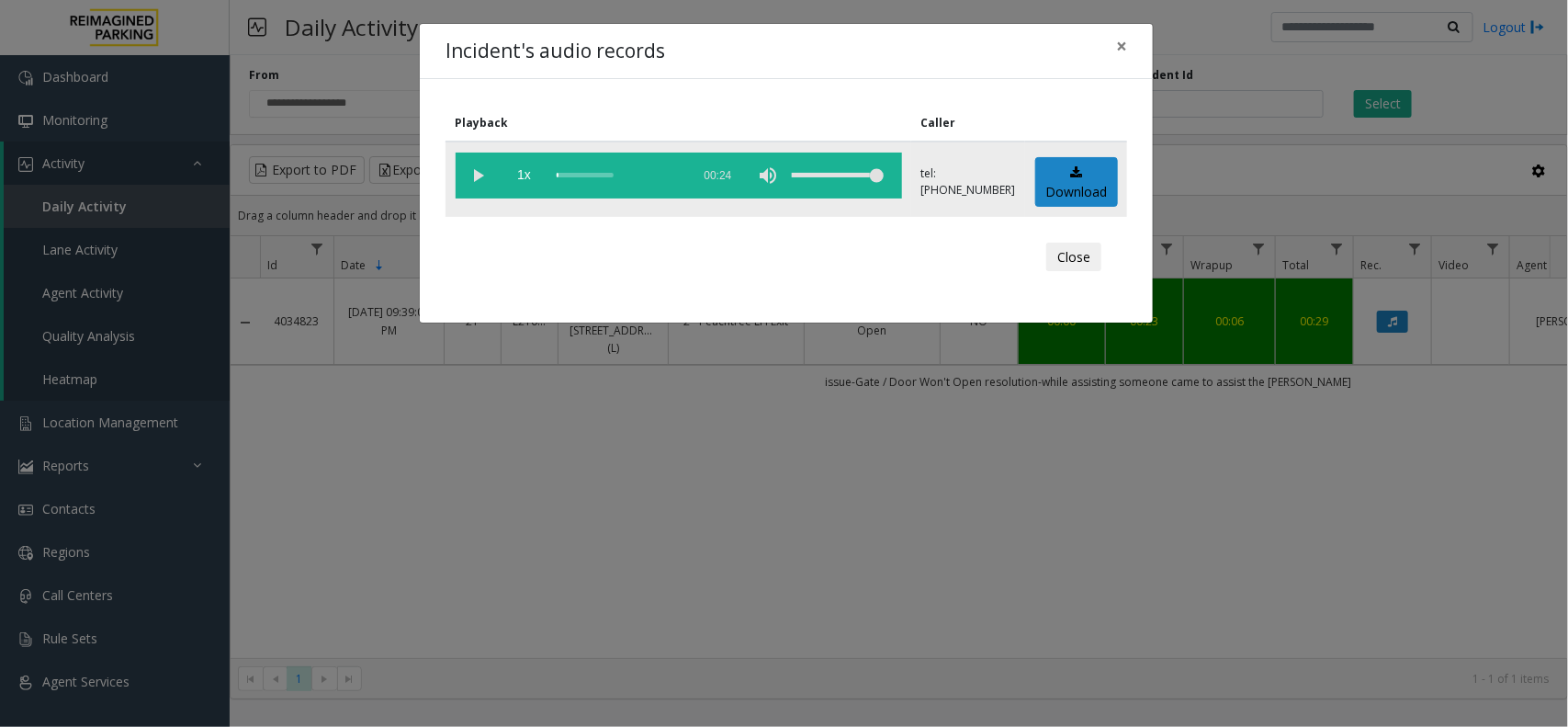 click 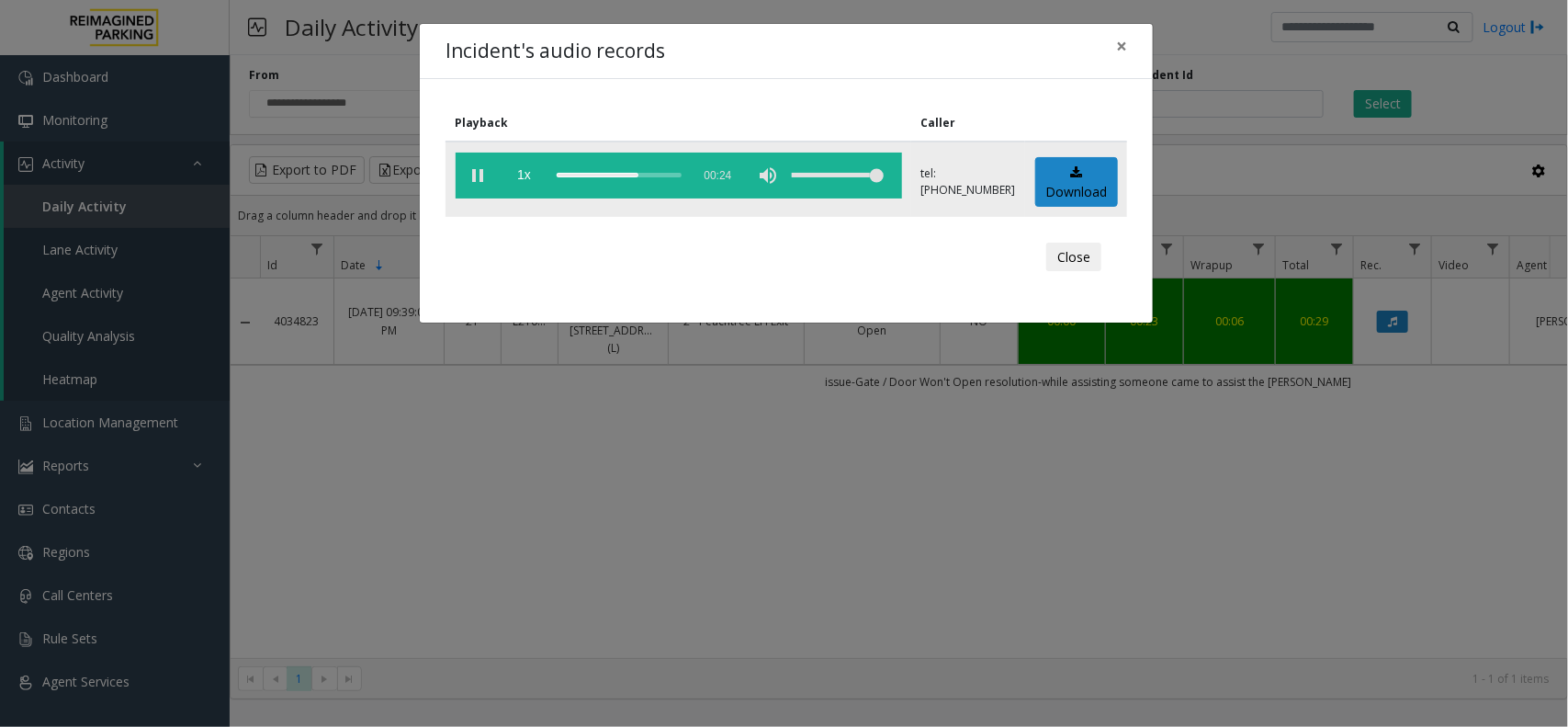 click 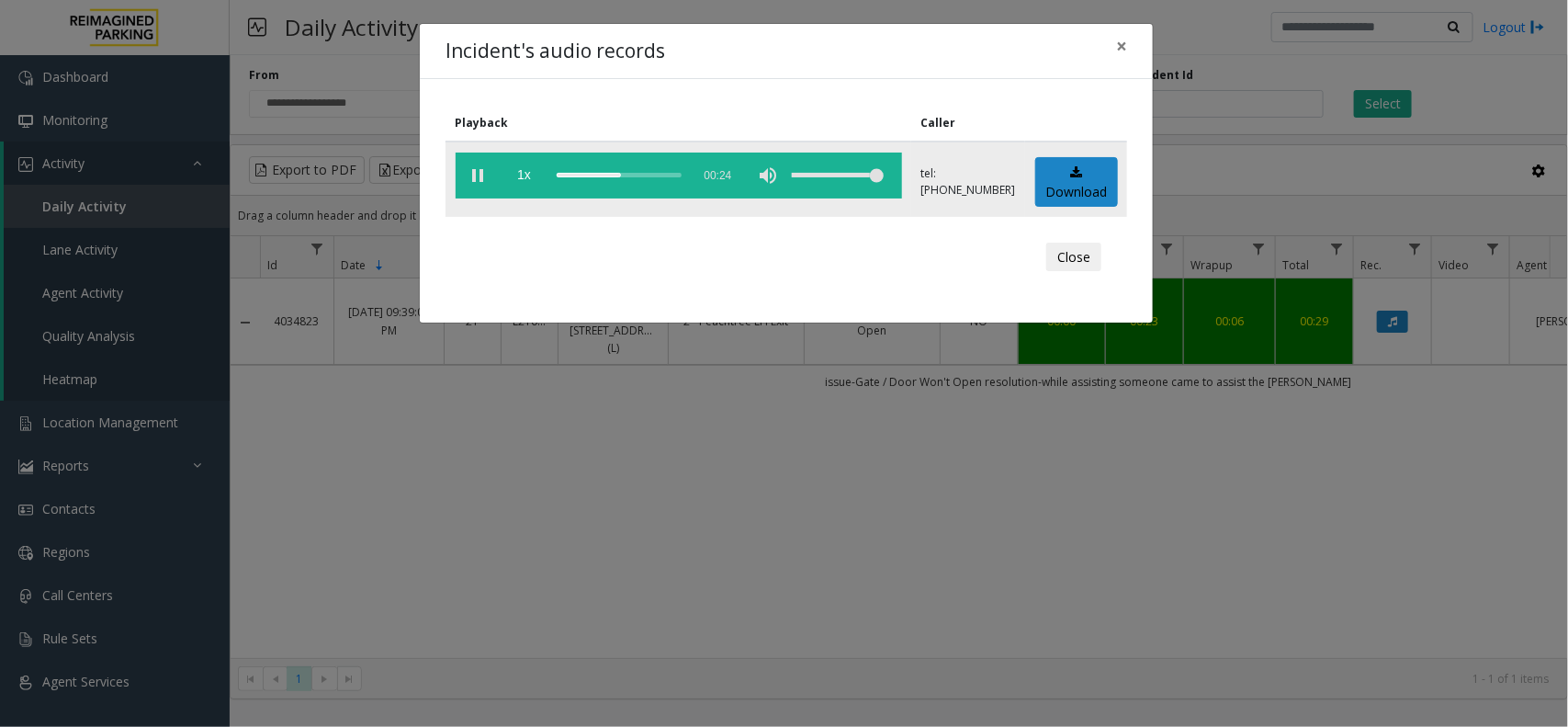 click 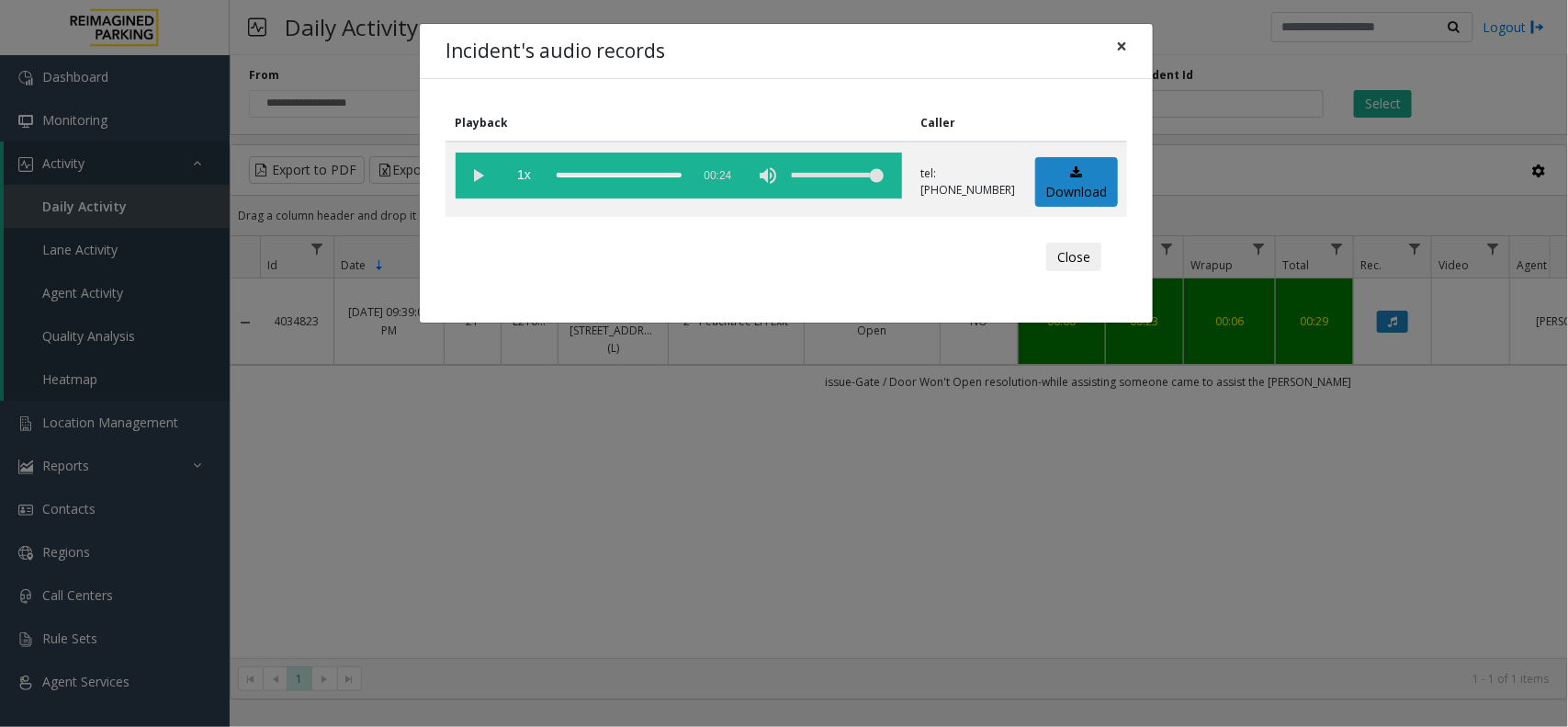 drag, startPoint x: 1130, startPoint y: 40, endPoint x: 1206, endPoint y: 90, distance: 90.97252 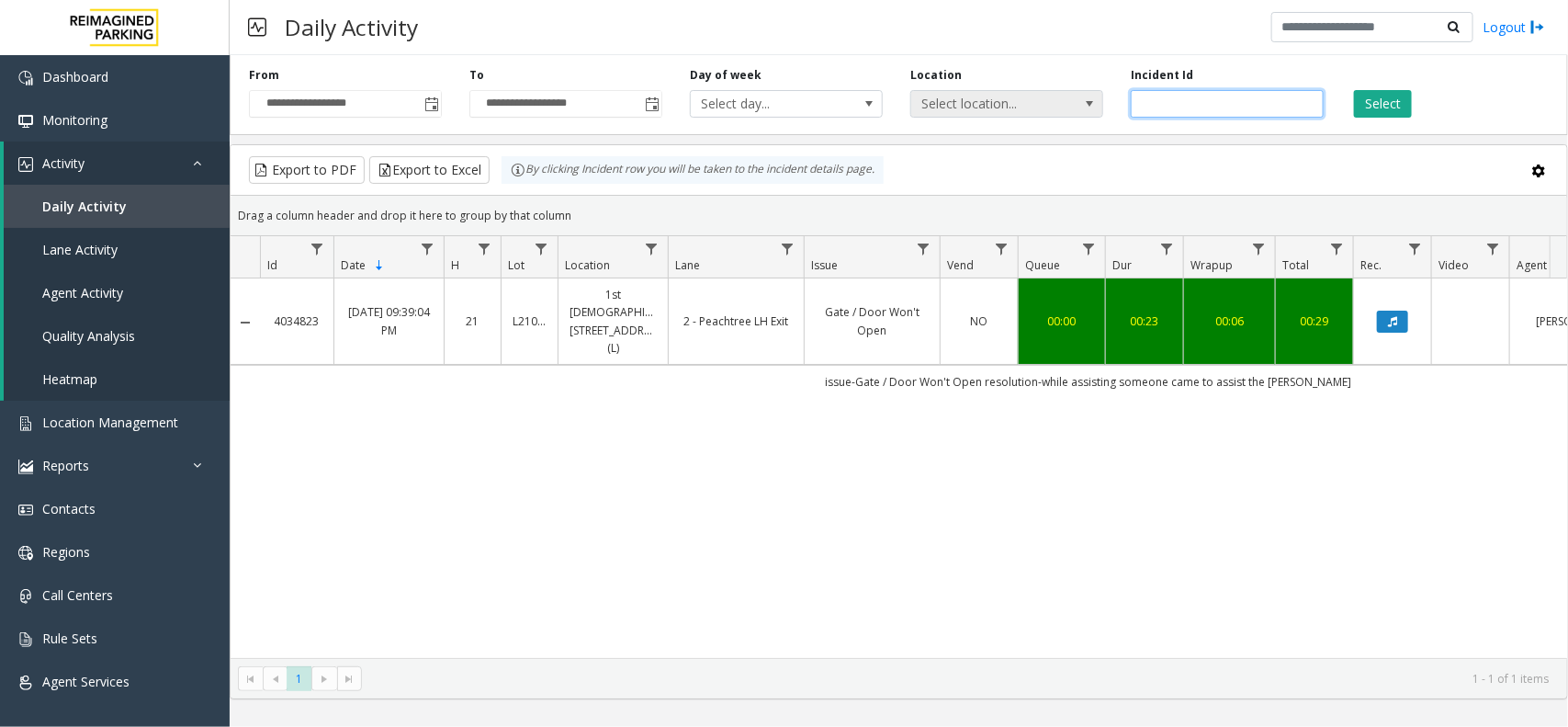 drag, startPoint x: 1232, startPoint y: 103, endPoint x: 1006, endPoint y: 93, distance: 226.22113 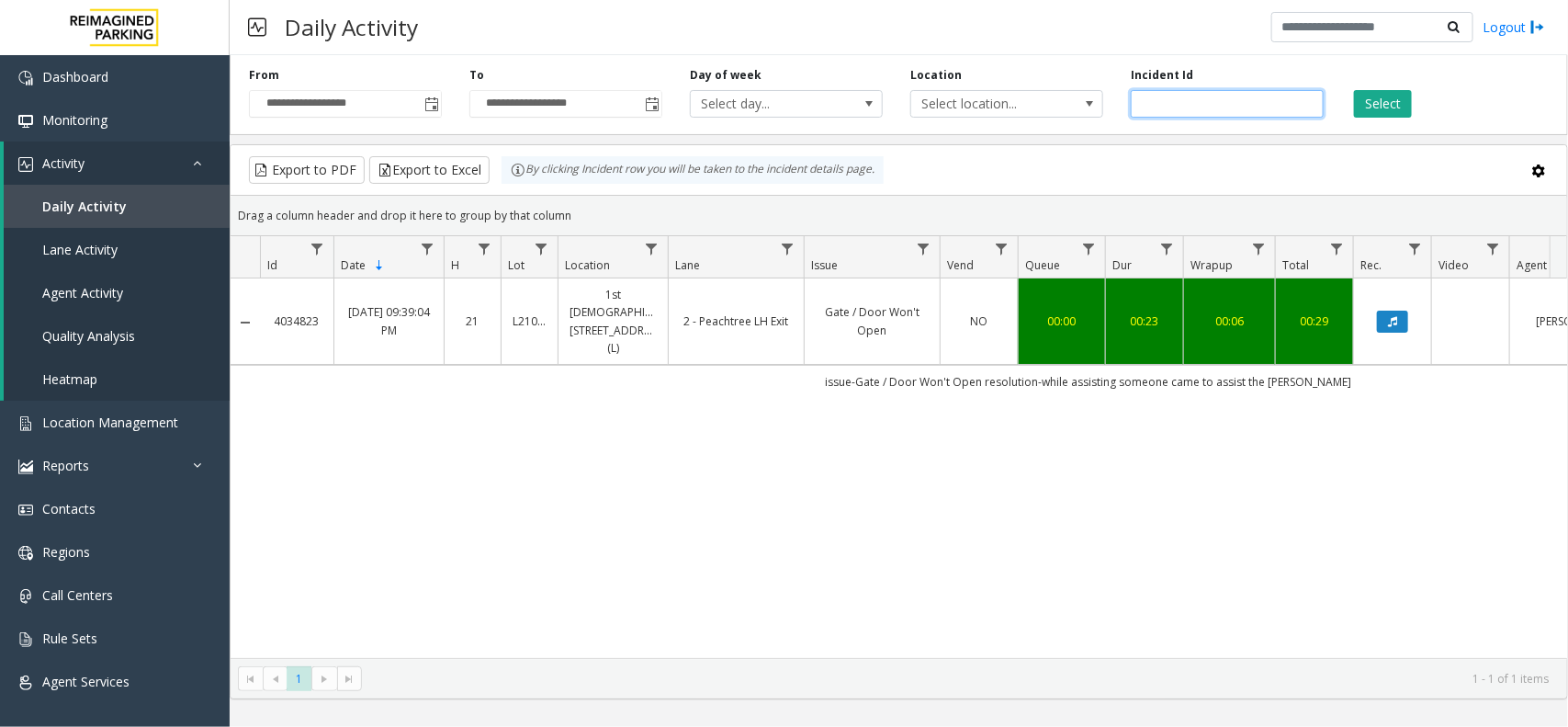 paste 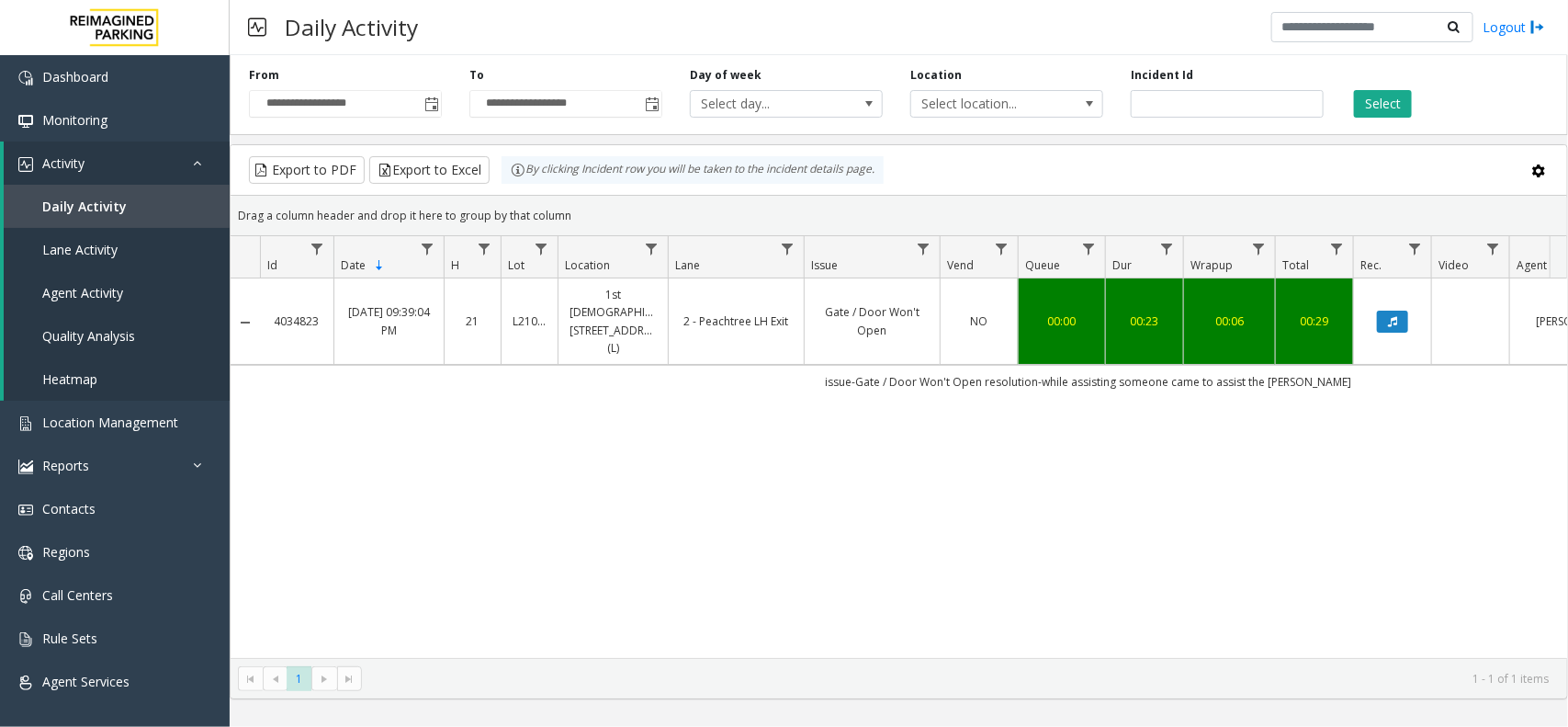 click on "Select" 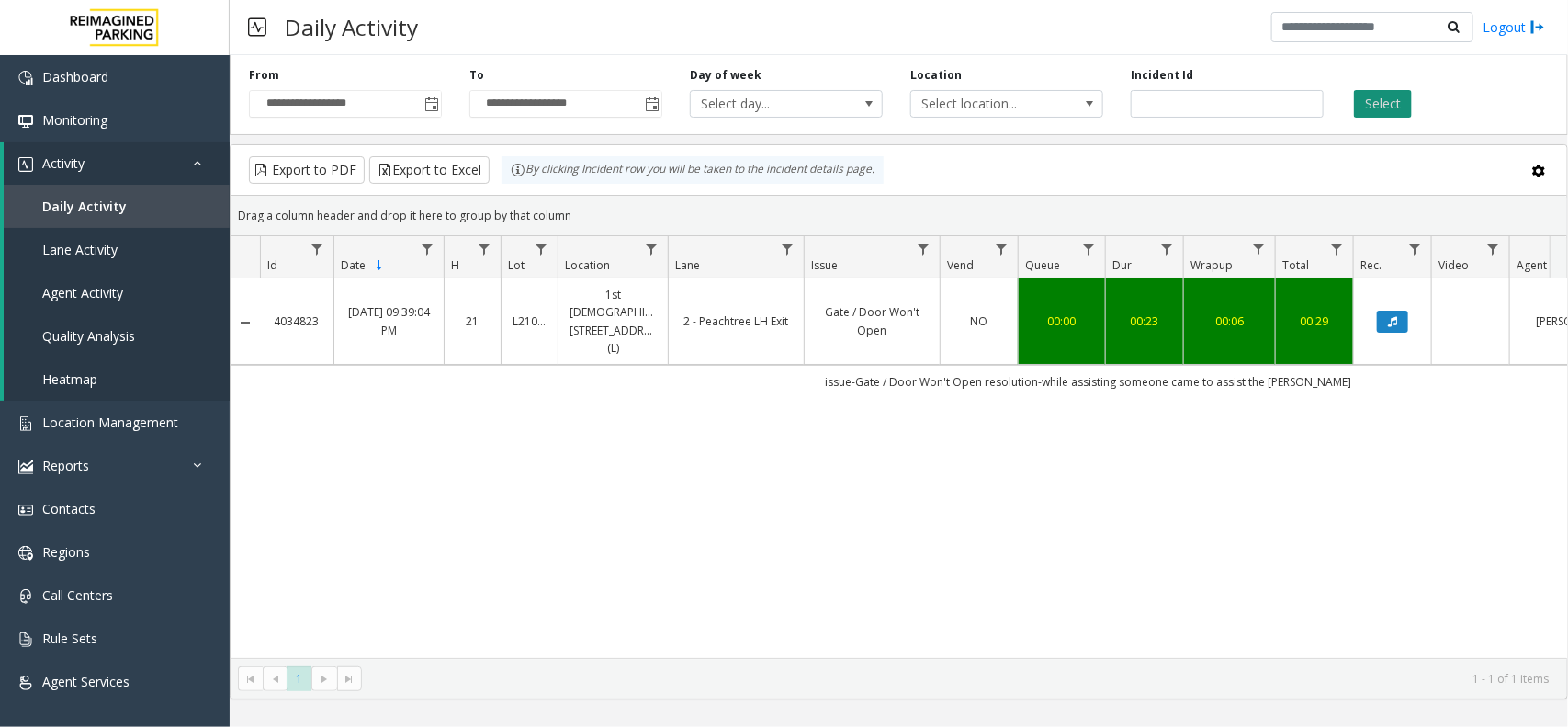 click on "Select" 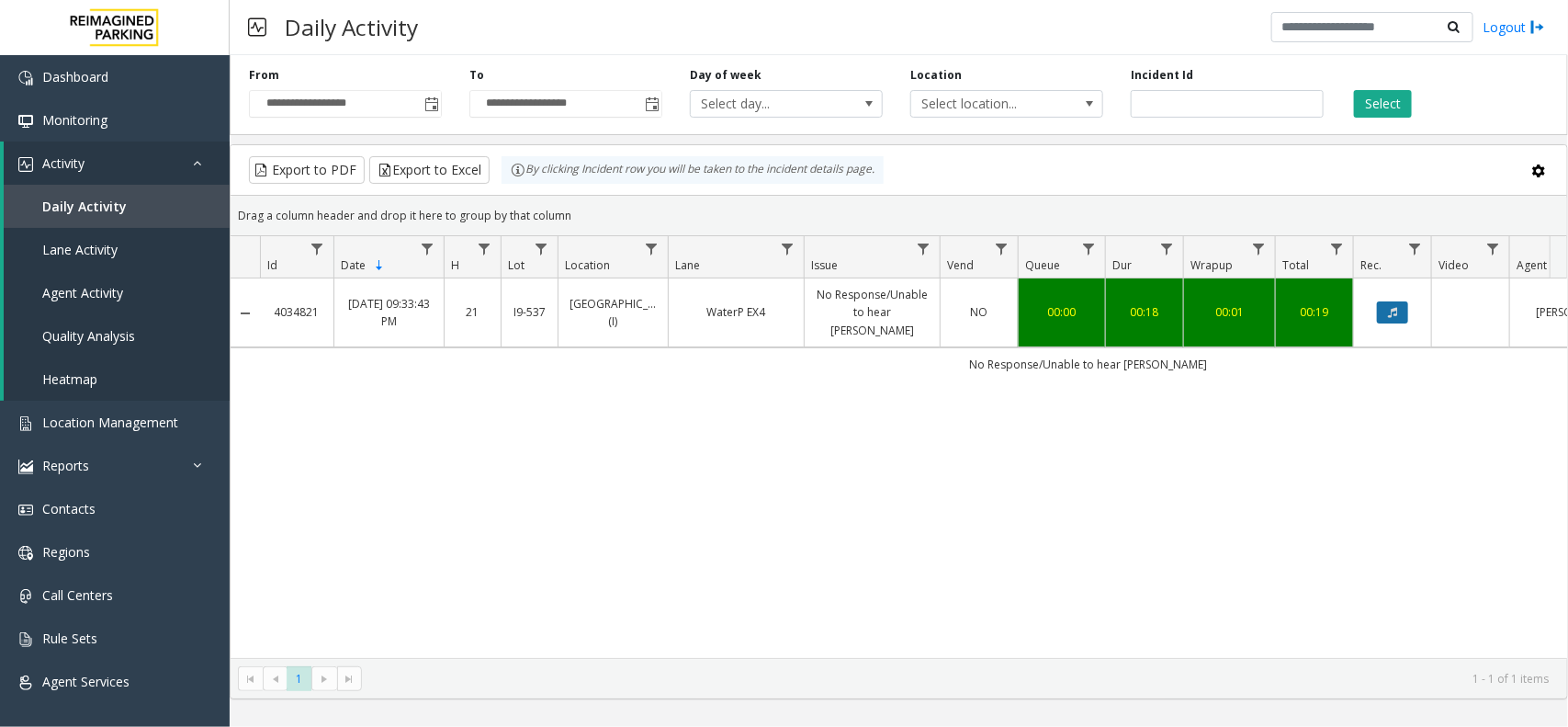 click 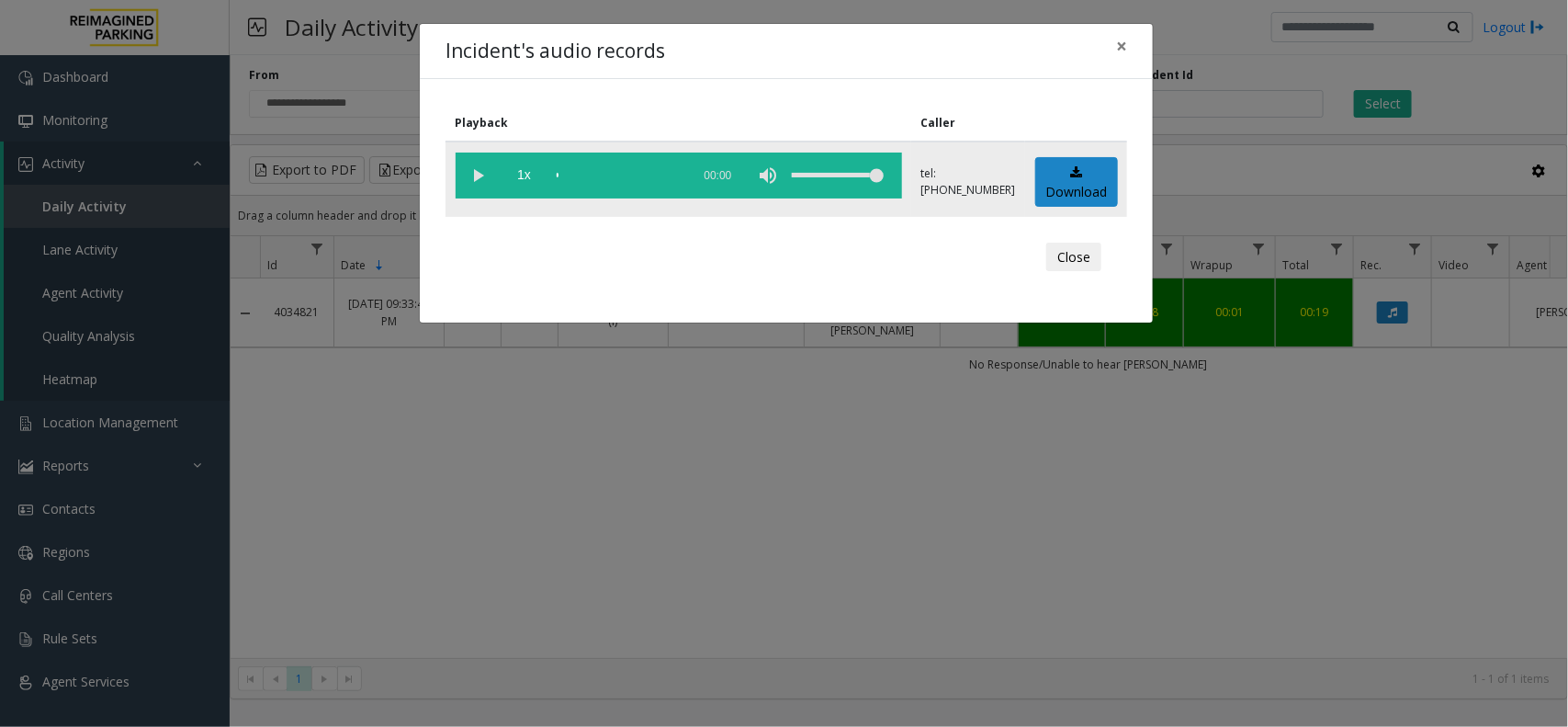 click 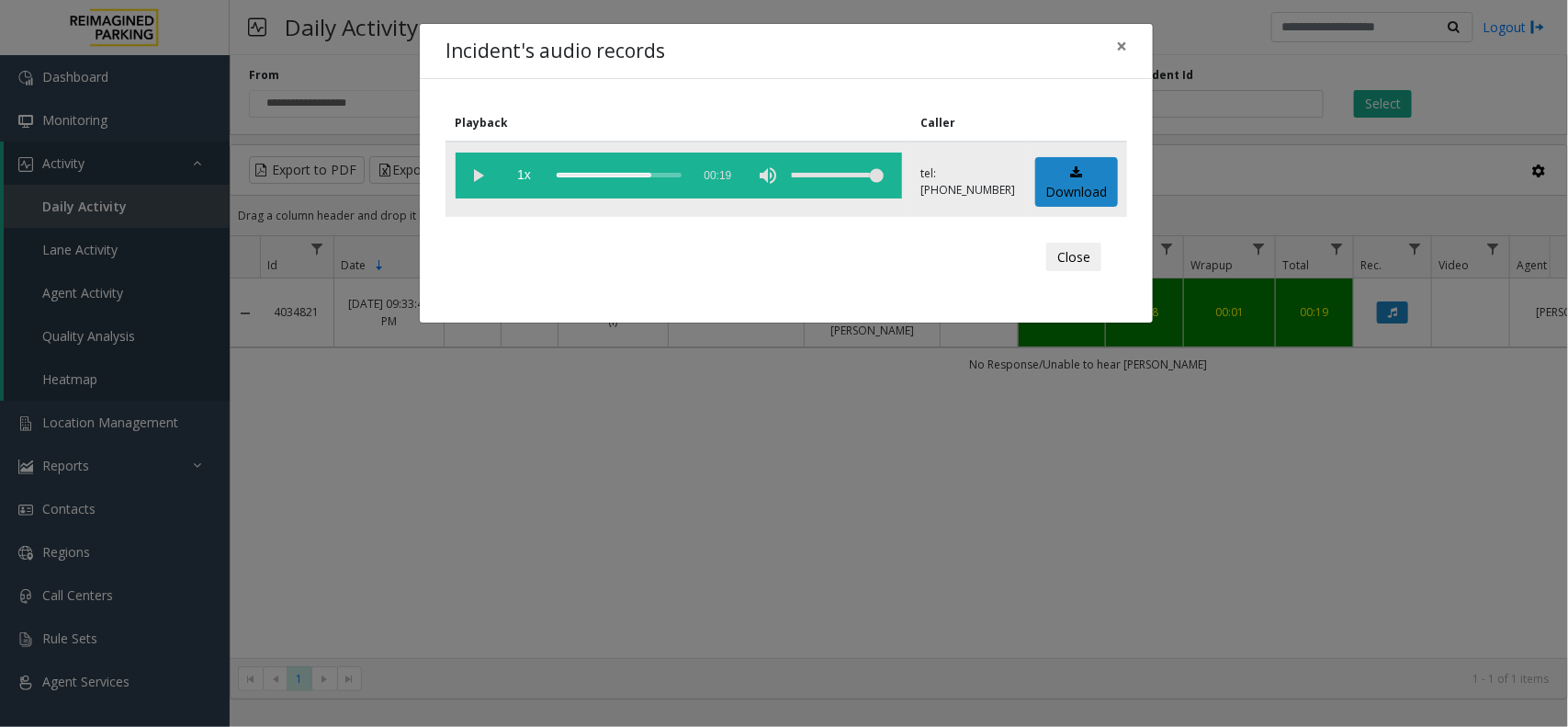 click 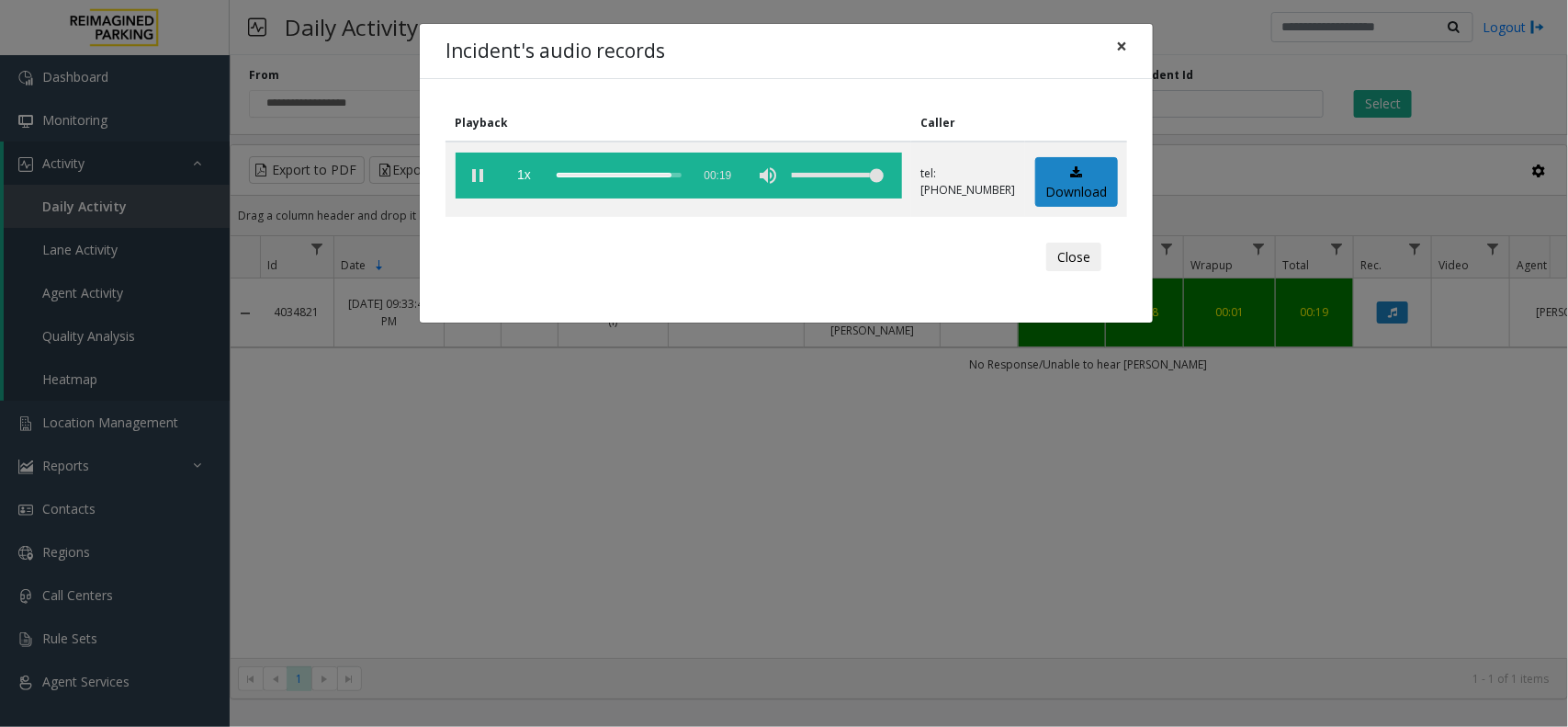 click on "×" 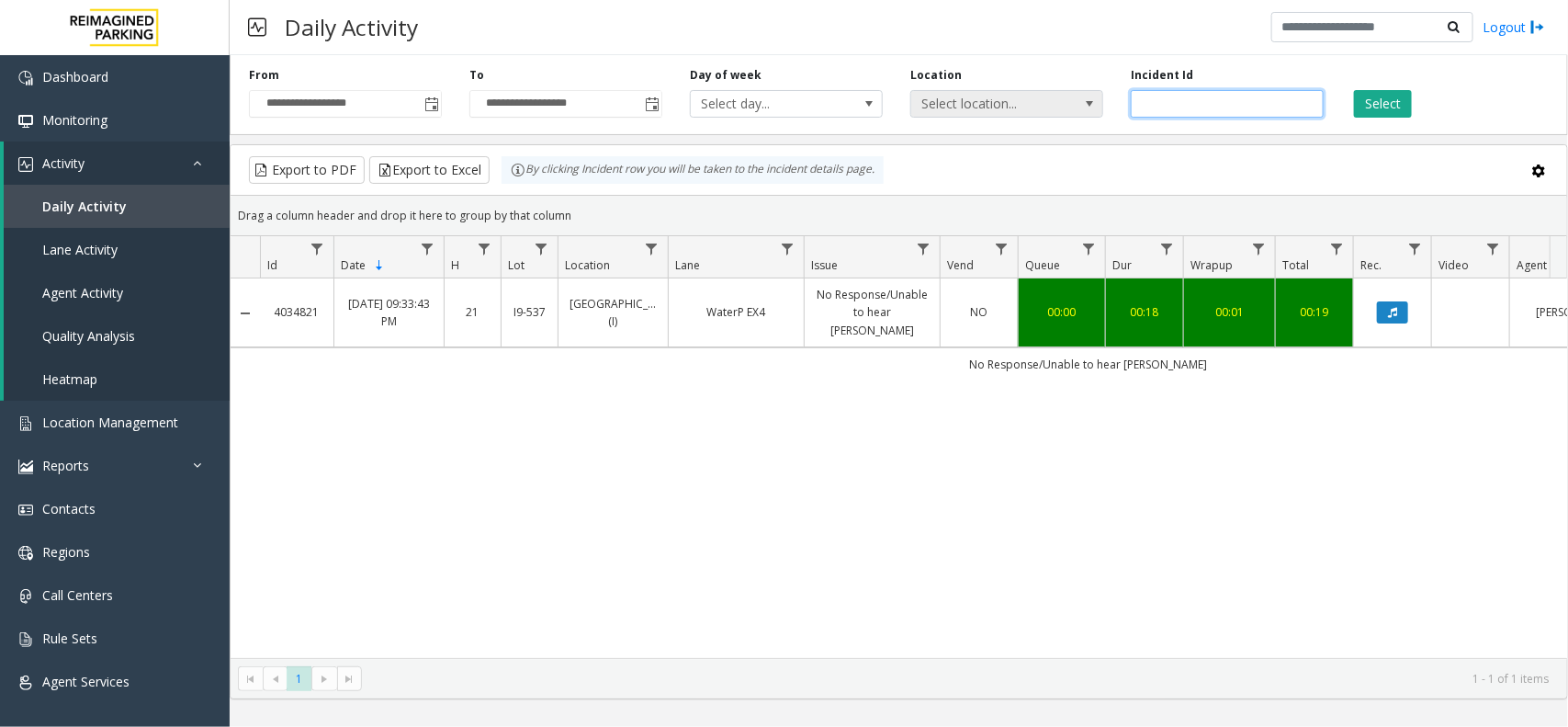 drag, startPoint x: 1233, startPoint y: 98, endPoint x: 1027, endPoint y: 111, distance: 206.40979 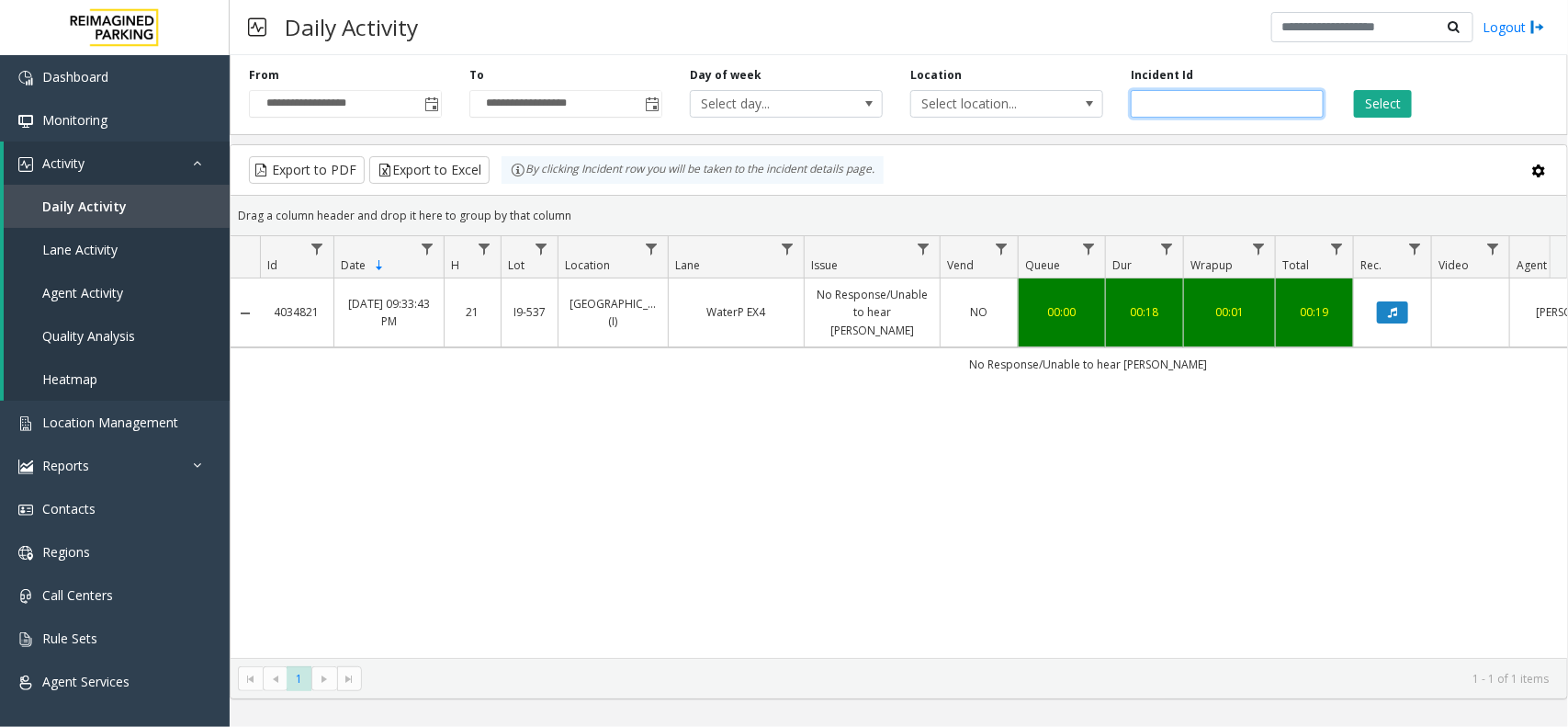 paste 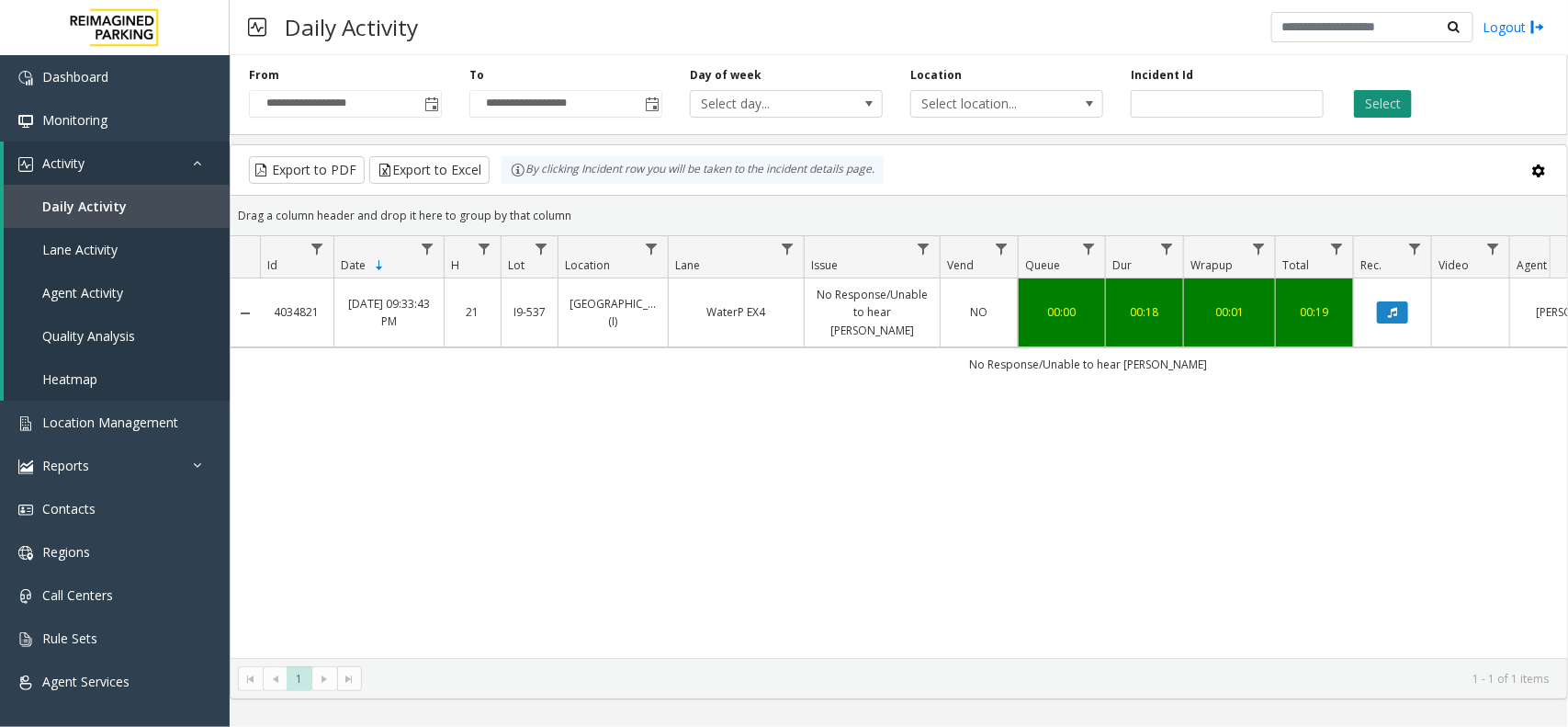 click on "Select" 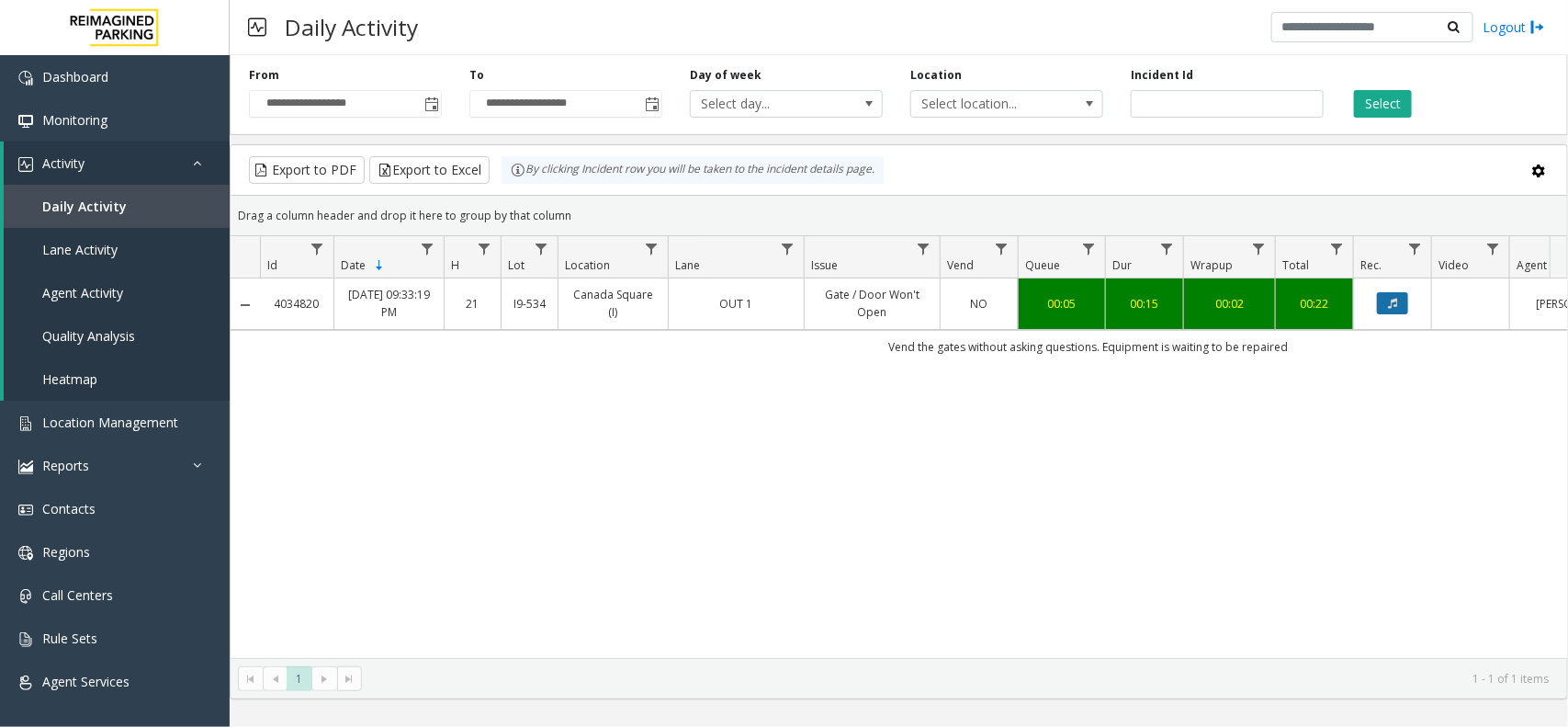 click 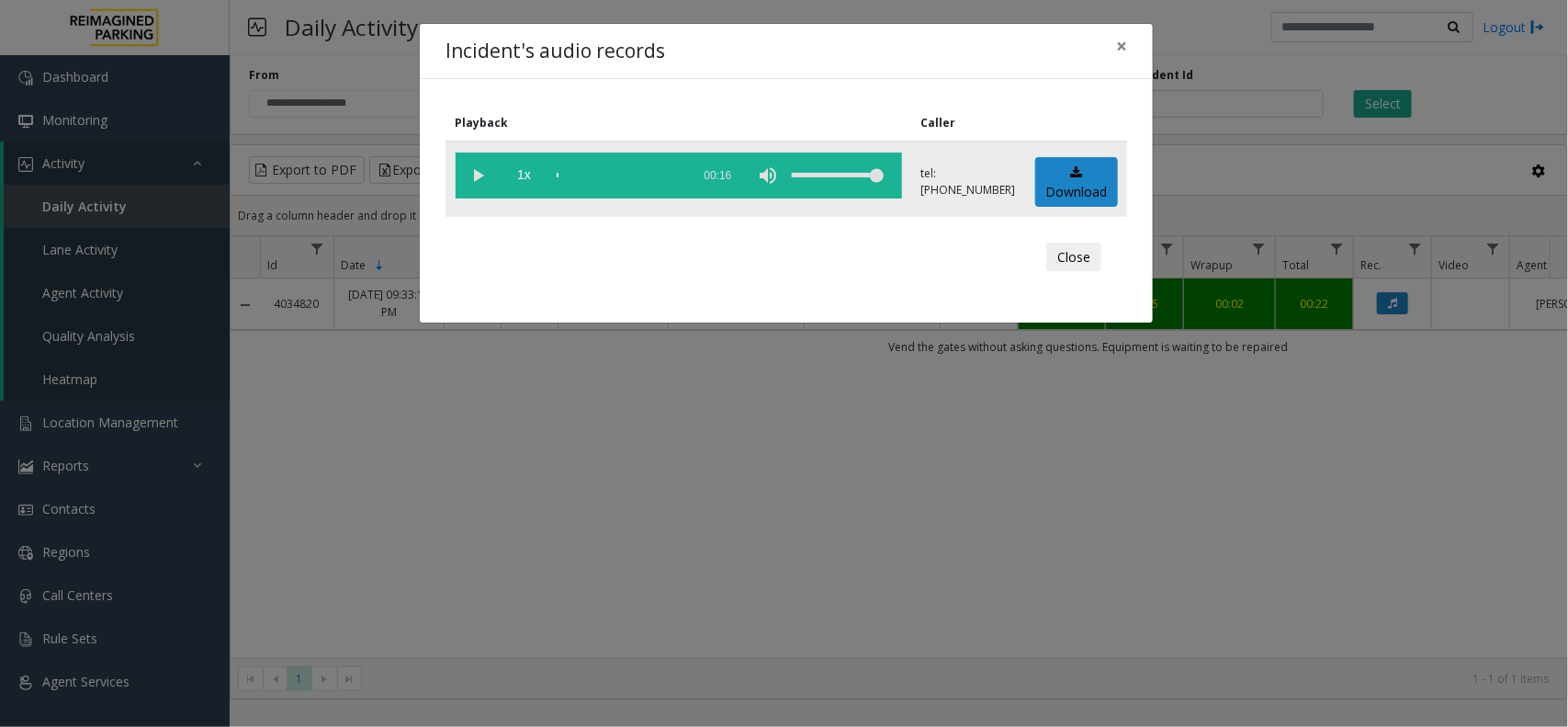 click 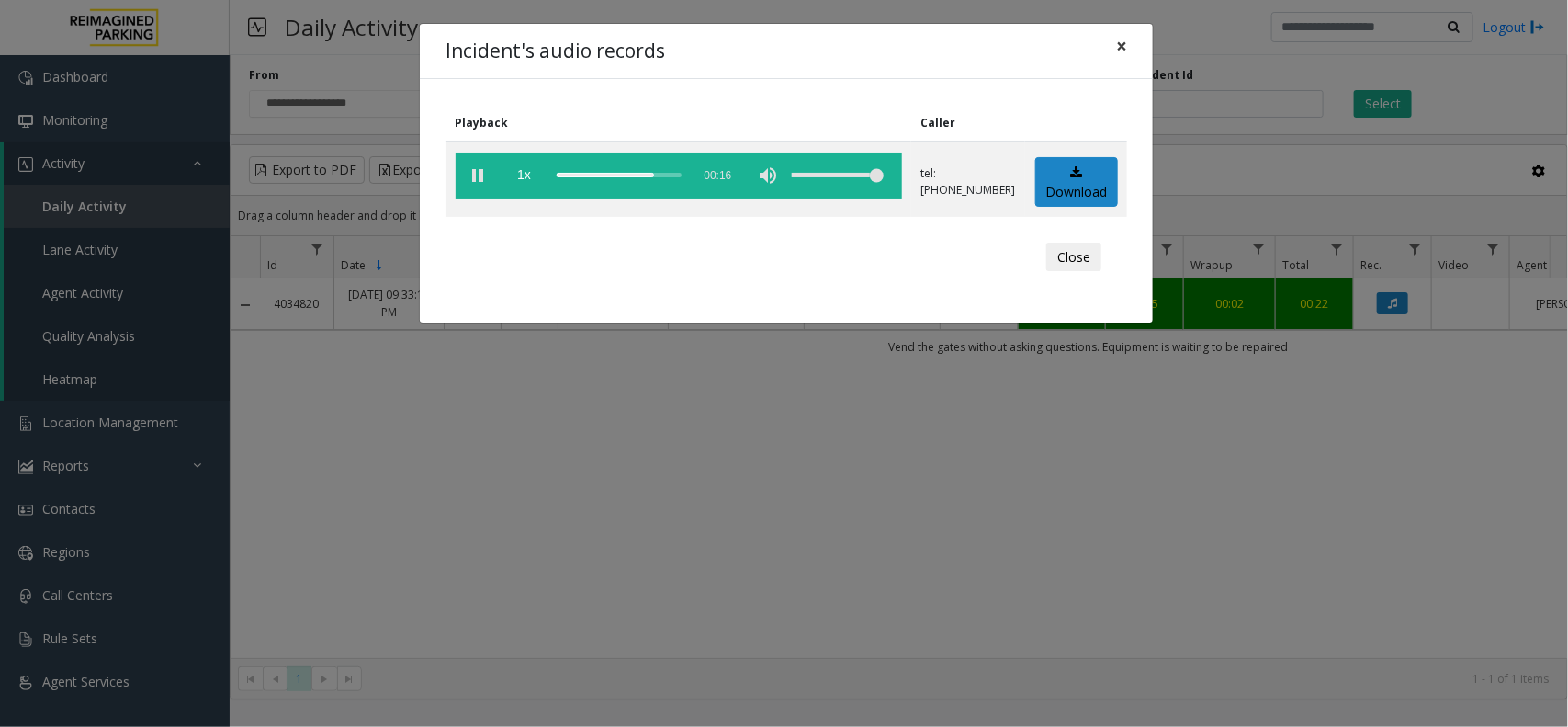 click on "×" 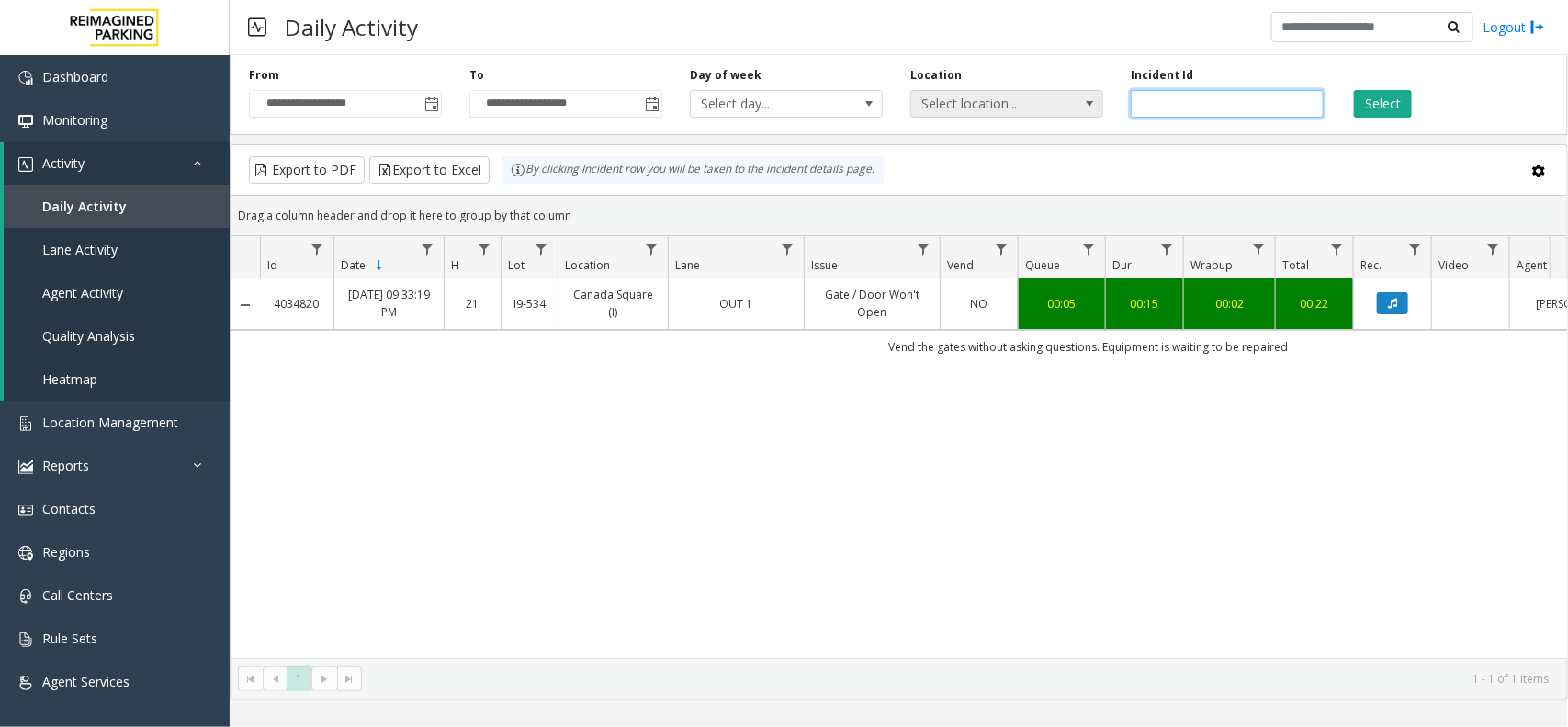 drag, startPoint x: 1235, startPoint y: 108, endPoint x: 1087, endPoint y: 95, distance: 148.5698 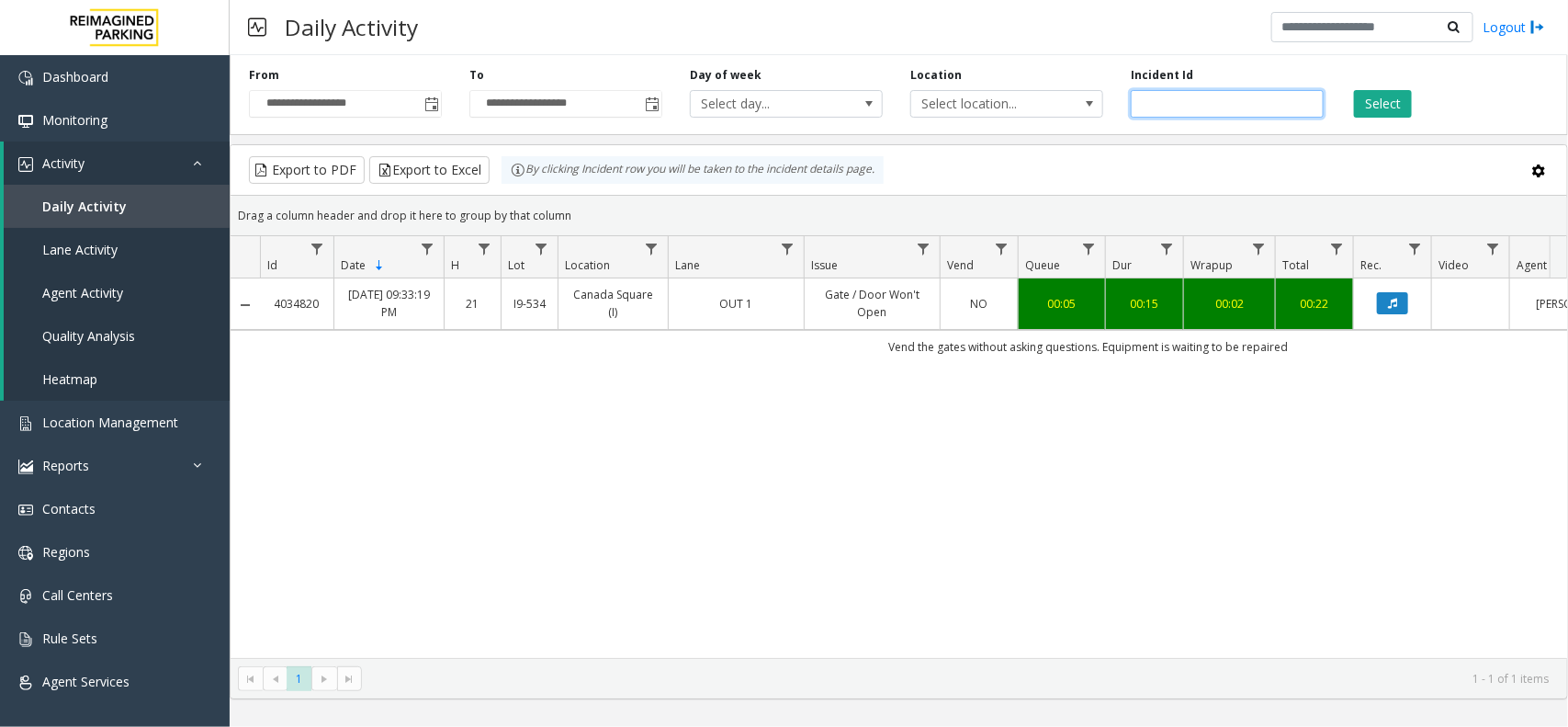 paste 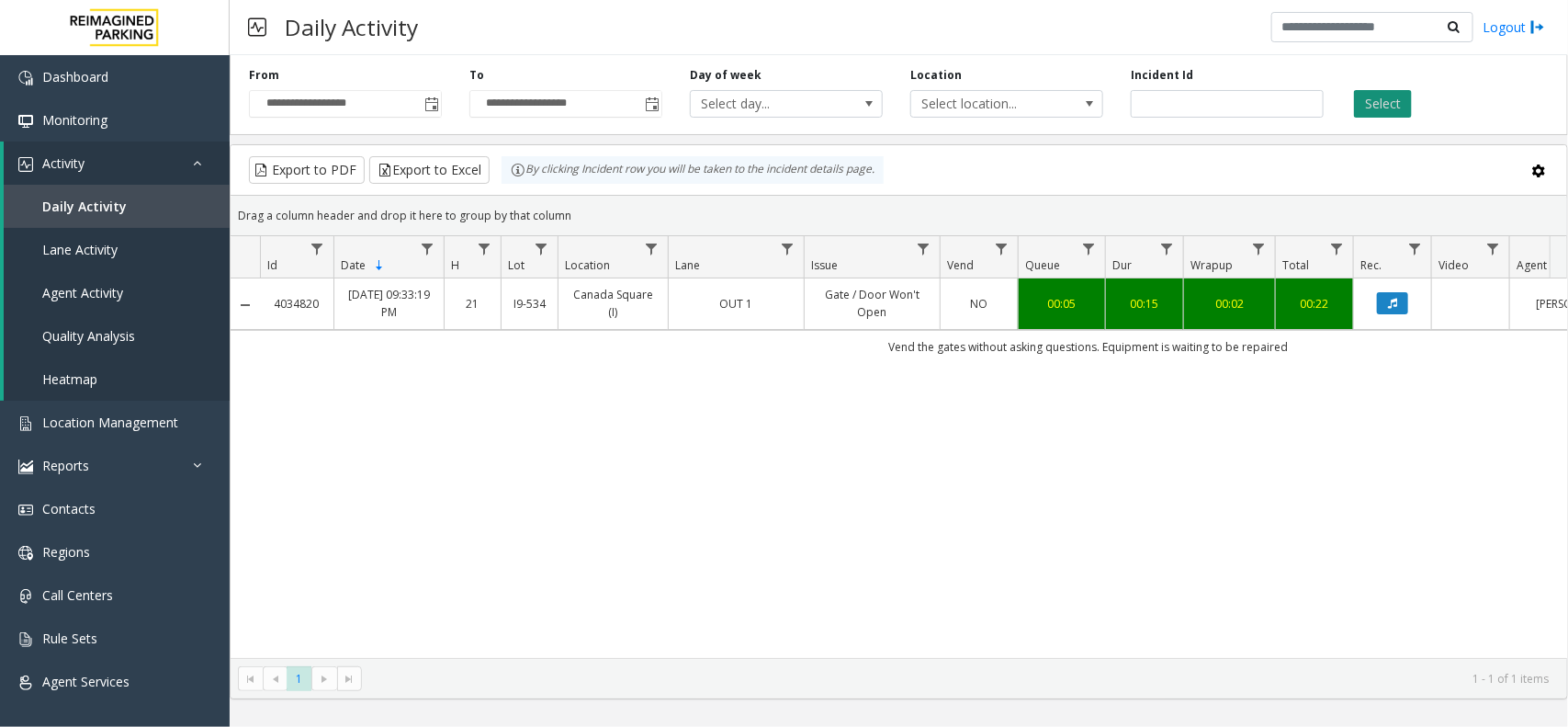 click on "Select" 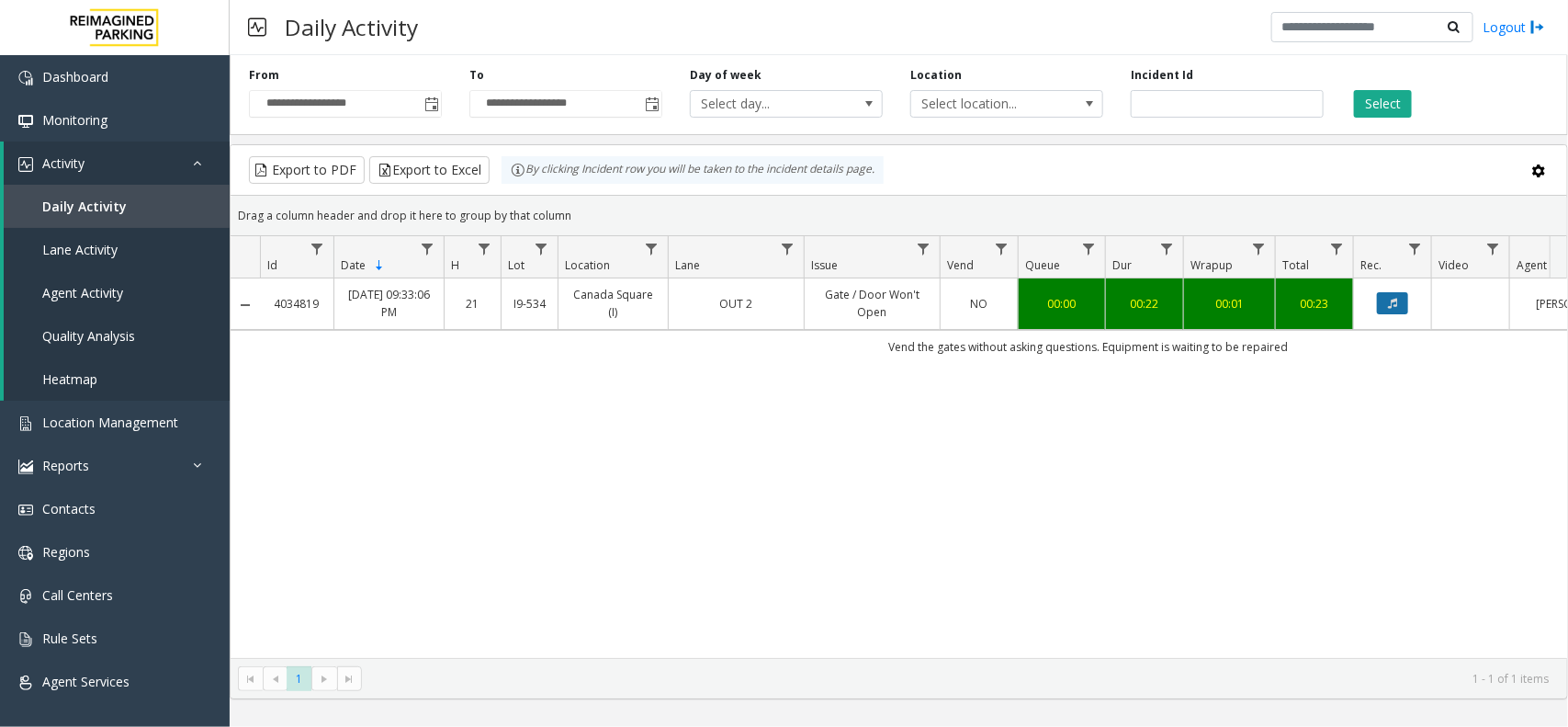 click 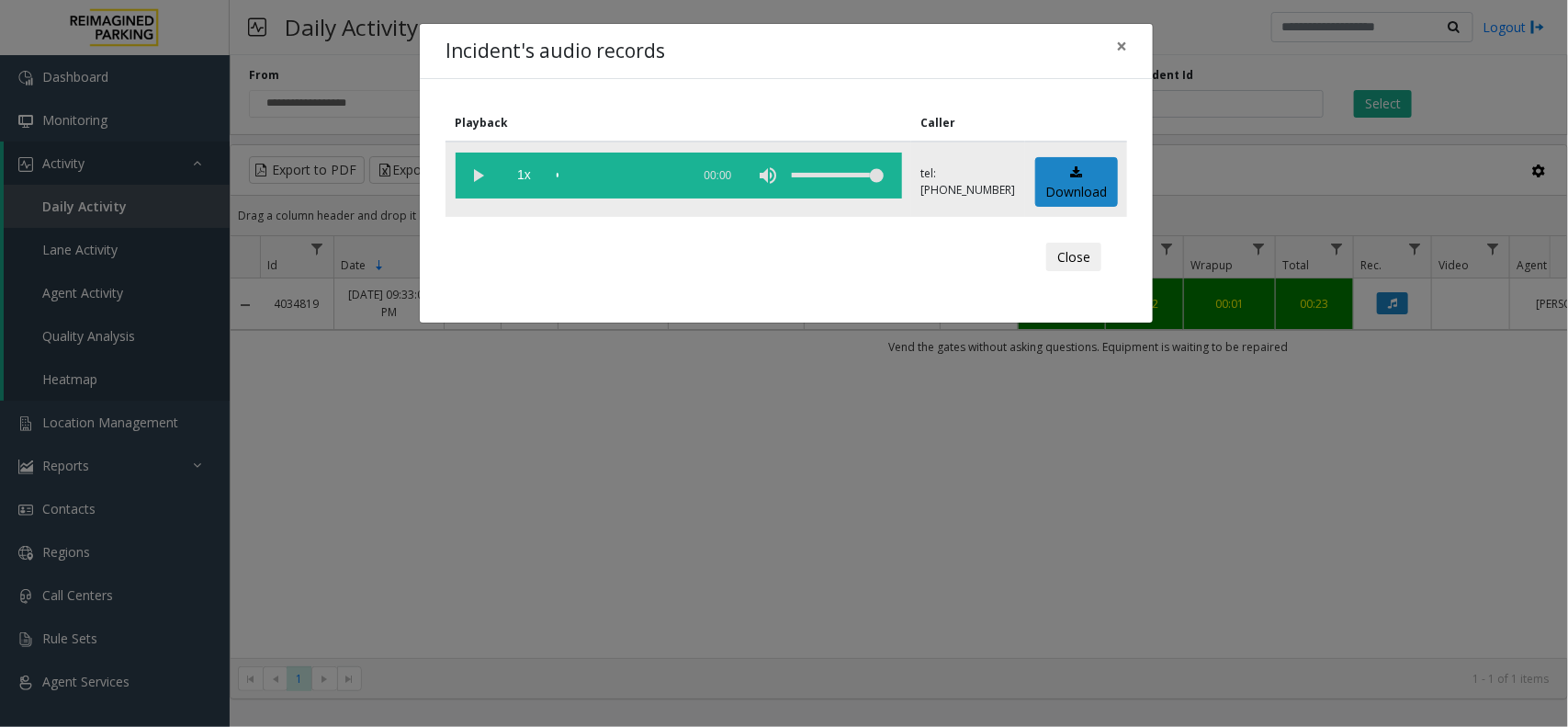 click 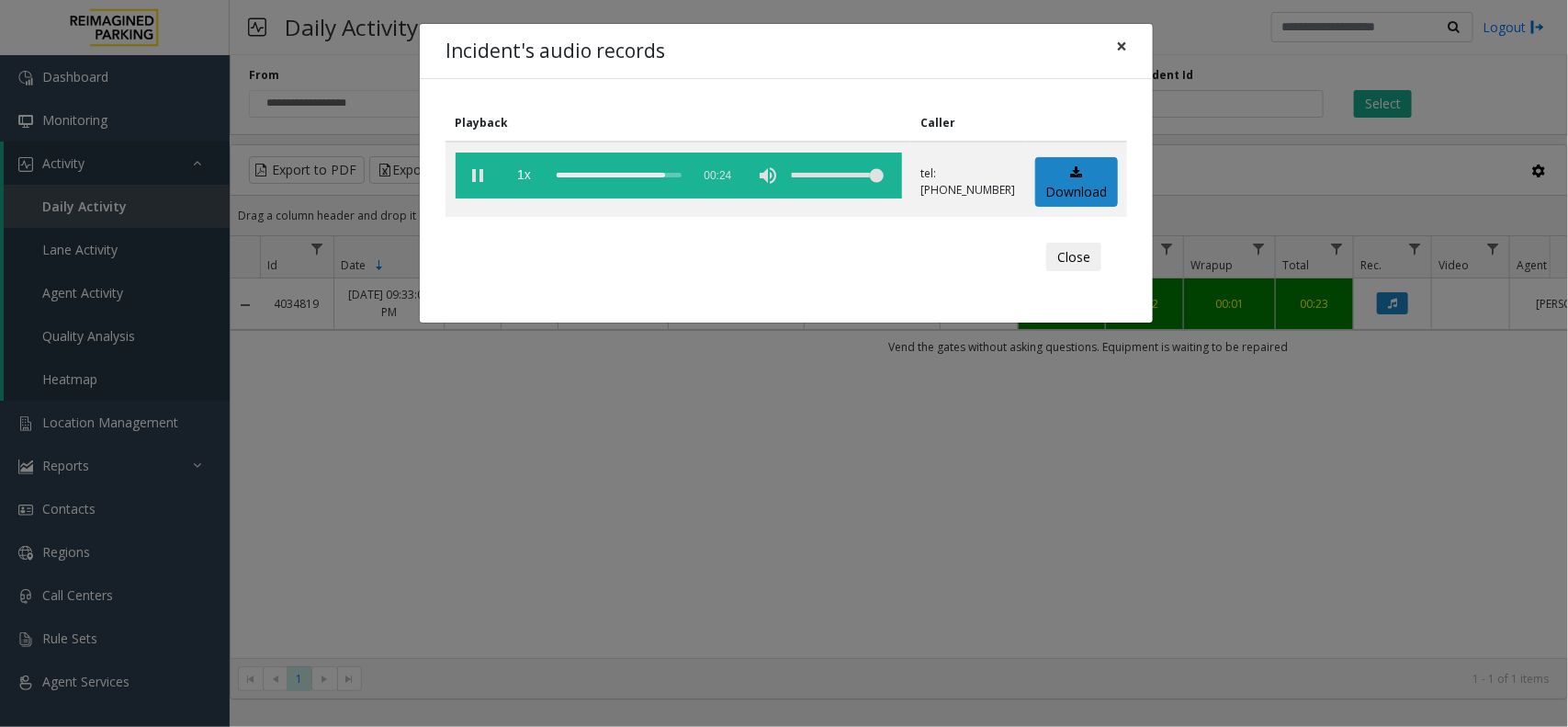 click on "×" 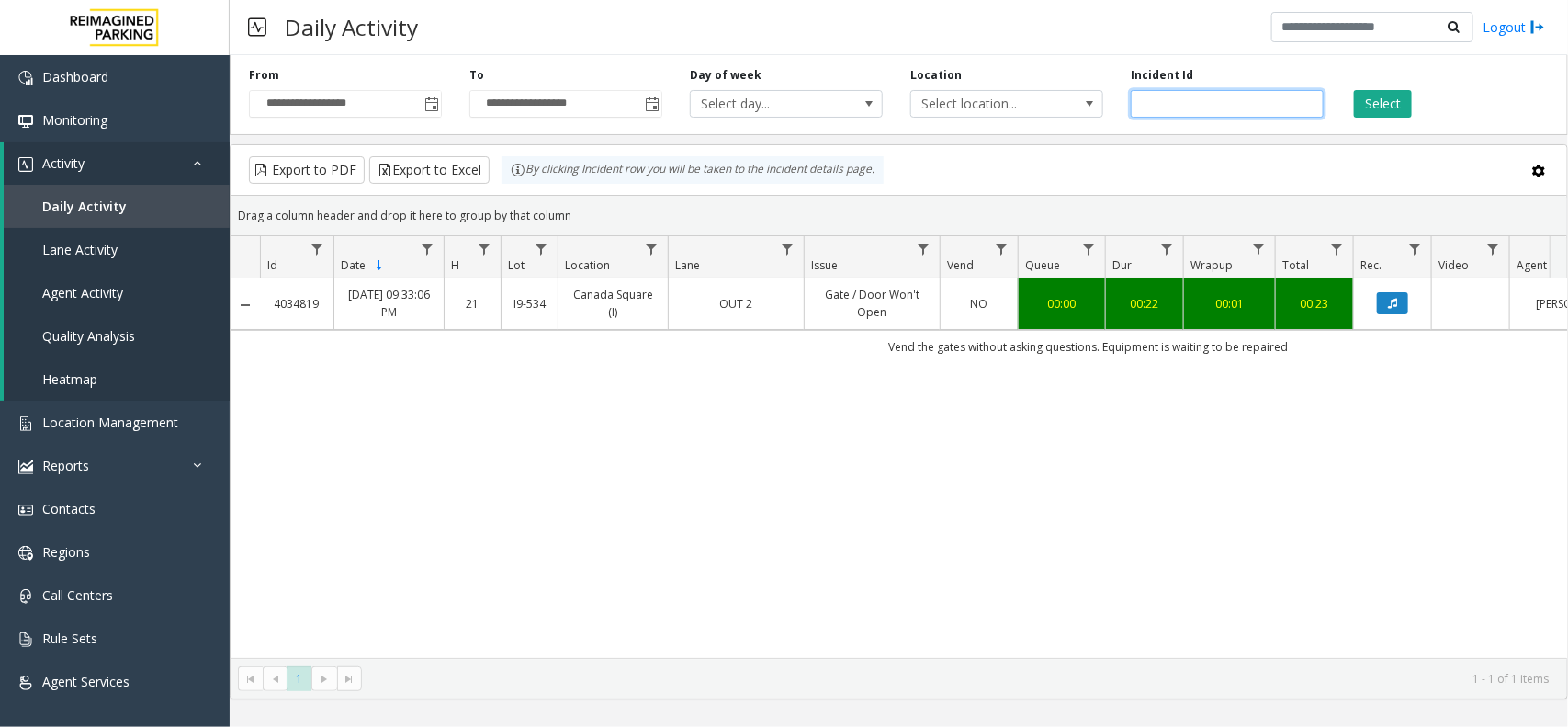 drag, startPoint x: 1242, startPoint y: 98, endPoint x: 1137, endPoint y: 99, distance: 105.00476 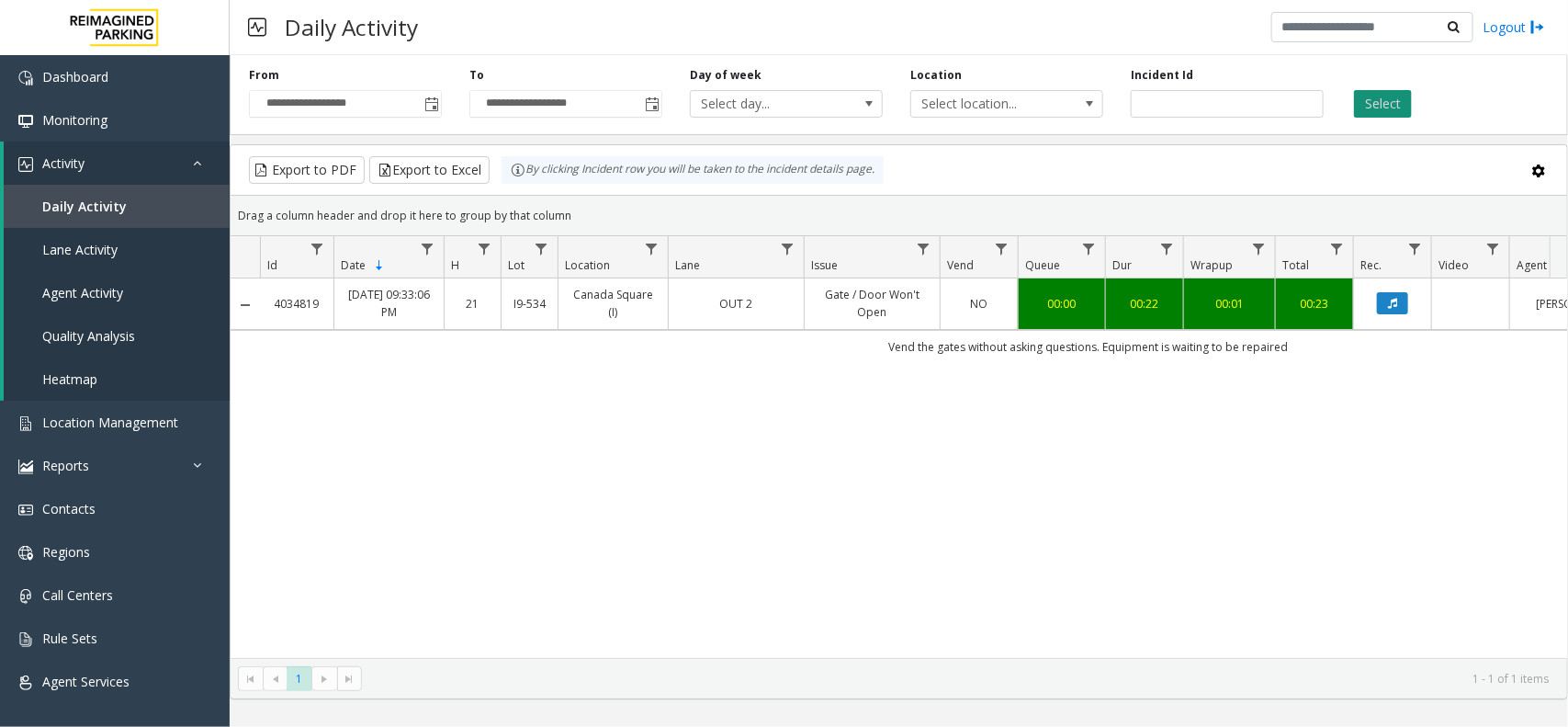 click on "Select" 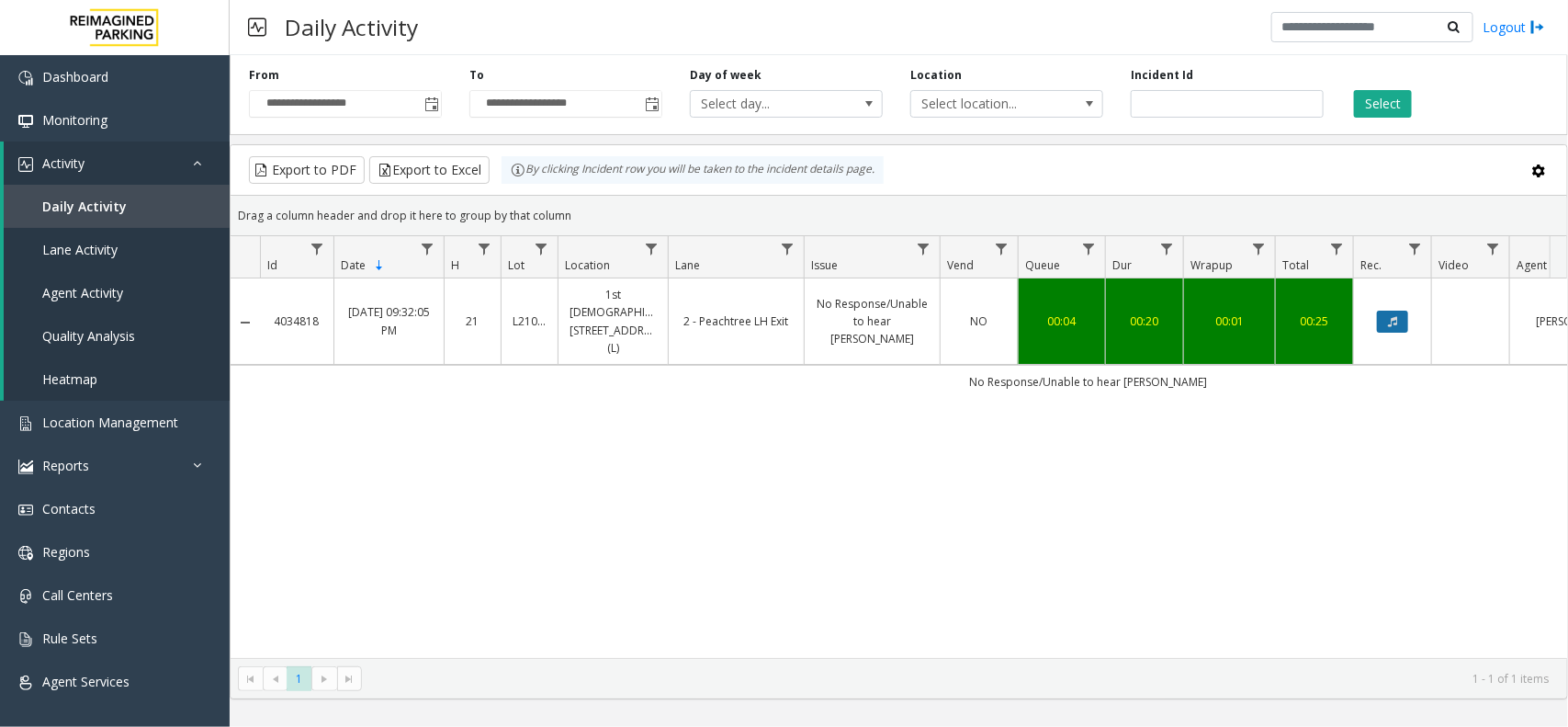 click 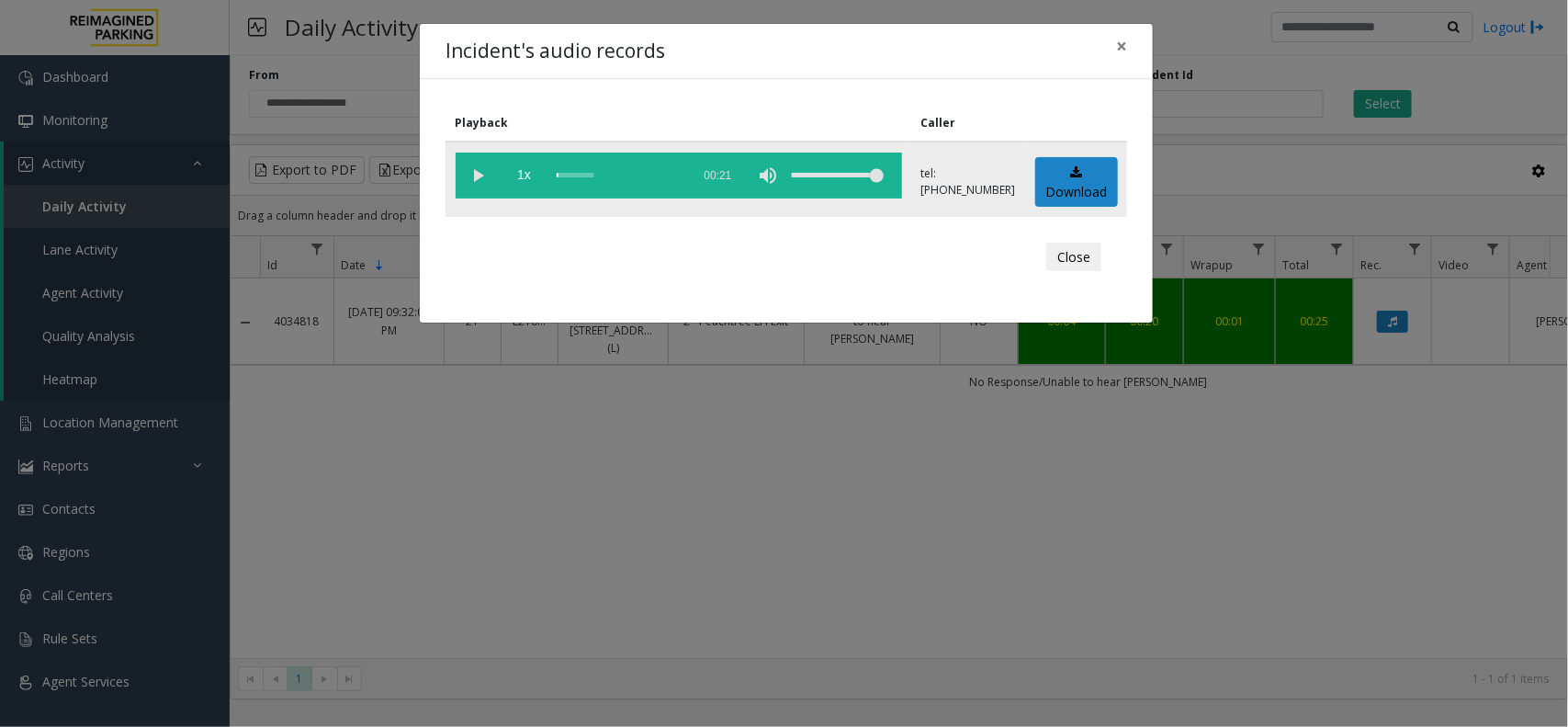 click 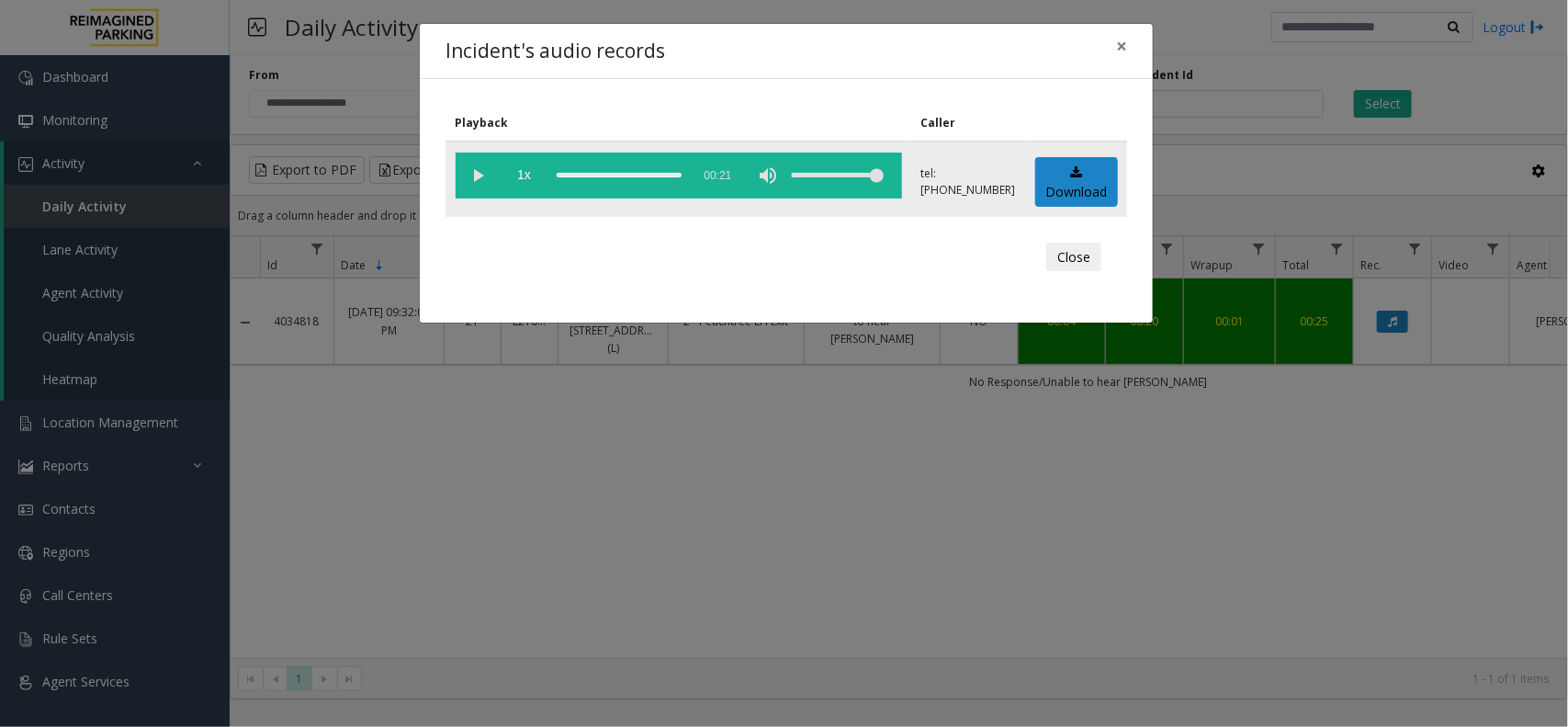 click 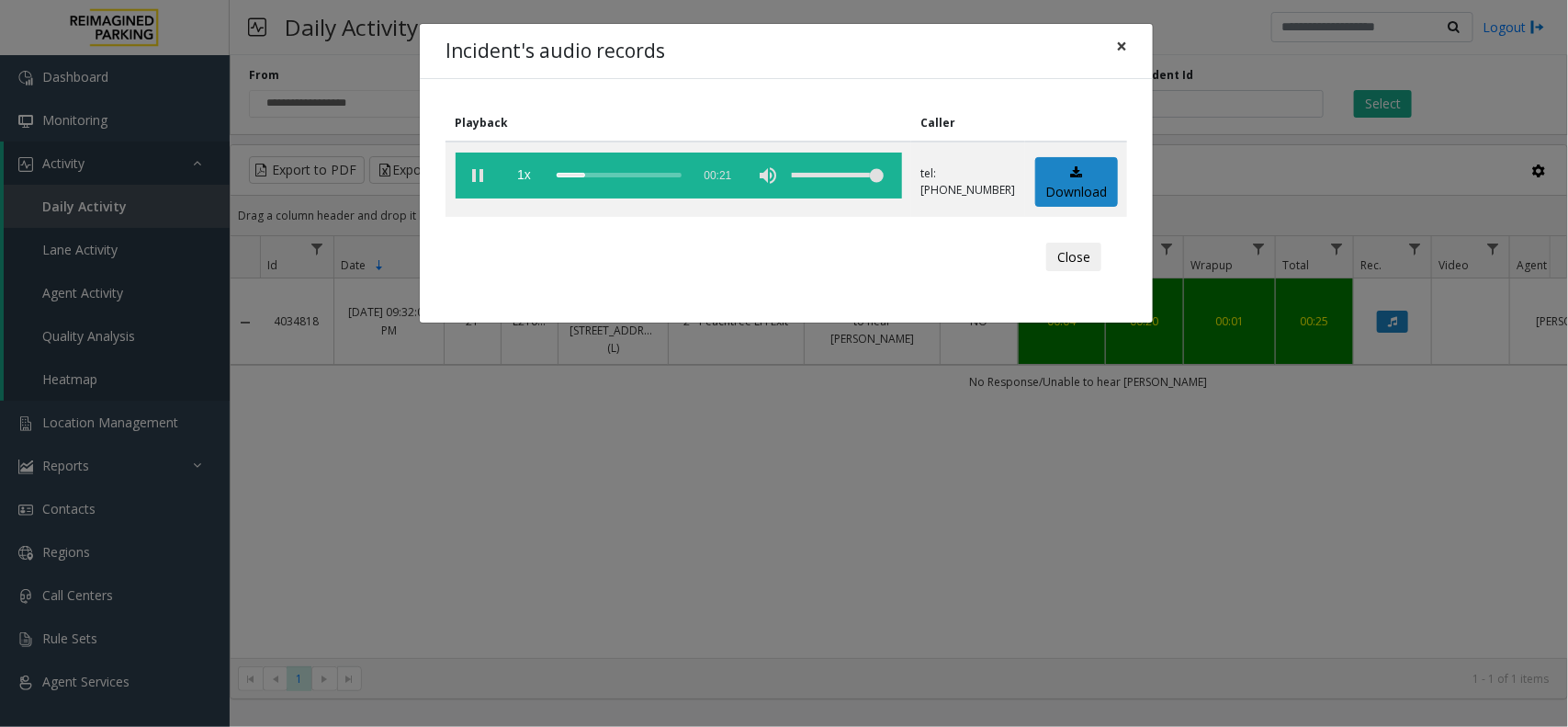 click on "×" 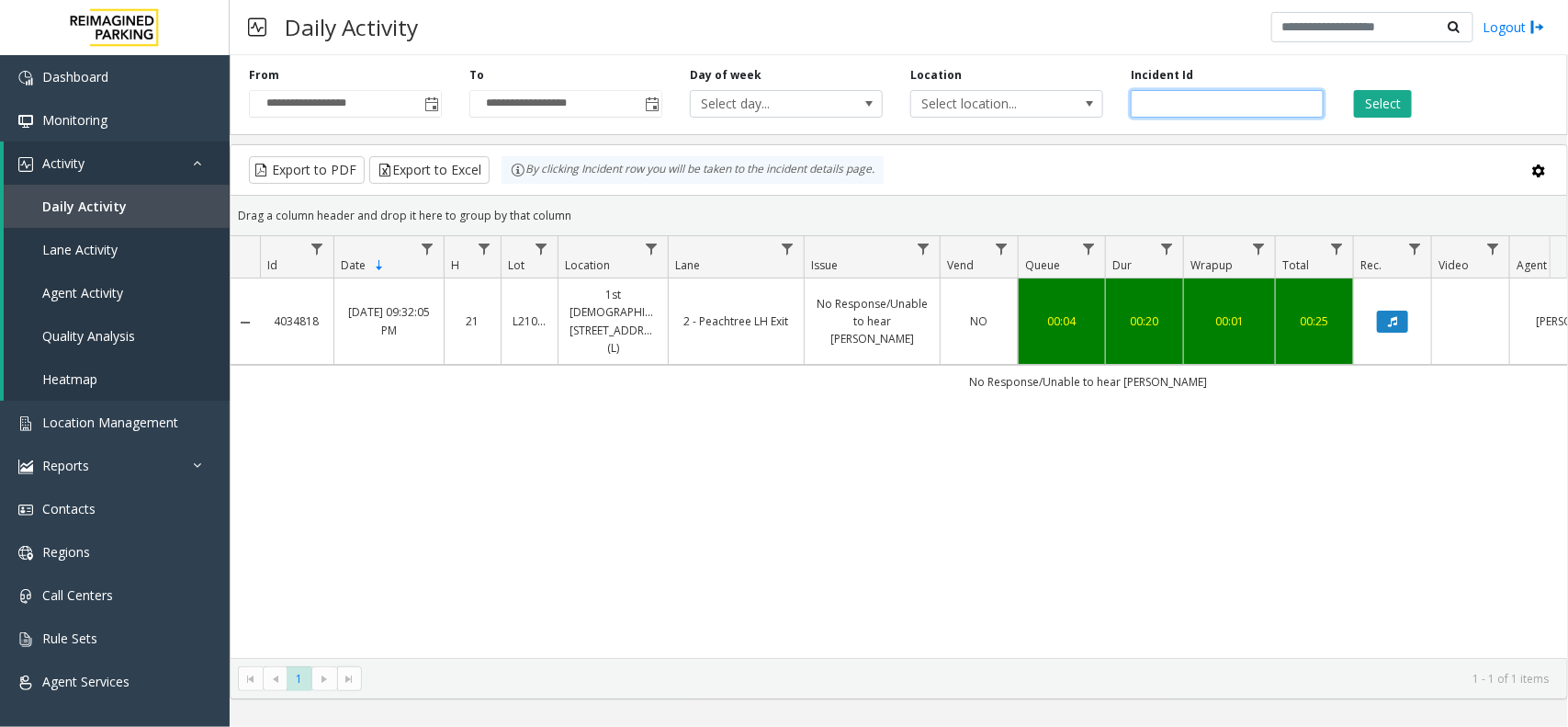 drag, startPoint x: 1229, startPoint y: 101, endPoint x: 1125, endPoint y: 101, distance: 104 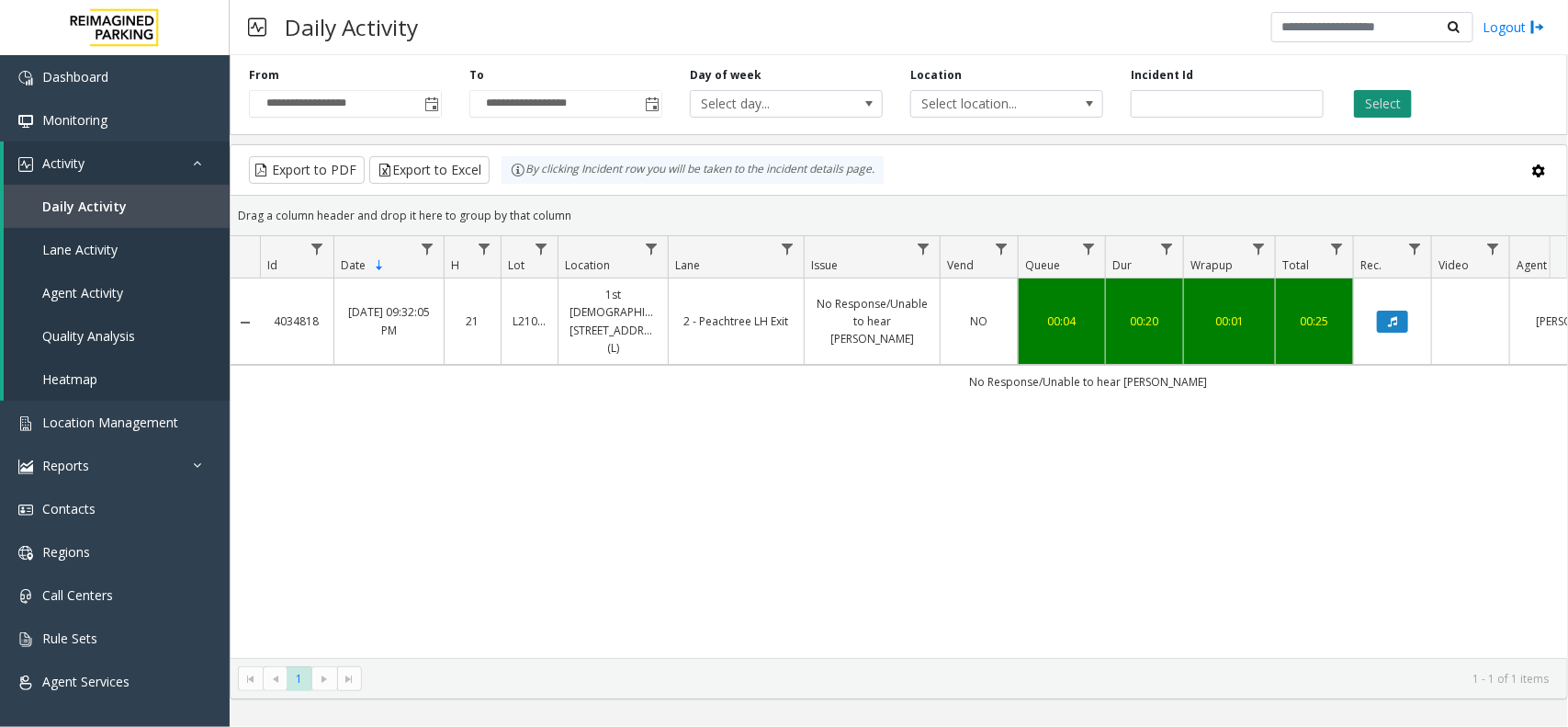 click on "Select" 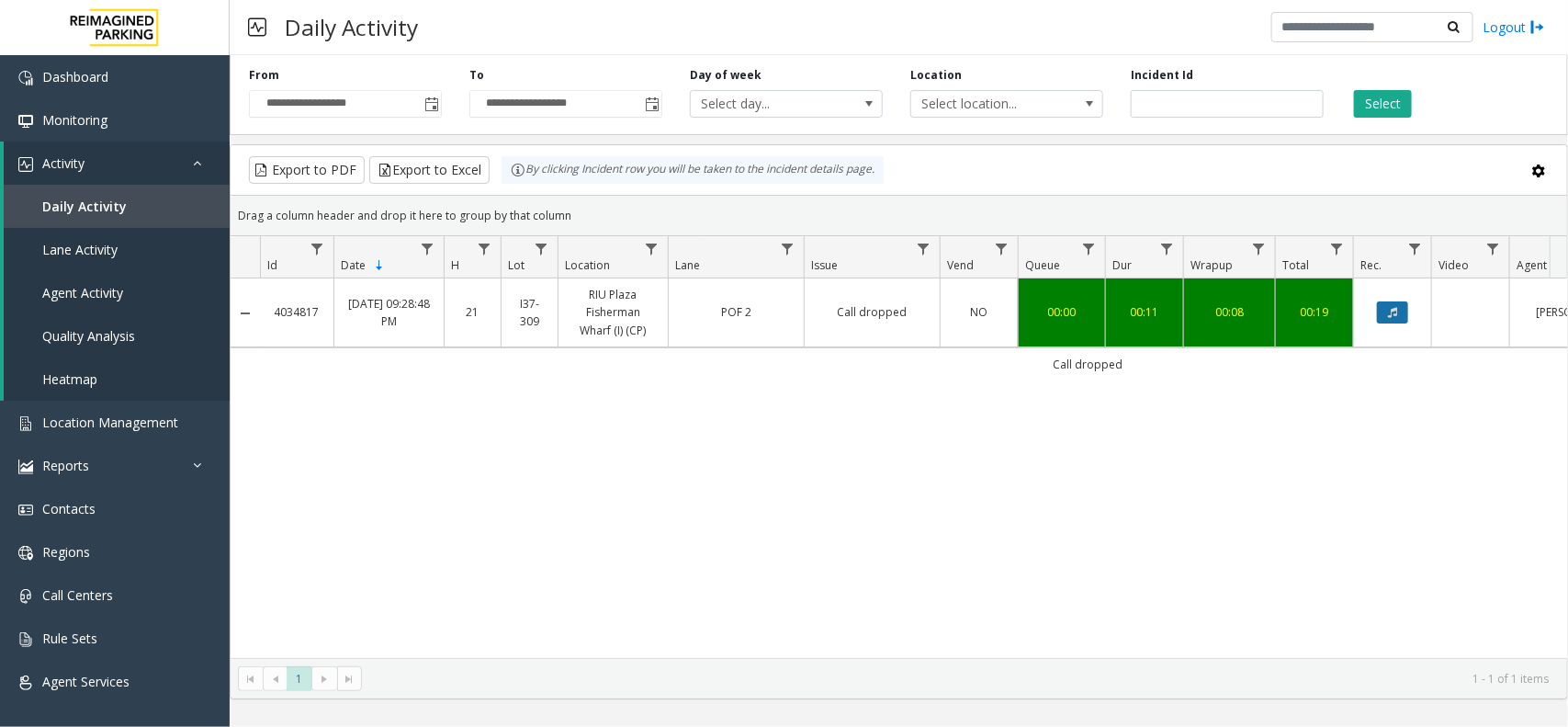 click 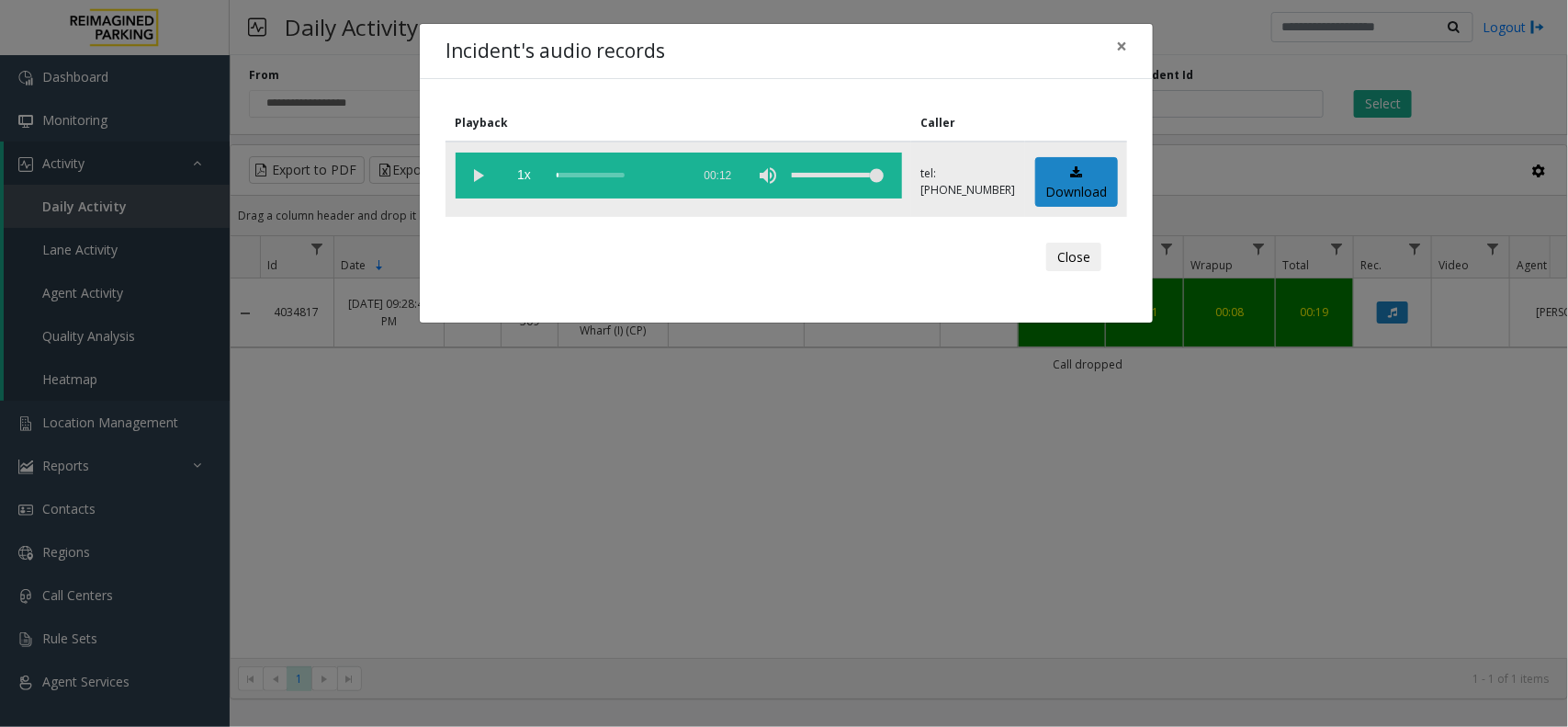 click 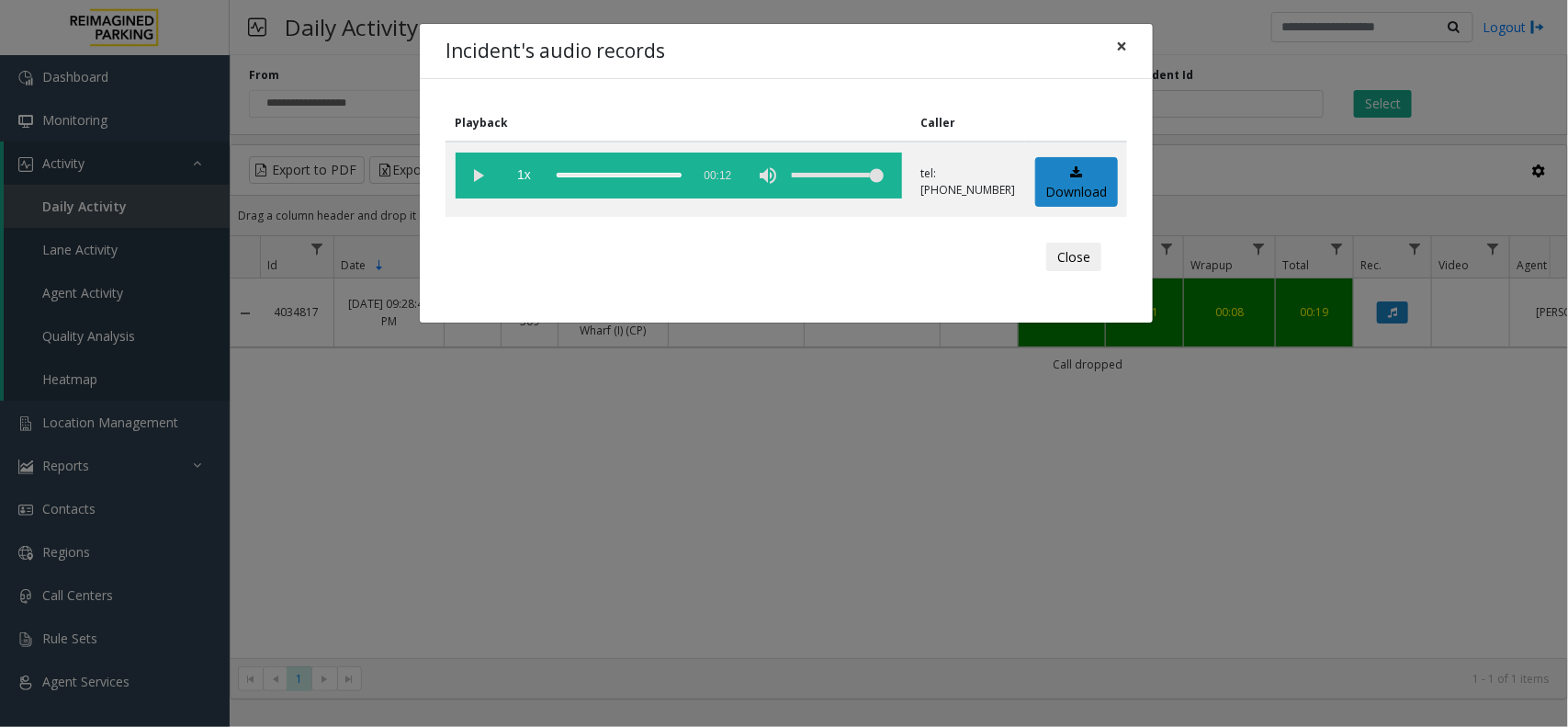 click on "×" 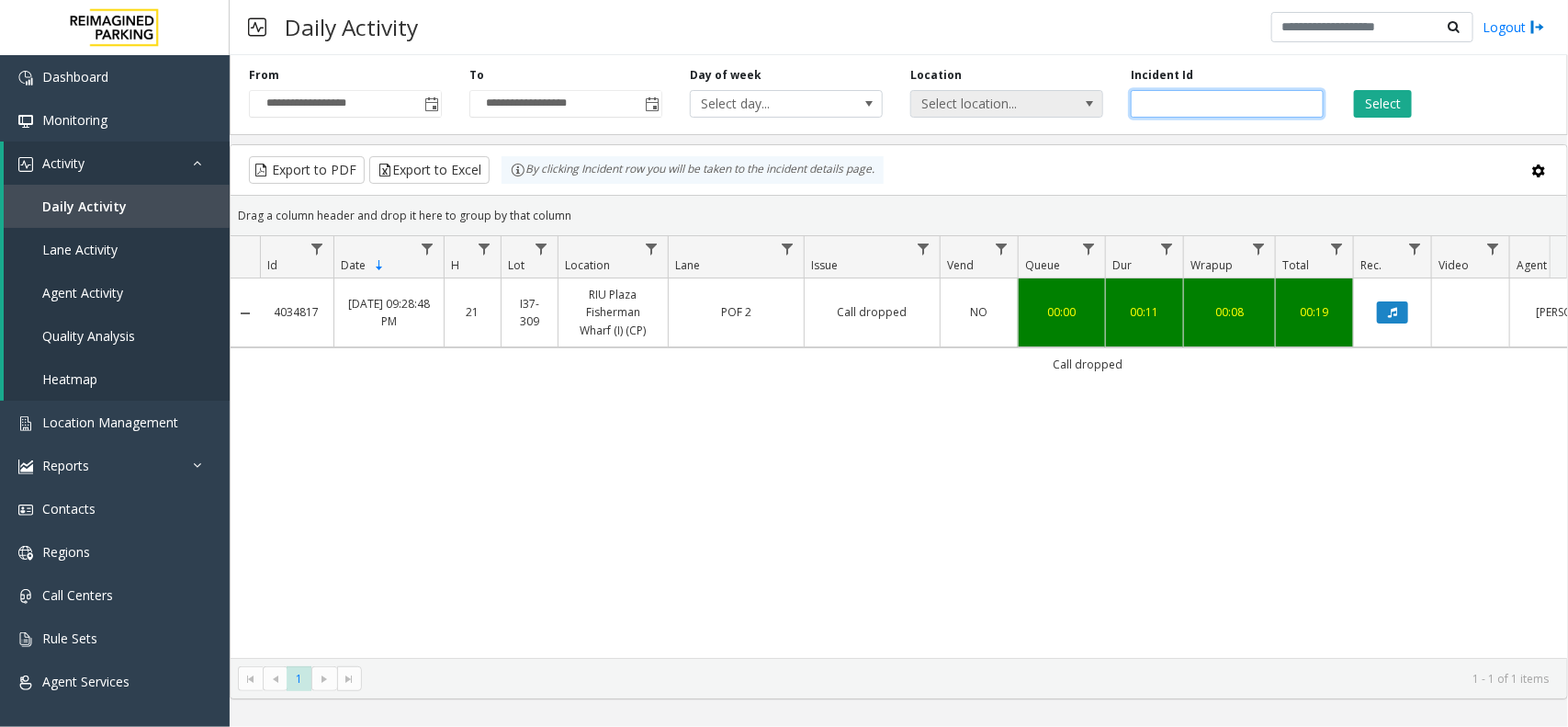 drag, startPoint x: 1222, startPoint y: 98, endPoint x: 1082, endPoint y: 97, distance: 140.0036 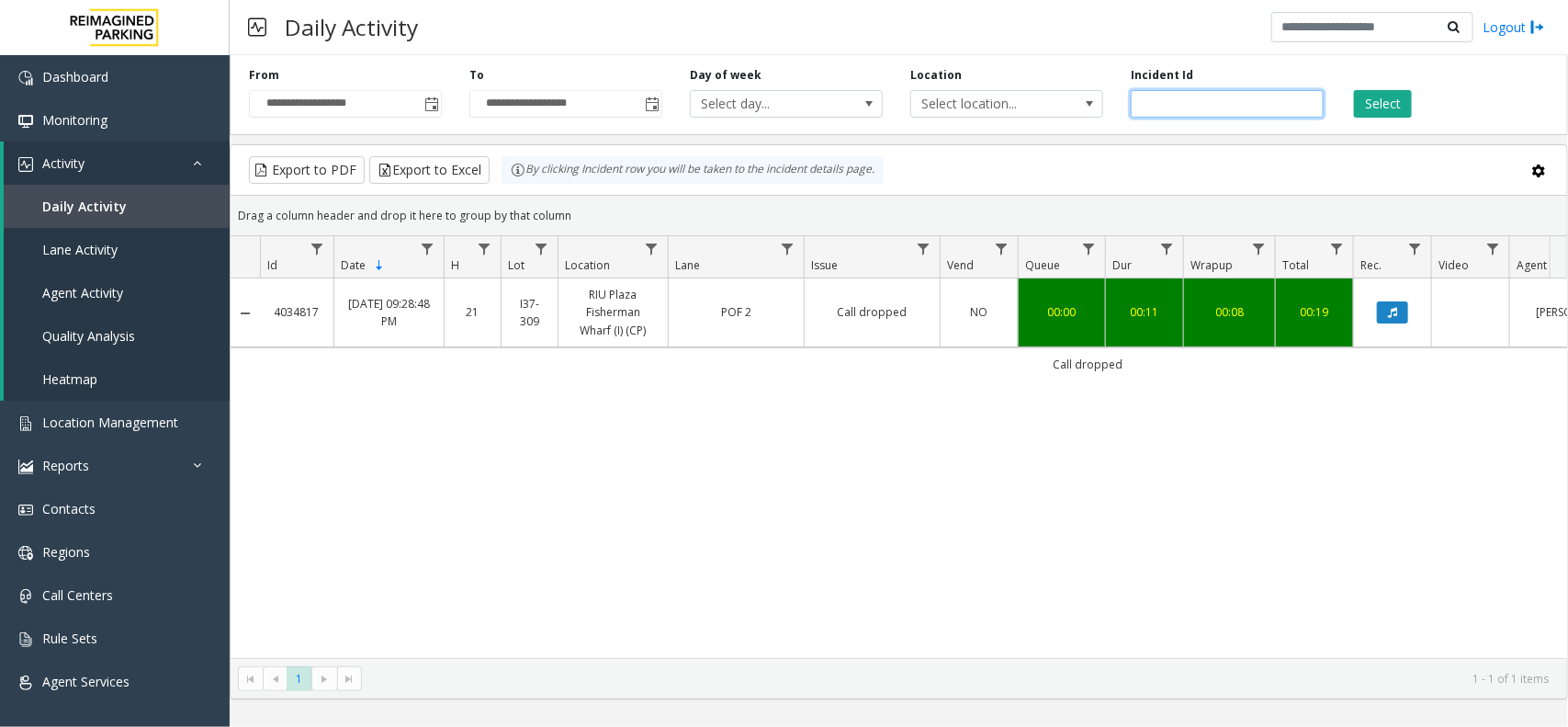 paste 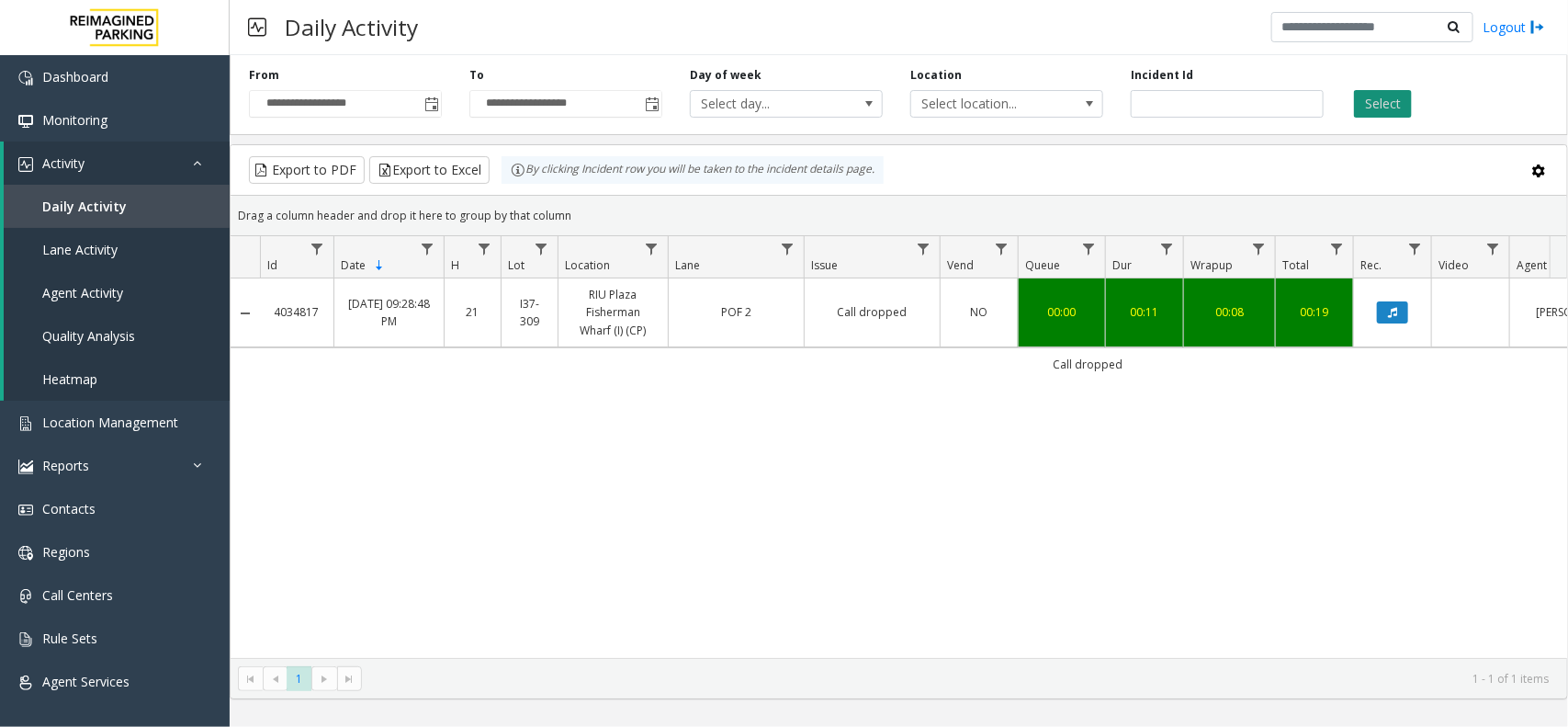 click on "Select" 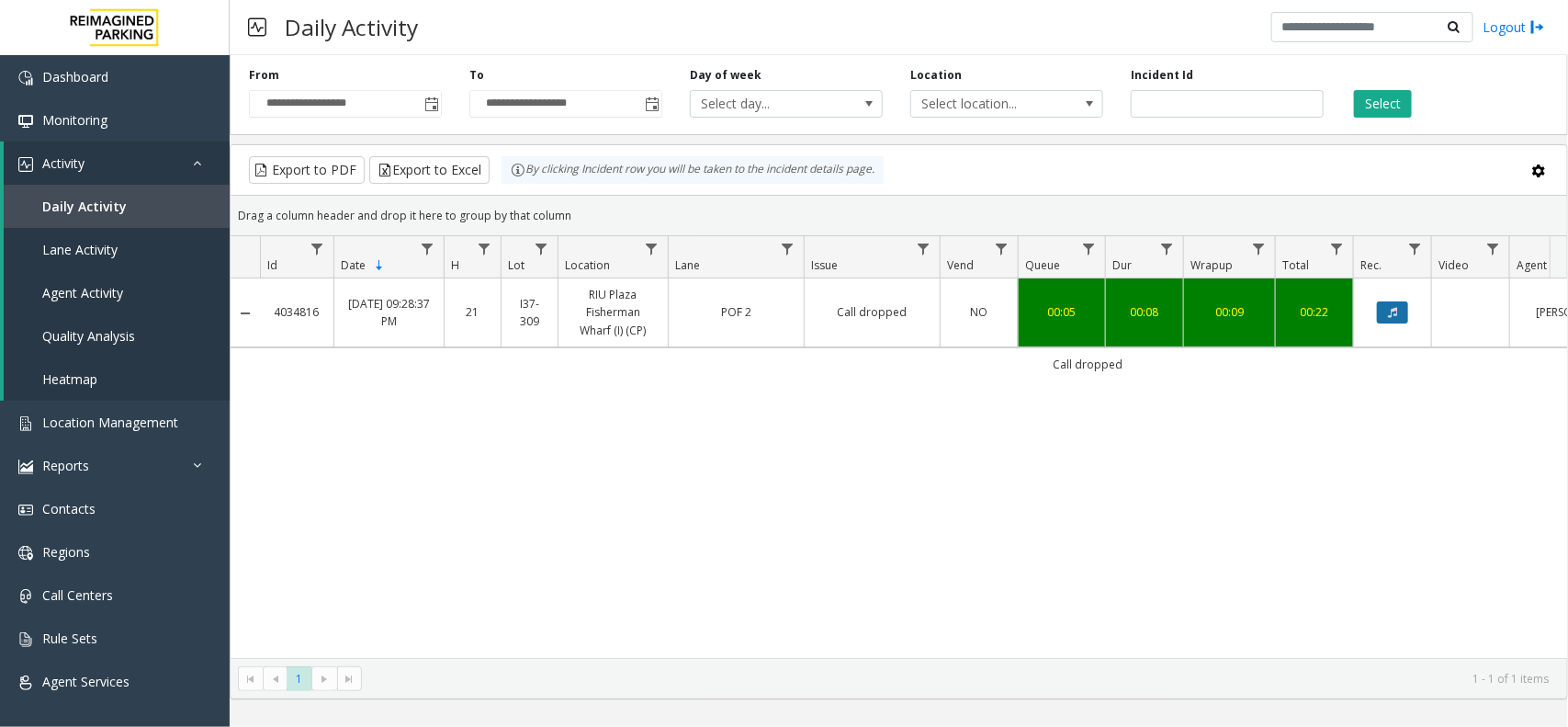 click 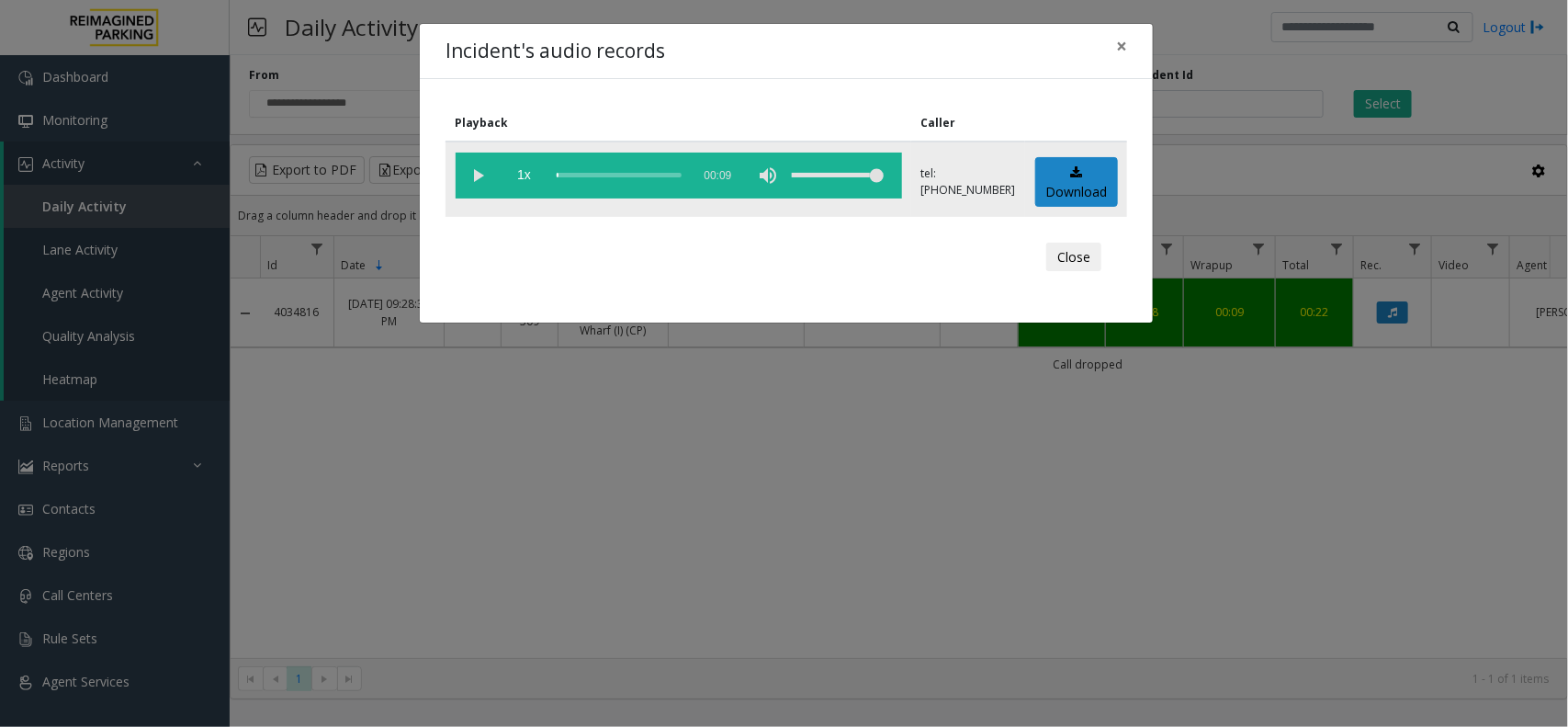 click 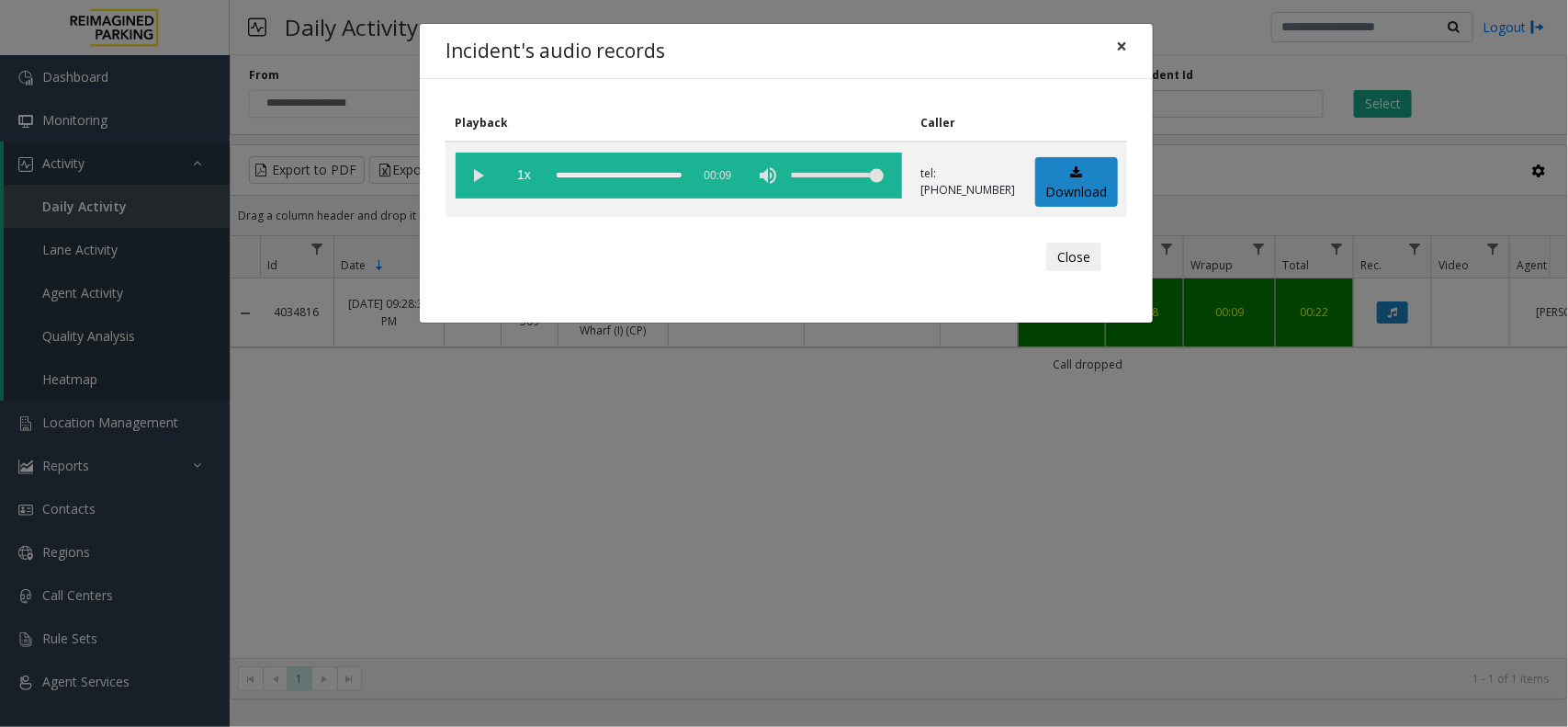 click on "×" 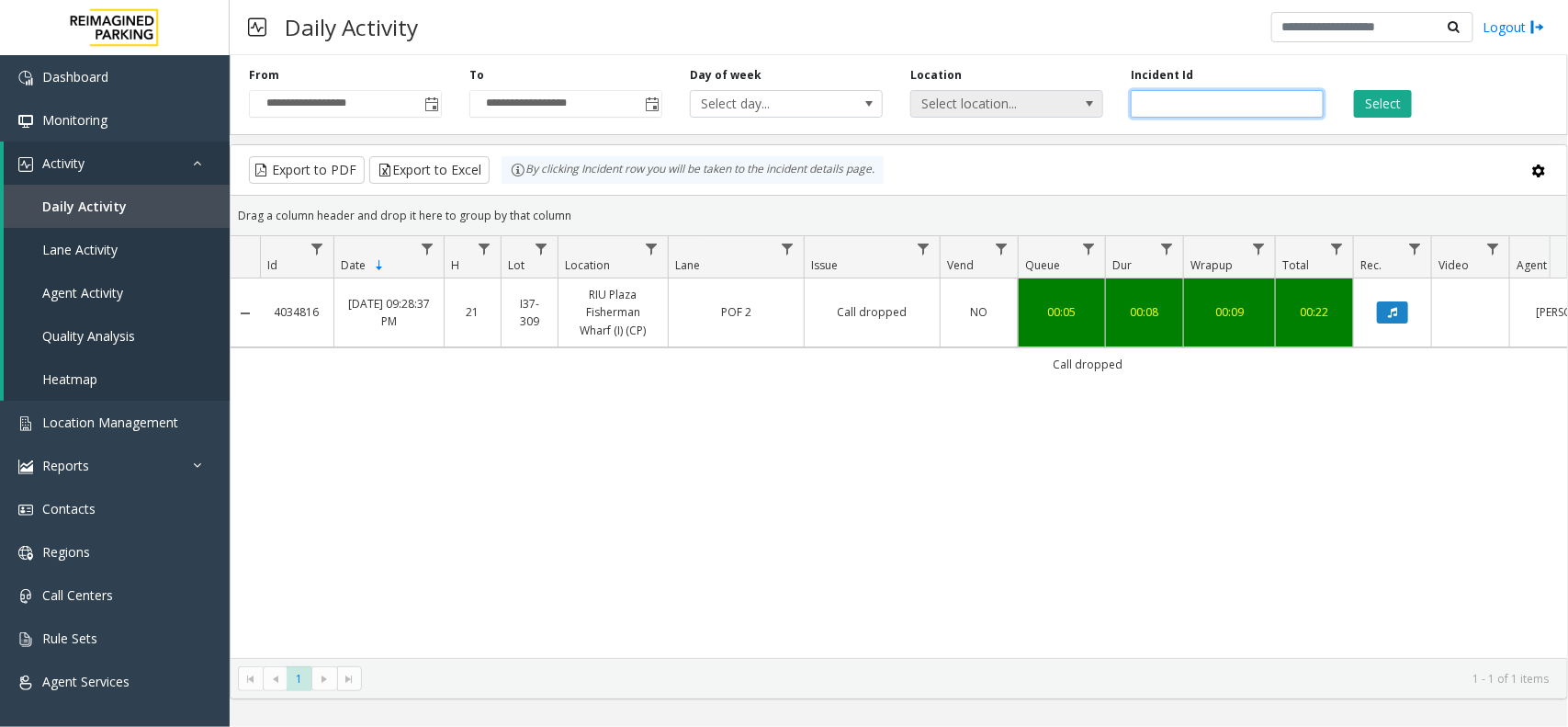 drag, startPoint x: 1226, startPoint y: 107, endPoint x: 1077, endPoint y: 107, distance: 149 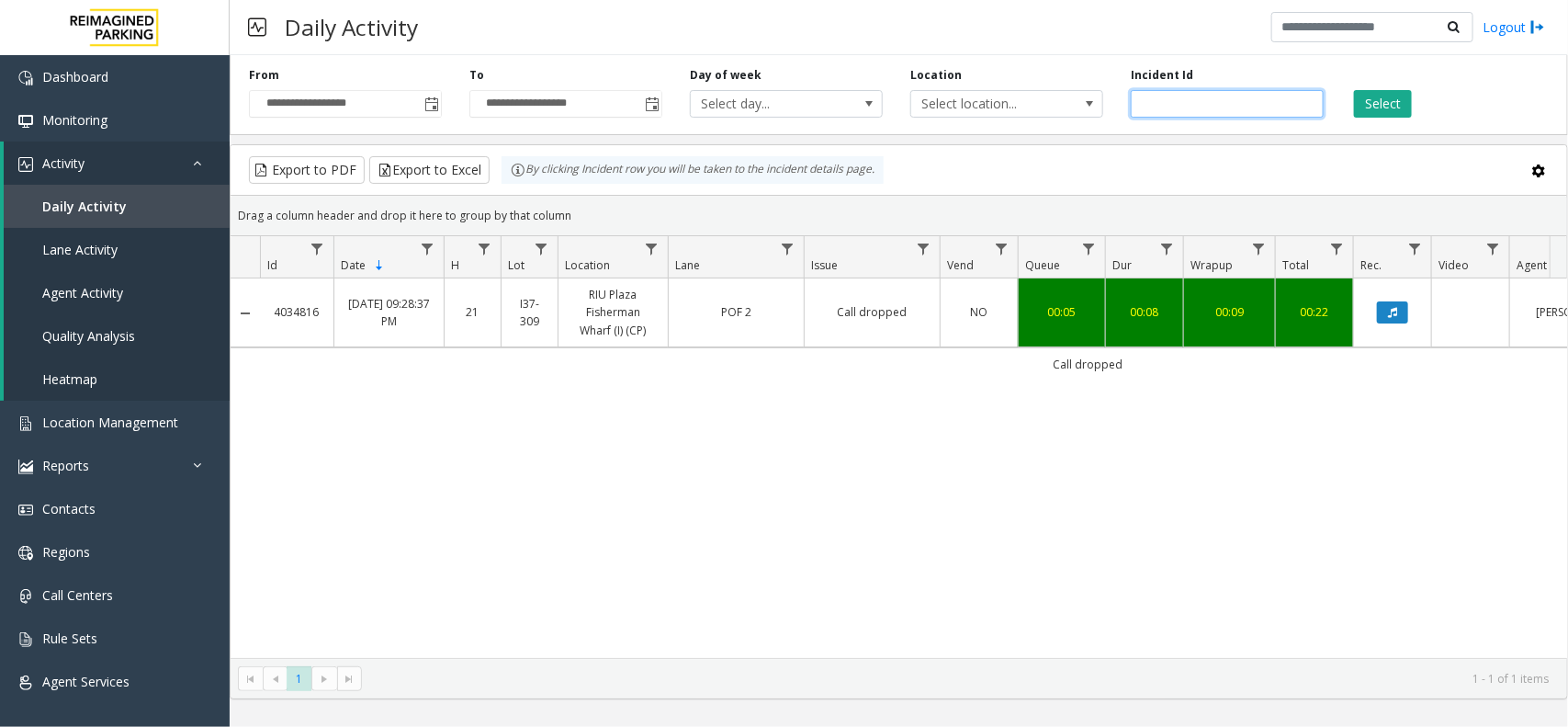 paste 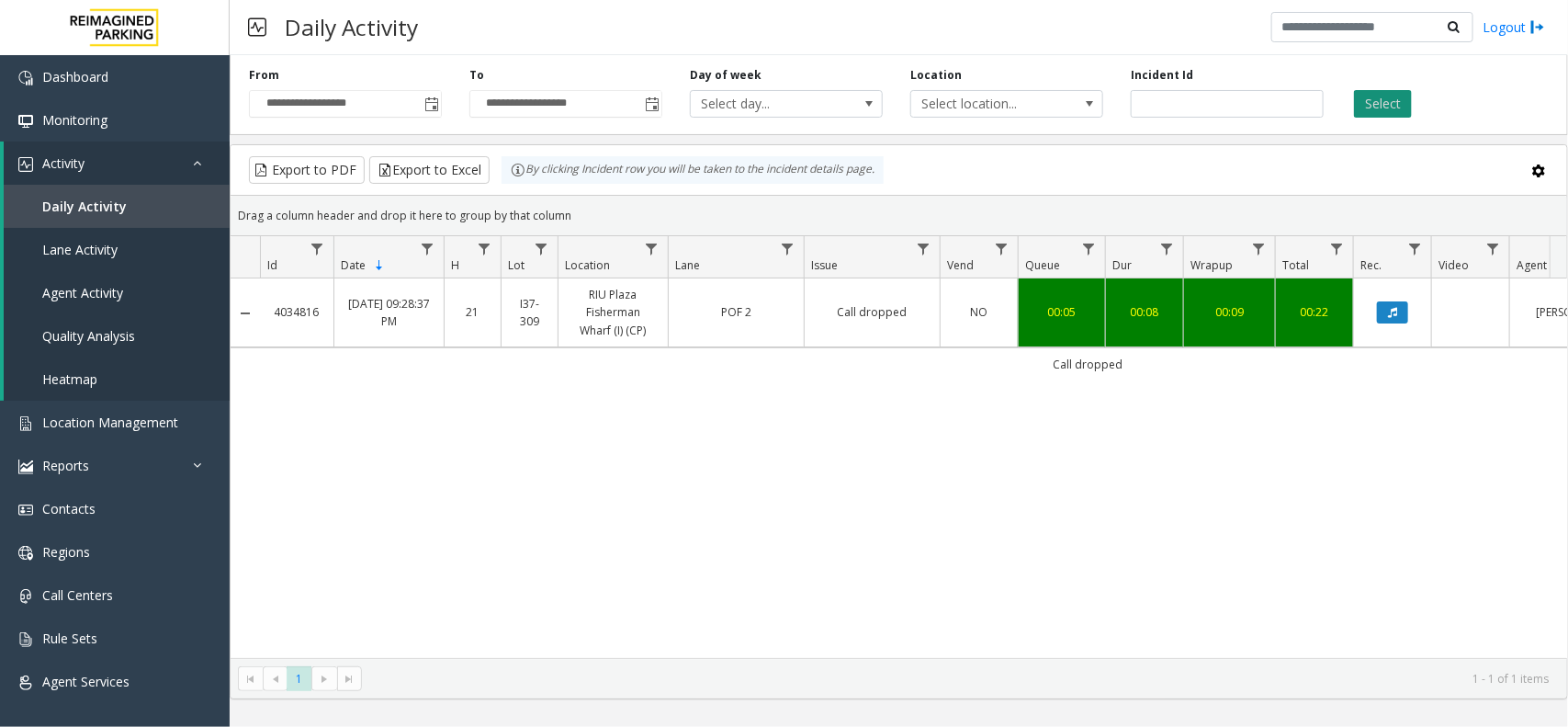 click on "Select" 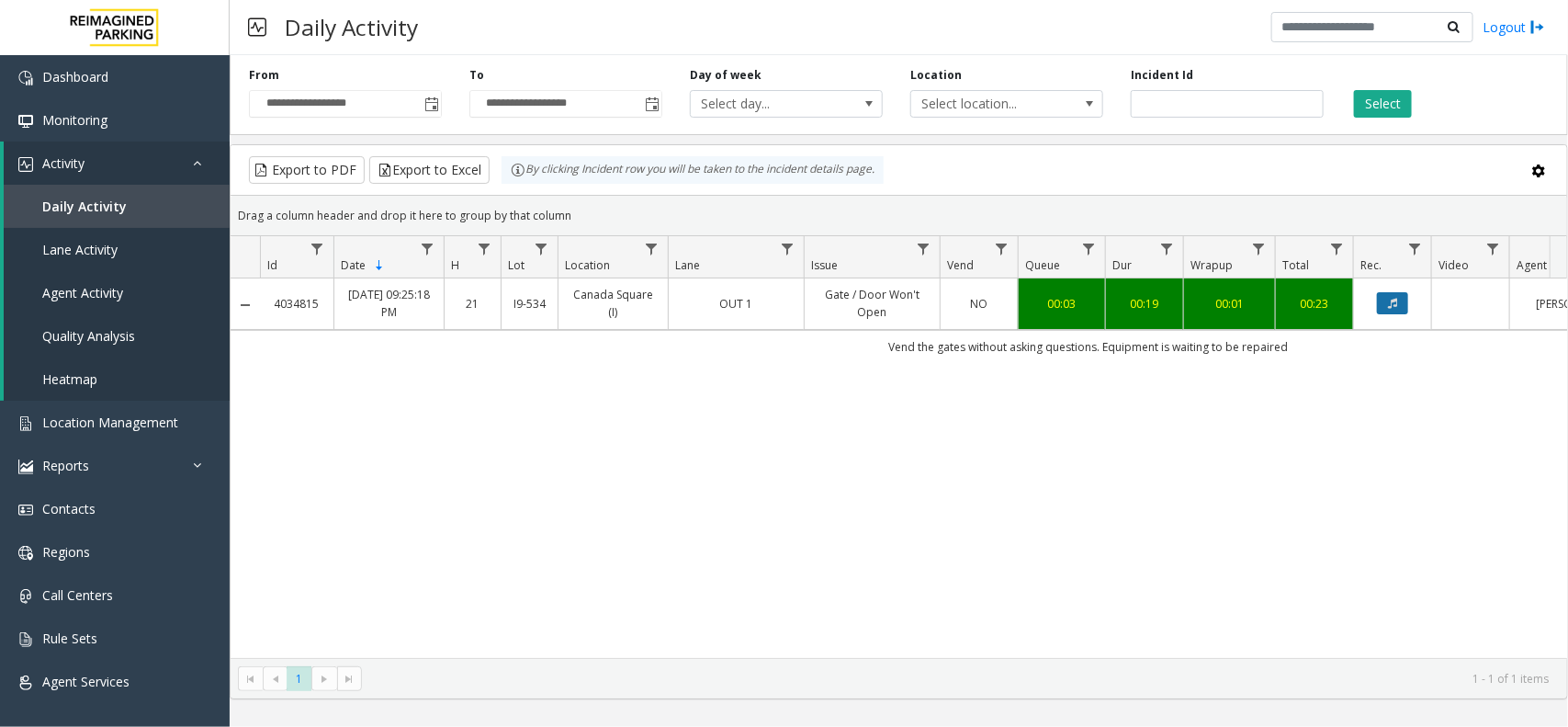 click 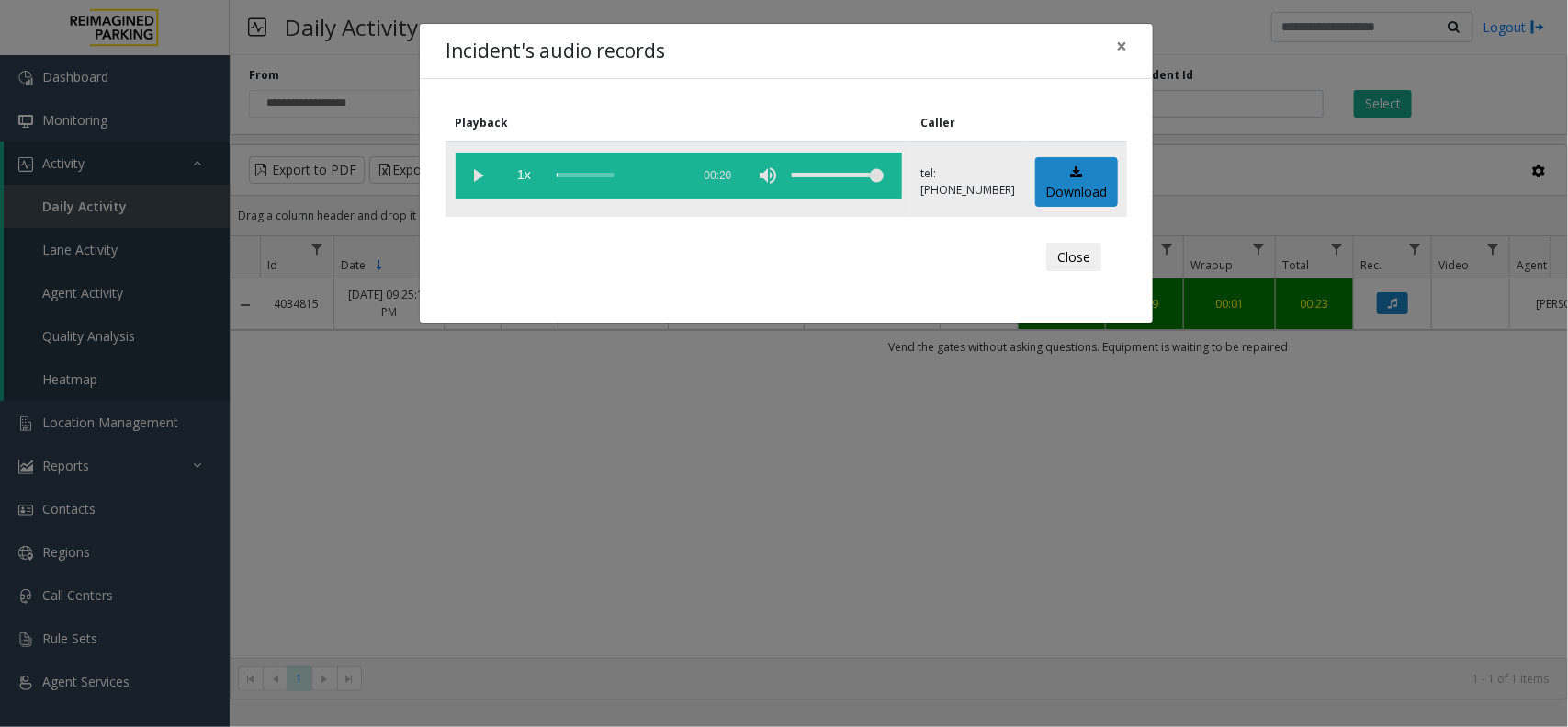 click 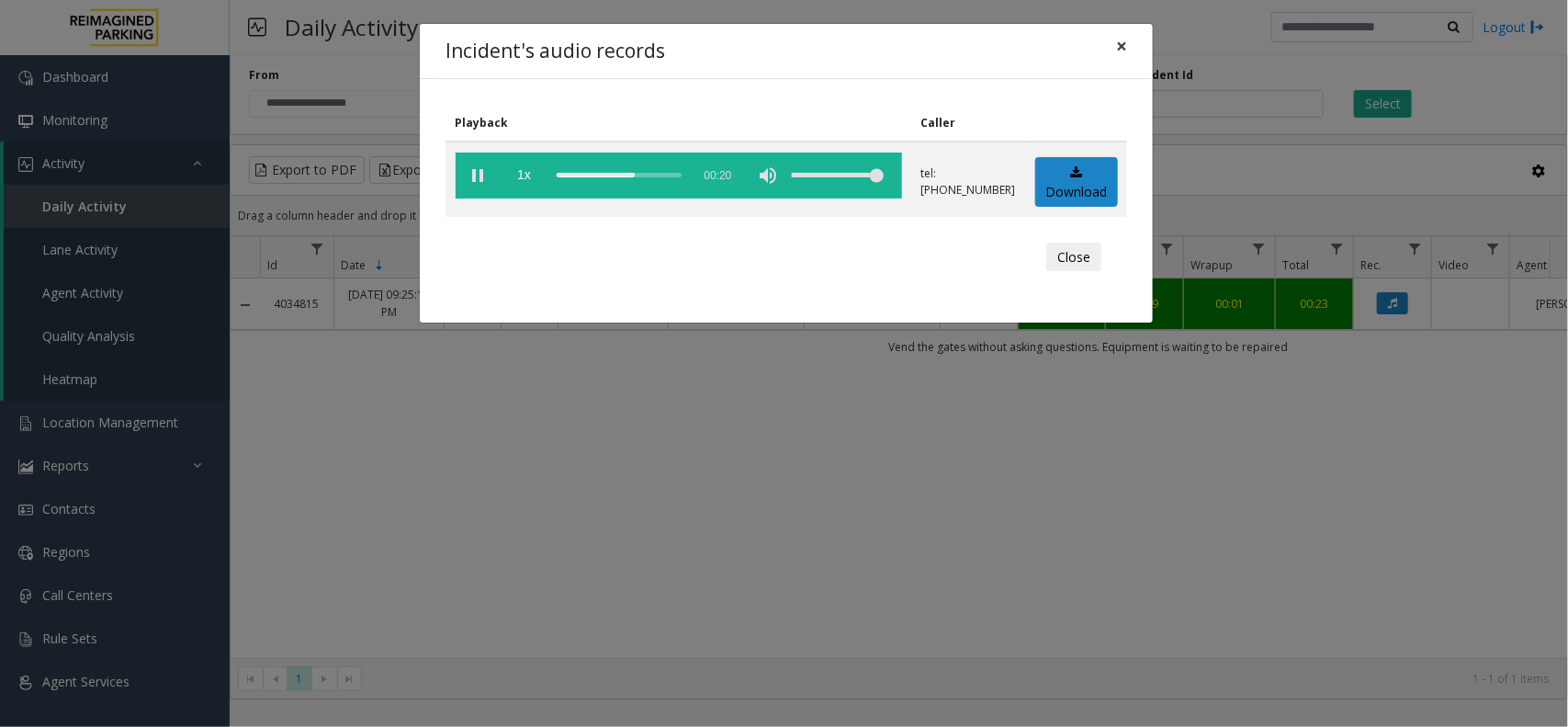 click on "×" 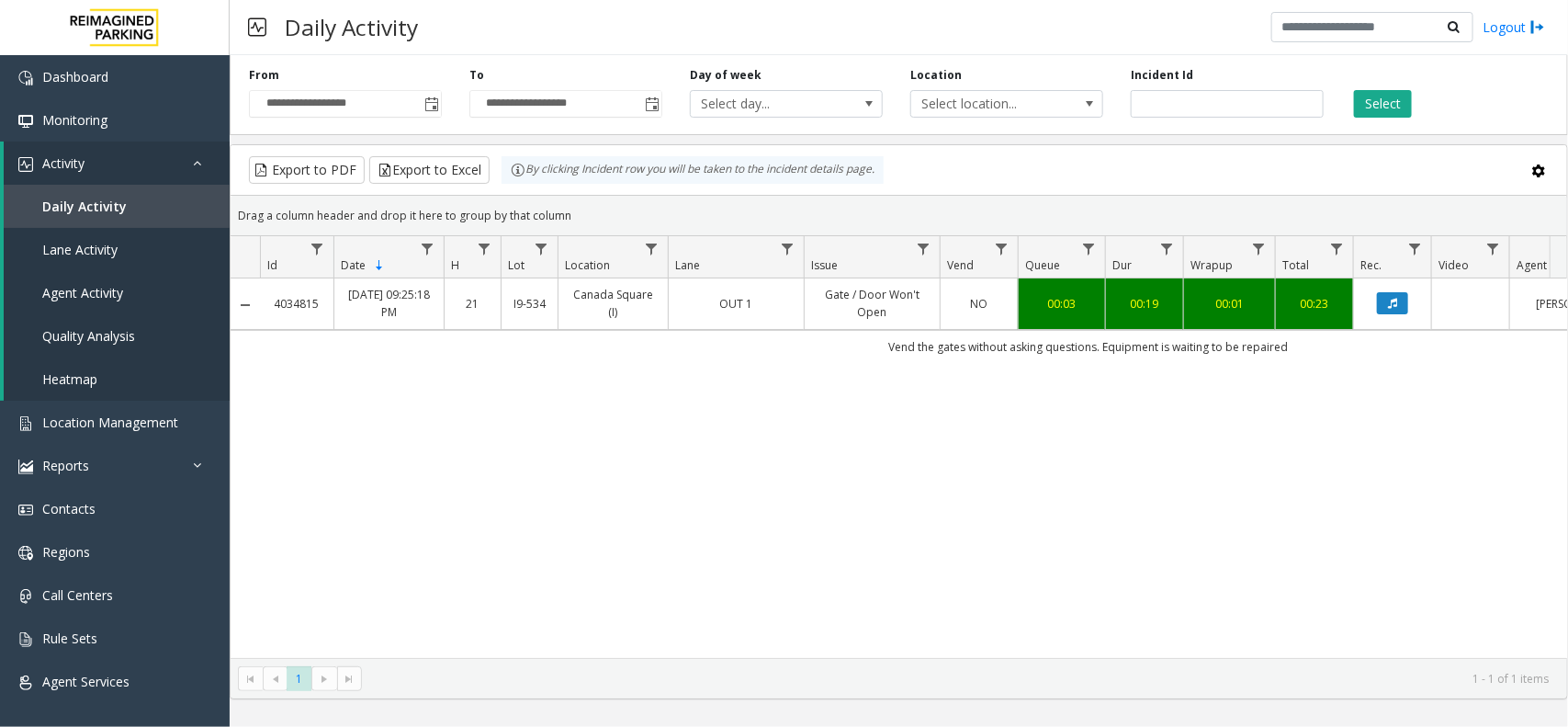 scroll, scrollTop: 0, scrollLeft: 71, axis: horizontal 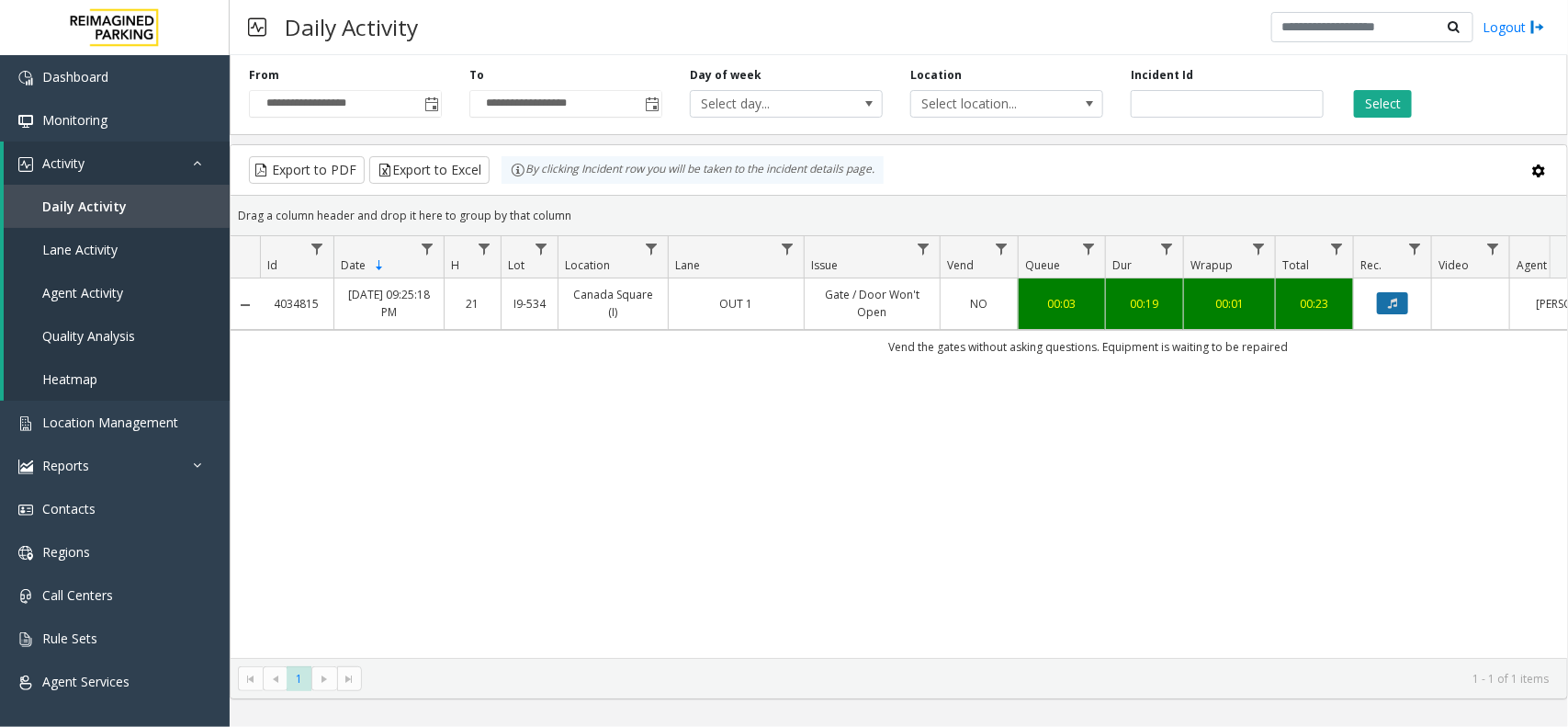 click 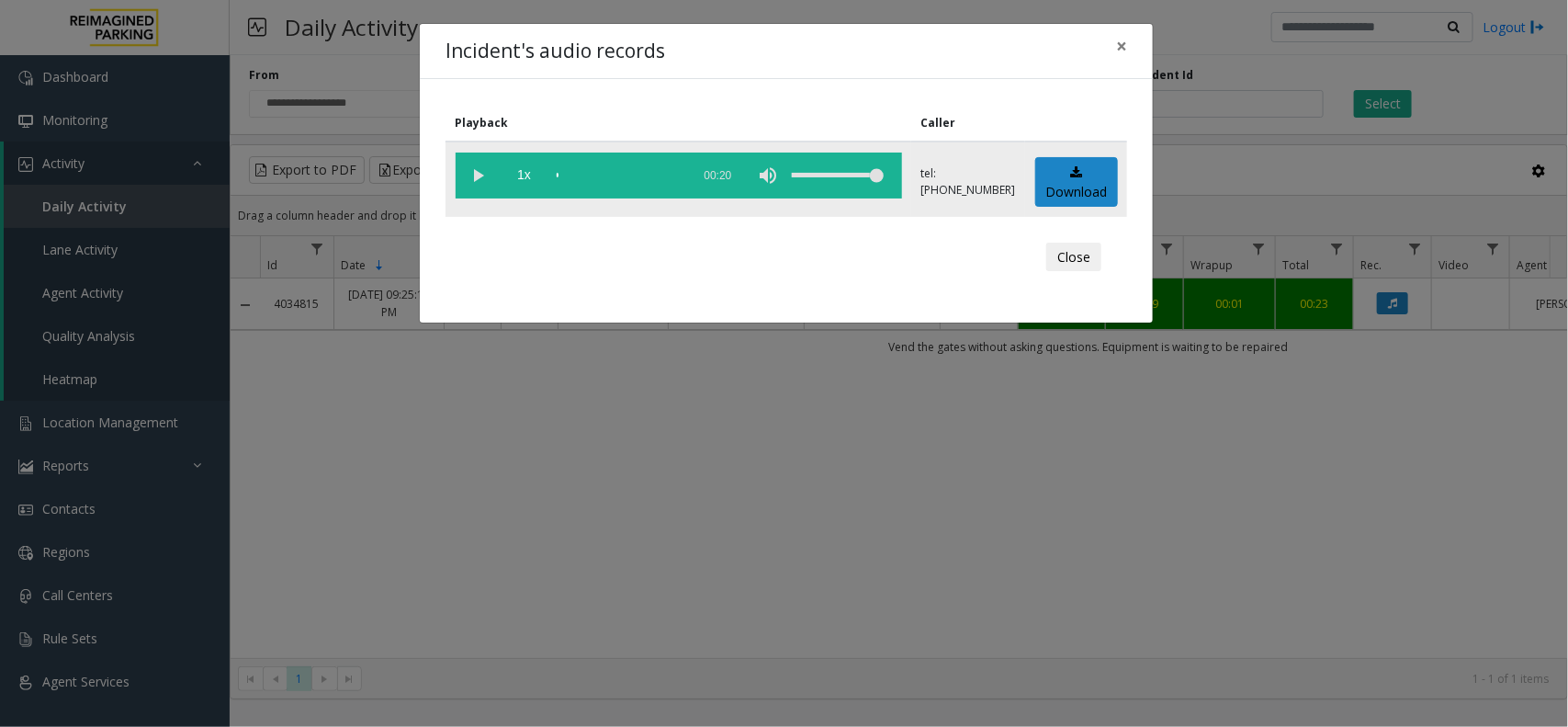 click 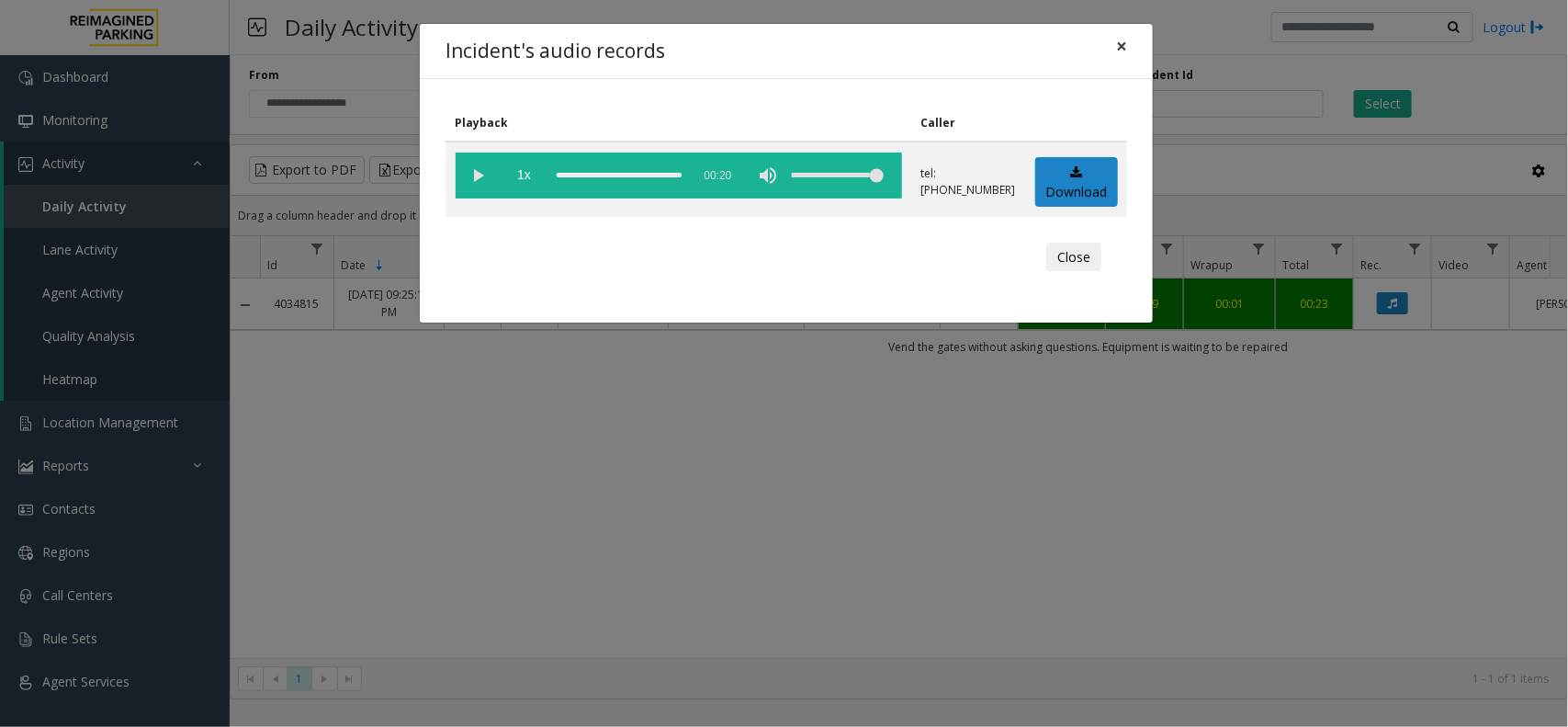 click on "×" 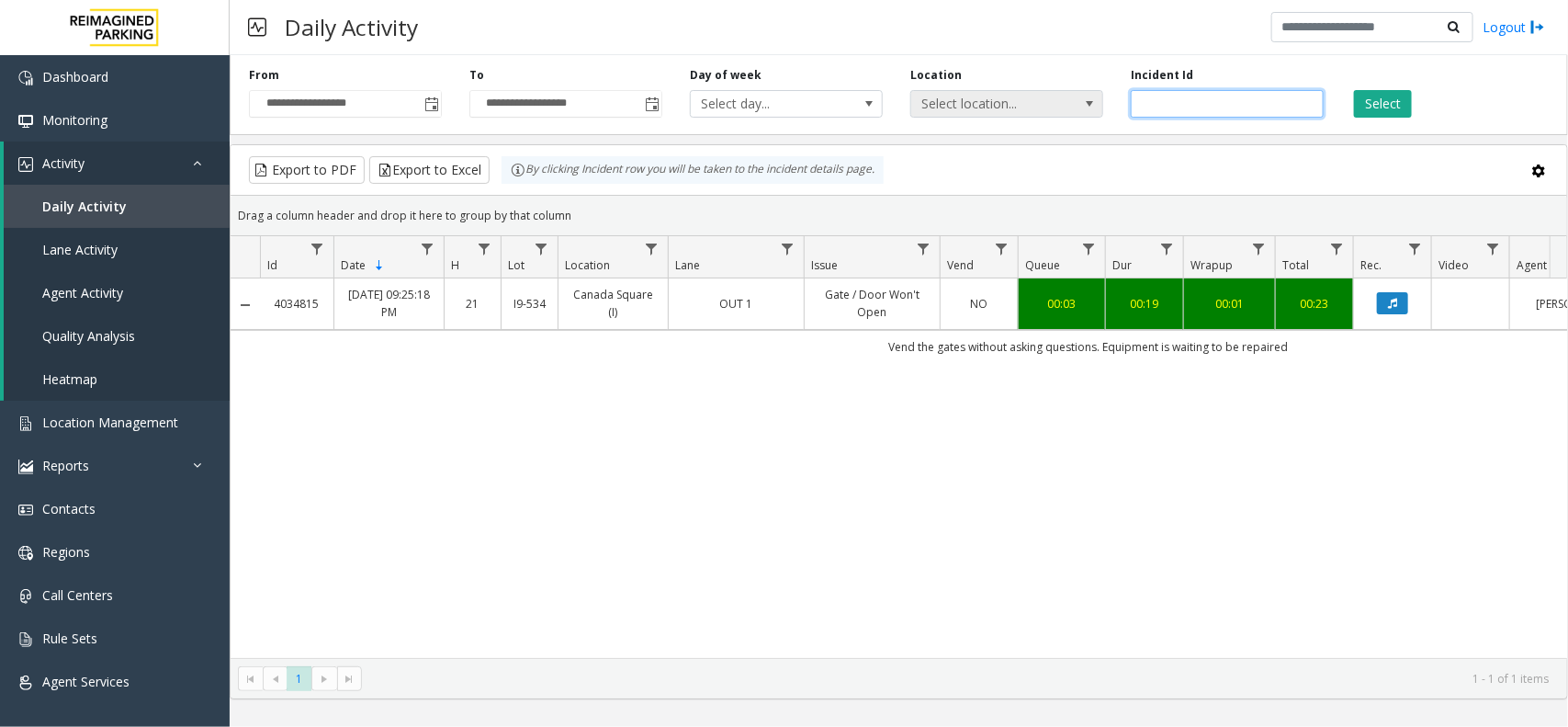 drag, startPoint x: 1231, startPoint y: 104, endPoint x: 1085, endPoint y: 104, distance: 146 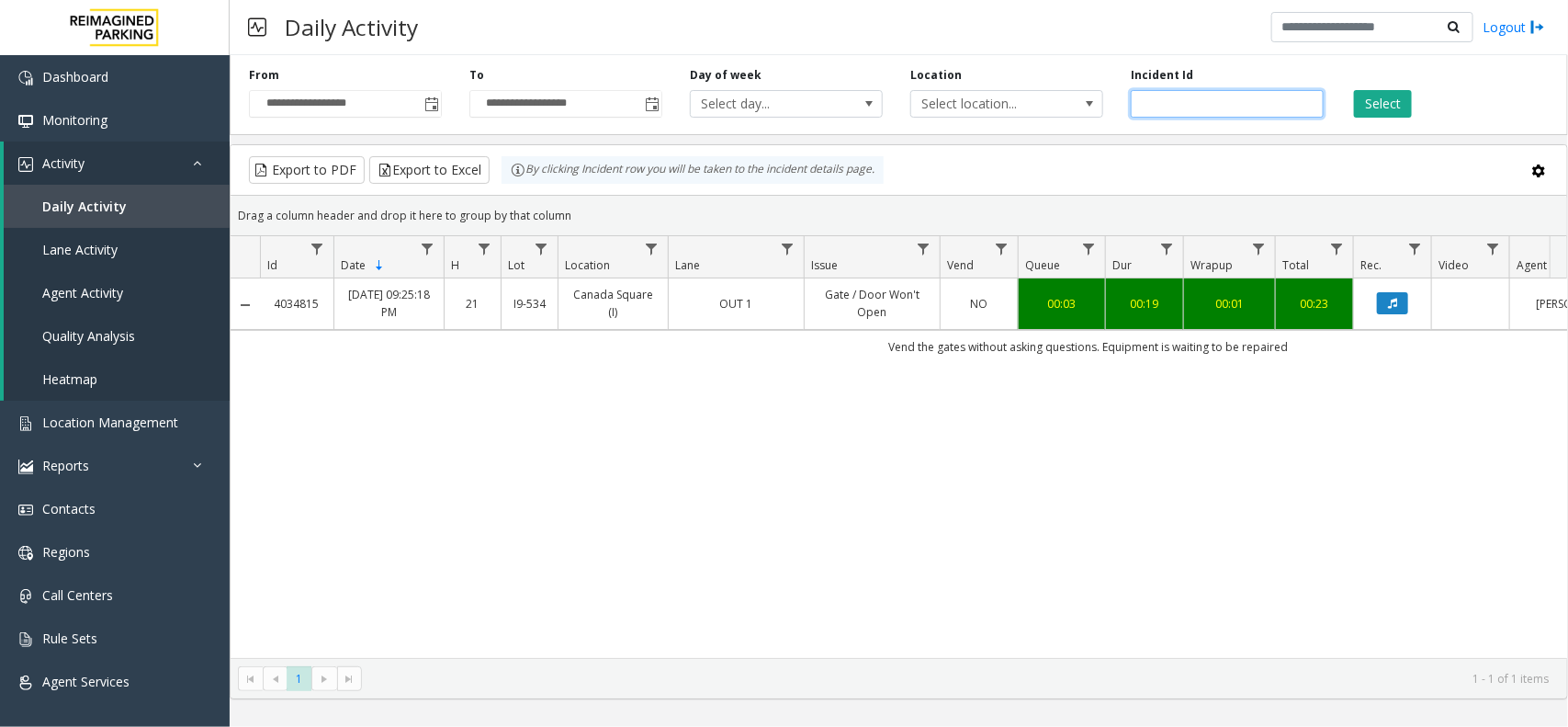 paste 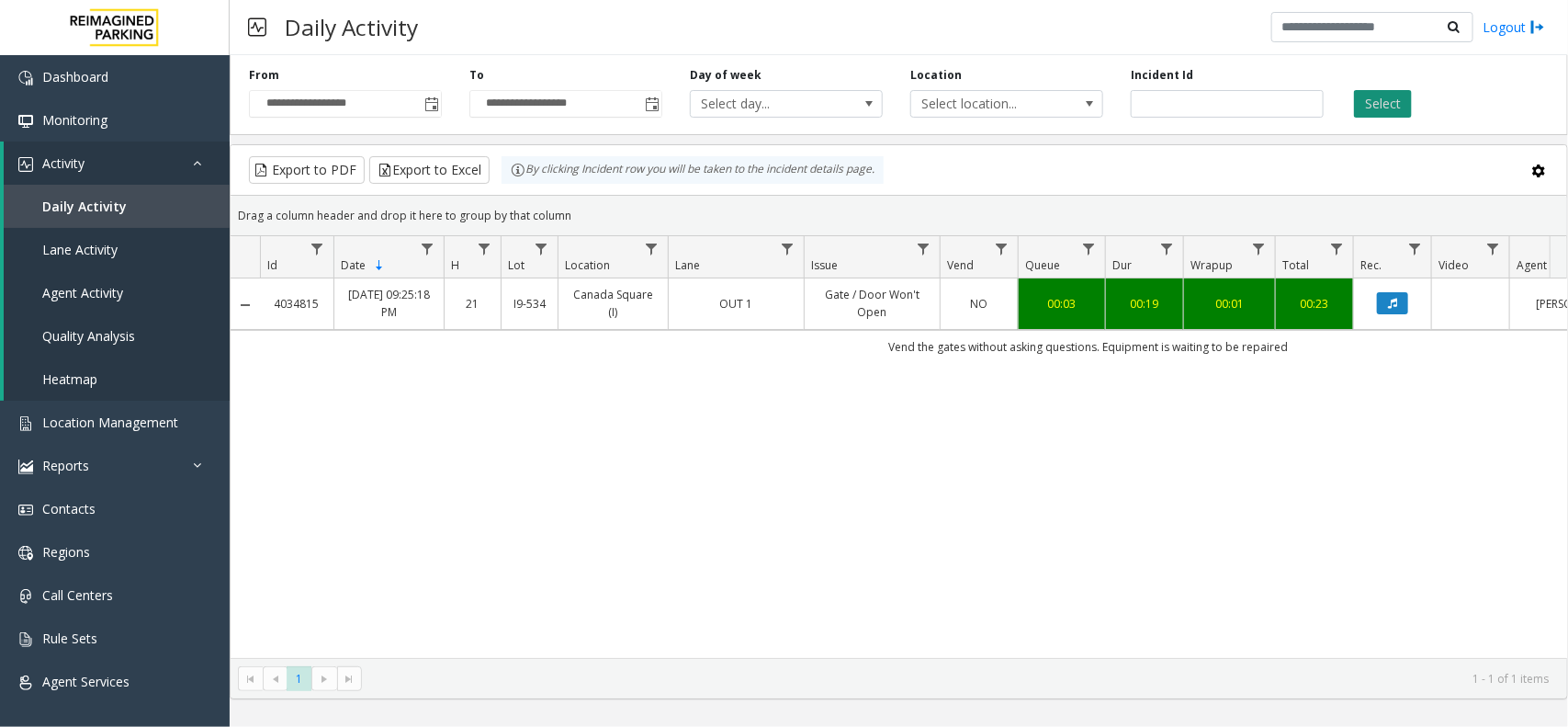 click on "Select" 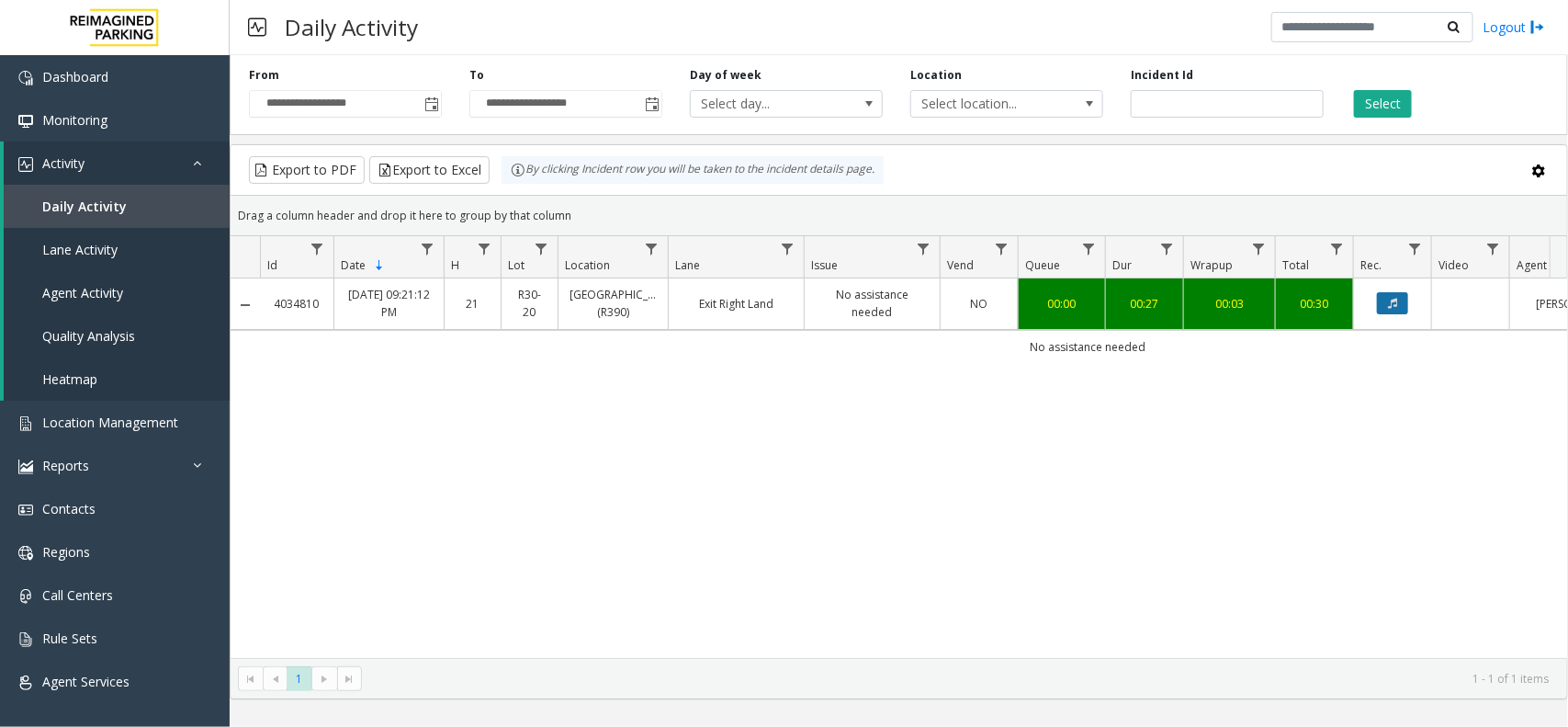 click 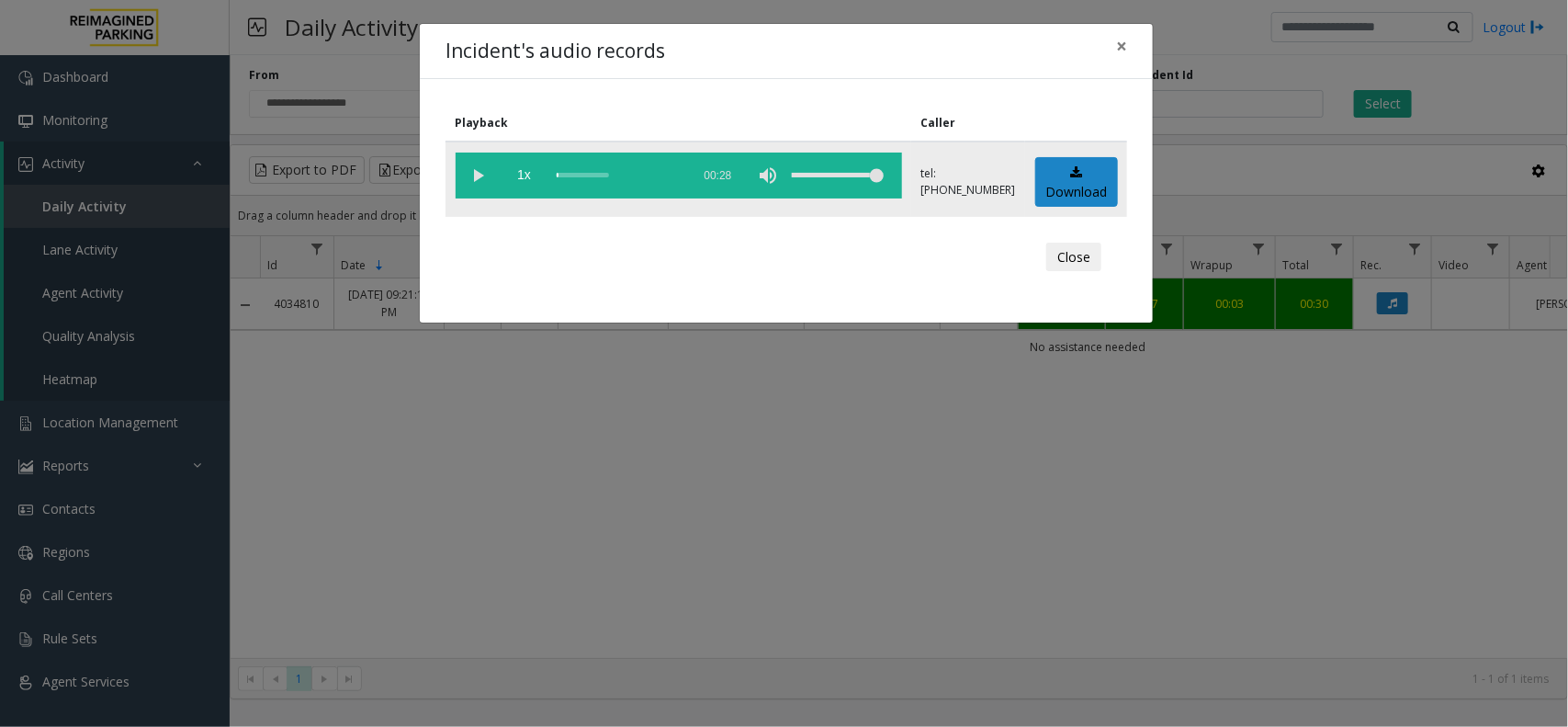 click 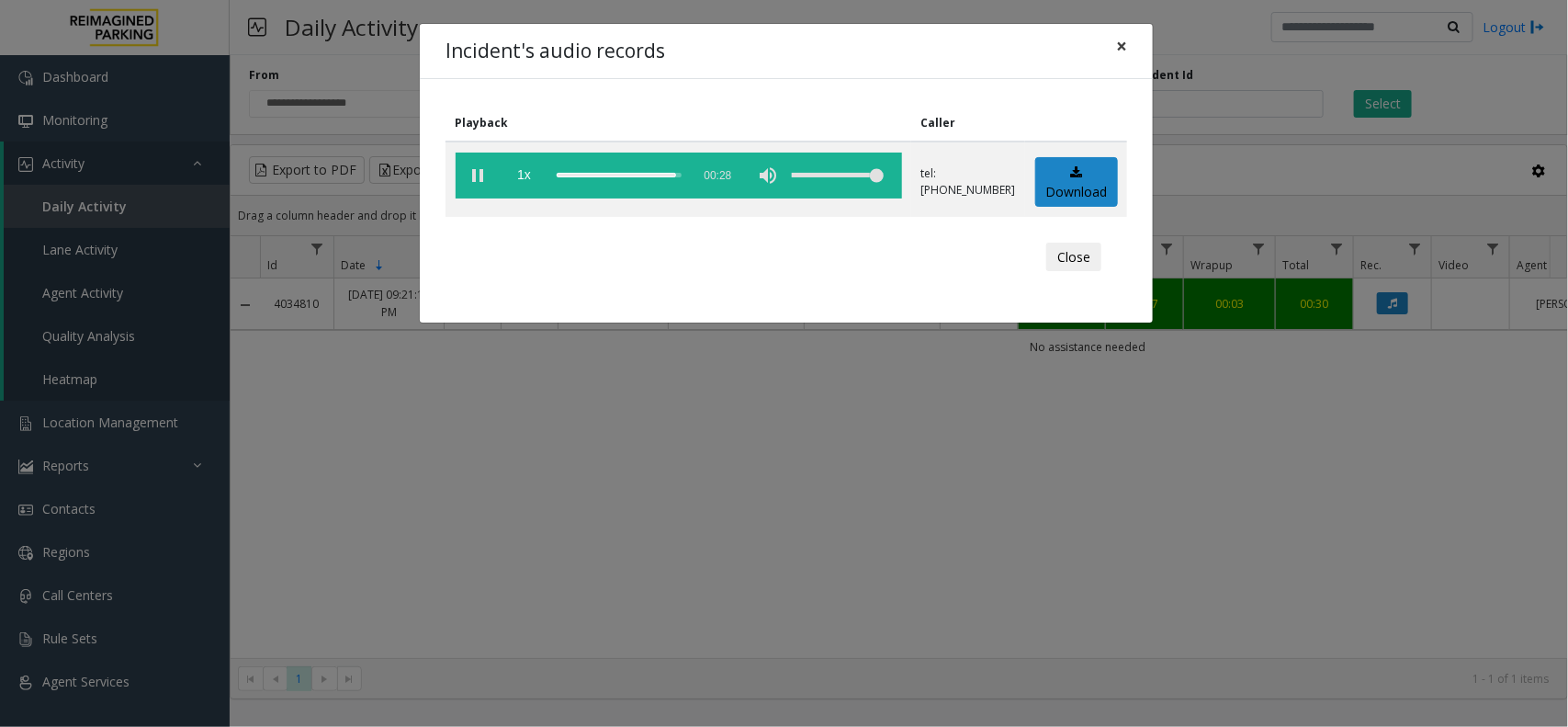 click on "×" 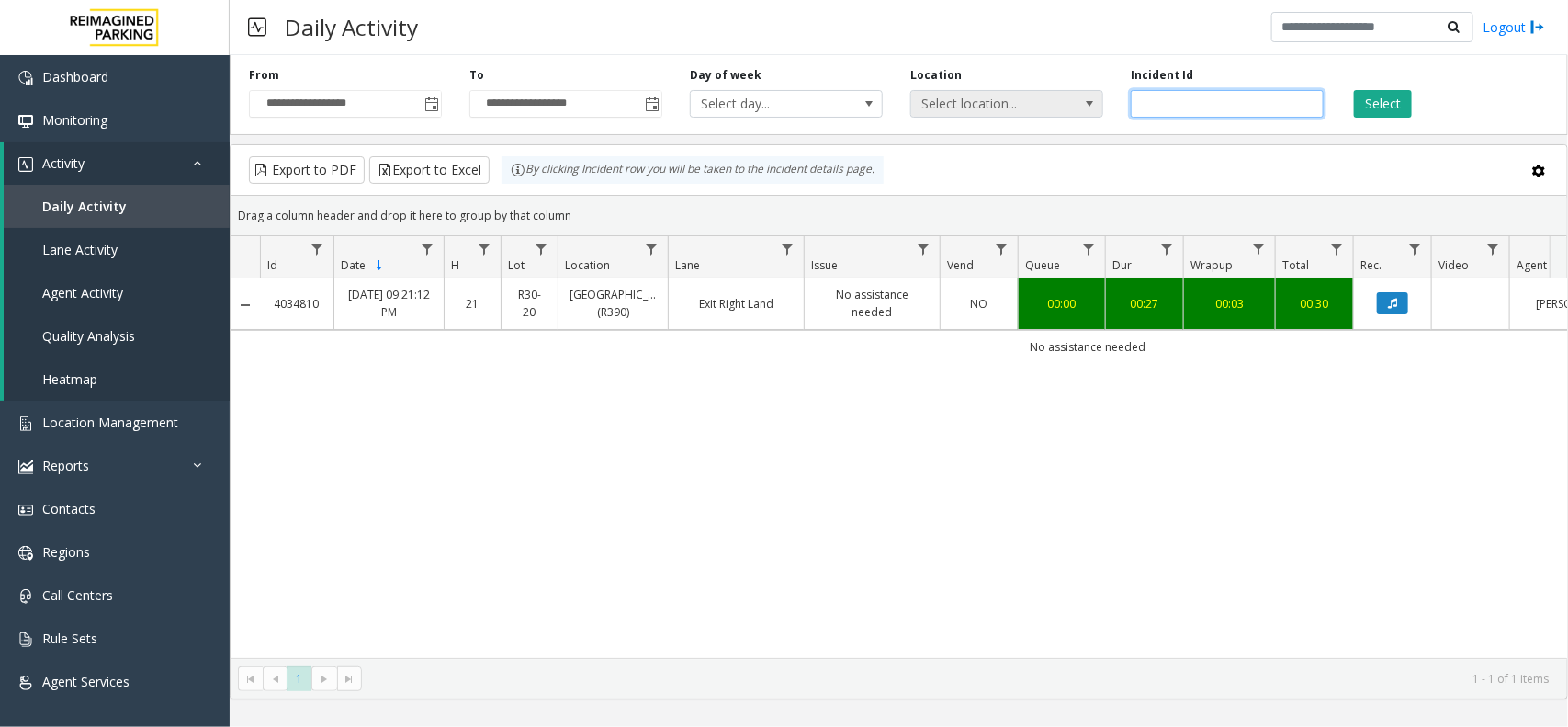 drag, startPoint x: 1205, startPoint y: 108, endPoint x: 1081, endPoint y: 107, distance: 124.00403 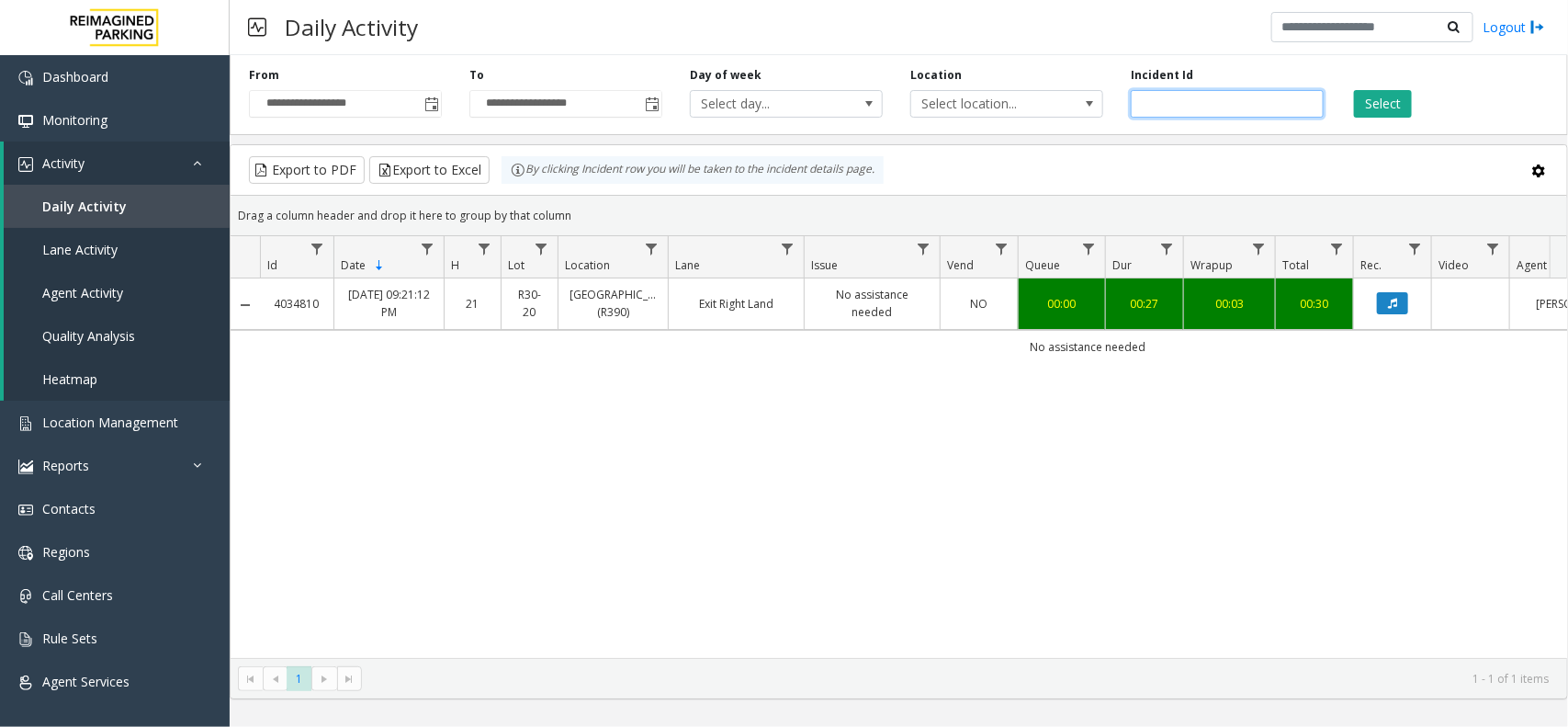 paste 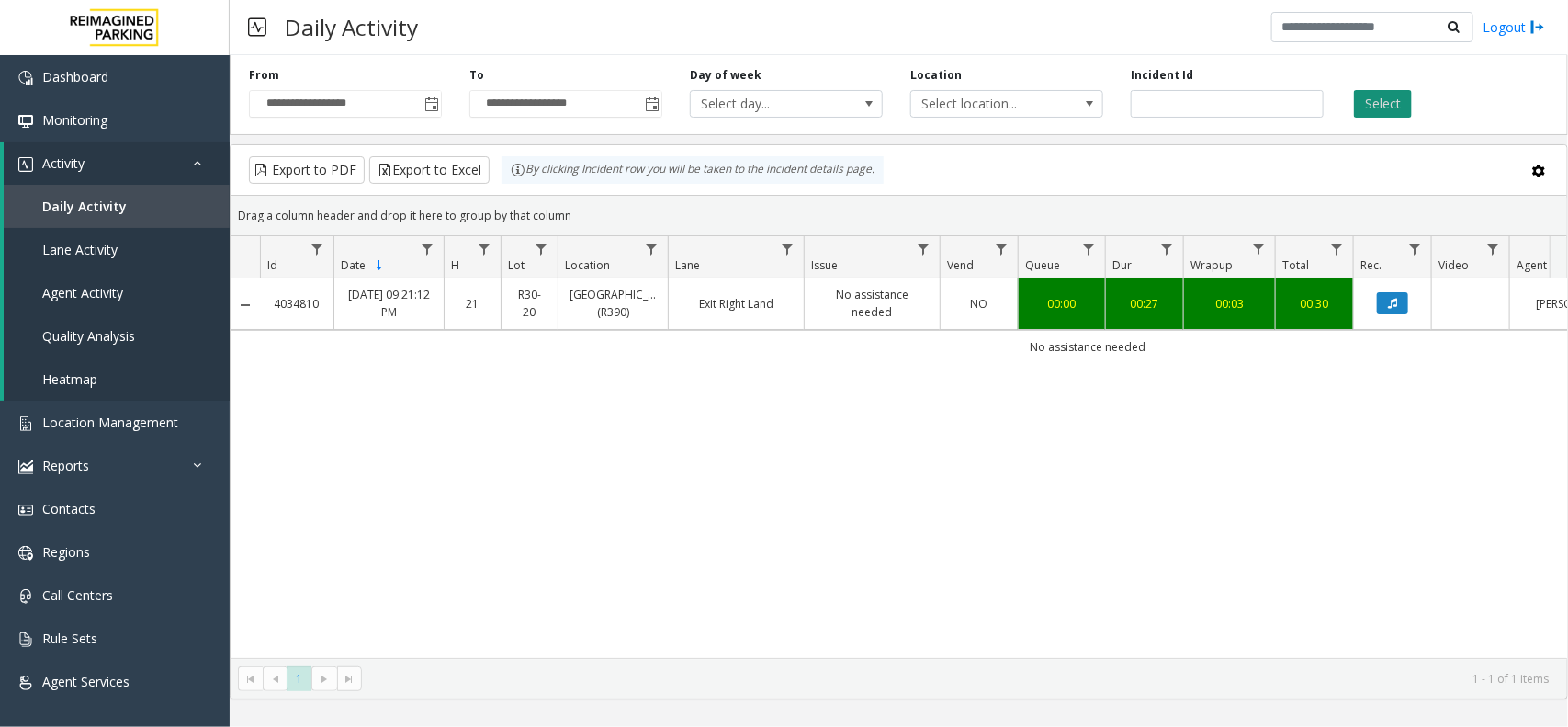 click on "Select" 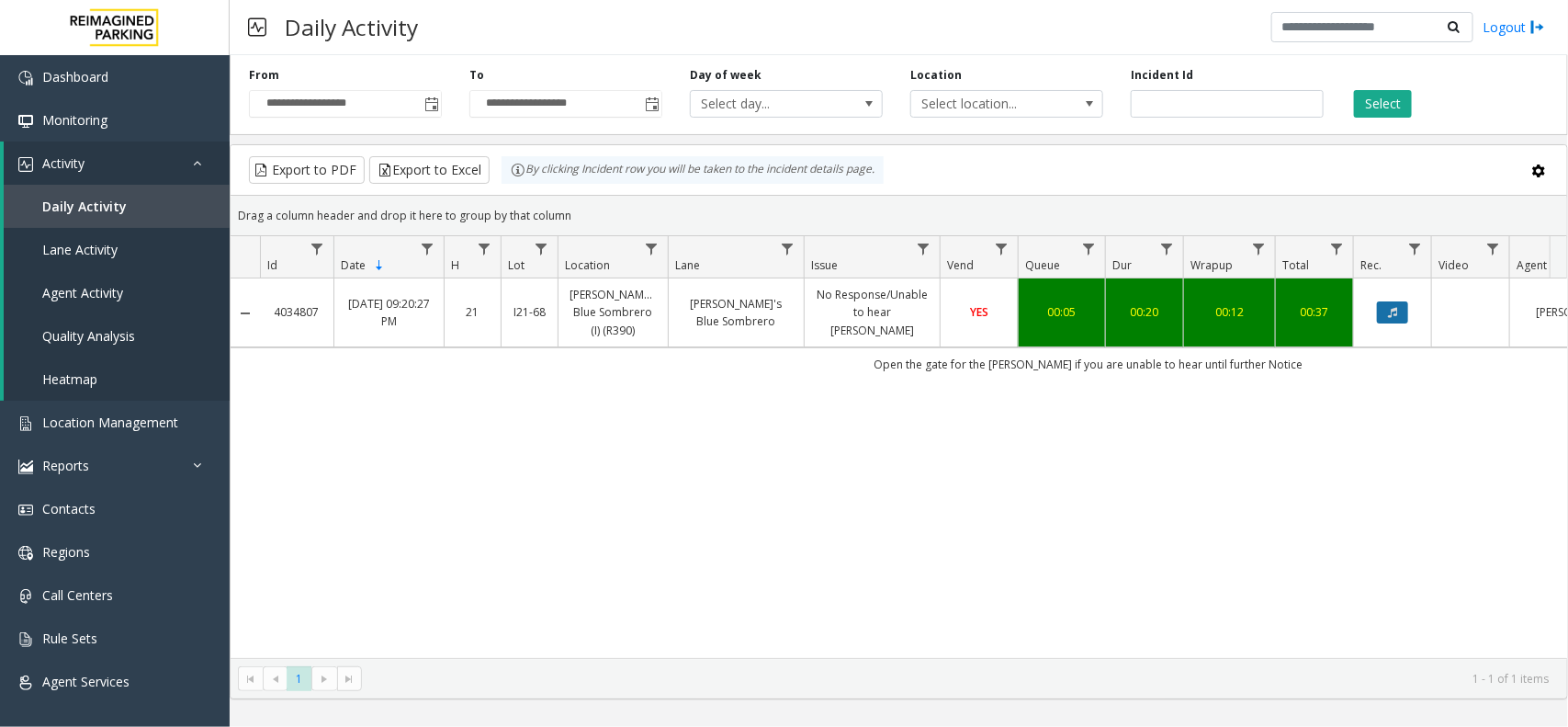 click 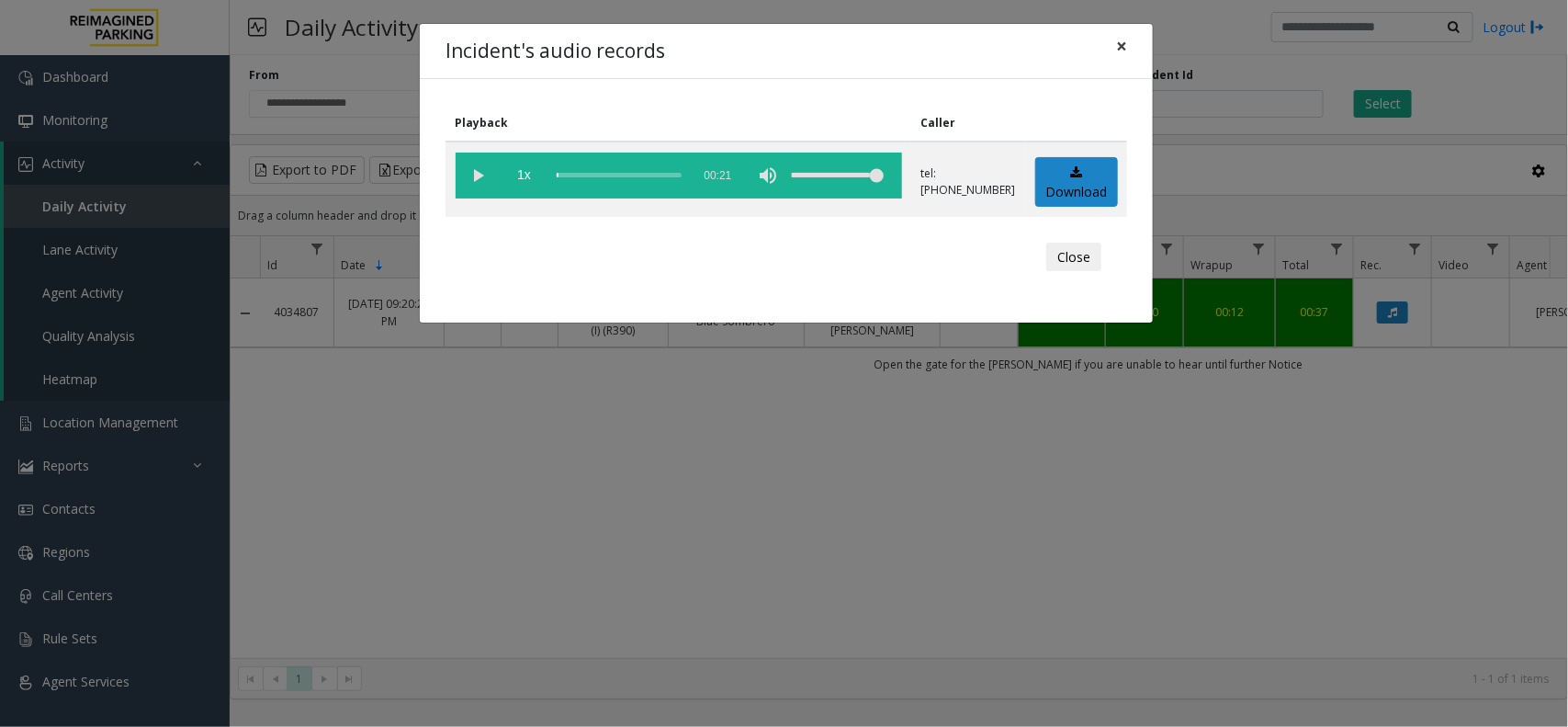 click on "×" 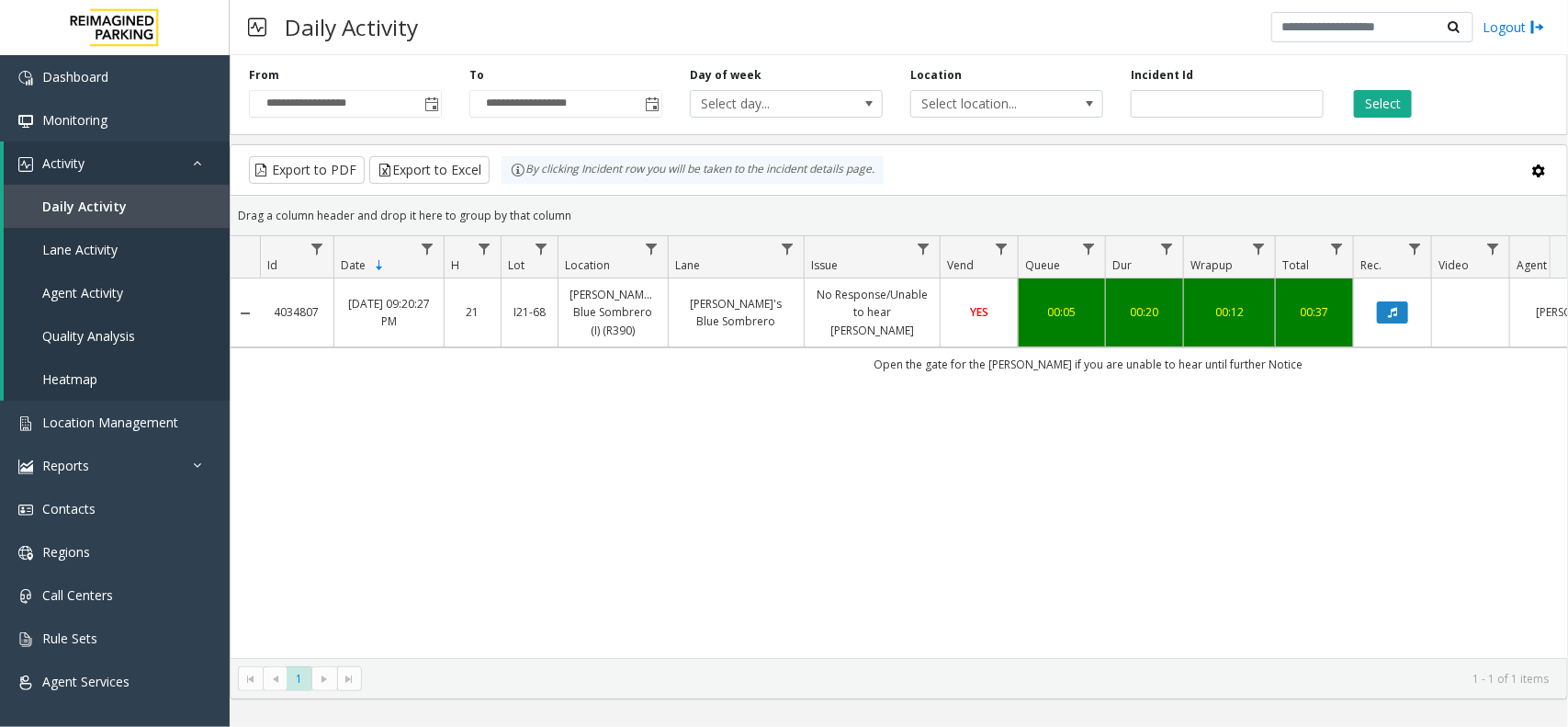 scroll, scrollTop: 0, scrollLeft: 108, axis: horizontal 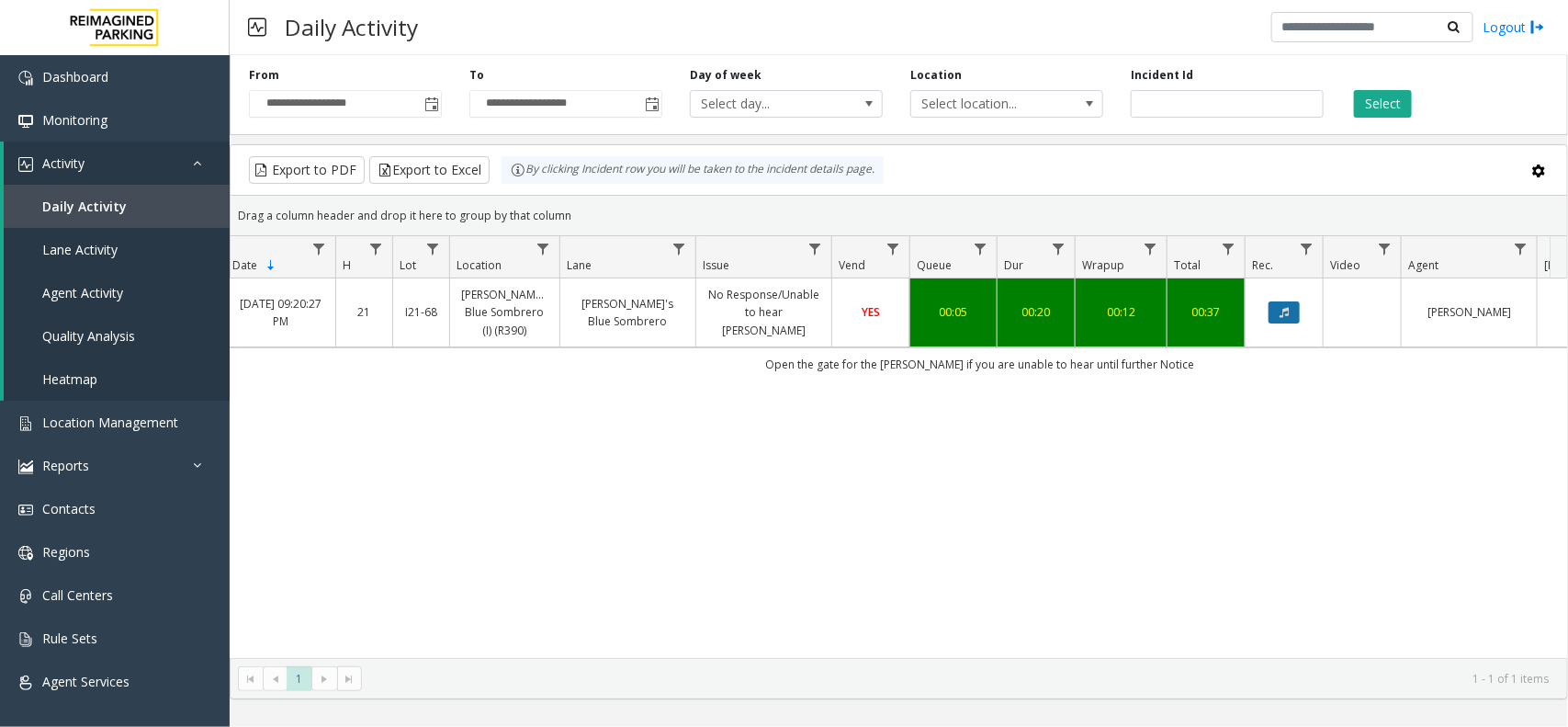 click 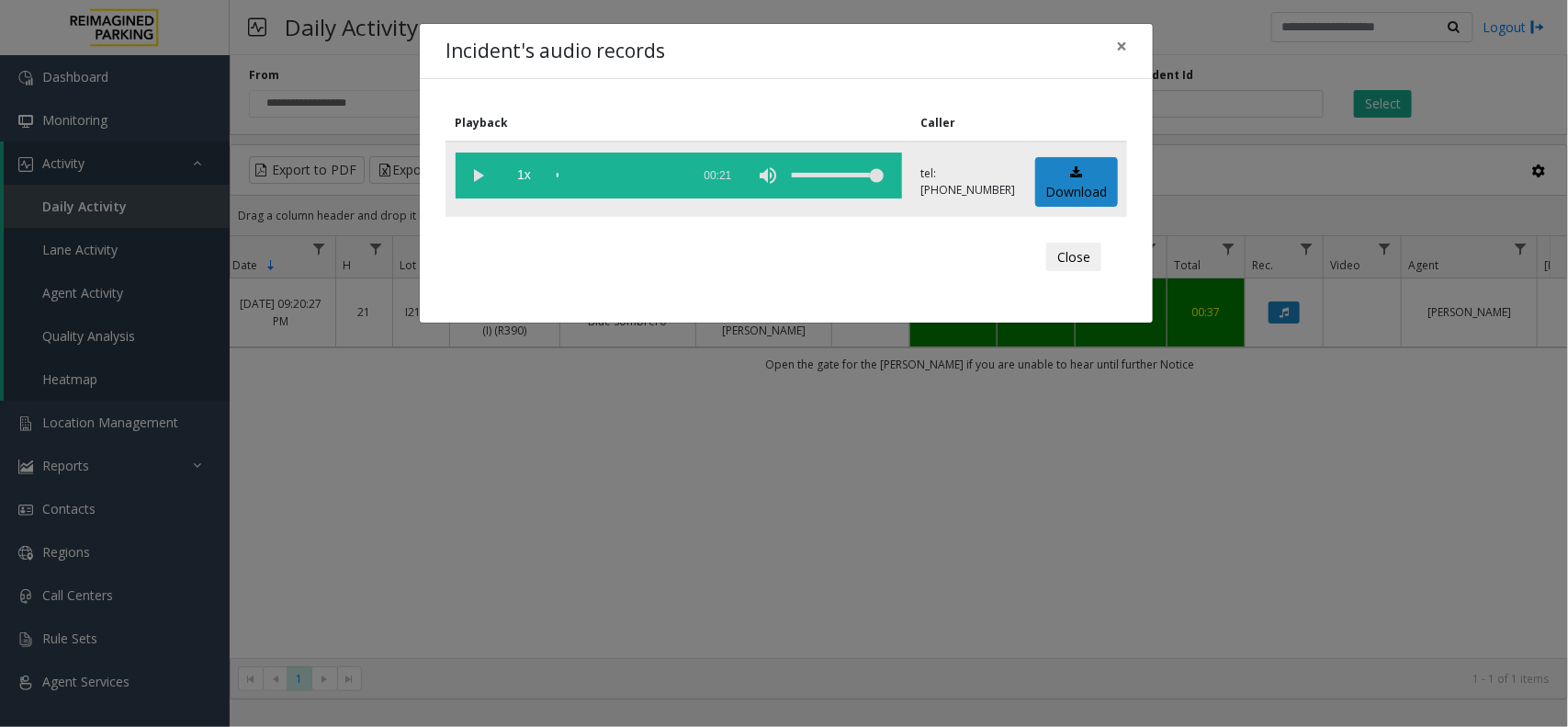 click 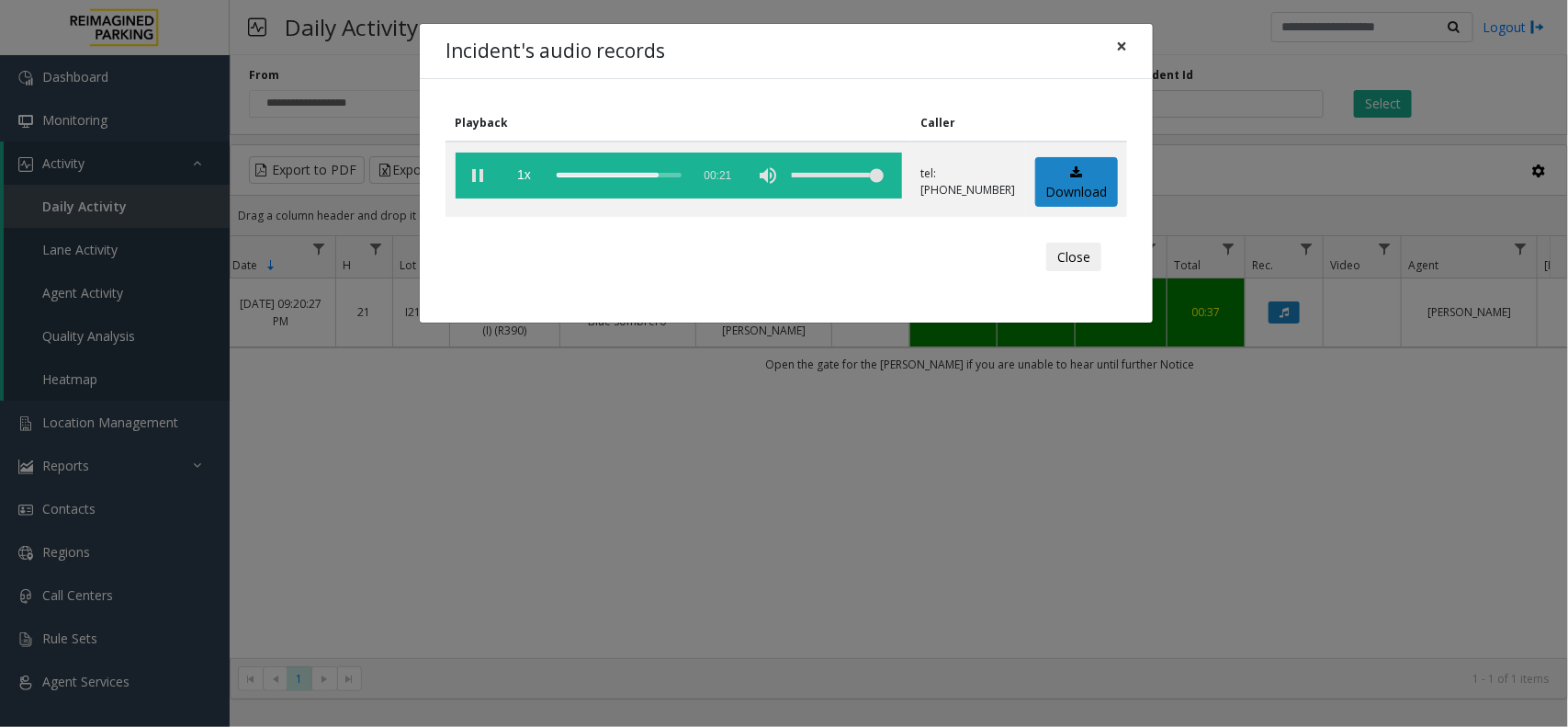 click on "×" 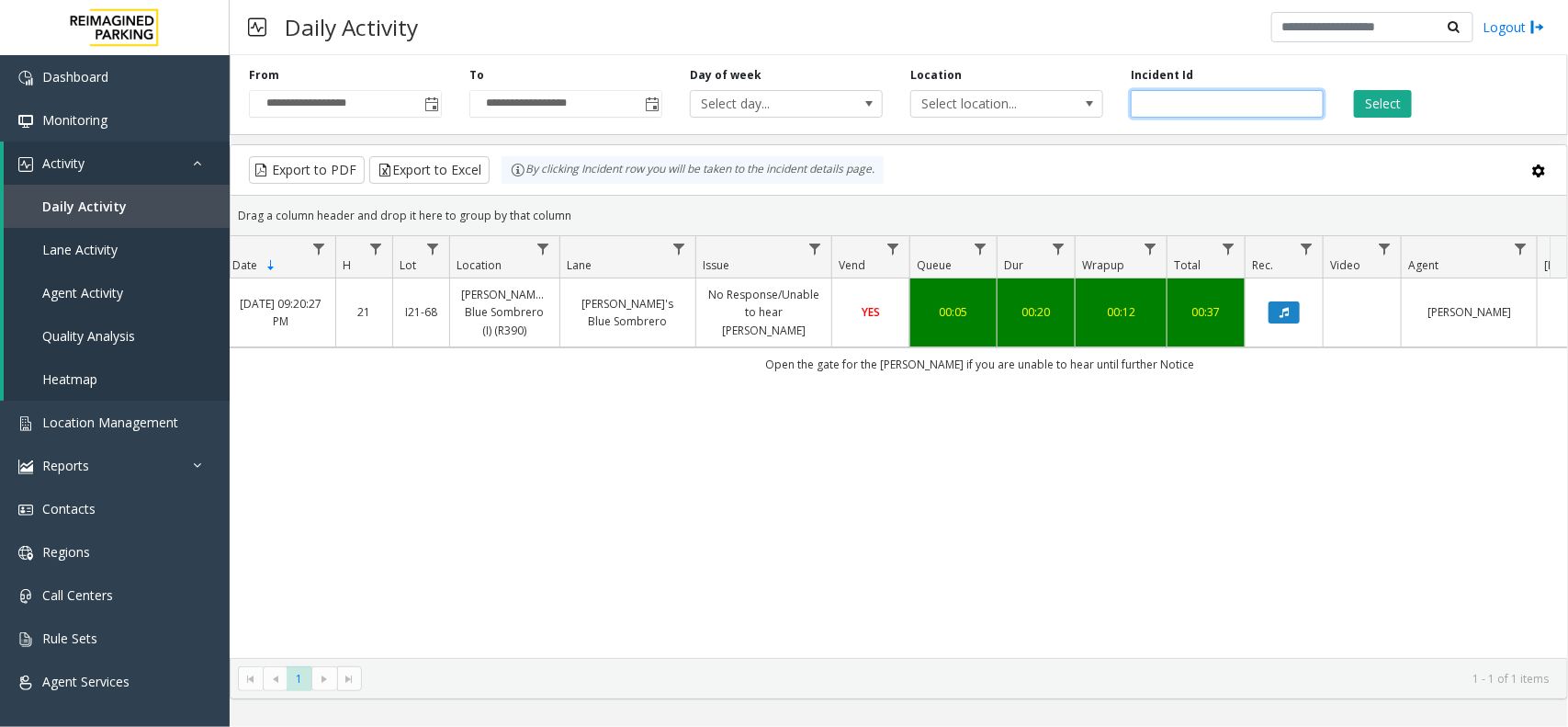 drag, startPoint x: 1196, startPoint y: 95, endPoint x: 1134, endPoint y: 104, distance: 62.64982 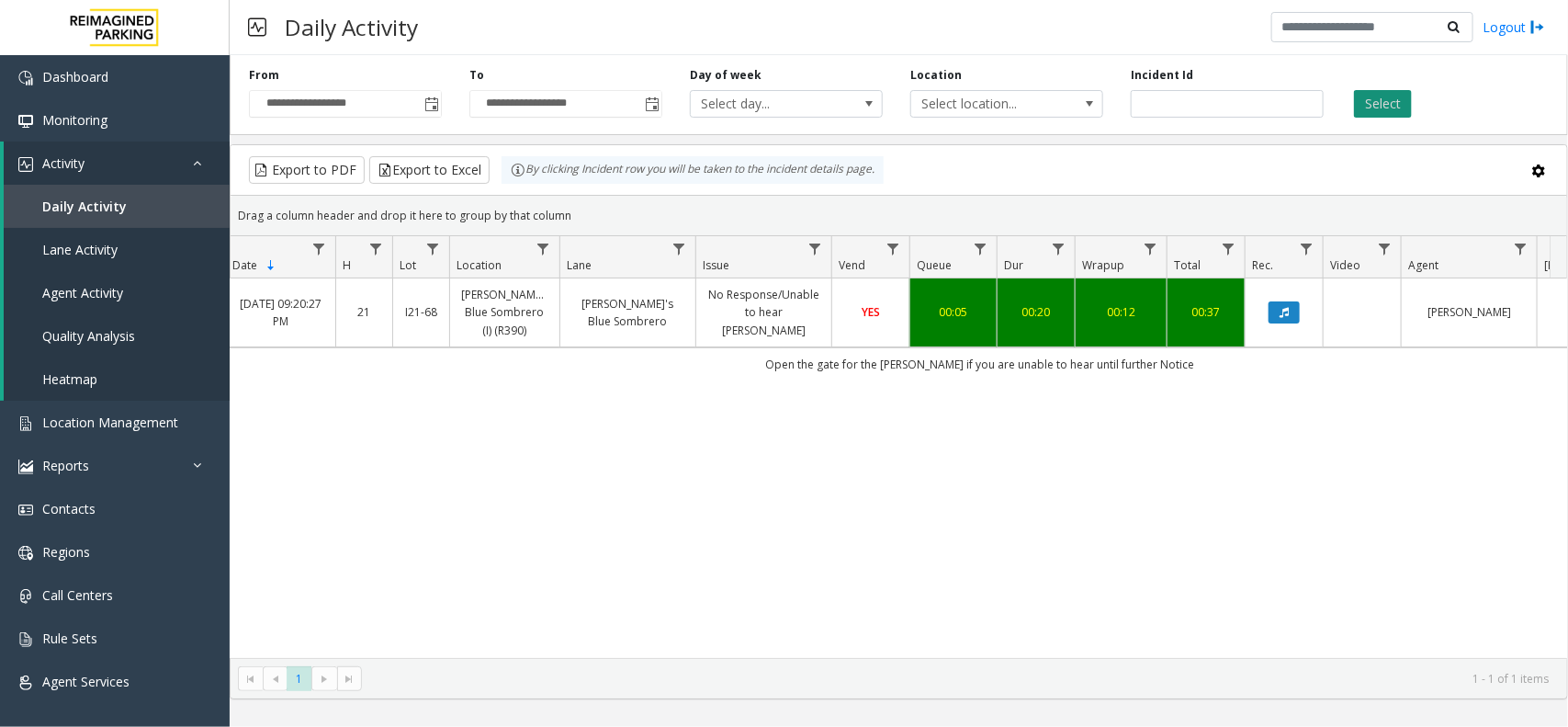 click on "Select" 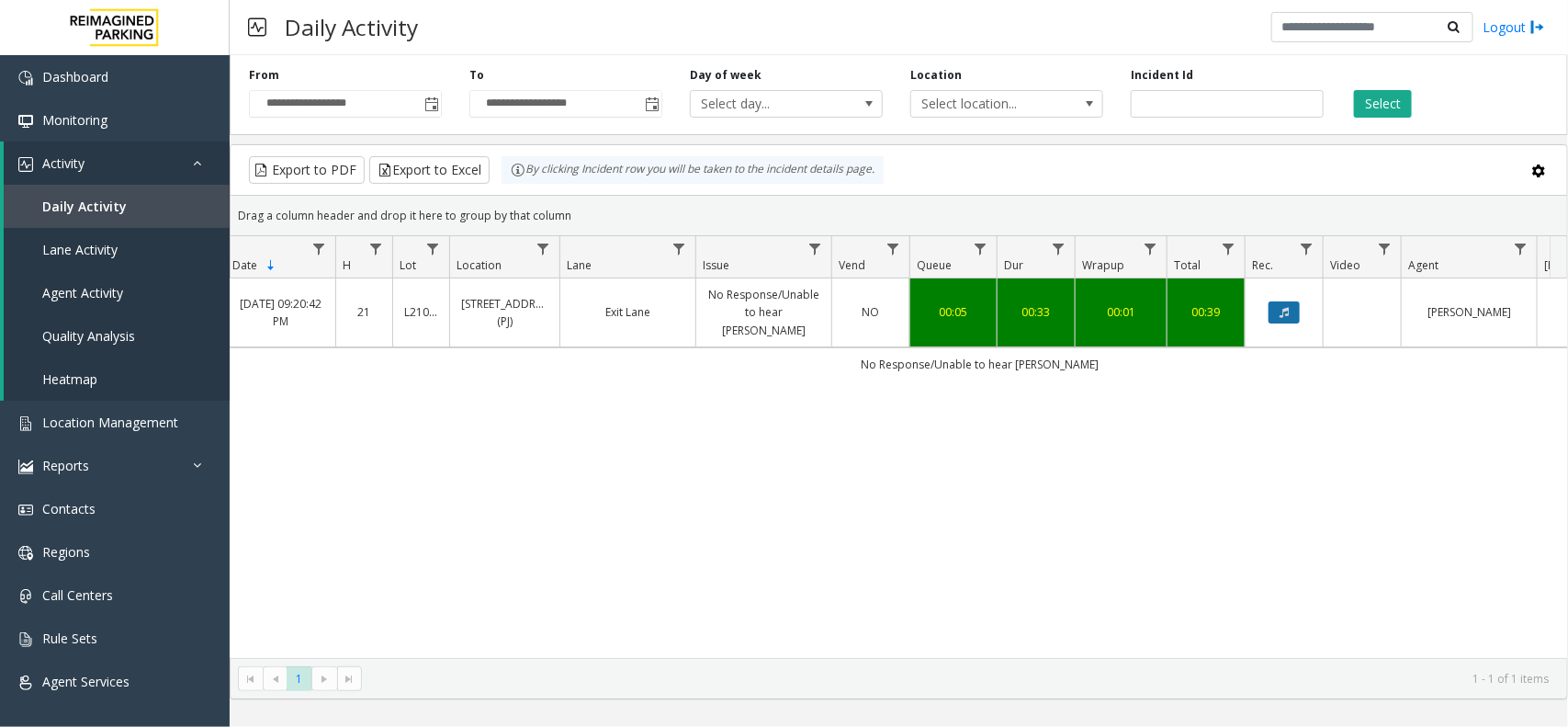 click 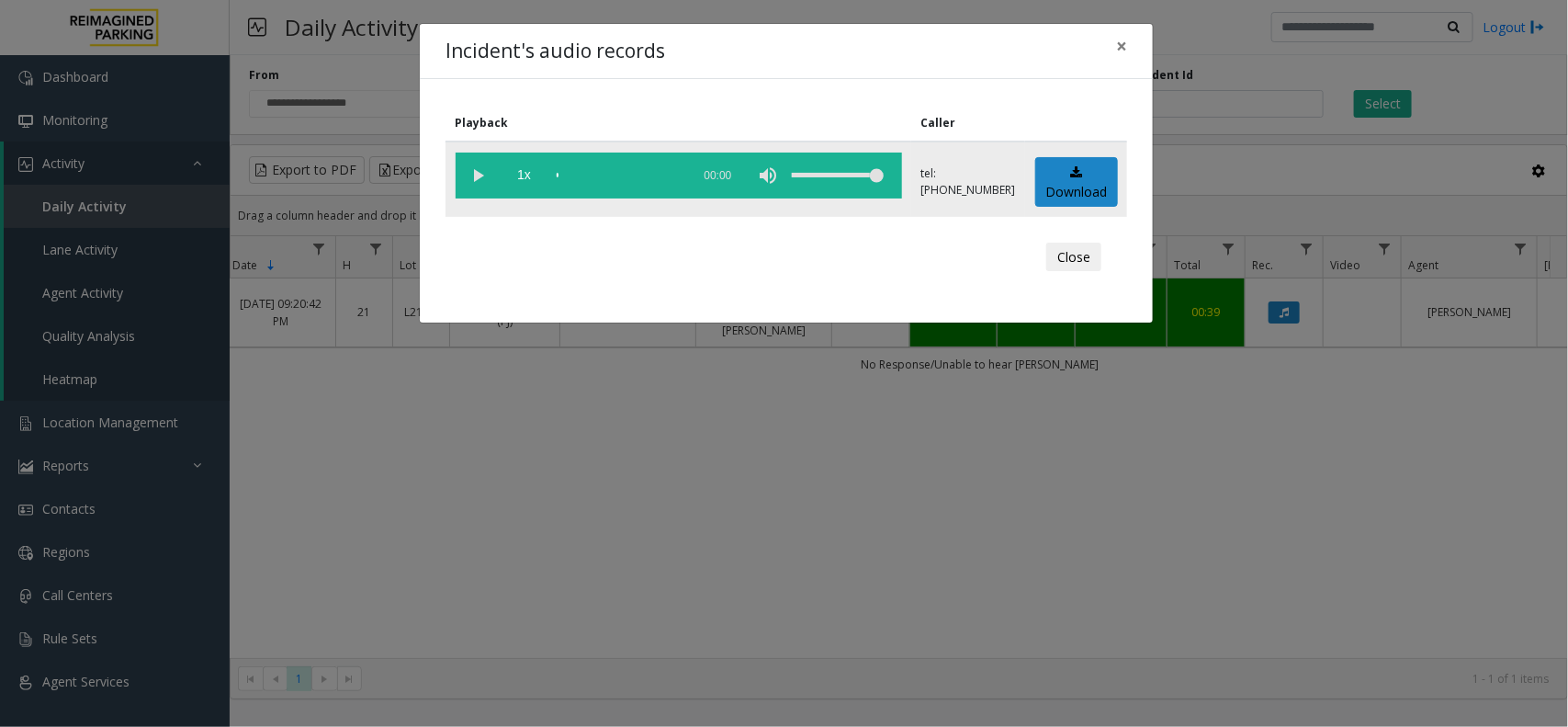 click 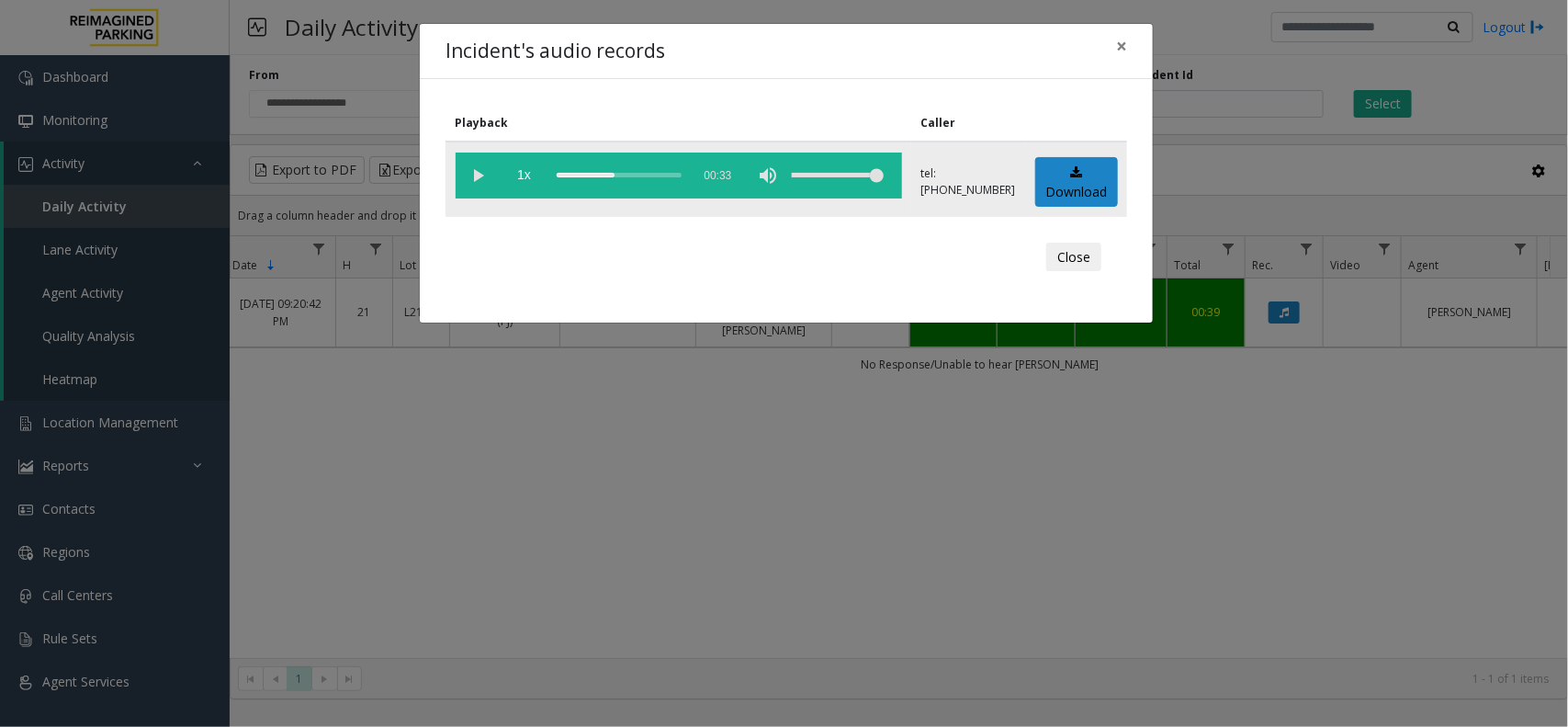 click 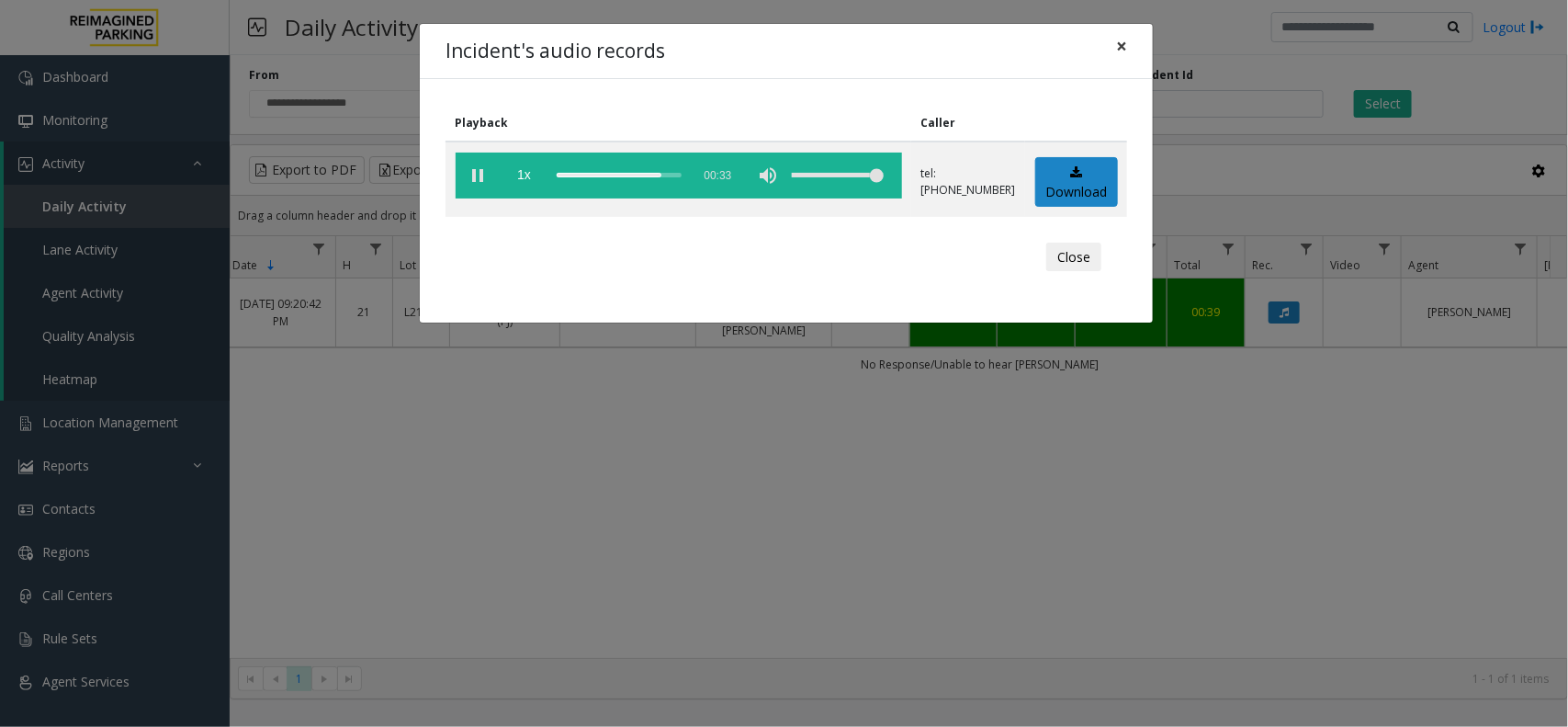 click on "×" 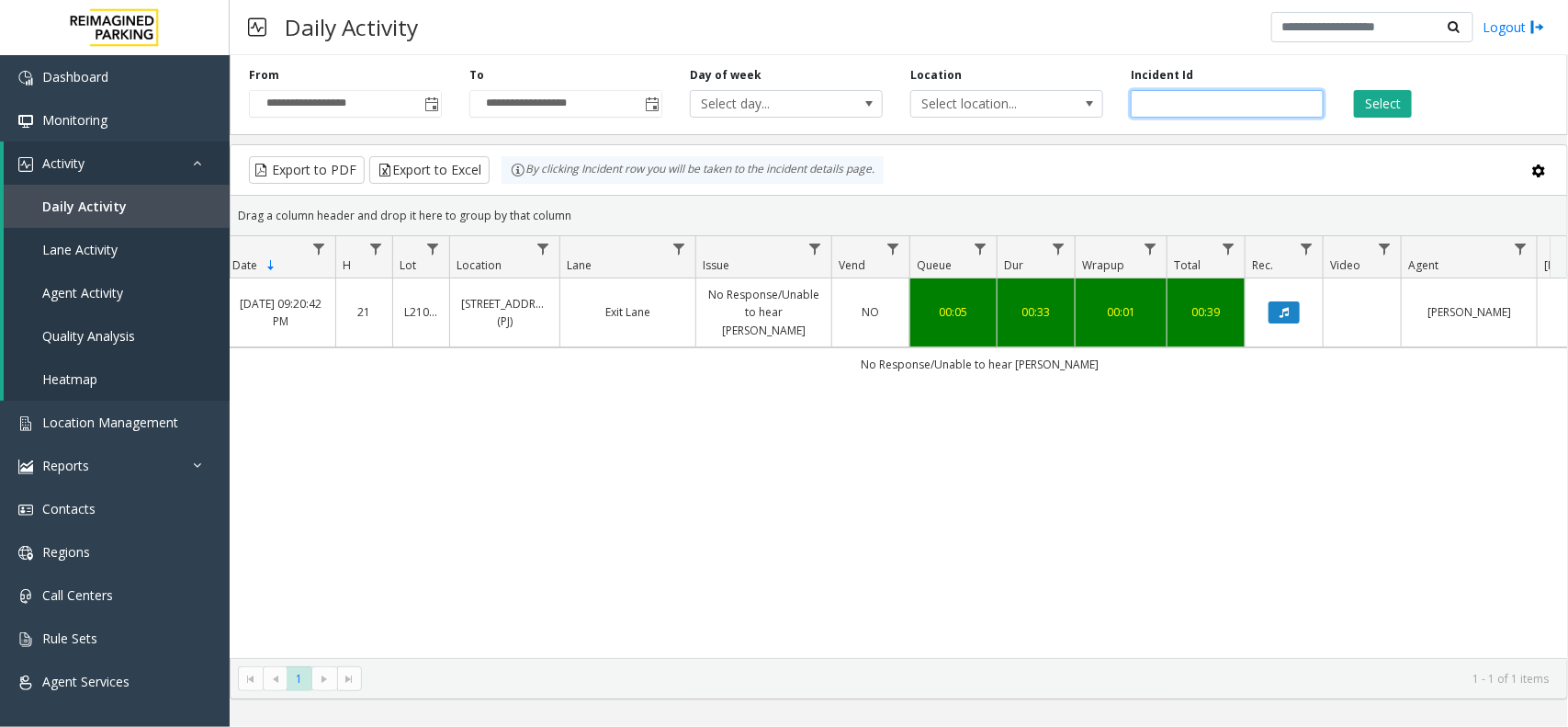 drag, startPoint x: 1229, startPoint y: 98, endPoint x: 1128, endPoint y: 97, distance: 101.00495 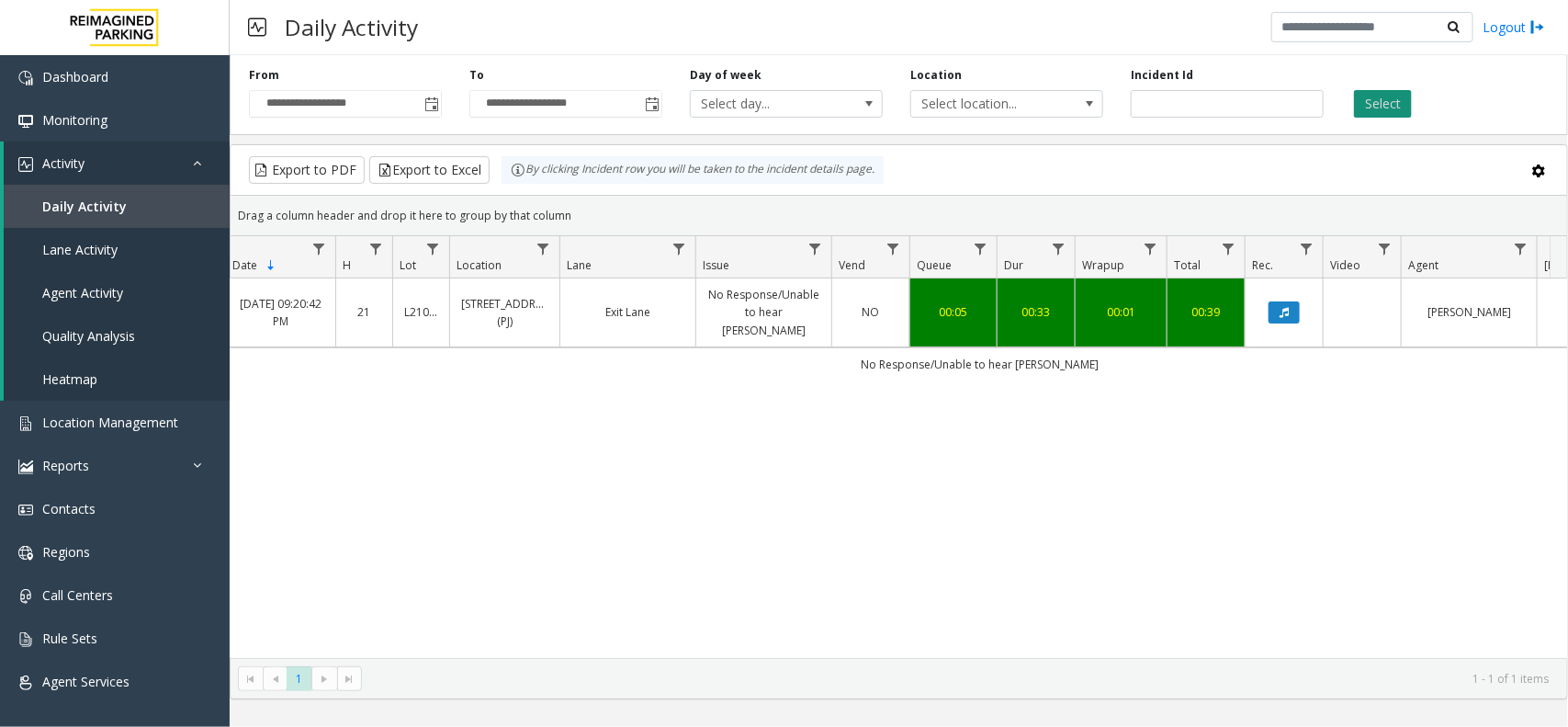 click on "Select" 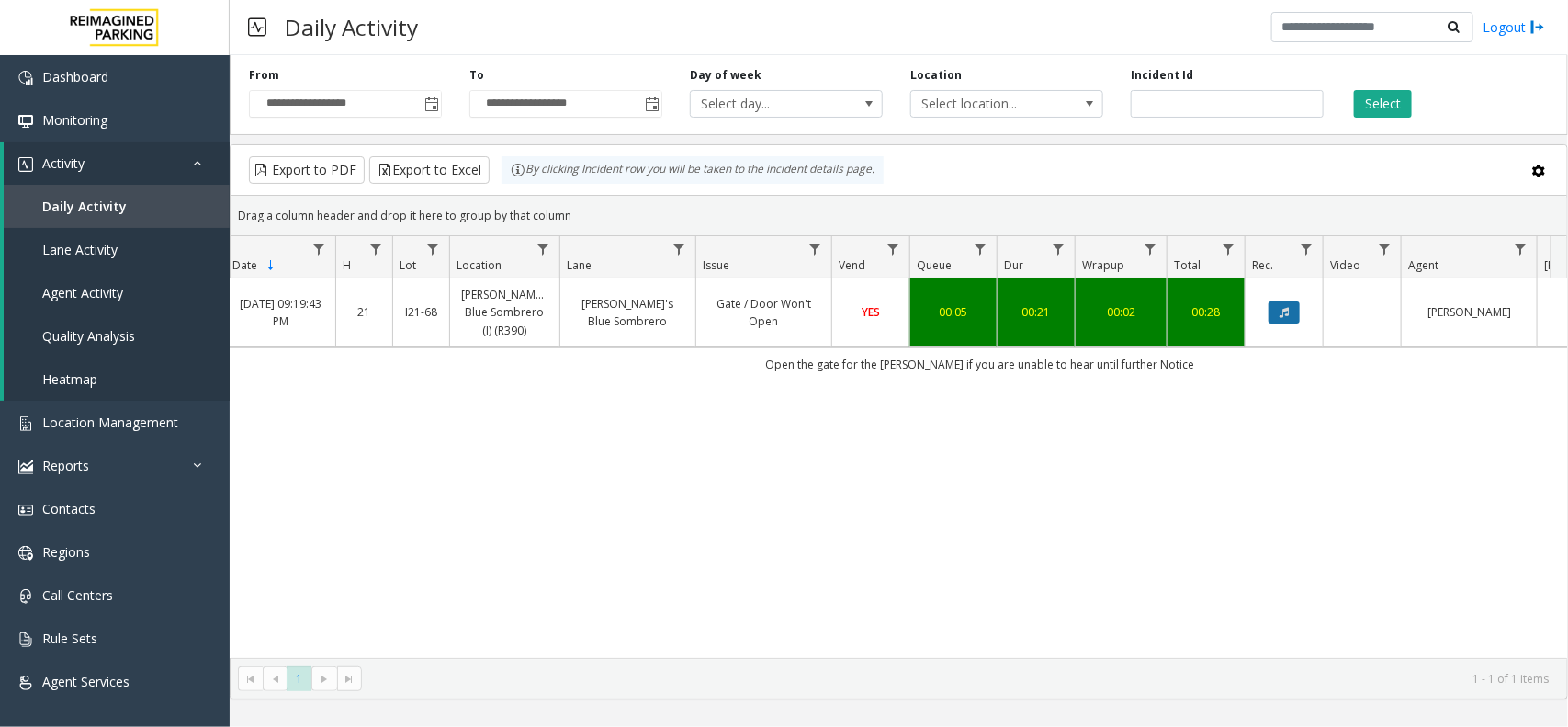 click 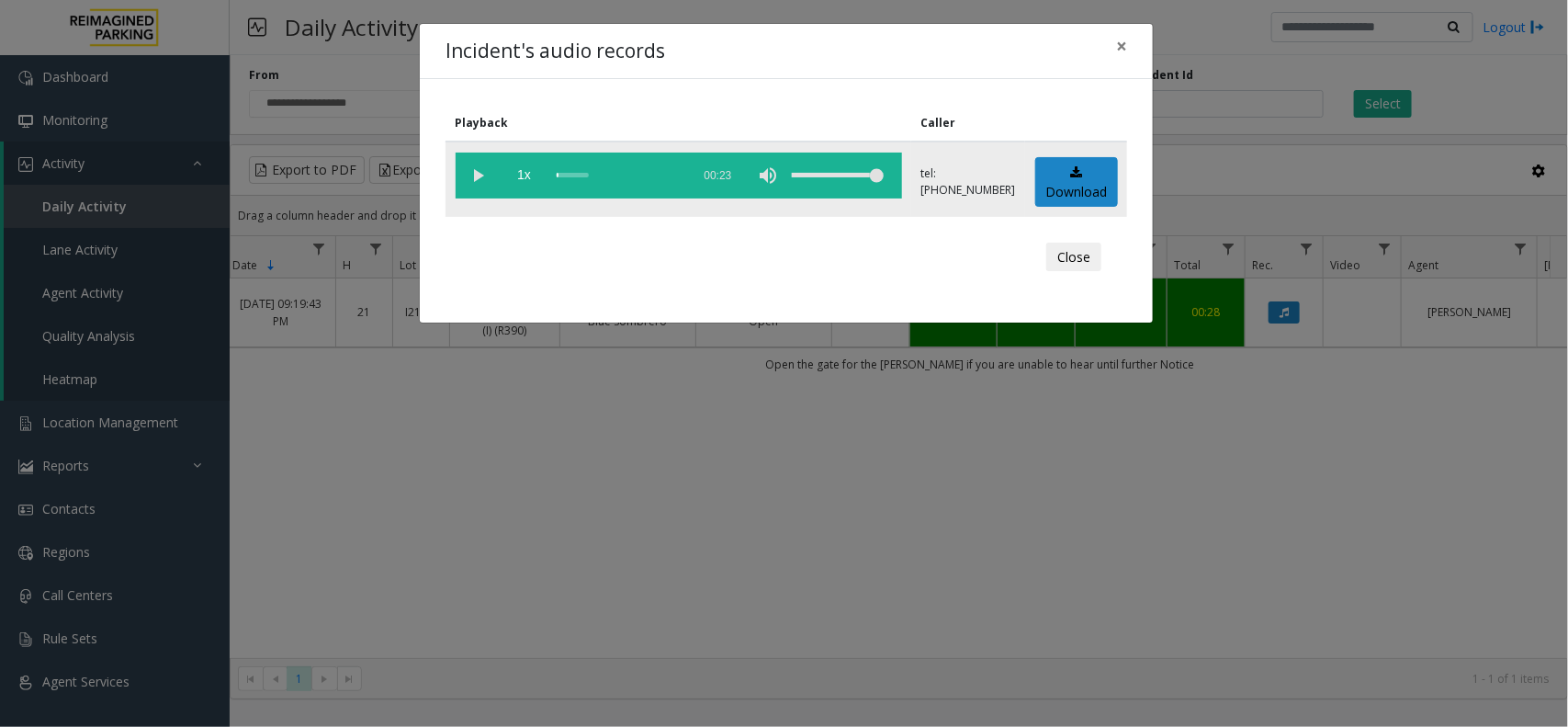 click 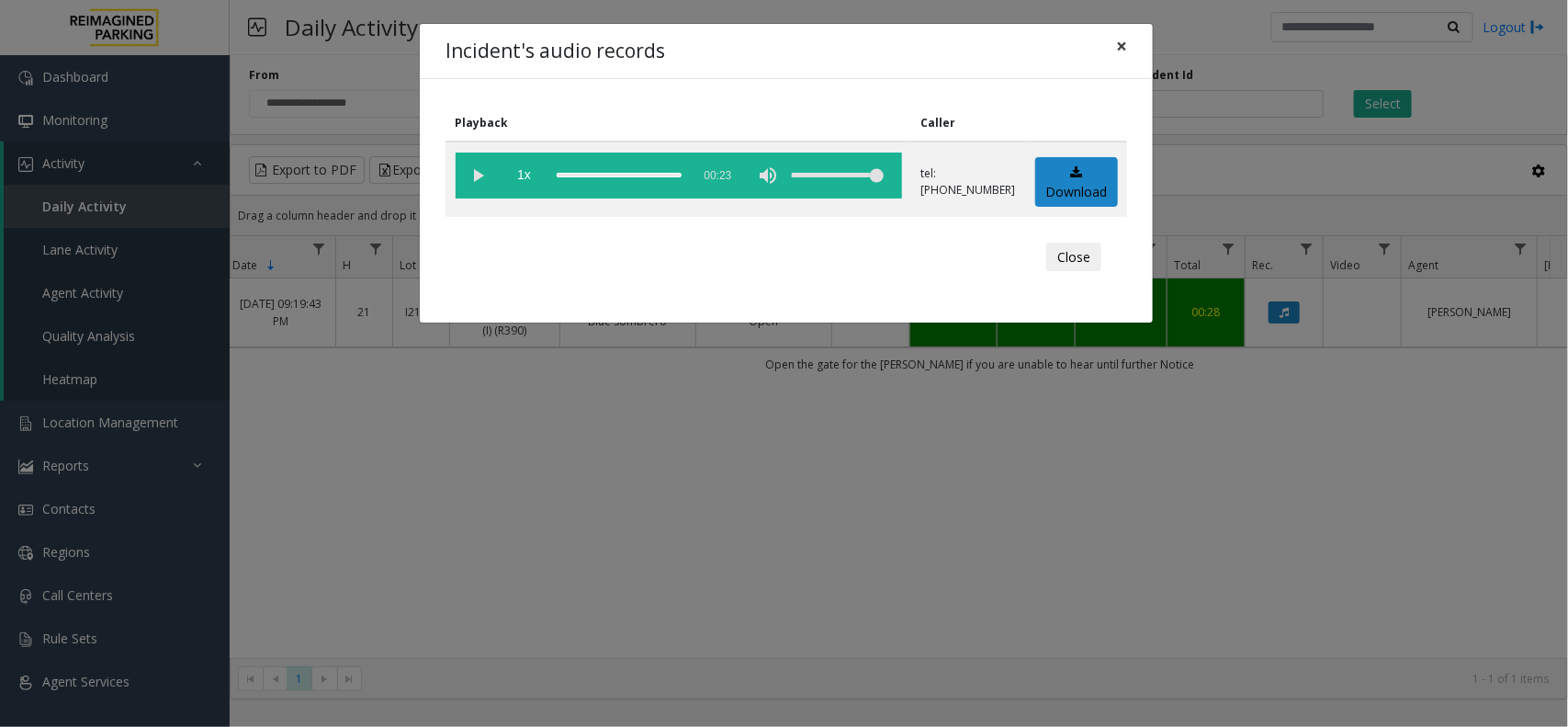click on "×" 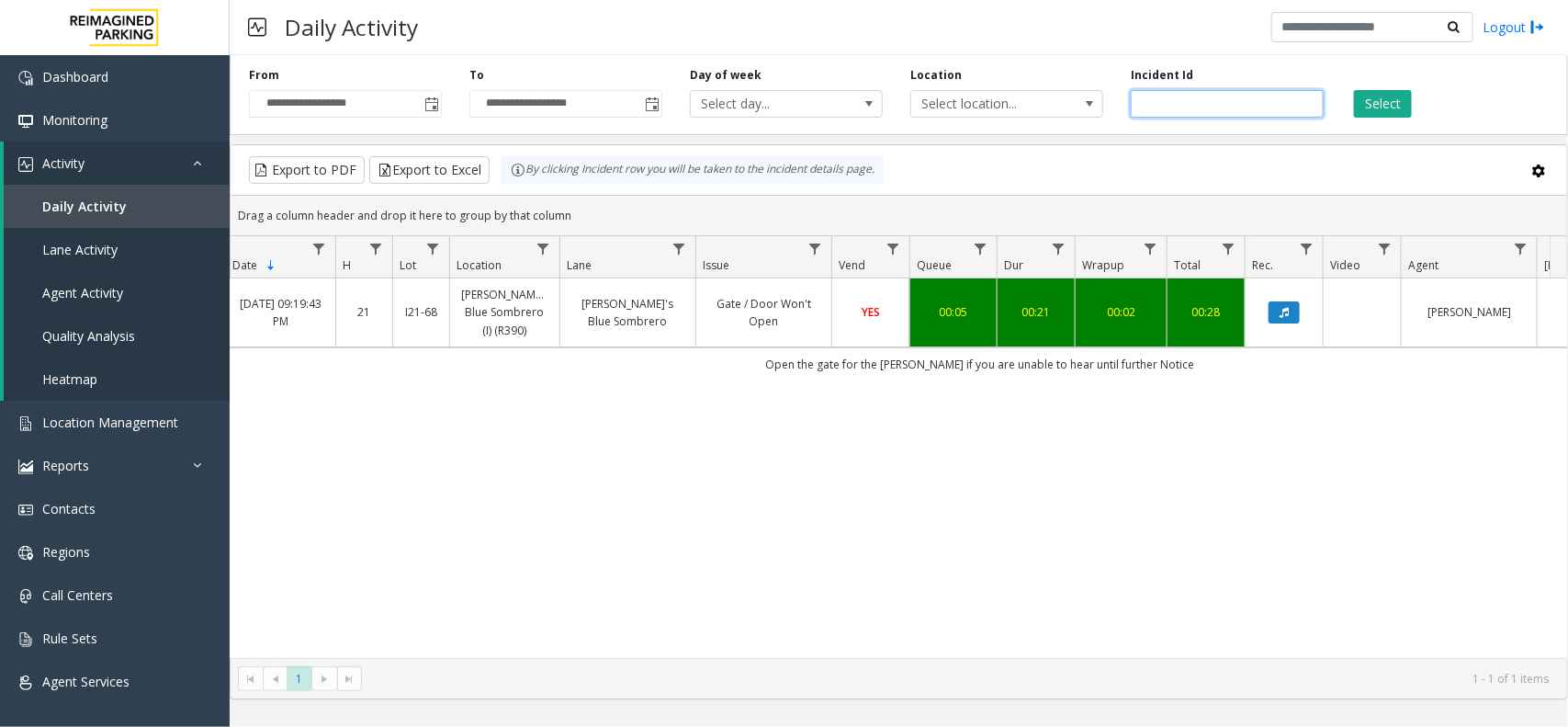 drag, startPoint x: 1178, startPoint y: 103, endPoint x: 1128, endPoint y: 107, distance: 50.159745 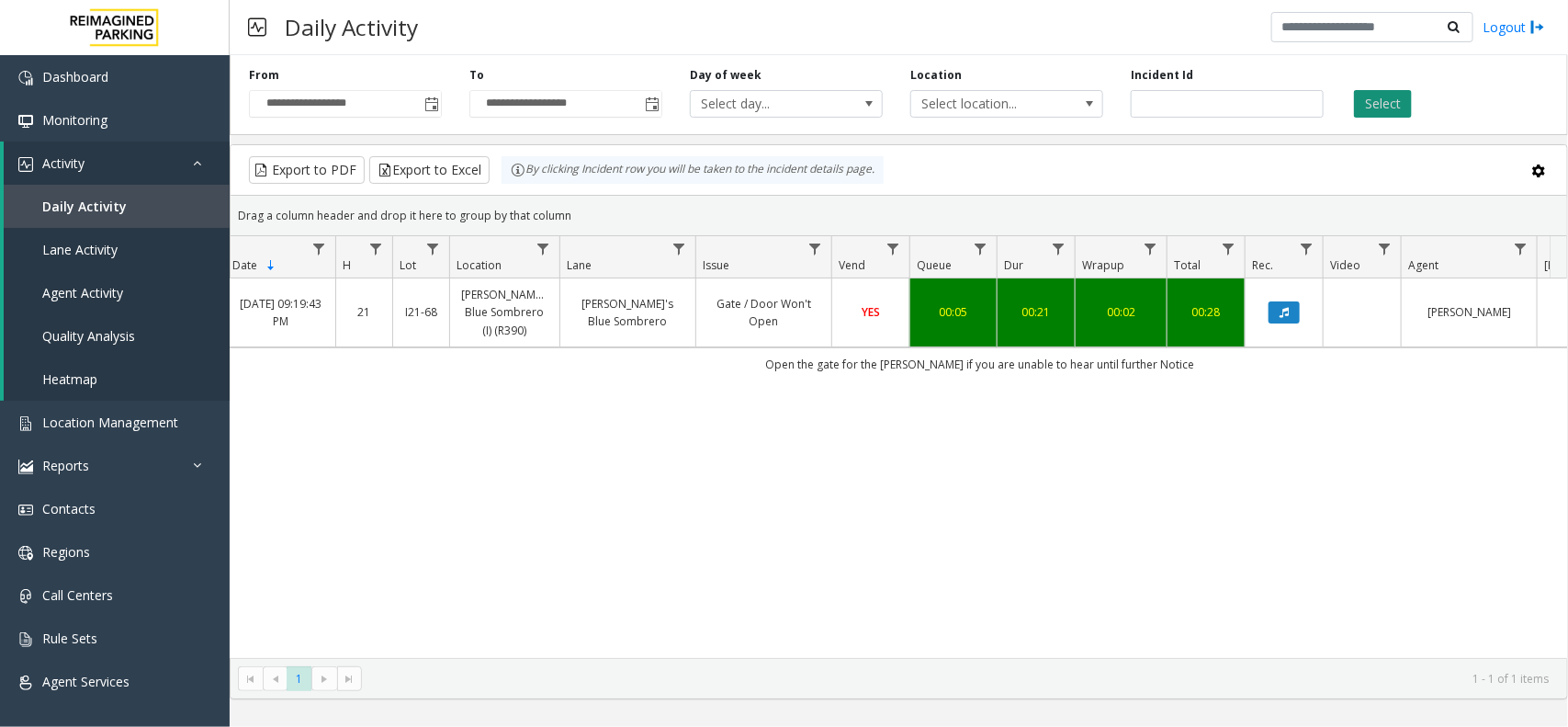 click on "Select" 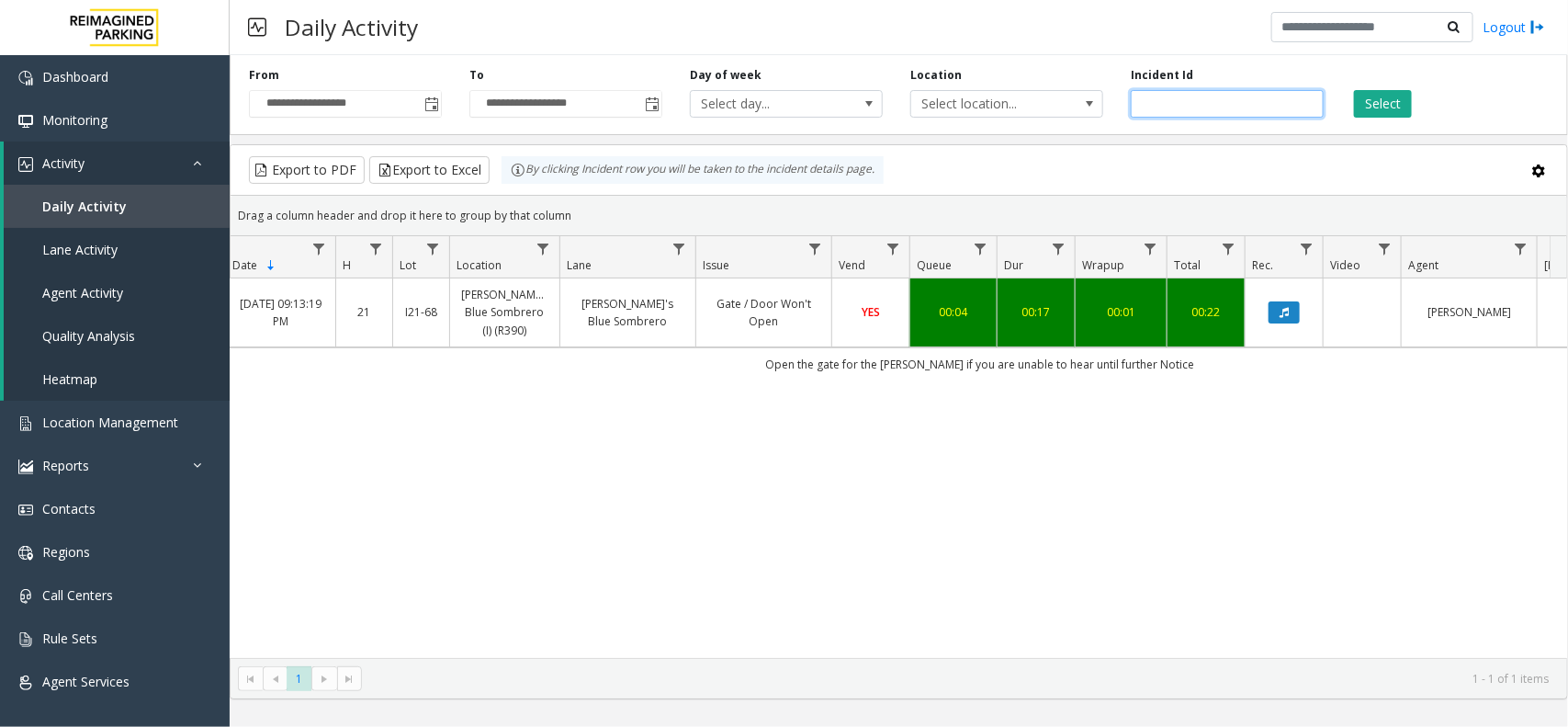 drag, startPoint x: 1213, startPoint y: 101, endPoint x: 1122, endPoint y: 112, distance: 91.662424 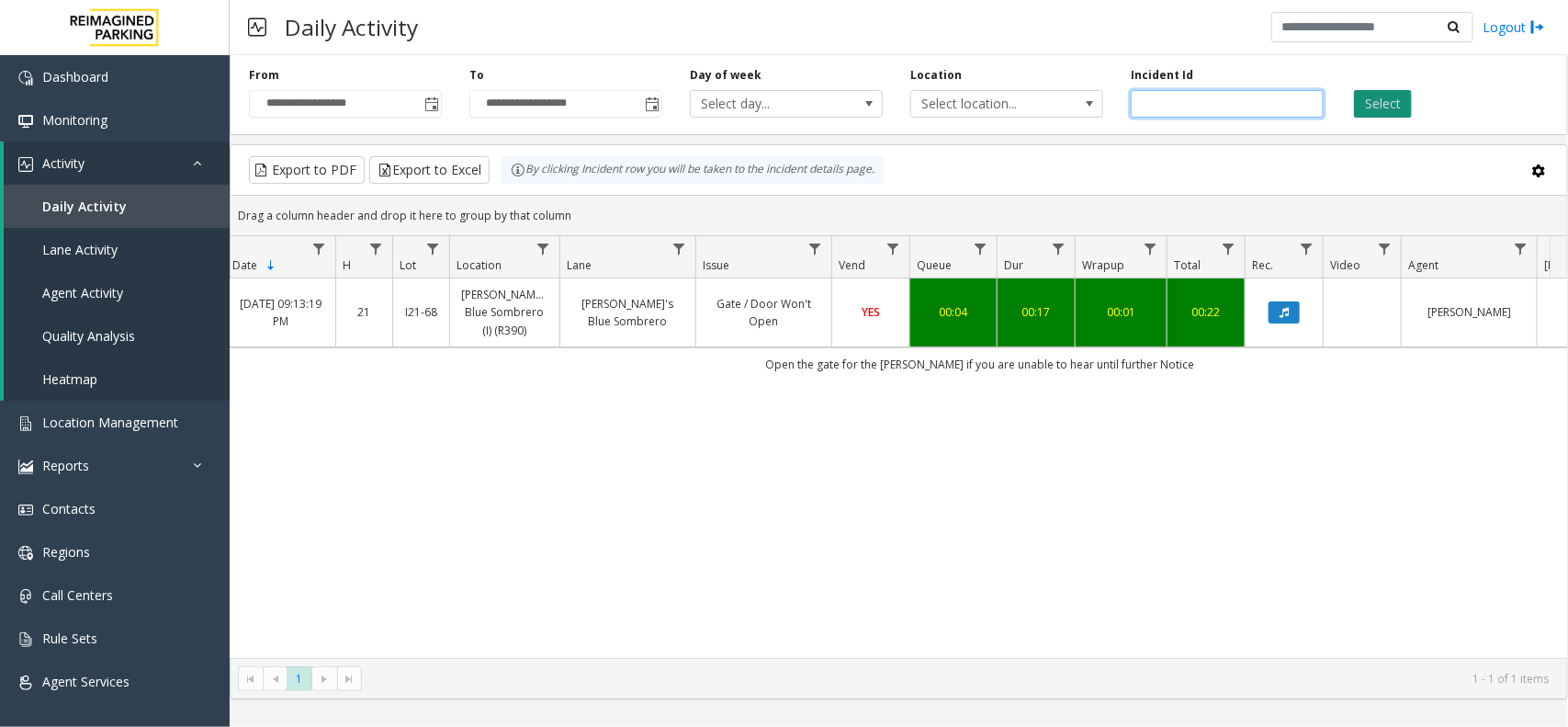 type on "*******" 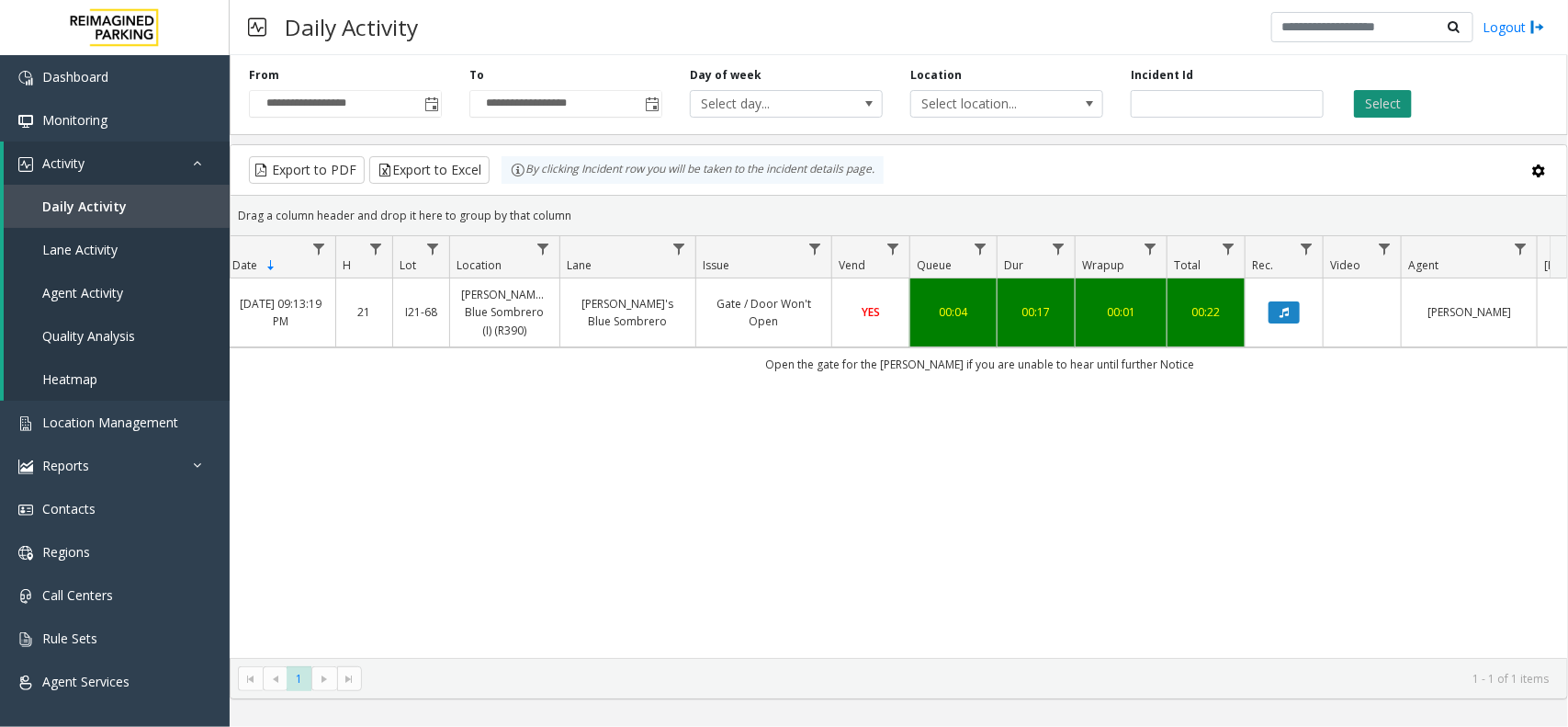 click on "Select" 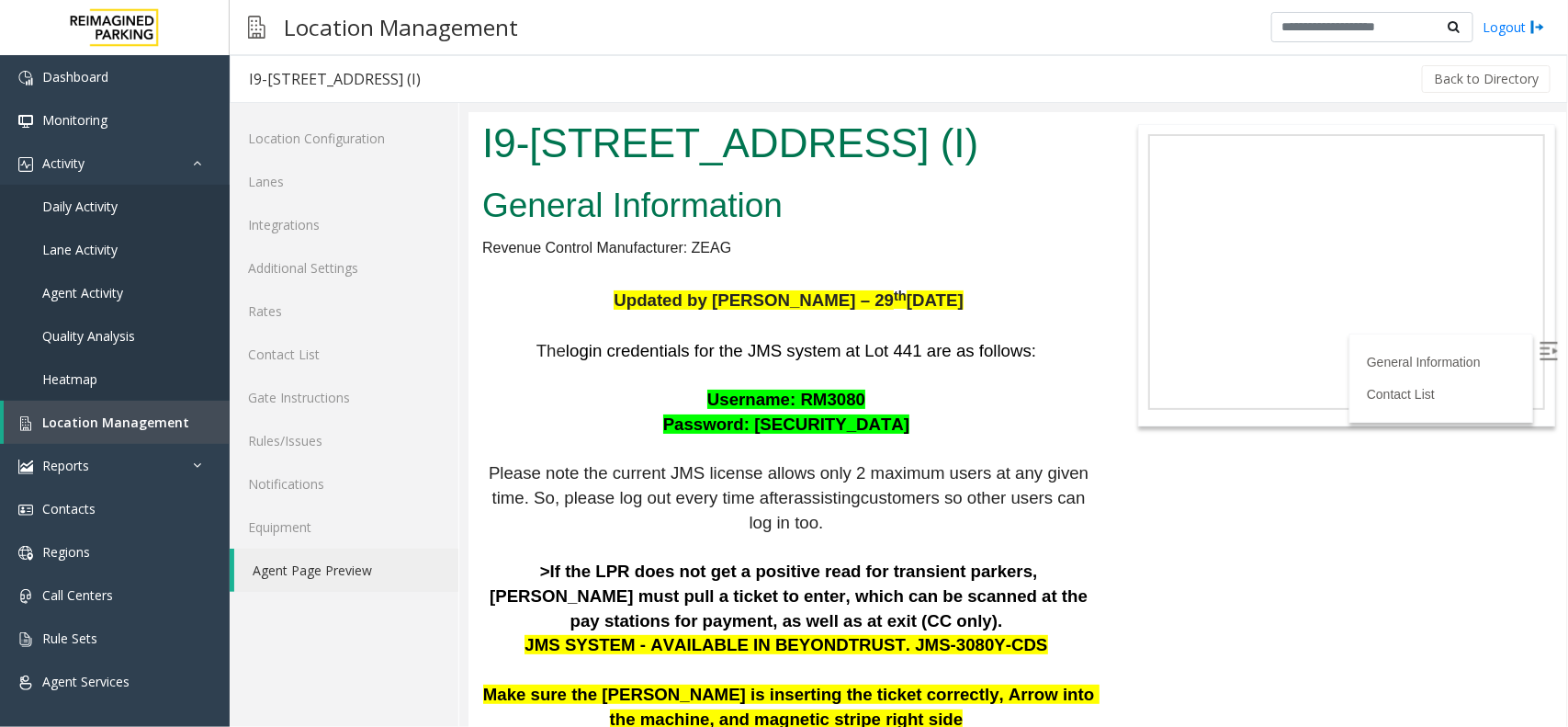 scroll, scrollTop: 0, scrollLeft: 0, axis: both 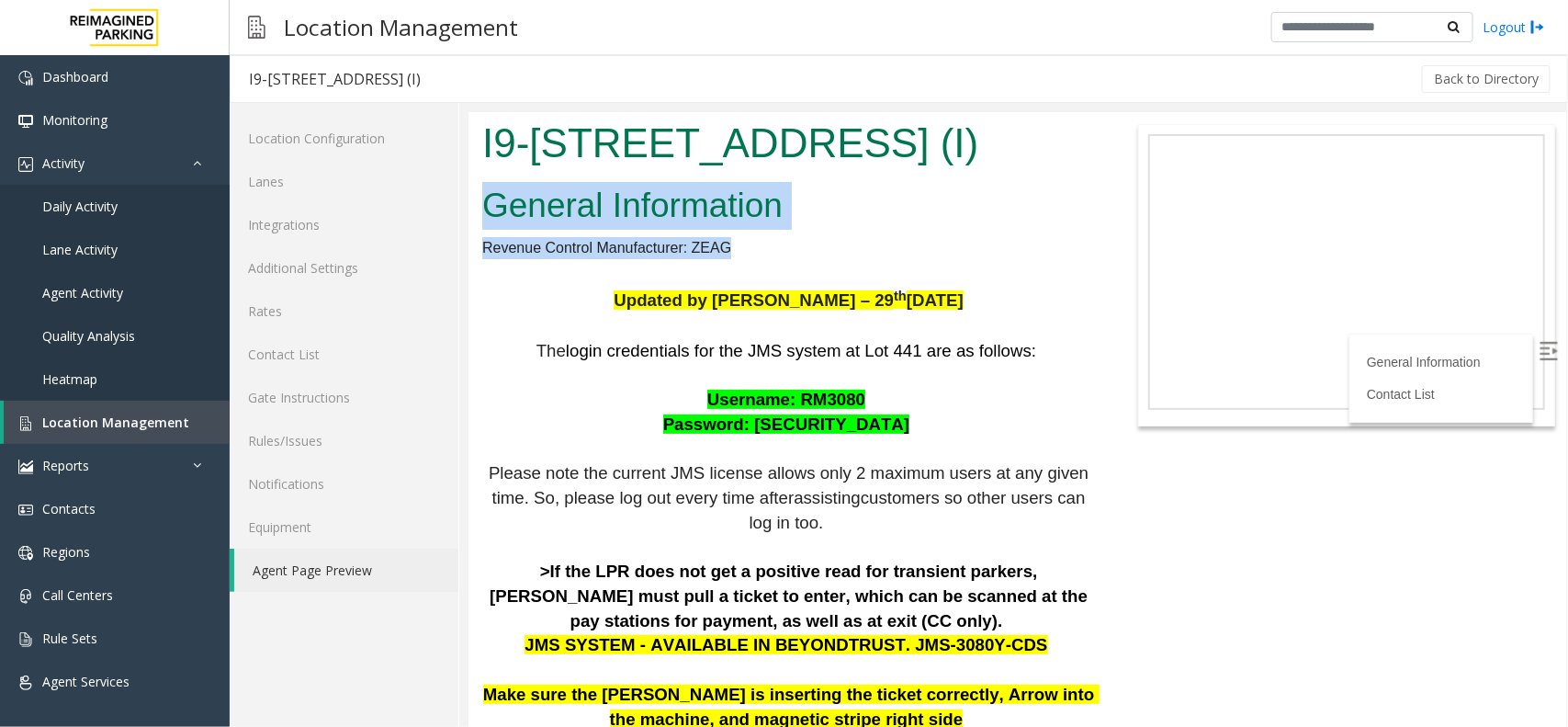 drag, startPoint x: 750, startPoint y: 255, endPoint x: 479, endPoint y: 195, distance: 277.56261 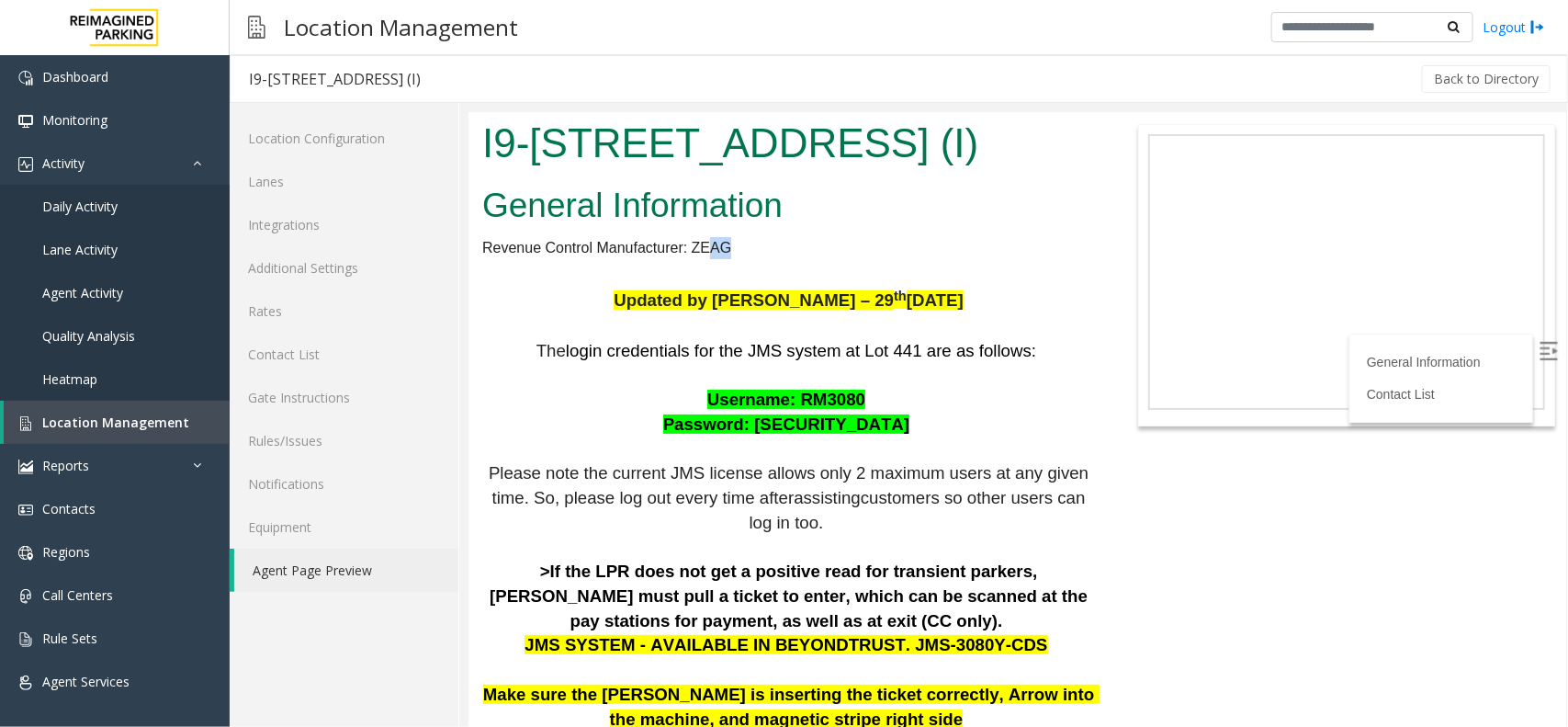 drag, startPoint x: 746, startPoint y: 250, endPoint x: 717, endPoint y: 240, distance: 30.67572 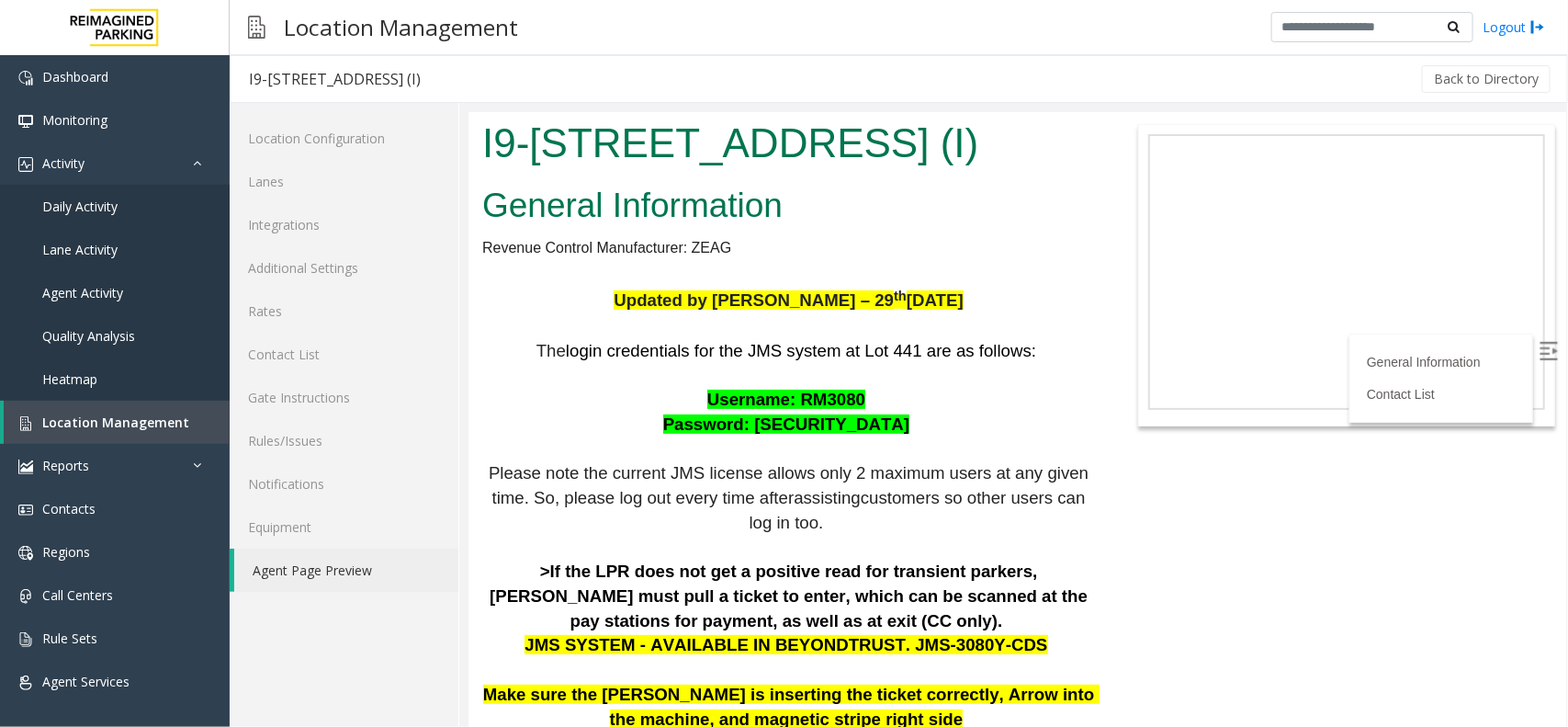 click on "General Information
Revenue Control Manufacturer: ZEAG
Updated by [PERSON_NAME] – [DATE]     The  login credentials for the JMS system at Lot 441 are as follows:       Username: RM3080   Password: [SECURITY_DATA]     Please note the current JMS license allows only 2 maximum users at any given time. So, please log out every time after  assisting  customers so other users can log in too.     >If the LPR does not get a positive read for transient parkers, [PERSON_NAME] must pull a ticket to enter, which can be scanned at the pay stations for payment, as well as at exit (CC only).   JMS SYSTEM - AVAILABLE IN BEYONDTRUST. JMS-3080Y-CDS      Make sure the [PERSON_NAME] is inserting the ticket correctly, Arrow into the machine, and magnetic stripe right side     If the entry station is not providing an ENTRY ticket, Please vend the gate and mail to the local team the issue :    [EMAIL_ADDRESS][DOMAIN_NAME]   [DOMAIN_NAME][EMAIL_ADDRESS][DOMAIN_NAME]   mark in Cc:" at bounding box center (787, 872) 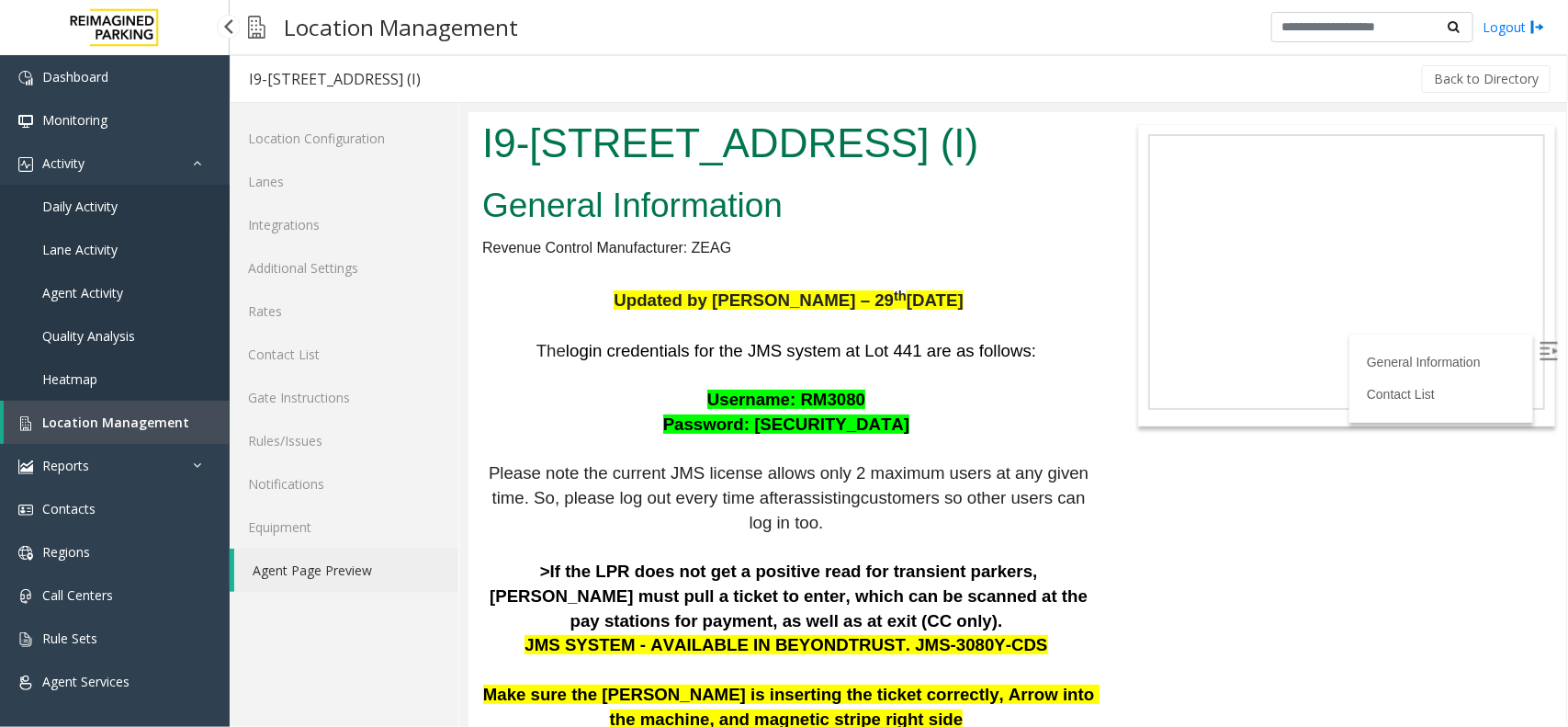 click on "Daily Activity" at bounding box center (115, 206) 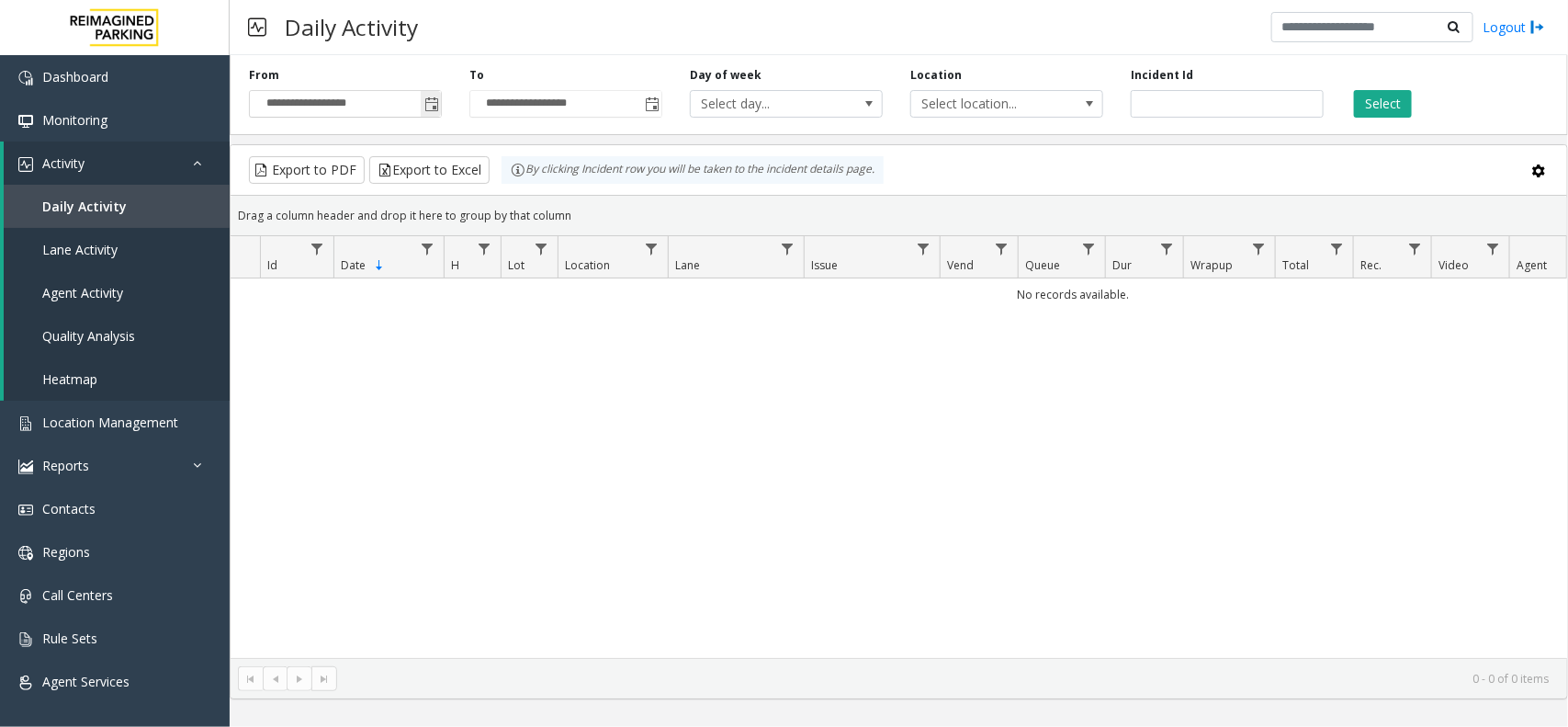 click 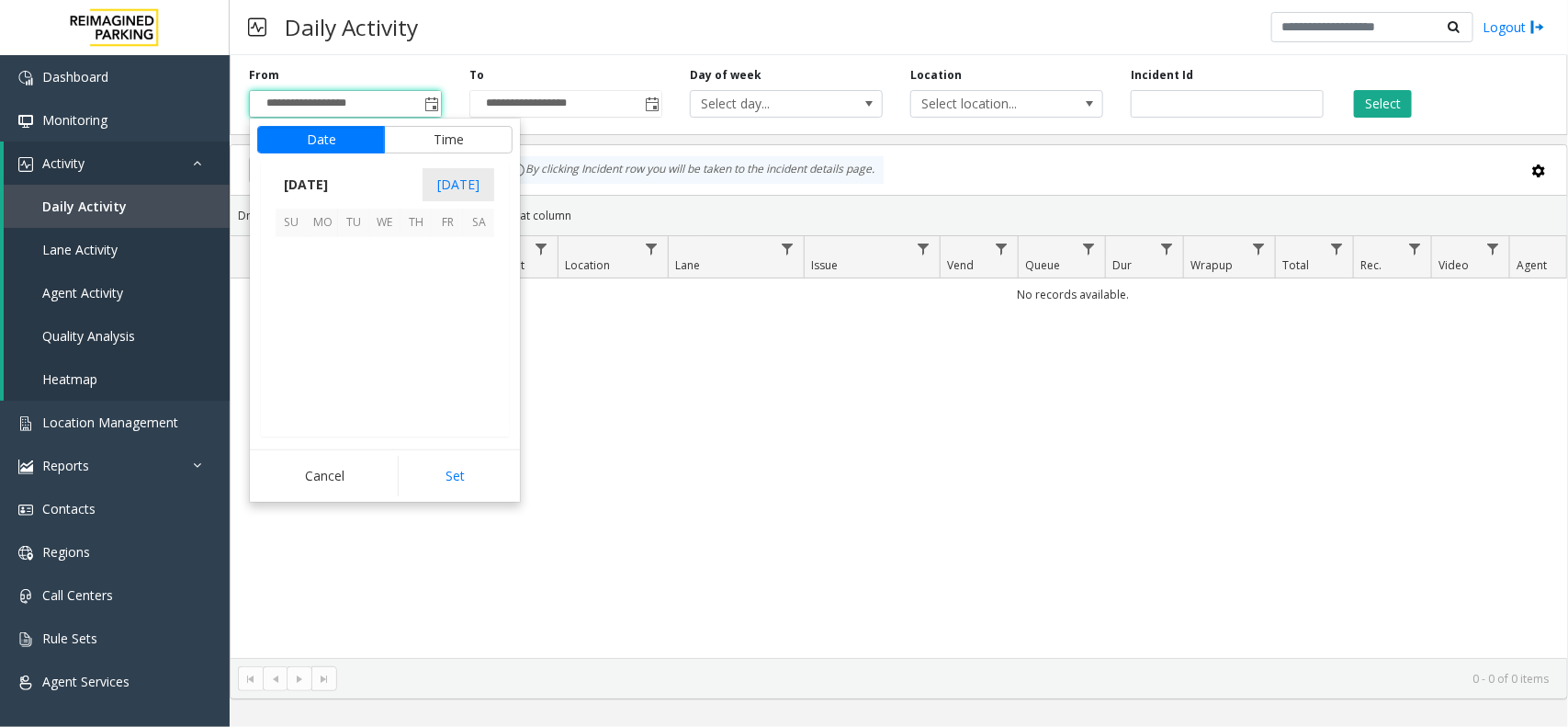 scroll, scrollTop: 329276, scrollLeft: 0, axis: vertical 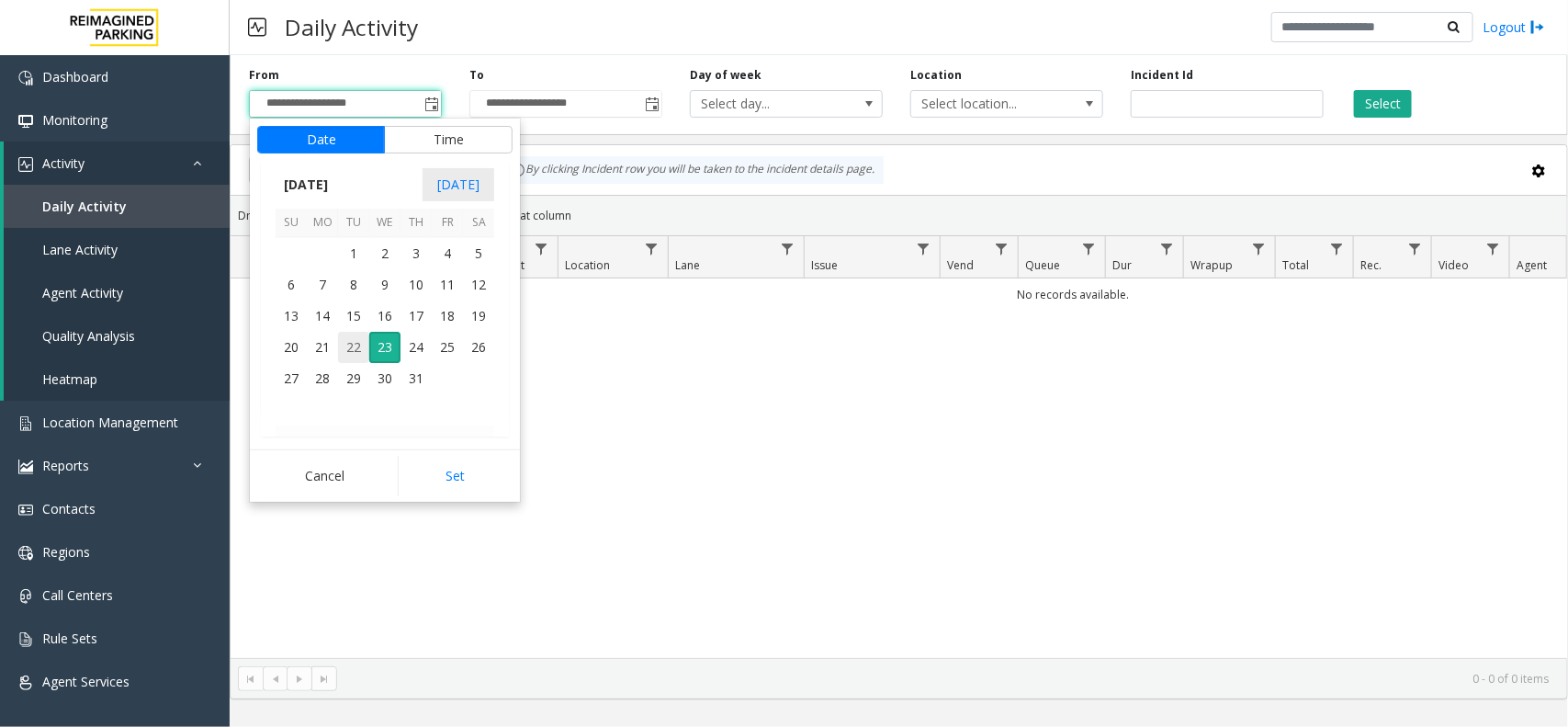 click on "22" at bounding box center (354, 347) 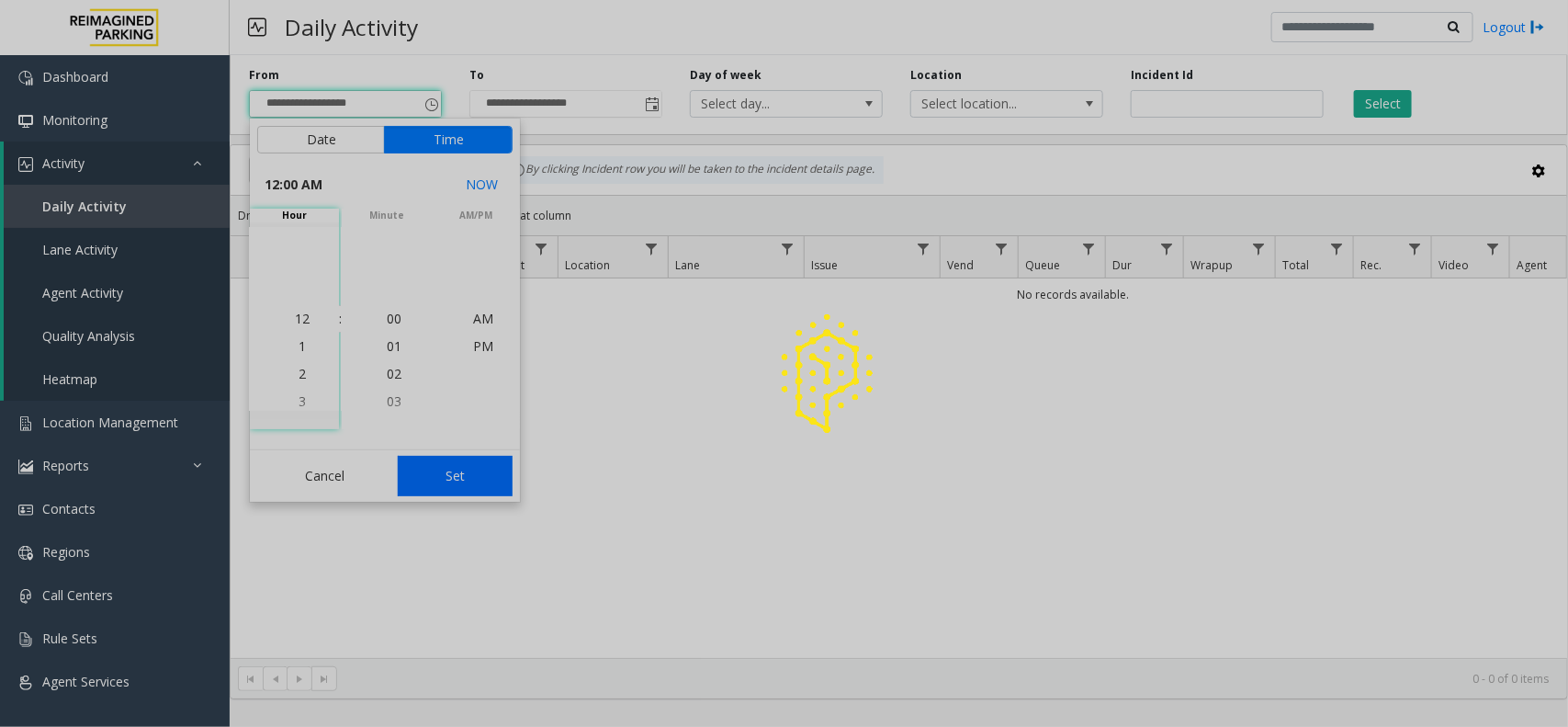 click on "Set" 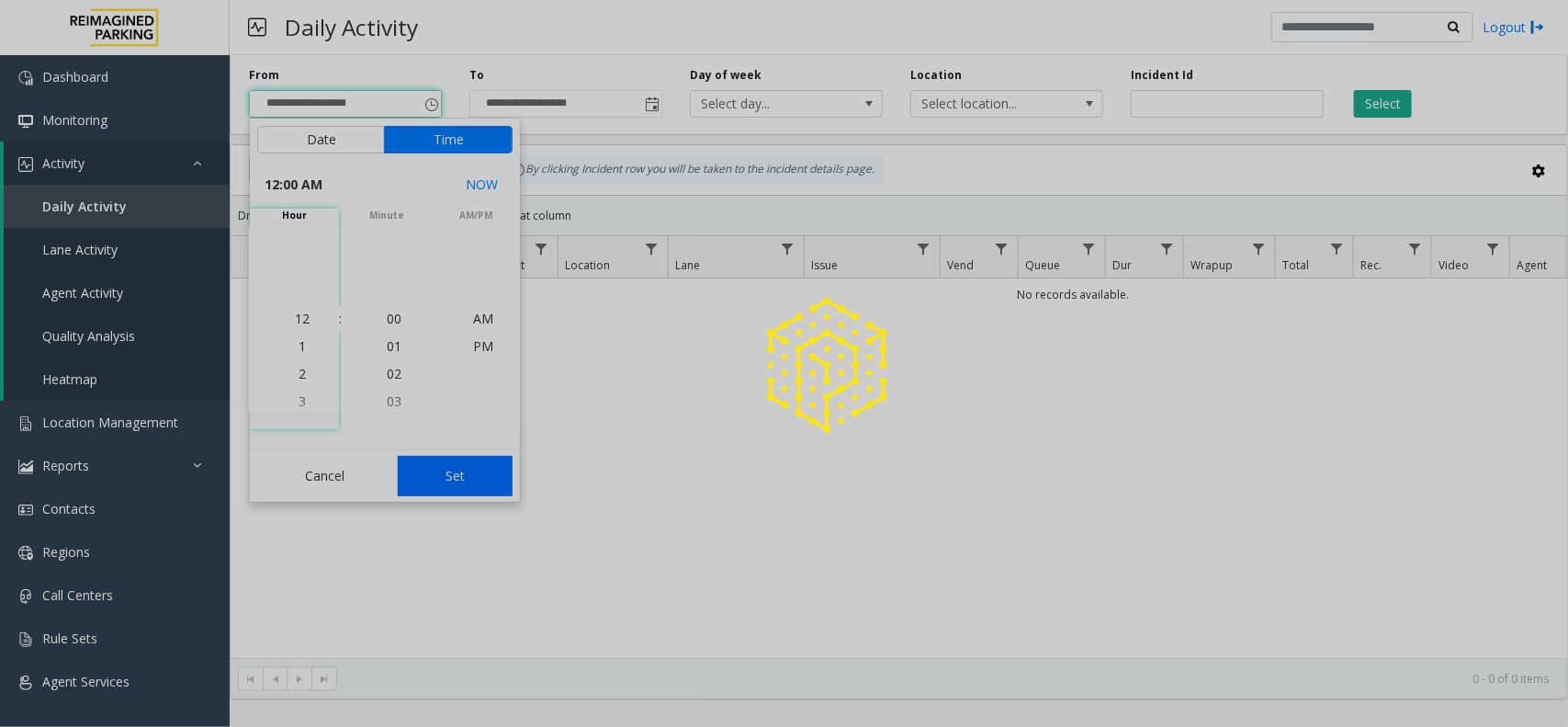 type on "**********" 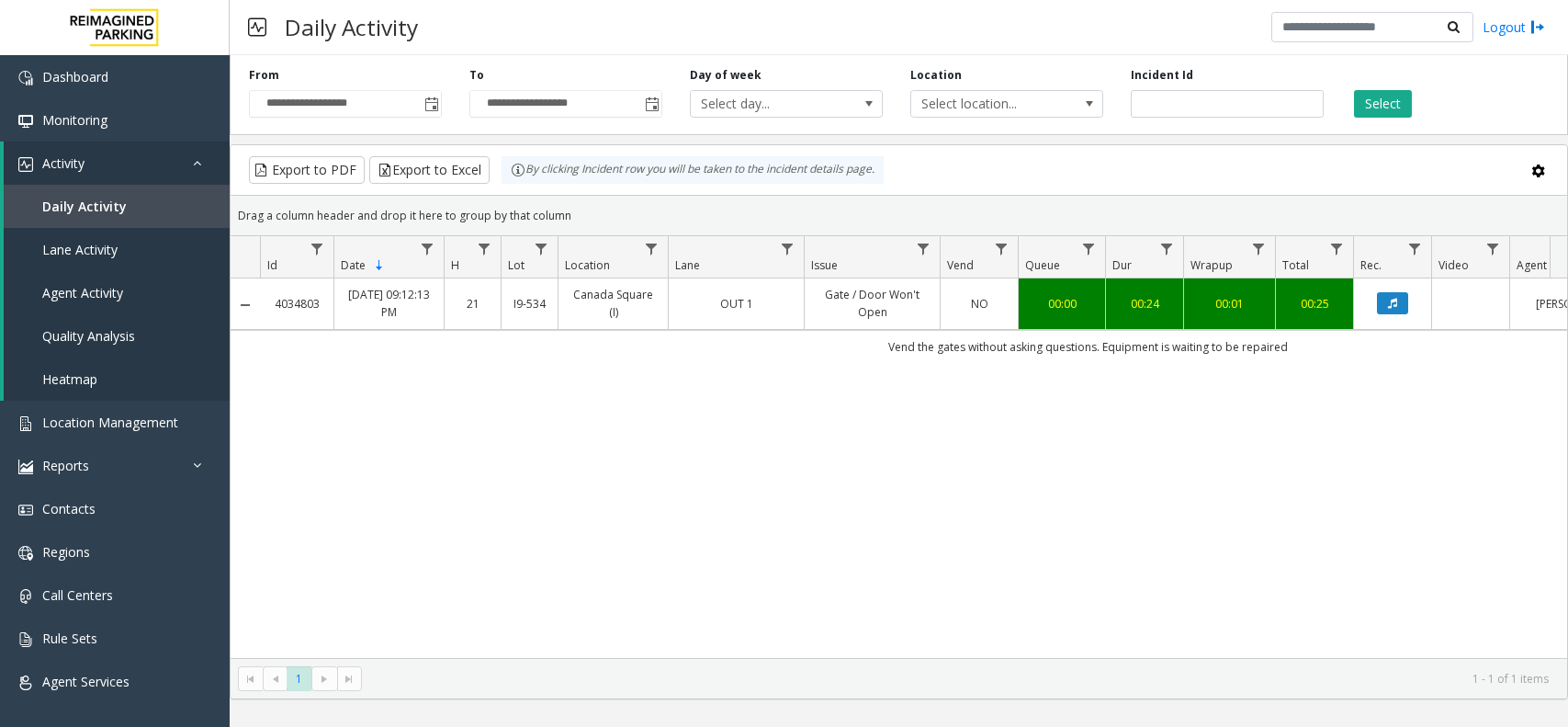 scroll, scrollTop: 0, scrollLeft: 0, axis: both 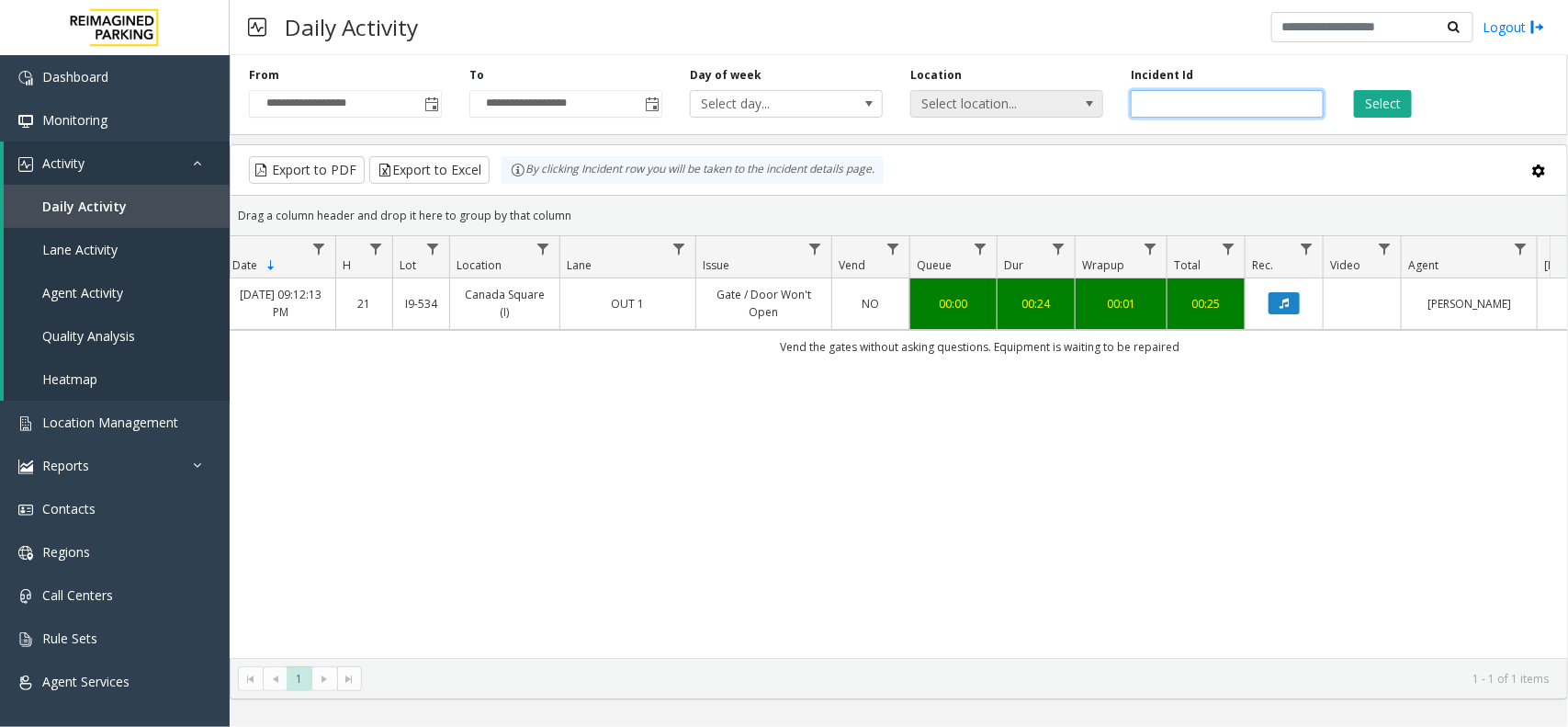drag, startPoint x: 1224, startPoint y: 103, endPoint x: 1077, endPoint y: 101, distance: 147.0136 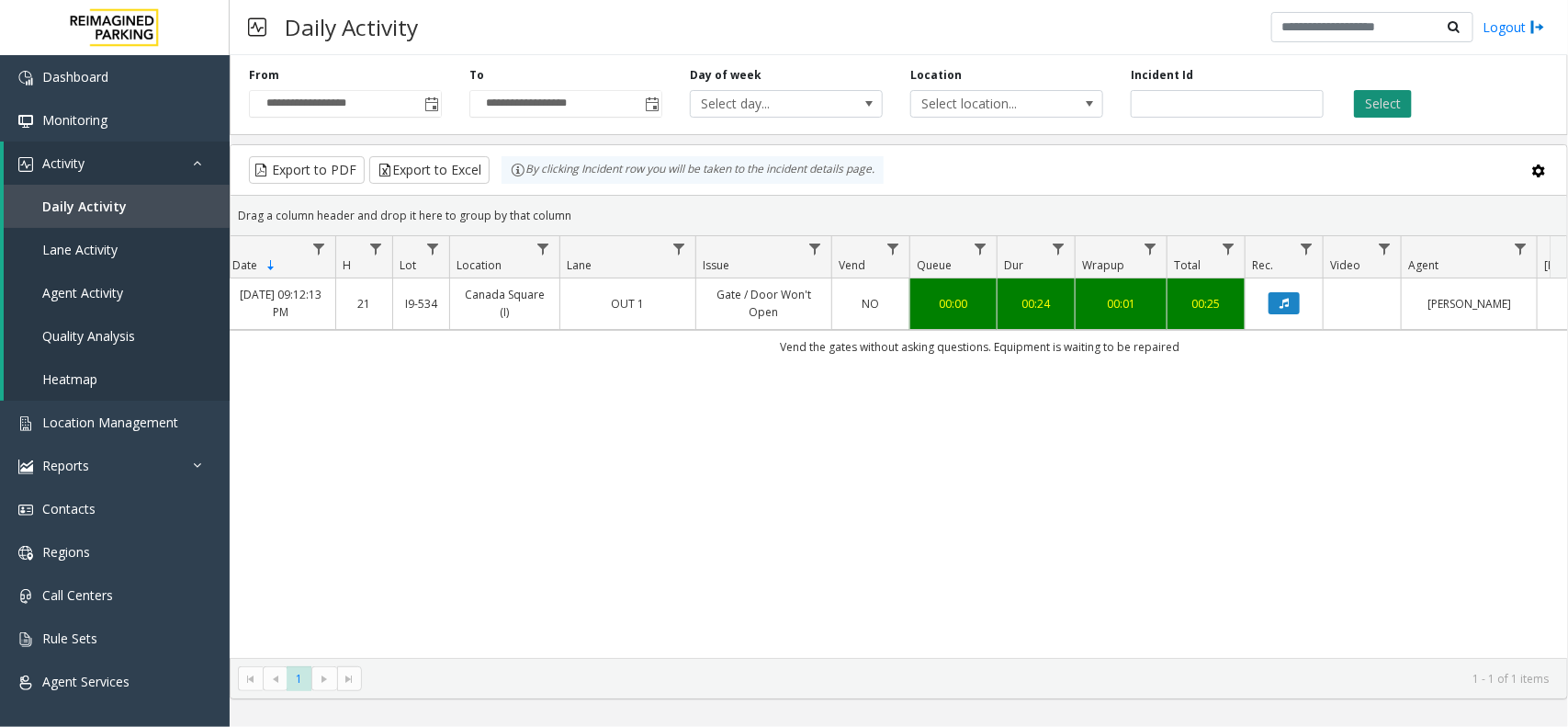 click on "Select" 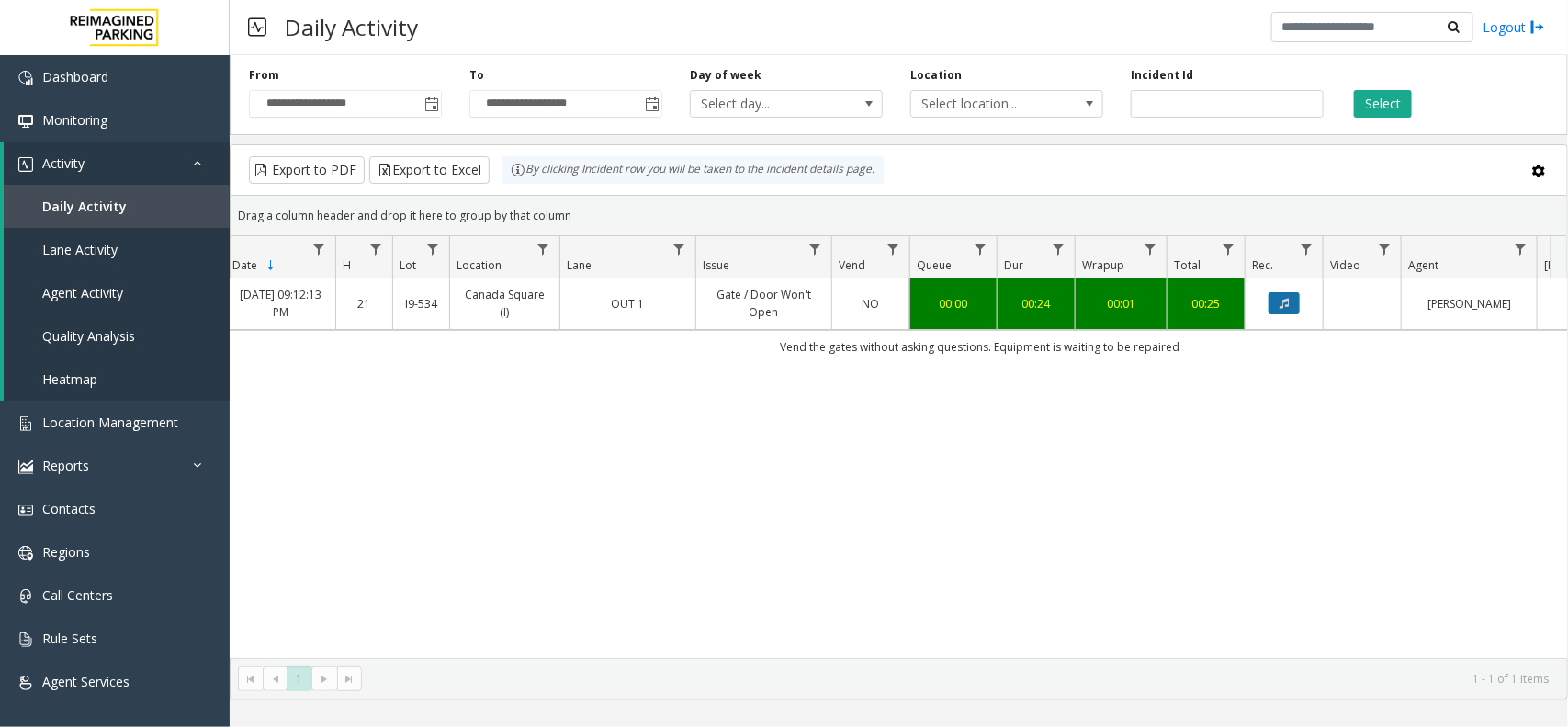 click 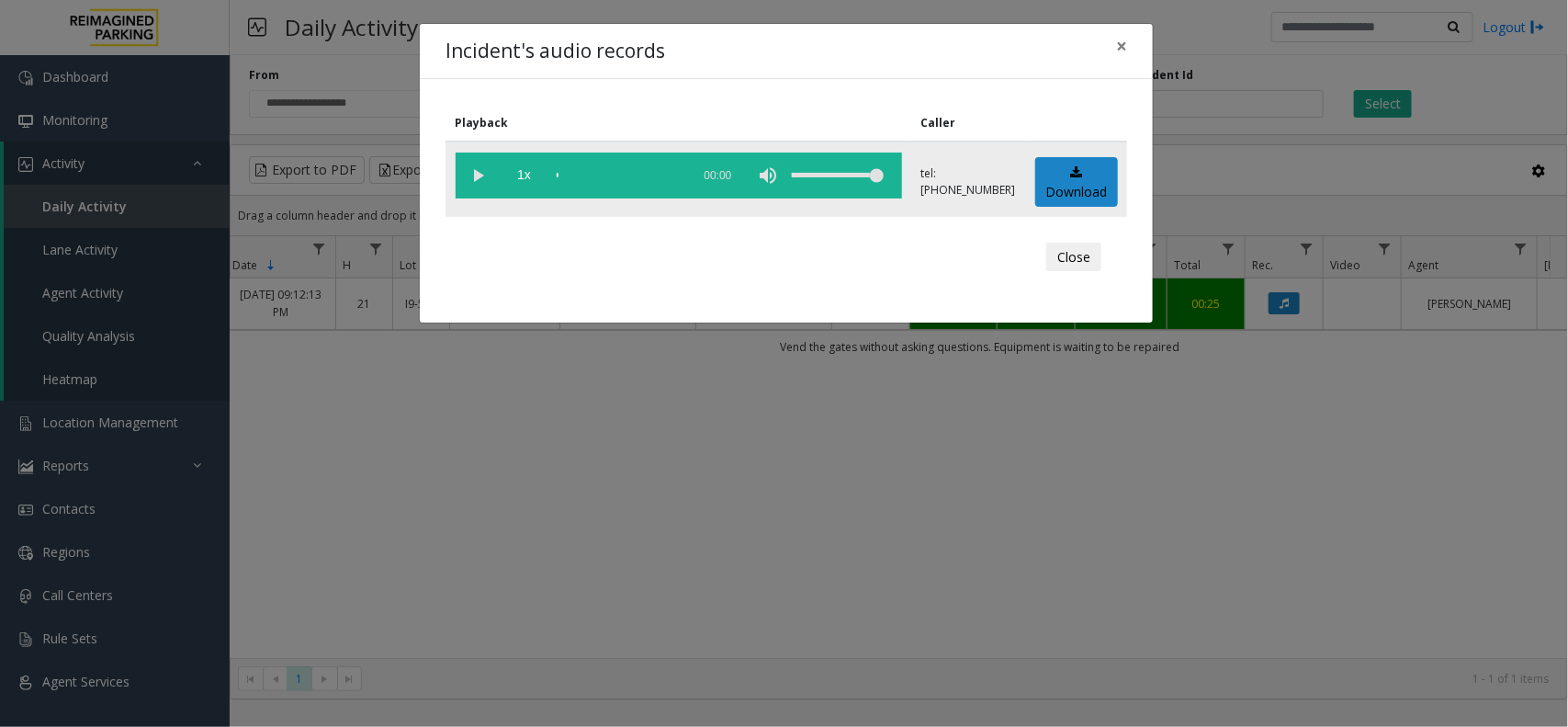 click 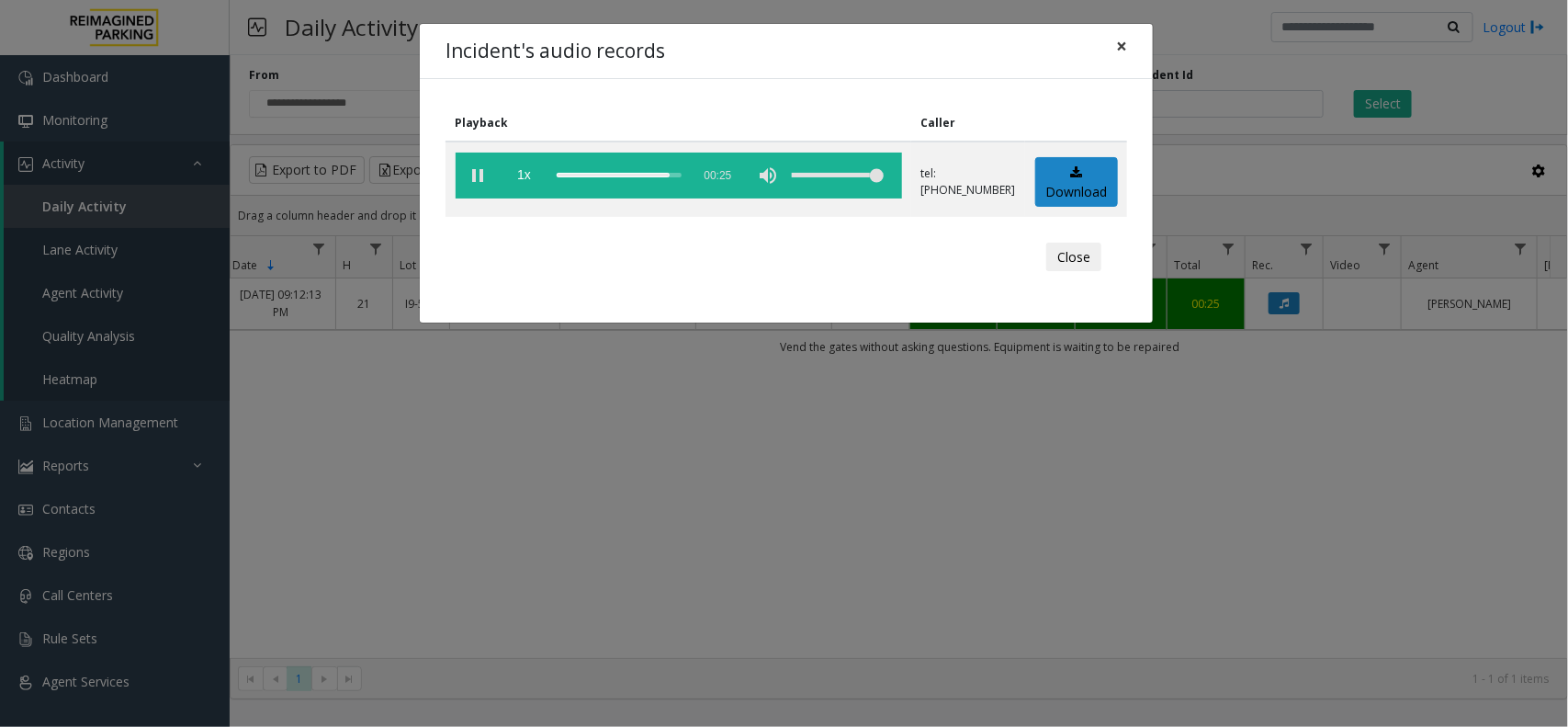 click on "×" 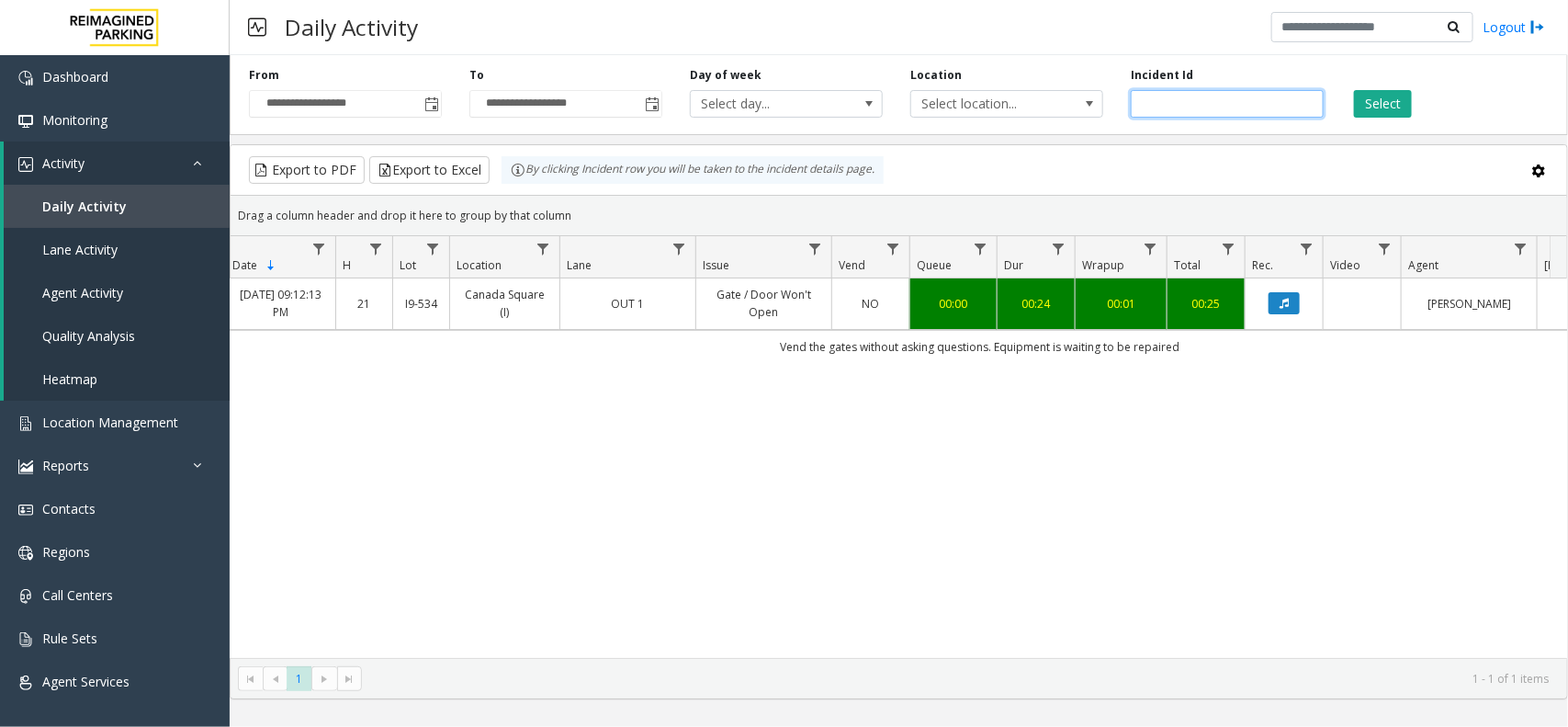 drag, startPoint x: 1209, startPoint y: 103, endPoint x: 1131, endPoint y: 97, distance: 78.2304 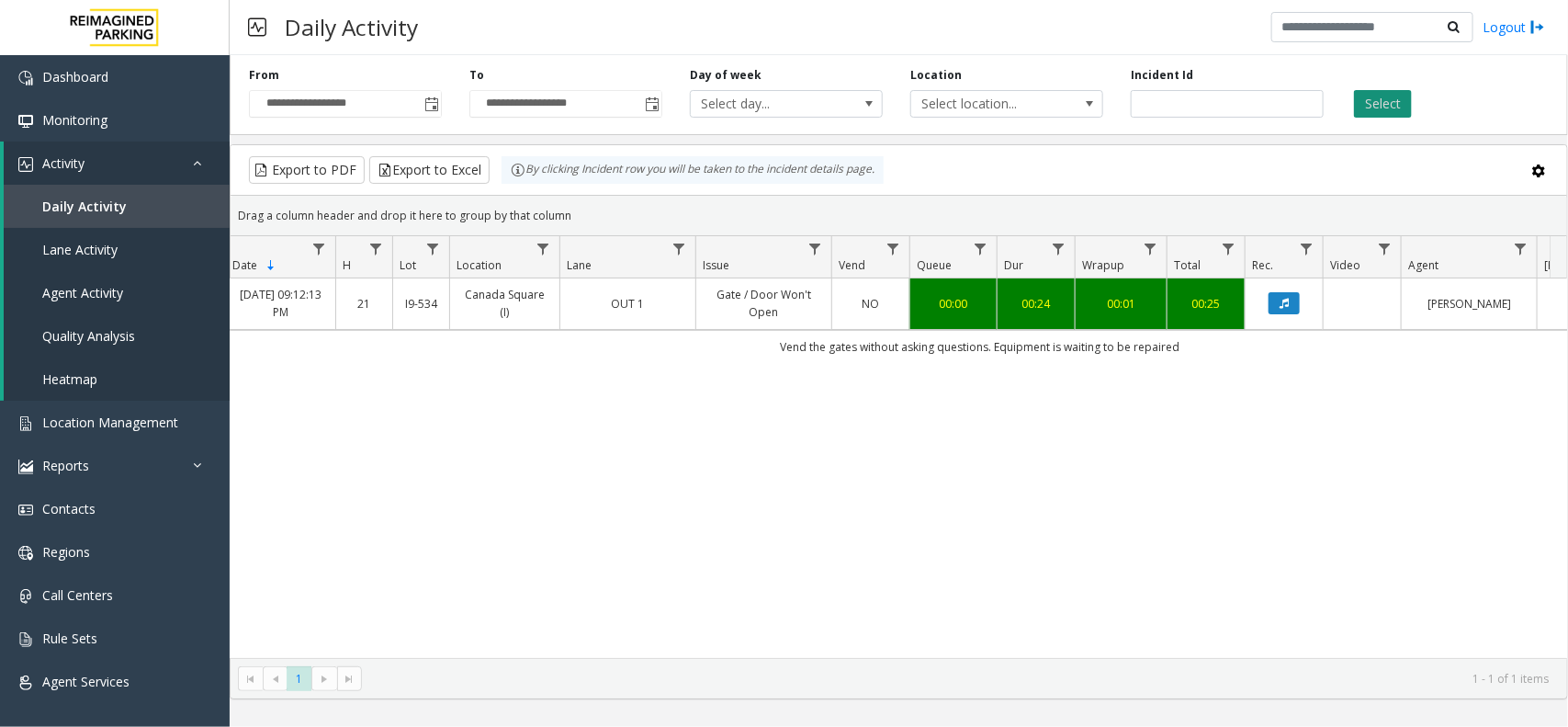 click on "Select" 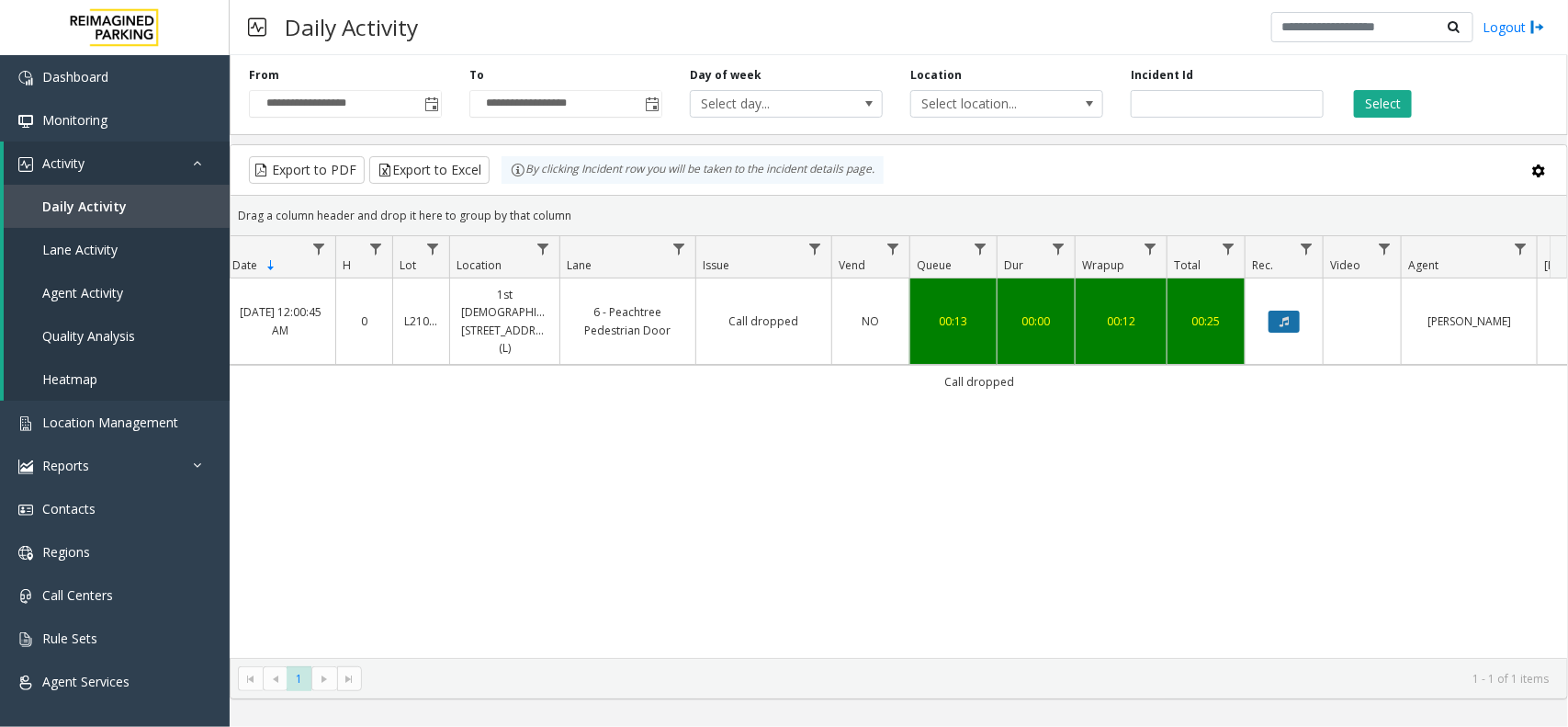 click 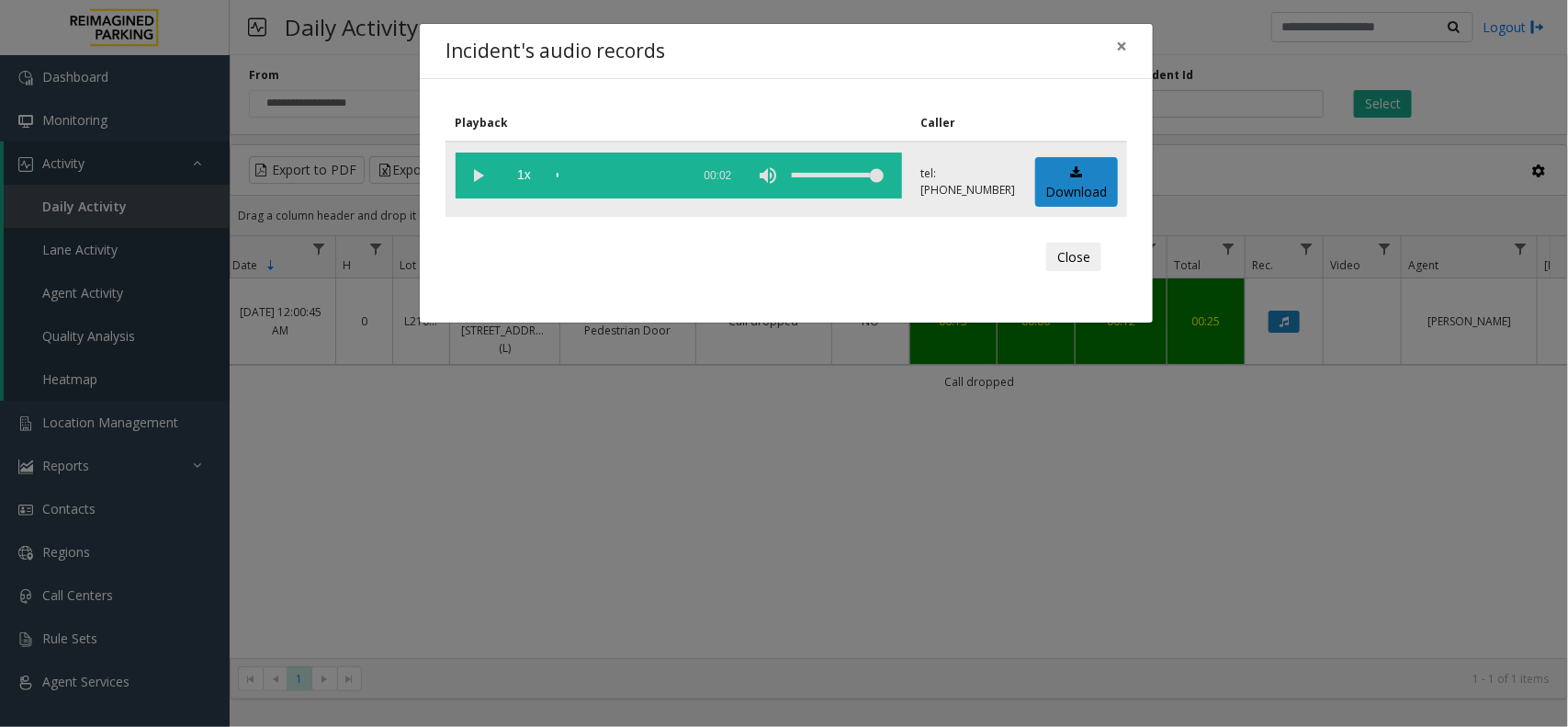 click 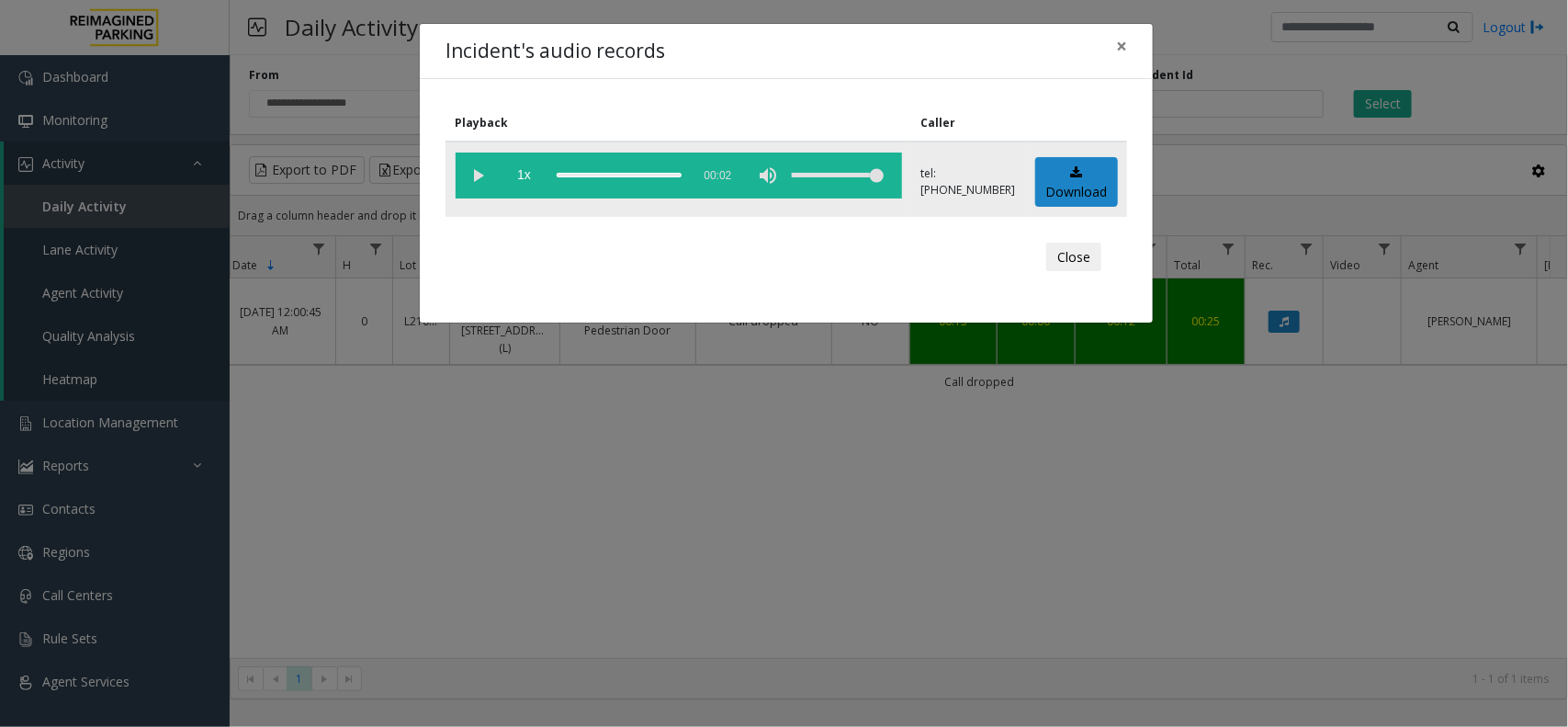 click 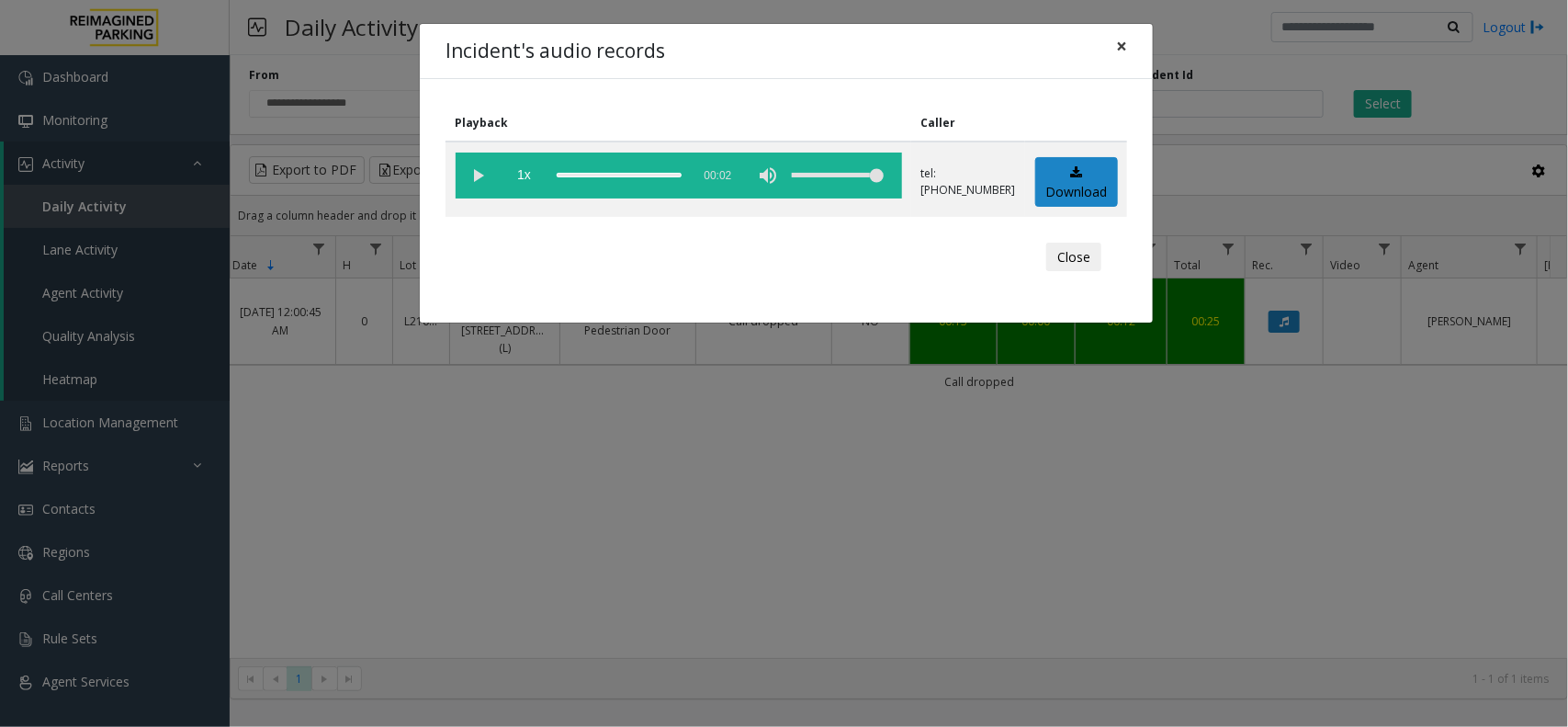 drag, startPoint x: 1113, startPoint y: 48, endPoint x: 1126, endPoint y: 65, distance: 21.400935 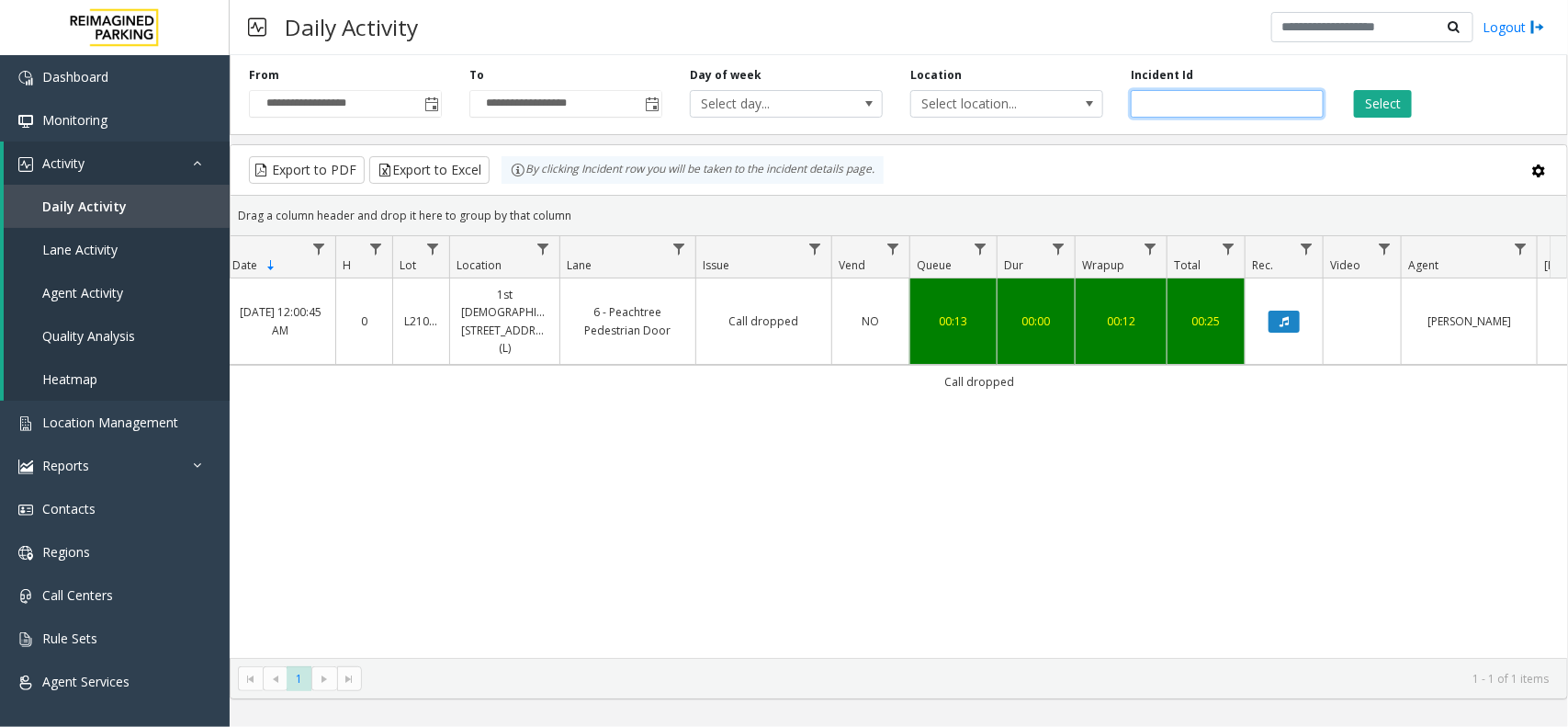 drag, startPoint x: 1224, startPoint y: 102, endPoint x: 1128, endPoint y: 108, distance: 96.18732 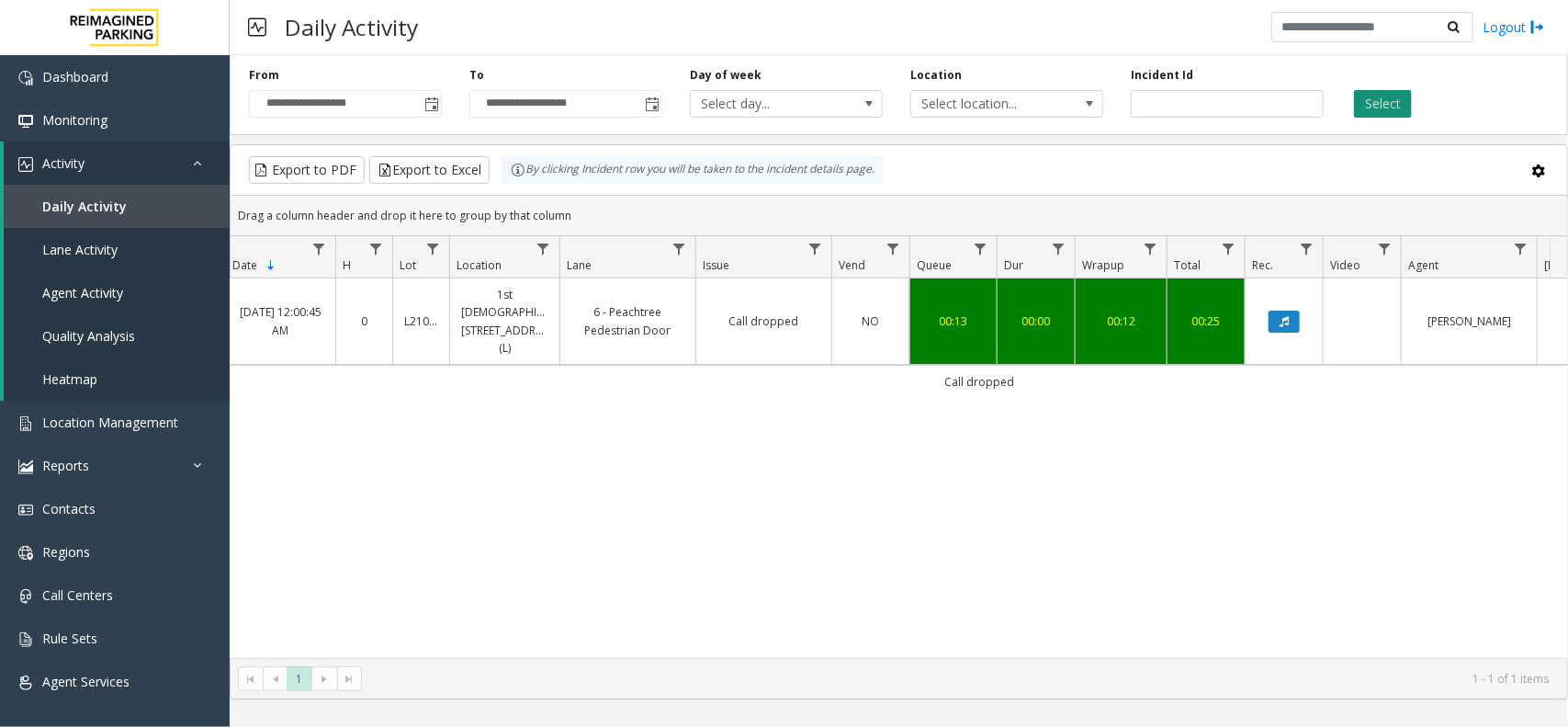 click on "Select" 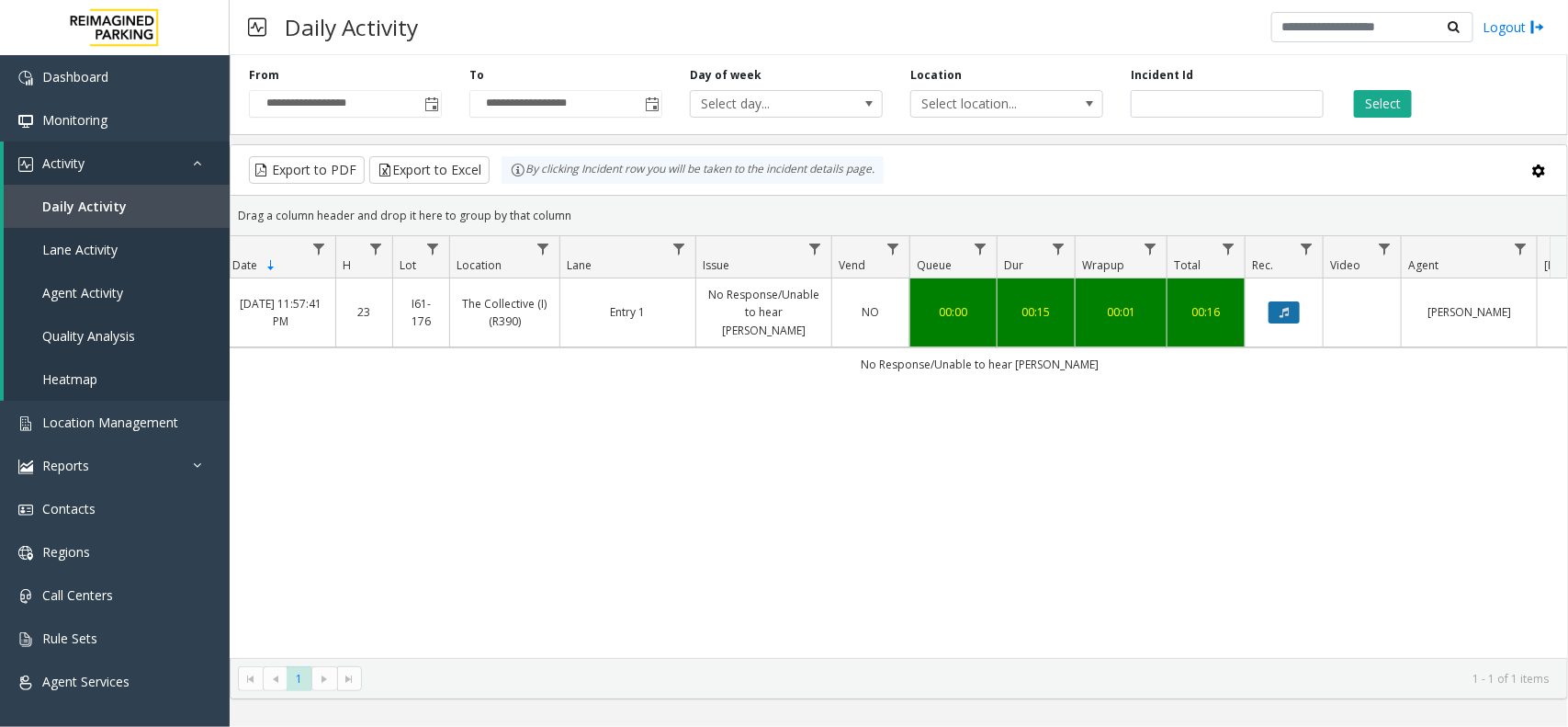 click 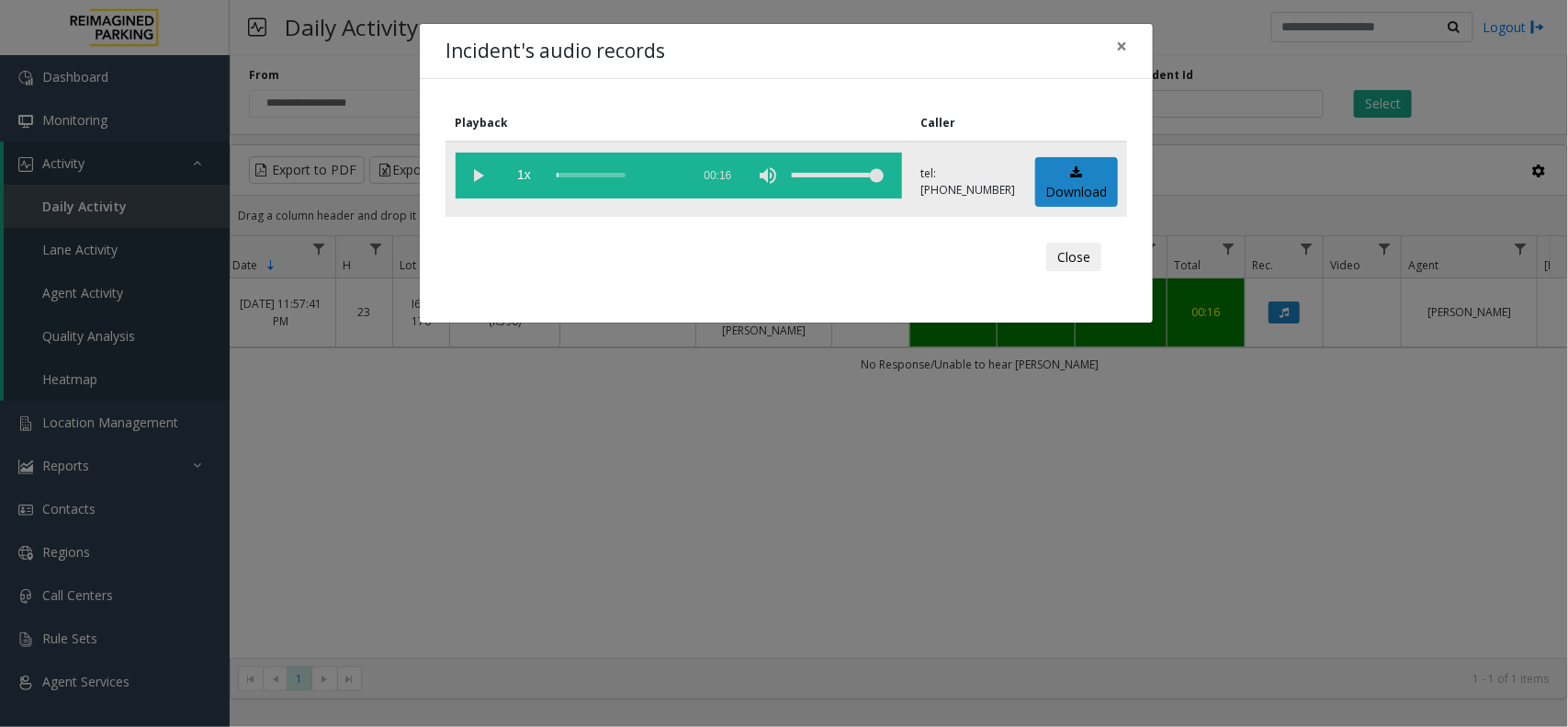 click 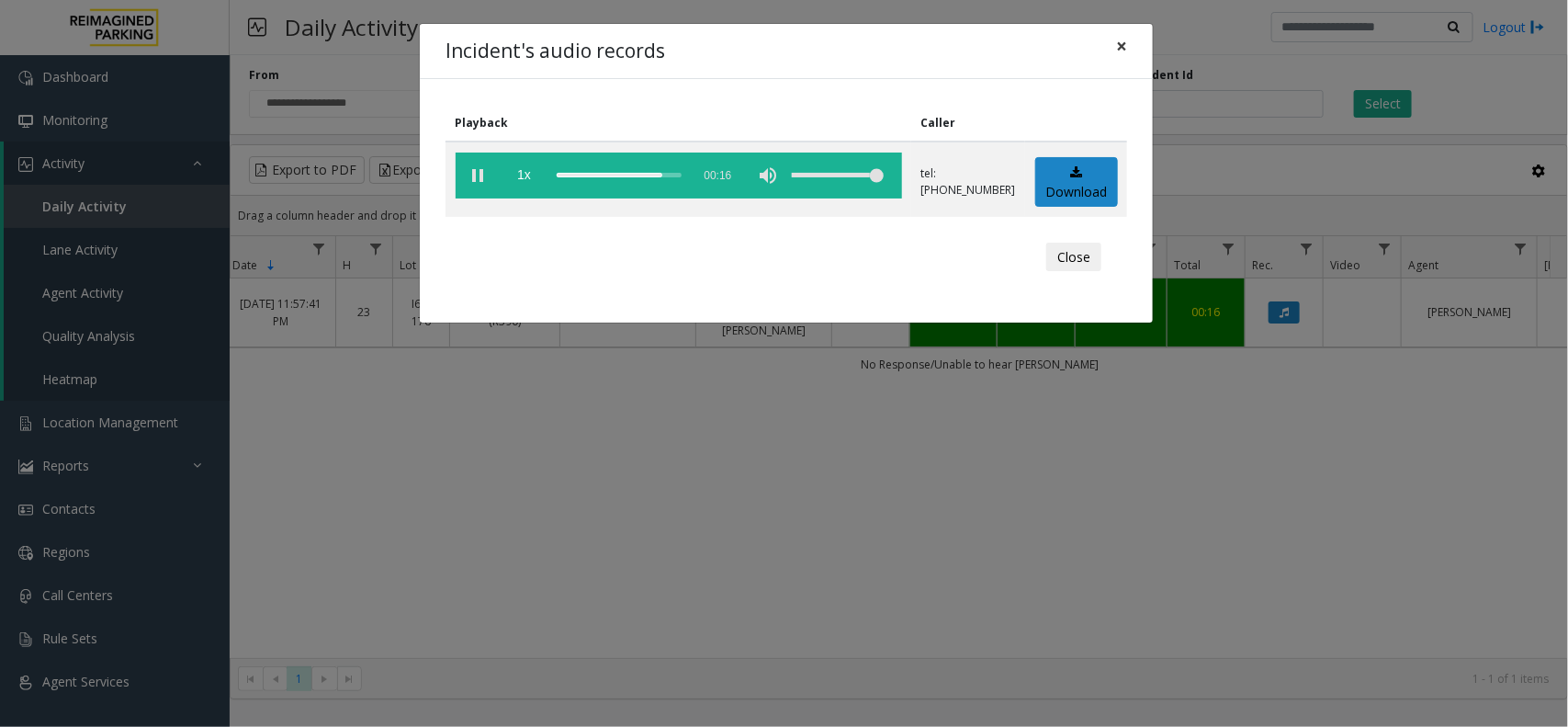 click on "×" 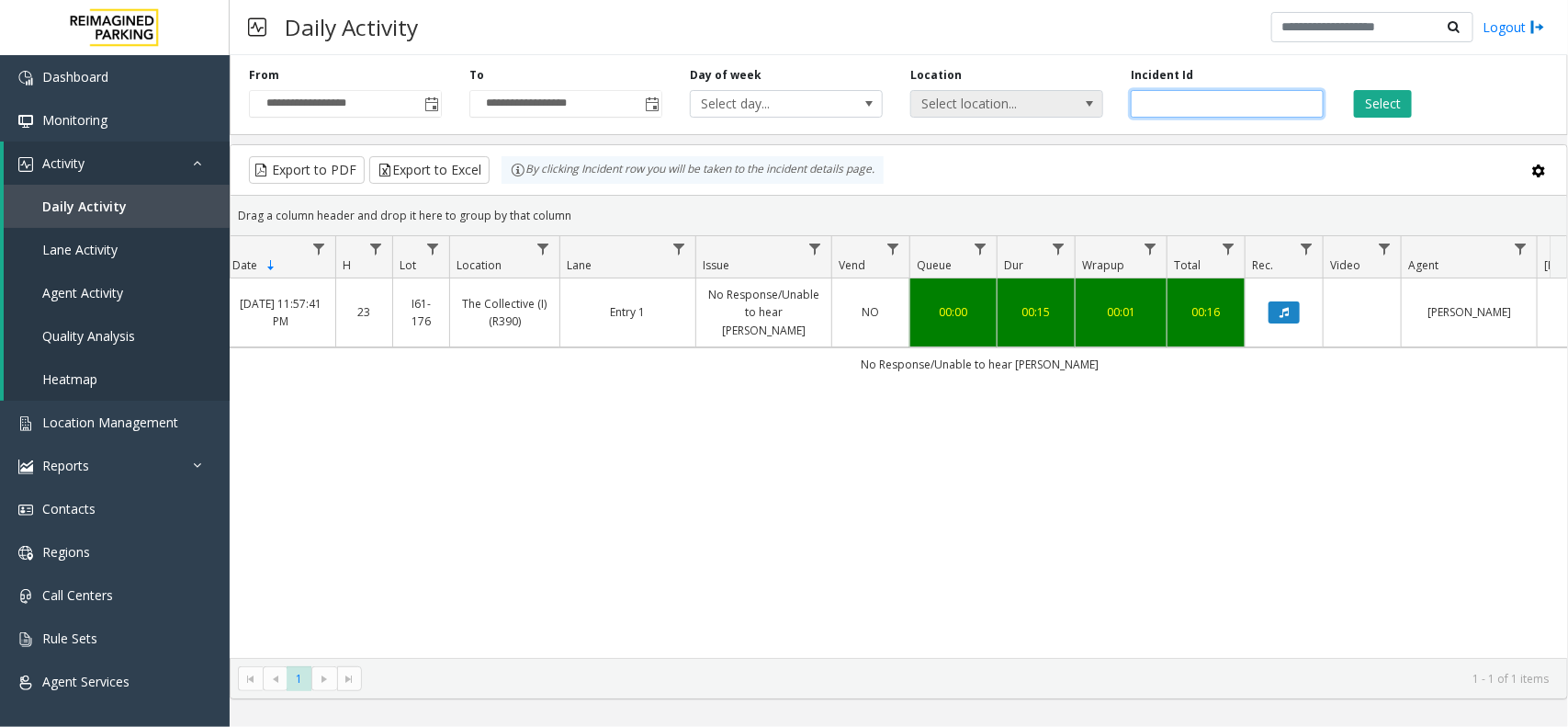 drag, startPoint x: 1222, startPoint y: 104, endPoint x: 1089, endPoint y: 103, distance: 133.00376 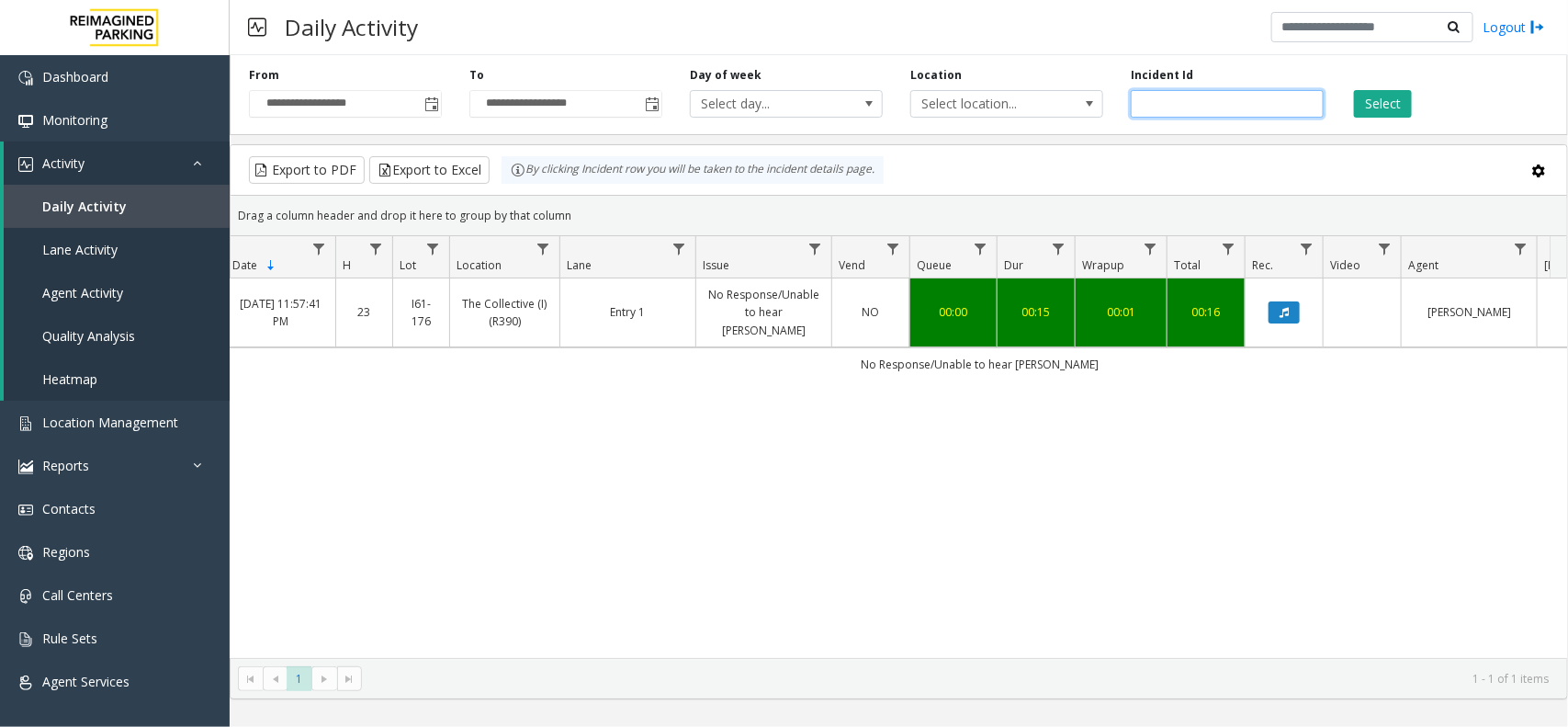 paste 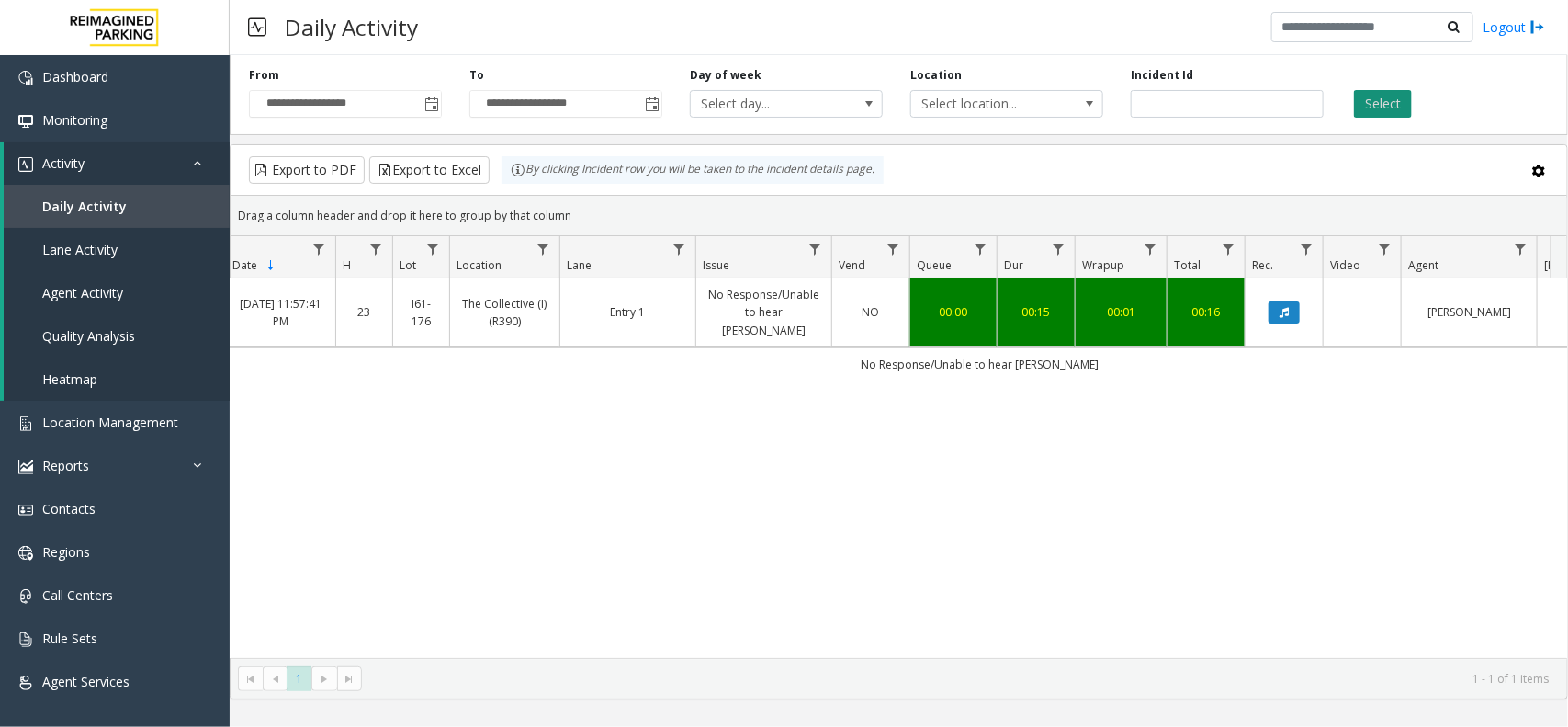 click on "Select" 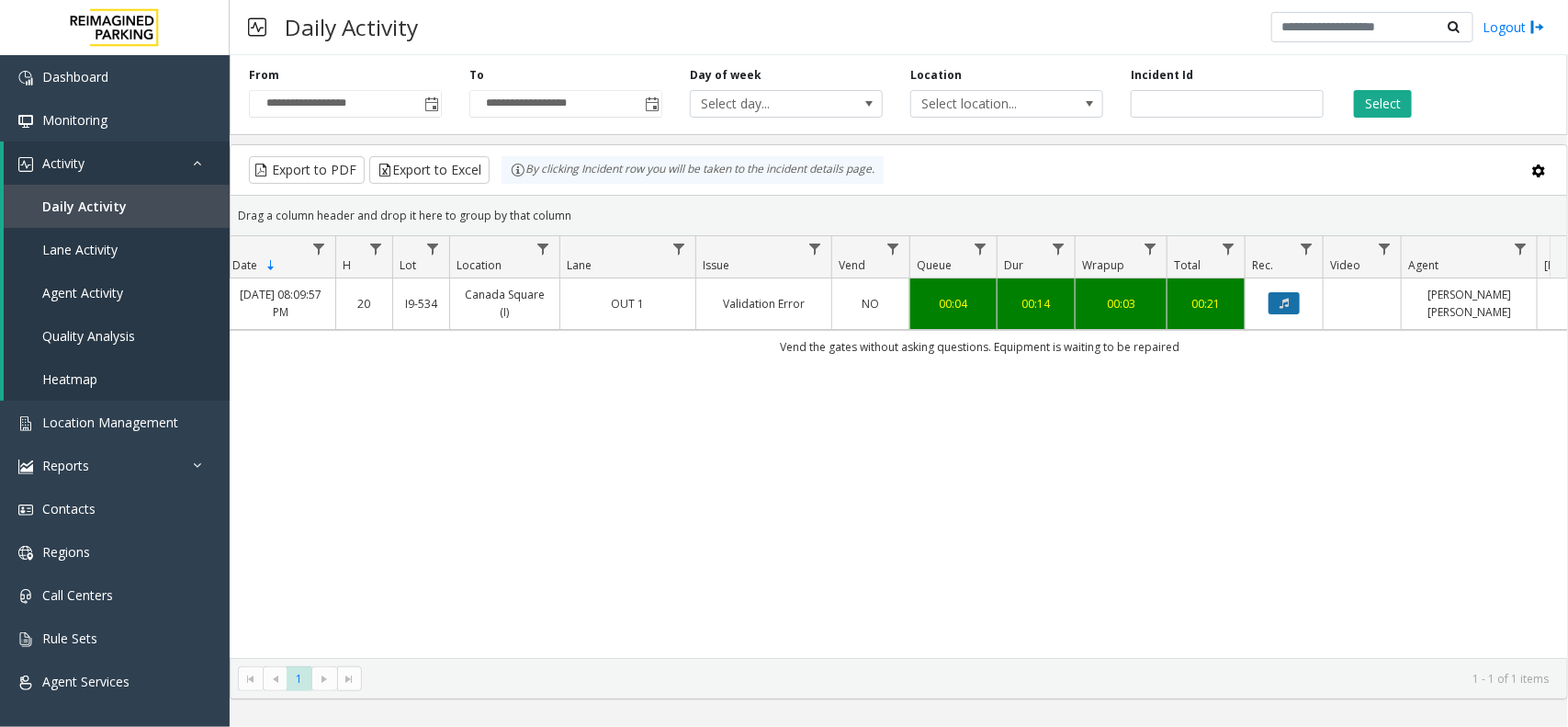 click 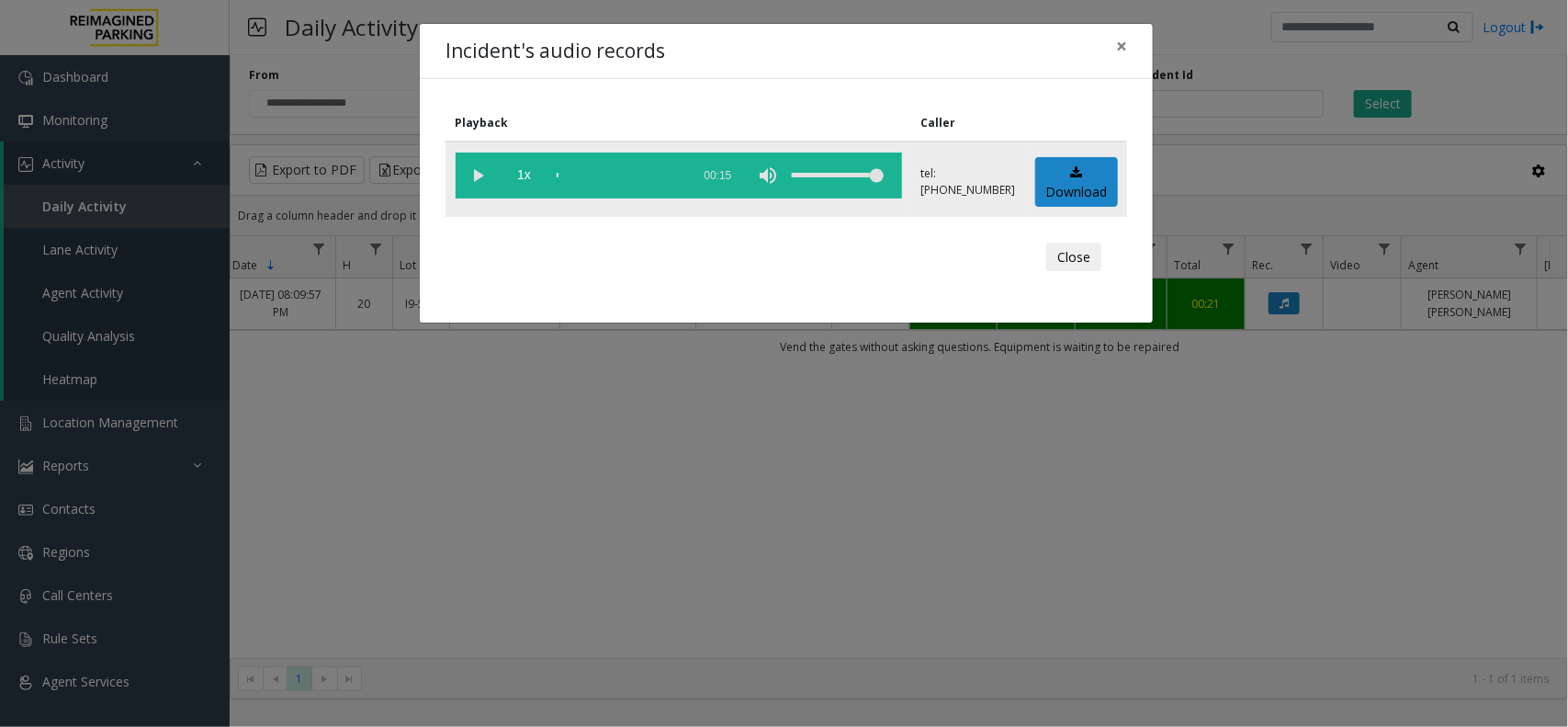 click 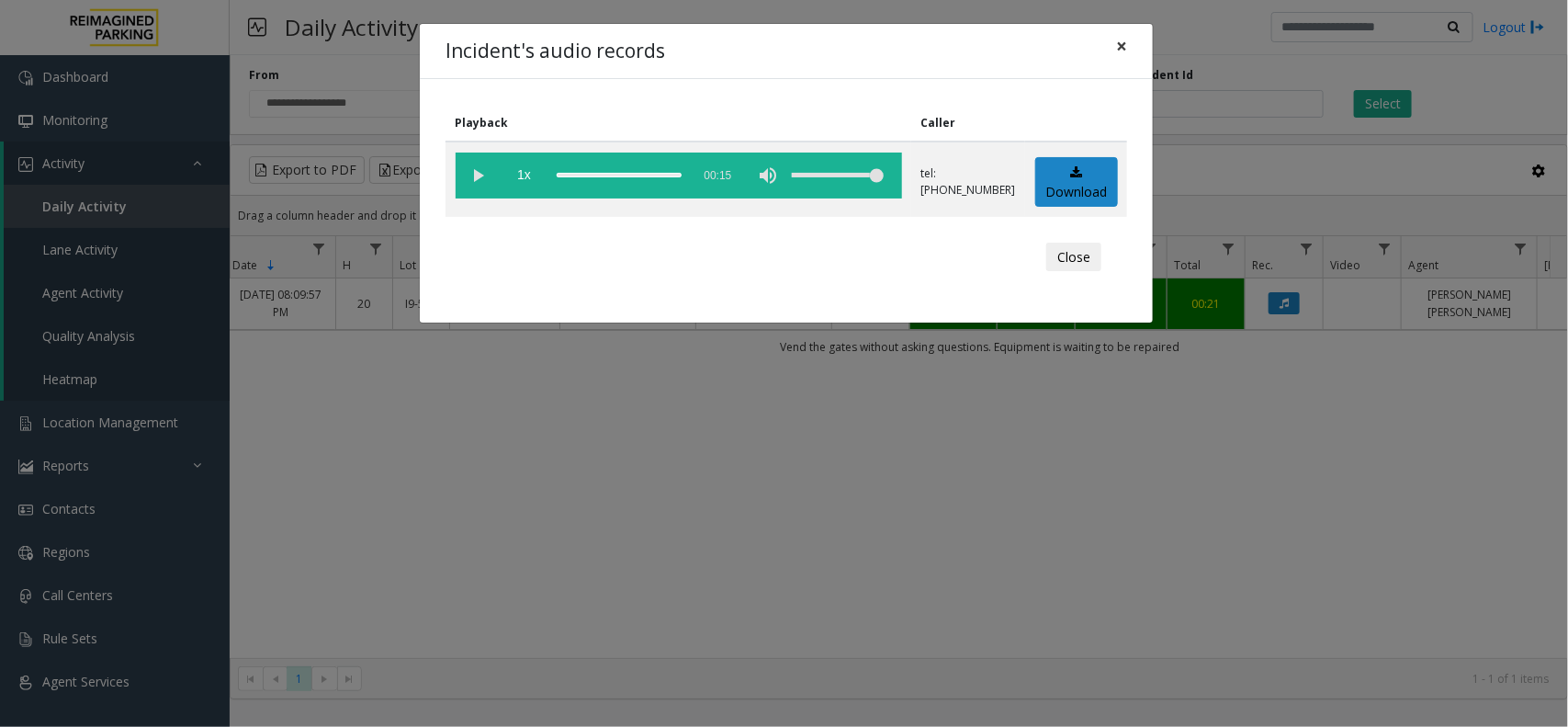 click on "×" 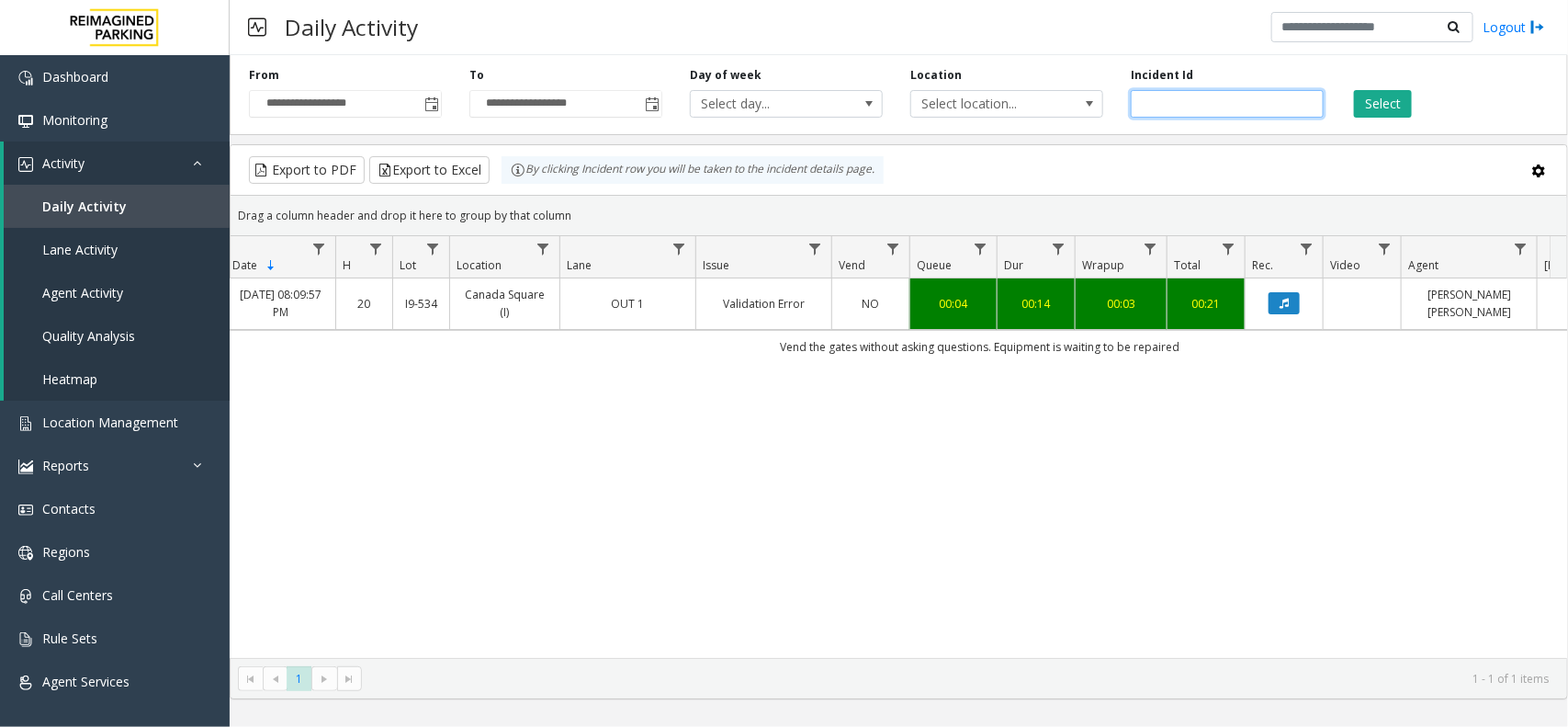 drag, startPoint x: 1213, startPoint y: 99, endPoint x: 1001, endPoint y: 120, distance: 213.03756 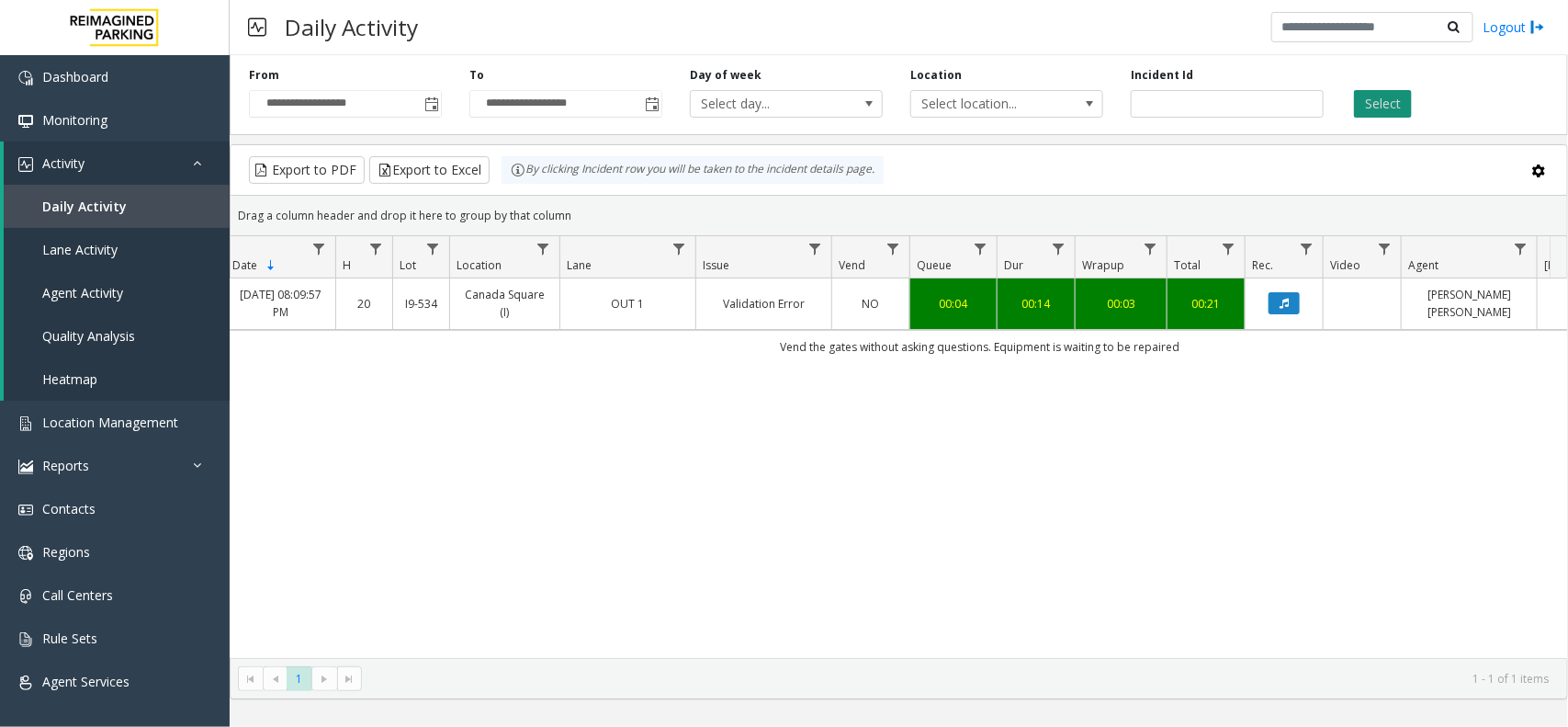 click on "Select" 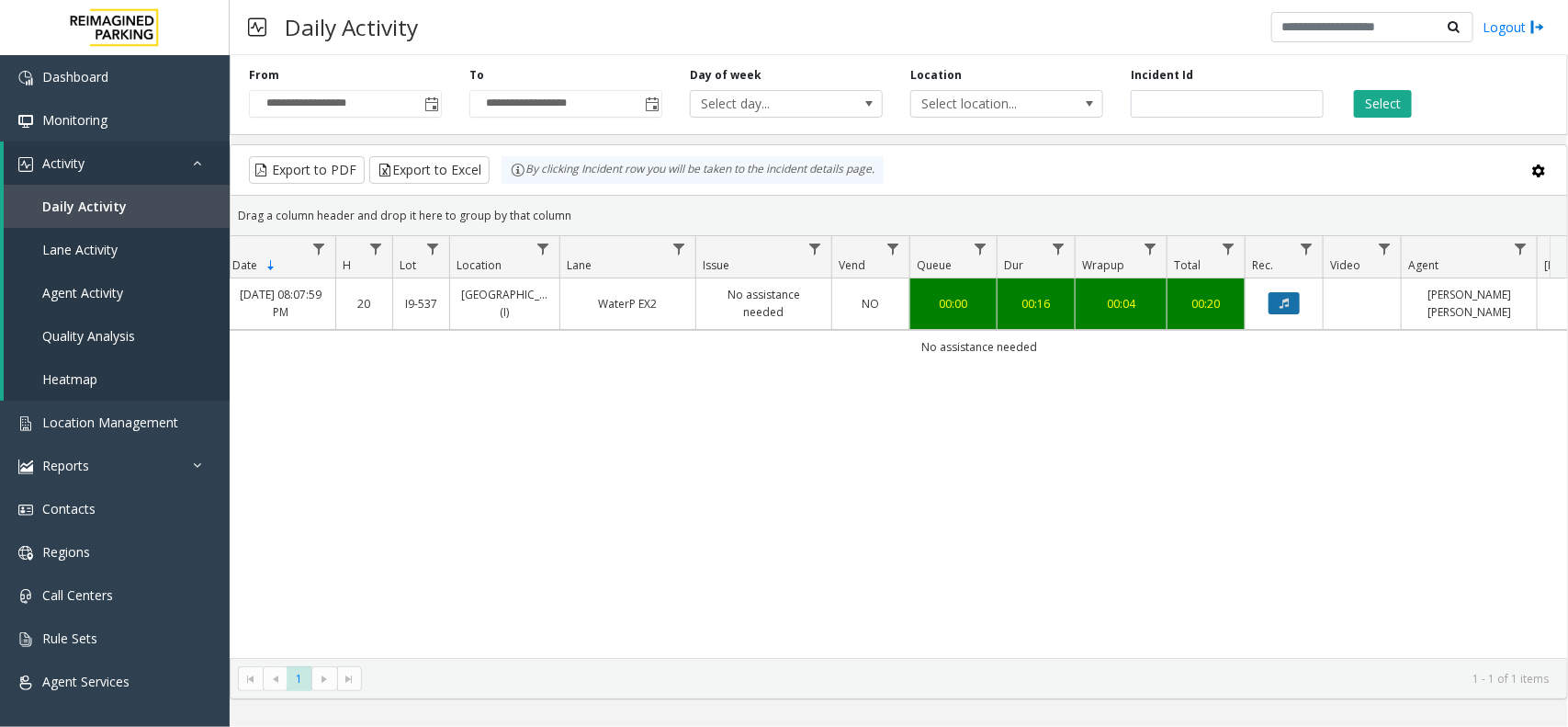 click 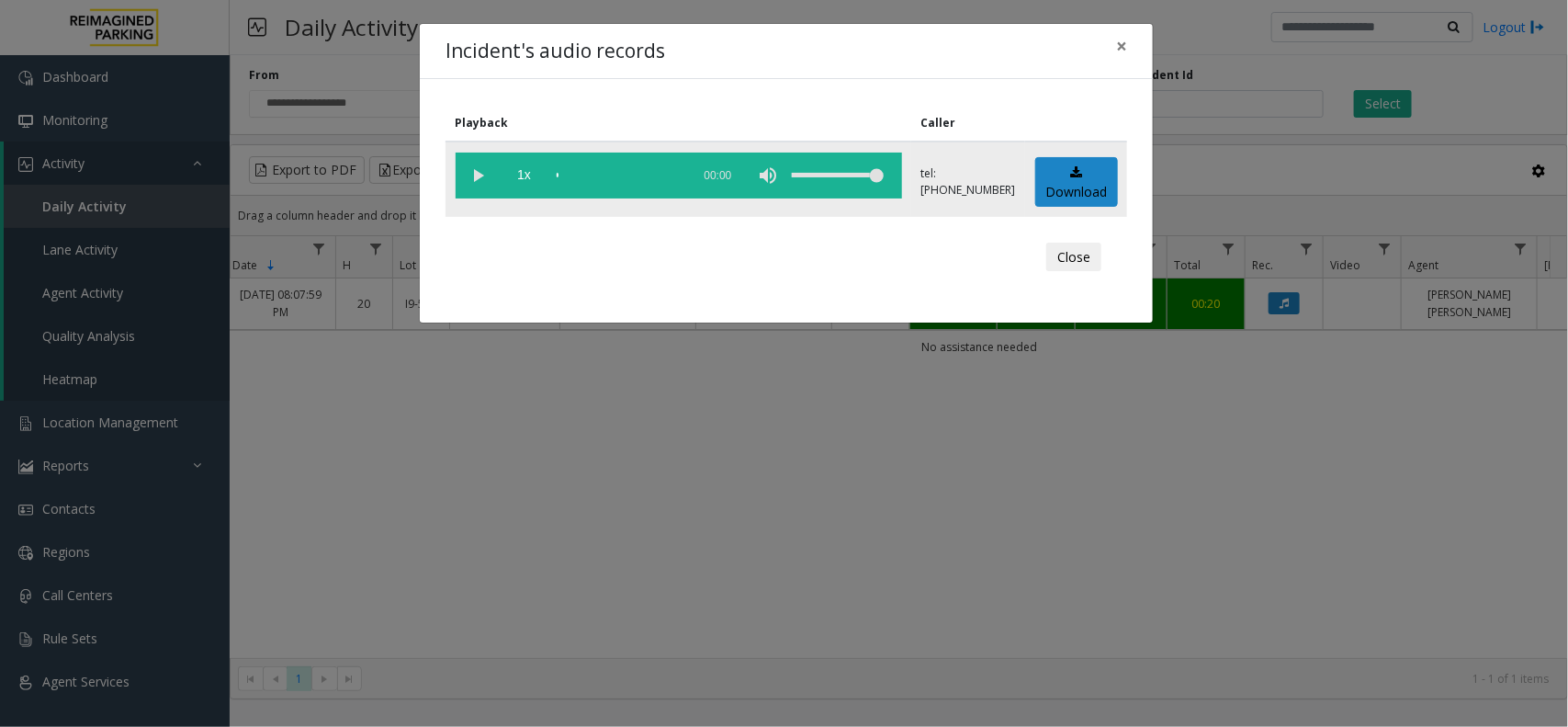 click 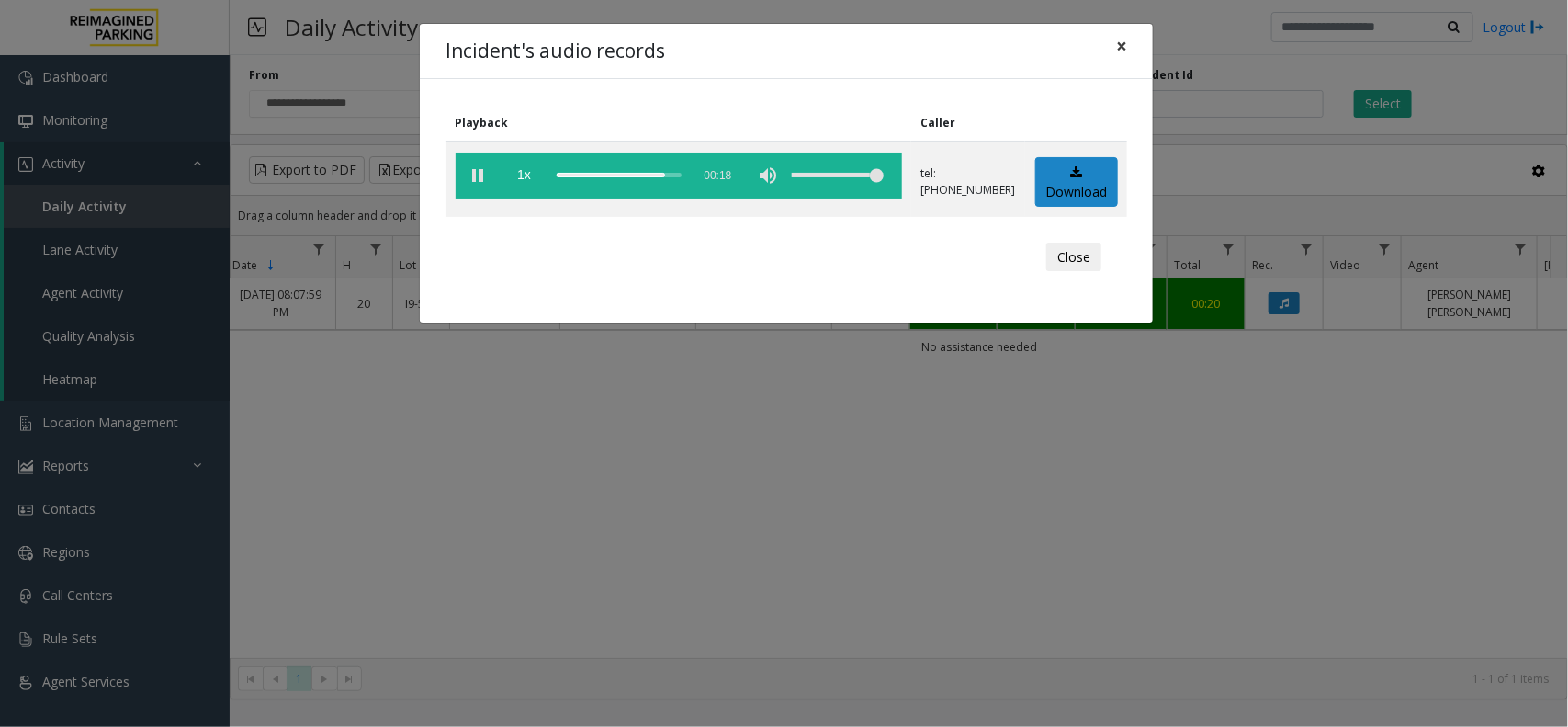 click on "×" 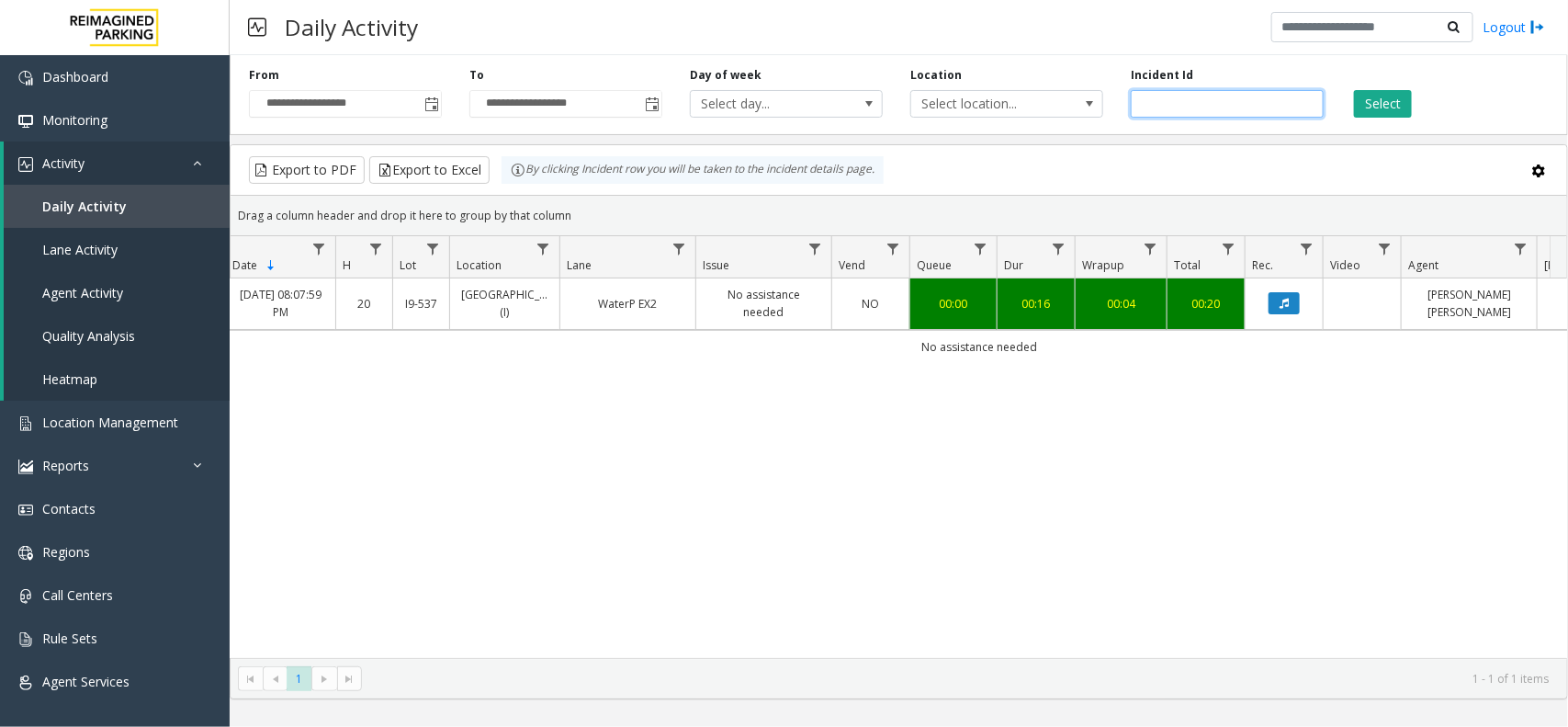 drag, startPoint x: 1218, startPoint y: 107, endPoint x: 1104, endPoint y: 106, distance: 114.004386 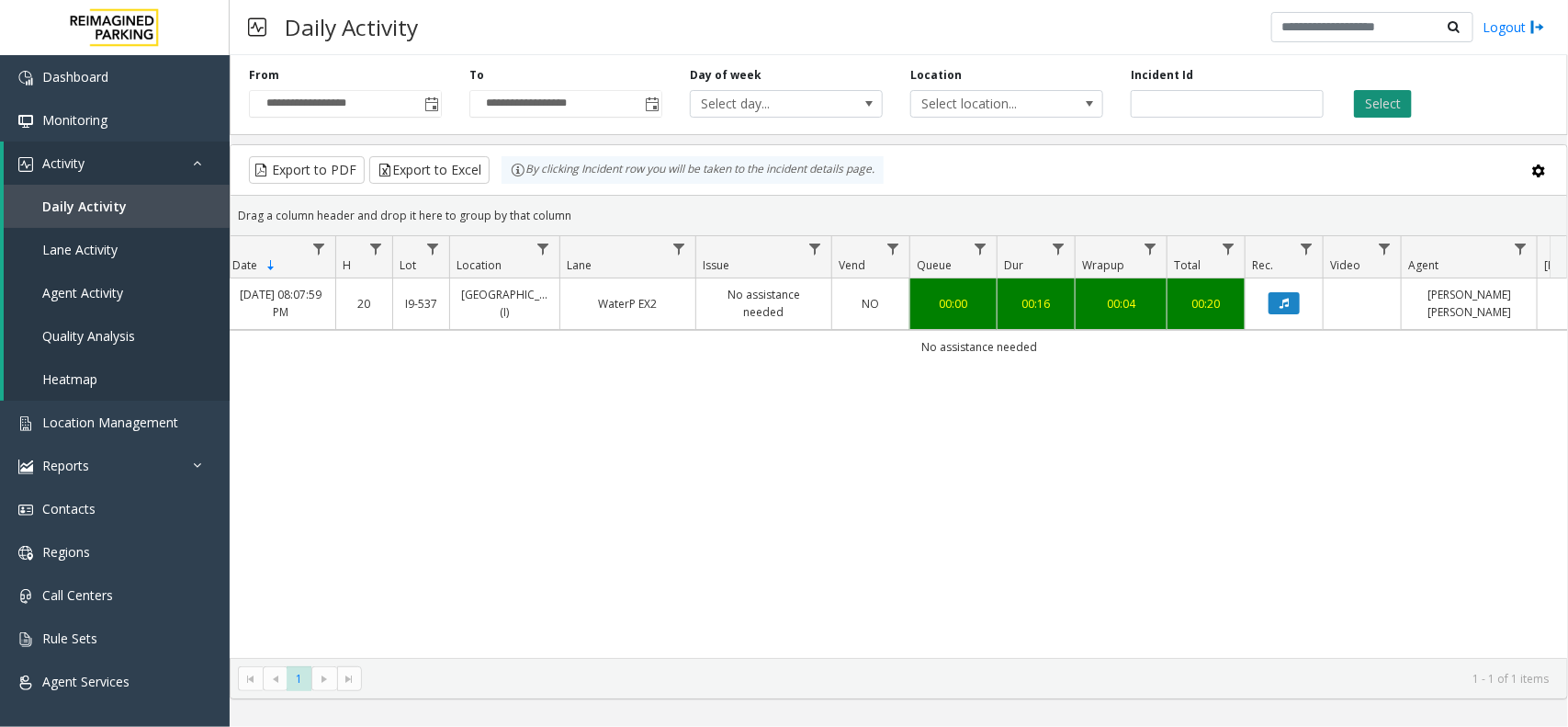 click on "Select" 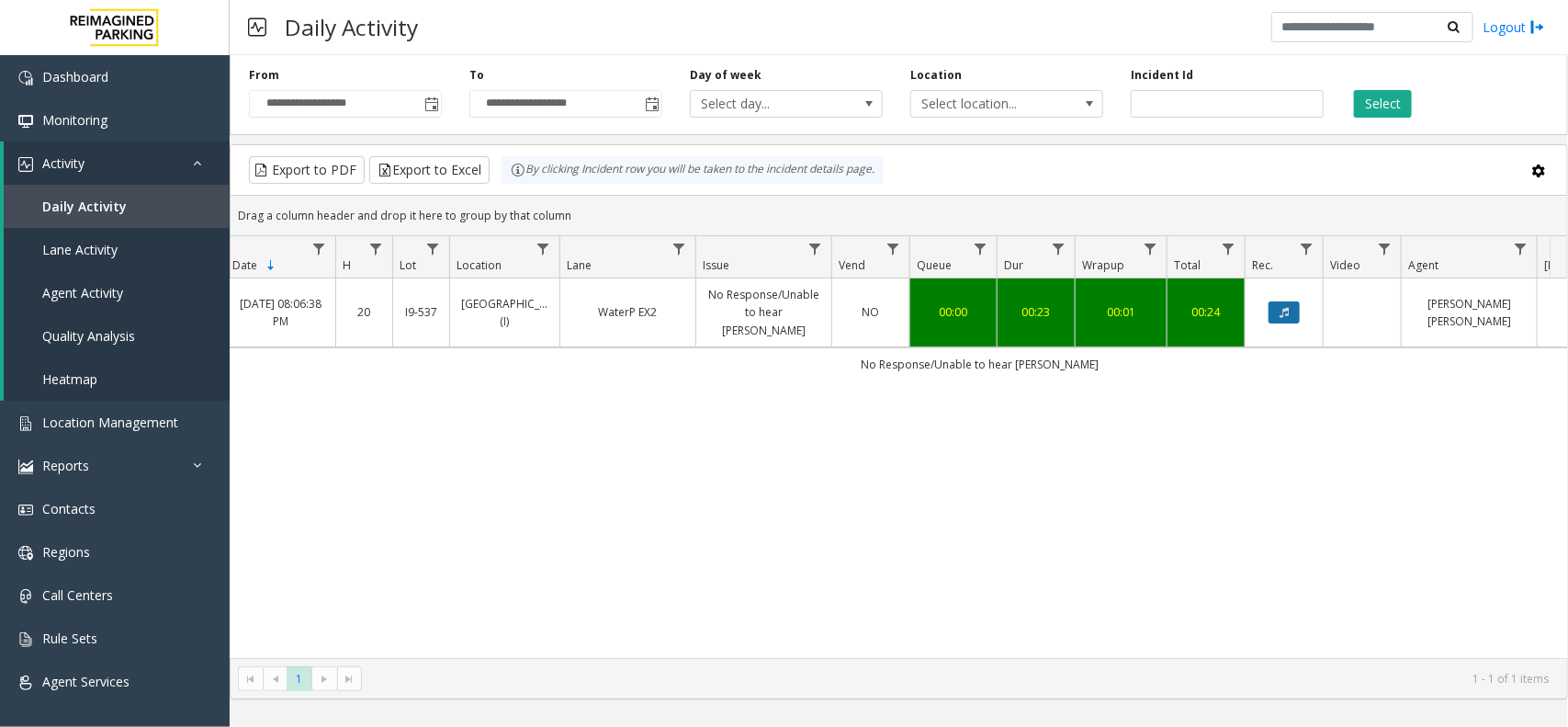 click 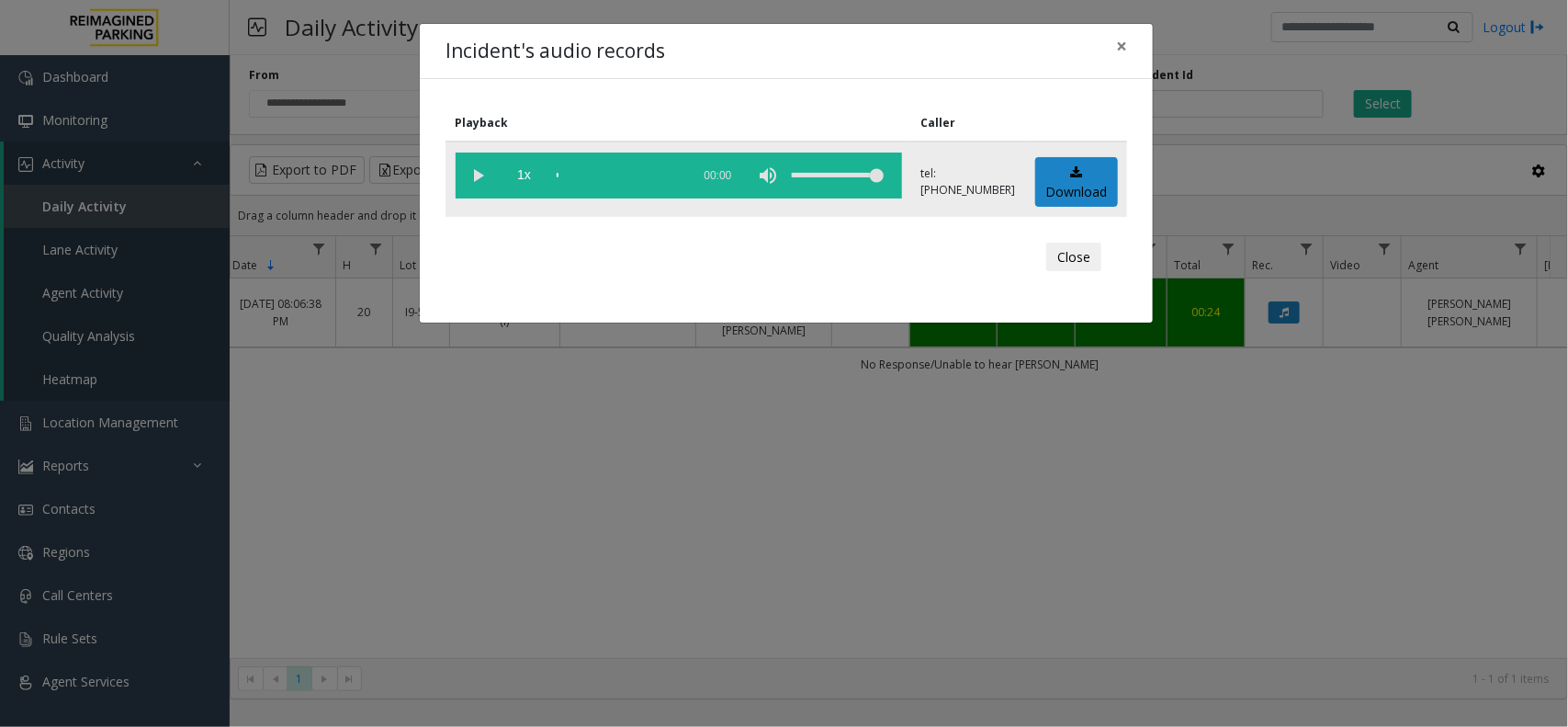 click 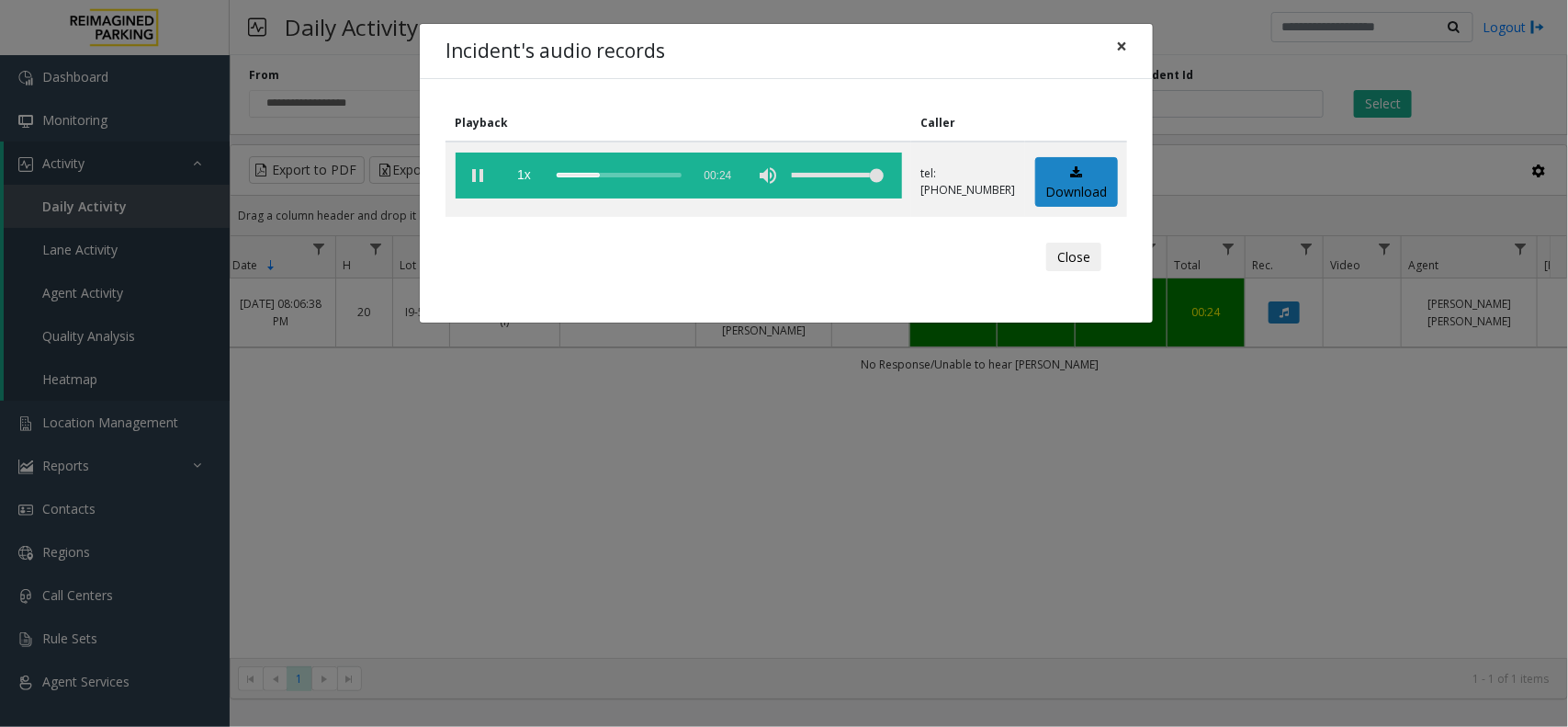 click on "×" 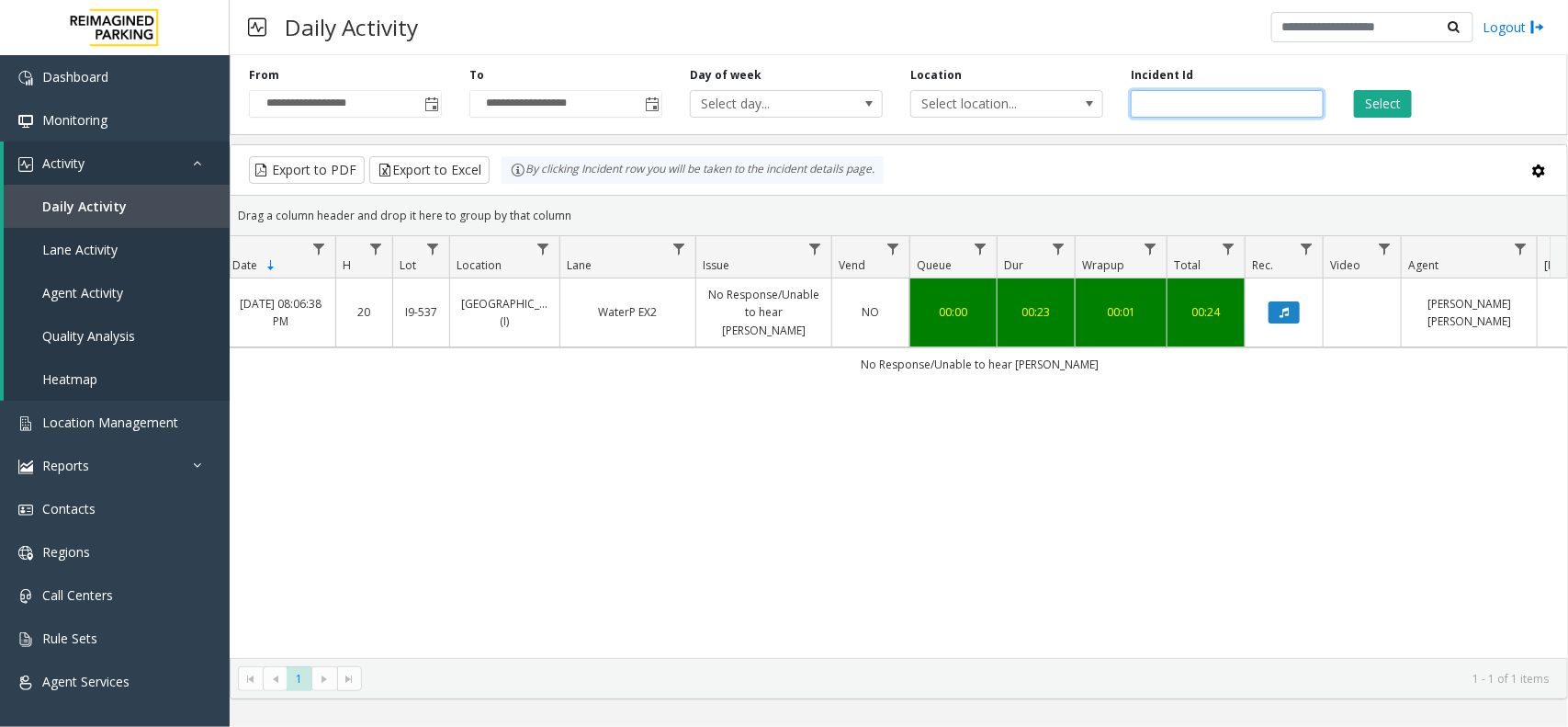 drag, startPoint x: 1219, startPoint y: 90, endPoint x: 1021, endPoint y: 129, distance: 201.80436 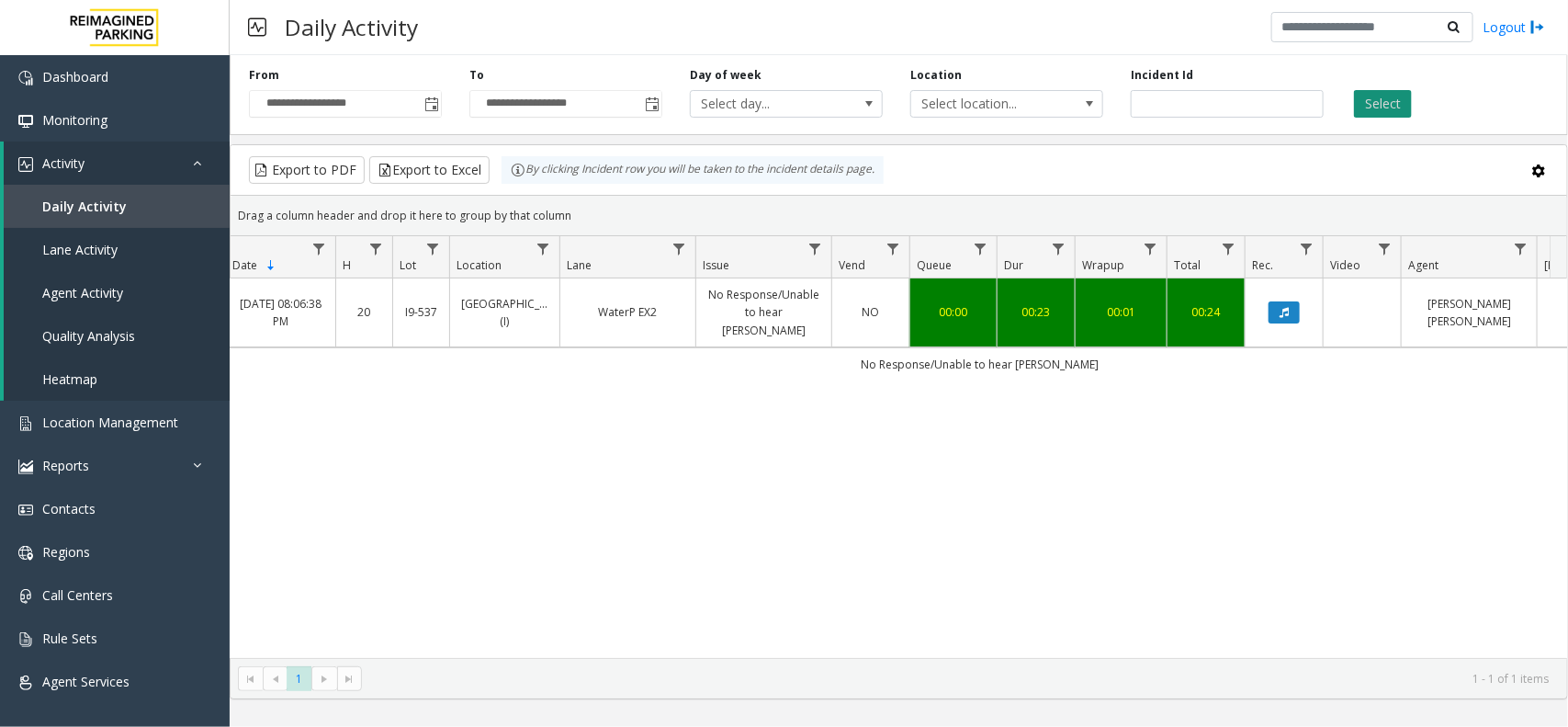 click on "Select" 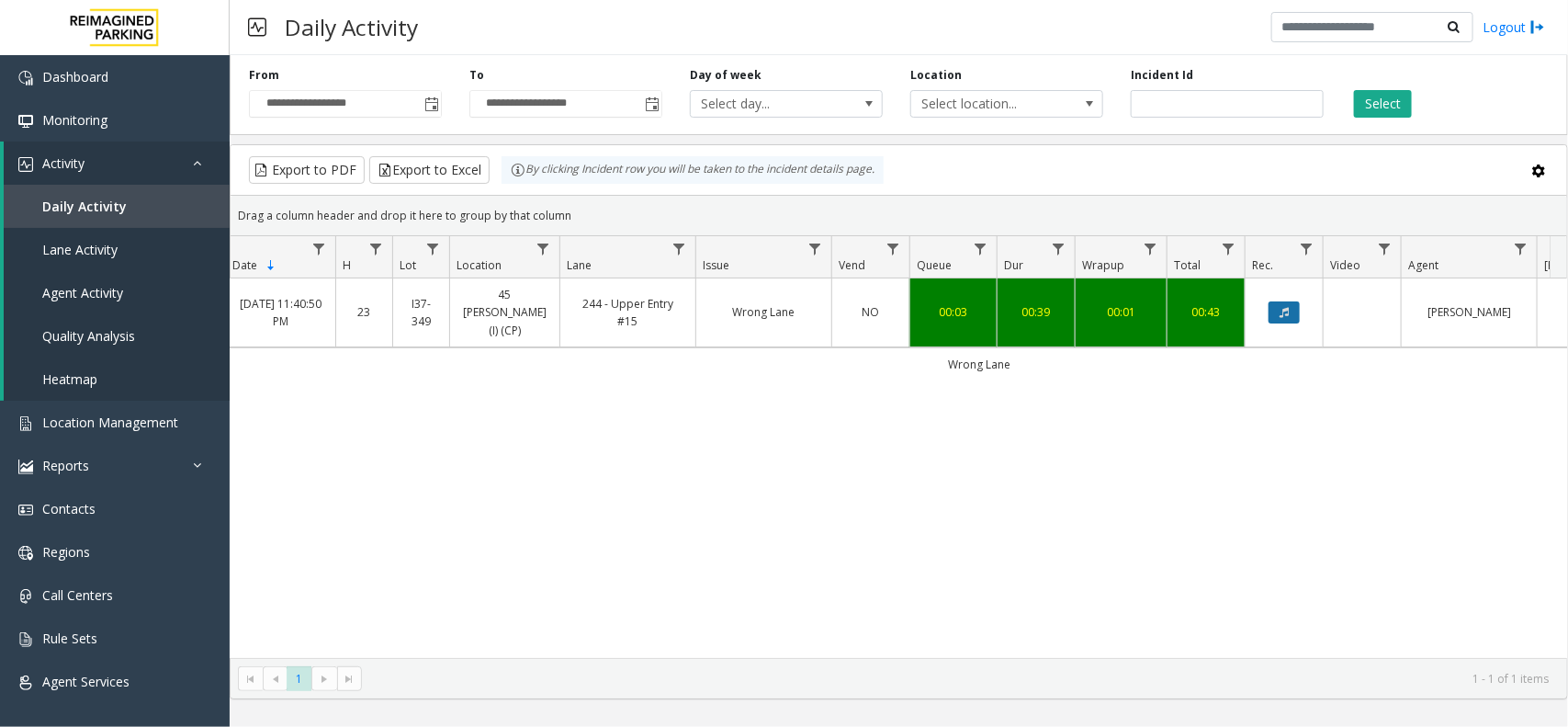 click 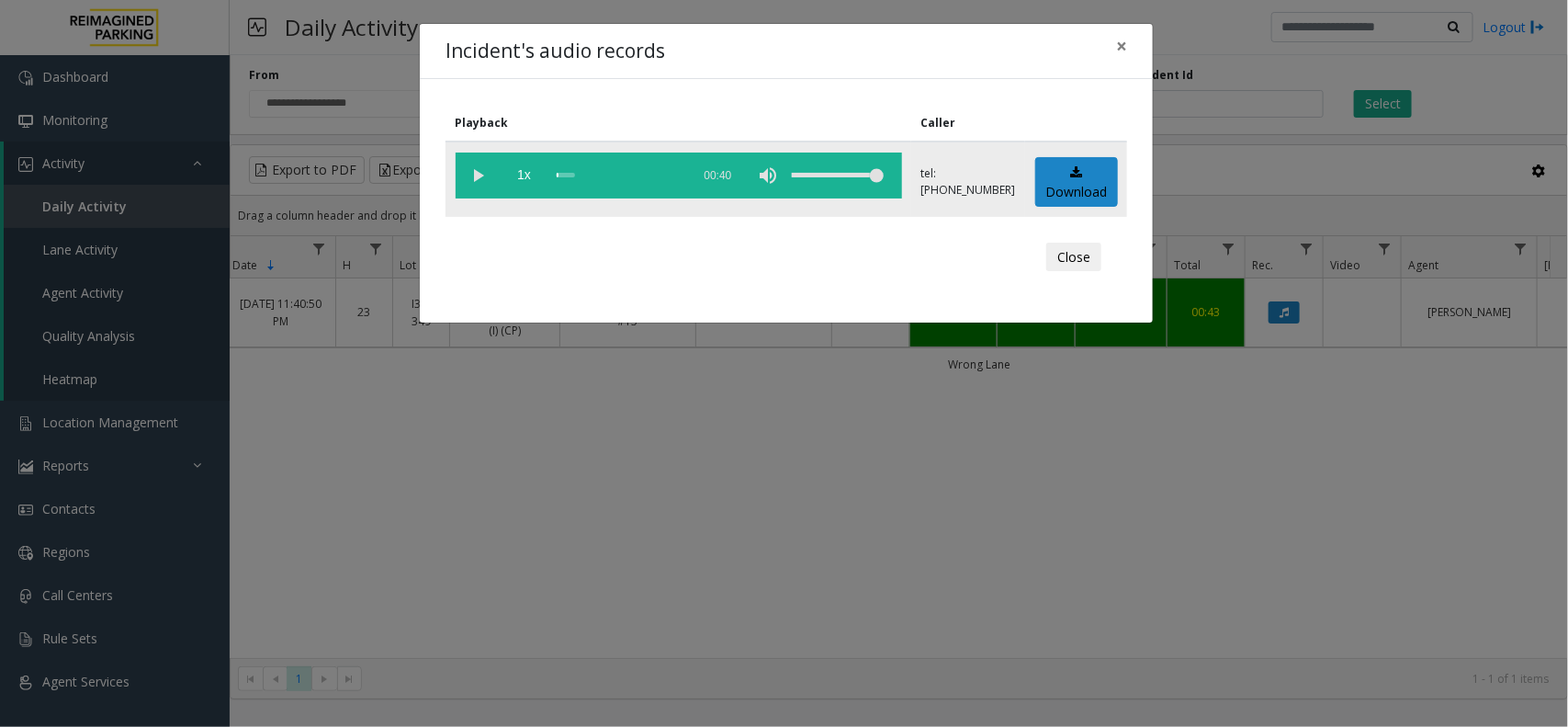click 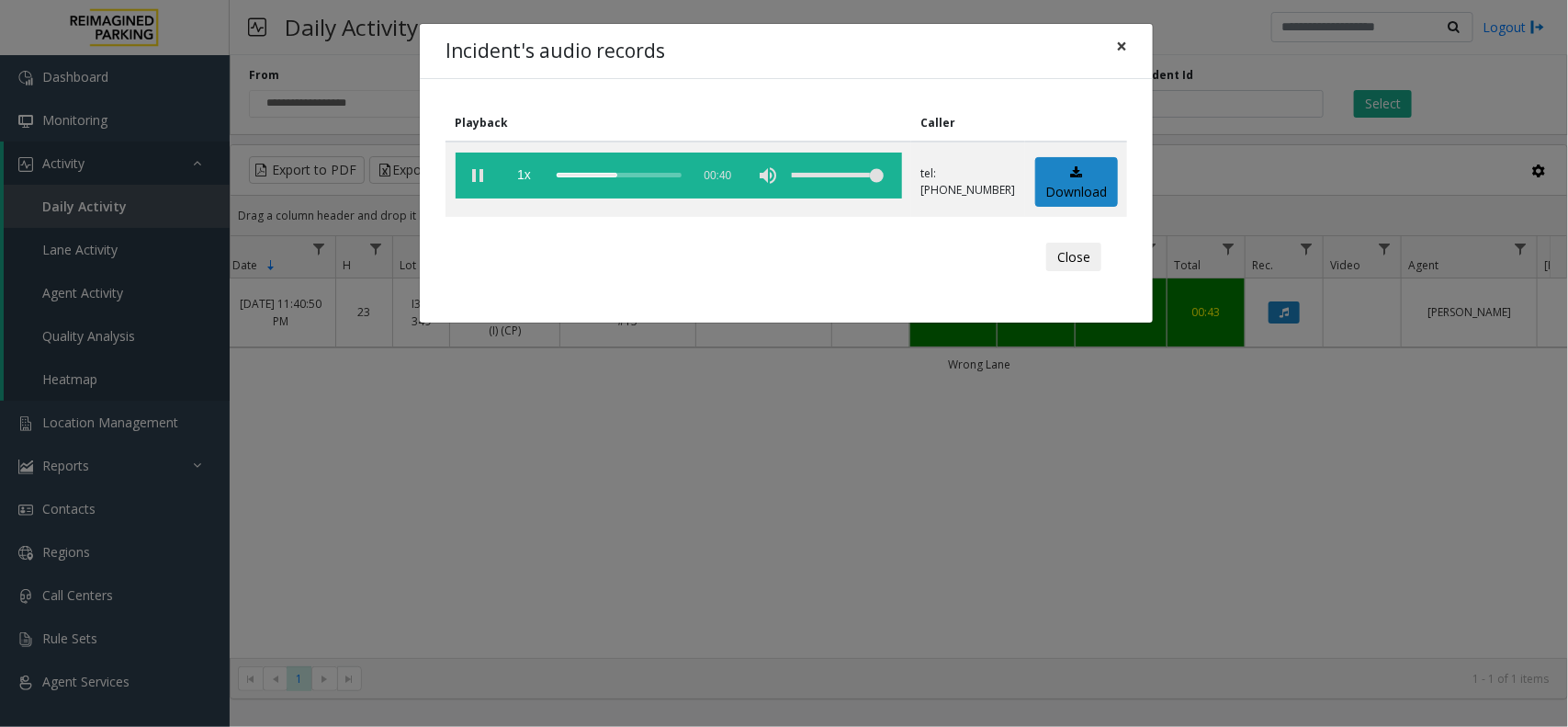 click on "×" 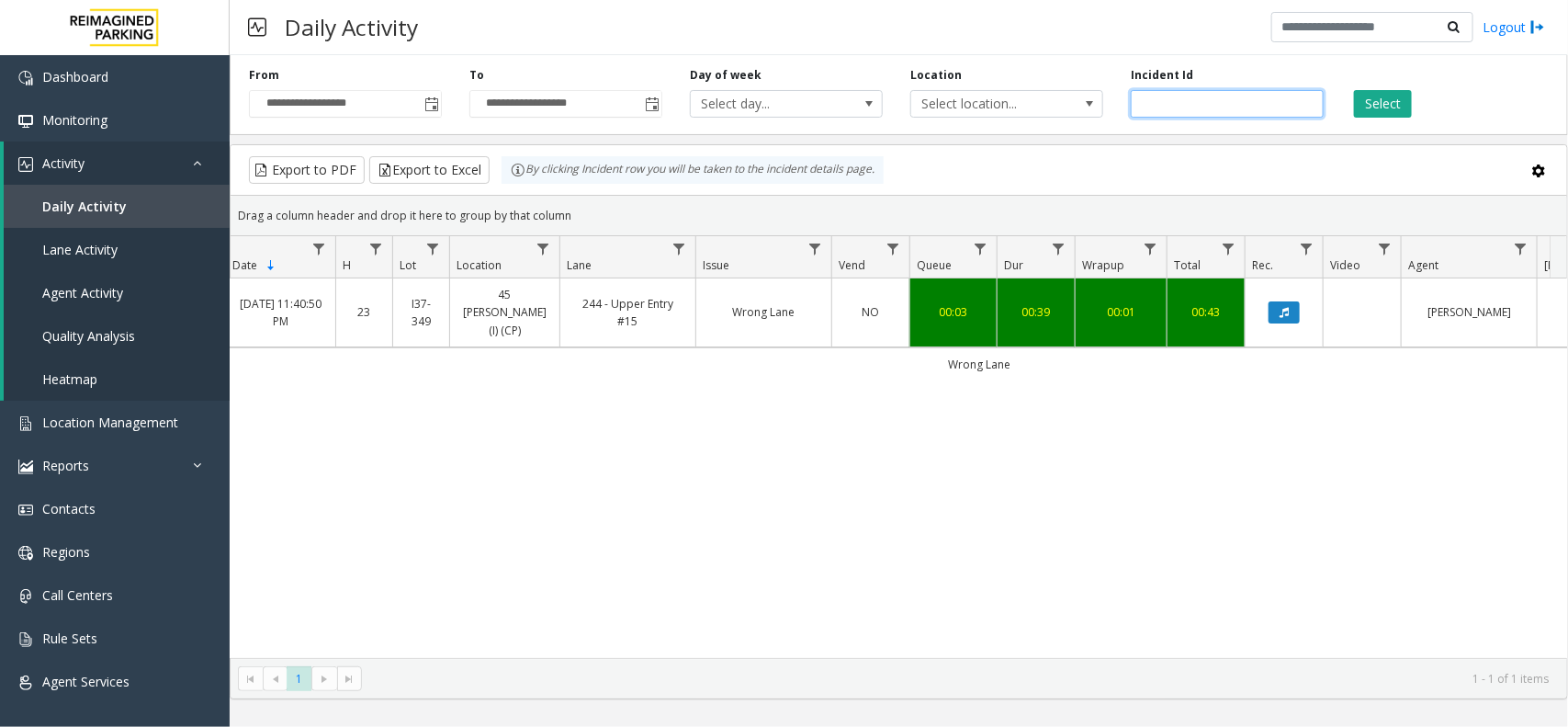 drag, startPoint x: 1255, startPoint y: 111, endPoint x: 1128, endPoint y: 92, distance: 128.41339 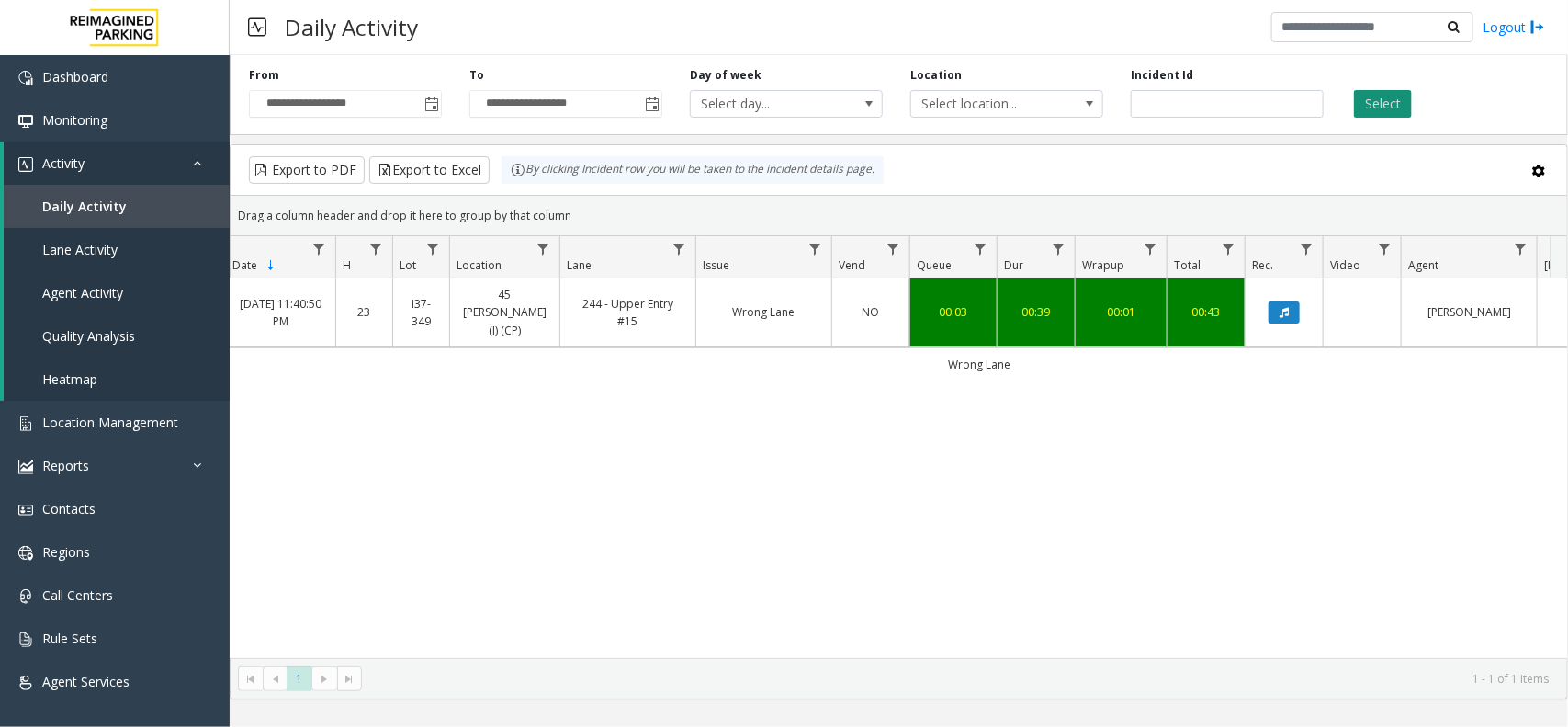 click on "Select" 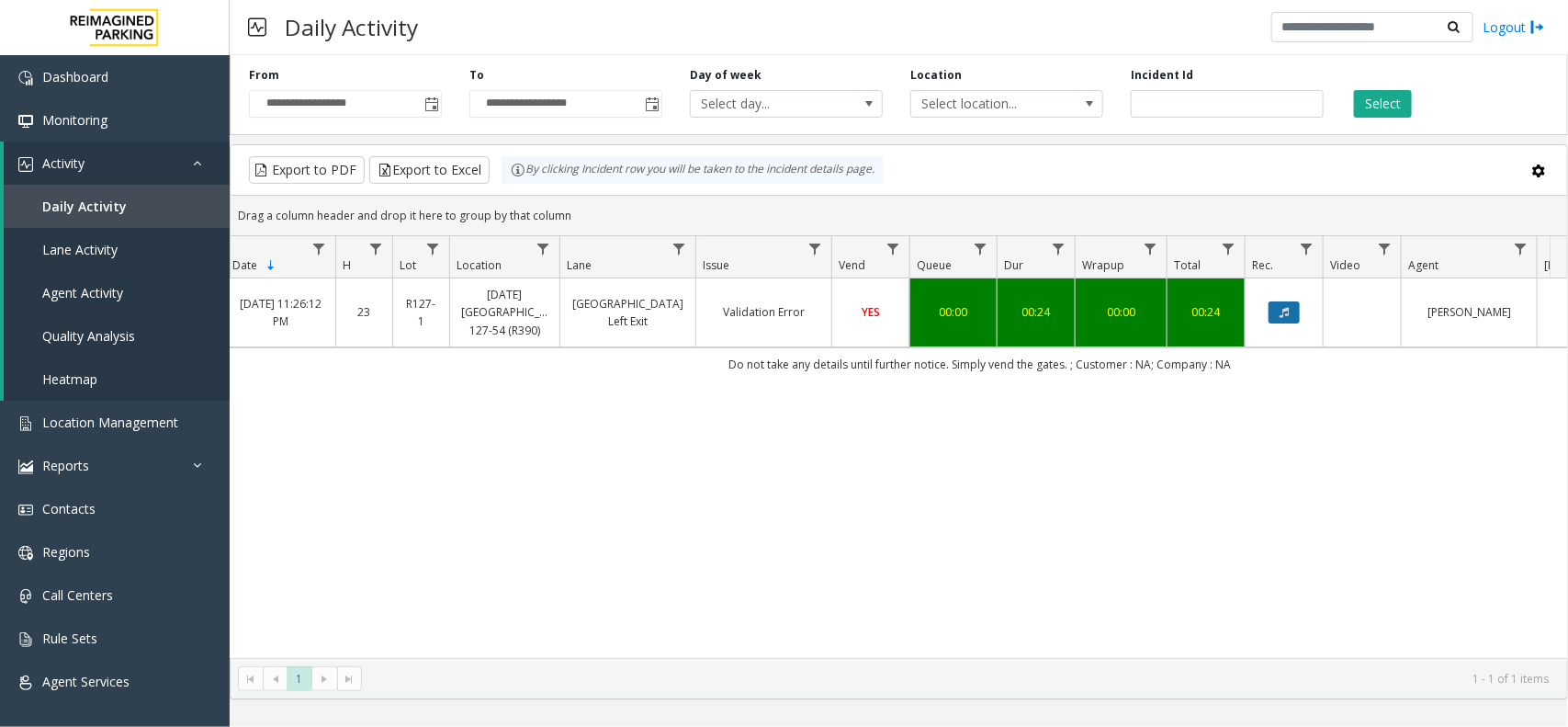 click 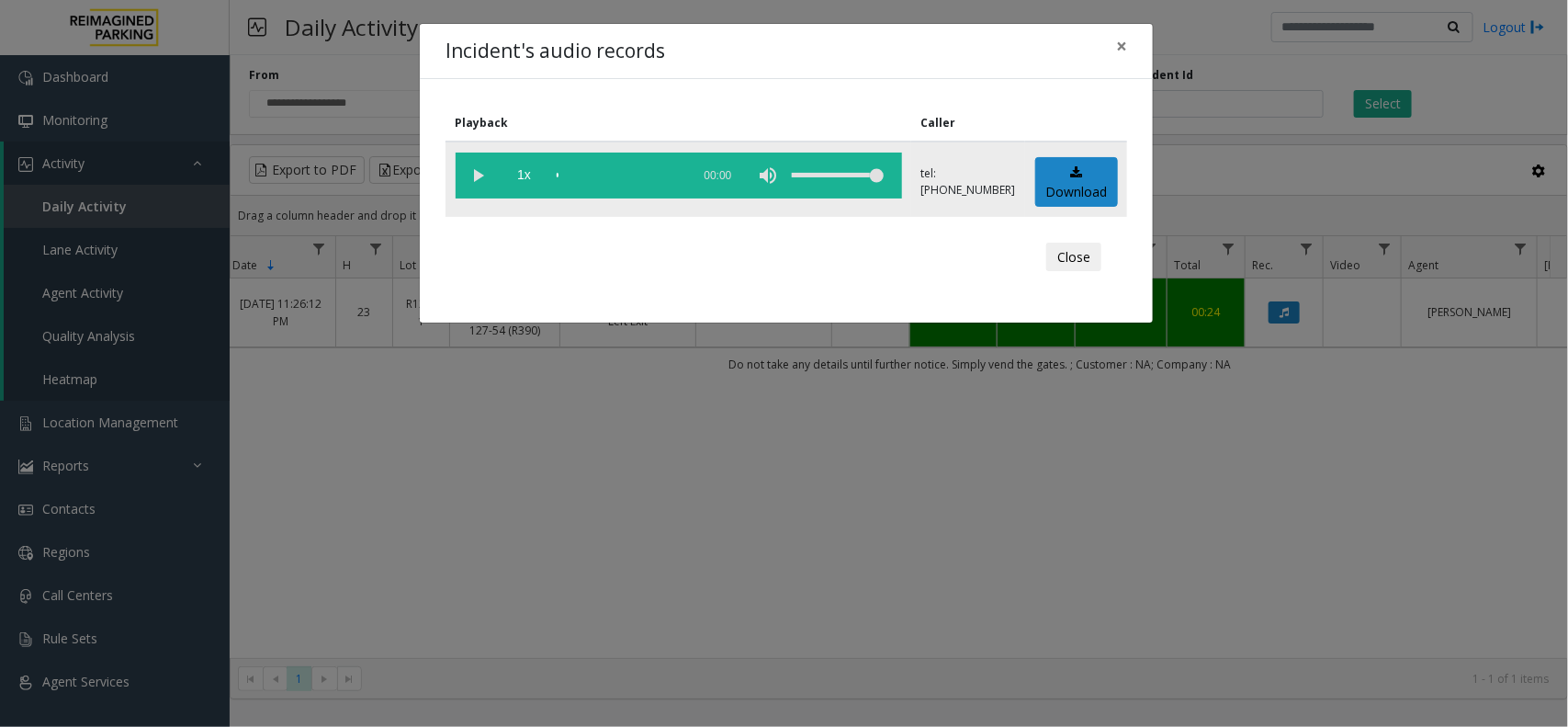 click 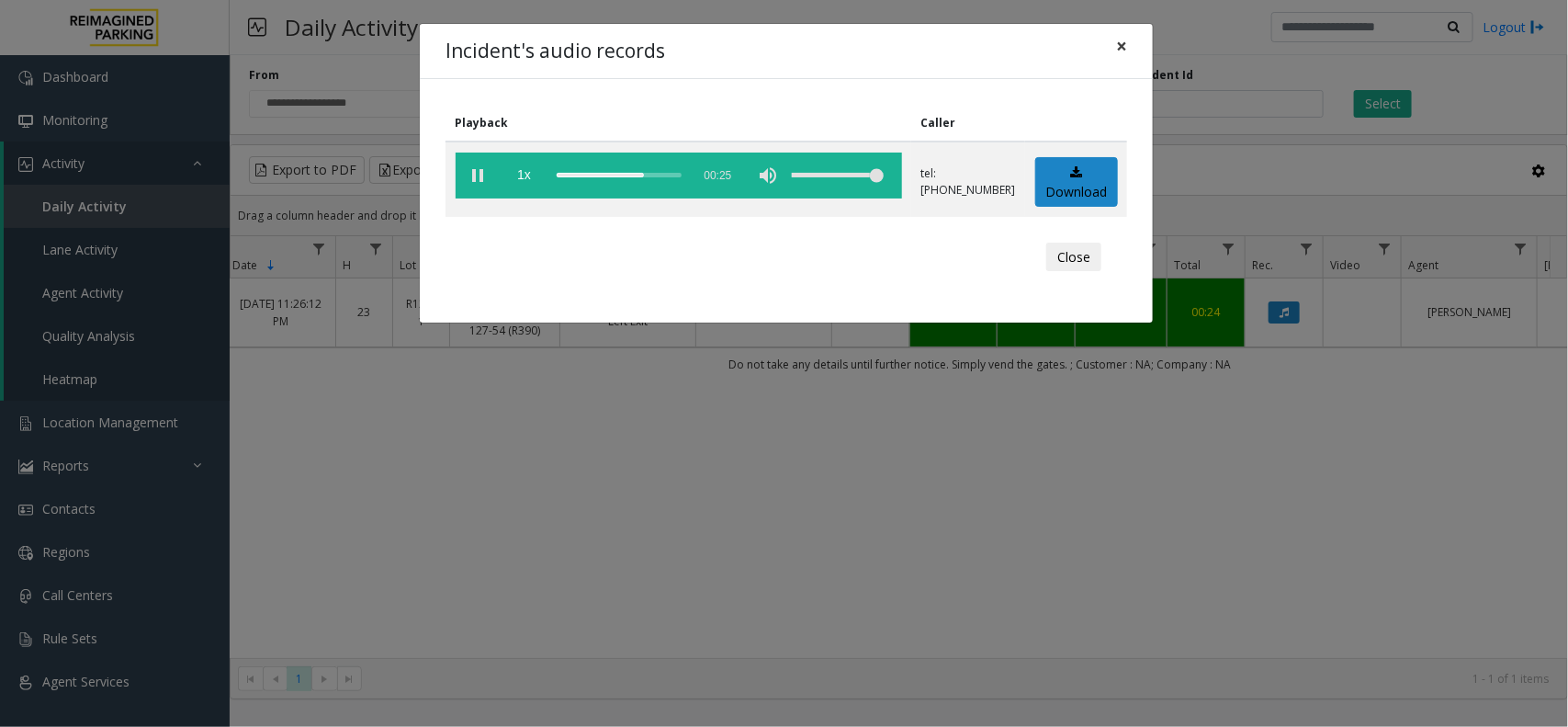 click on "×" 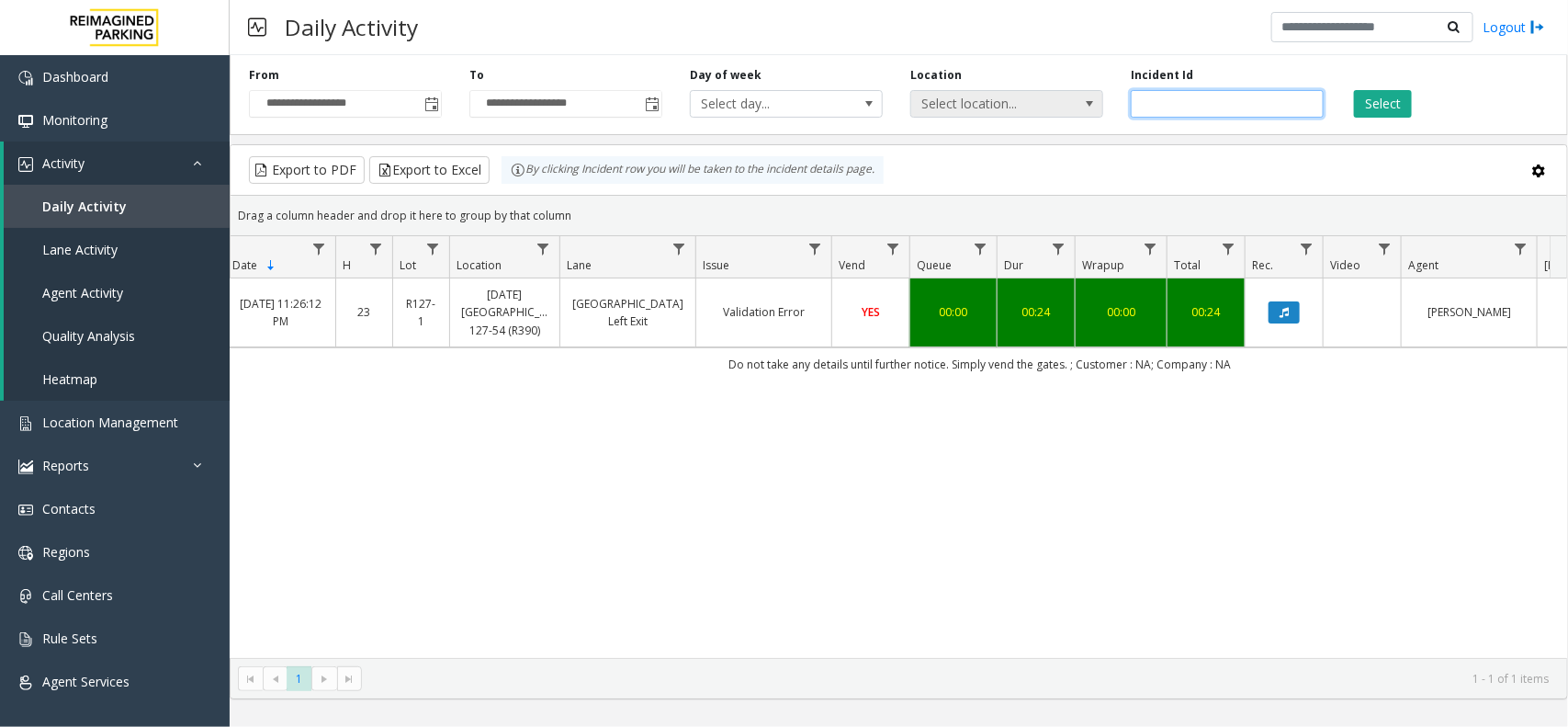 drag, startPoint x: 1204, startPoint y: 108, endPoint x: 1034, endPoint y: 108, distance: 170 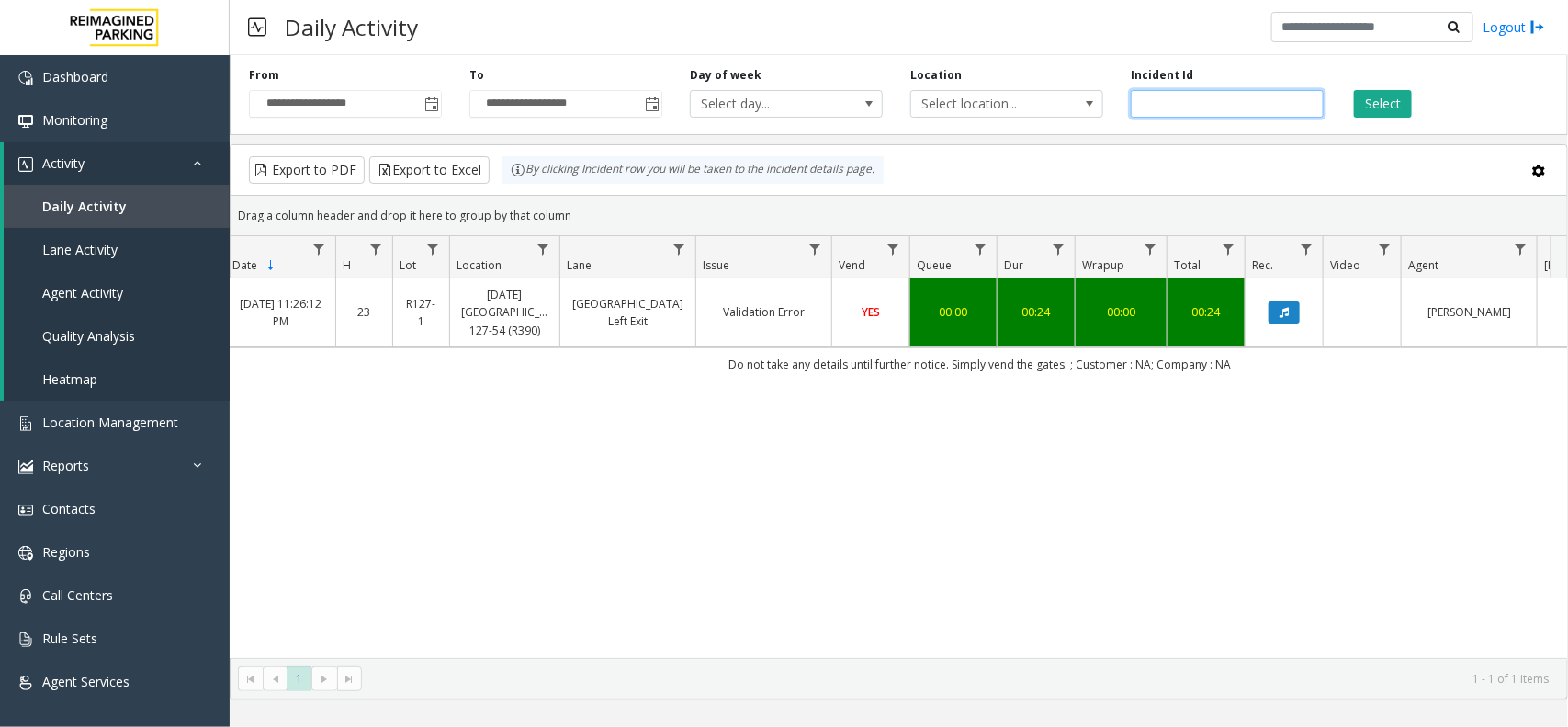 paste 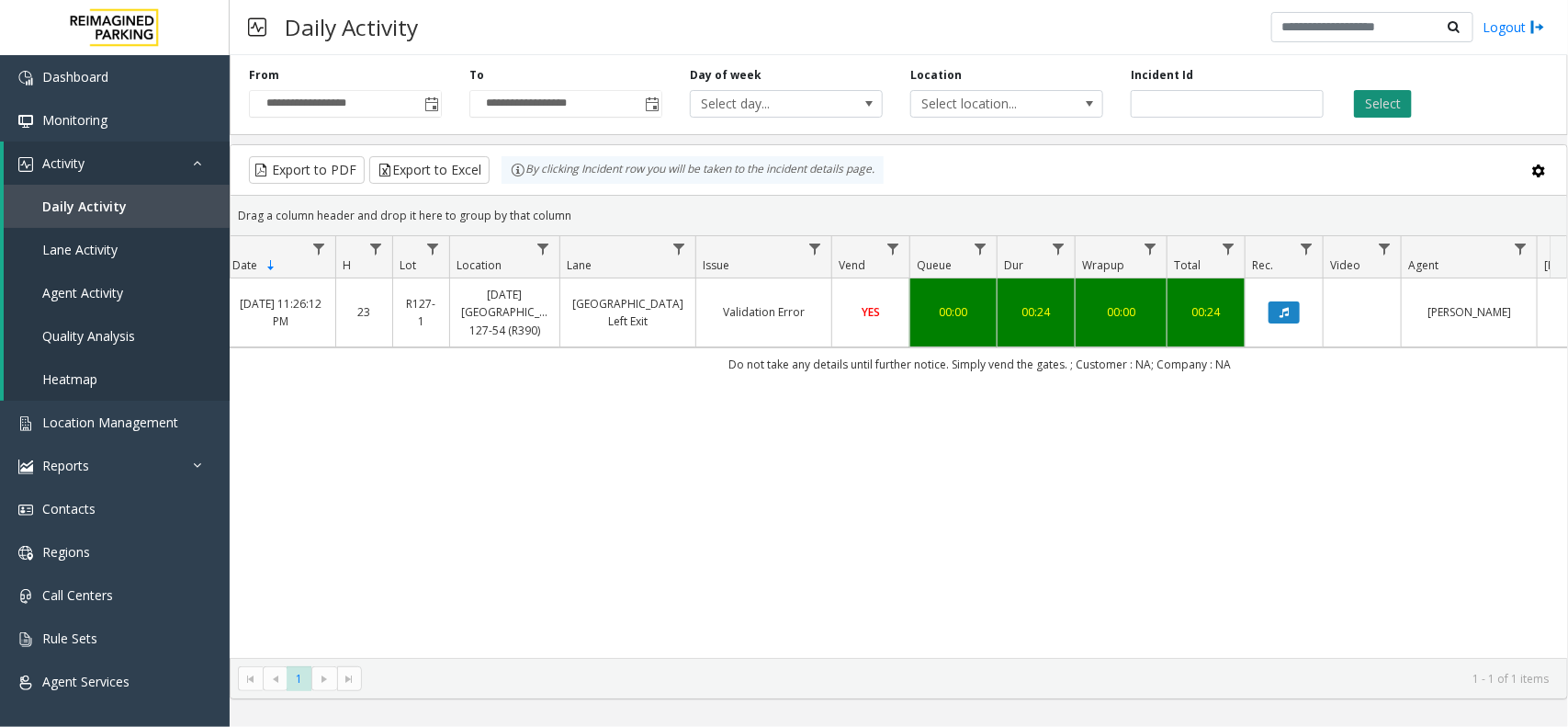 click on "Select" 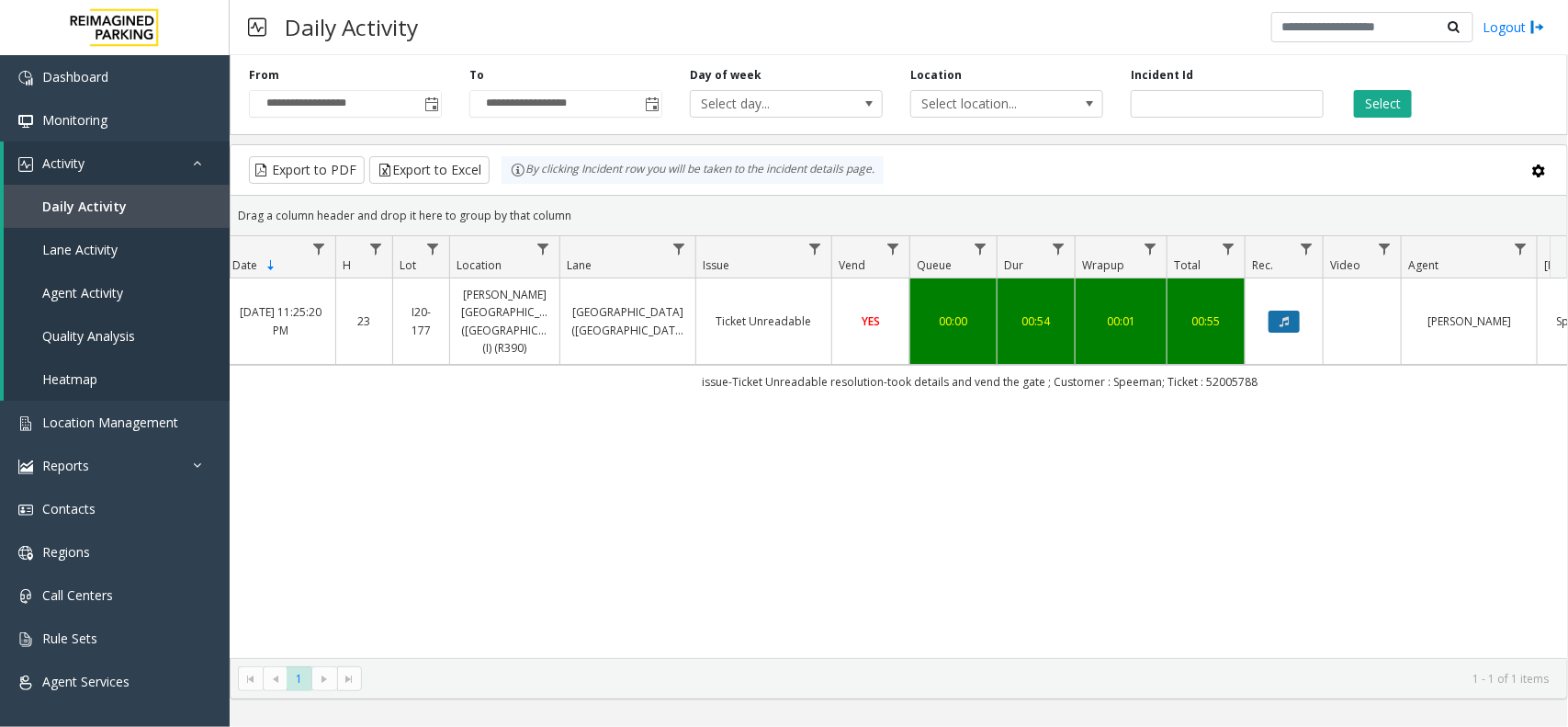 click 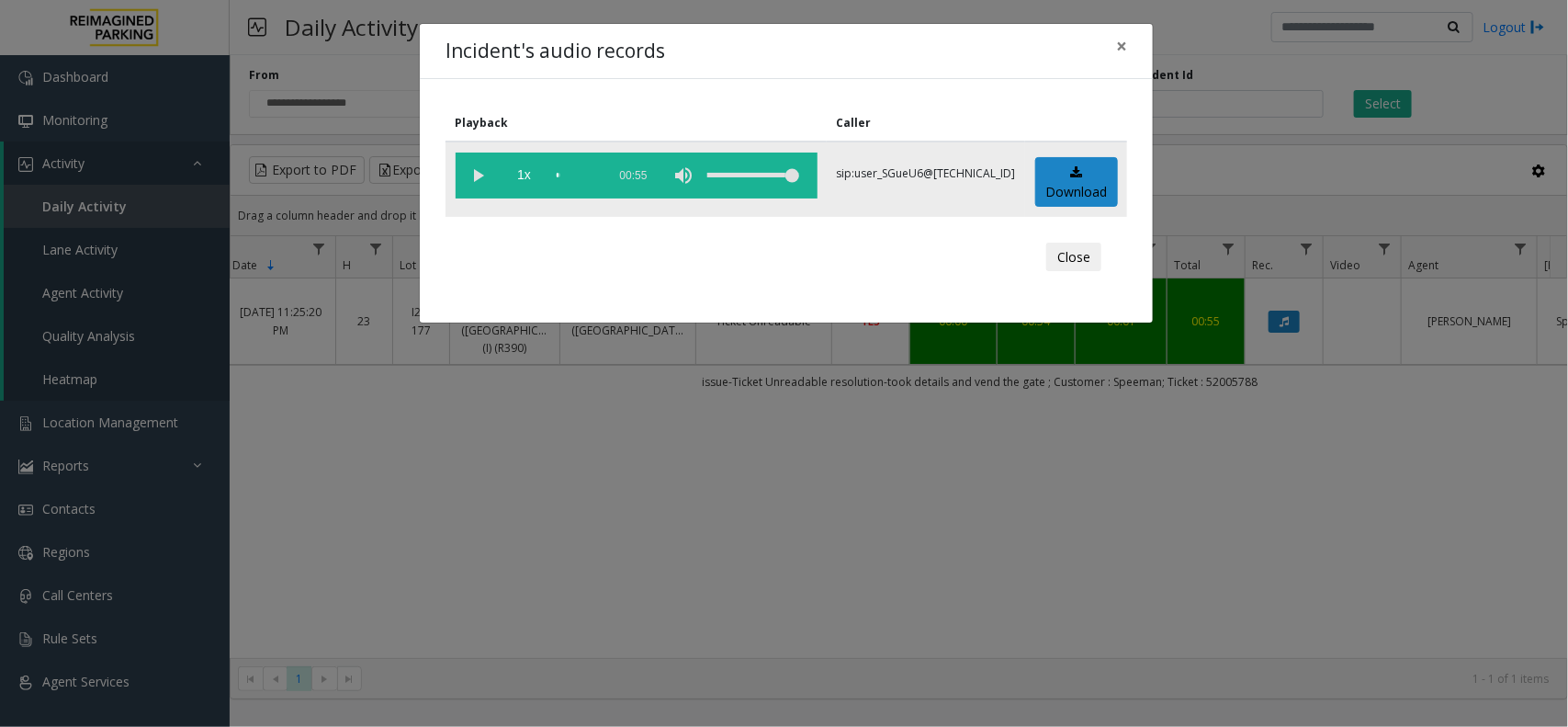 click 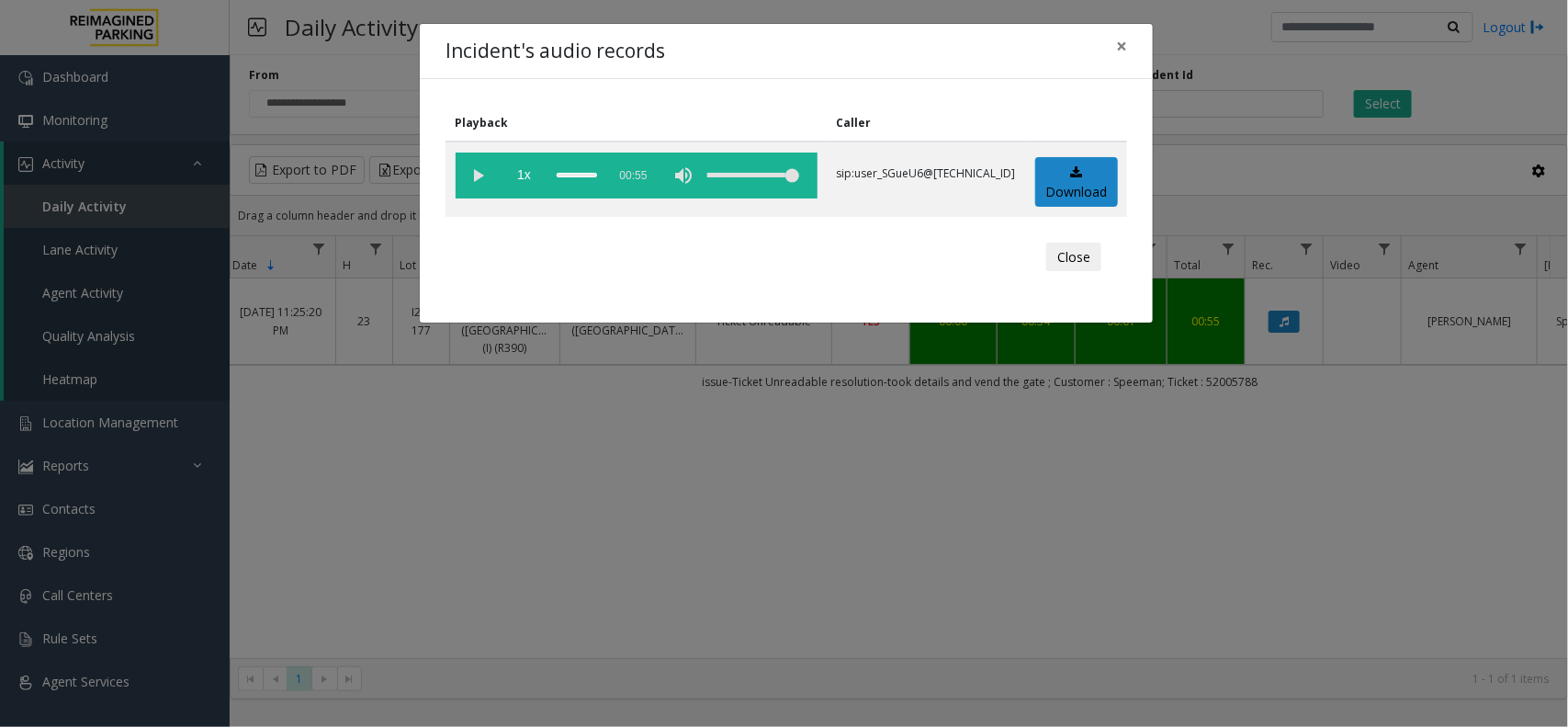 click on "Incident's audio records ×" 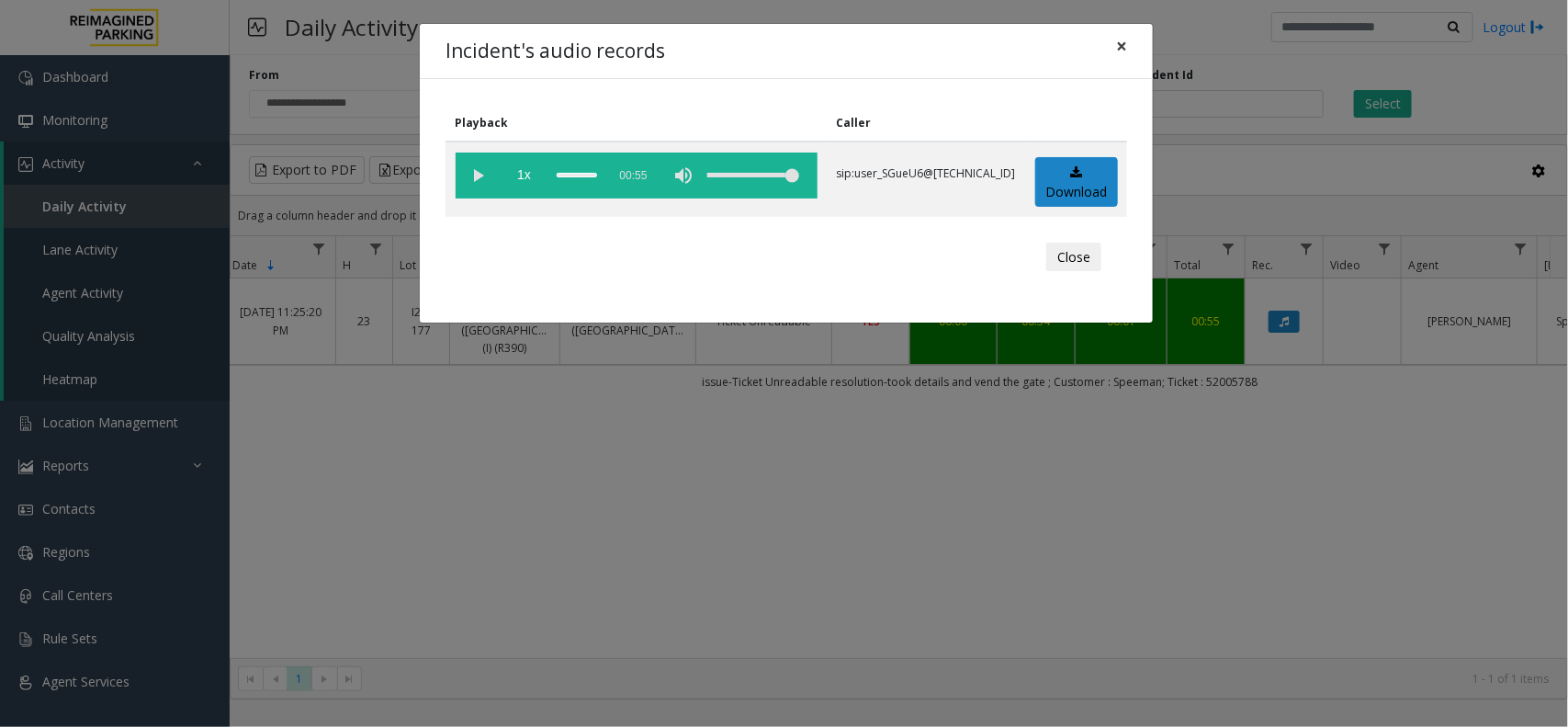 click on "×" 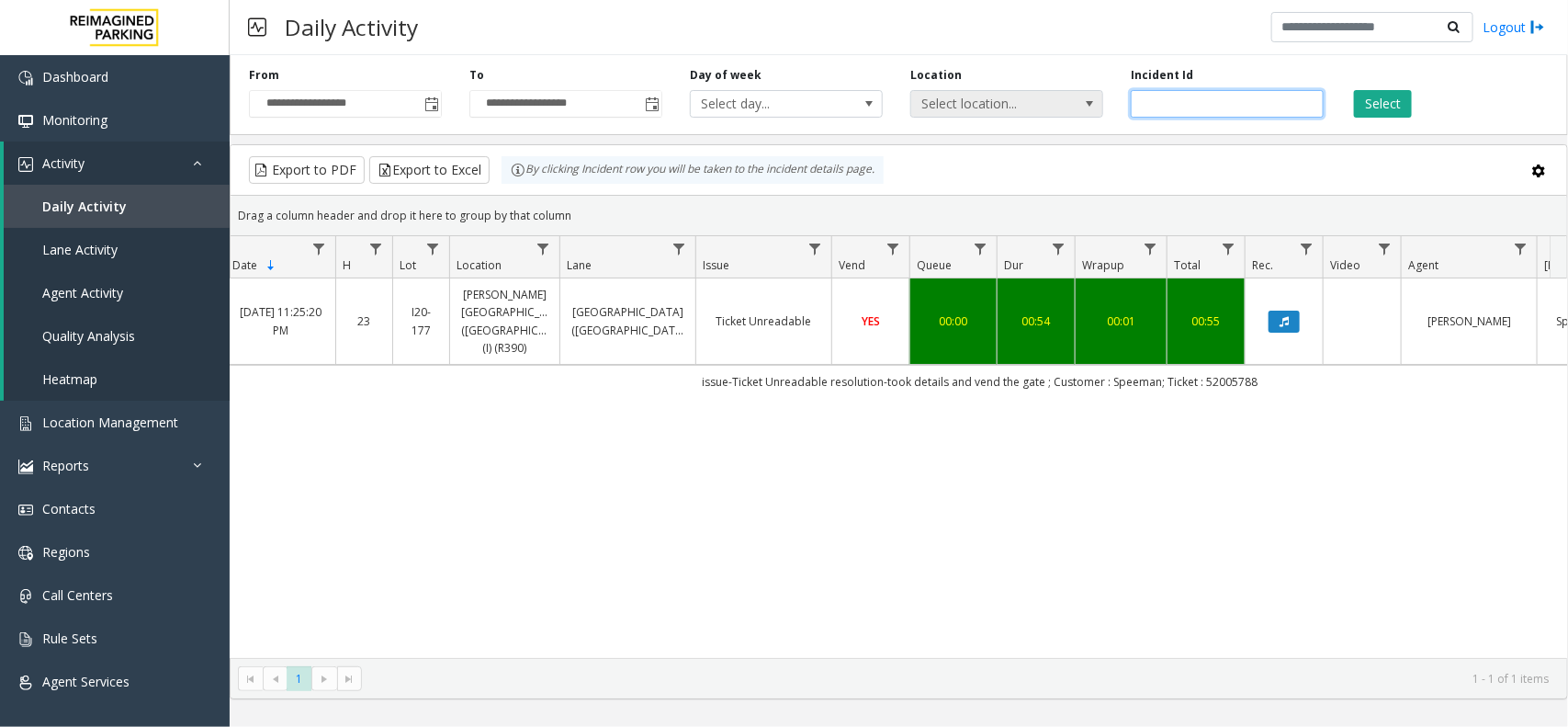 drag, startPoint x: 1231, startPoint y: 104, endPoint x: 1047, endPoint y: 89, distance: 184.6104 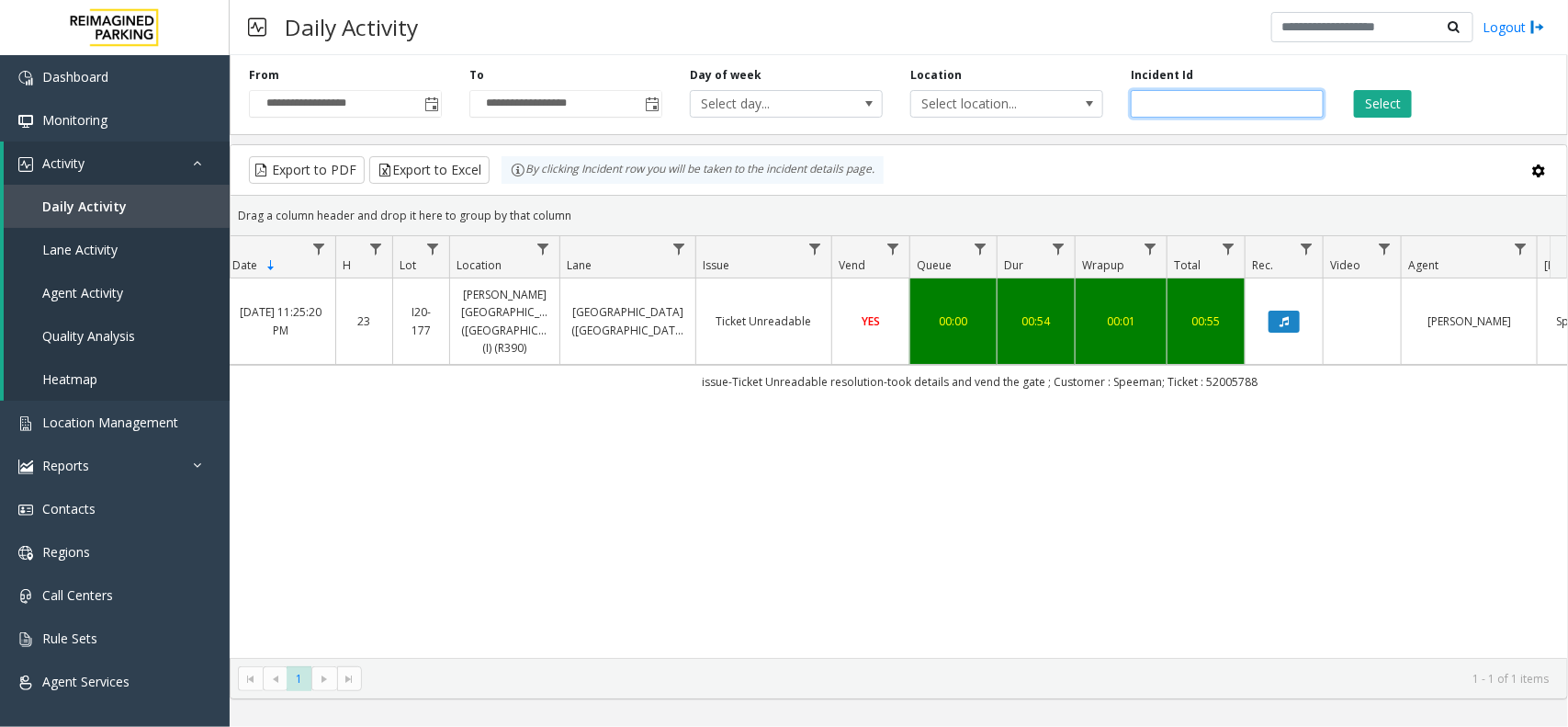 paste 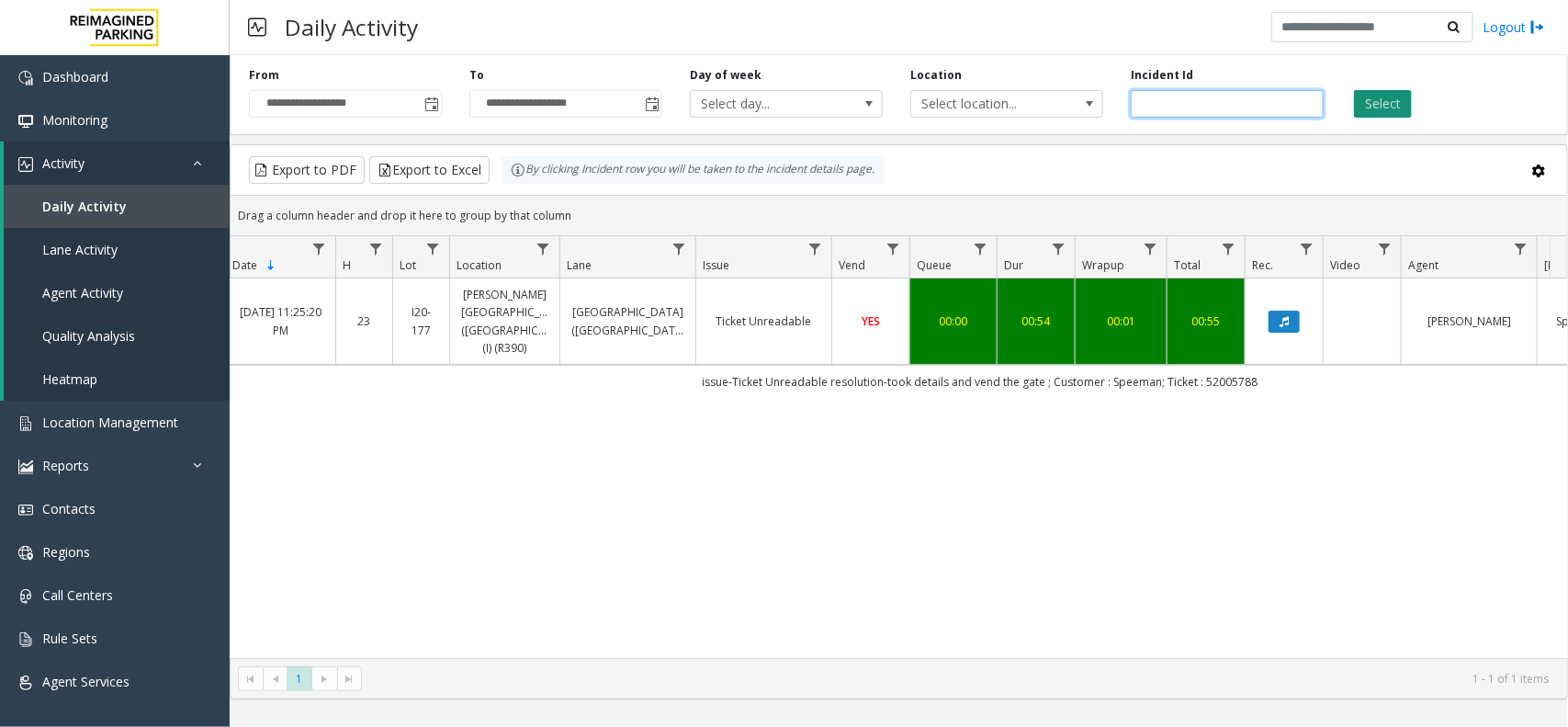 type on "***" 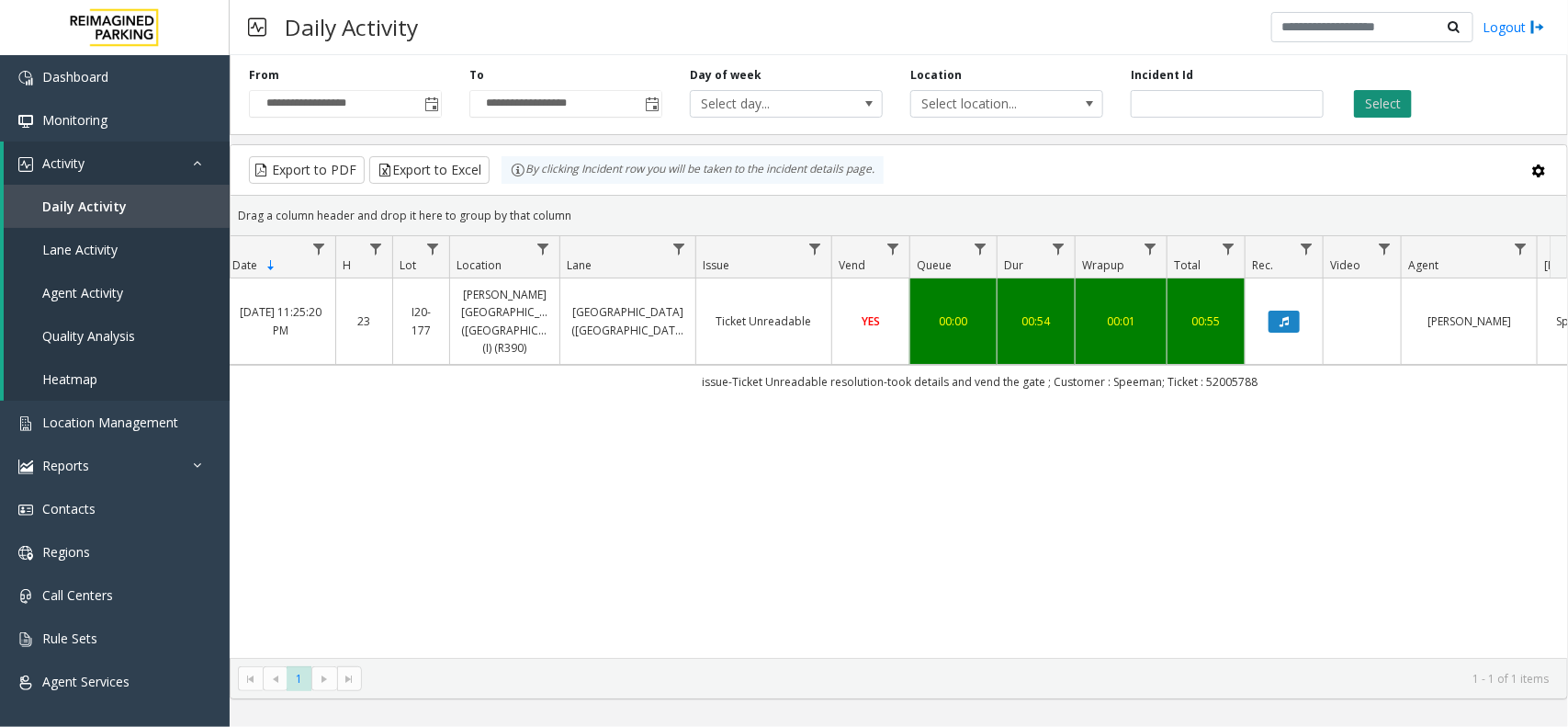 click on "Select" 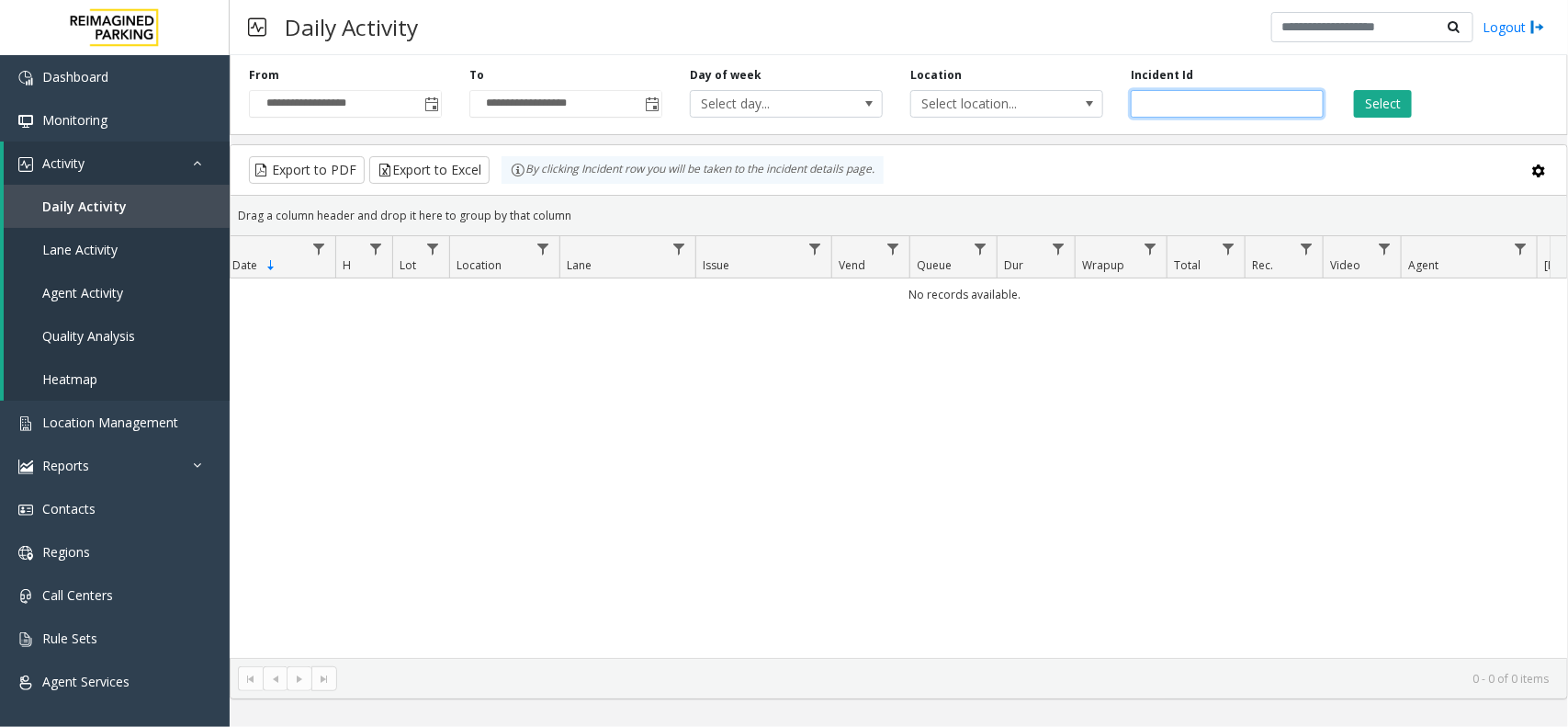 drag, startPoint x: 1243, startPoint y: 108, endPoint x: 1112, endPoint y: 112, distance: 131.06105 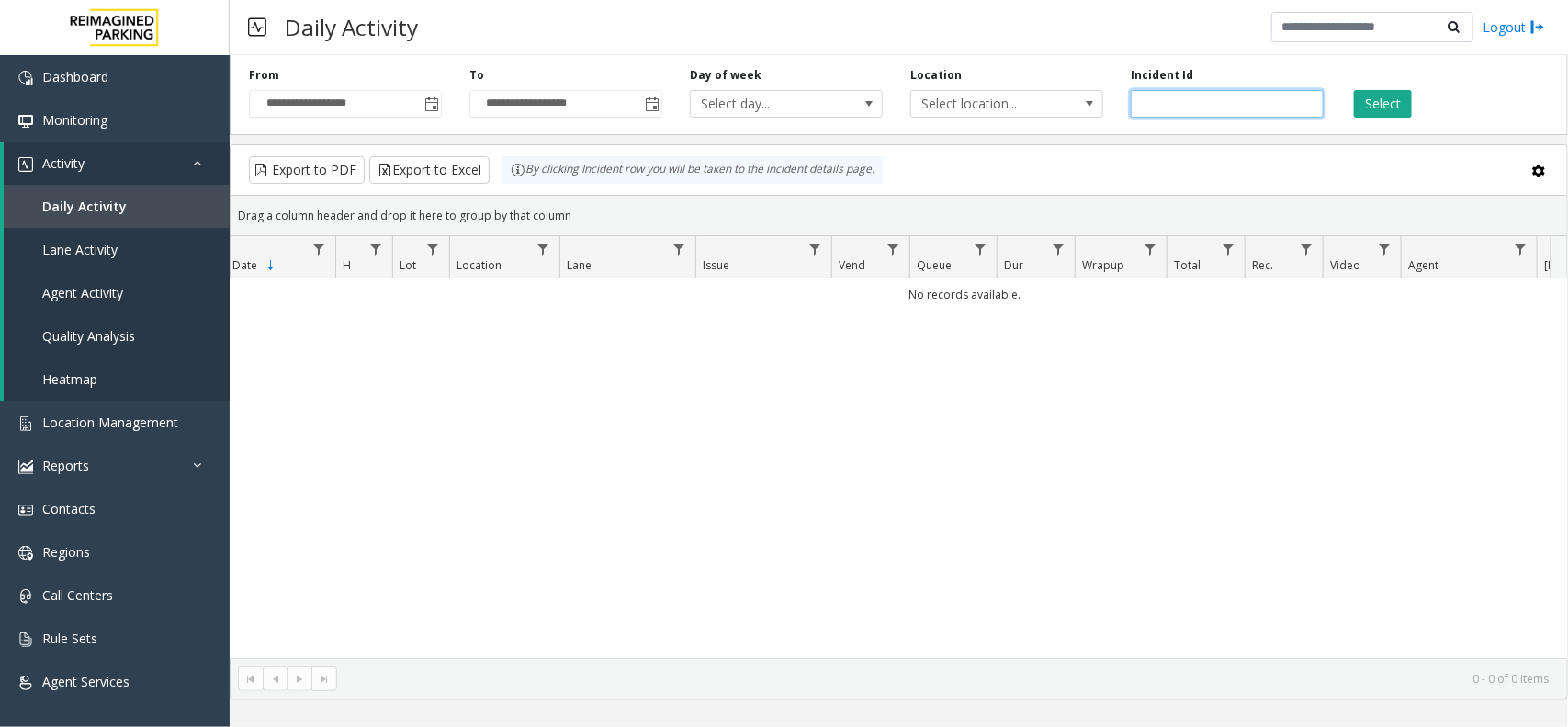 click 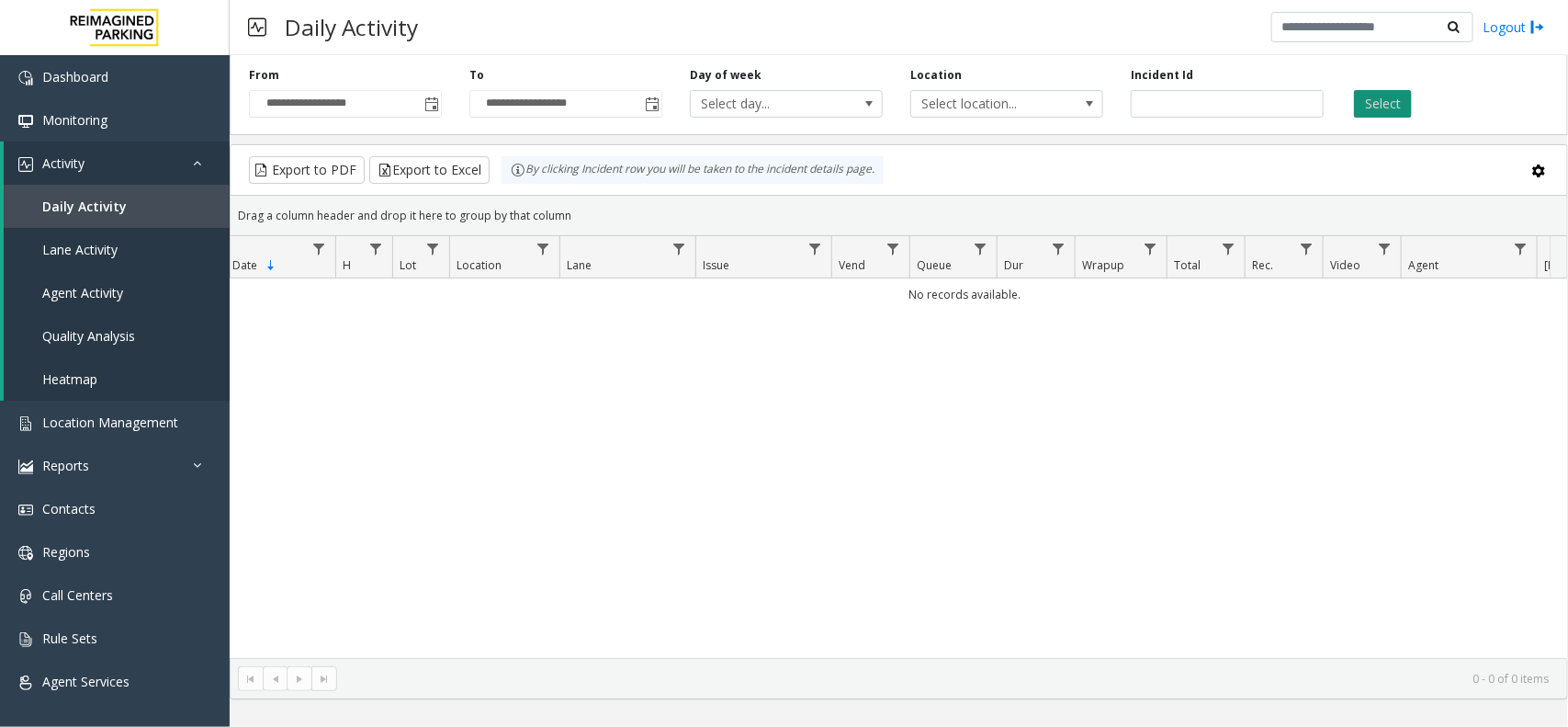 click on "Select" 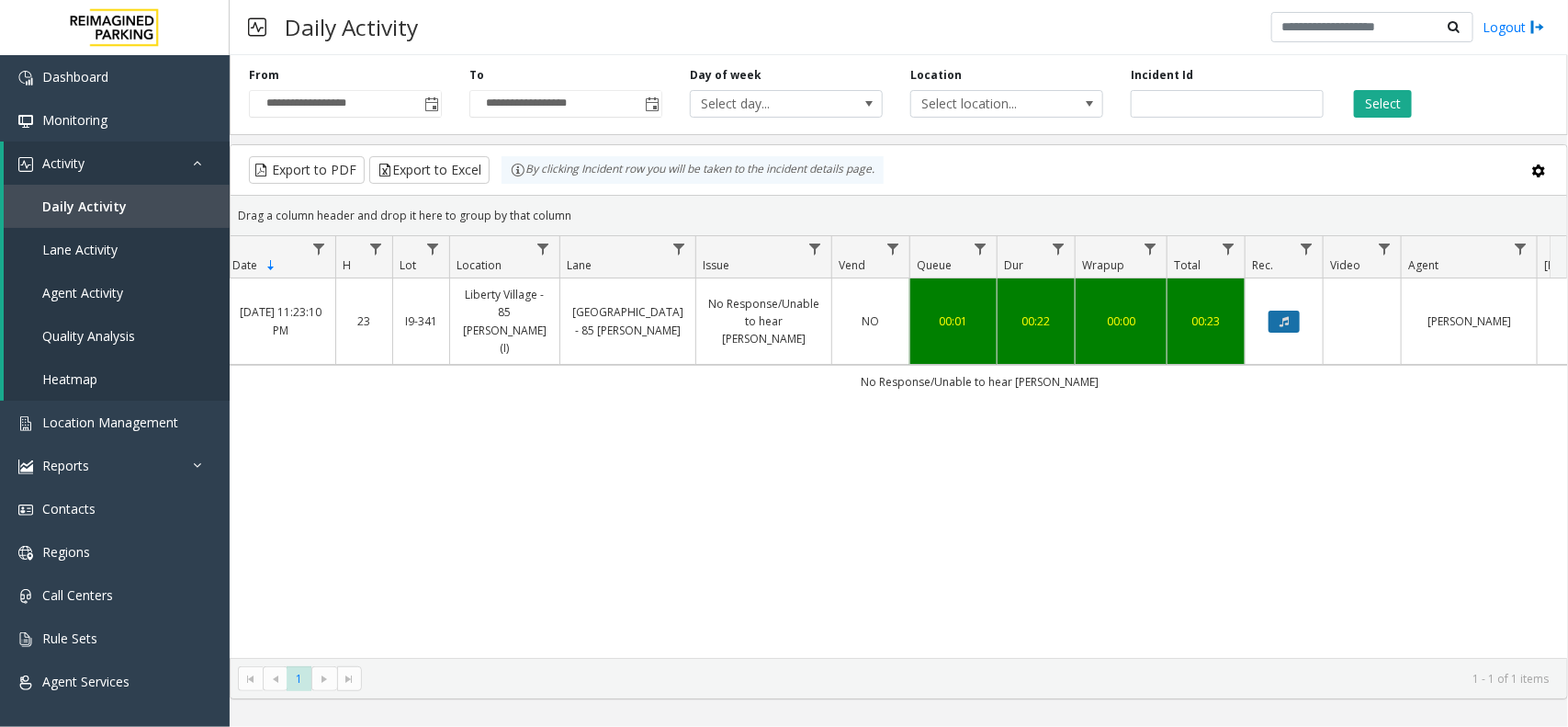 click 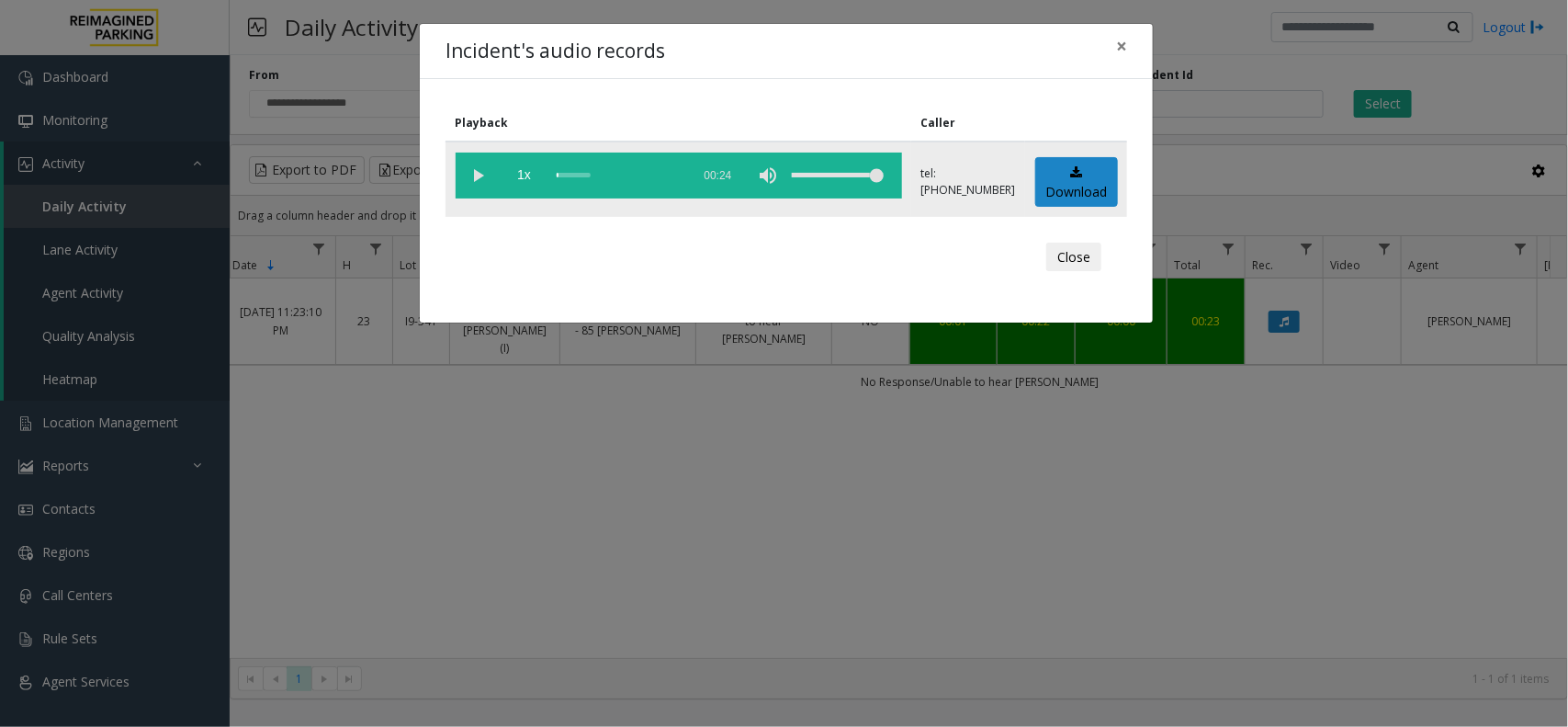 click 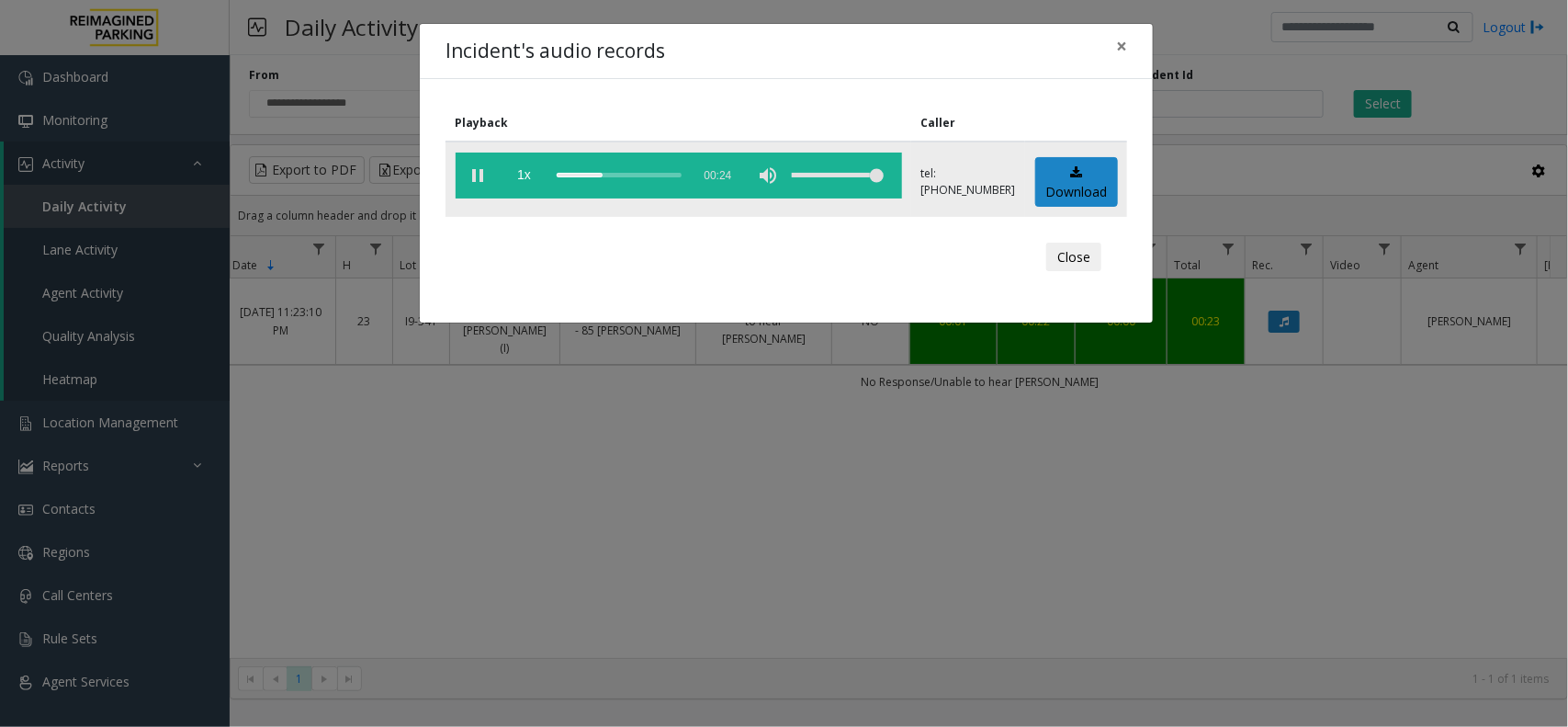 click 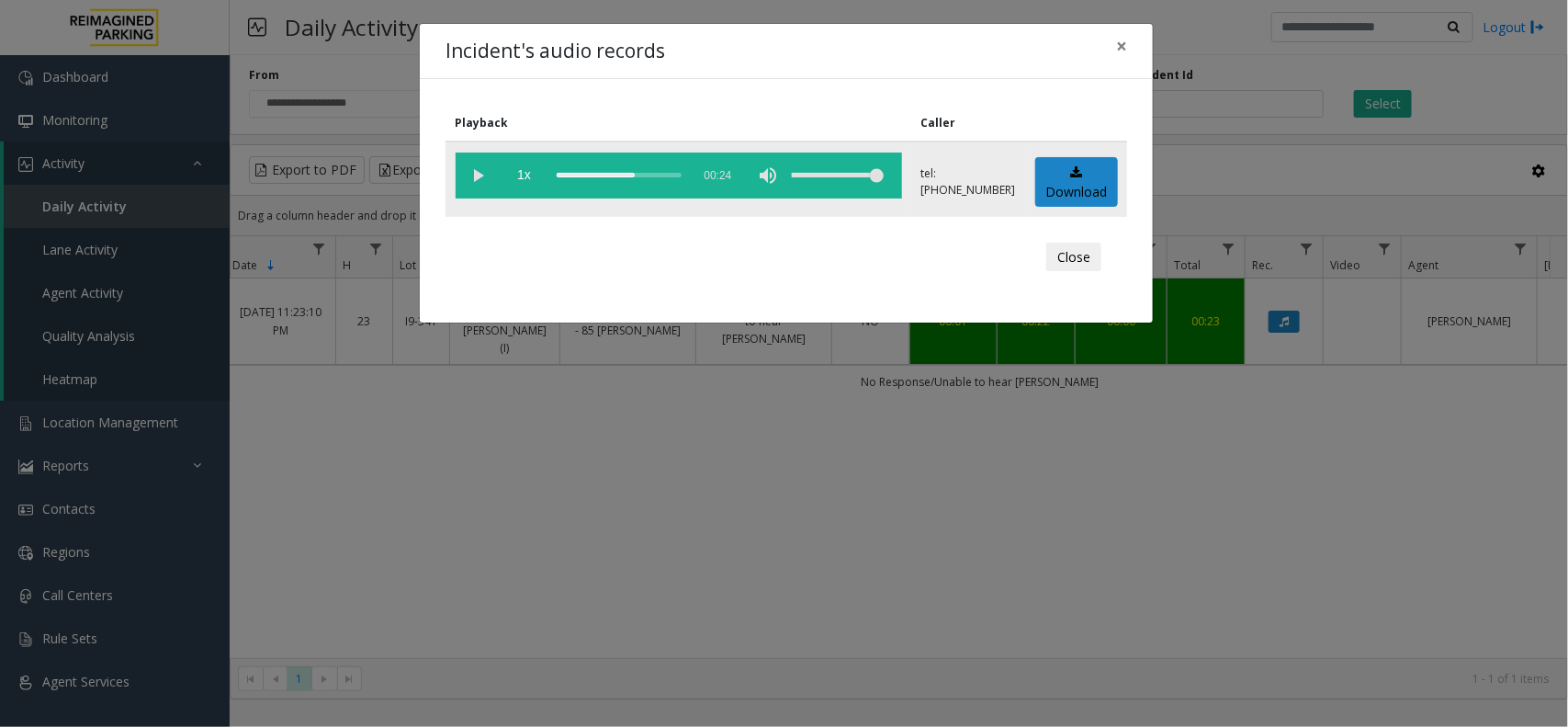 click 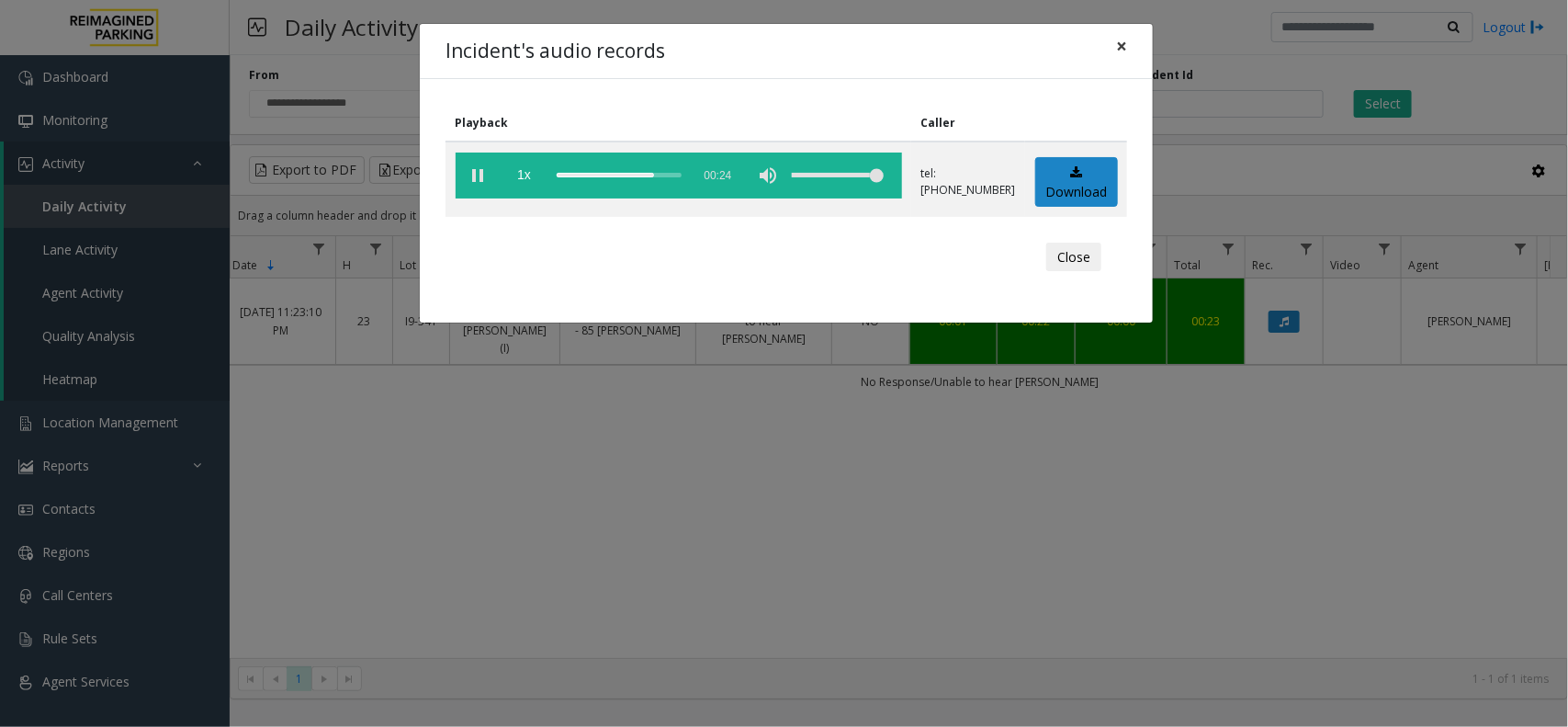 click on "×" 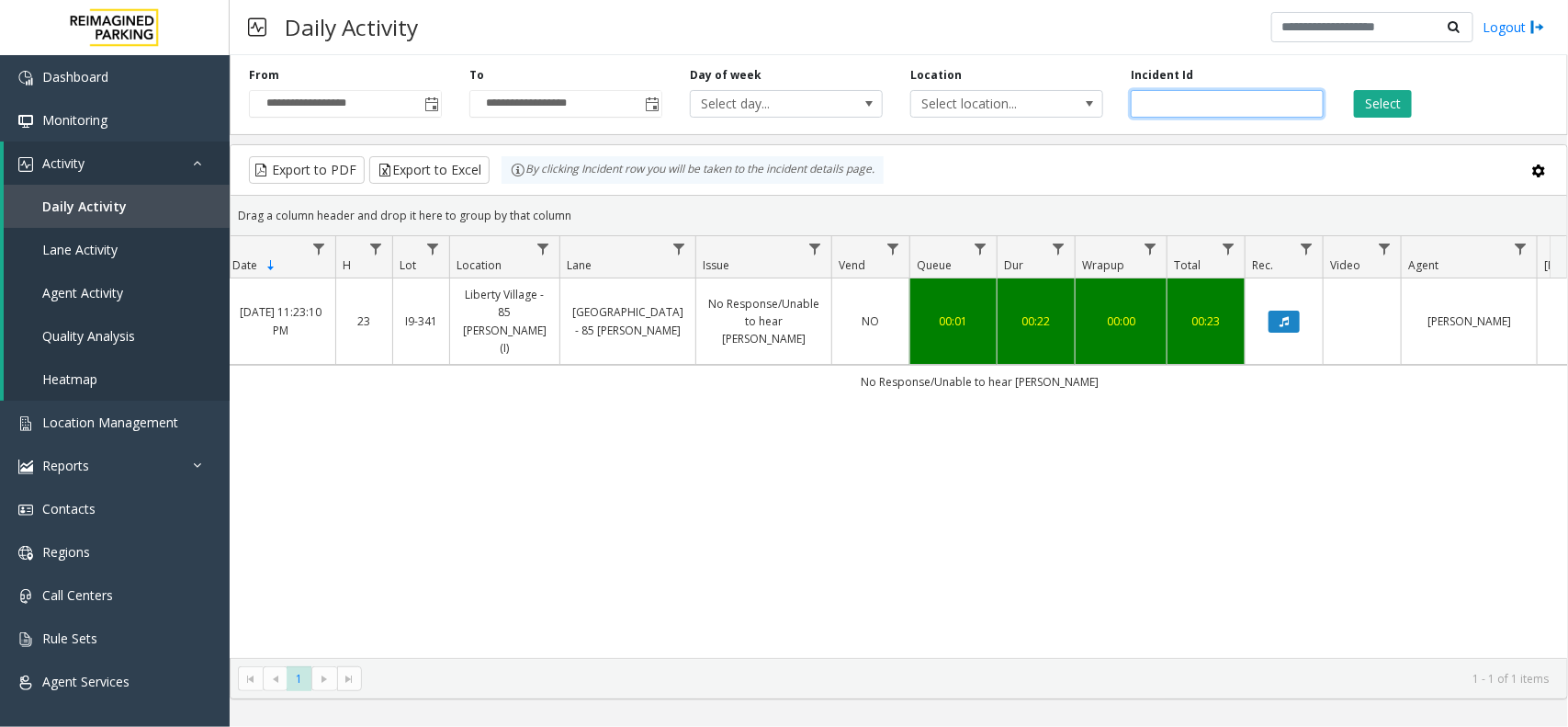 drag, startPoint x: 1220, startPoint y: 101, endPoint x: 1127, endPoint y: 104, distance: 93.04837 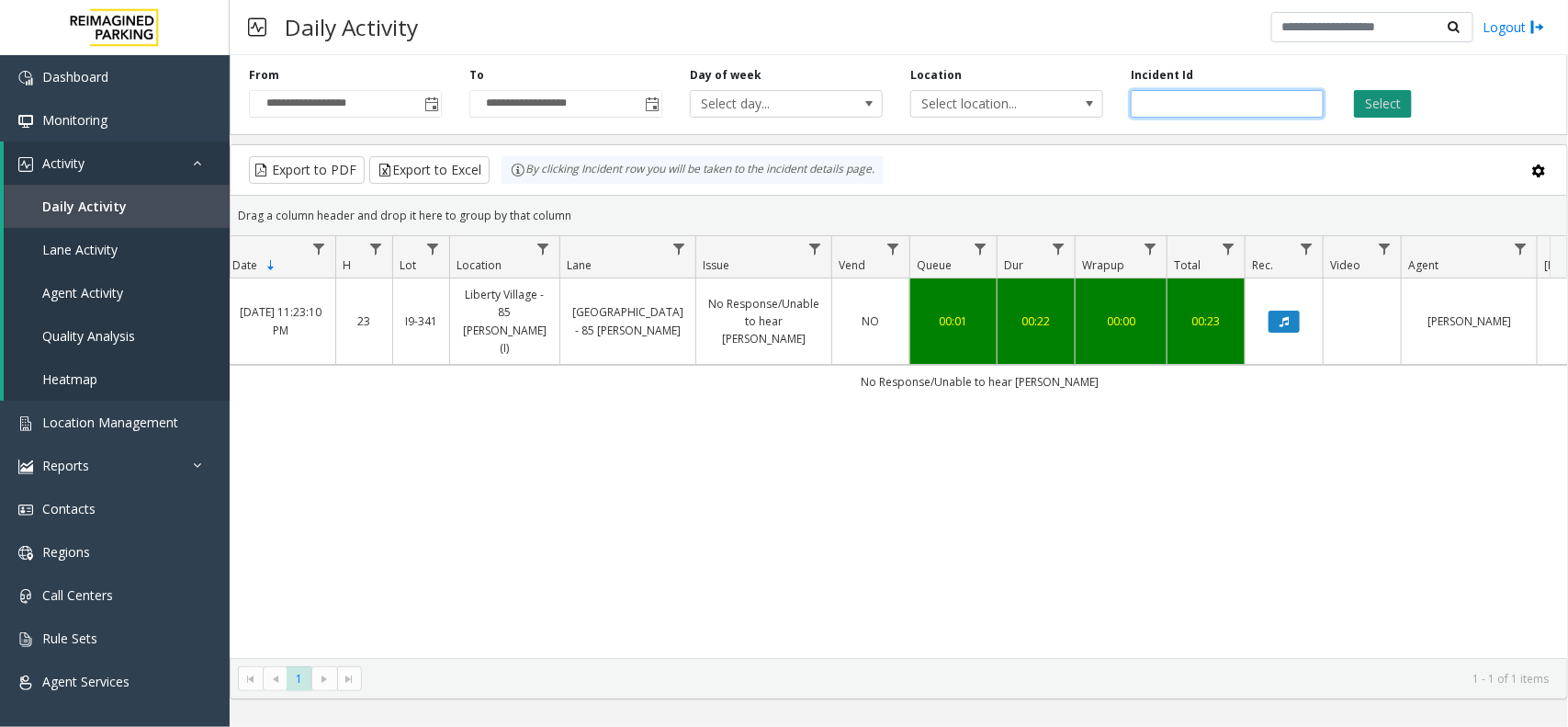 type on "*******" 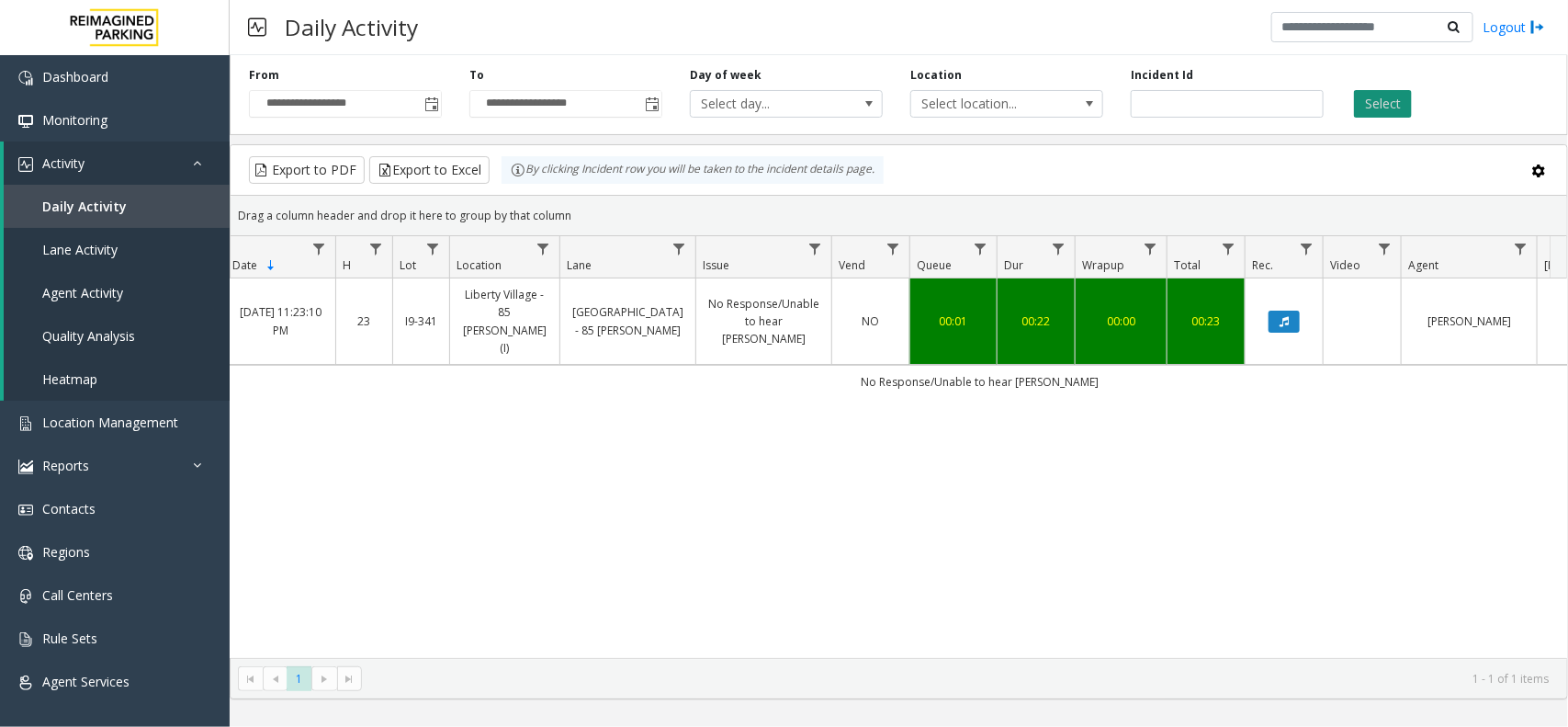 click on "Select" 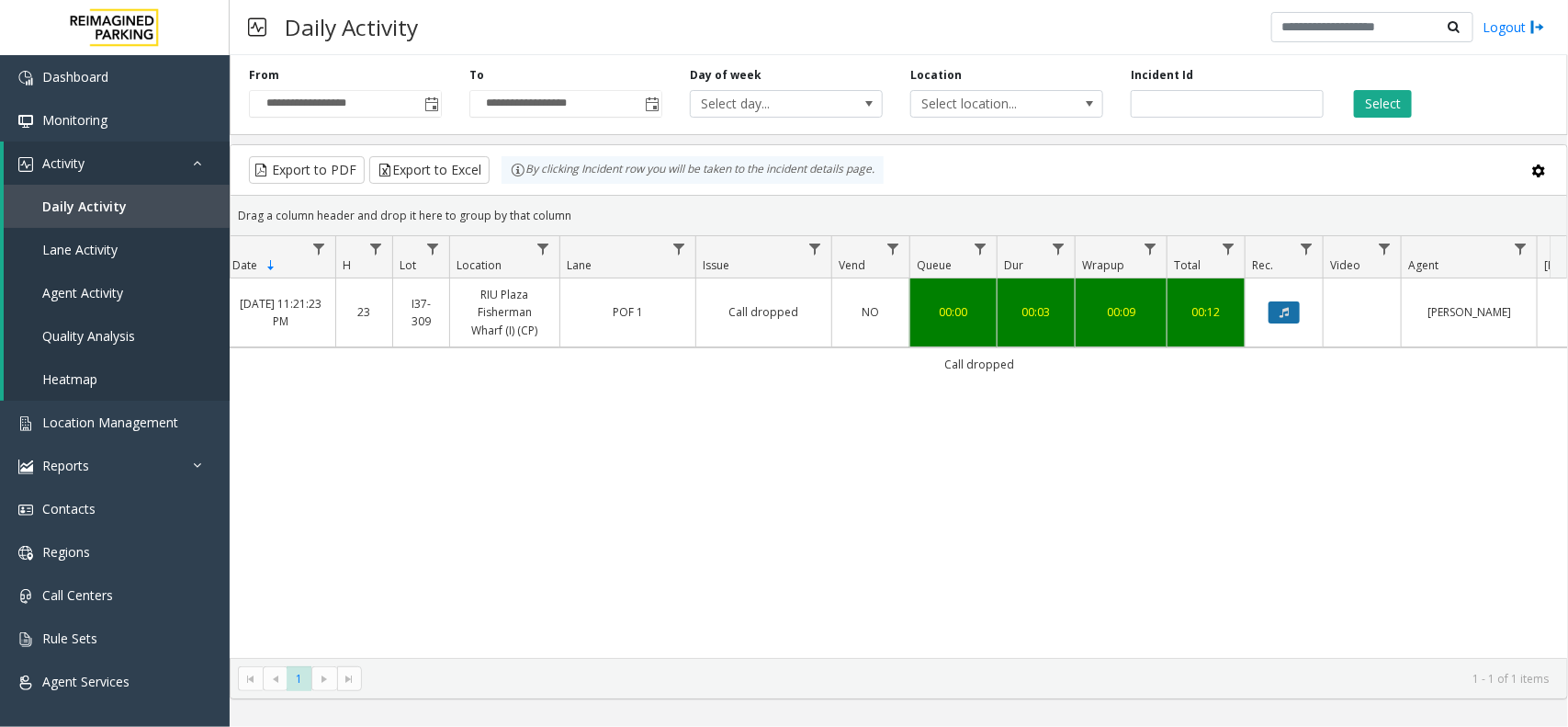 click 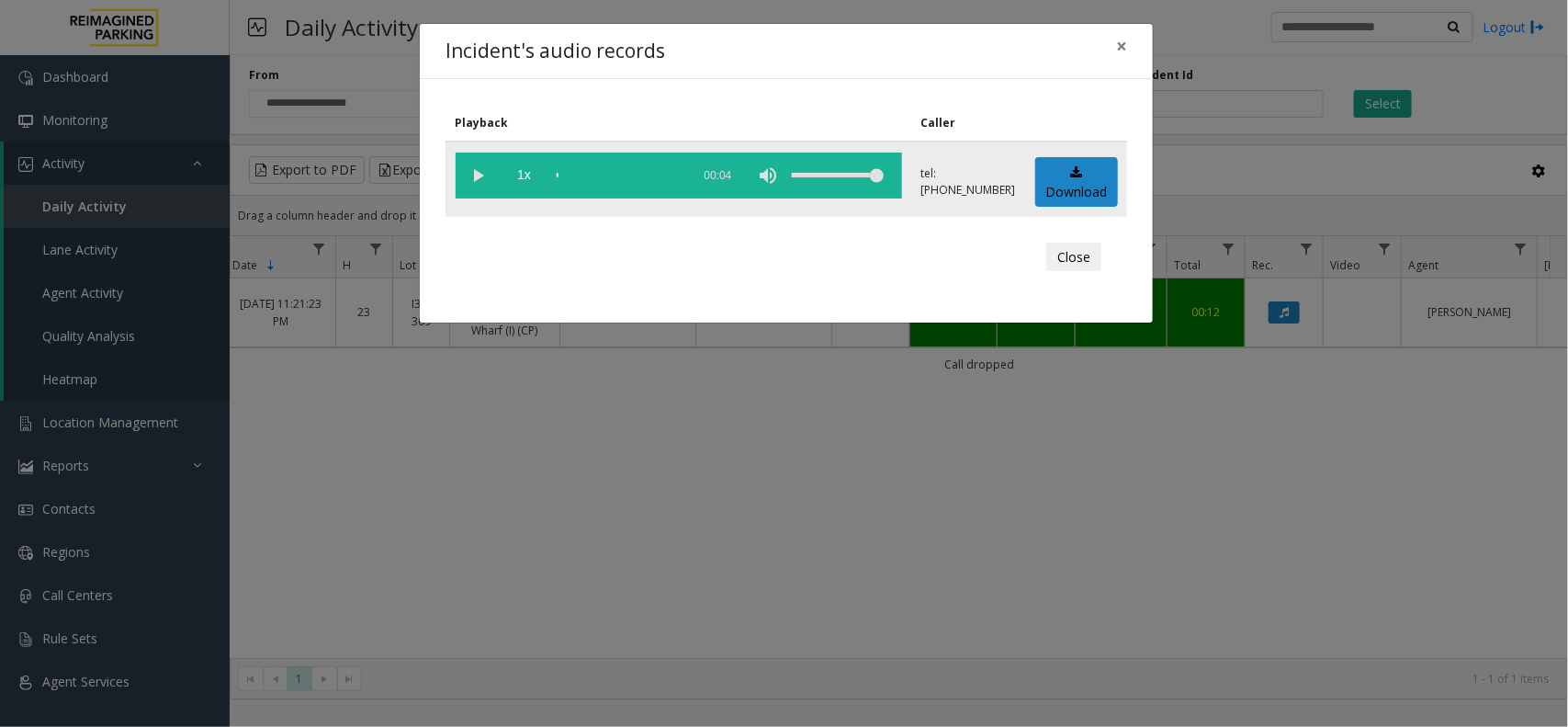 click 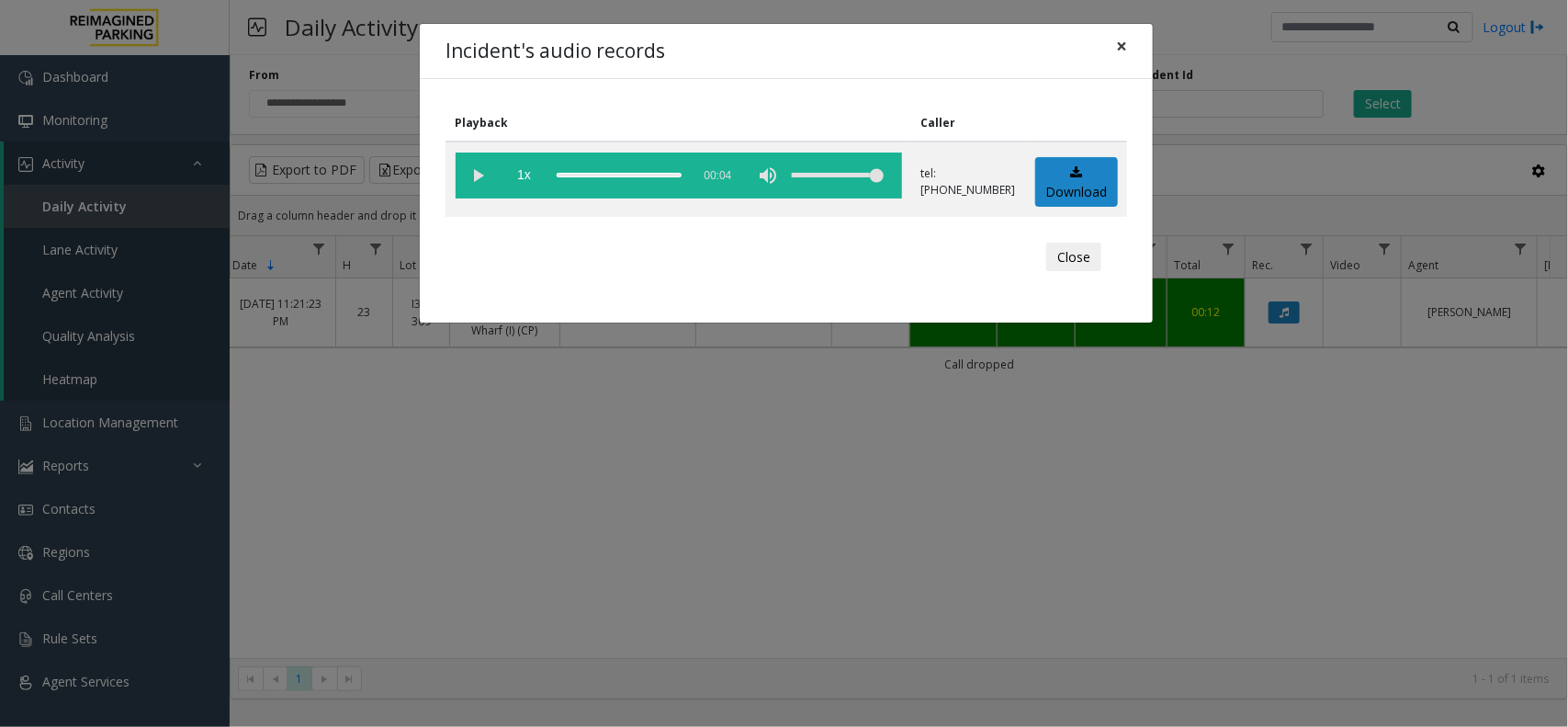 click on "×" 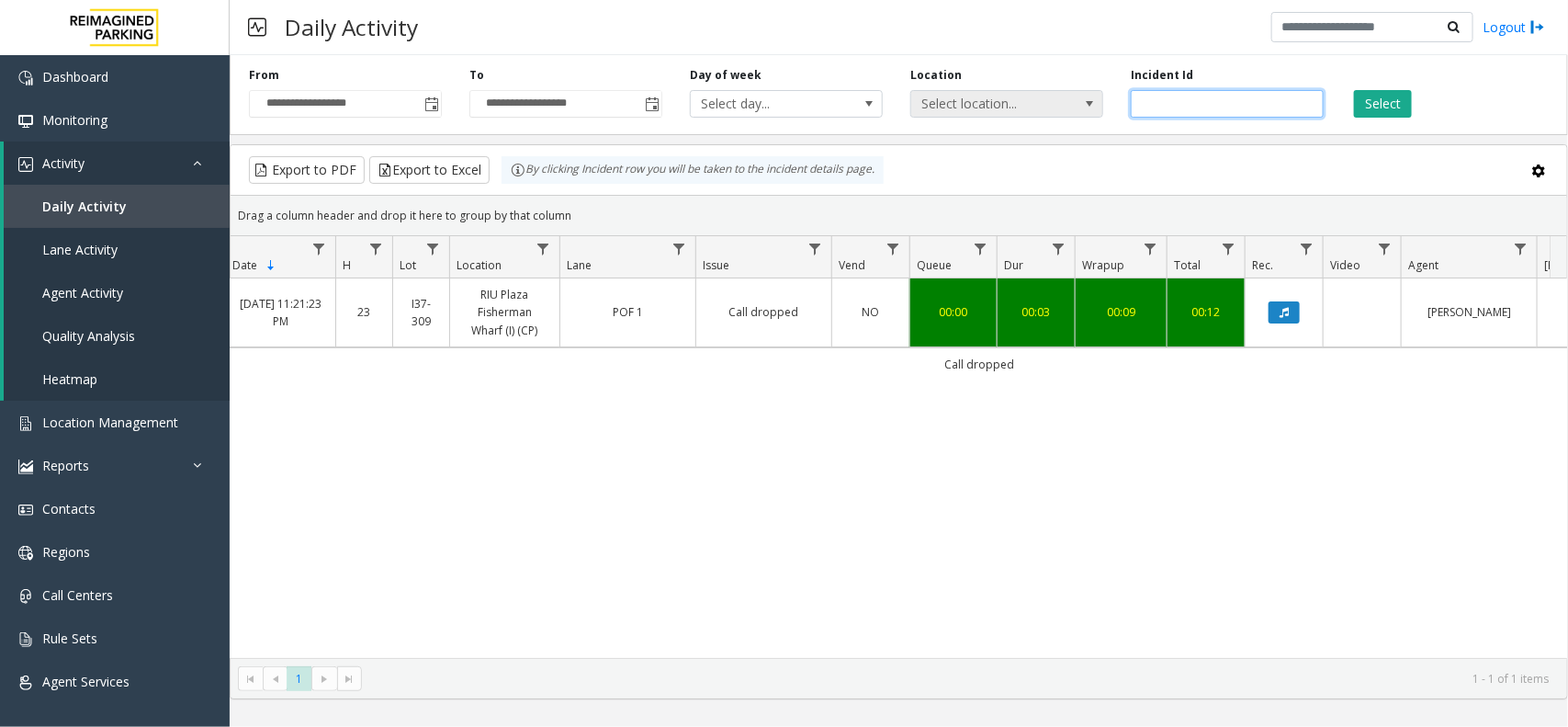drag, startPoint x: 1226, startPoint y: 108, endPoint x: 1043, endPoint y: 99, distance: 183.2212 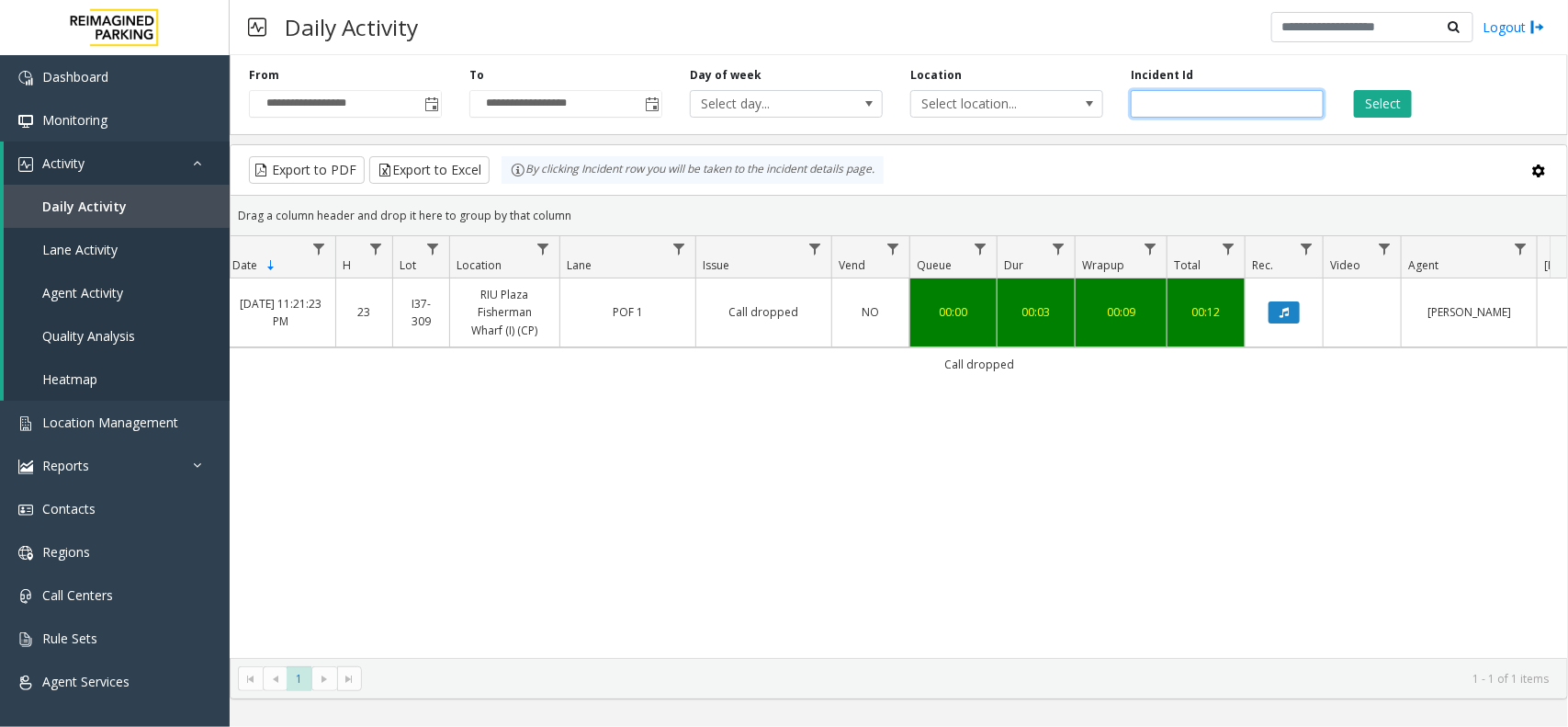 paste on "*******" 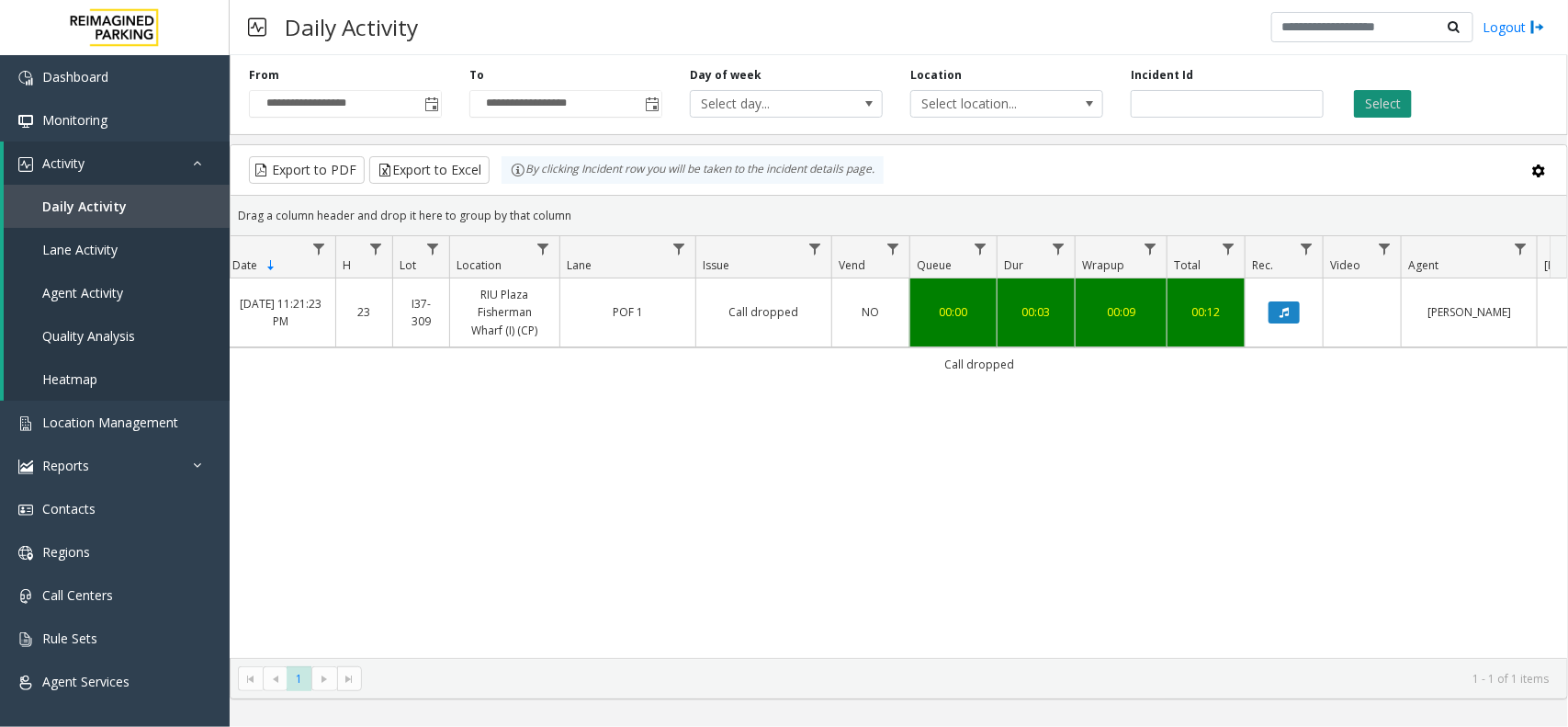 click on "Select" 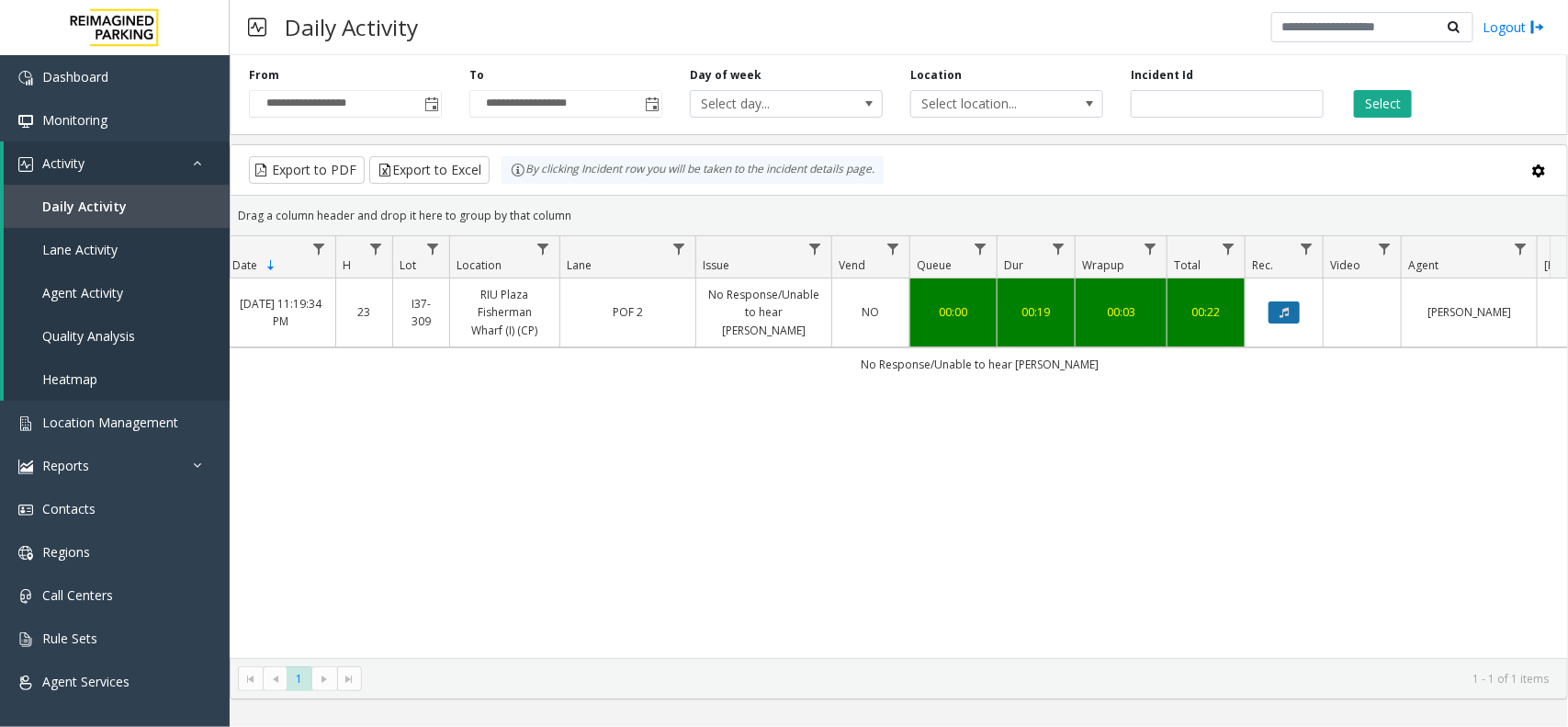 click 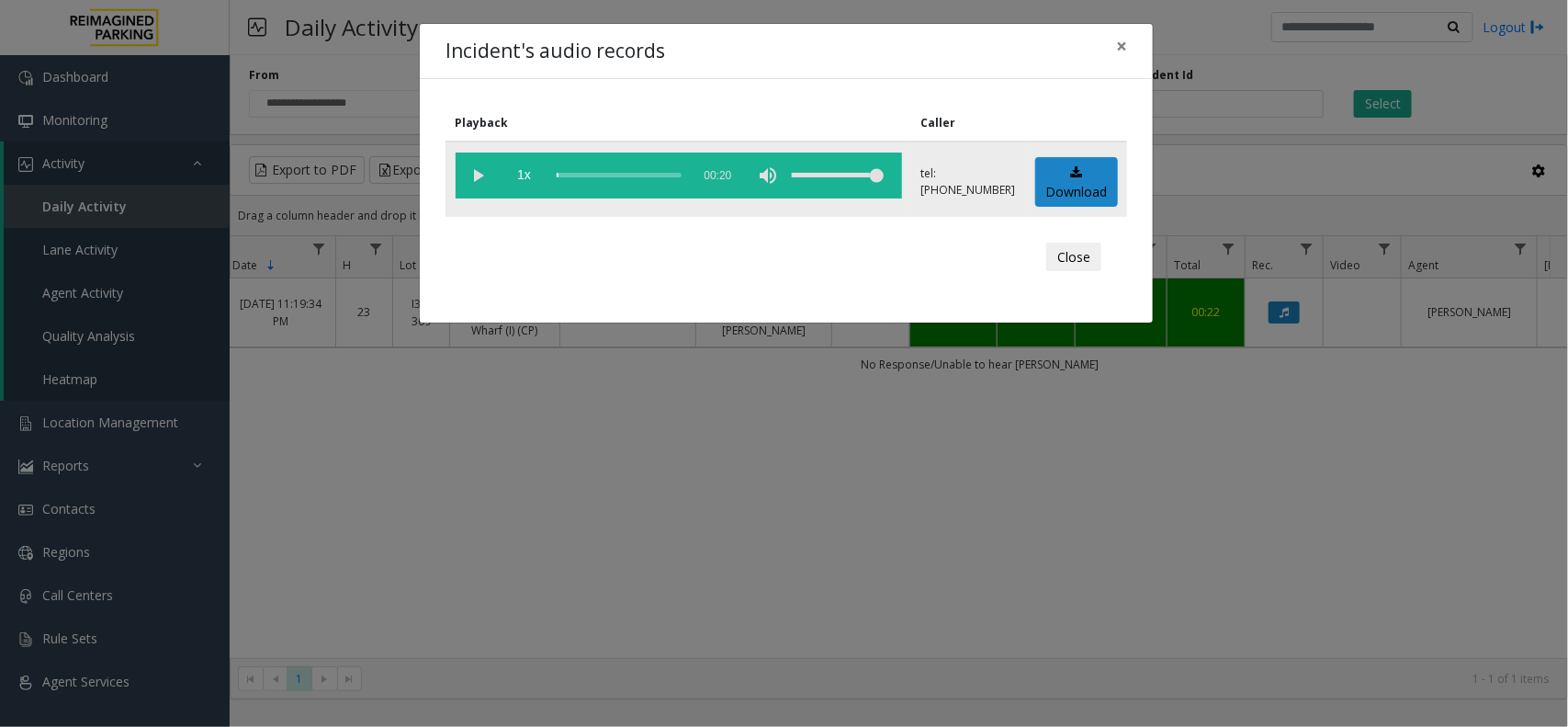 click 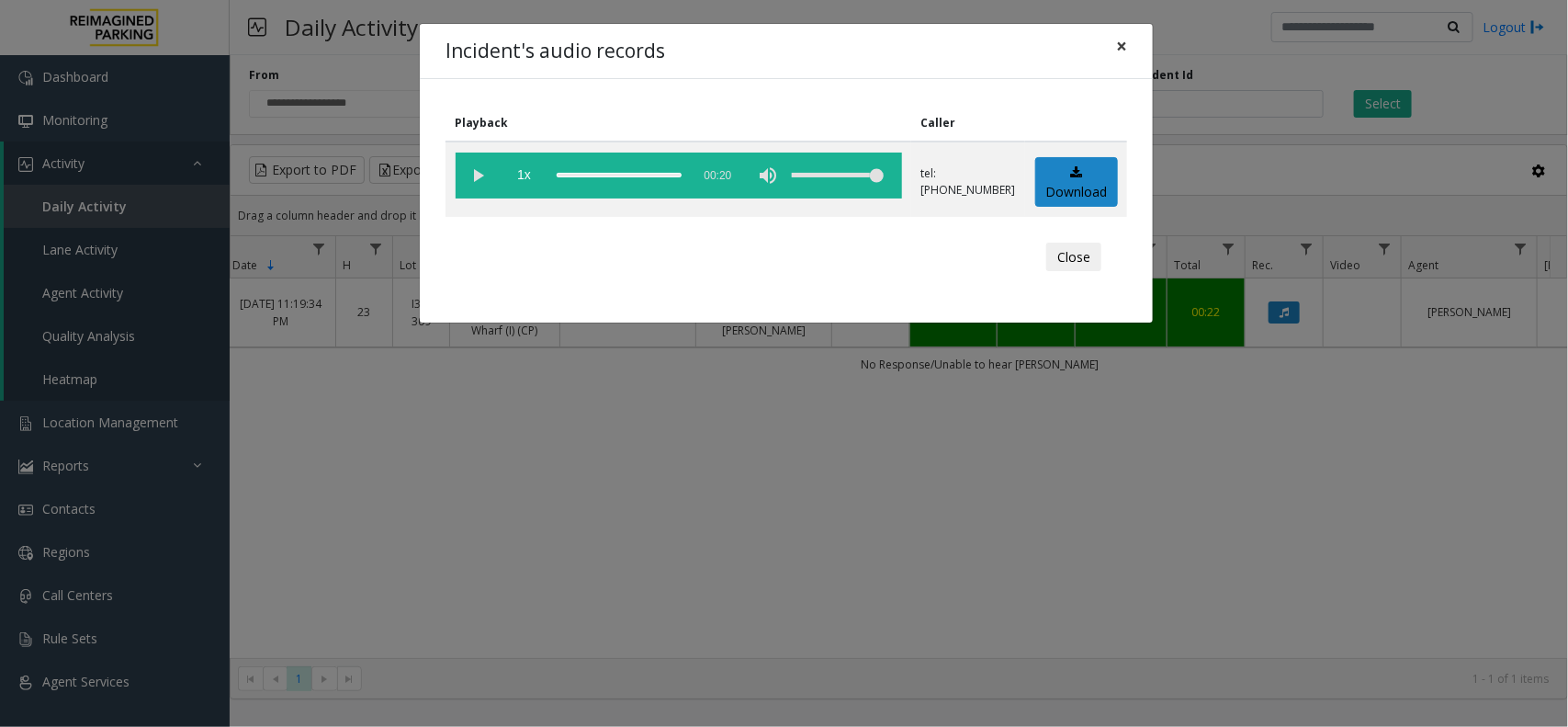 click on "×" 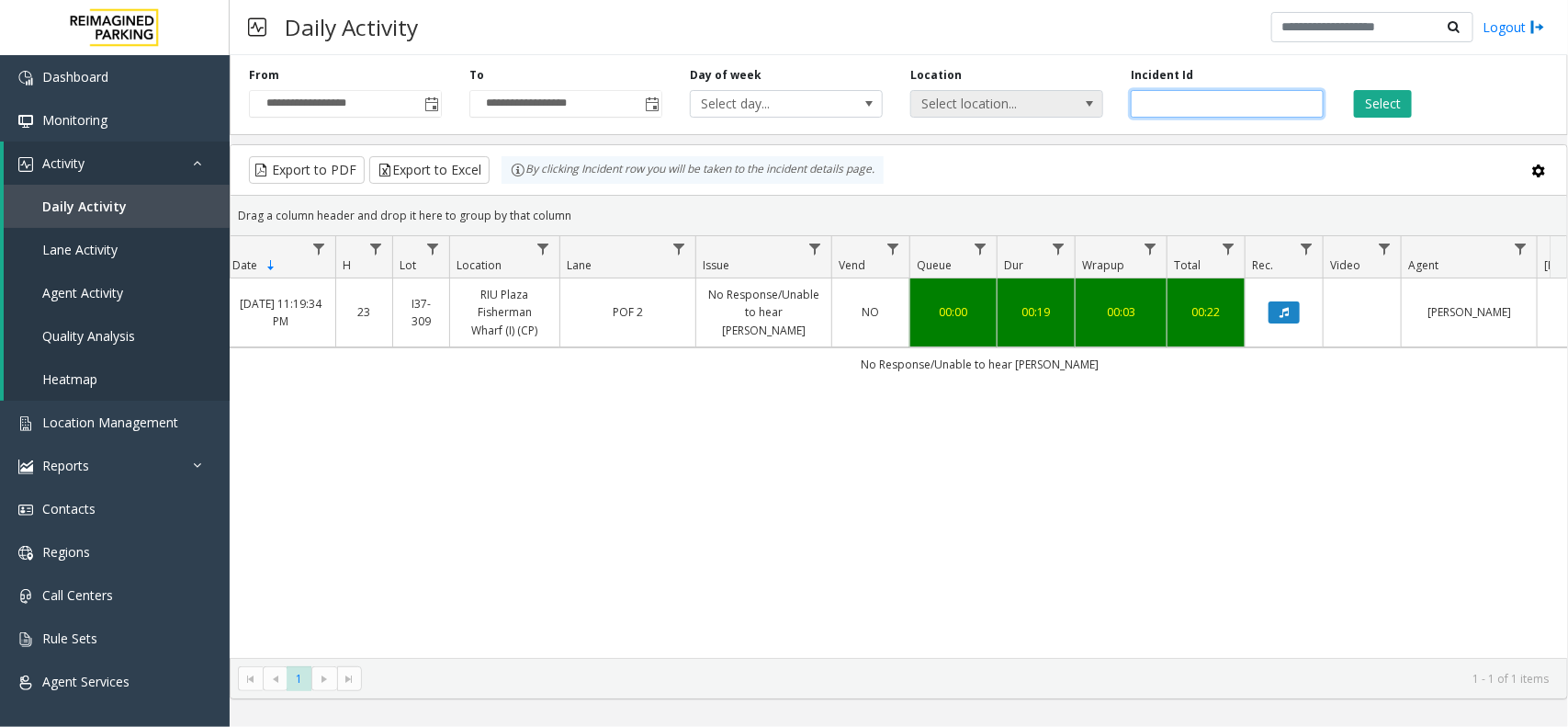 drag, startPoint x: 1229, startPoint y: 103, endPoint x: 979, endPoint y: 102, distance: 250.002 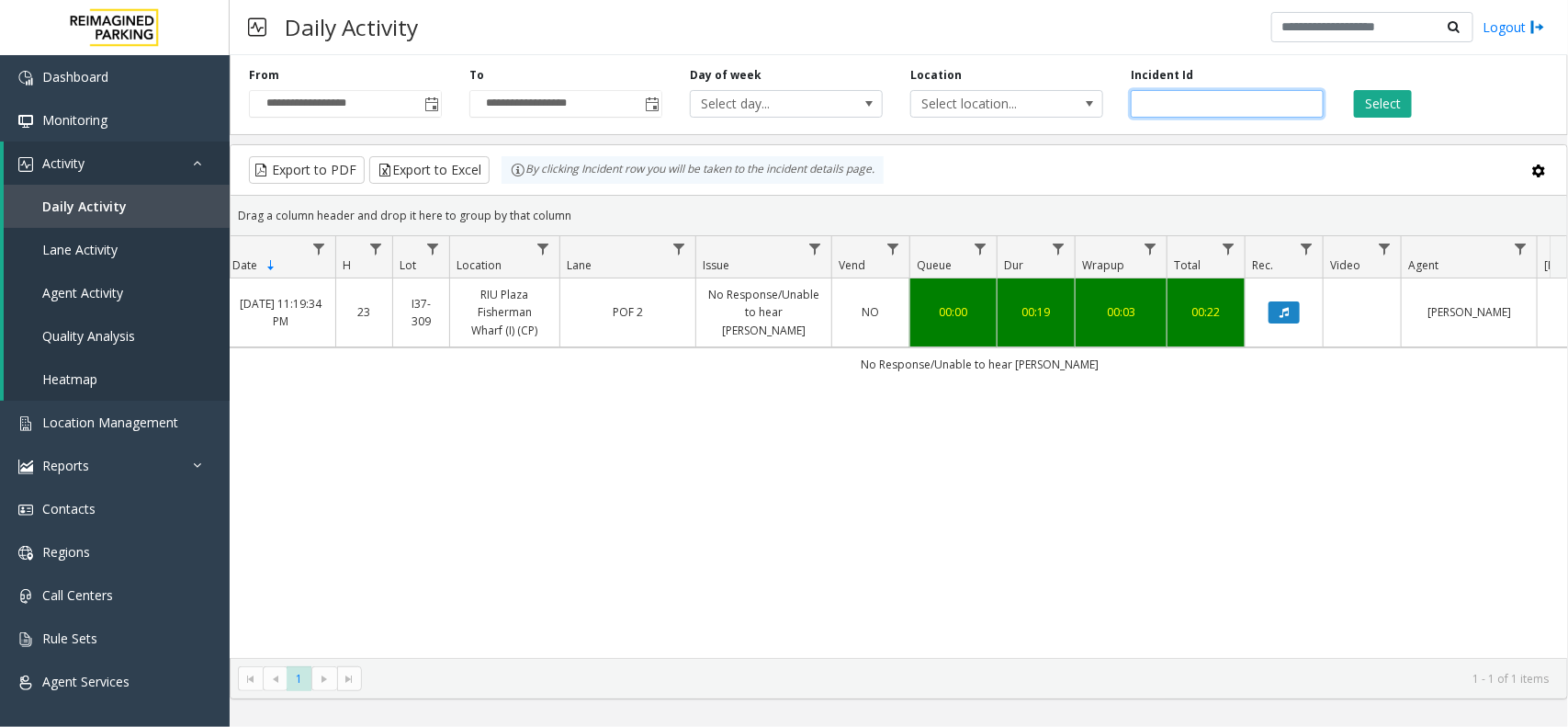 paste 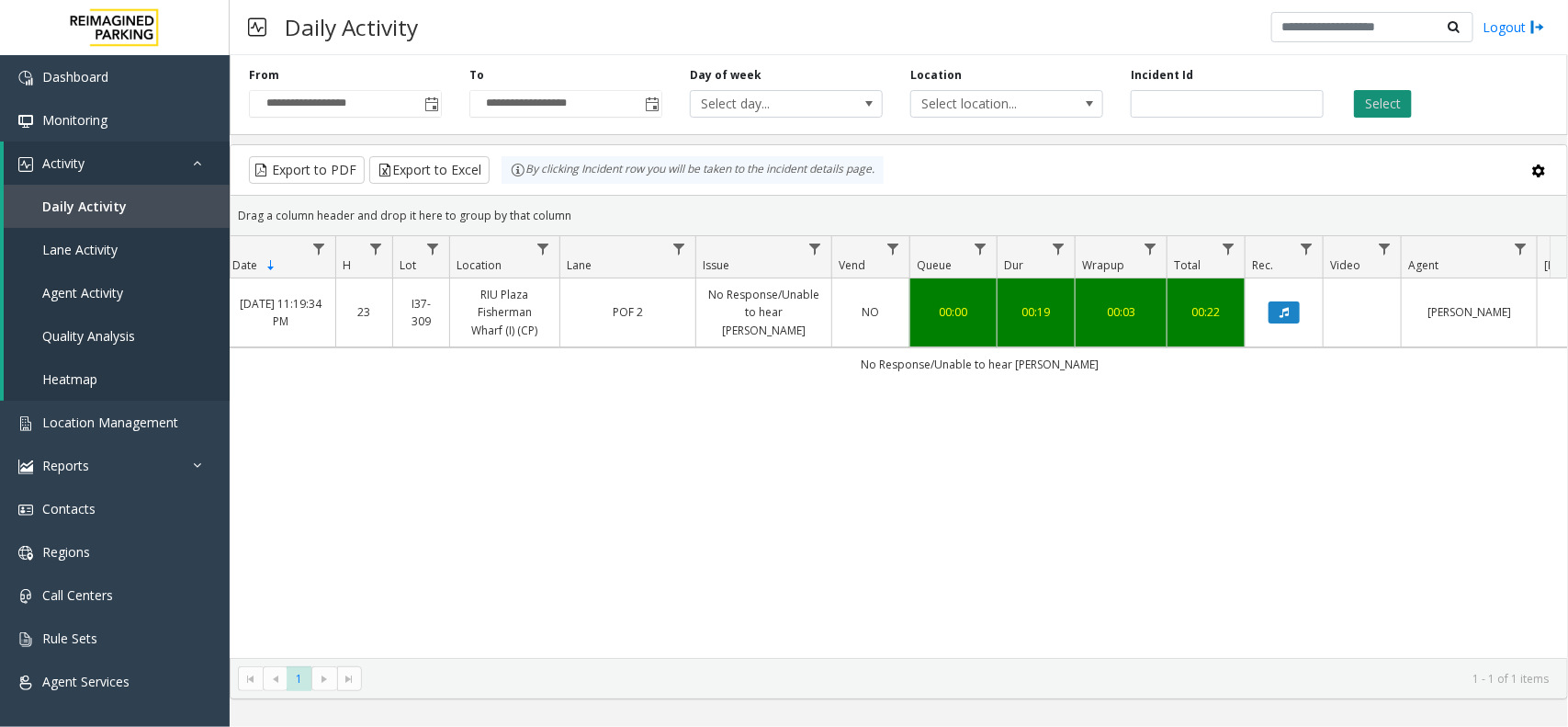 click on "Select" 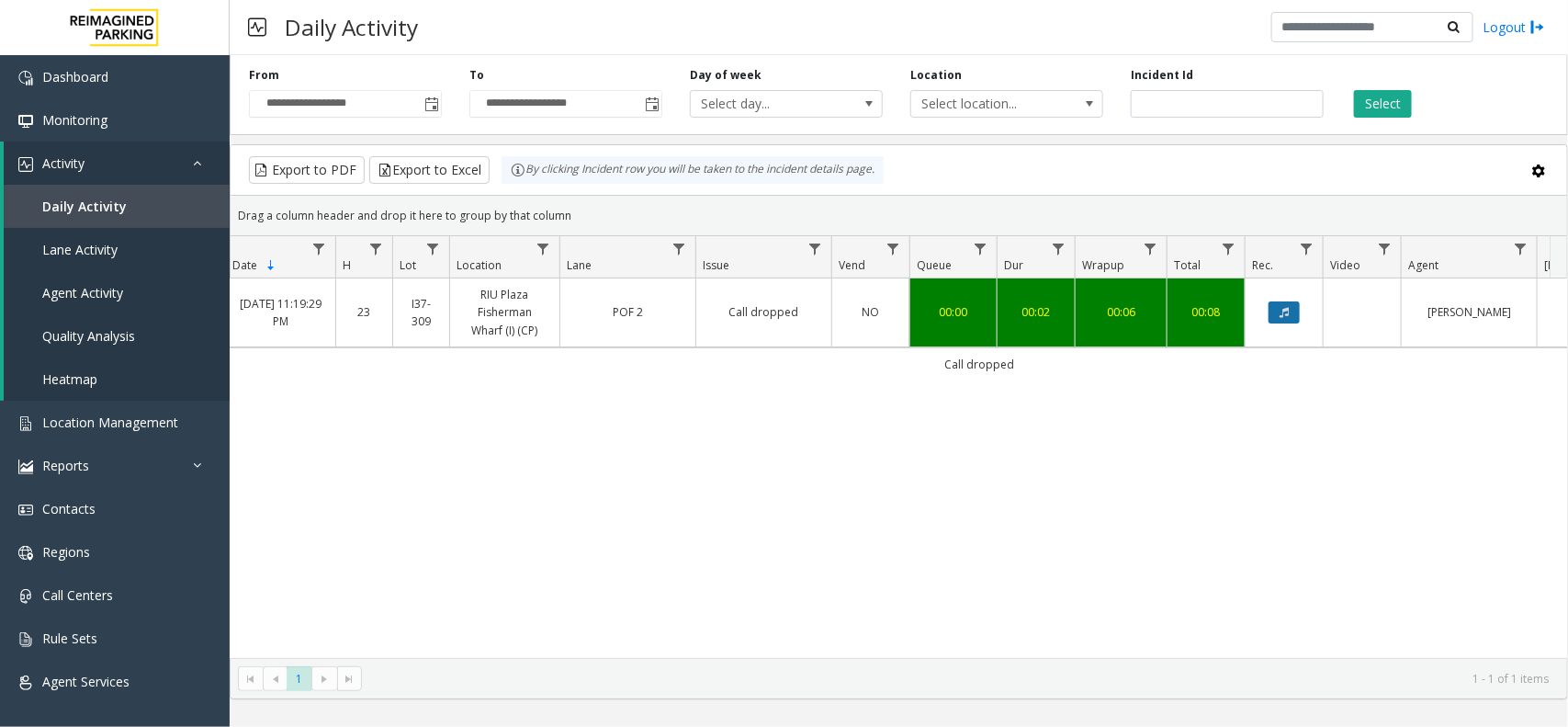 click 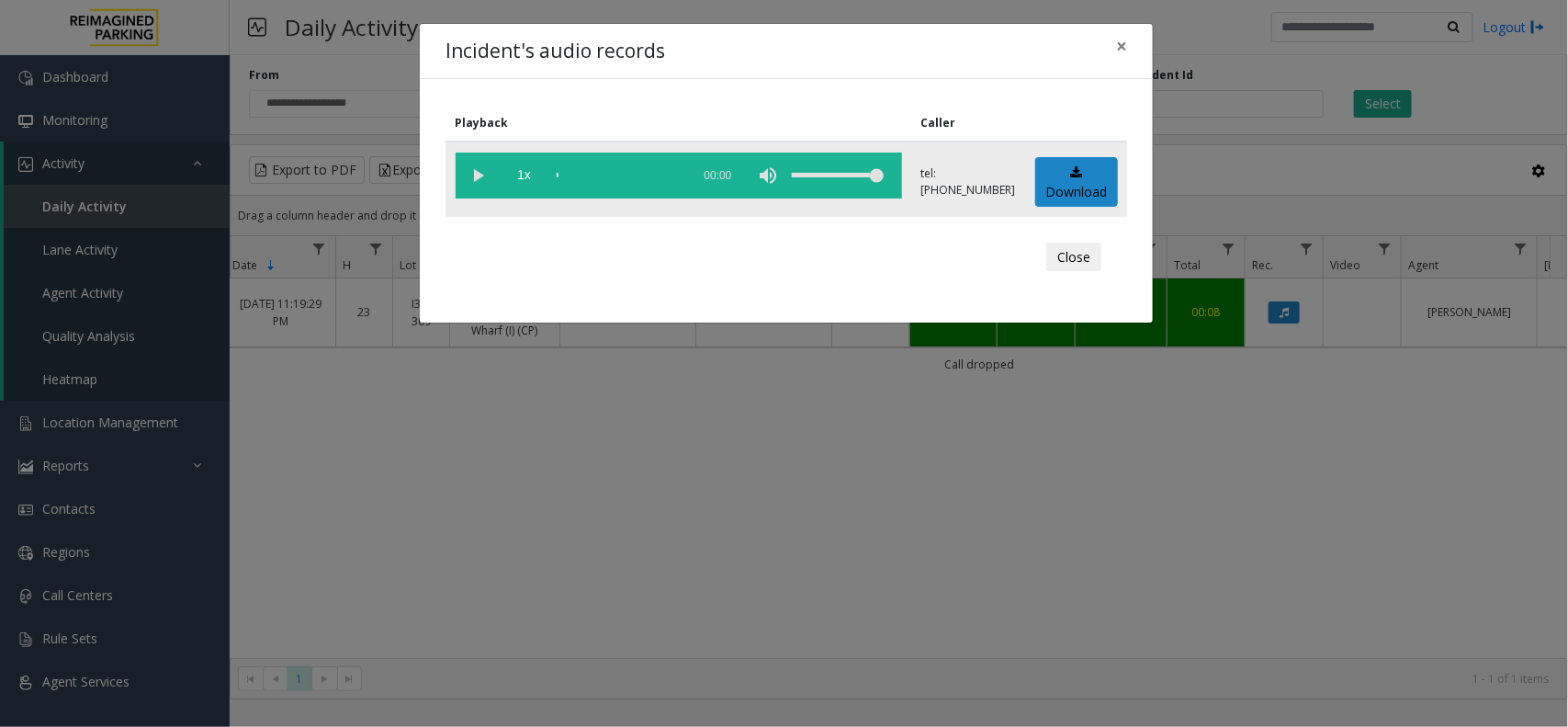 click 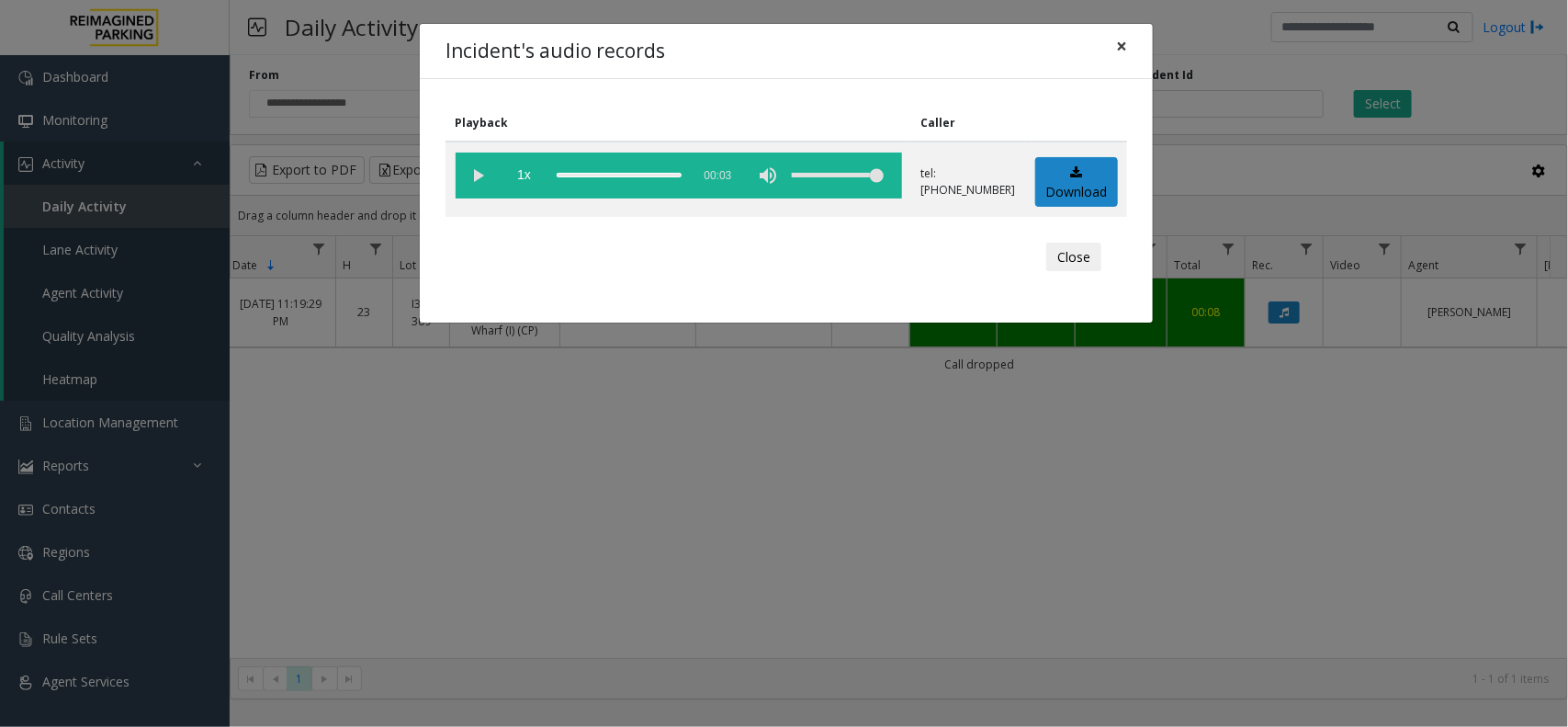 click on "×" 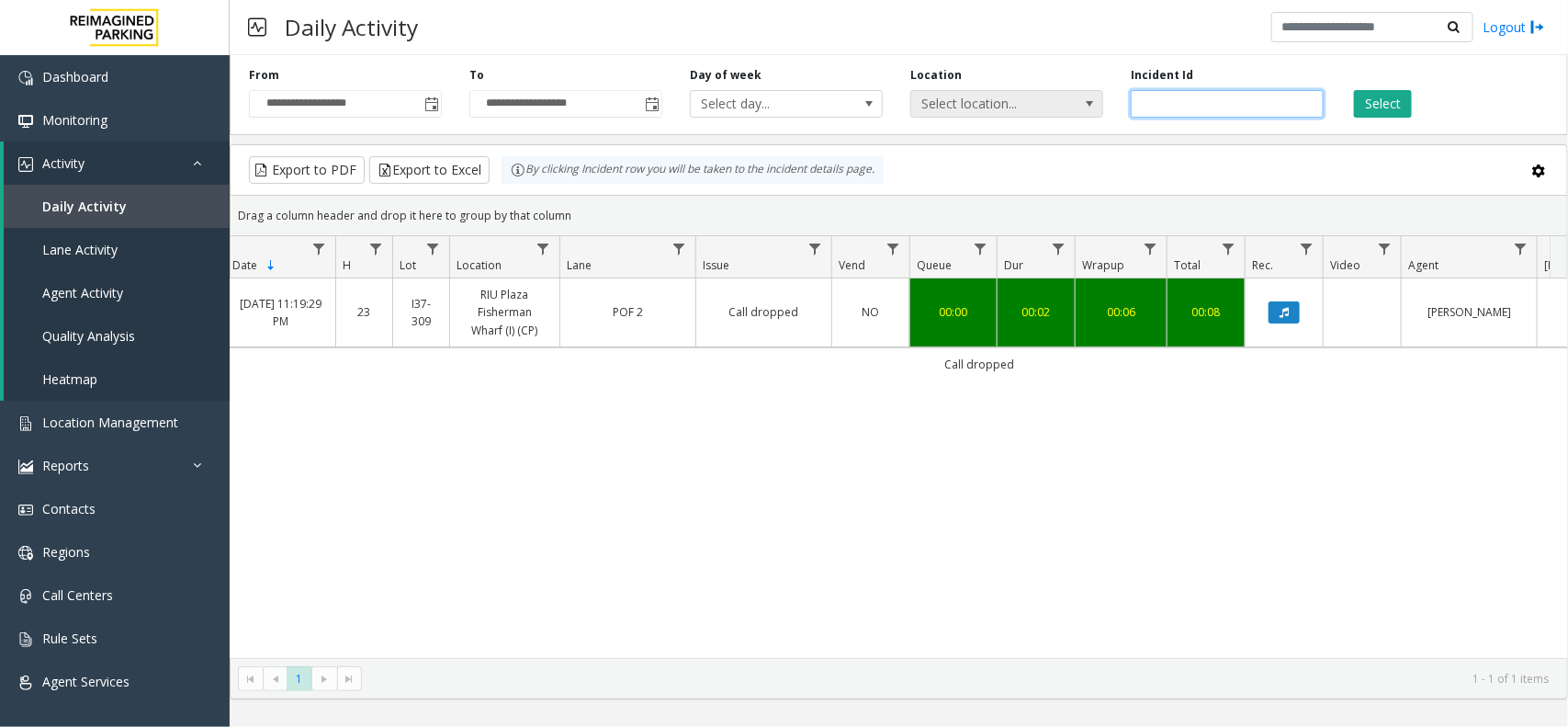 drag, startPoint x: 1232, startPoint y: 102, endPoint x: 1044, endPoint y: 103, distance: 188.00266 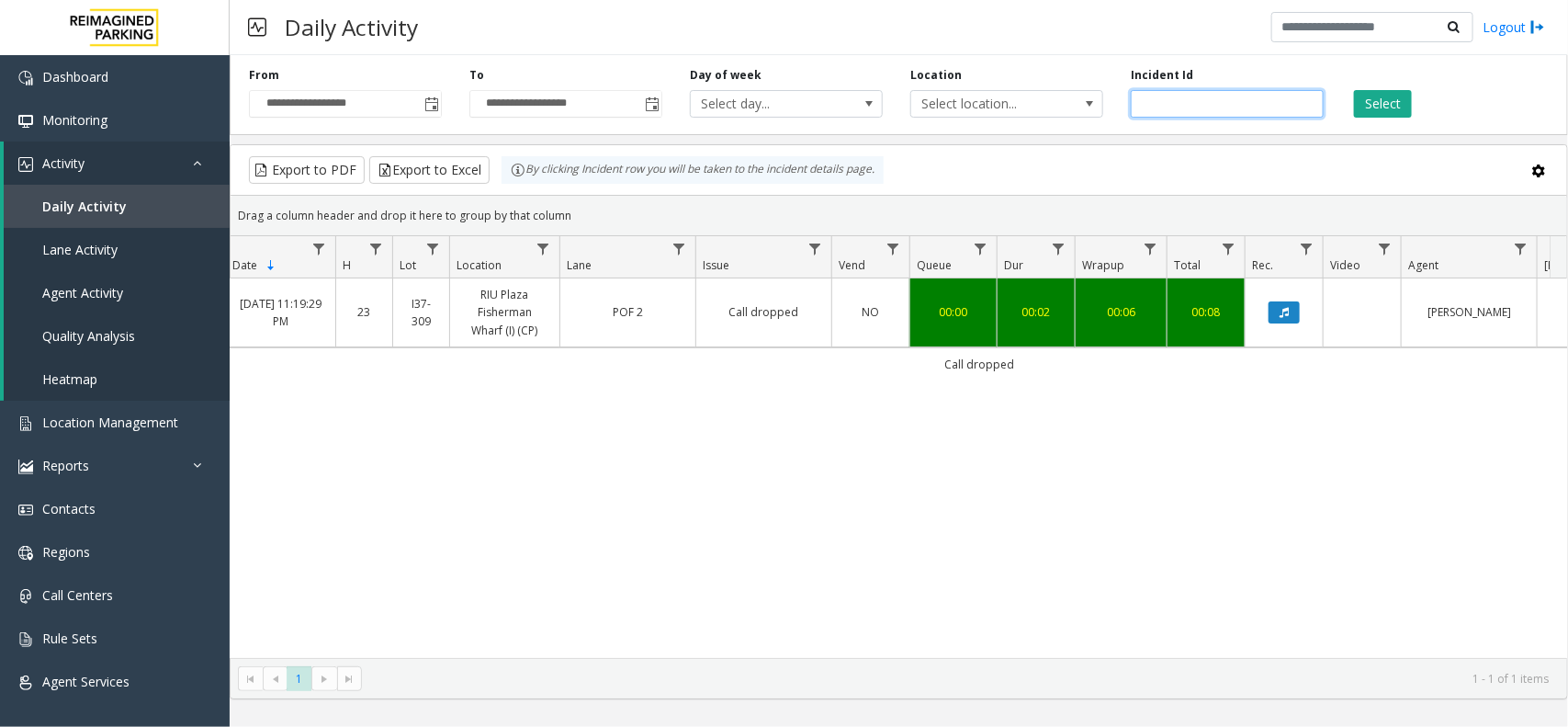paste 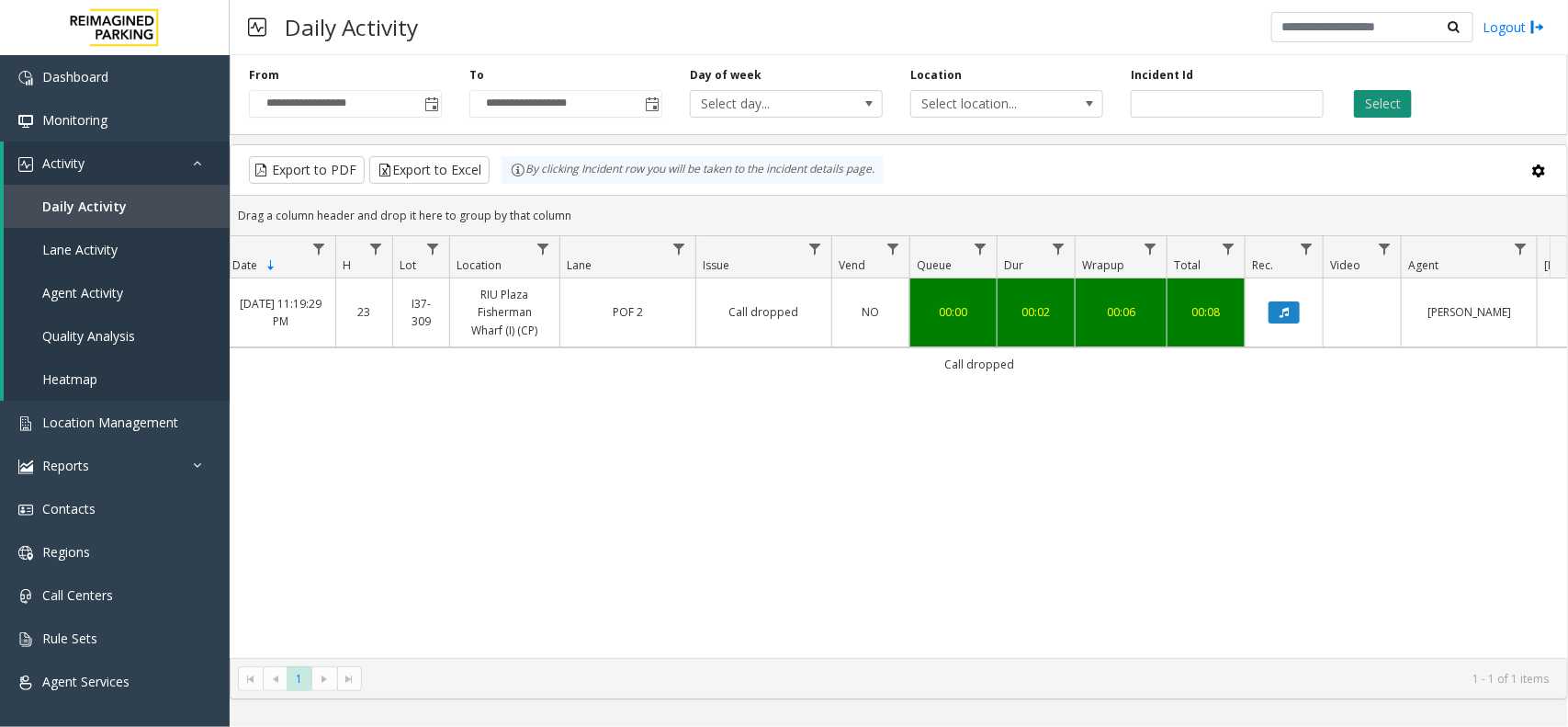 click on "Select" 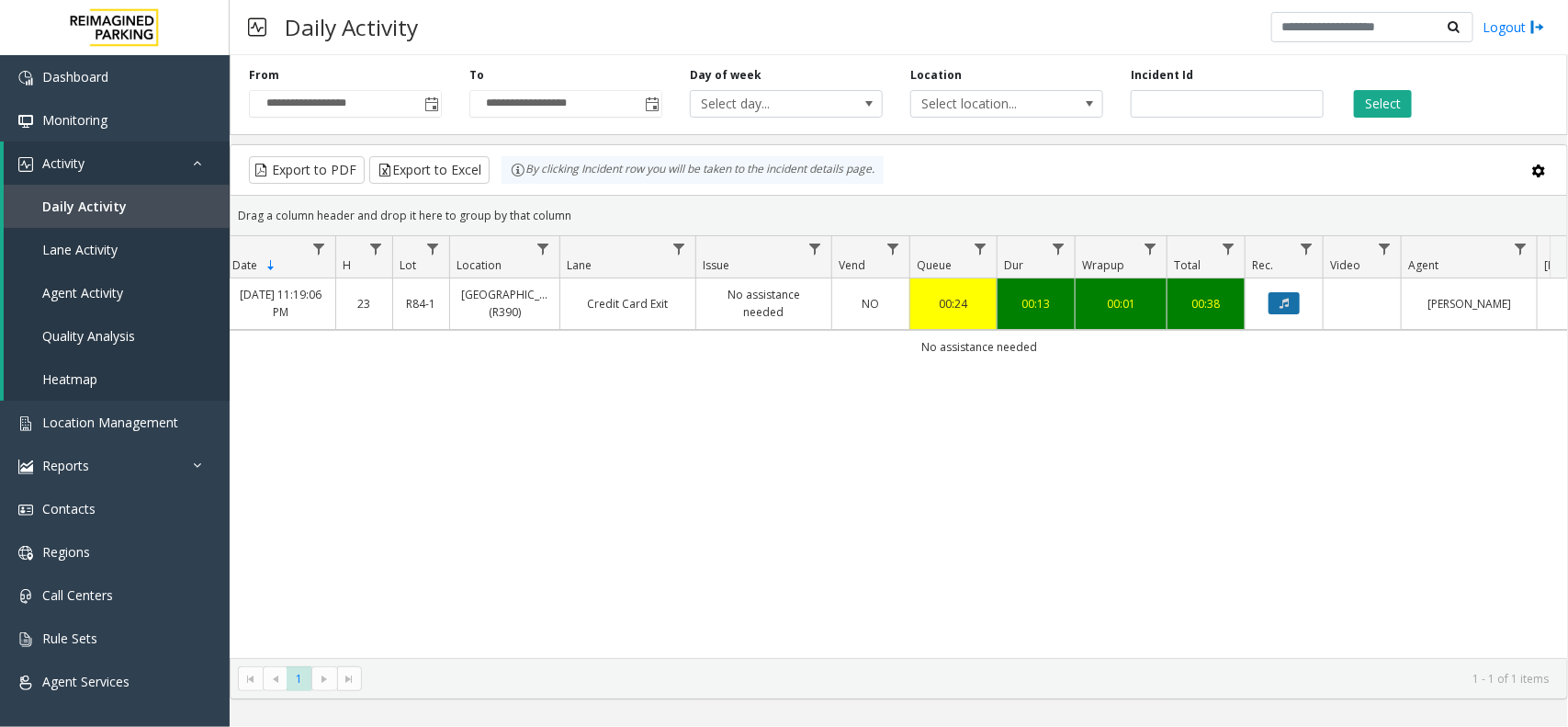 click 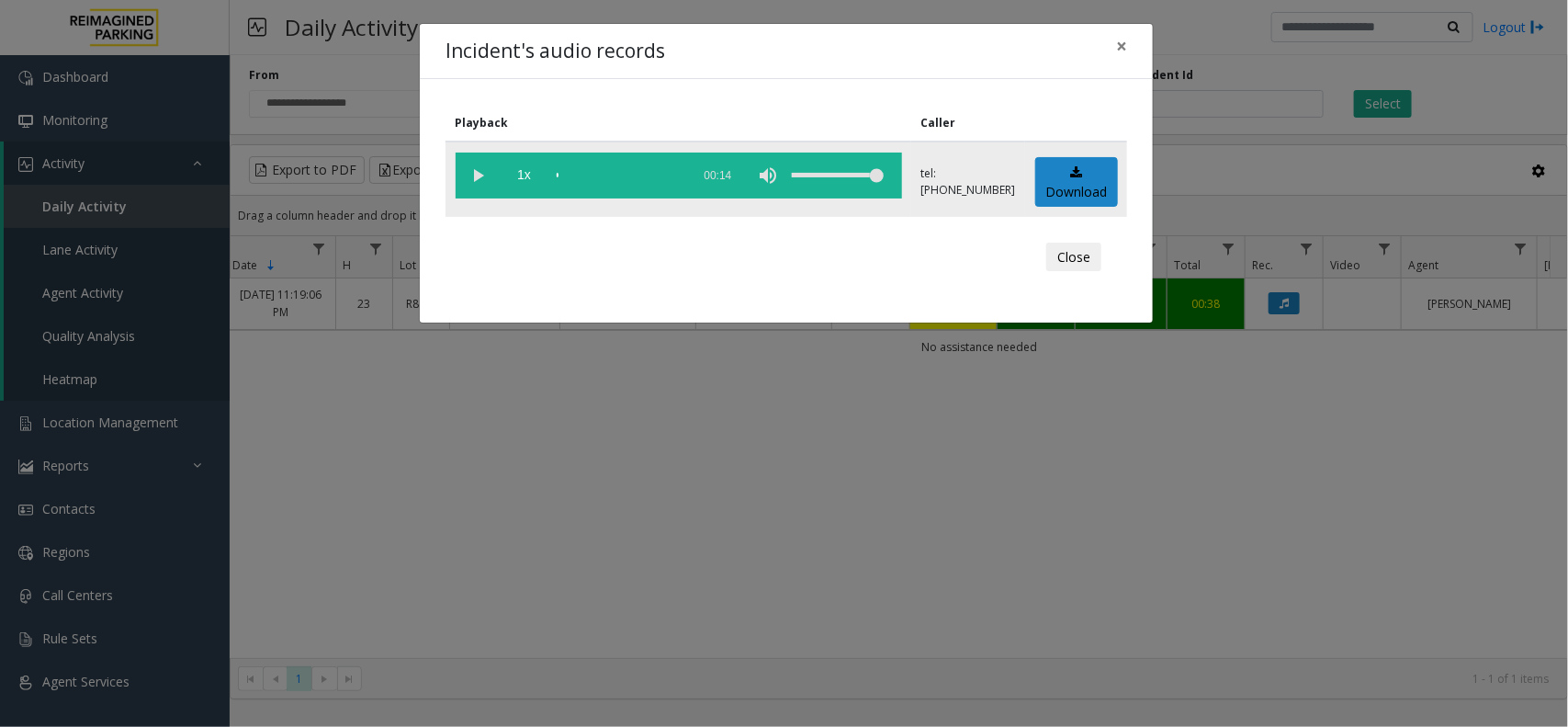 click 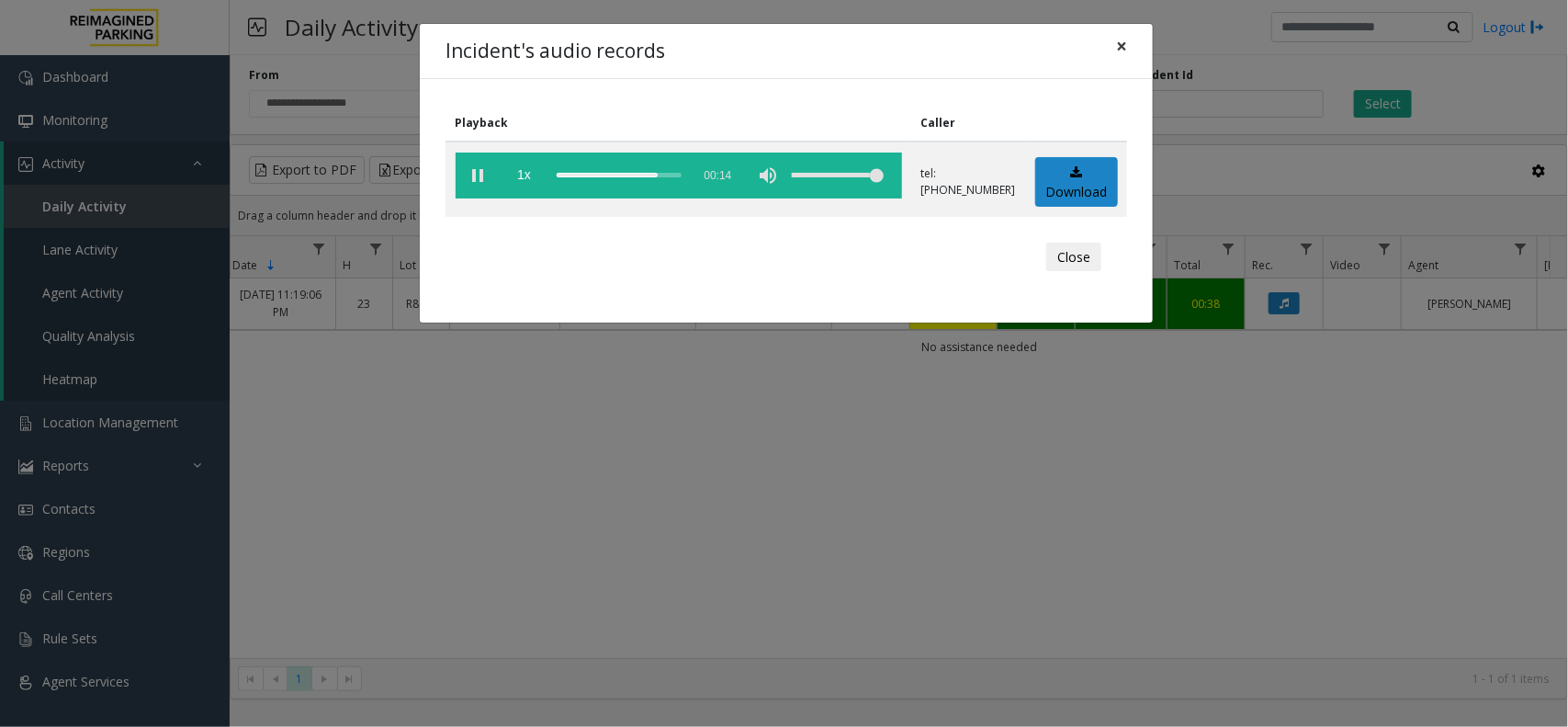 click on "×" 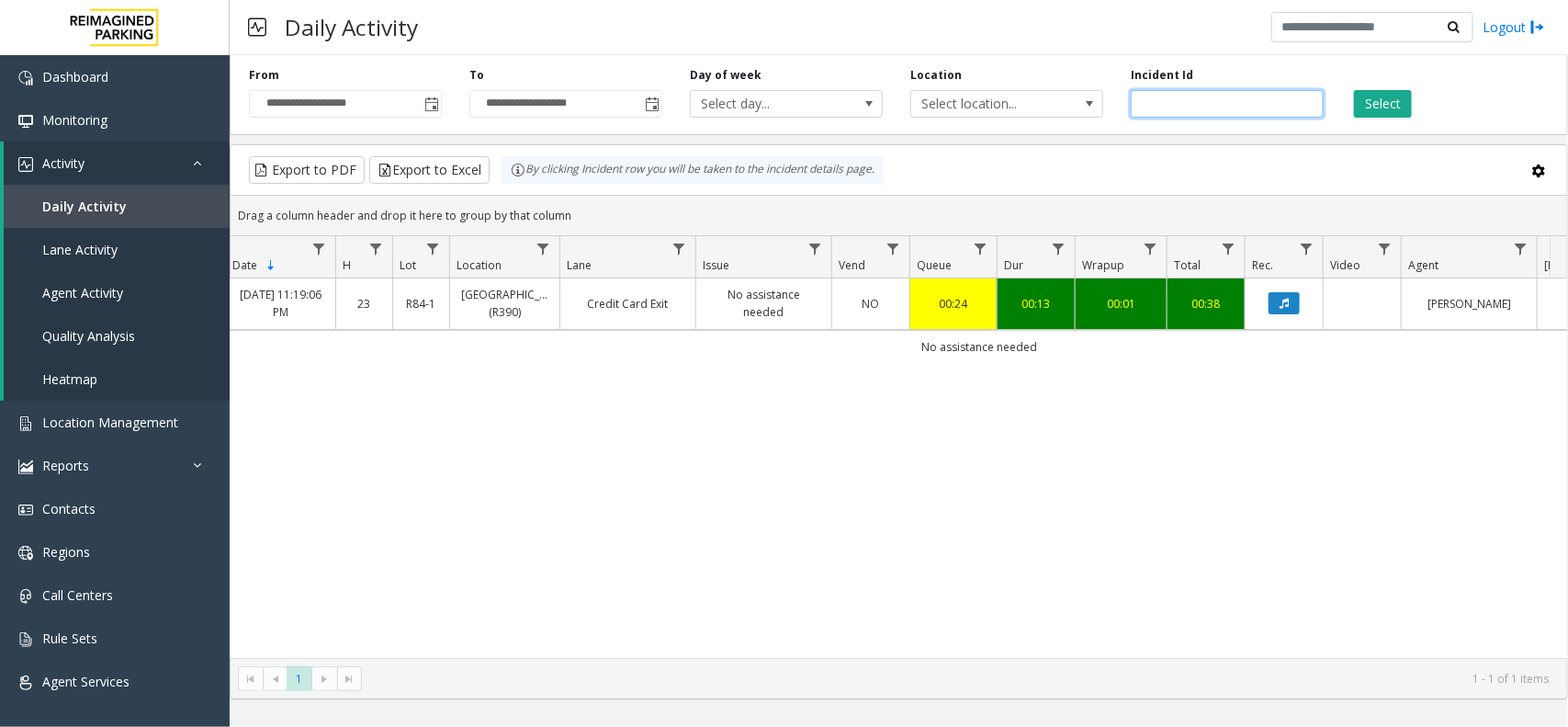 drag, startPoint x: 1211, startPoint y: 103, endPoint x: 1123, endPoint y: 104, distance: 88.005682 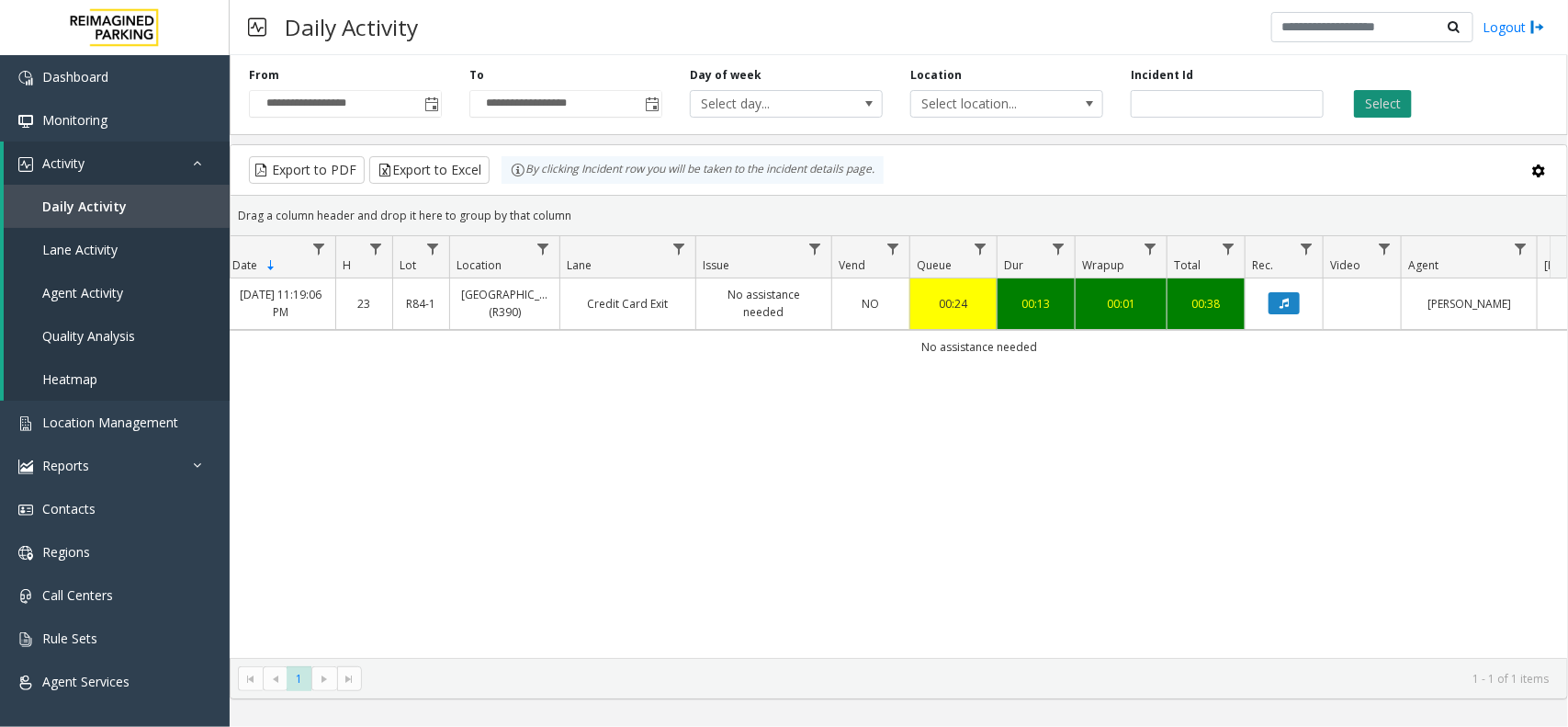 click on "Select" 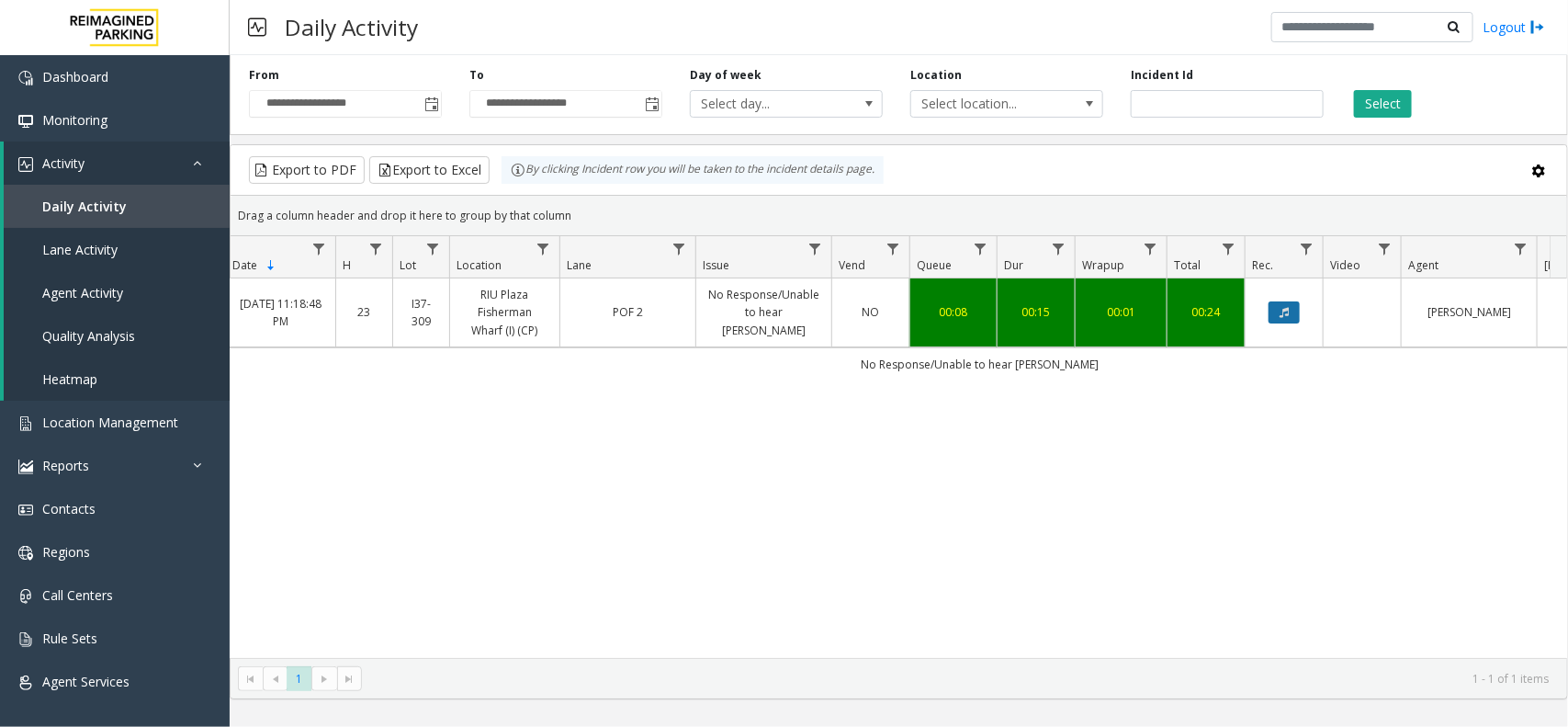 click 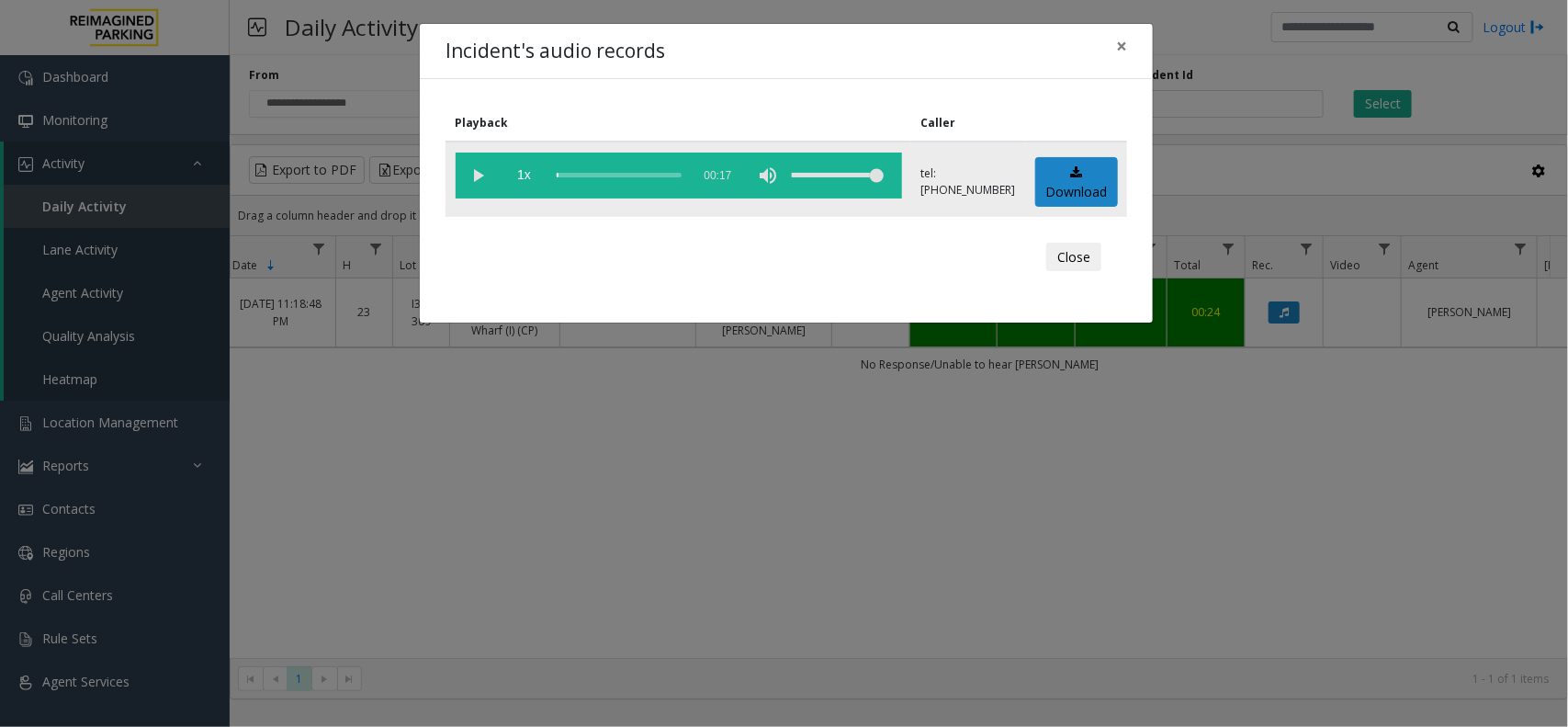 click 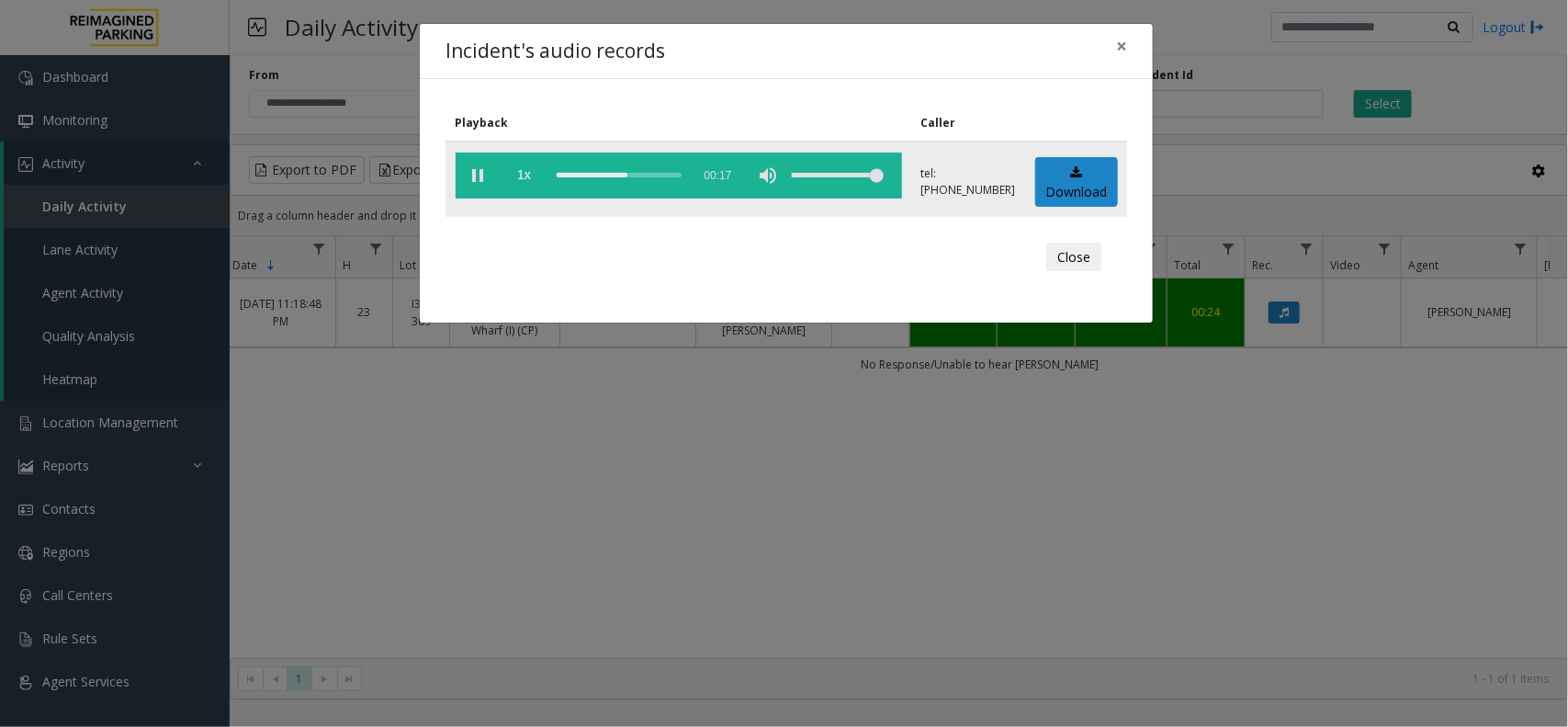 click 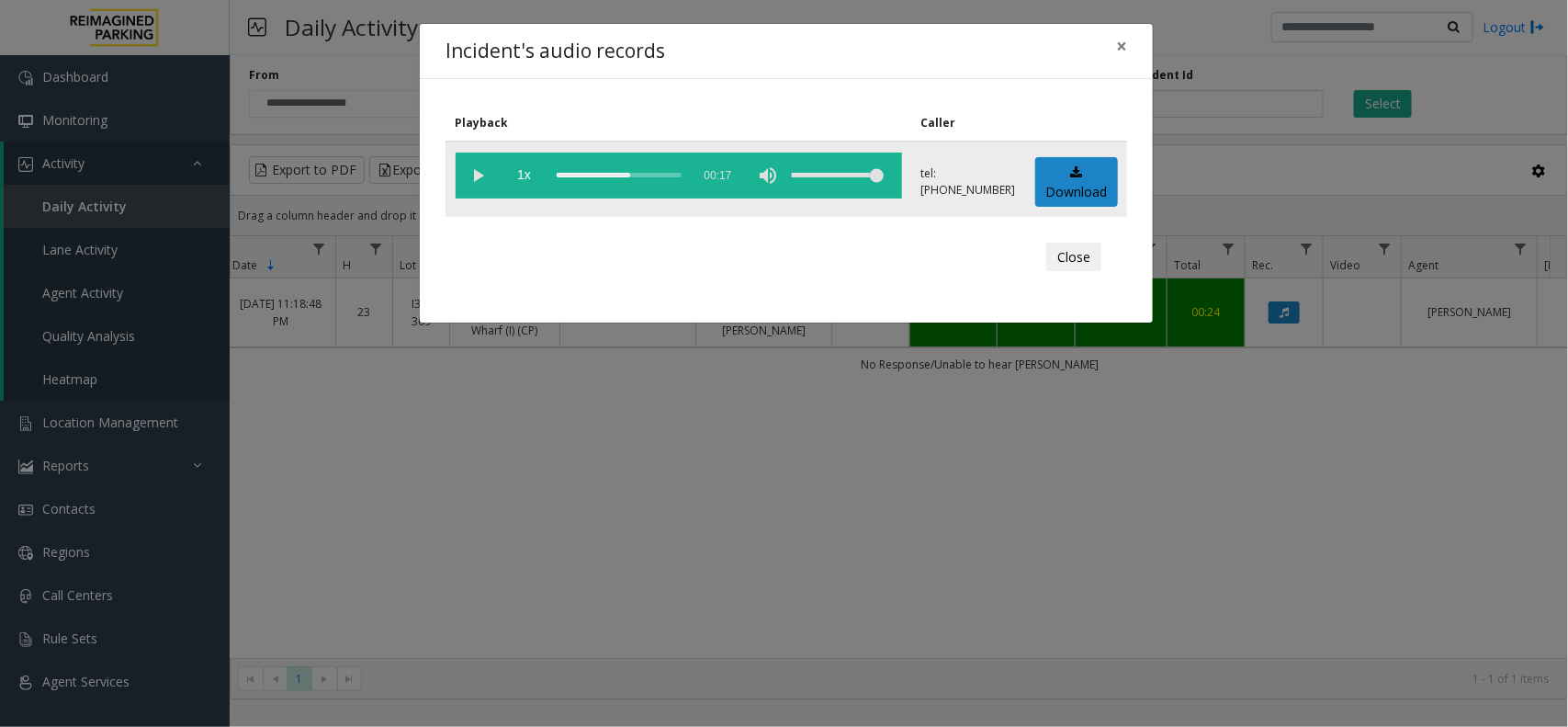 click 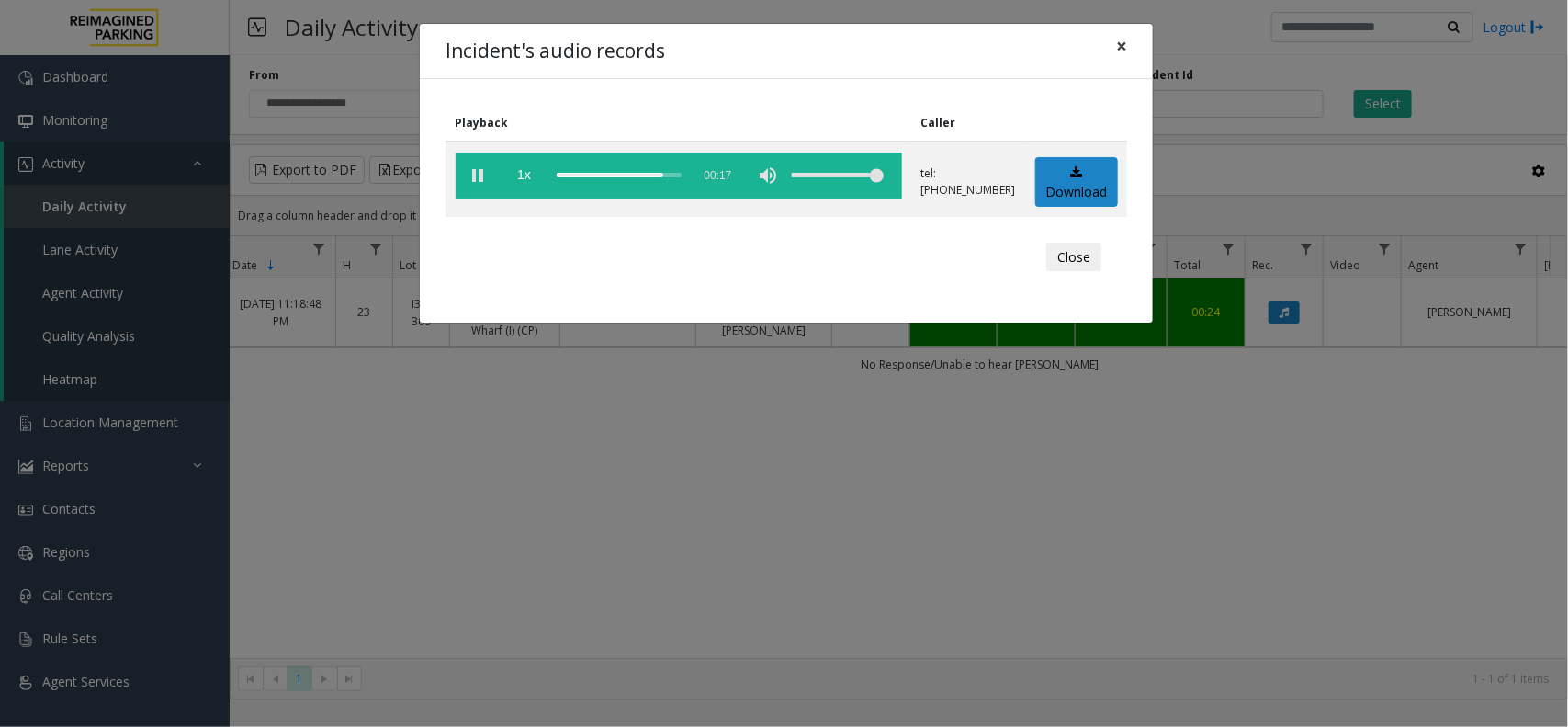 click on "×" 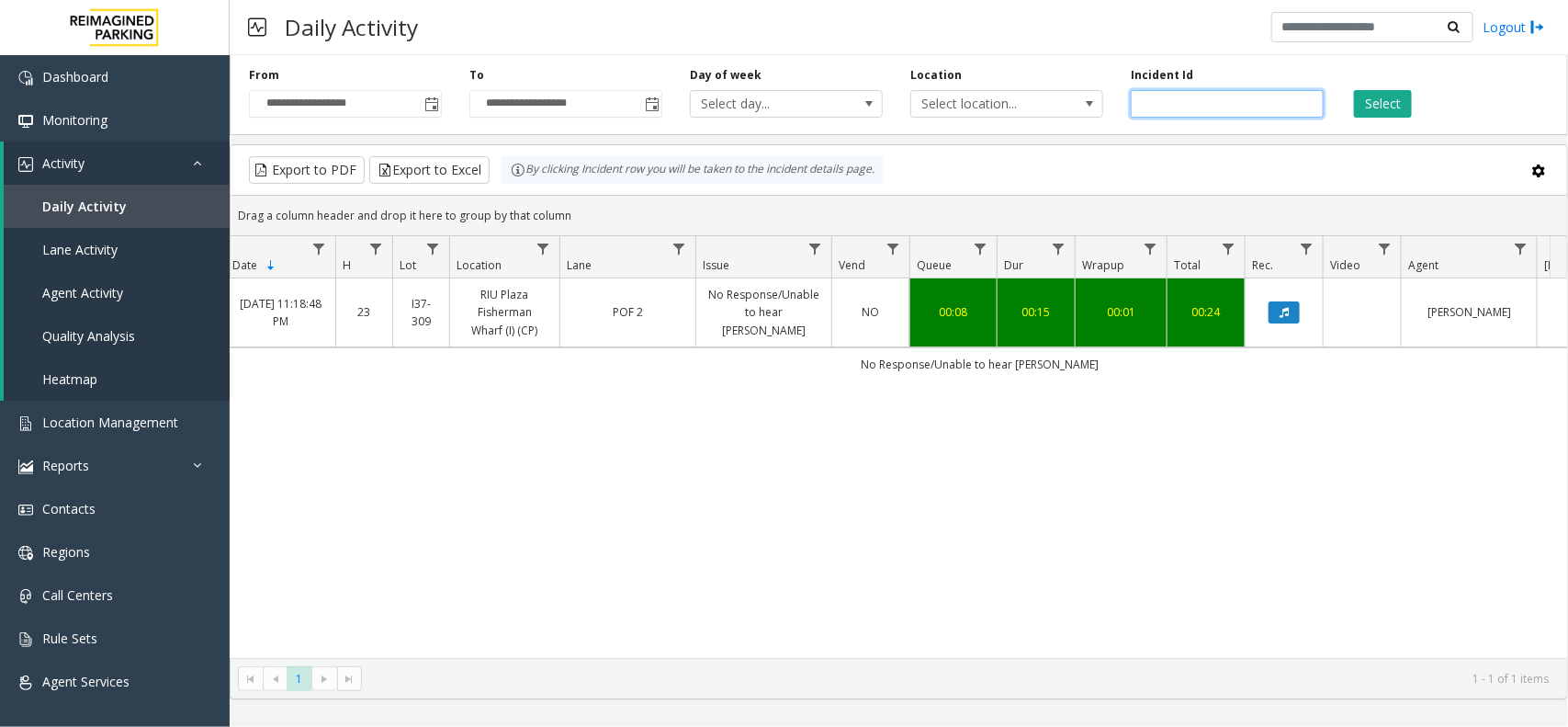 drag, startPoint x: 1224, startPoint y: 104, endPoint x: 1112, endPoint y: 107, distance: 112.04017 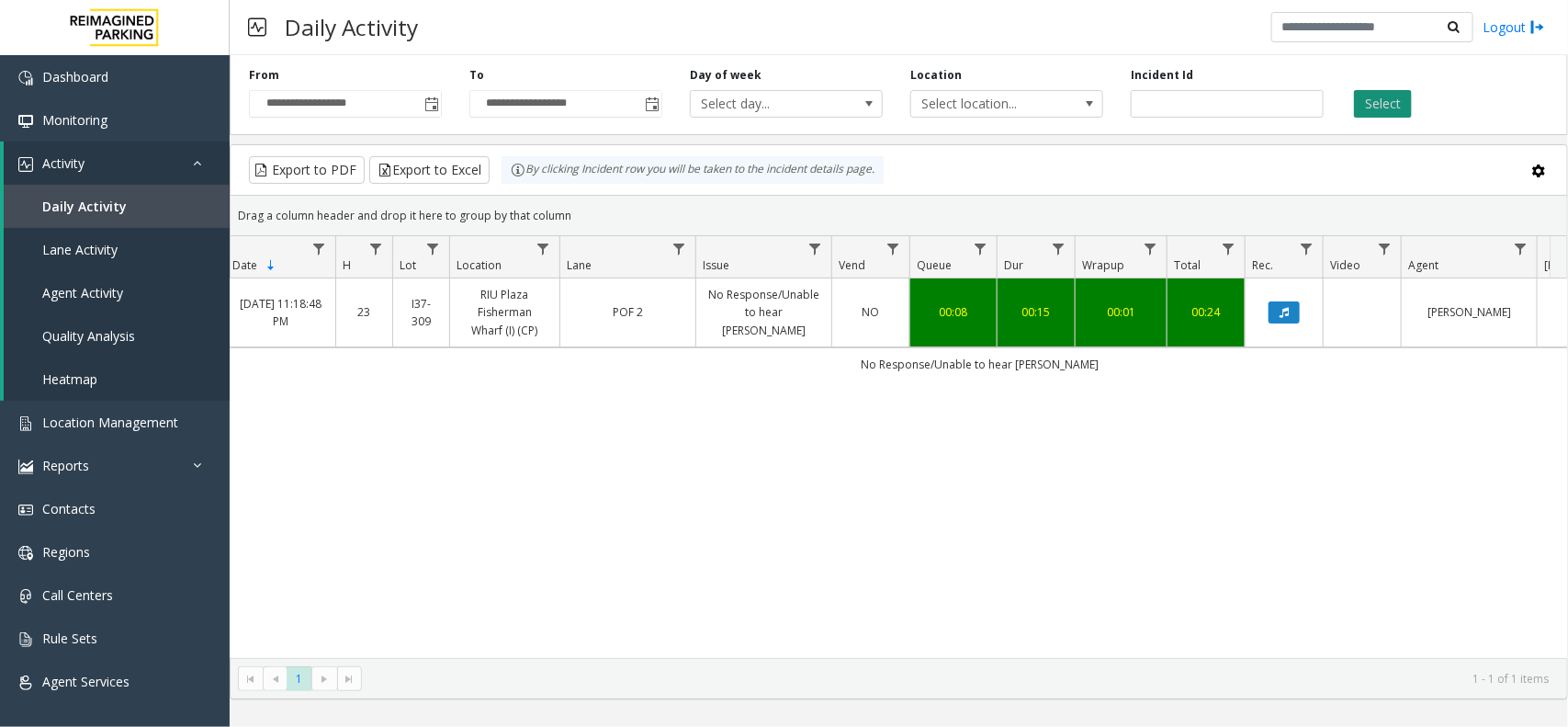 click on "Select" 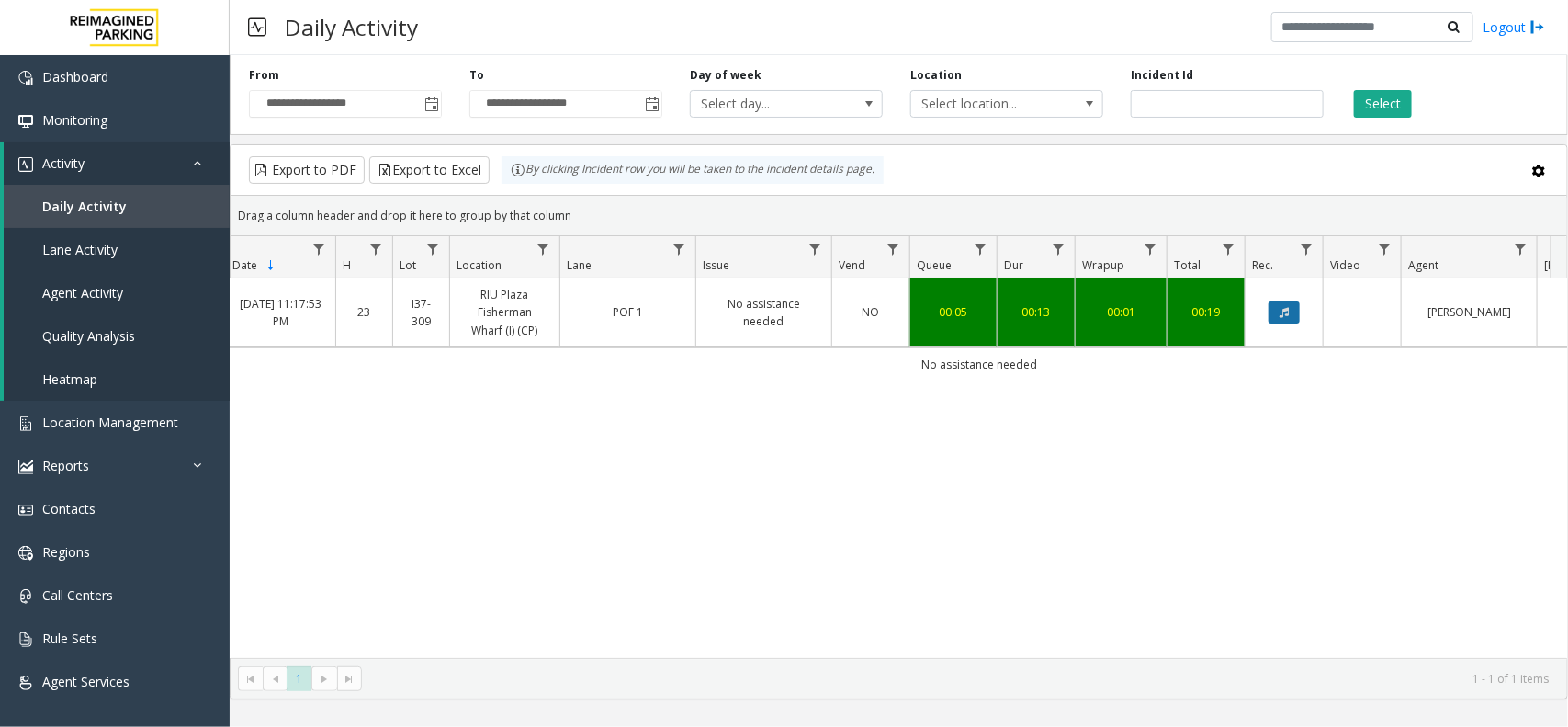 click 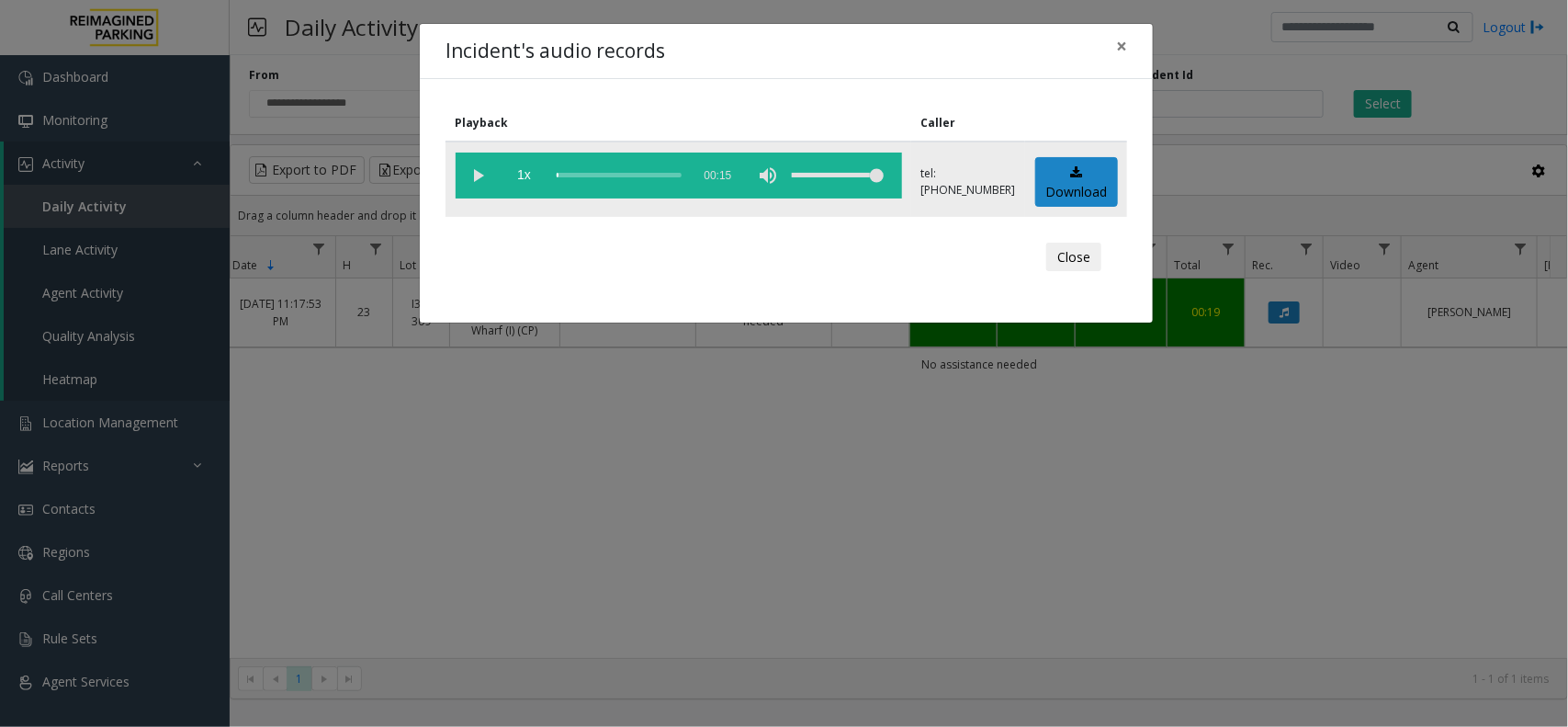 click 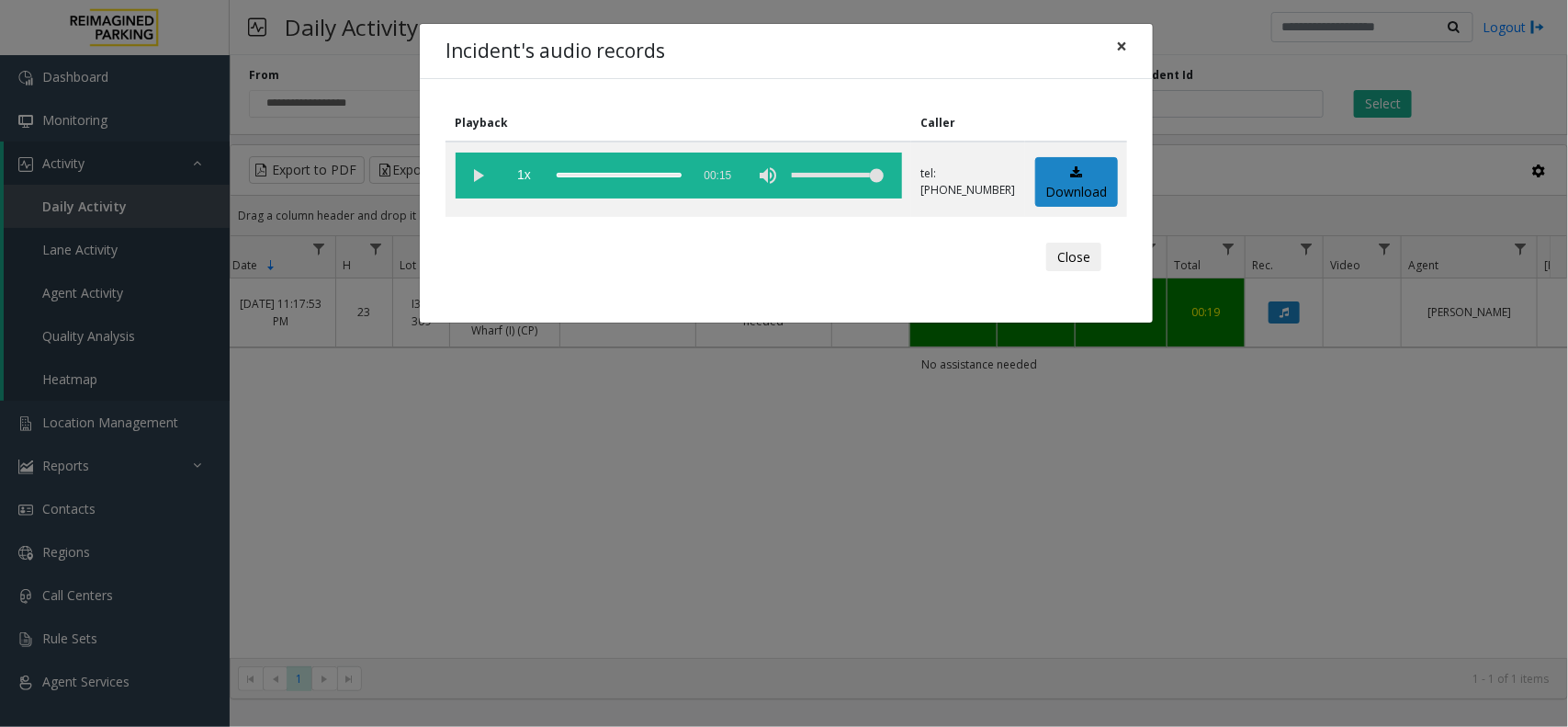 click on "×" 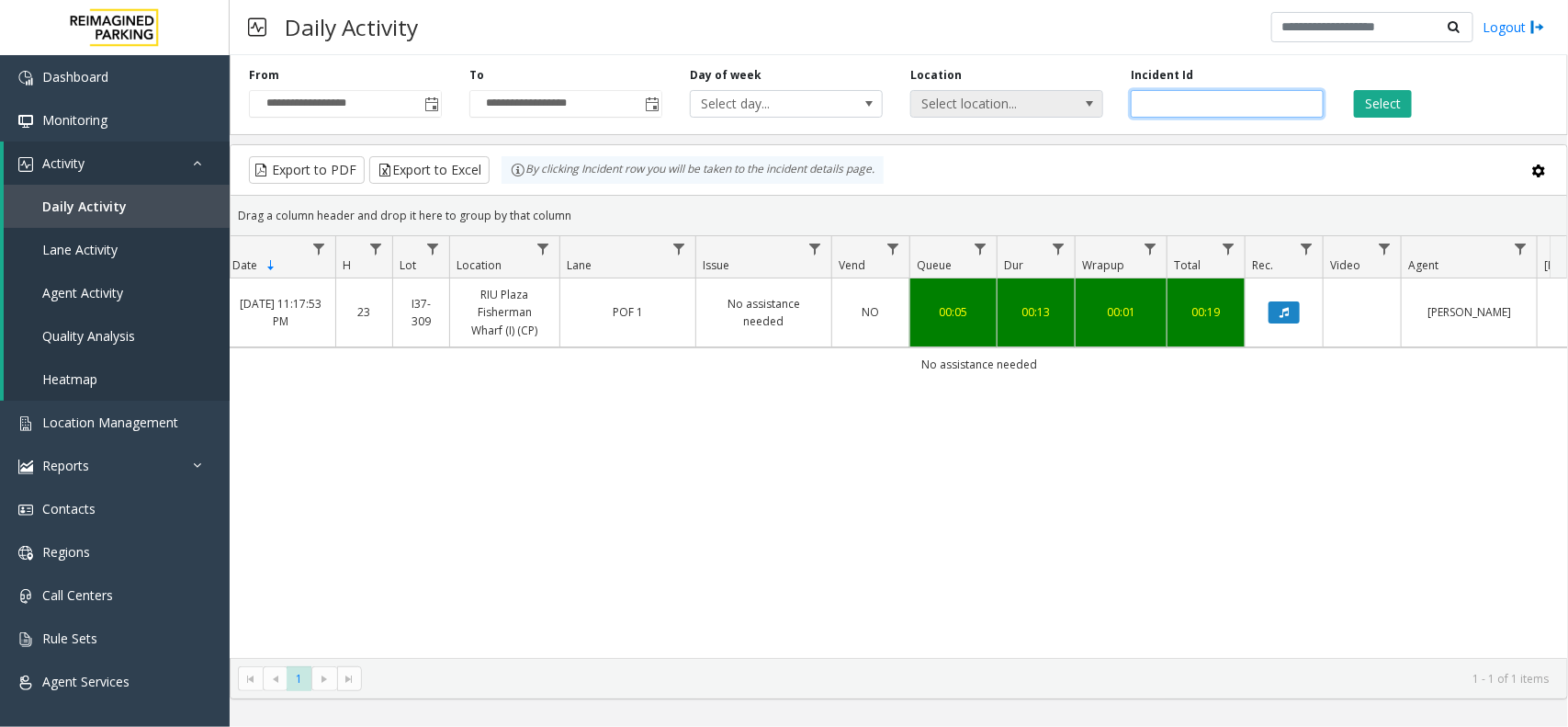 drag, startPoint x: 1227, startPoint y: 104, endPoint x: 1077, endPoint y: 104, distance: 150 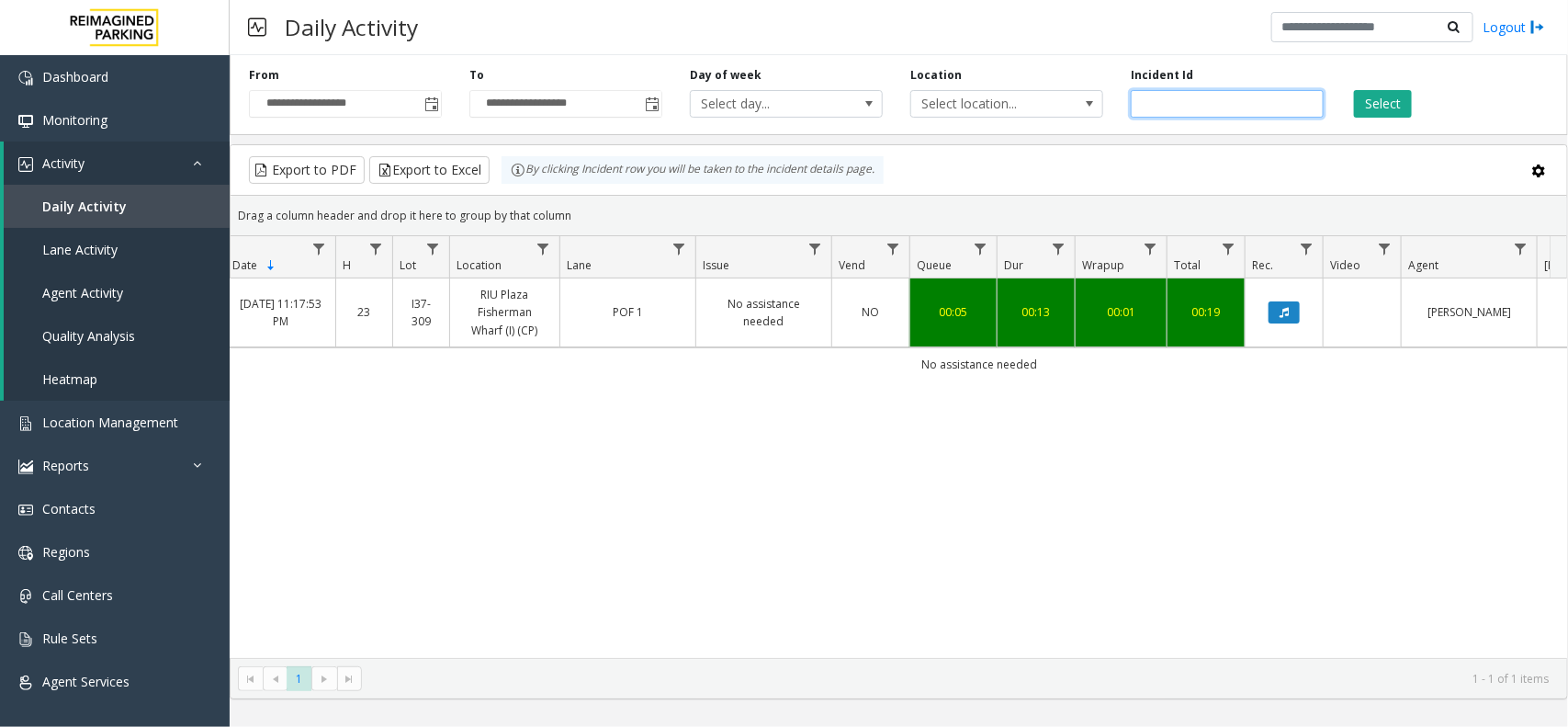paste 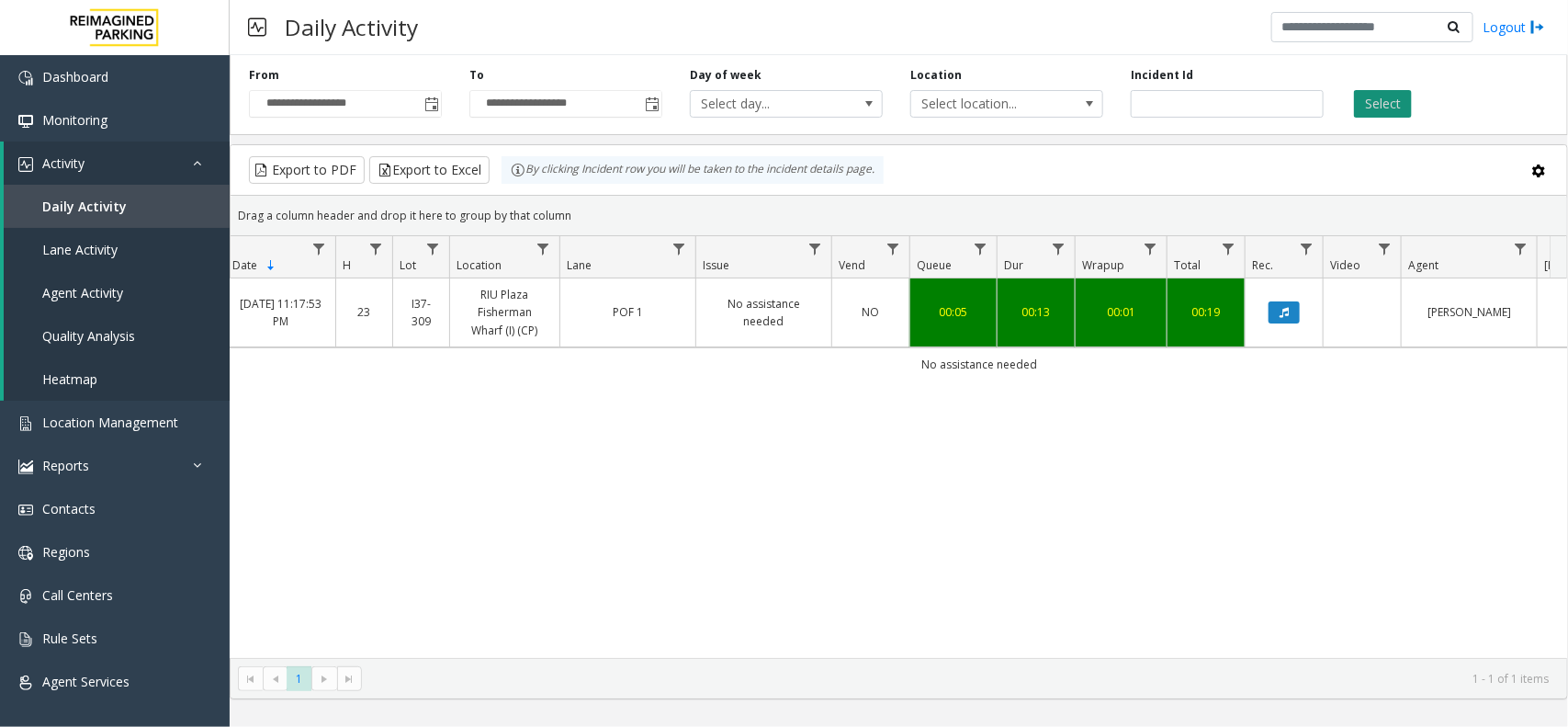 click on "Select" 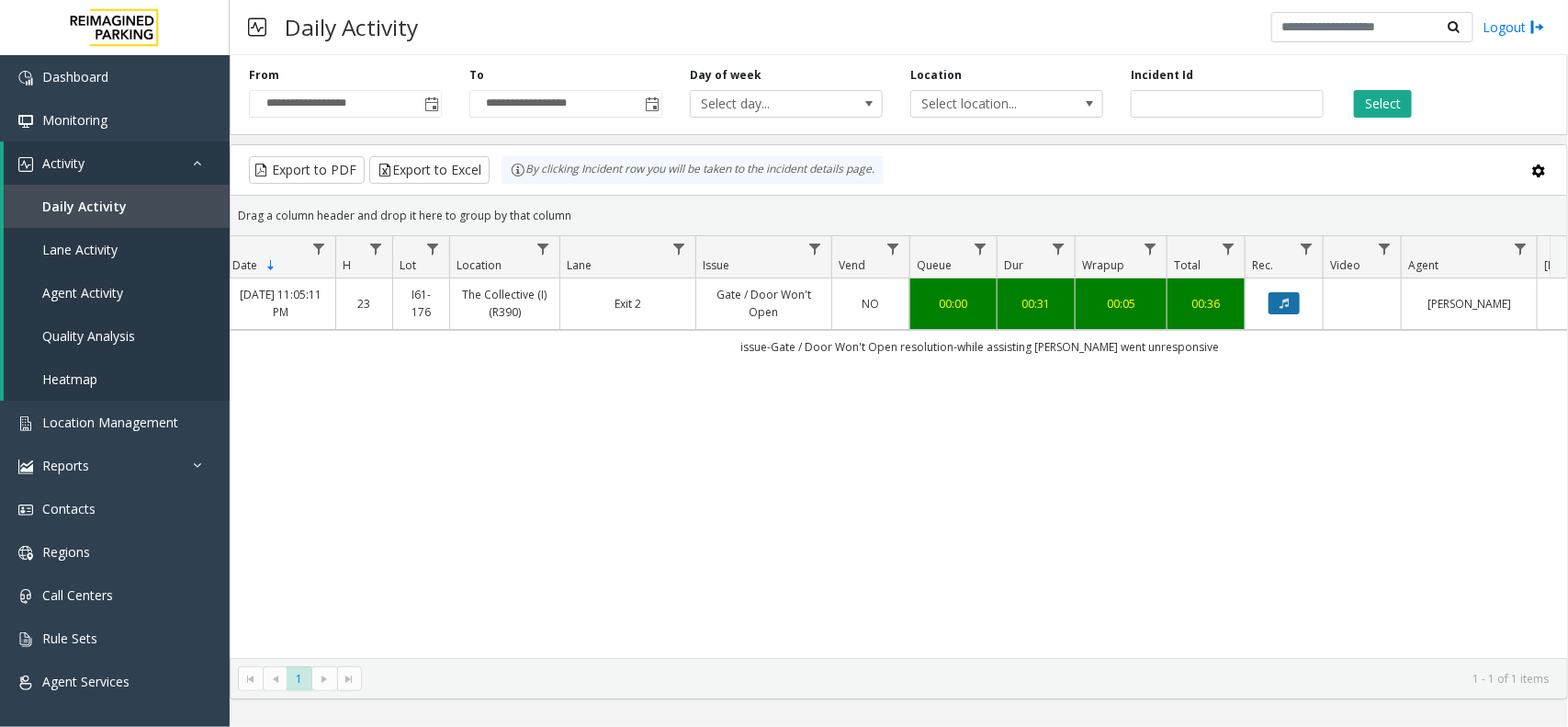 click 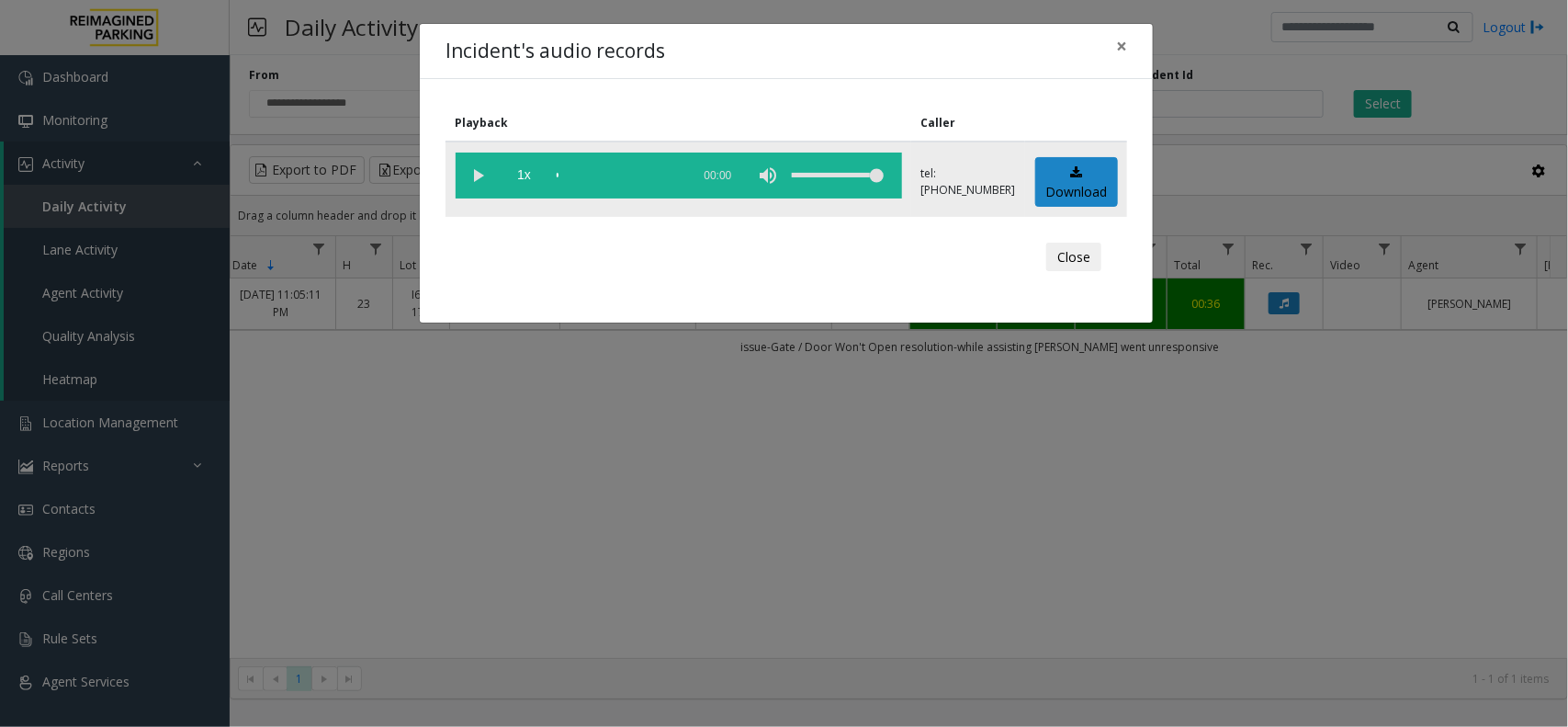 click 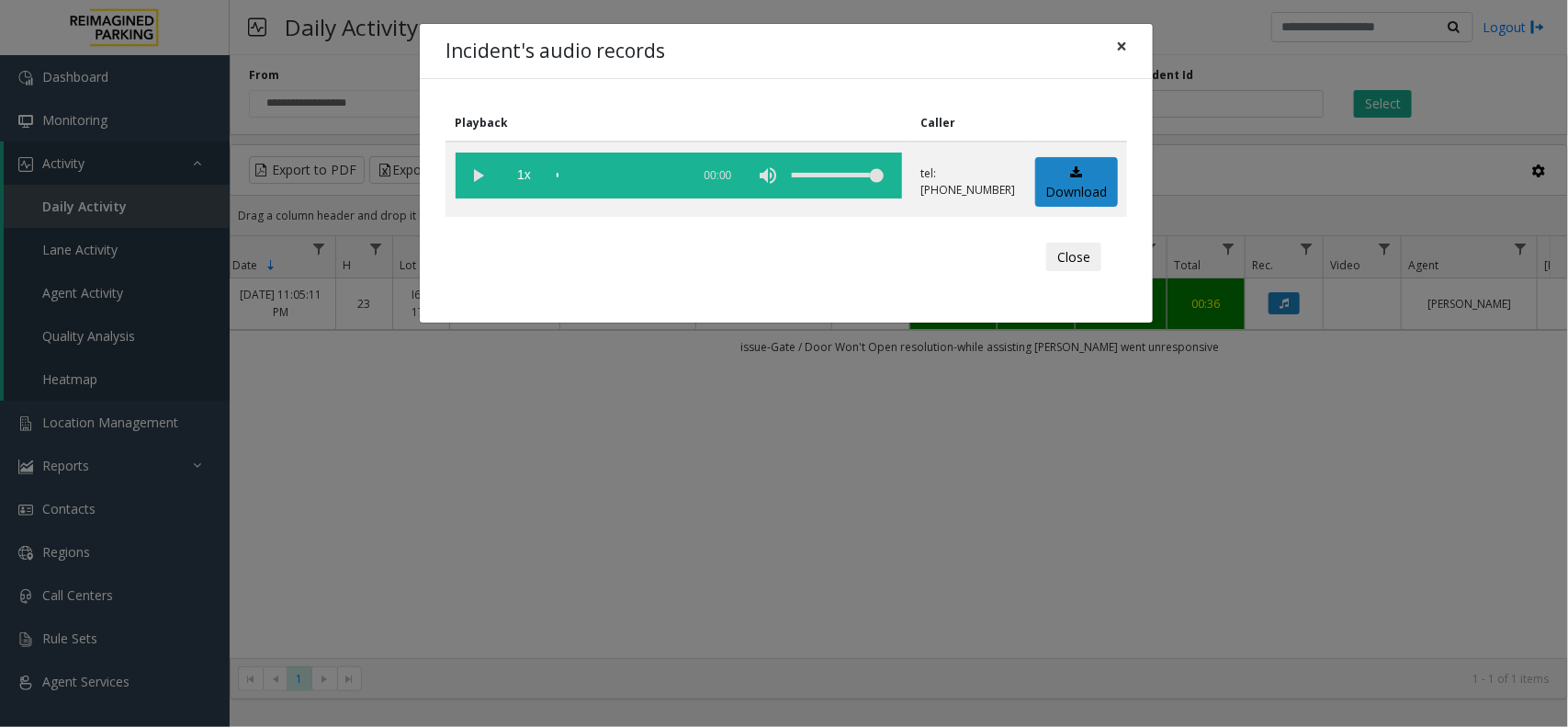 drag, startPoint x: 1113, startPoint y: 48, endPoint x: 1163, endPoint y: 95, distance: 68.62215 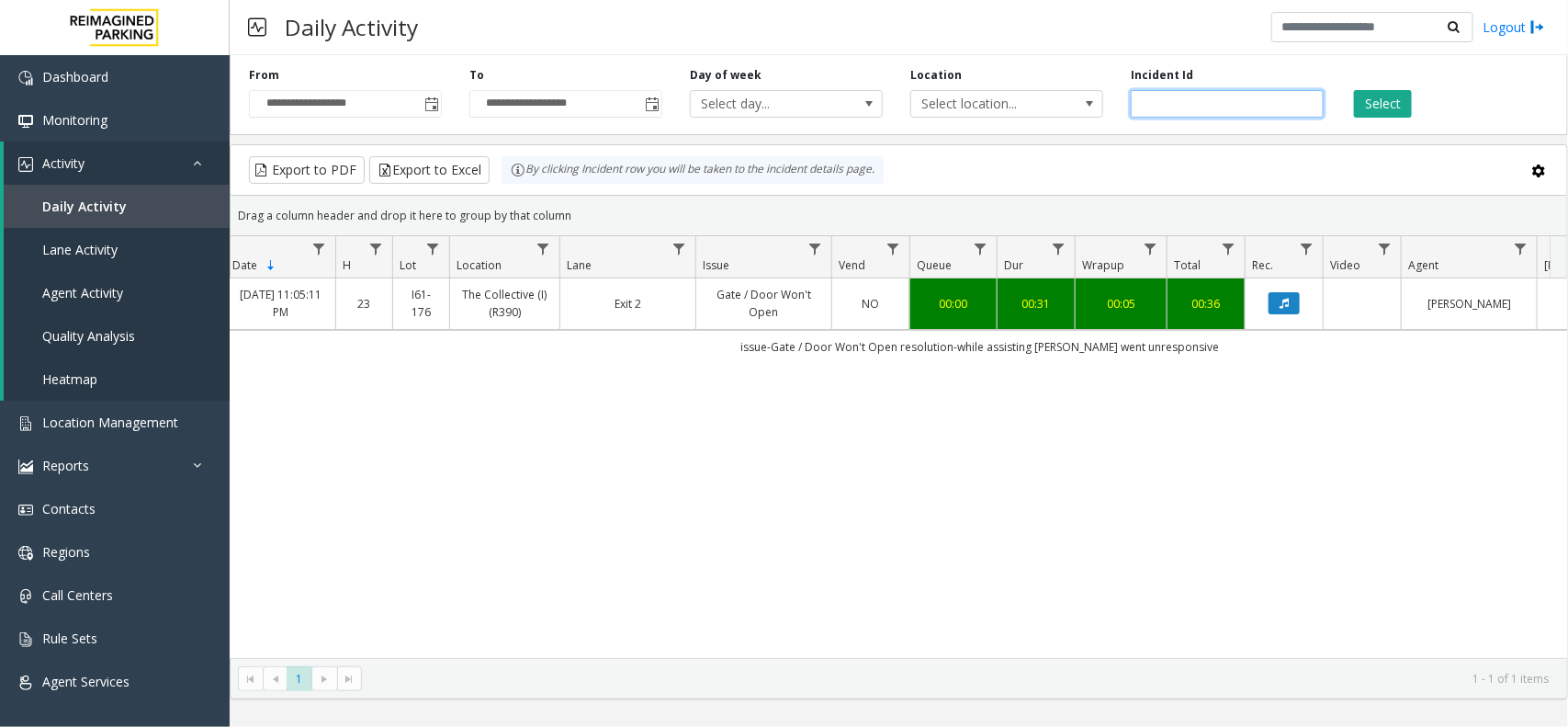 drag, startPoint x: 1226, startPoint y: 104, endPoint x: 1131, endPoint y: 104, distance: 95 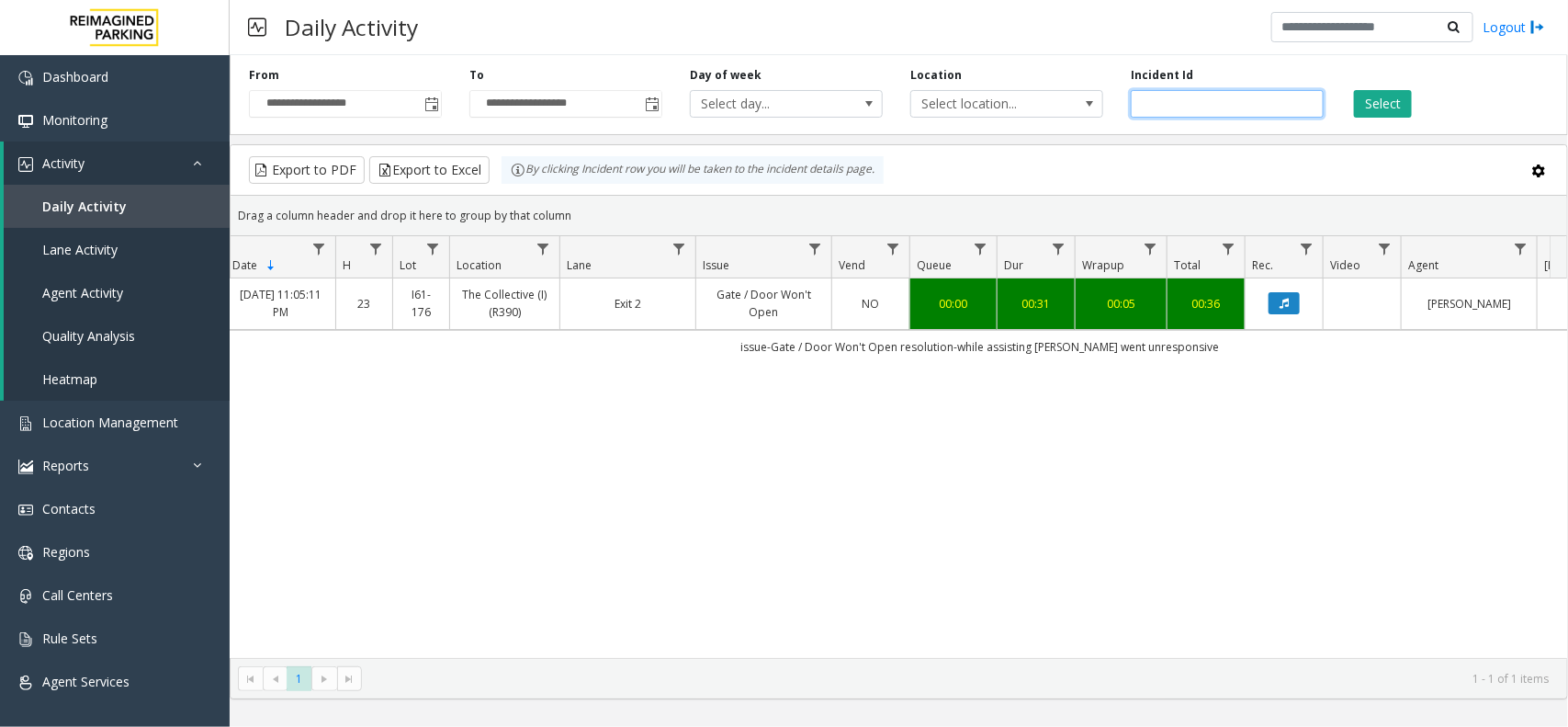 paste 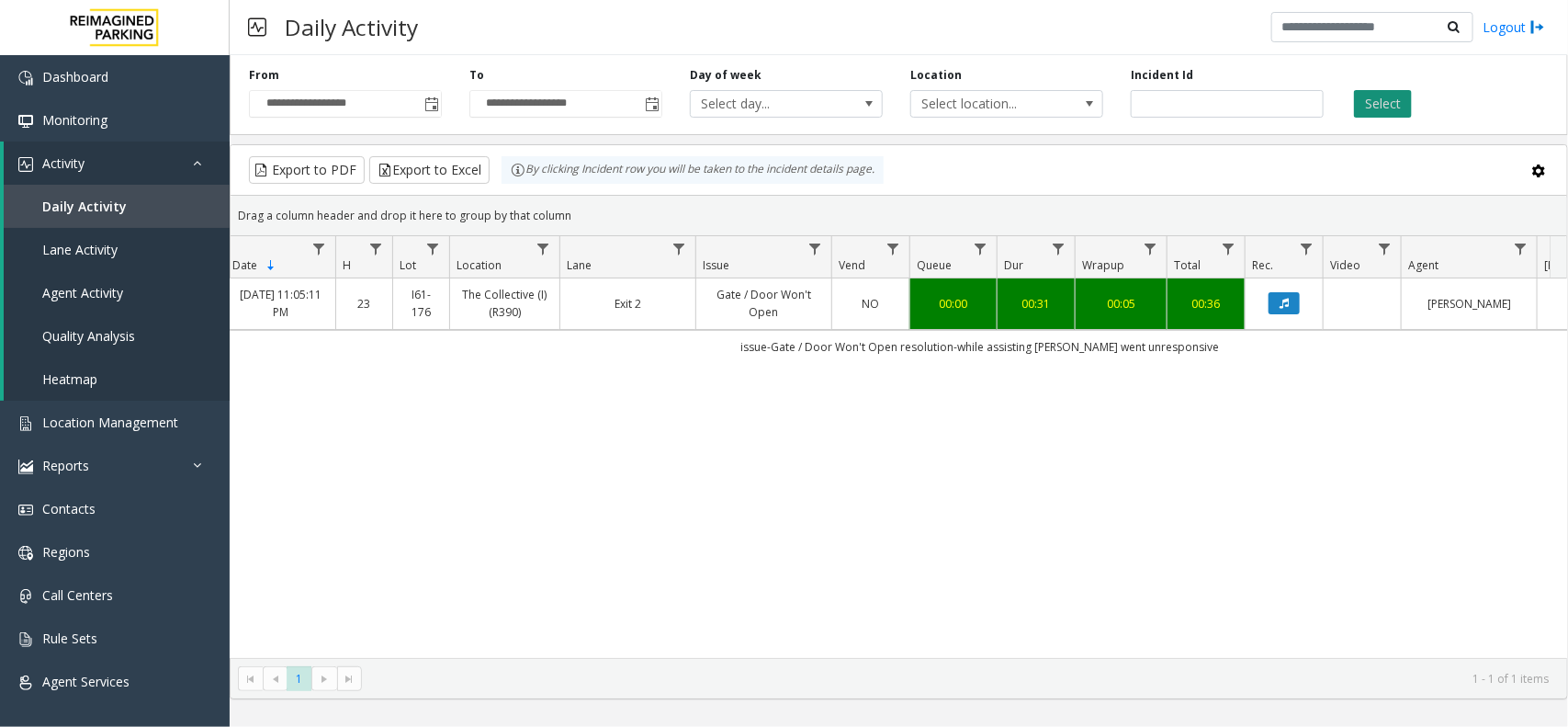 click on "Select" 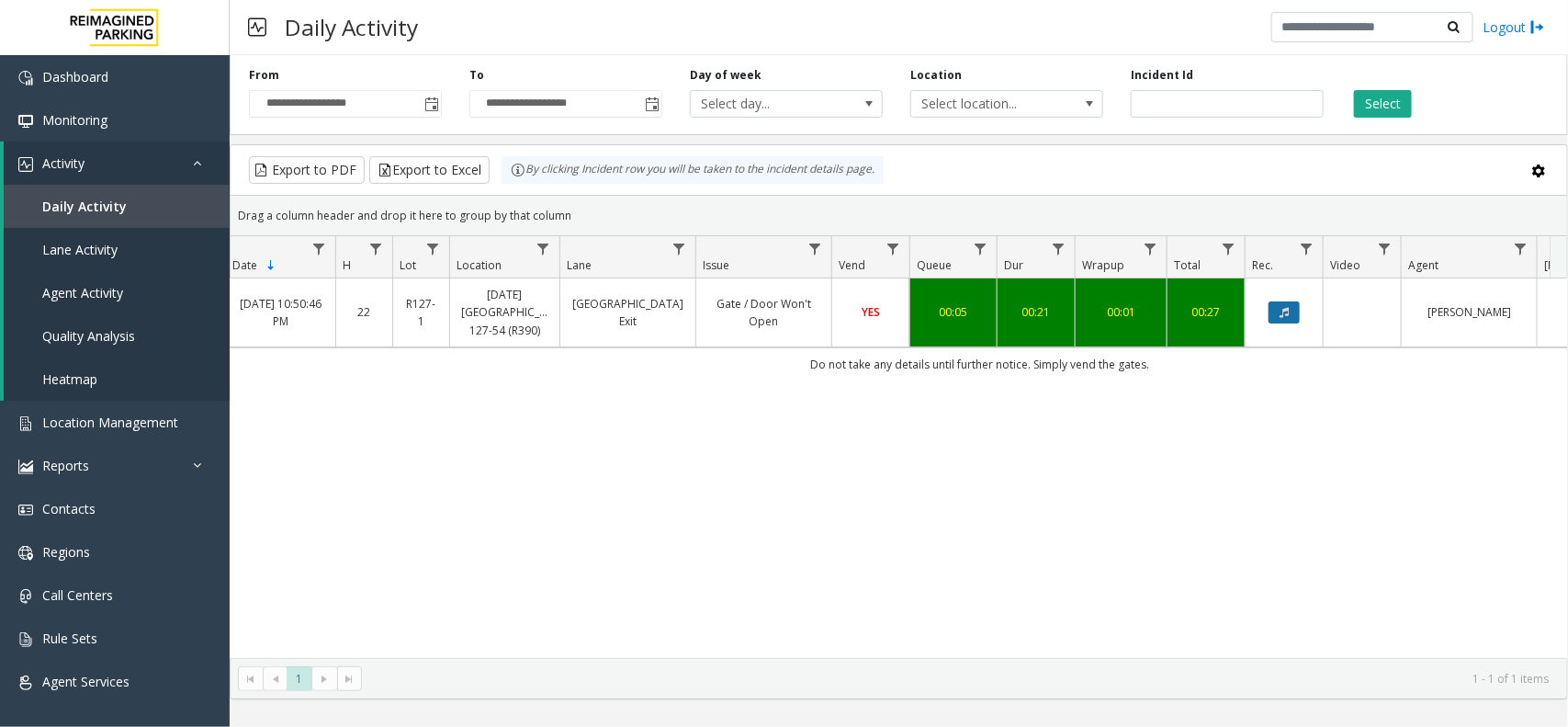 click 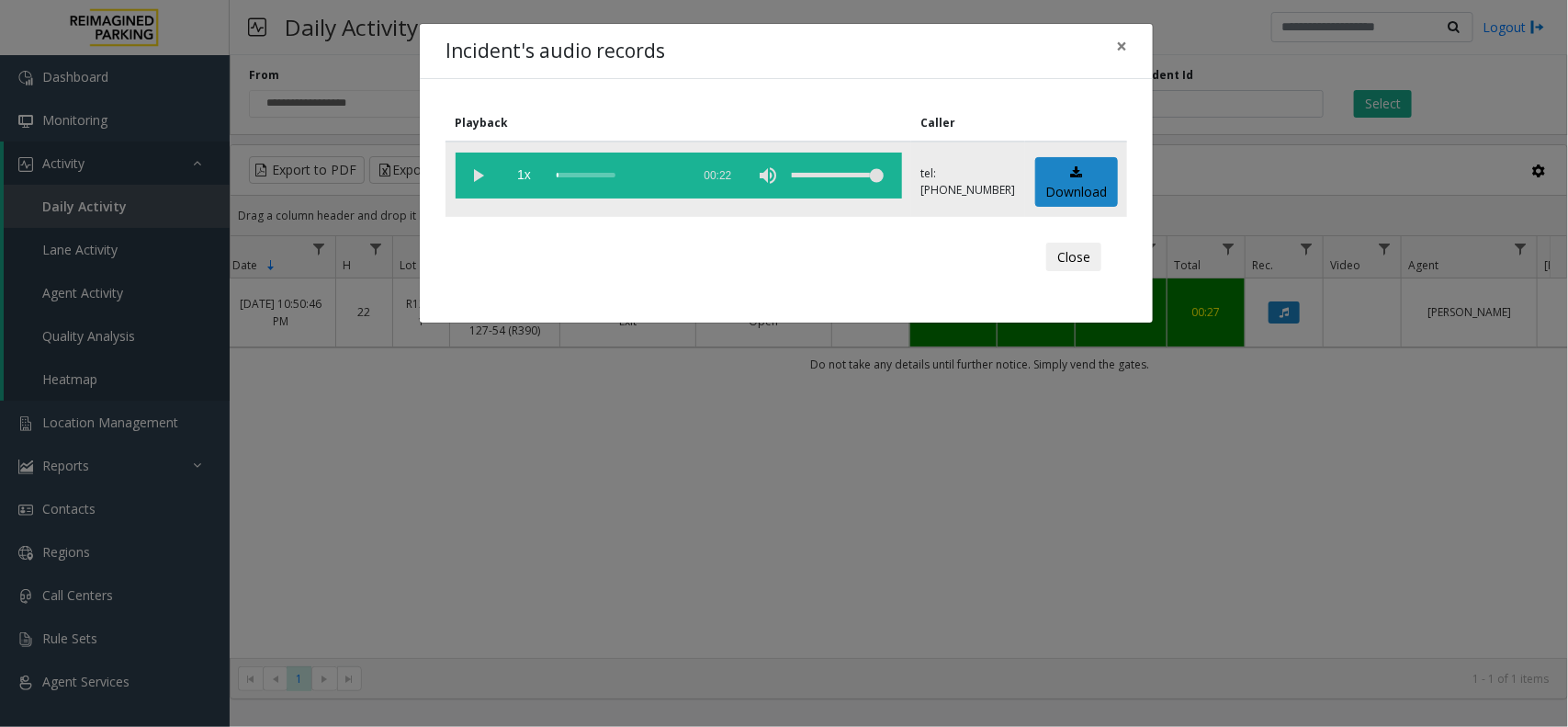 click 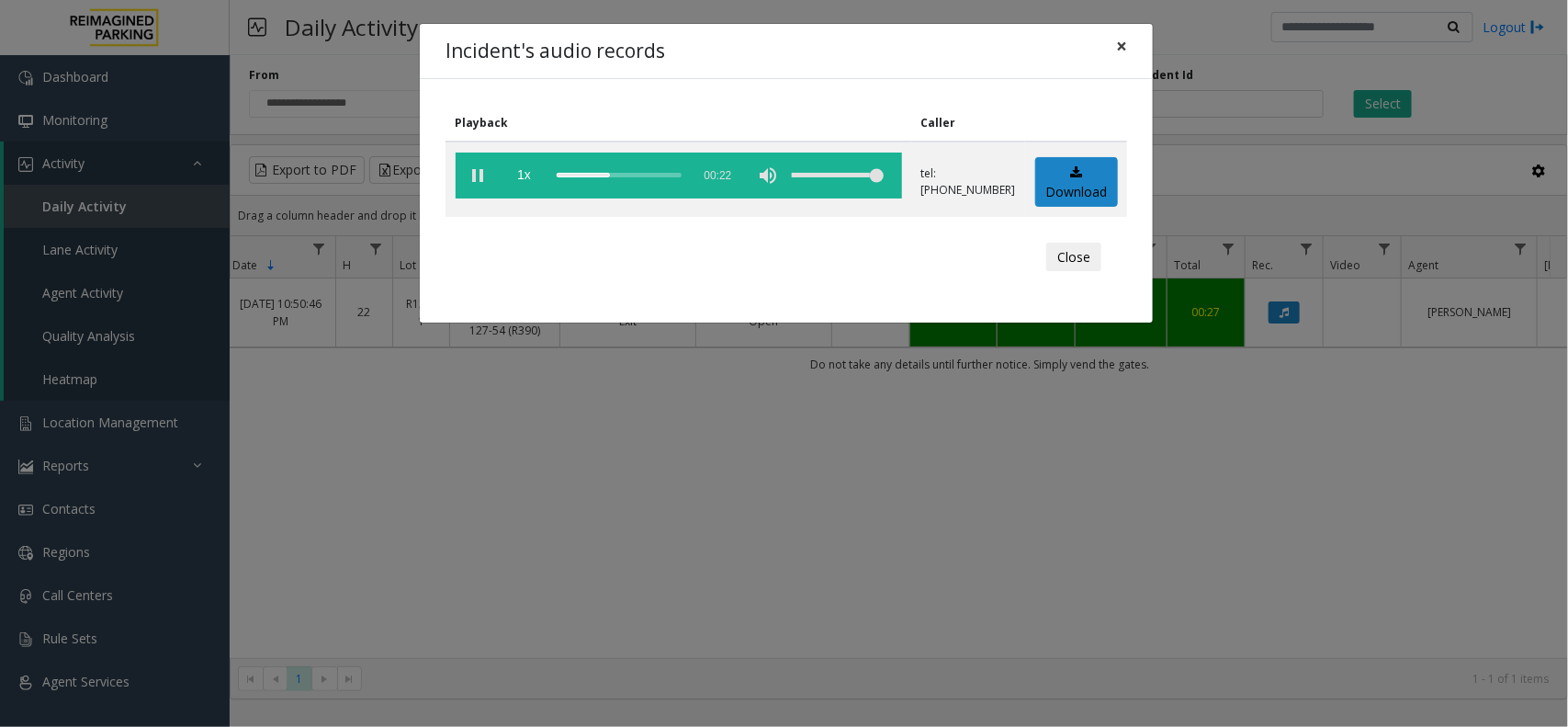 click on "×" 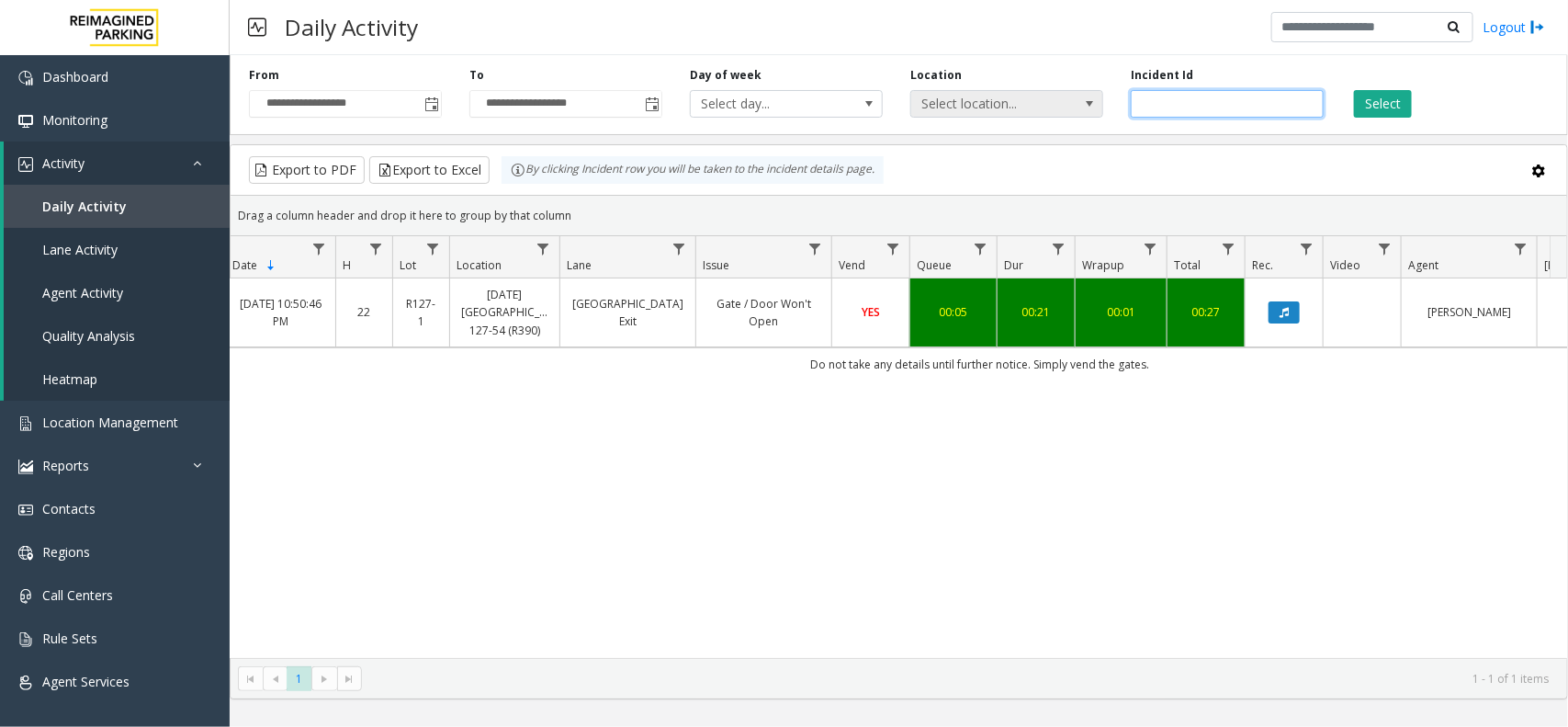 drag, startPoint x: 1232, startPoint y: 106, endPoint x: 1093, endPoint y: 111, distance: 139.0899 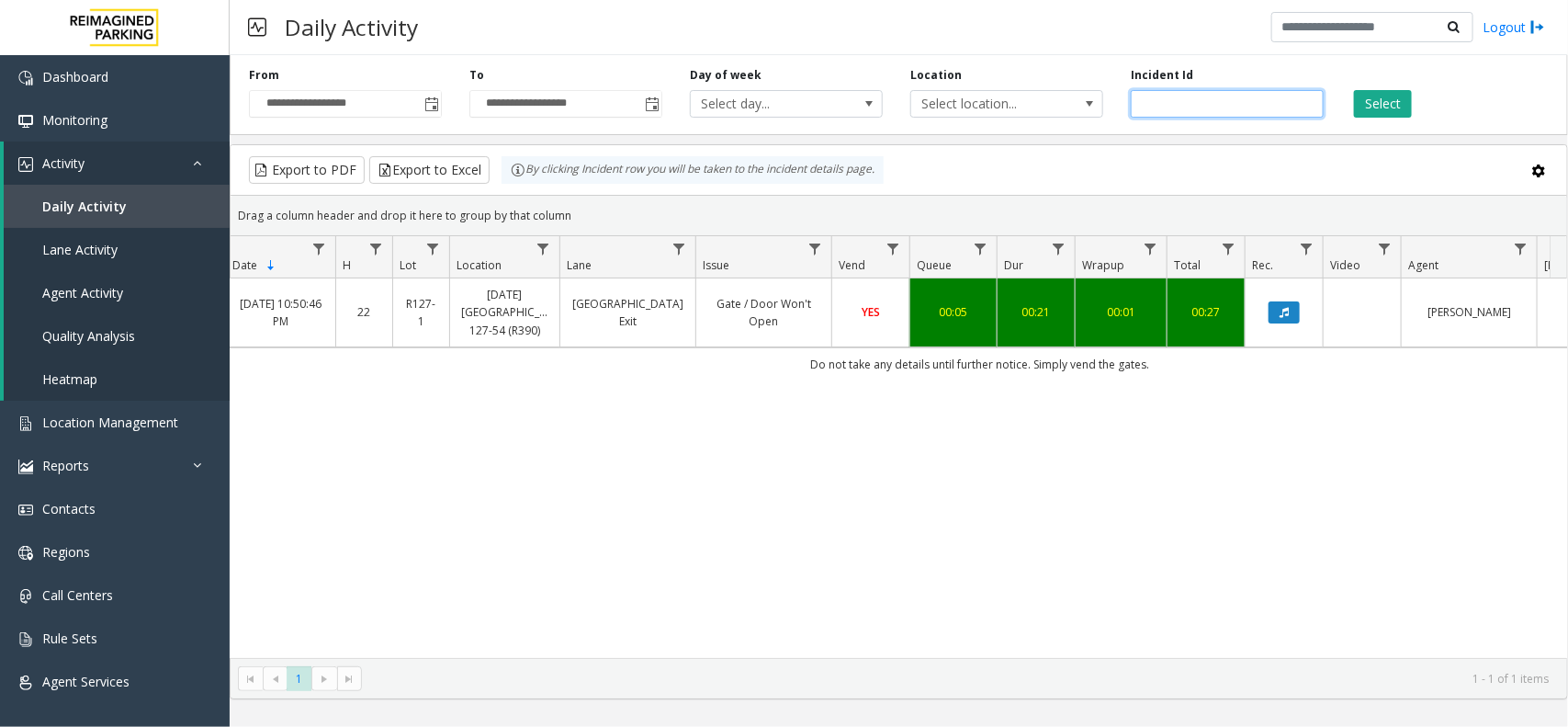 paste 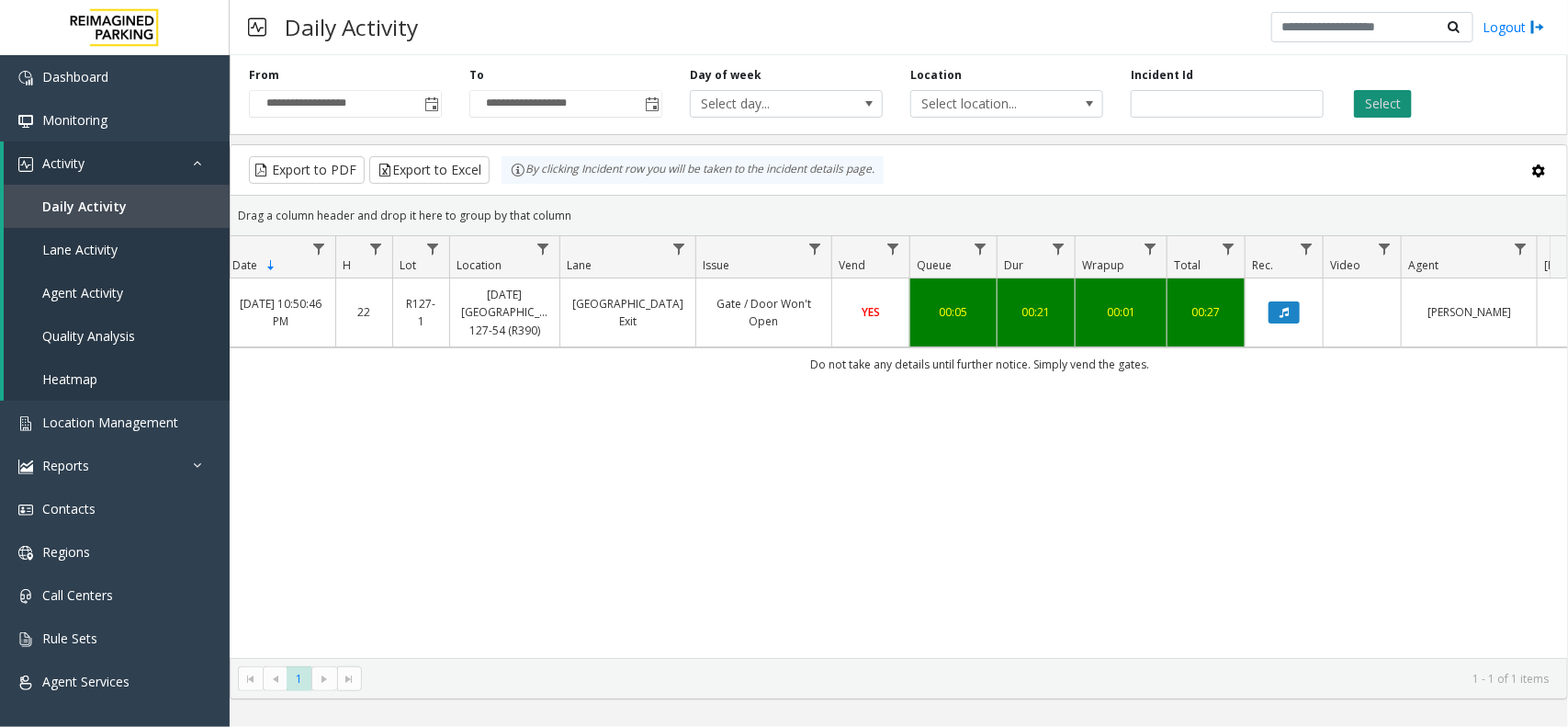 click on "Select" 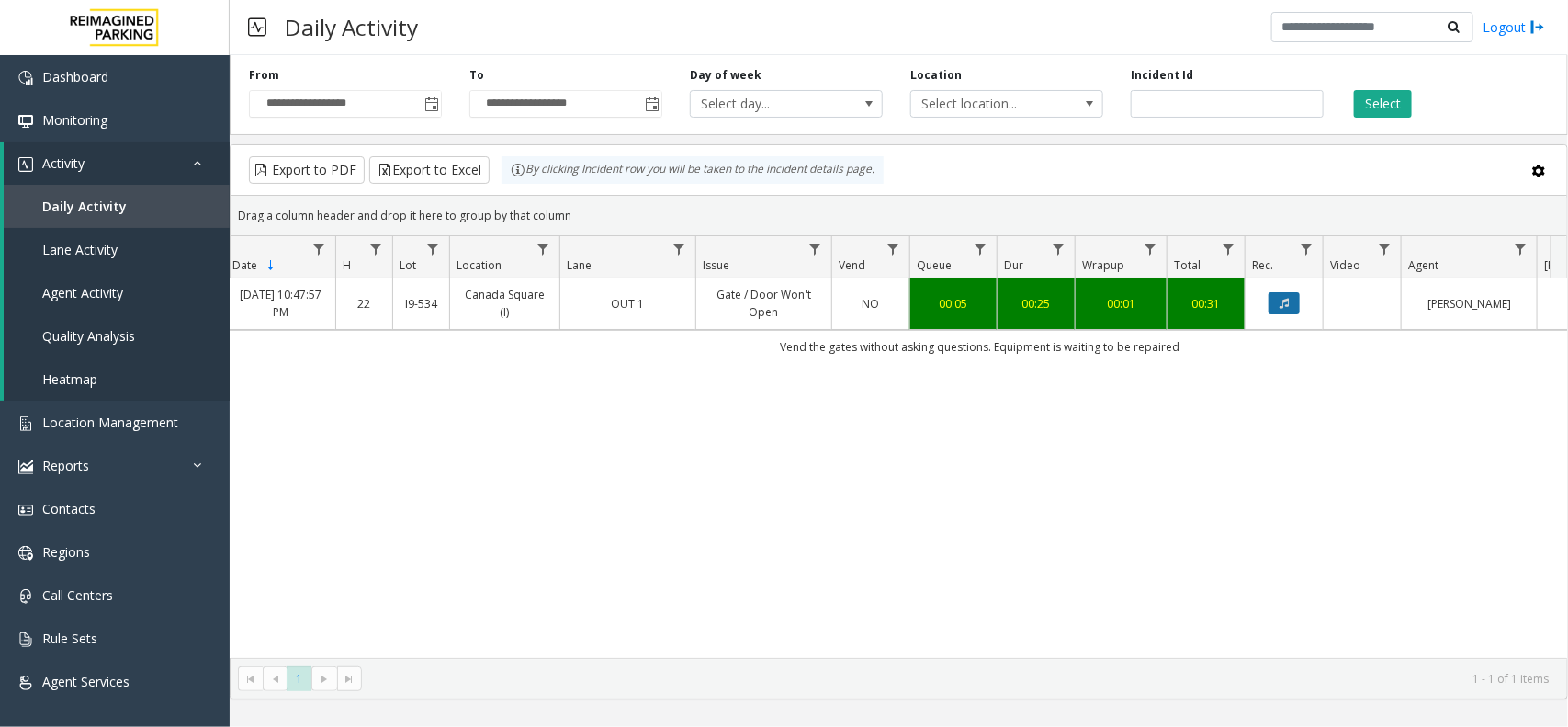 click 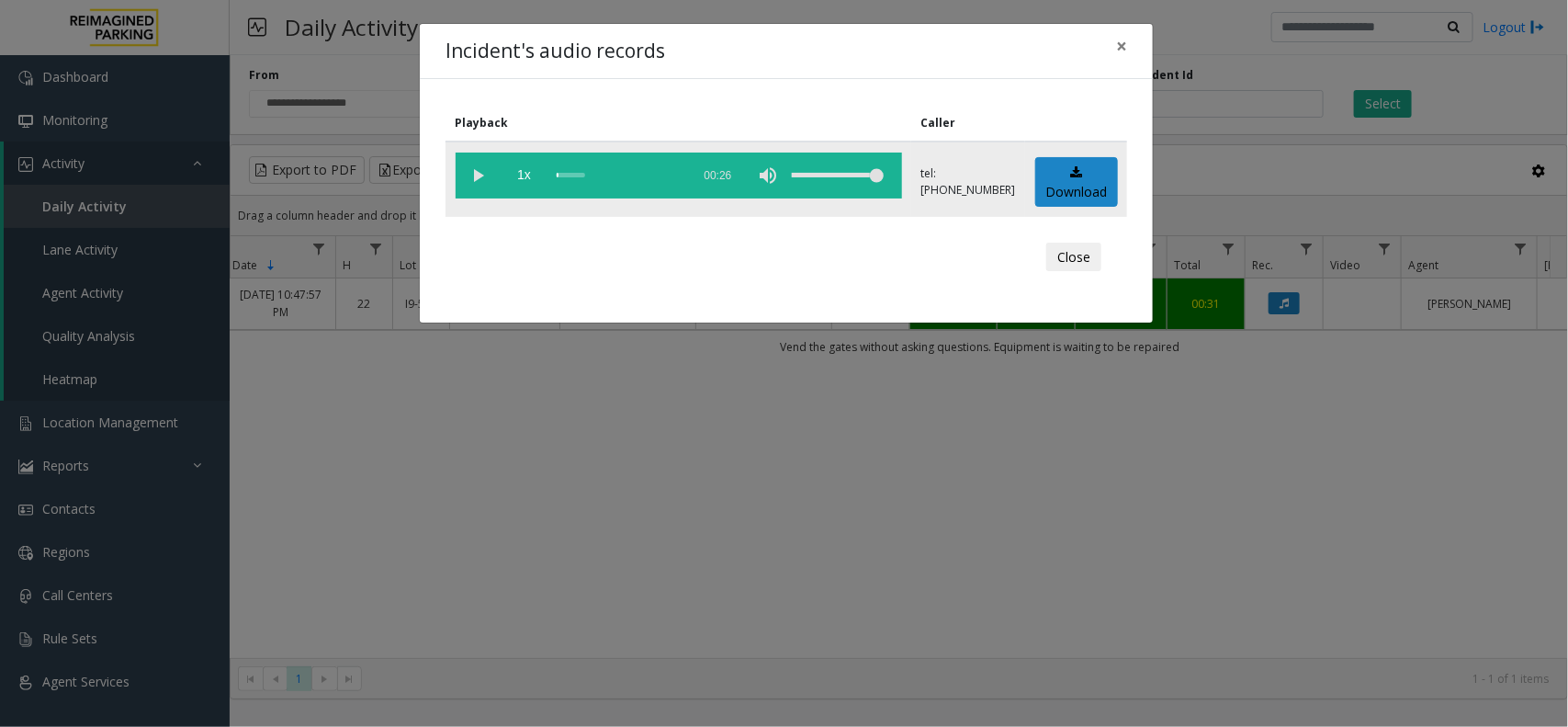 click 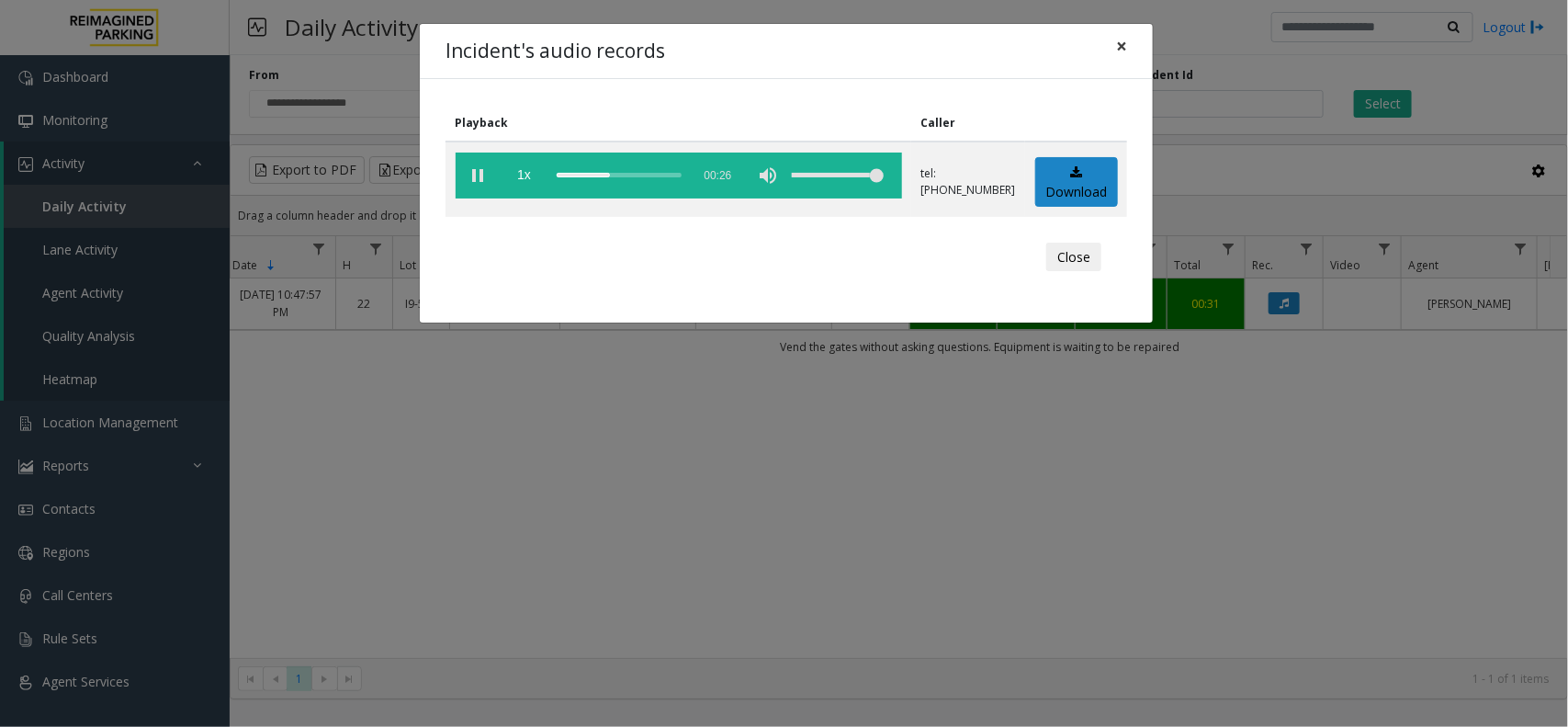 click on "×" 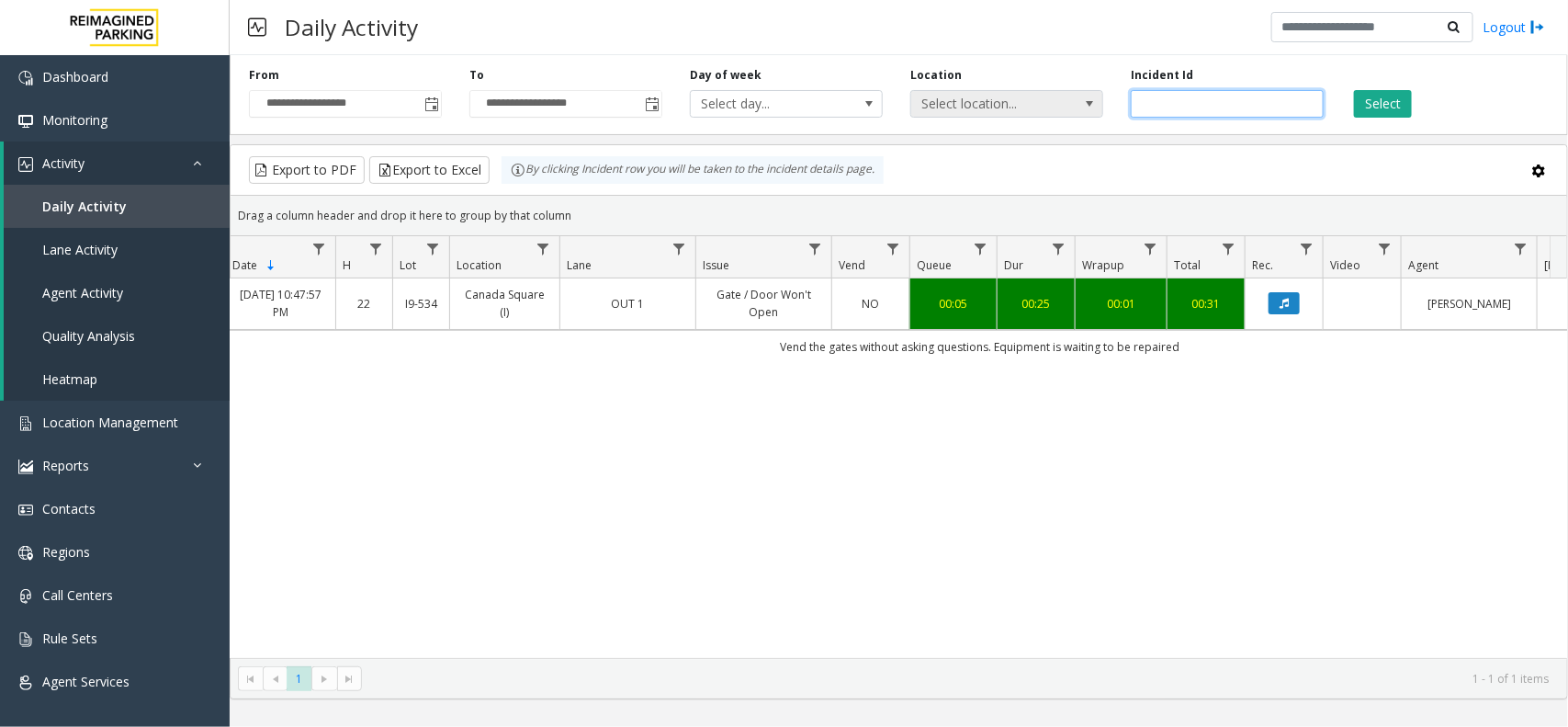 drag, startPoint x: 1137, startPoint y: 97, endPoint x: 1086, endPoint y: 97, distance: 51 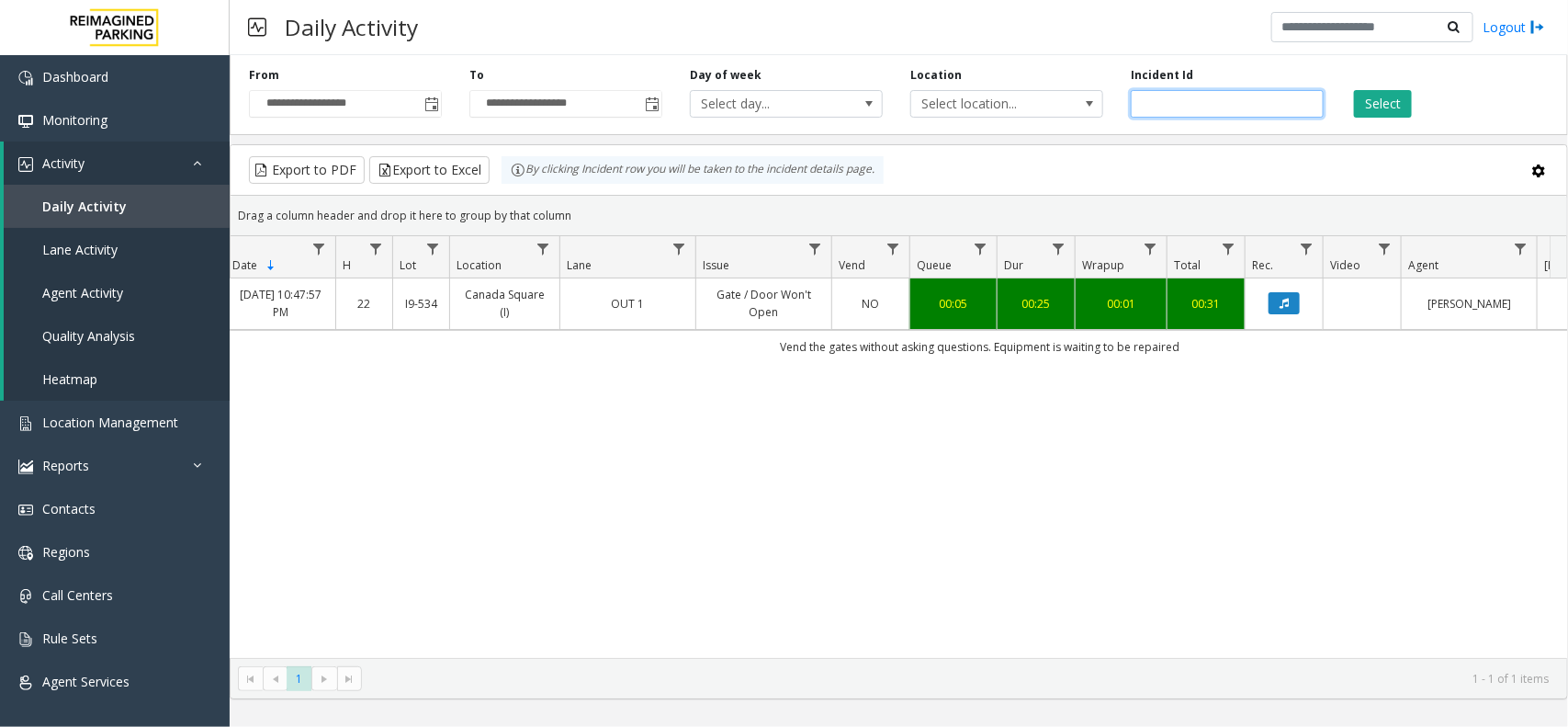 paste 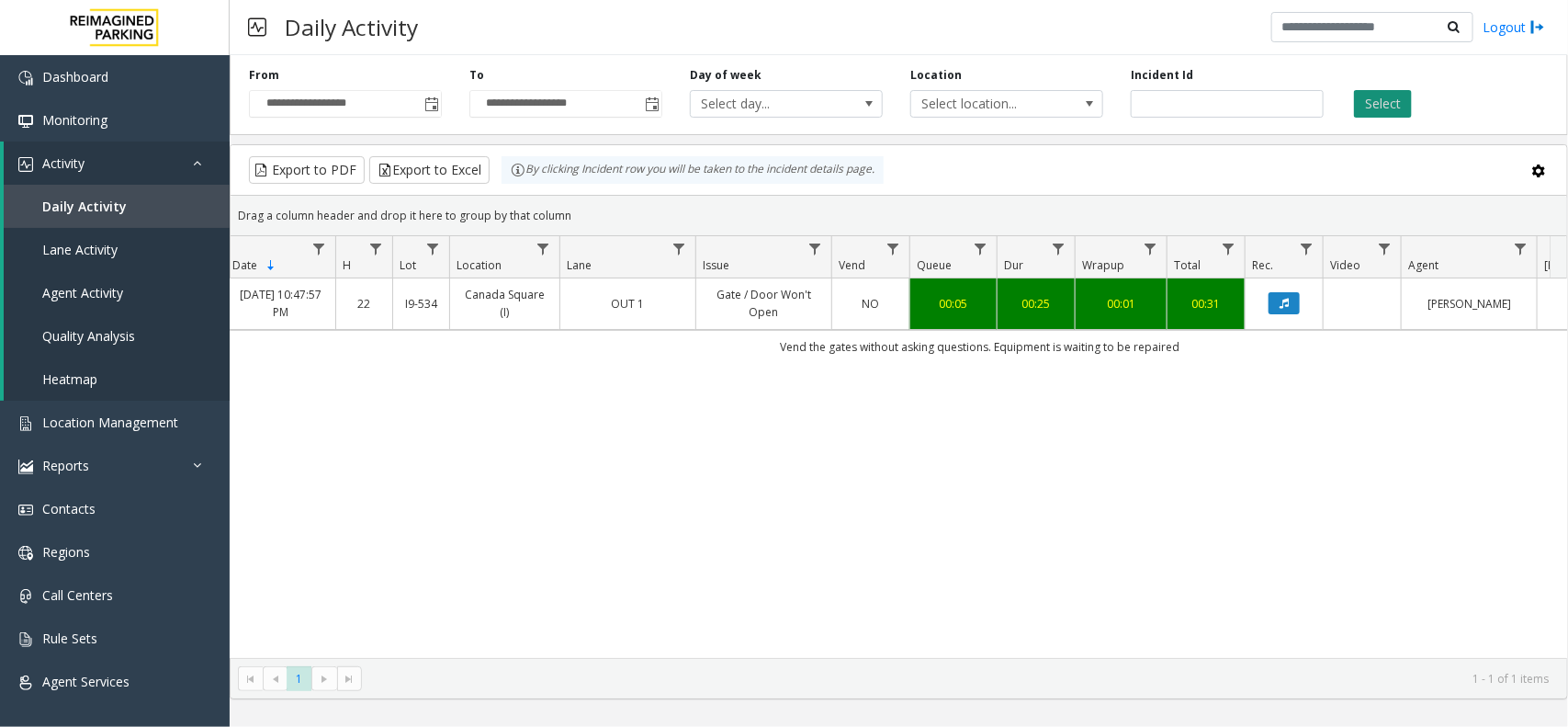 click on "Select" 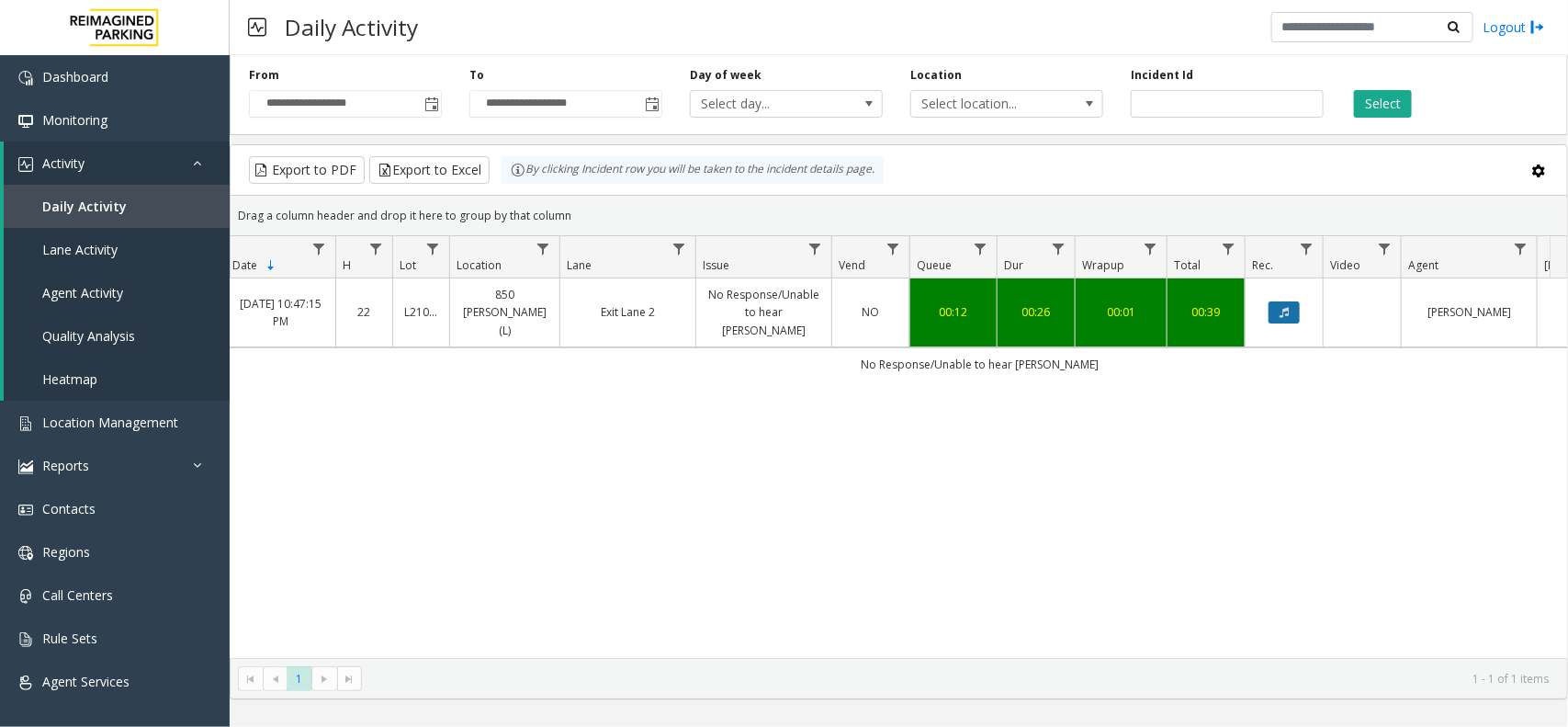 click 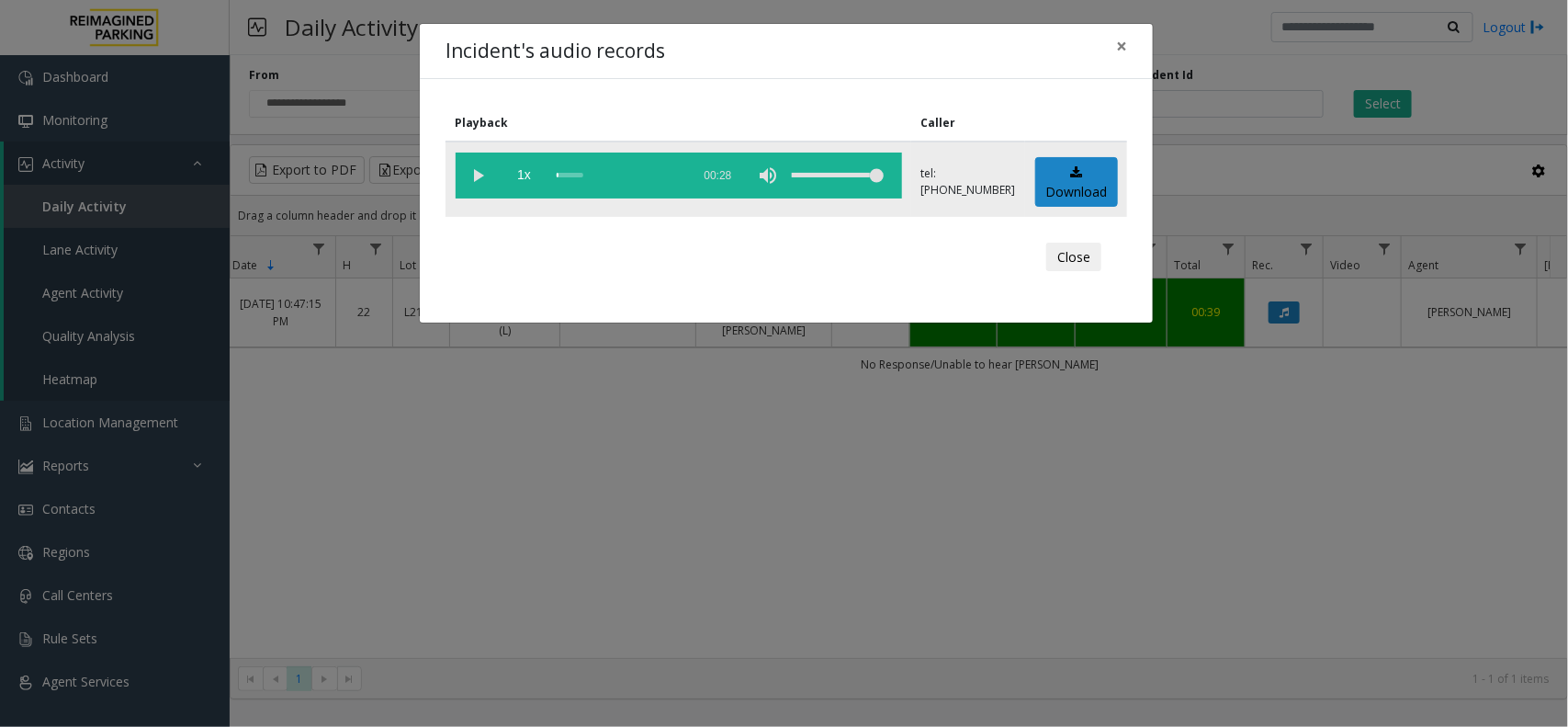 click 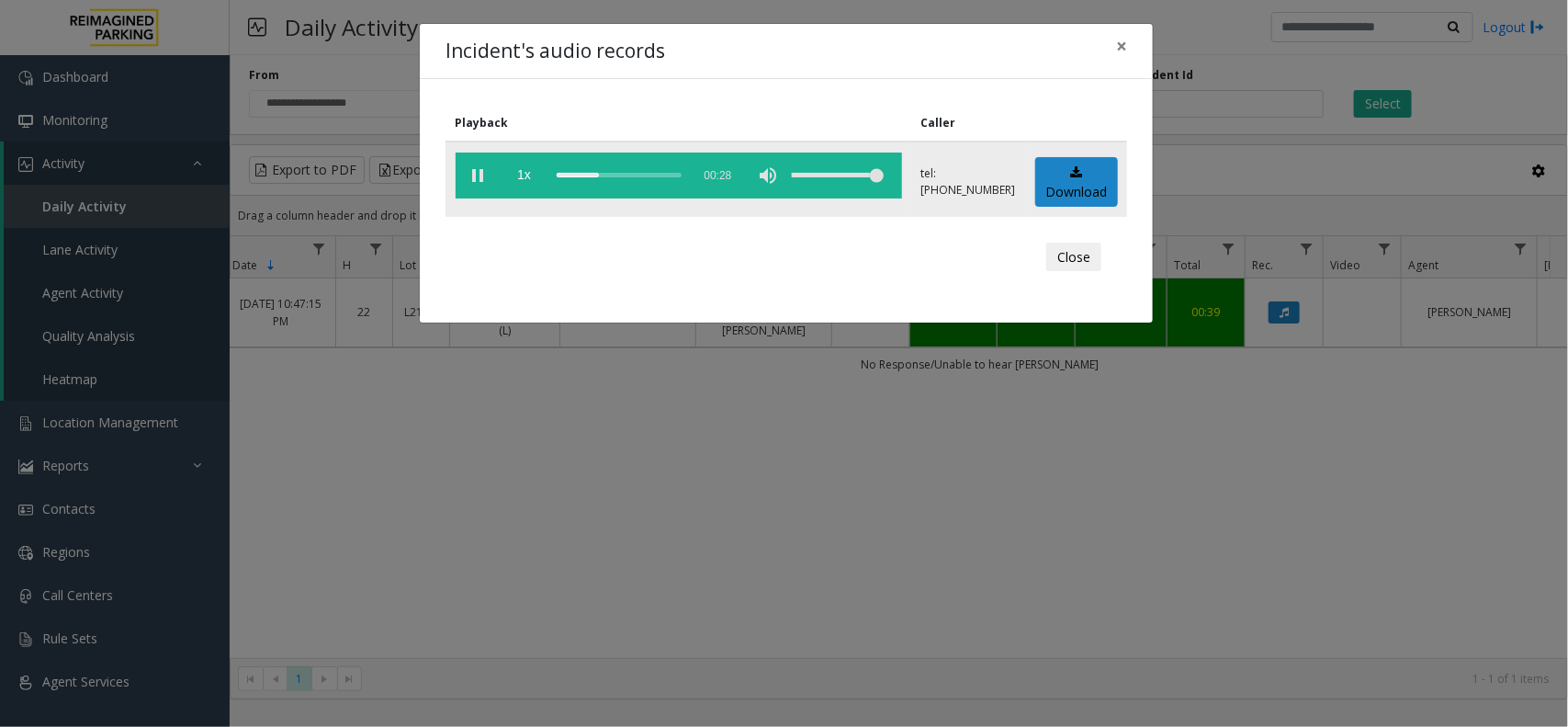 click 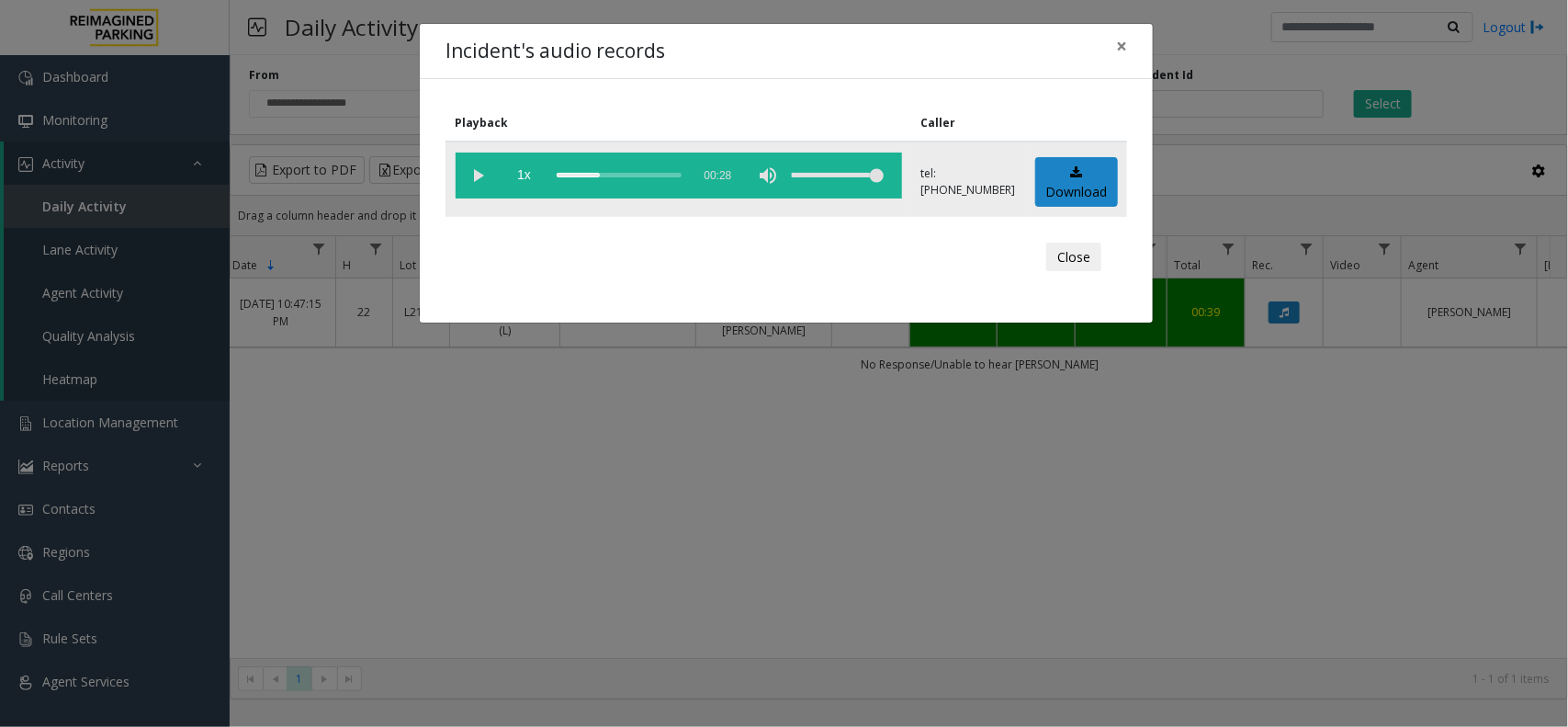 click 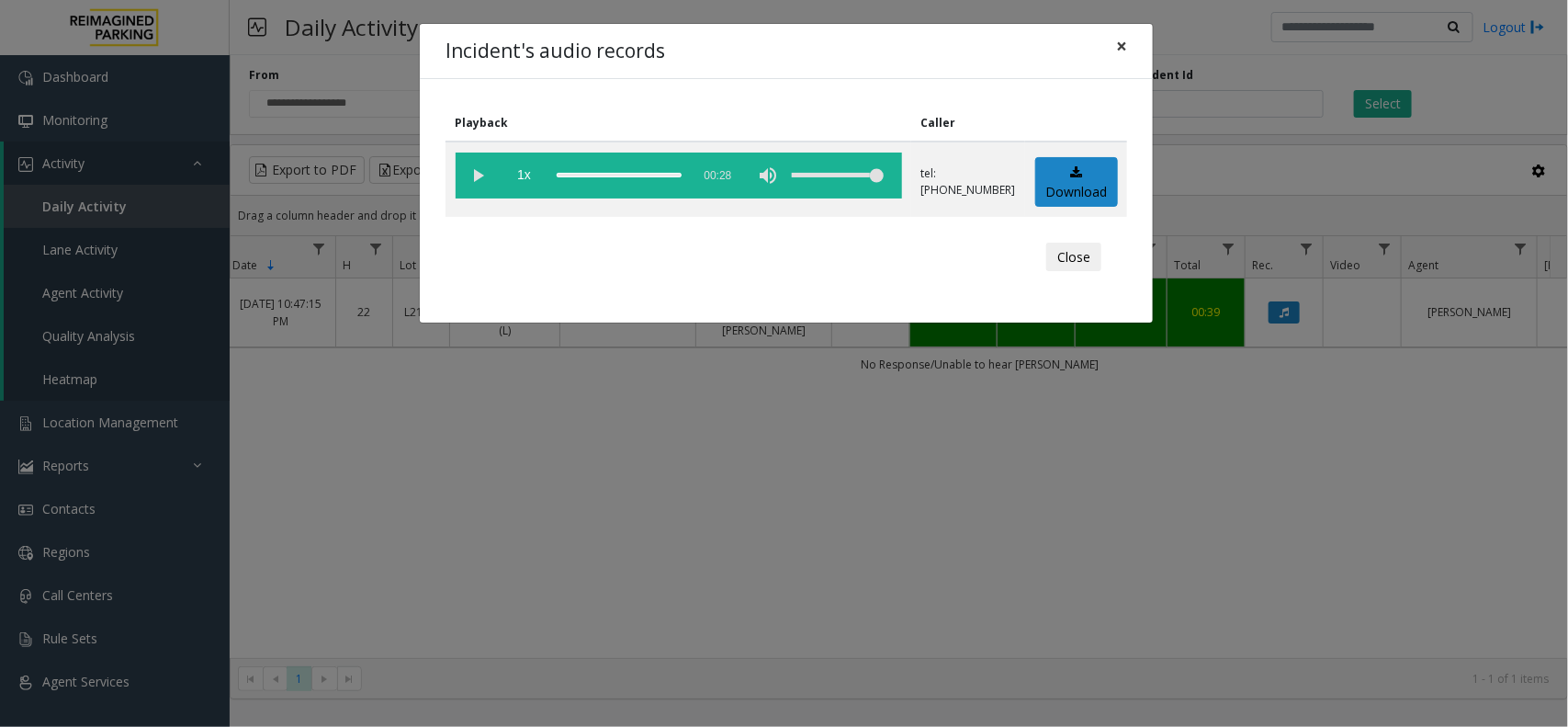 click on "×" 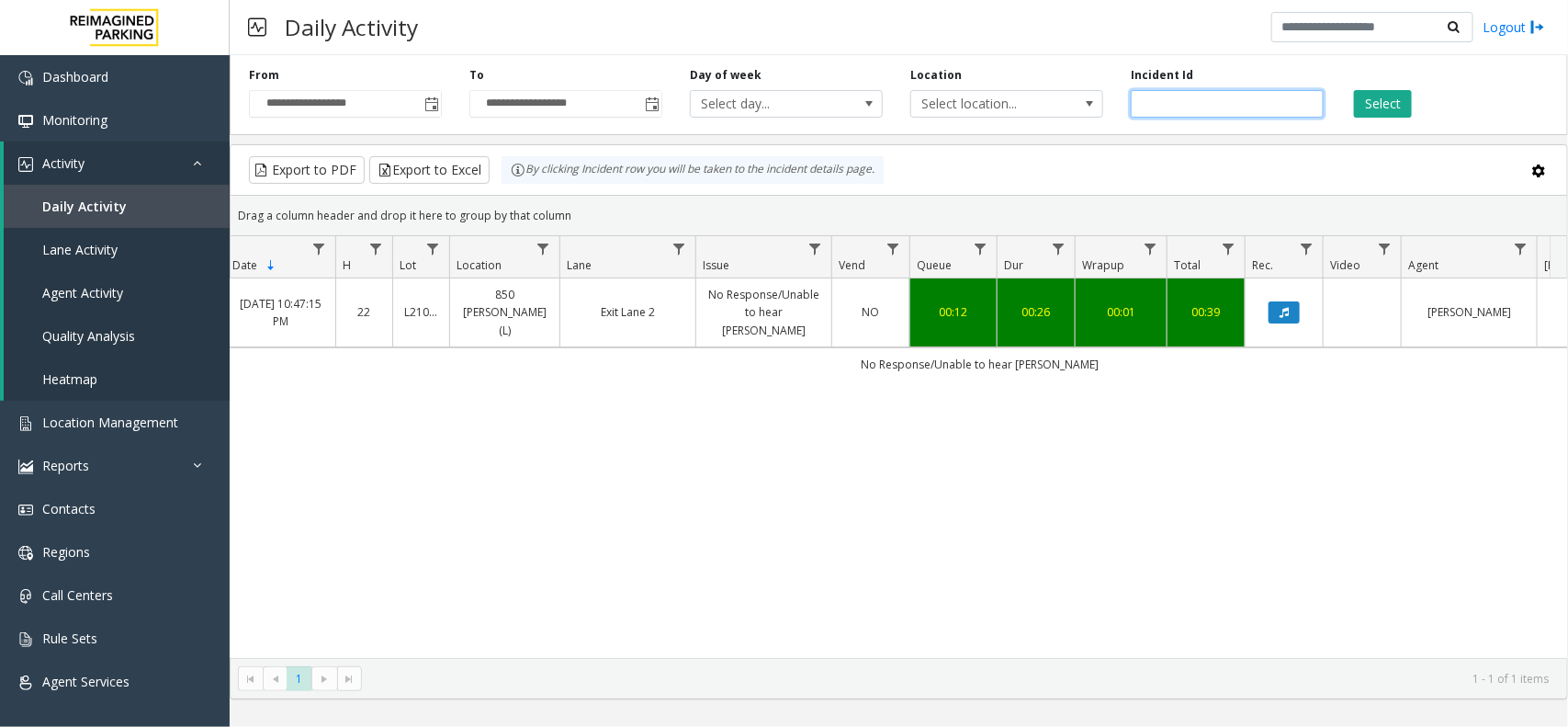 drag, startPoint x: 1160, startPoint y: 99, endPoint x: 1112, endPoint y: 94, distance: 48.25971 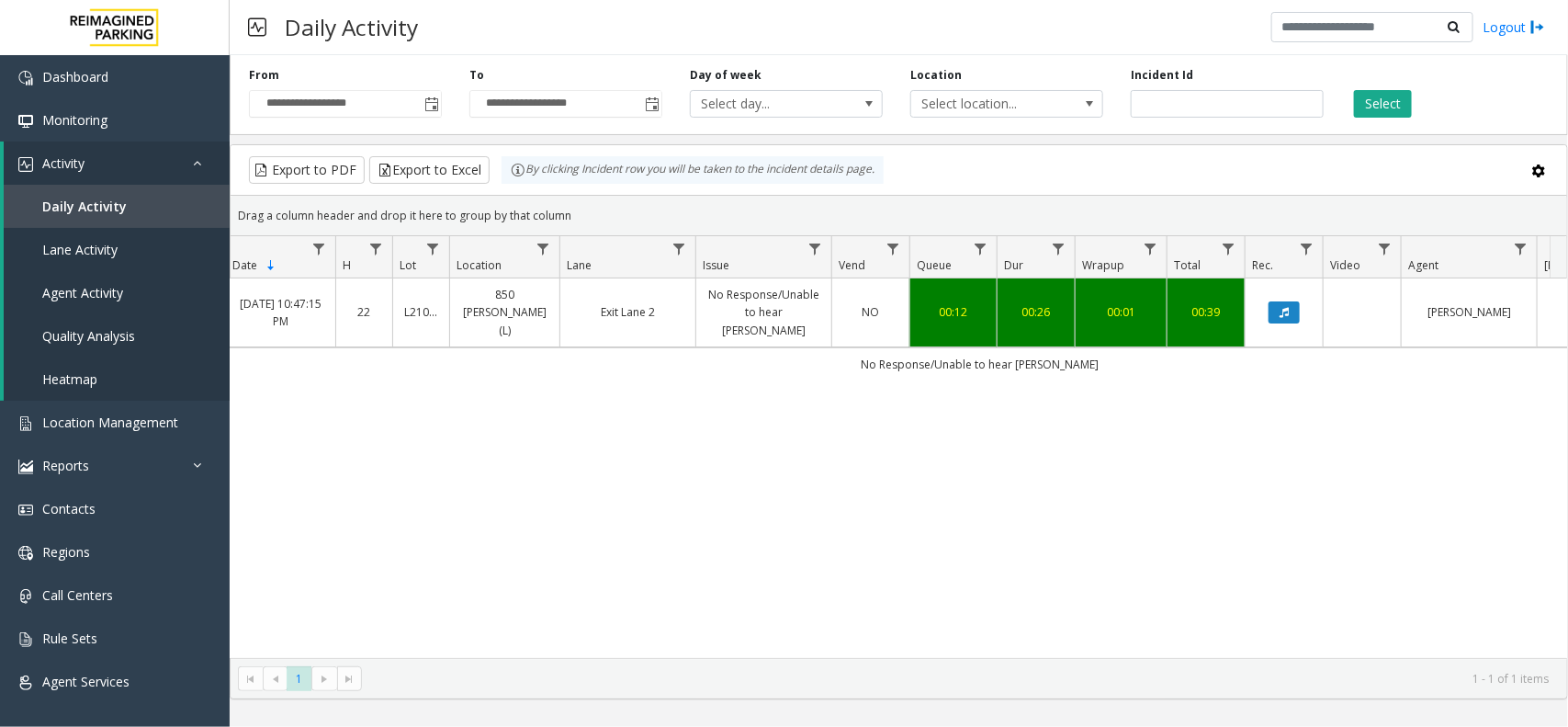 click on "Select" 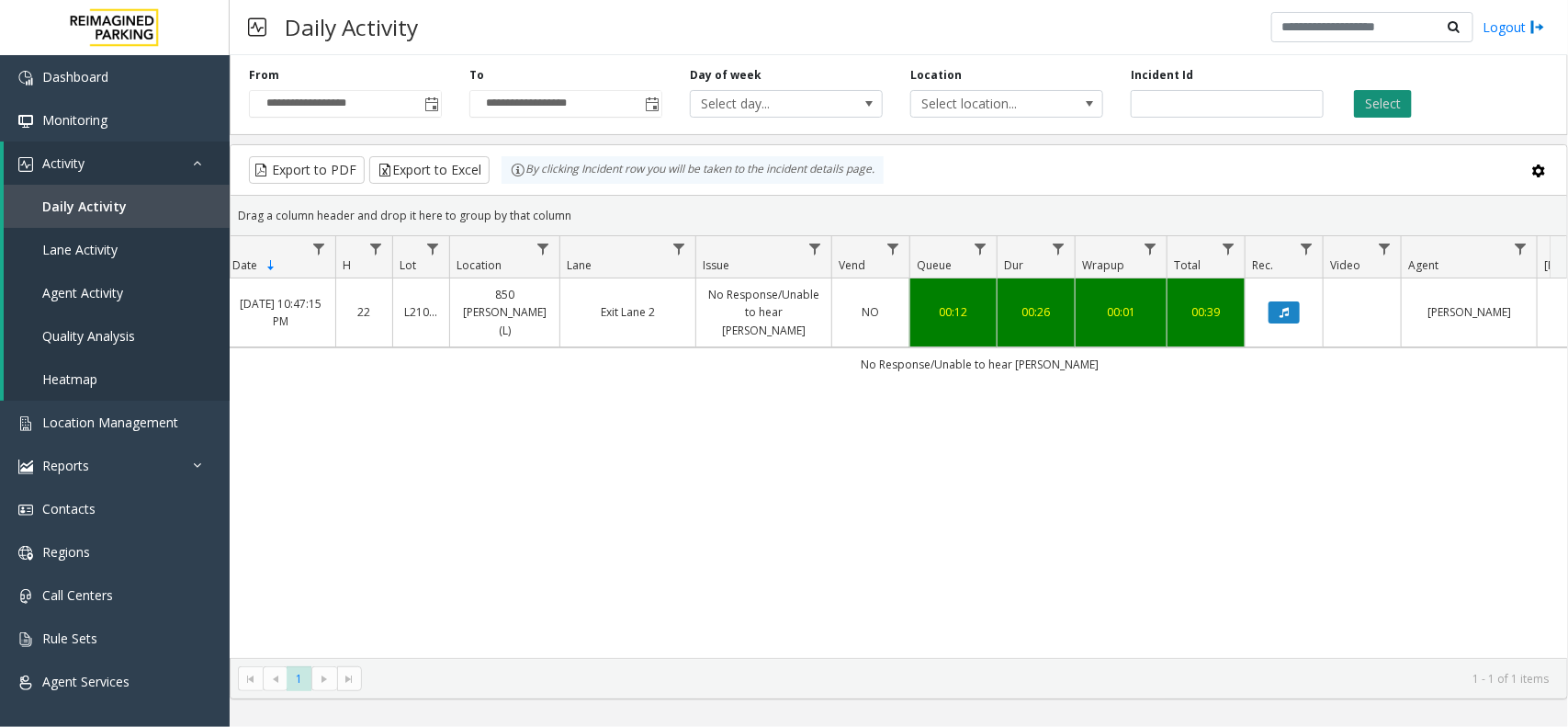 click on "Select" 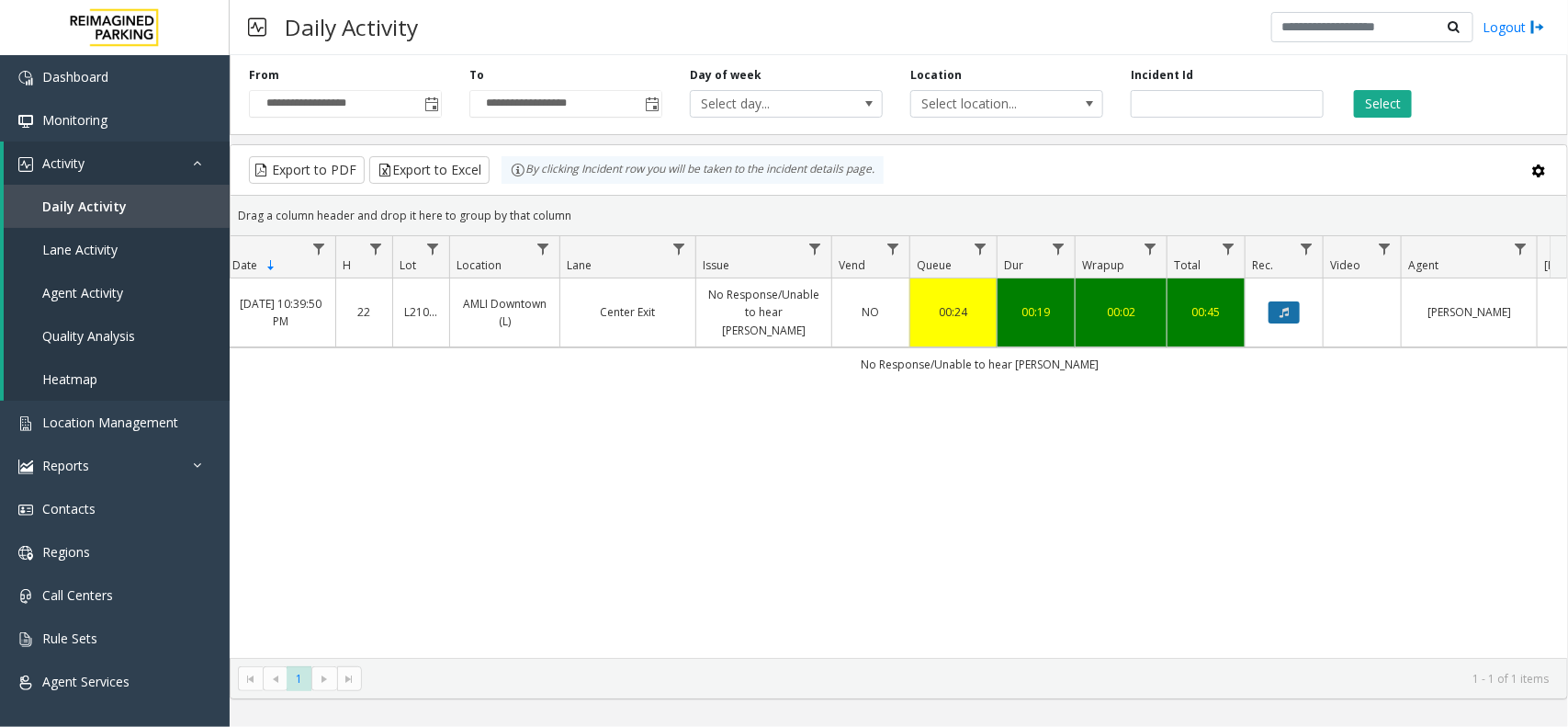 click 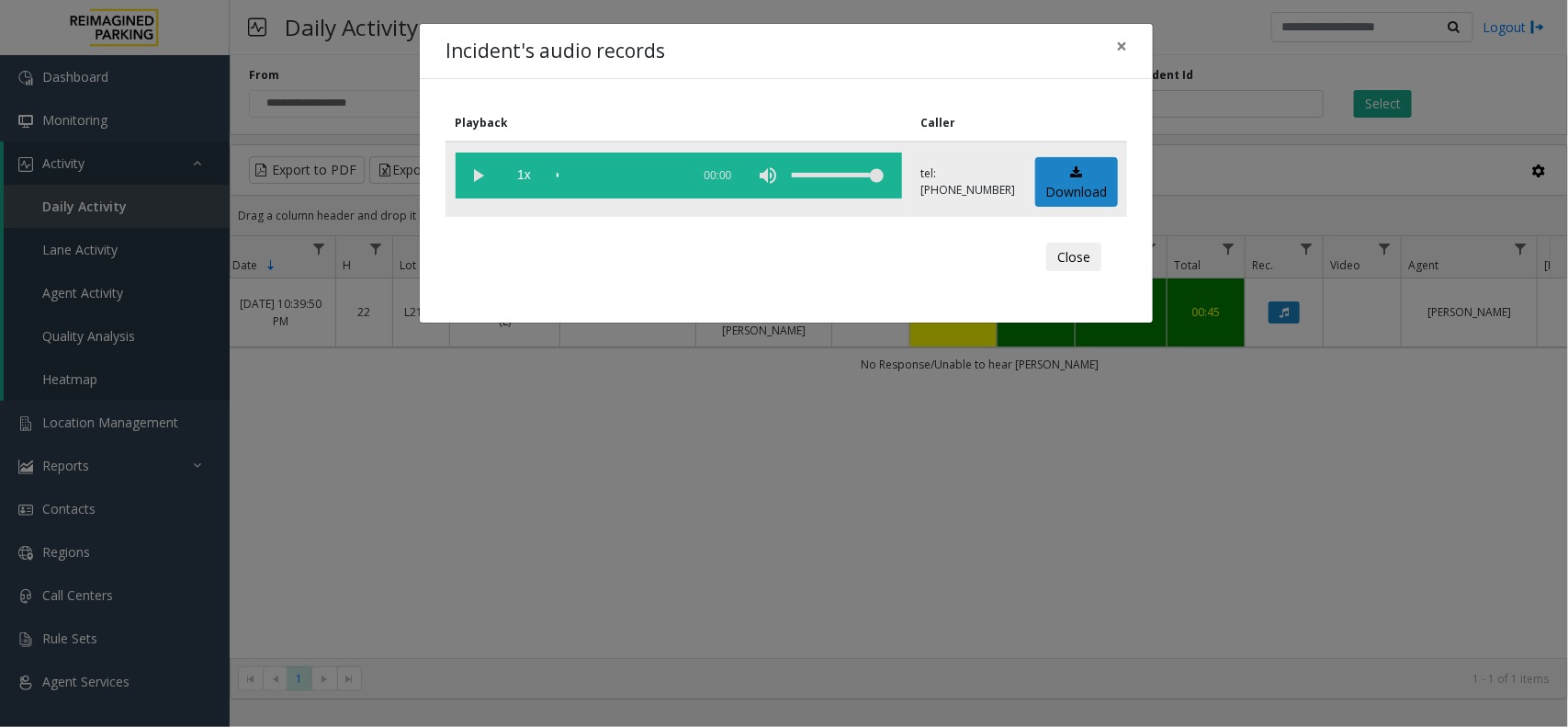 click 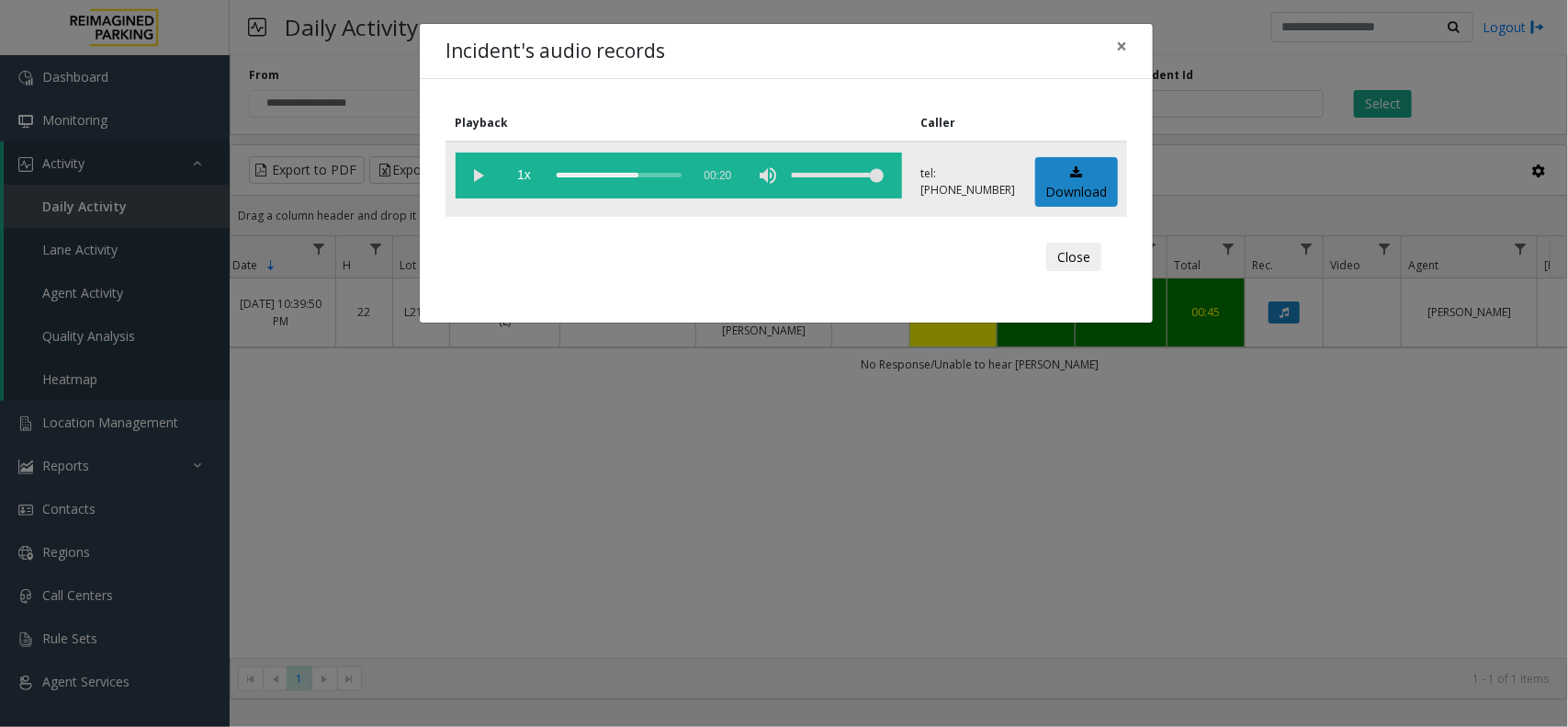 click 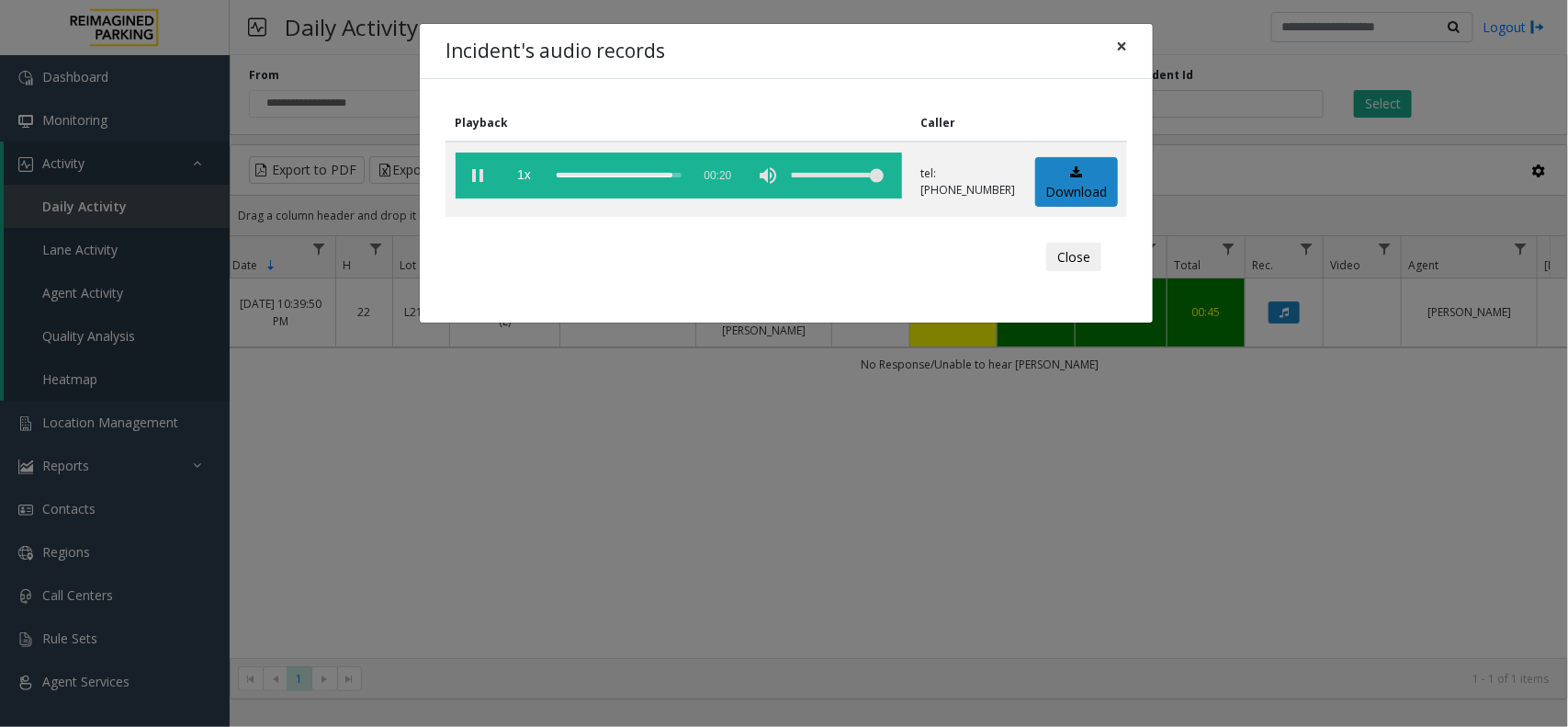 click on "×" 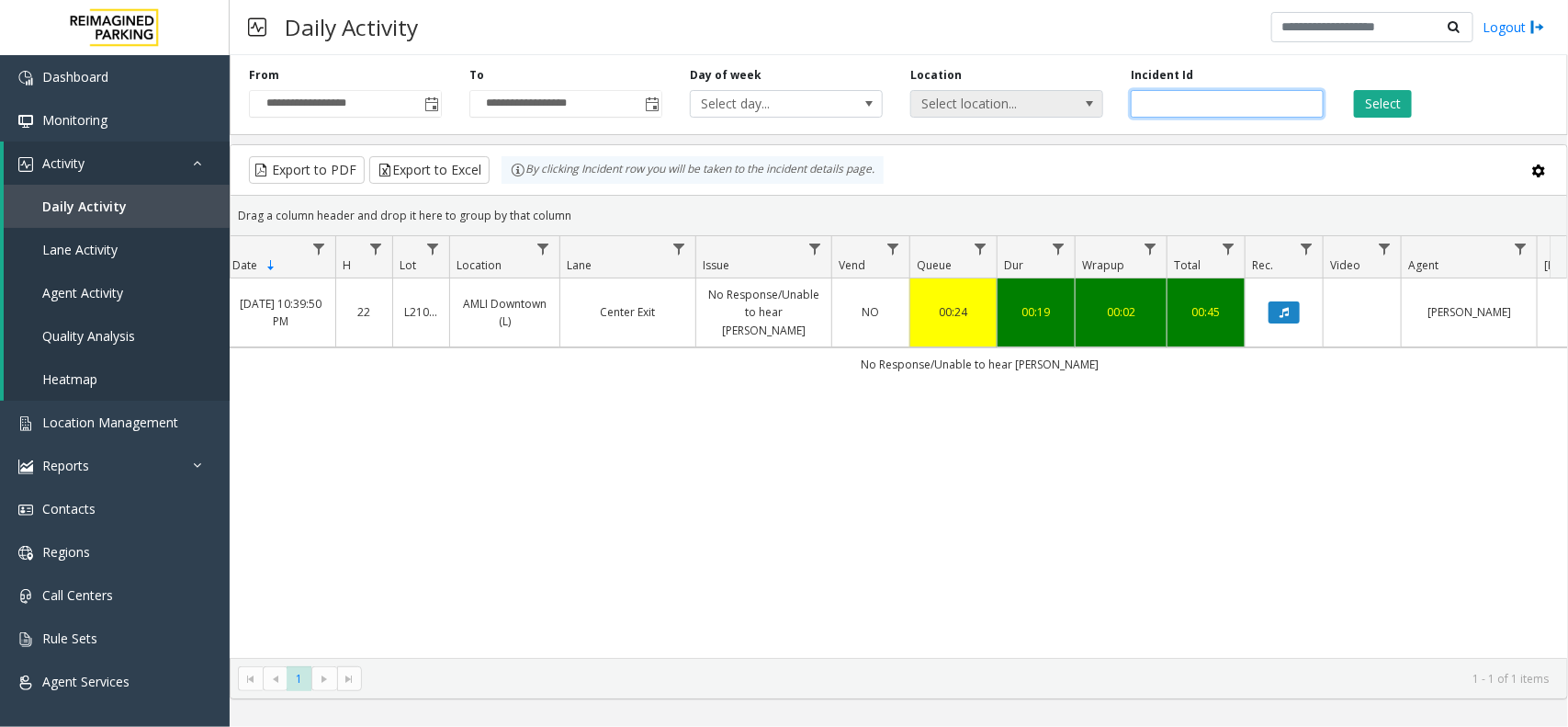 drag, startPoint x: 1229, startPoint y: 104, endPoint x: 1089, endPoint y: 97, distance: 140.17489 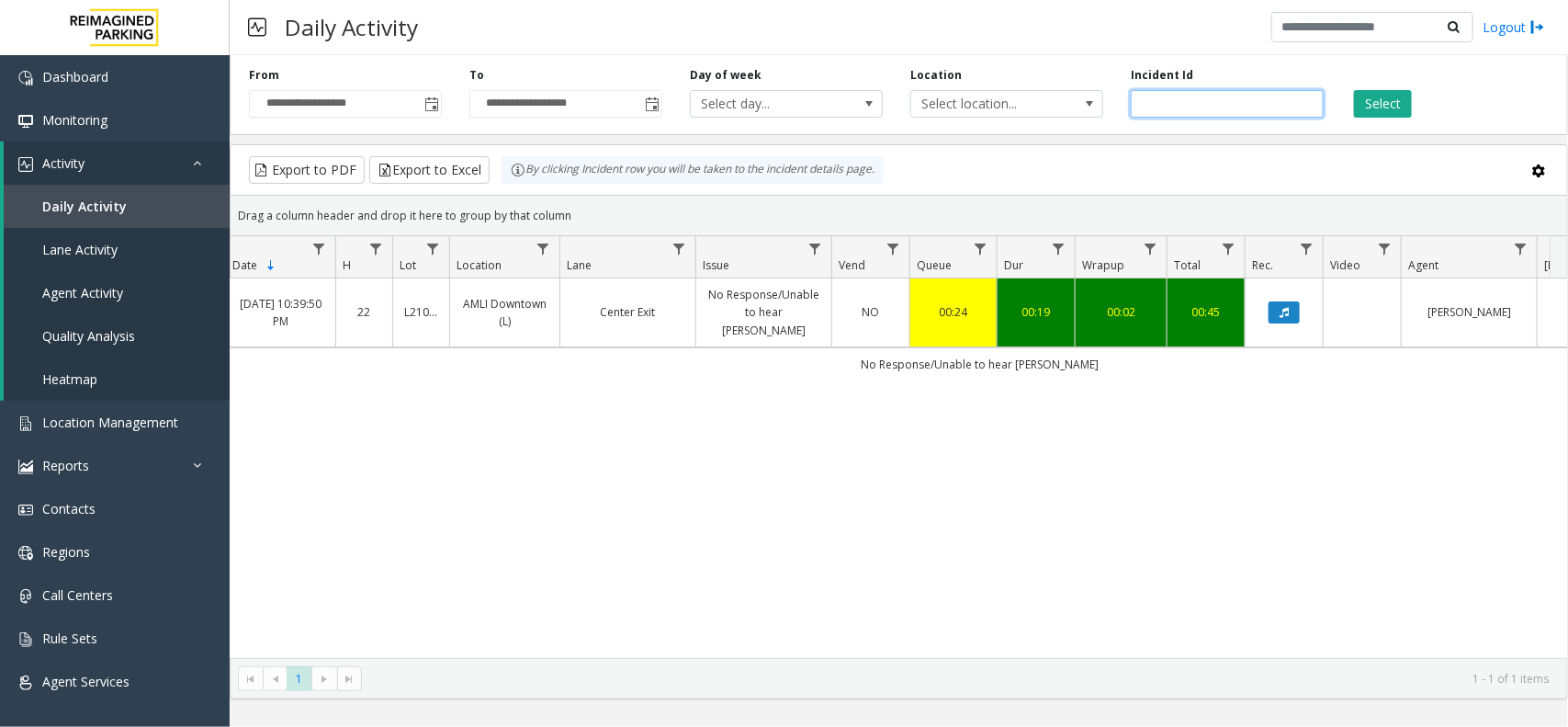 paste 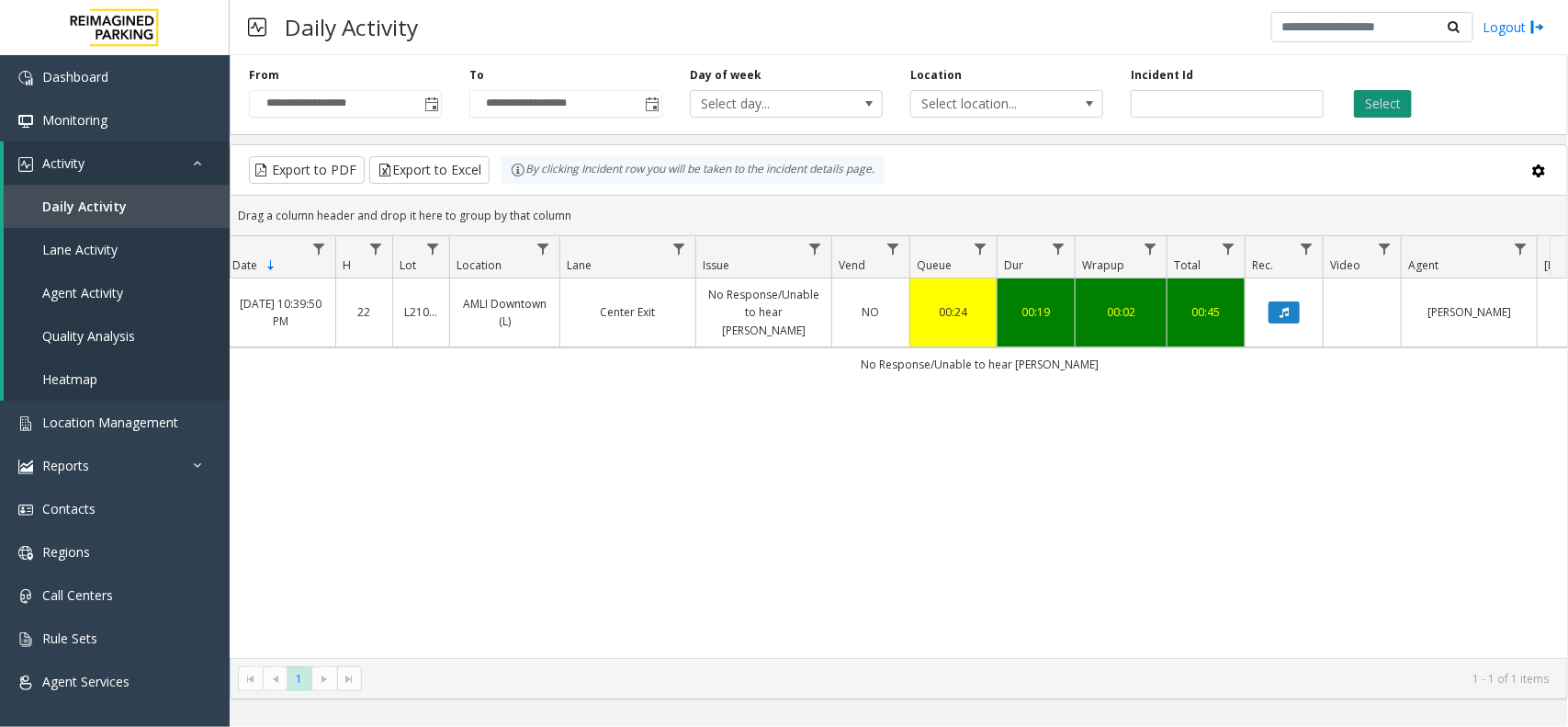 click on "Select" 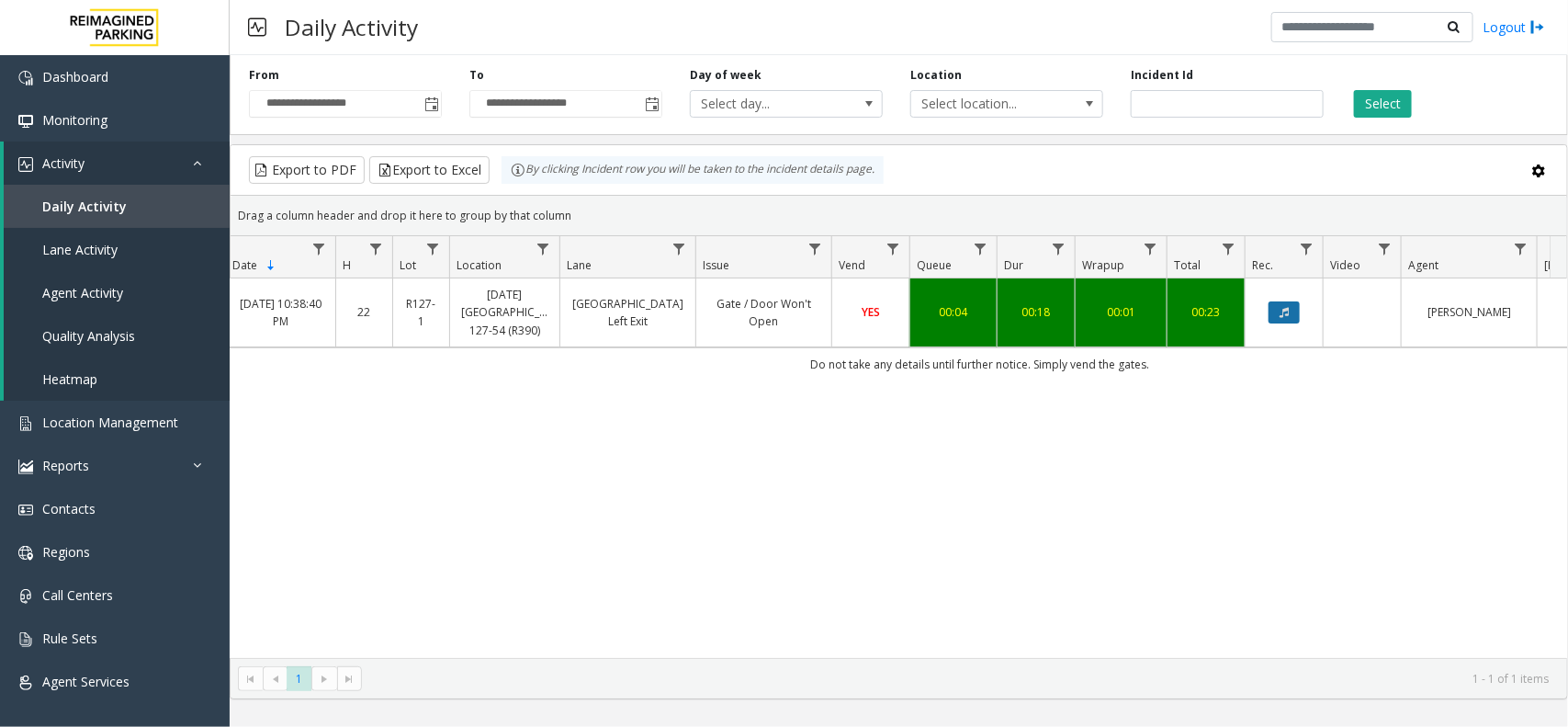 click 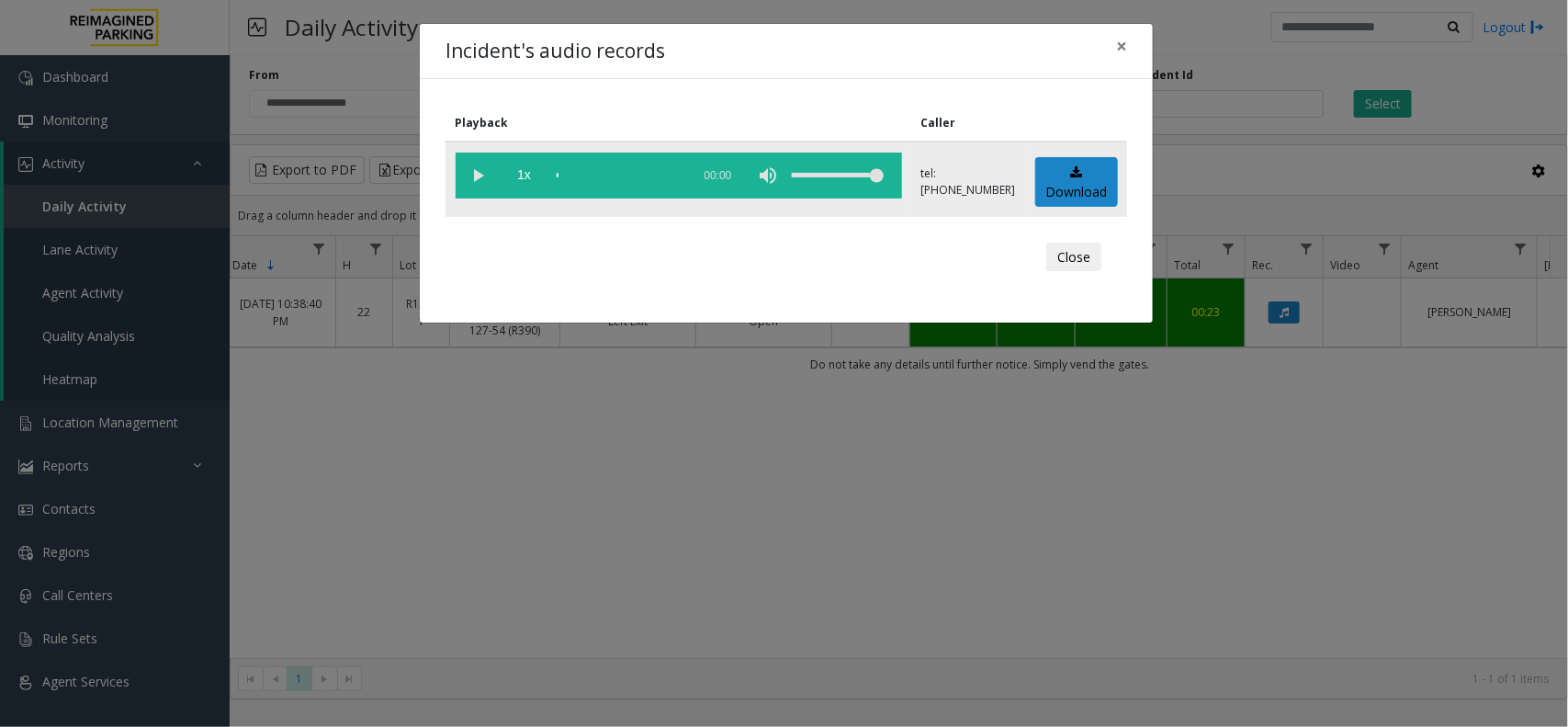 click 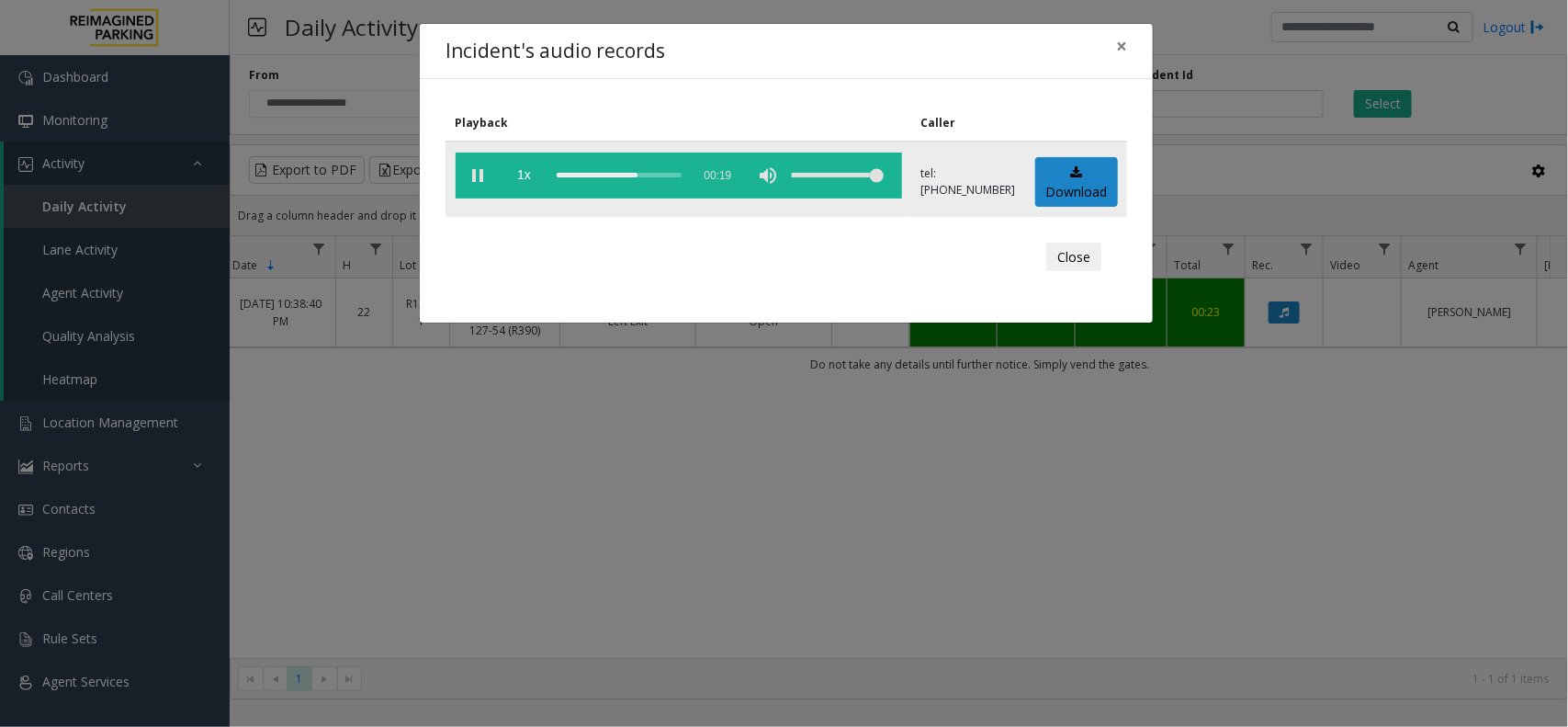 click 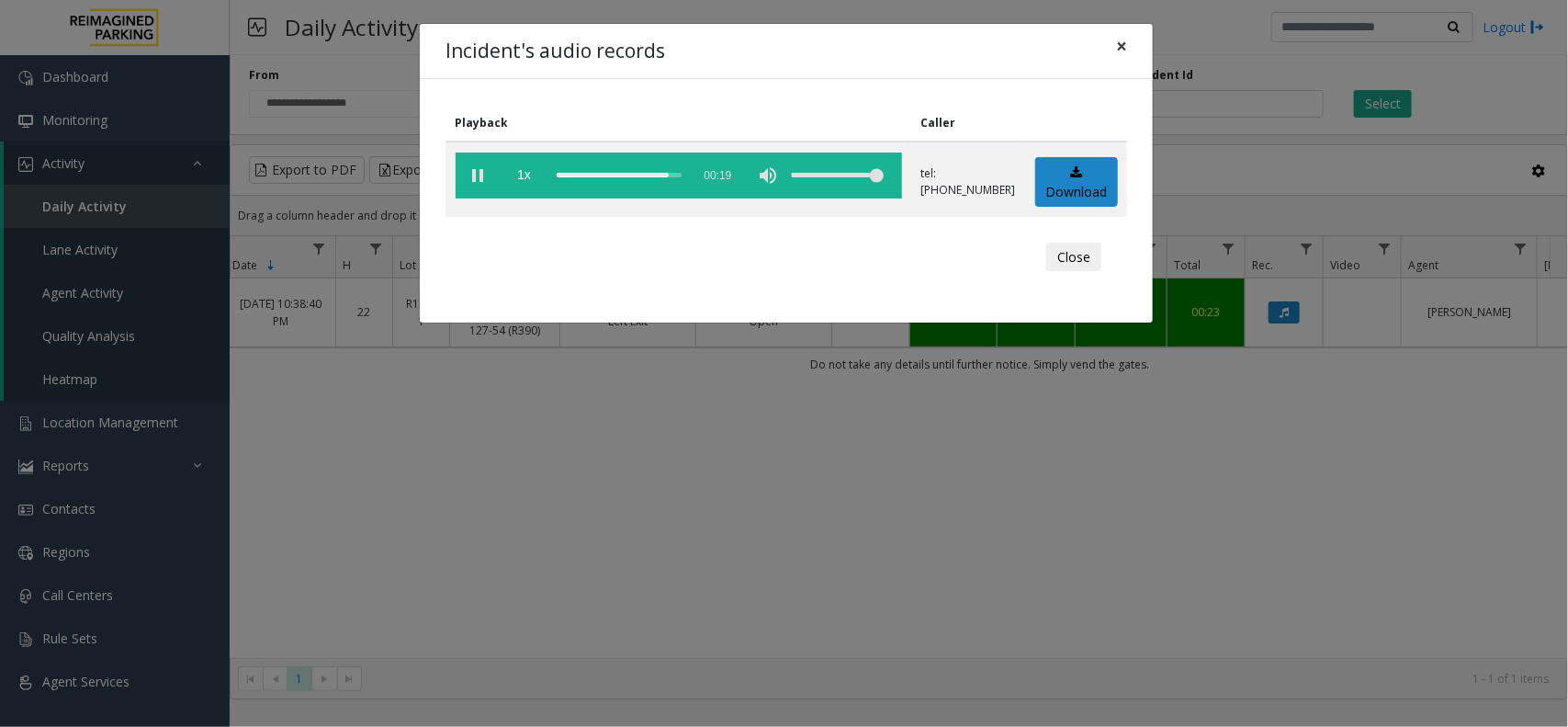 click on "×" 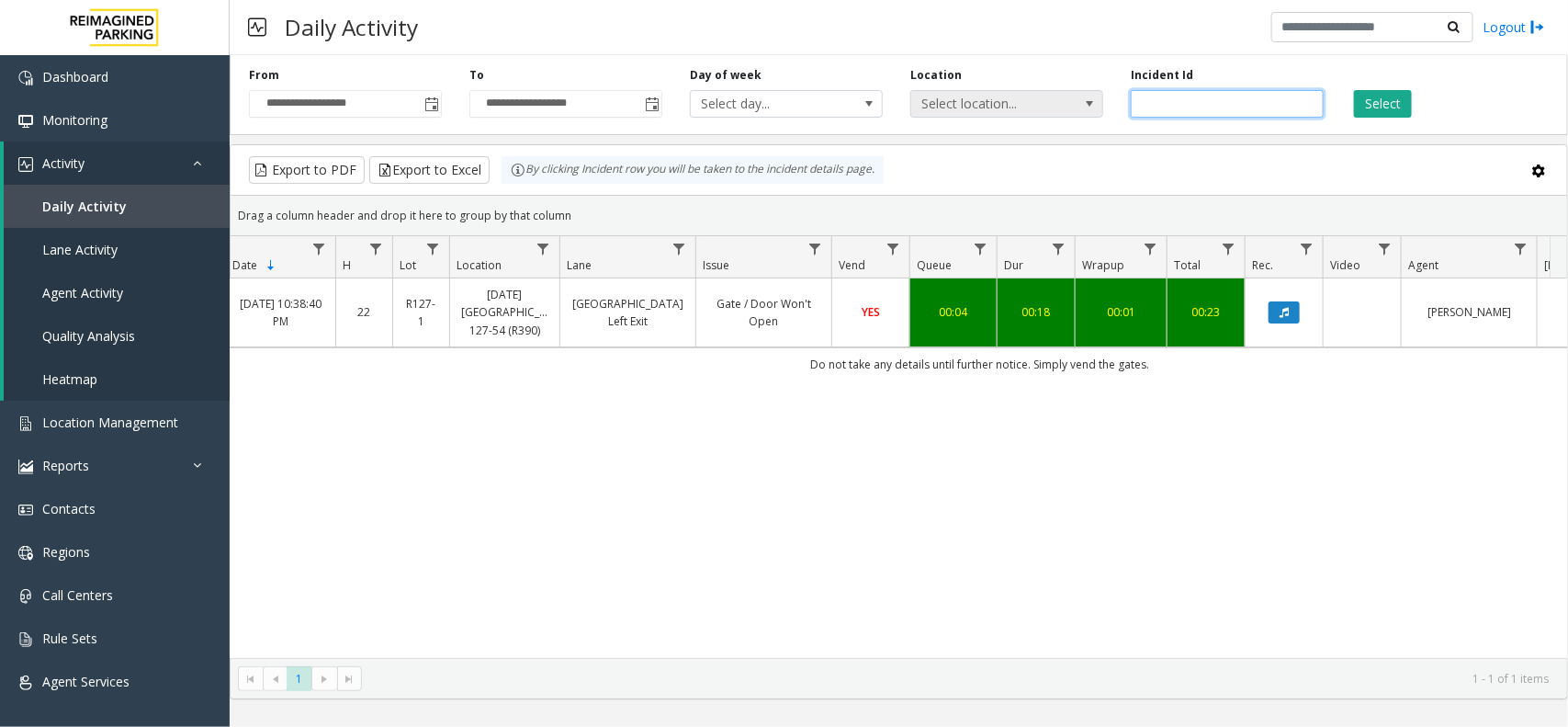 drag, startPoint x: 1228, startPoint y: 103, endPoint x: 1089, endPoint y: 101, distance: 139.01439 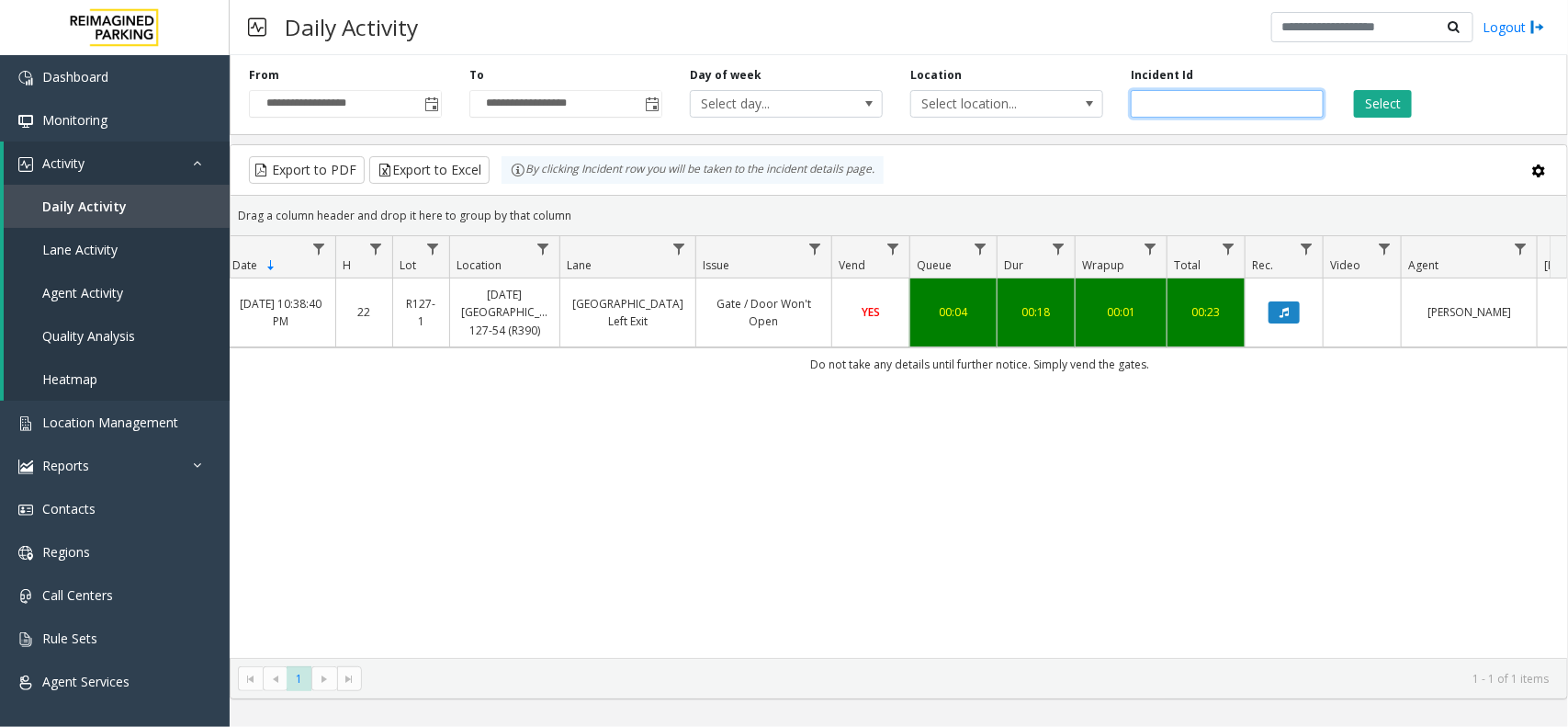 paste 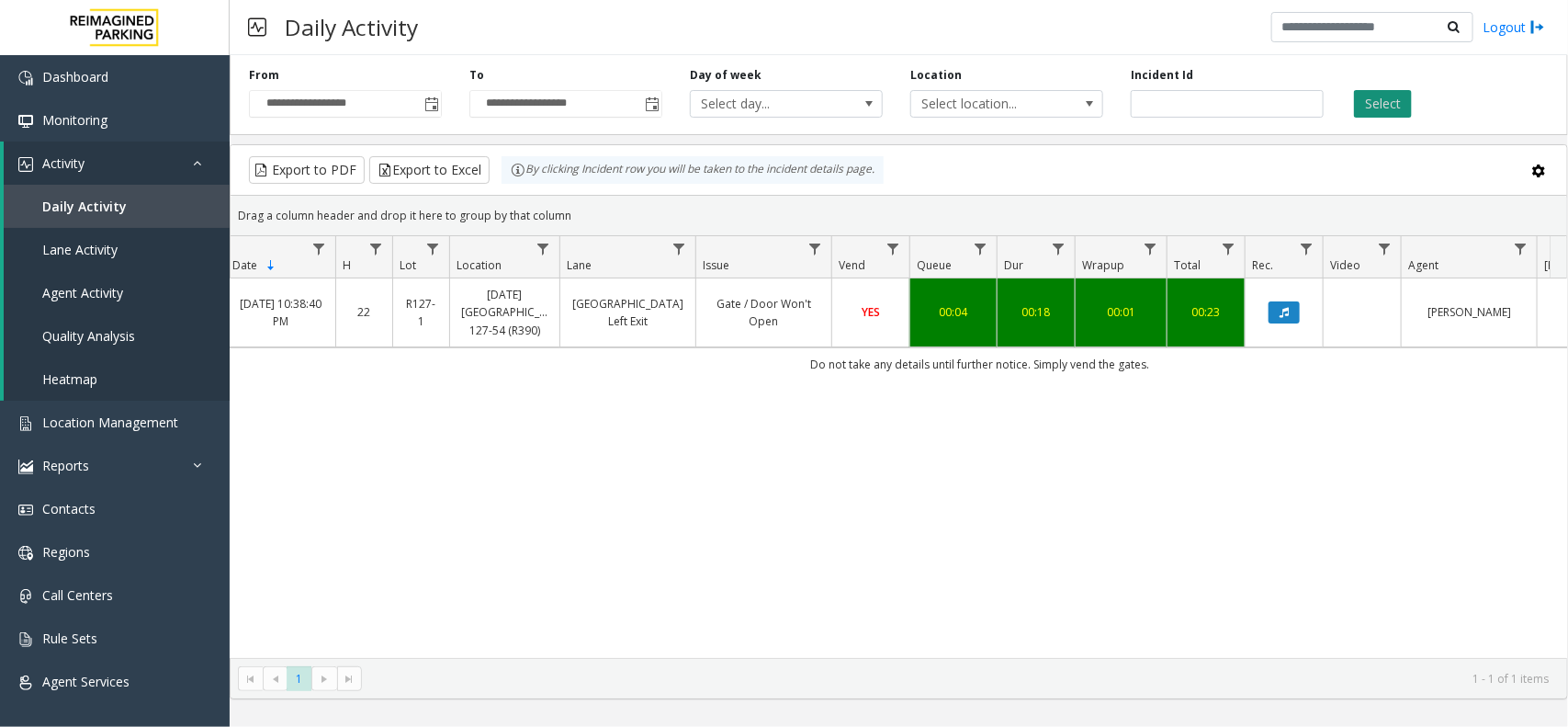 click on "Select" 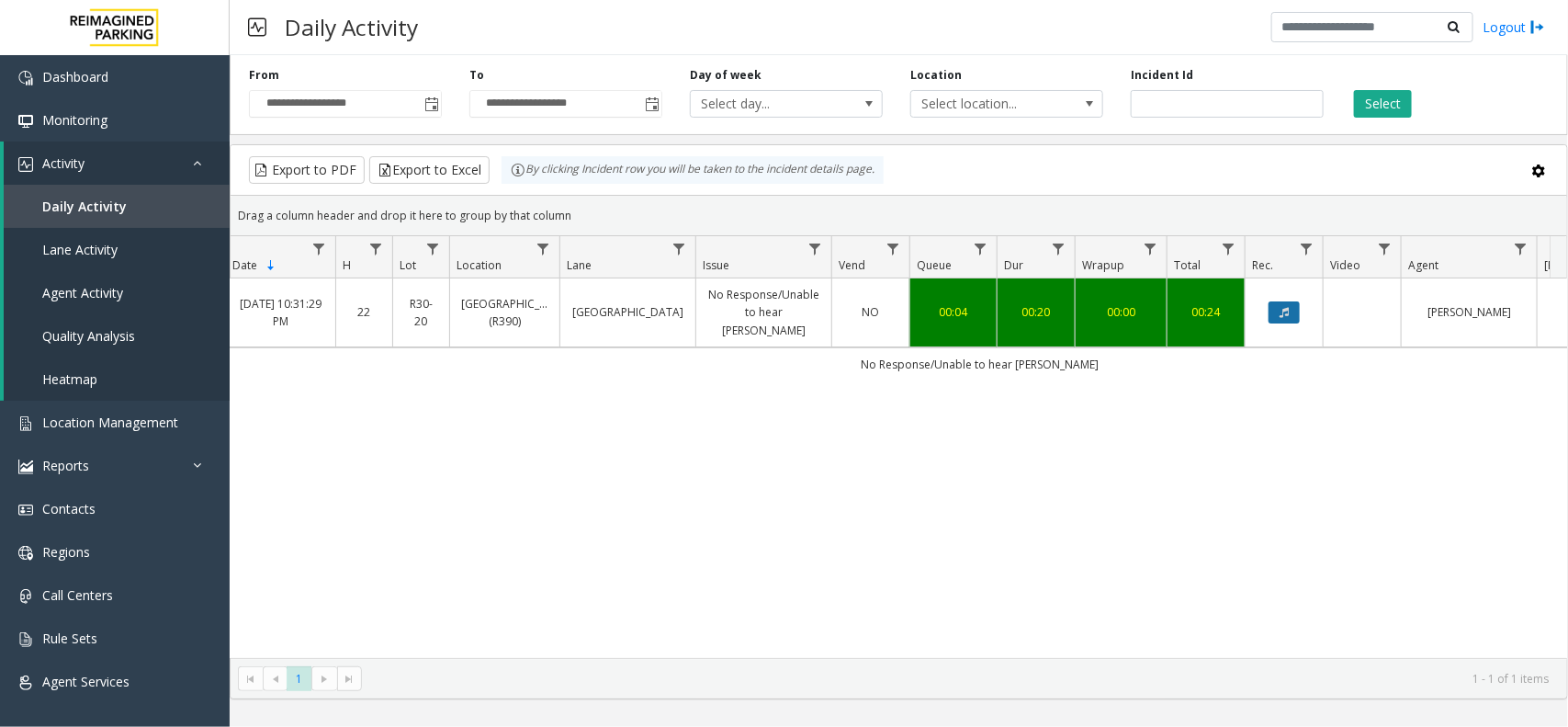 click 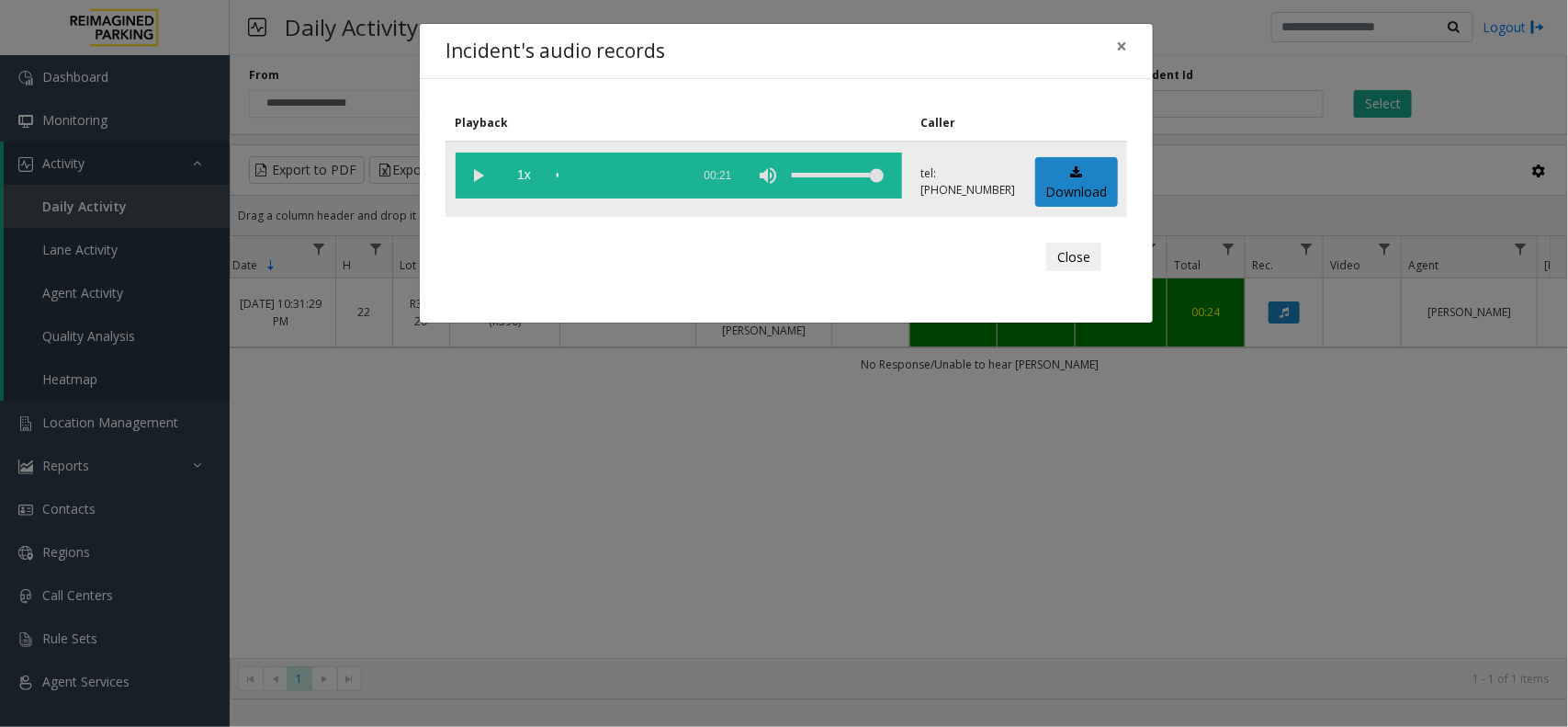 click 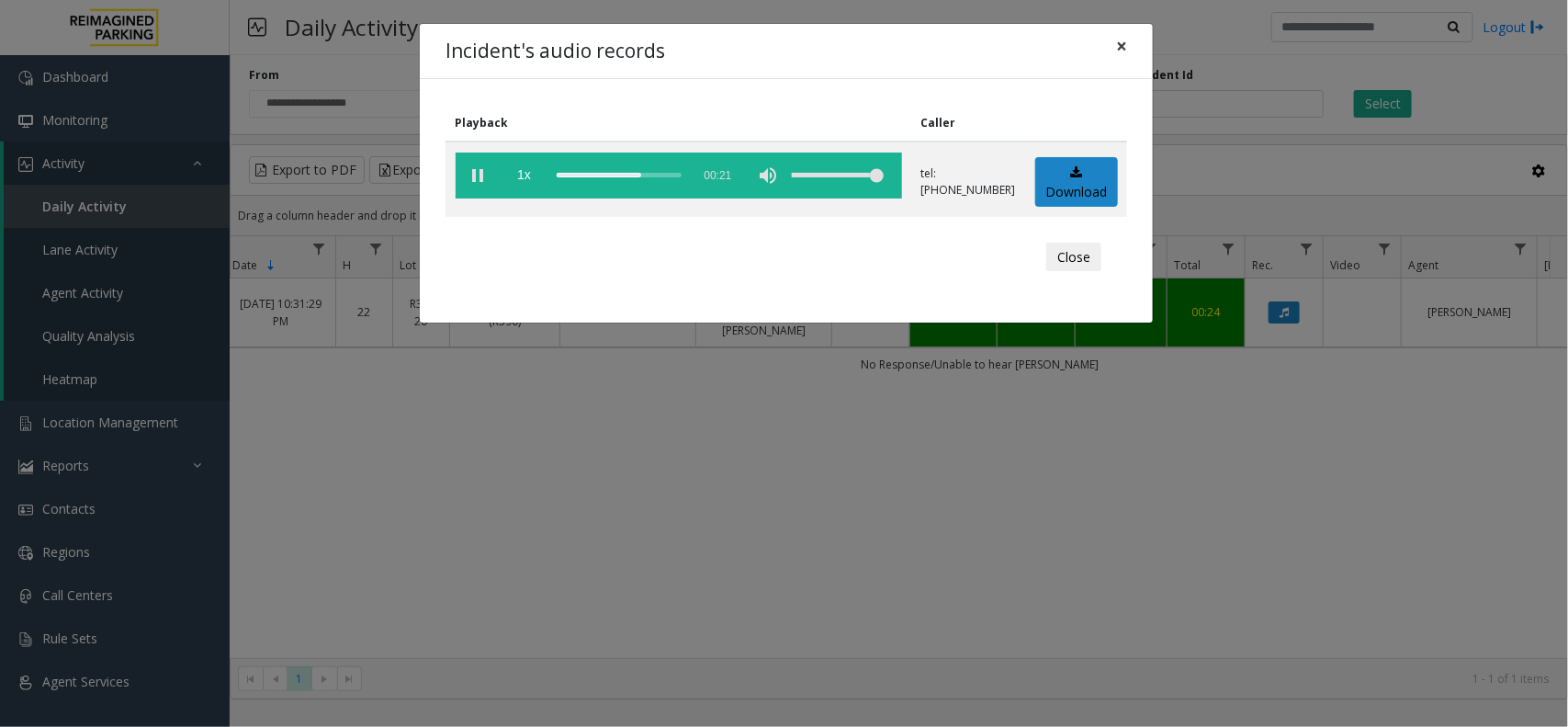click on "×" 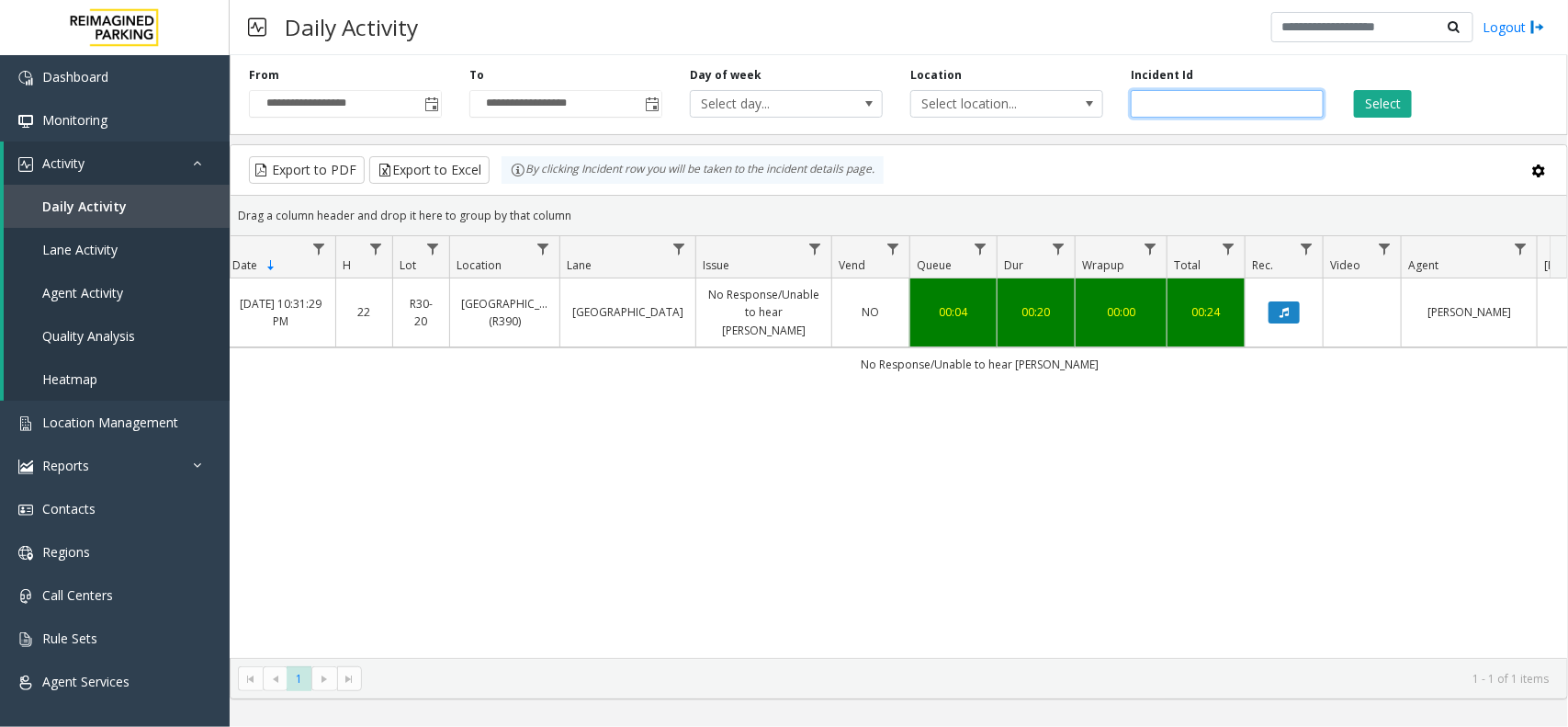 click on "**********" 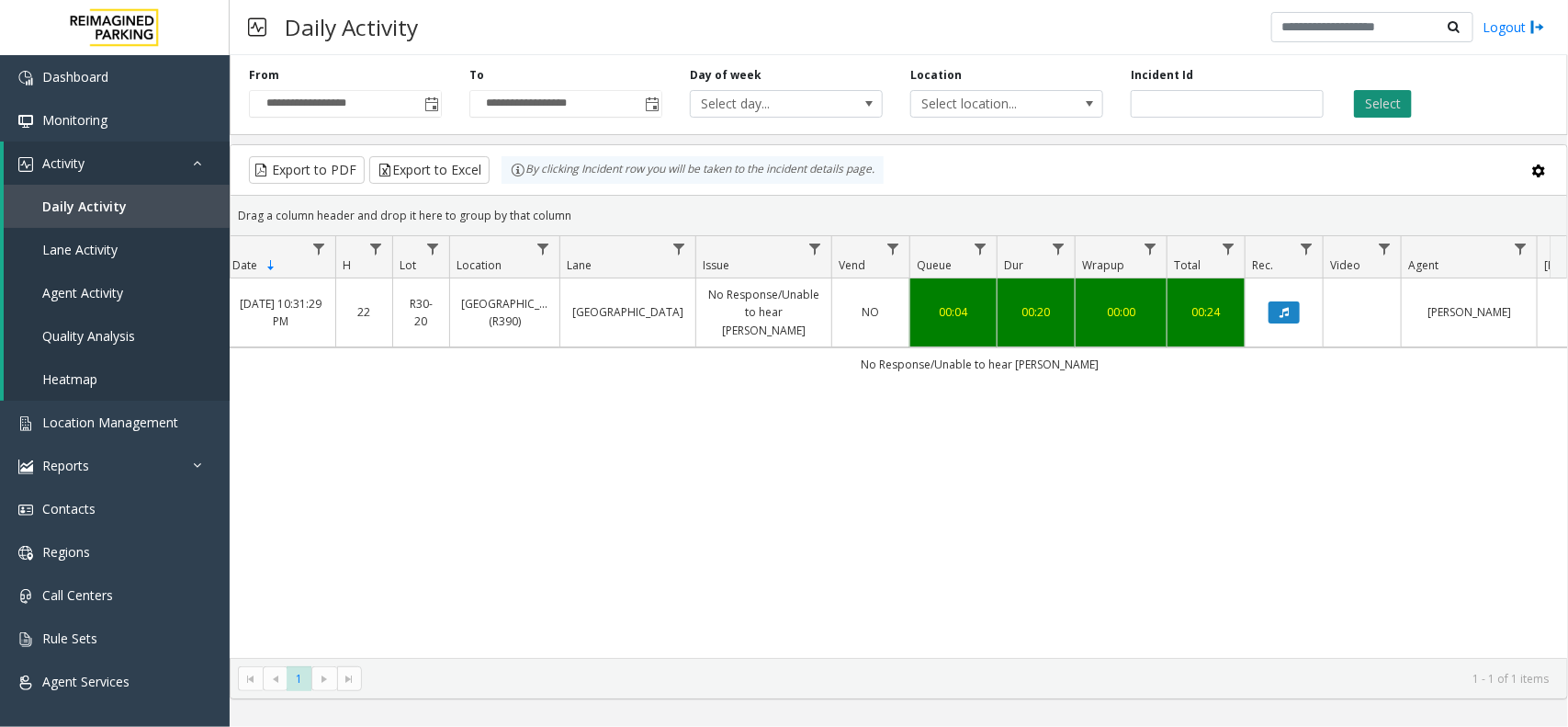 click on "Select" 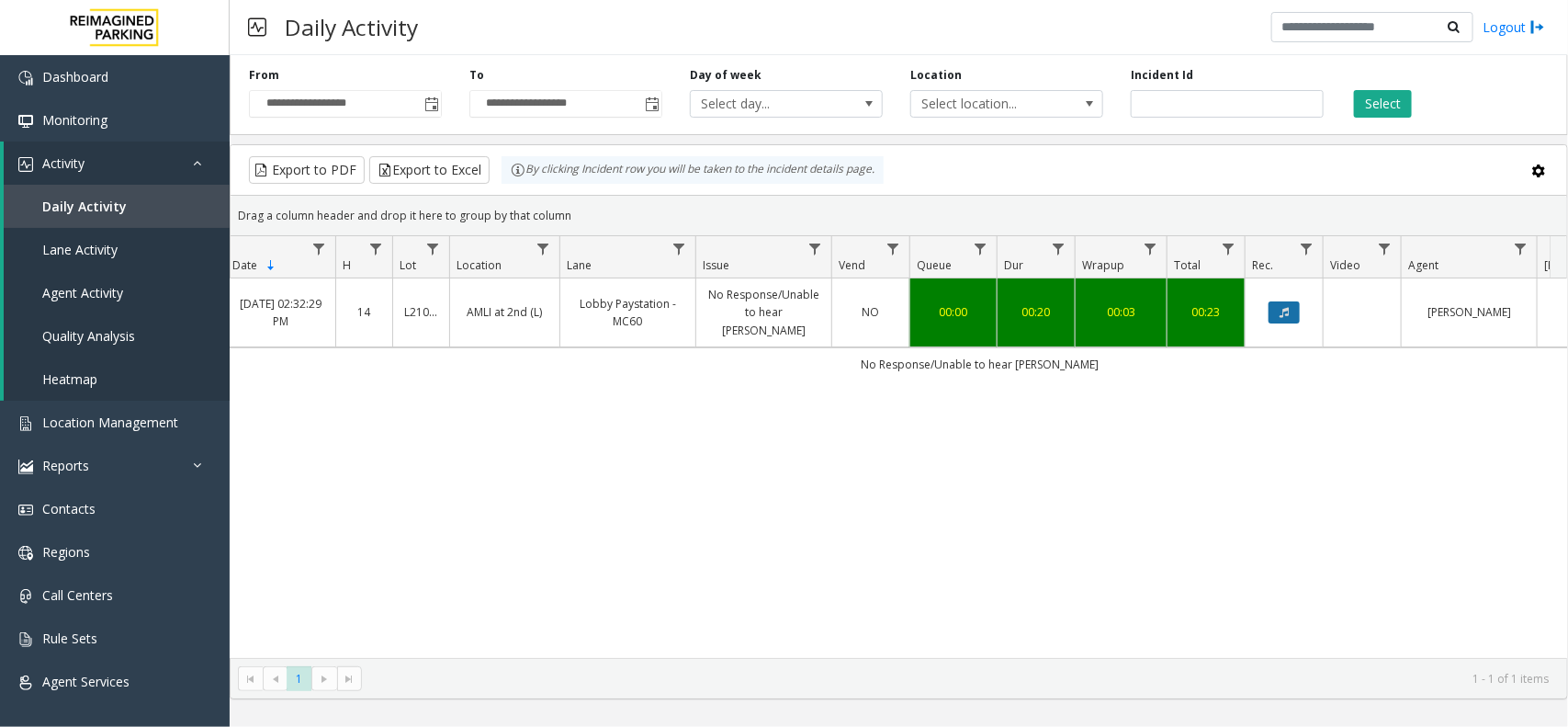 click 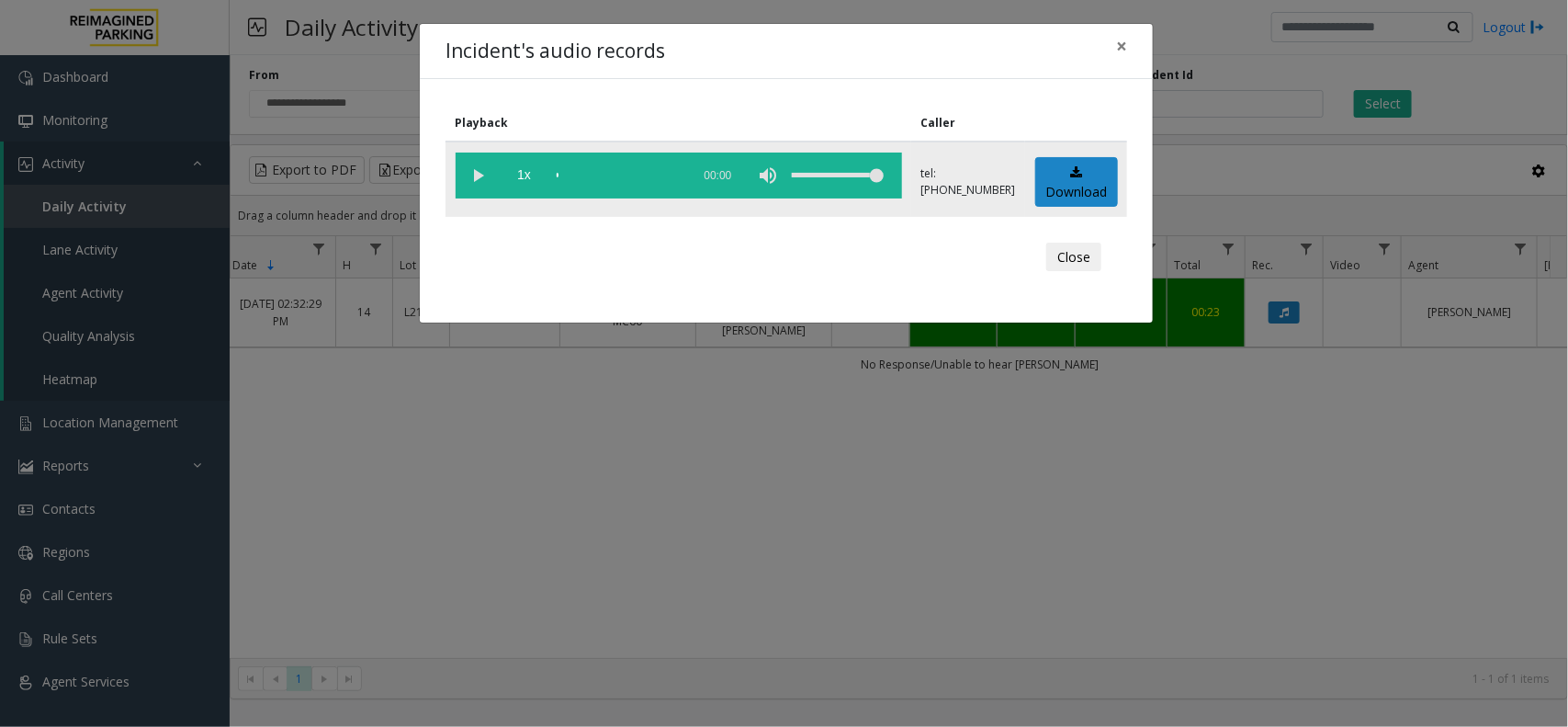drag, startPoint x: 461, startPoint y: 181, endPoint x: 470, endPoint y: 173, distance: 12.041595 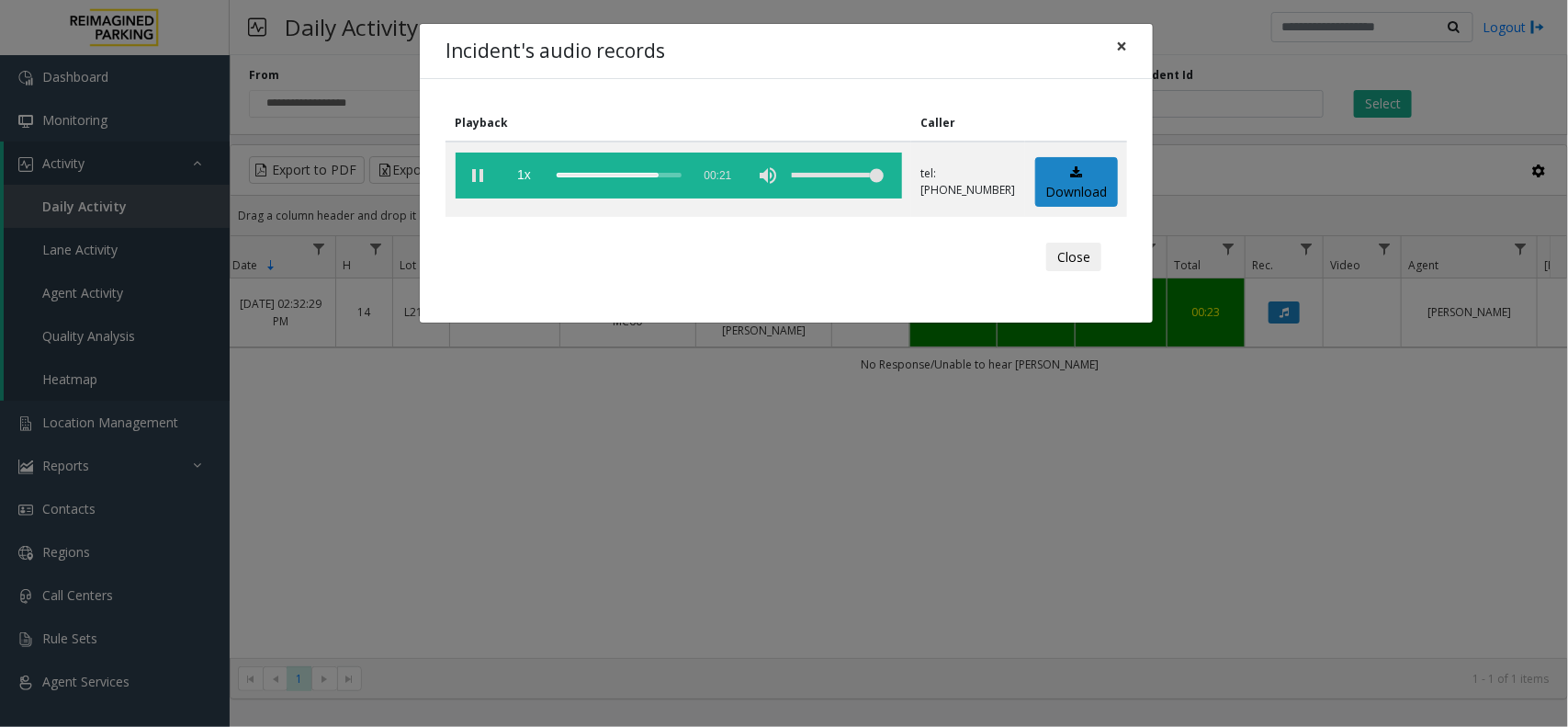 click on "×" 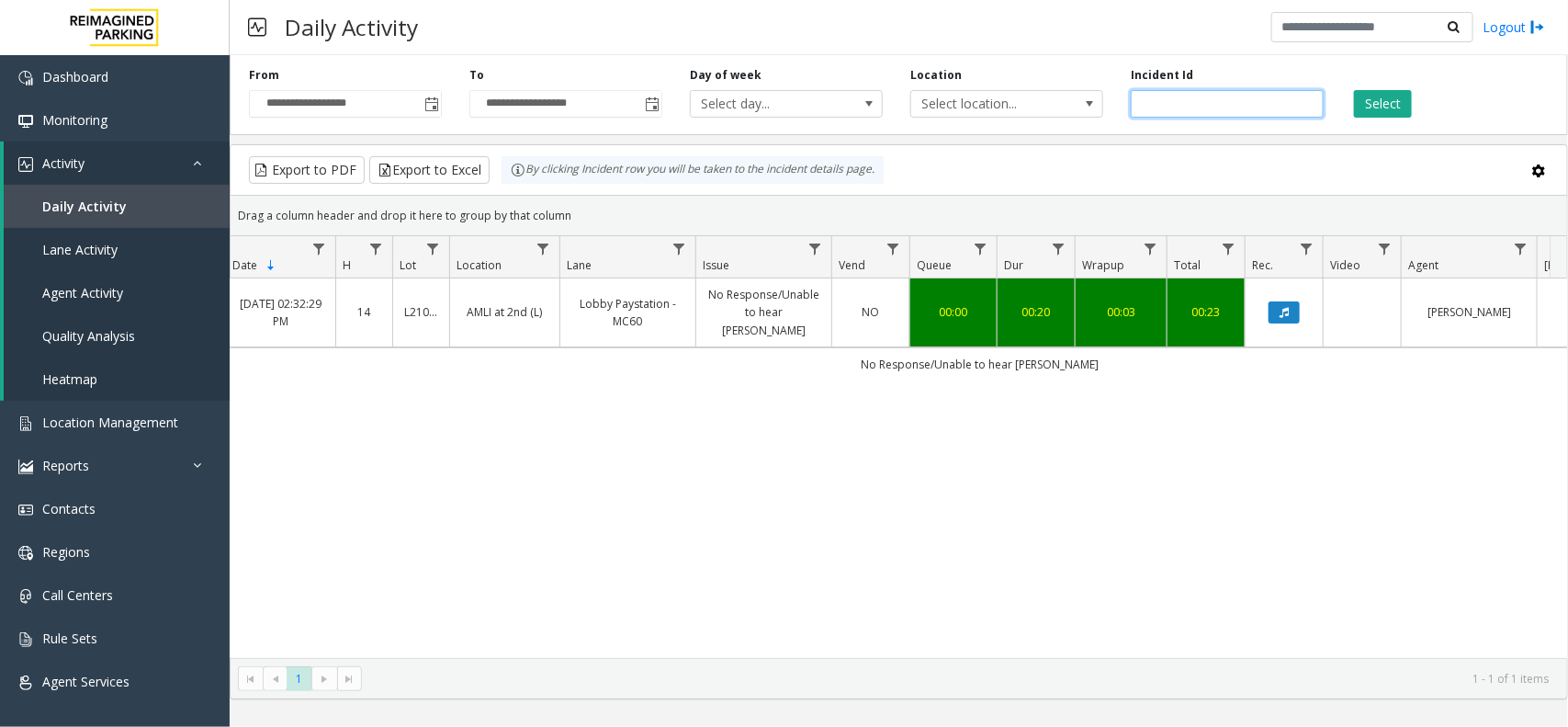 drag, startPoint x: 1222, startPoint y: 99, endPoint x: 1119, endPoint y: 119, distance: 104.92378 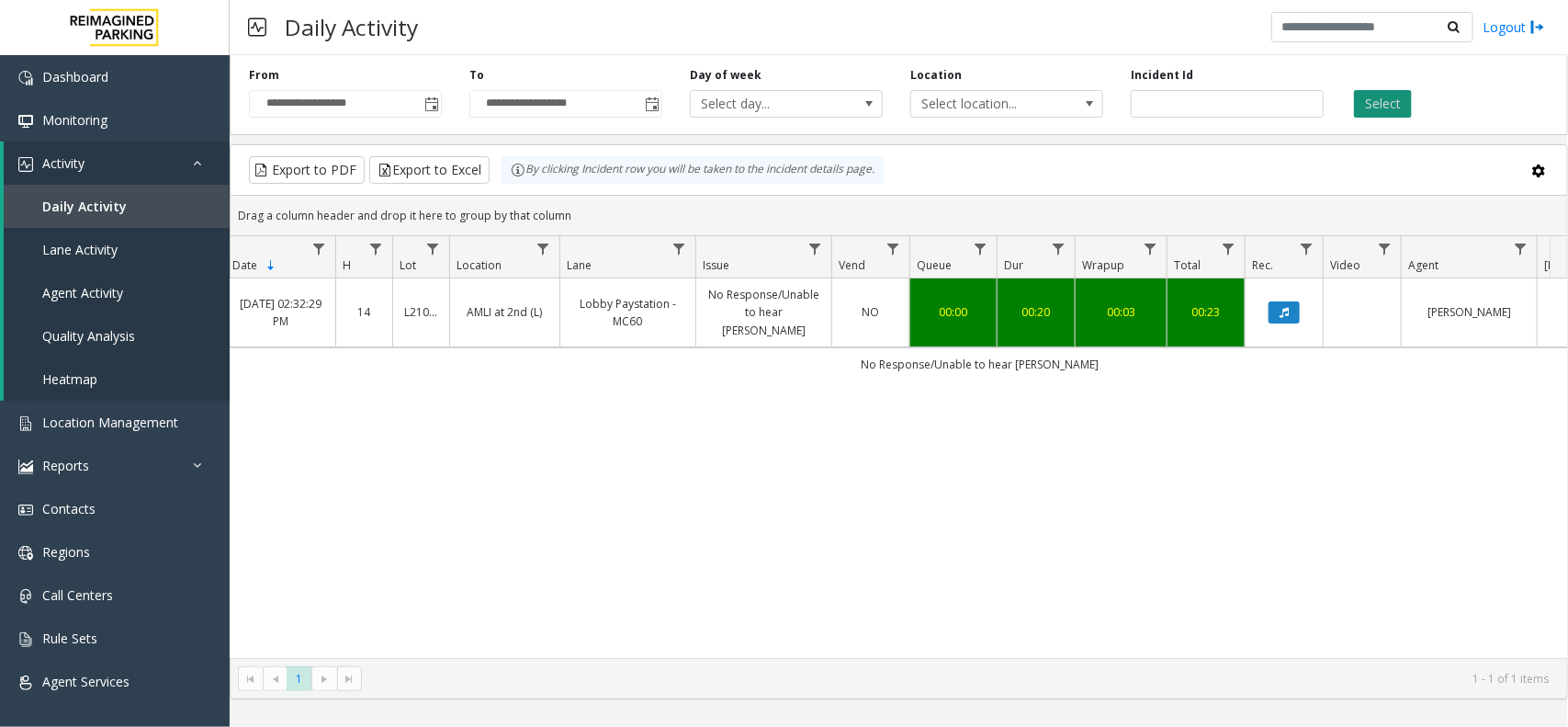 click on "Select" 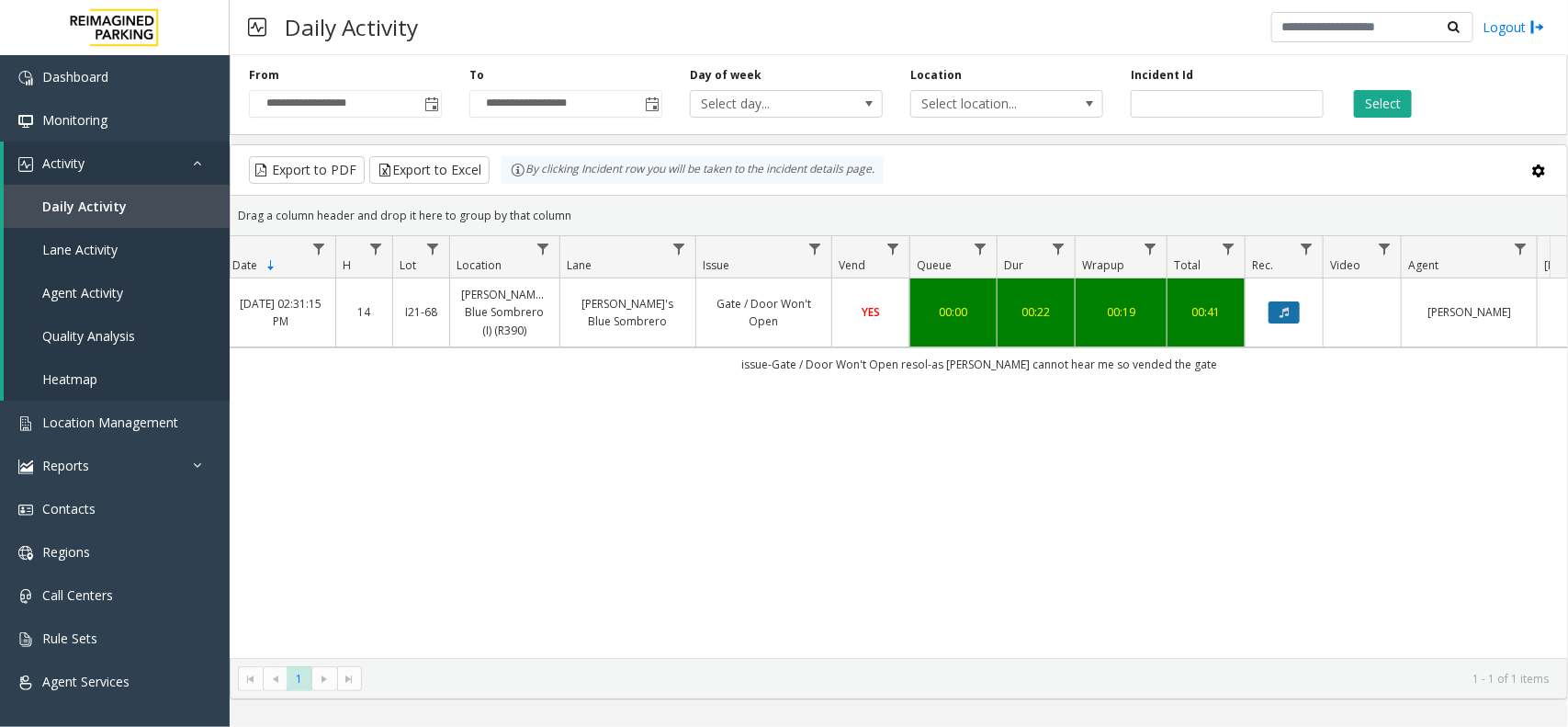 click 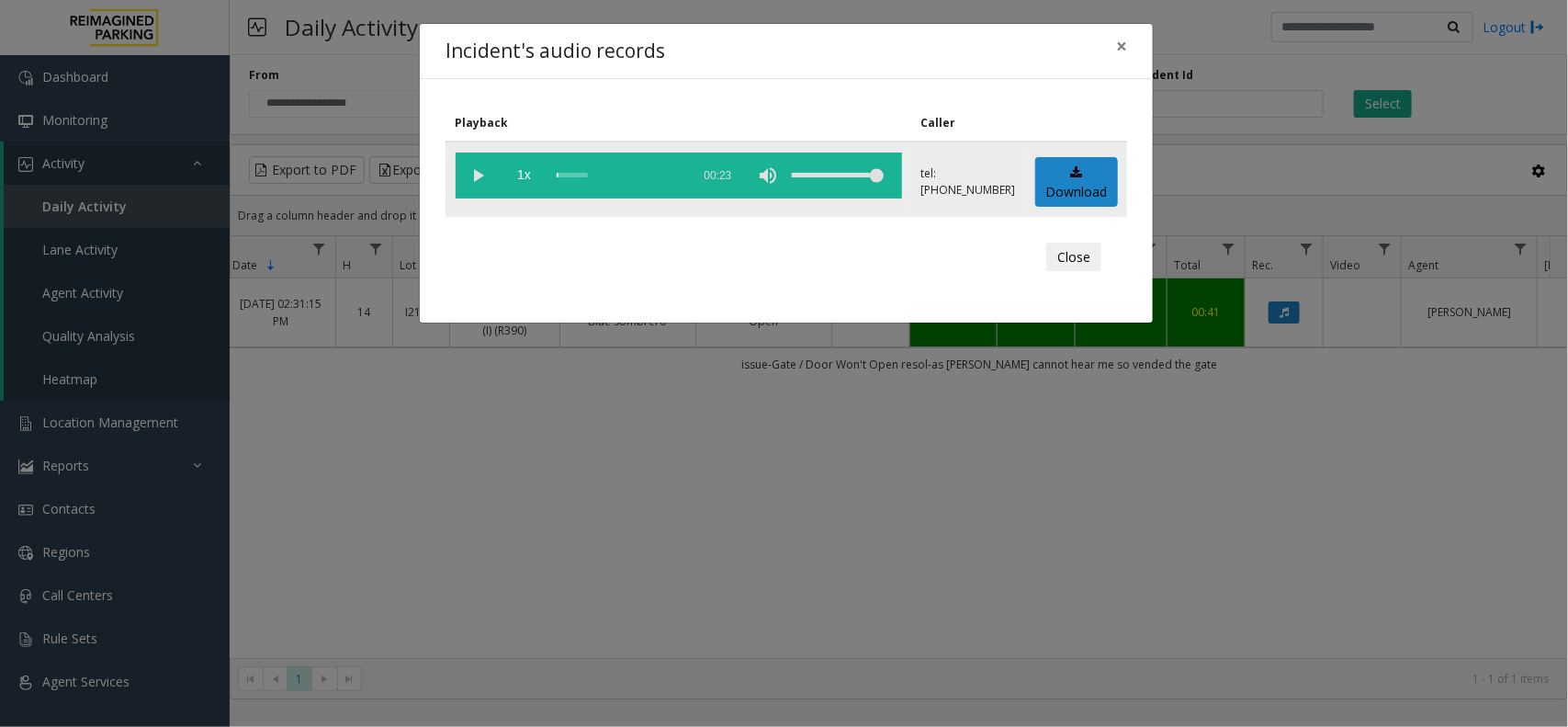 click 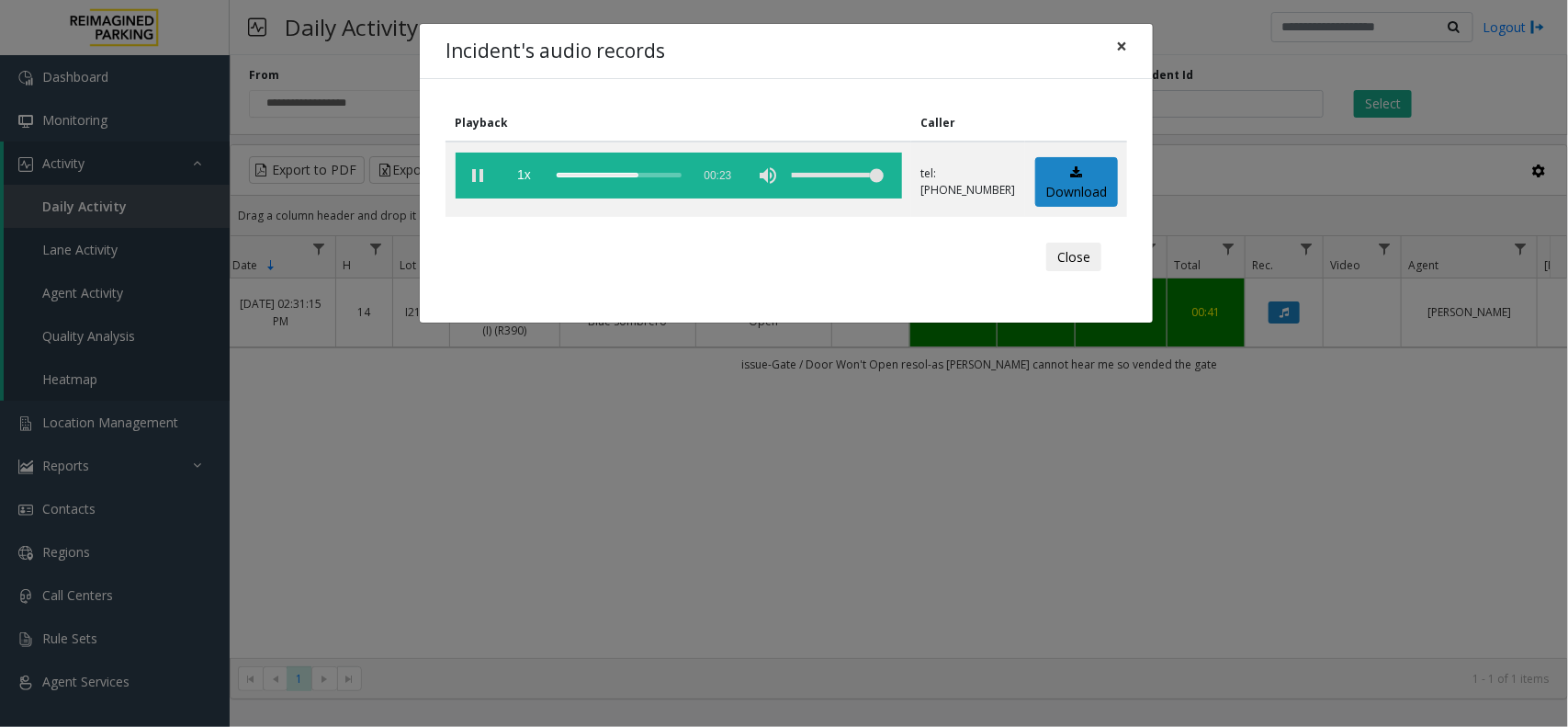 click on "×" 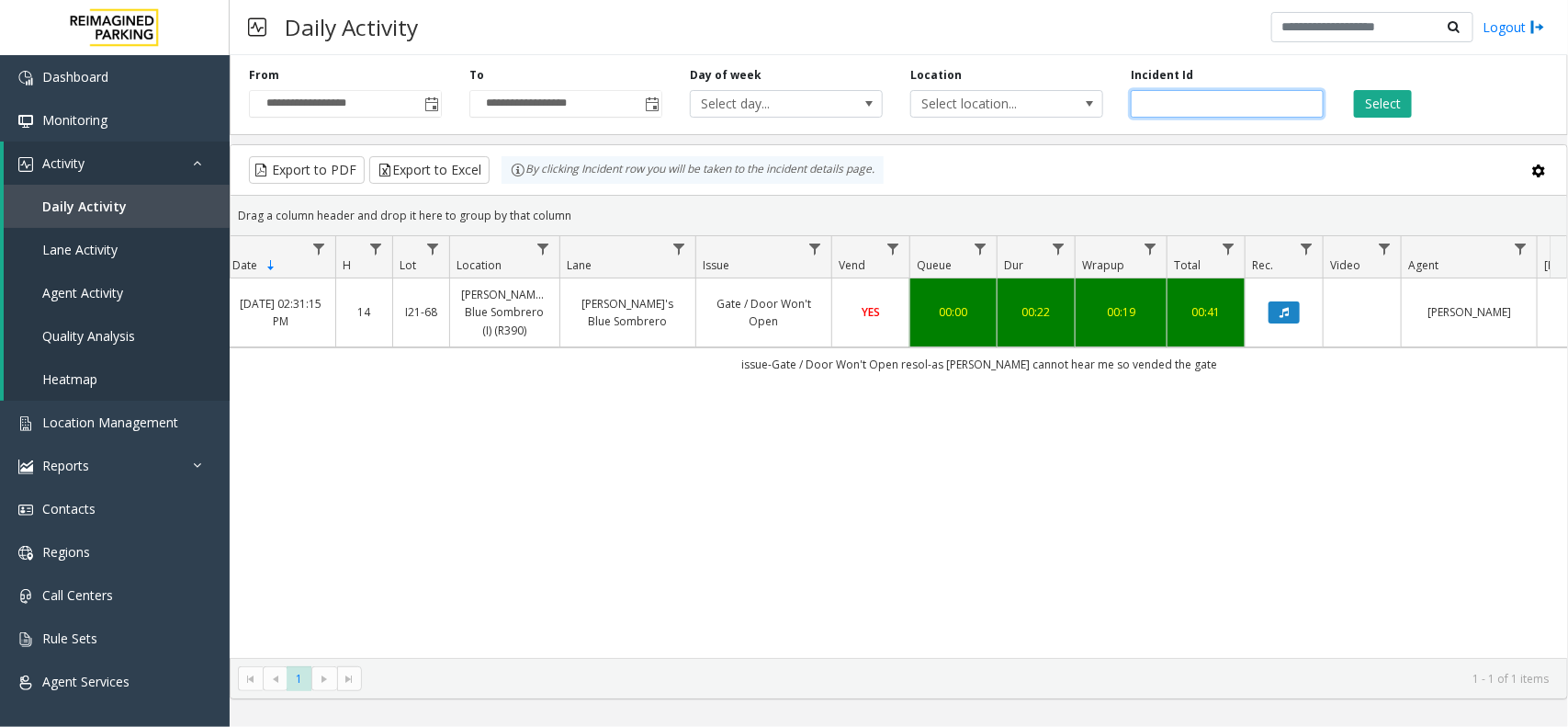 drag, startPoint x: 1141, startPoint y: 108, endPoint x: 1095, endPoint y: 125, distance: 49.040799 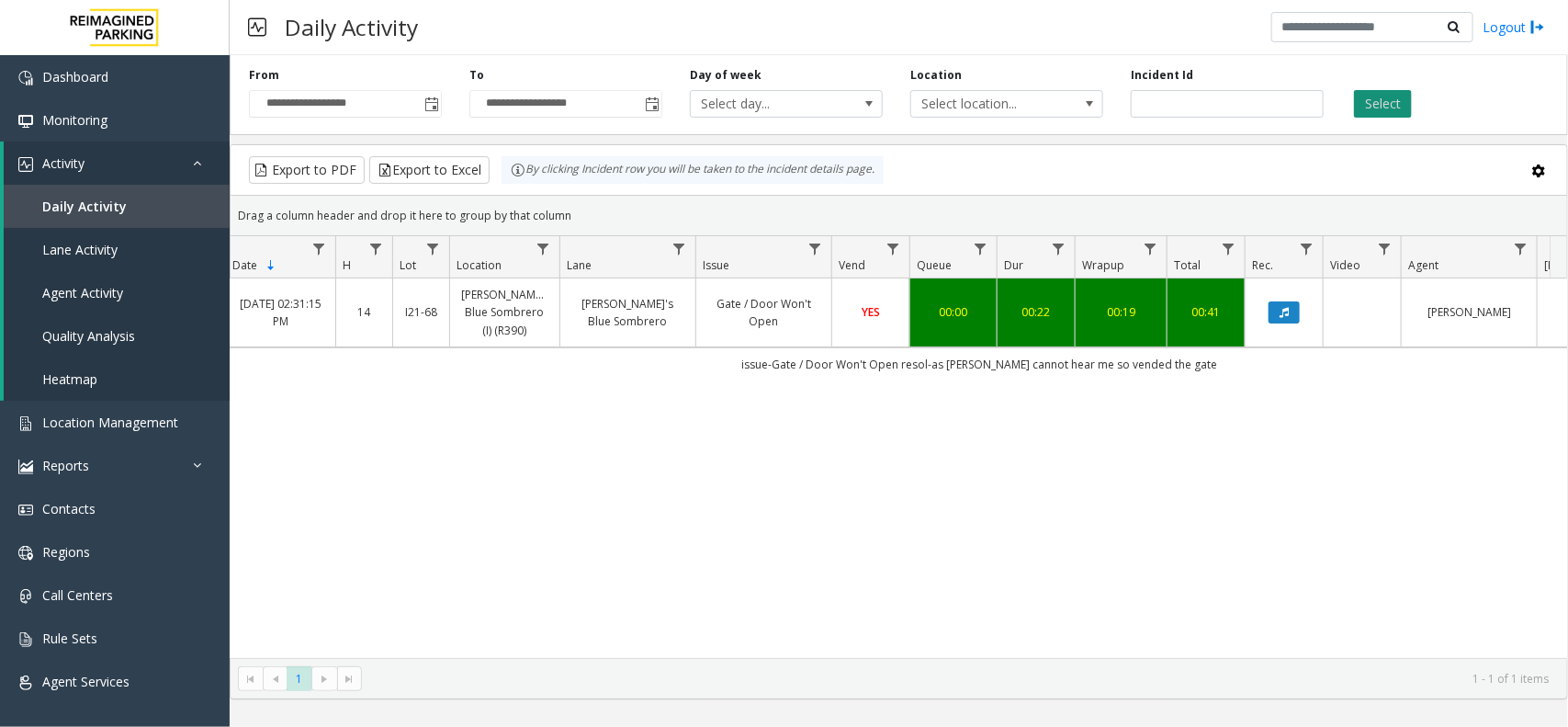 click on "Select" 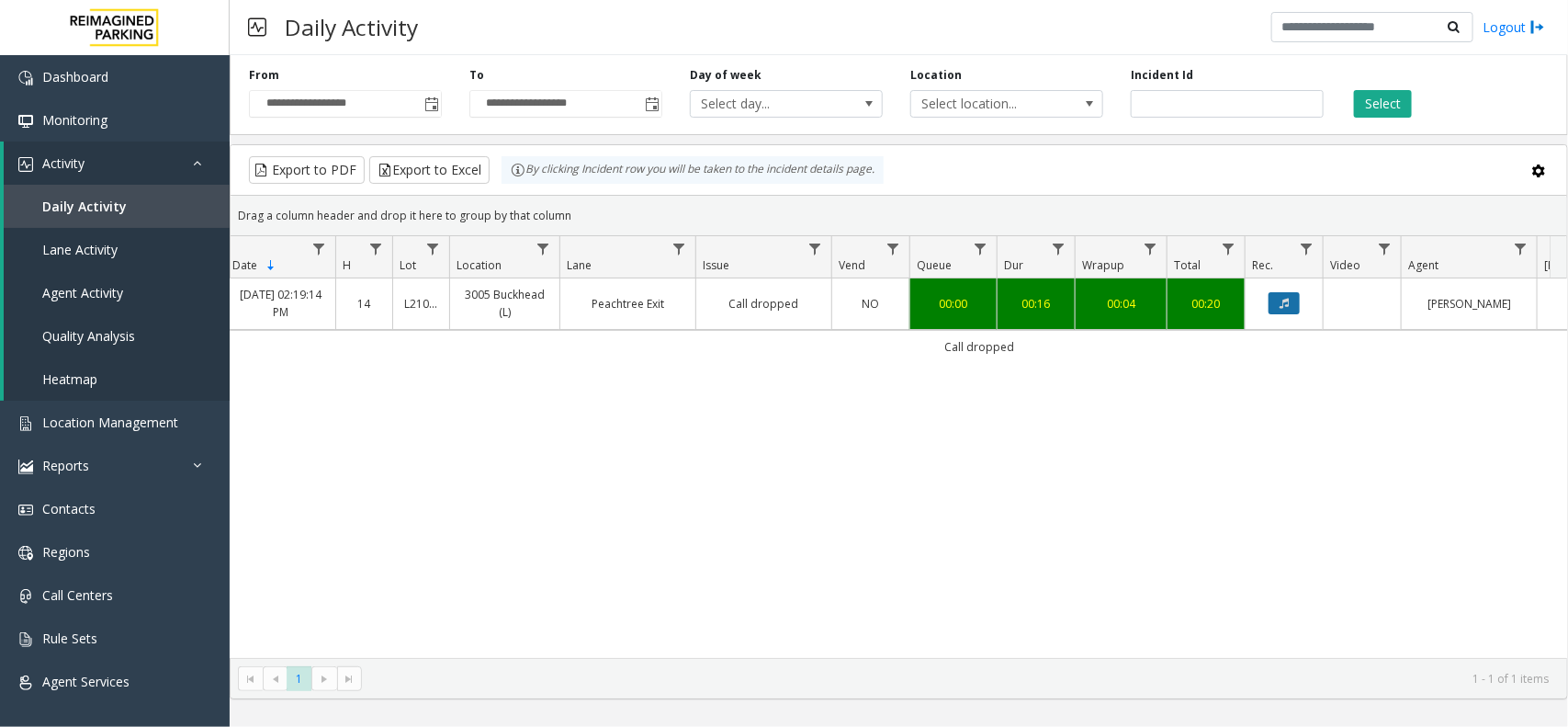 click 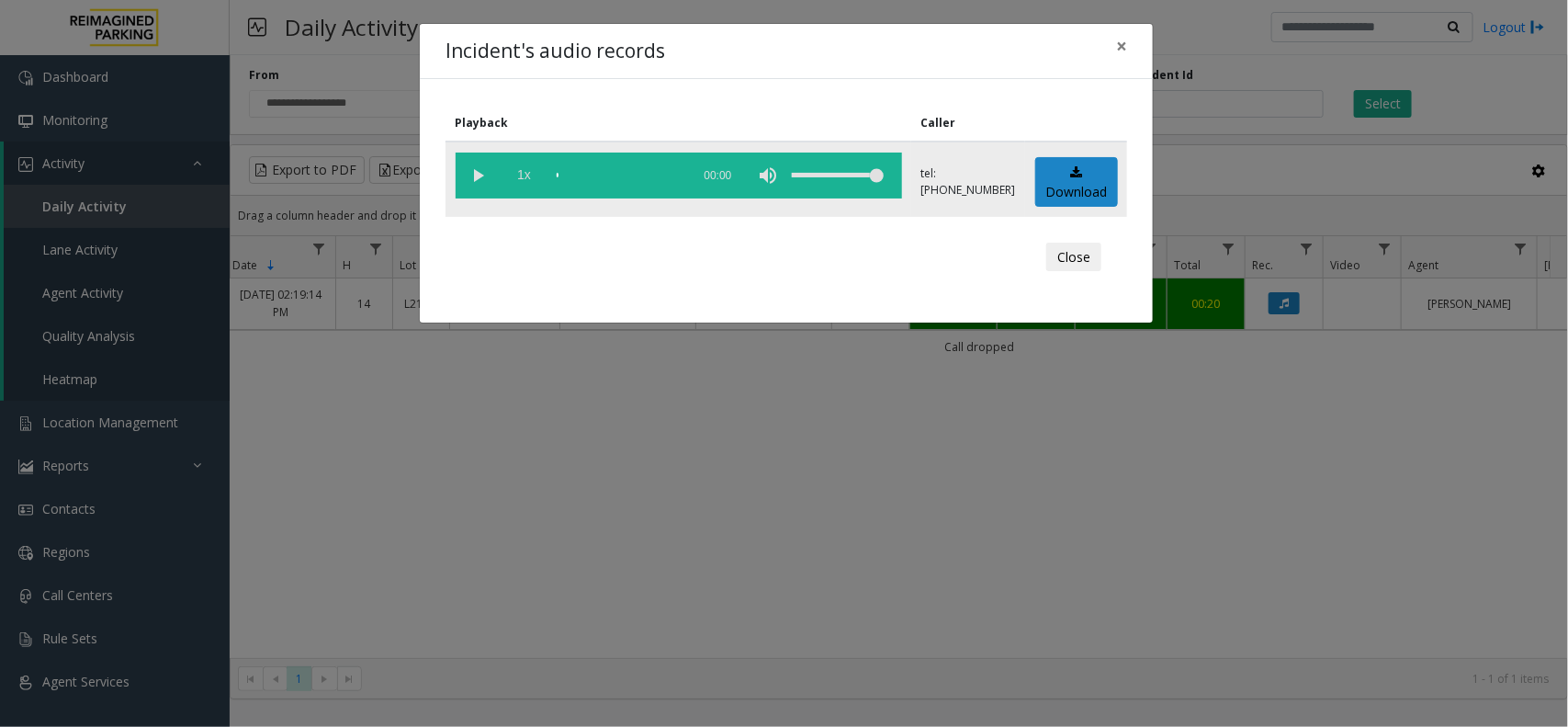 click on "1x" 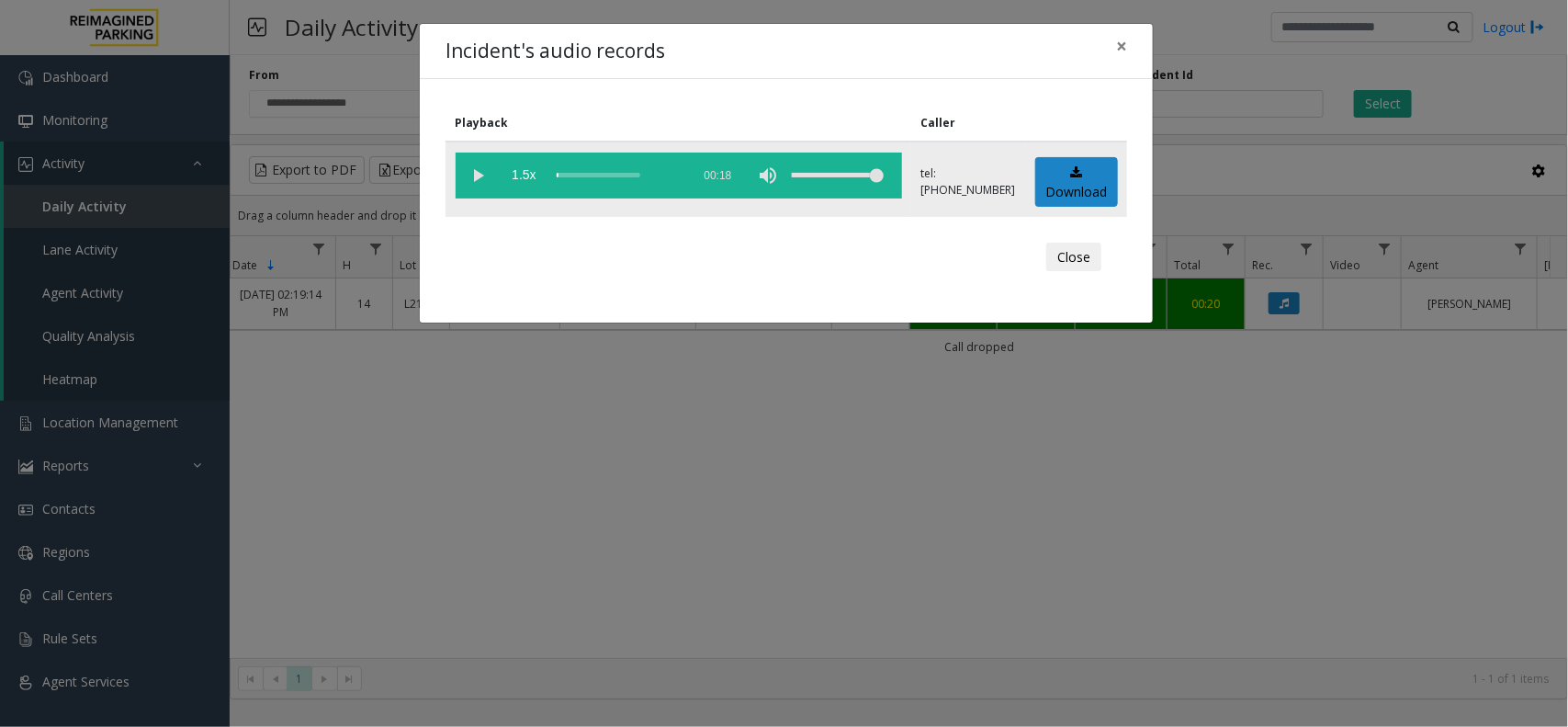 click 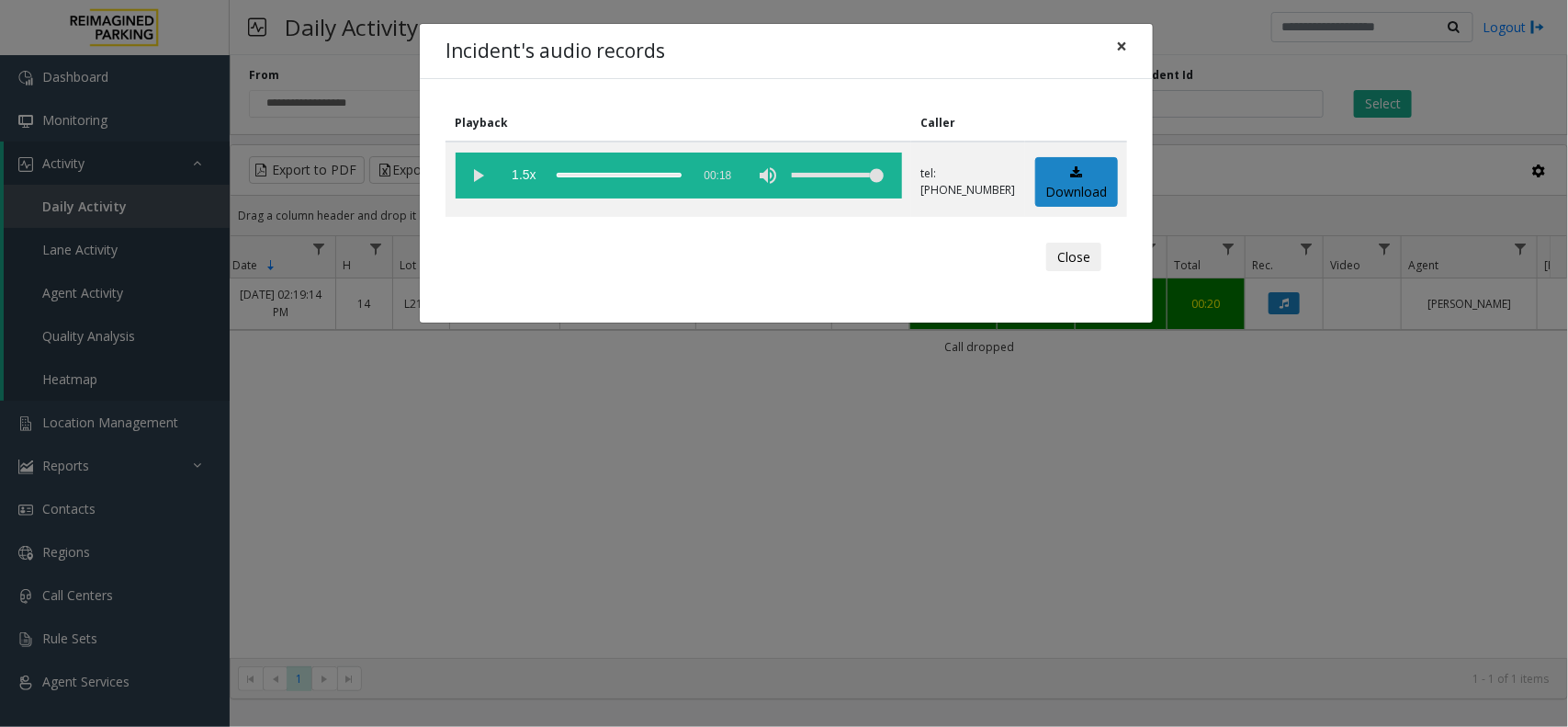 click on "×" 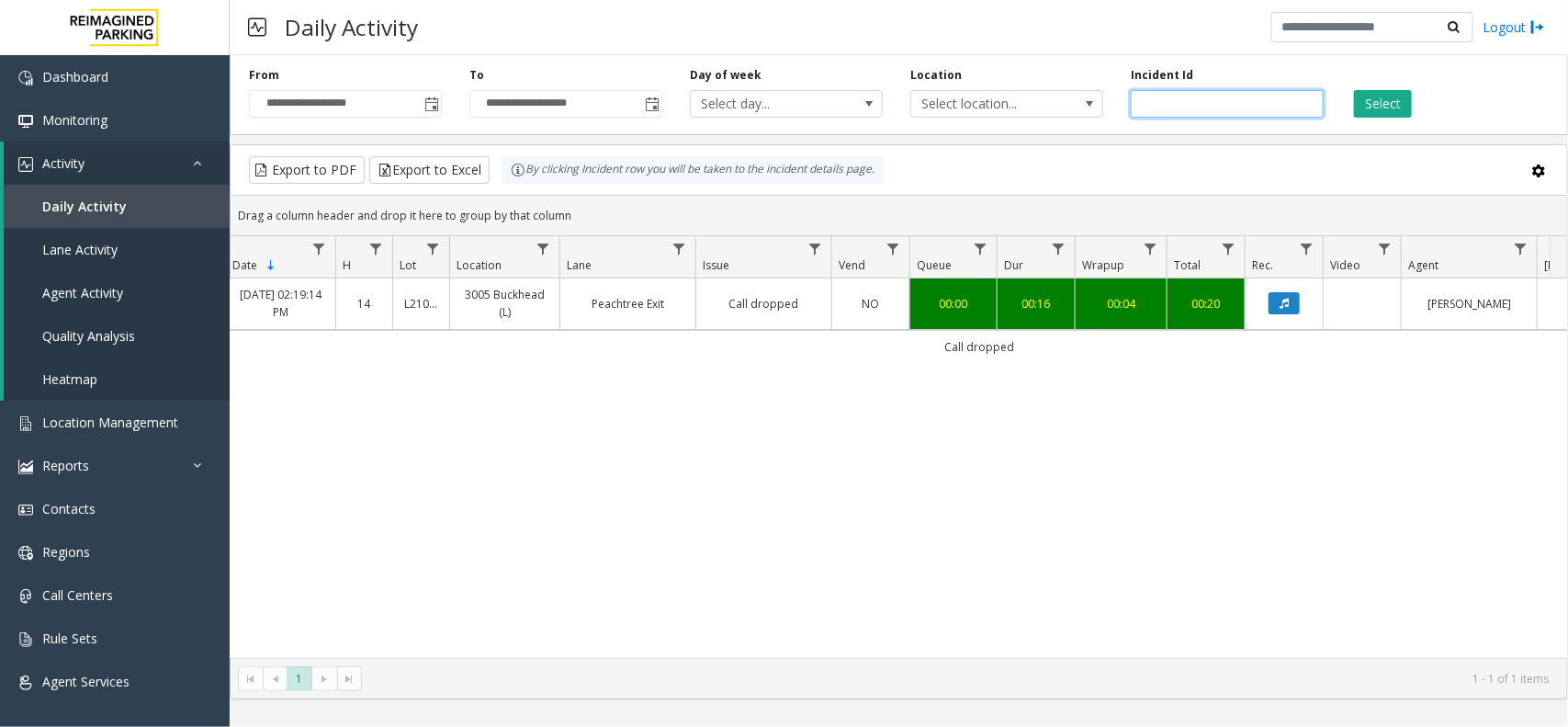 drag, startPoint x: 1206, startPoint y: 103, endPoint x: 1121, endPoint y: 113, distance: 85.58621 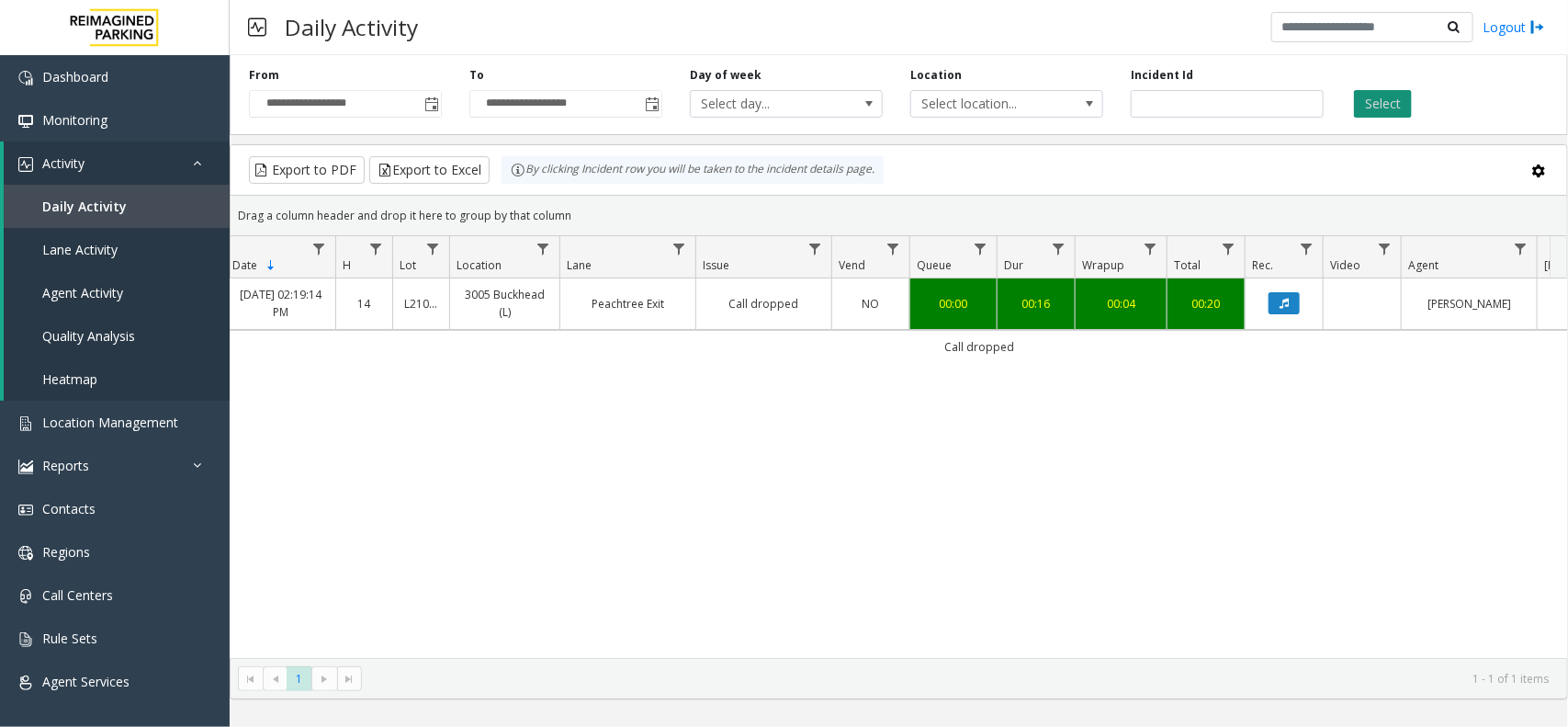 click on "Select" 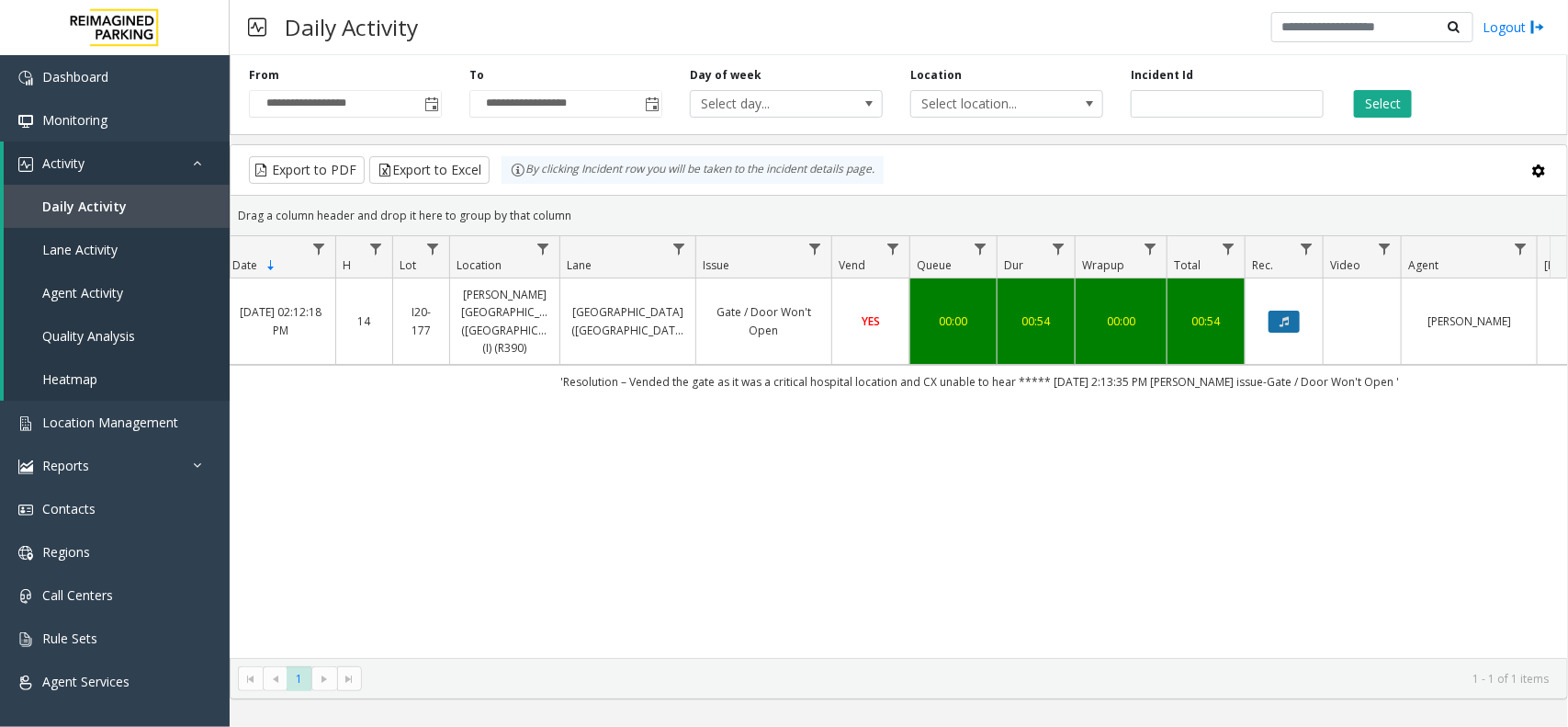 click 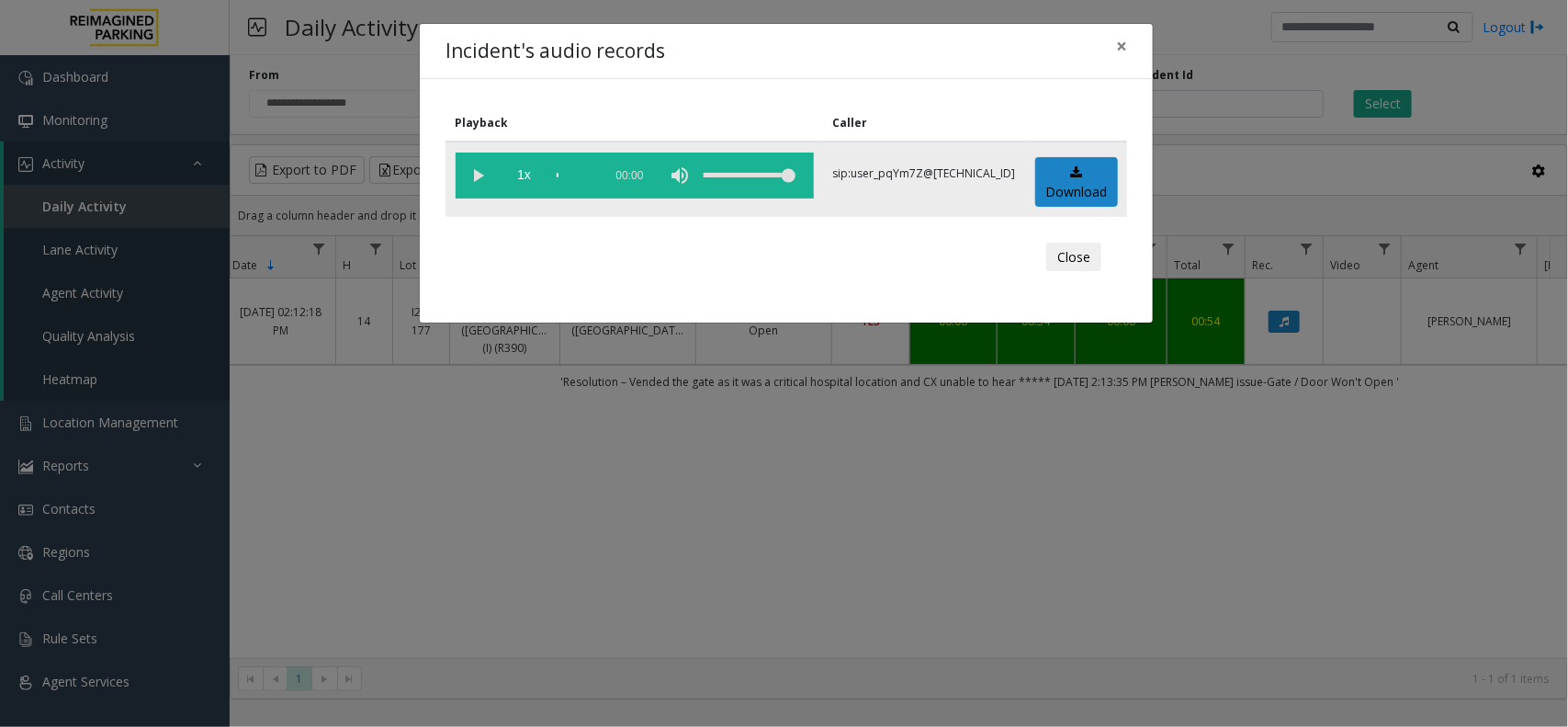 click 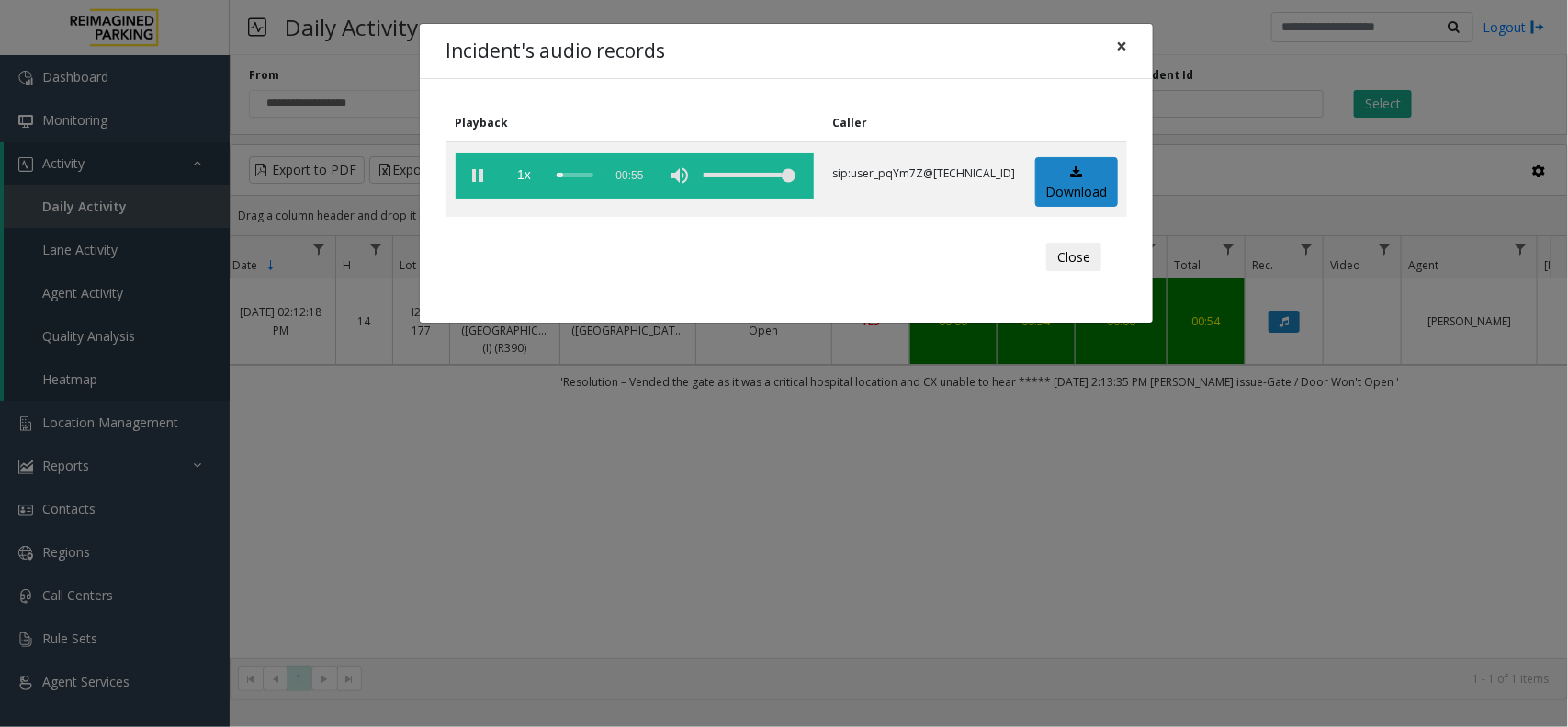 click on "×" 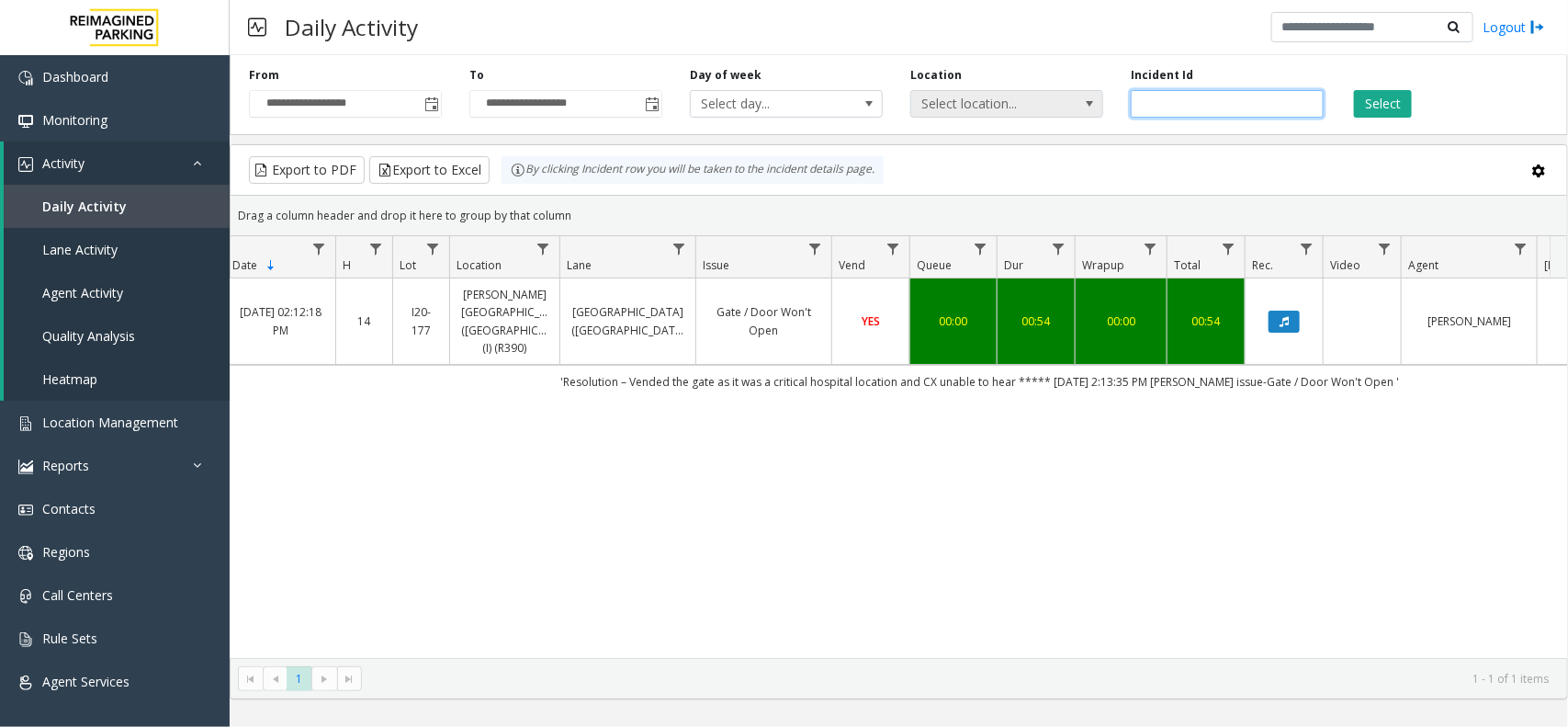 drag, startPoint x: 1214, startPoint y: 97, endPoint x: 1053, endPoint y: 89, distance: 161.19864 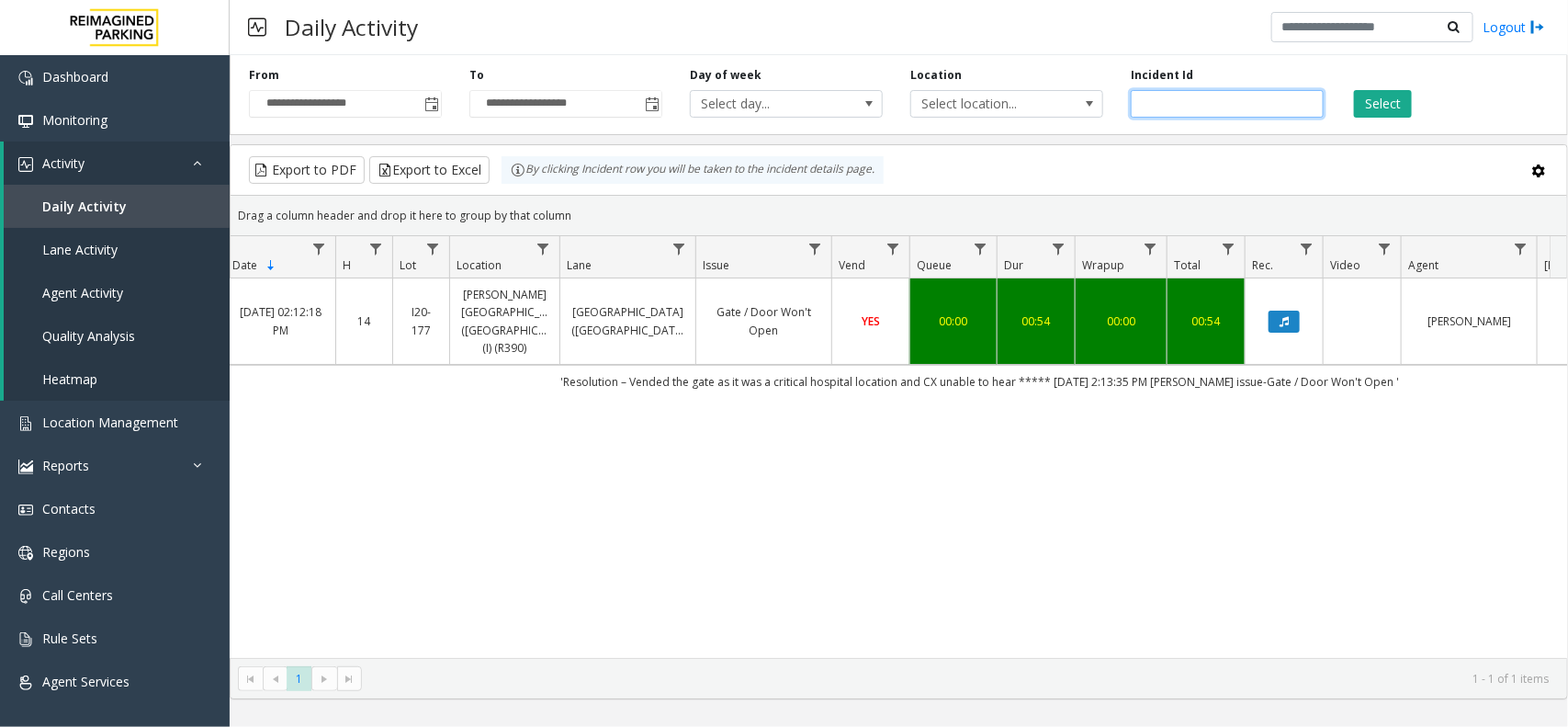 paste 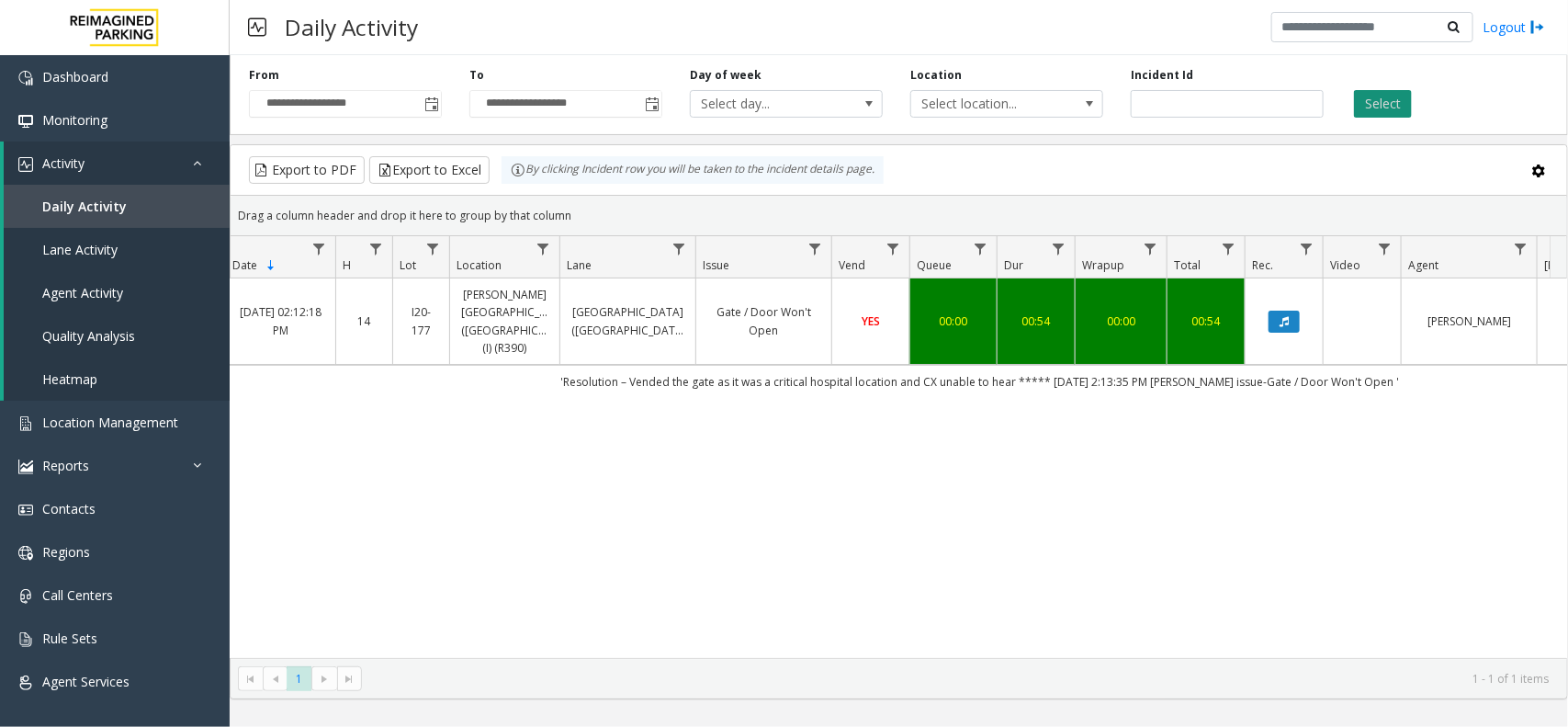click on "Select" 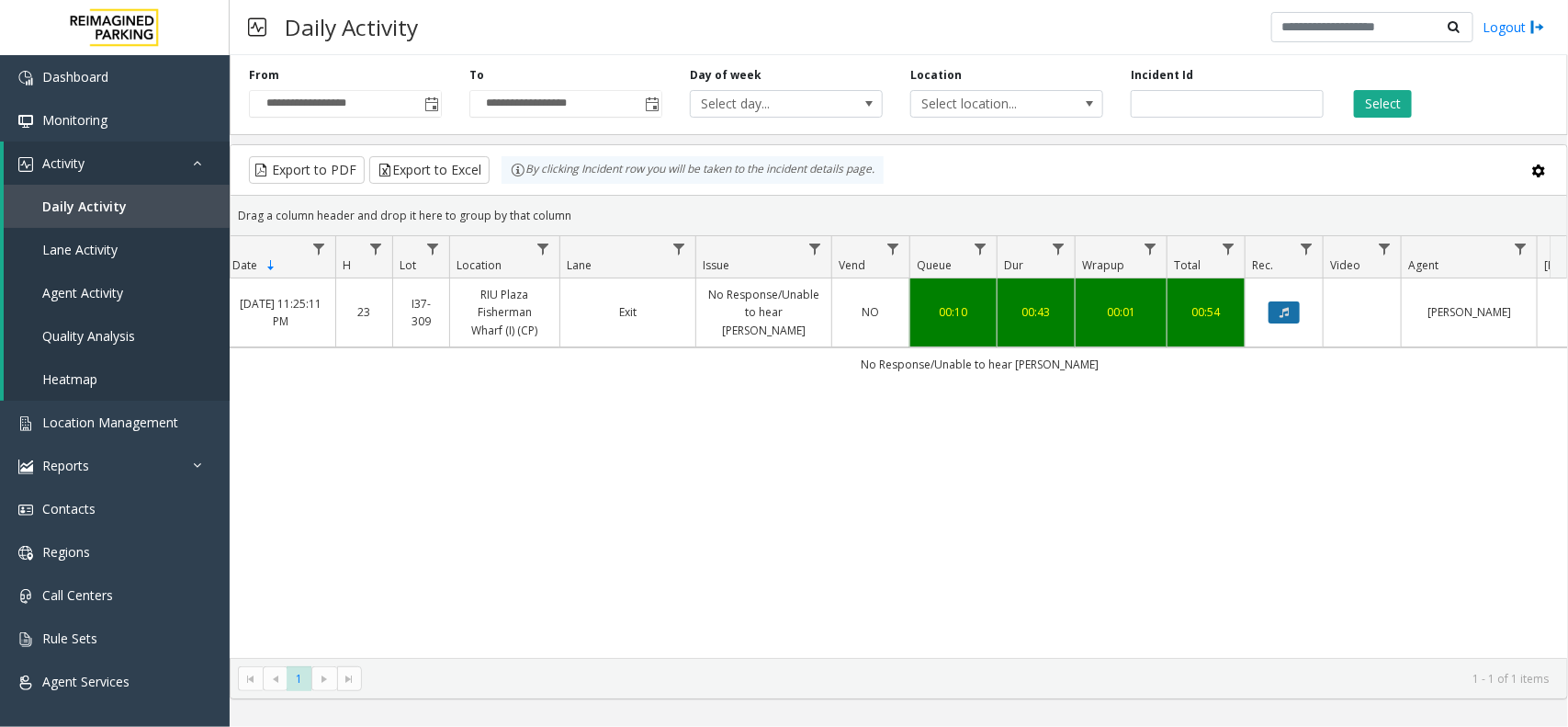 click 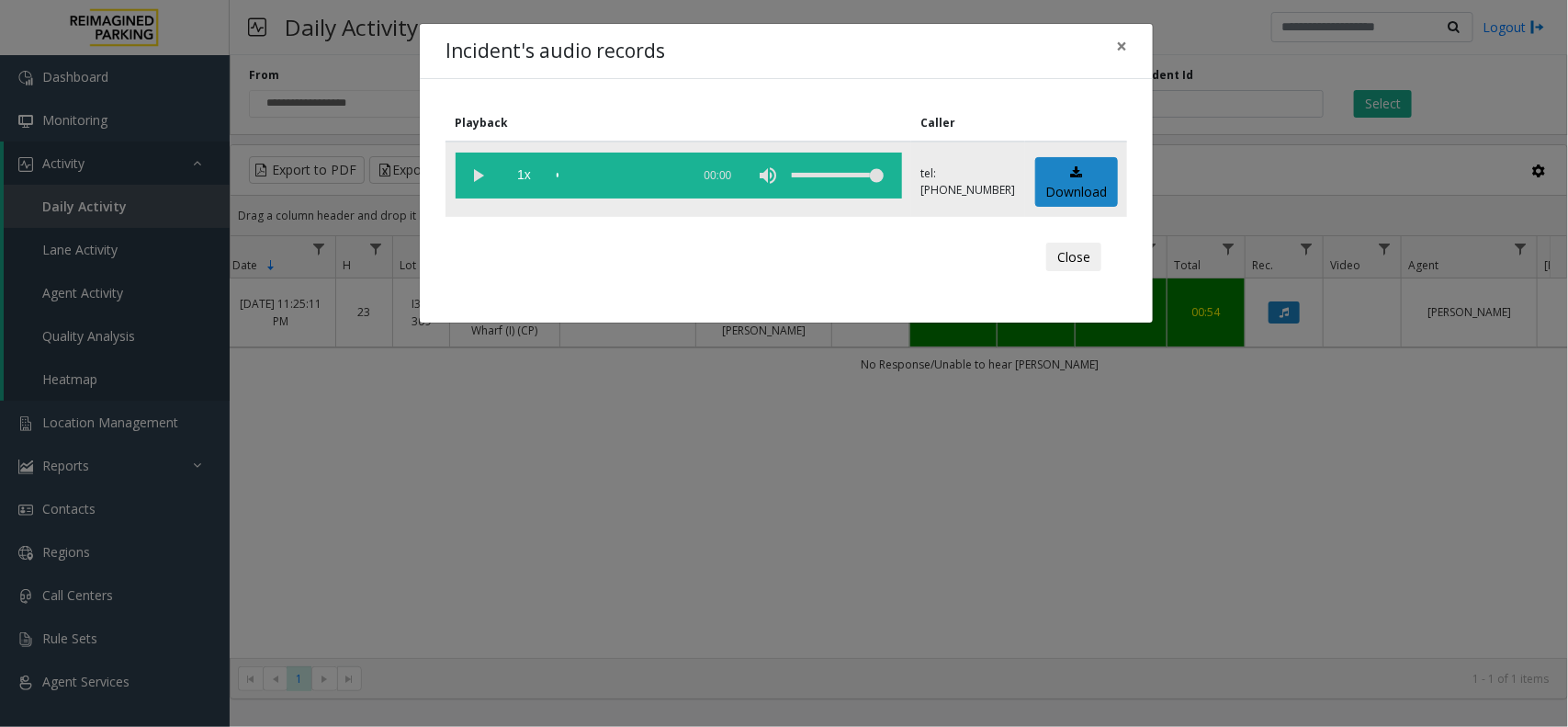 click 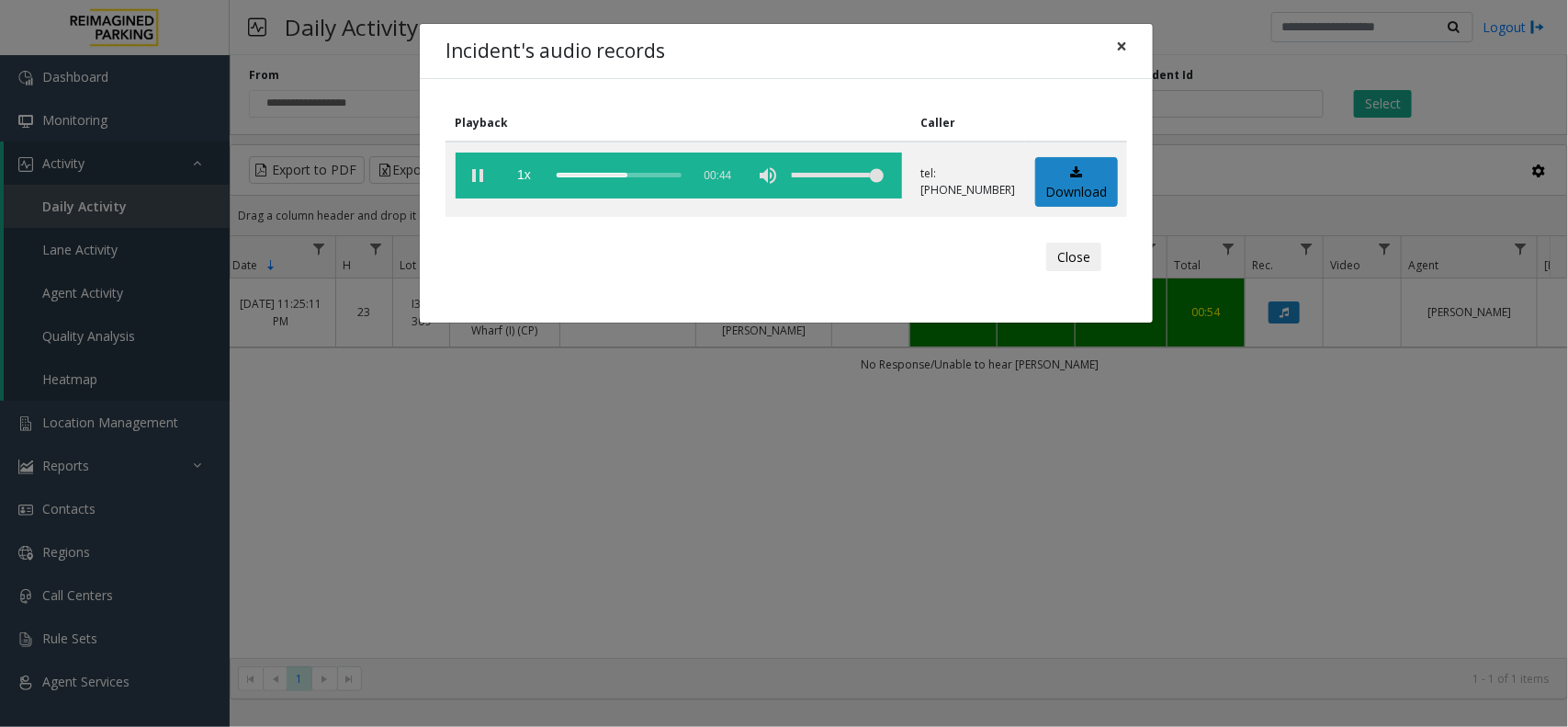 click on "×" 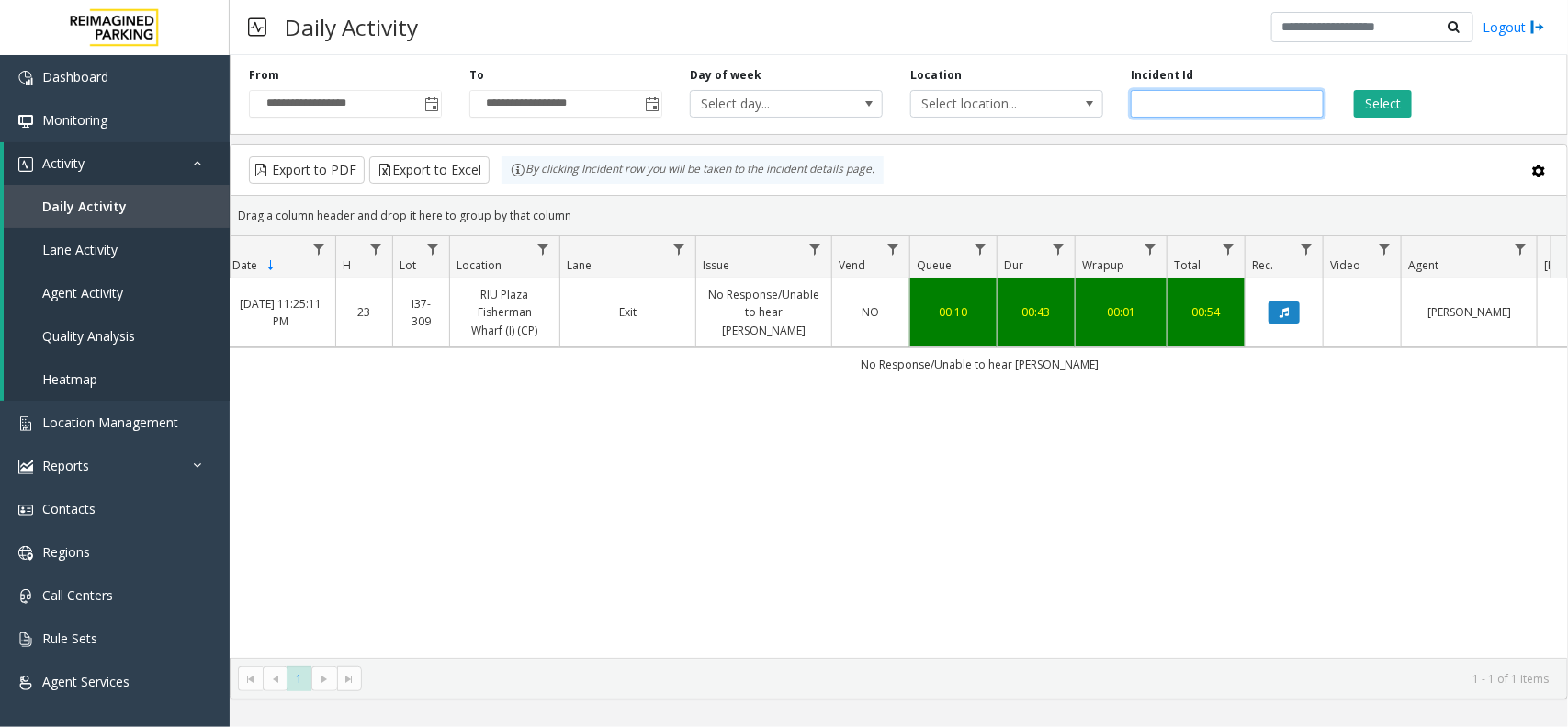 drag, startPoint x: 1224, startPoint y: 102, endPoint x: 1107, endPoint y: 93, distance: 117.34564 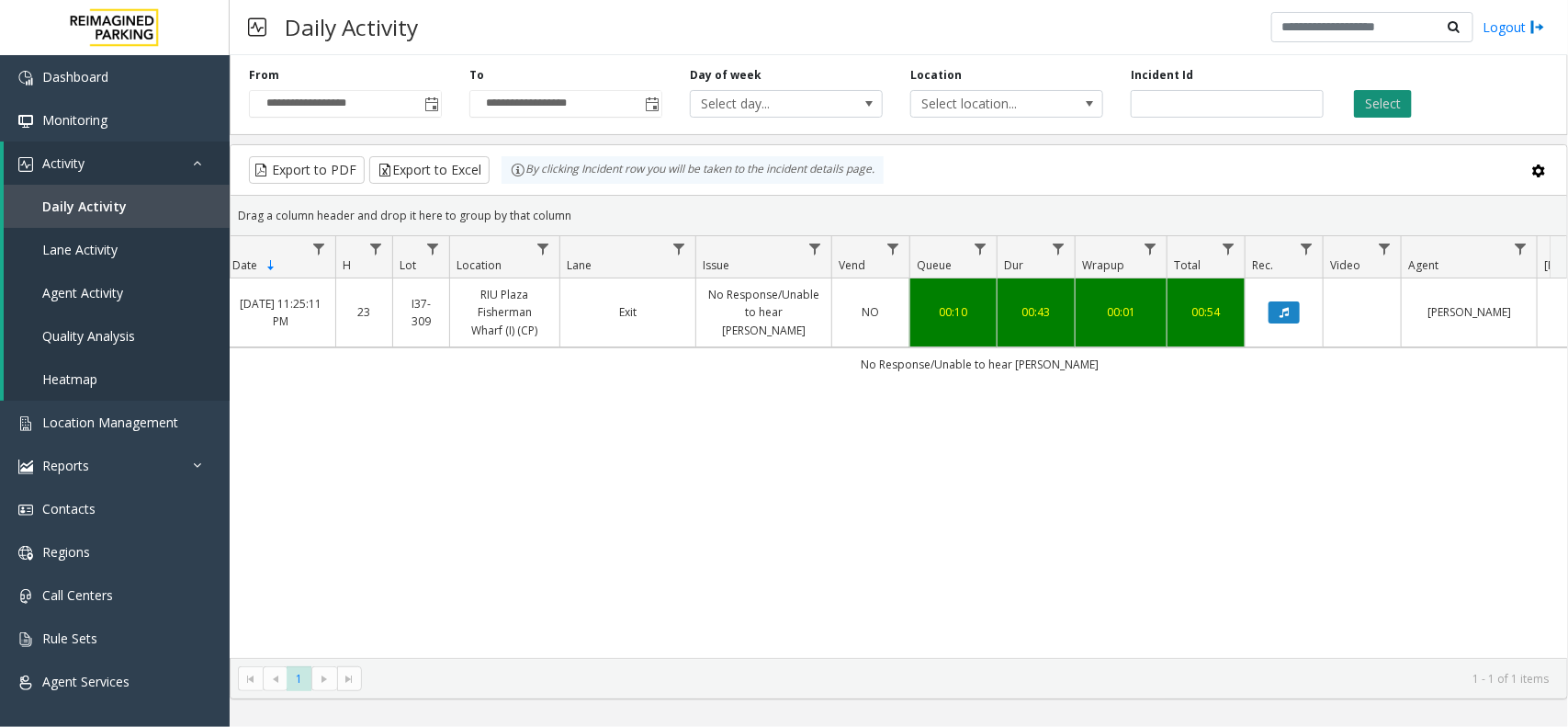click on "Select" 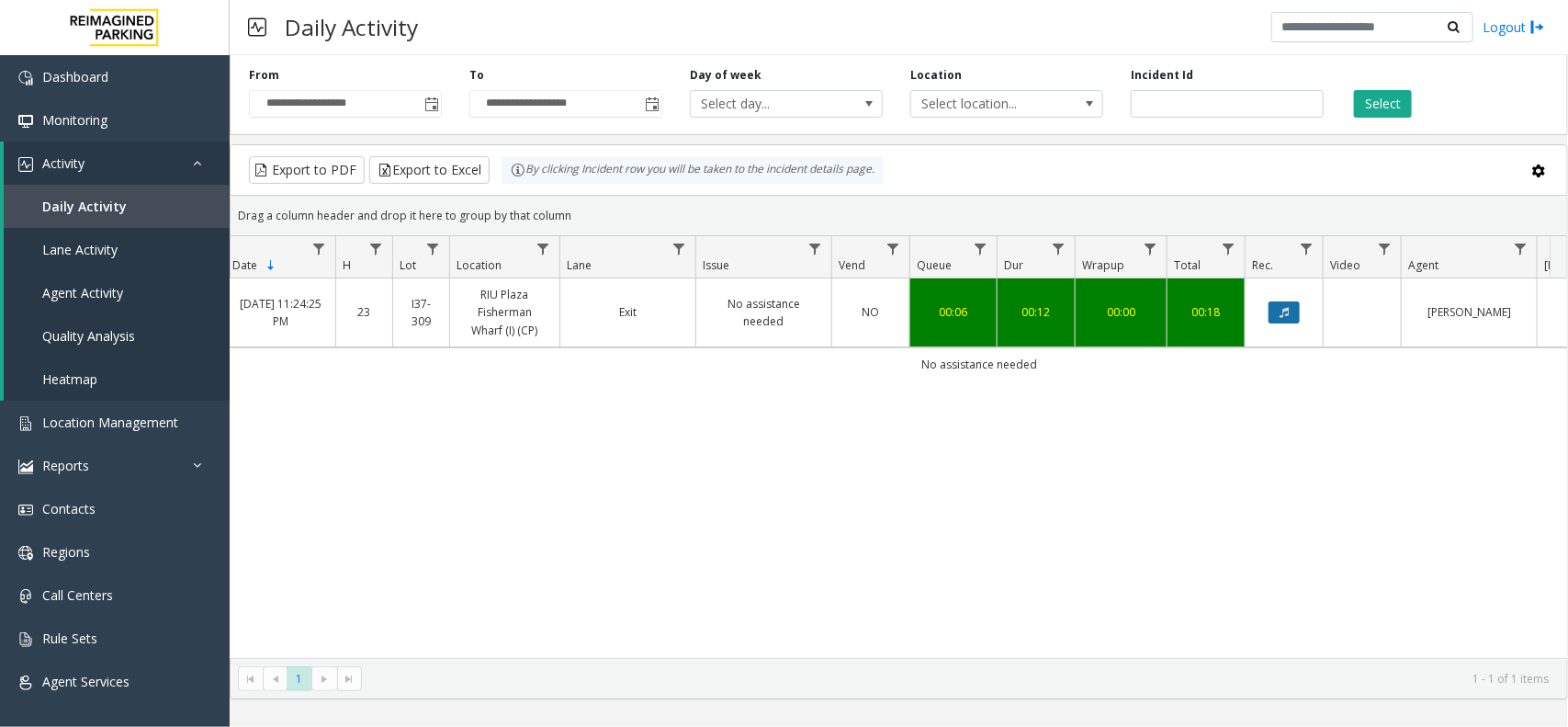 click 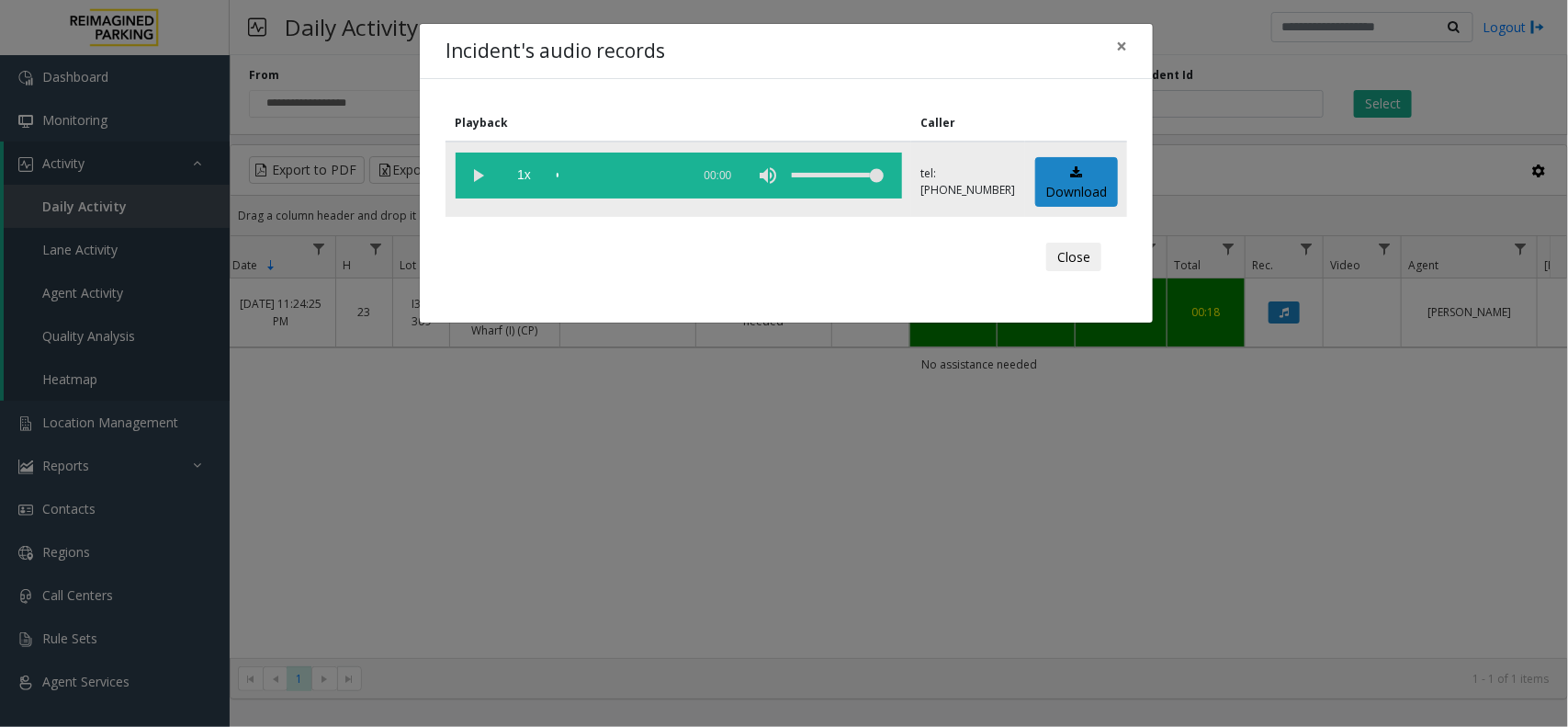 click 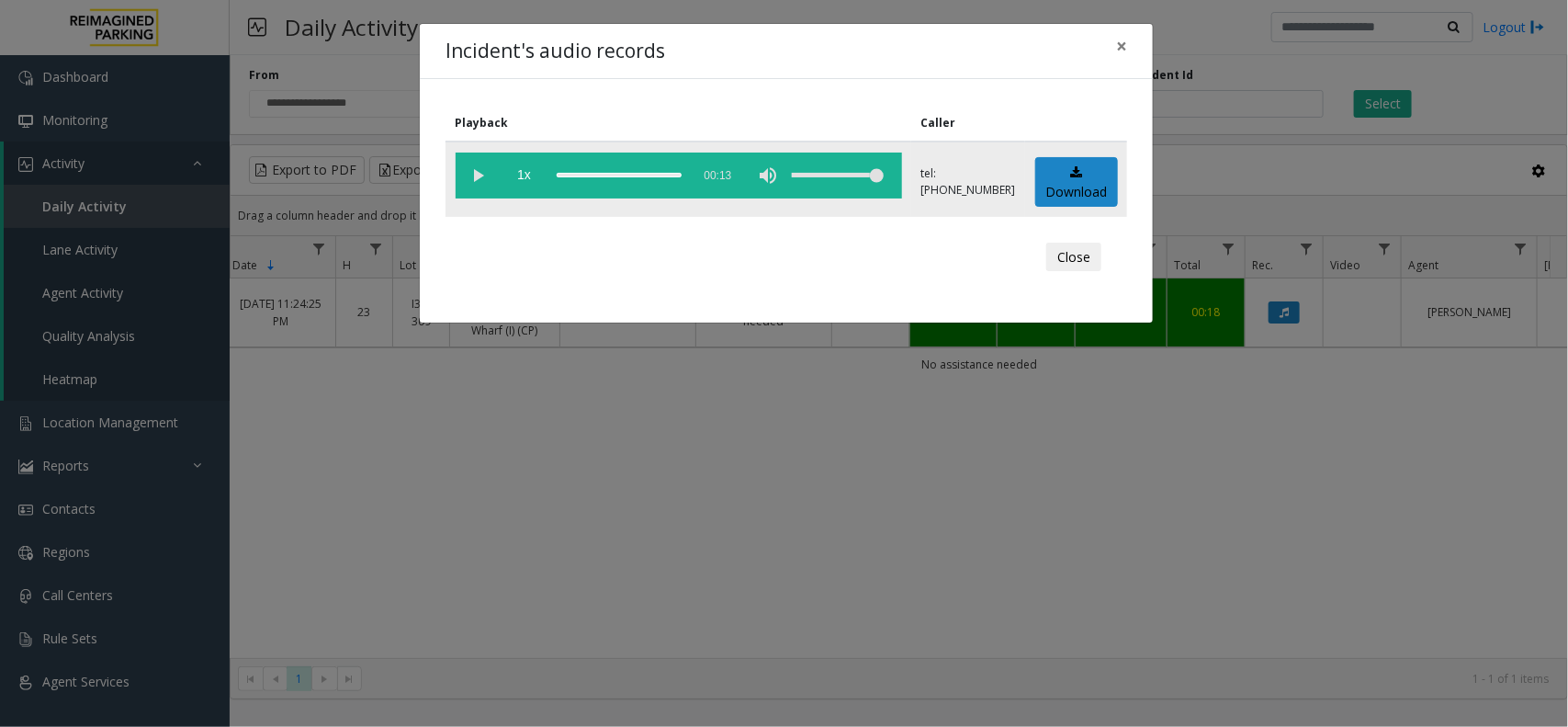 click 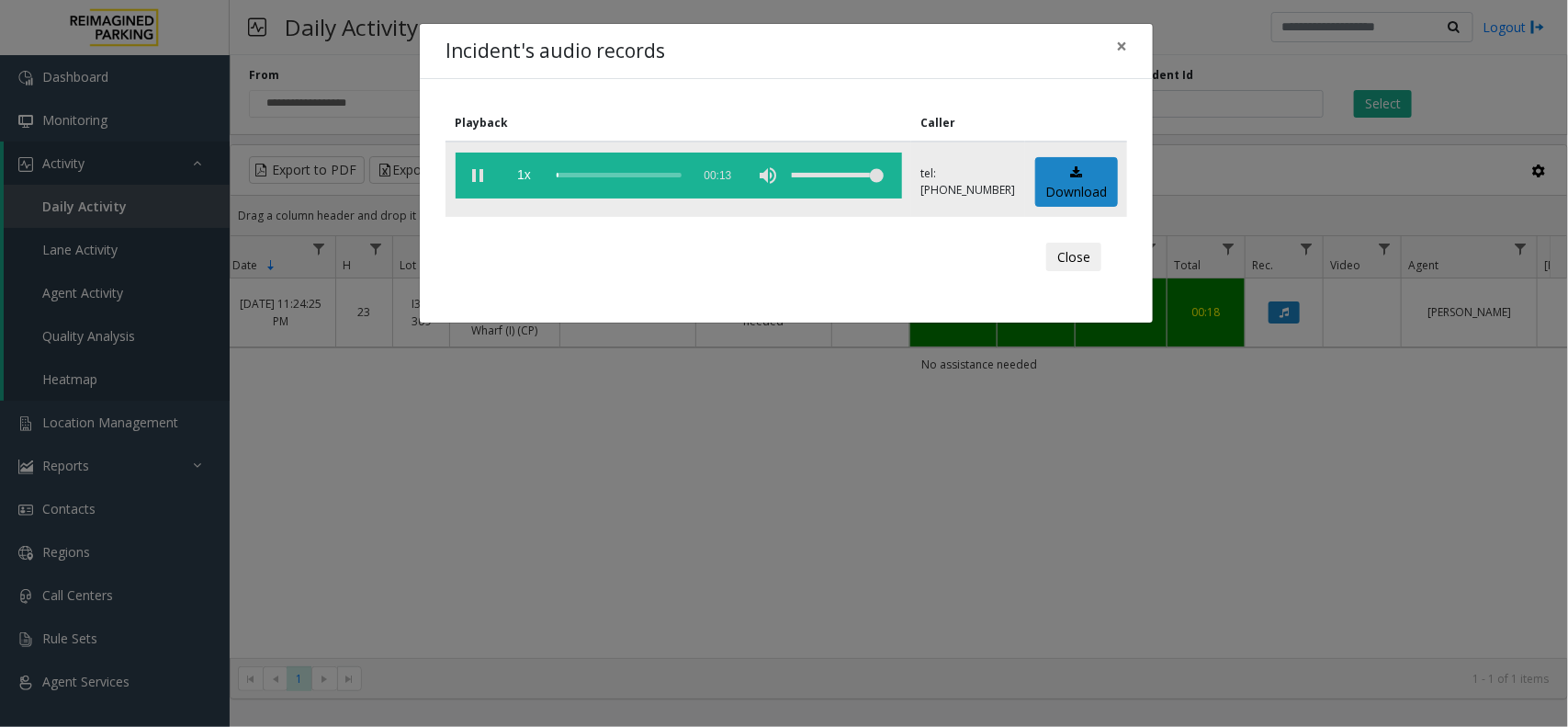 click 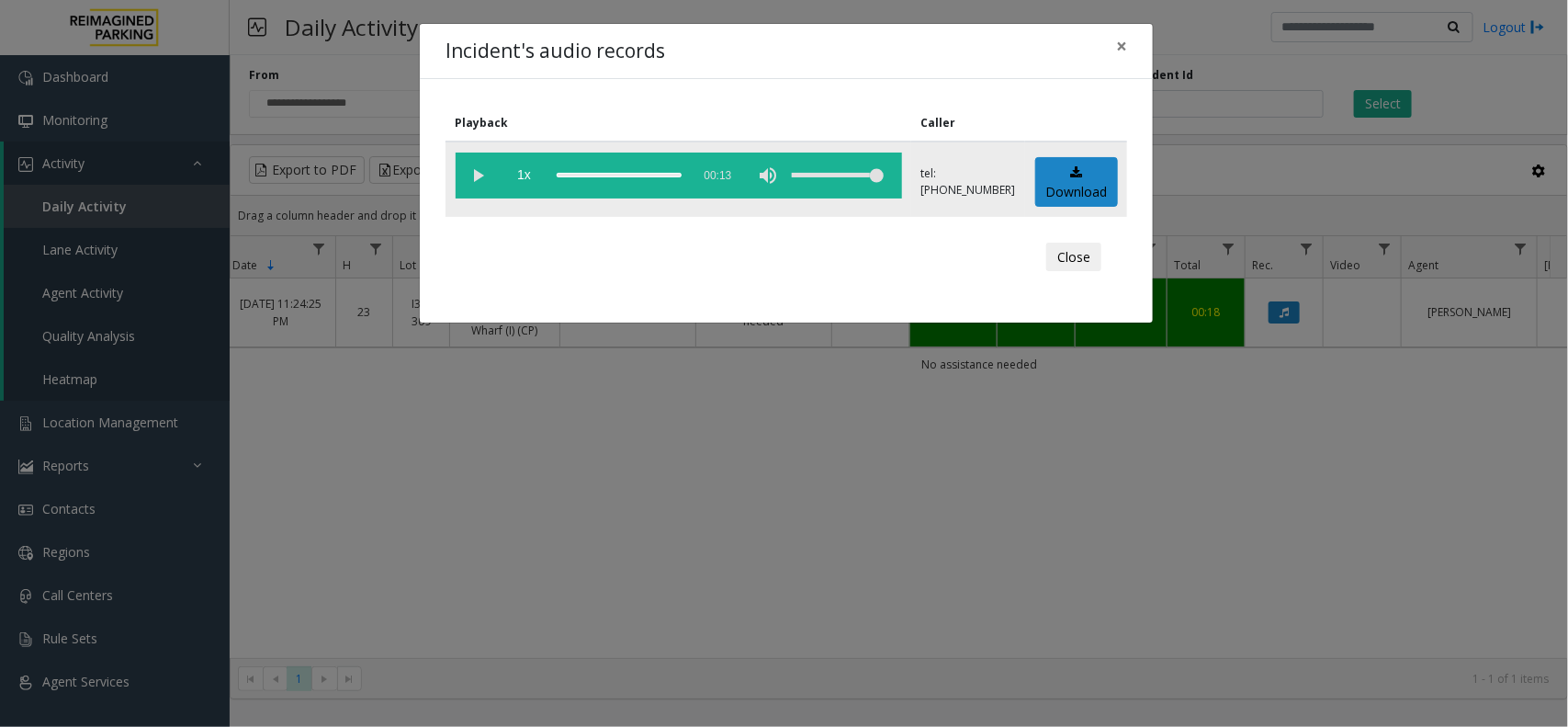 click 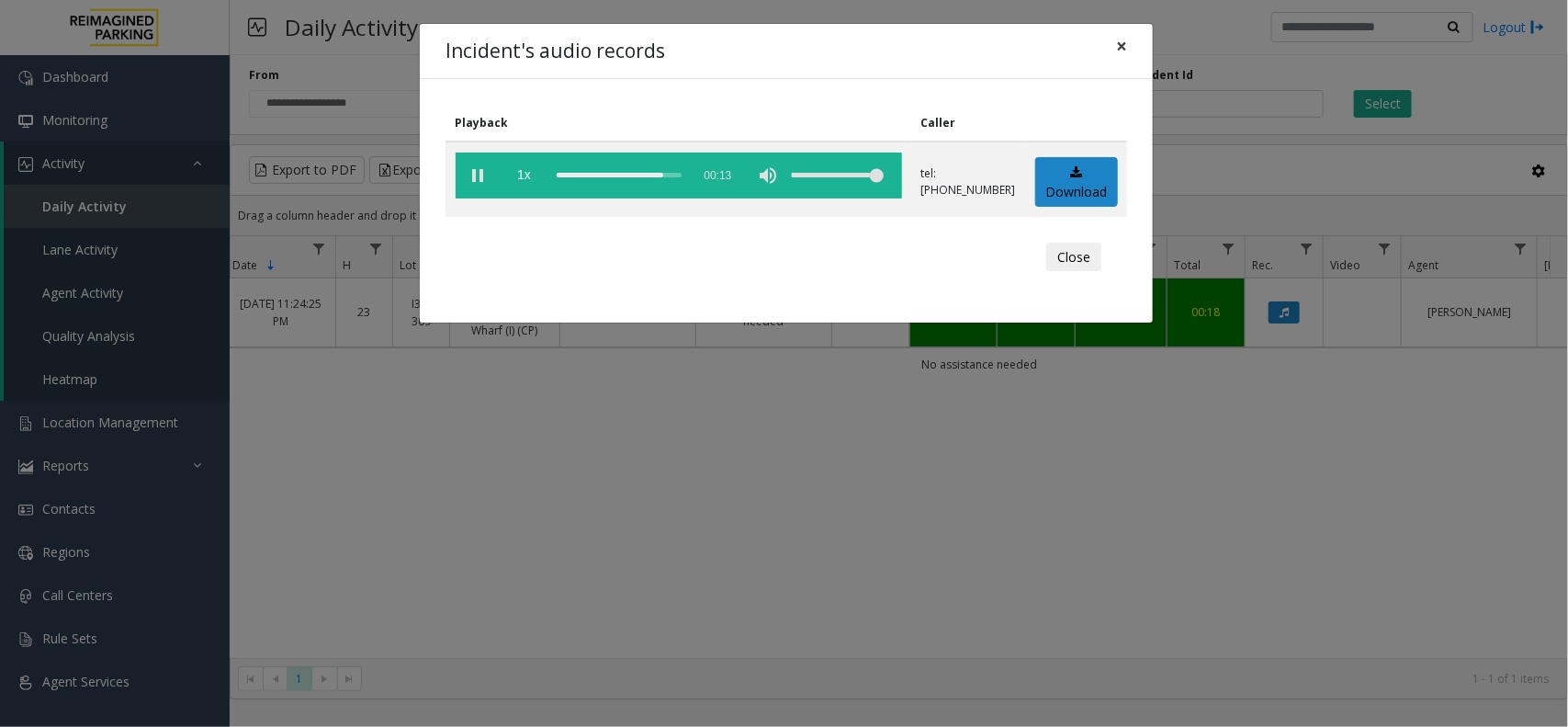 click on "×" 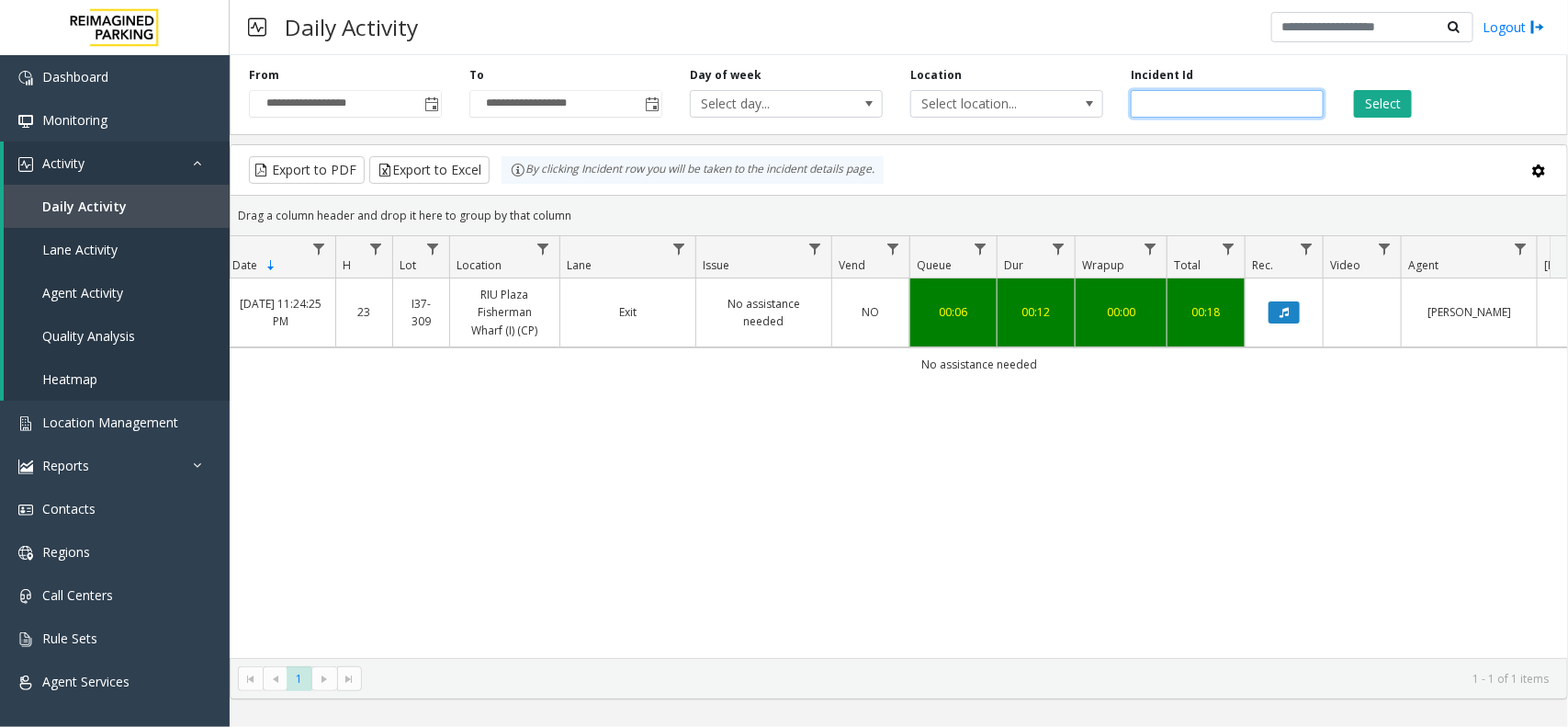 drag, startPoint x: 1200, startPoint y: 97, endPoint x: 1117, endPoint y: 98, distance: 83.006024 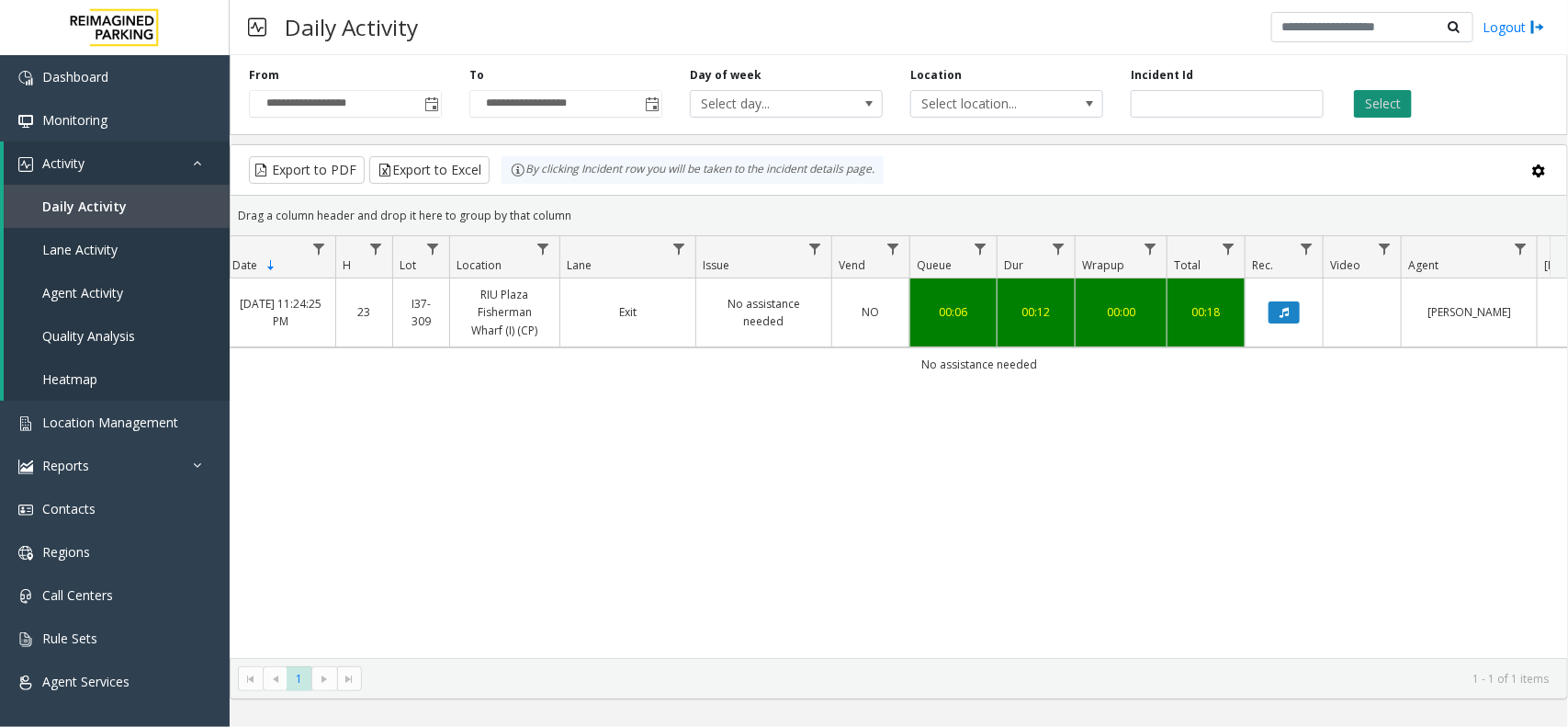 click on "Select" 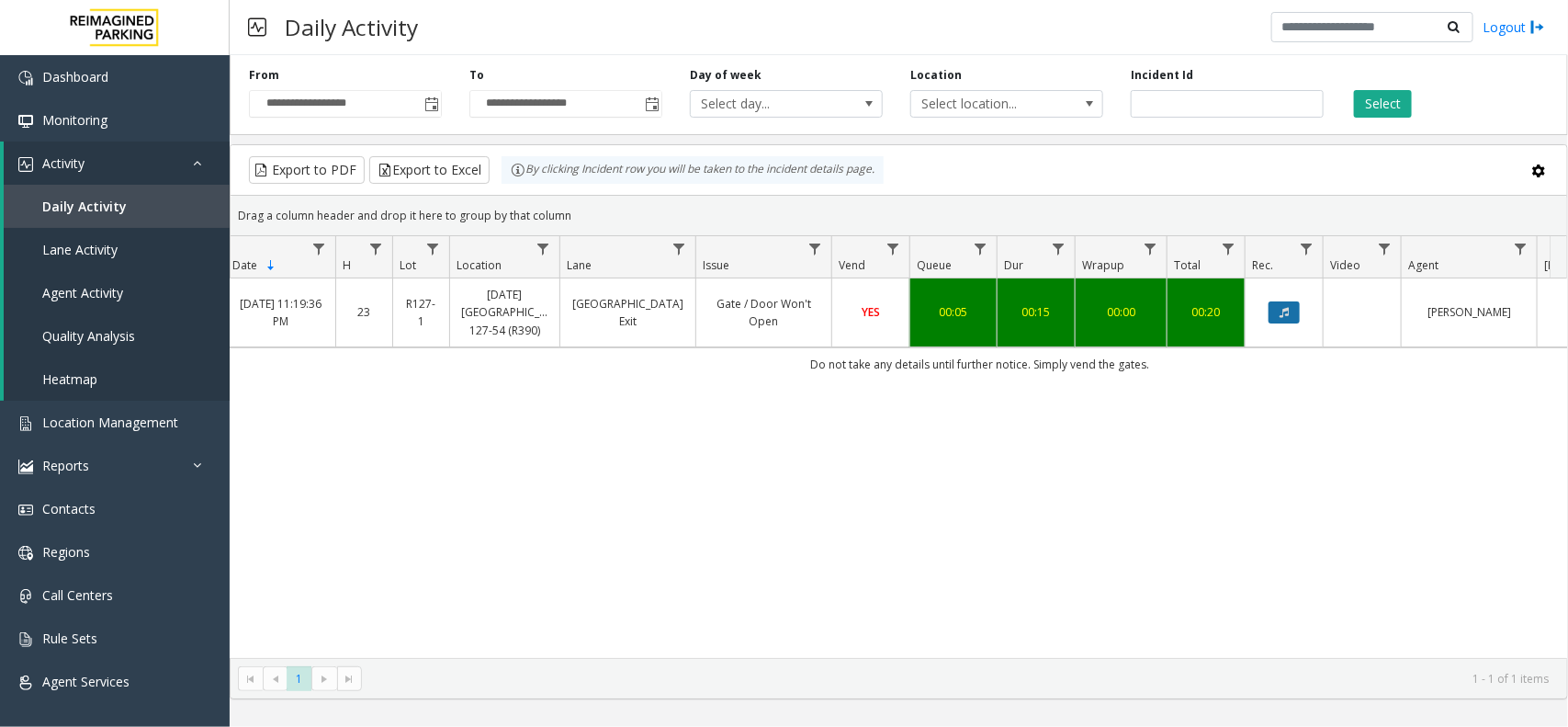 click 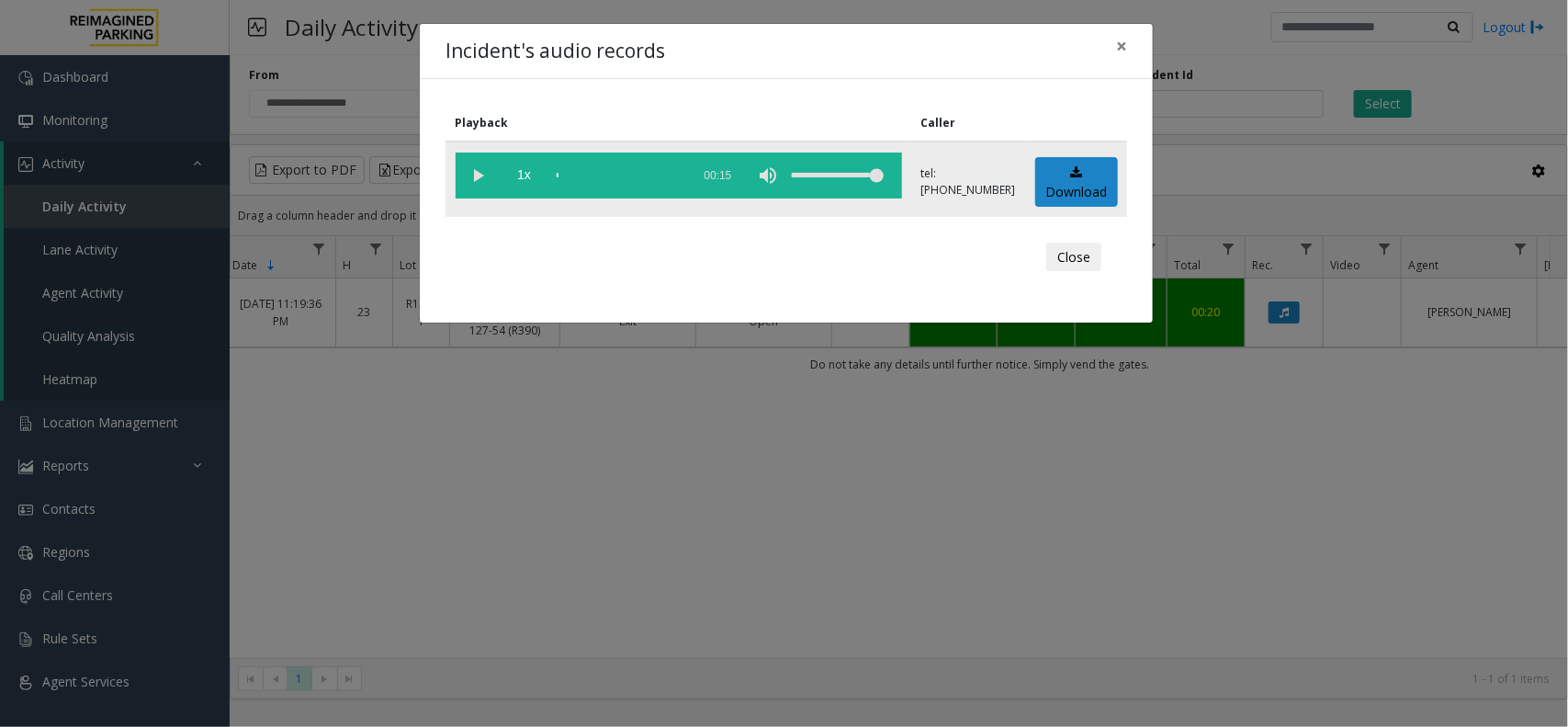 click 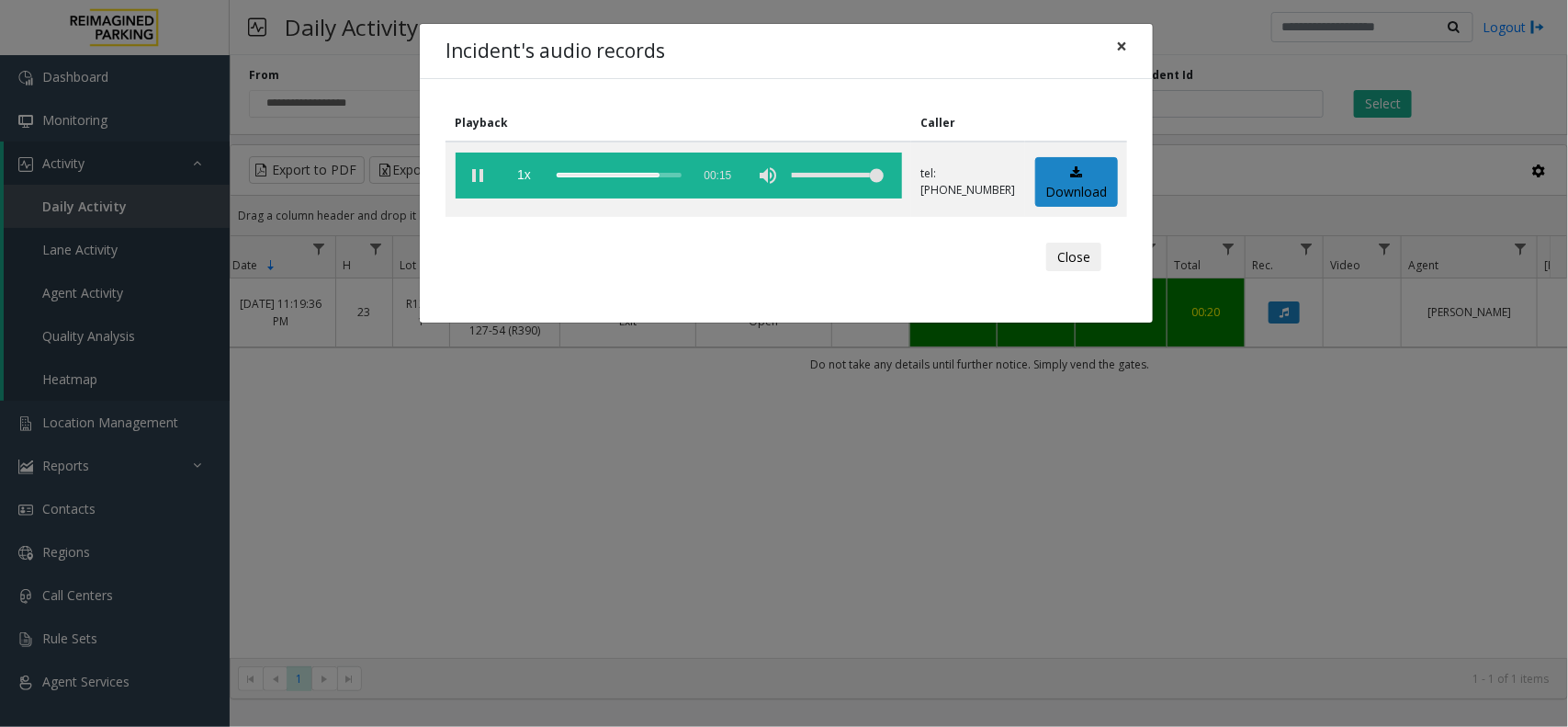 click on "×" 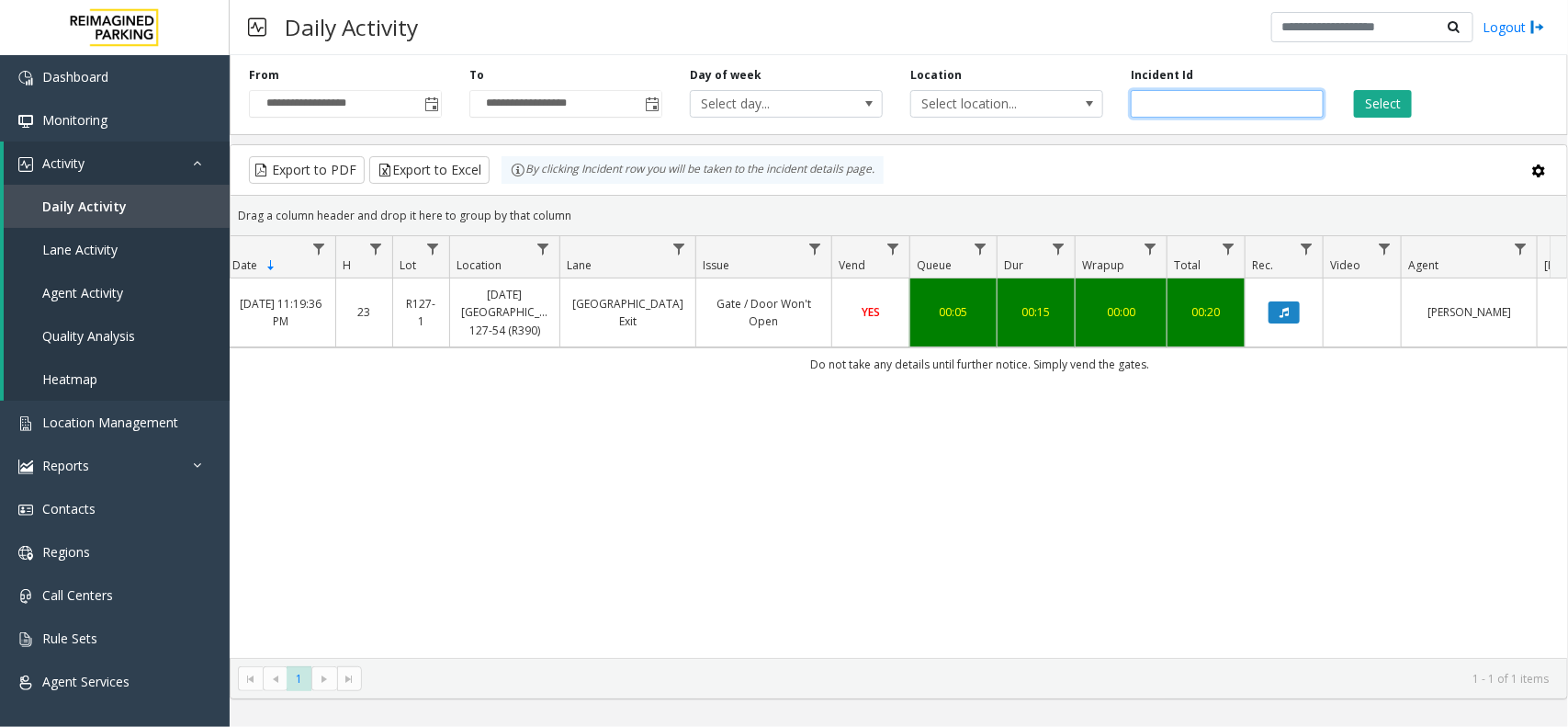 drag, startPoint x: 1201, startPoint y: 99, endPoint x: 1112, endPoint y: 93, distance: 89.20202 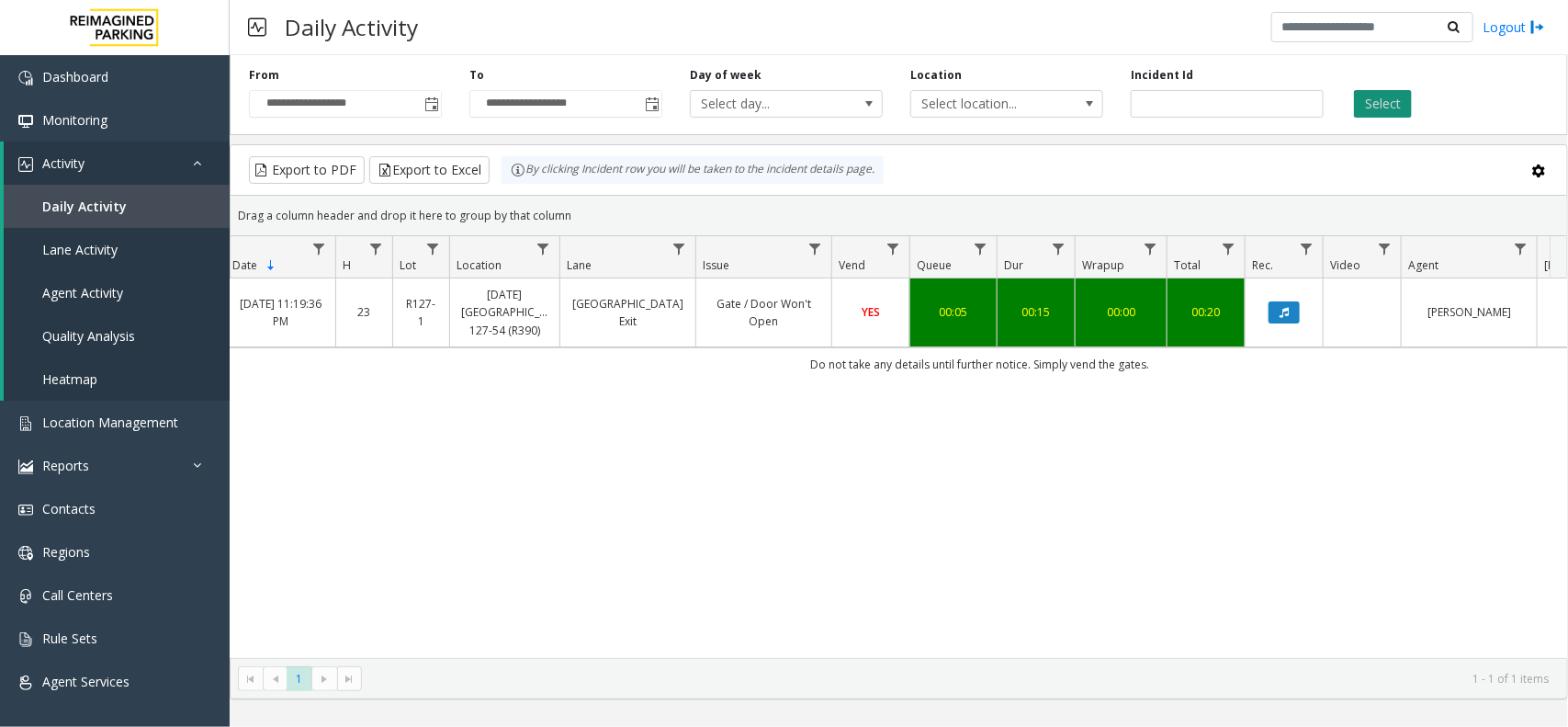 click on "Select" 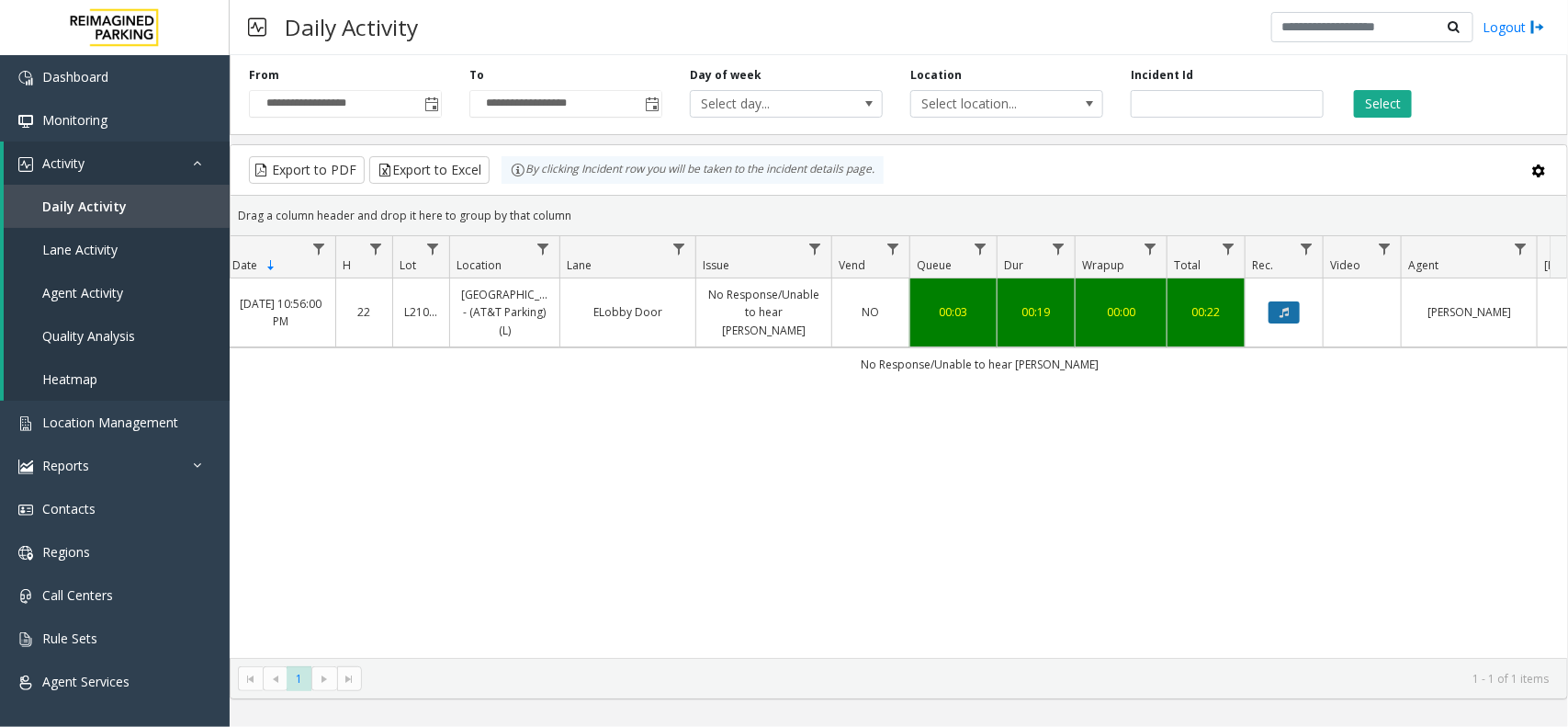 click 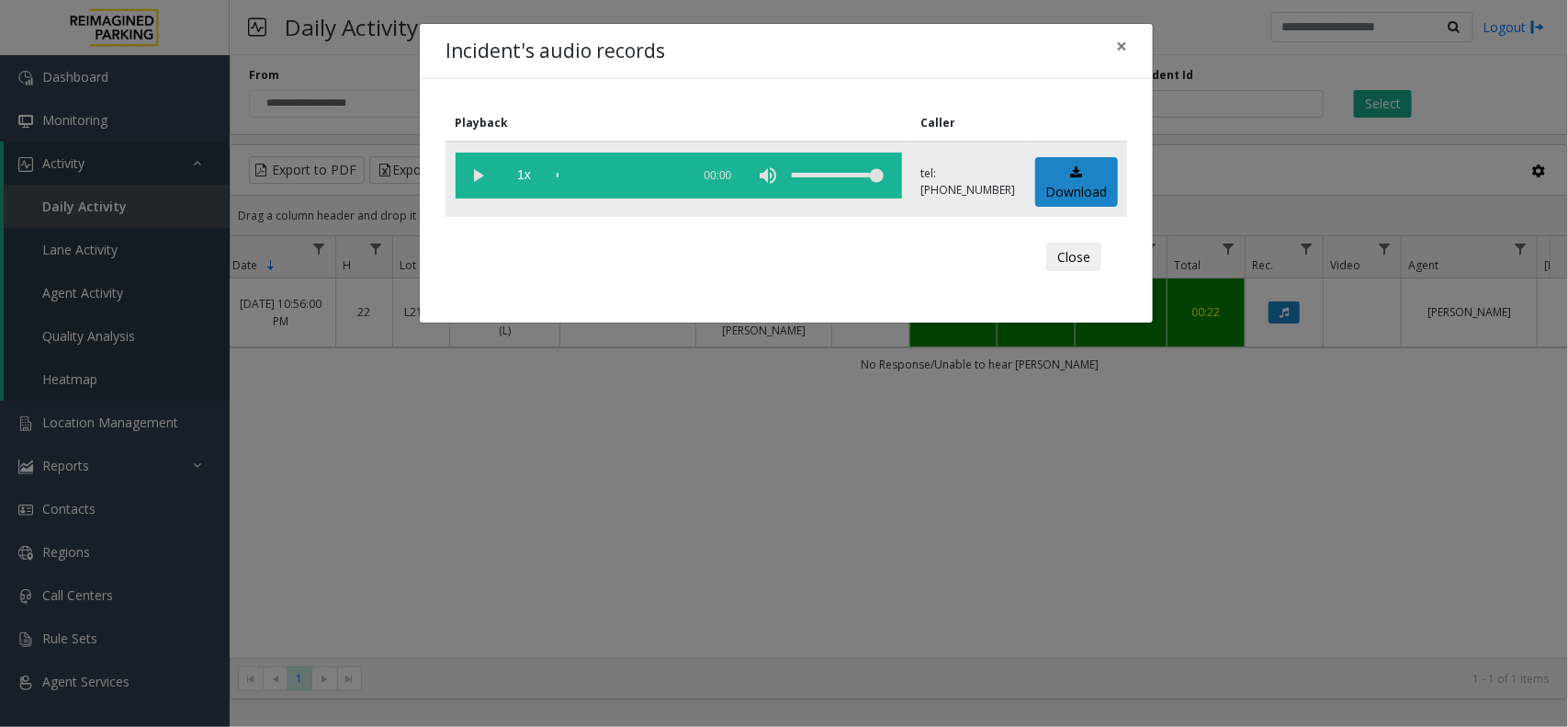 click 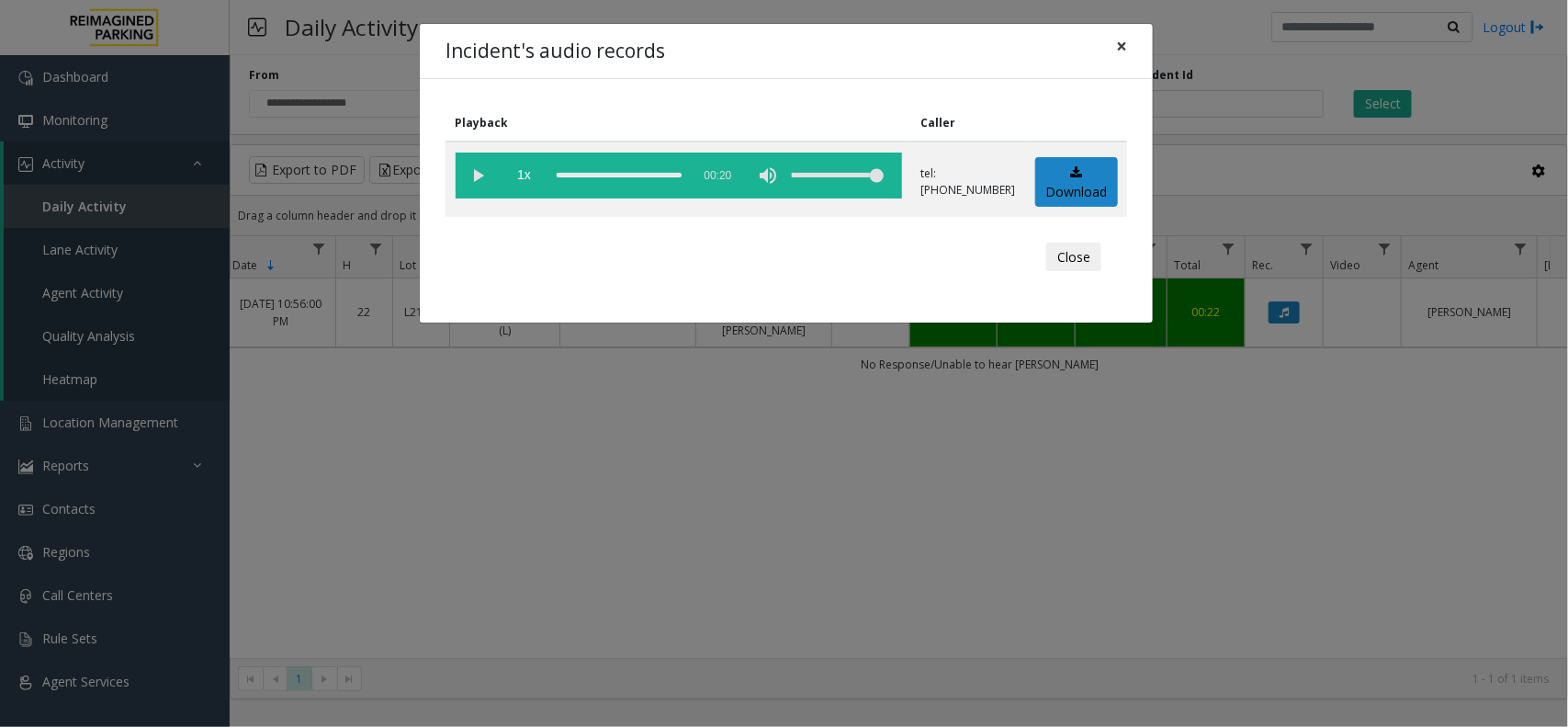 click on "×" 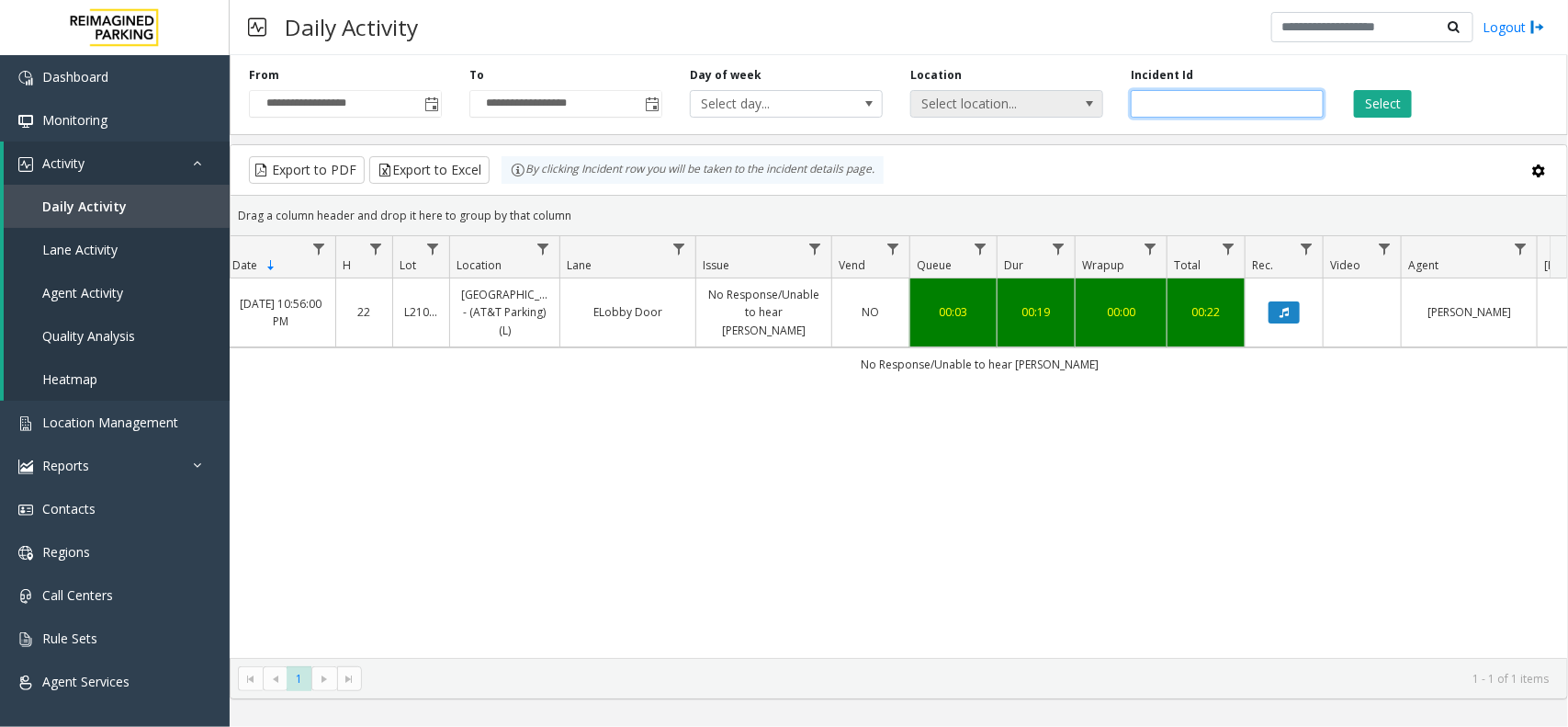drag, startPoint x: 1220, startPoint y: 99, endPoint x: 1099, endPoint y: 112, distance: 121.69634 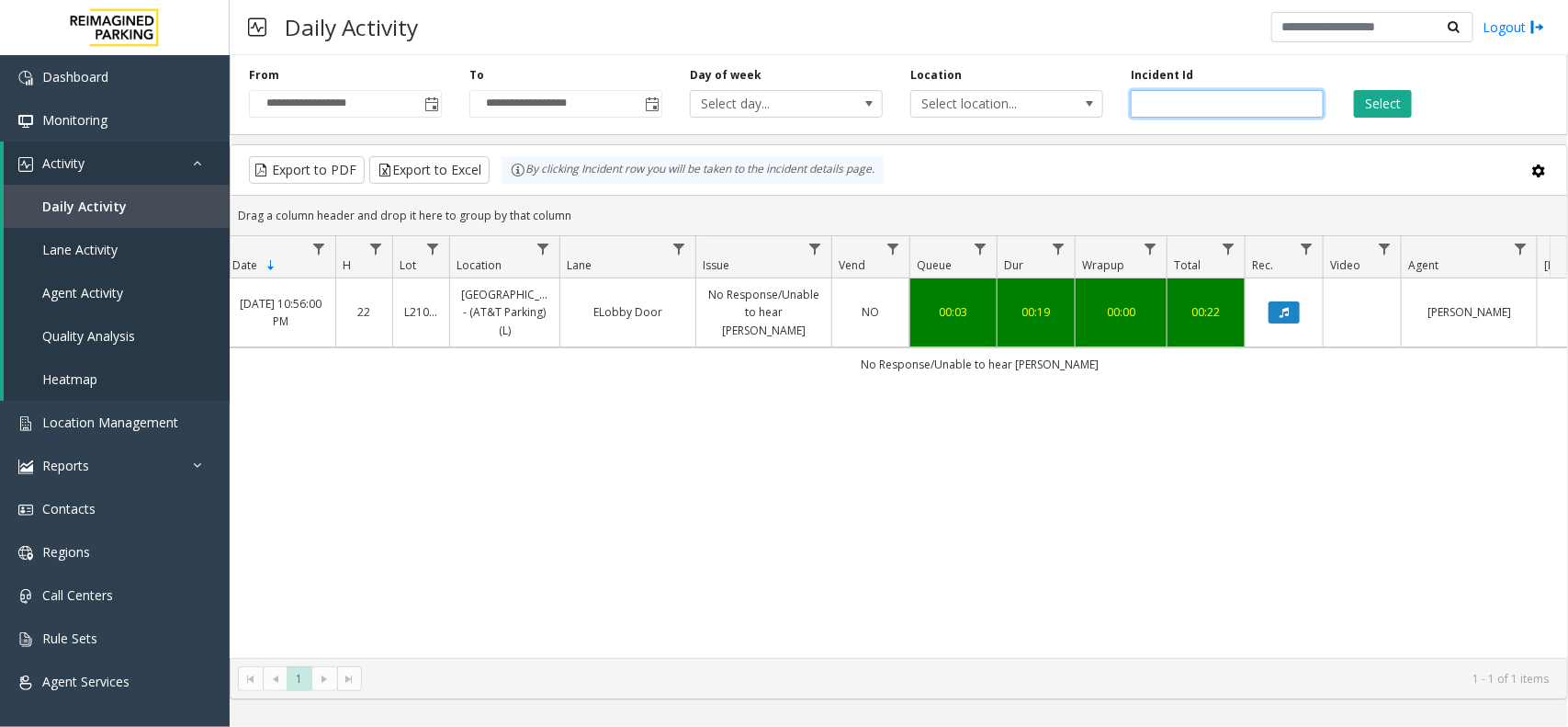 paste 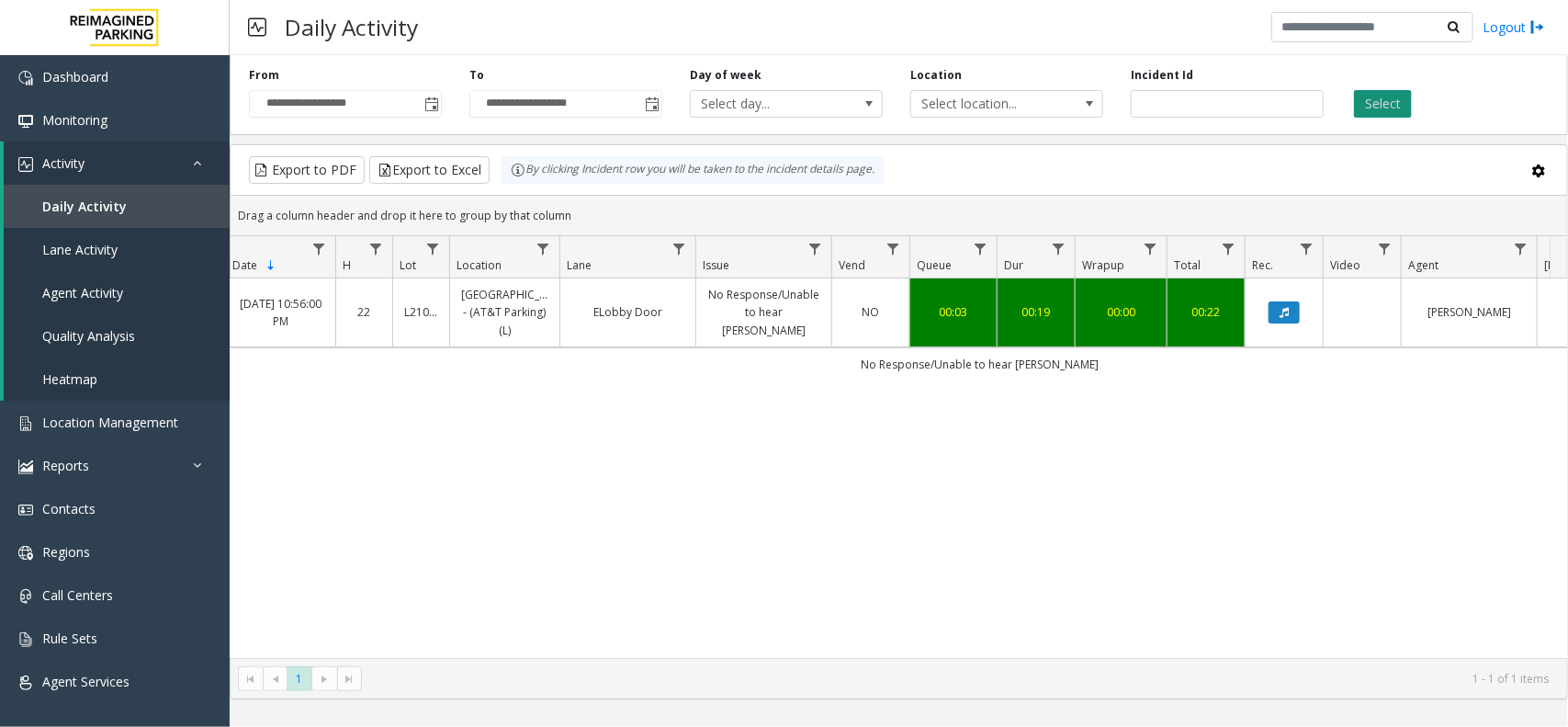 click on "Select" 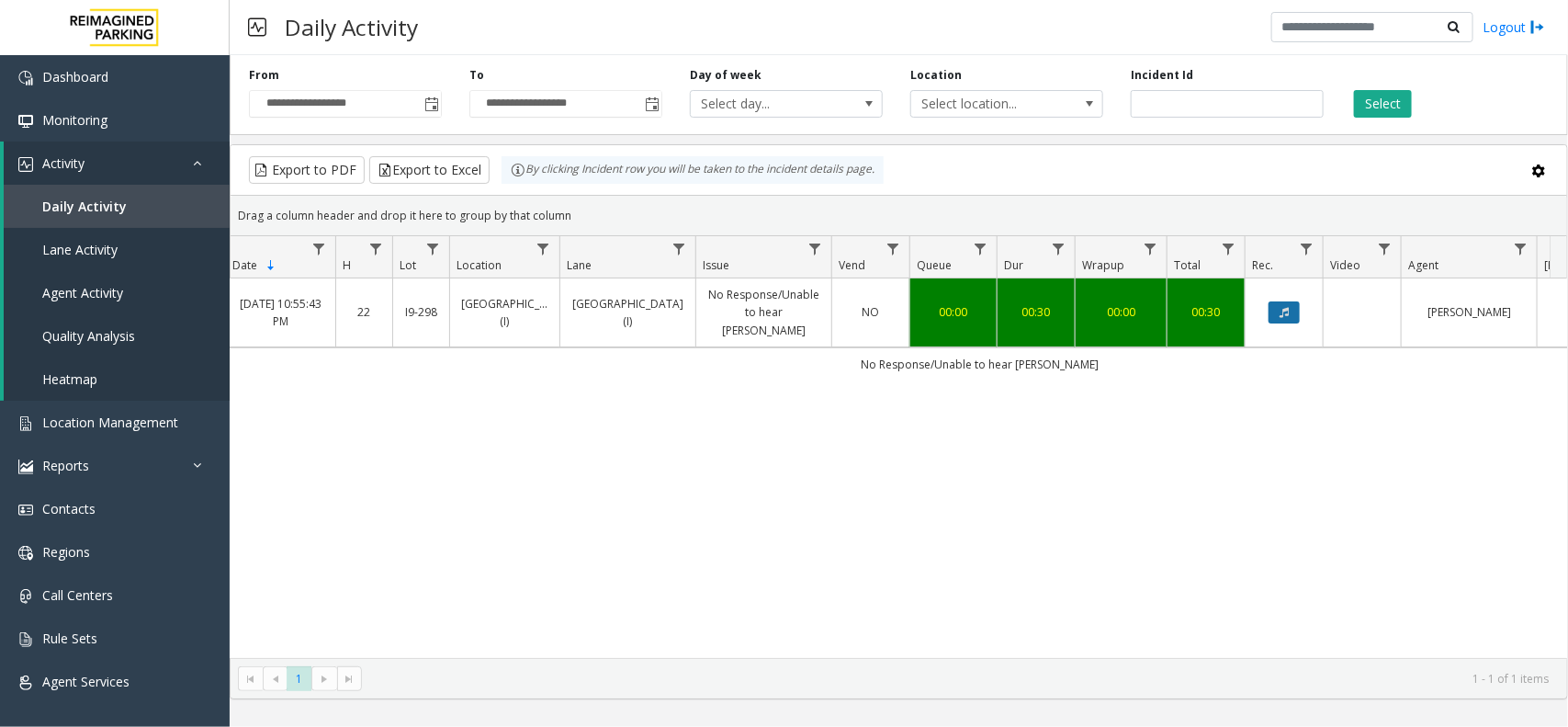 click 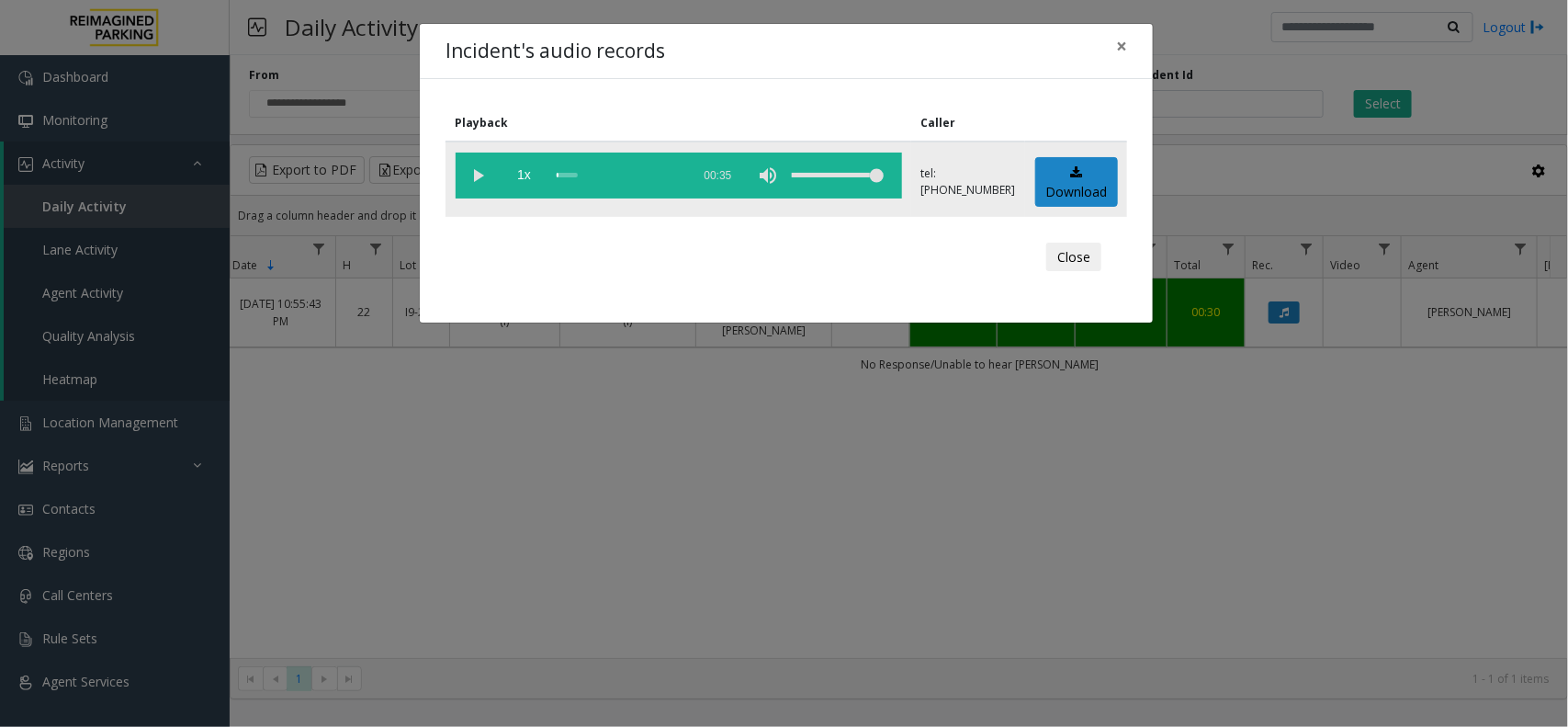 click 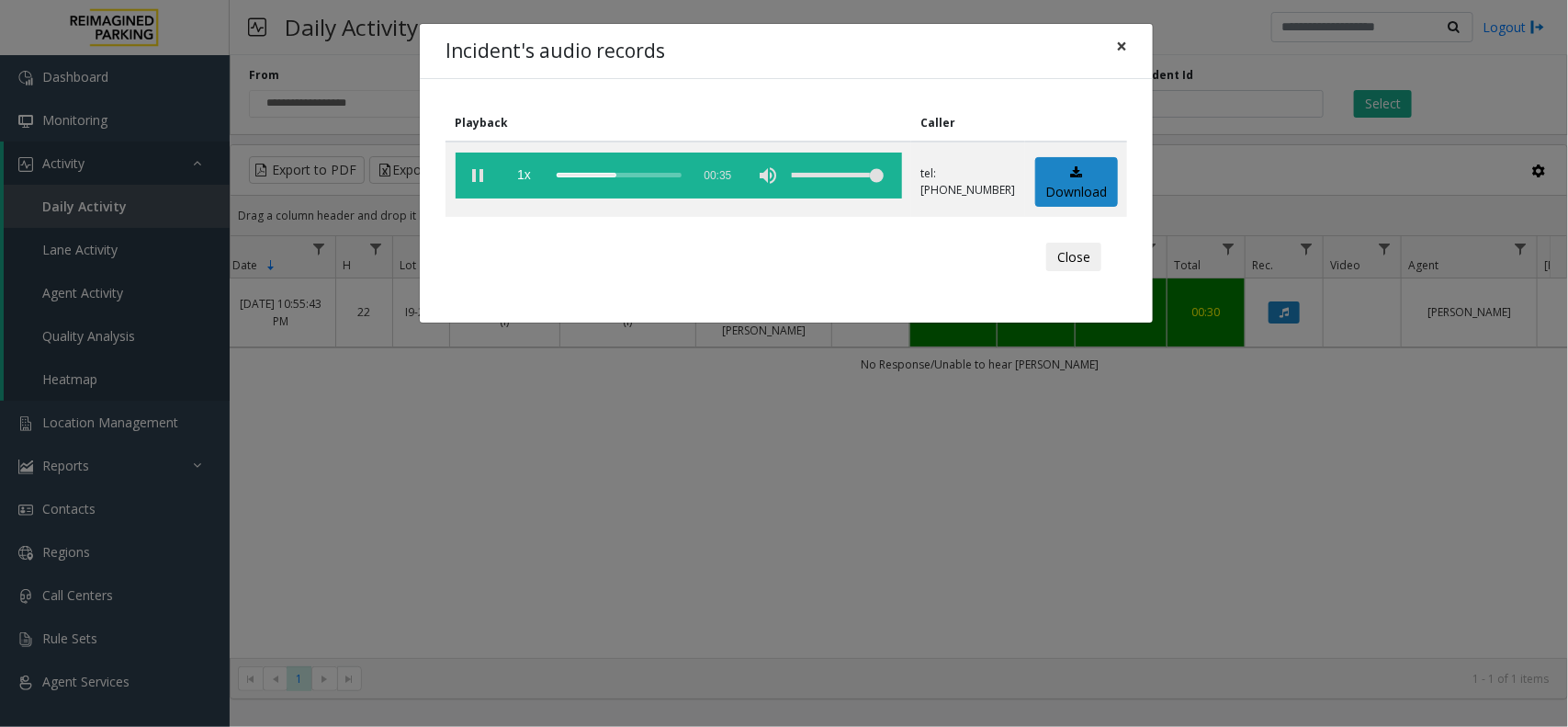click on "×" 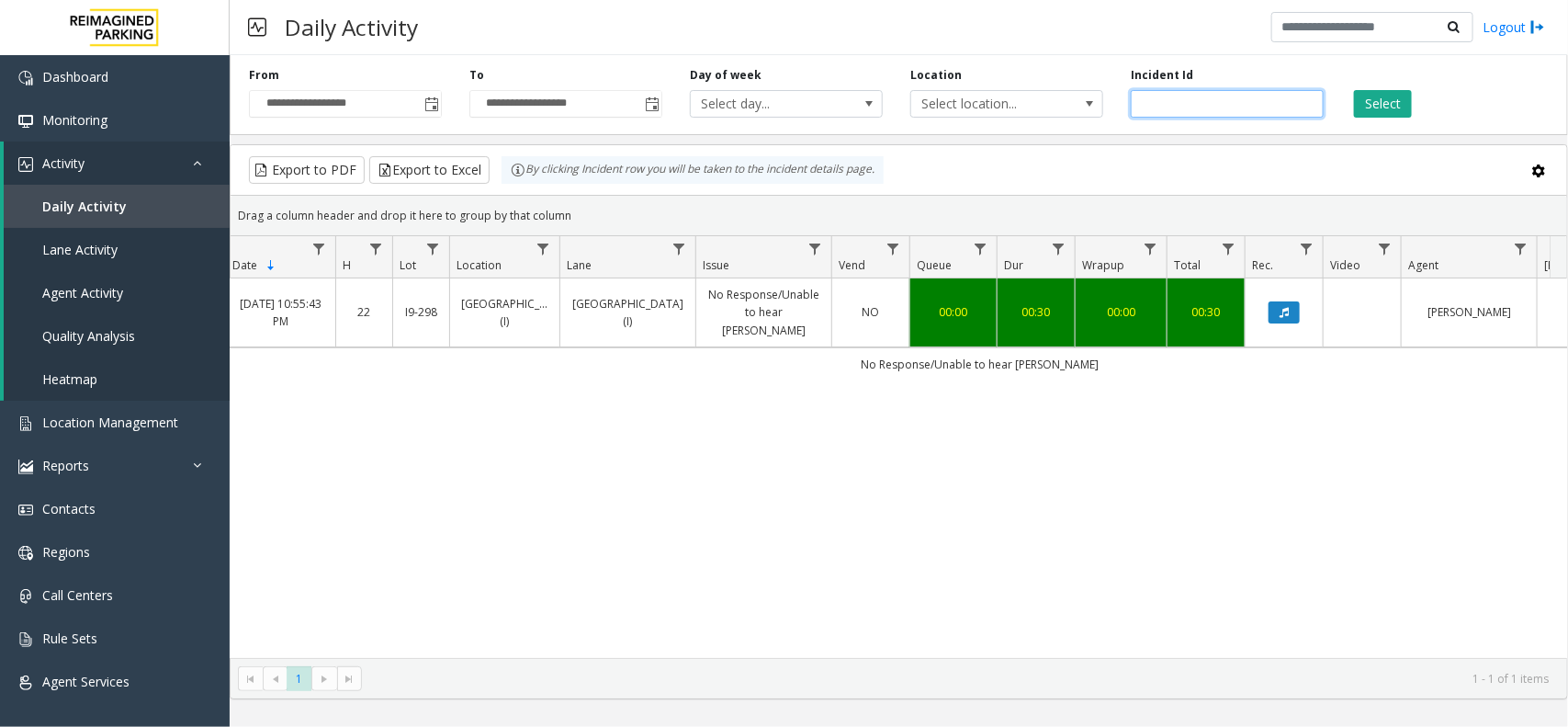 drag, startPoint x: 1233, startPoint y: 108, endPoint x: 1107, endPoint y: 108, distance: 126 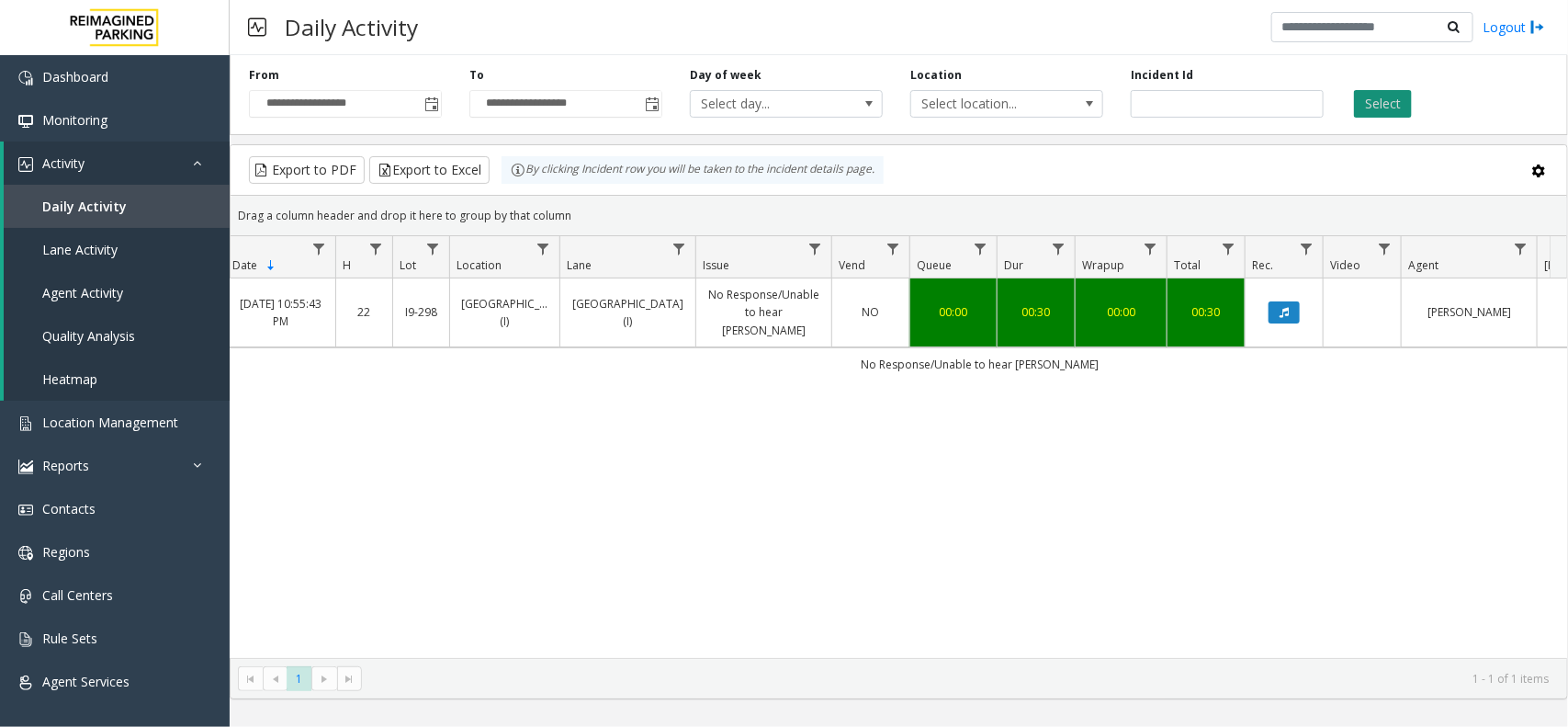 click on "Select" 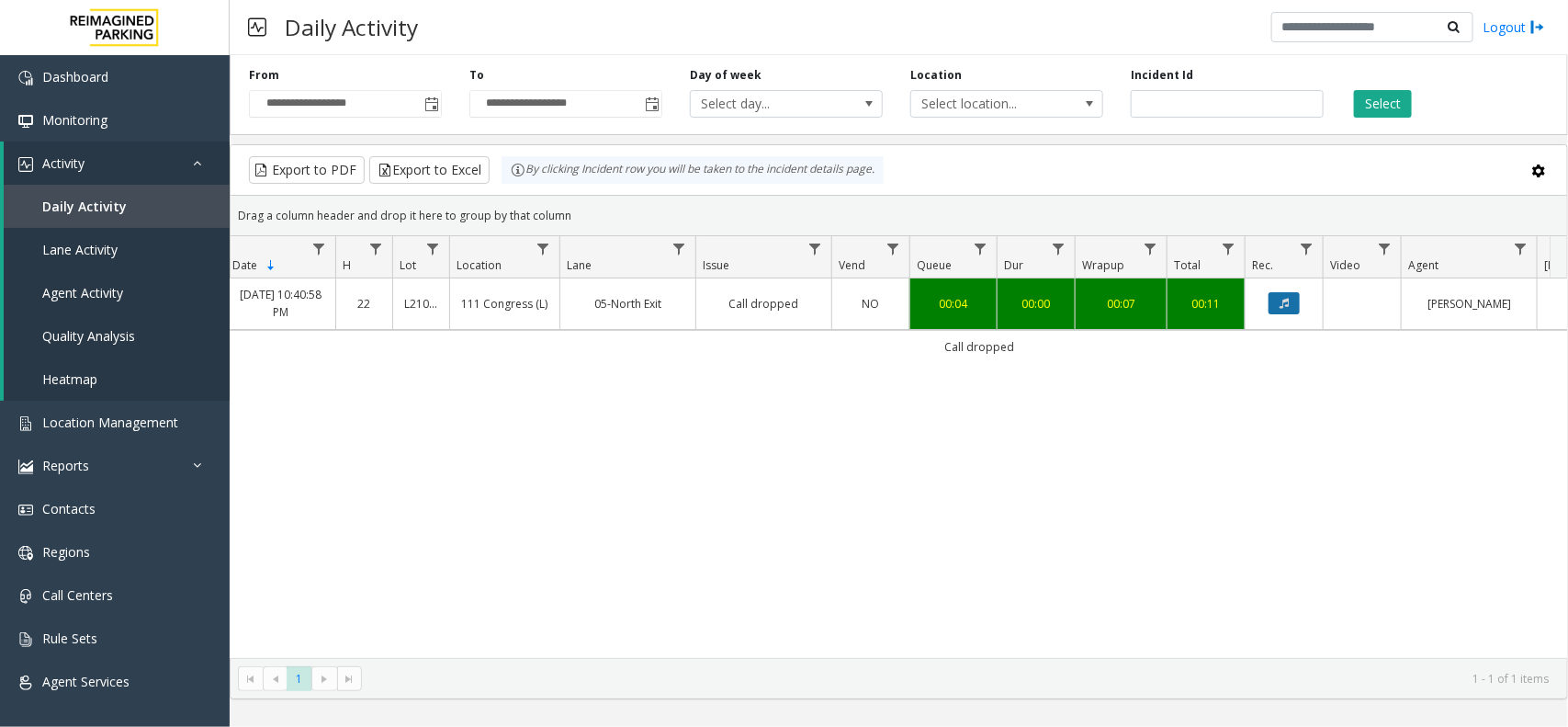 click 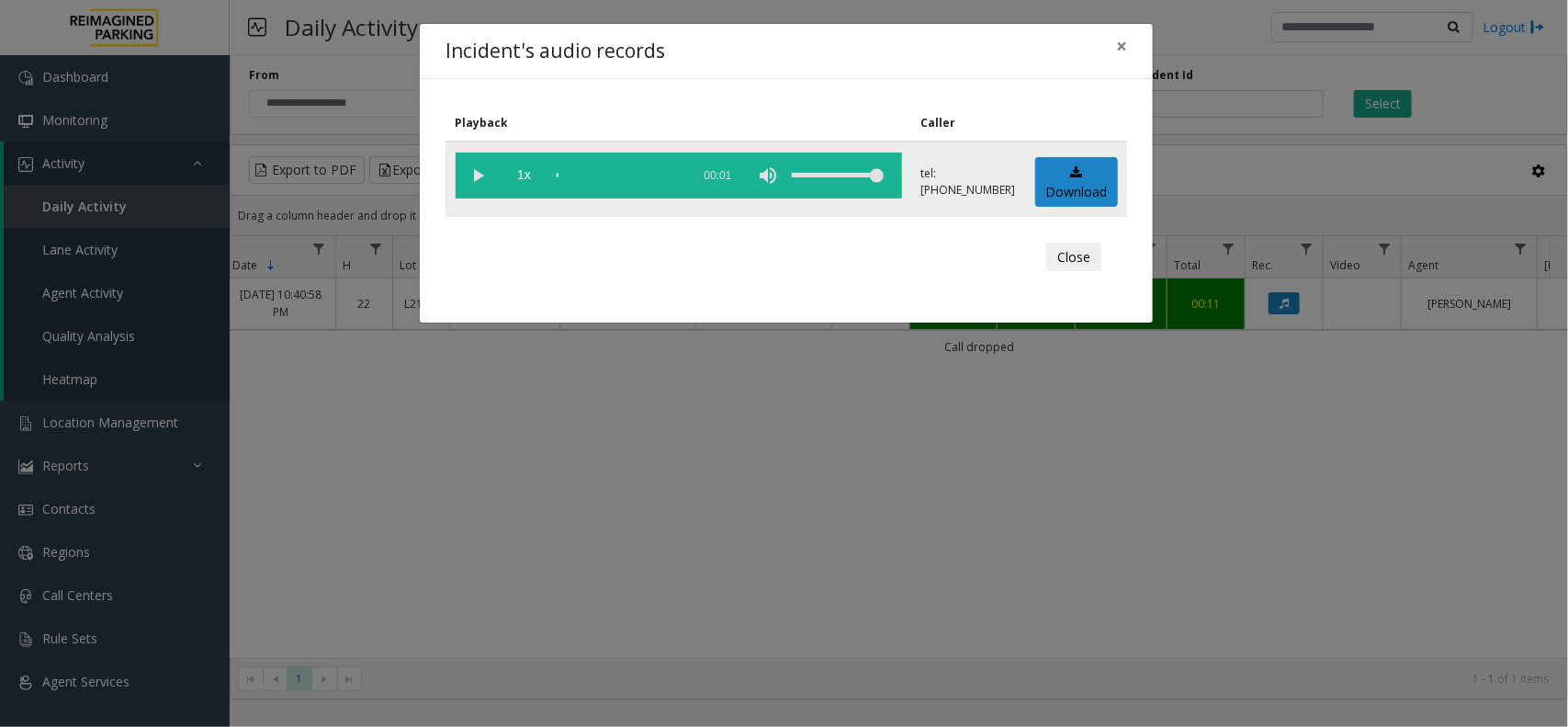 click 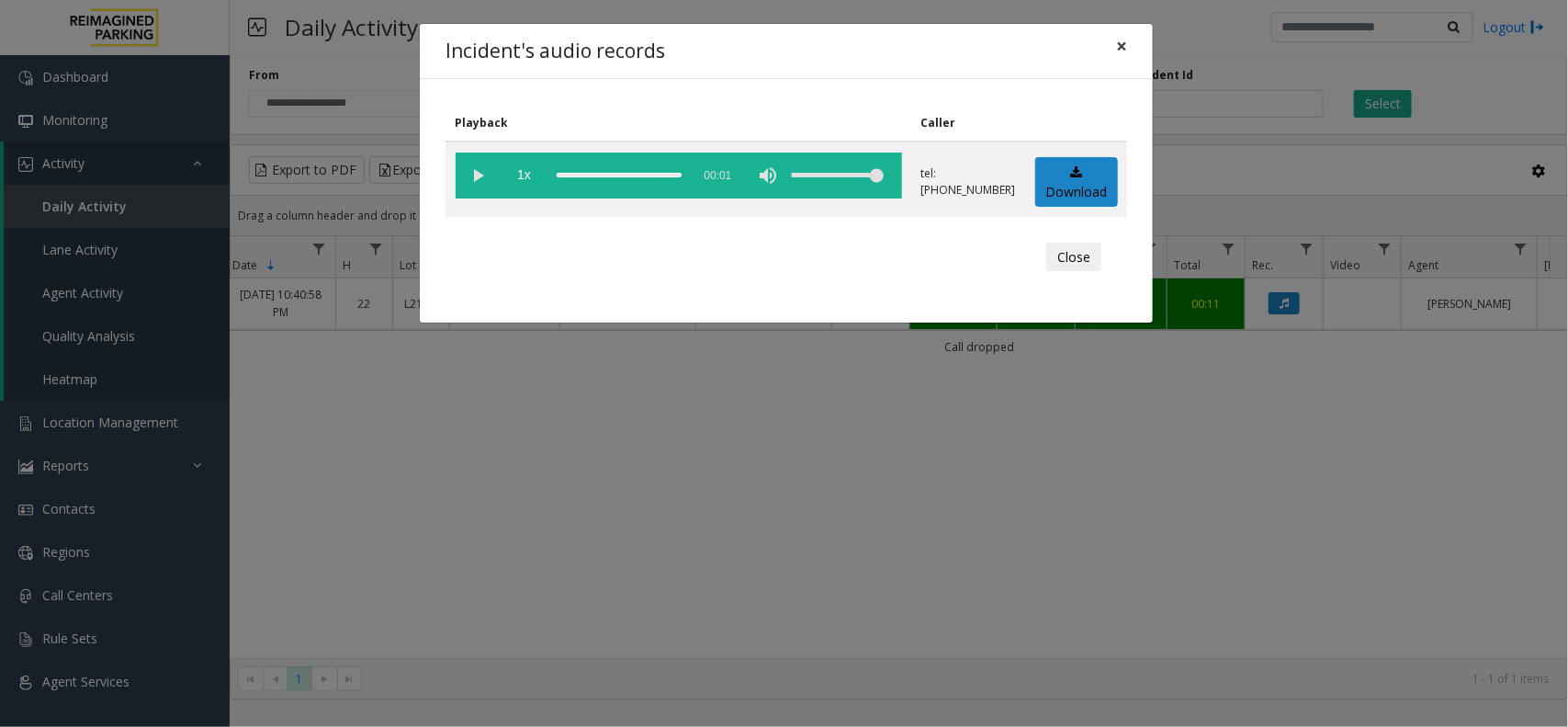 click on "×" 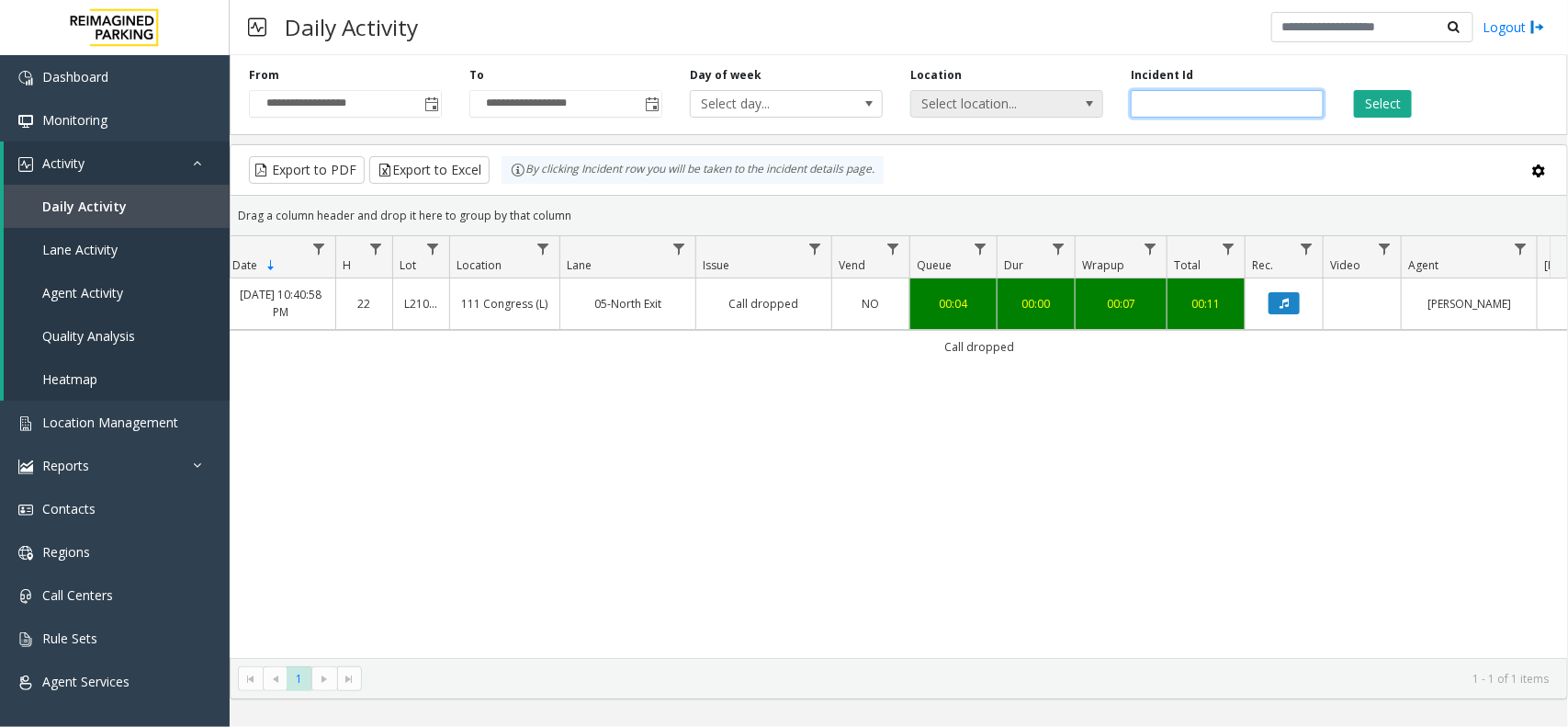 drag, startPoint x: 1224, startPoint y: 103, endPoint x: 1020, endPoint y: 106, distance: 204.02206 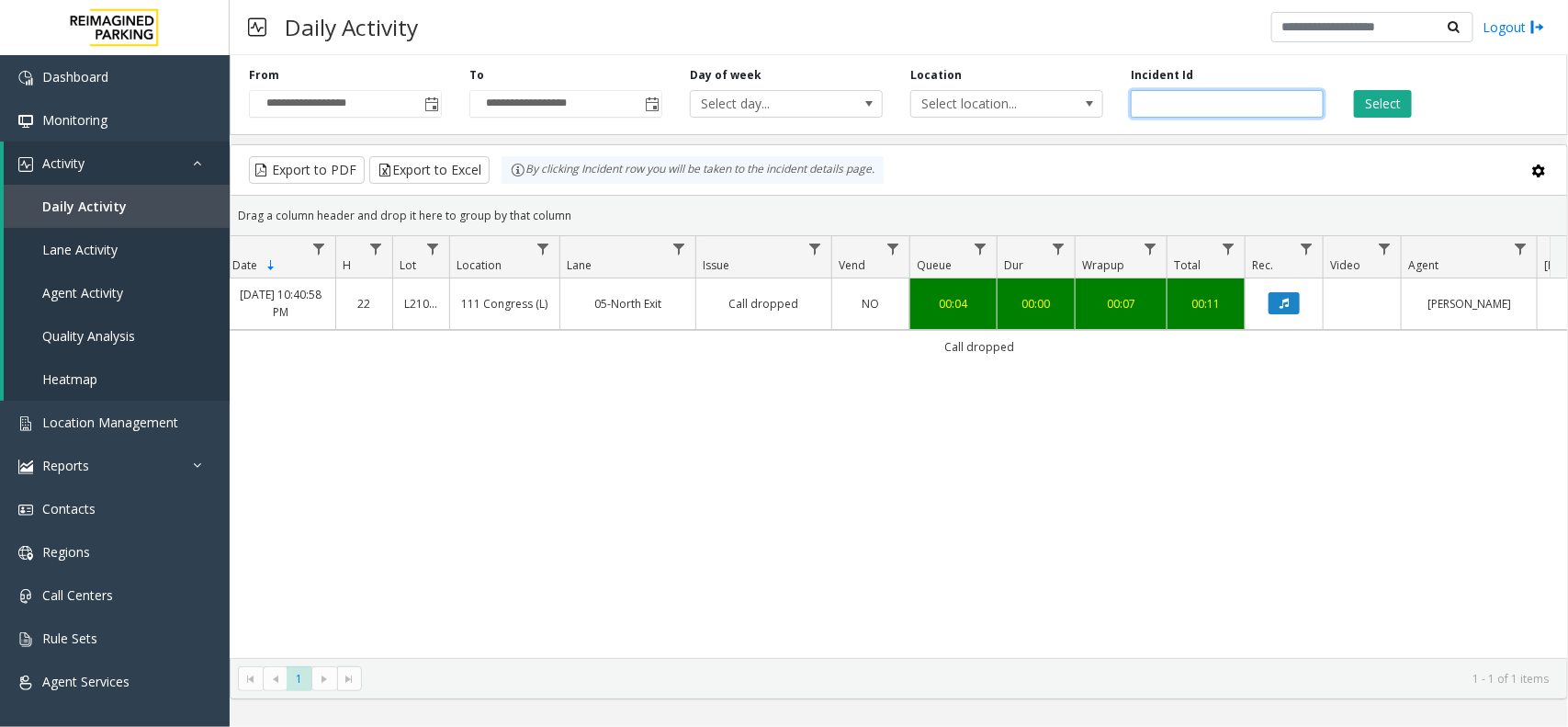 paste 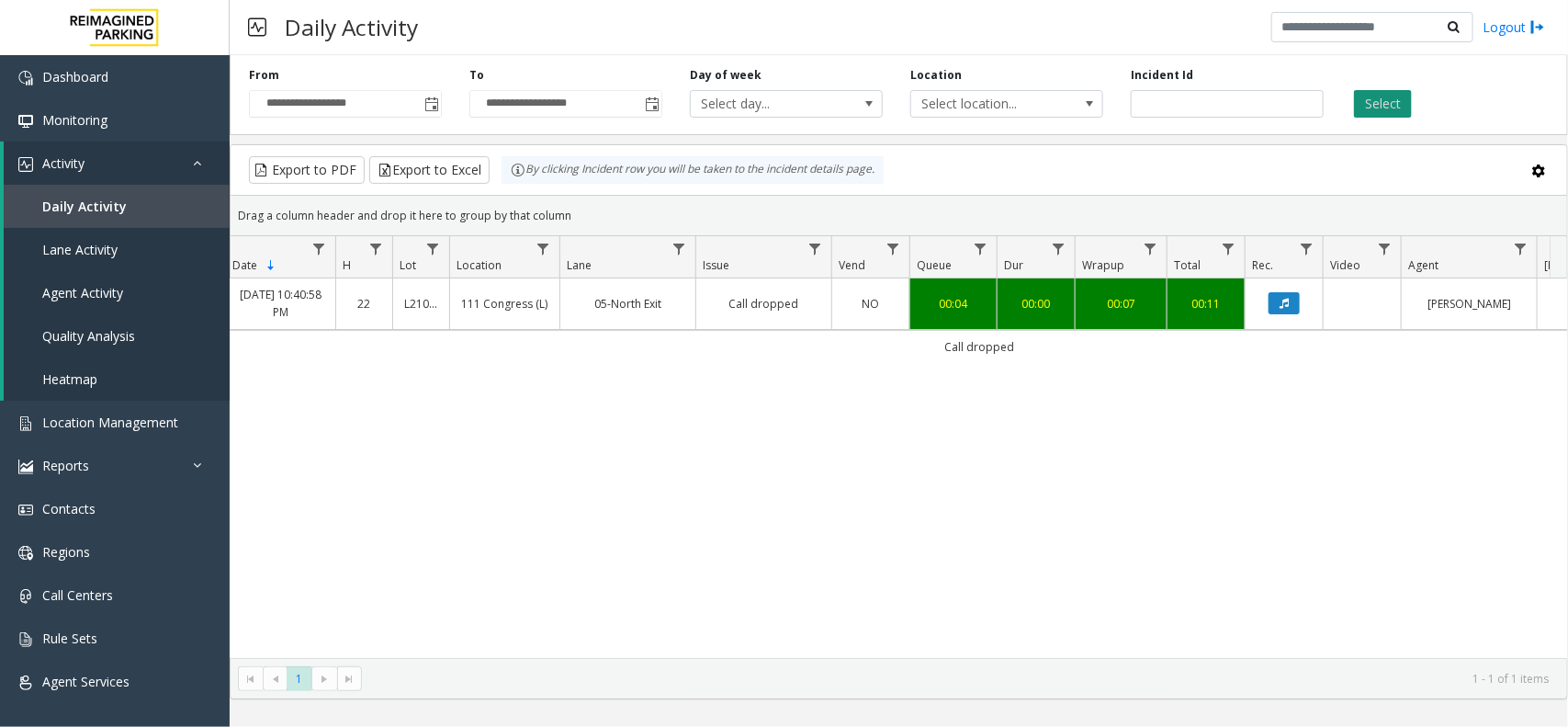 click on "Select" 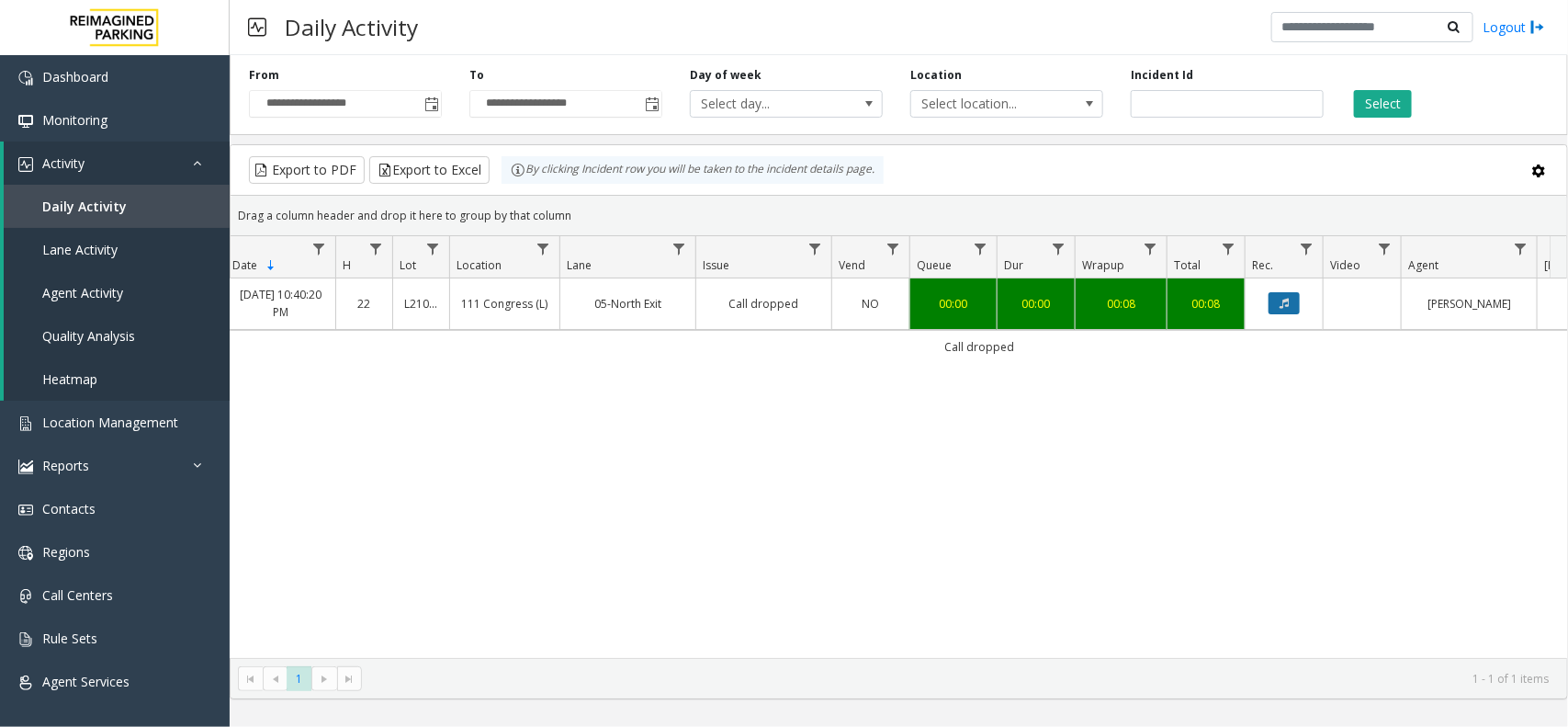 click 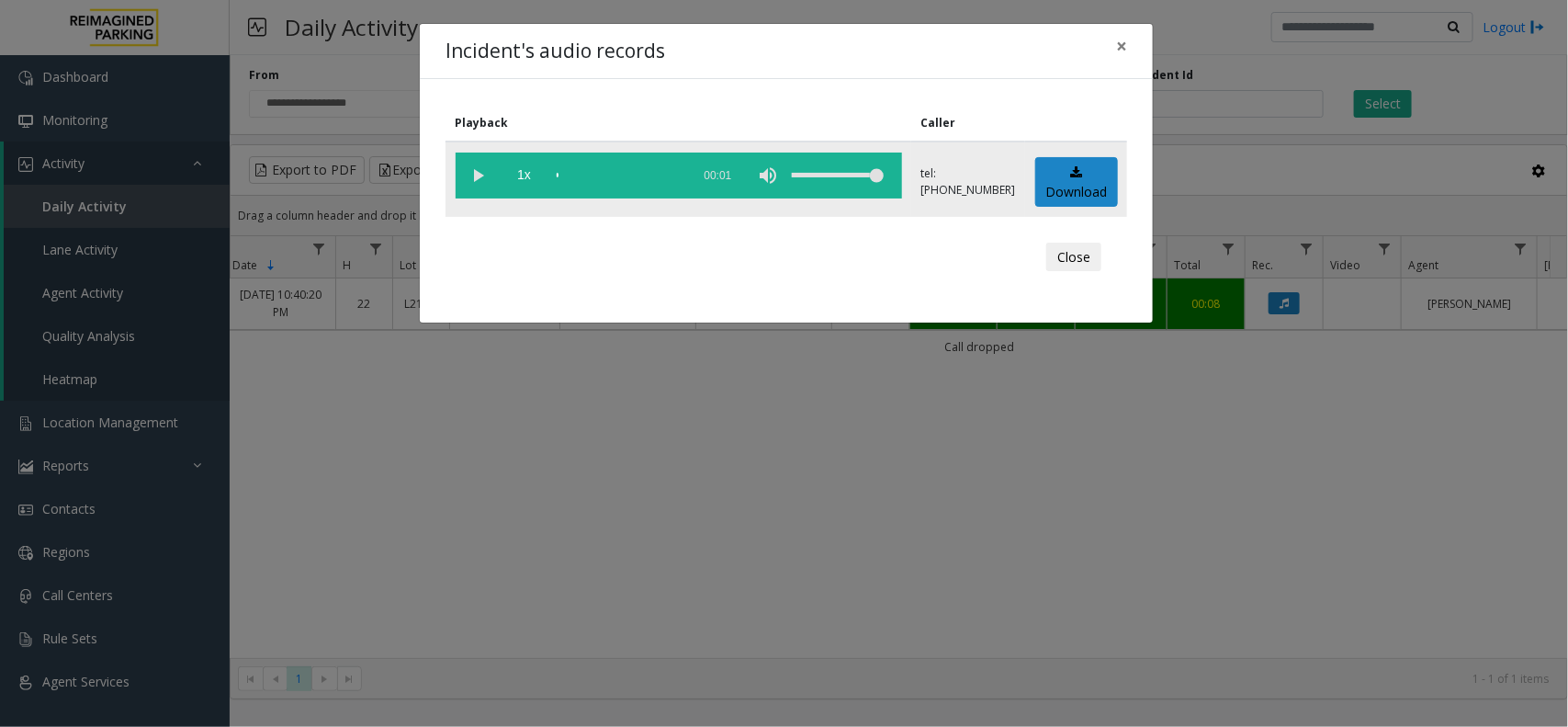 click 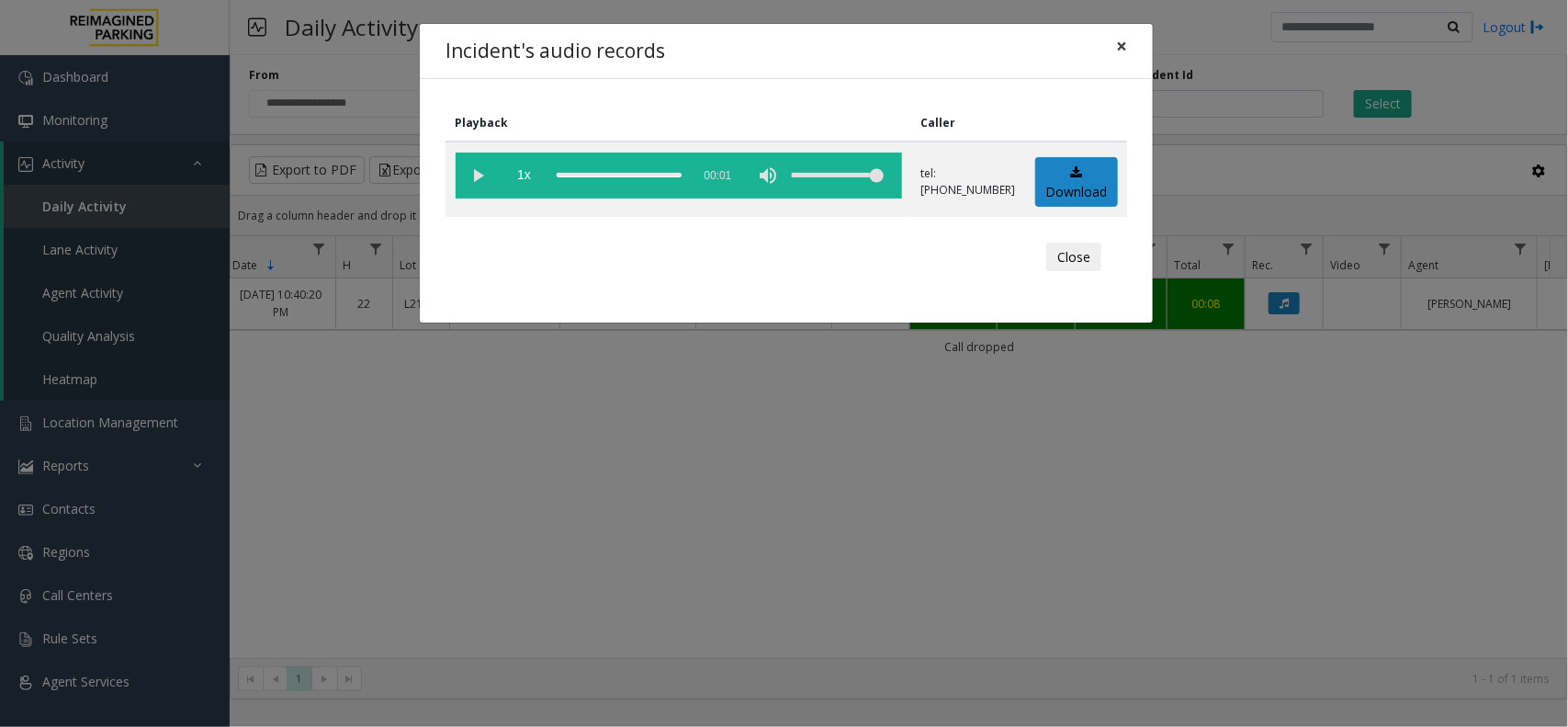 click on "×" 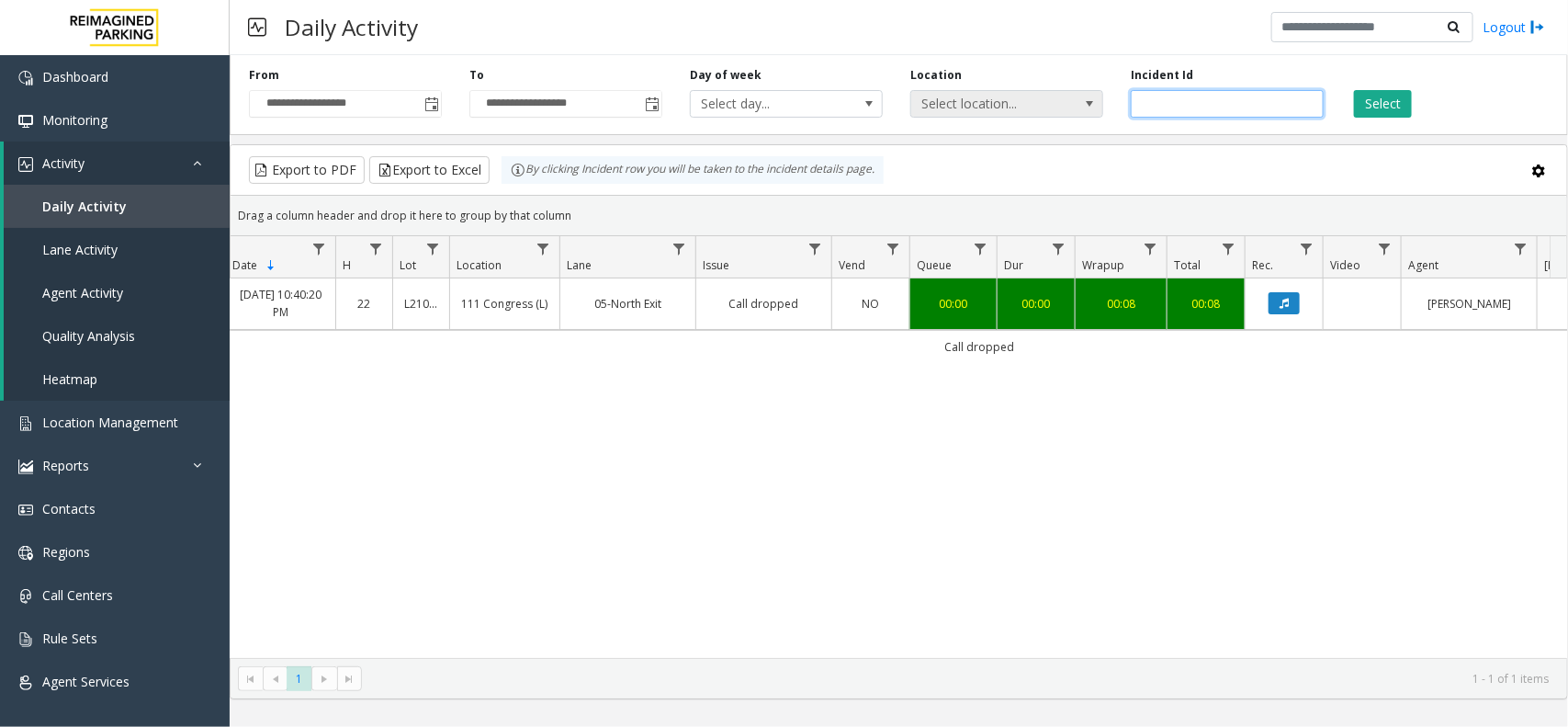 drag, startPoint x: 1205, startPoint y: 108, endPoint x: 1068, endPoint y: 108, distance: 137 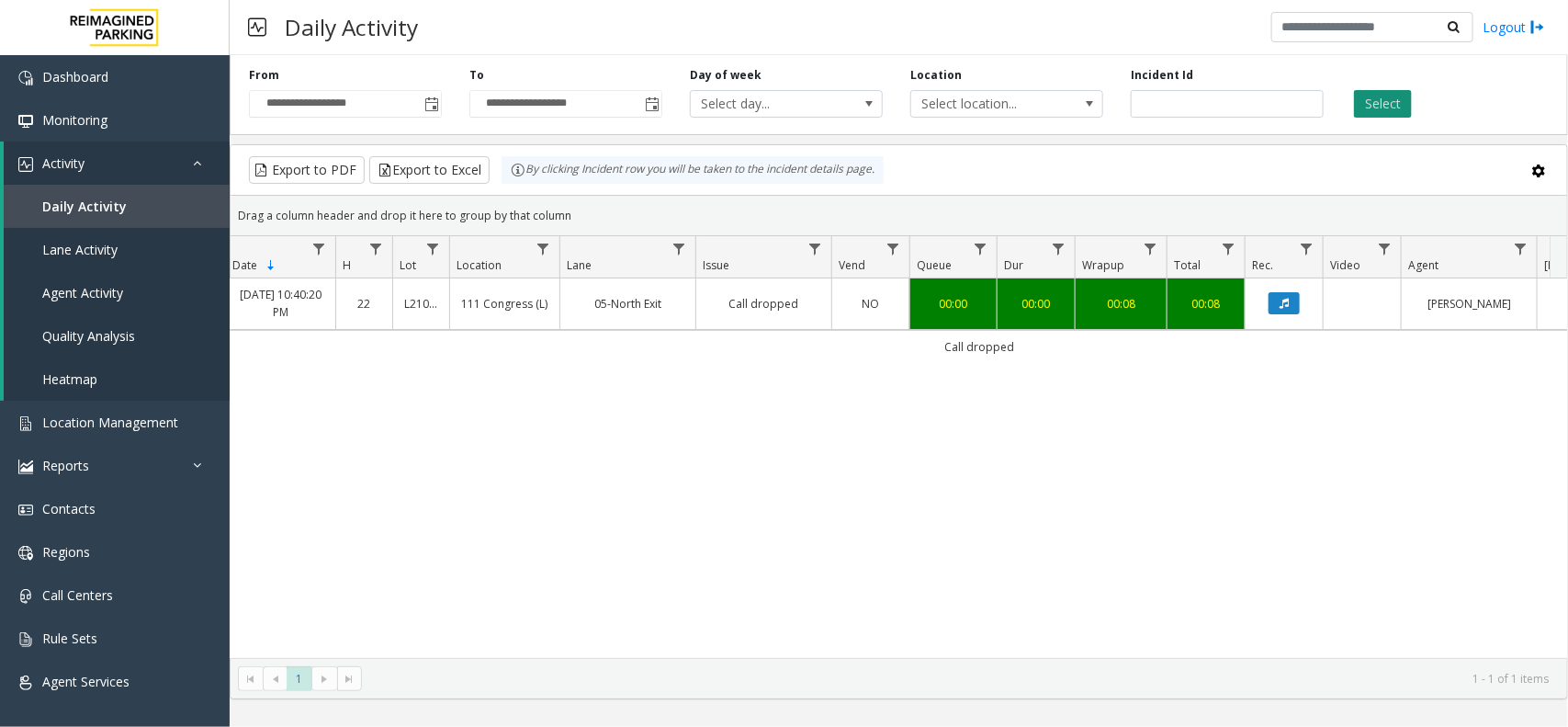 click on "Select" 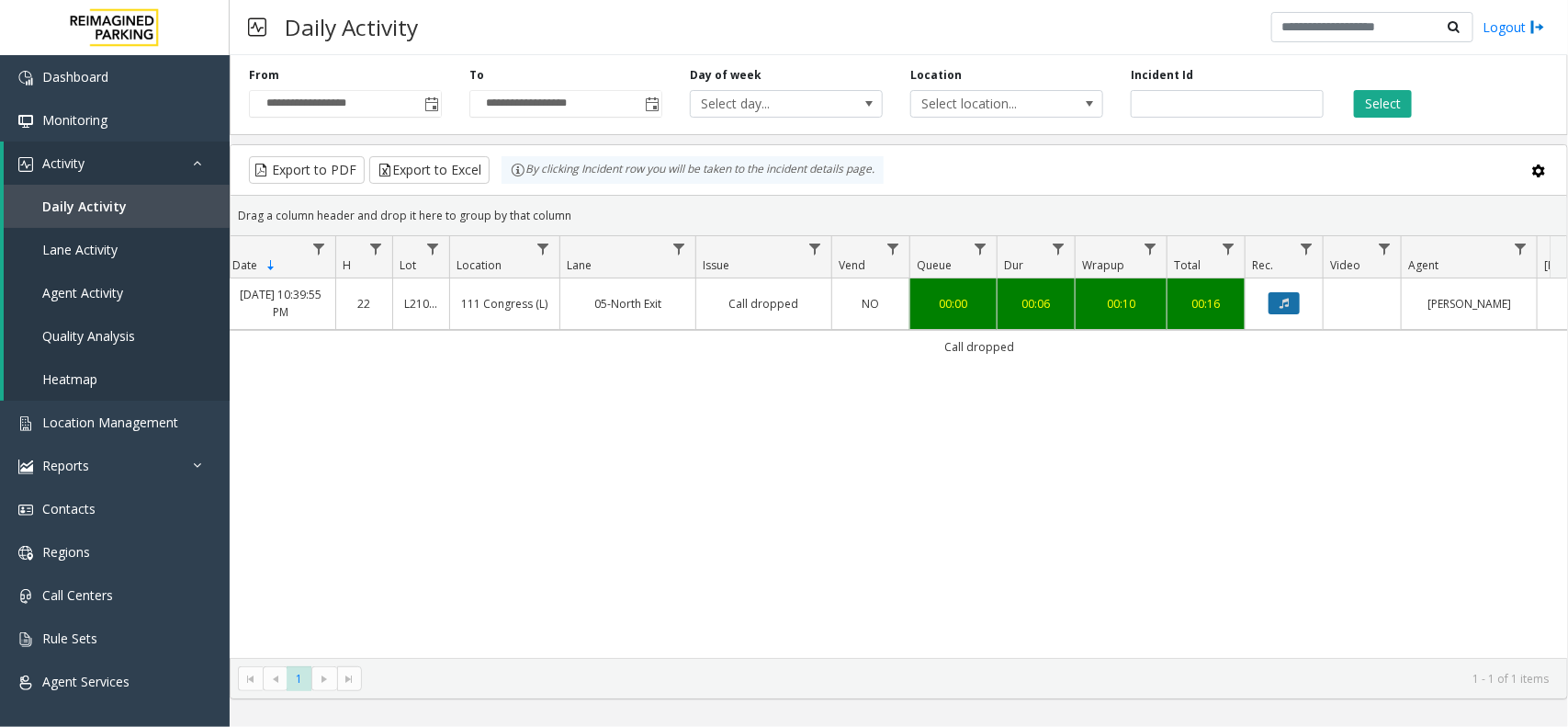 click 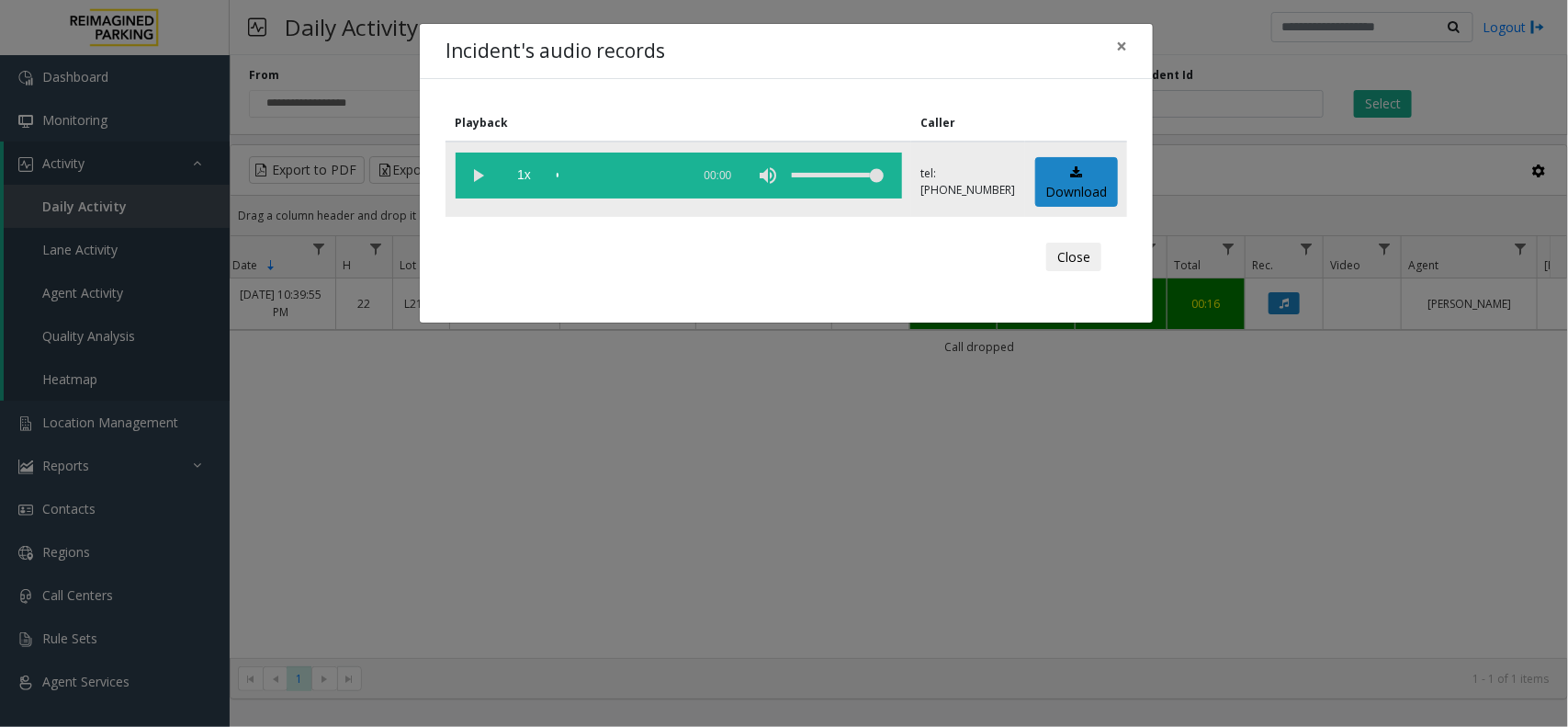 click 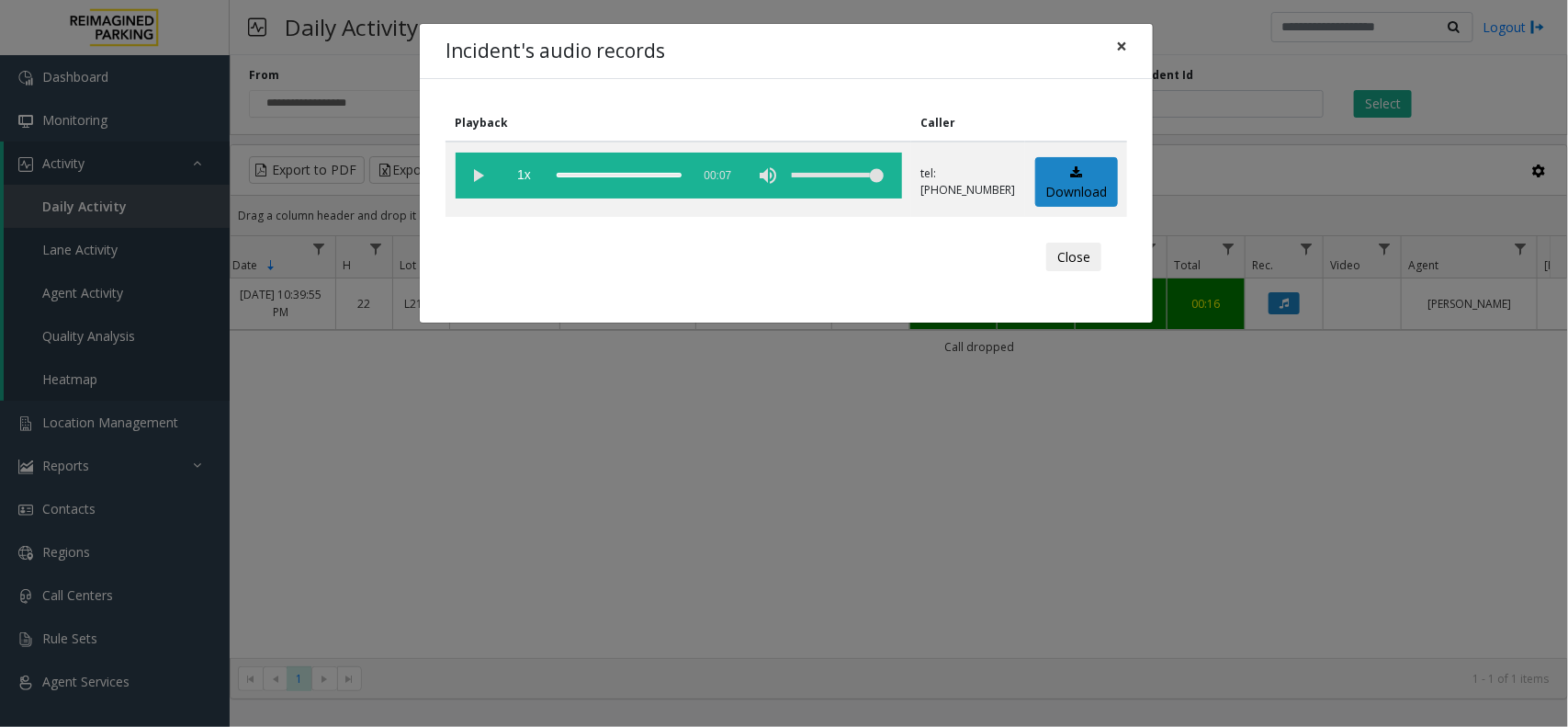click on "×" 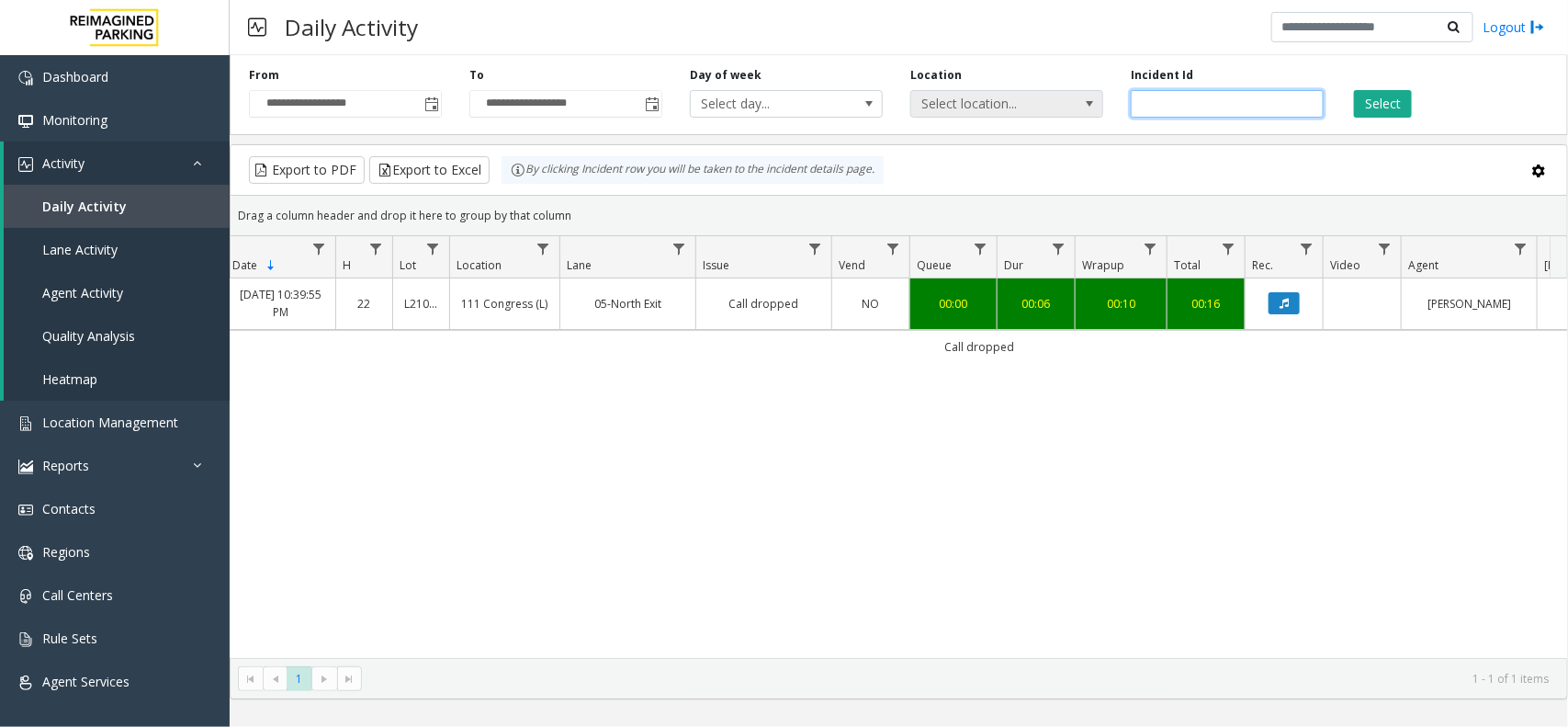 drag, startPoint x: 1214, startPoint y: 97, endPoint x: 1102, endPoint y: 117, distance: 113.7717 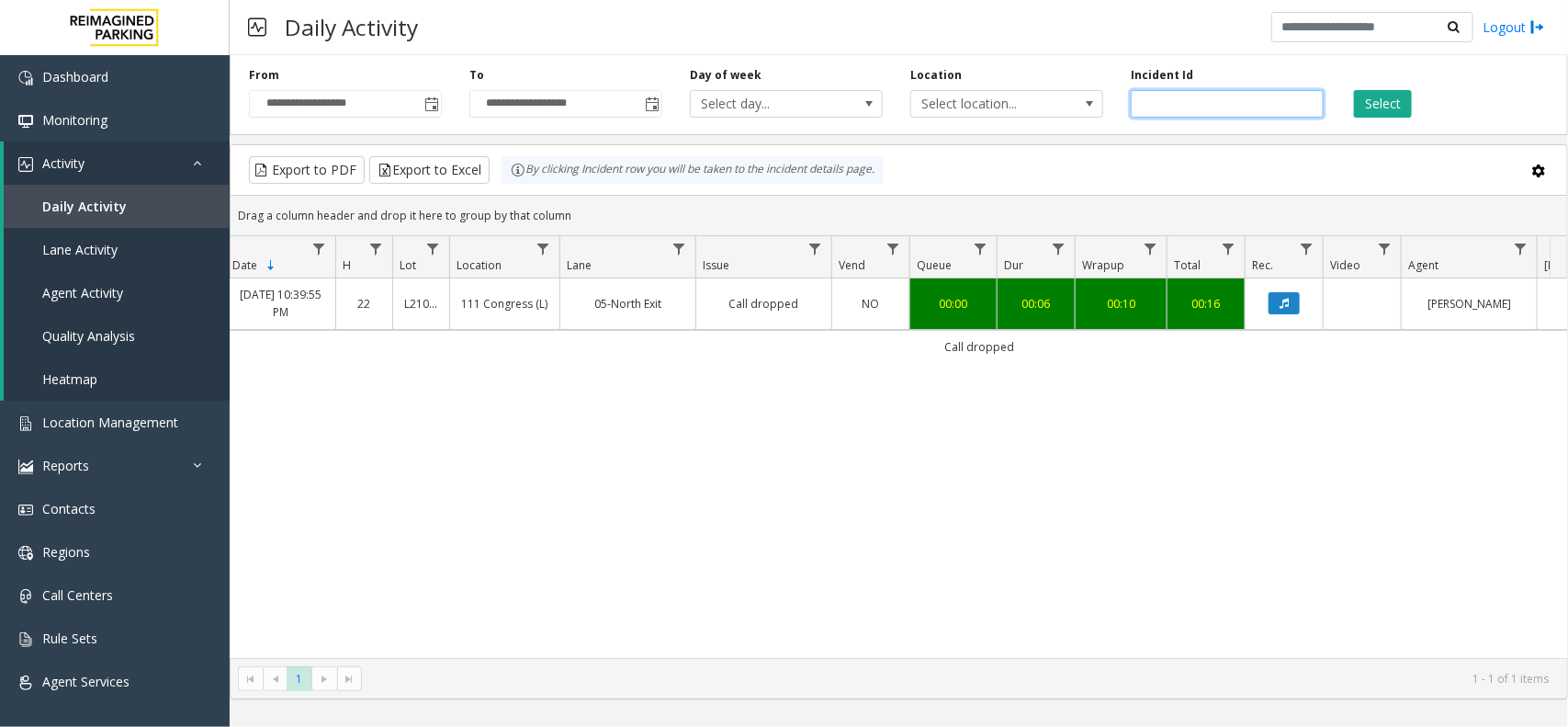 paste 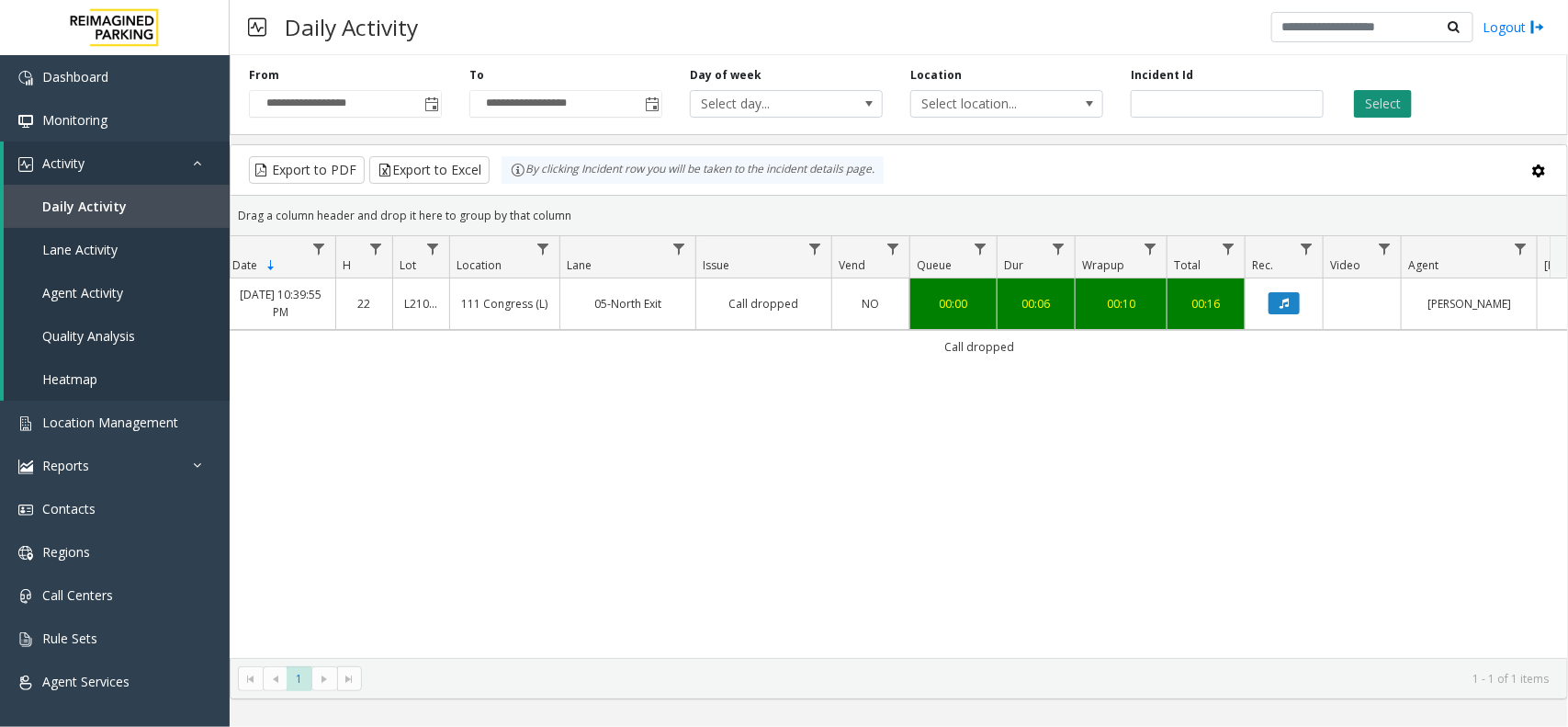 click on "Select" 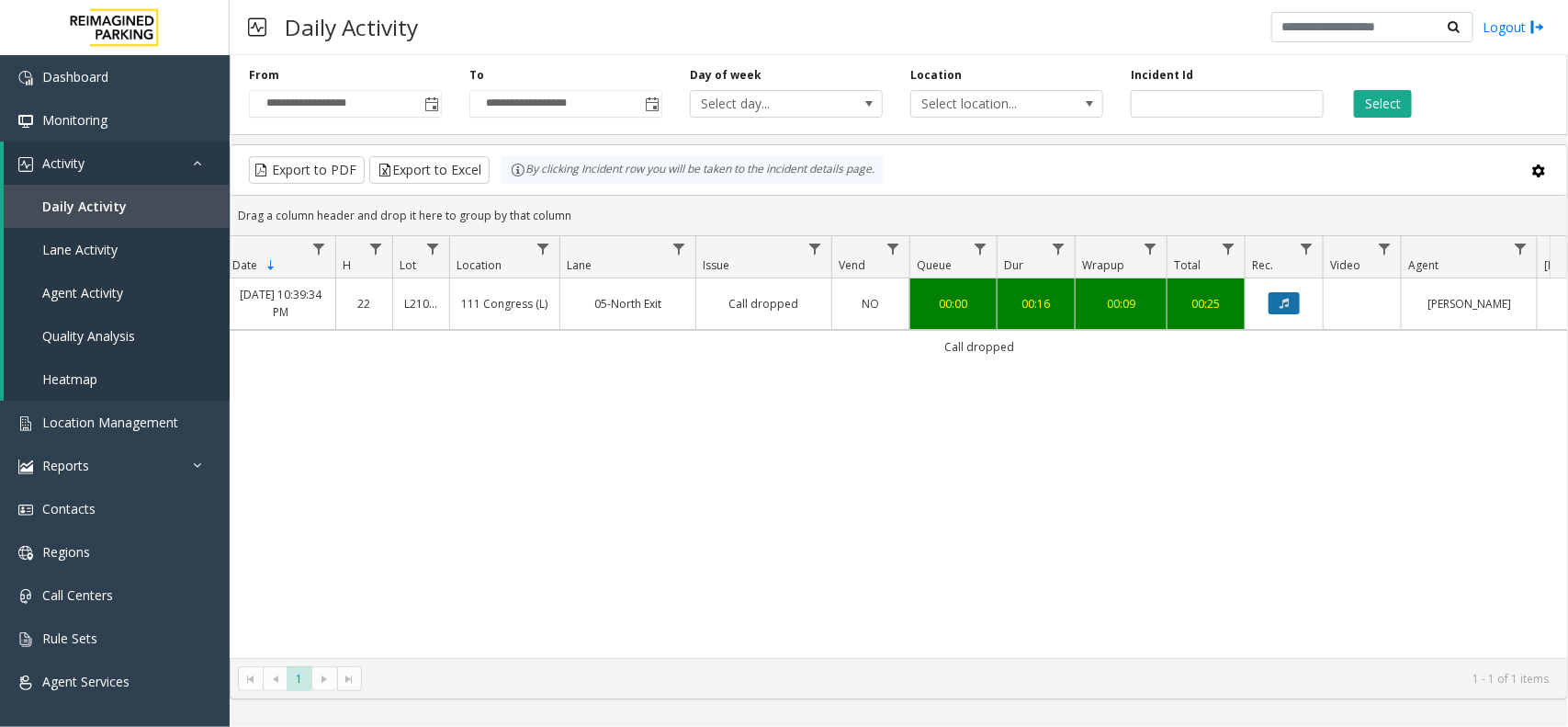 click 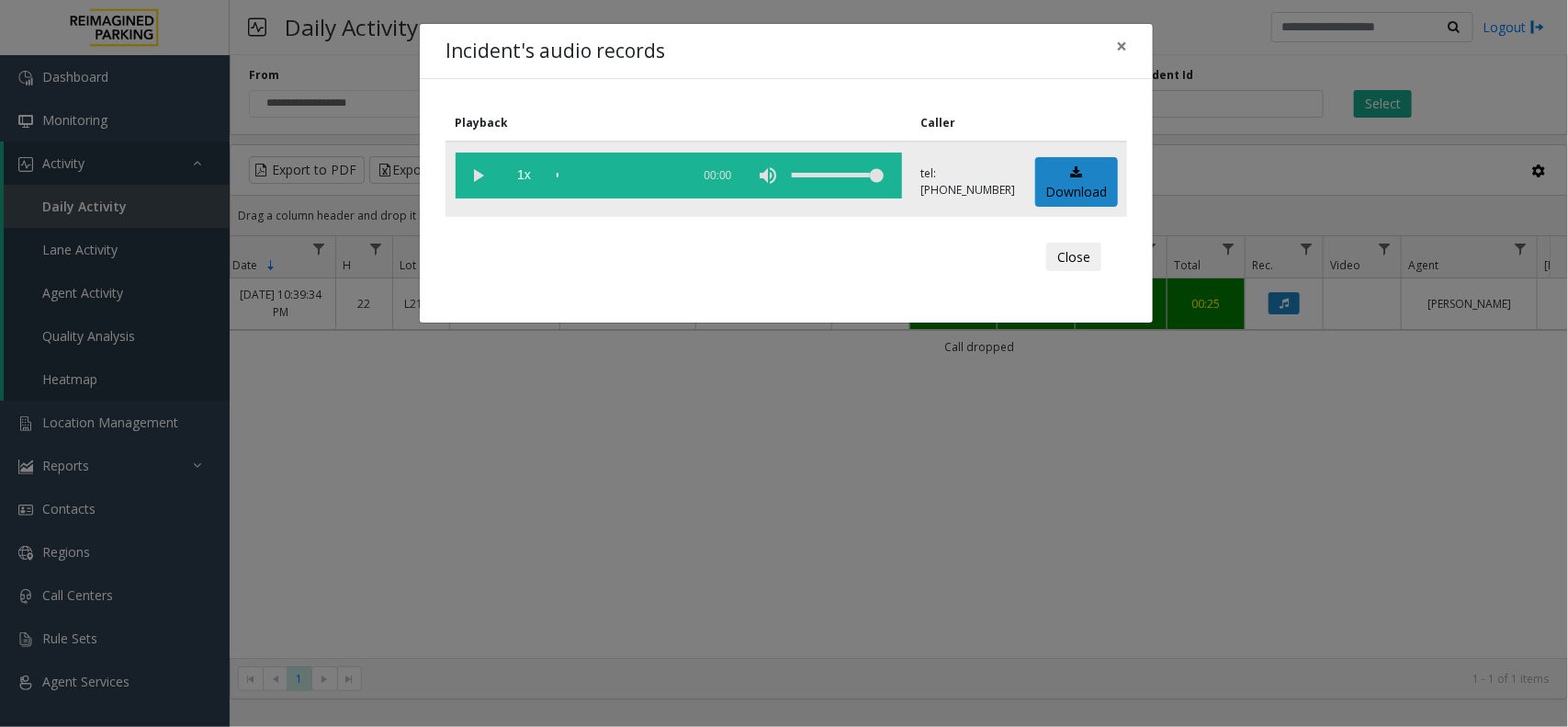 click on "1x  00:00" 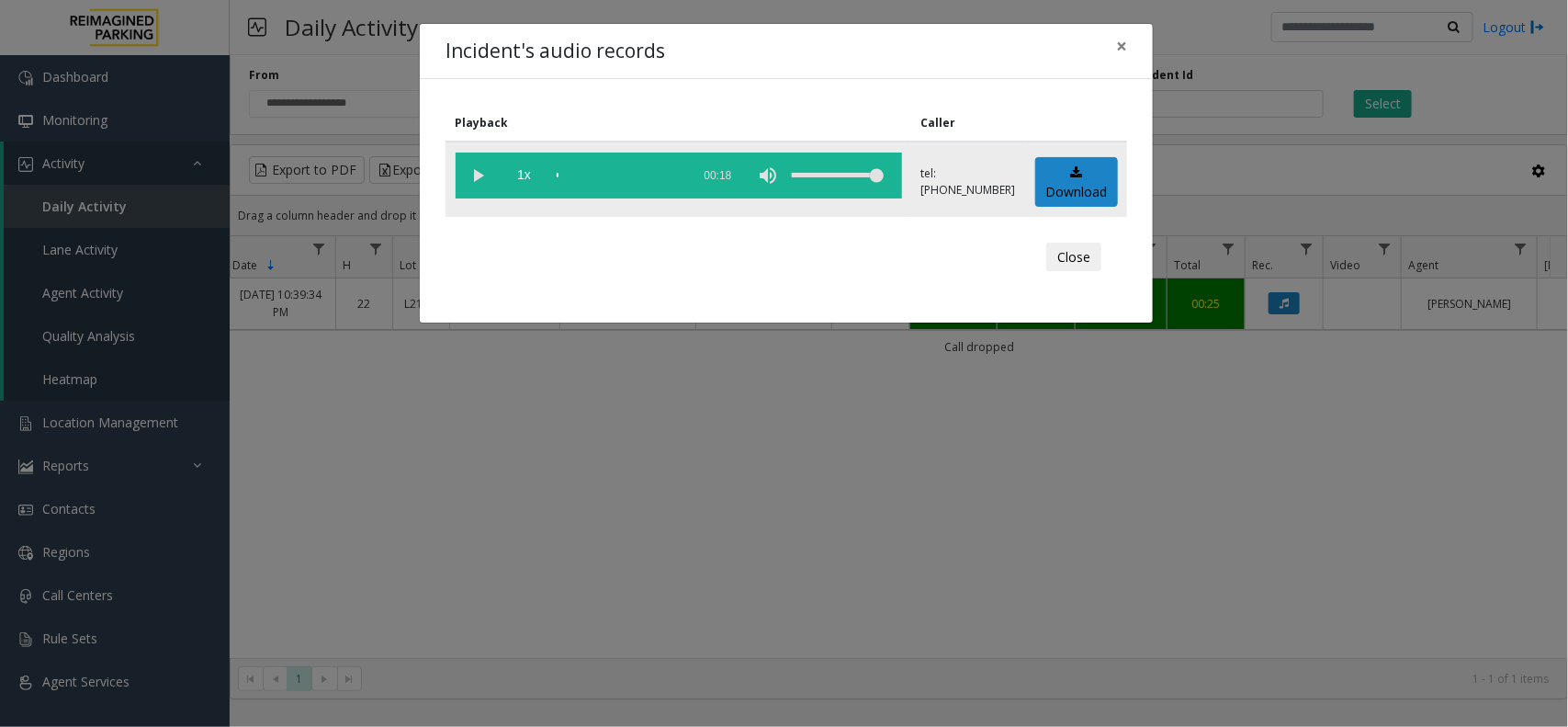 click 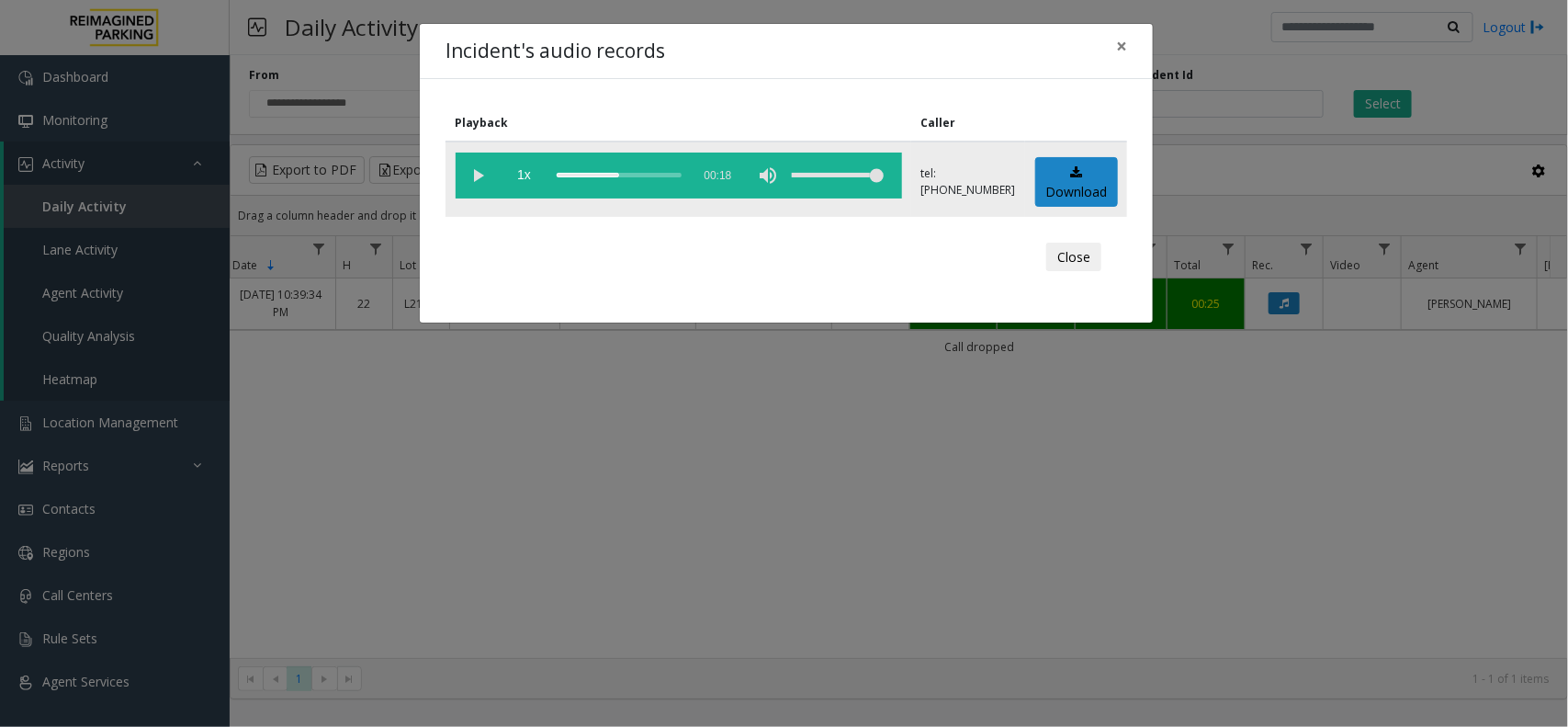click 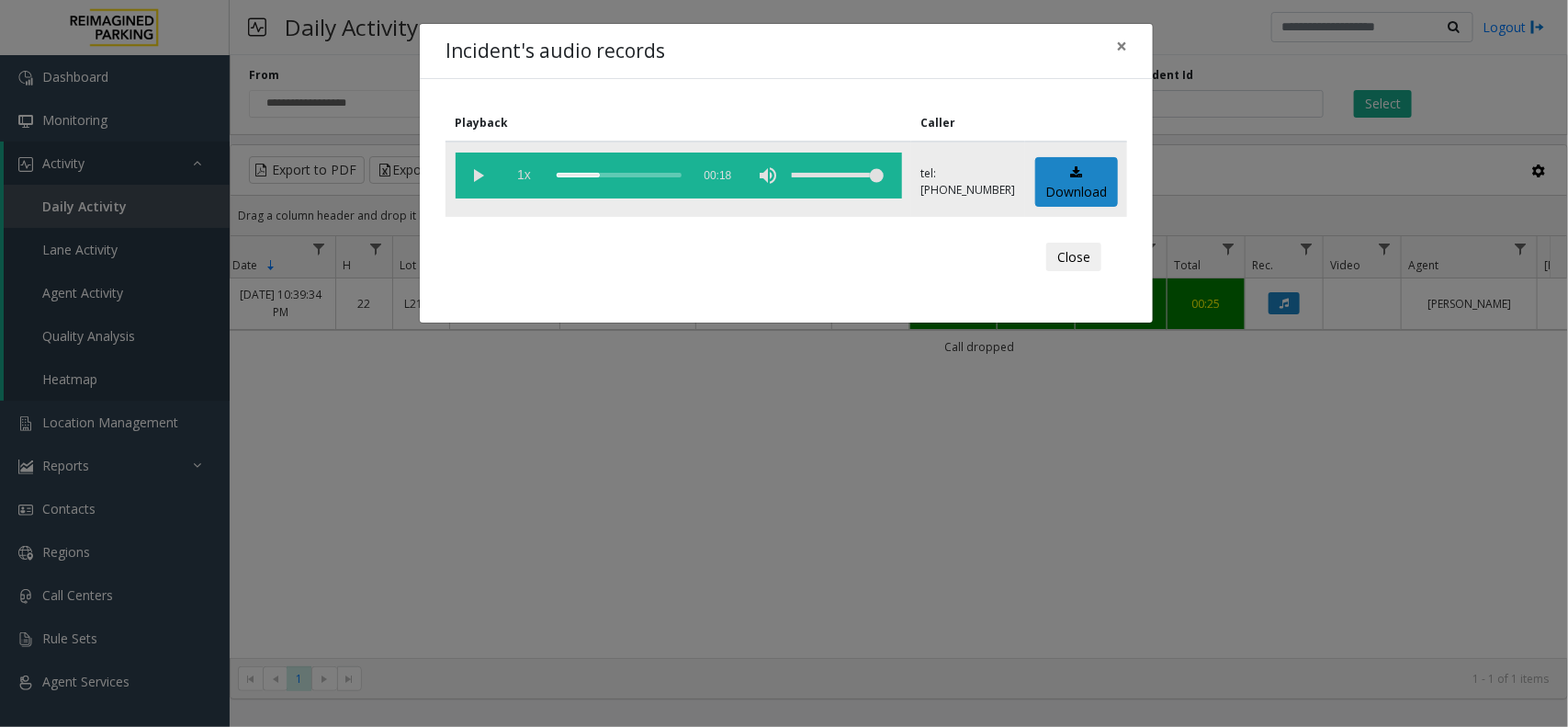 drag, startPoint x: 659, startPoint y: 173, endPoint x: 543, endPoint y: 173, distance: 116 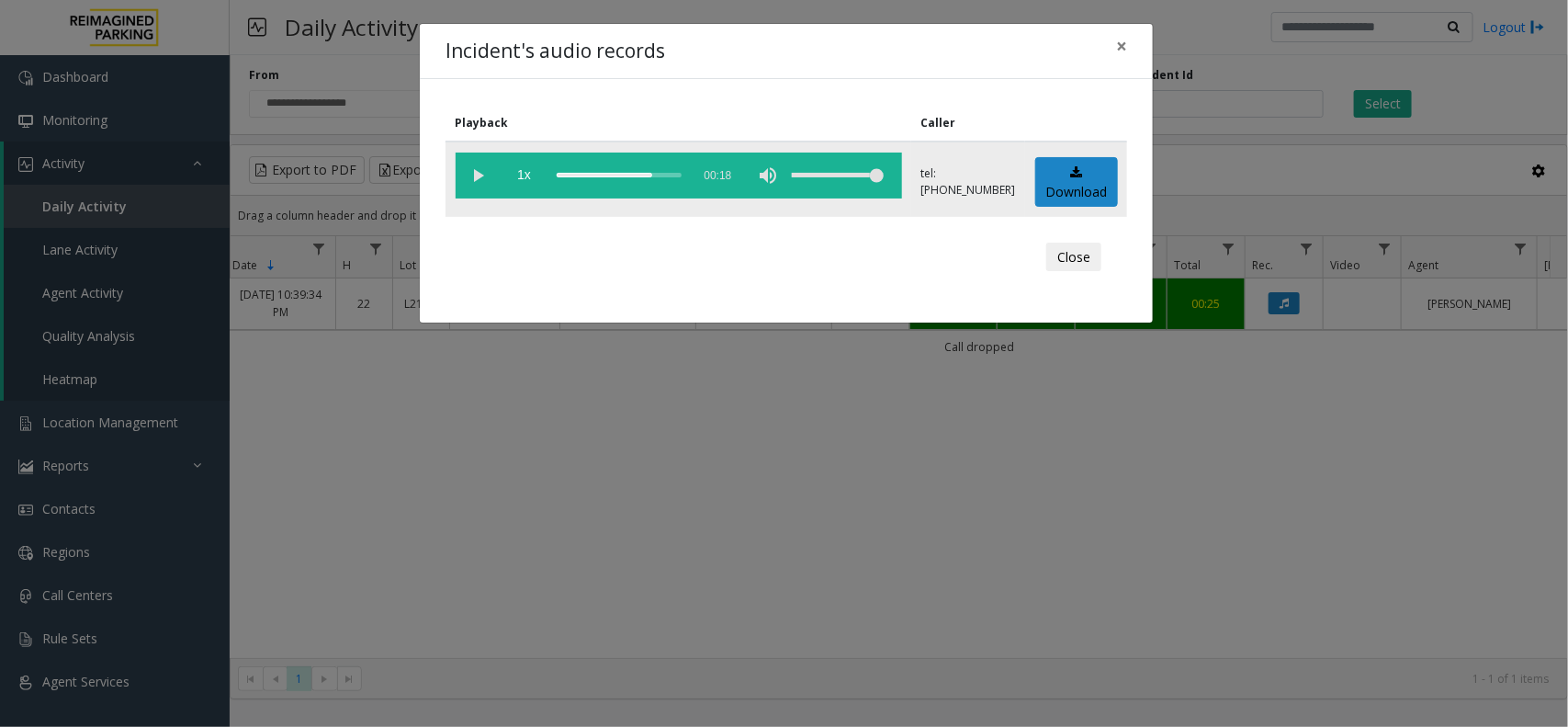 drag, startPoint x: 581, startPoint y: 173, endPoint x: 553, endPoint y: 177, distance: 28.284271 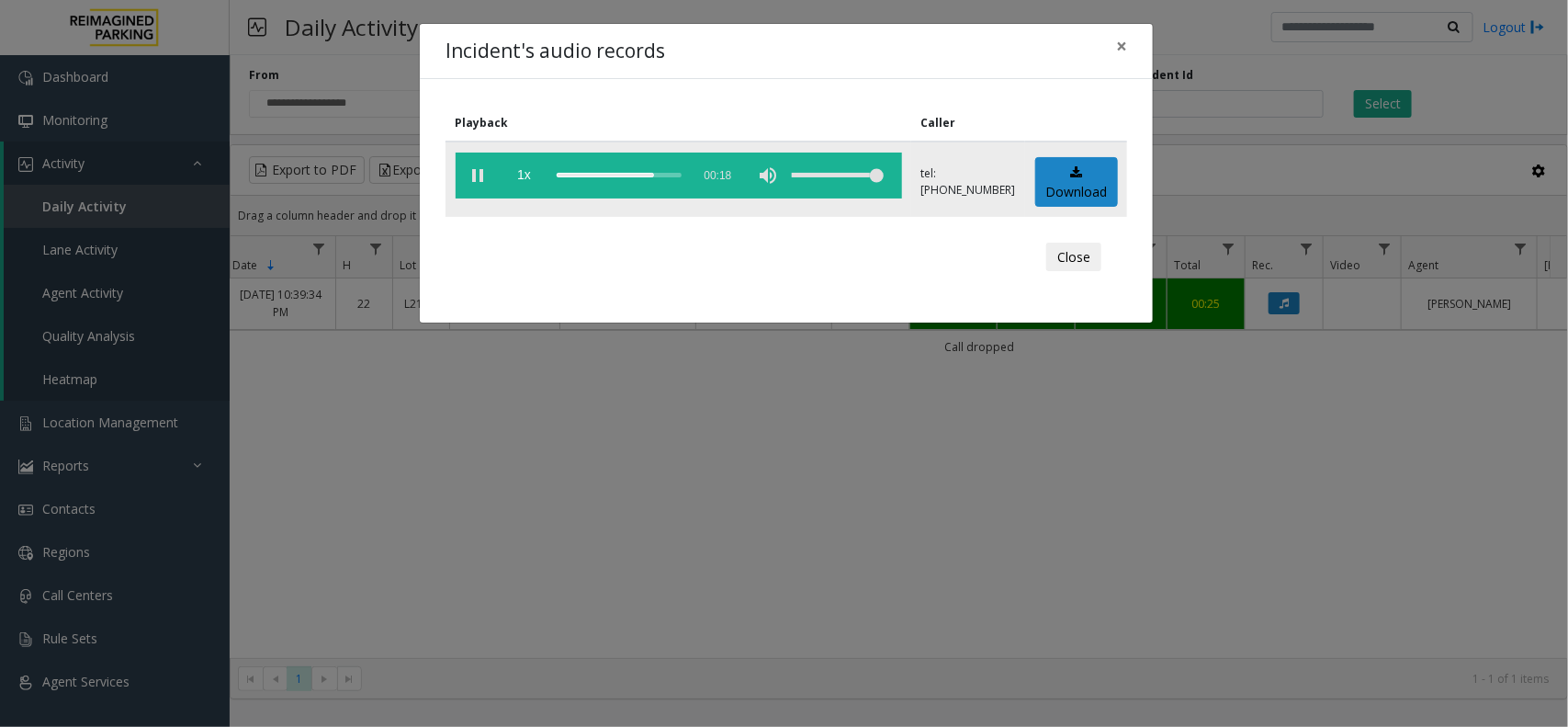 click 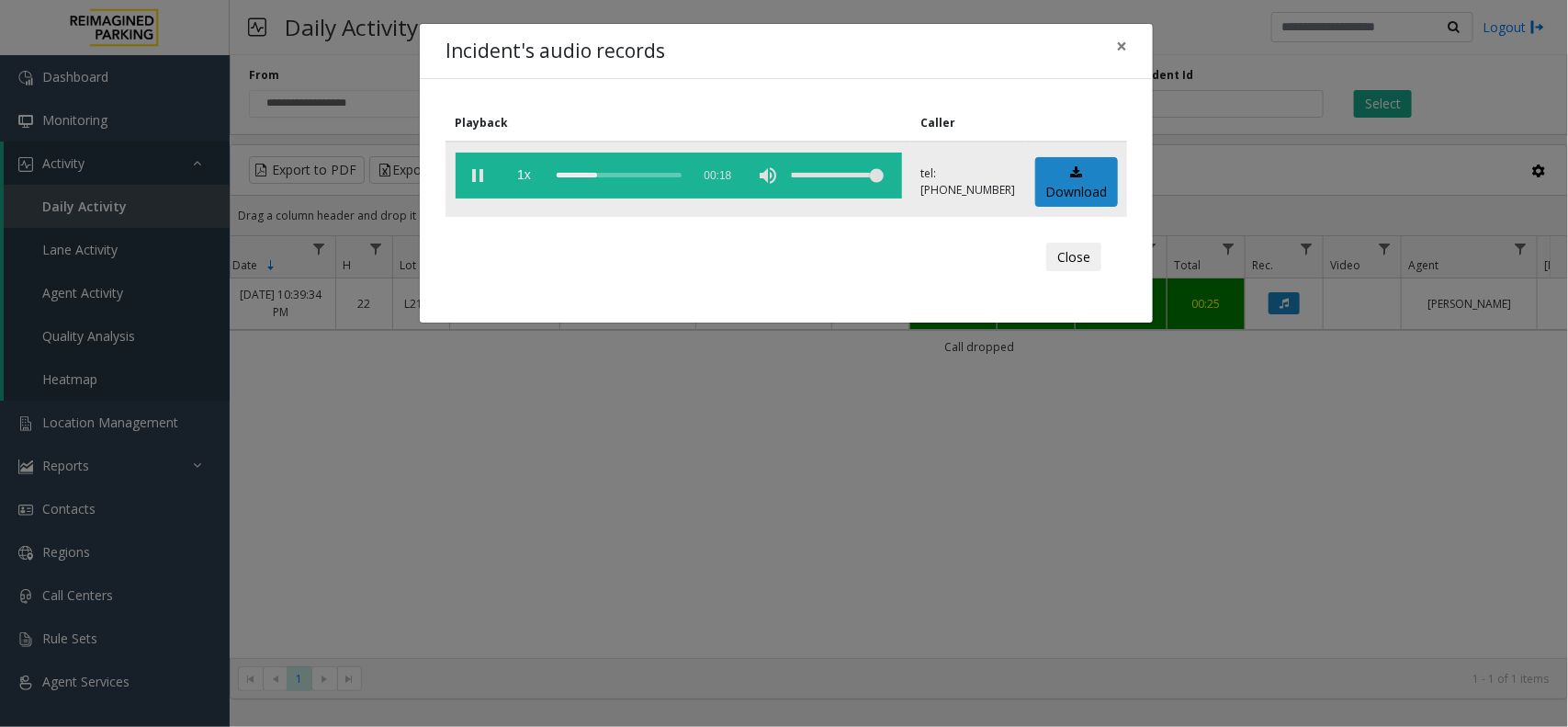 click 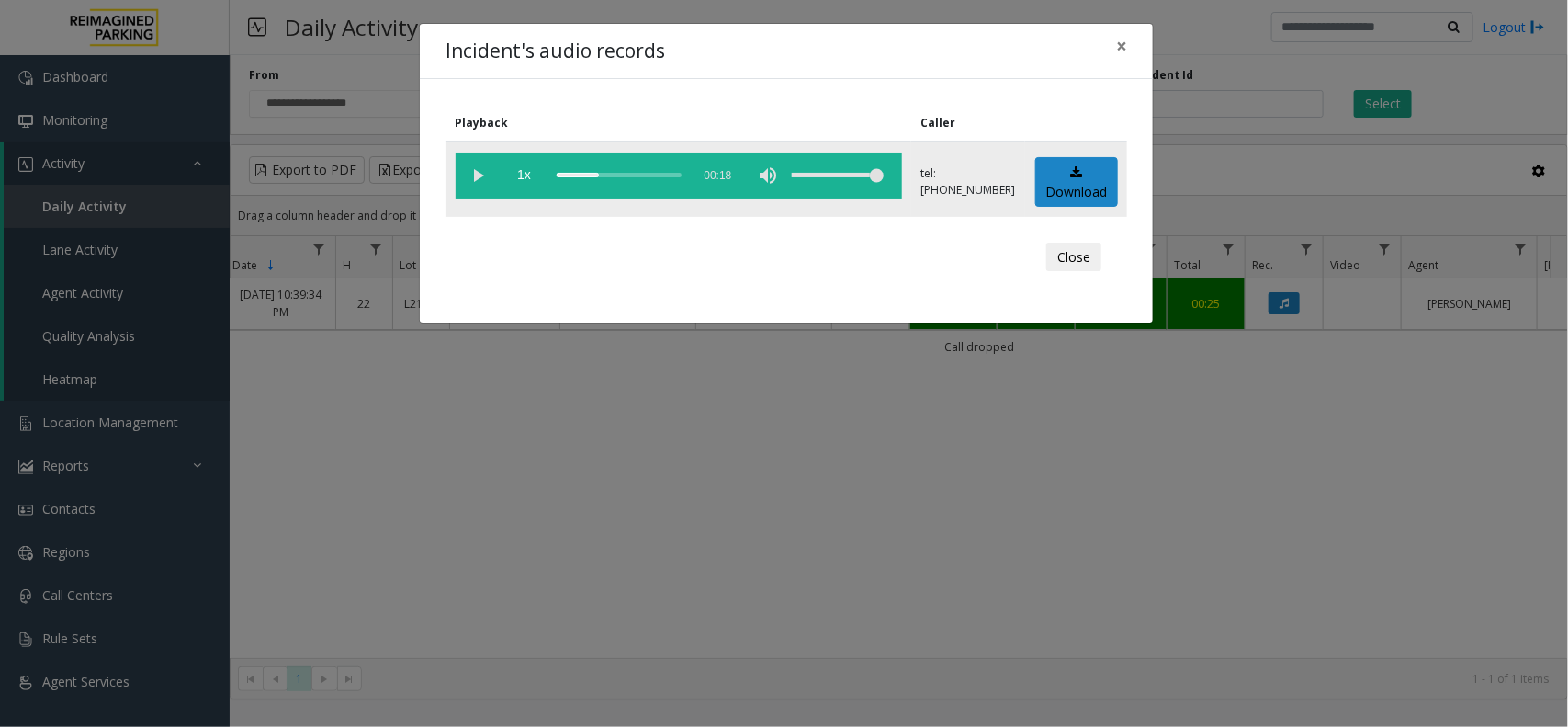 click 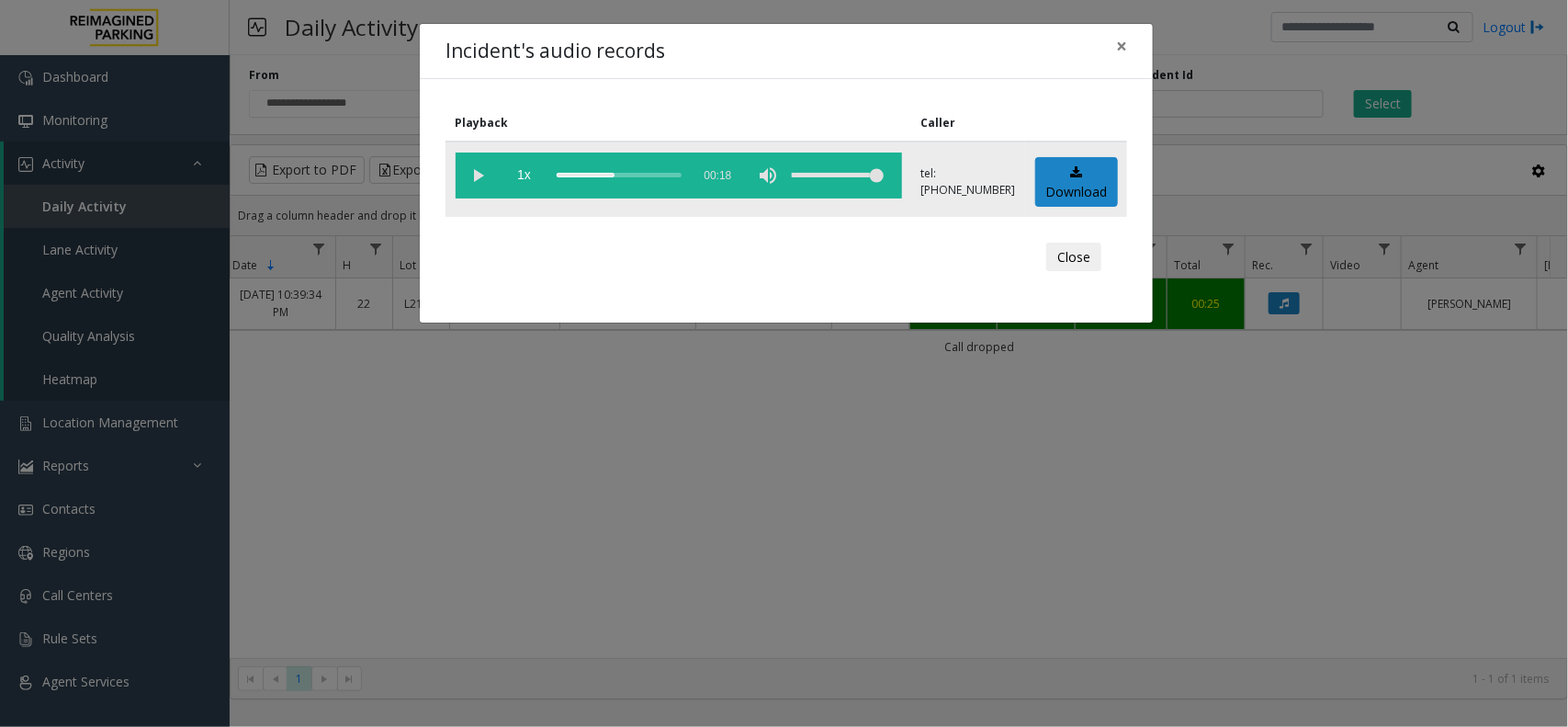 click 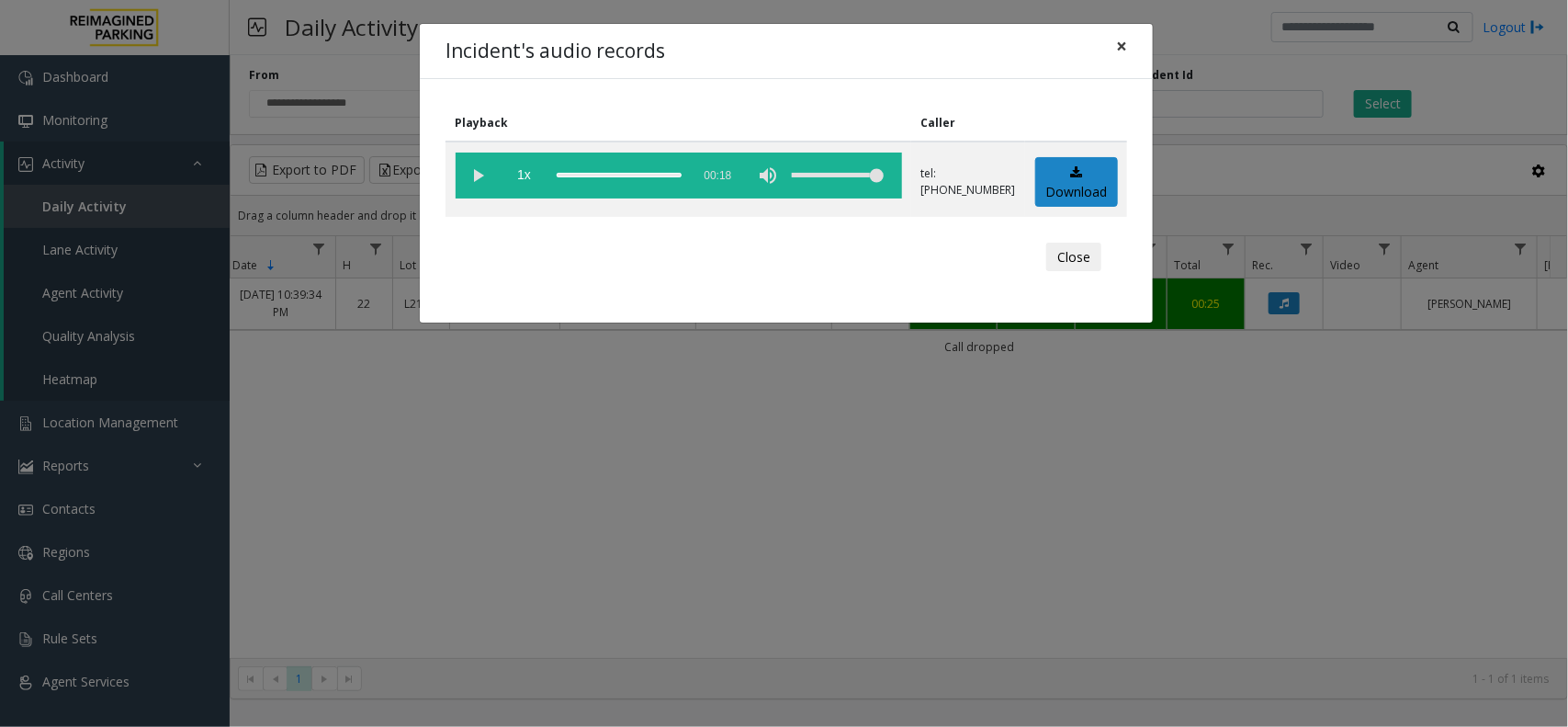 click on "×" 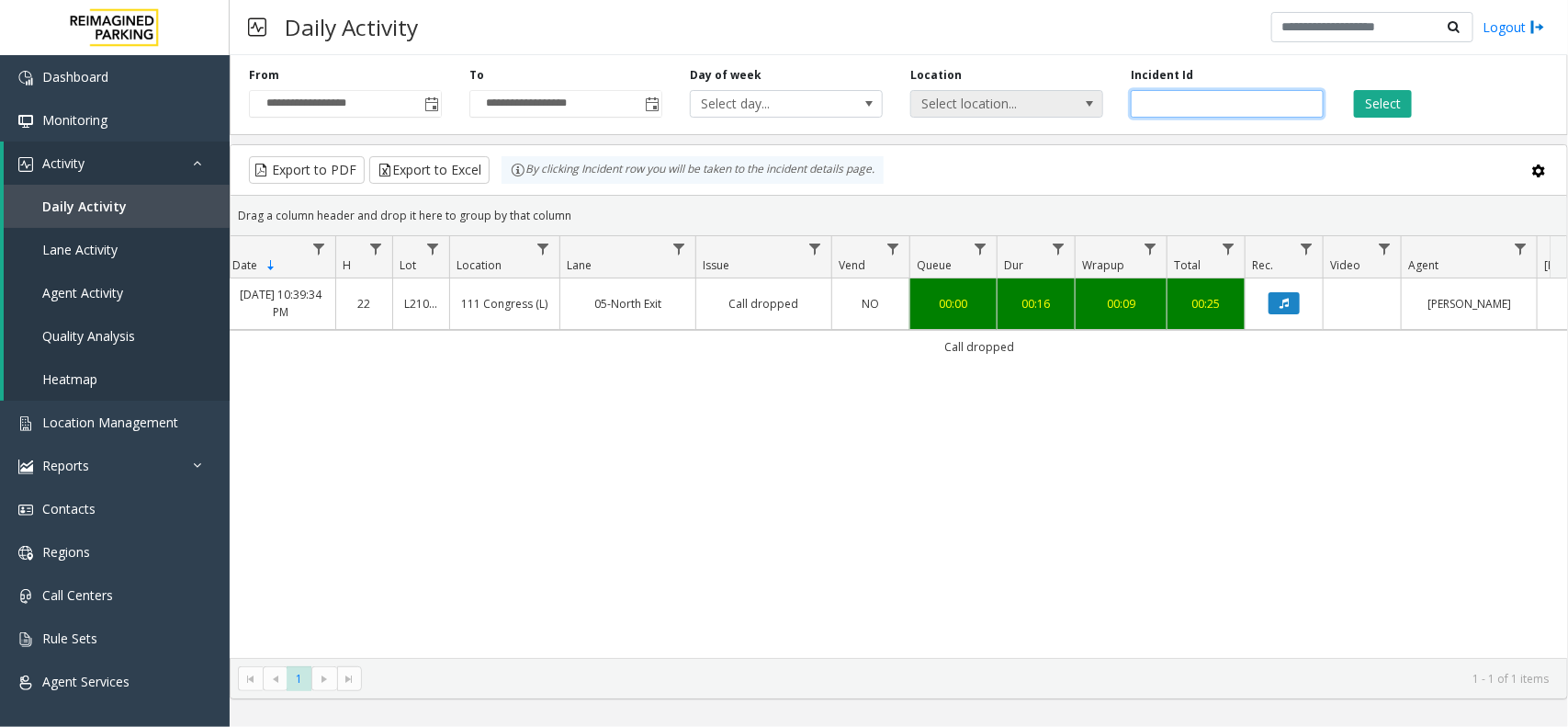 drag, startPoint x: 1209, startPoint y: 106, endPoint x: 1079, endPoint y: 106, distance: 130 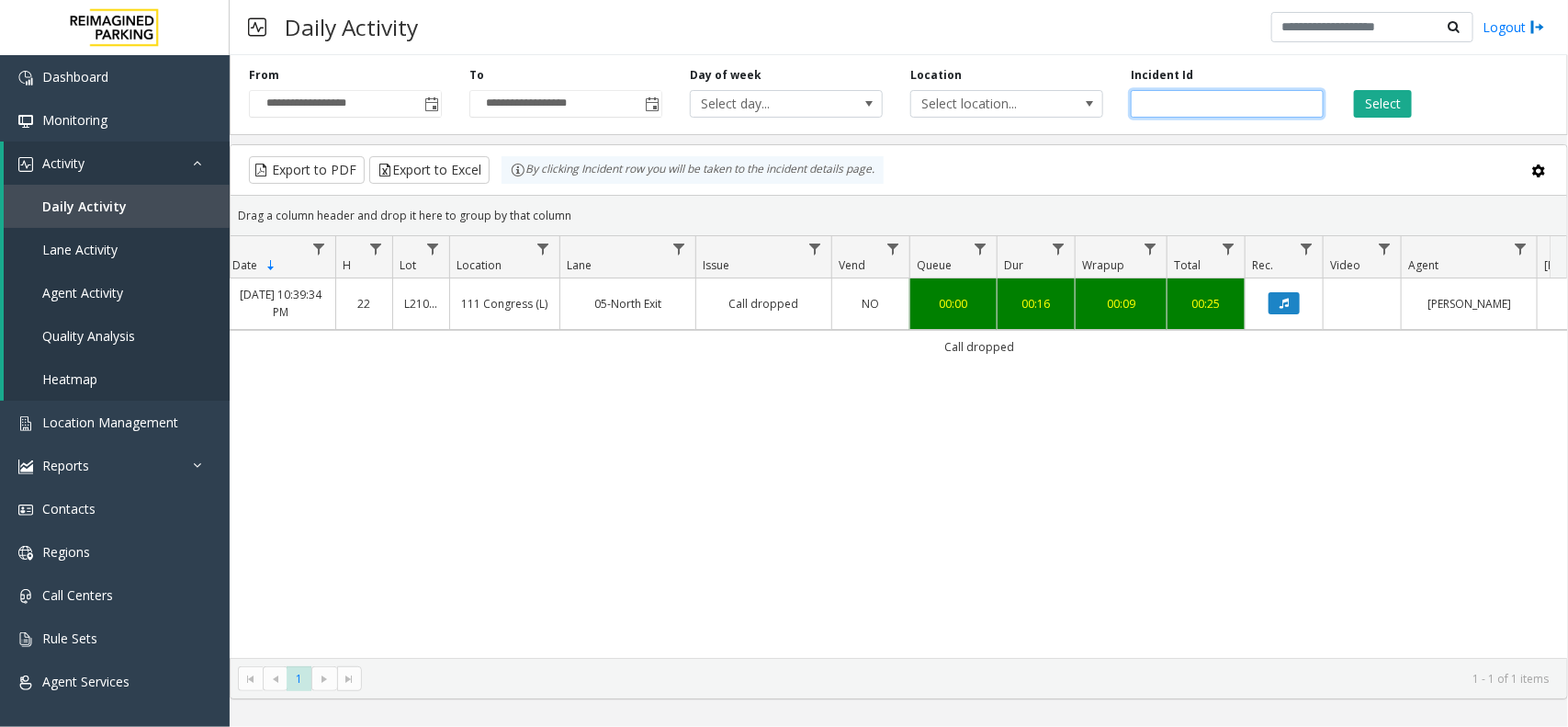 paste 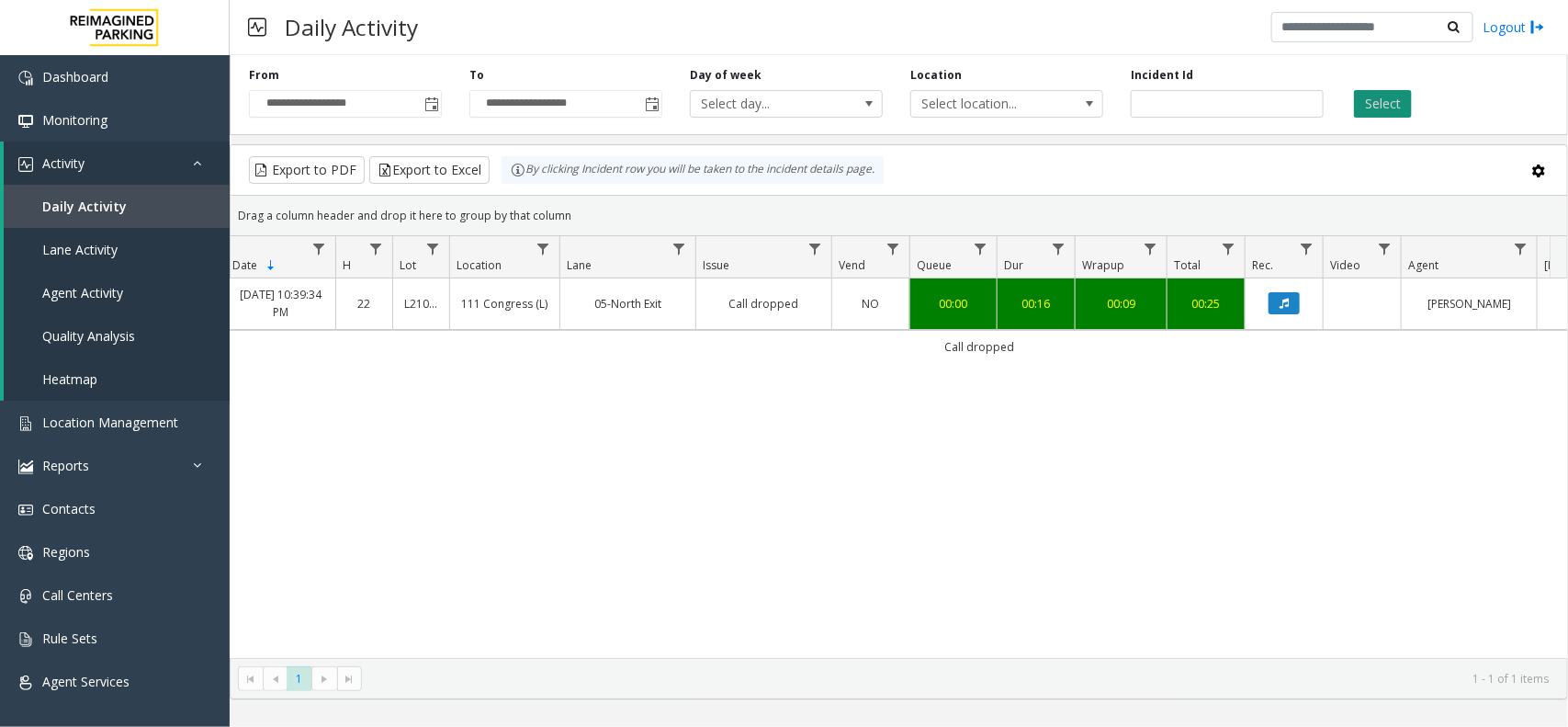 click on "Select" 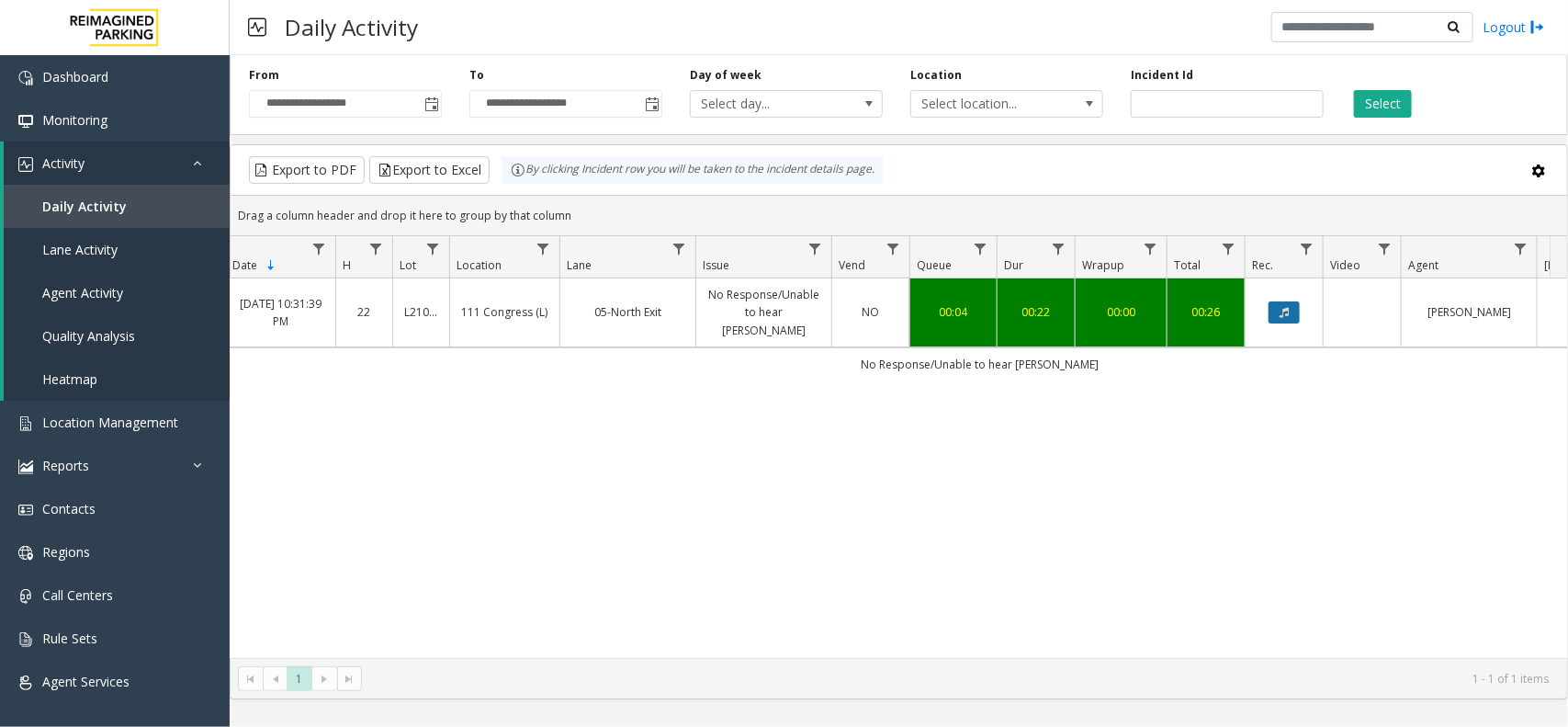 click 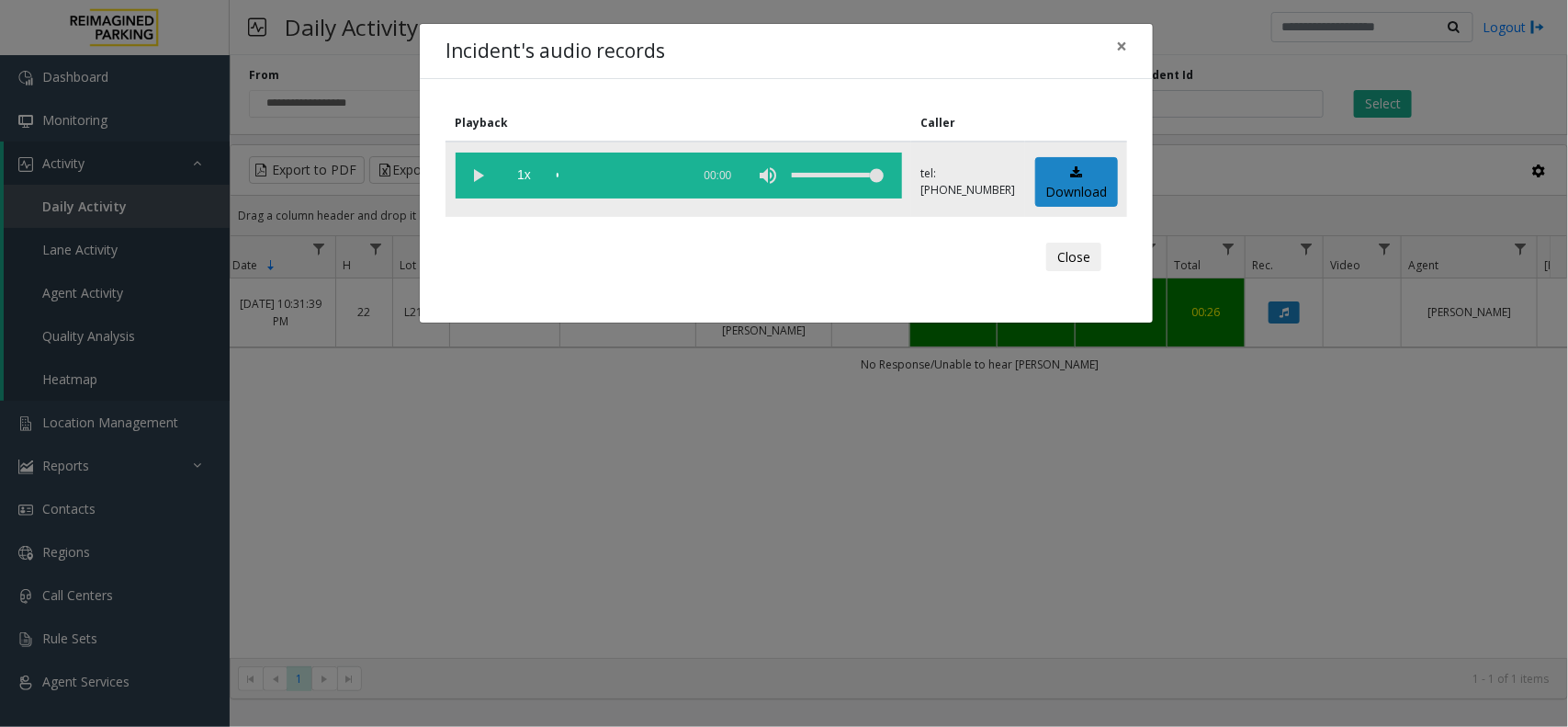 click 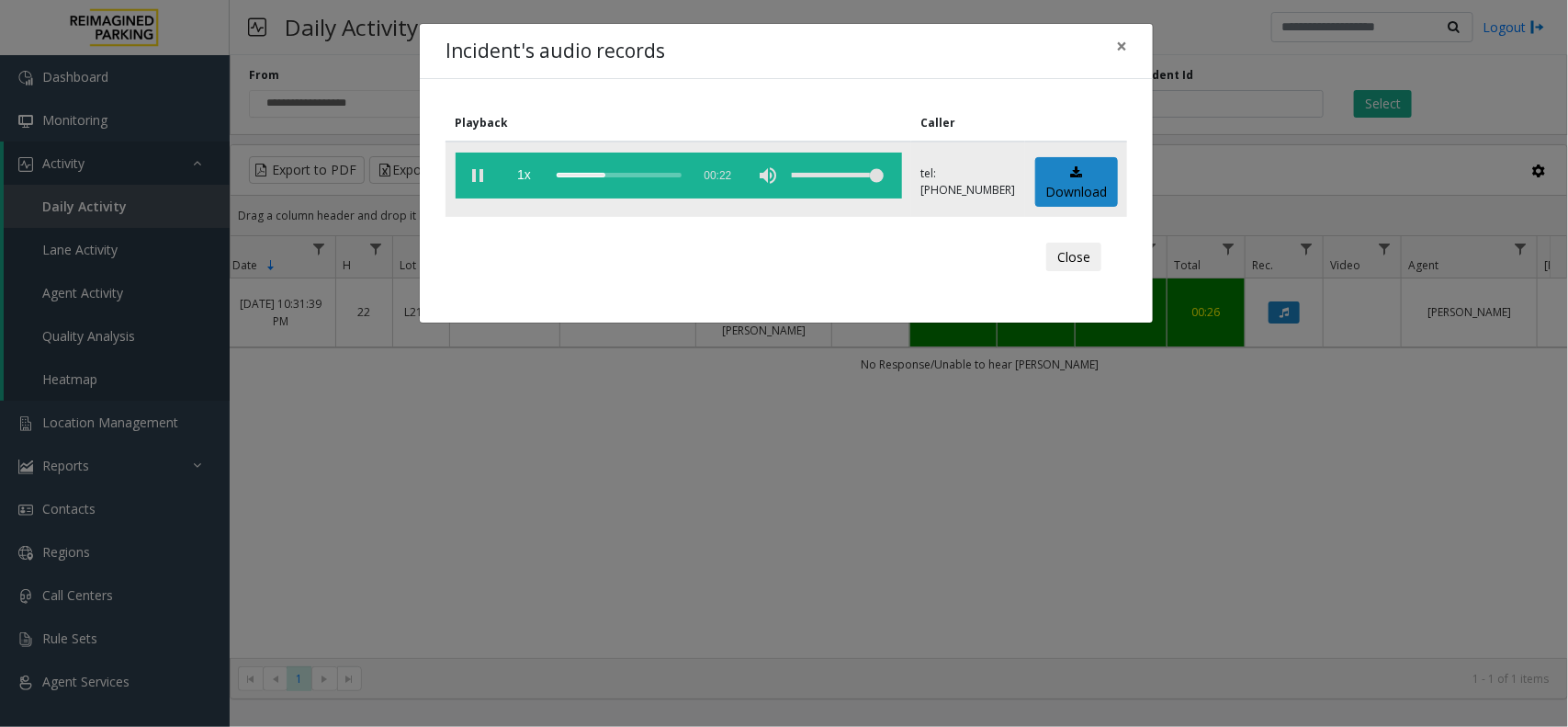 click 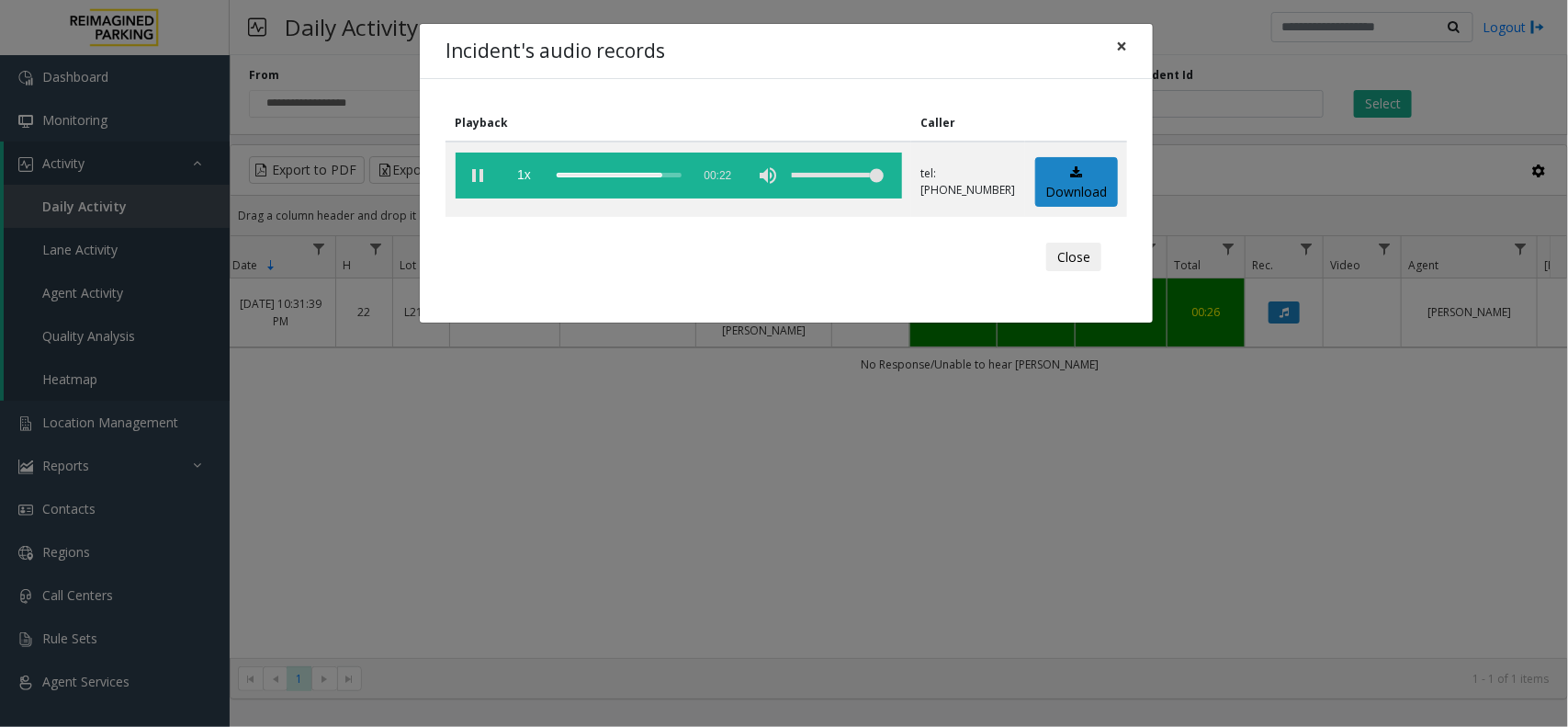 click on "×" 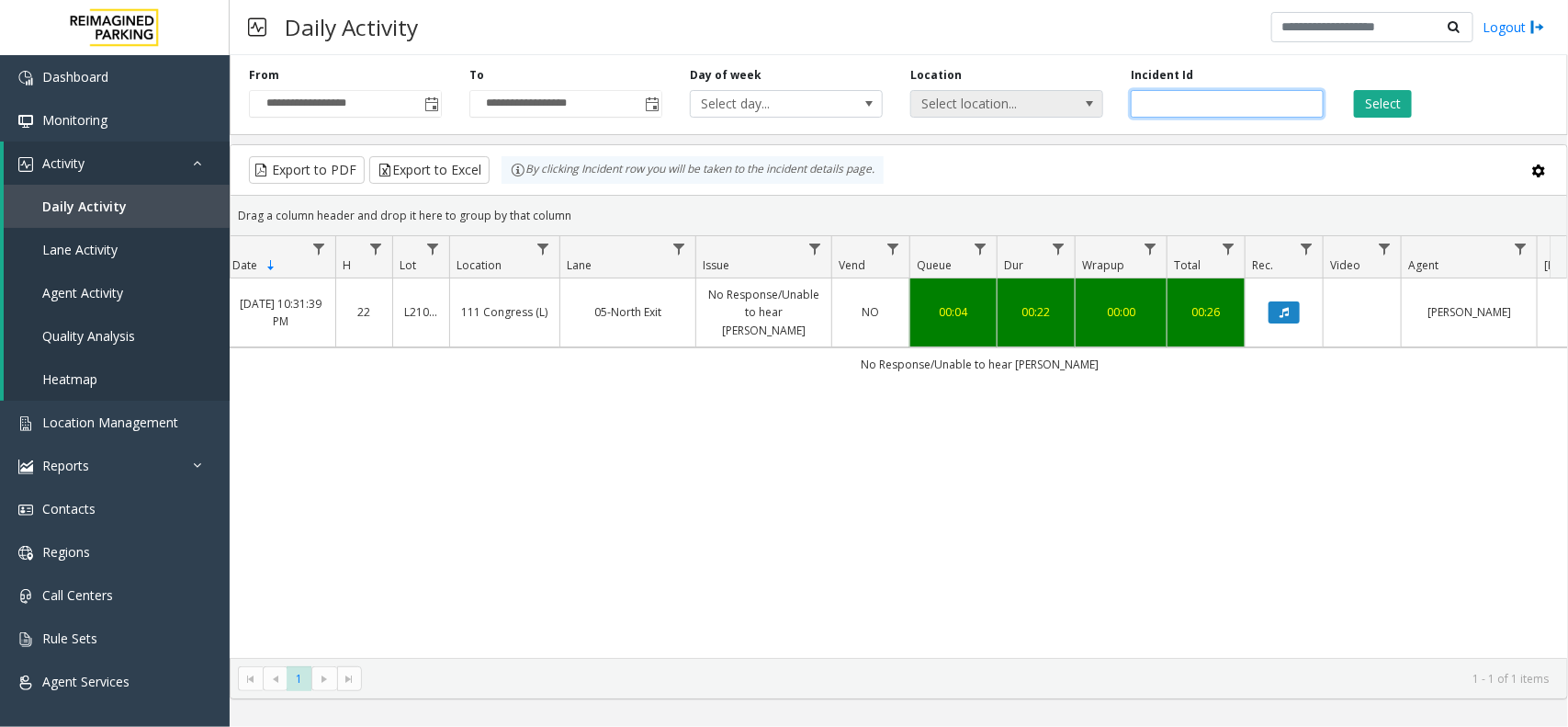 drag, startPoint x: 1213, startPoint y: 99, endPoint x: 1064, endPoint y: 98, distance: 149.00336 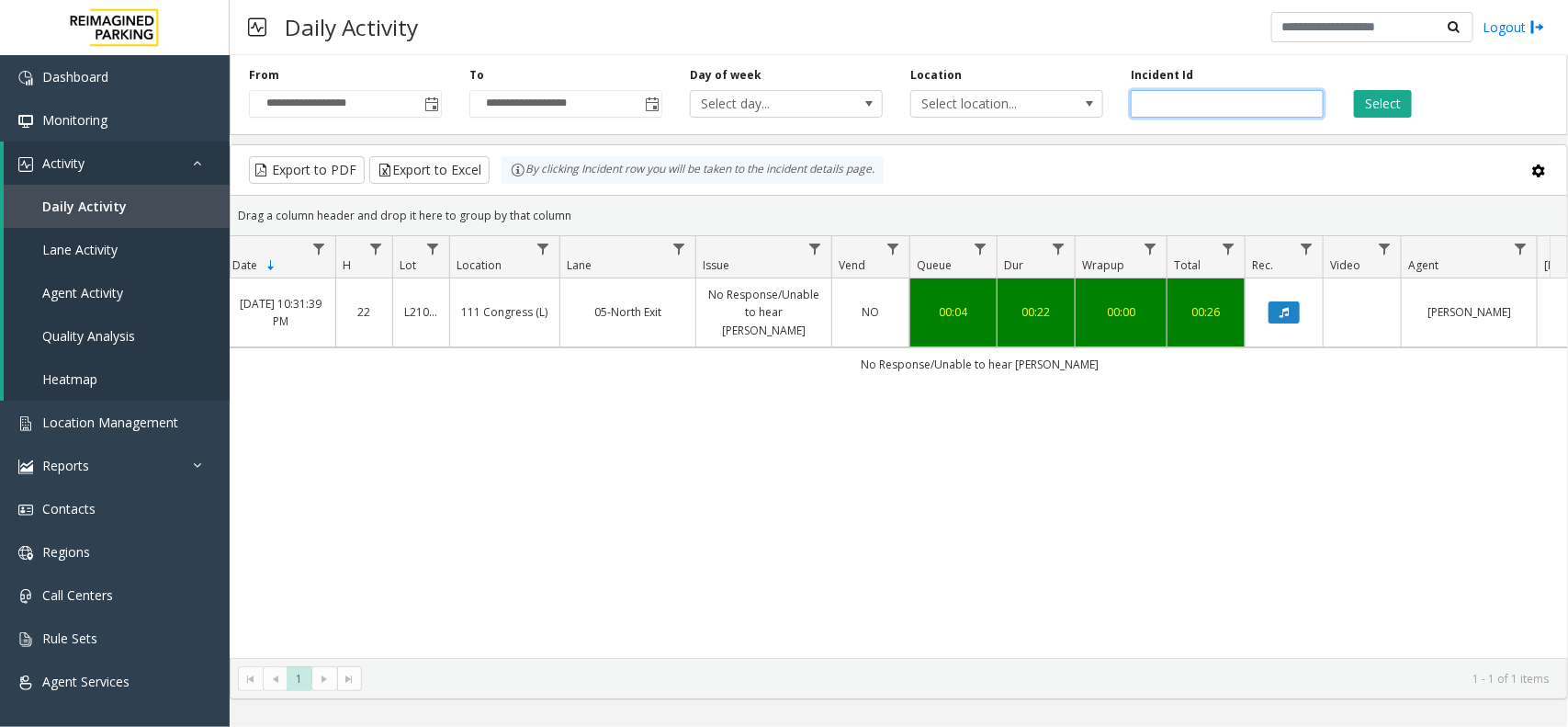 paste 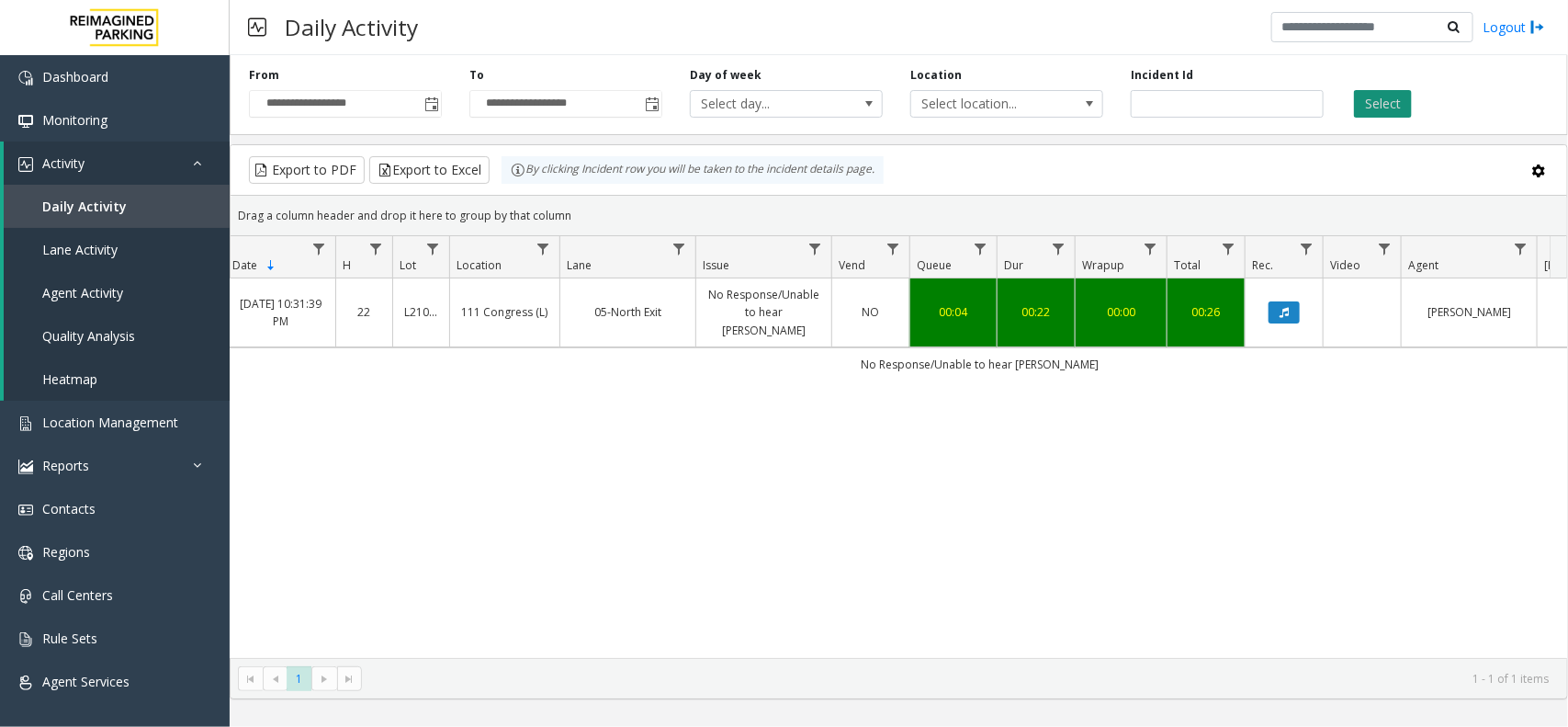 click on "Select" 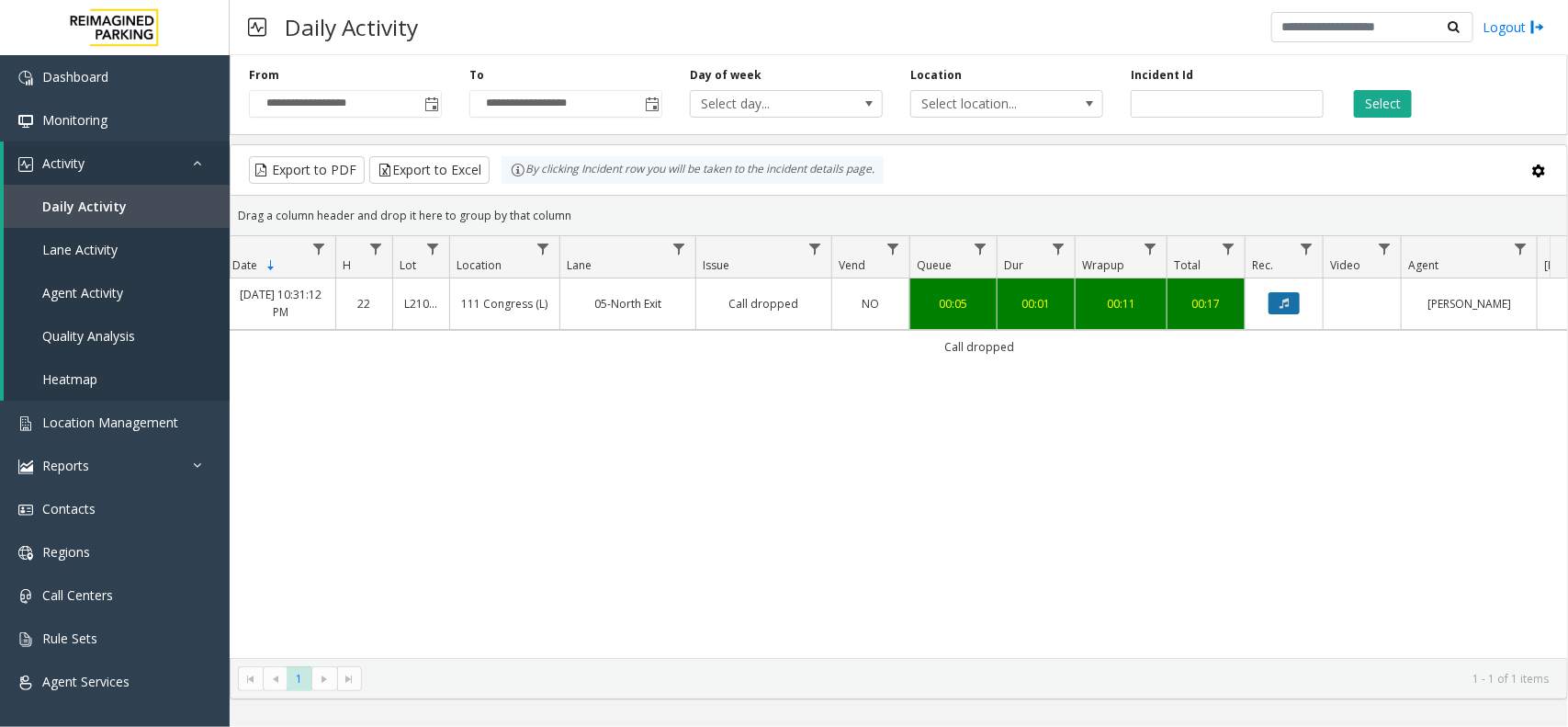 click 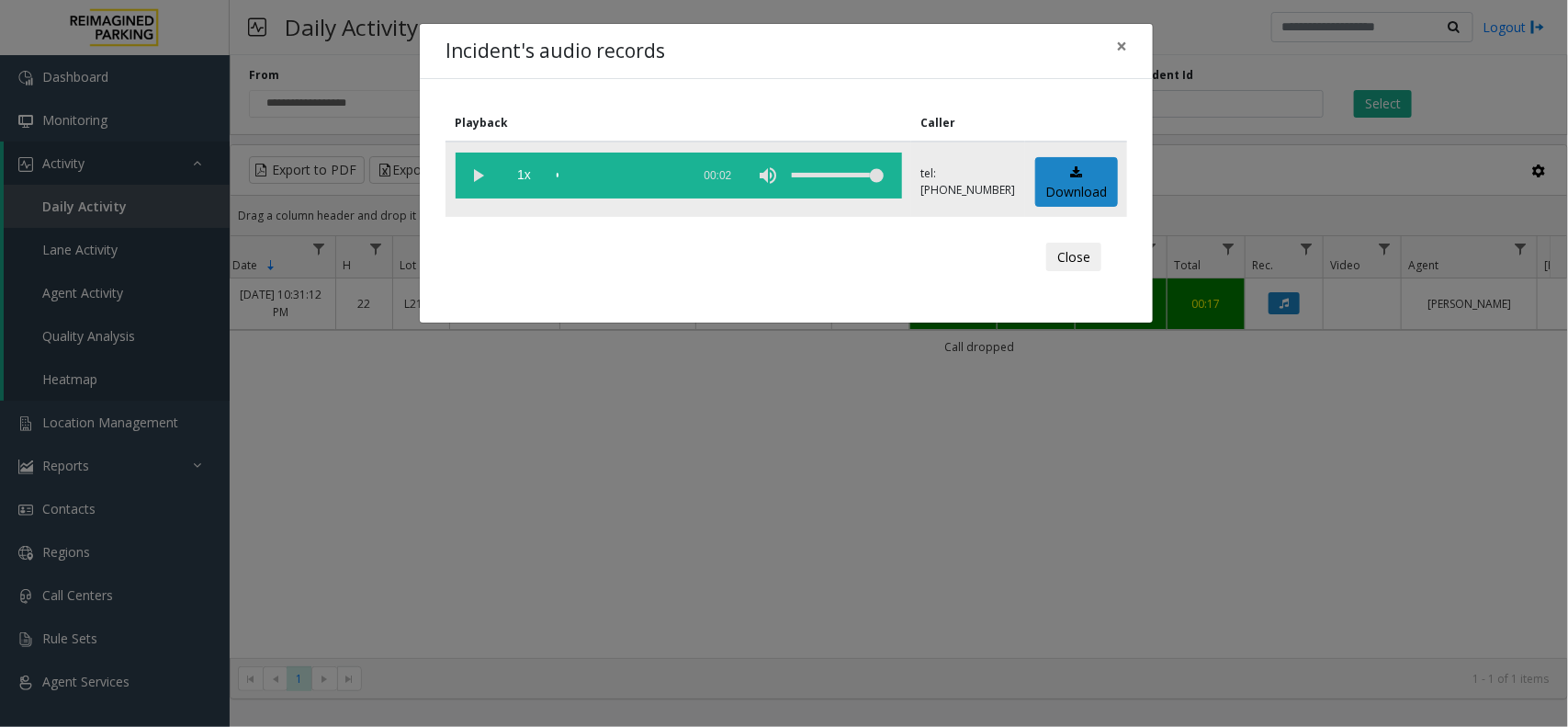 click 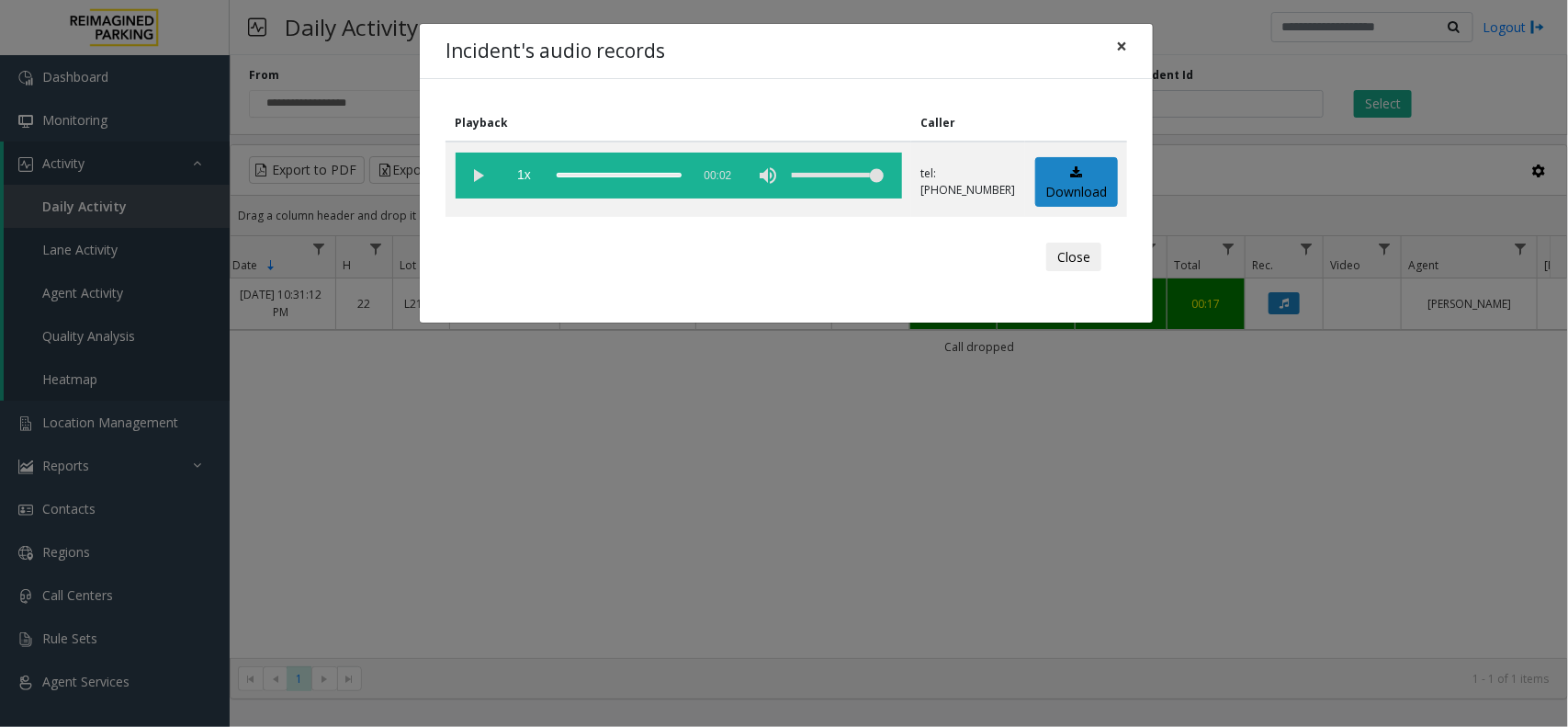 click on "×" 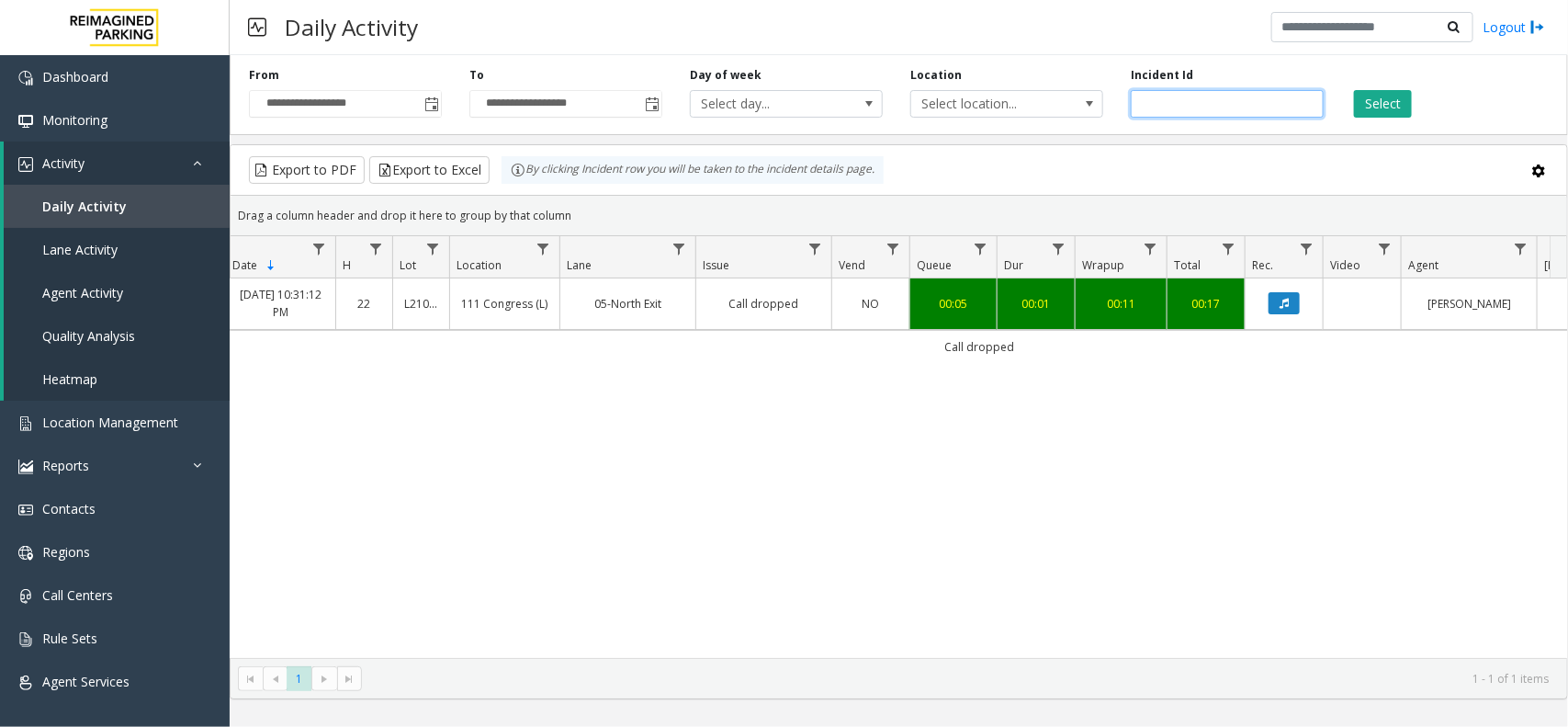 drag, startPoint x: 1213, startPoint y: 106, endPoint x: 1118, endPoint y: 94, distance: 95.7549 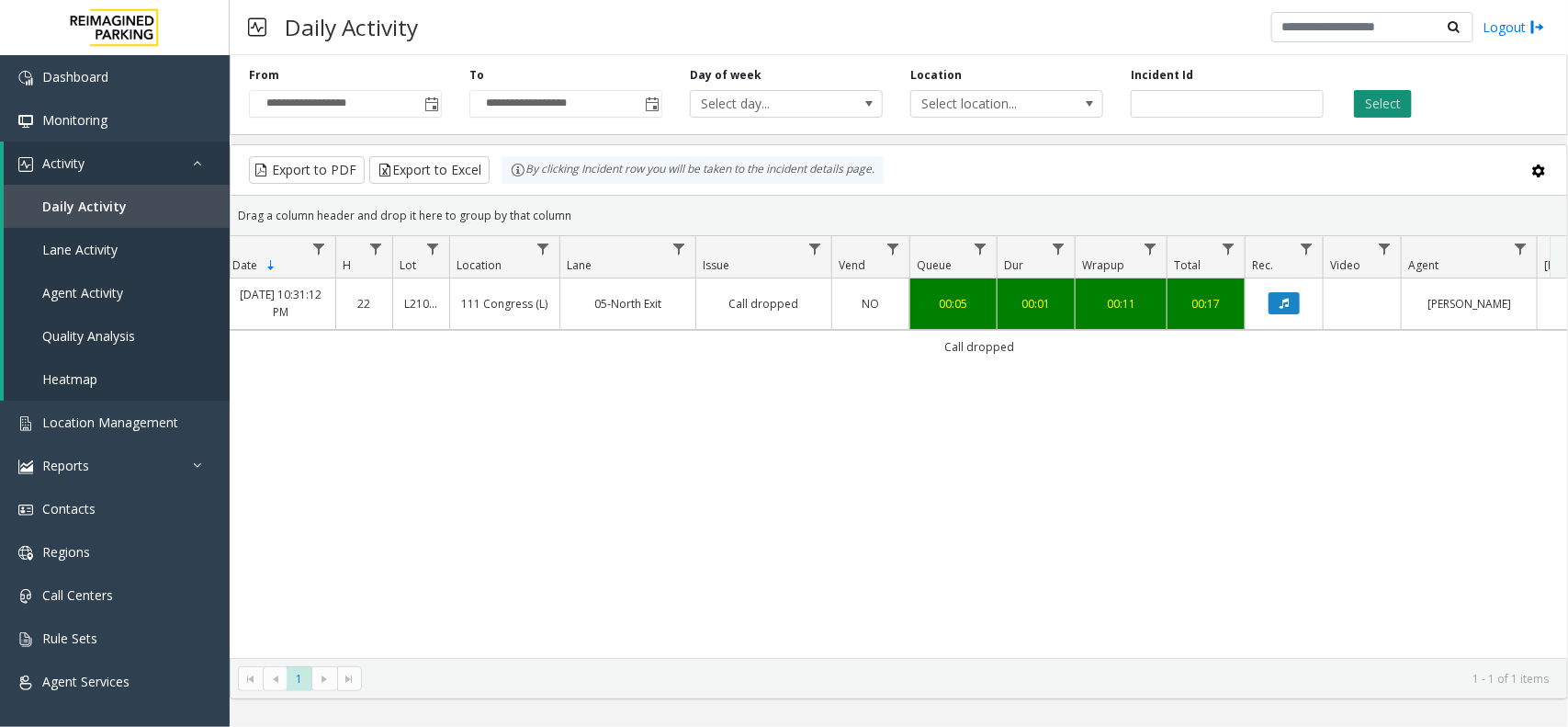 click on "Select" 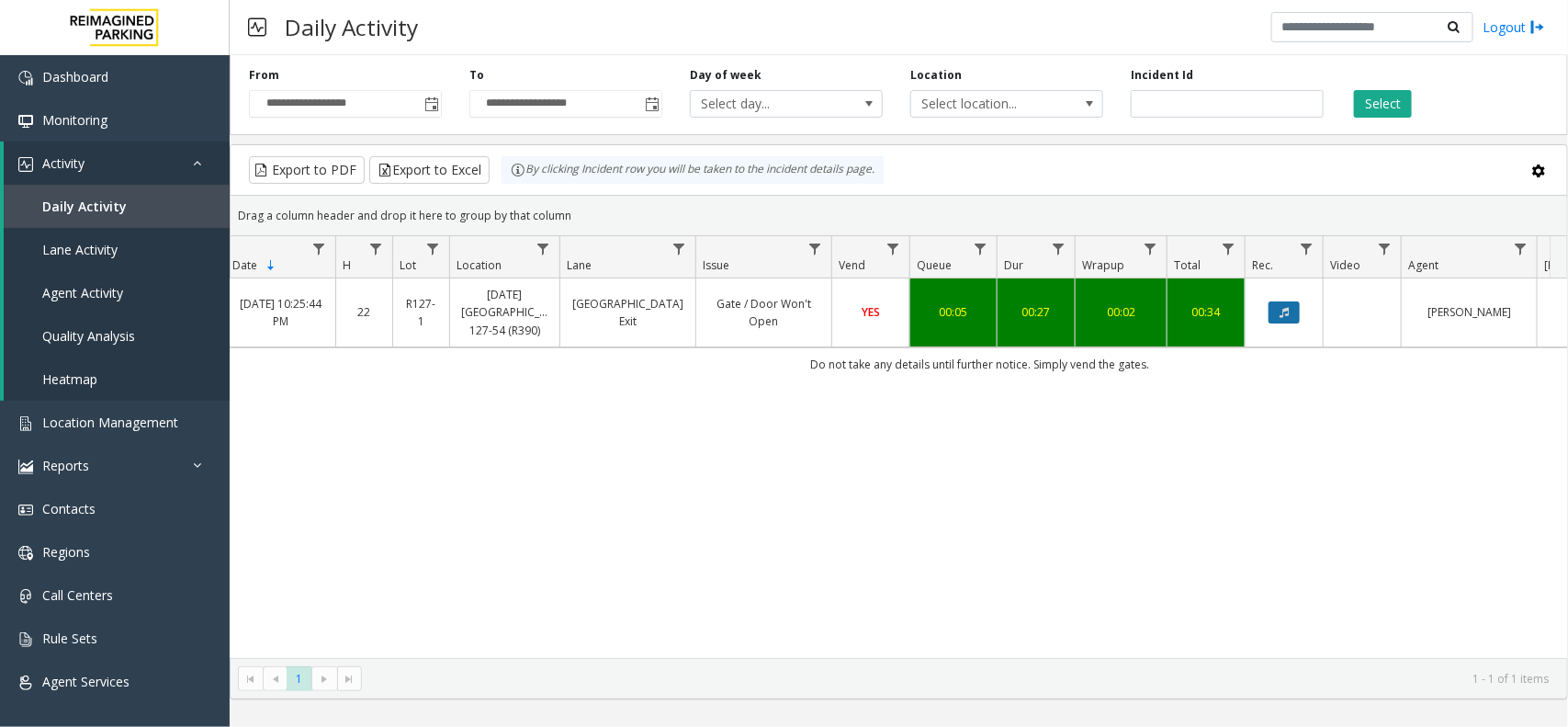 click 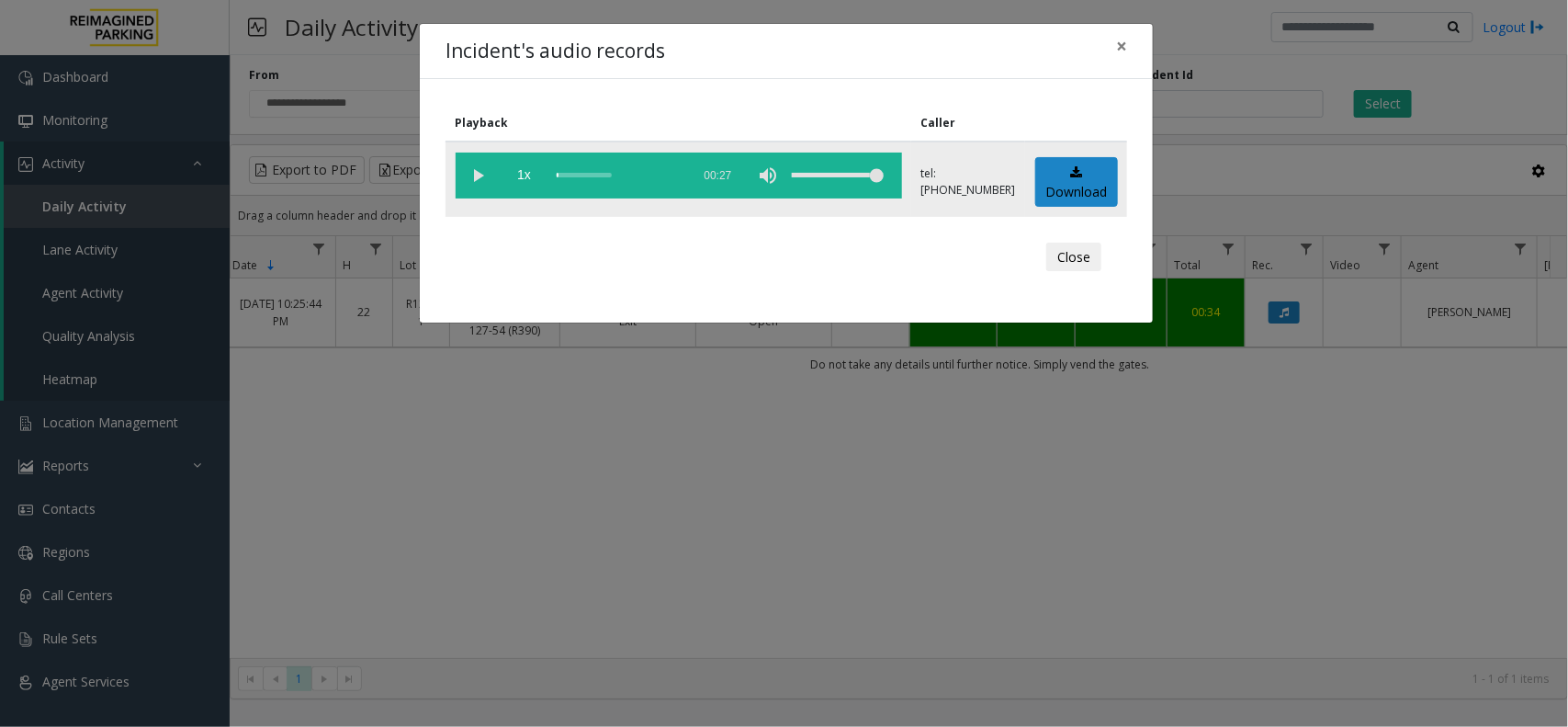 click 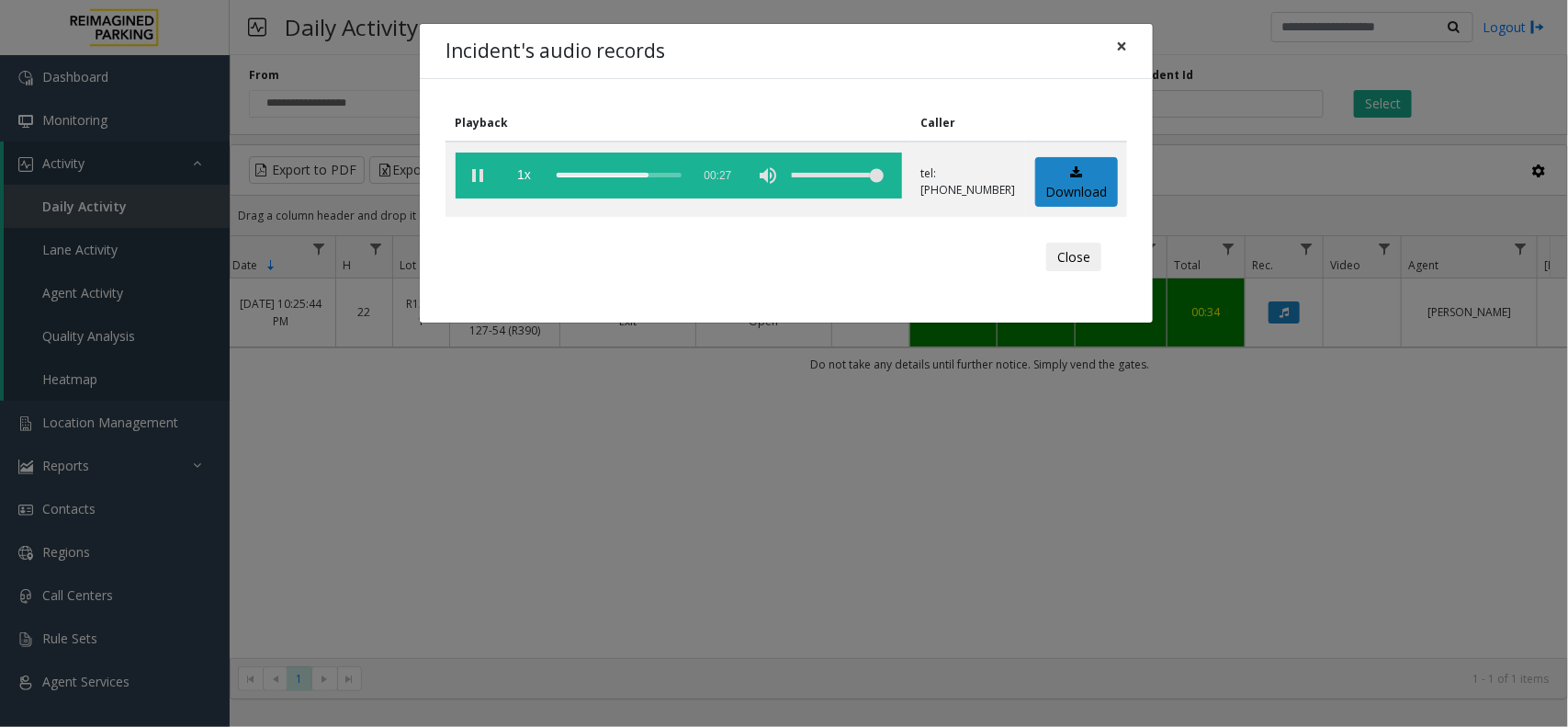 click on "×" 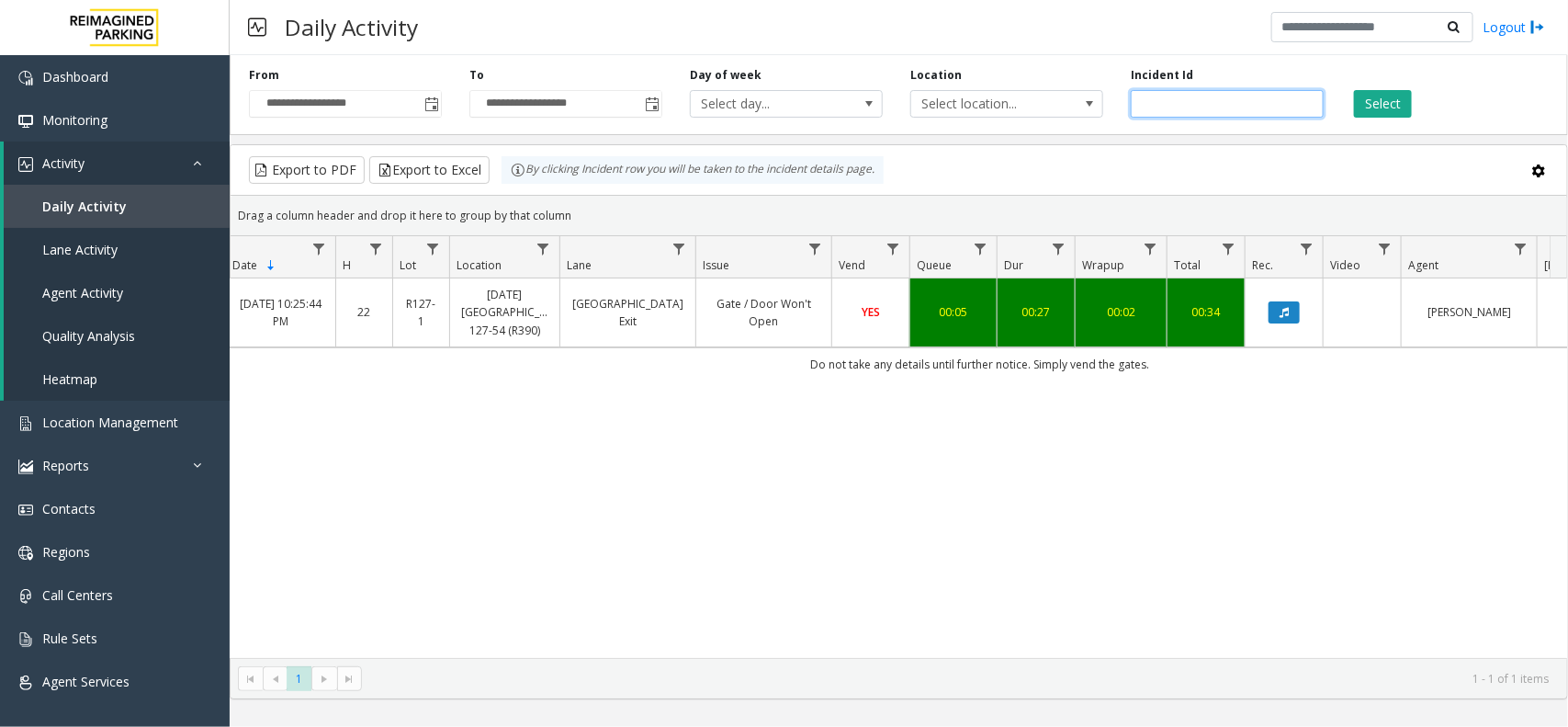 drag, startPoint x: 1192, startPoint y: 101, endPoint x: 1126, endPoint y: 103, distance: 66.0303 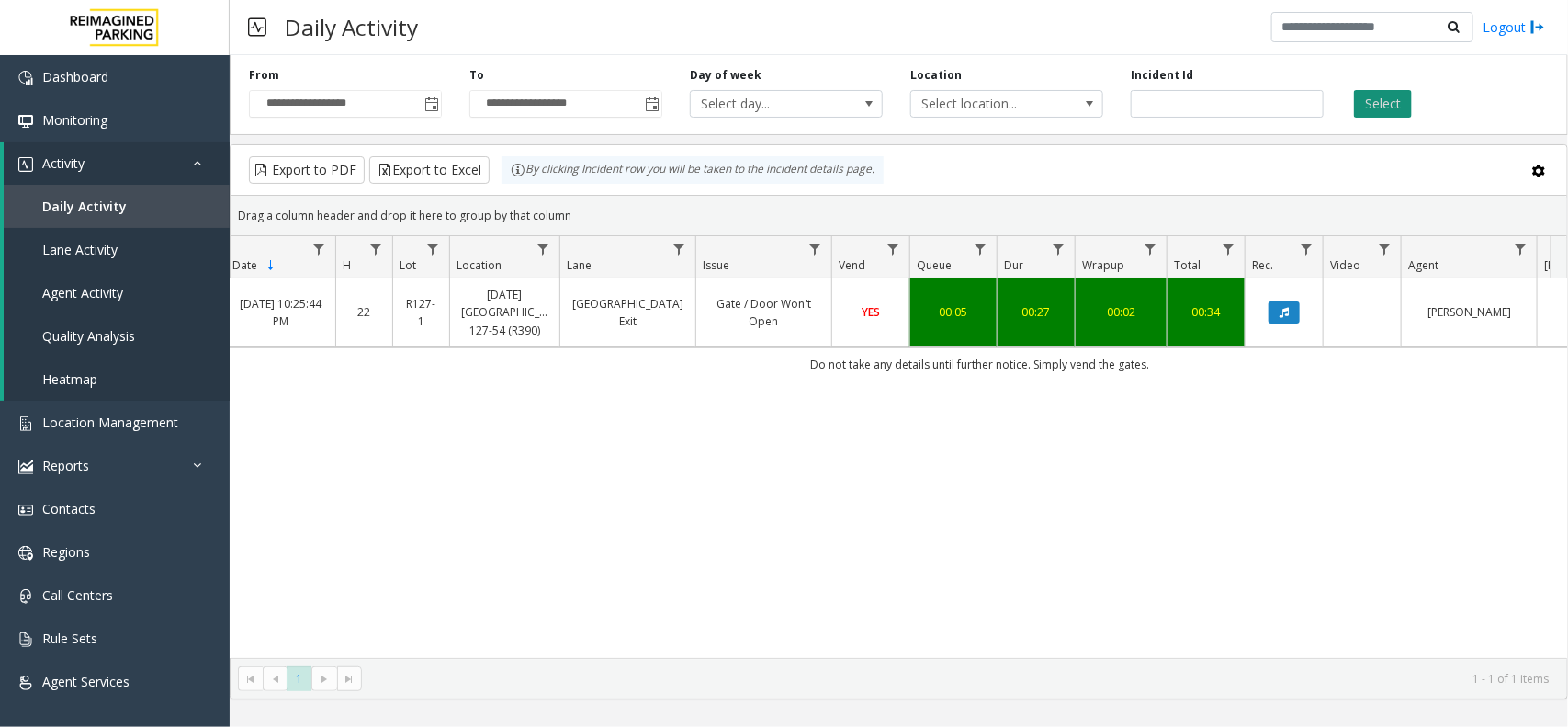 click on "Select" 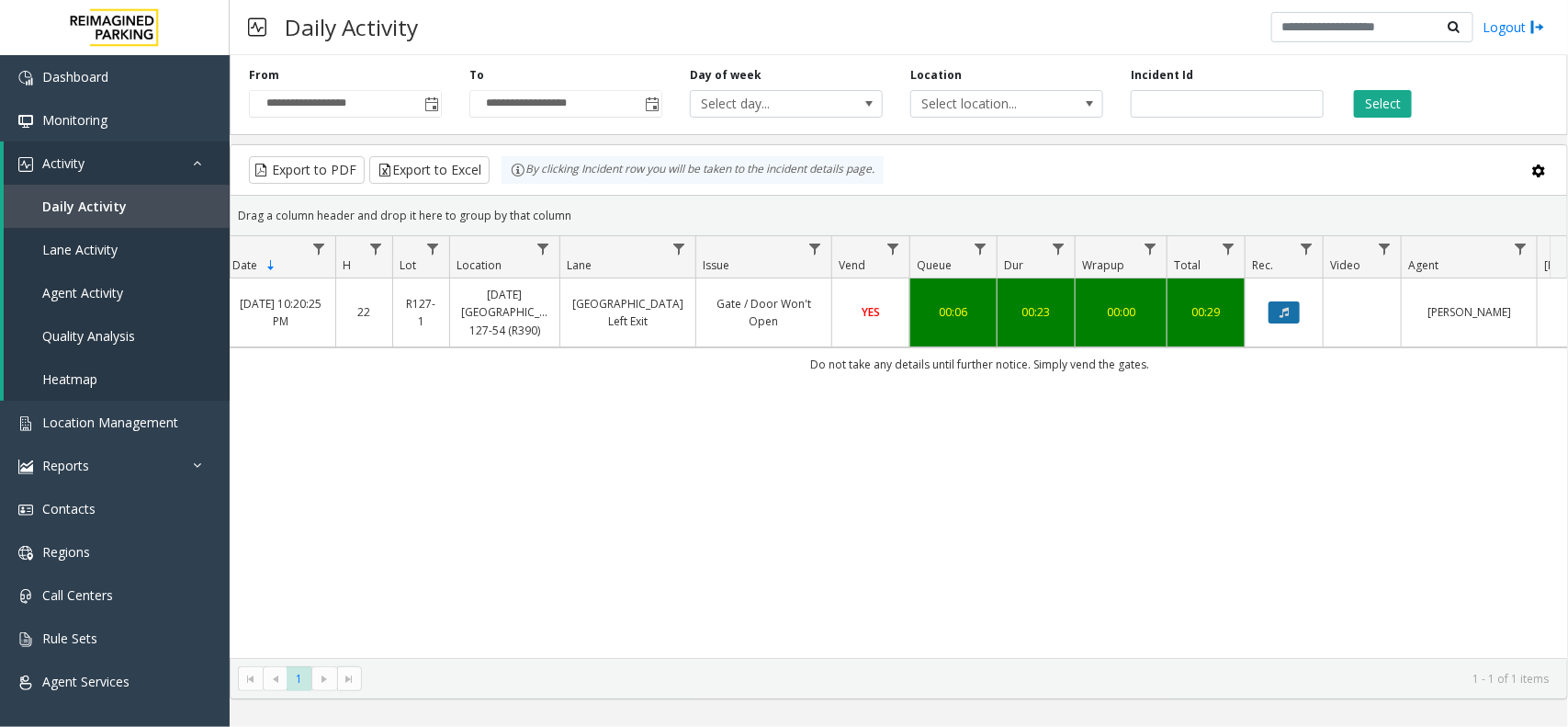 click 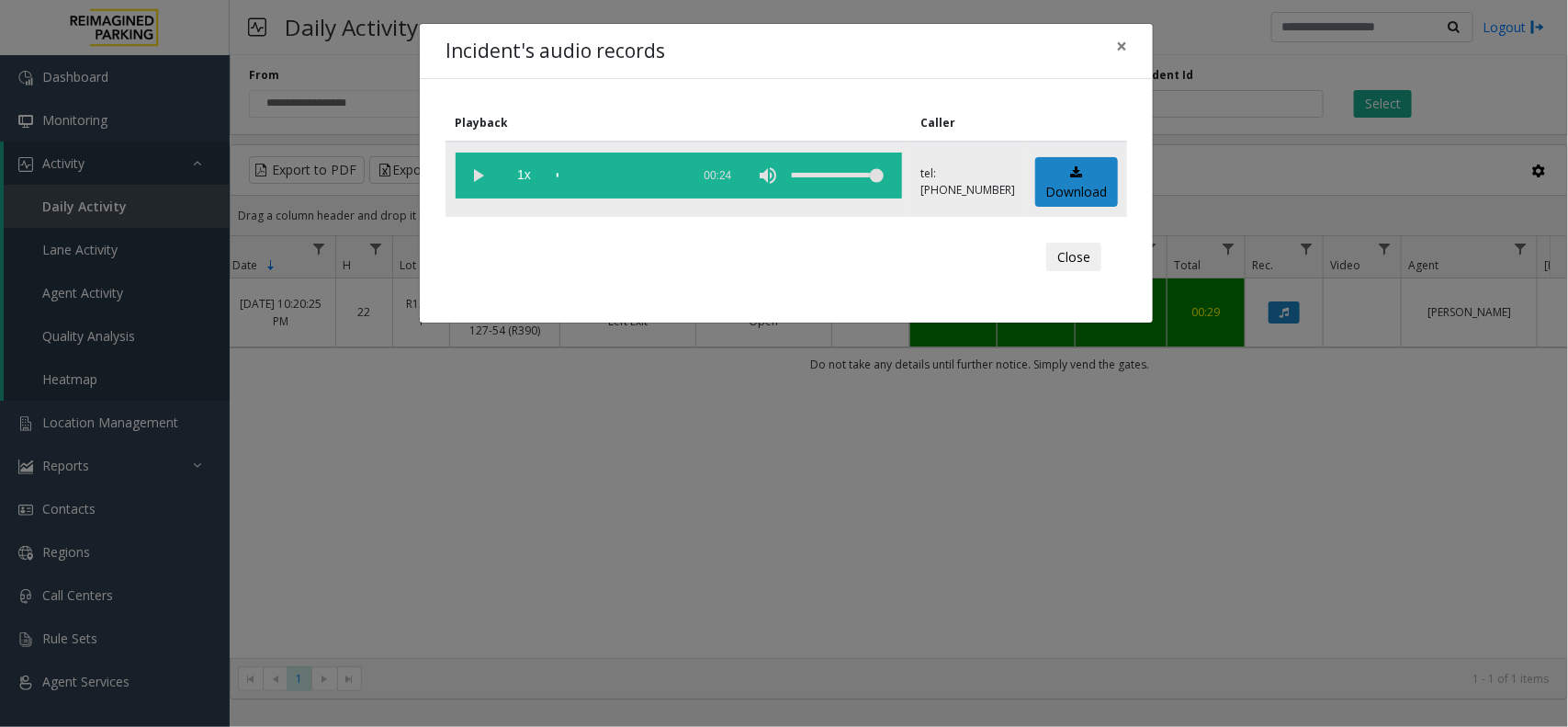 click 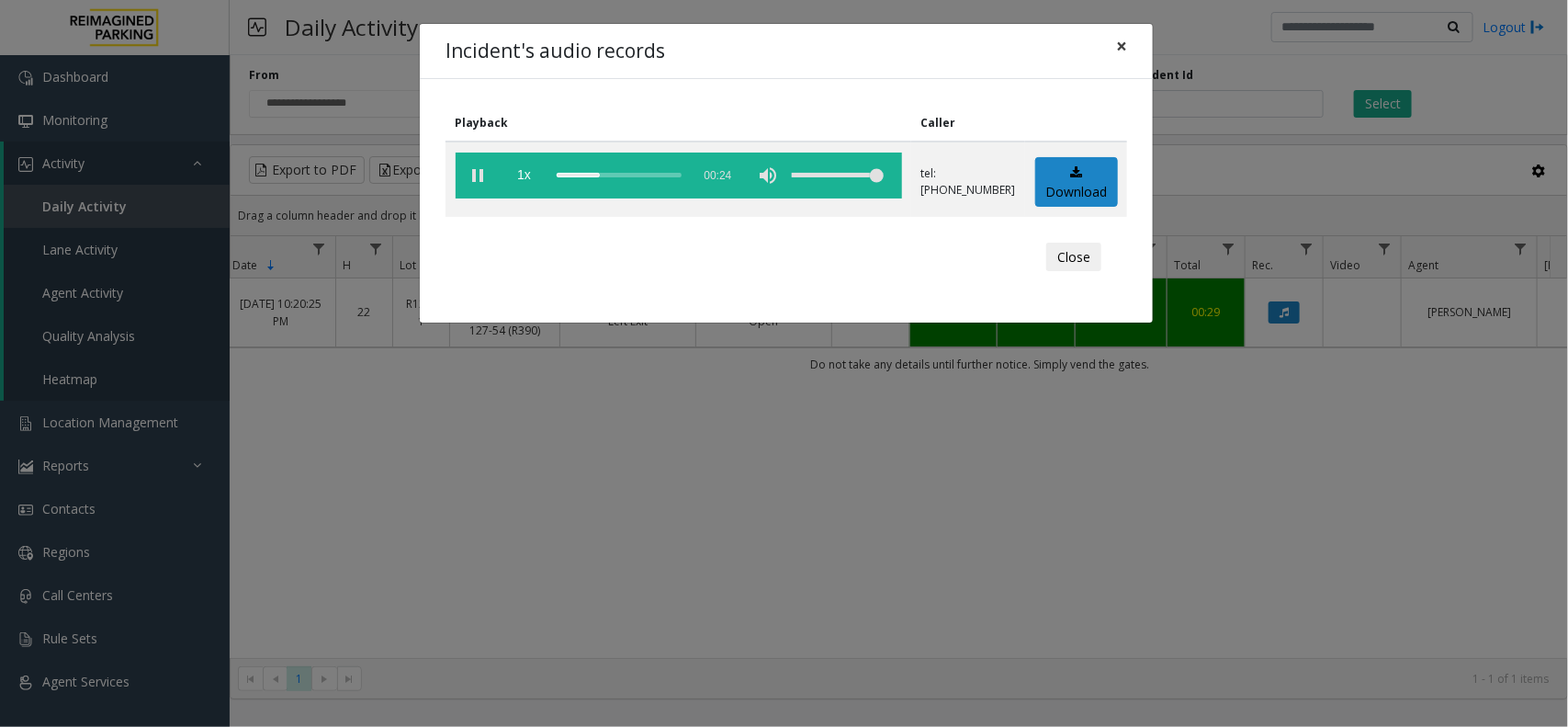 click on "×" 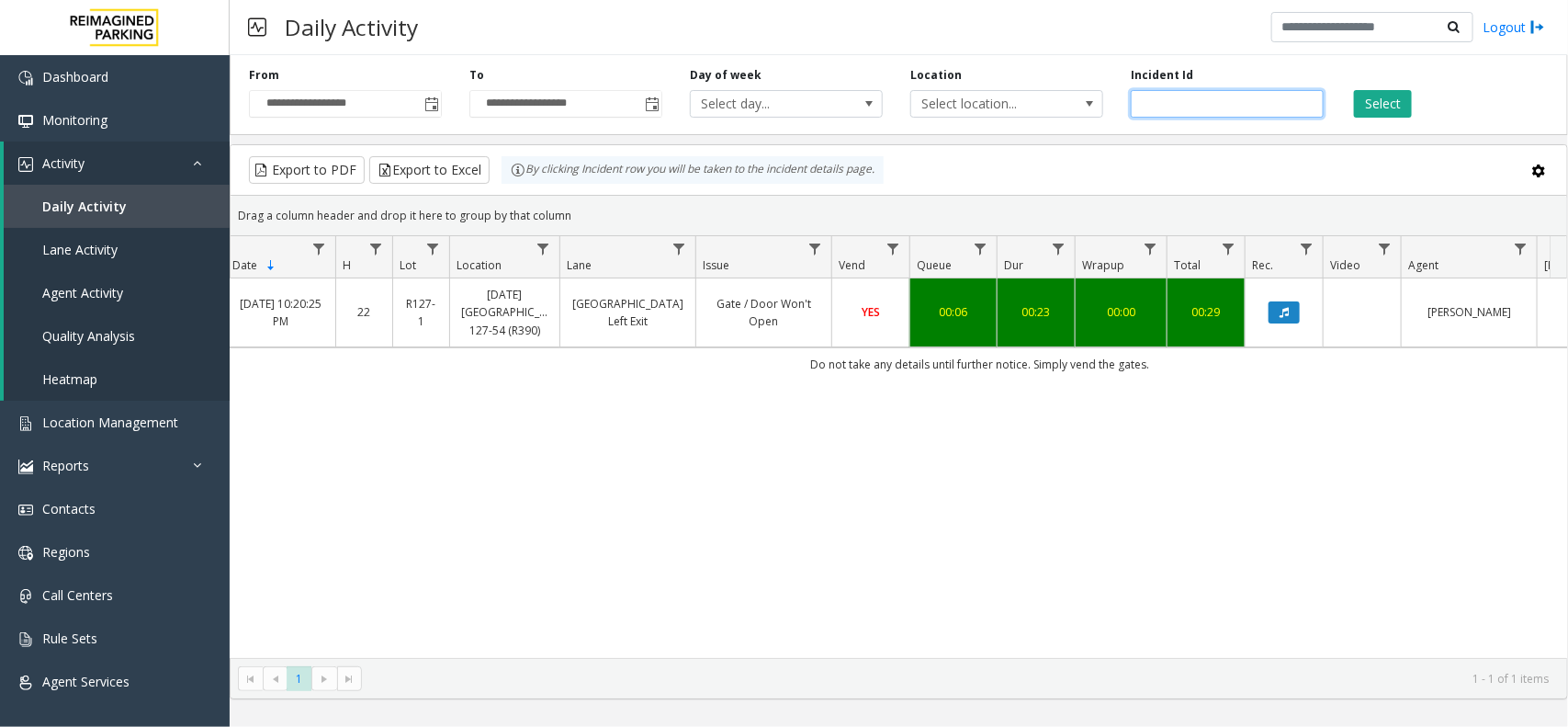 drag, startPoint x: 1211, startPoint y: 107, endPoint x: 1136, endPoint y: 113, distance: 75.2396 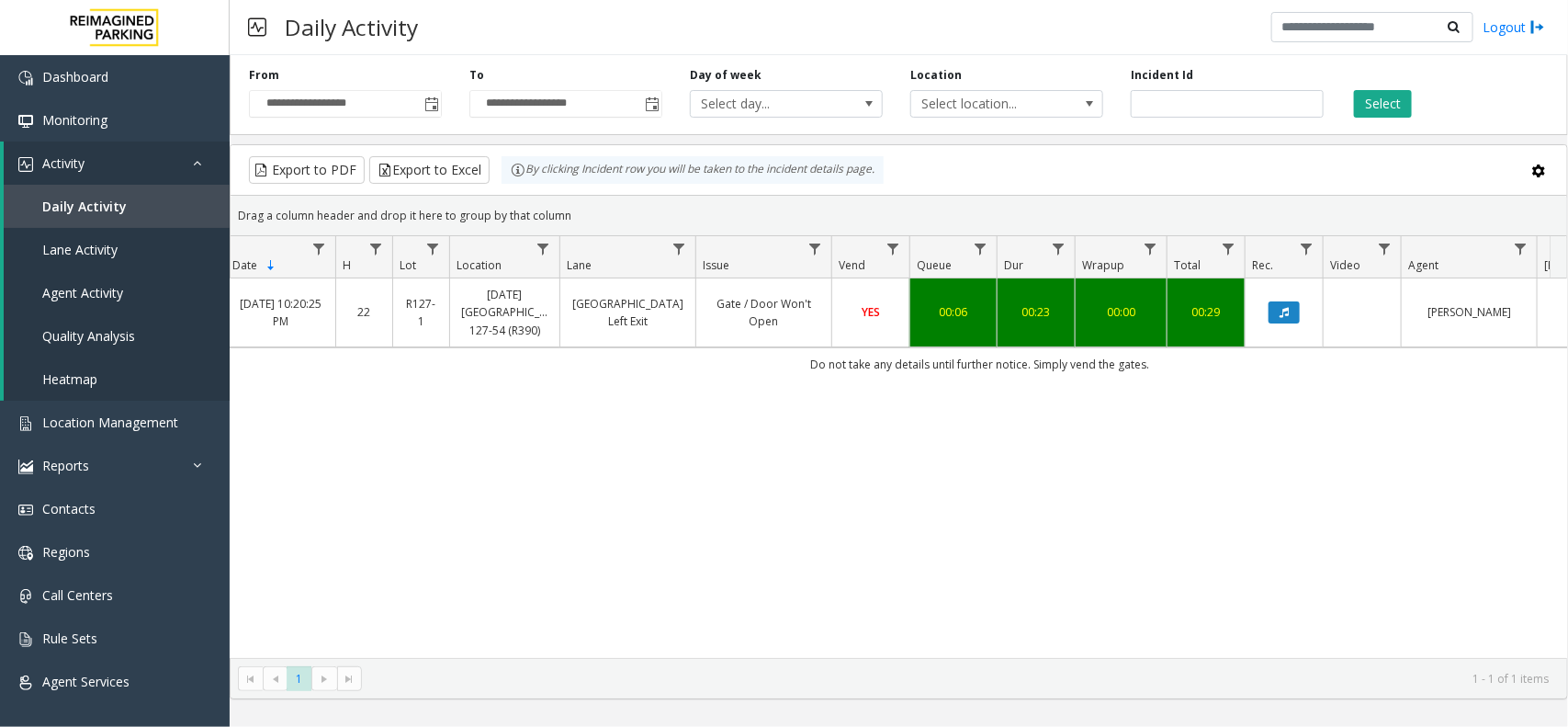 click on "Select" 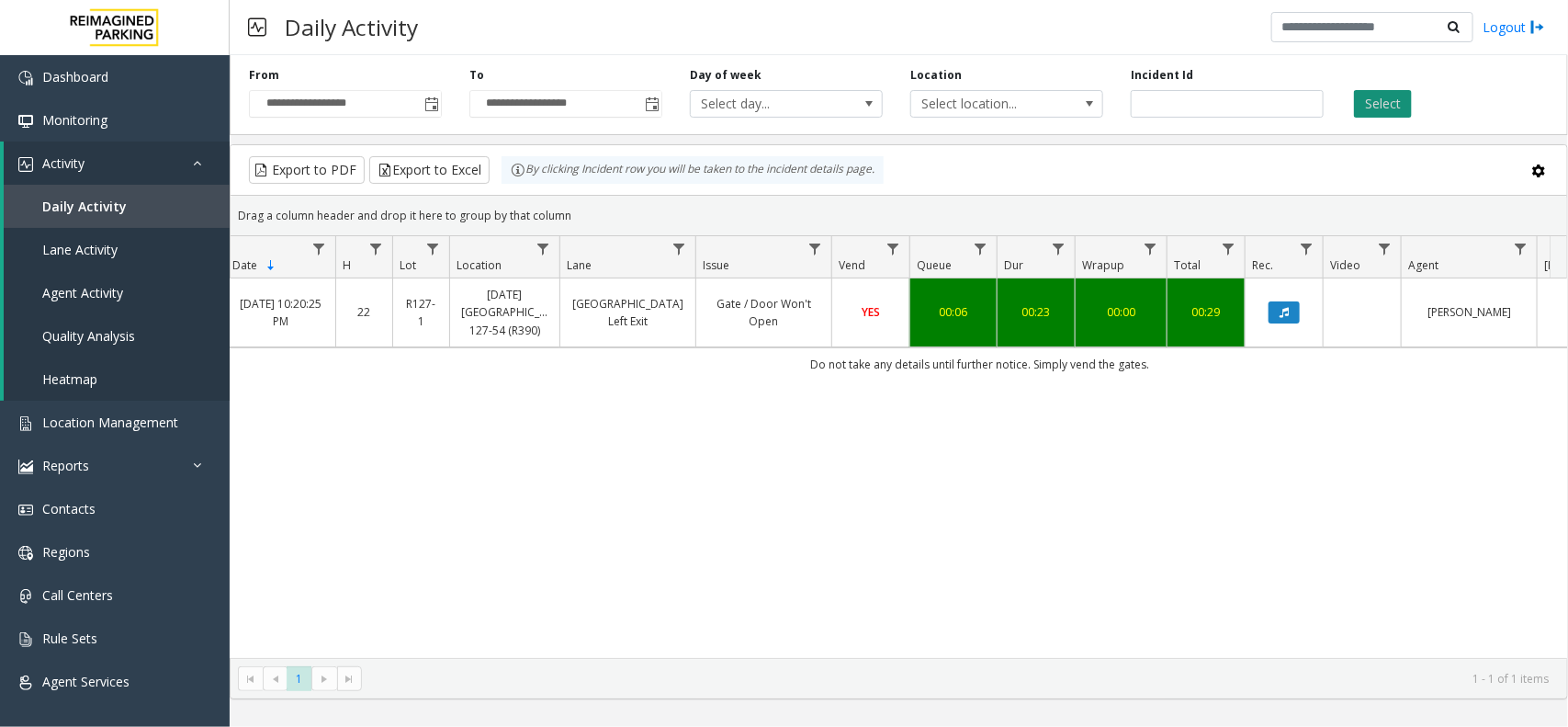 click on "Select" 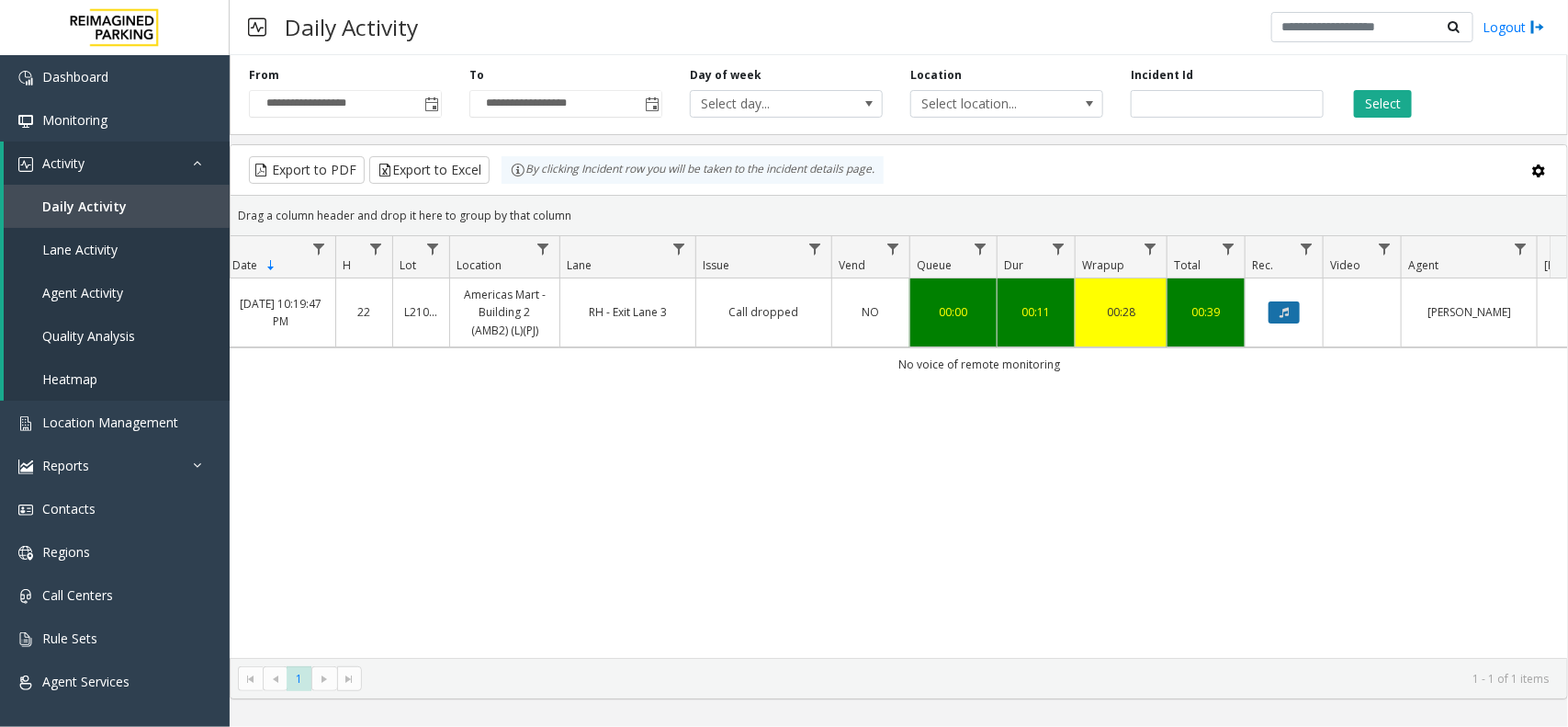 click 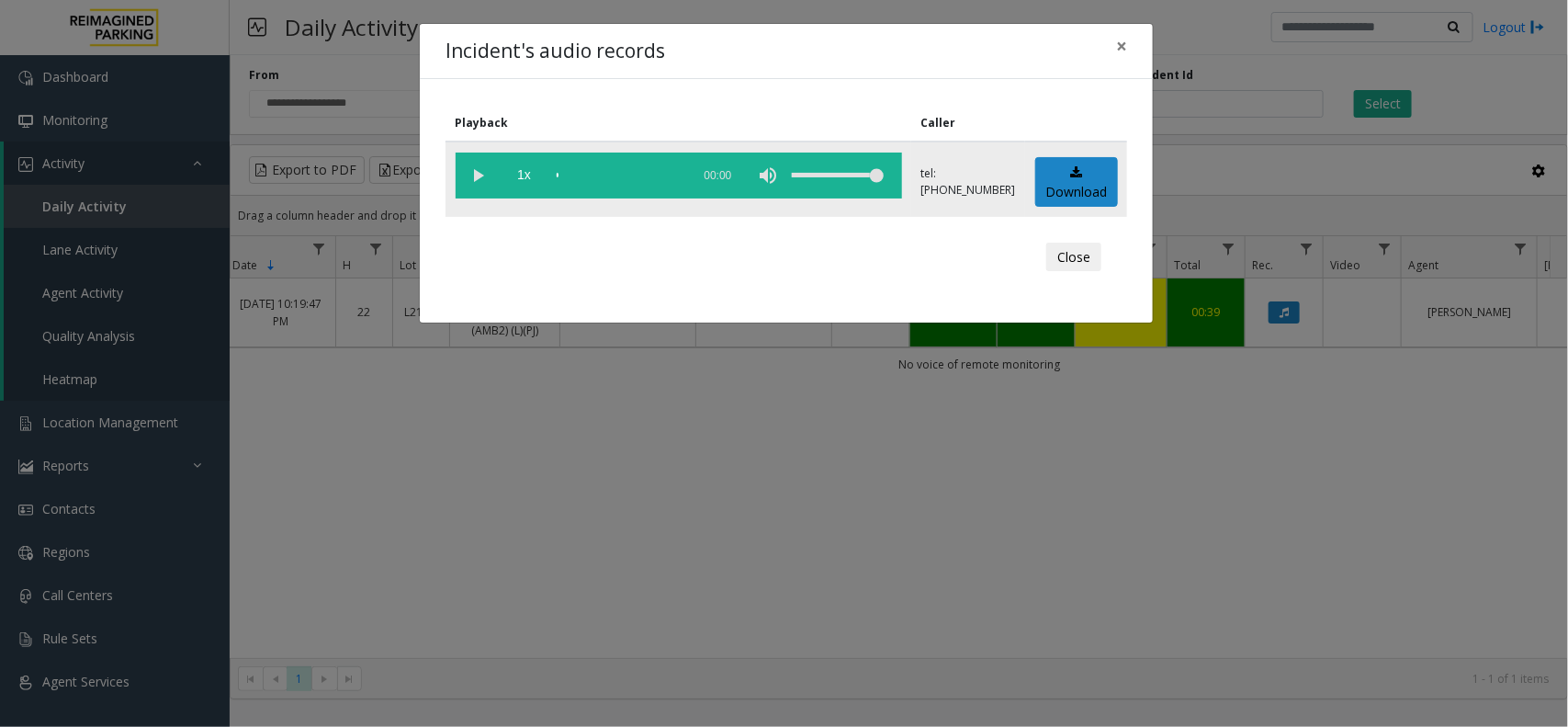 click 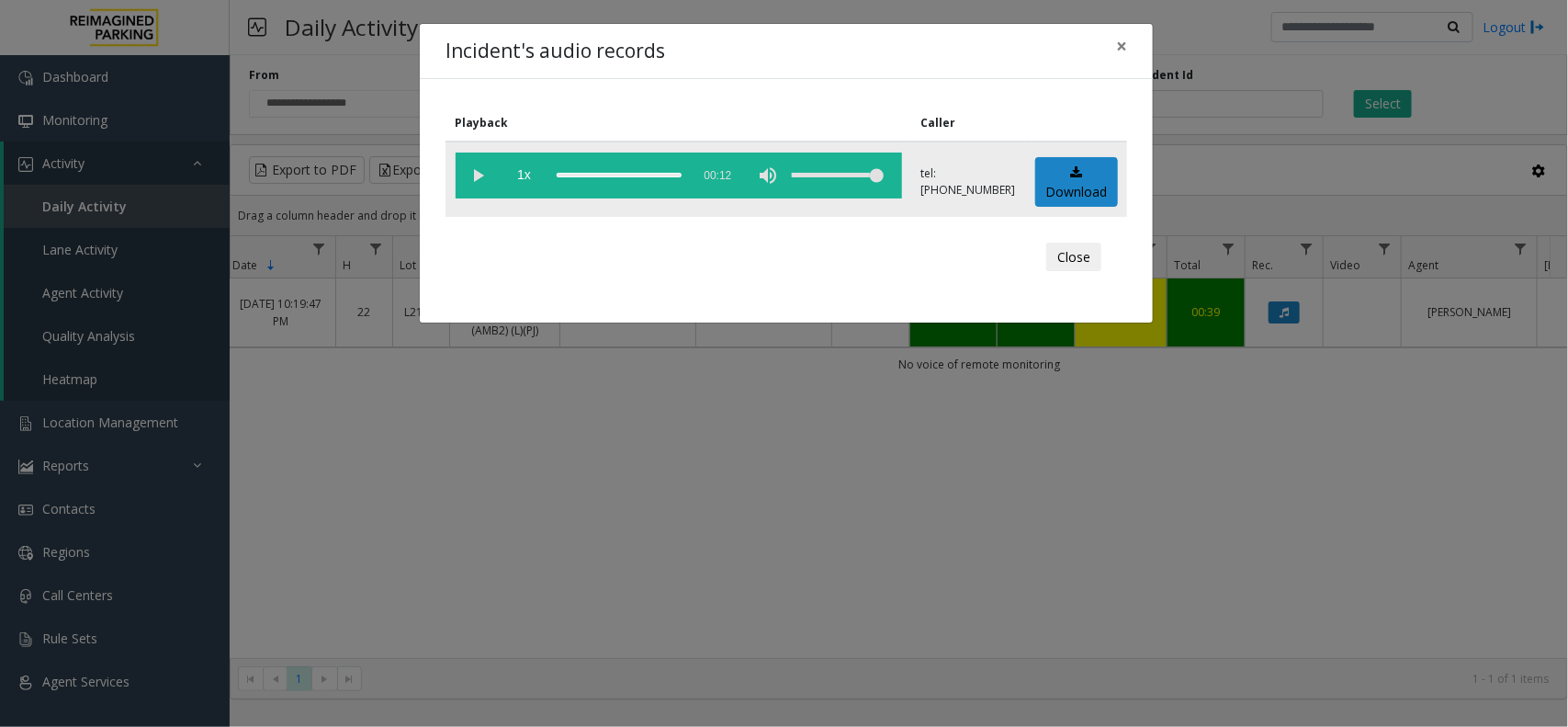 click 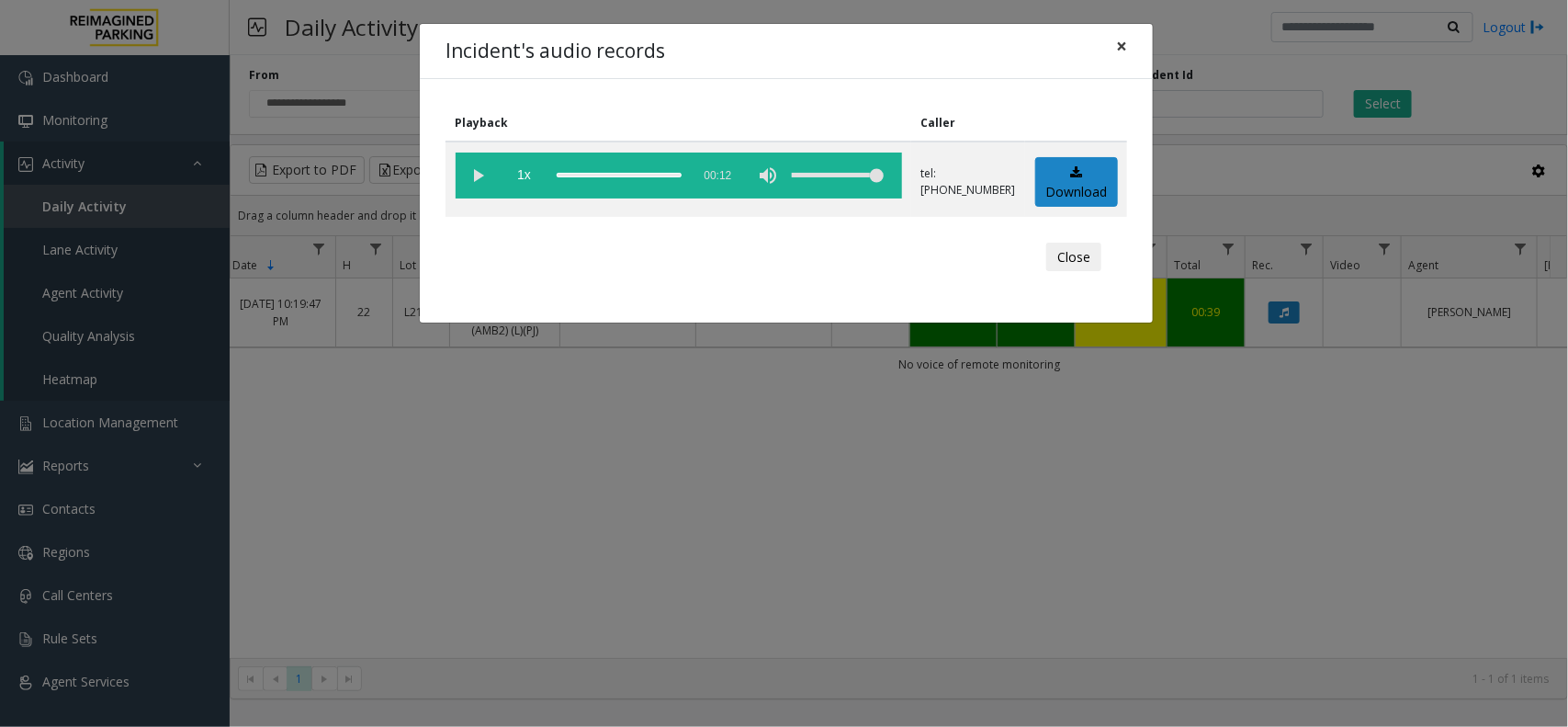click on "×" 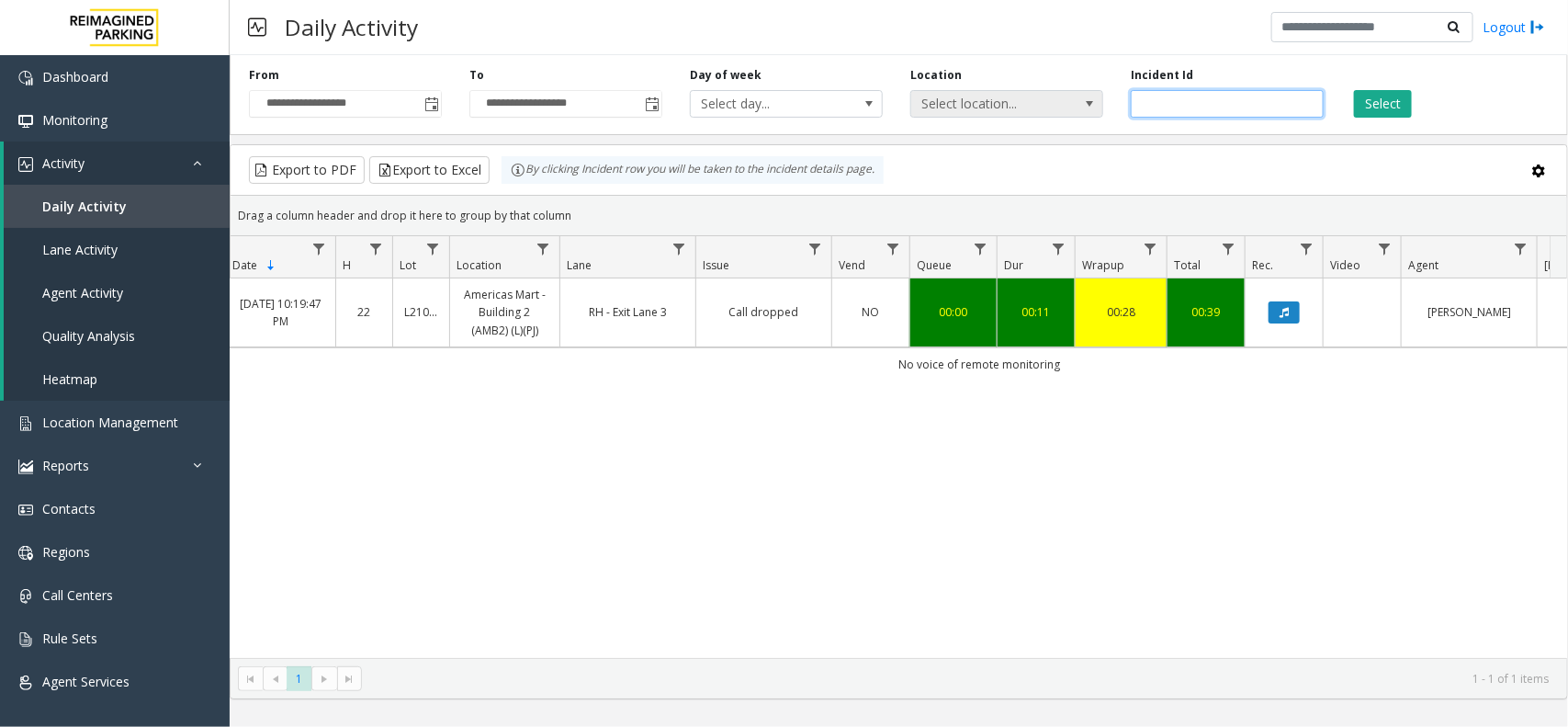 drag, startPoint x: 1258, startPoint y: 106, endPoint x: 981, endPoint y: 106, distance: 277 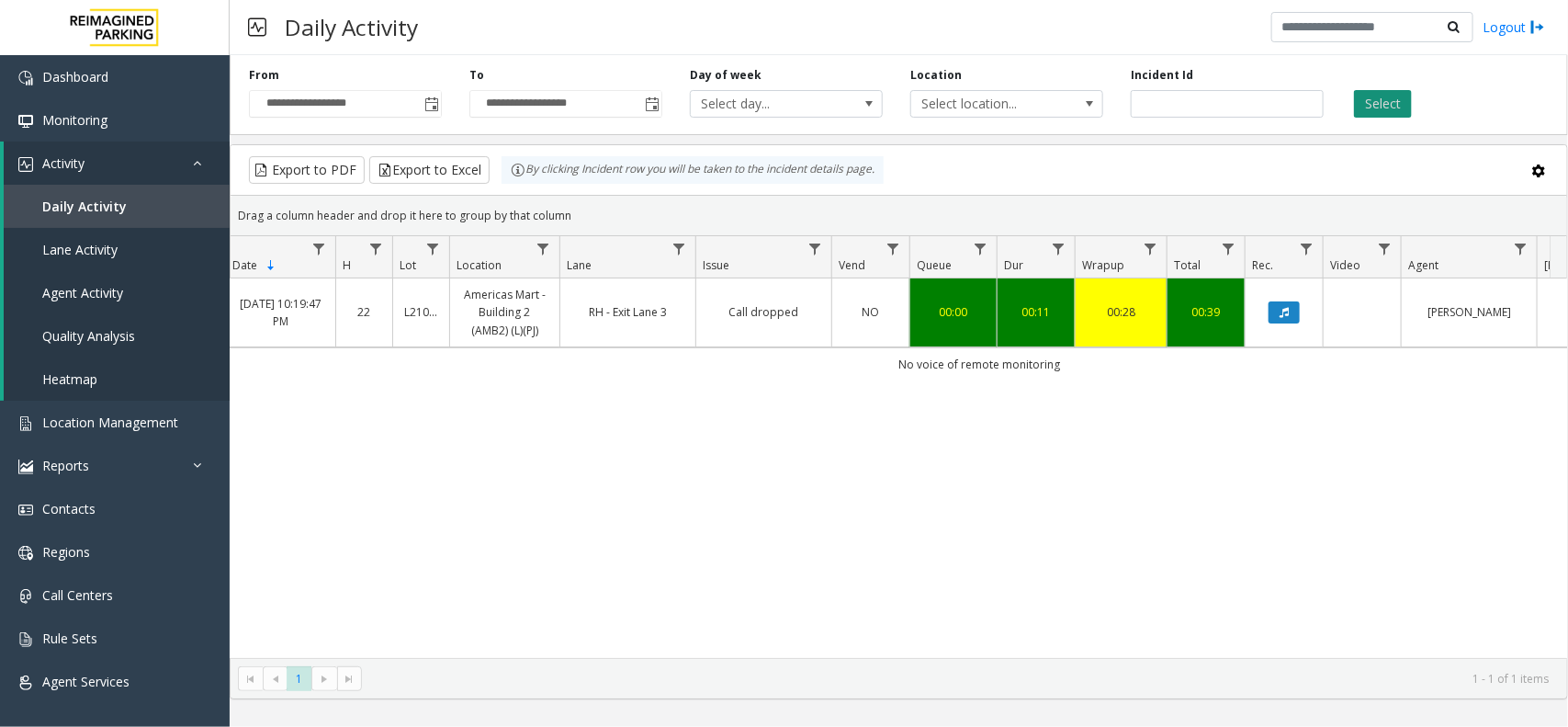 click on "Select" 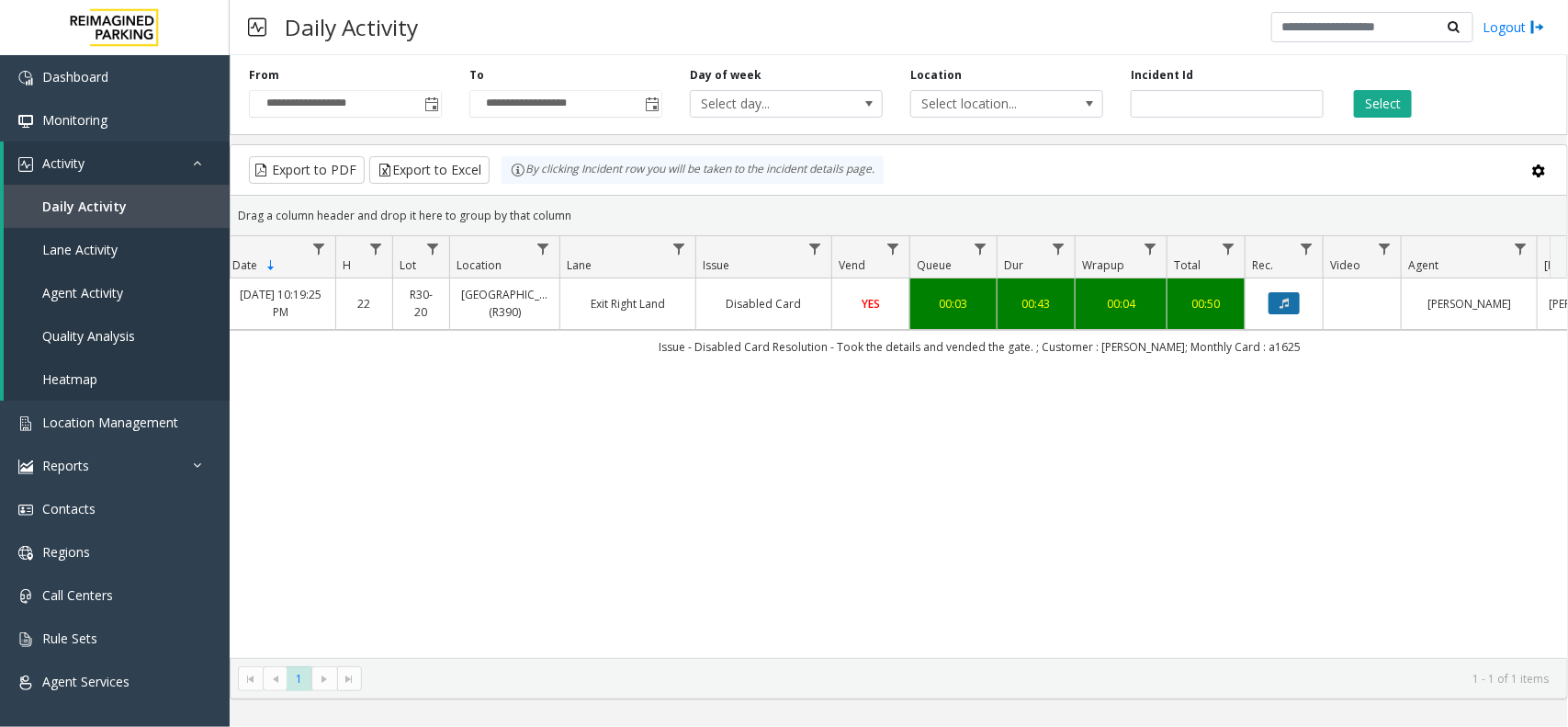 click 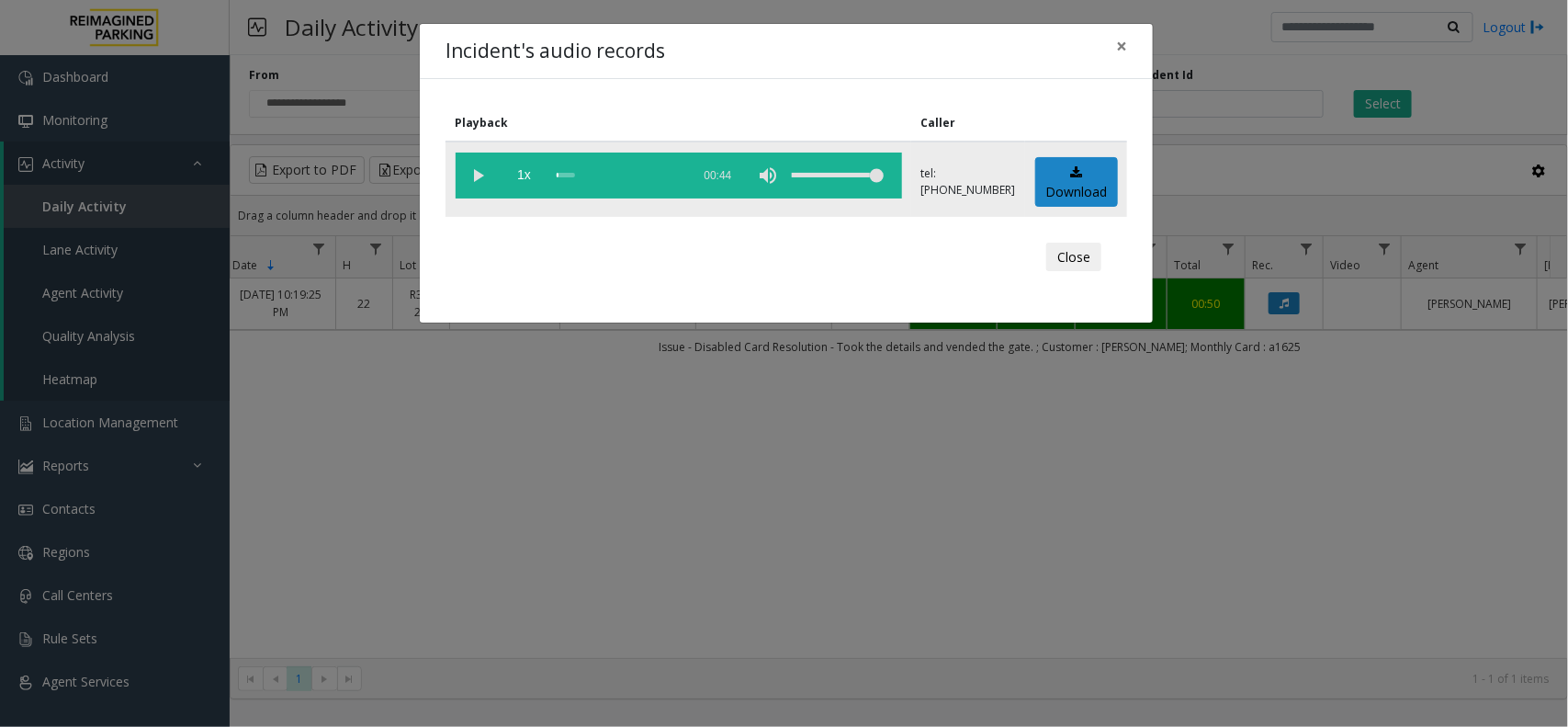 click 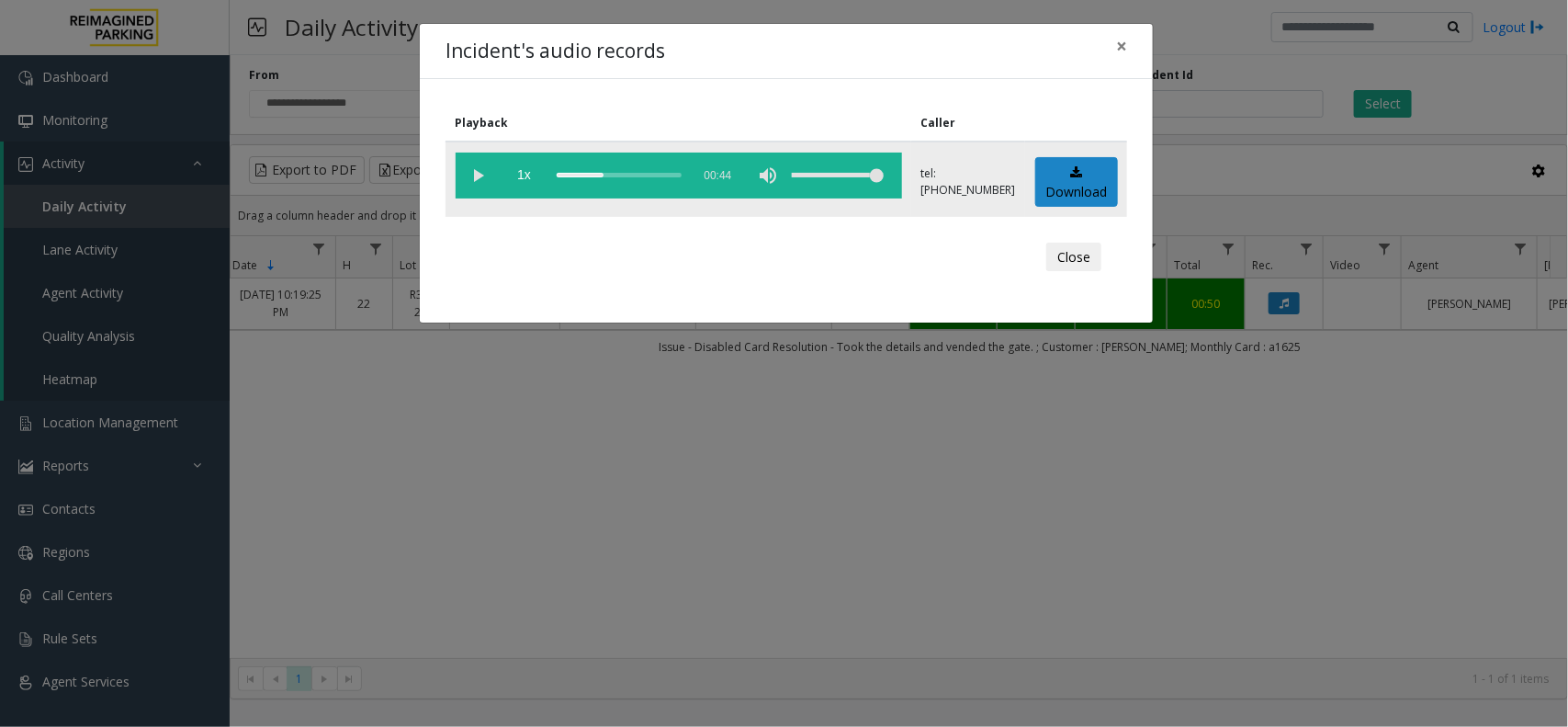 click 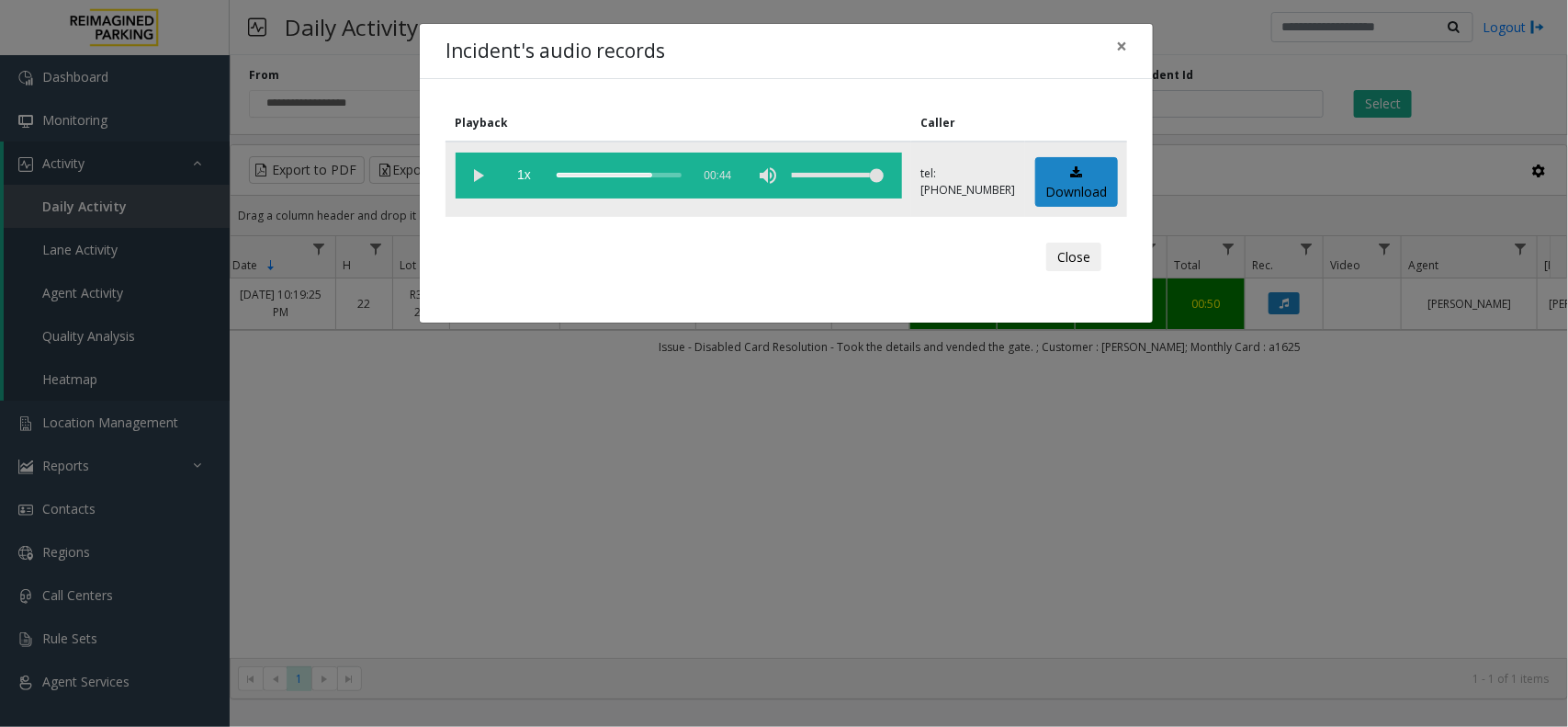 click 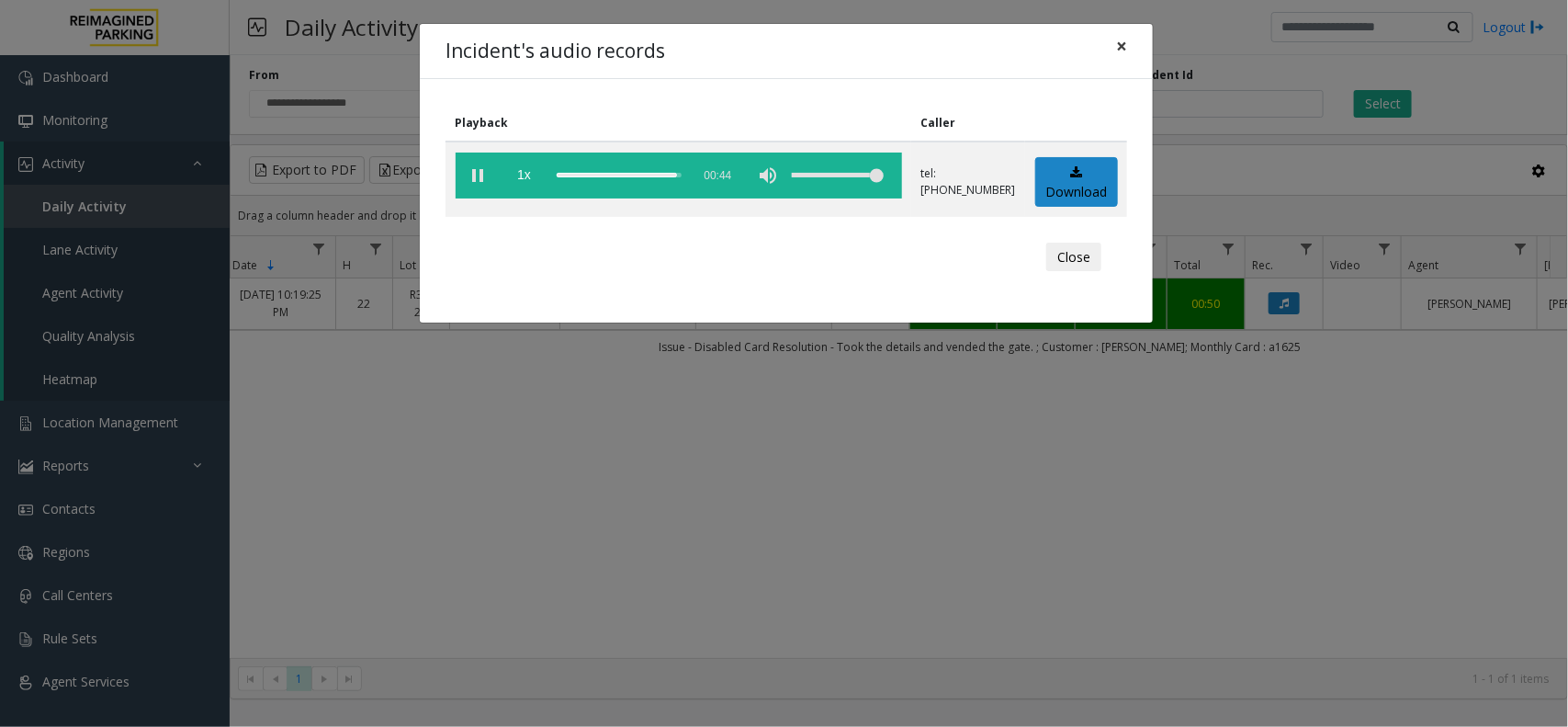 click on "×" 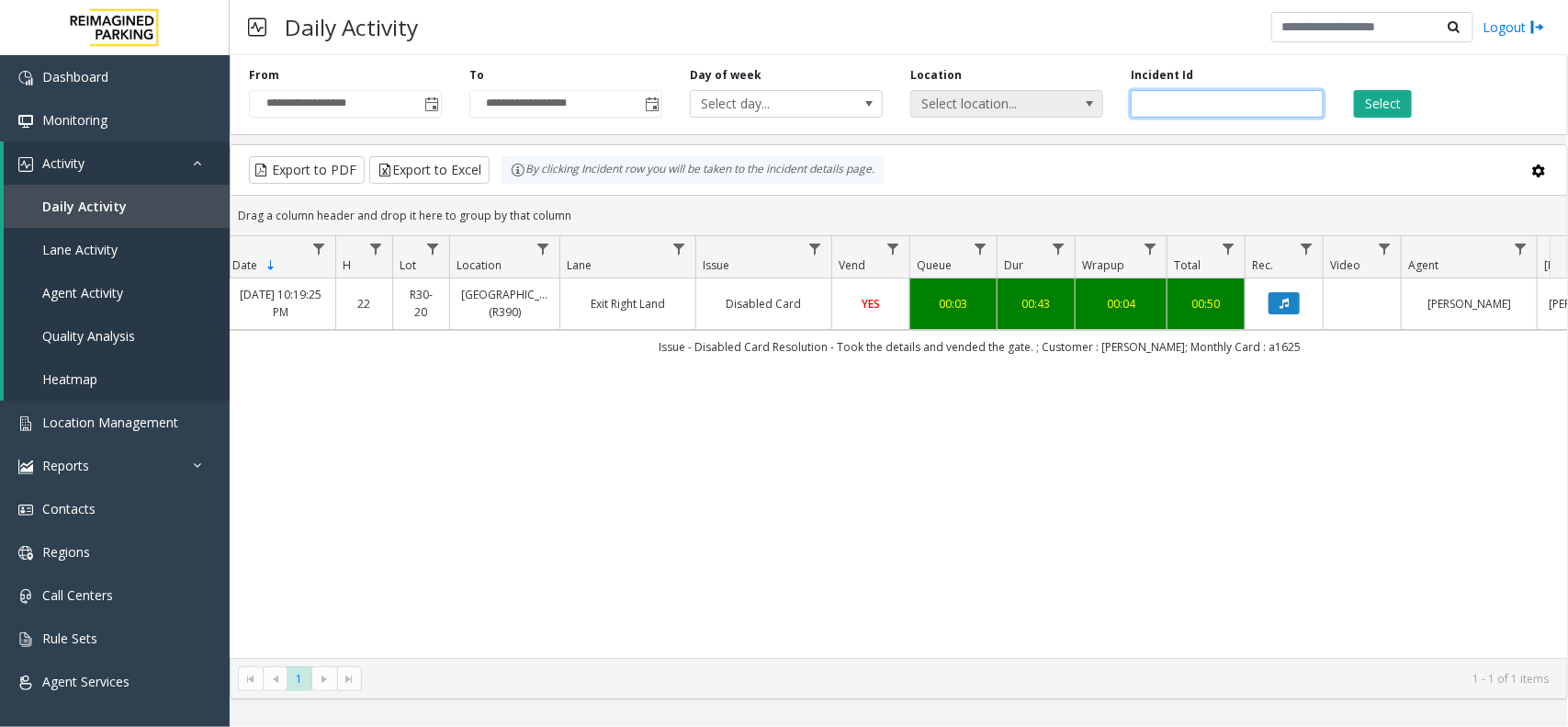 drag, startPoint x: 1224, startPoint y: 107, endPoint x: 1089, endPoint y: 89, distance: 136.19471 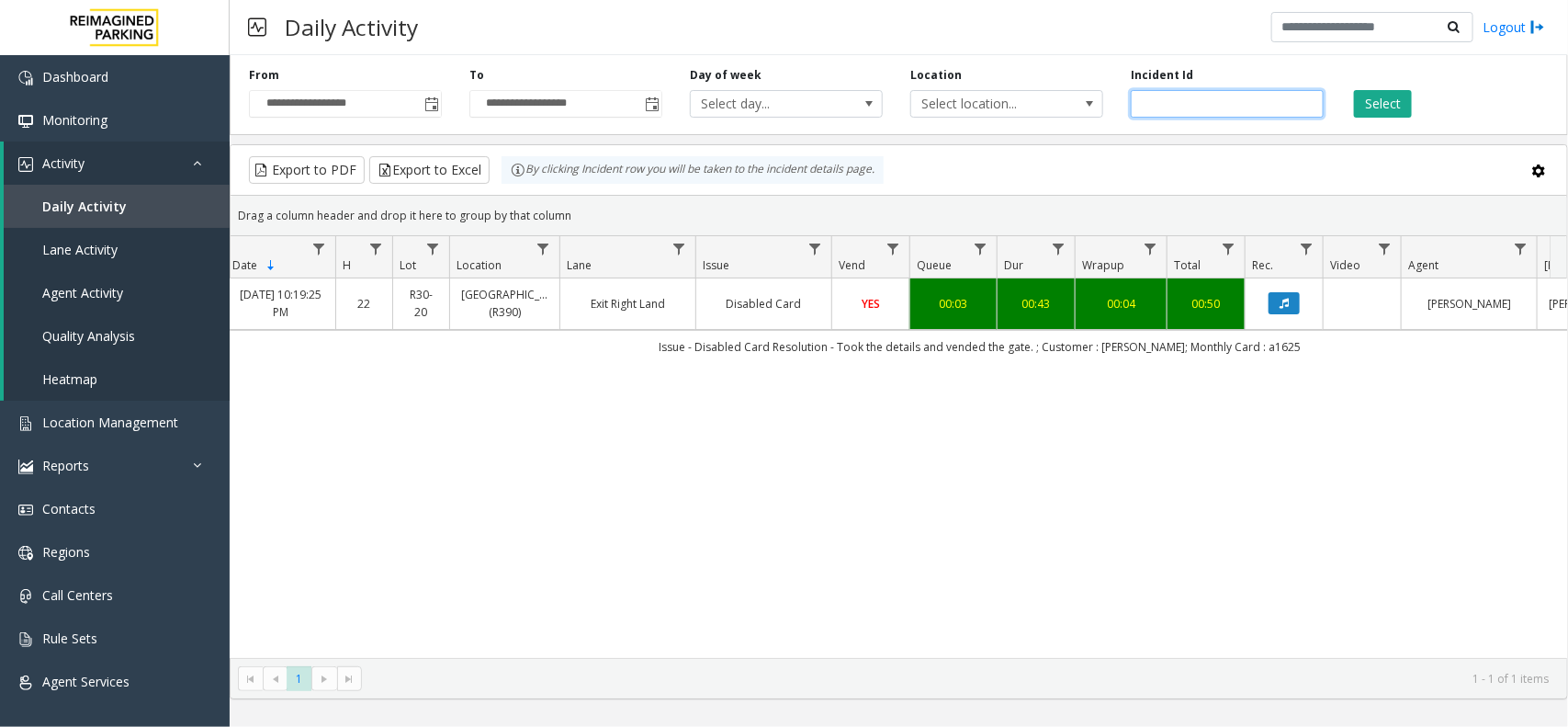 paste 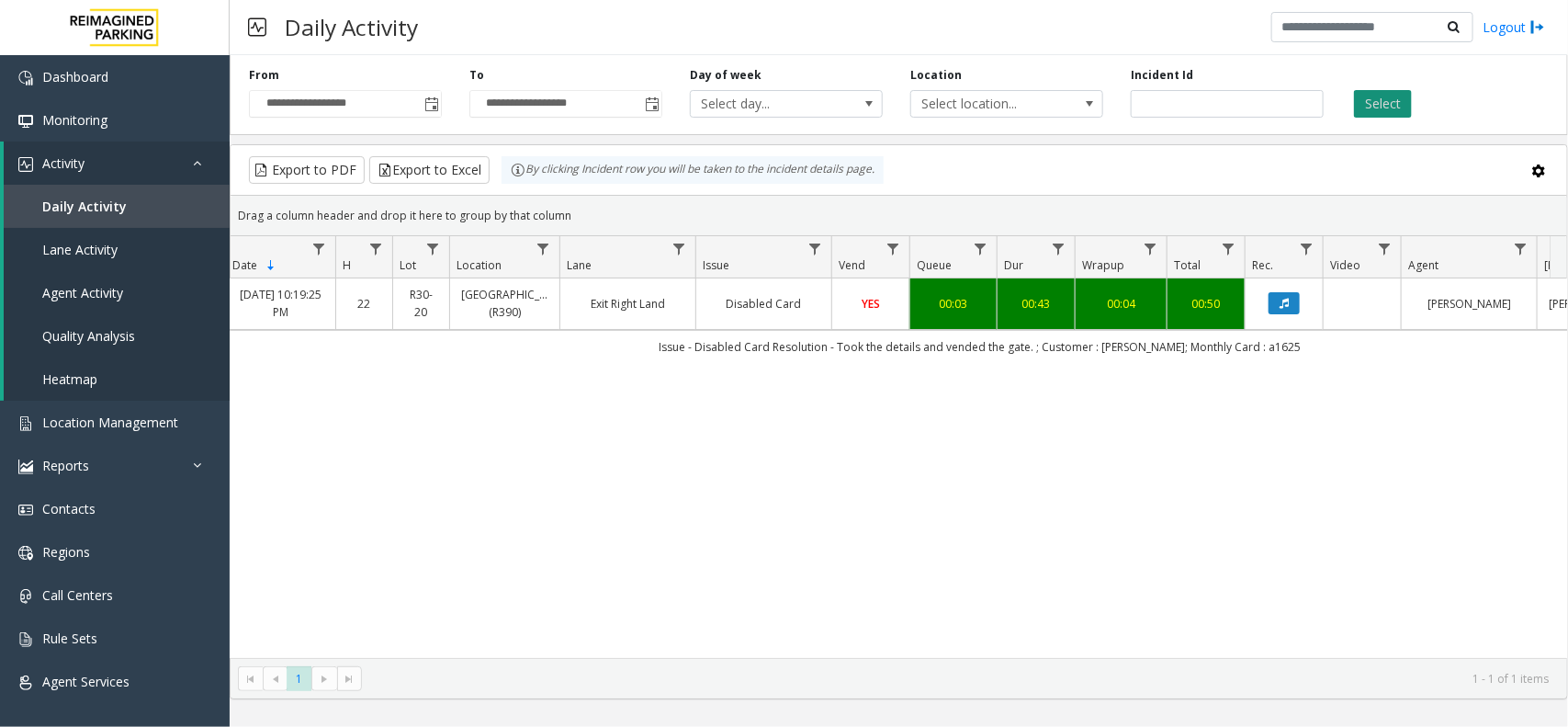 click on "Select" 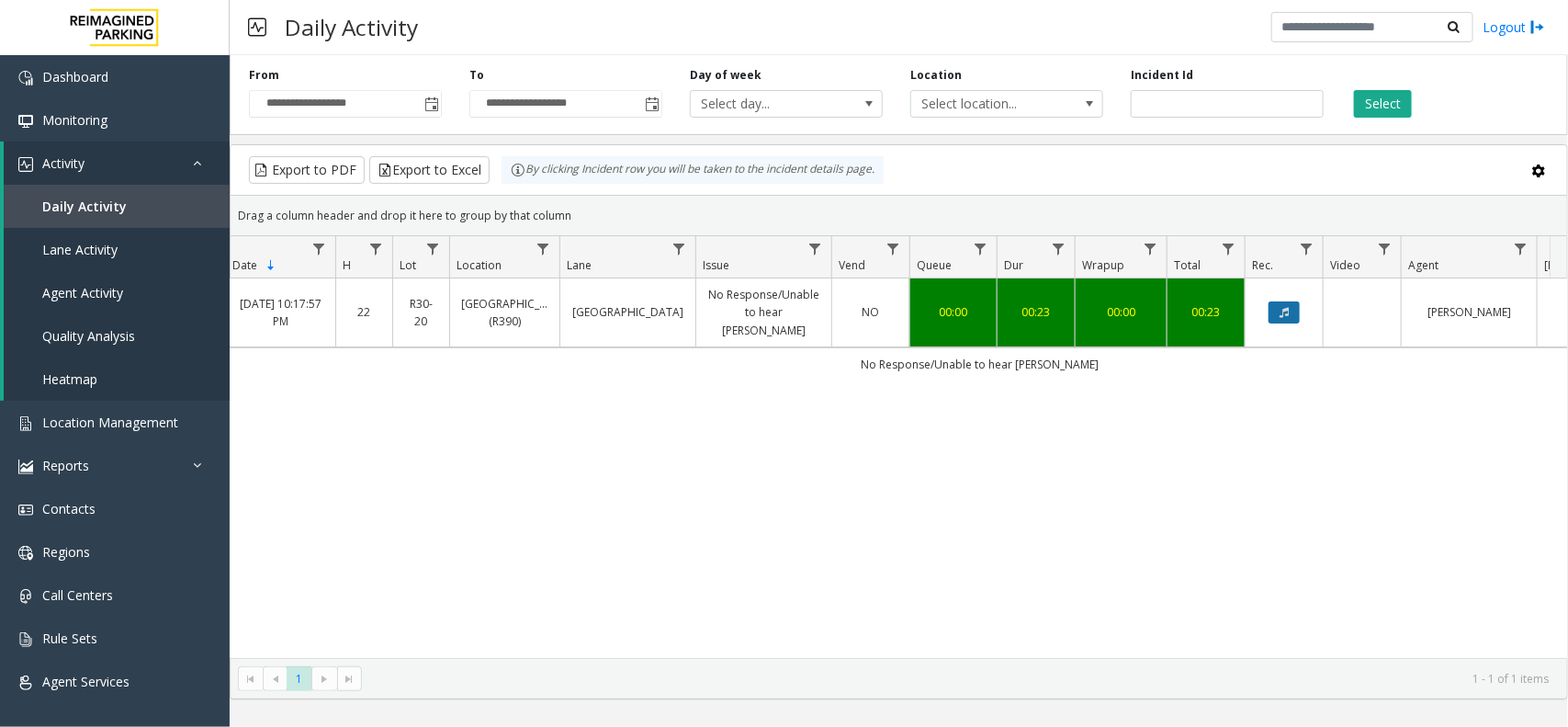 click 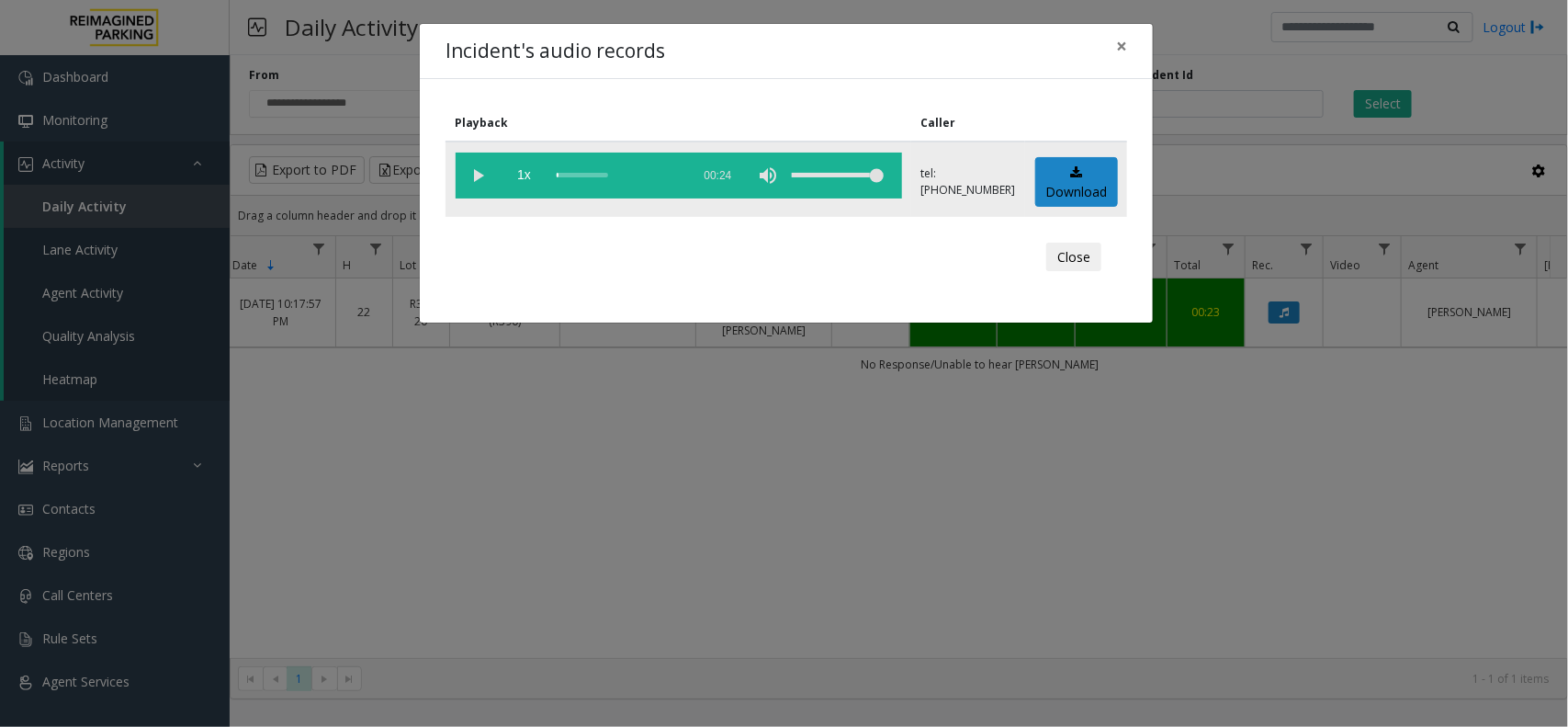 click 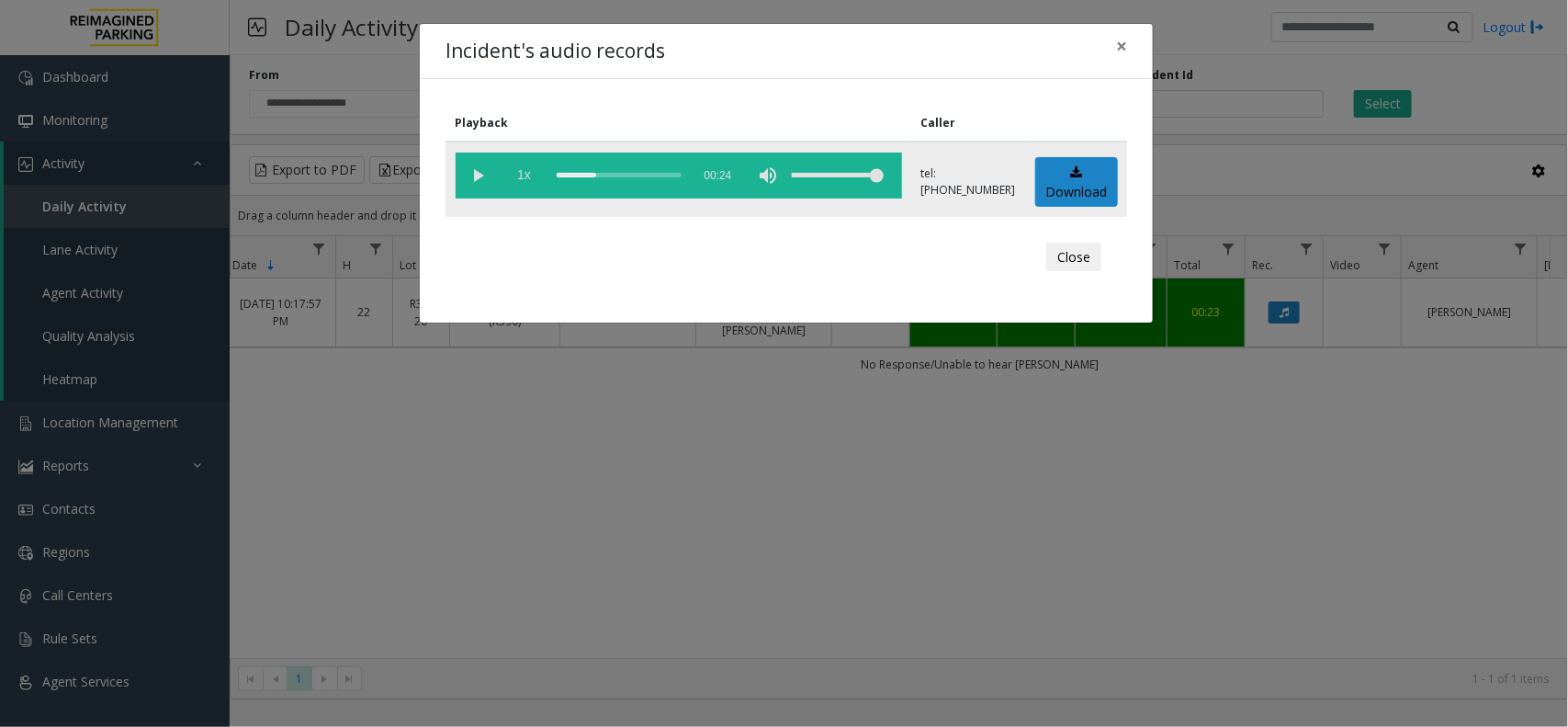 drag, startPoint x: 580, startPoint y: 179, endPoint x: 542, endPoint y: 176, distance: 38.118237 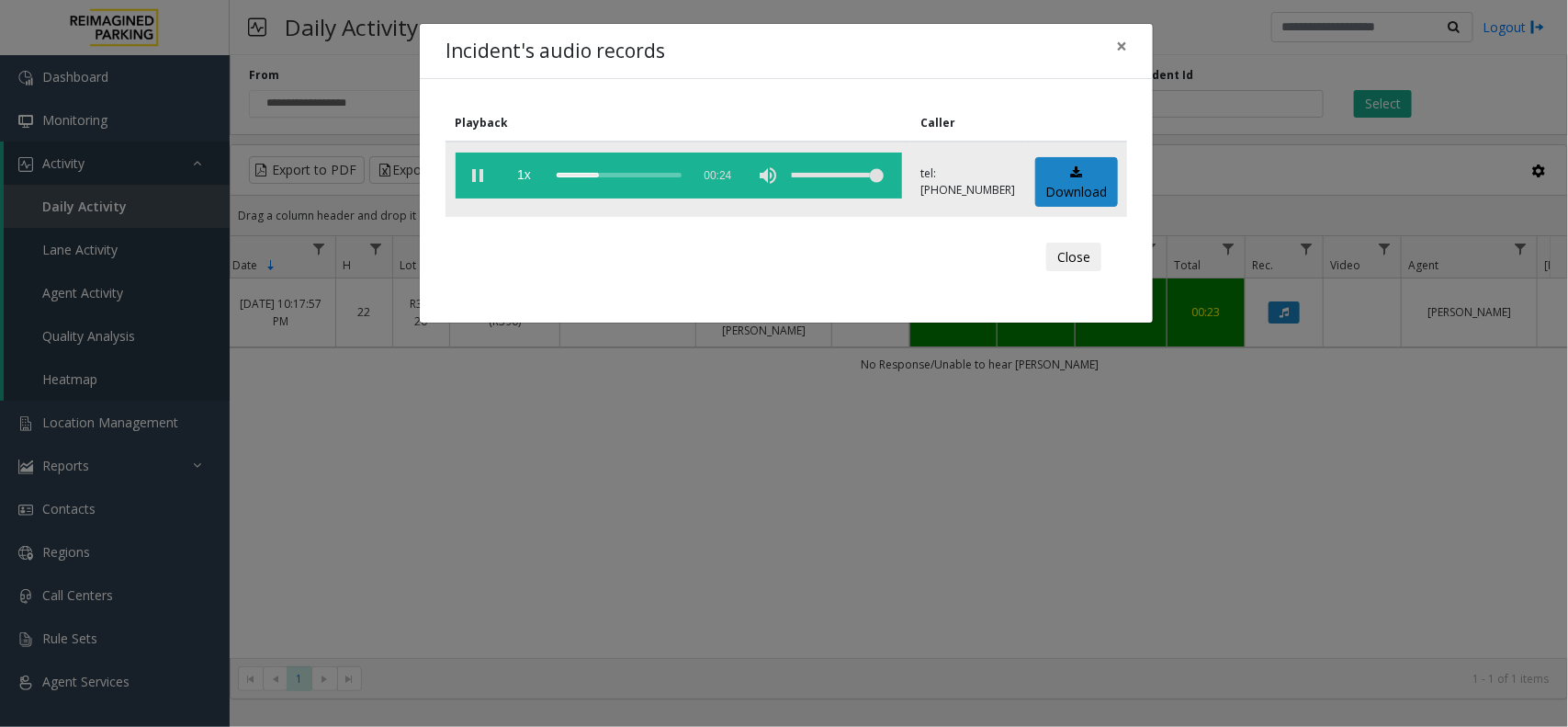 click 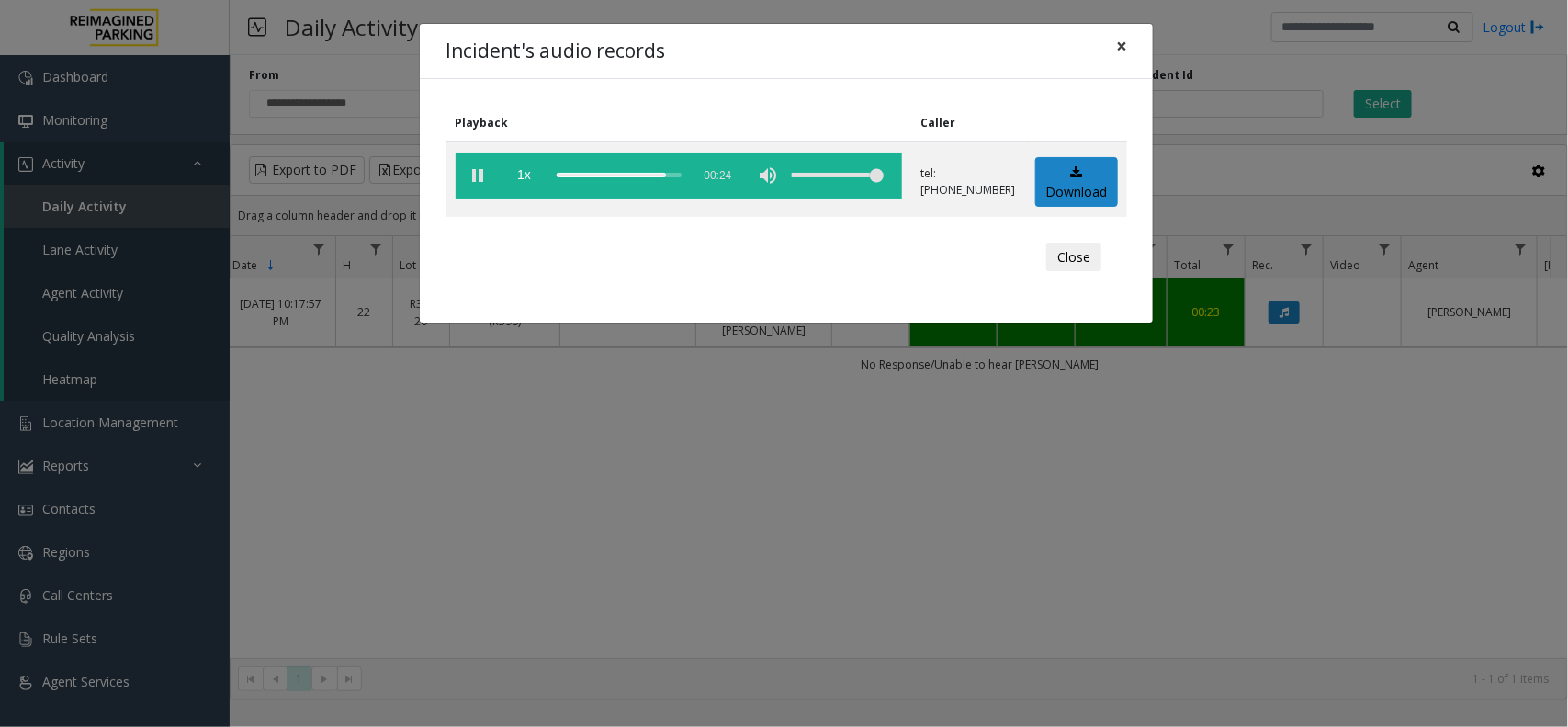 click on "×" 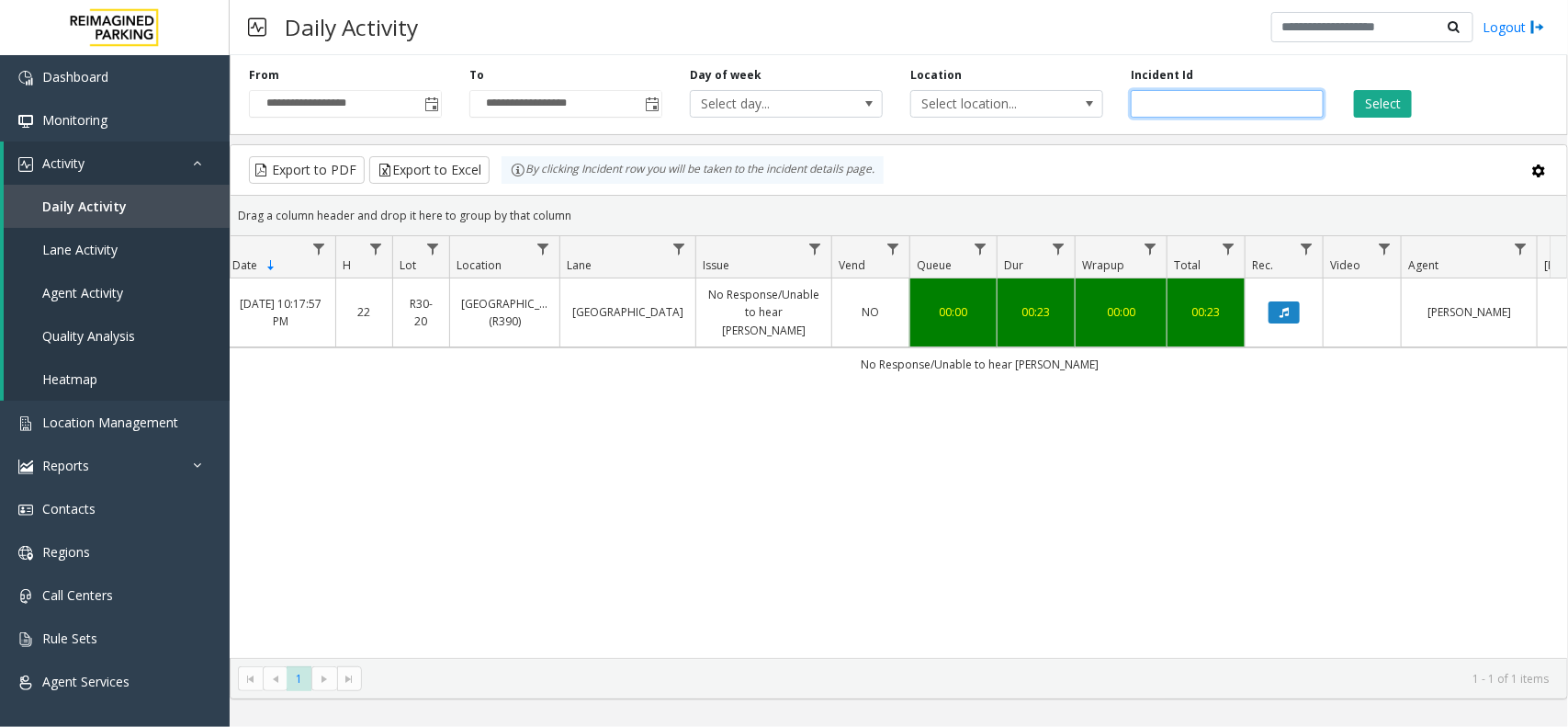drag, startPoint x: 1211, startPoint y: 99, endPoint x: 1119, endPoint y: 112, distance: 92.91394 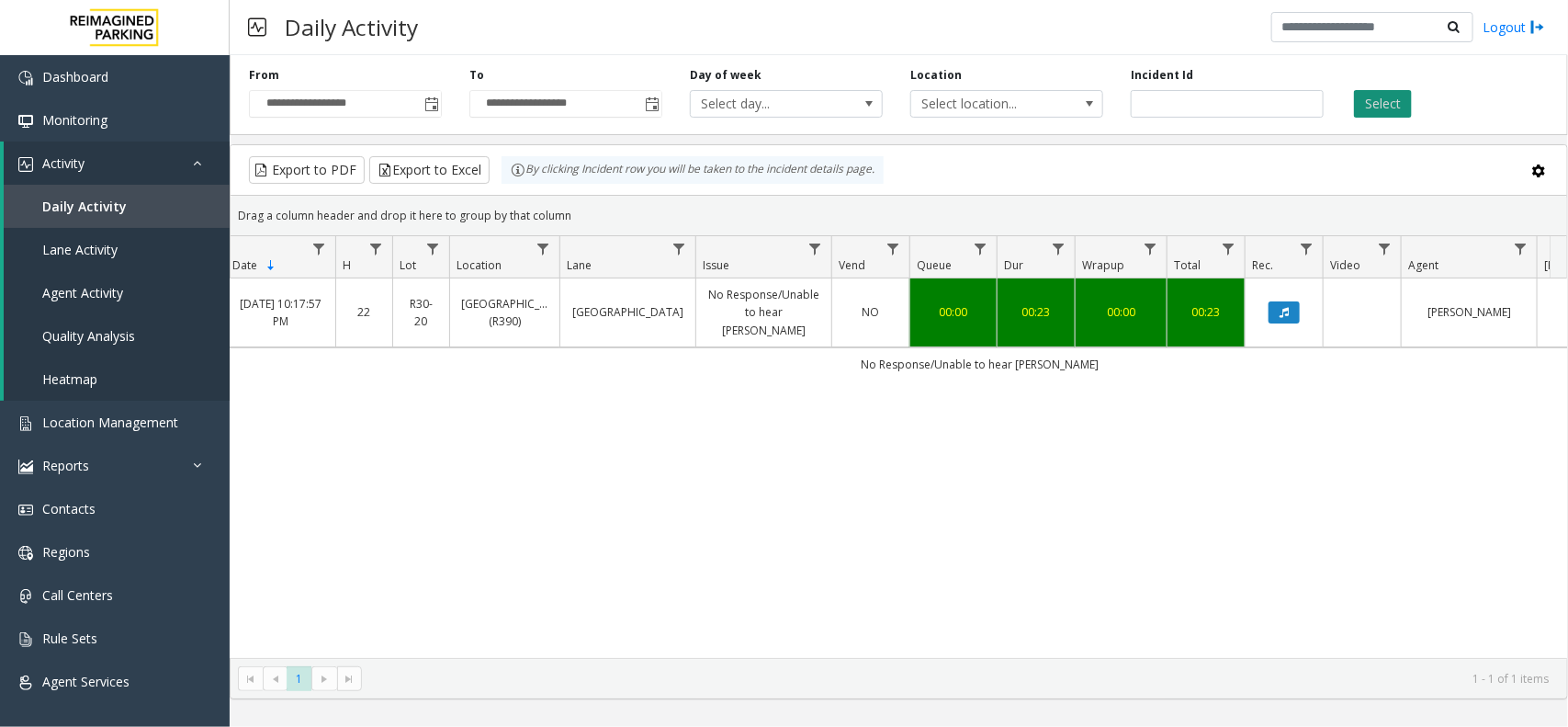 click on "Select" 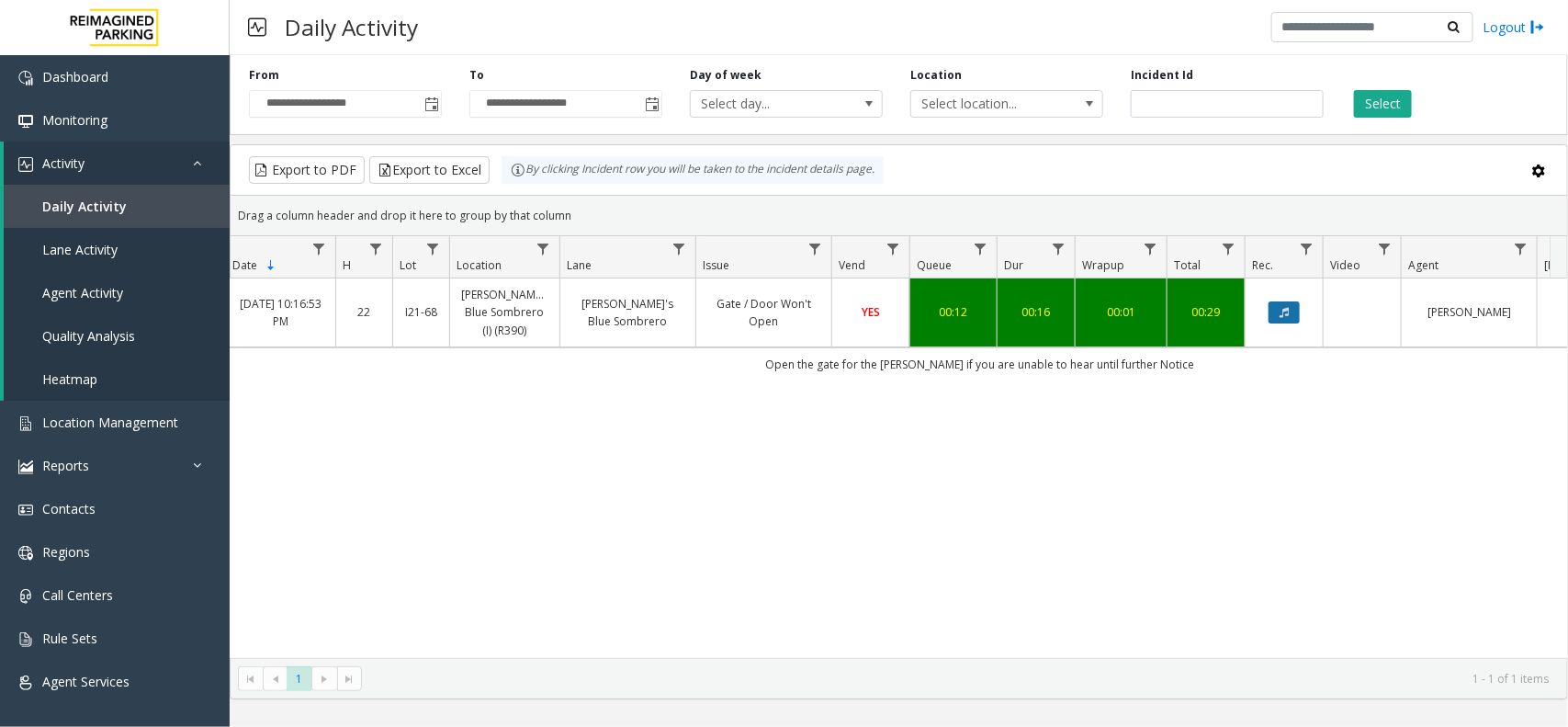 click 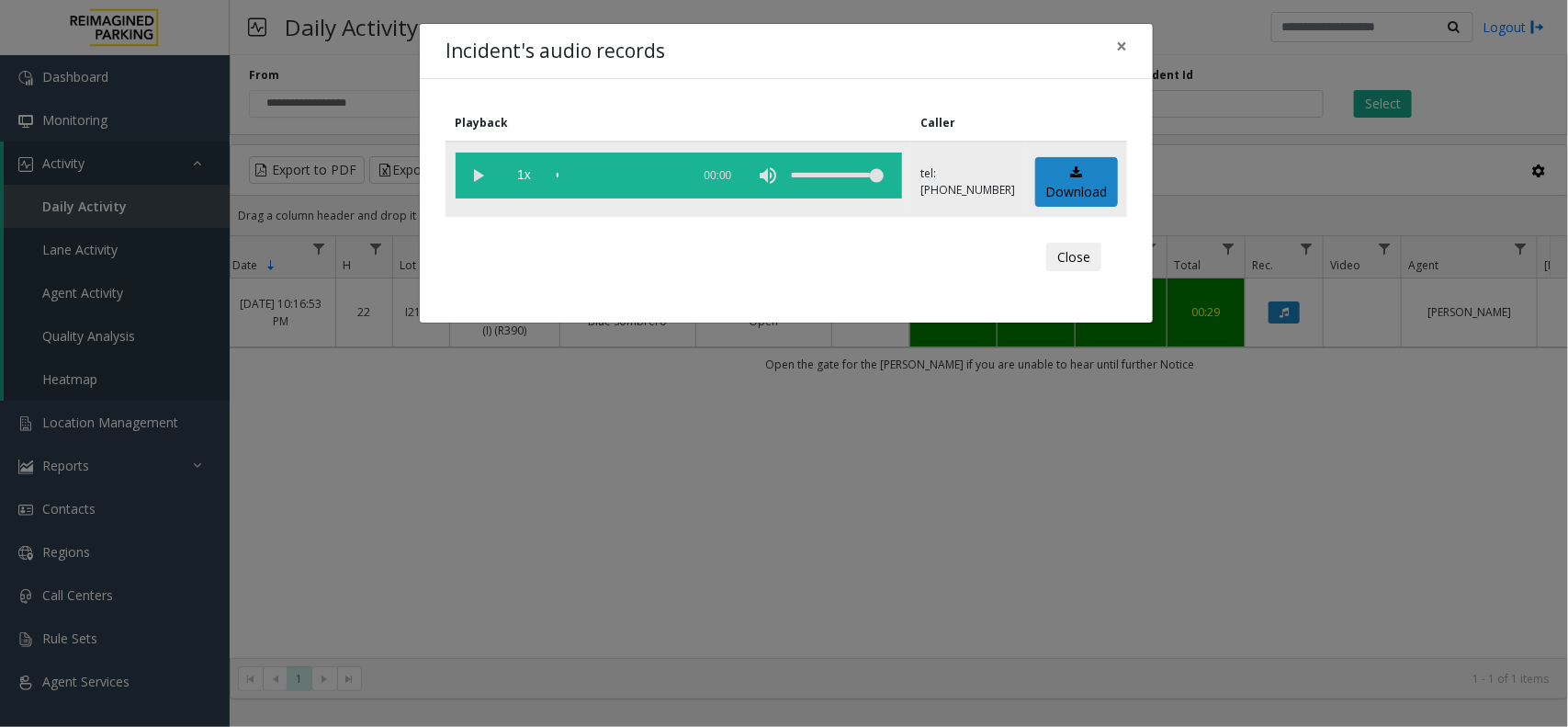 click 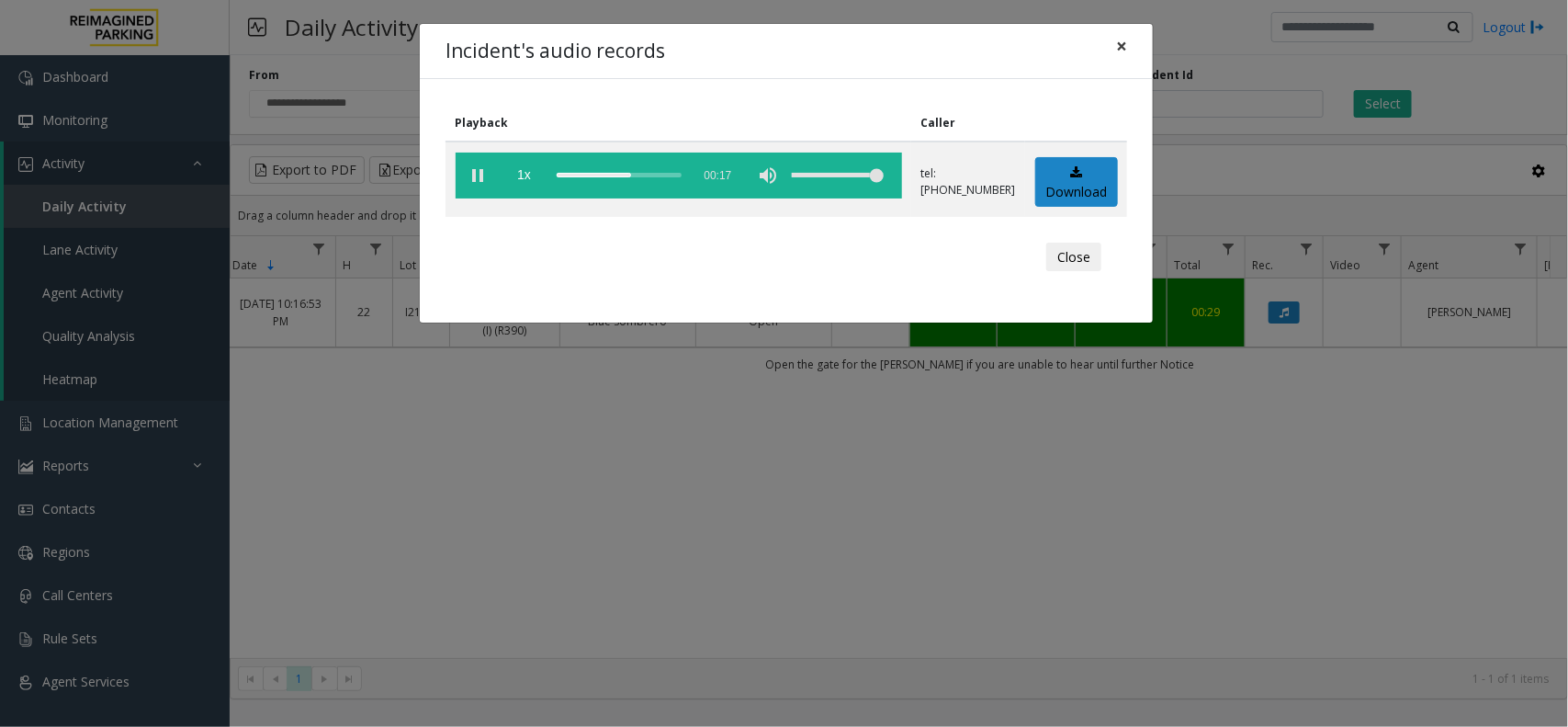 click on "×" 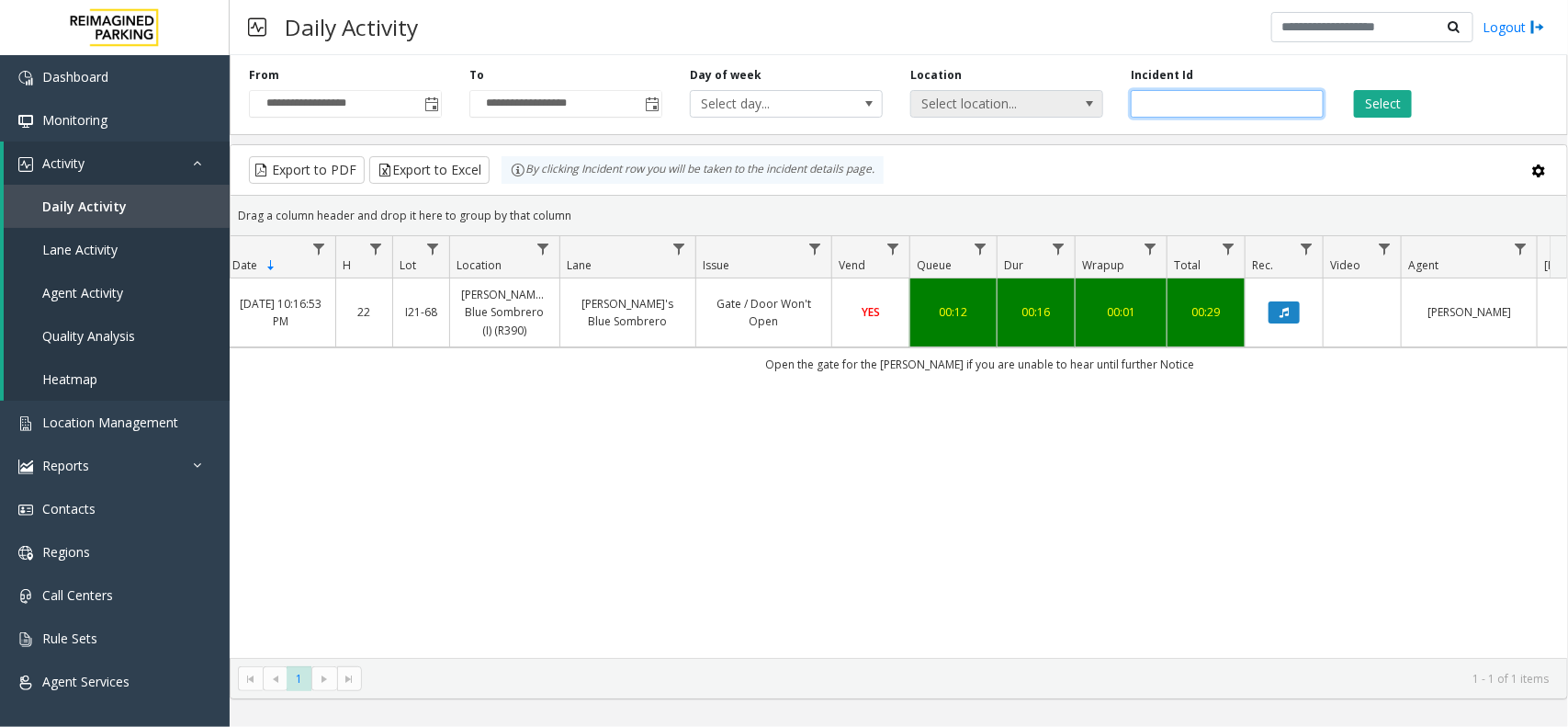 drag, startPoint x: 1219, startPoint y: 98, endPoint x: 1090, endPoint y: 104, distance: 129.13946 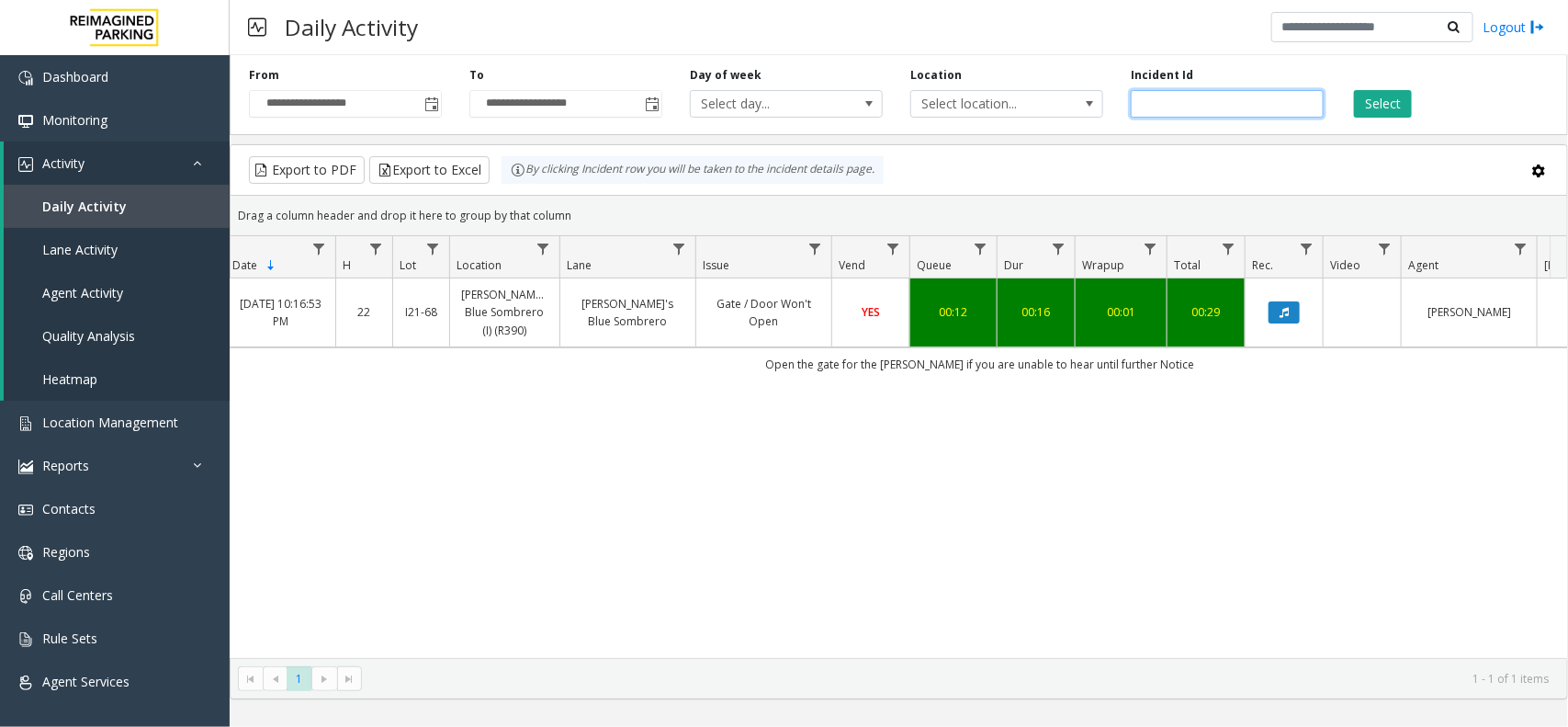 paste 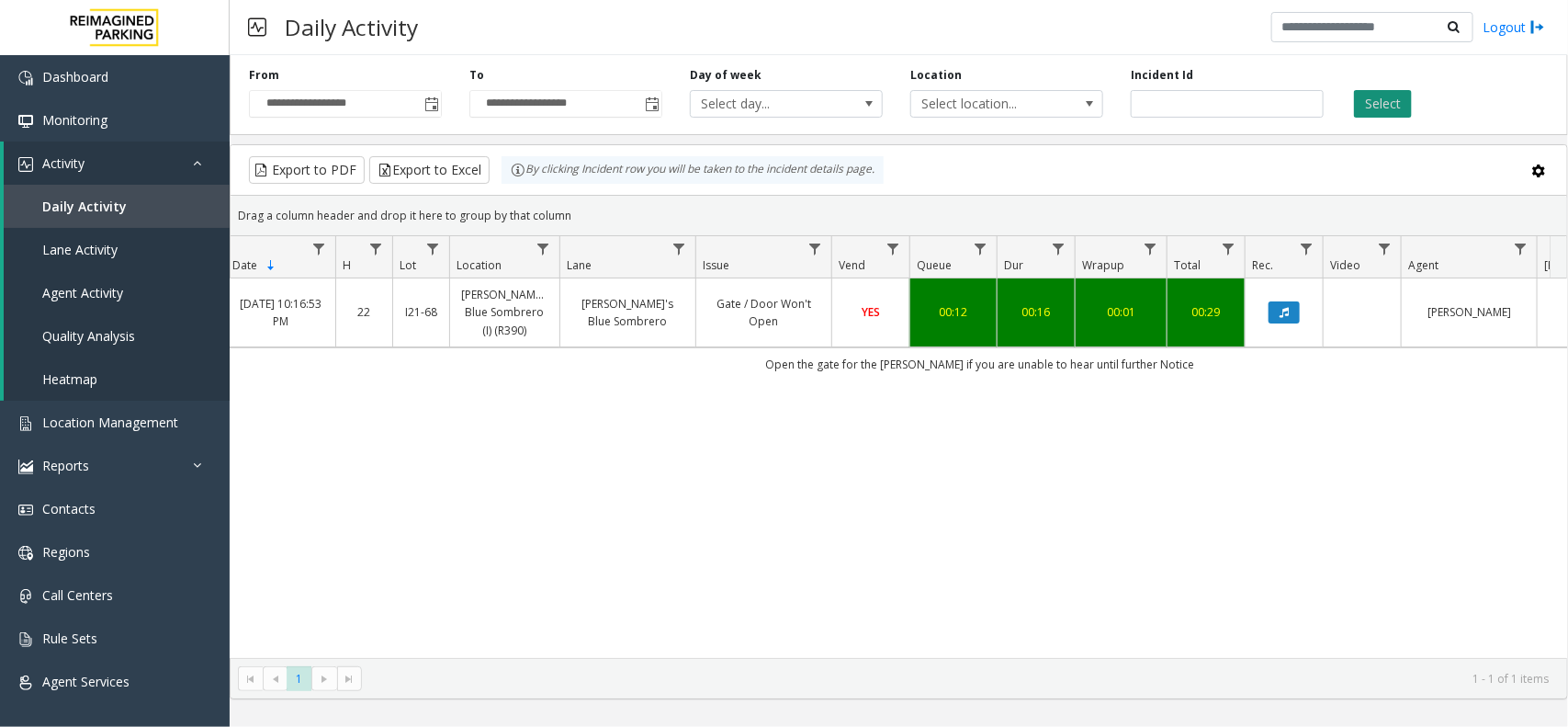 click on "Select" 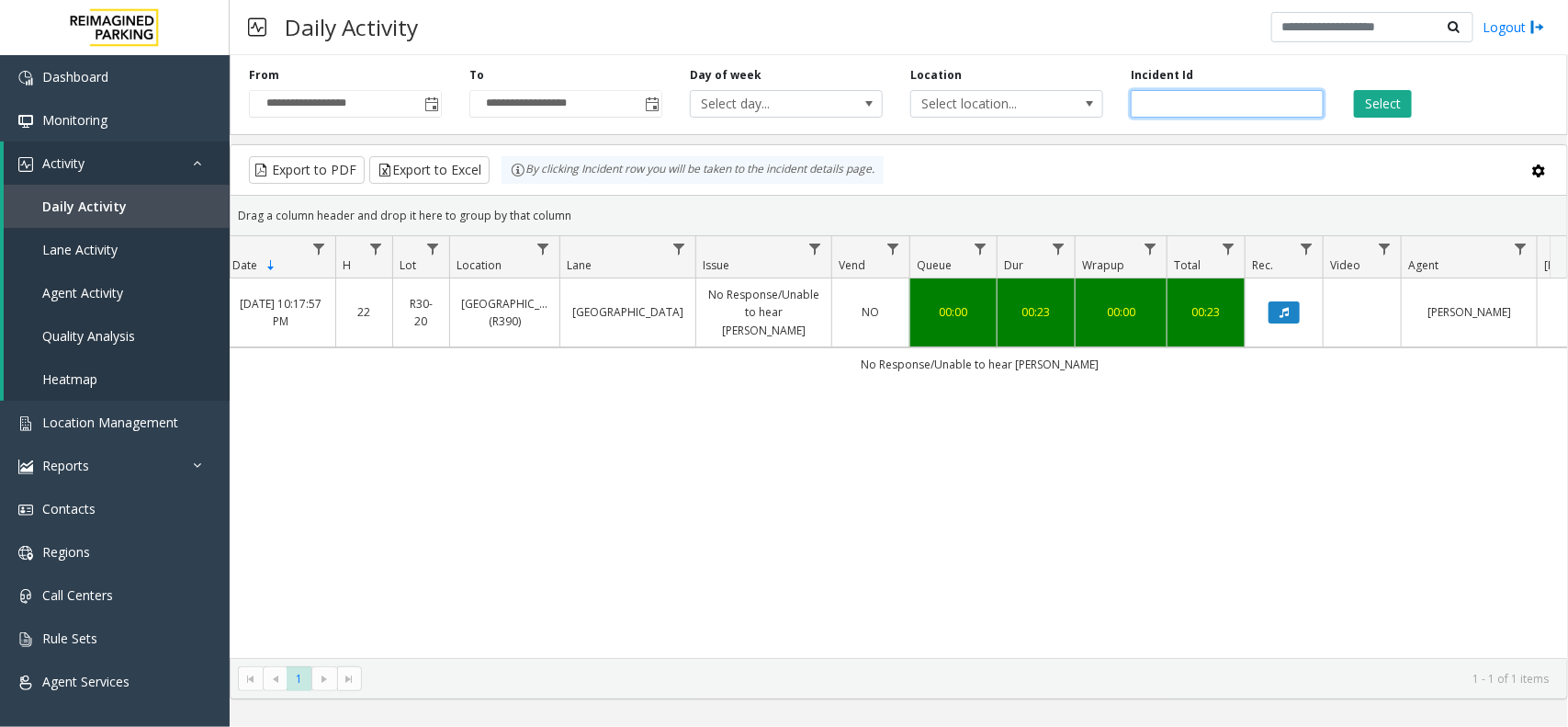 drag, startPoint x: 1235, startPoint y: 102, endPoint x: 1105, endPoint y: 98, distance: 130.06152 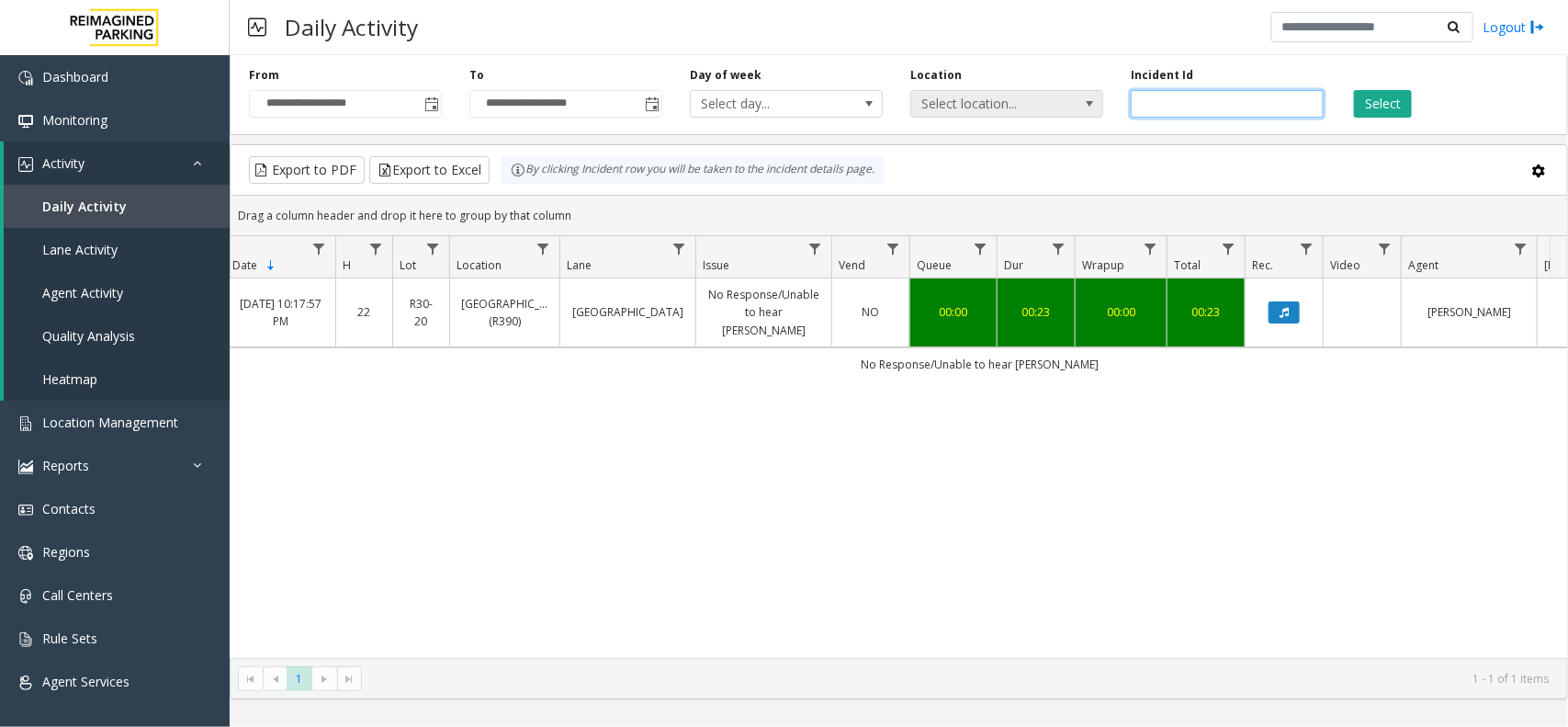 paste 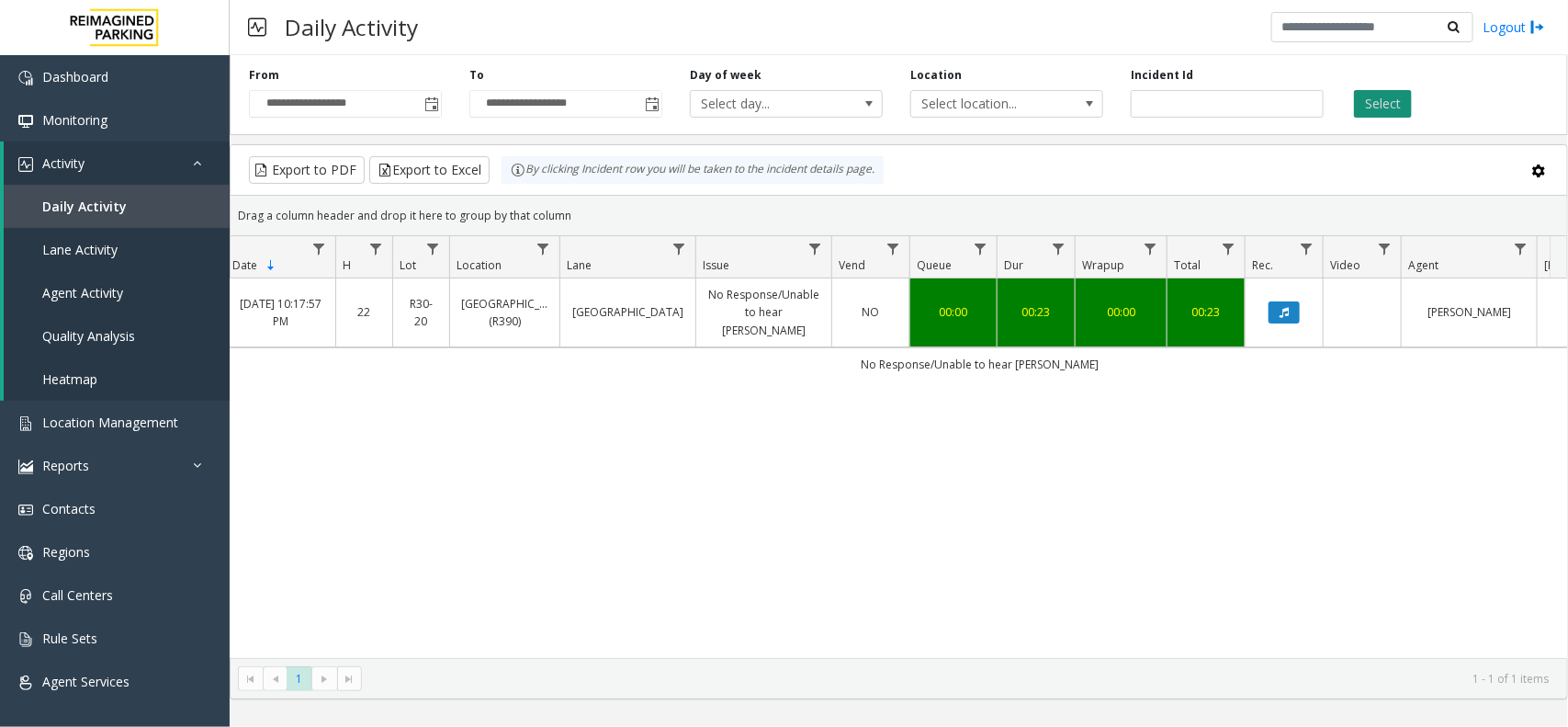 click on "Select" 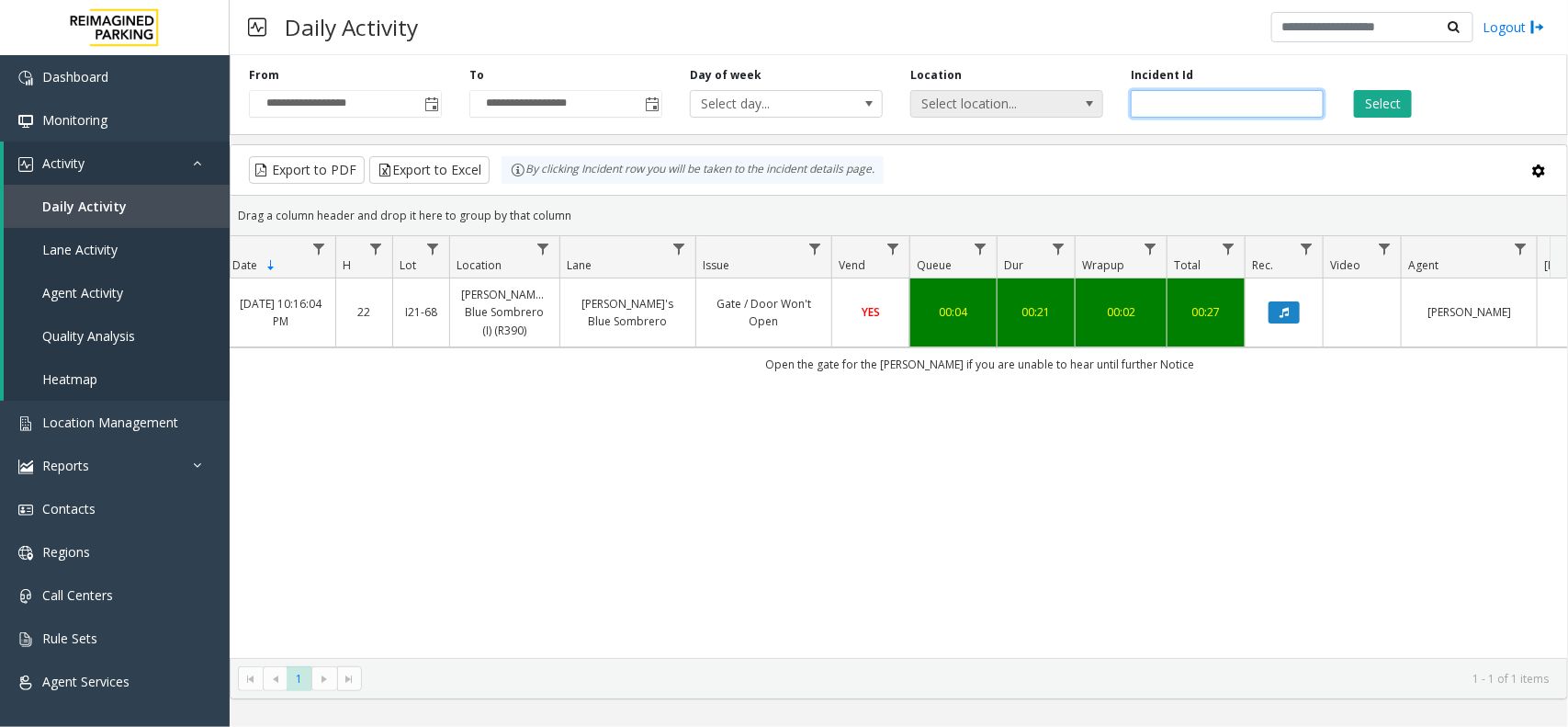 drag, startPoint x: 1218, startPoint y: 106, endPoint x: 1030, endPoint y: 106, distance: 188 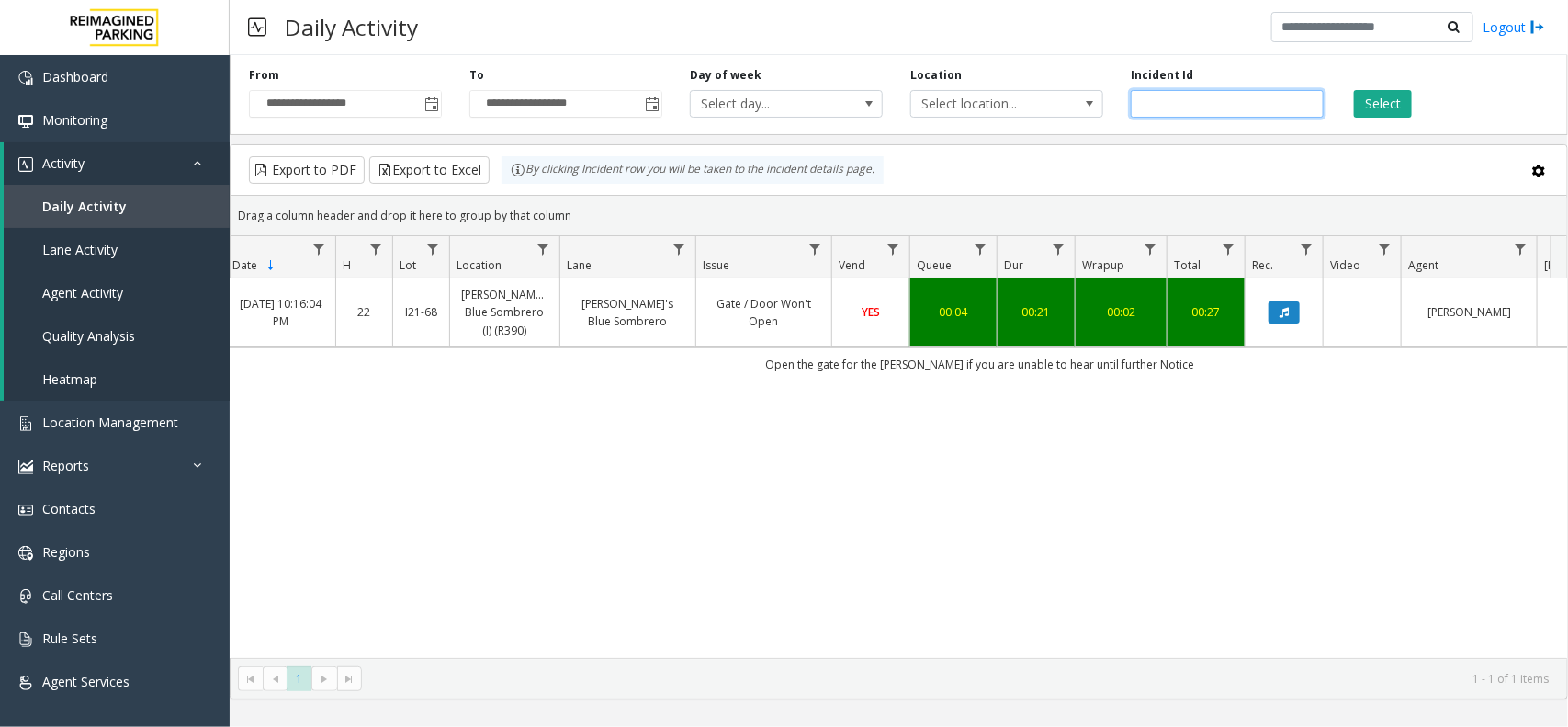paste 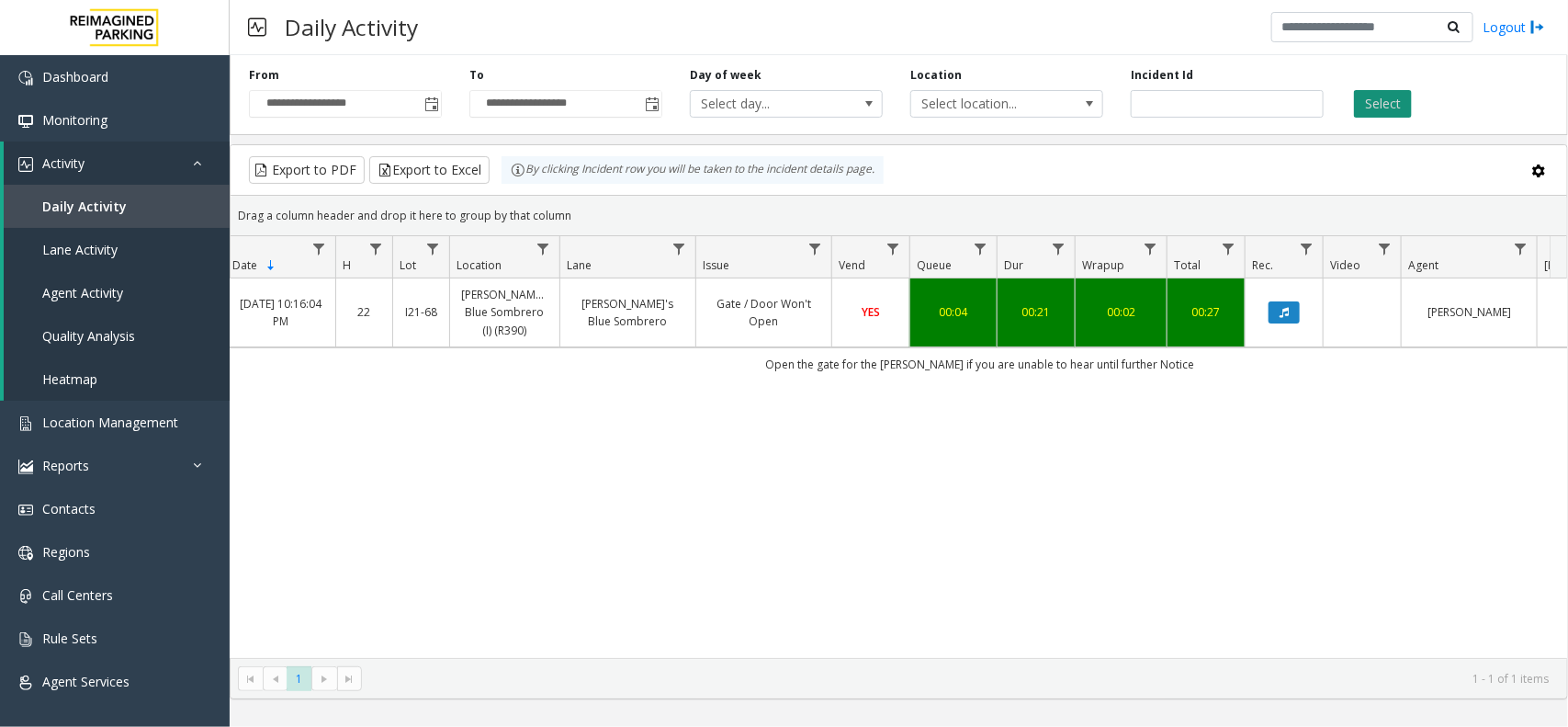 click on "Select" 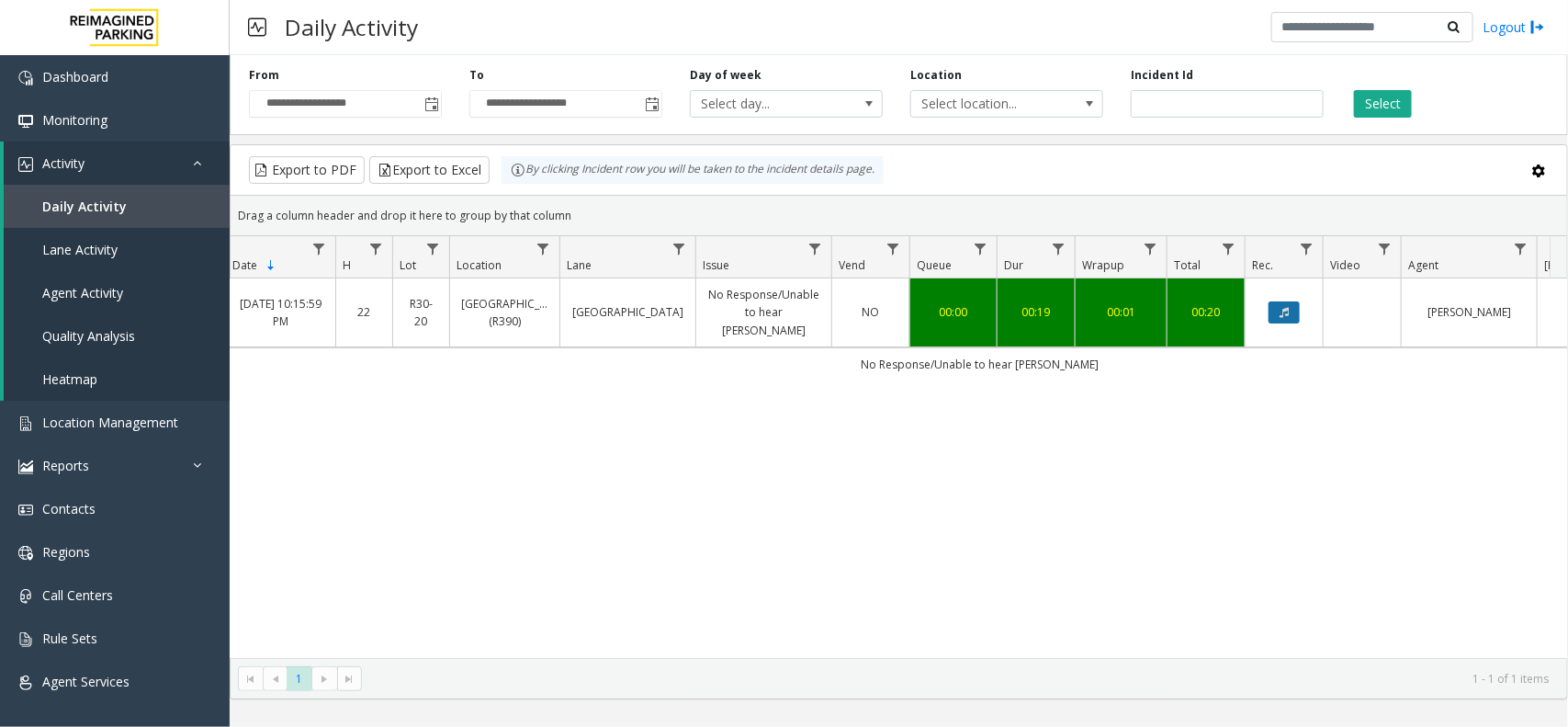 click 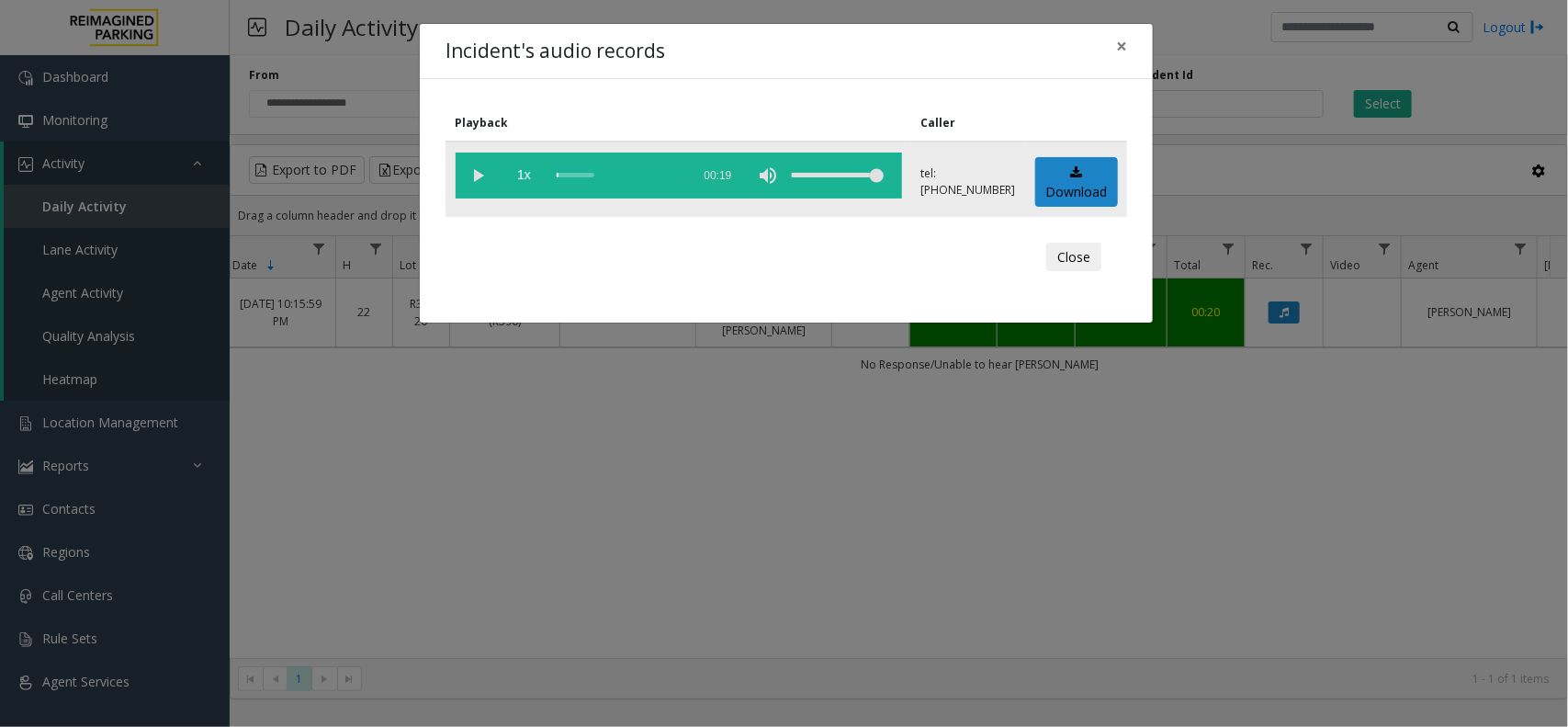click 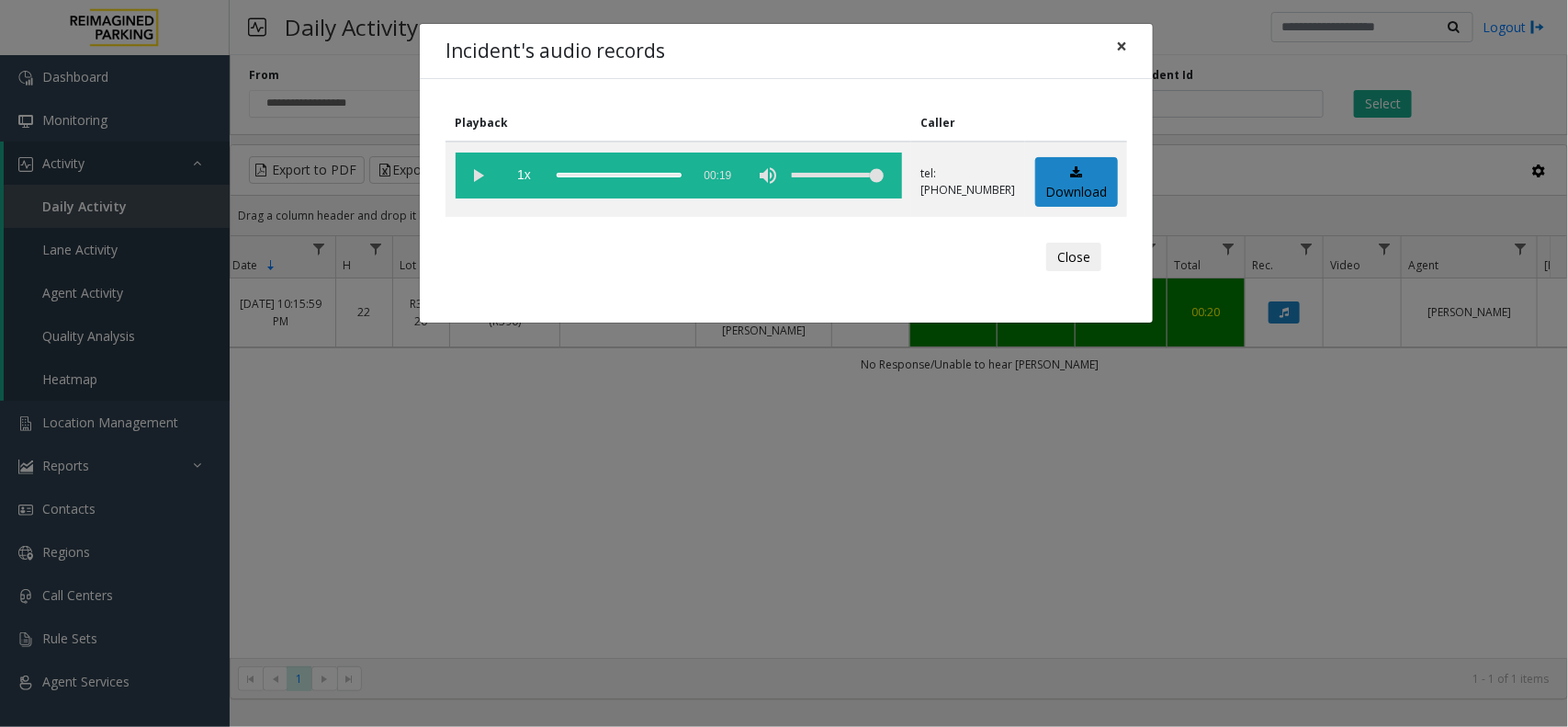 click on "×" 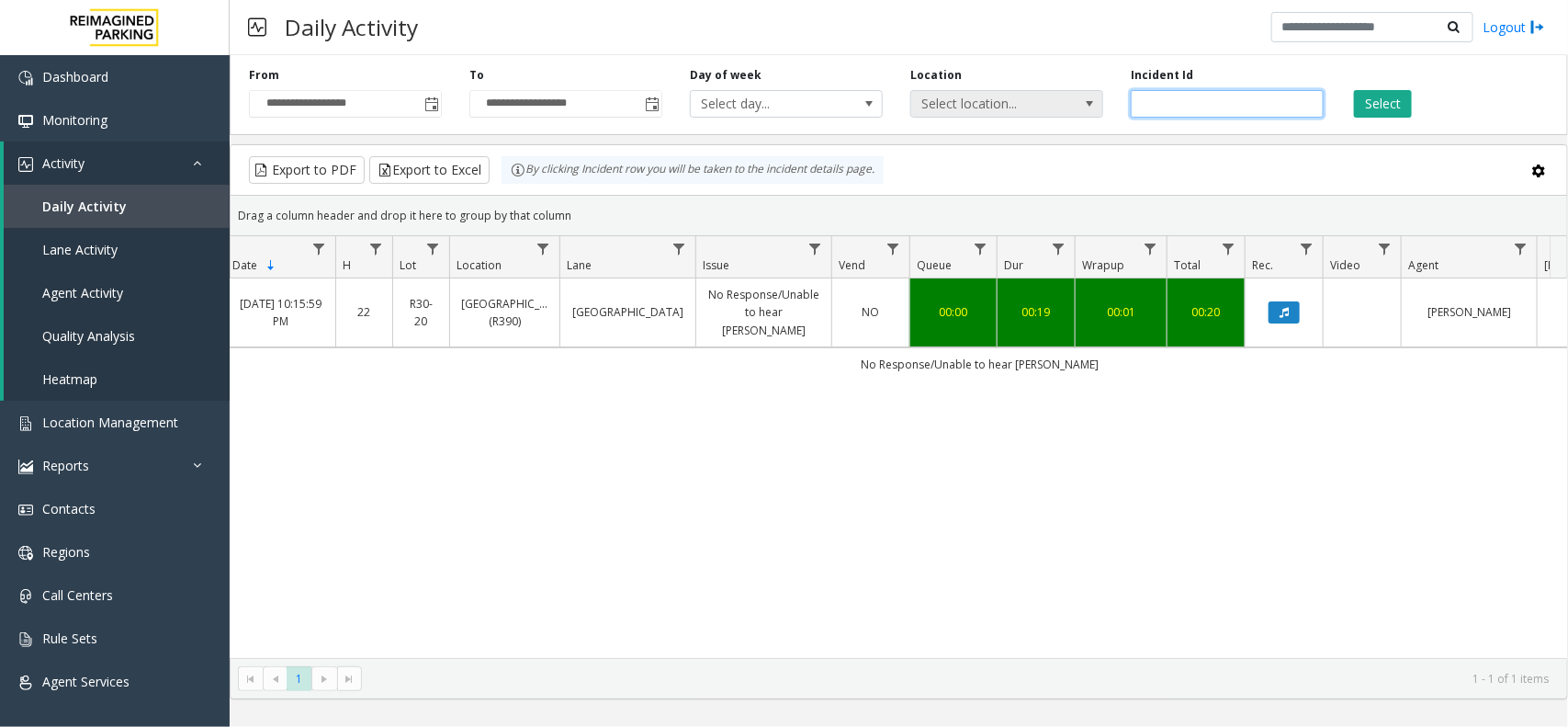 drag, startPoint x: 1201, startPoint y: 99, endPoint x: 1076, endPoint y: 89, distance: 125.3994 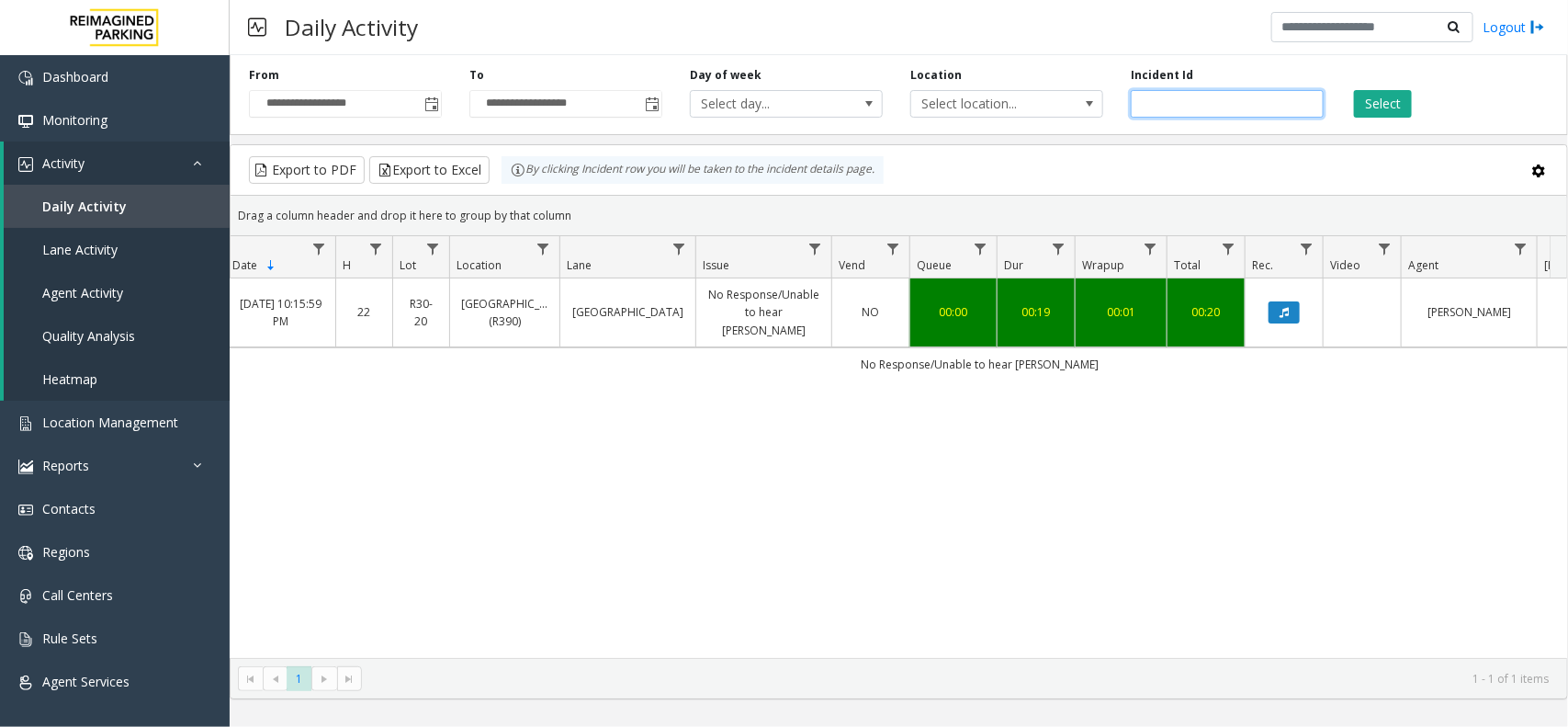 paste 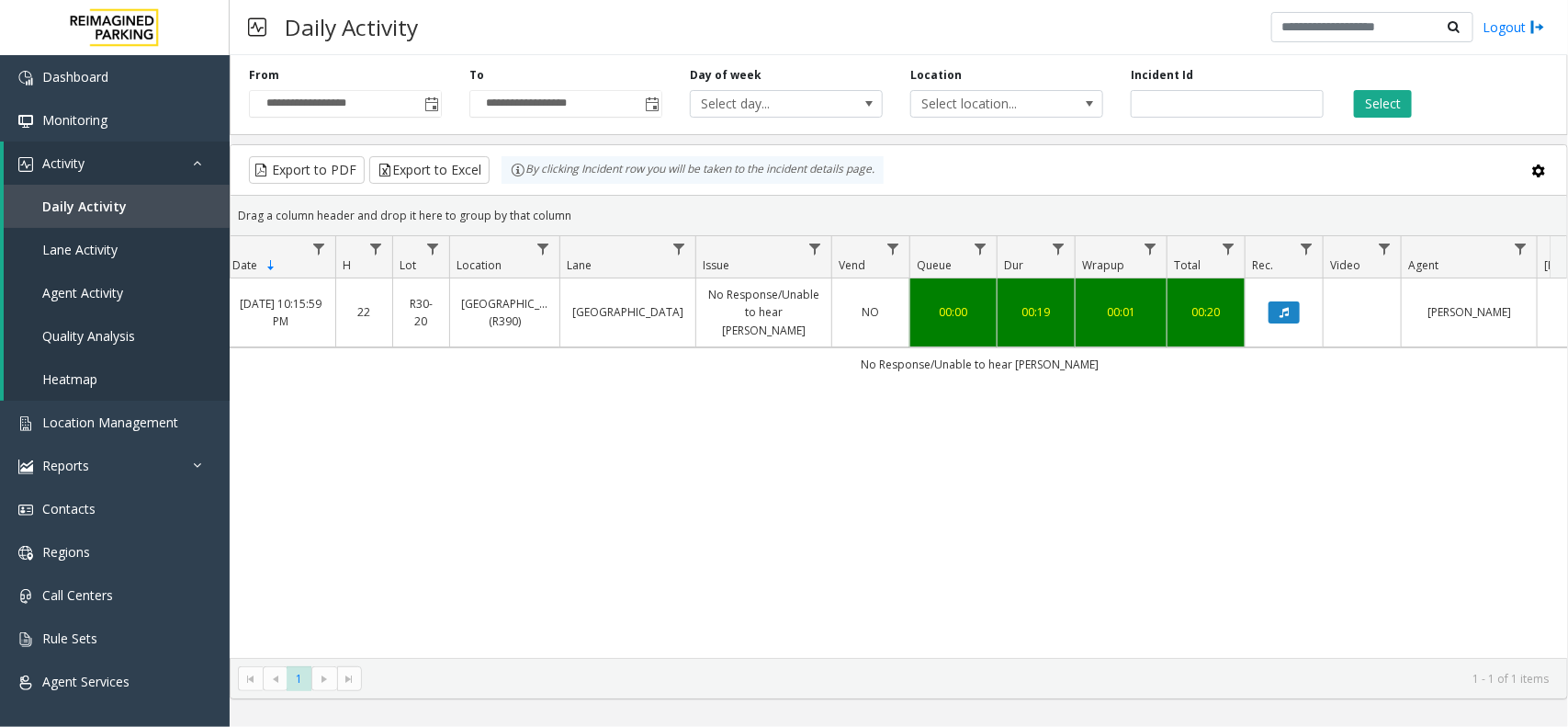 click on "Select" 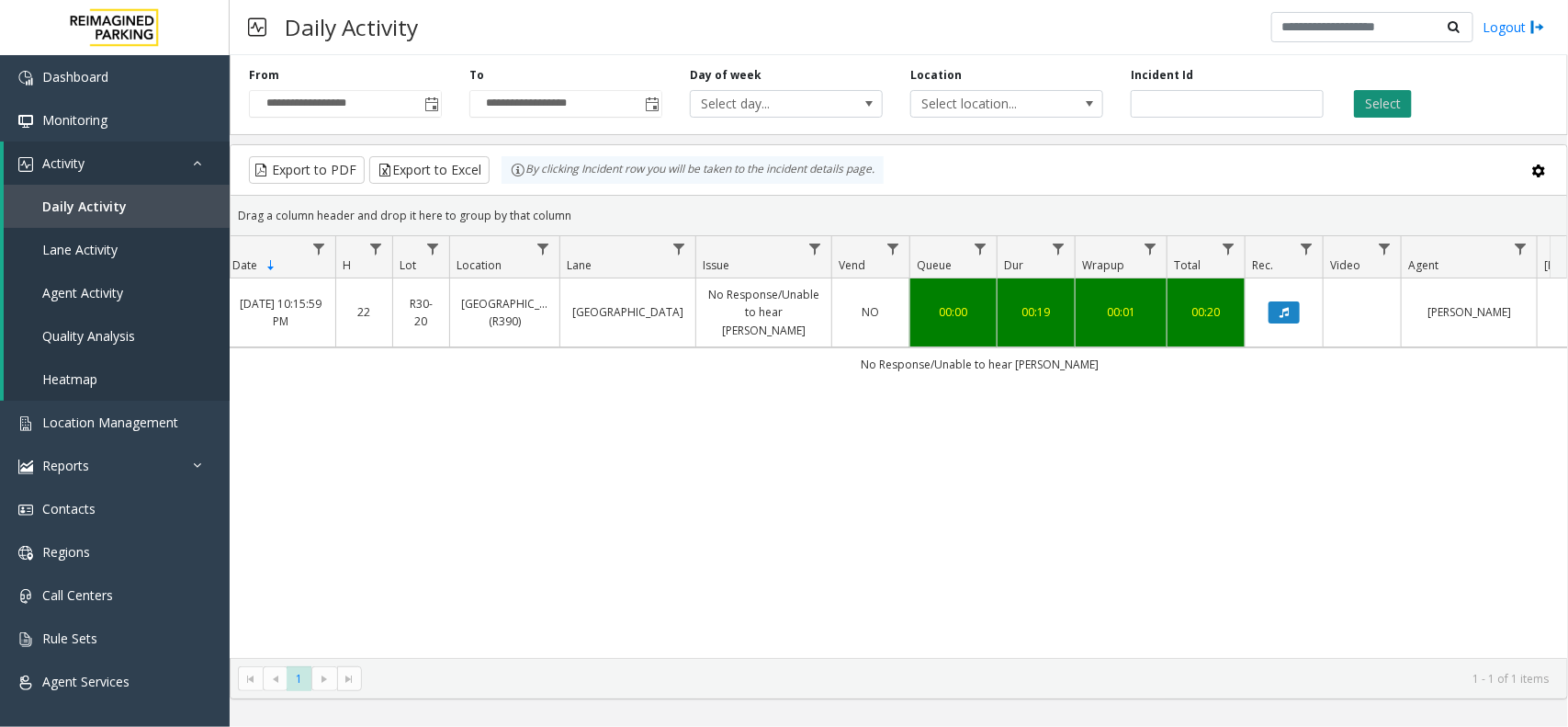 click on "Select" 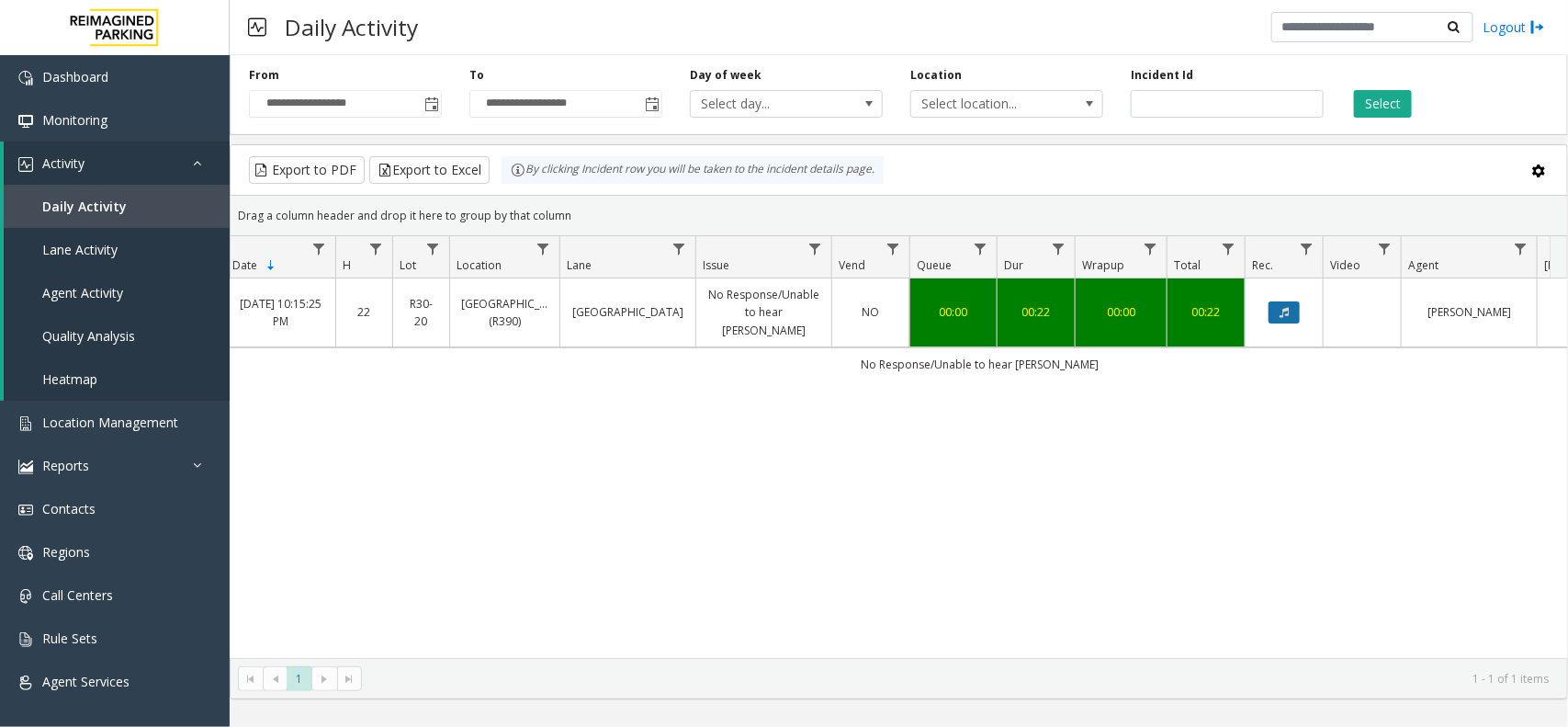 click 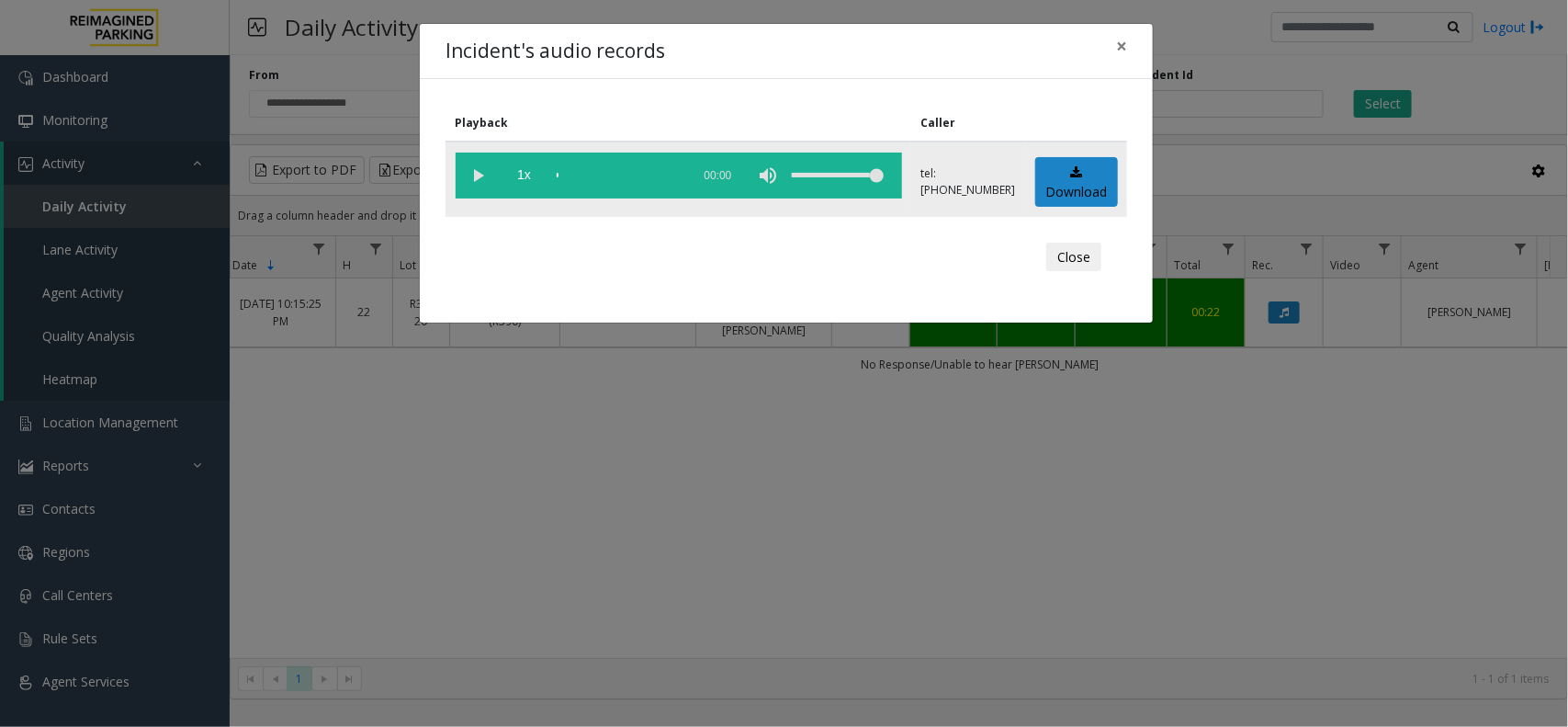 click 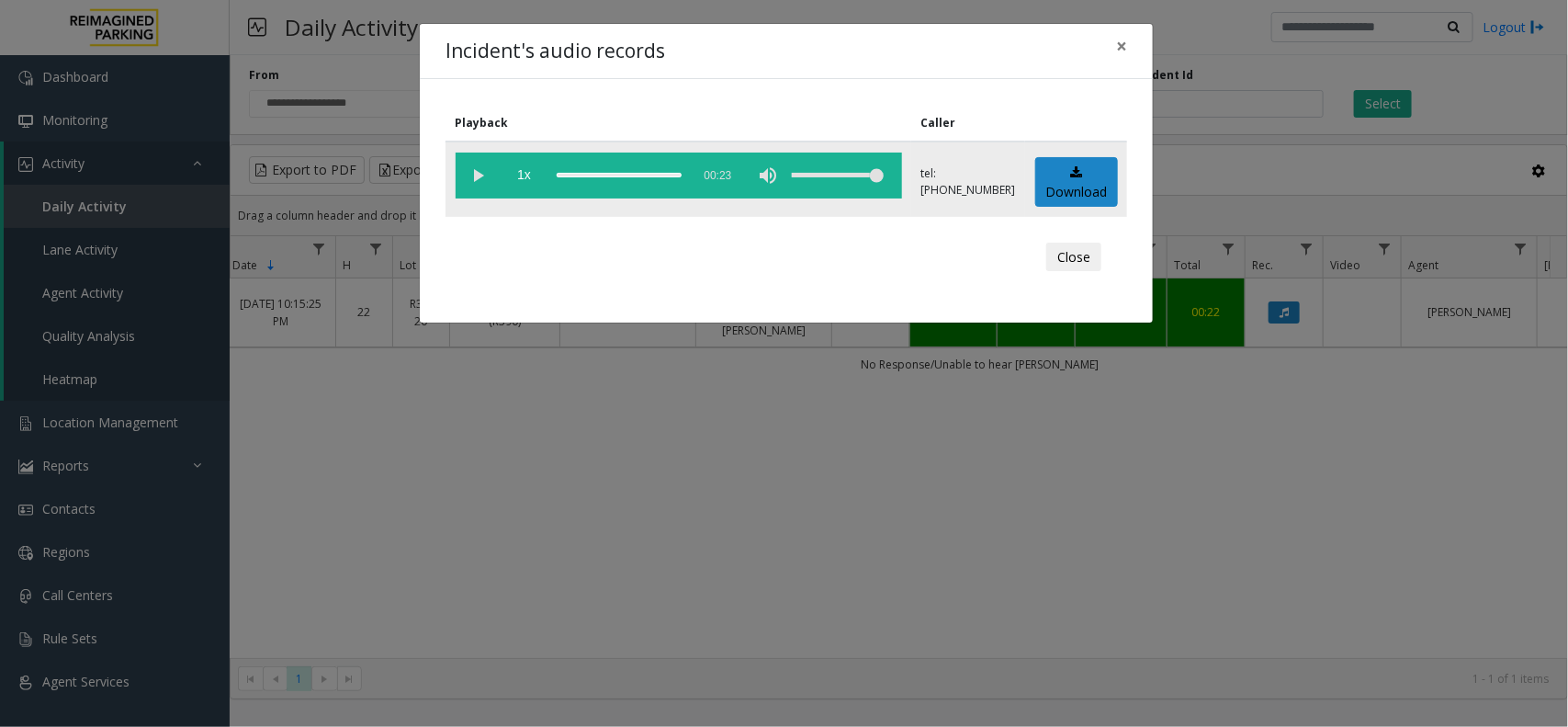 click 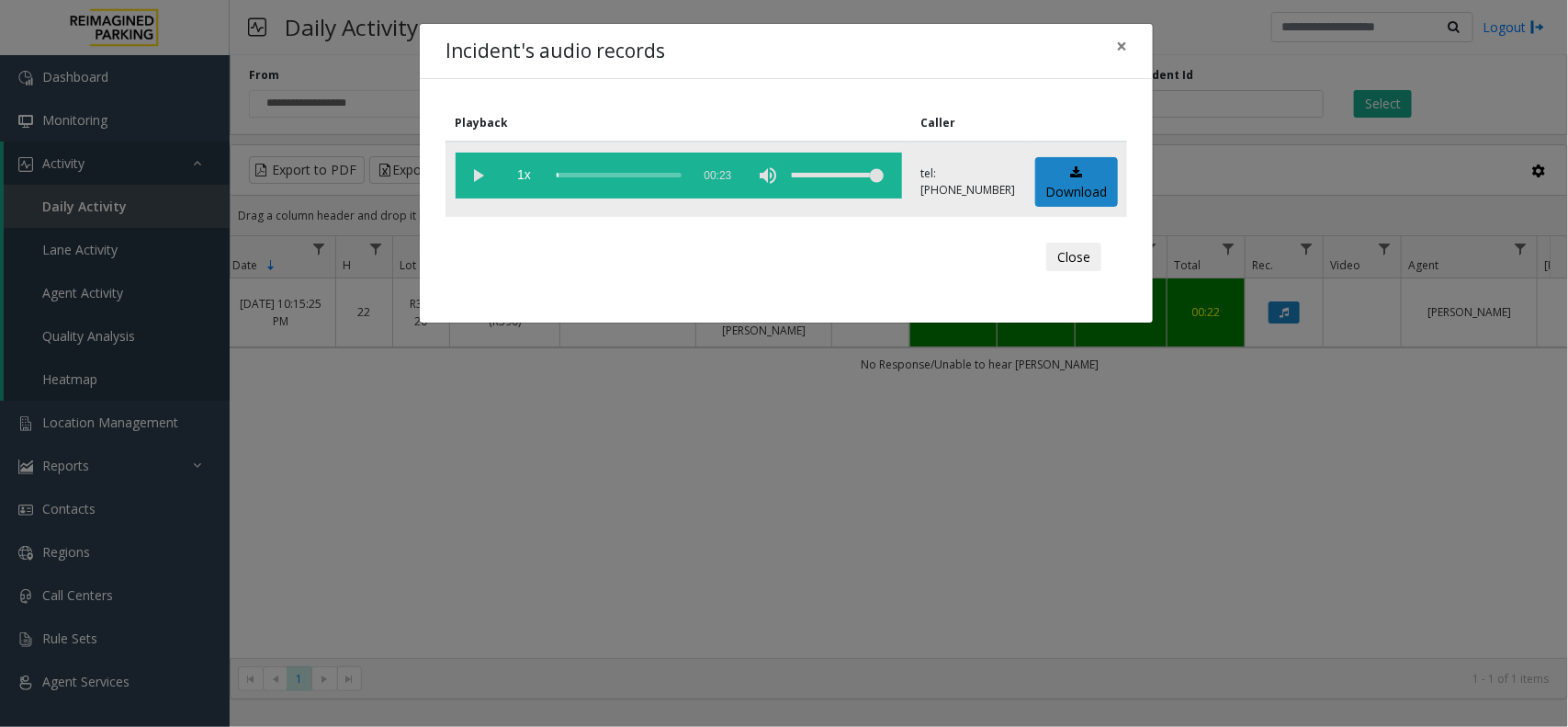 click 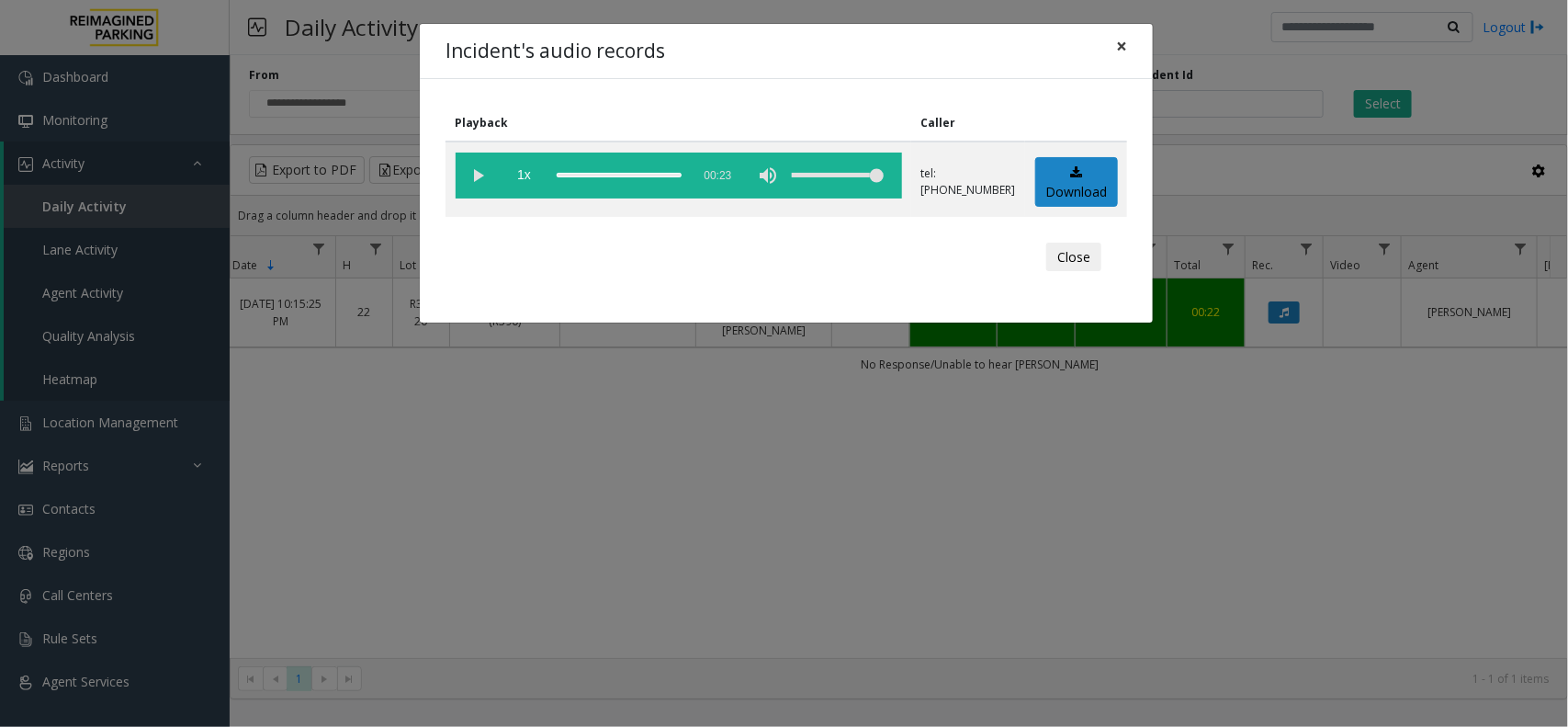 click on "×" 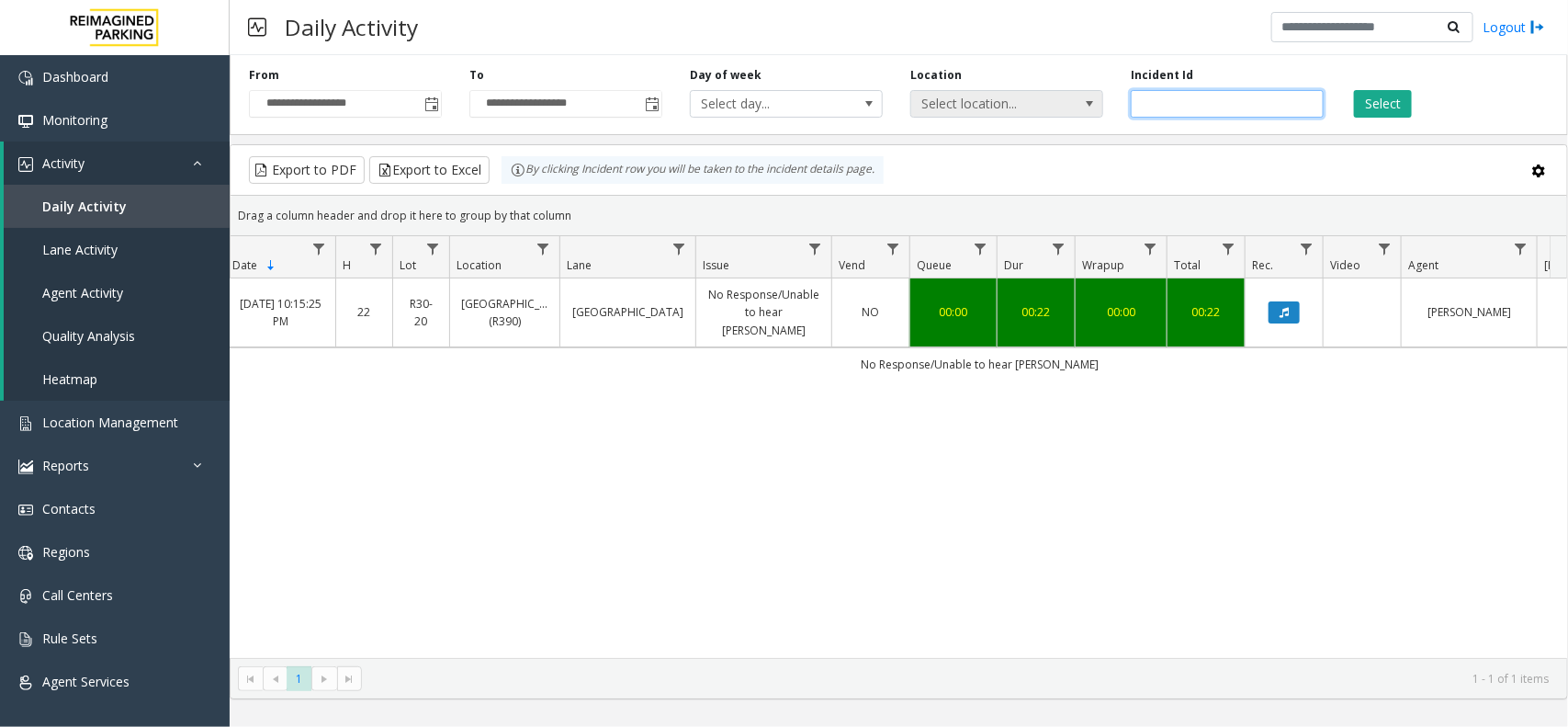 drag, startPoint x: 1215, startPoint y: 101, endPoint x: 1095, endPoint y: 97, distance: 120.06665 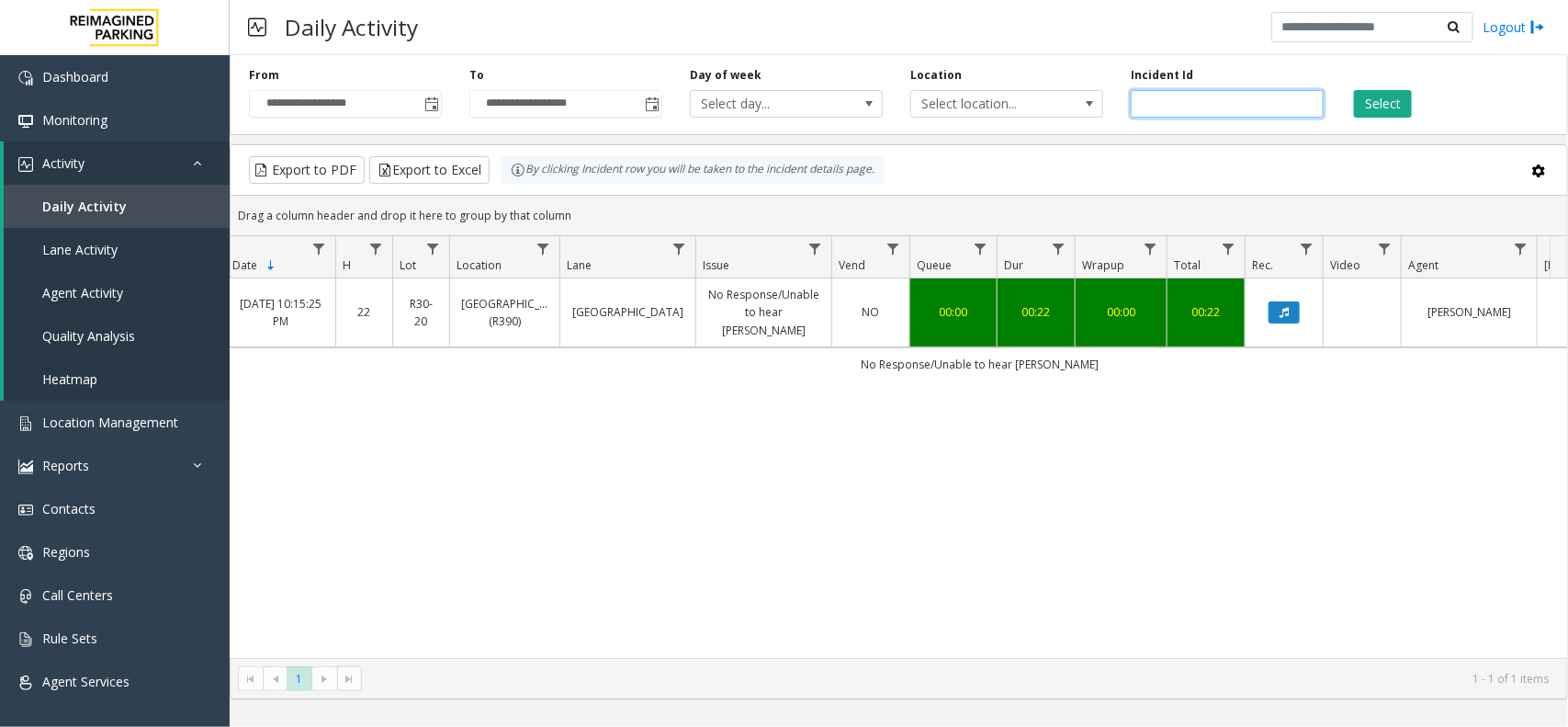 paste 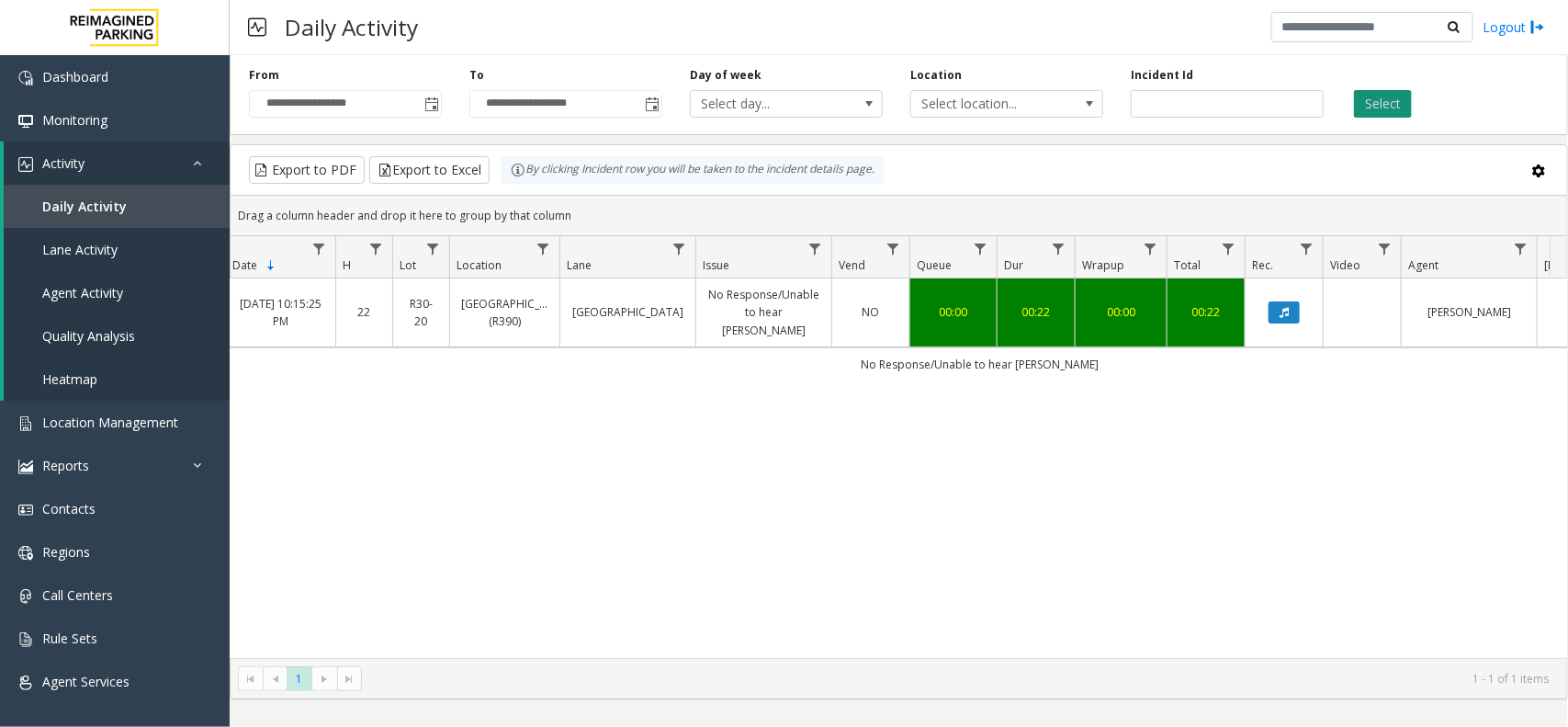 click on "Select" 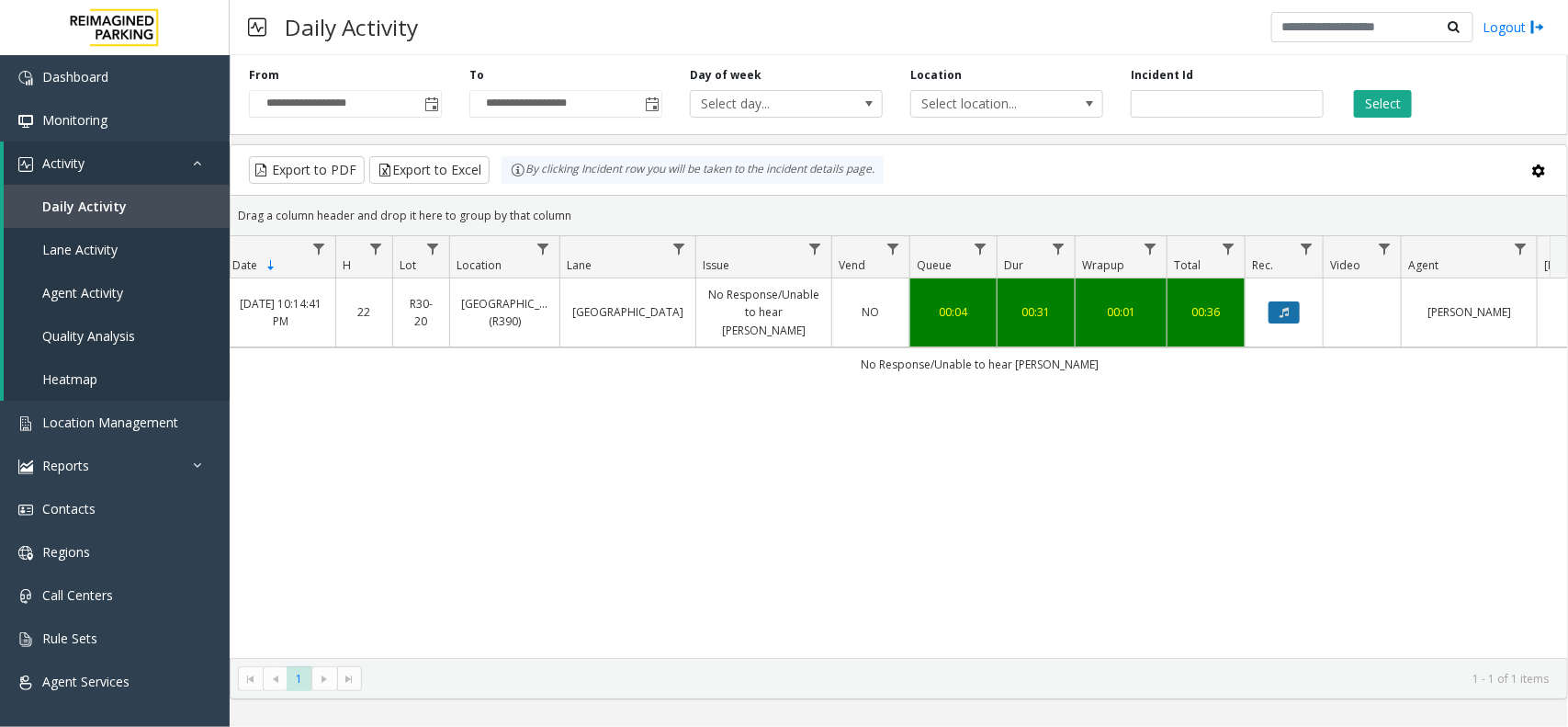 click 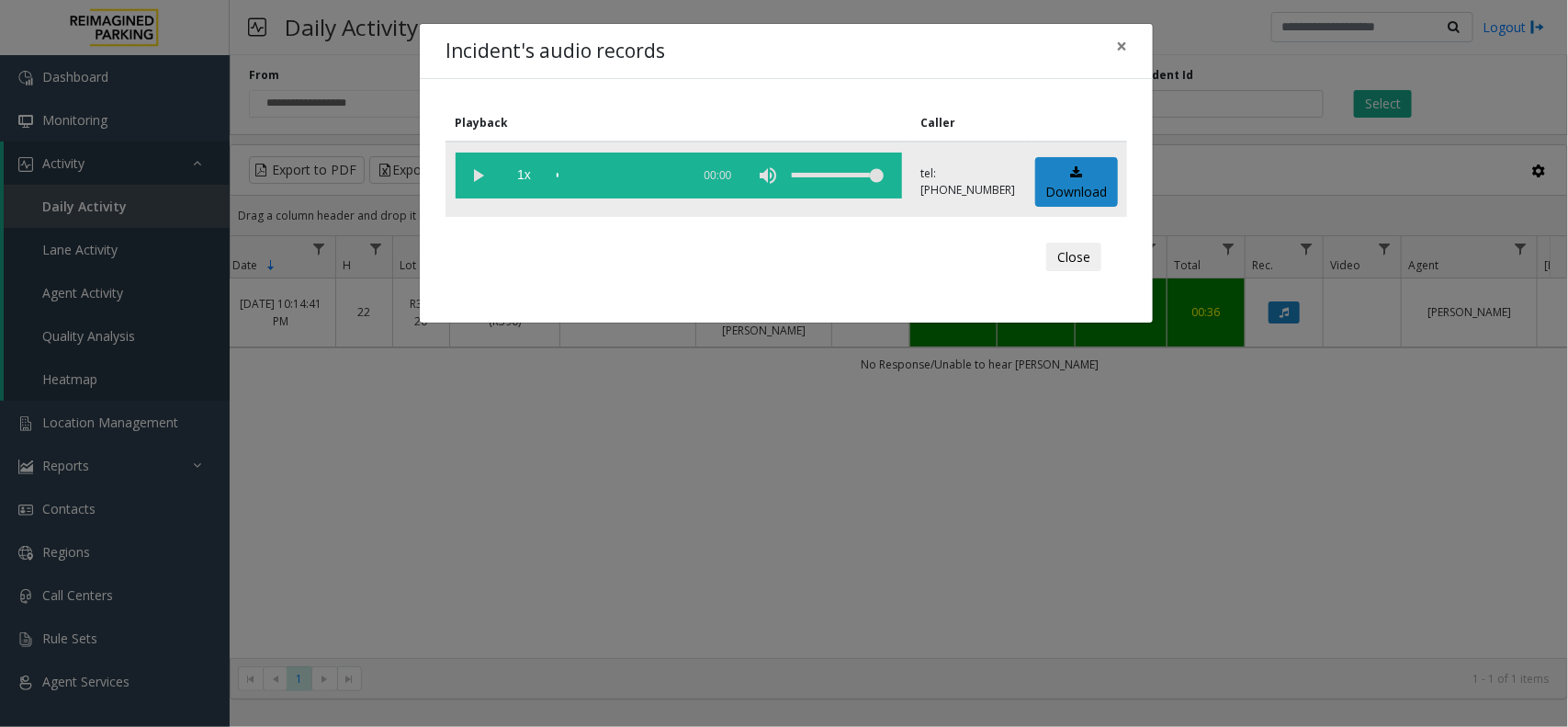 click 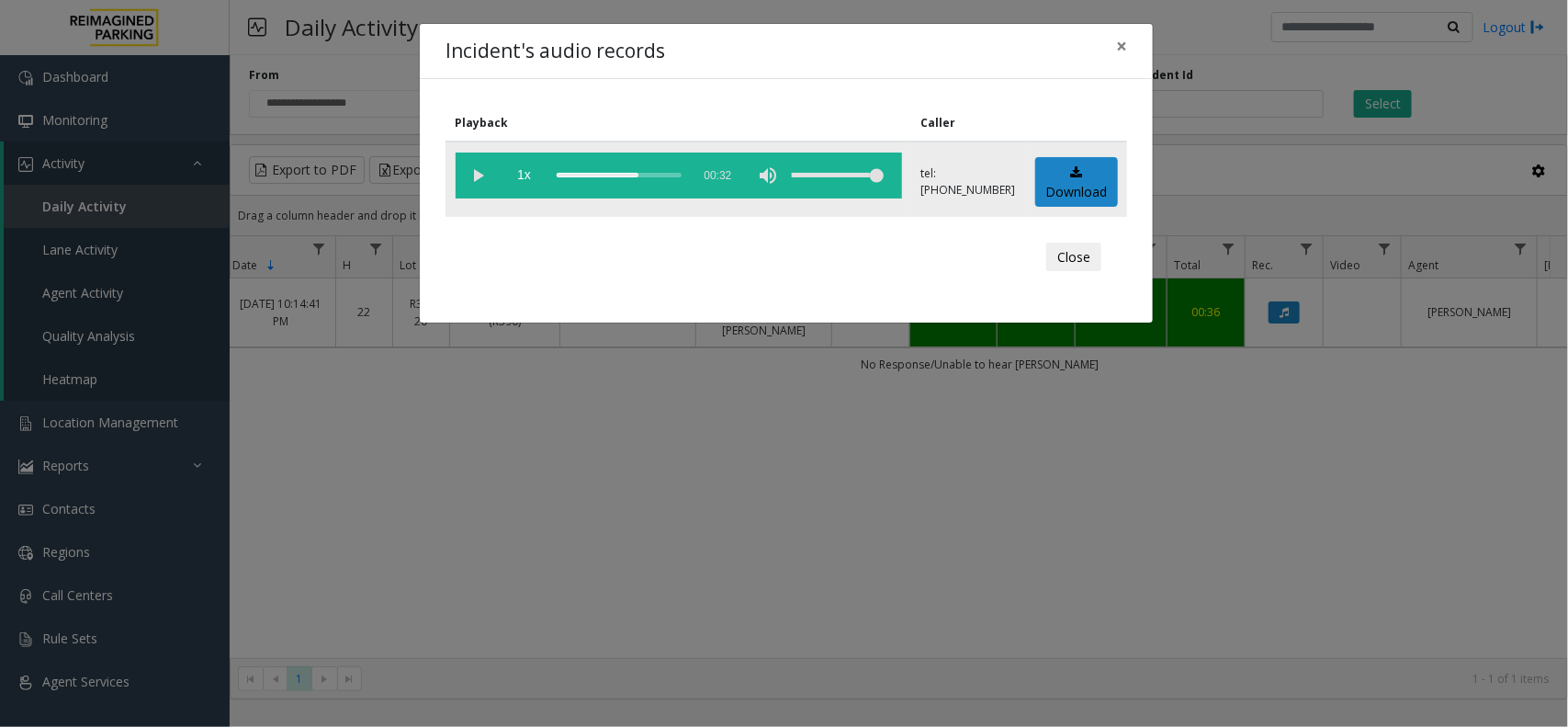 drag, startPoint x: 640, startPoint y: 173, endPoint x: 488, endPoint y: 177, distance: 152.05262 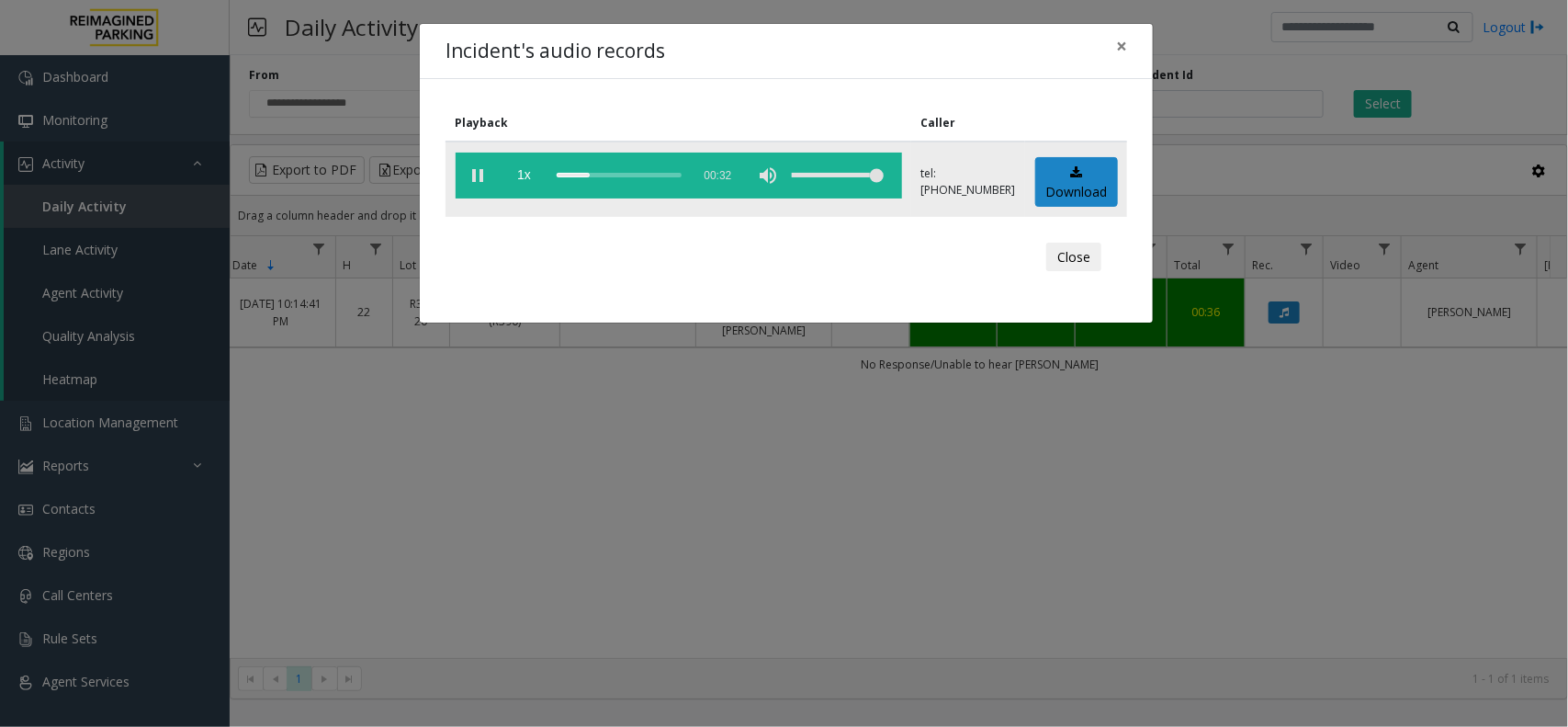 click 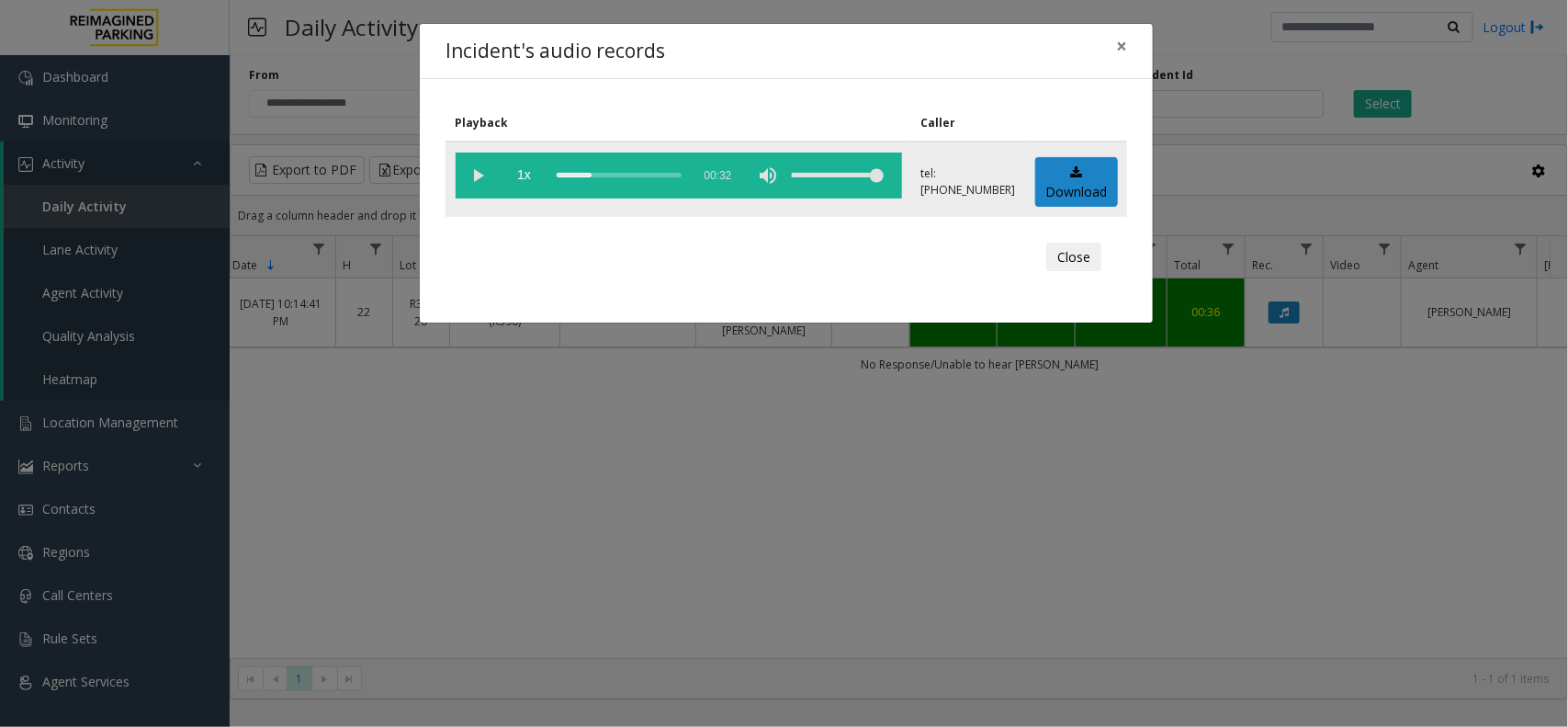 click 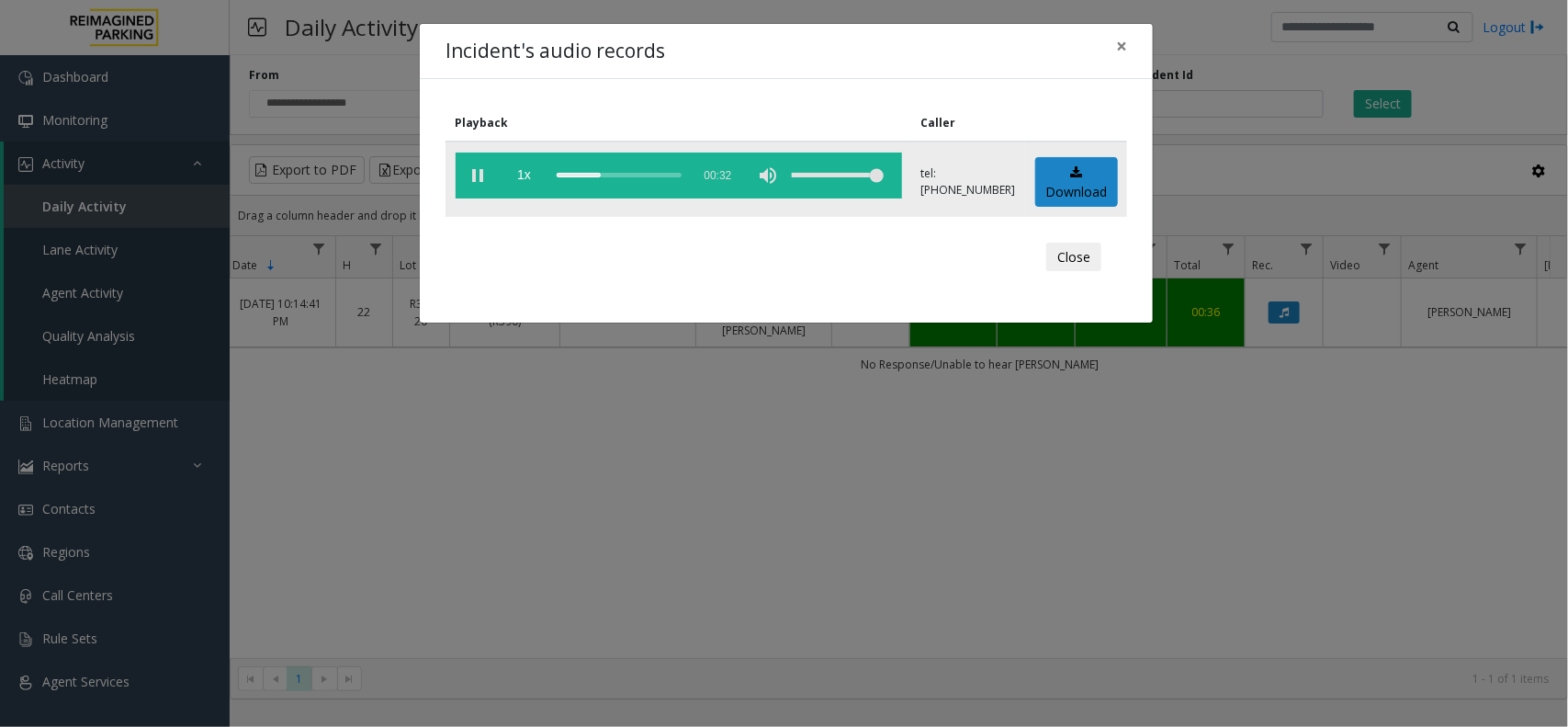 click 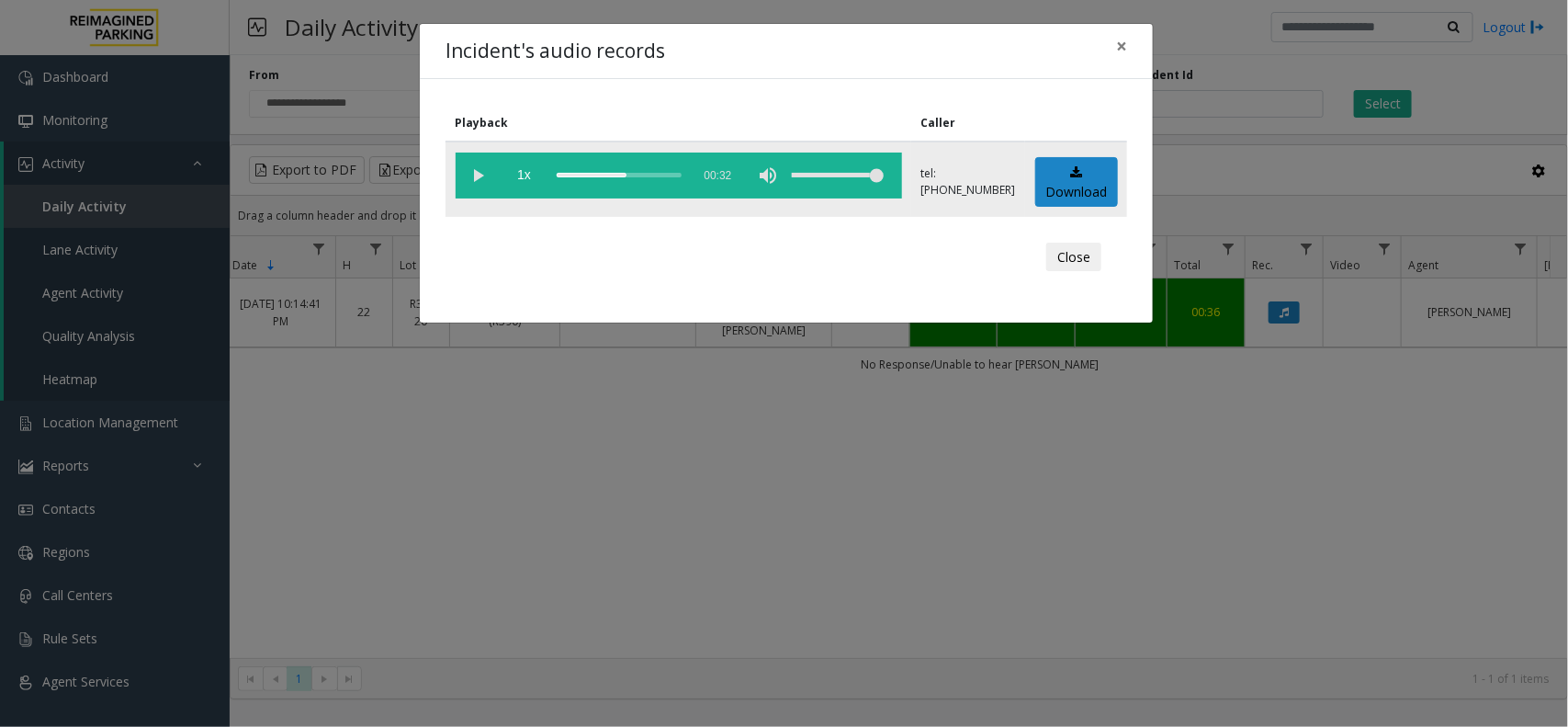 click 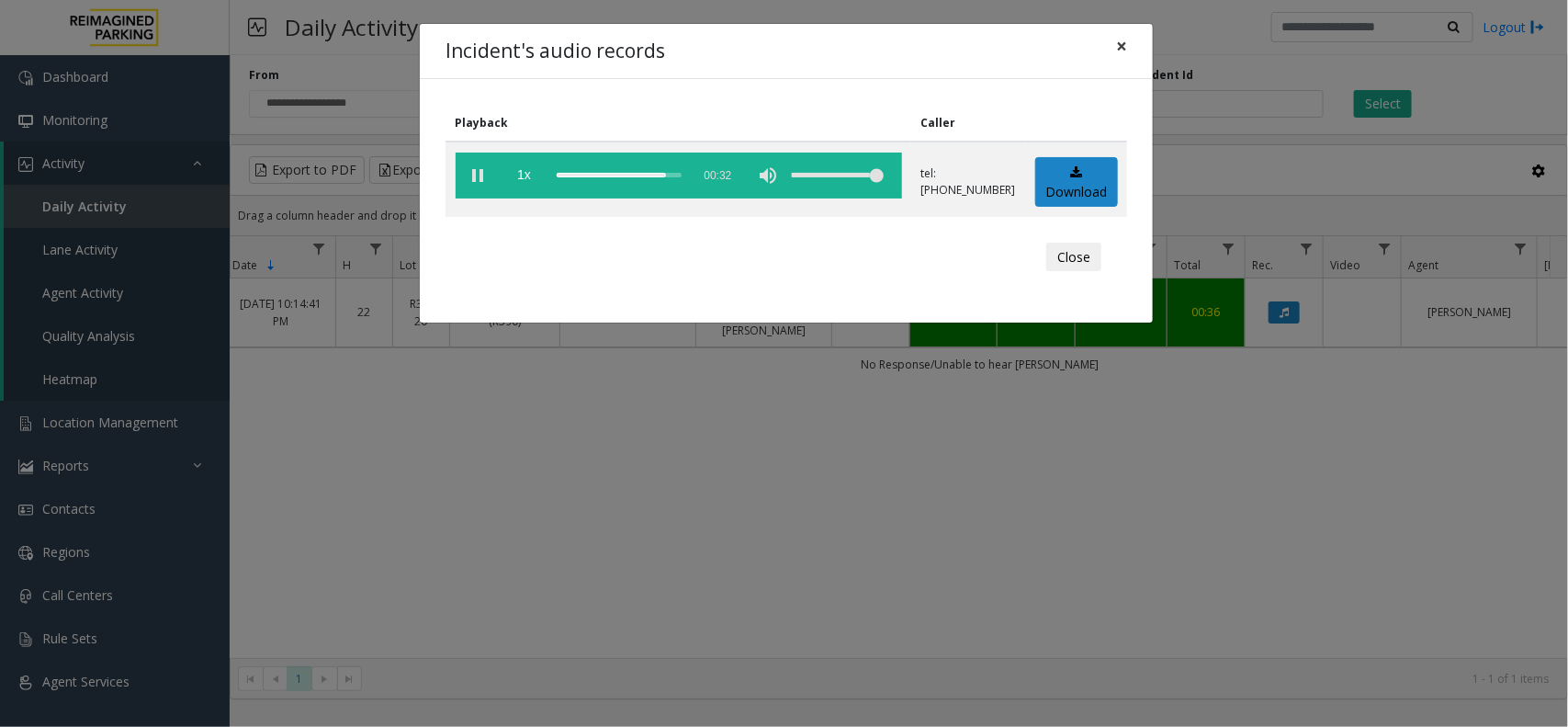 click on "×" 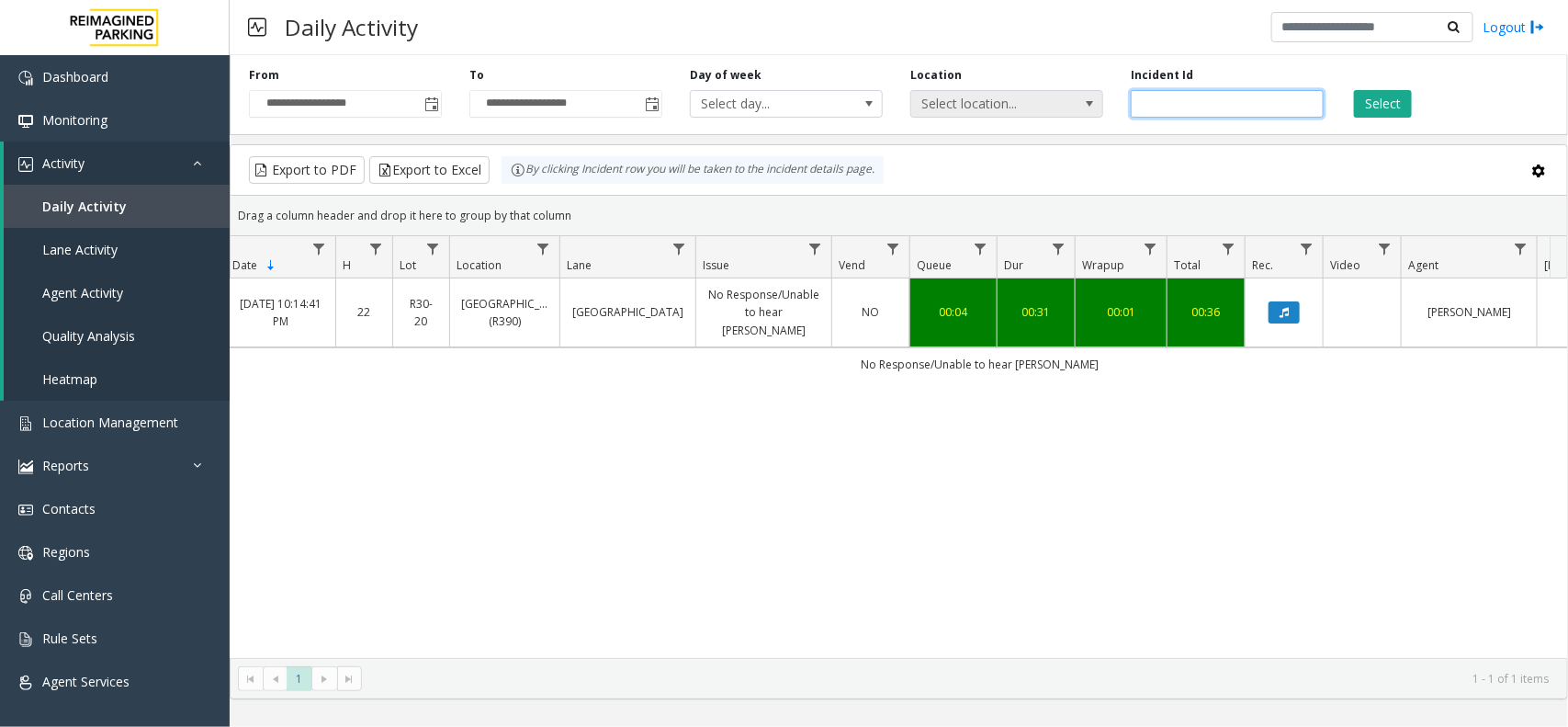 drag, startPoint x: 1219, startPoint y: 94, endPoint x: 1084, endPoint y: 92, distance: 135.01481 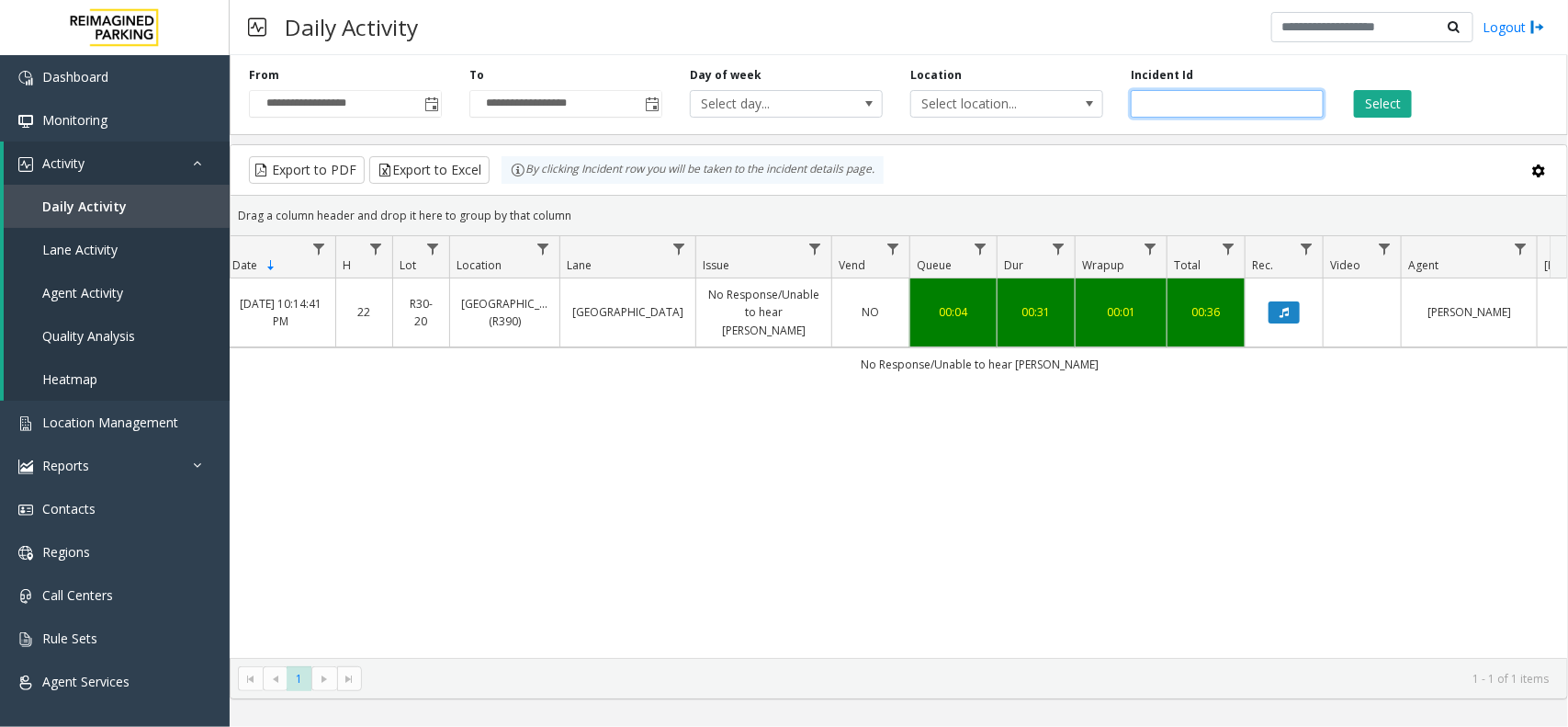 paste 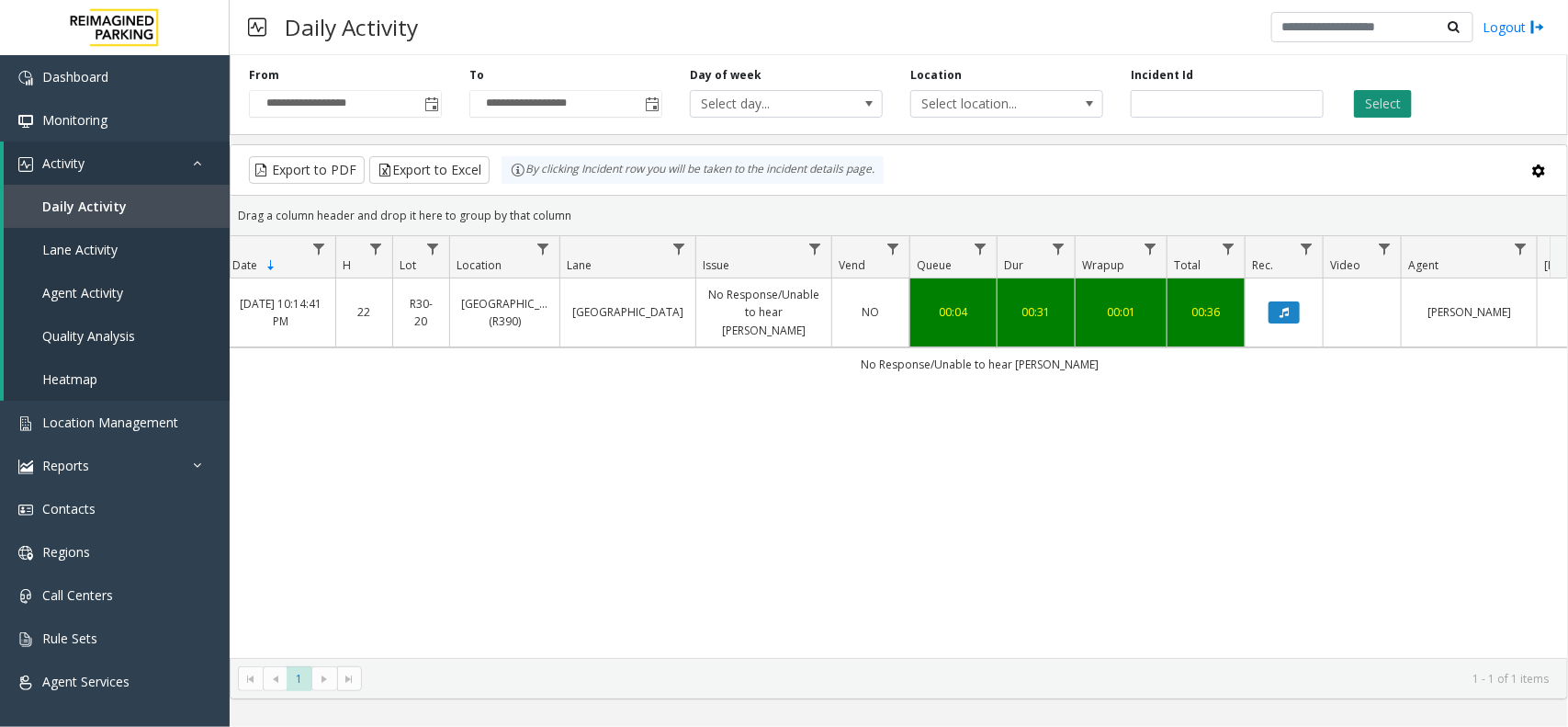 click on "Select" 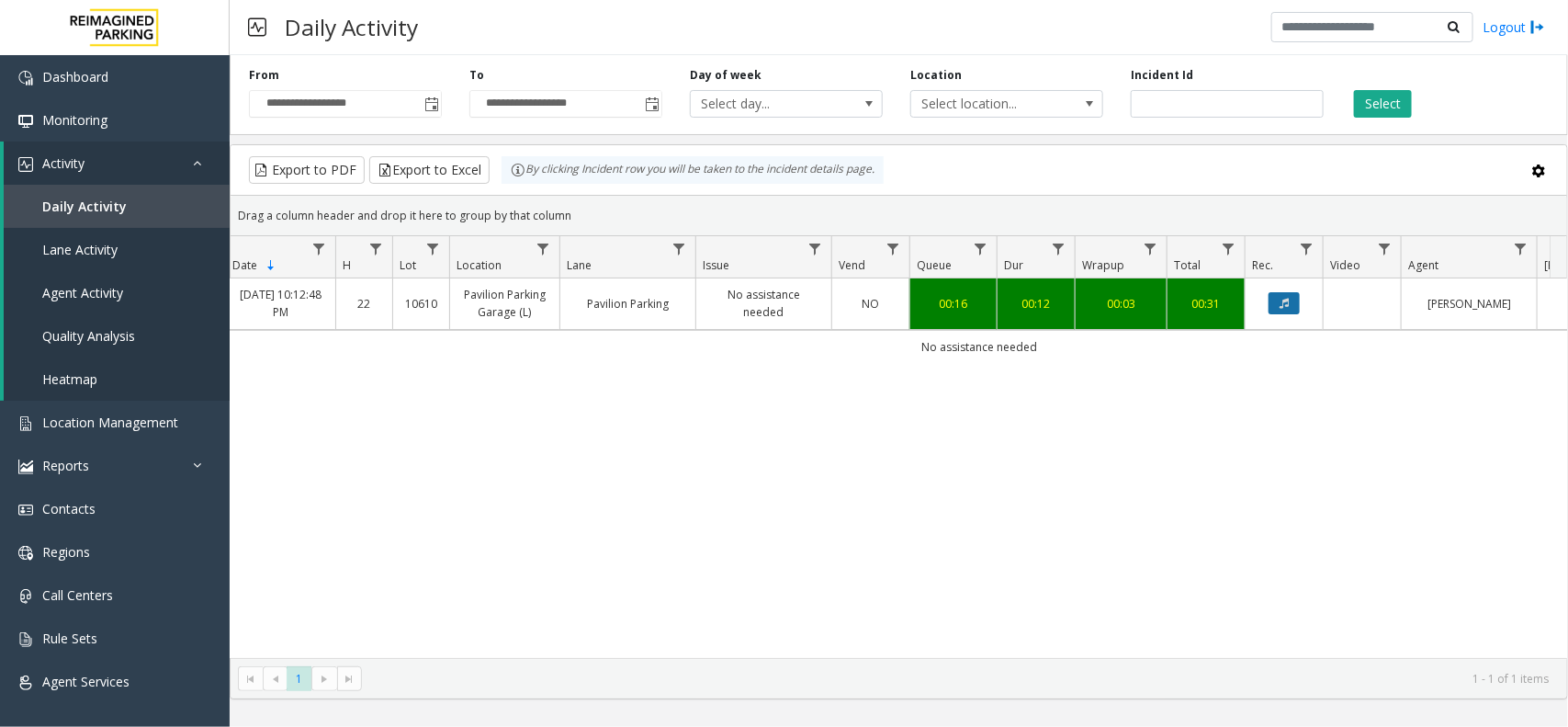click 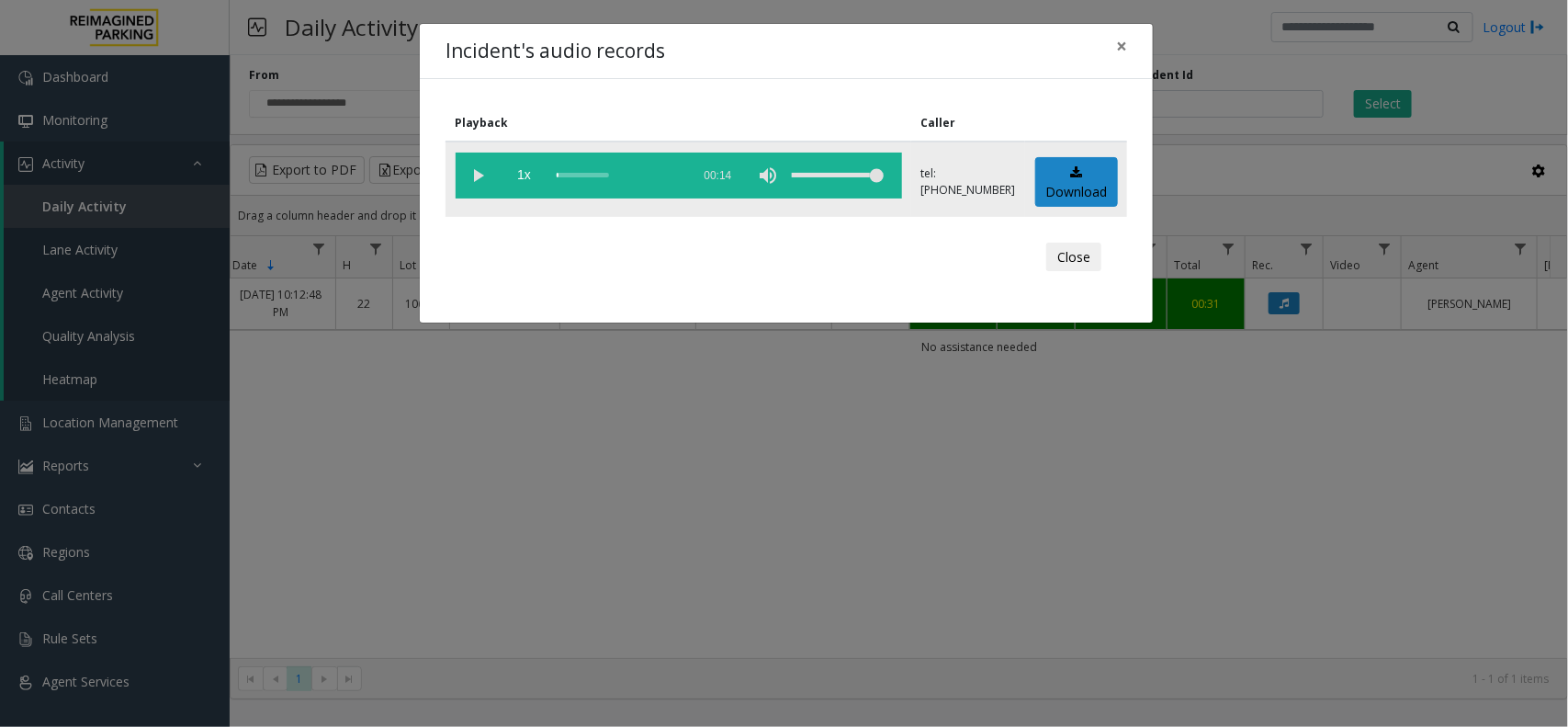 click 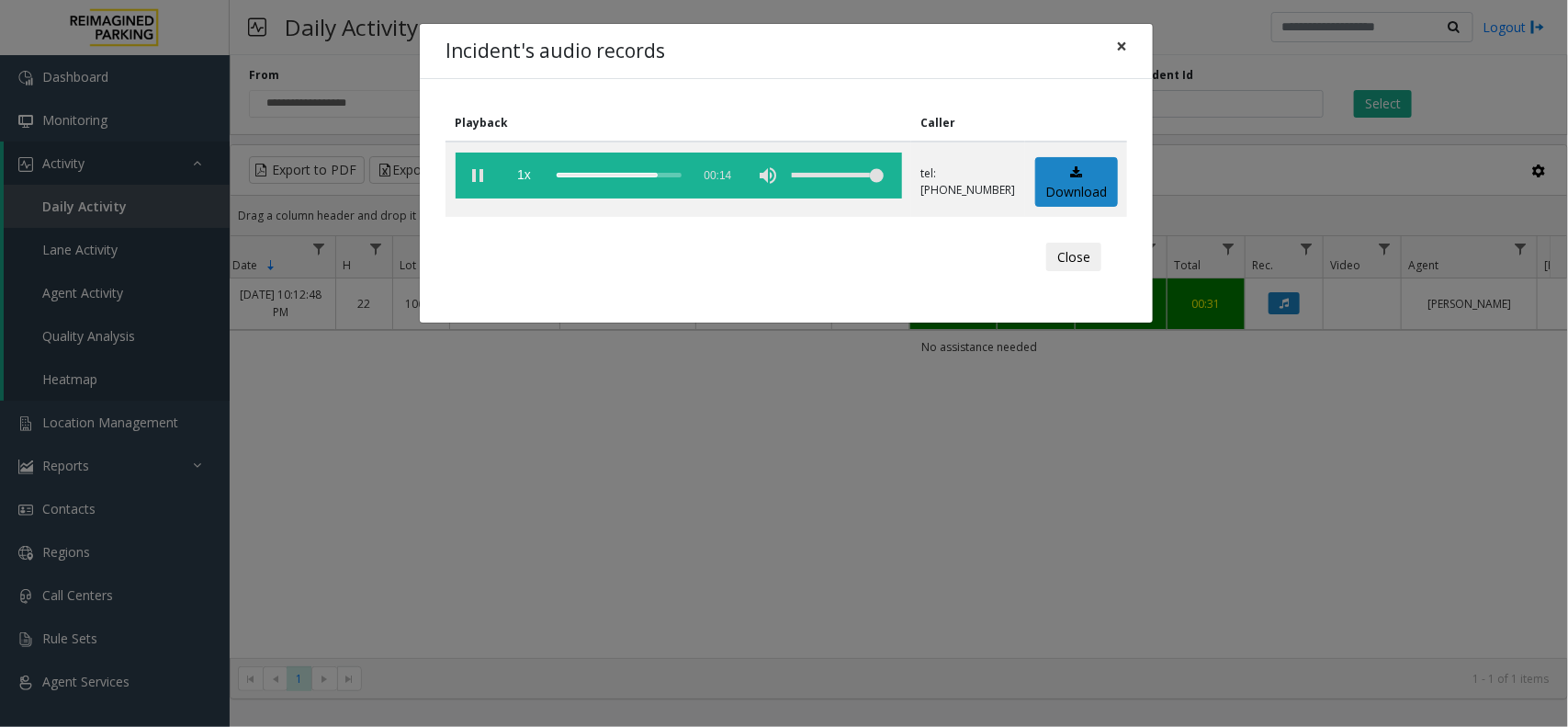 click on "×" 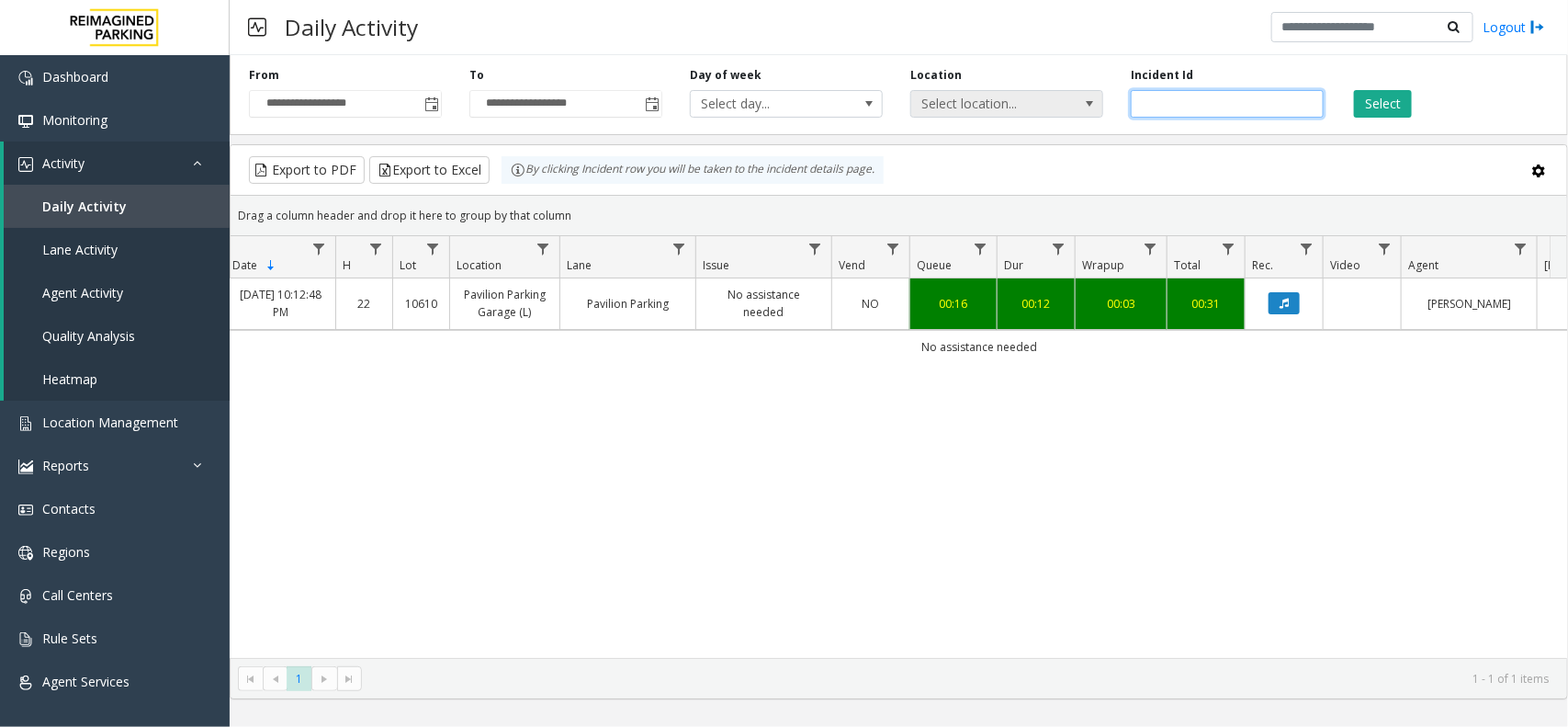 drag, startPoint x: 1201, startPoint y: 97, endPoint x: 1086, endPoint y: 110, distance: 115.73245 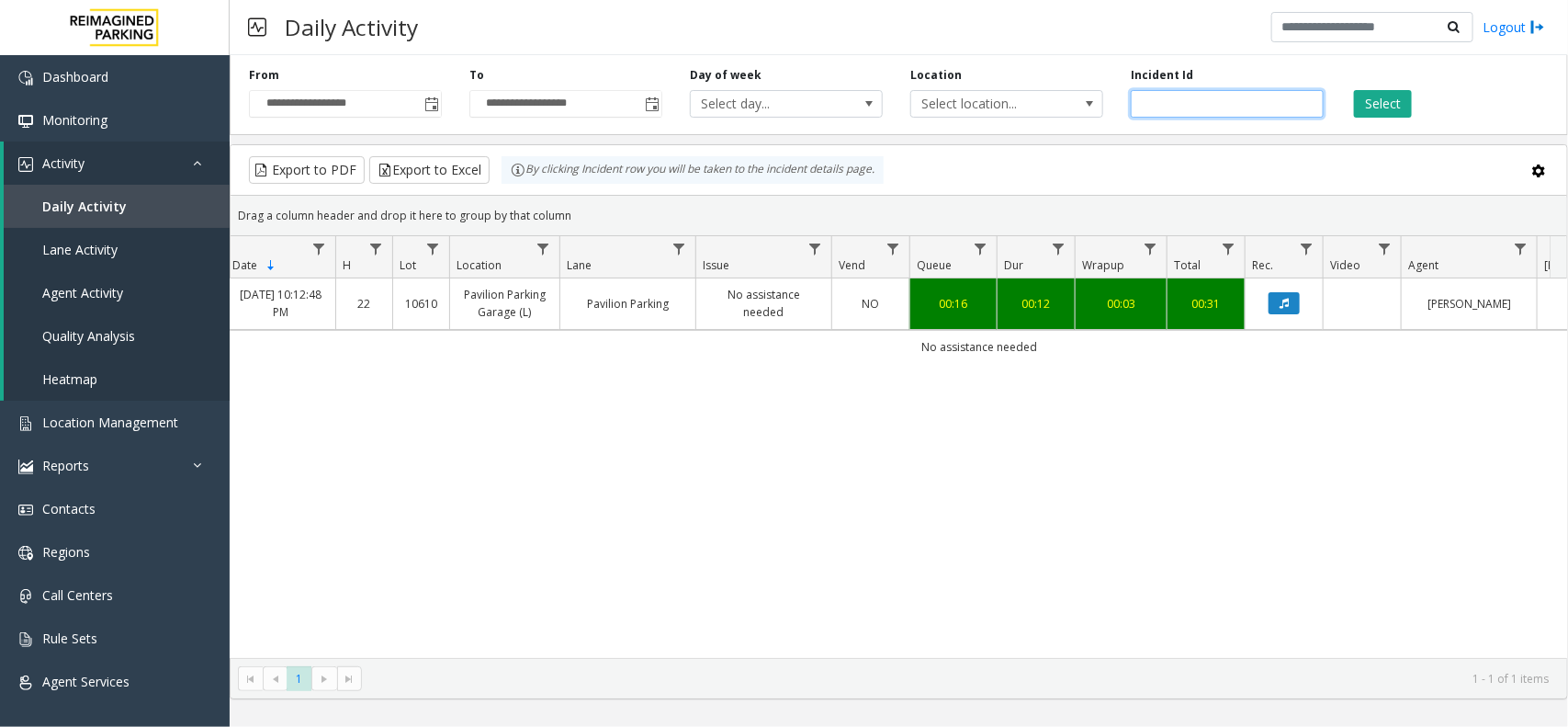 paste 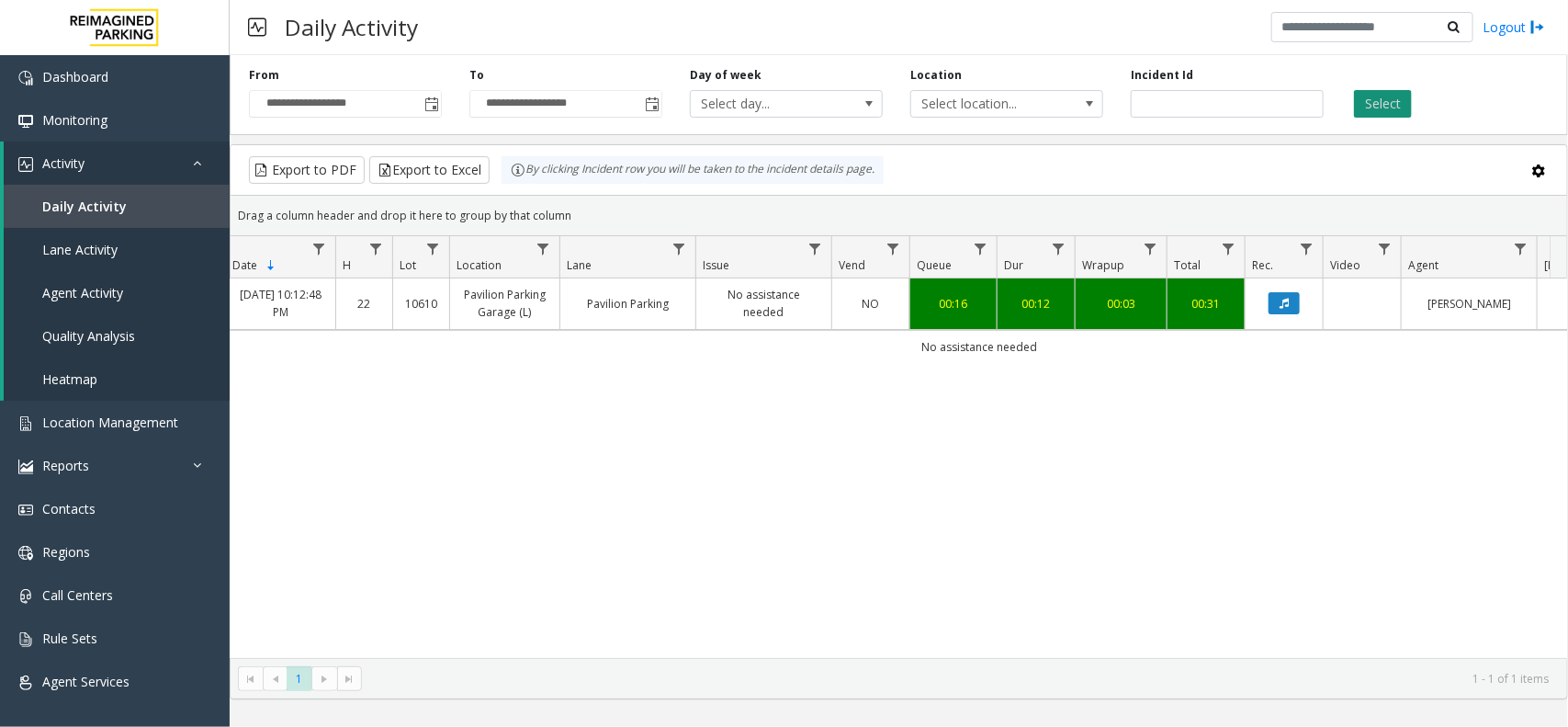 click on "Select" 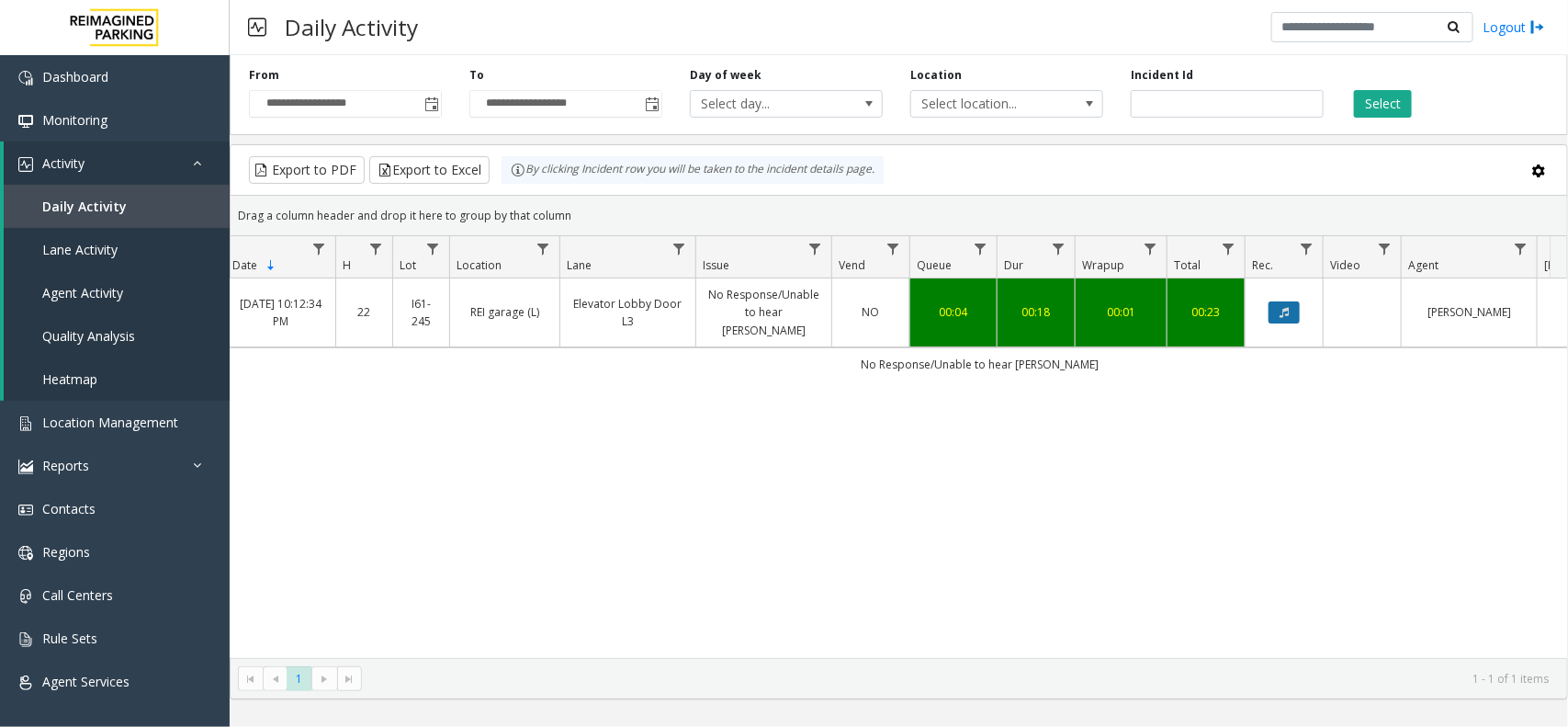 click 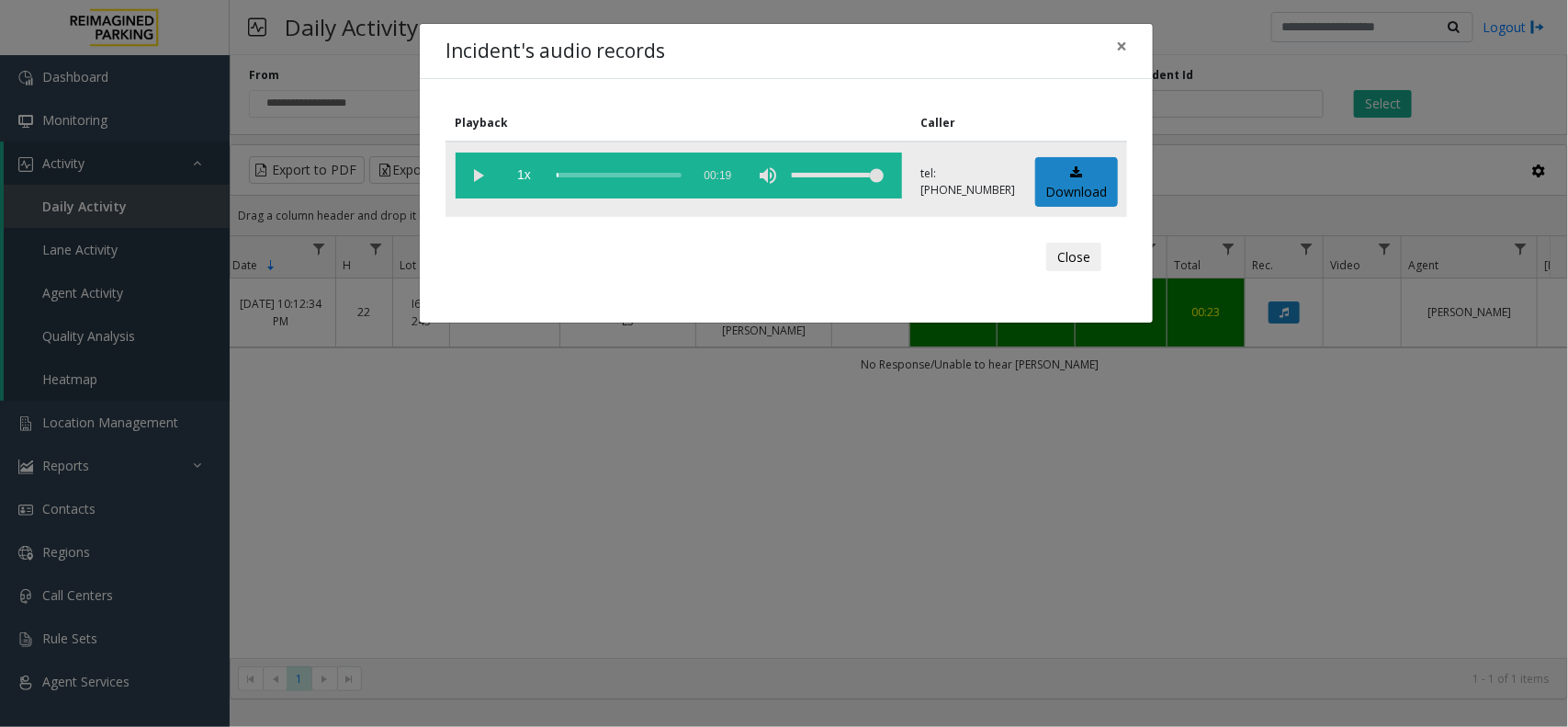 click 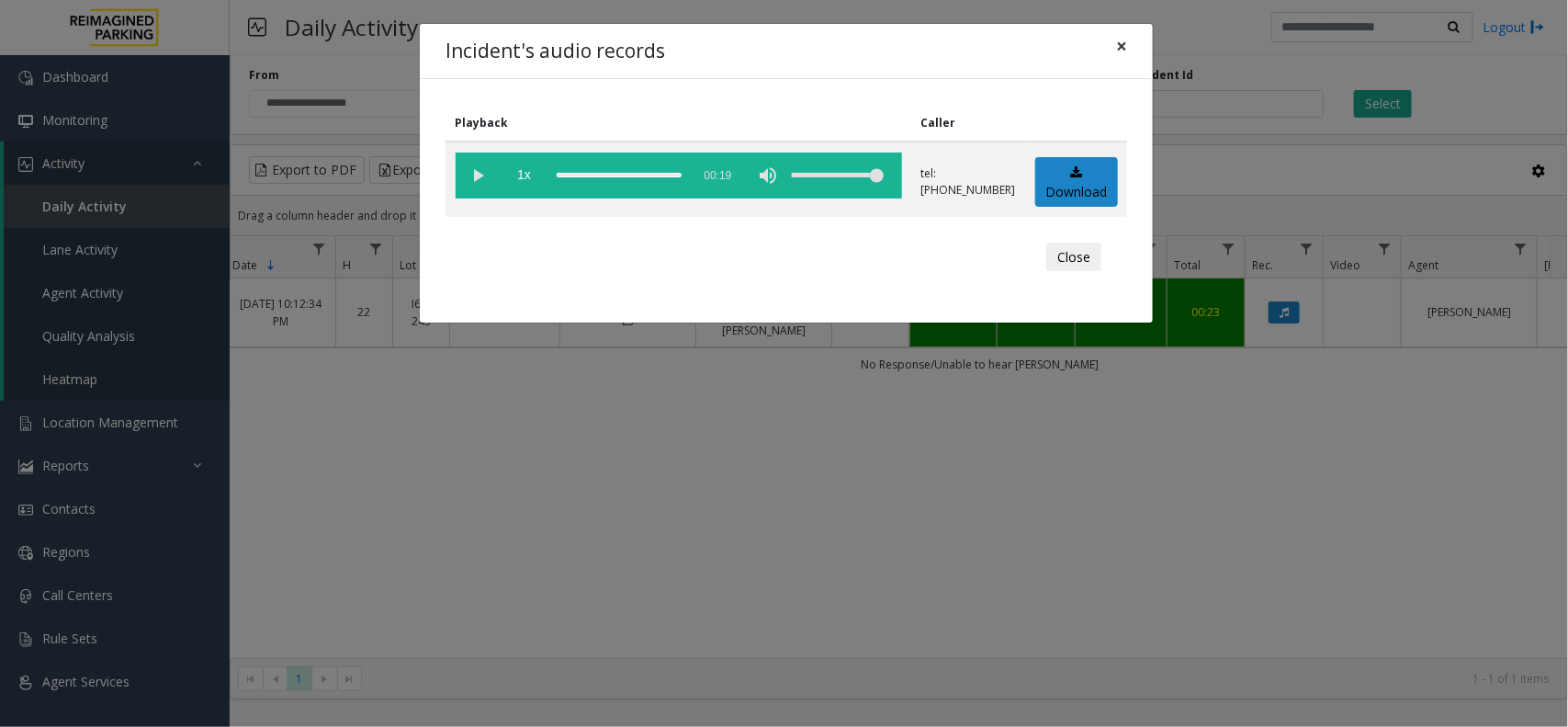 click on "×" 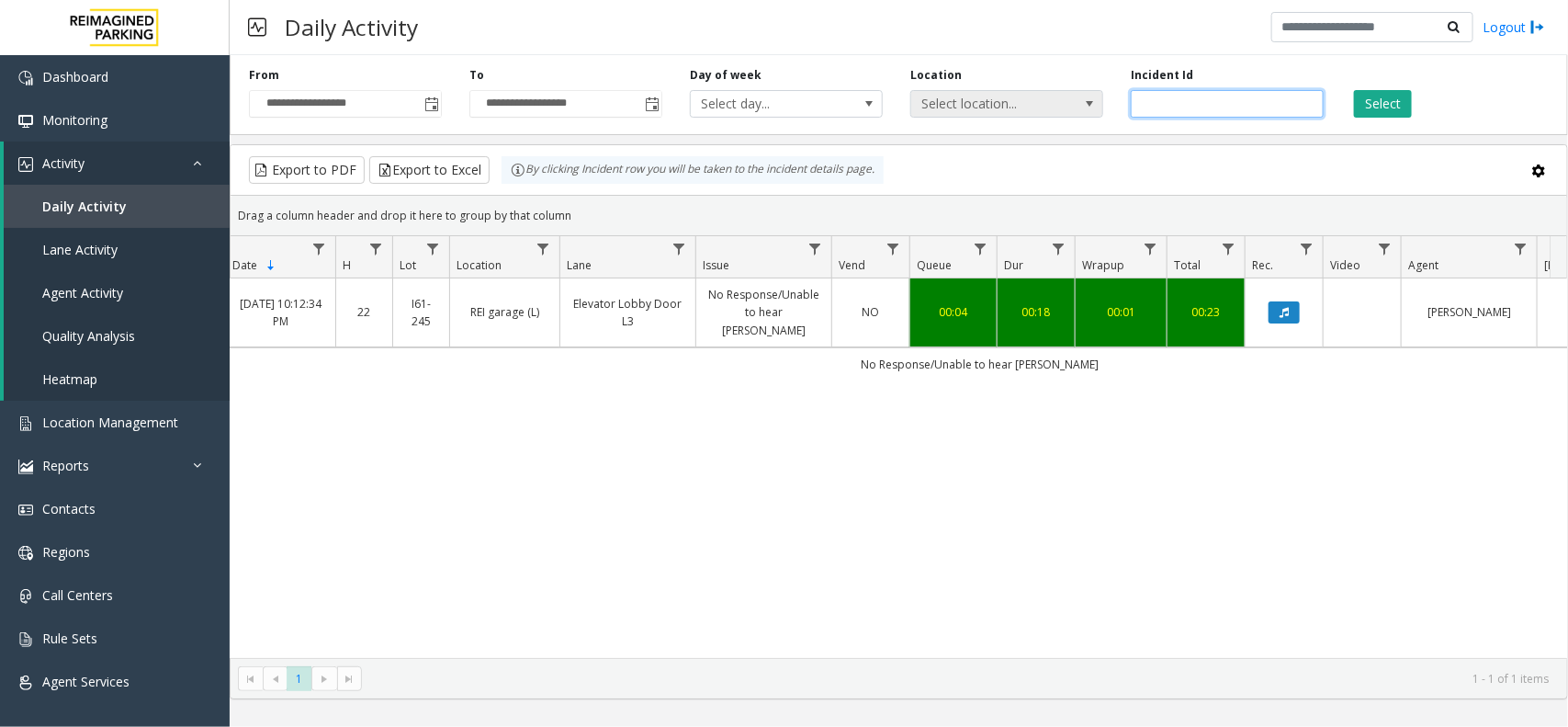 drag, startPoint x: 1217, startPoint y: 99, endPoint x: 999, endPoint y: 102, distance: 218.02064 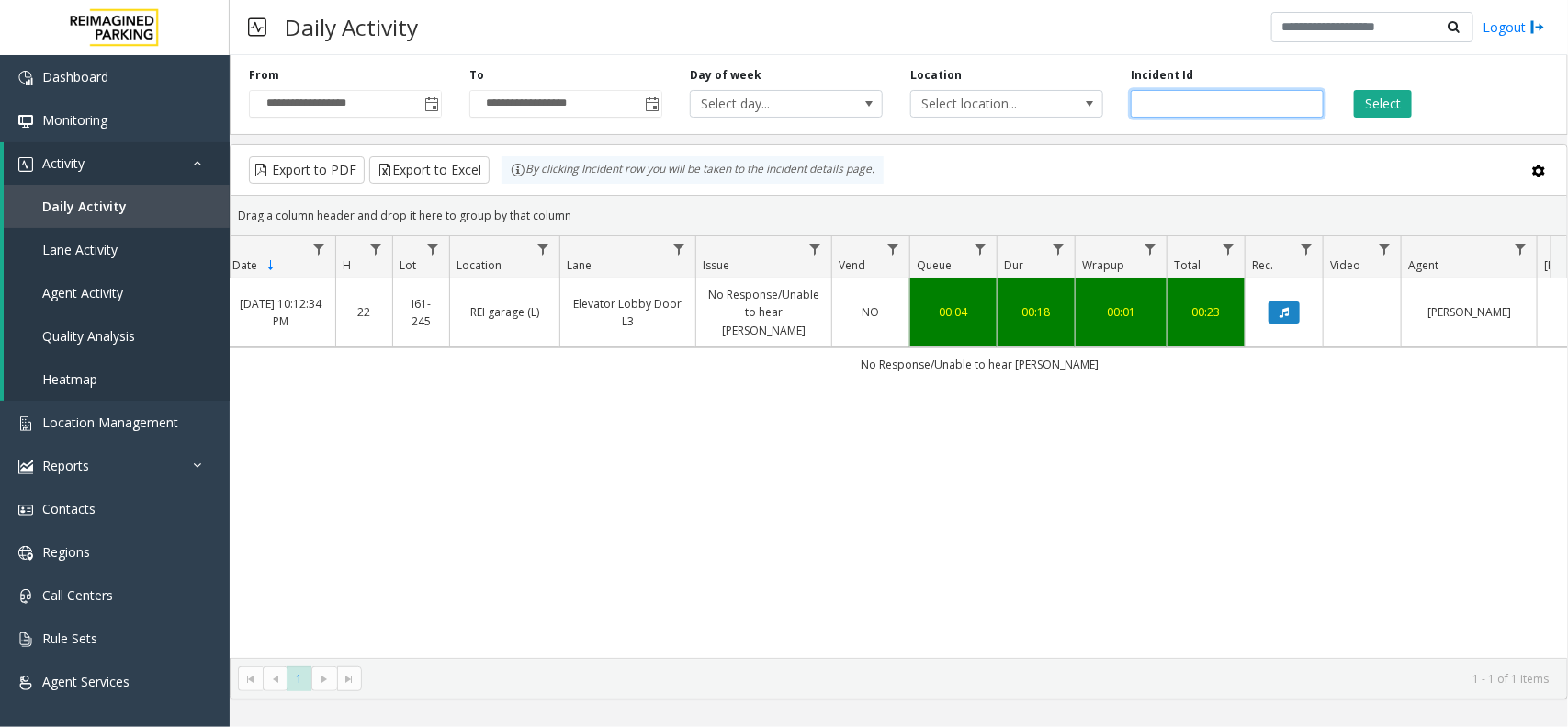paste 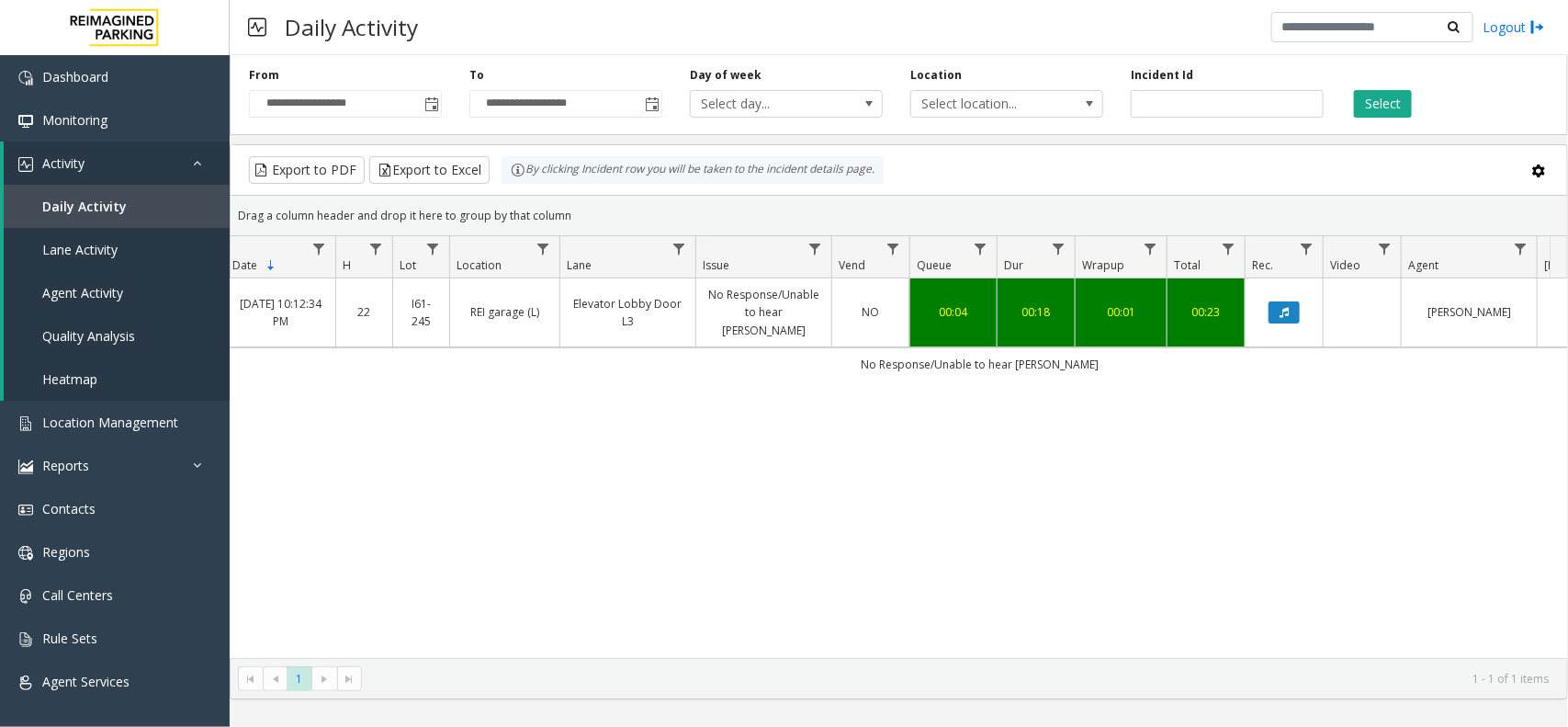 click on "**********" 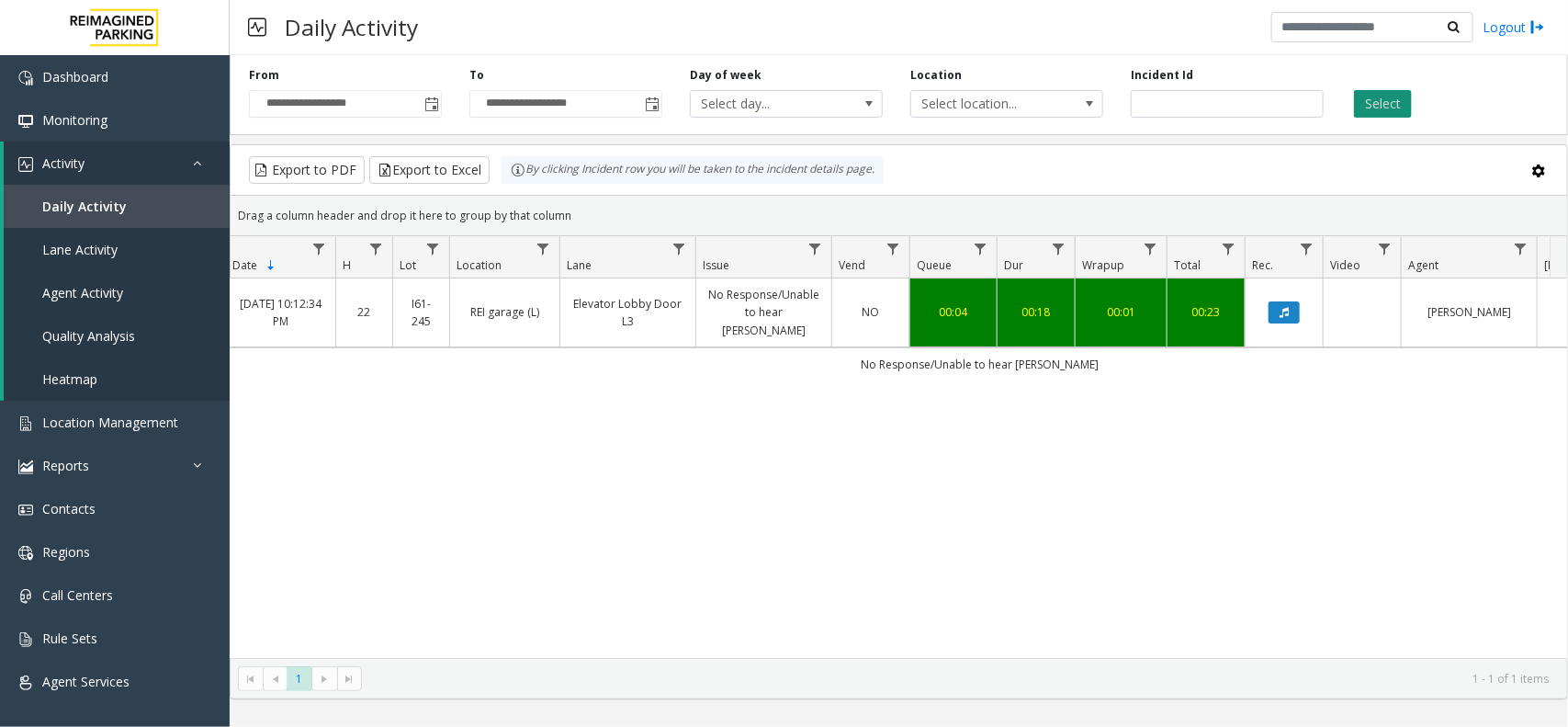 click on "Select" 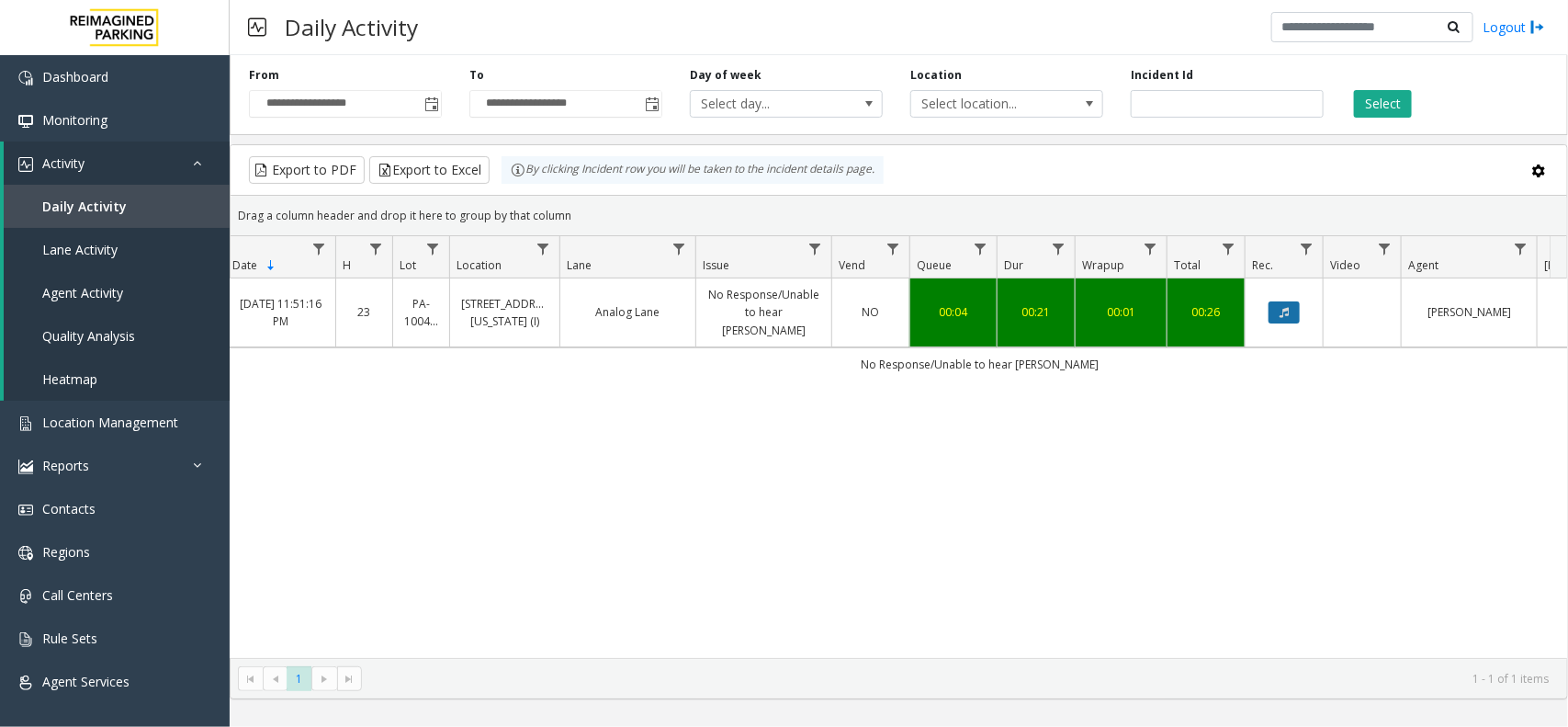 click 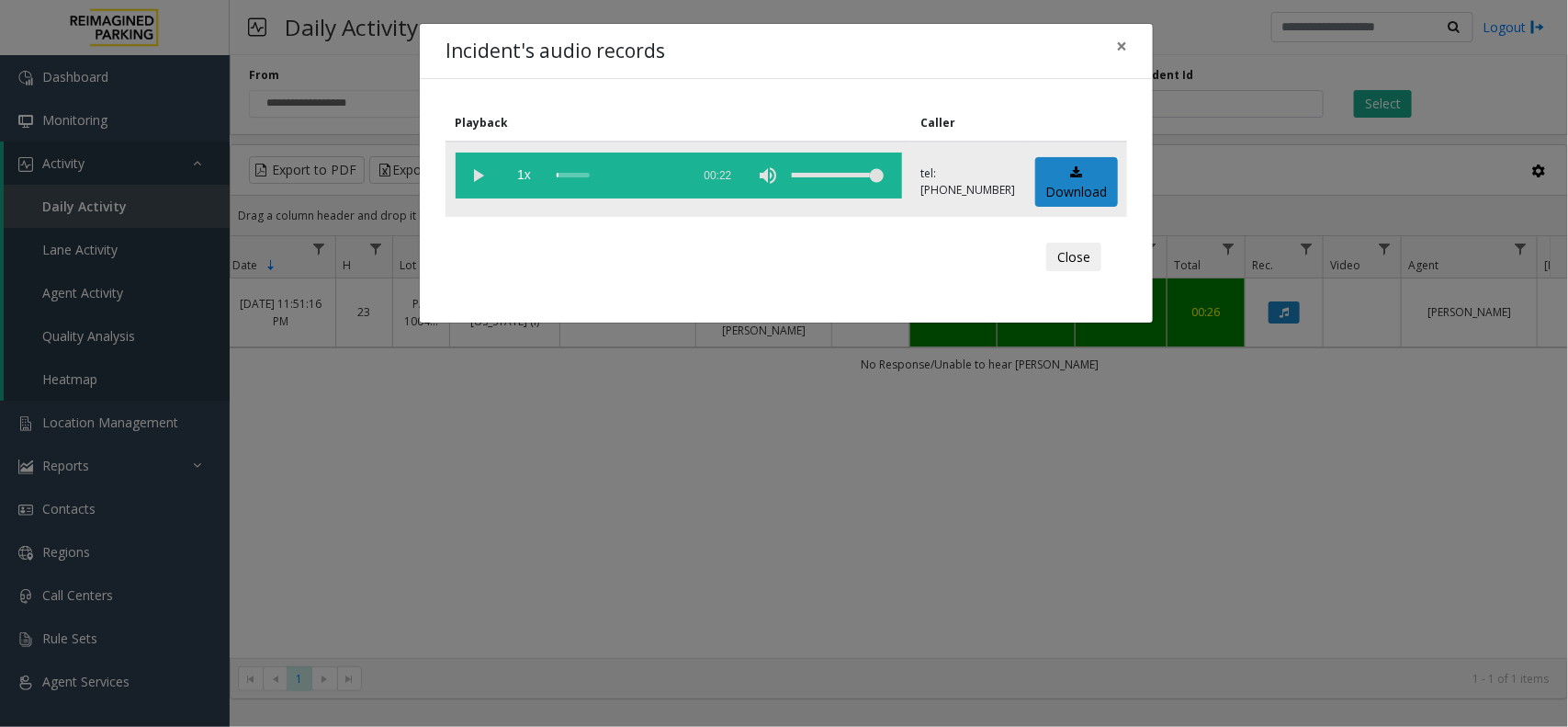 click 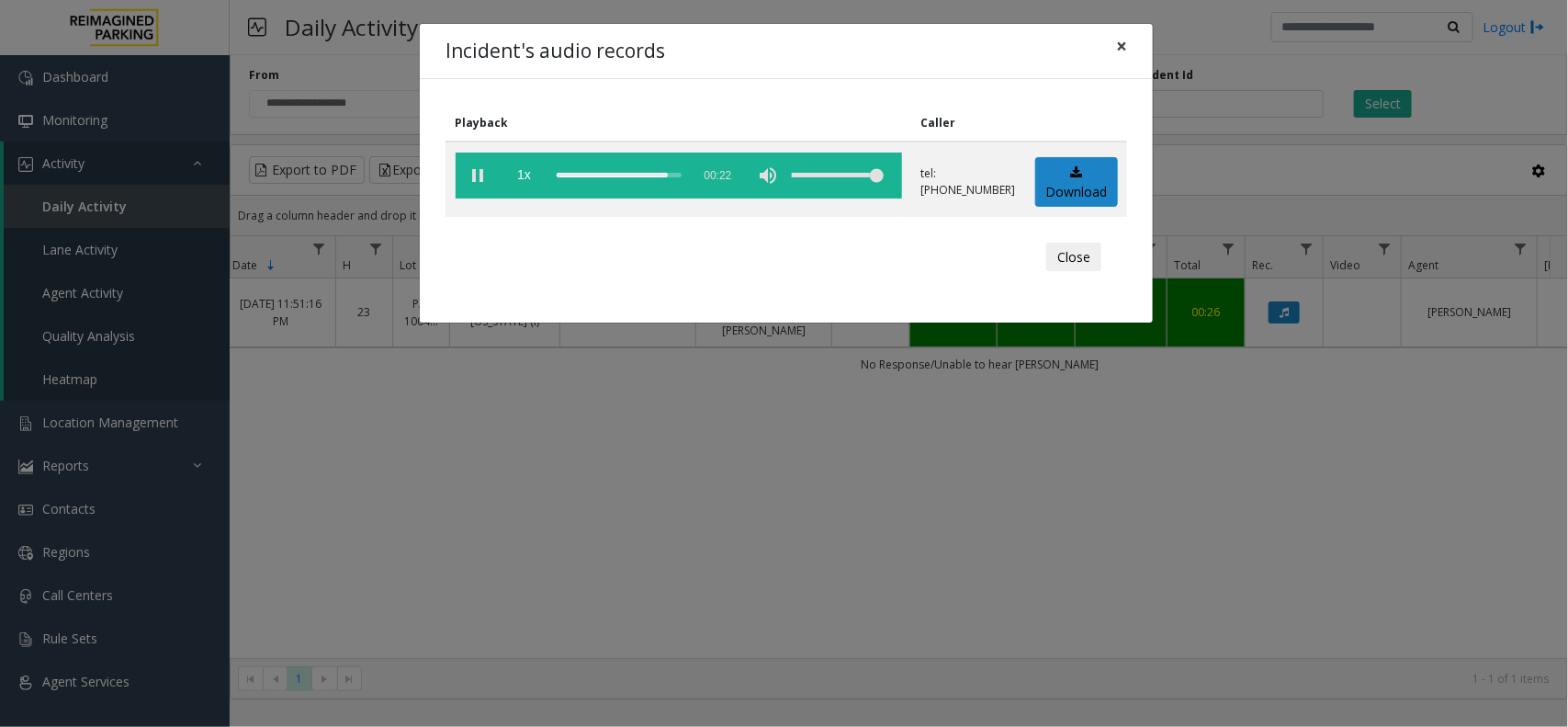 click on "×" 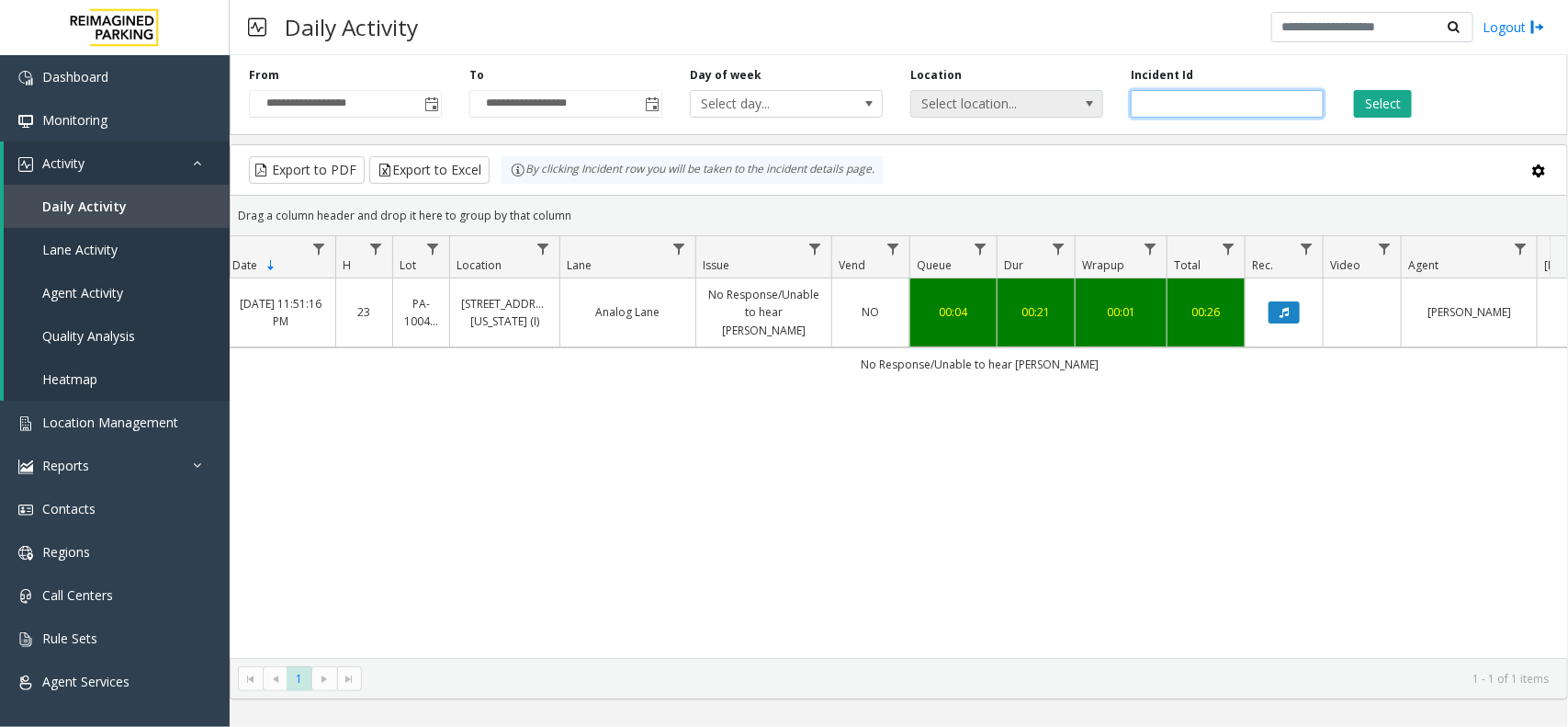 drag, startPoint x: 1156, startPoint y: 103, endPoint x: 1020, endPoint y: 102, distance: 136.00368 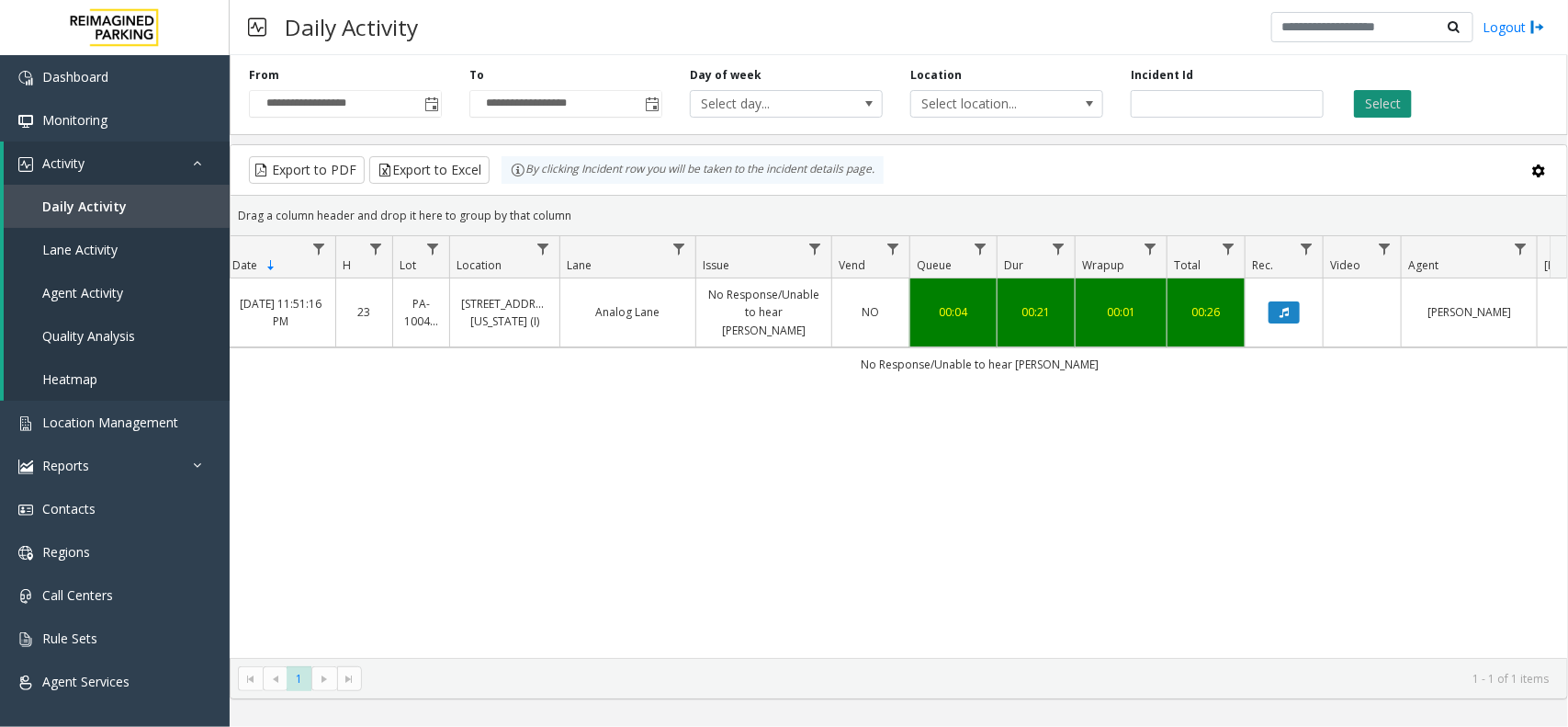 click on "Select" 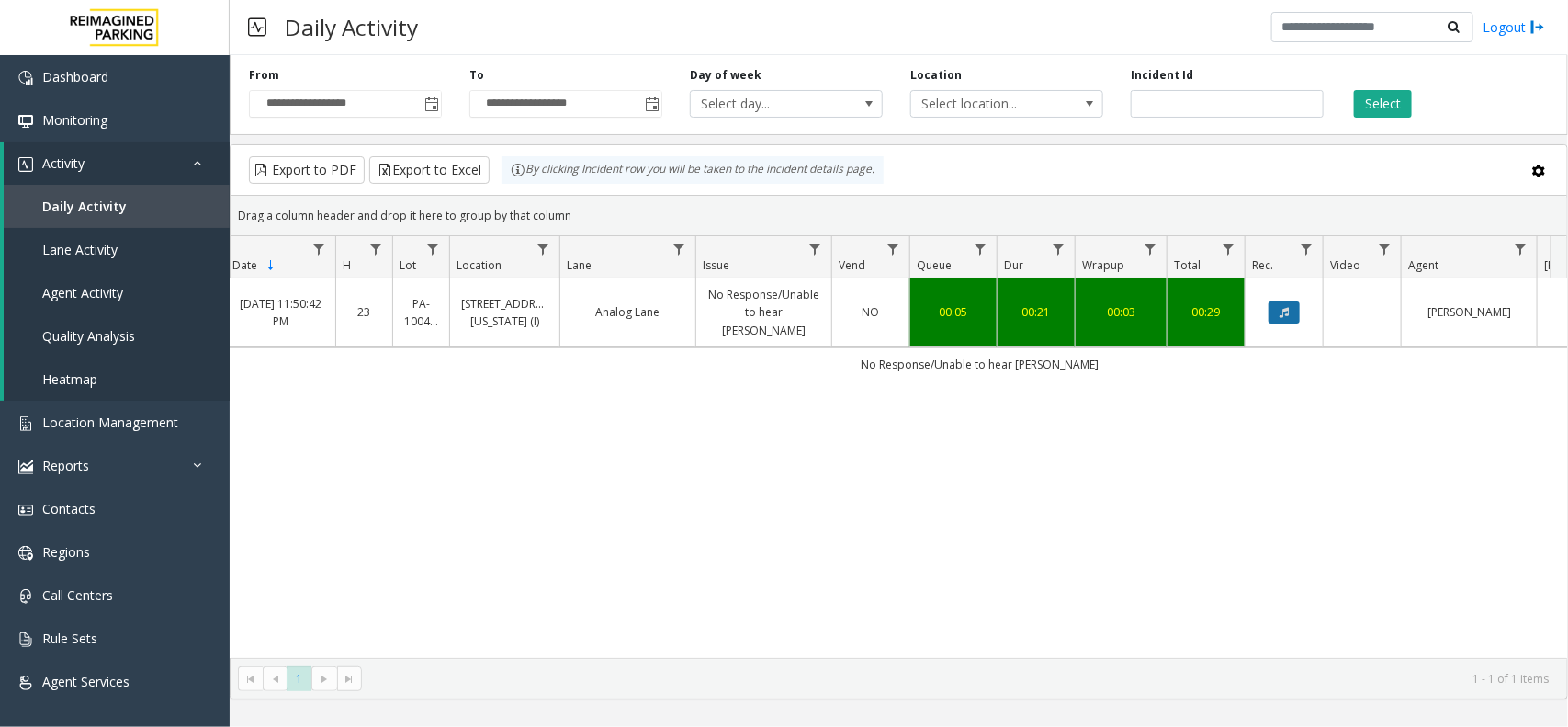 click 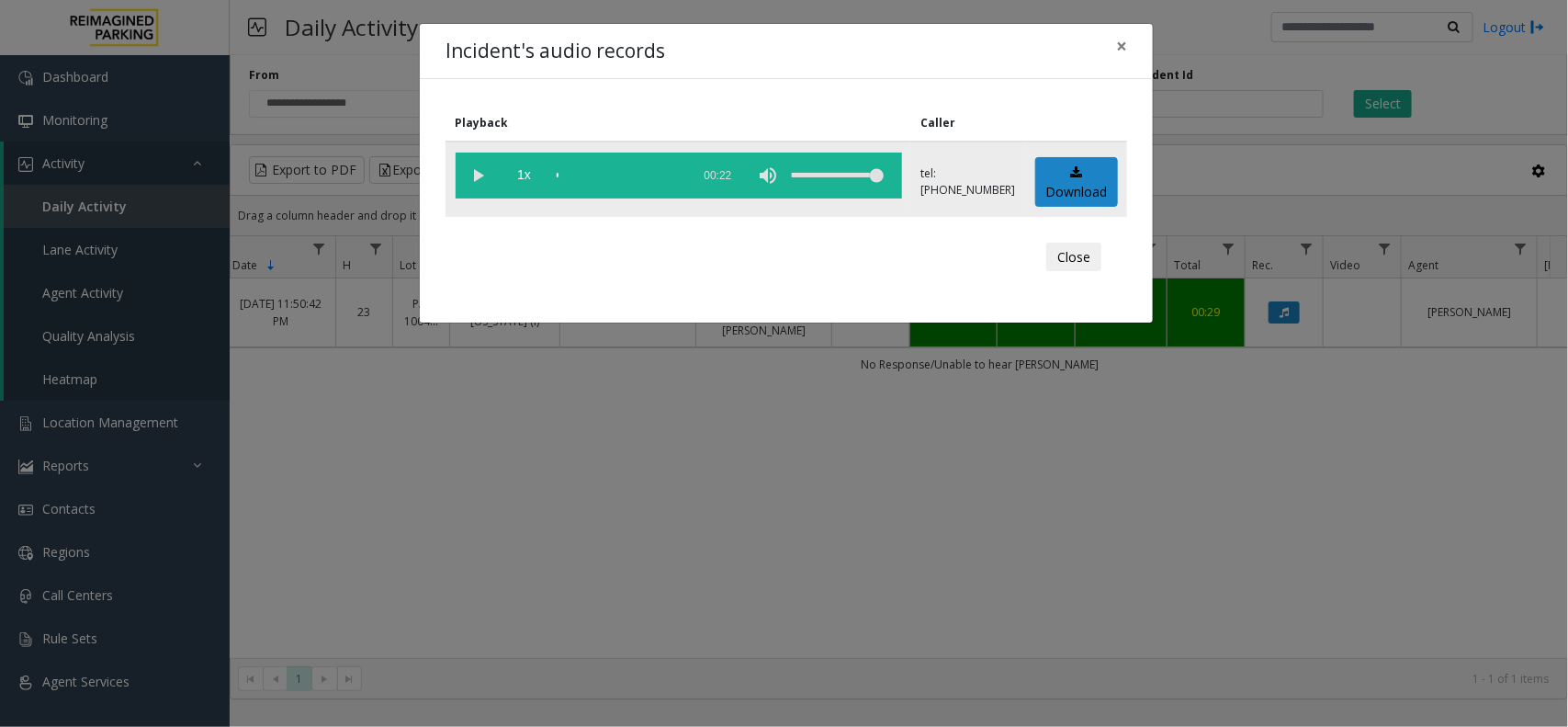click 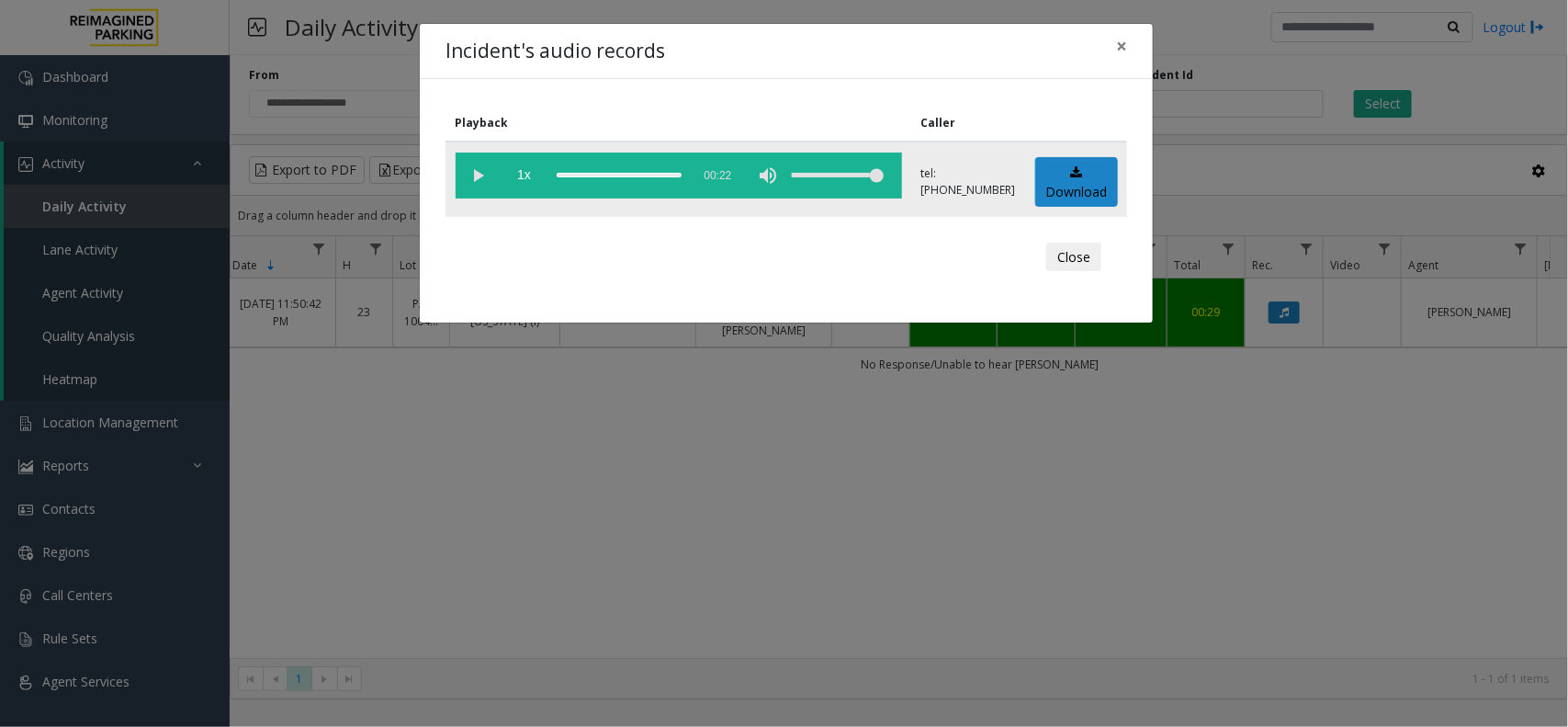 drag, startPoint x: 585, startPoint y: 171, endPoint x: 551, endPoint y: 170, distance: 34.0147 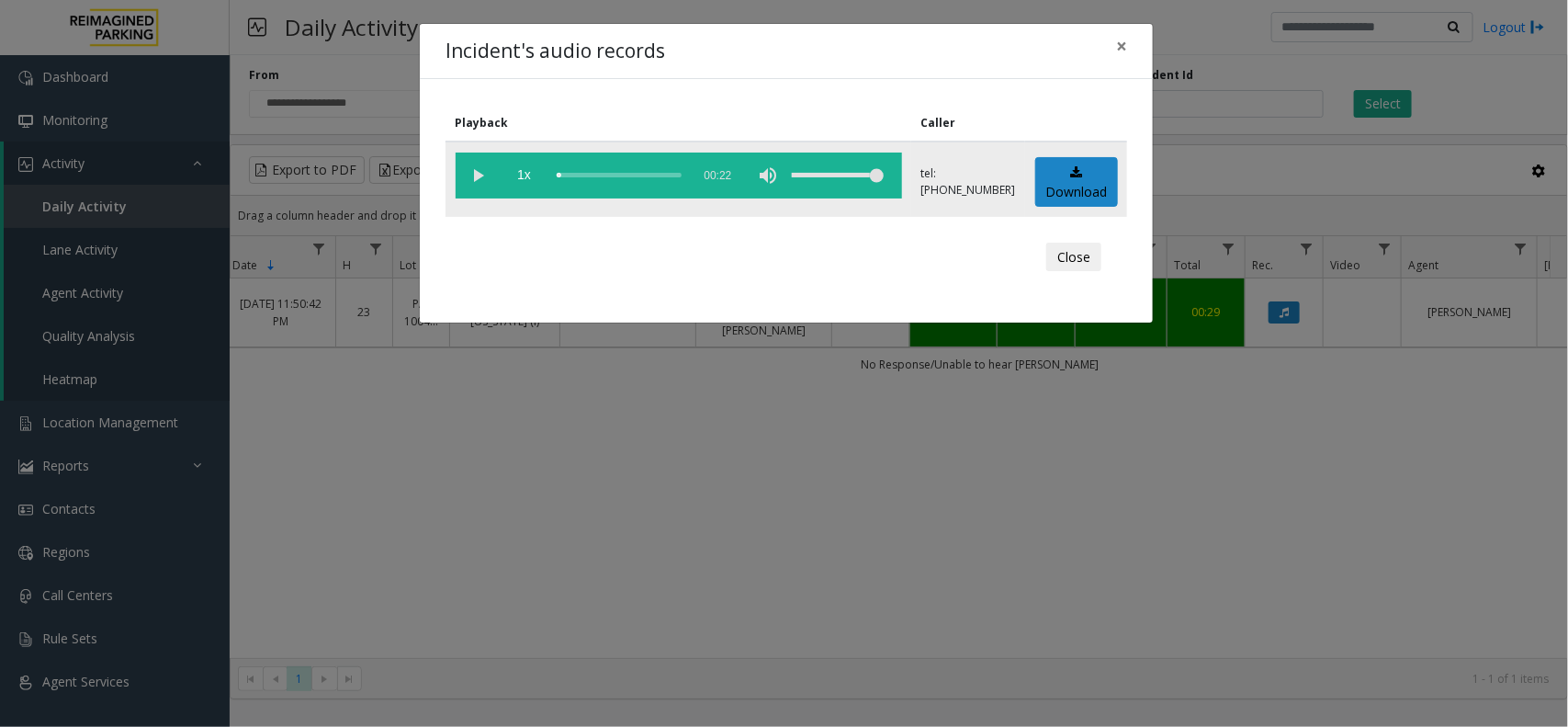 click 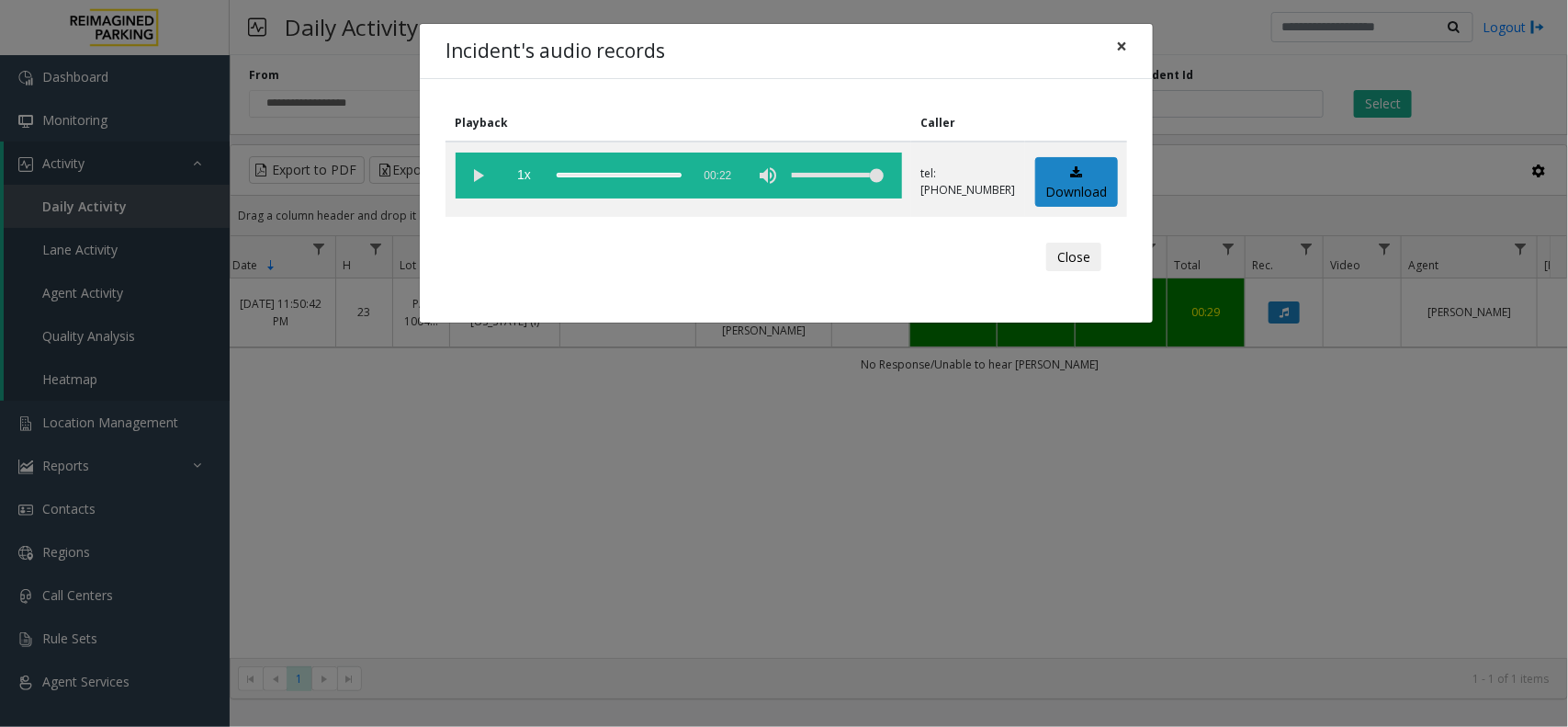 click on "×" 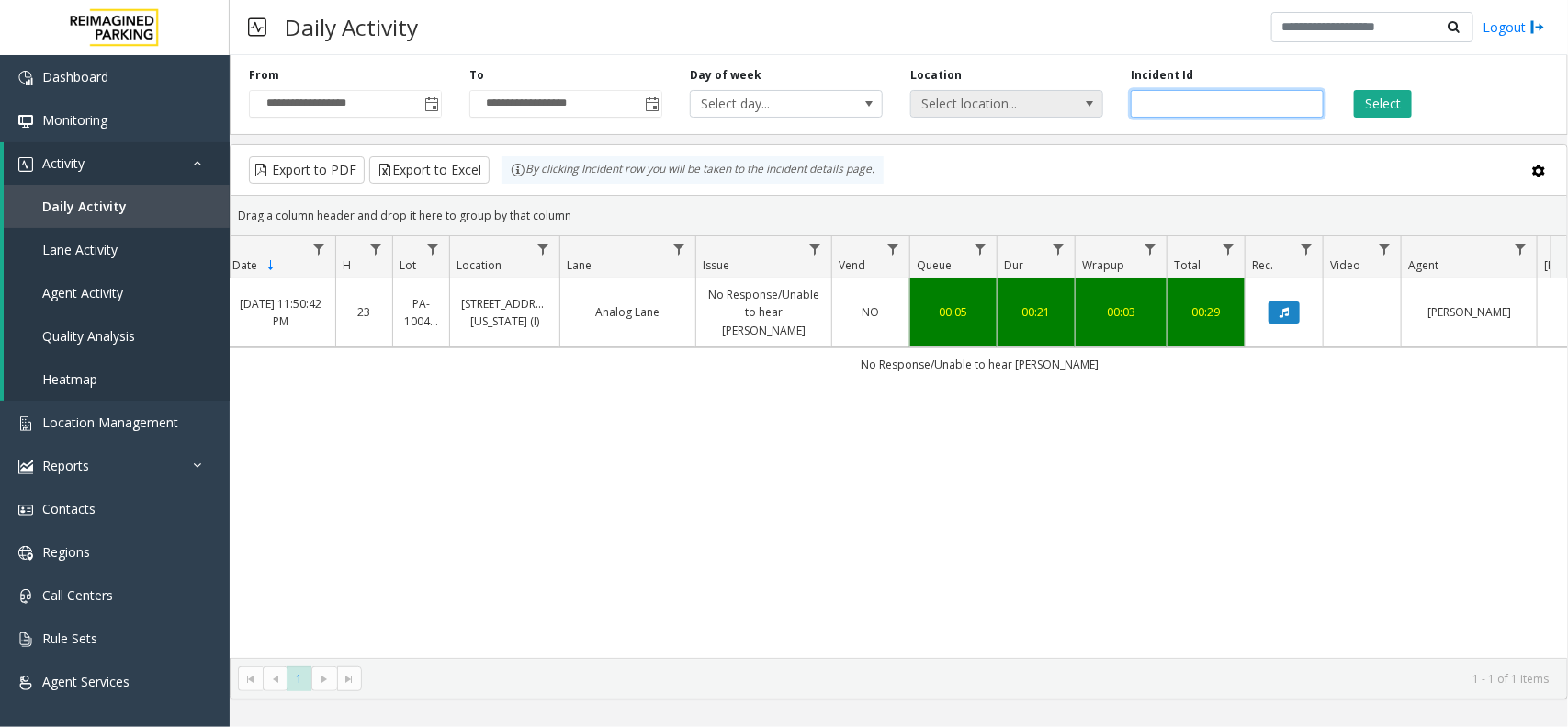 drag, startPoint x: 1213, startPoint y: 97, endPoint x: 1090, endPoint y: 107, distance: 123.40583 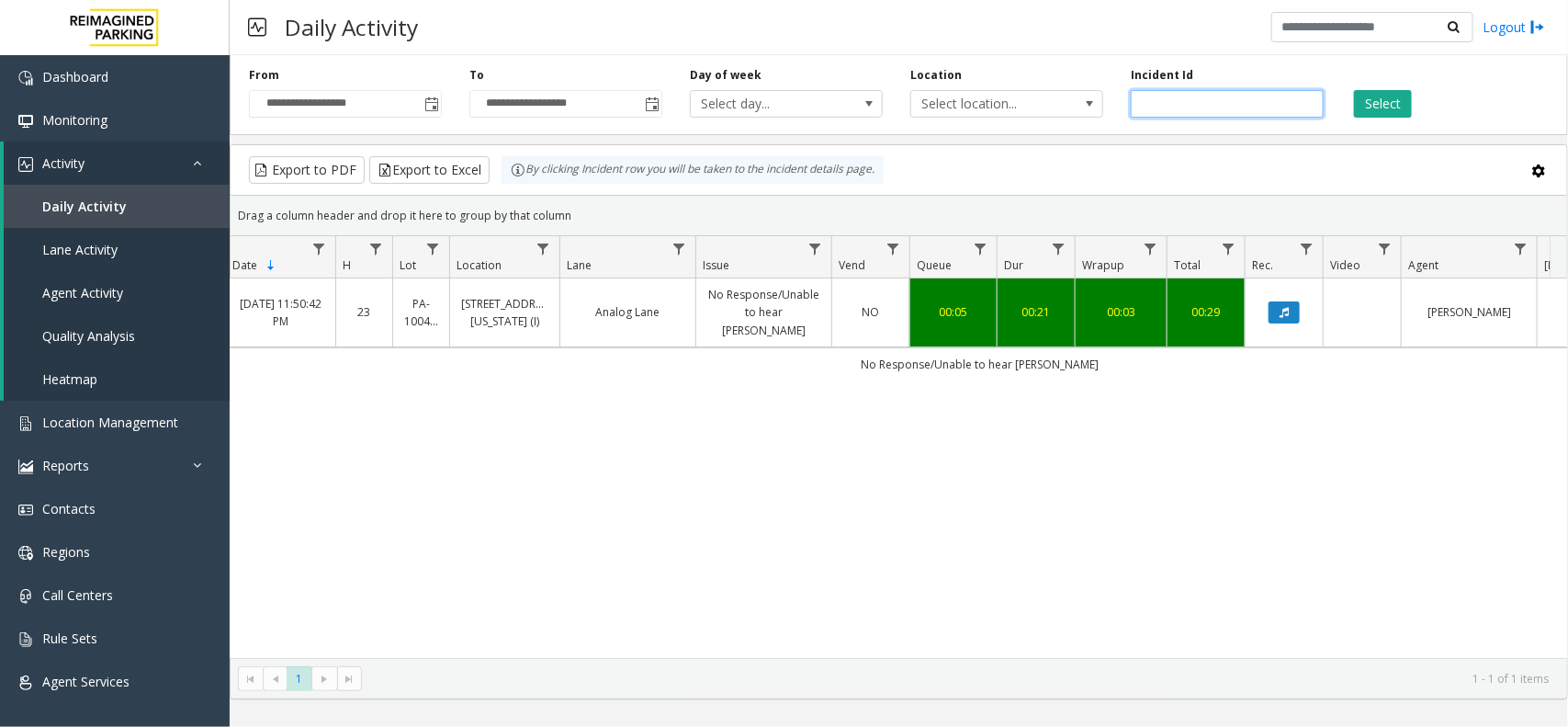 paste 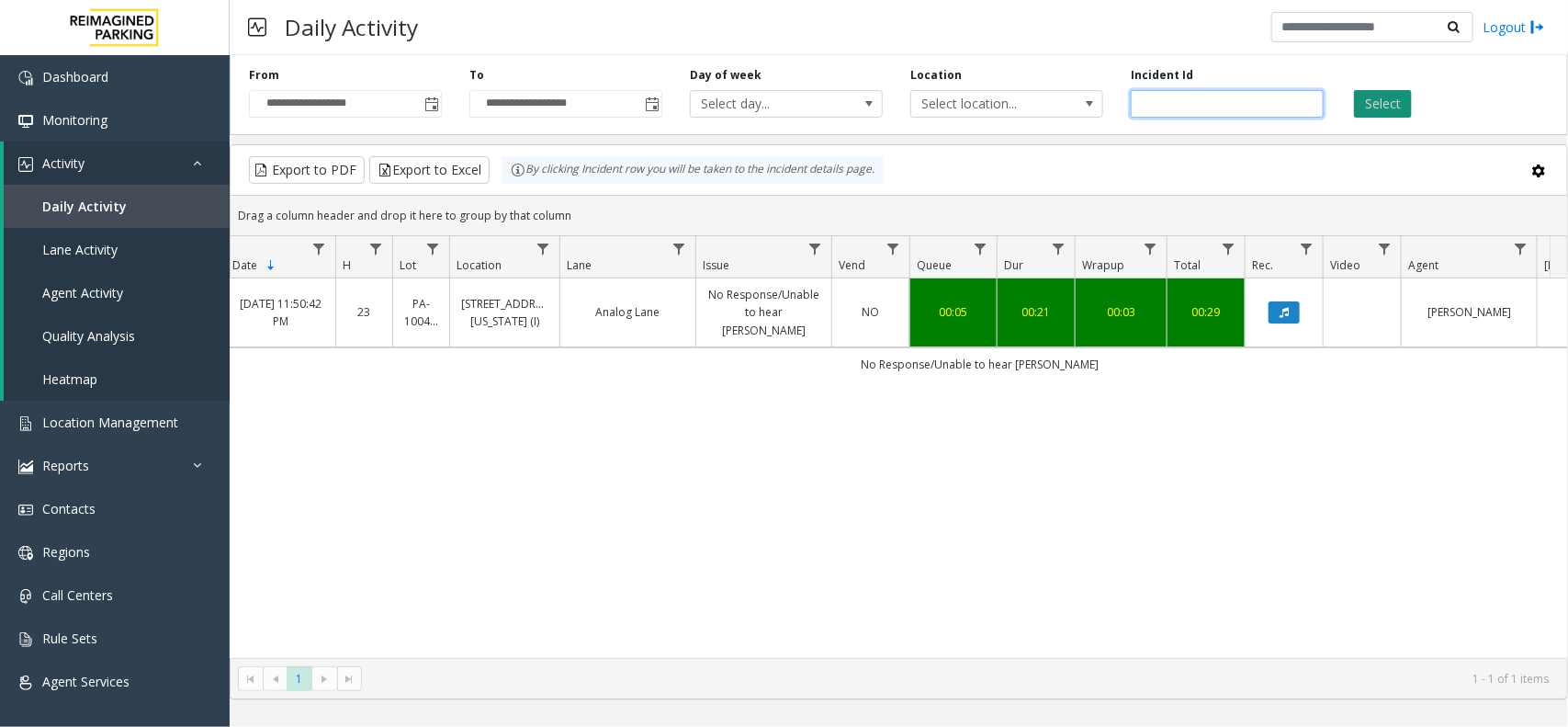 type on "*******" 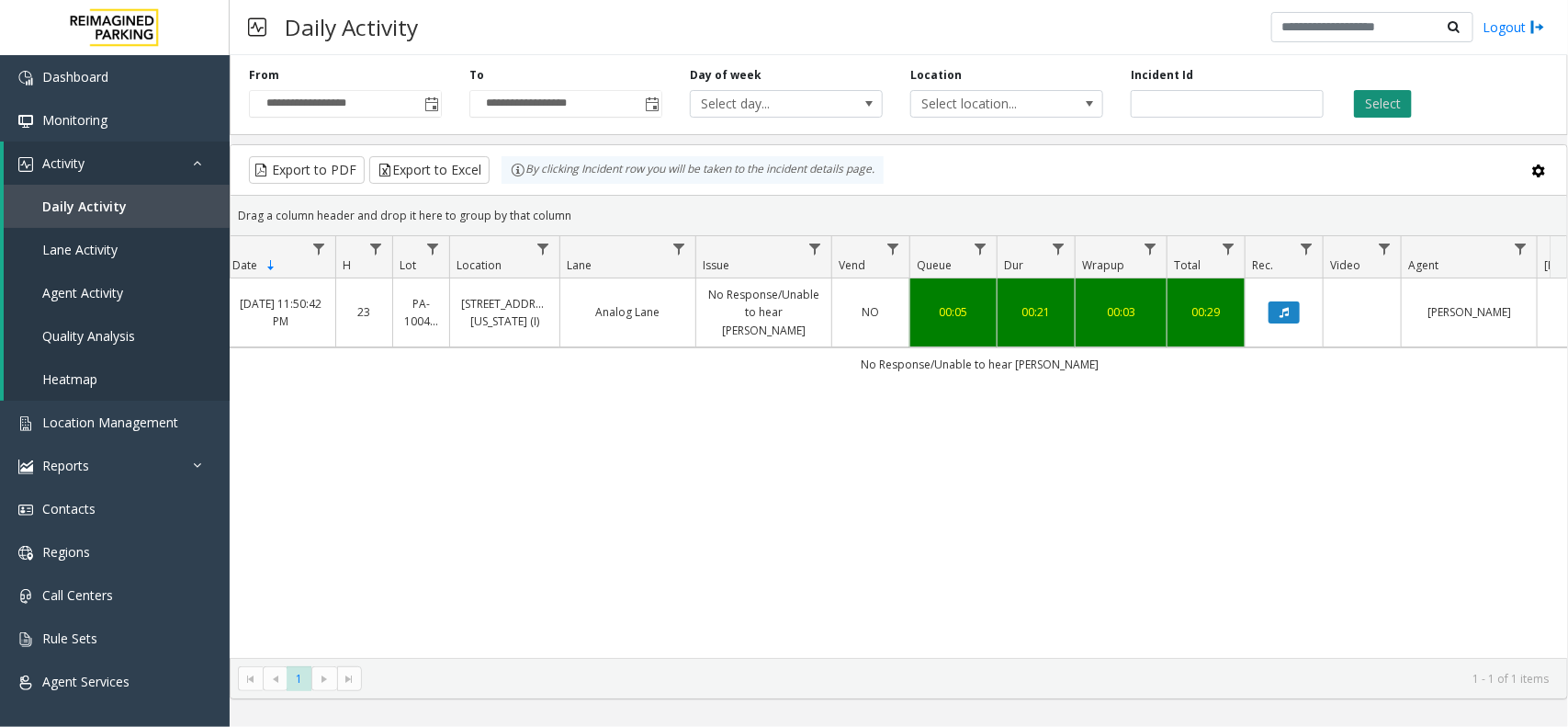 click on "Select" 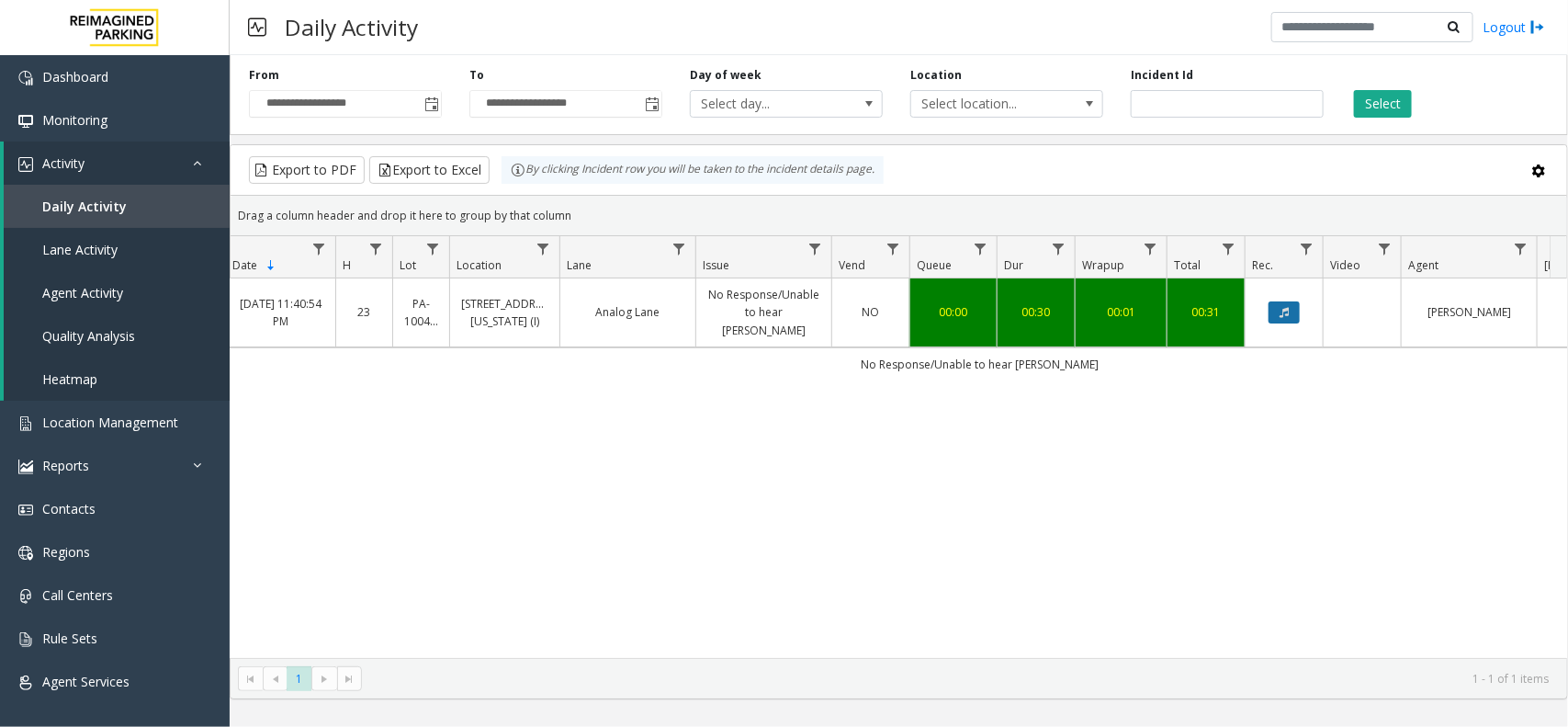 click 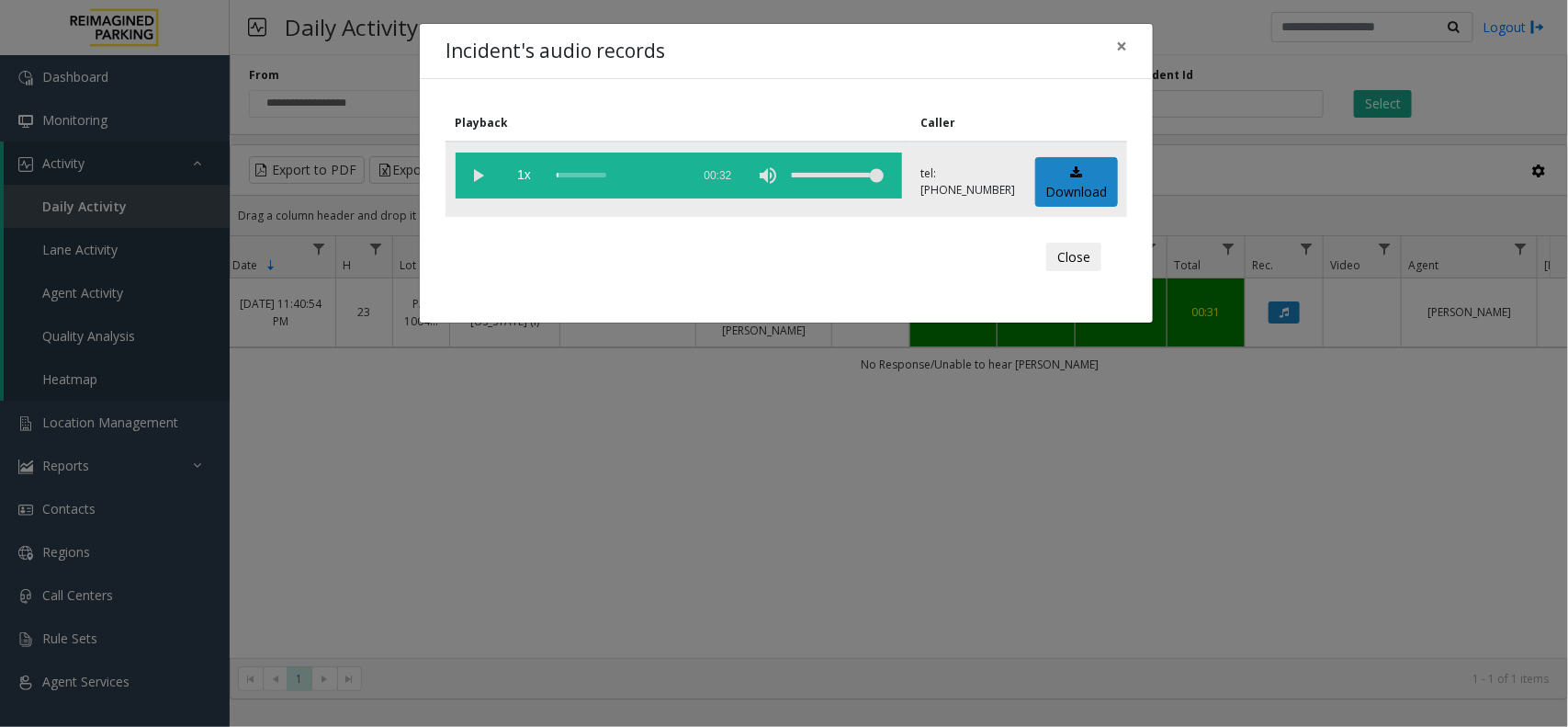 click 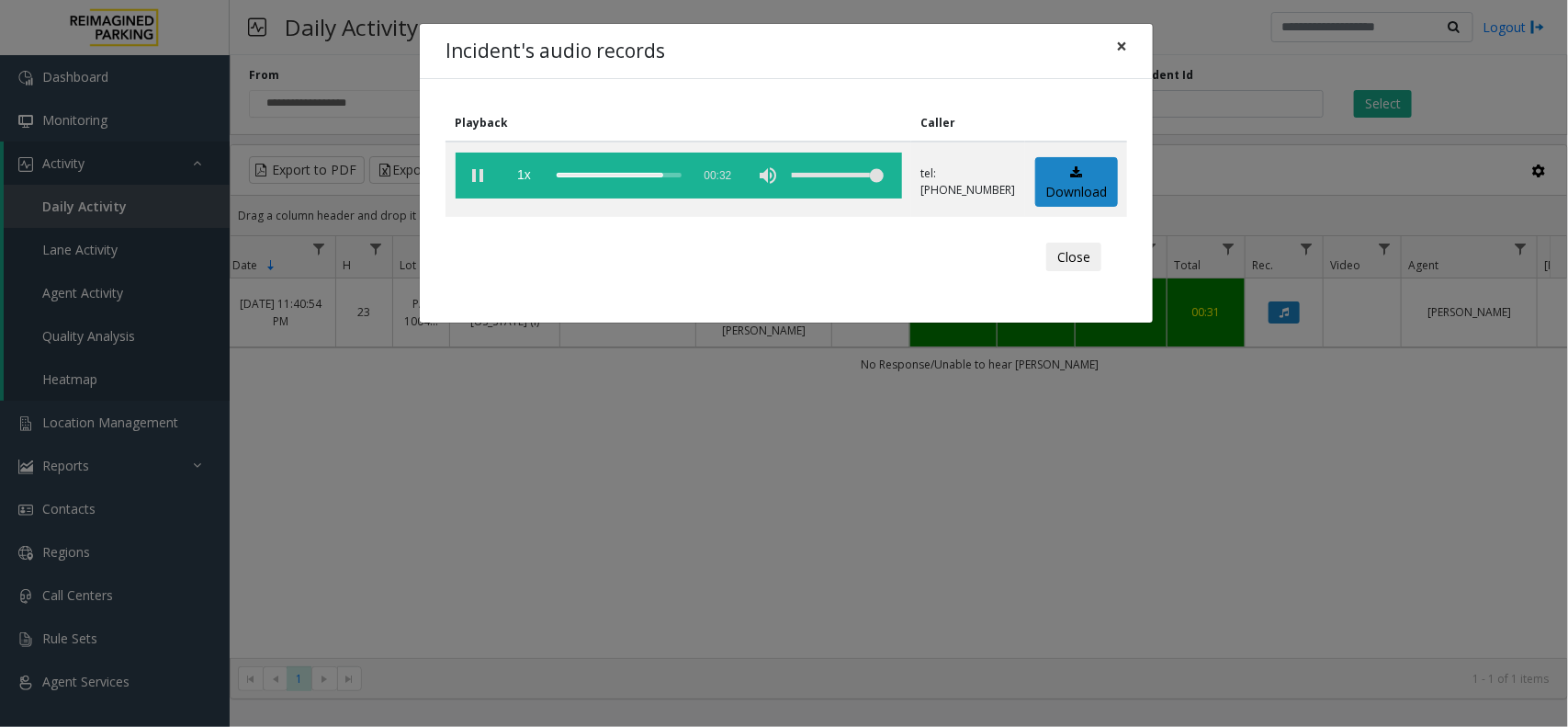 click on "×" 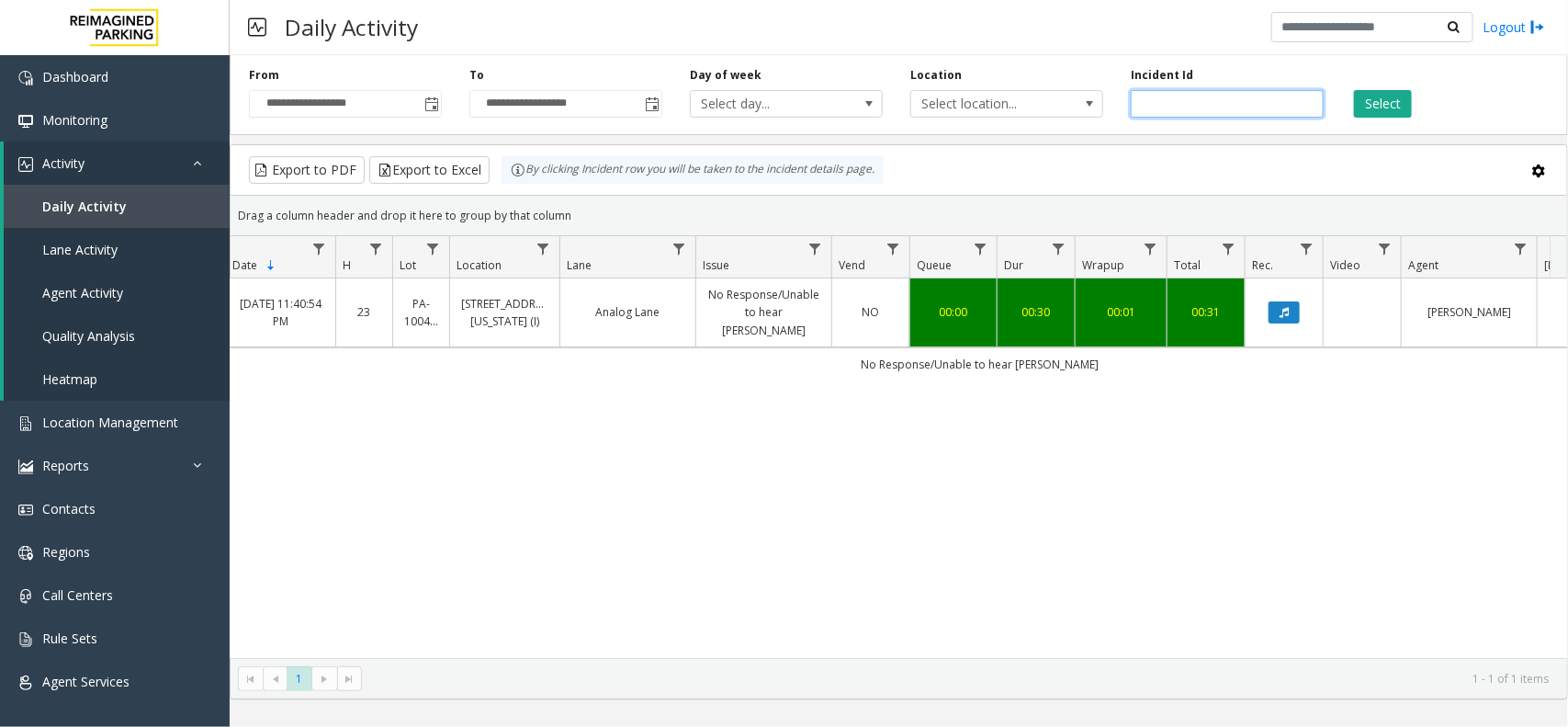 drag, startPoint x: 1203, startPoint y: 107, endPoint x: 1081, endPoint y: 88, distance: 123.47064 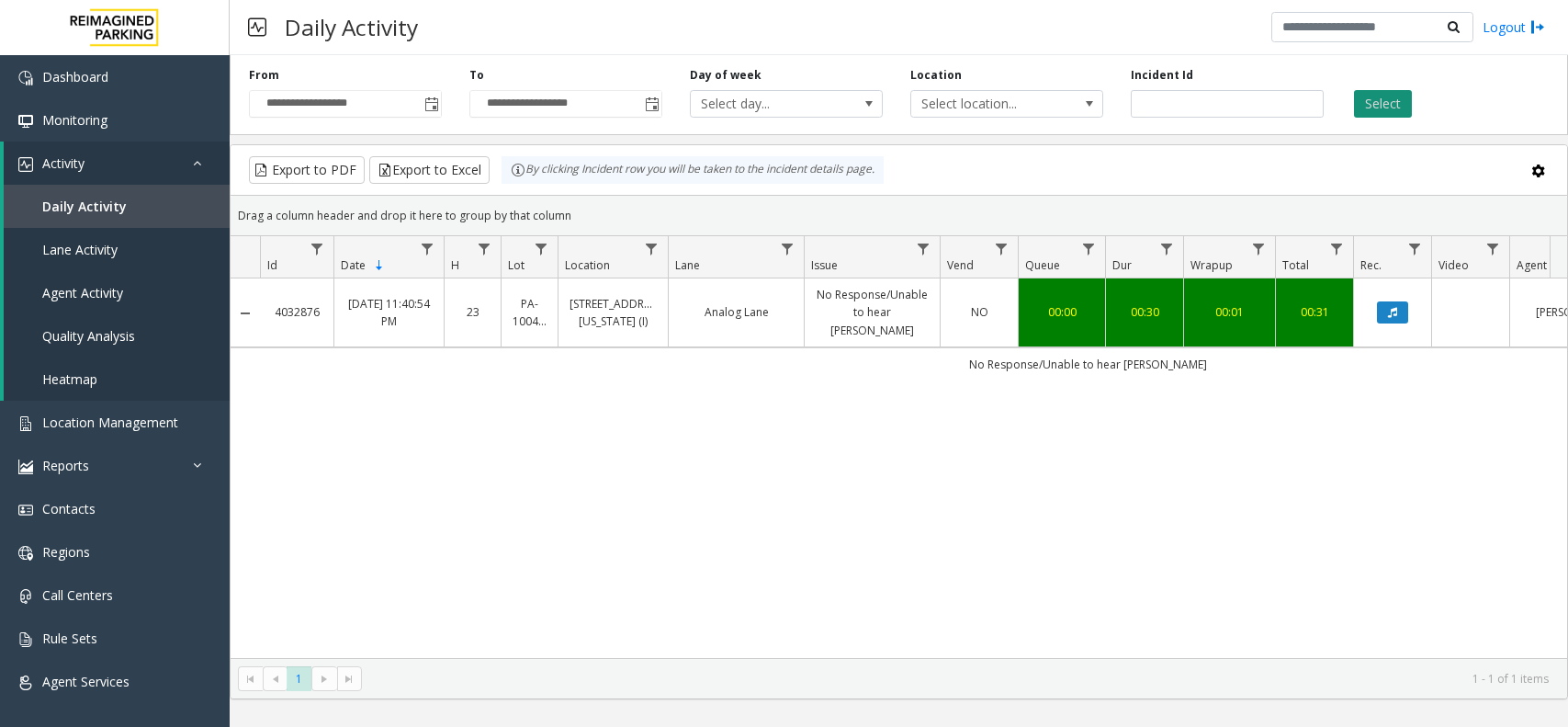 scroll, scrollTop: 0, scrollLeft: 0, axis: both 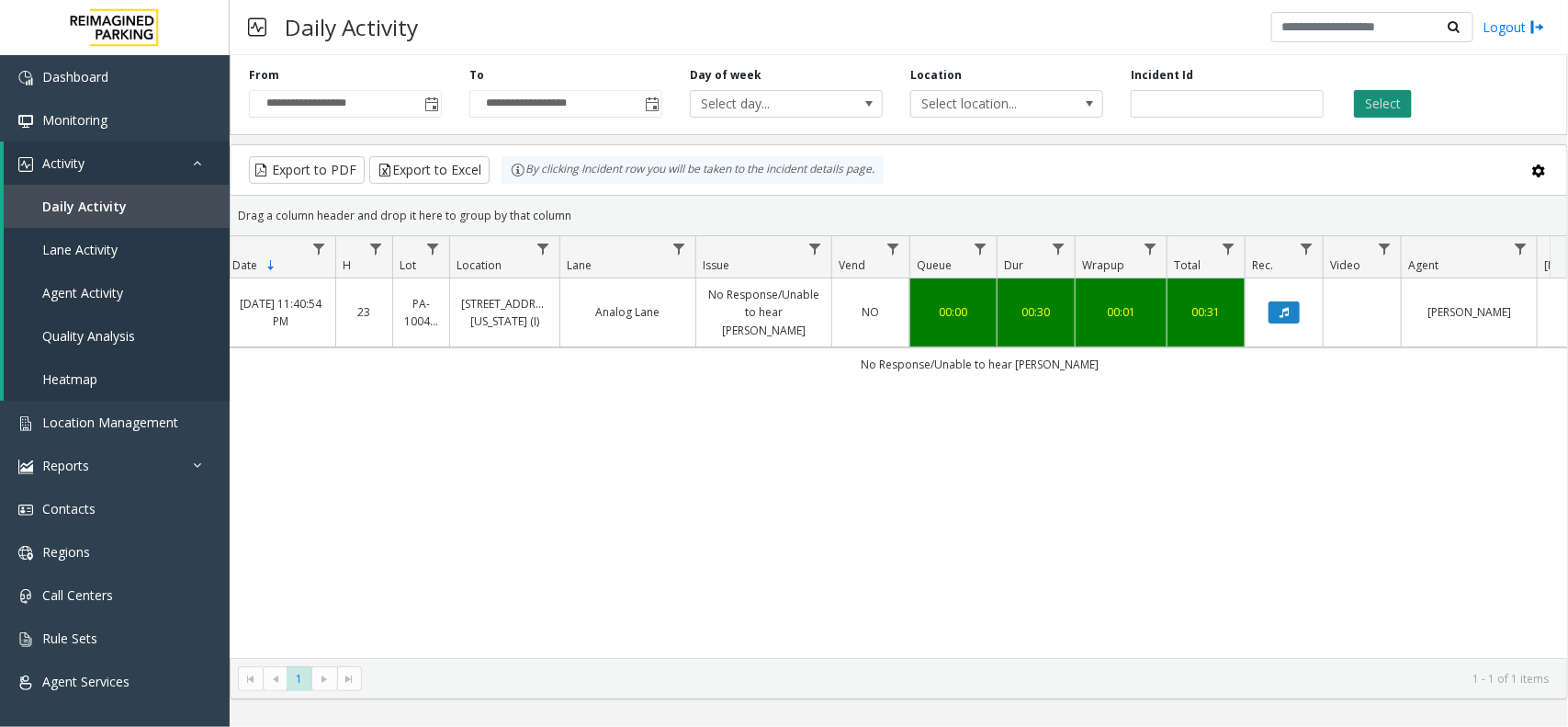 click on "Select" 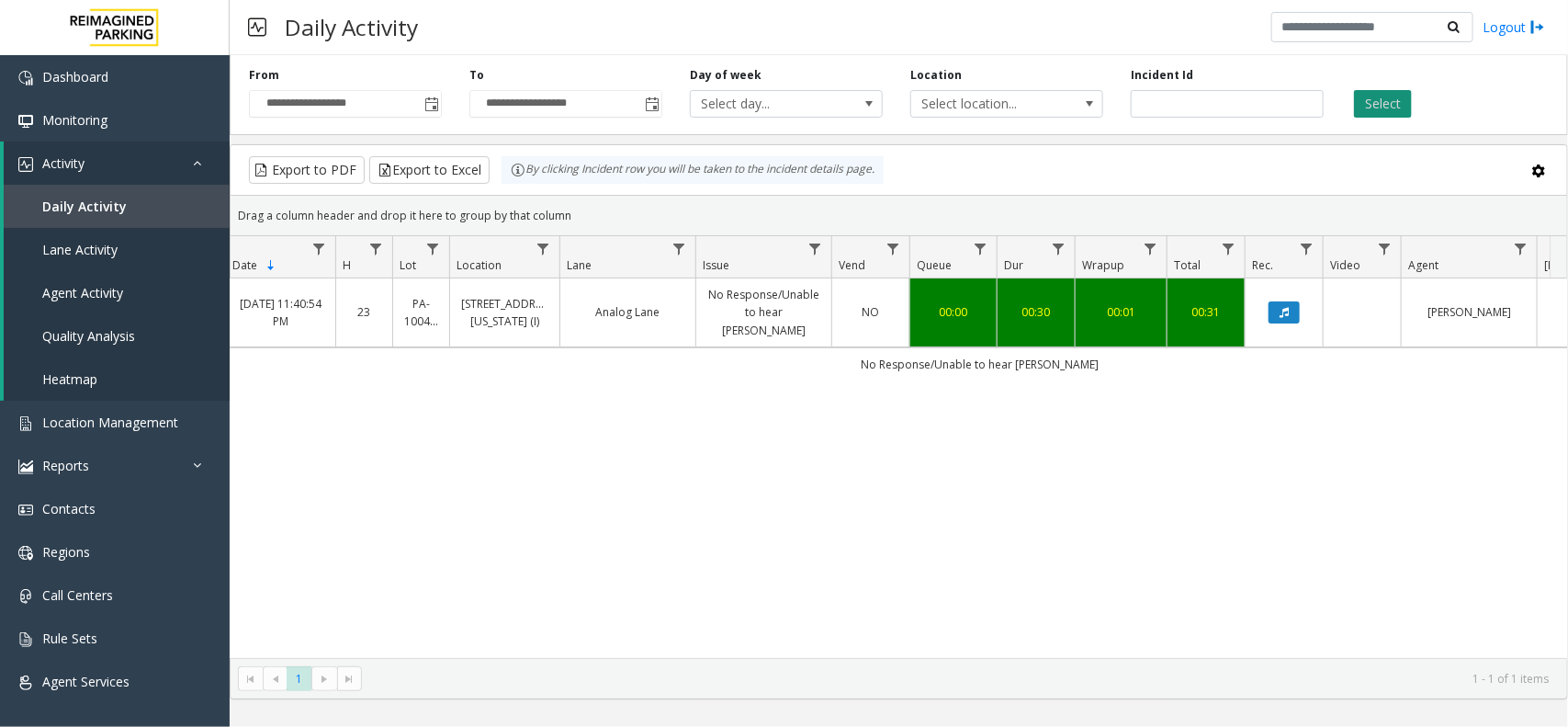 click on "Select" 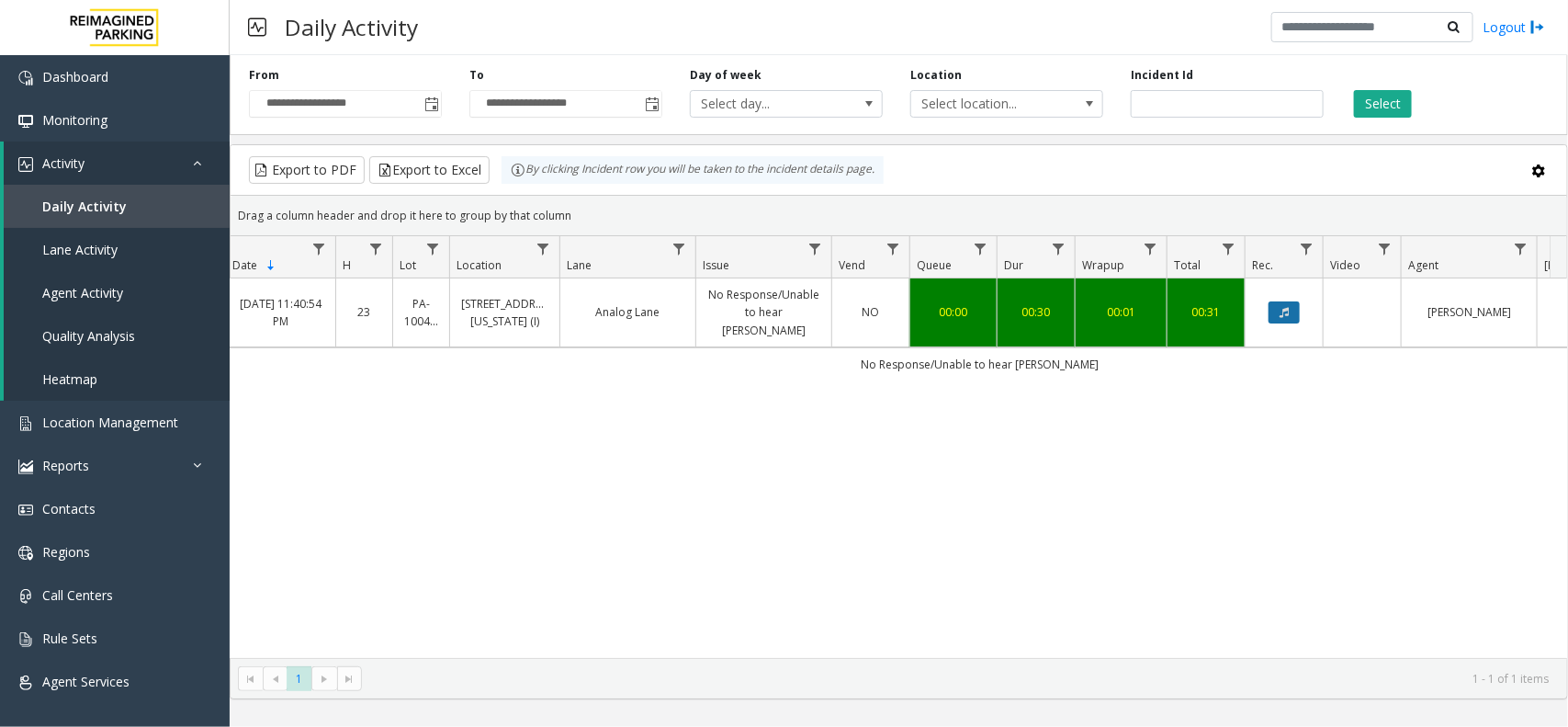 click 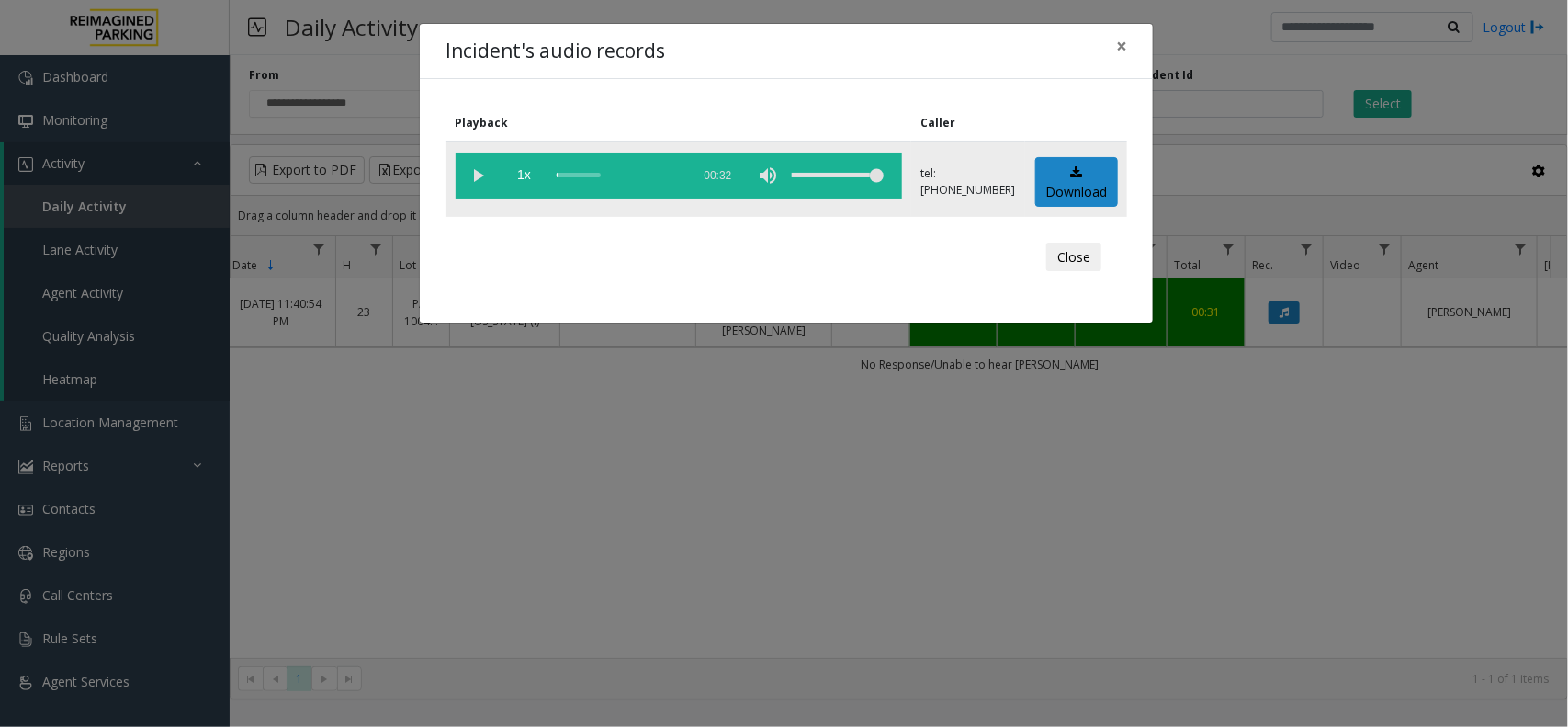 click 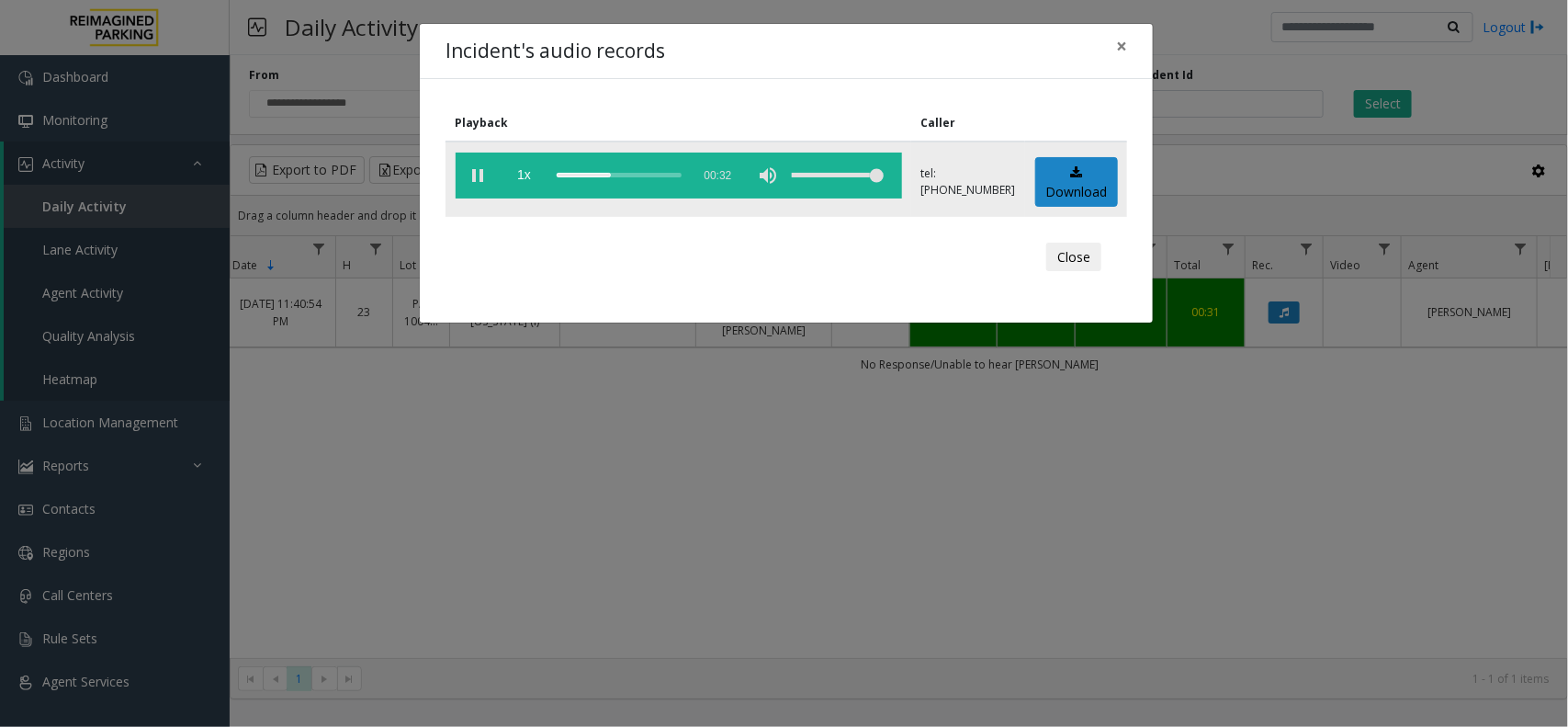 click 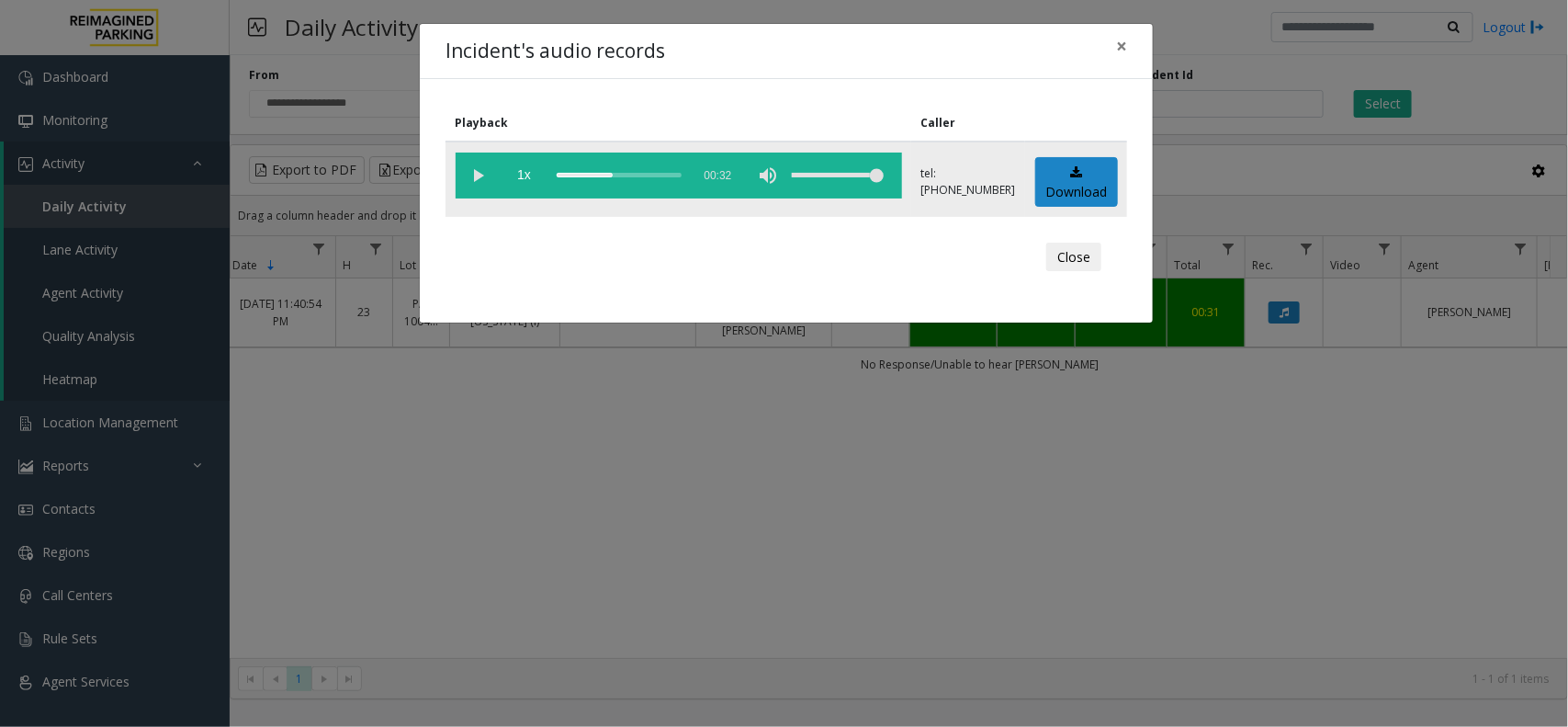 click 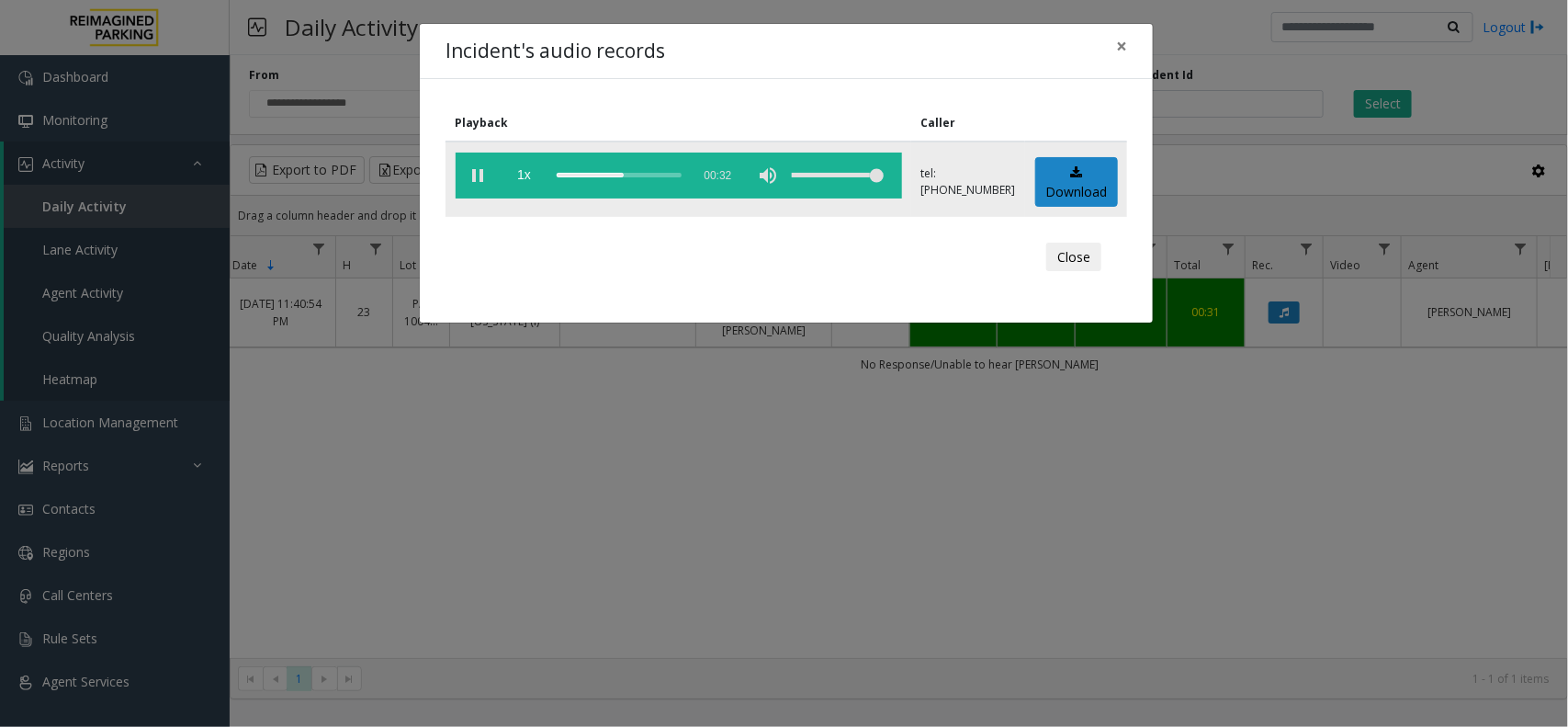 click 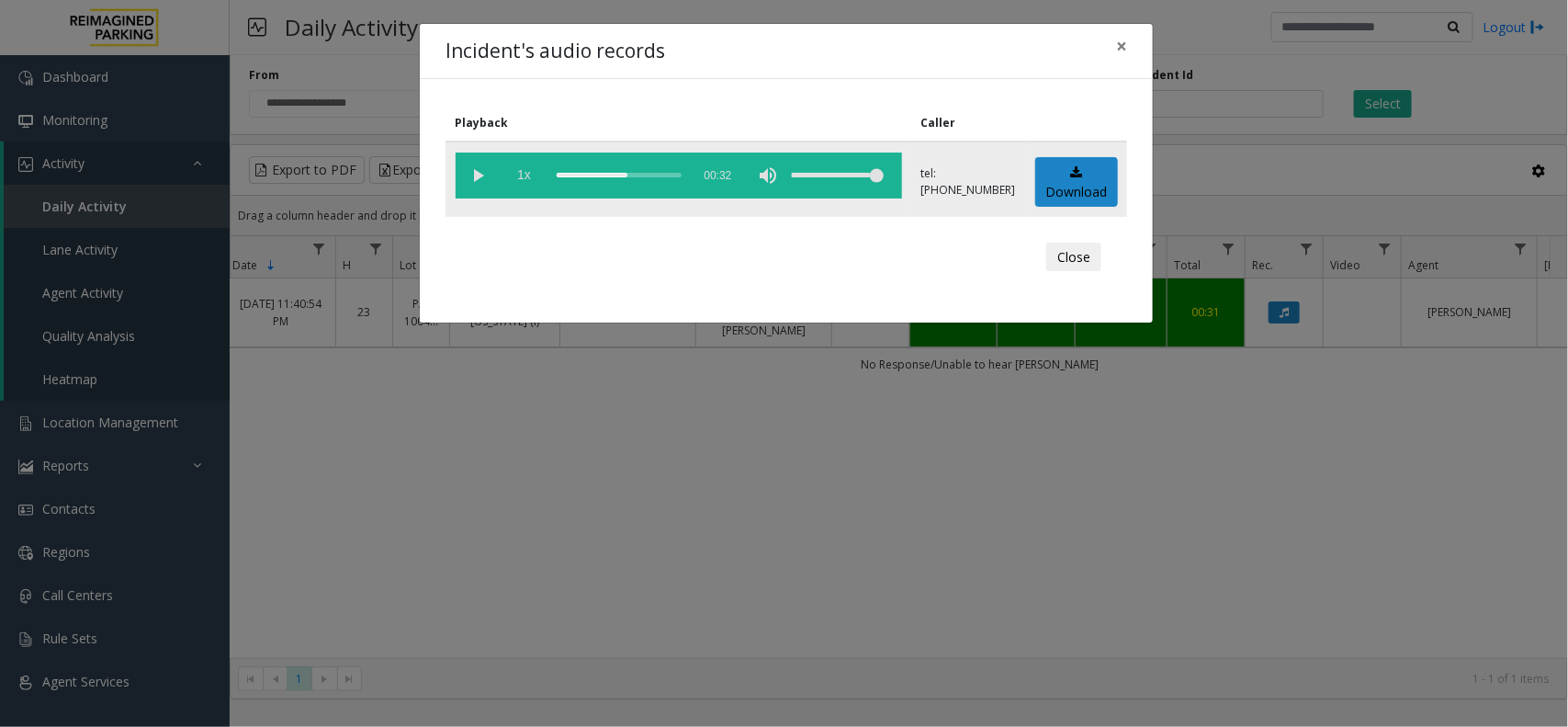 drag, startPoint x: 565, startPoint y: 172, endPoint x: 545, endPoint y: 179, distance: 21.18962 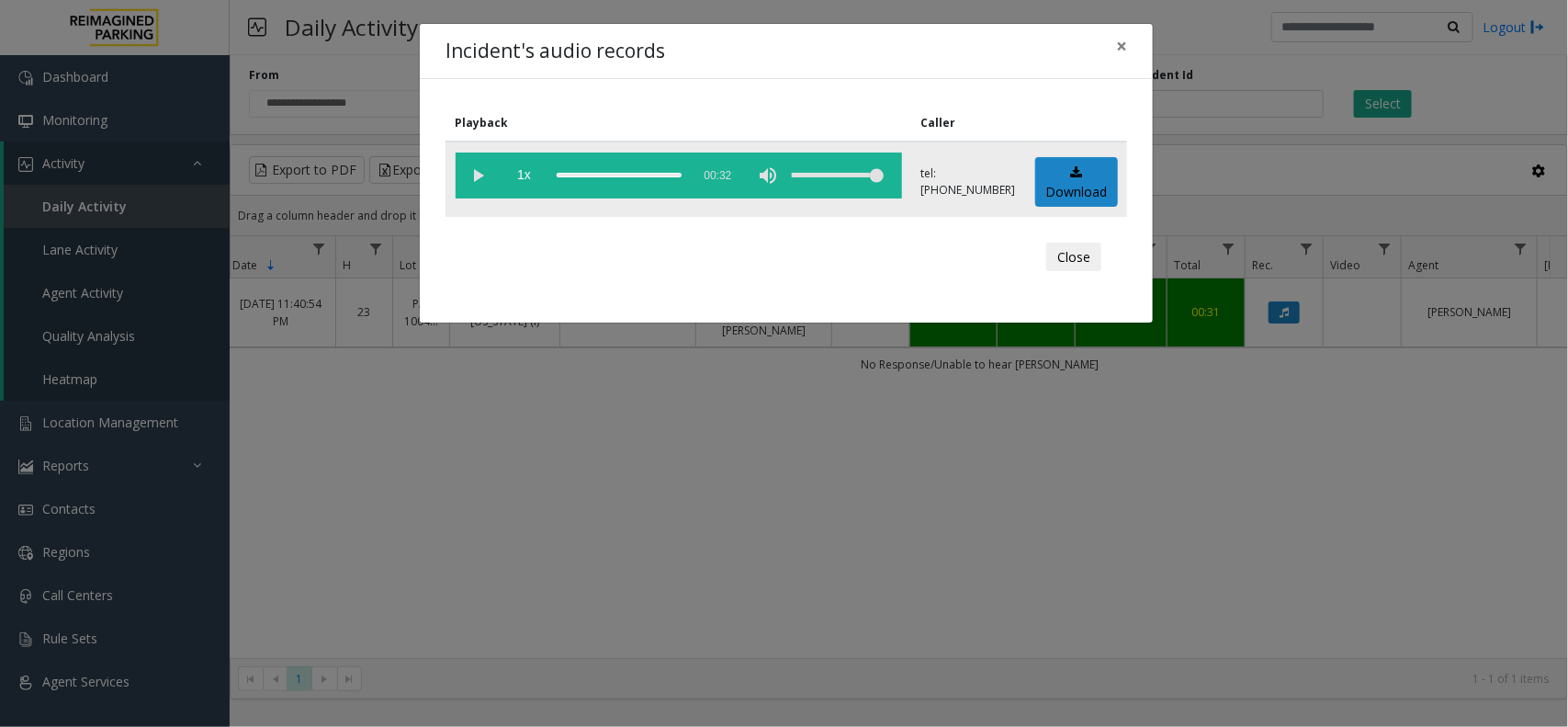 drag, startPoint x: 592, startPoint y: 173, endPoint x: 552, endPoint y: 172, distance: 40.012498 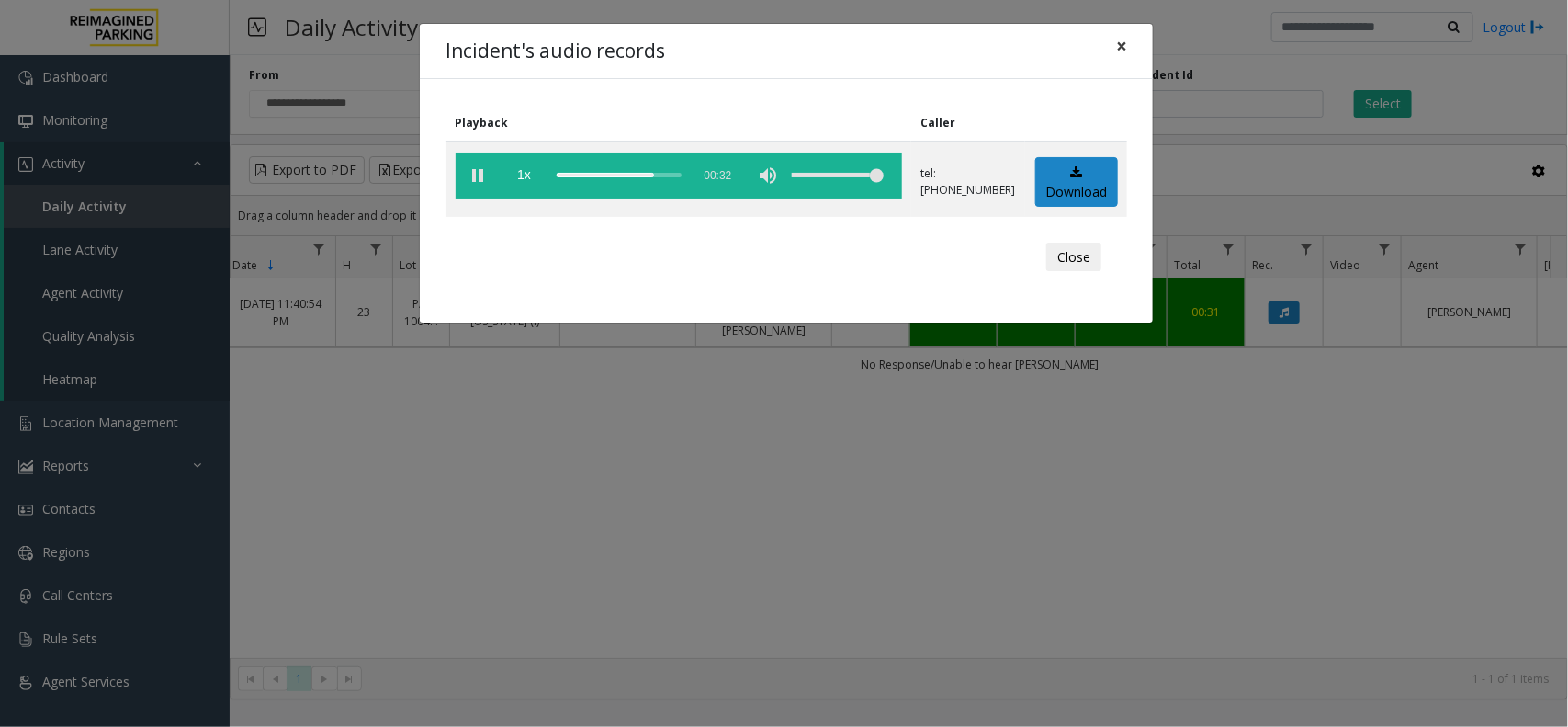click on "×" 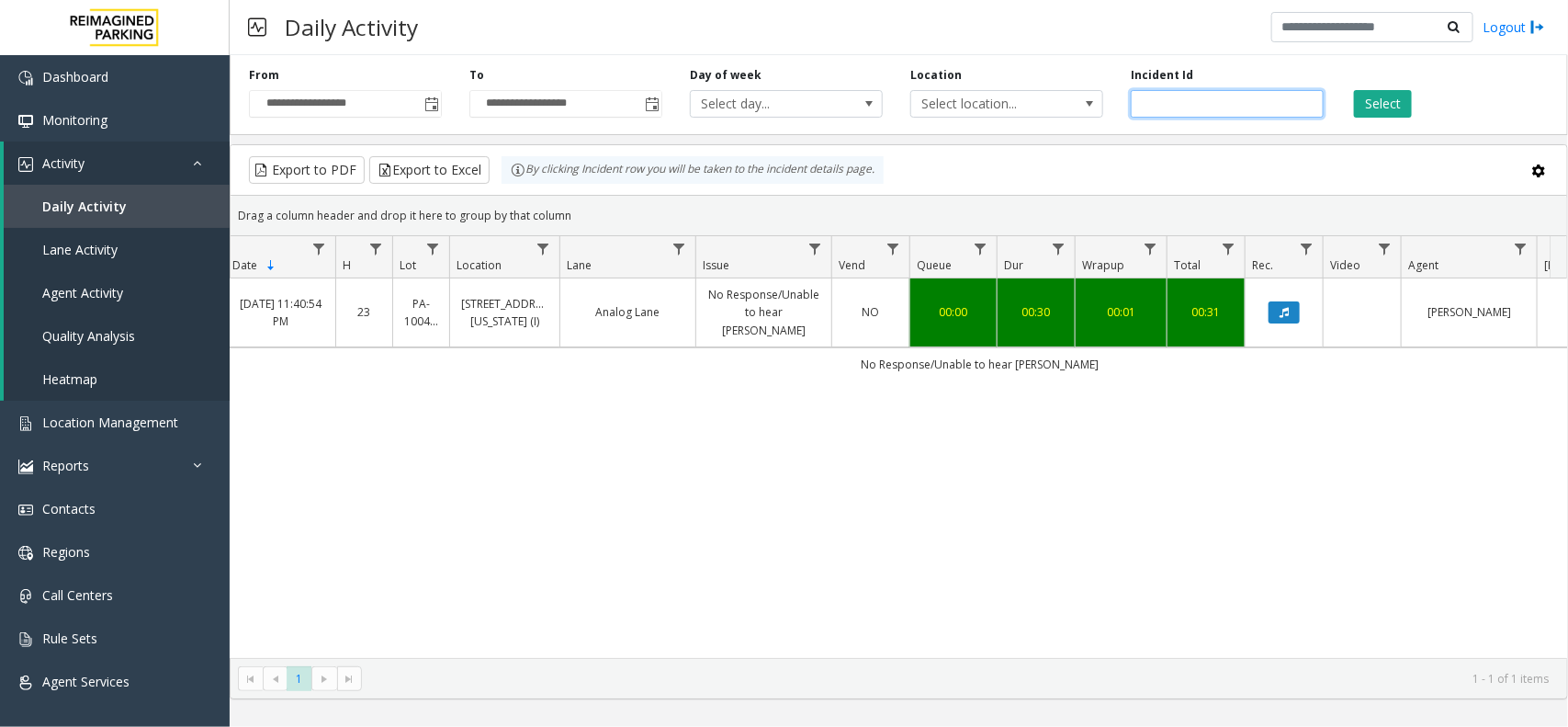 paste 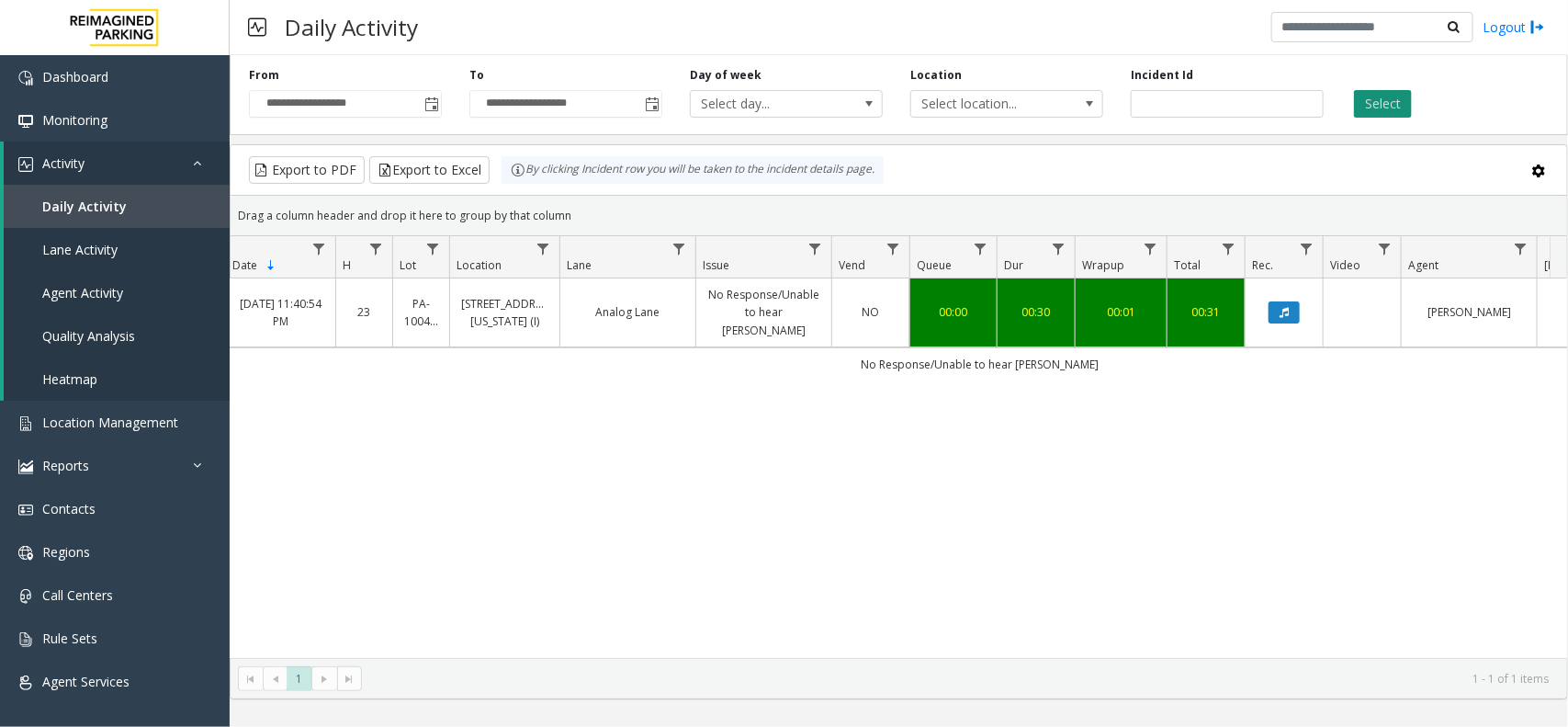 click on "Select" 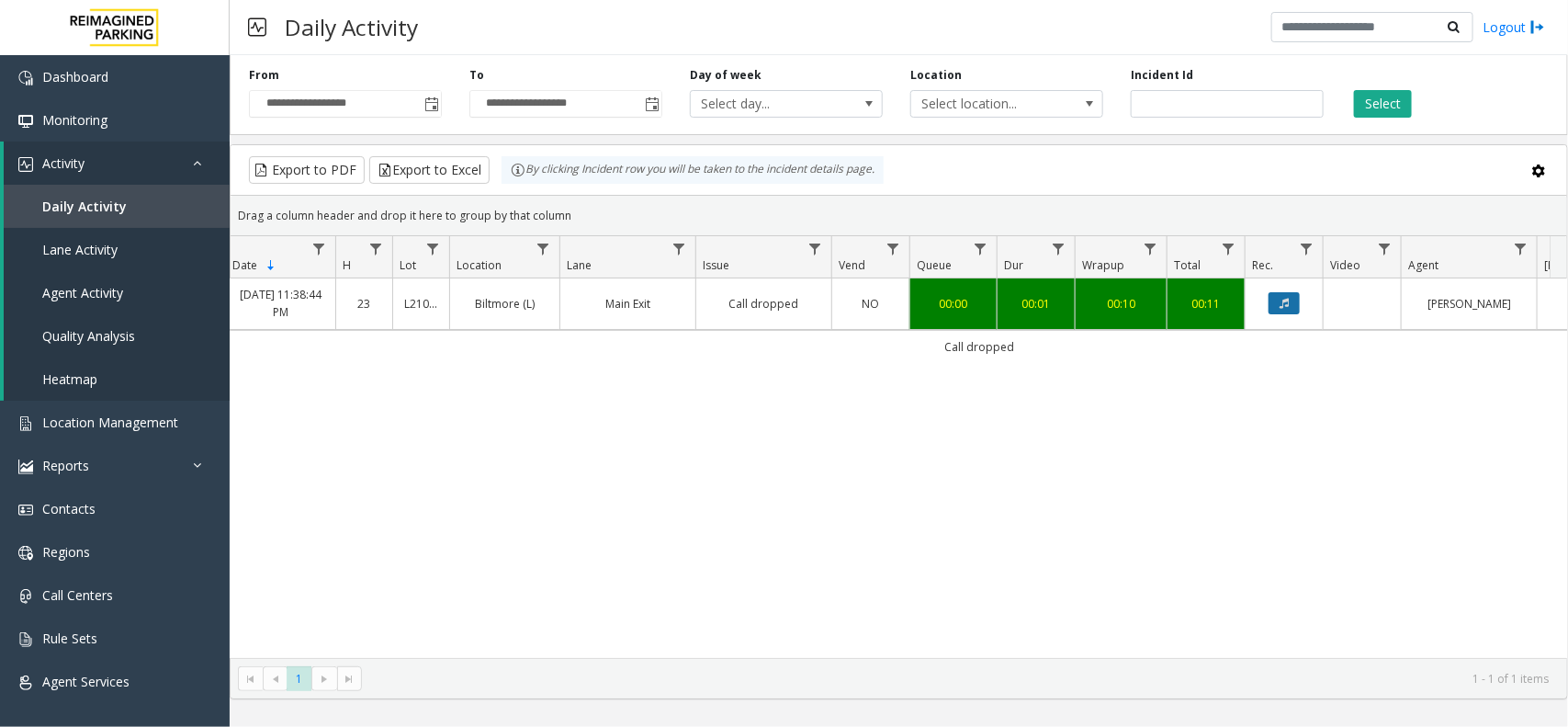 click 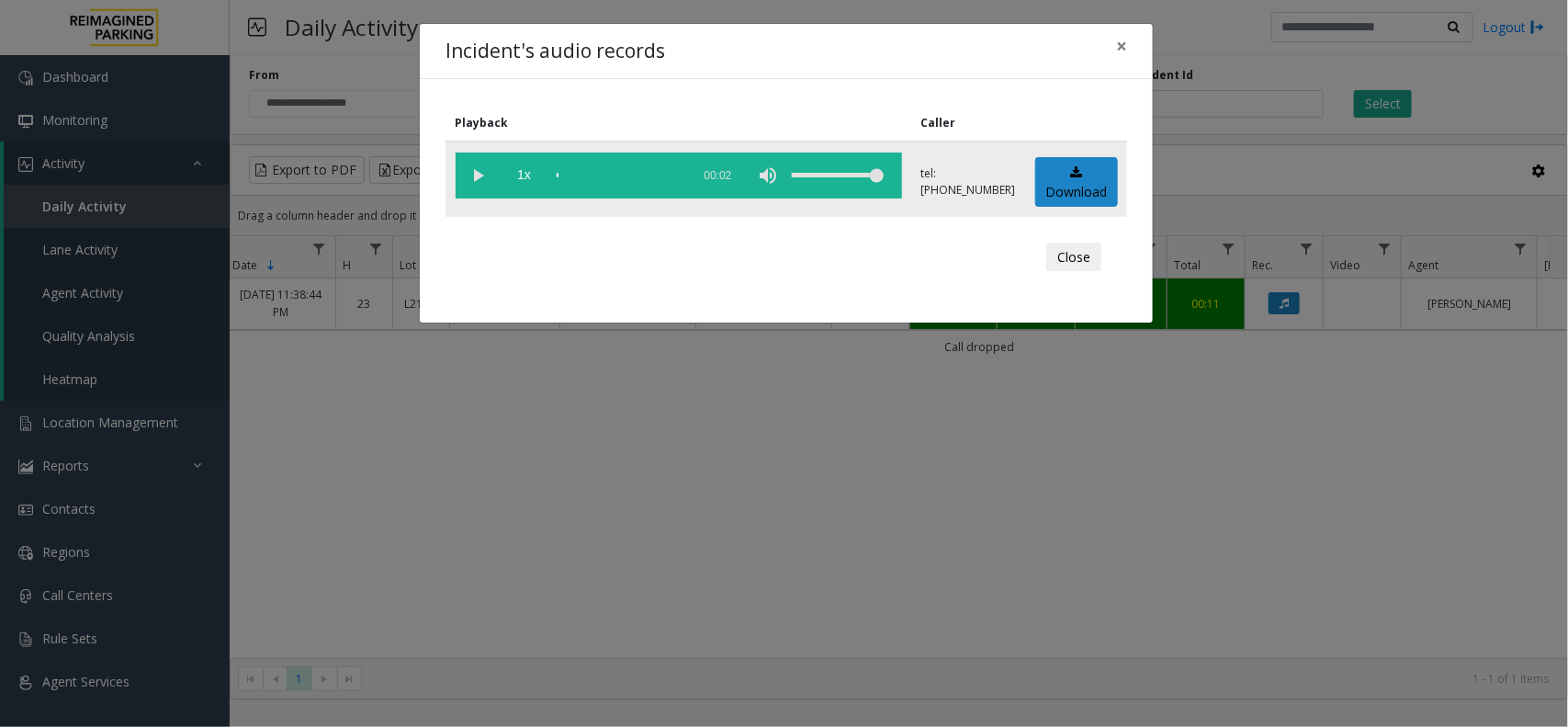 click 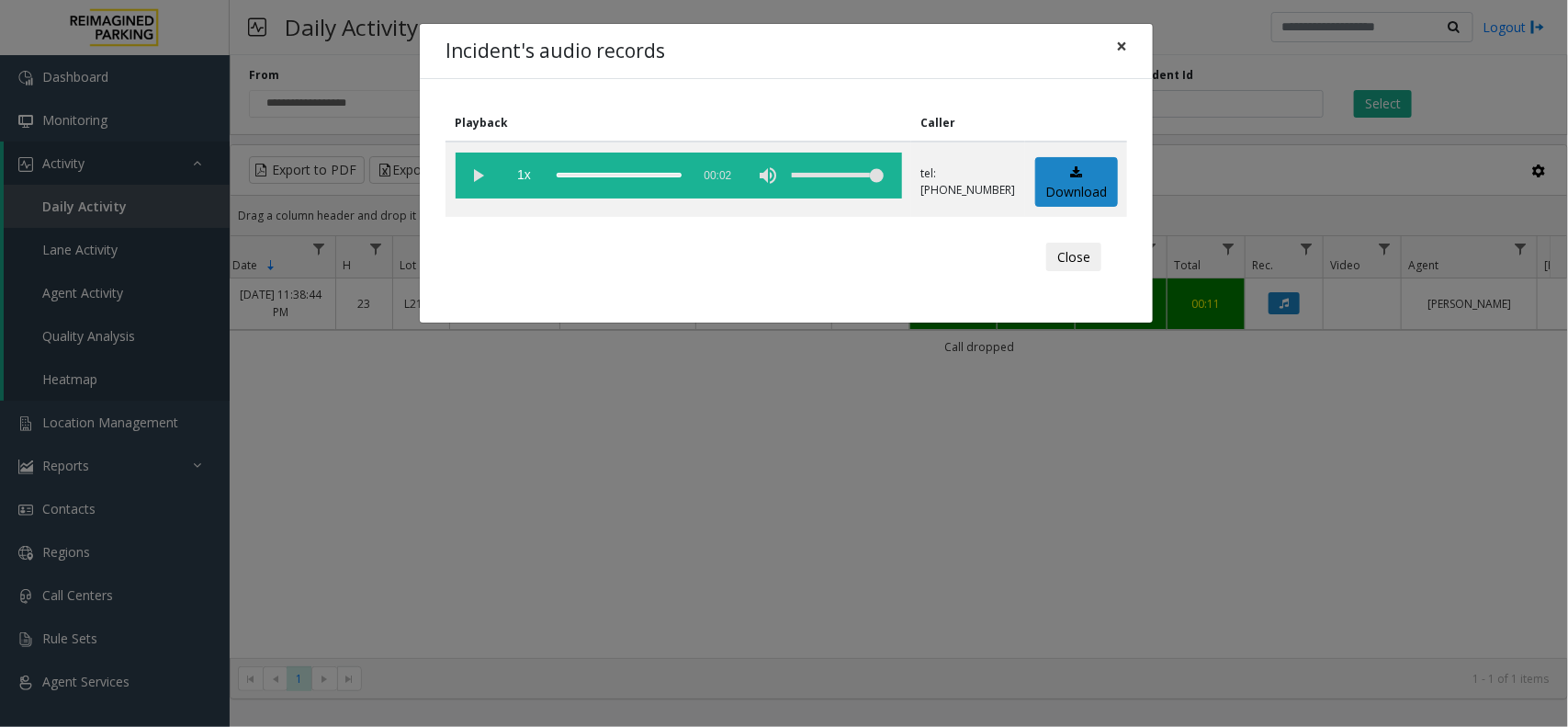 click on "×" 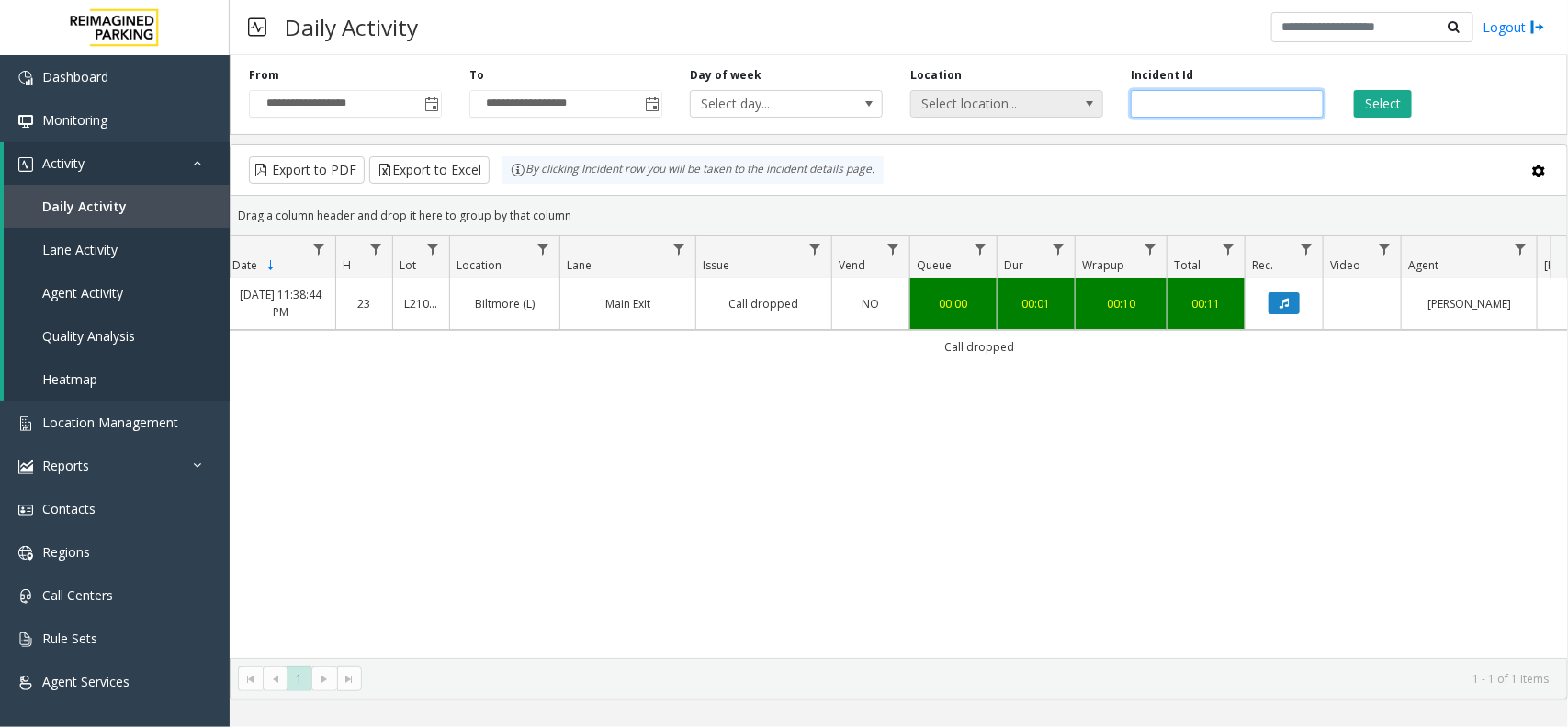 drag, startPoint x: 1224, startPoint y: 104, endPoint x: 1048, endPoint y: 104, distance: 176 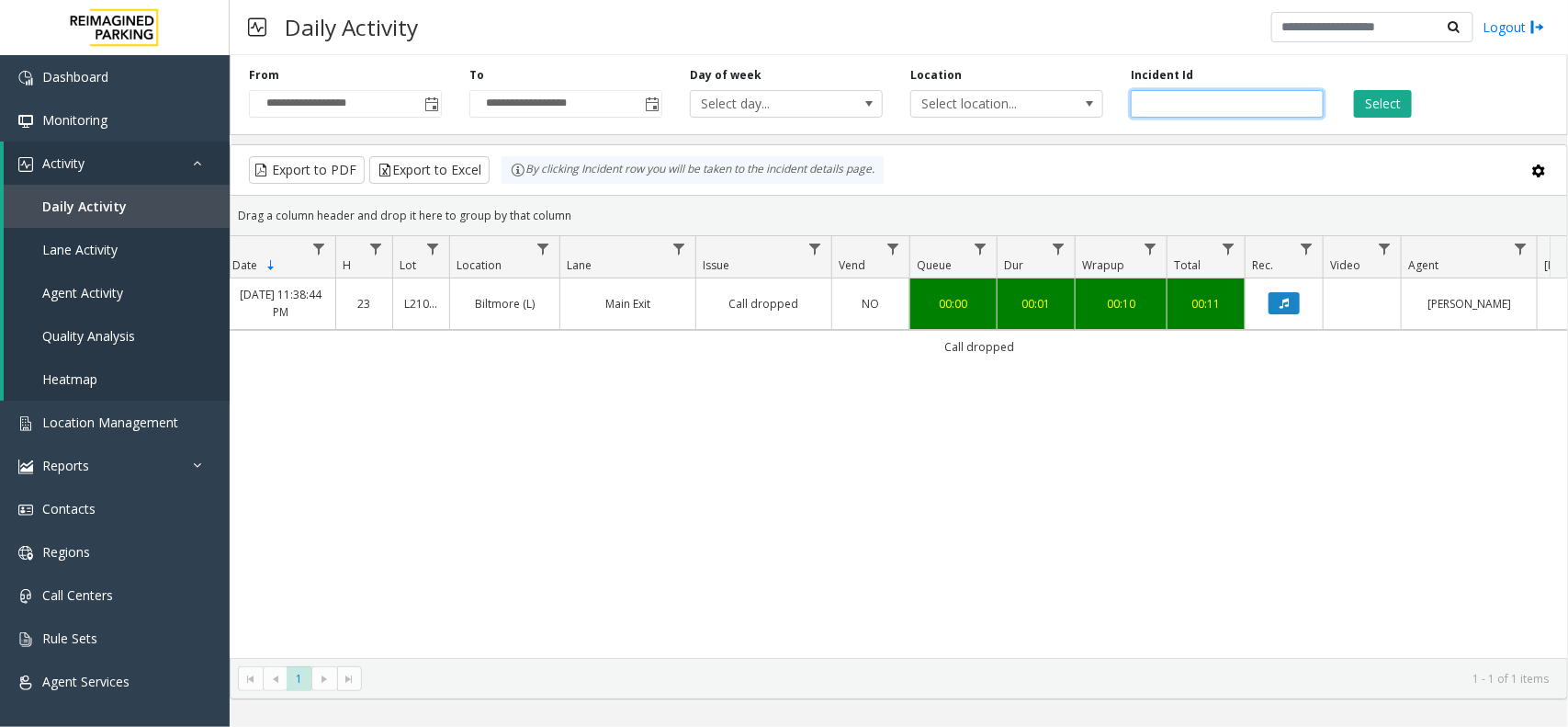 paste 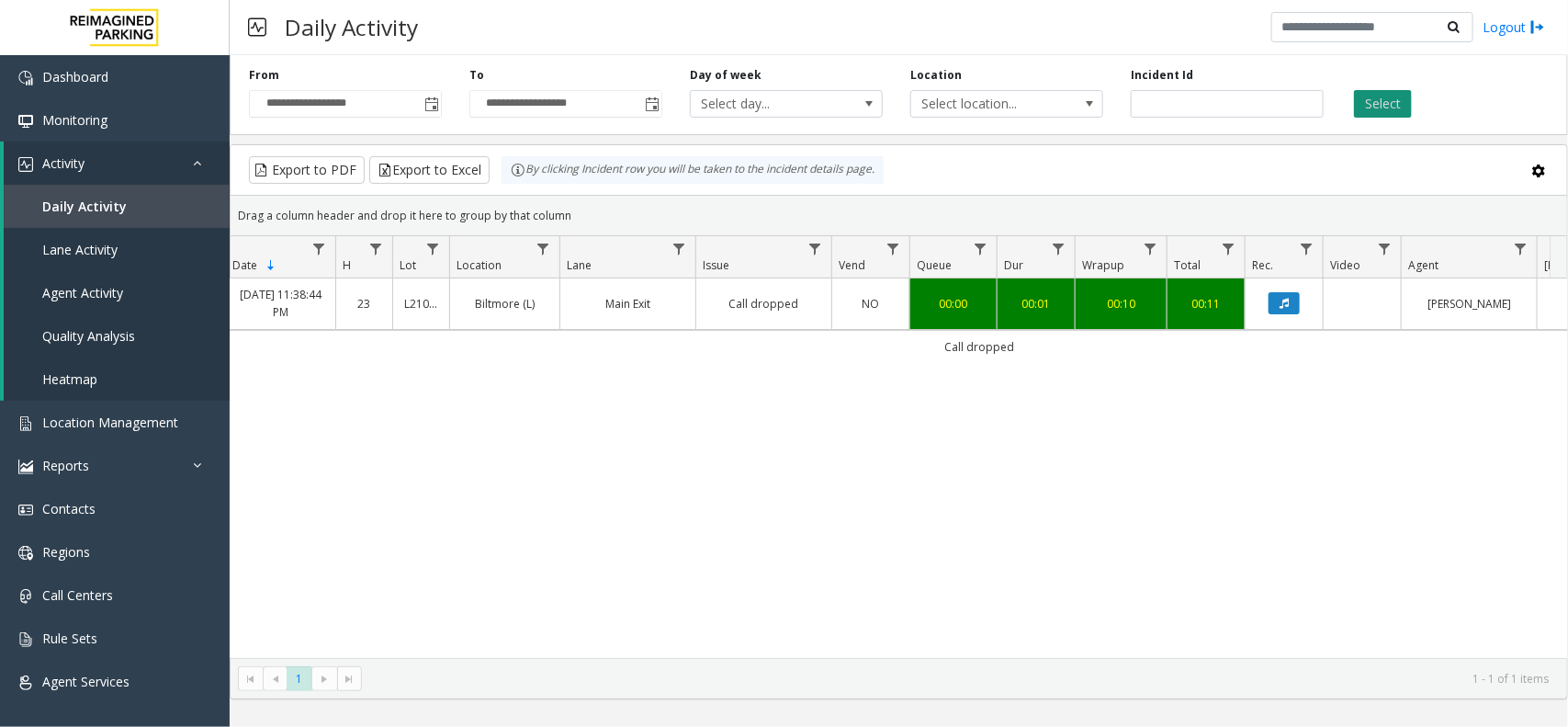 click on "Select" 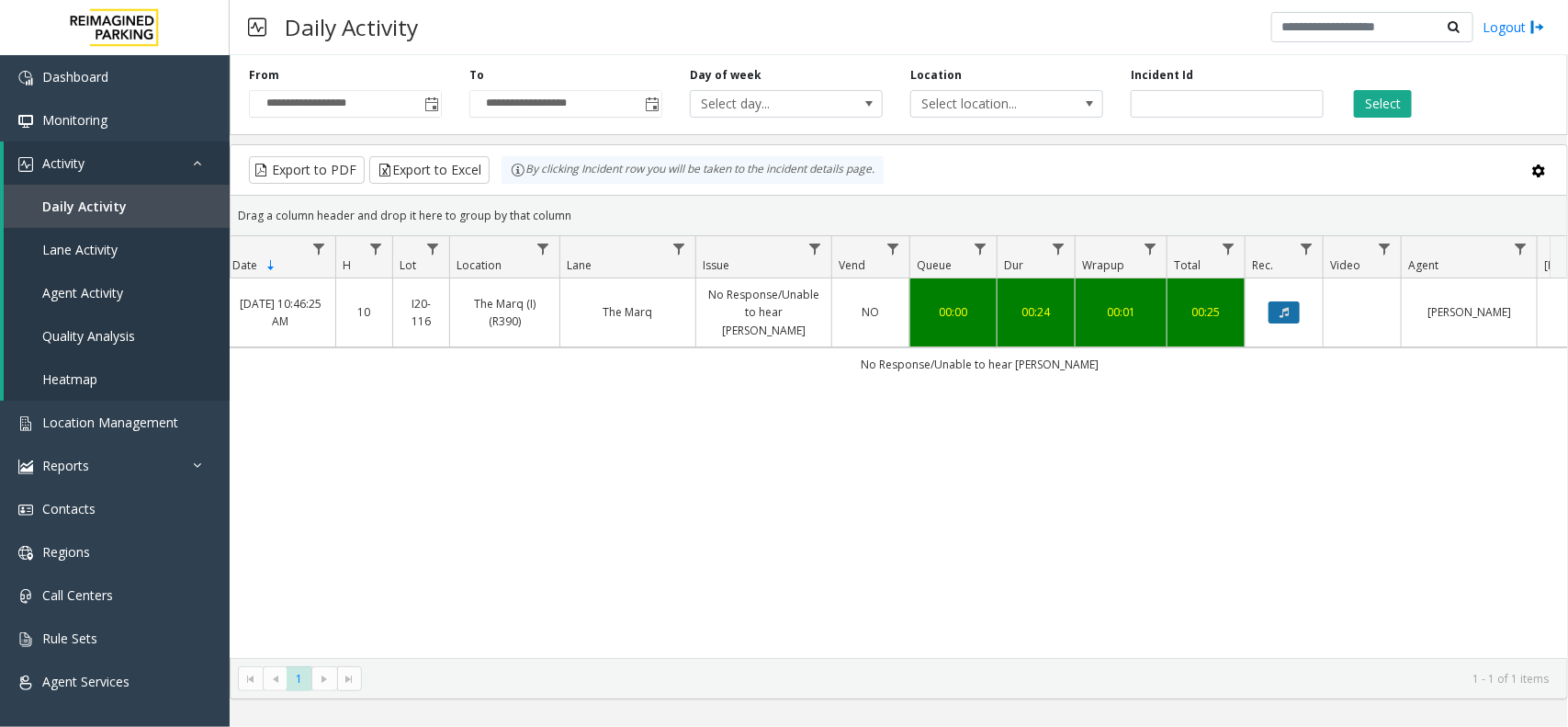 click 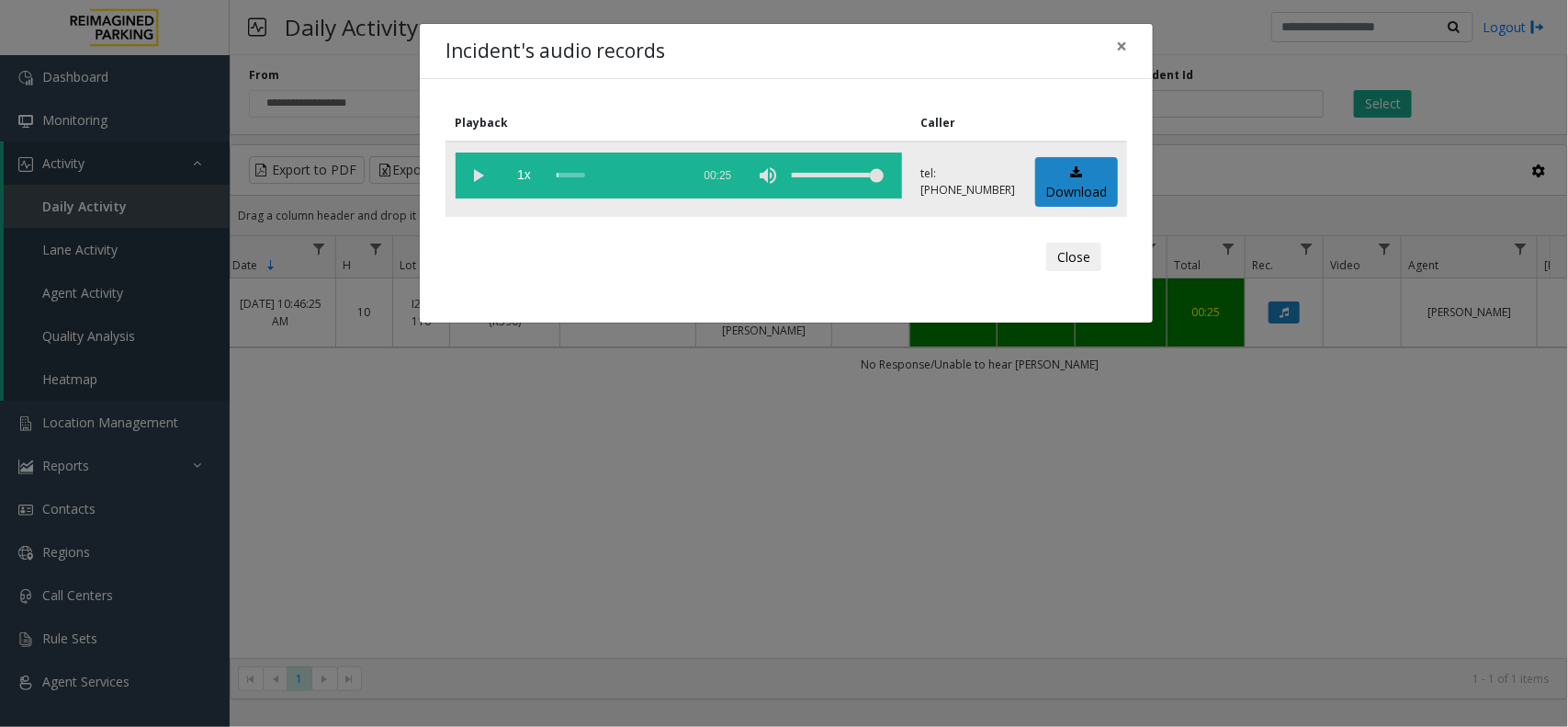 click 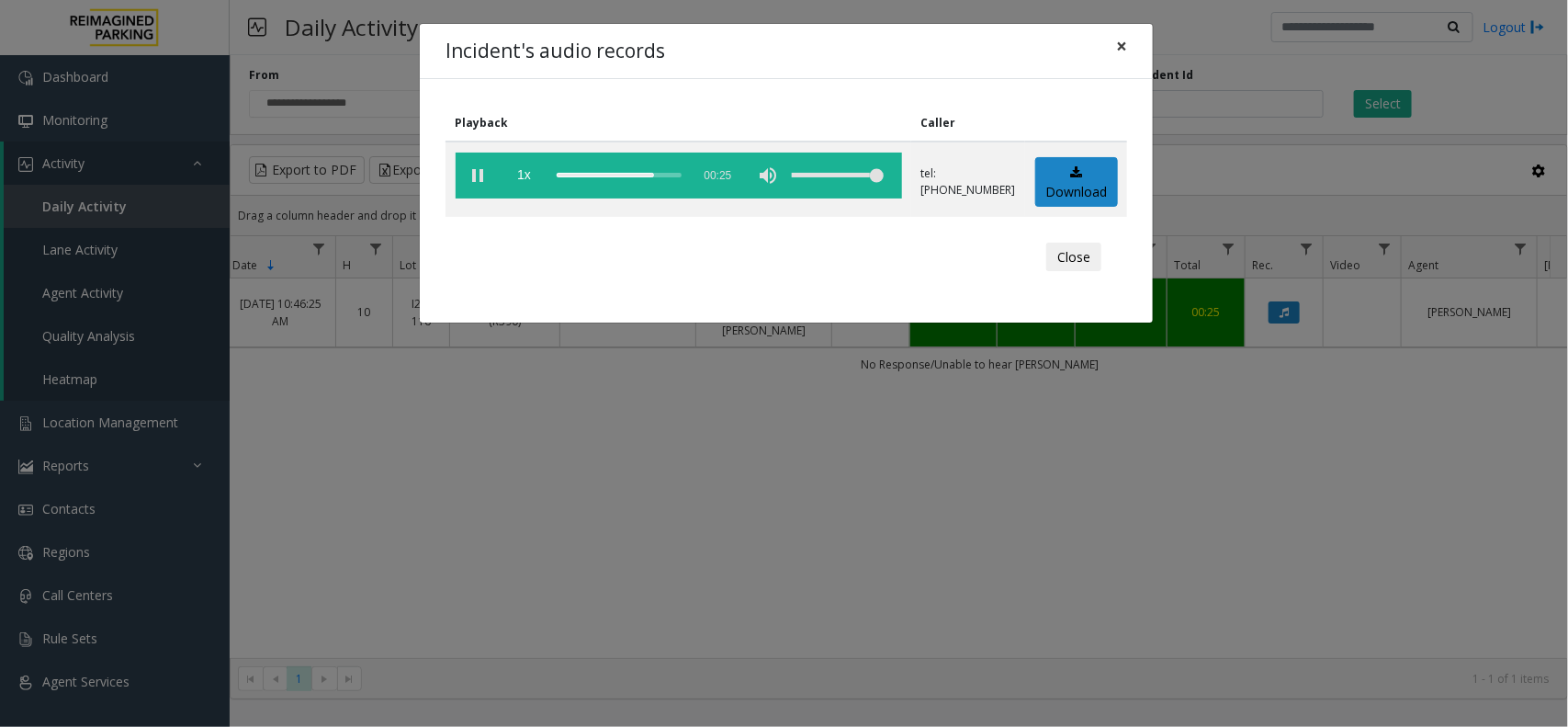 click on "×" 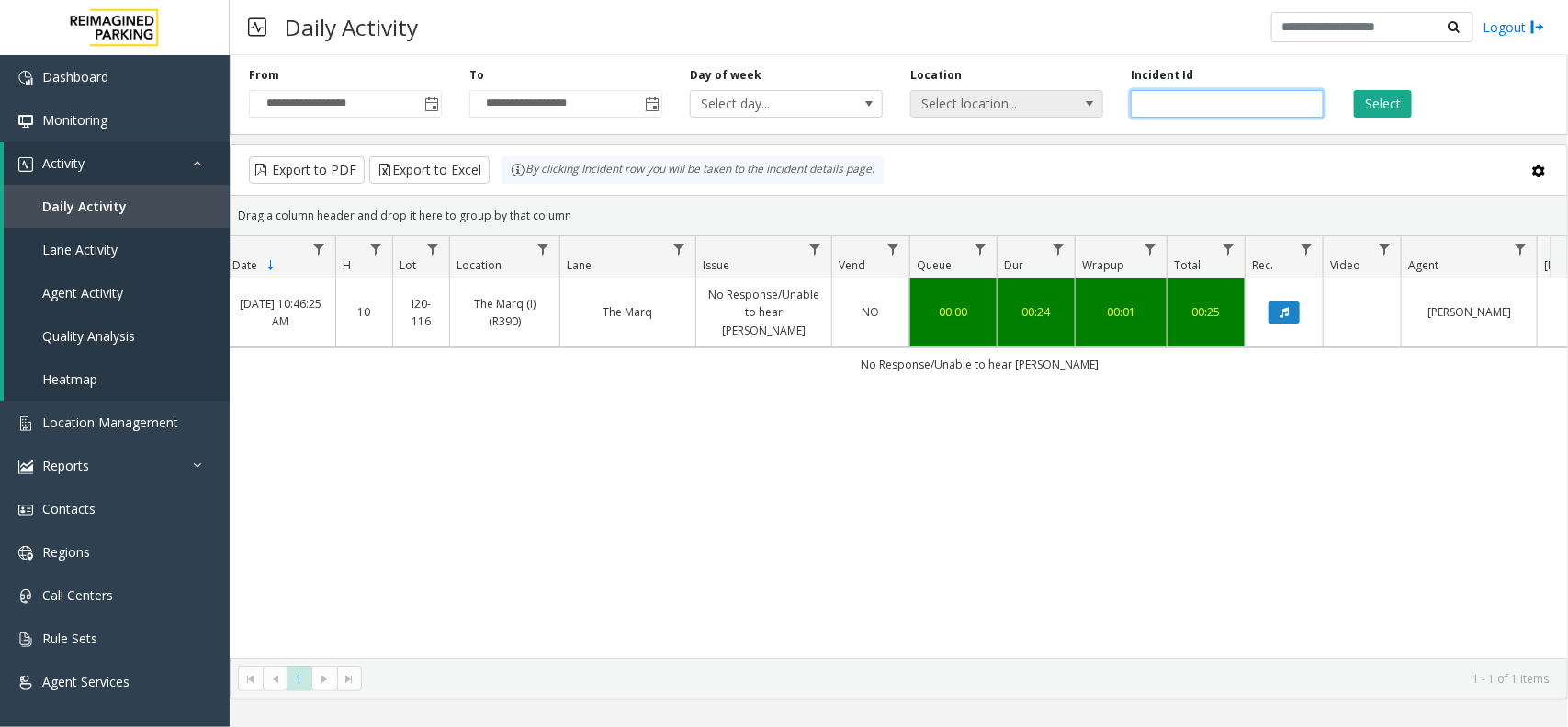 drag, startPoint x: 1217, startPoint y: 101, endPoint x: 1062, endPoint y: 101, distance: 155 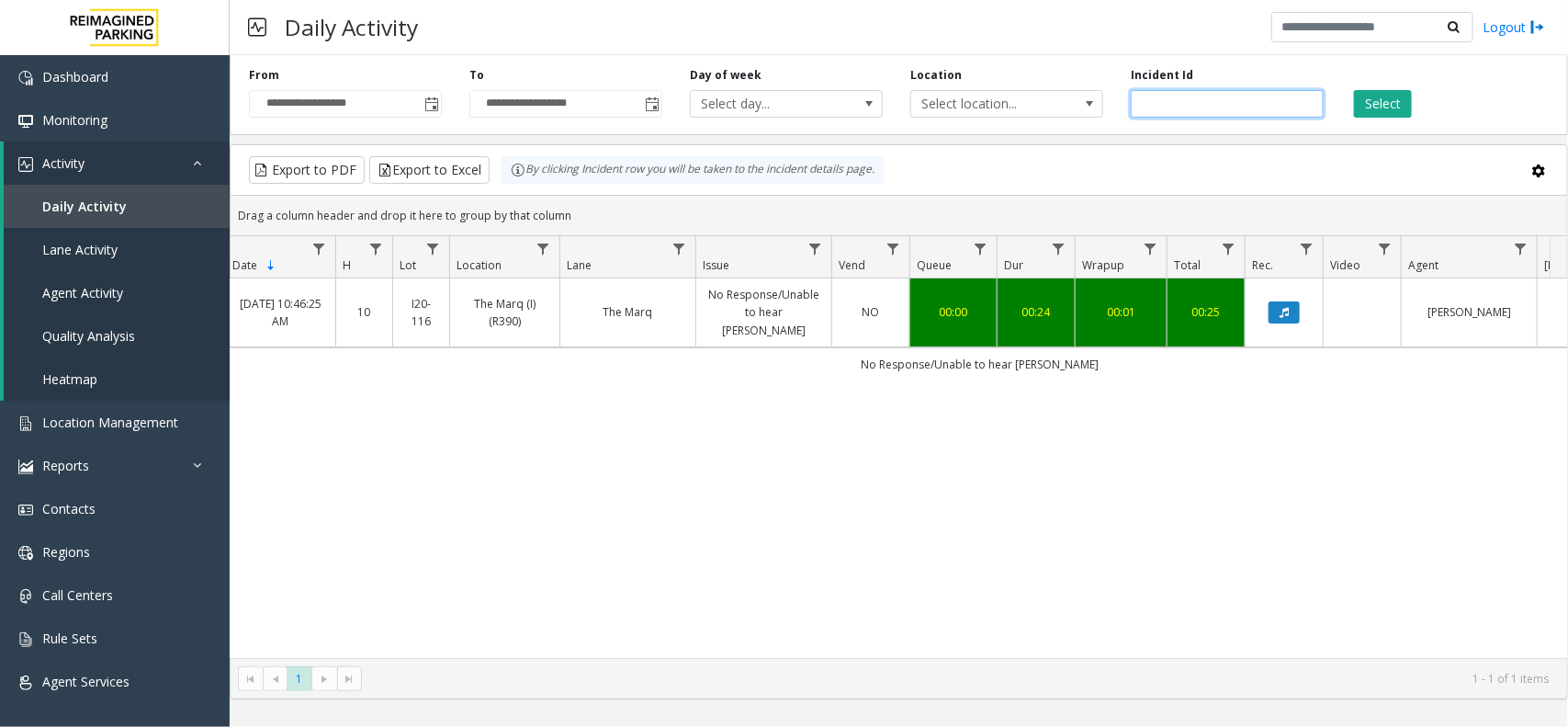 paste 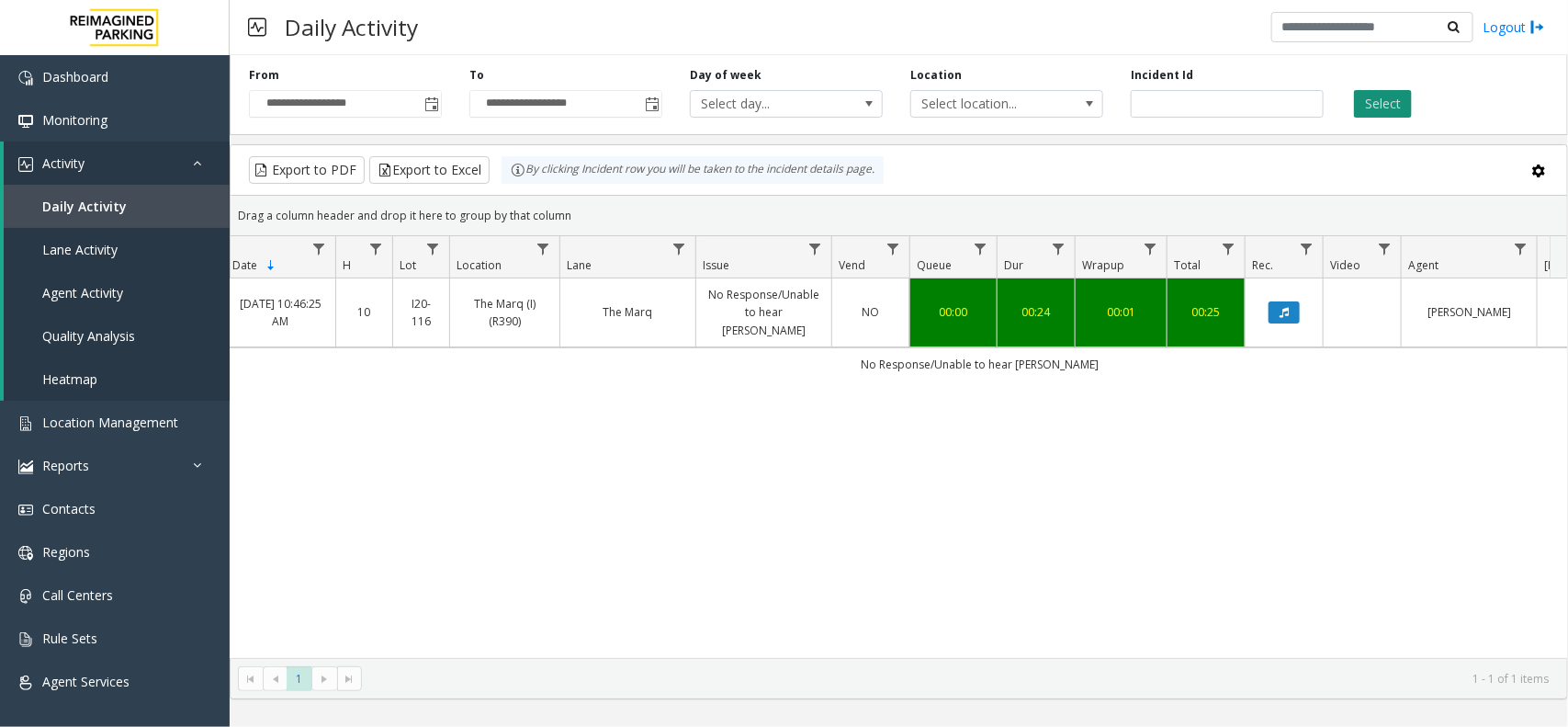 click on "Select" 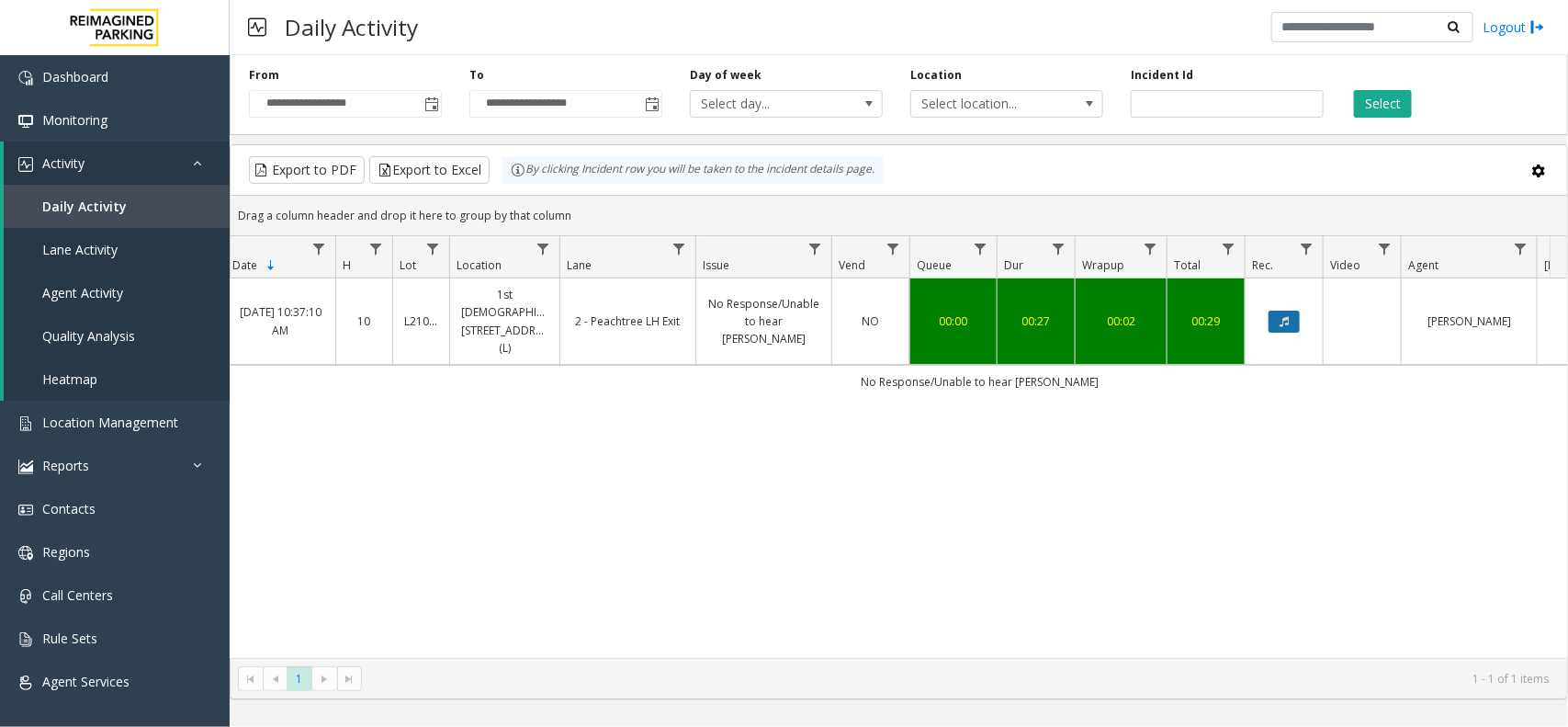 click 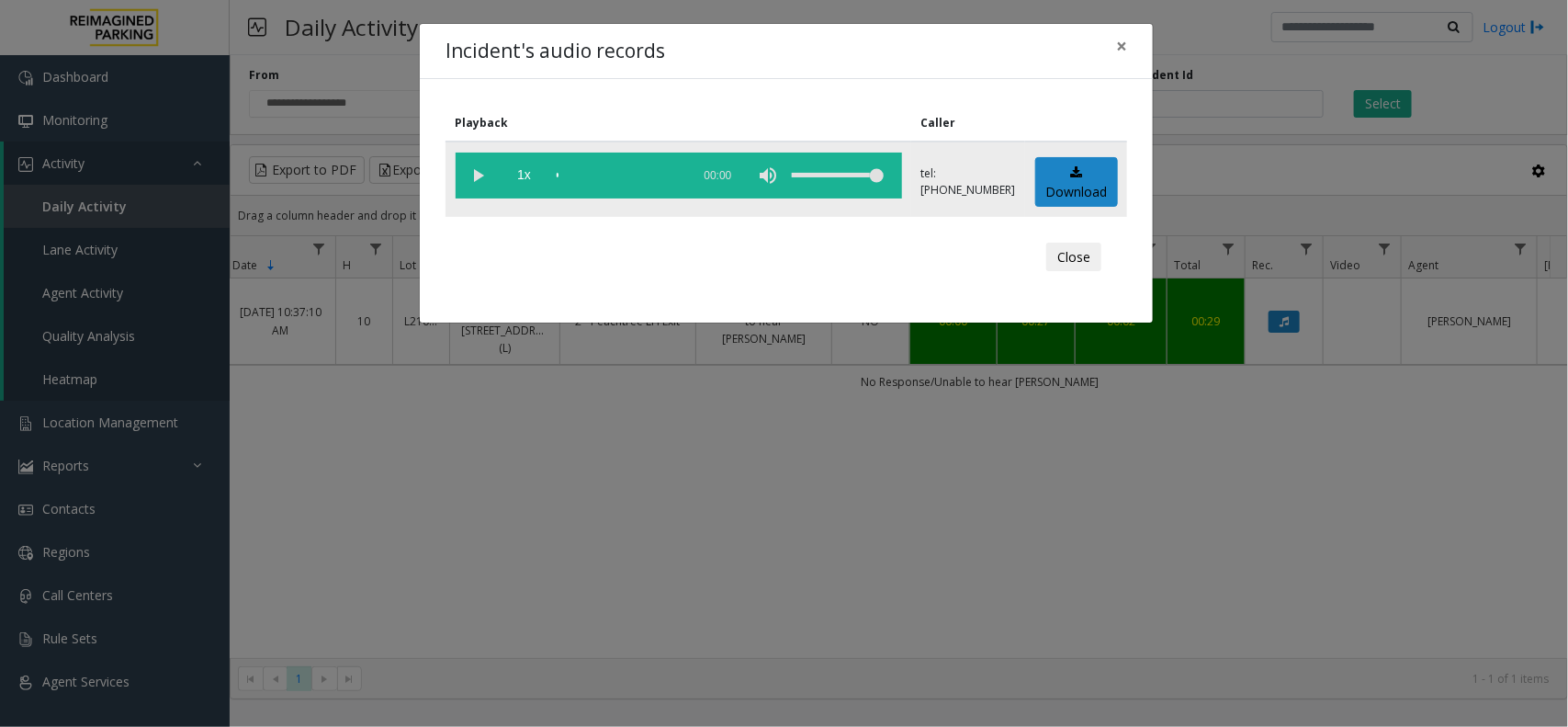 click 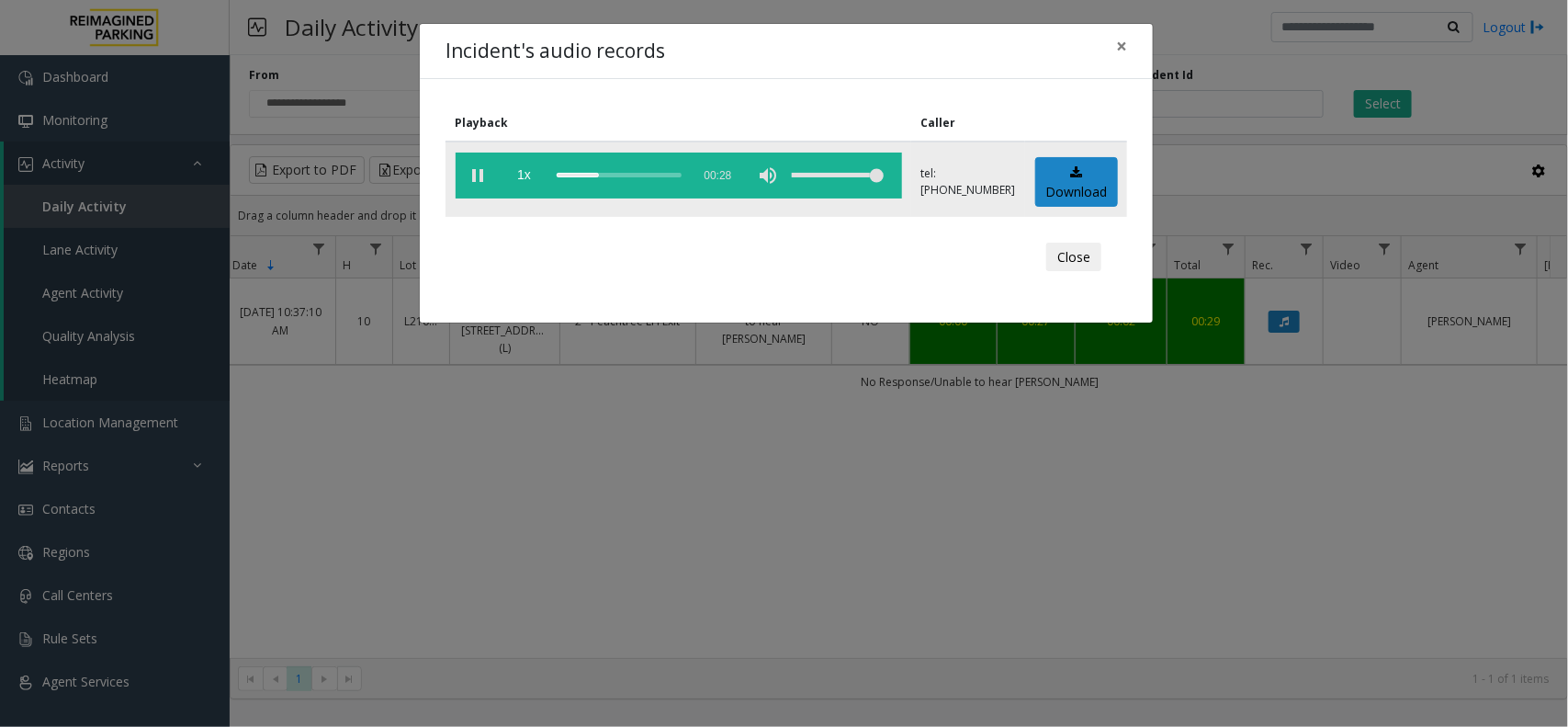 click 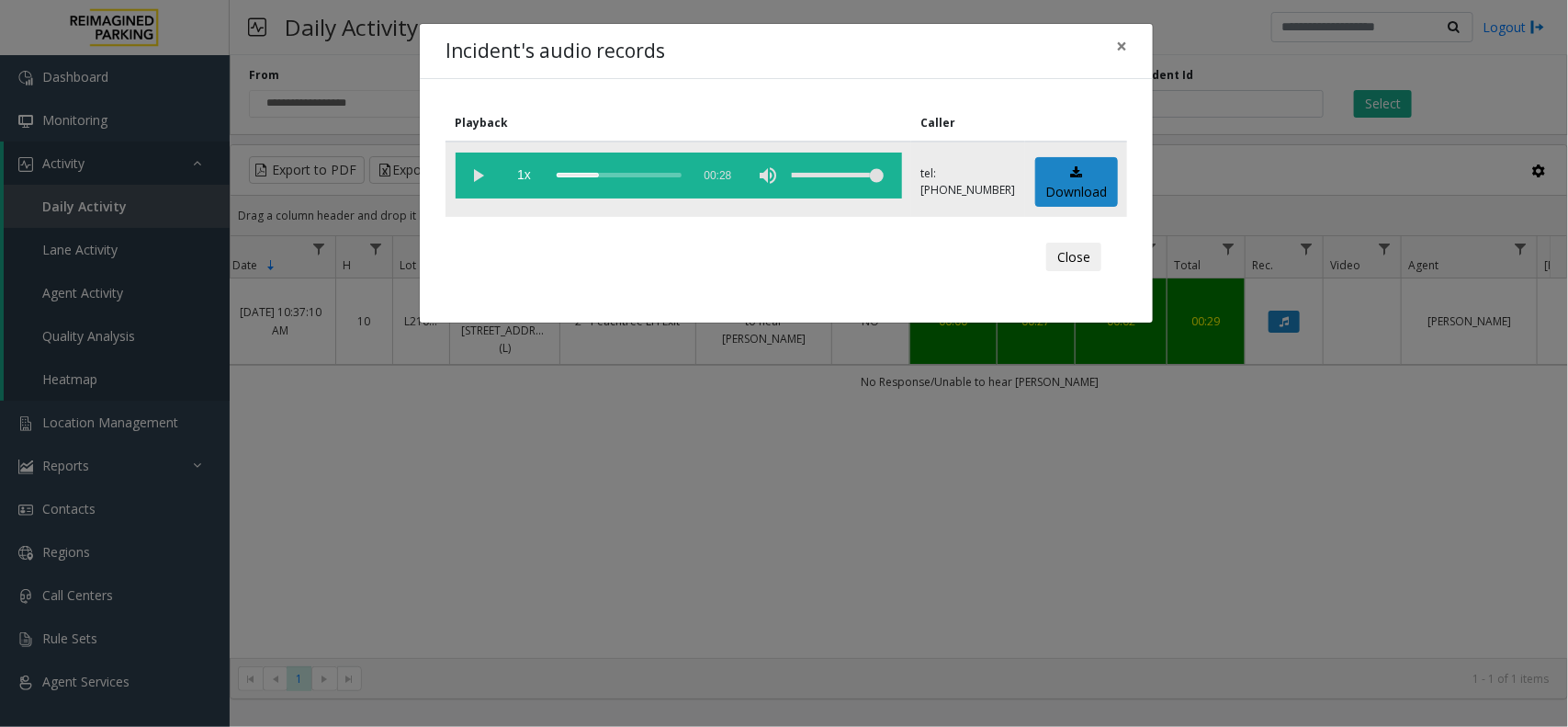 click 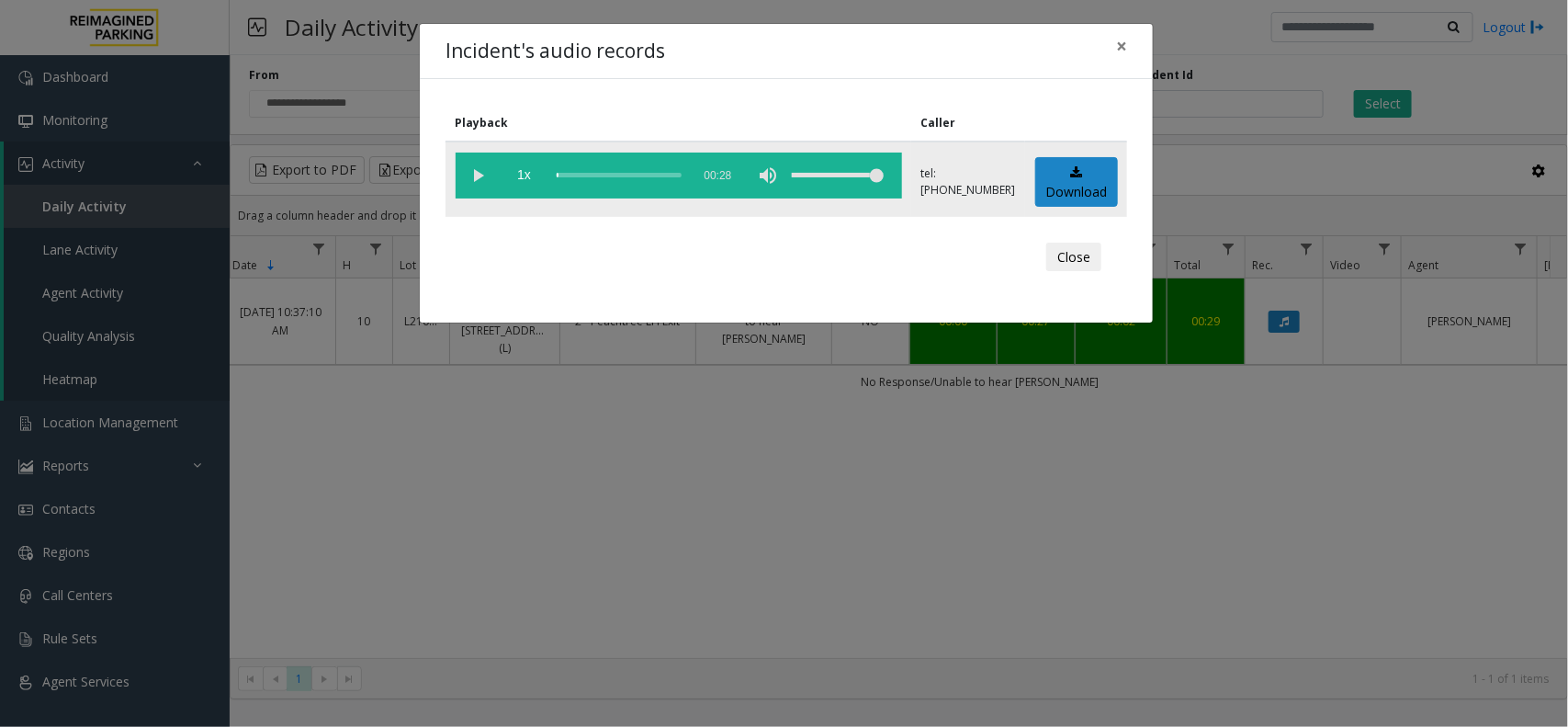 drag, startPoint x: 598, startPoint y: 173, endPoint x: 557, endPoint y: 179, distance: 41.4367 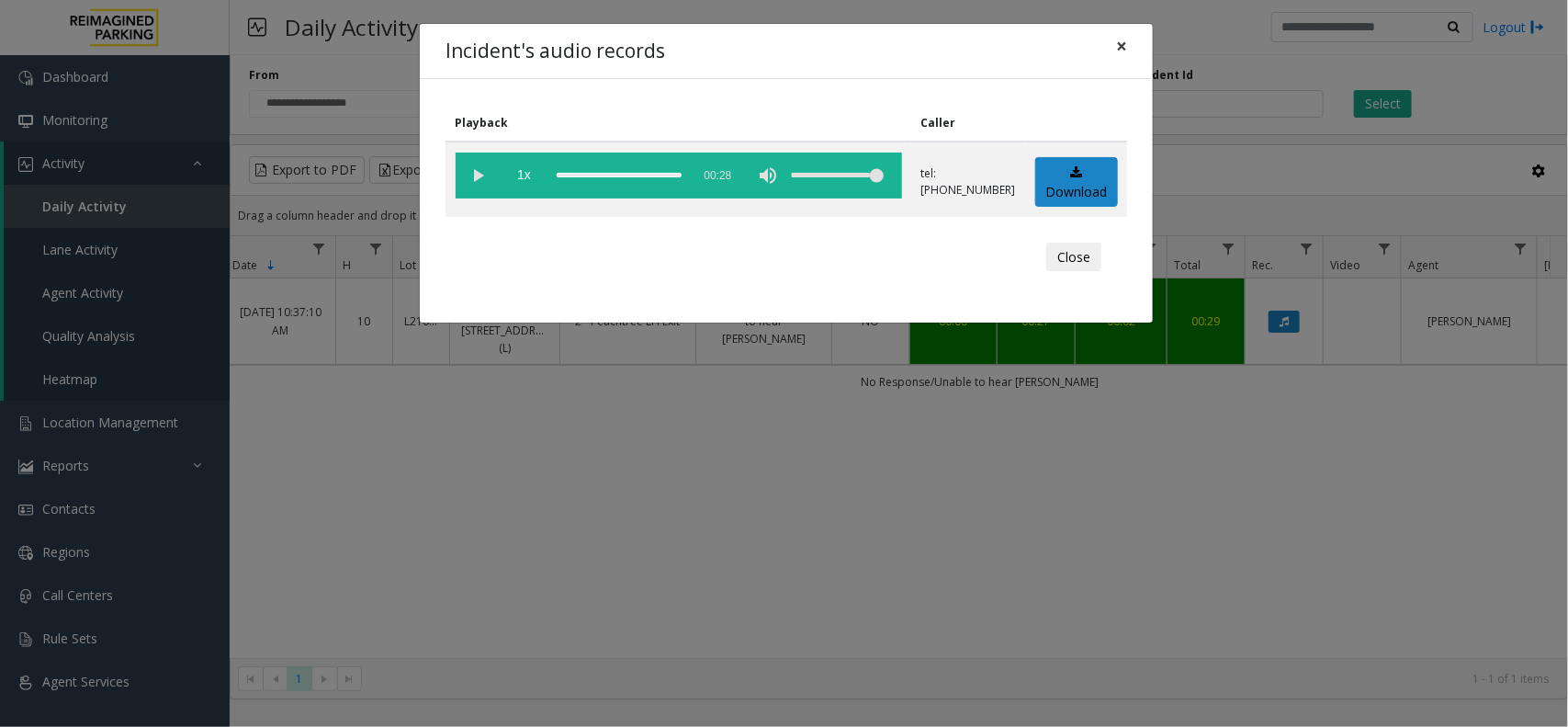 click on "×" 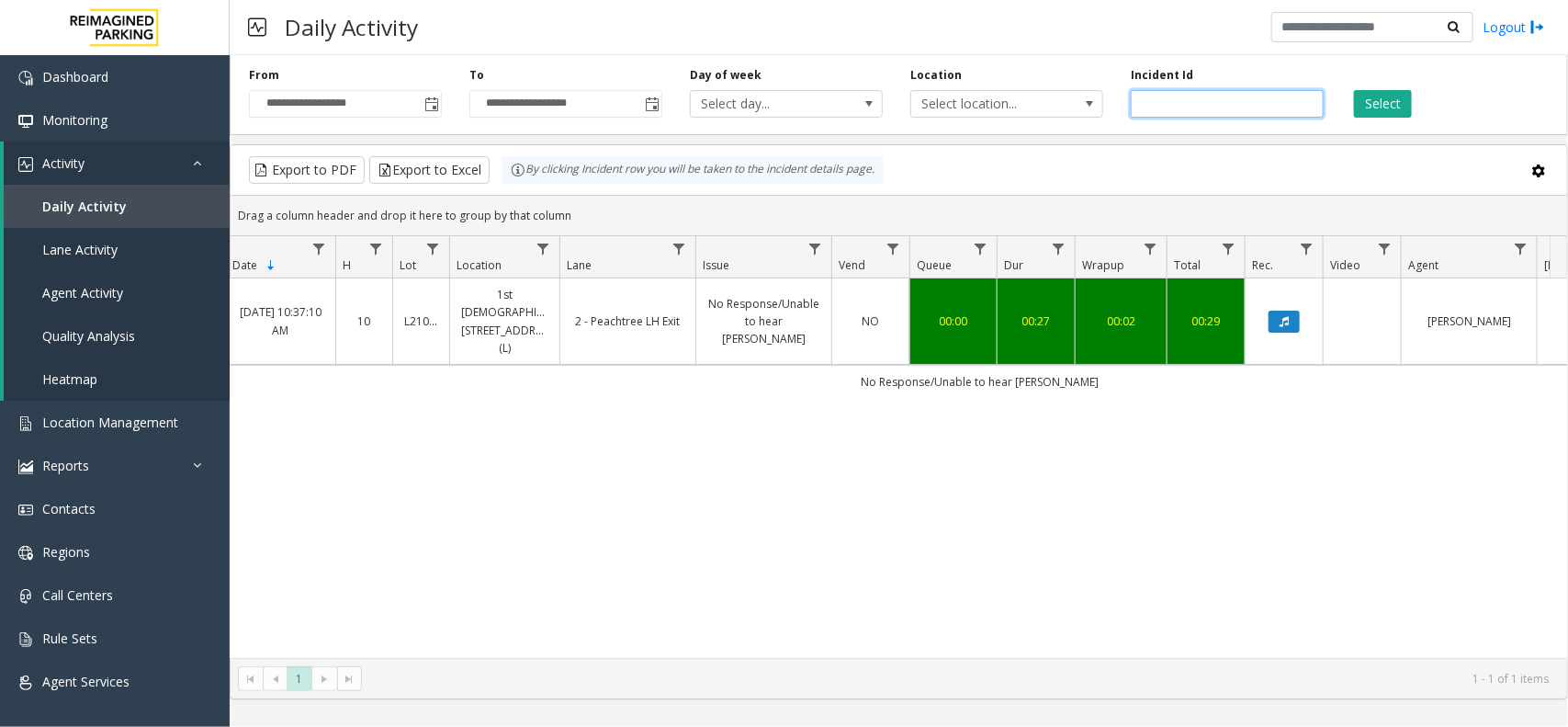 drag, startPoint x: 1155, startPoint y: 101, endPoint x: 1130, endPoint y: 101, distance: 25 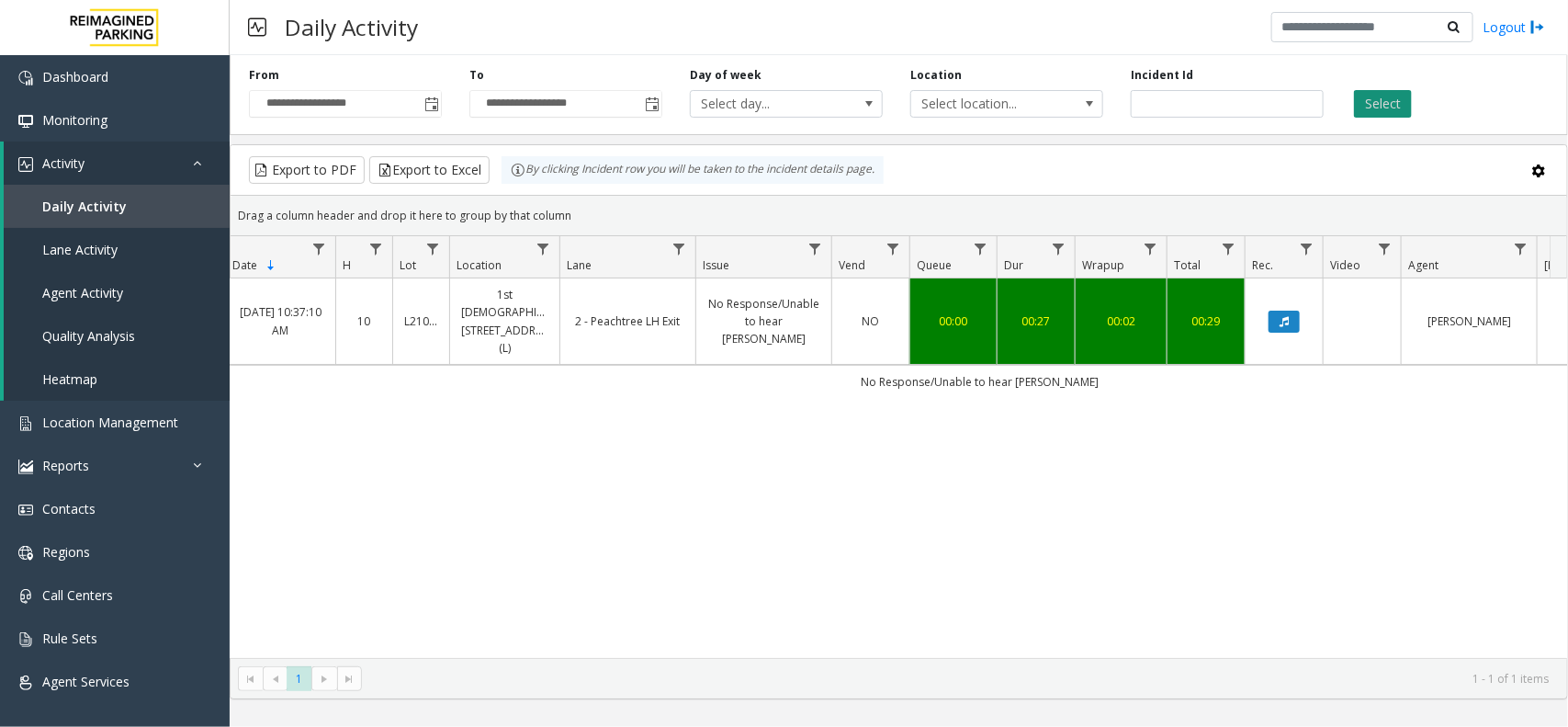 click on "Select" 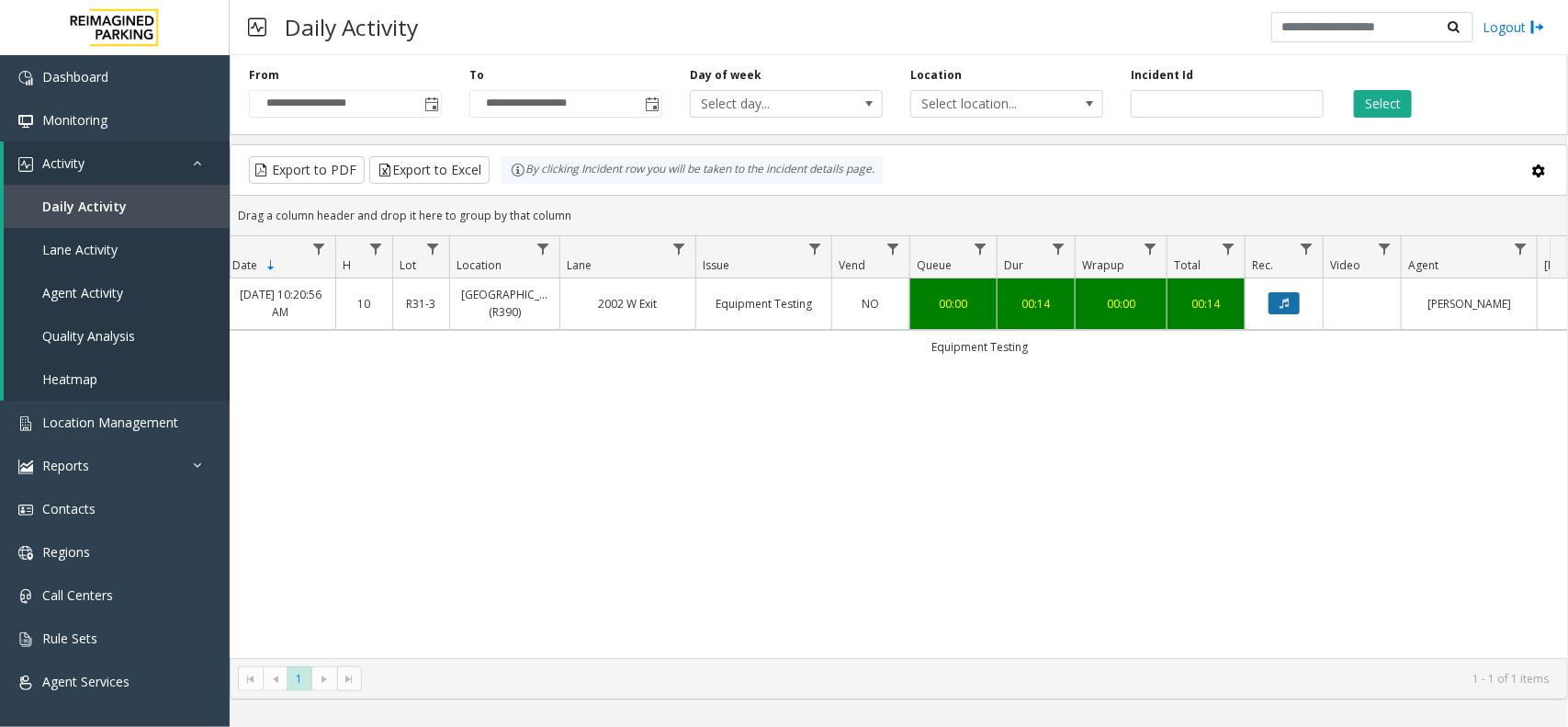 click 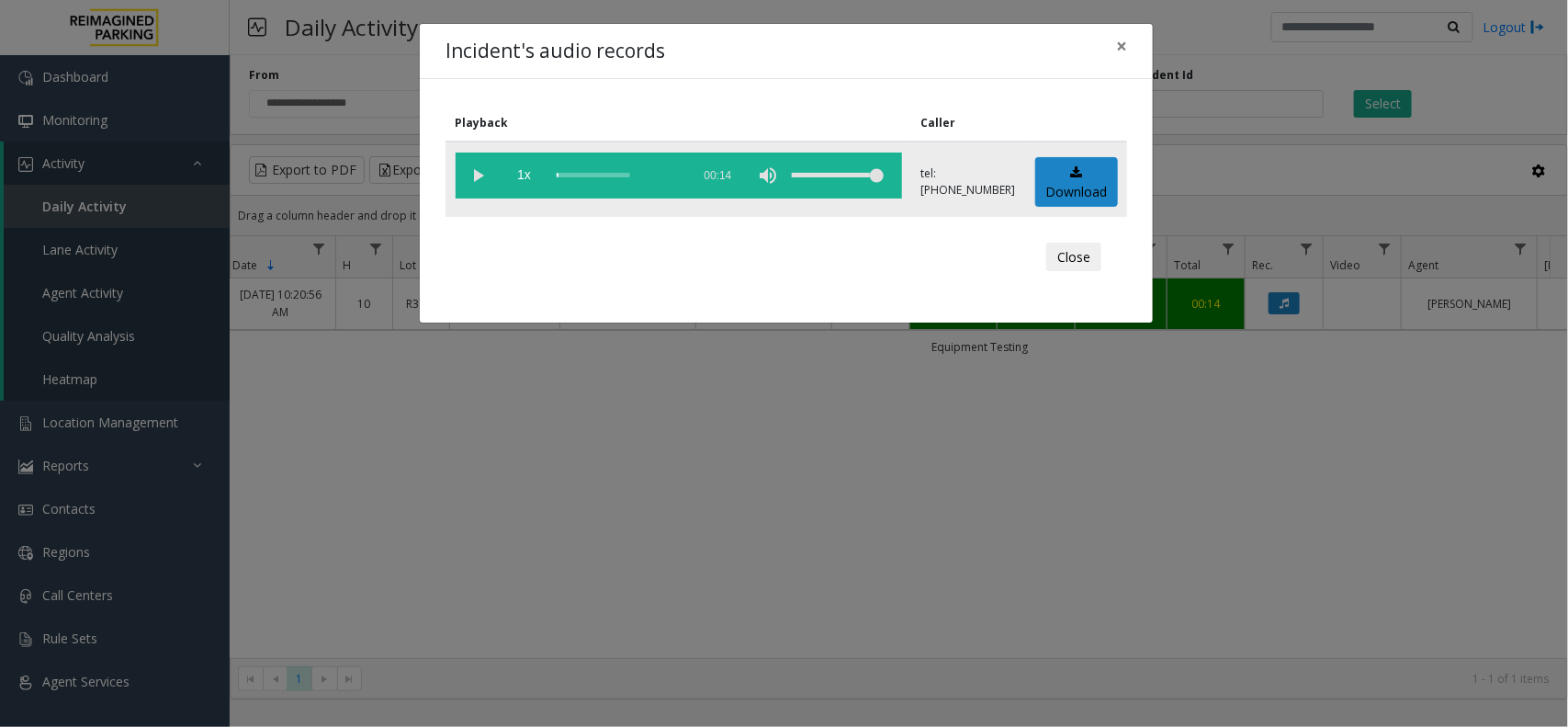 click 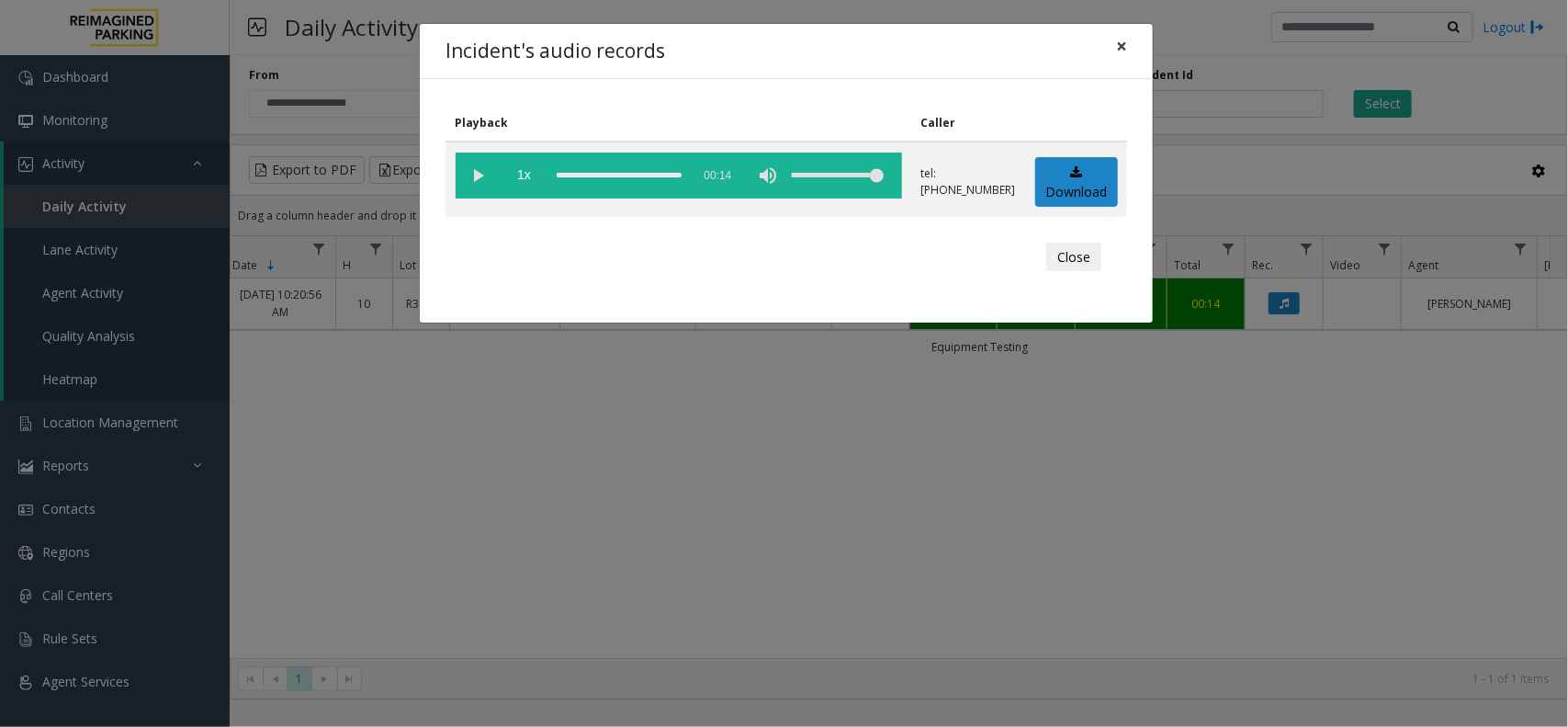 click on "×" 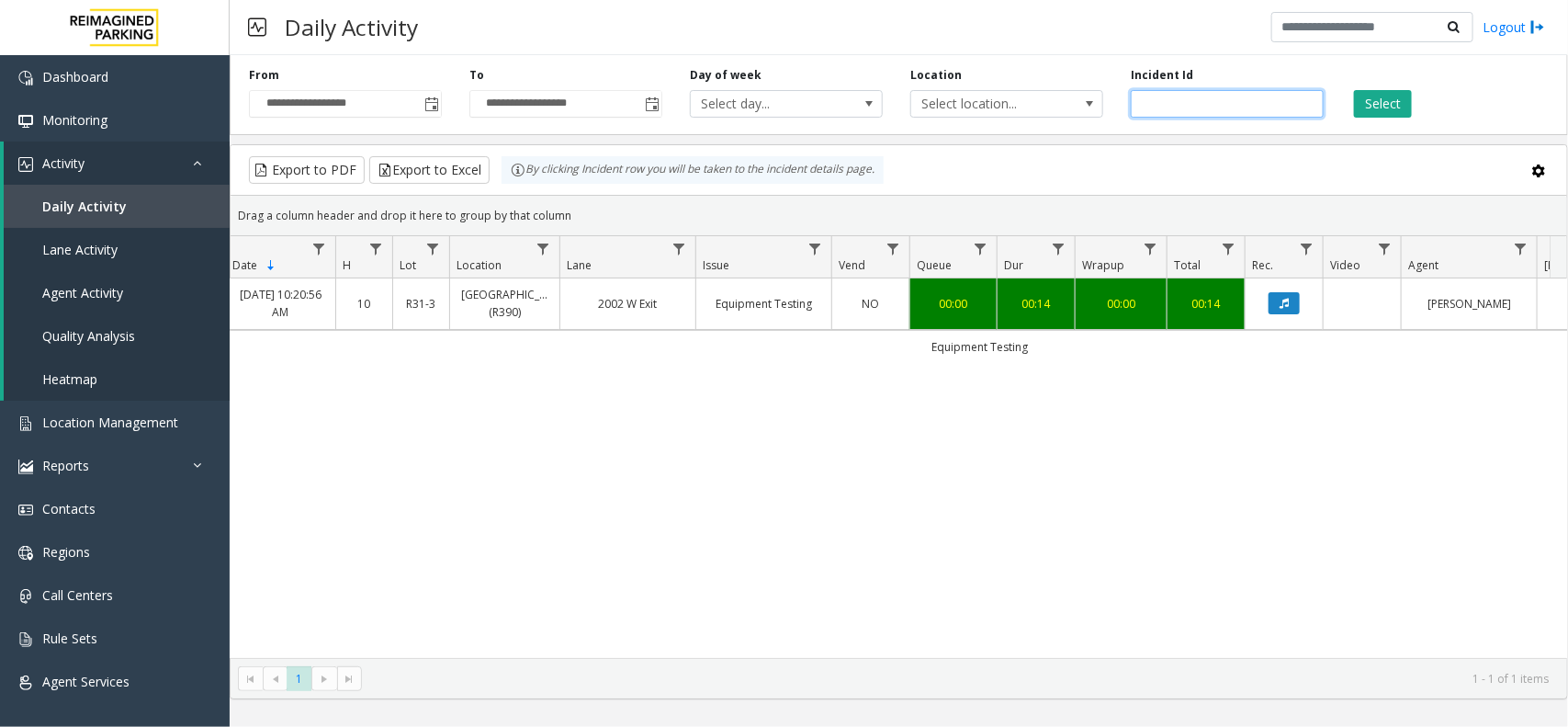 drag, startPoint x: 1213, startPoint y: 97, endPoint x: 1128, endPoint y: 104, distance: 85.28775 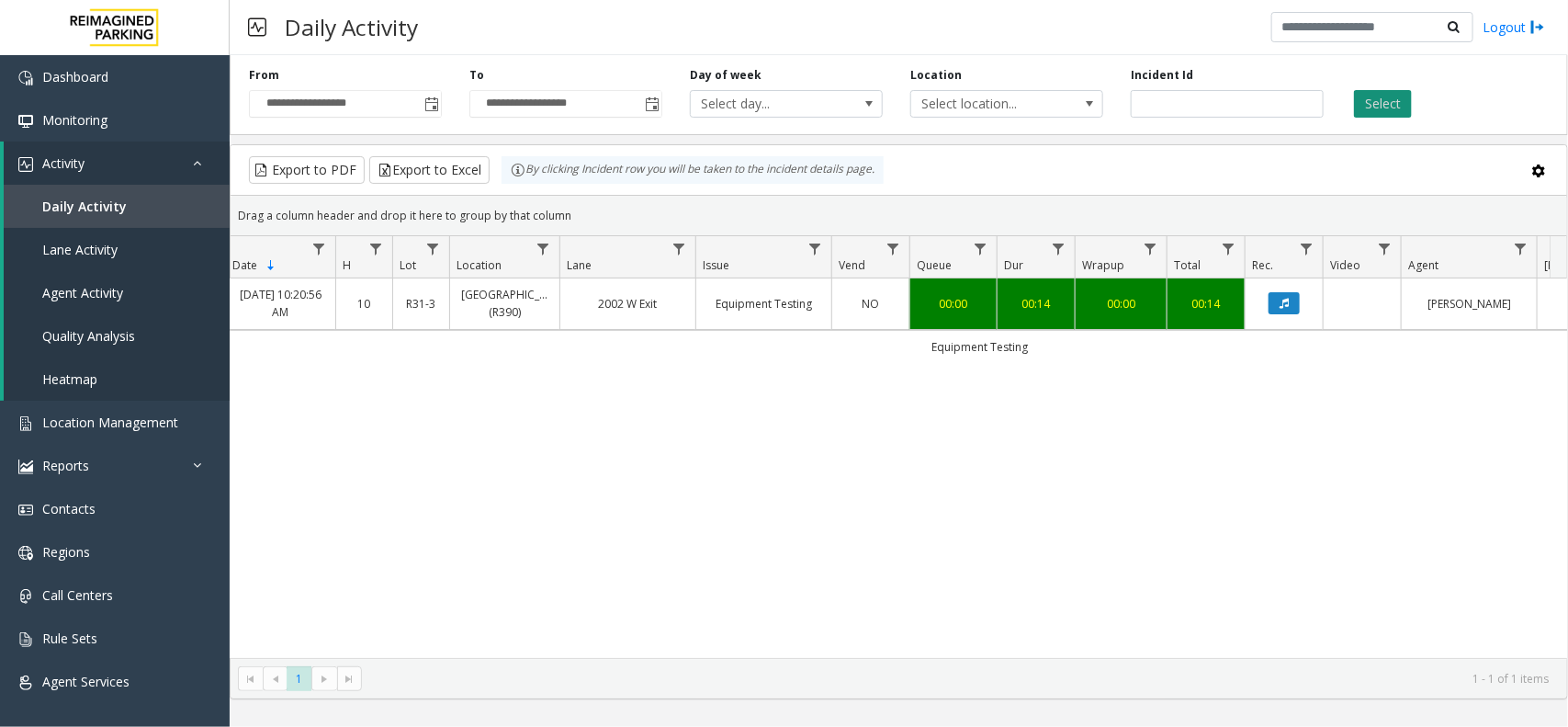 click on "Select" 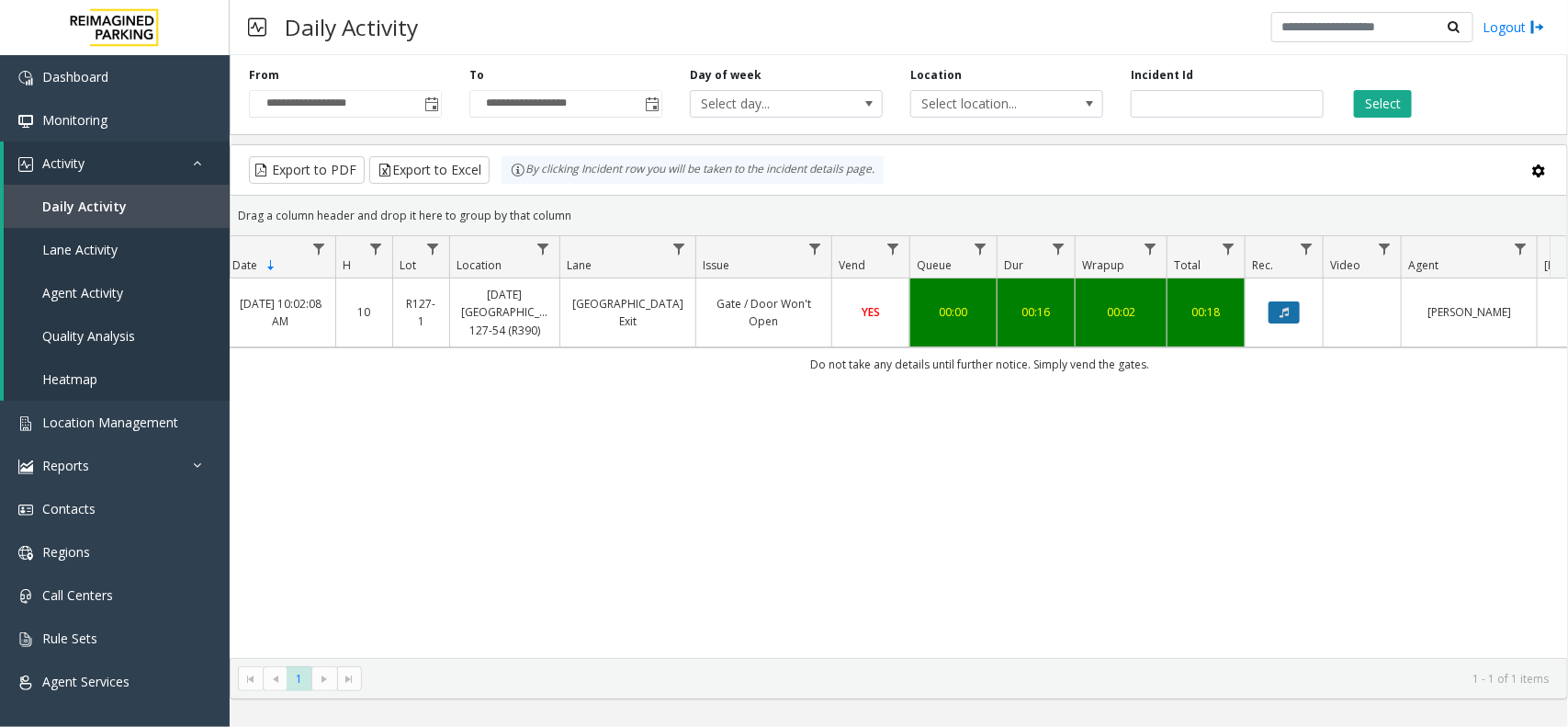 click 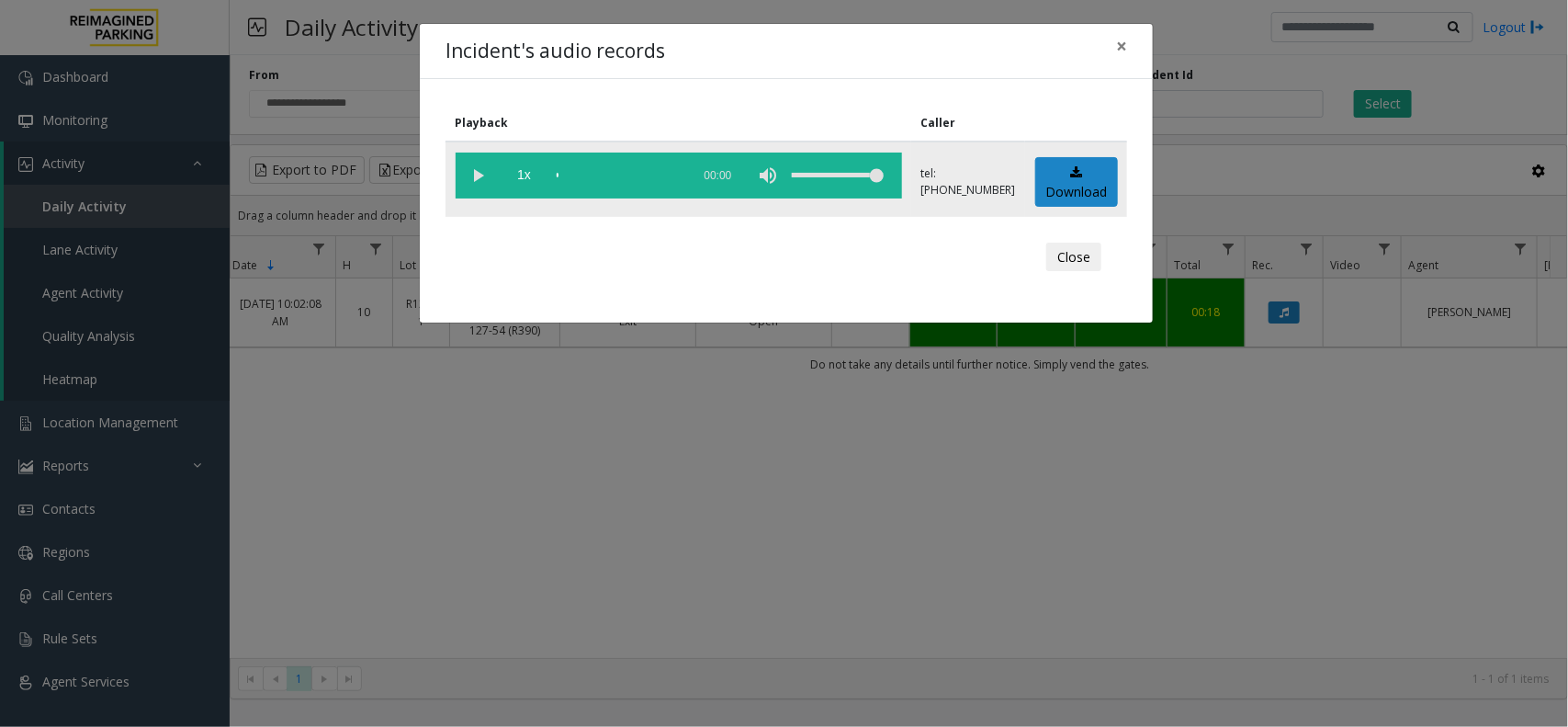 click 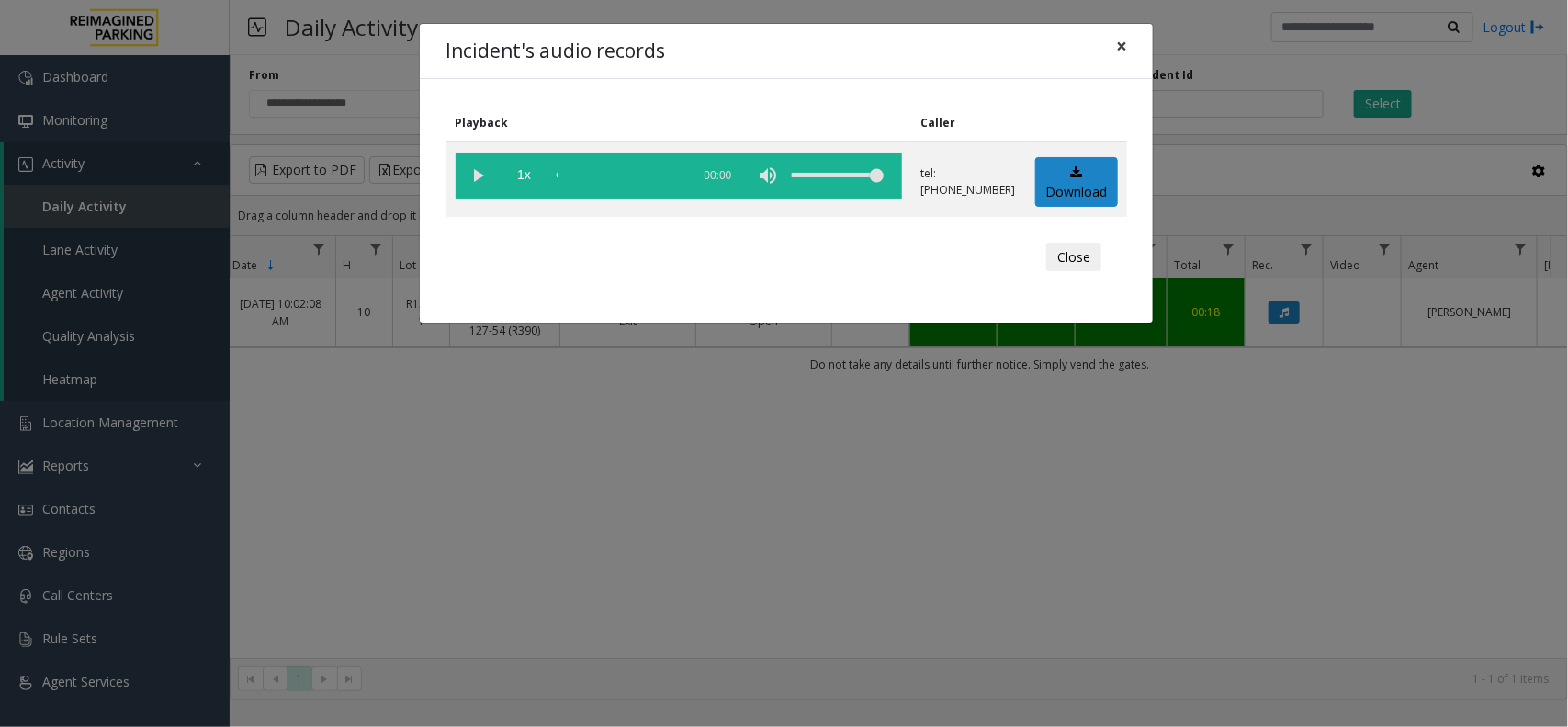 click on "×" 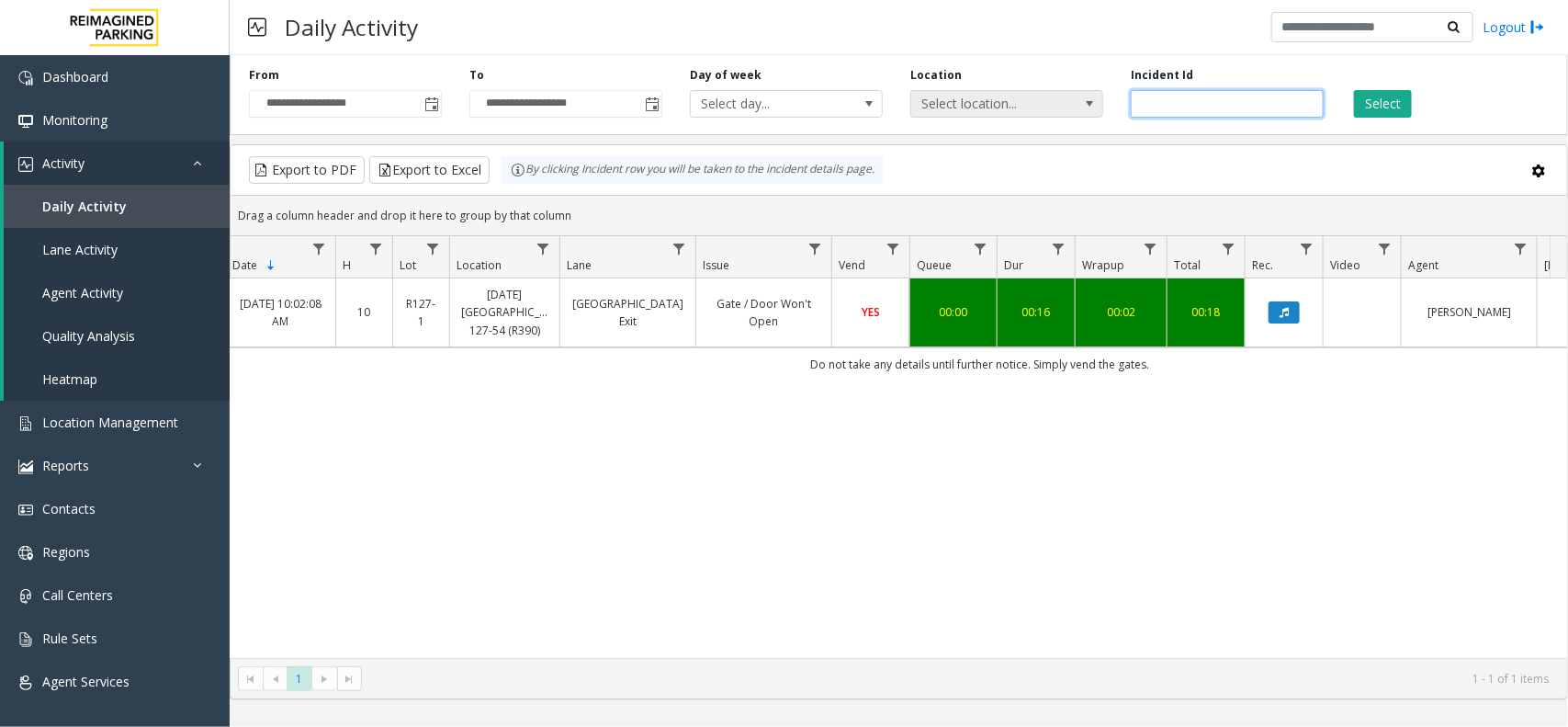 drag, startPoint x: 1227, startPoint y: 104, endPoint x: 1081, endPoint y: 97, distance: 146.168 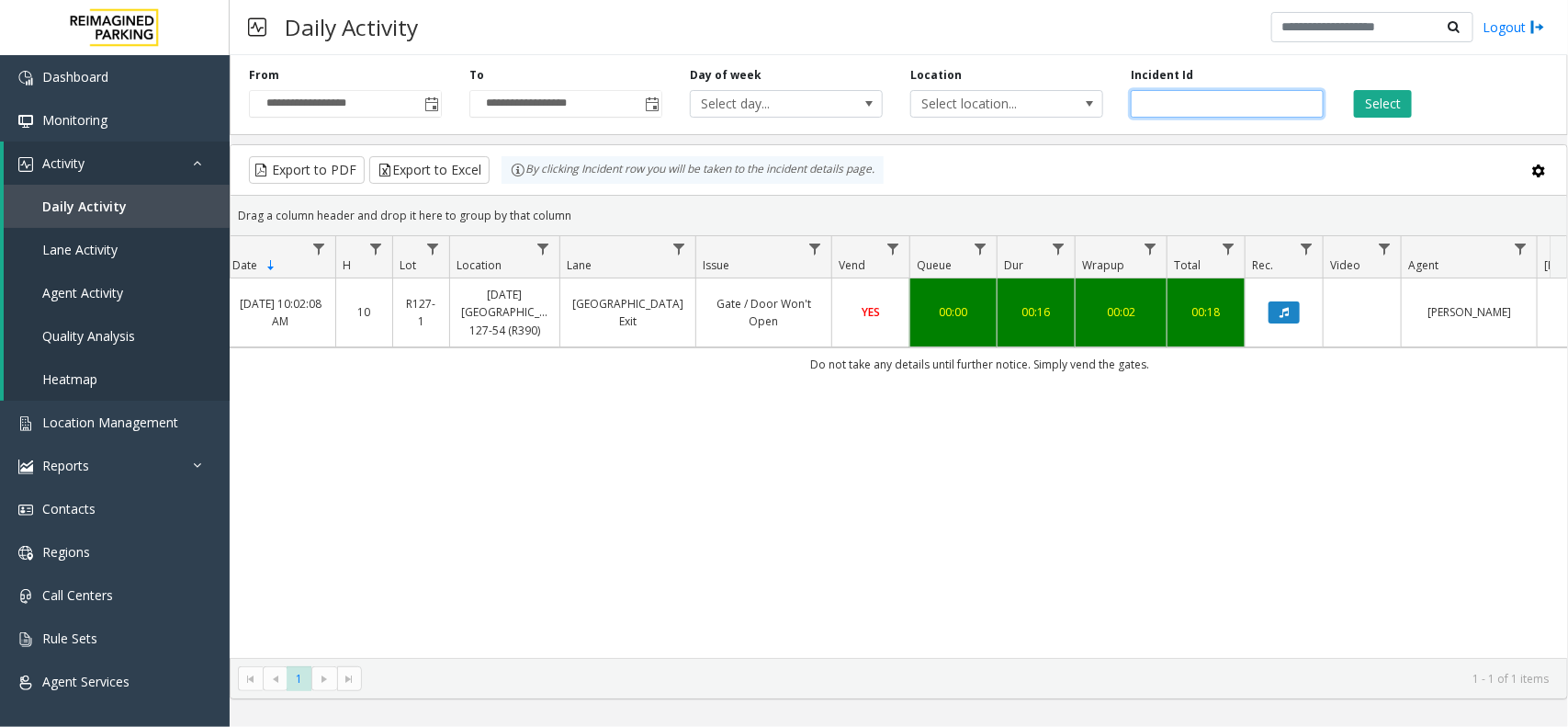 paste 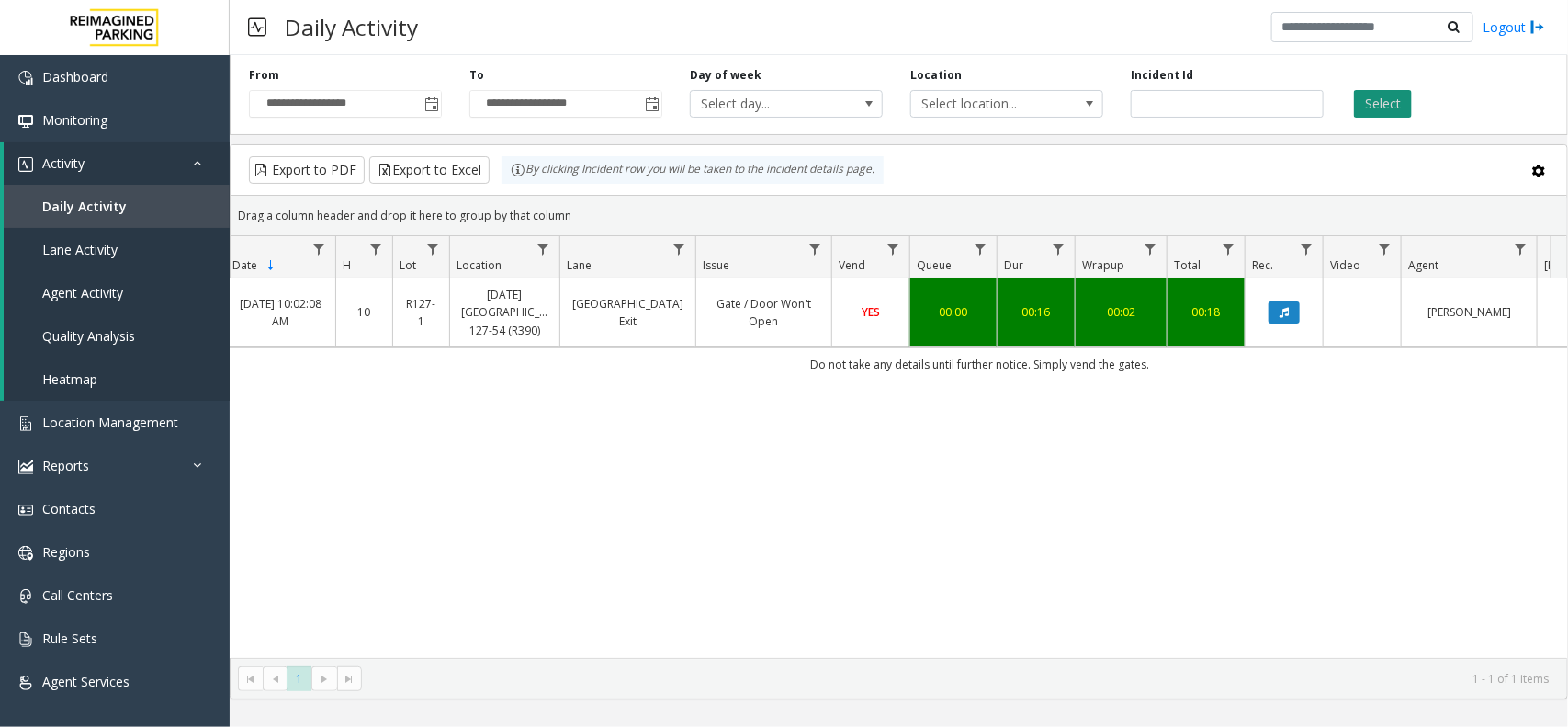 click on "Select" 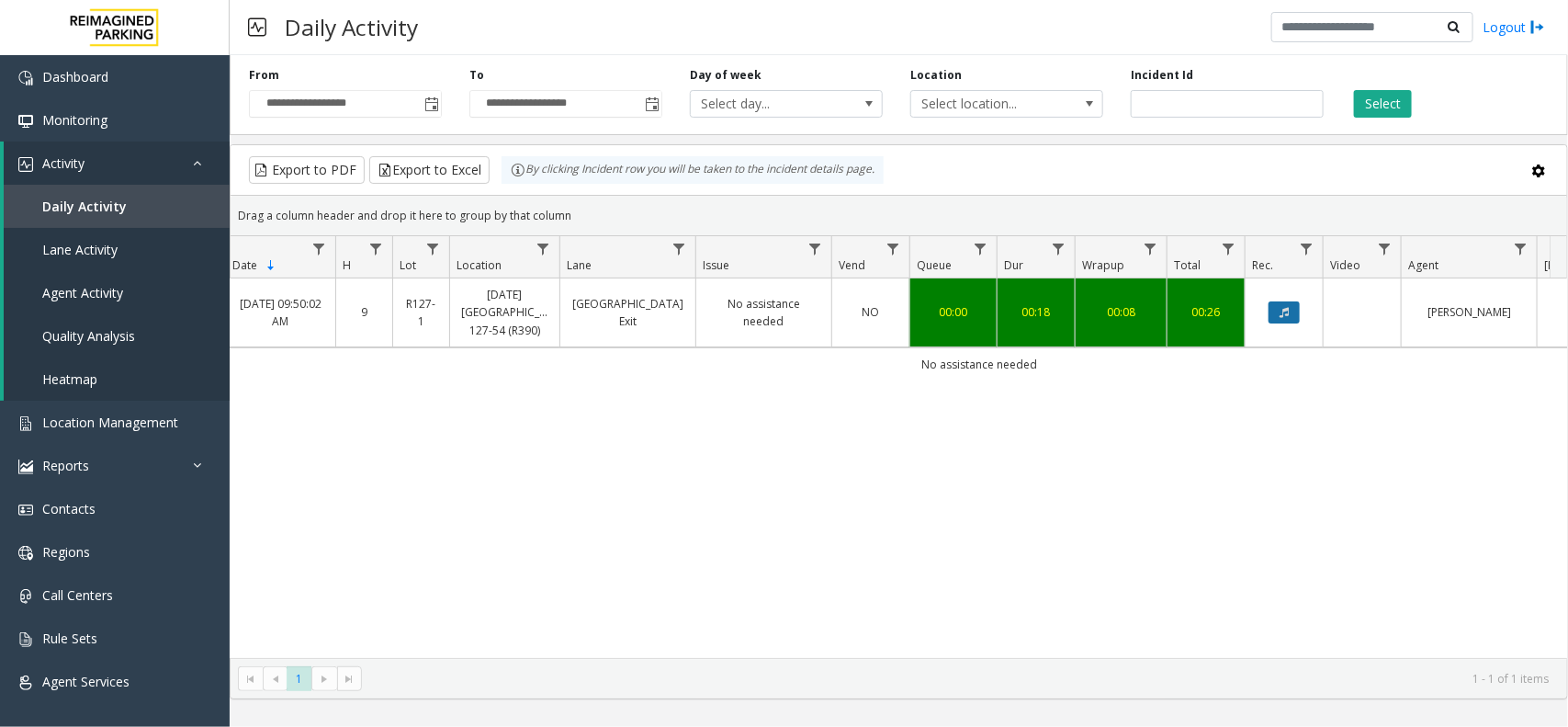 click 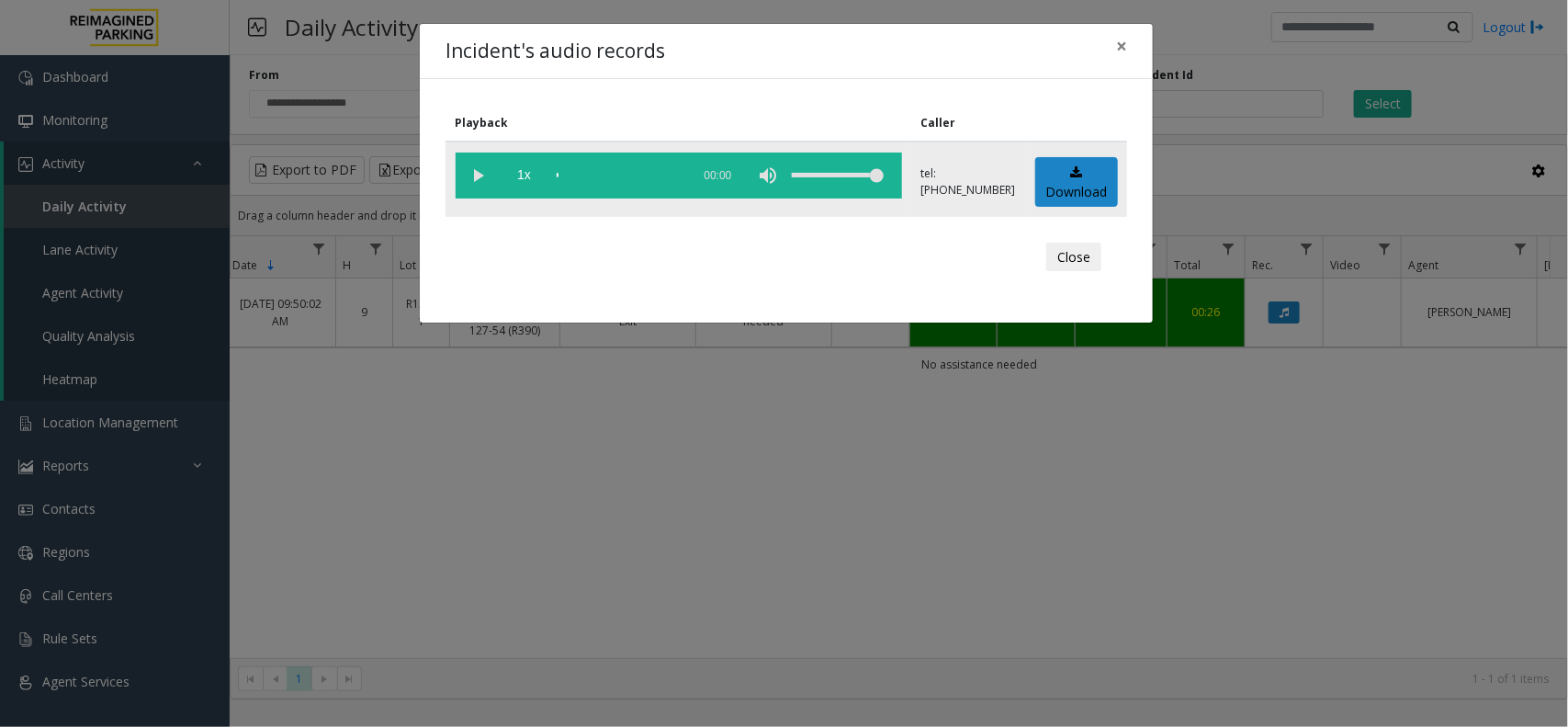 click 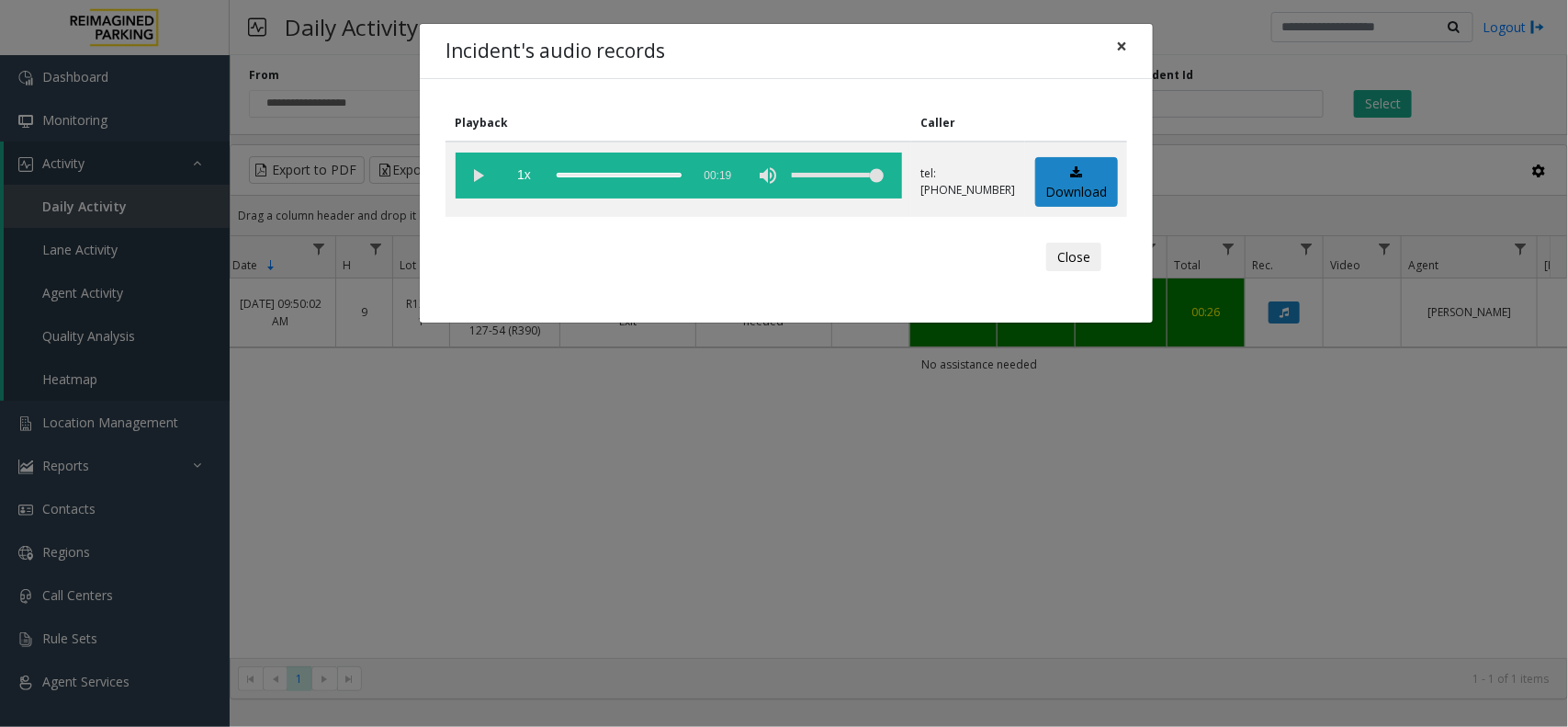 click on "×" 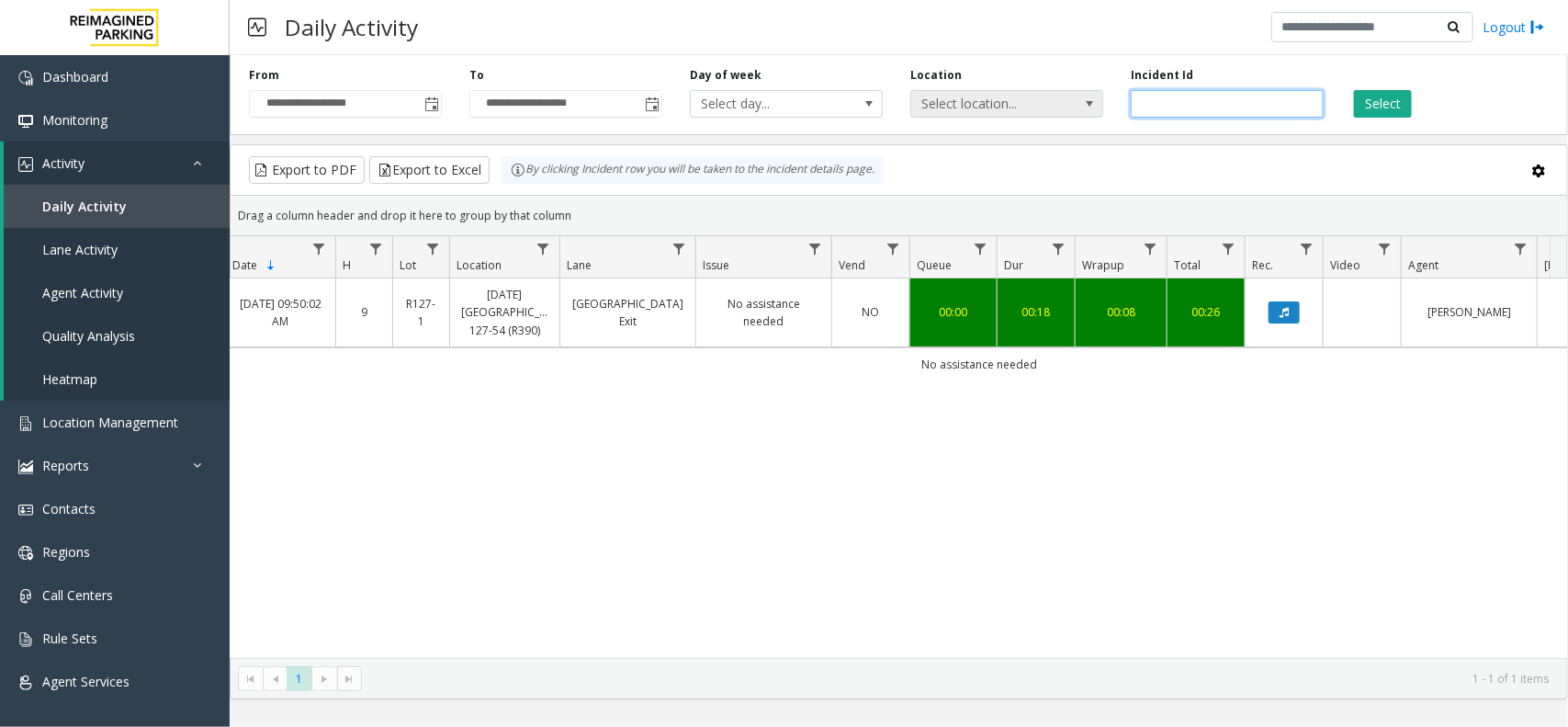 drag, startPoint x: 1211, startPoint y: 98, endPoint x: 1091, endPoint y: 107, distance: 120.33703 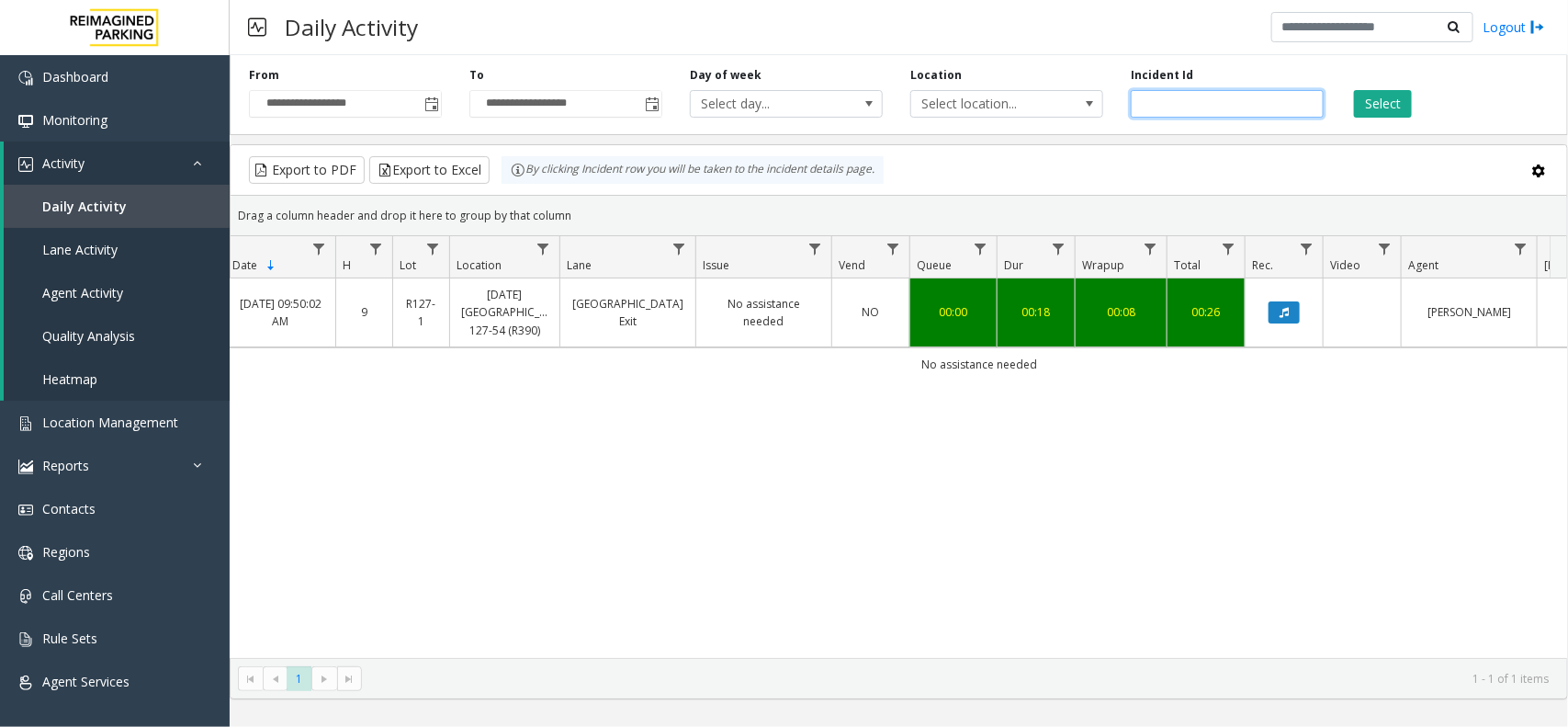 paste 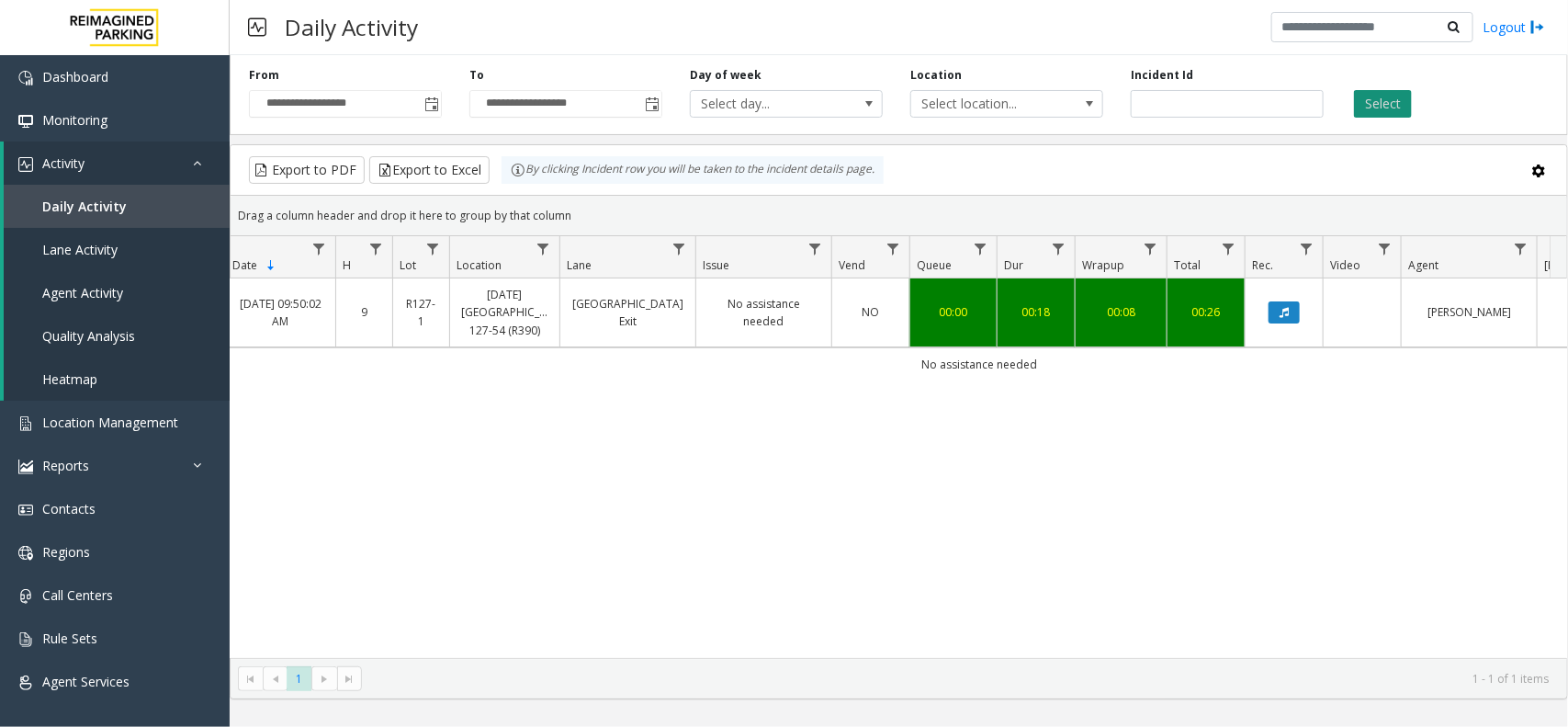 click on "Select" 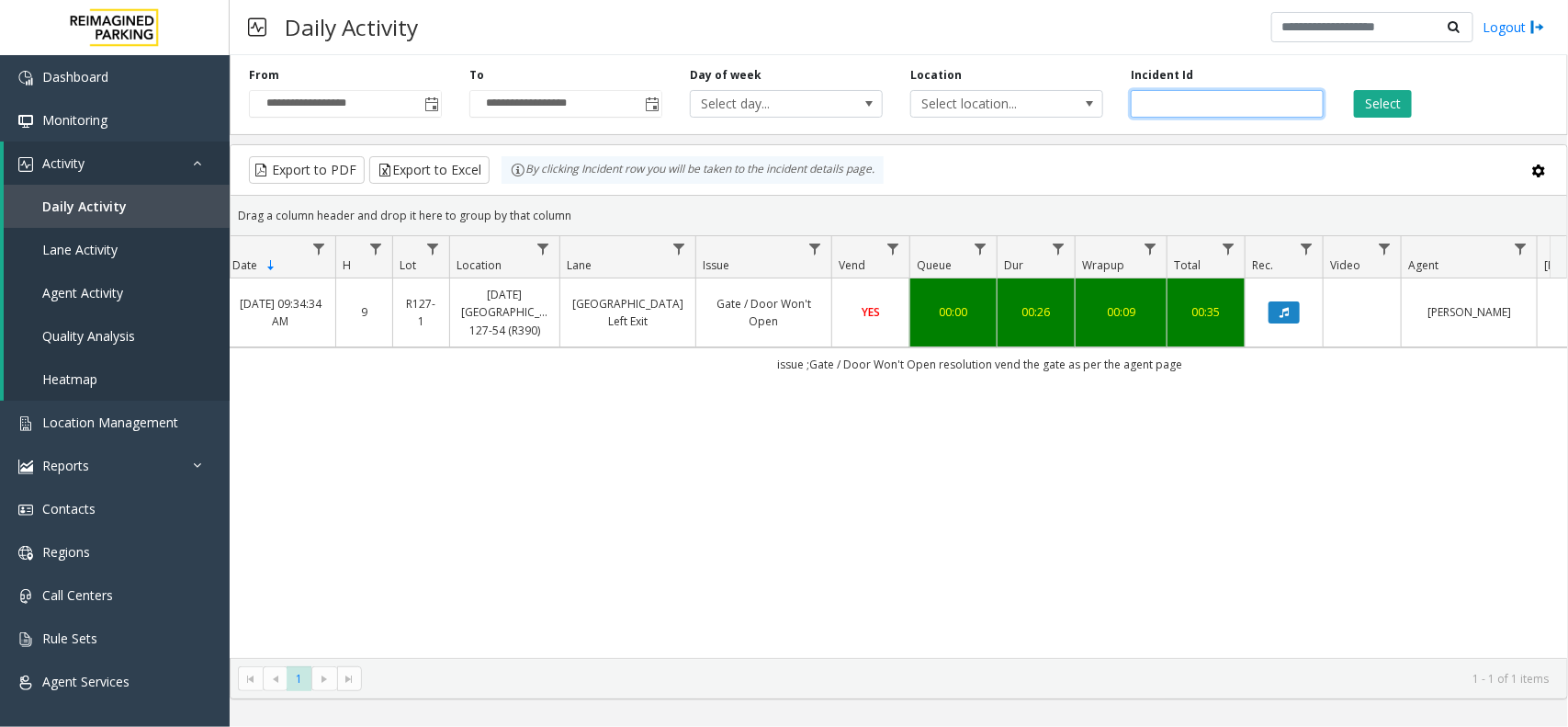 drag, startPoint x: 1210, startPoint y: 102, endPoint x: 992, endPoint y: 120, distance: 218.74186 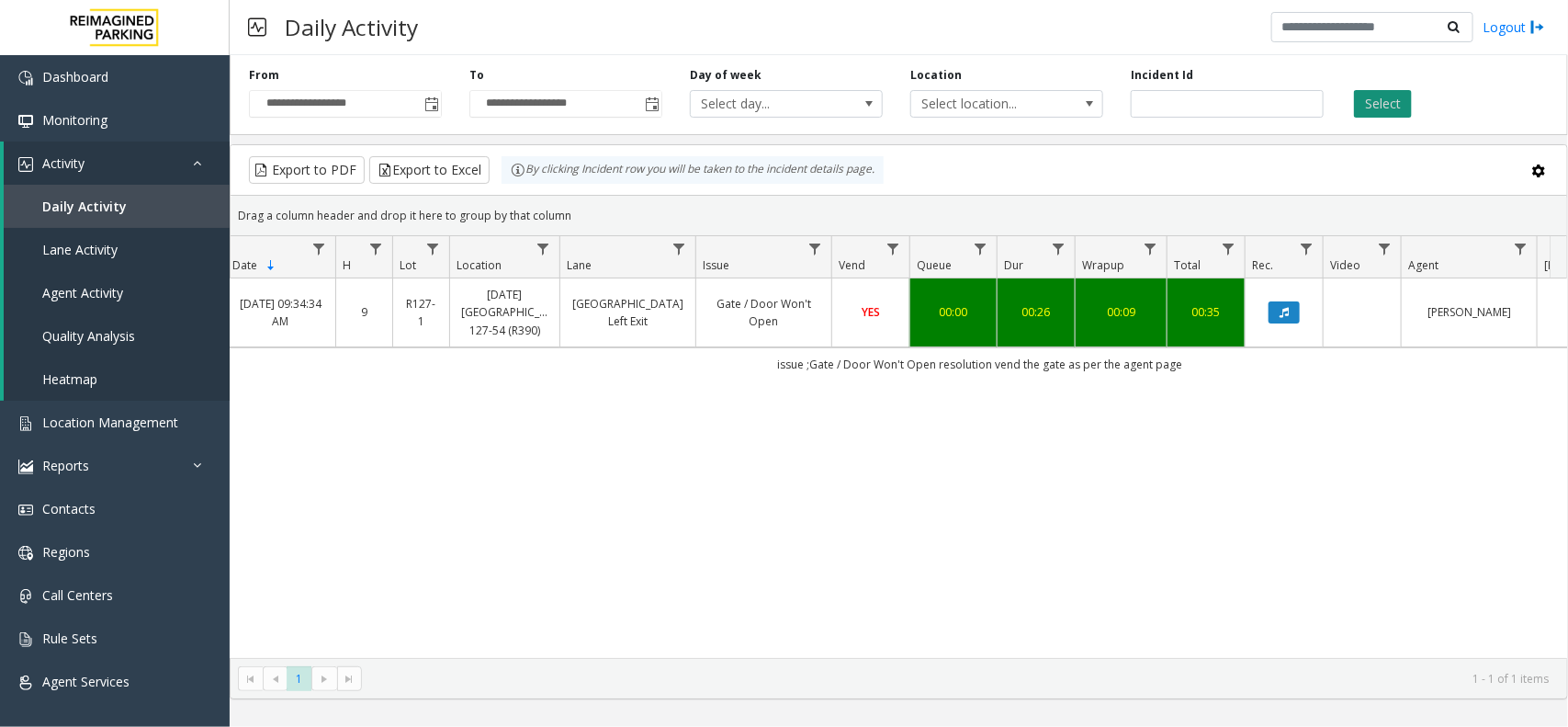 click on "Select" 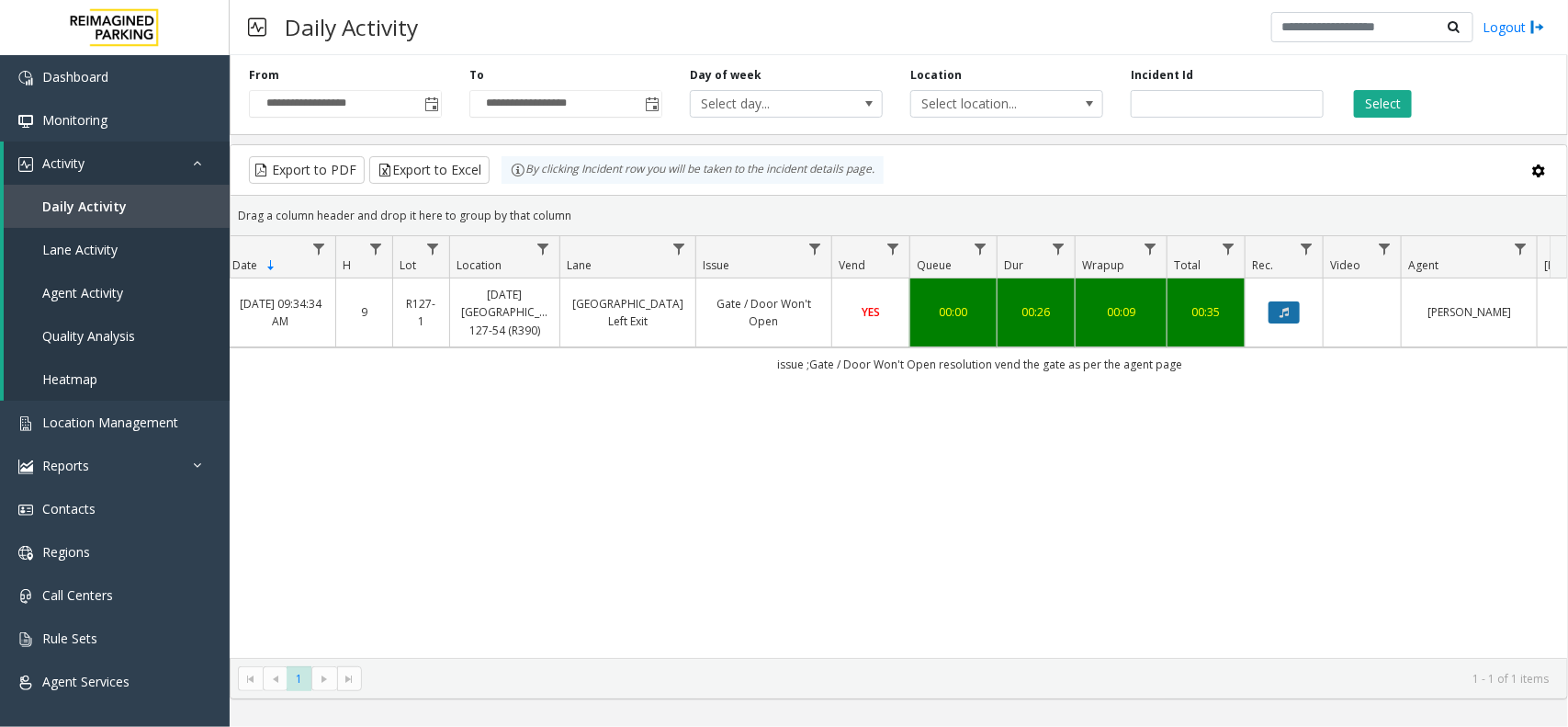 click 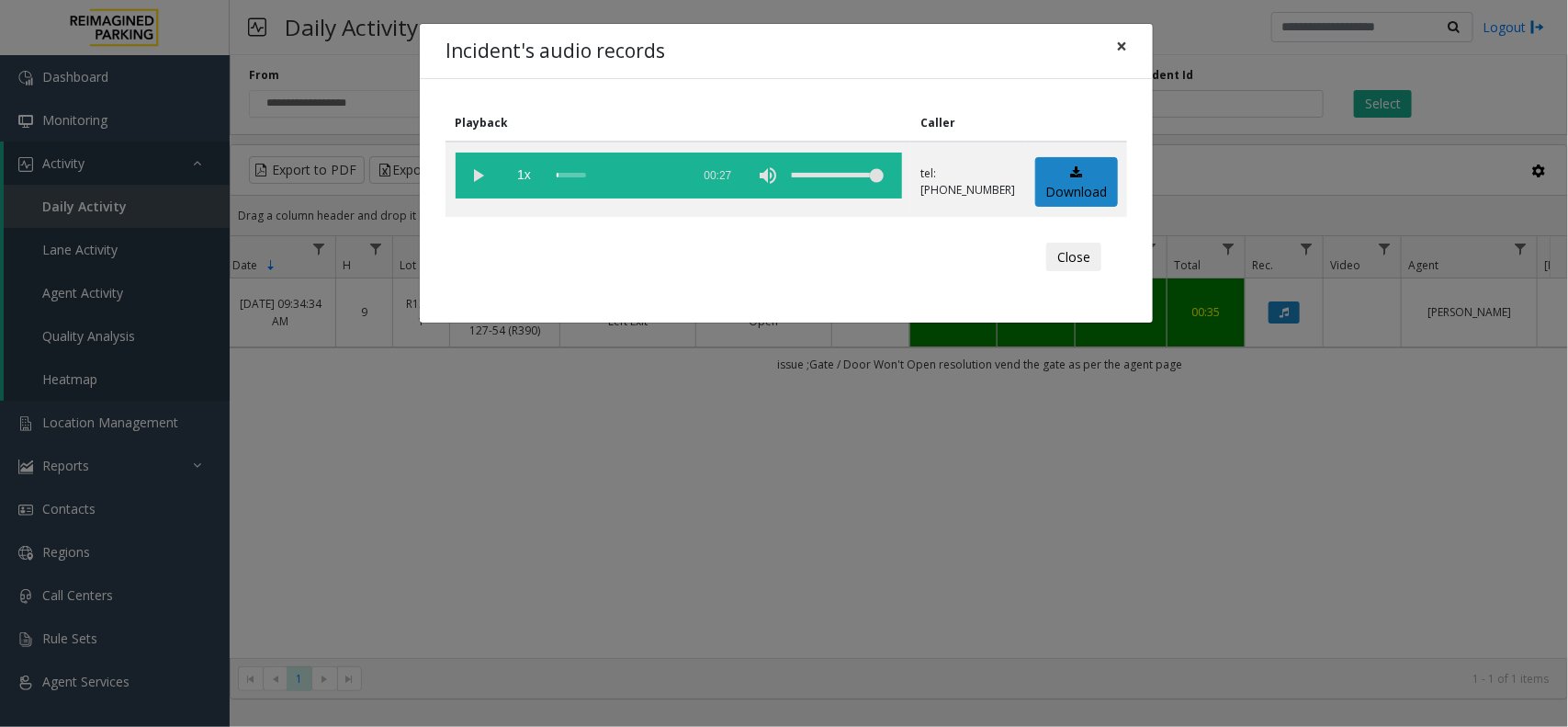 click on "×" 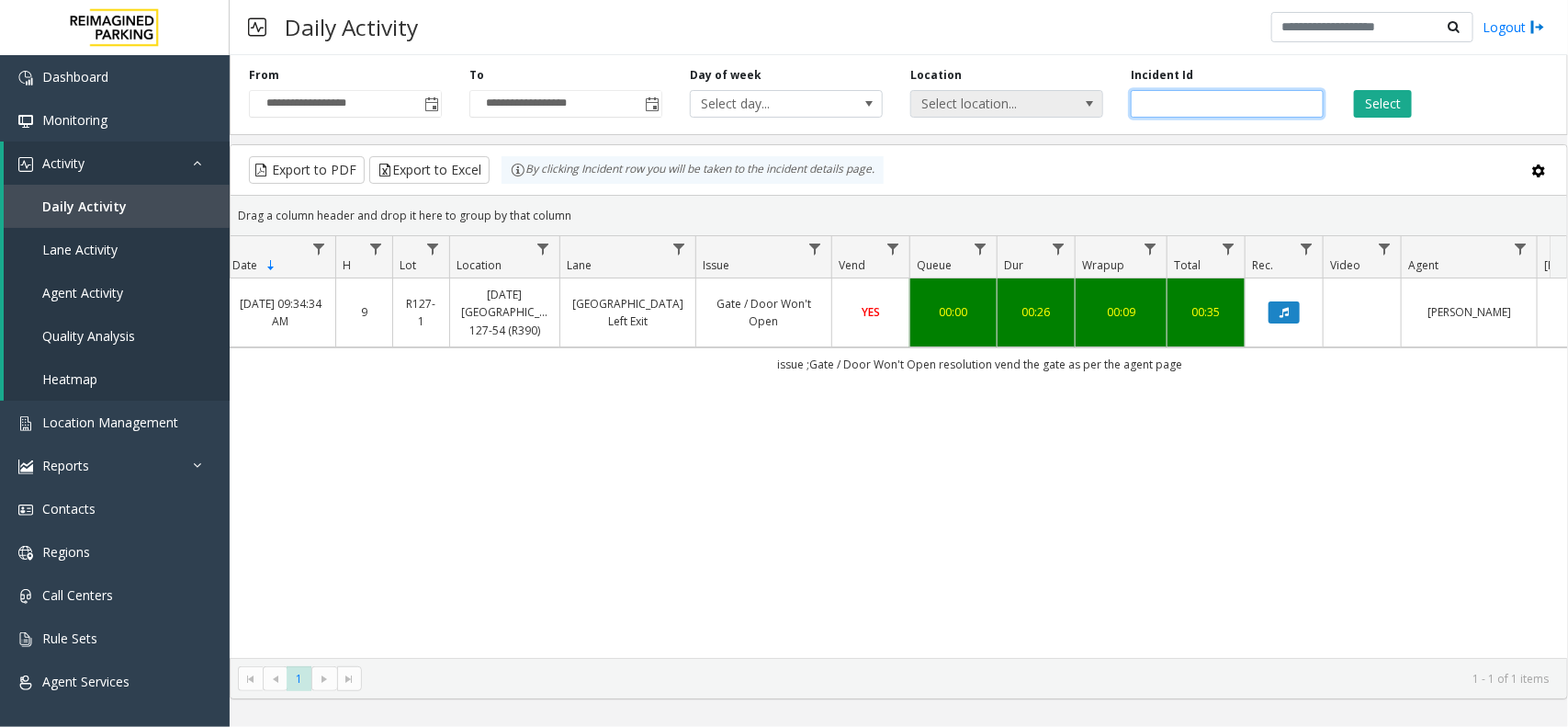 drag, startPoint x: 1224, startPoint y: 104, endPoint x: 1036, endPoint y: 104, distance: 188 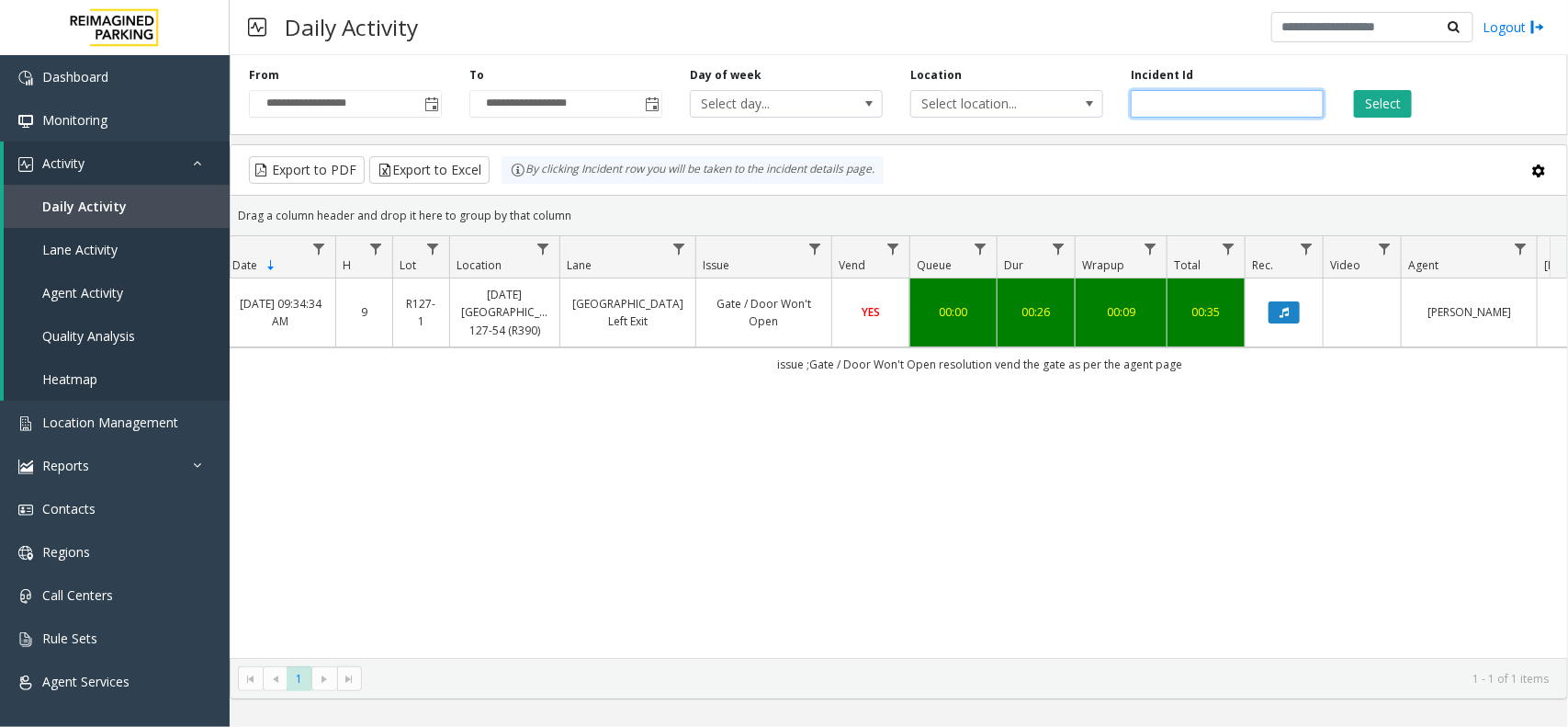 paste 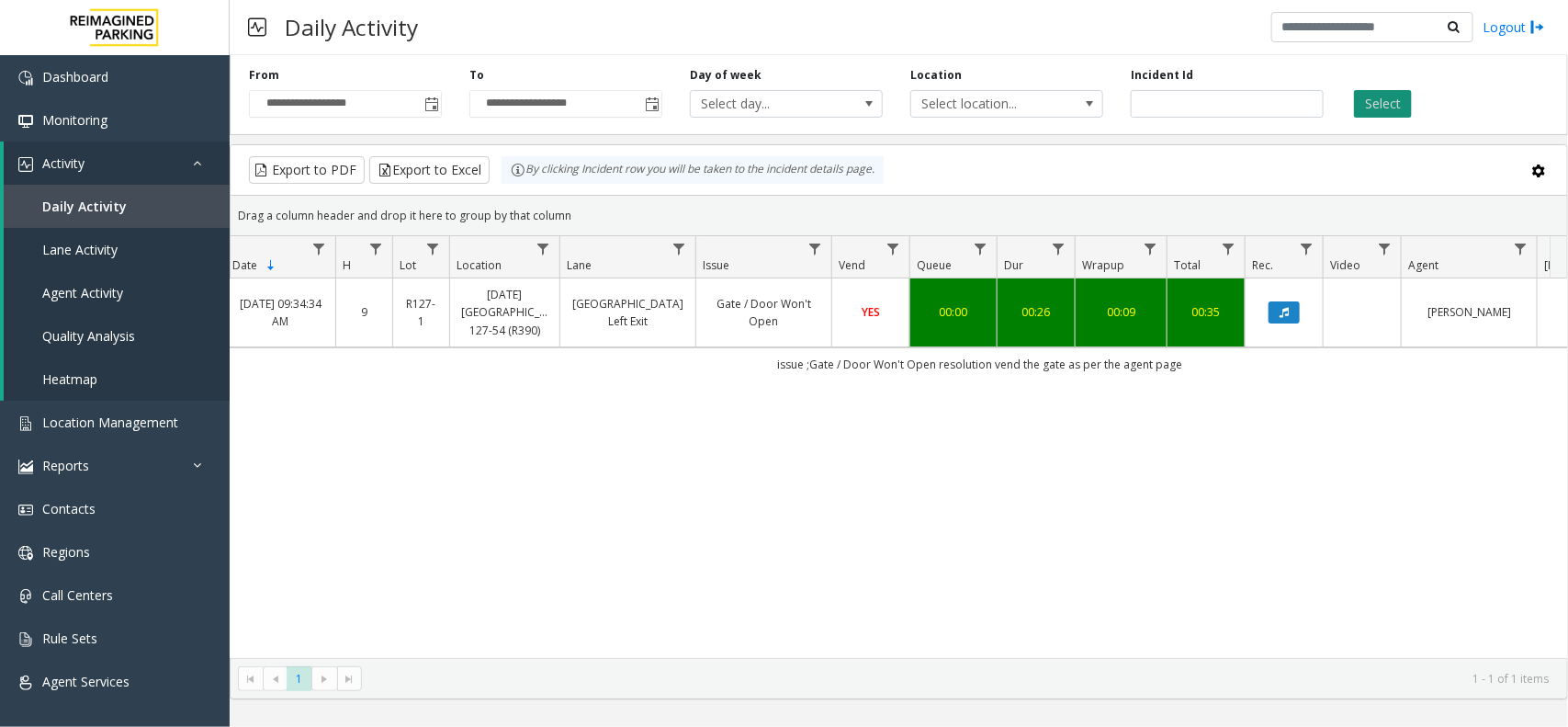 click on "Select" 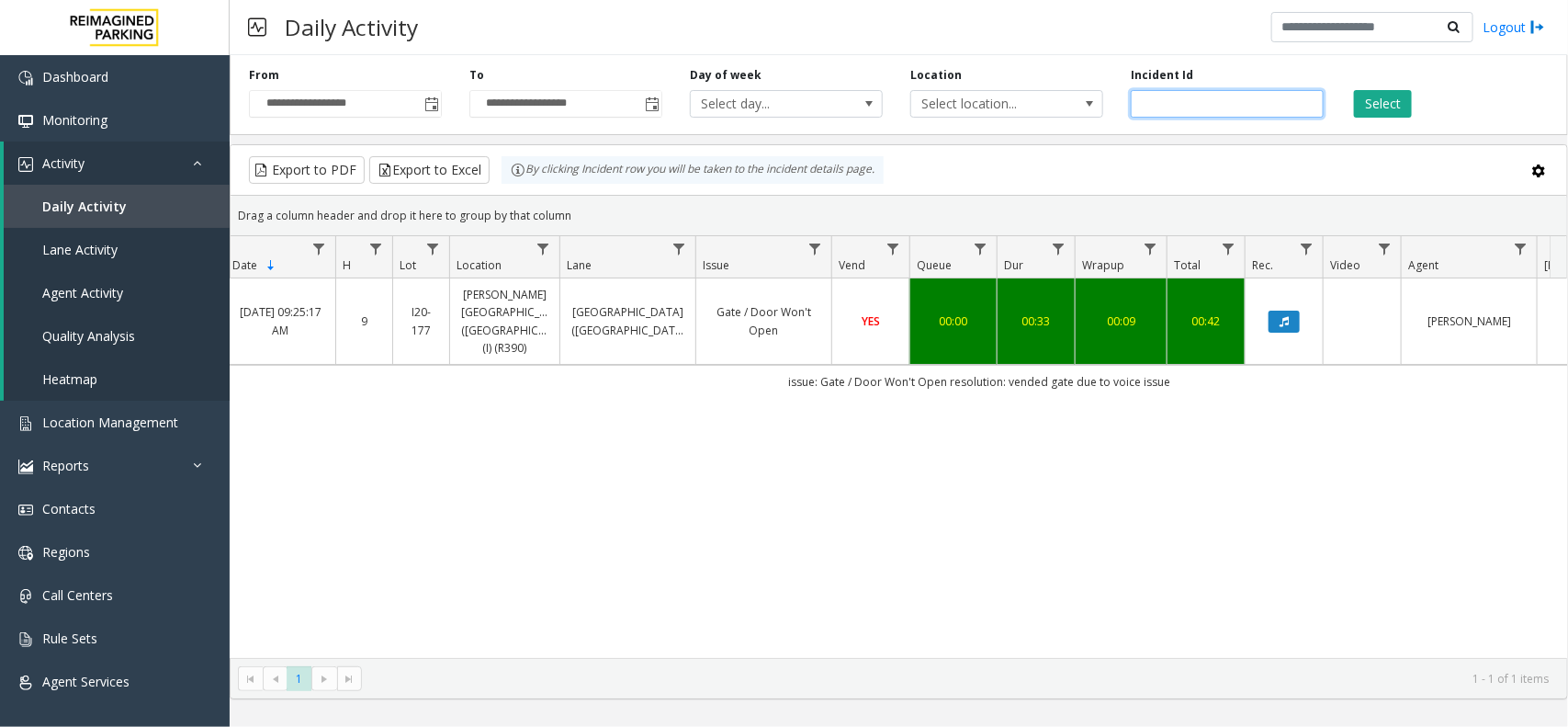 drag, startPoint x: 1217, startPoint y: 99, endPoint x: 998, endPoint y: 126, distance: 220.65811 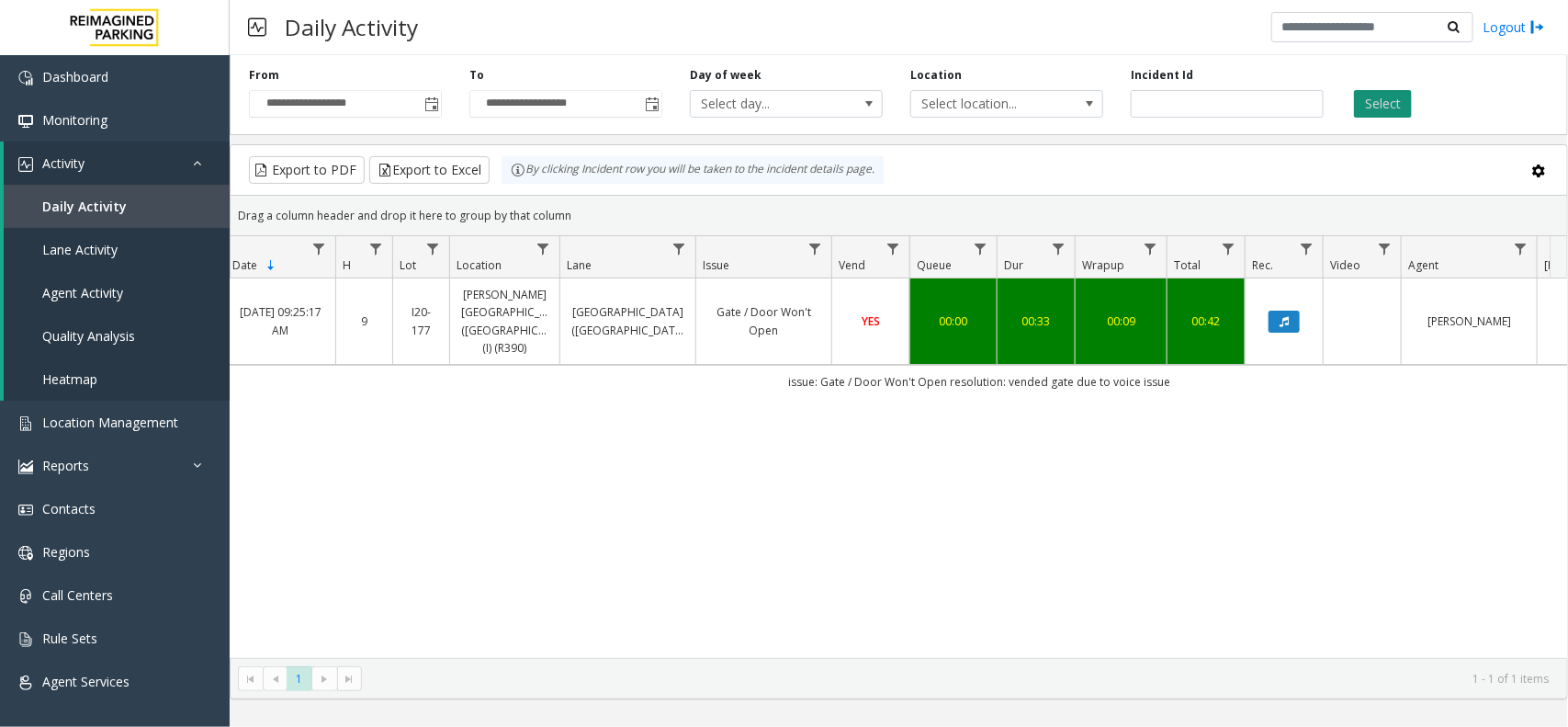 click on "Select" 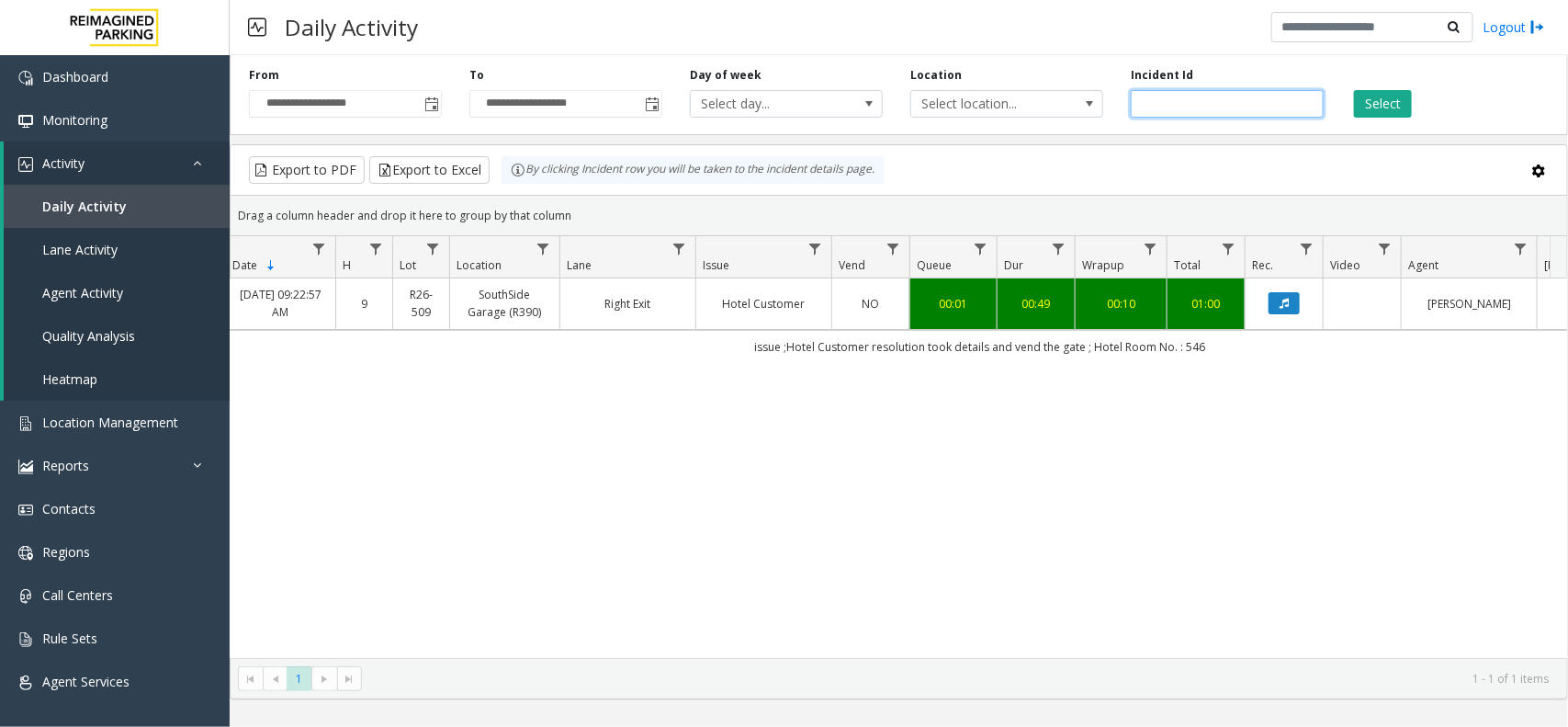 drag, startPoint x: 1237, startPoint y: 108, endPoint x: 1058, endPoint y: 131, distance: 180.4716 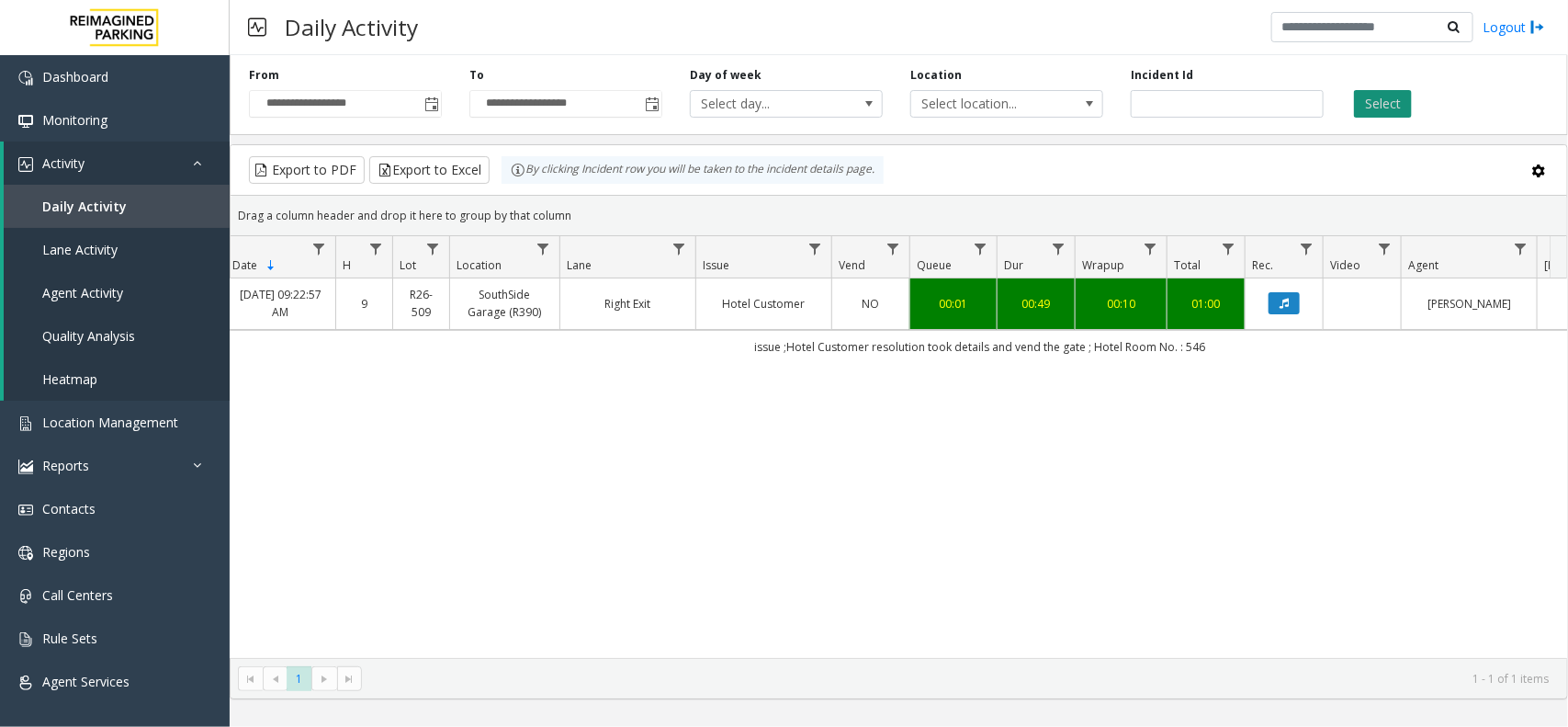 click on "Select" 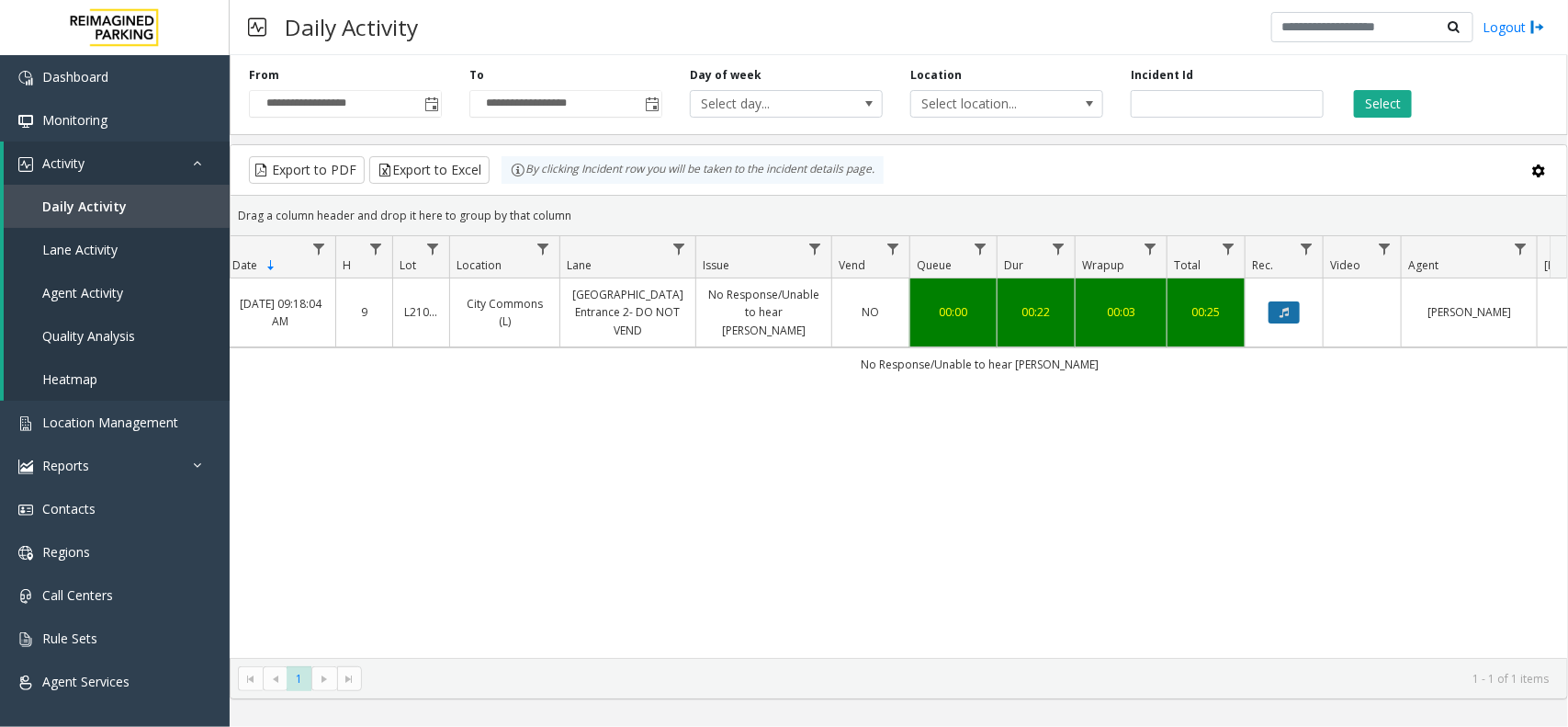 click 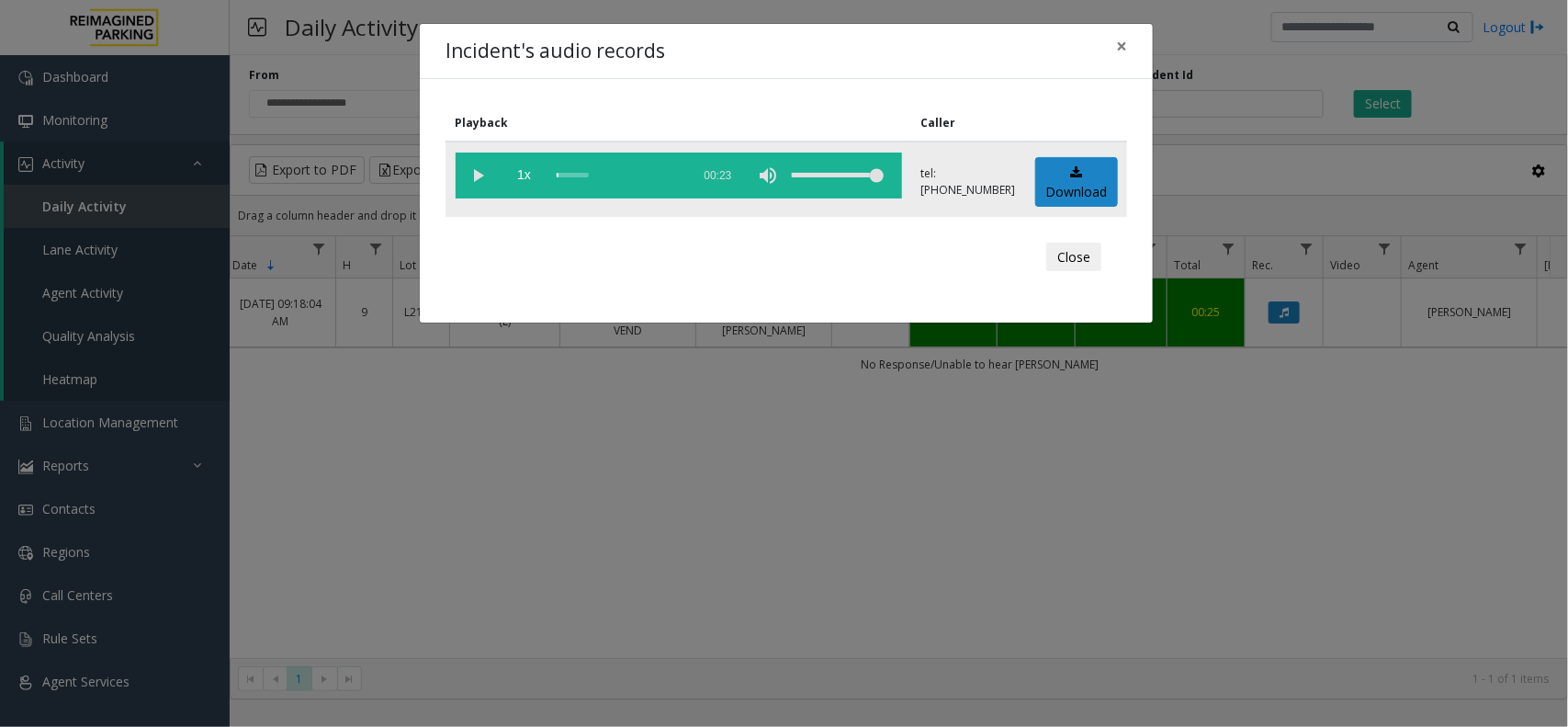 click 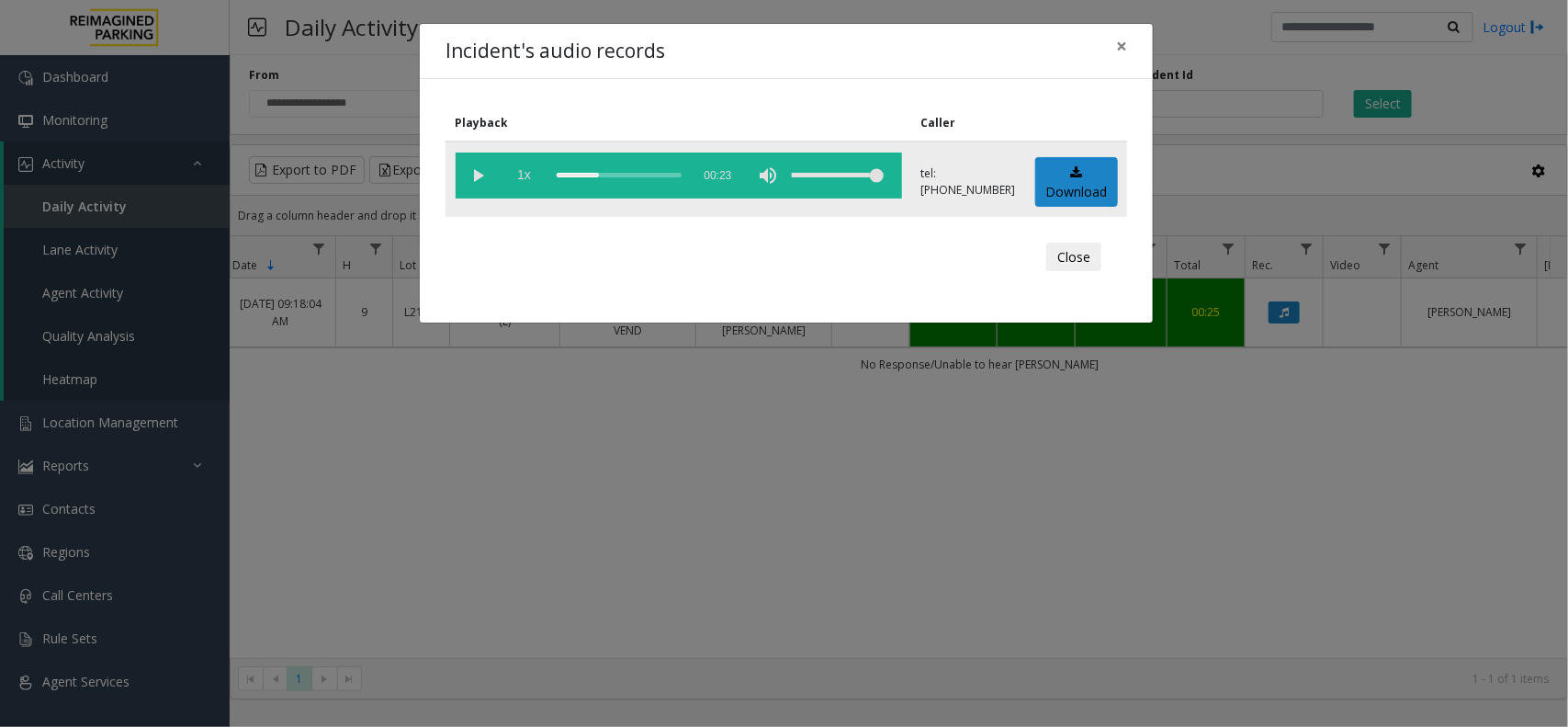 drag, startPoint x: 621, startPoint y: 173, endPoint x: 544, endPoint y: 175, distance: 77.026 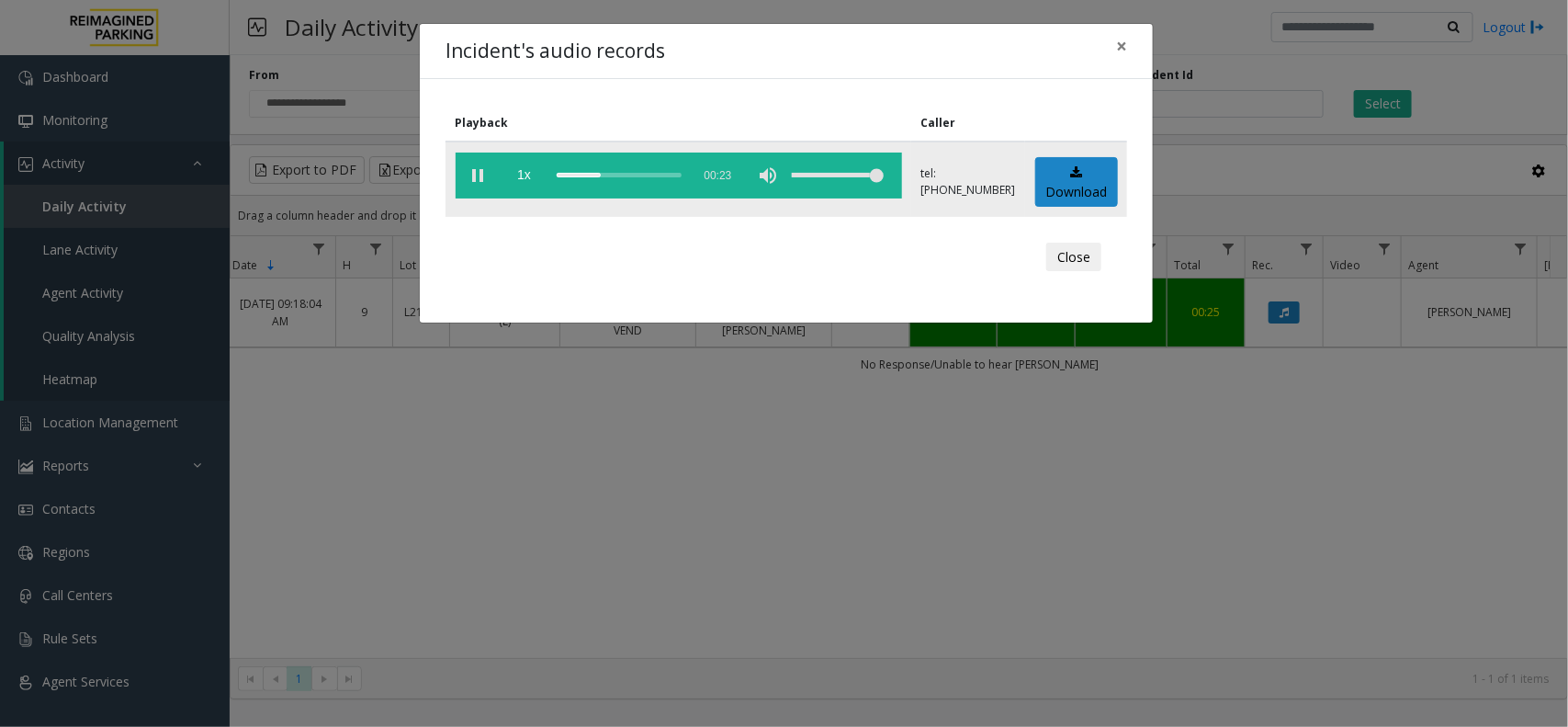 click 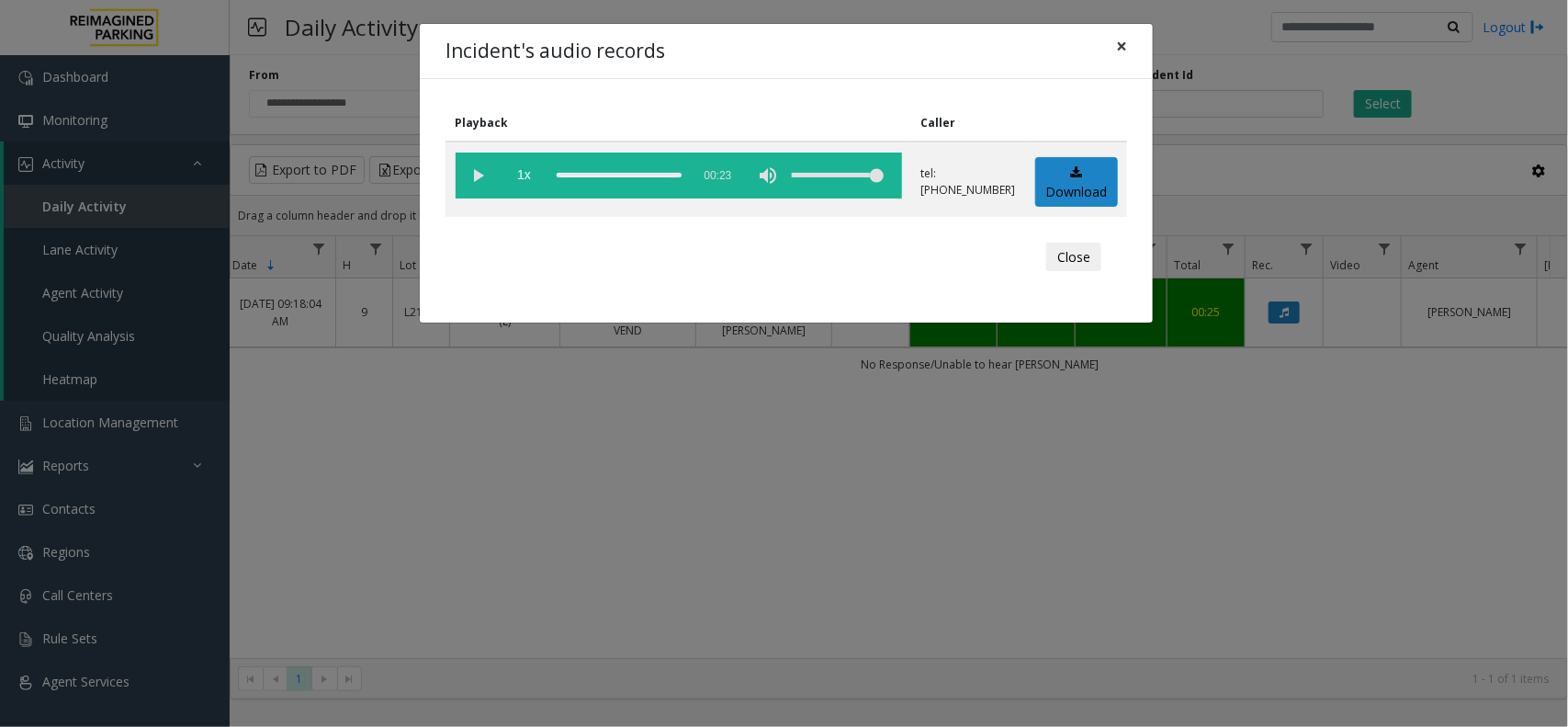 click on "×" 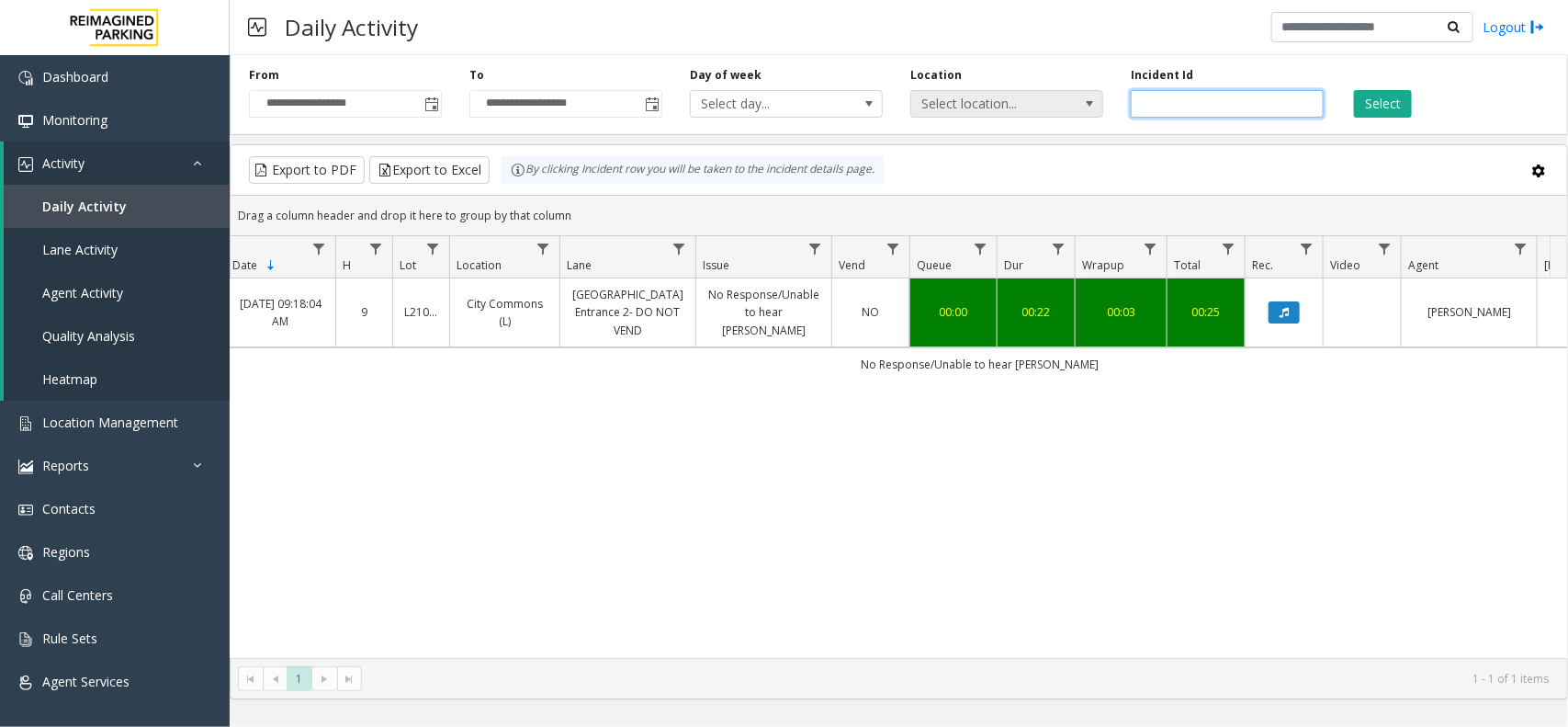 drag, startPoint x: 1217, startPoint y: 95, endPoint x: 1080, endPoint y: 106, distance: 137.4409 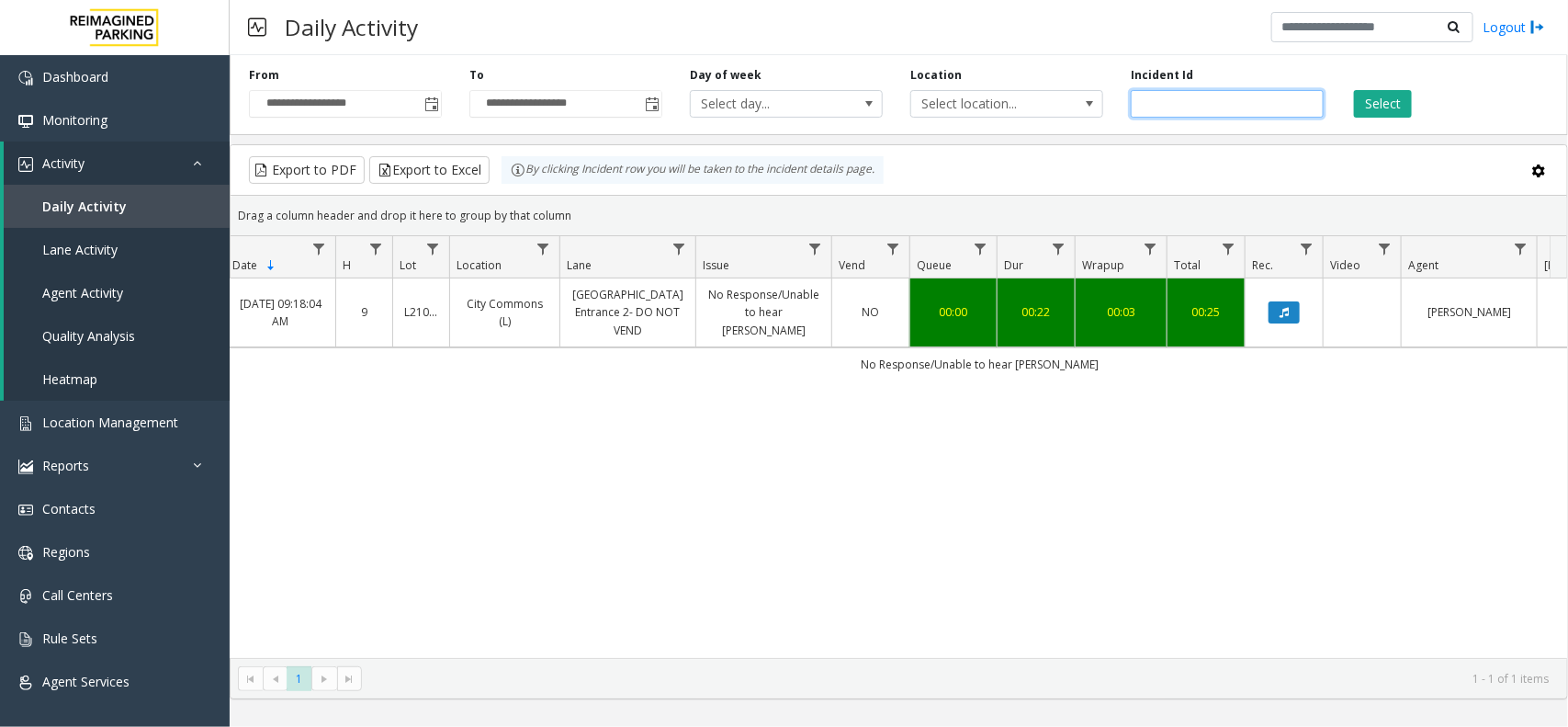 paste 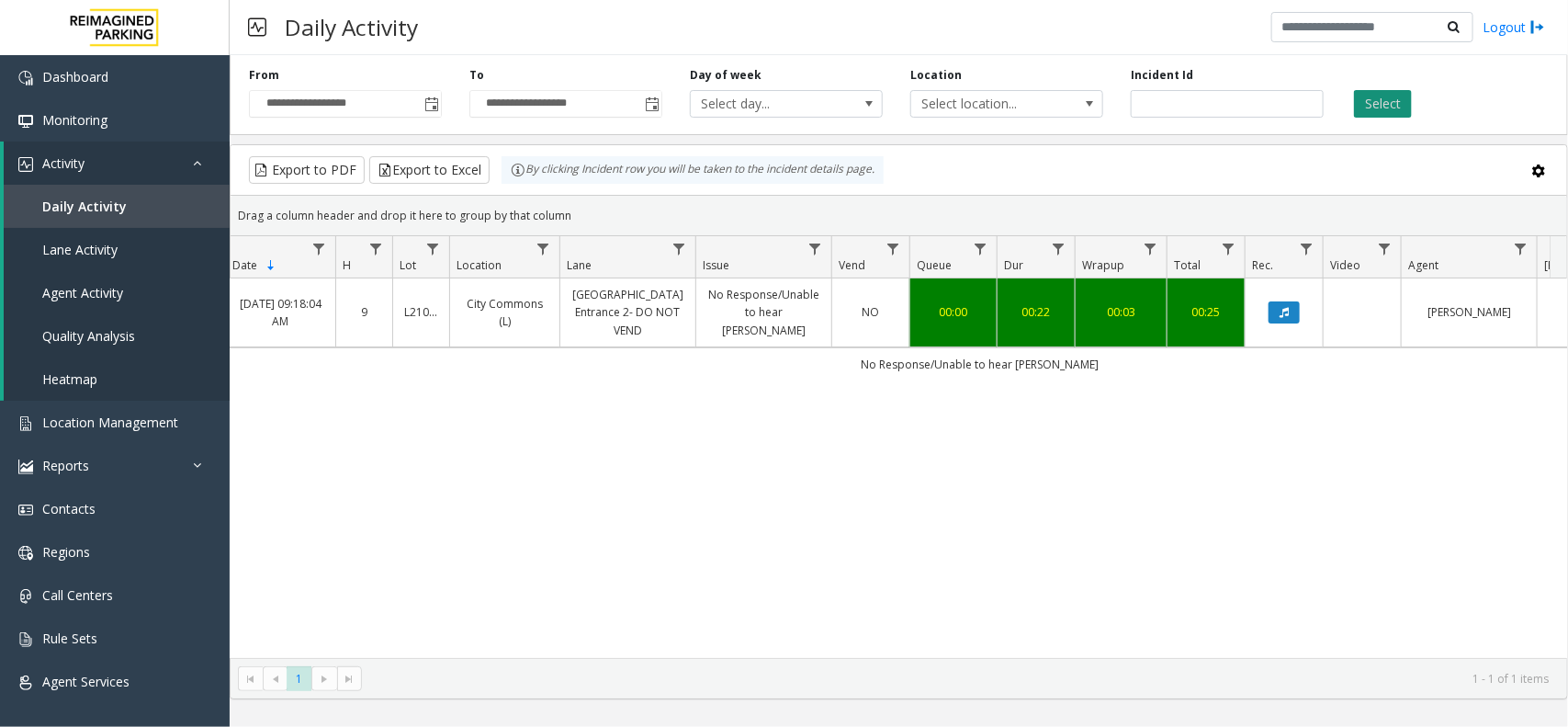 click on "Select" 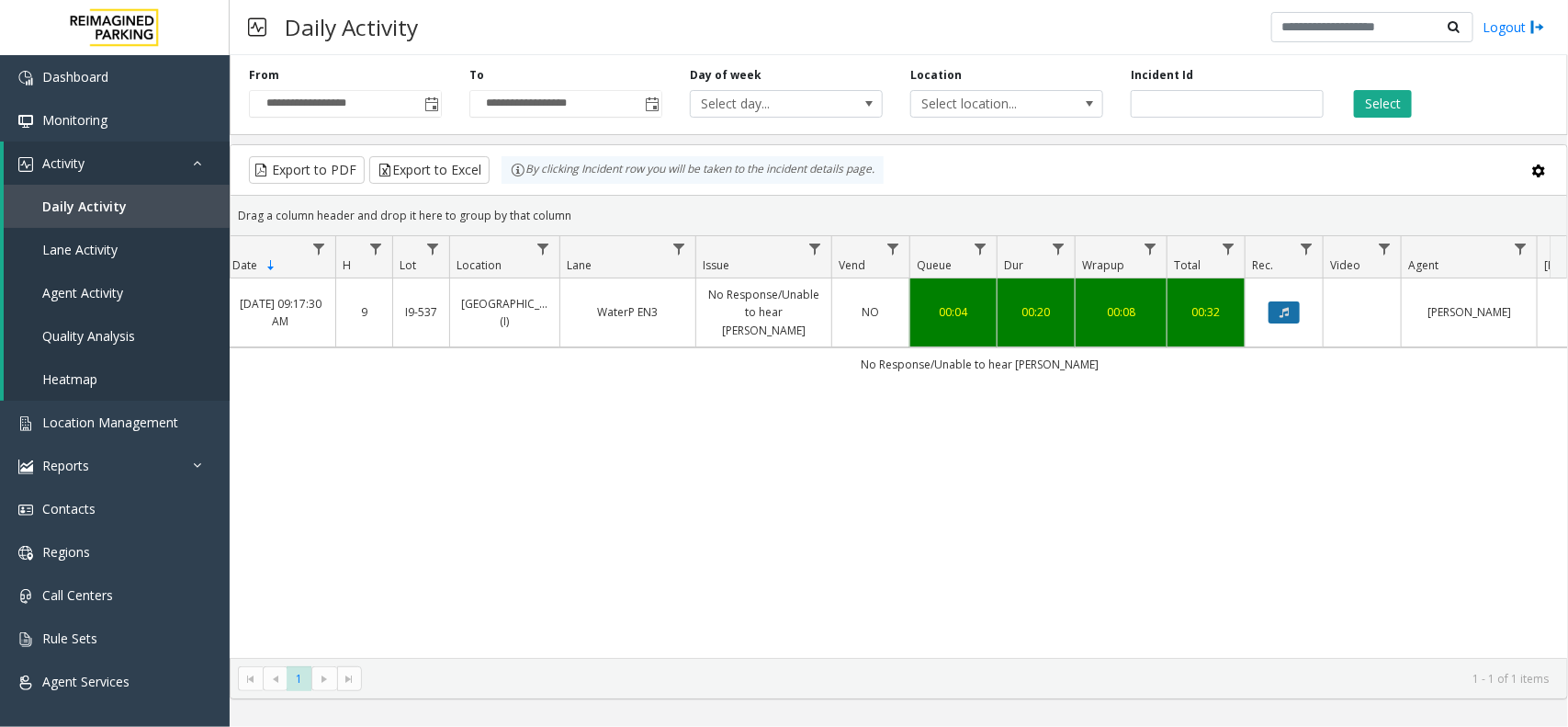 click 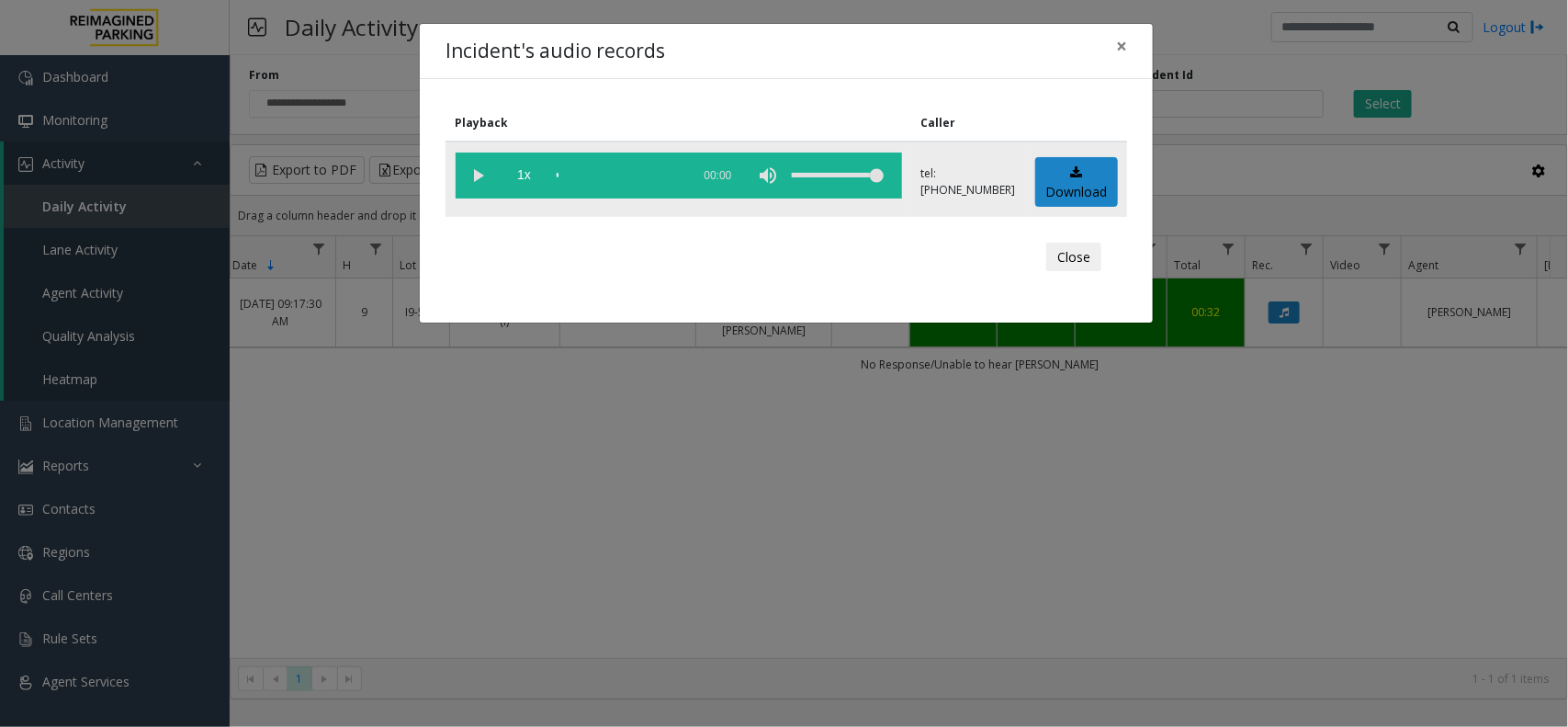click 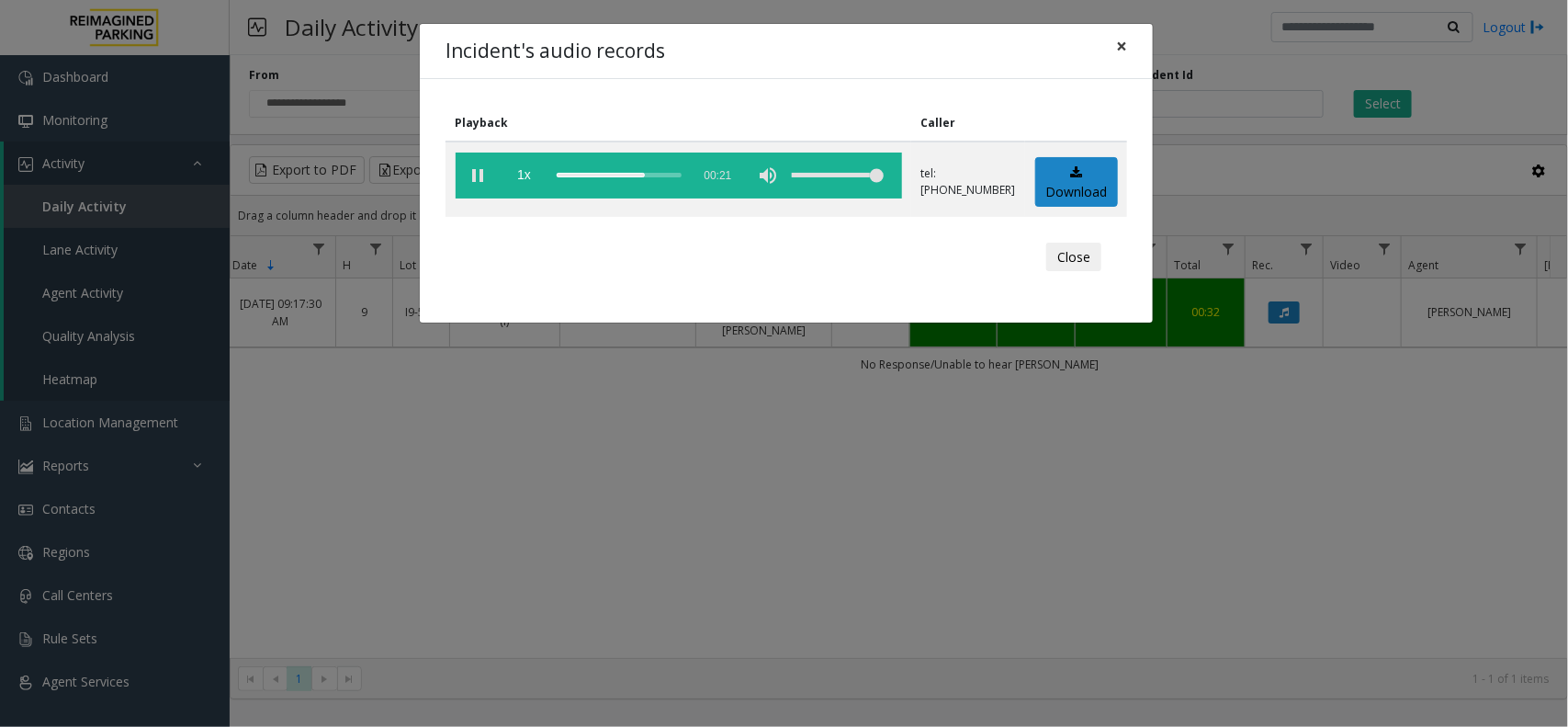 click on "×" 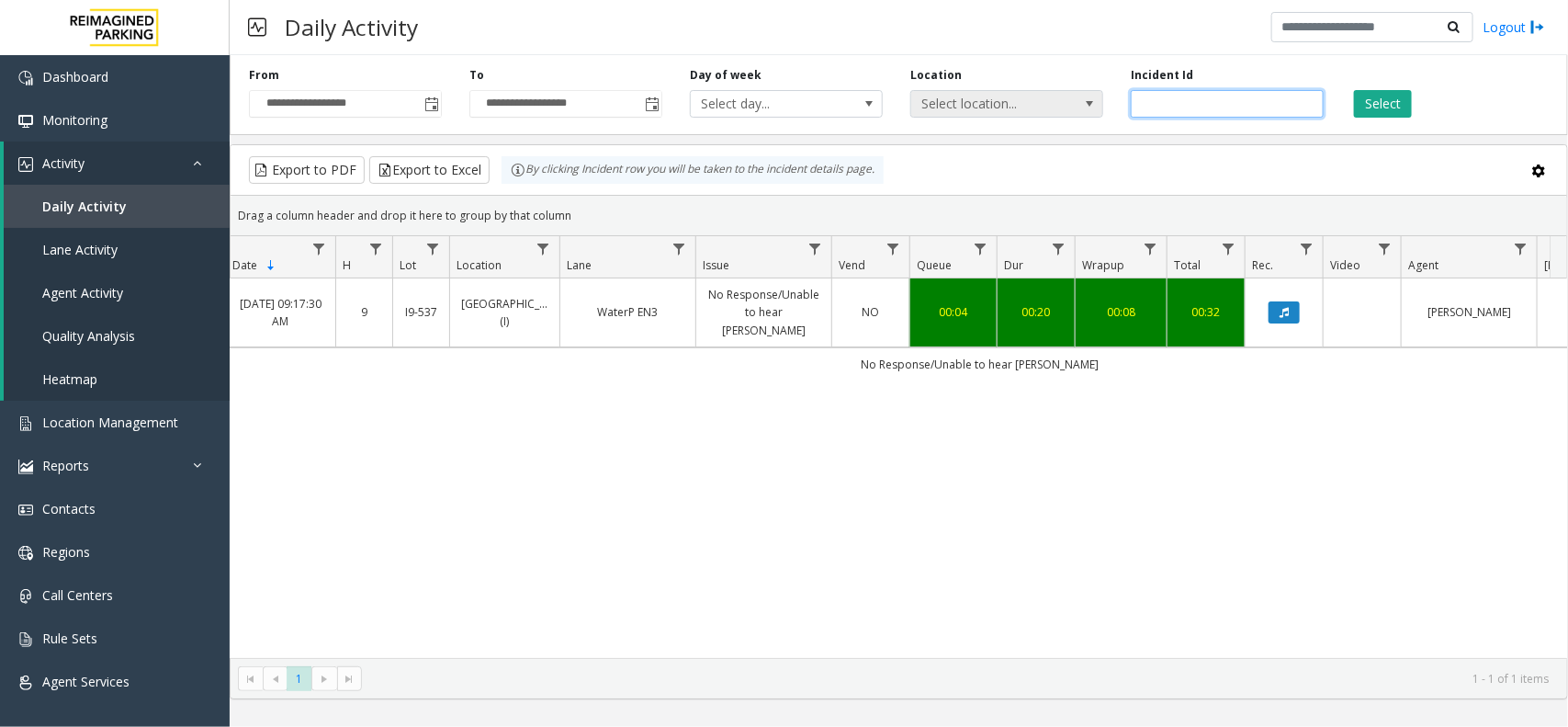 drag, startPoint x: 1237, startPoint y: 95, endPoint x: 1098, endPoint y: 110, distance: 139.80701 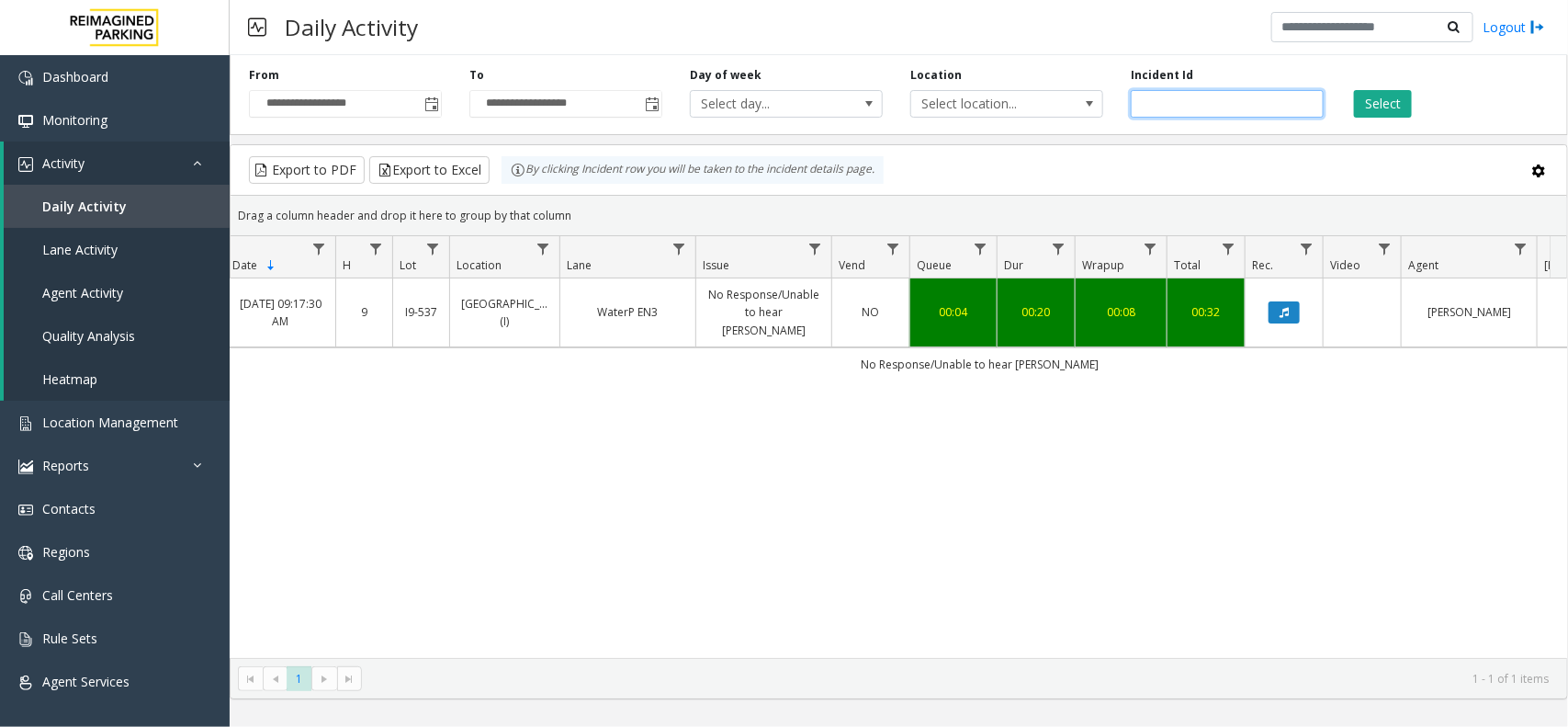 paste 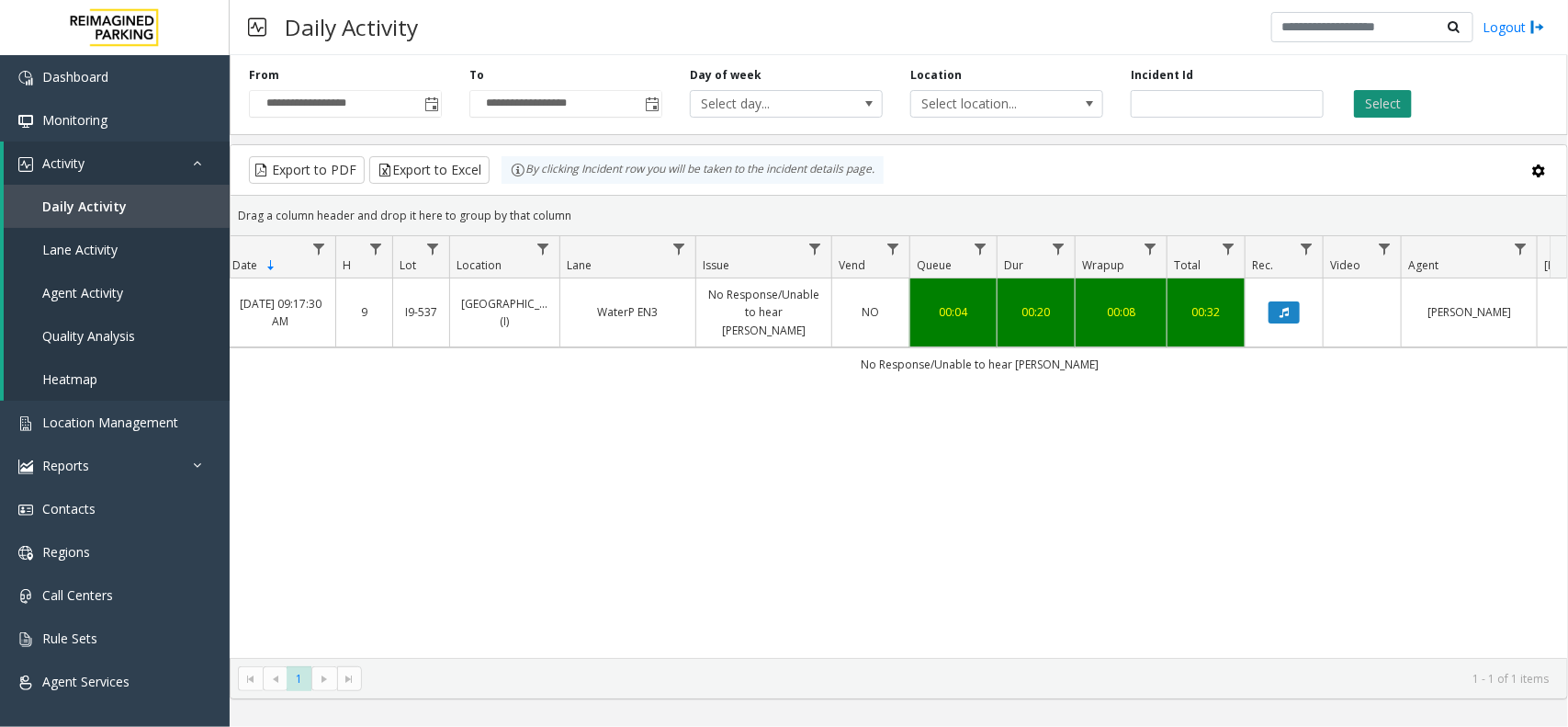 click on "Select" 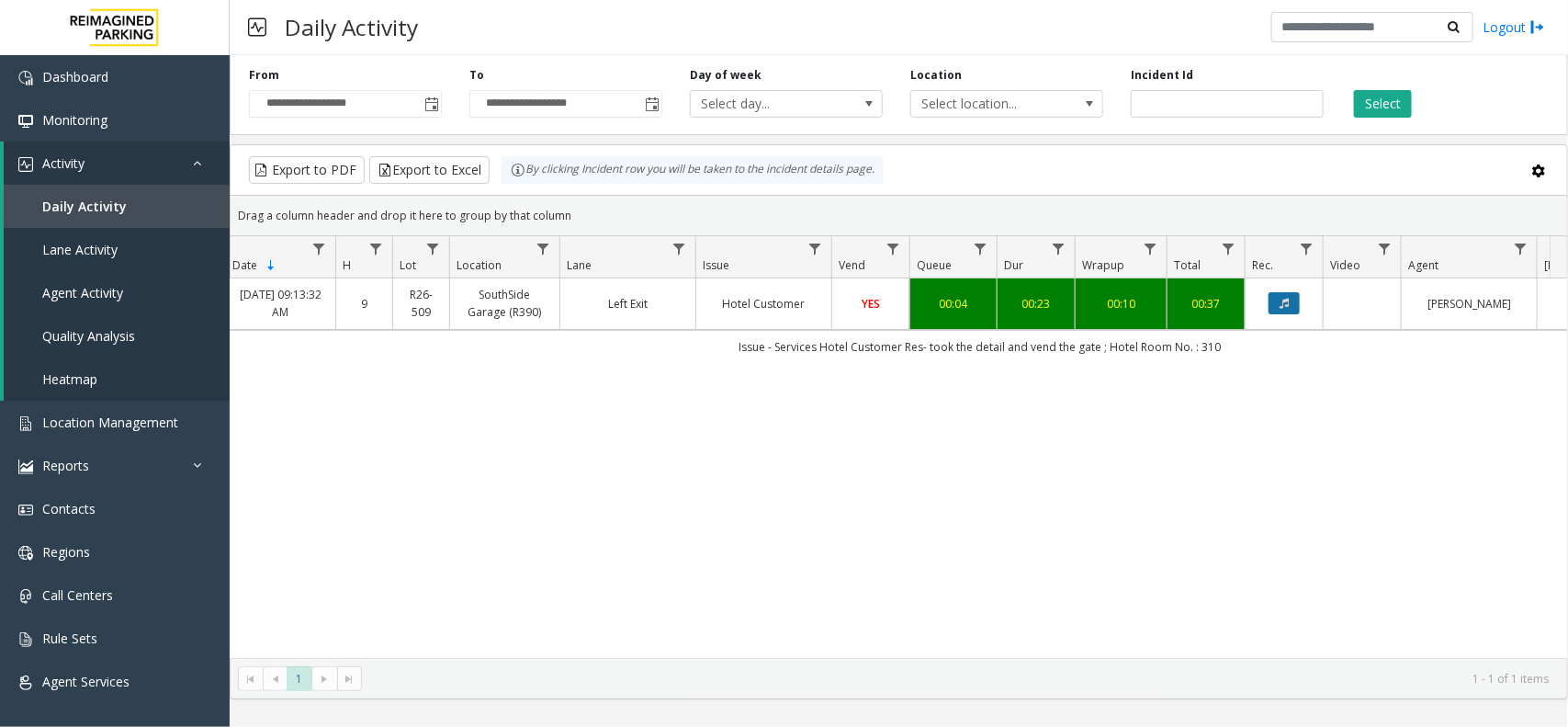 click 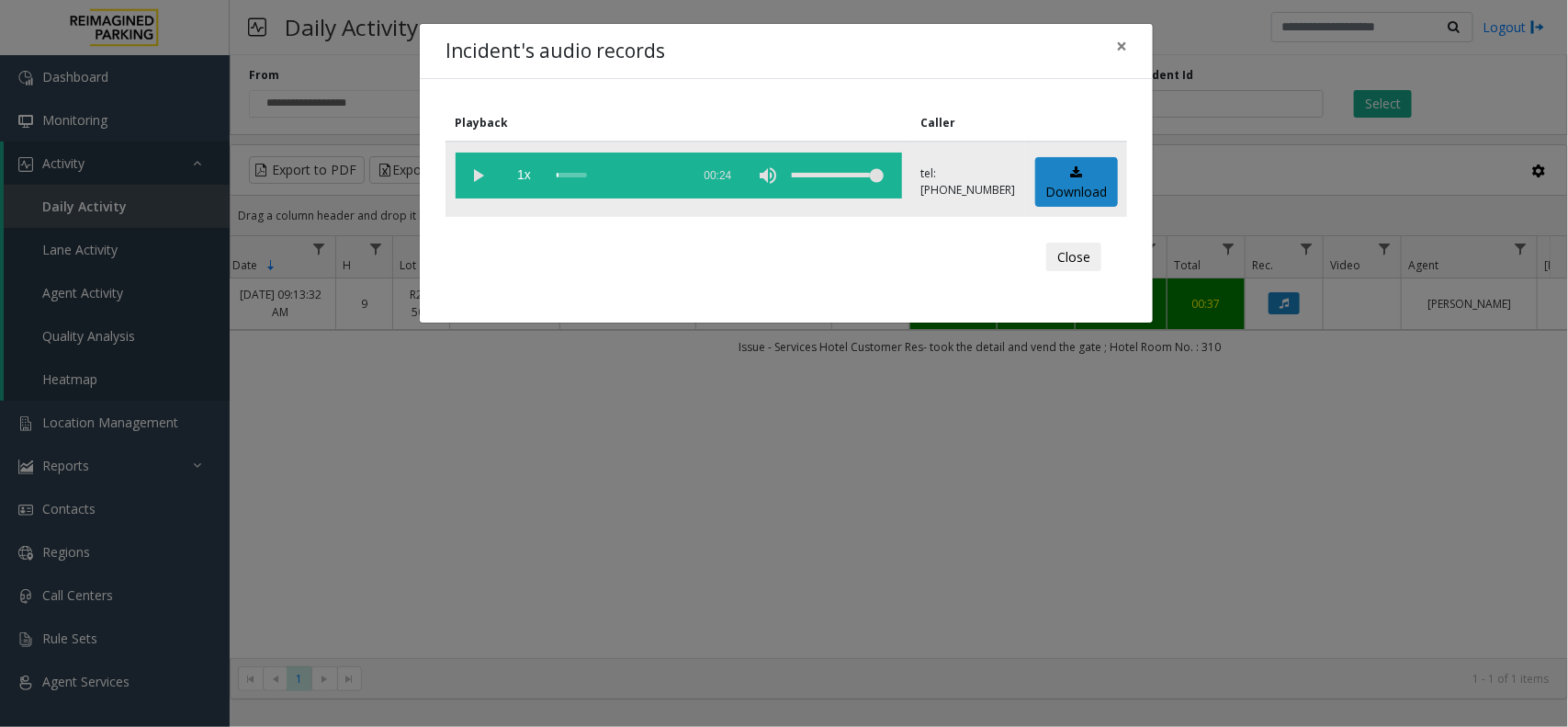 click 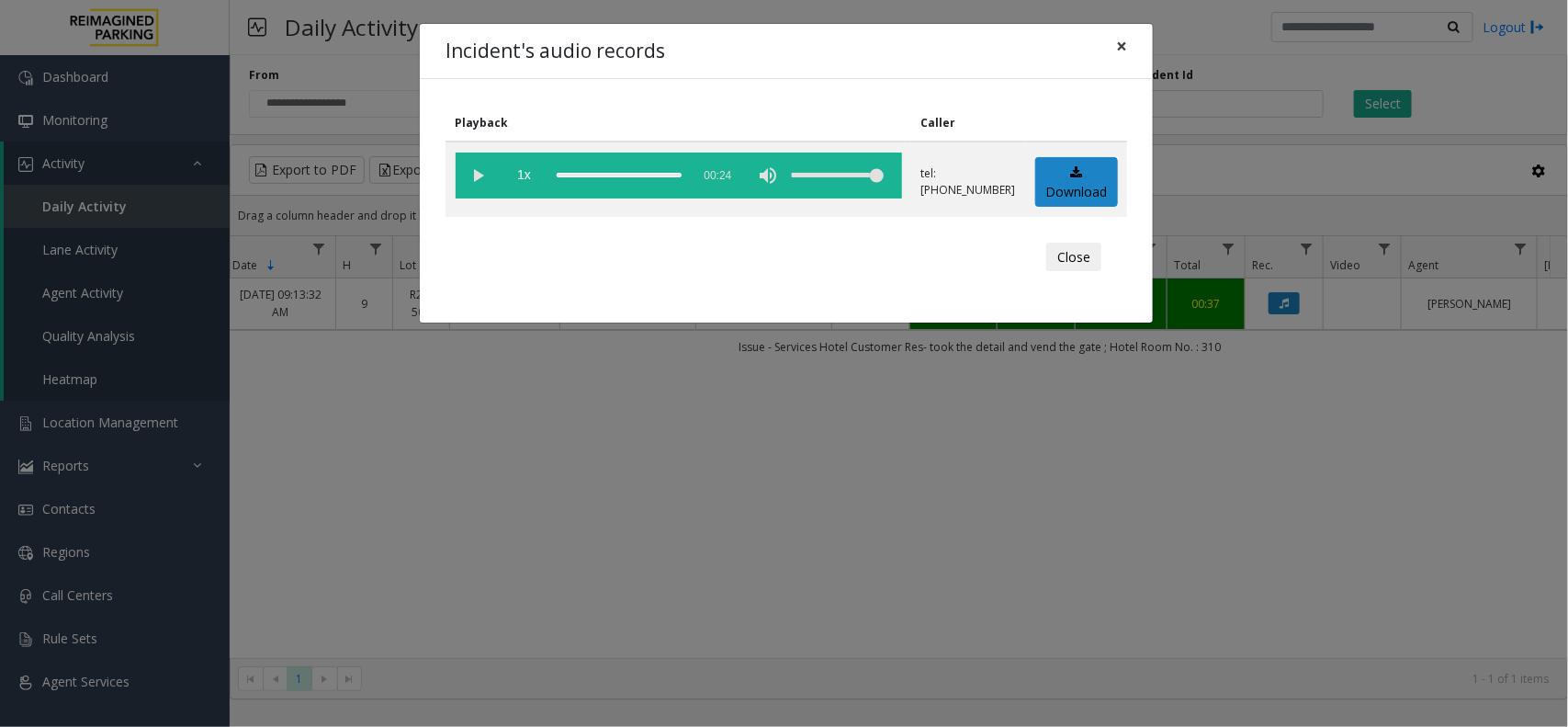 click on "×" 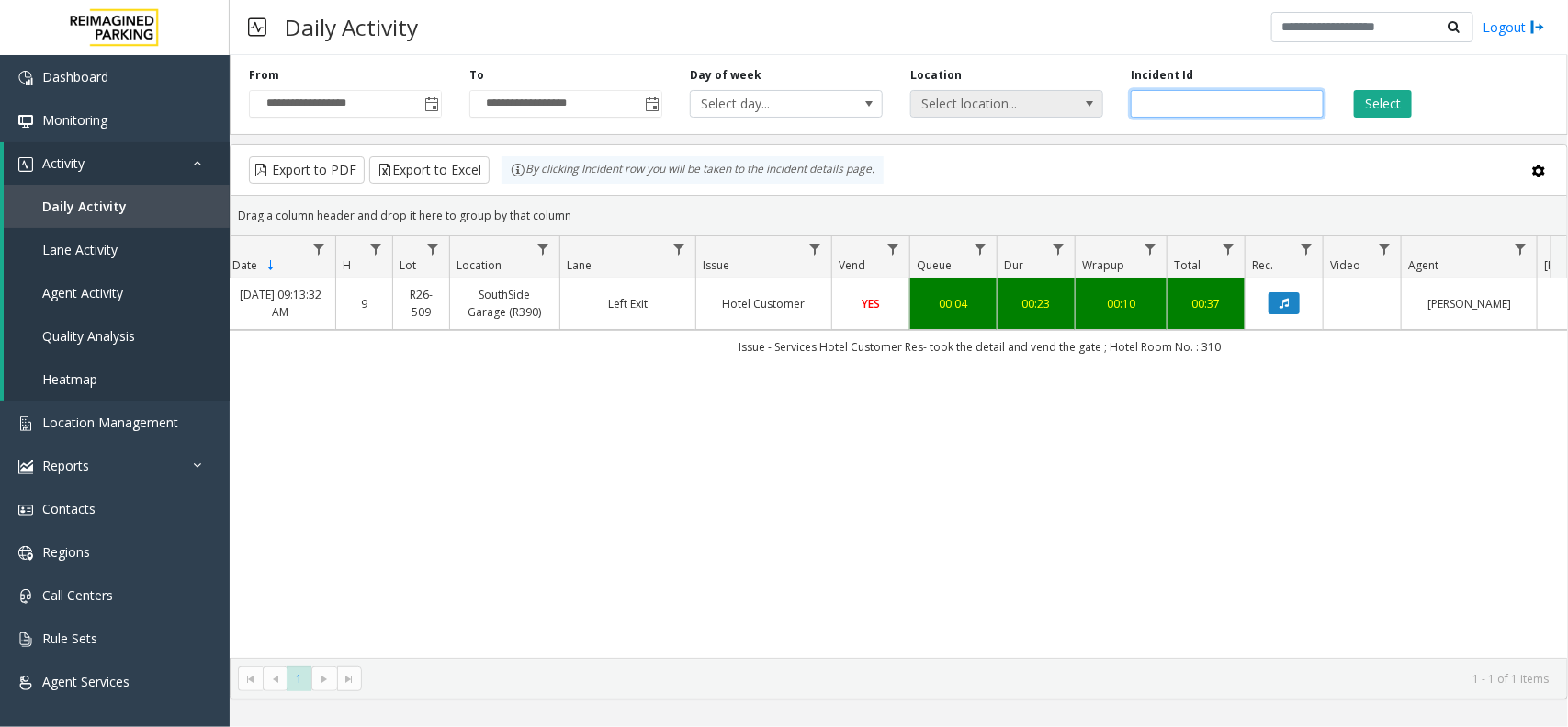 drag, startPoint x: 1144, startPoint y: 107, endPoint x: 1080, endPoint y: 99, distance: 64.49806 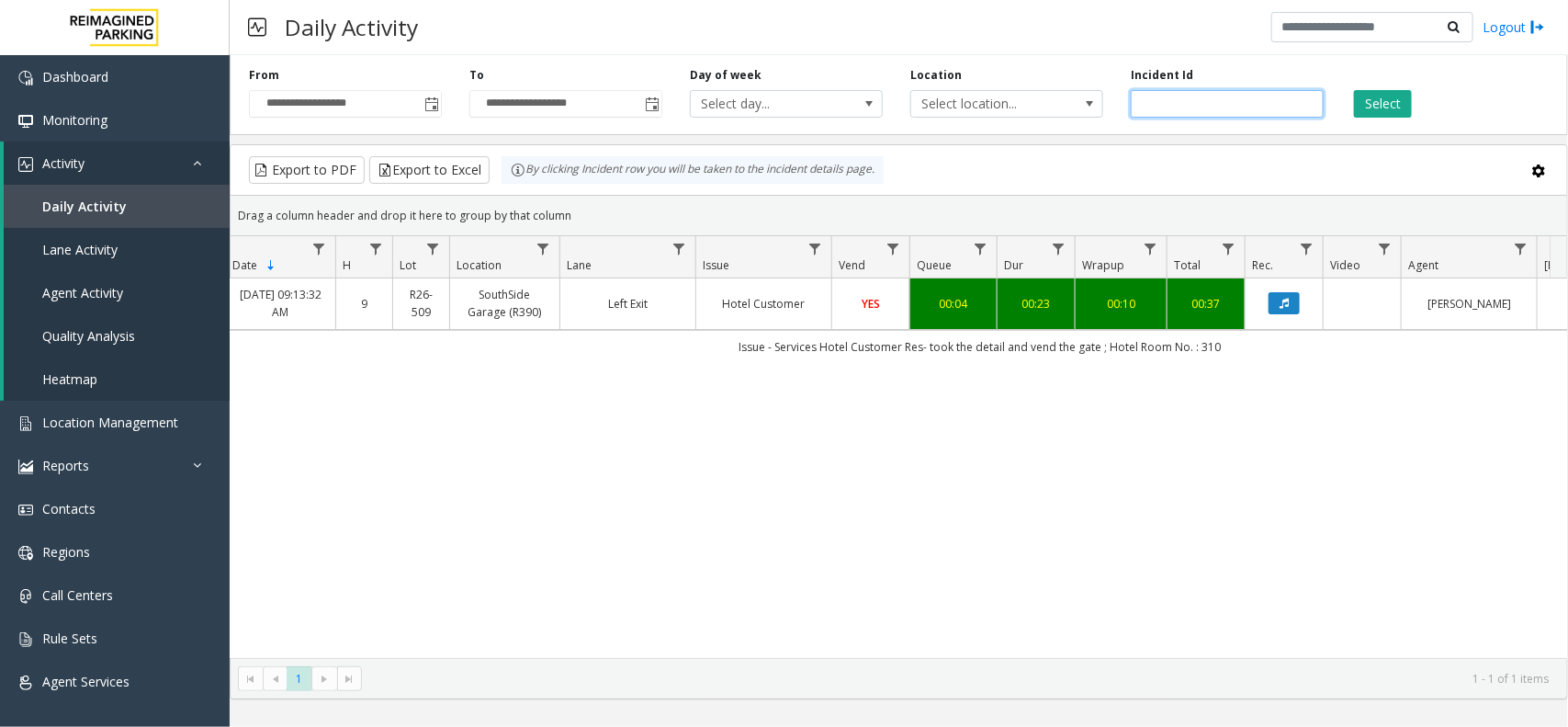paste 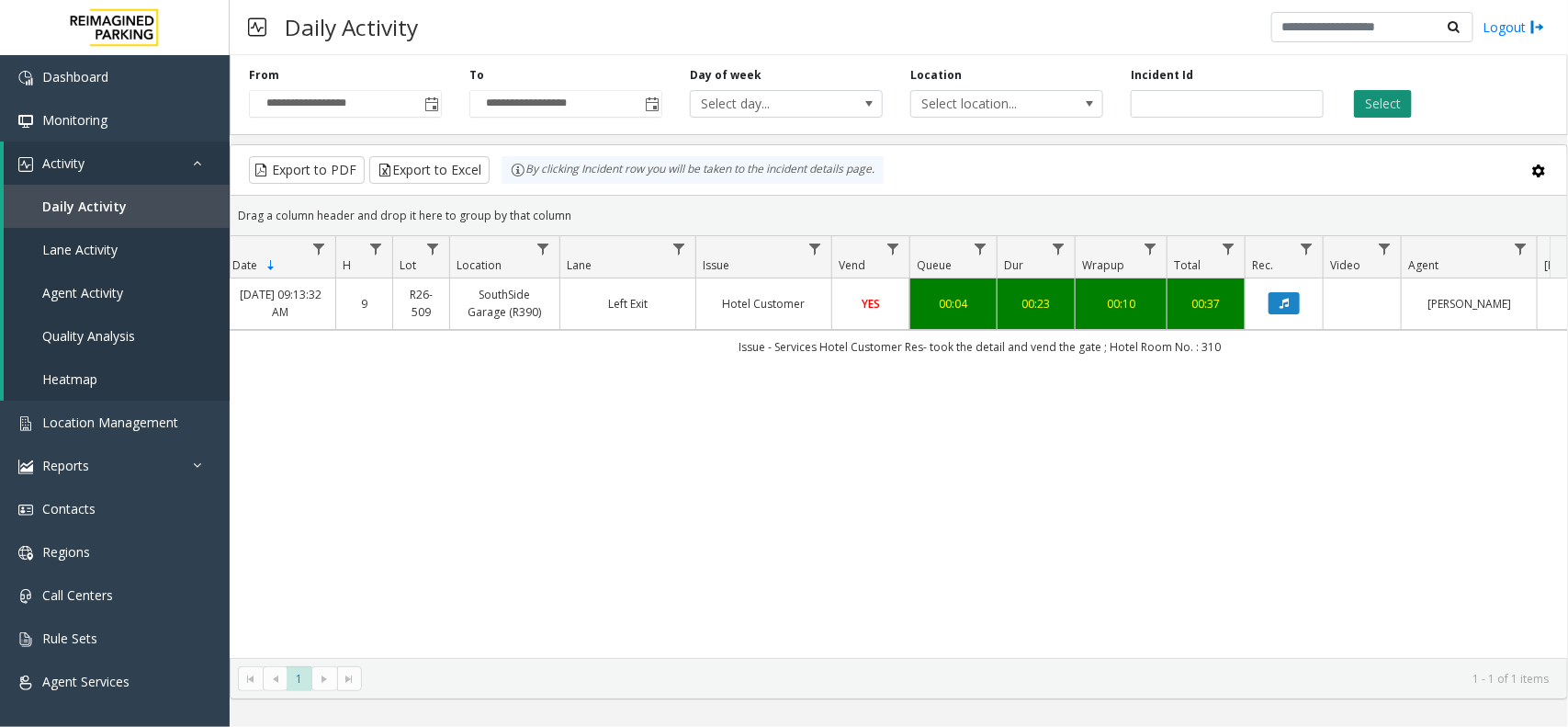 click on "Select" 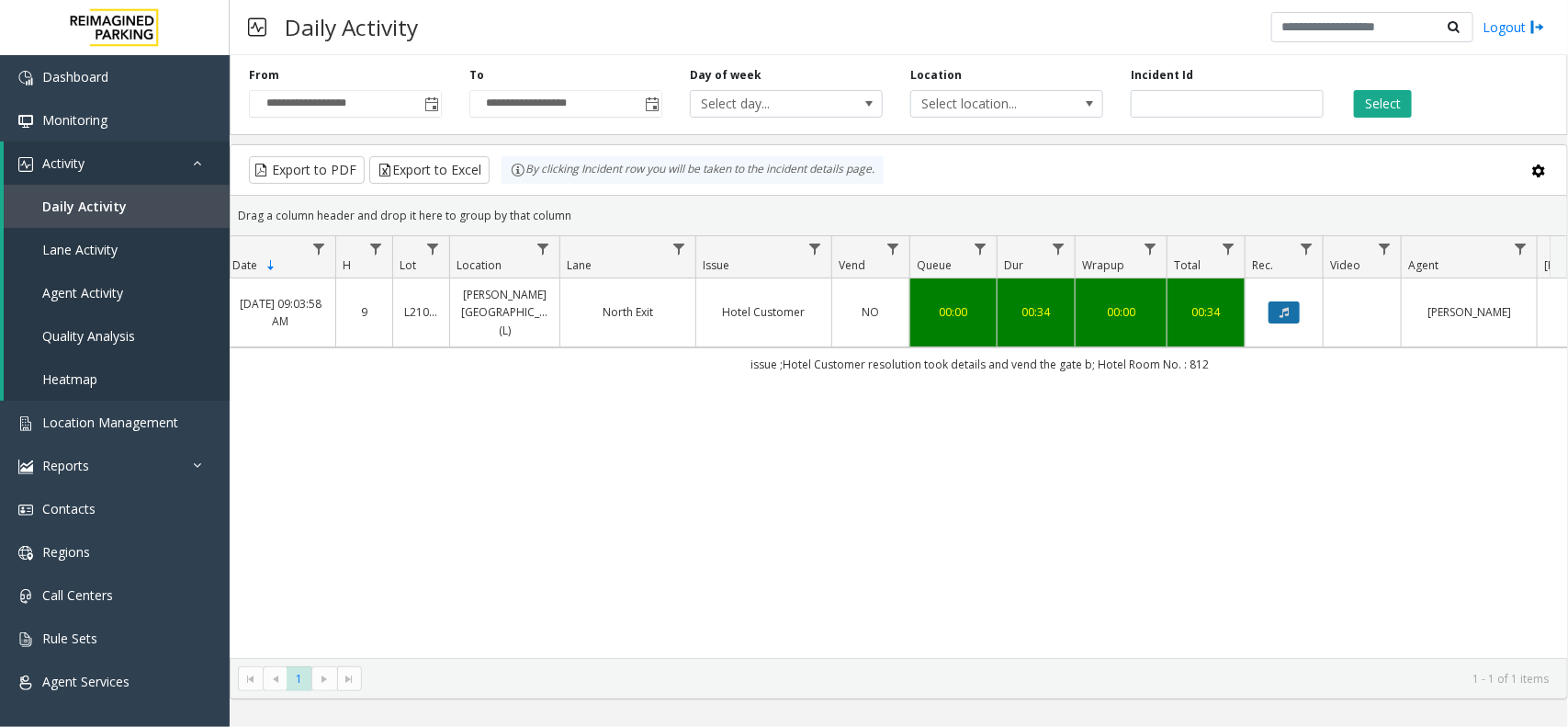 click 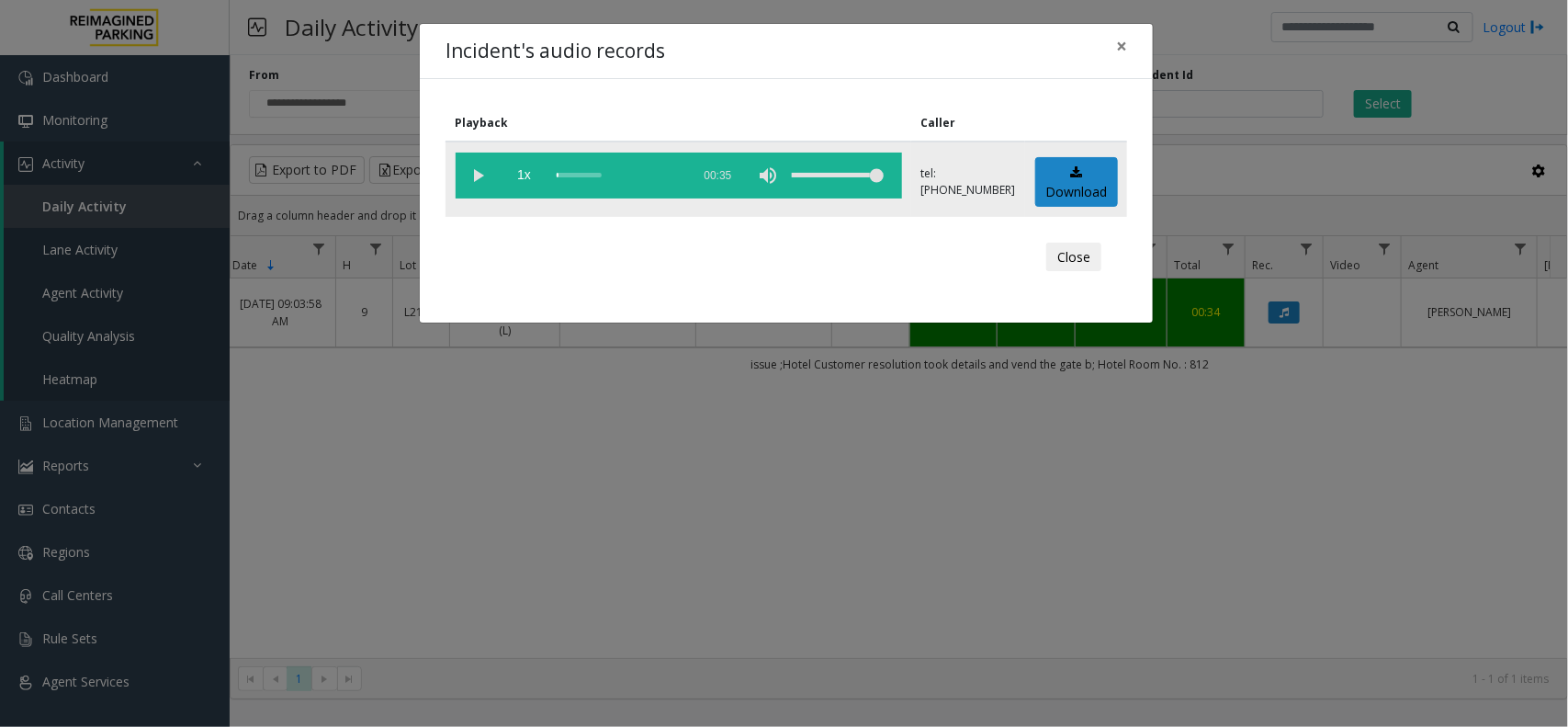 click 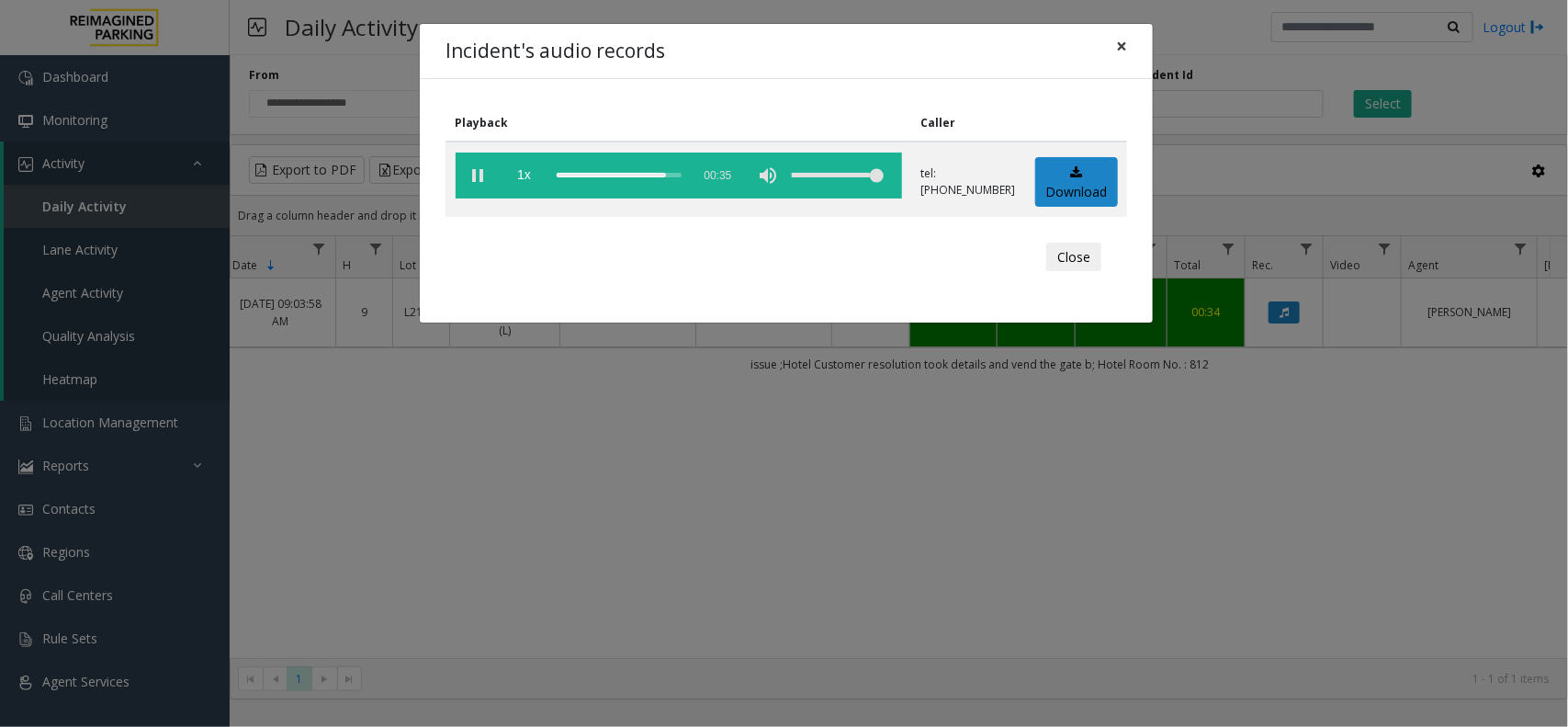 click on "×" 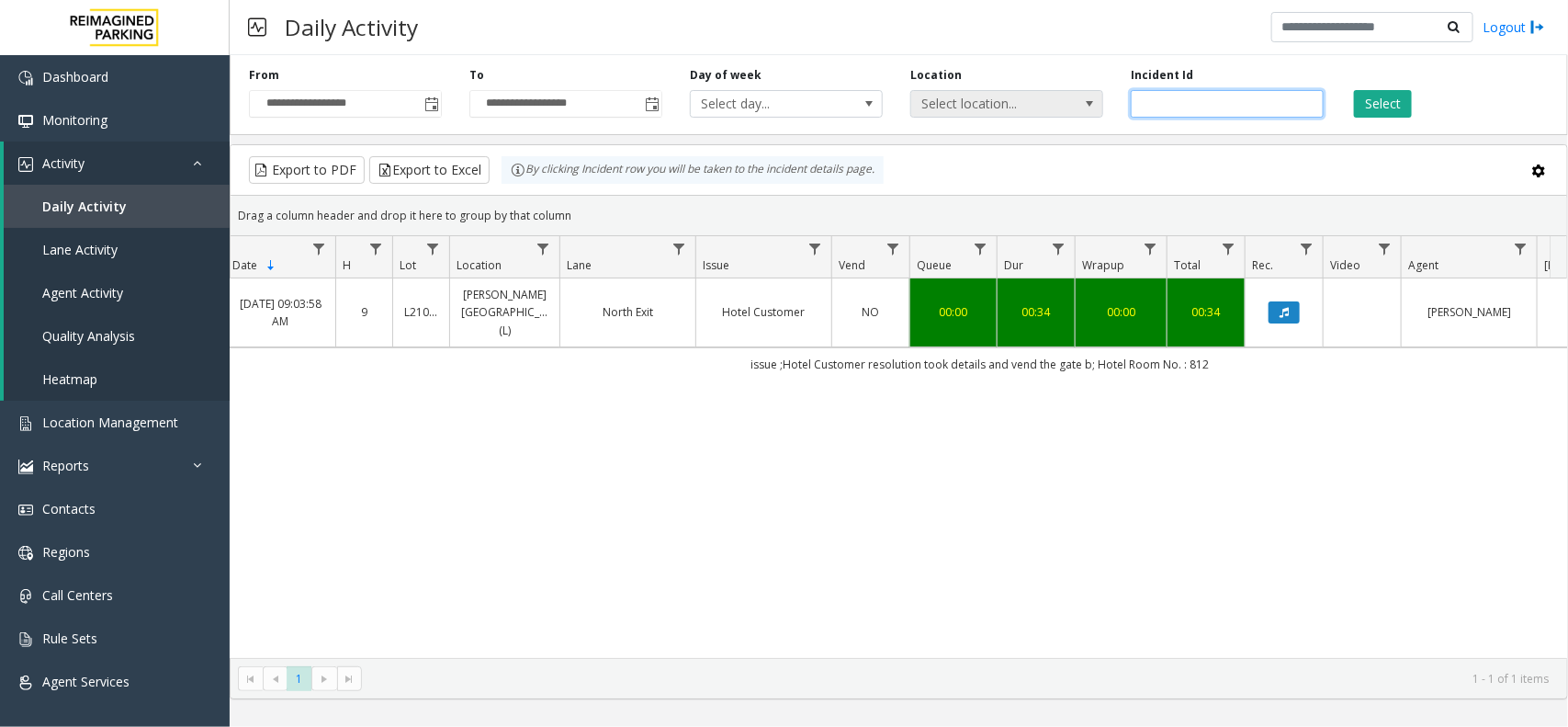 drag, startPoint x: 1228, startPoint y: 98, endPoint x: 1077, endPoint y: 98, distance: 151 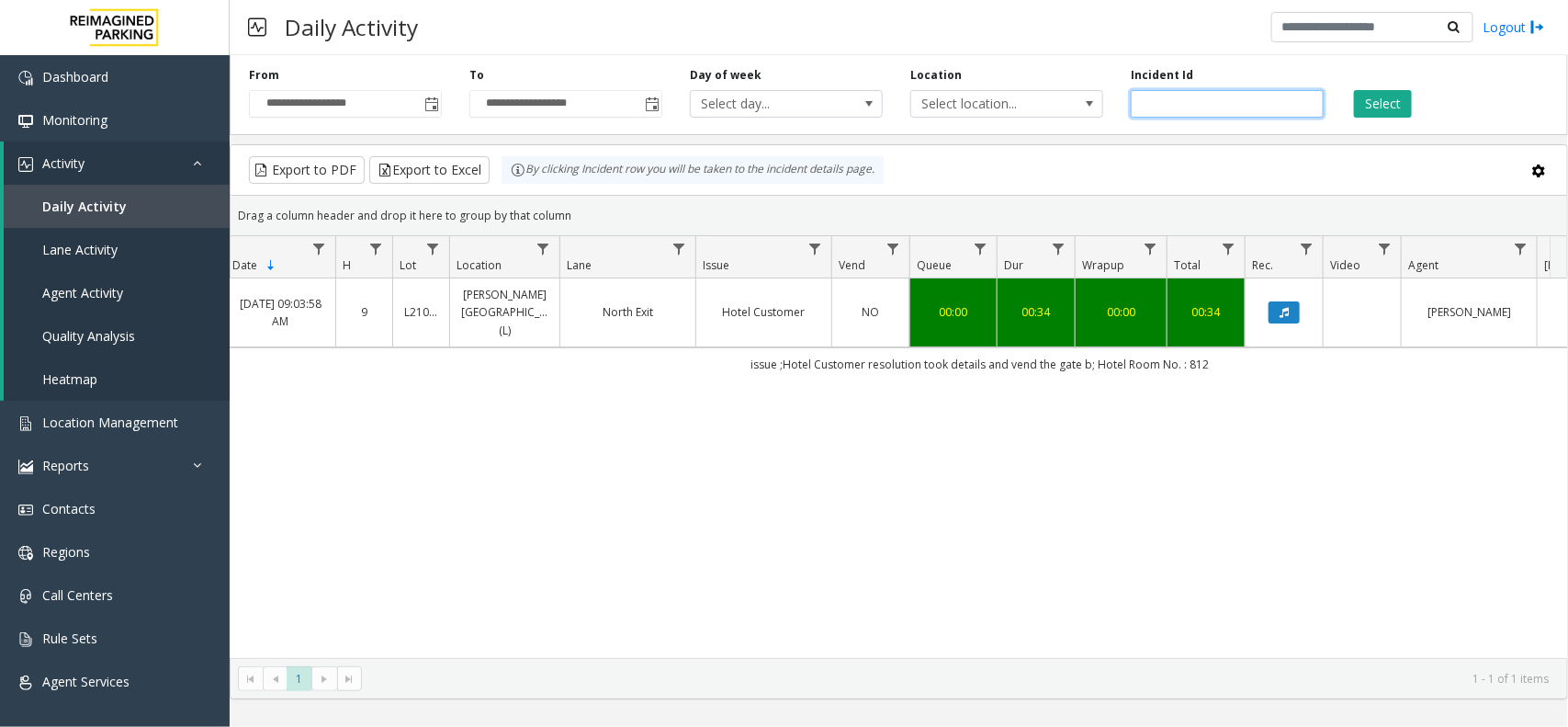paste 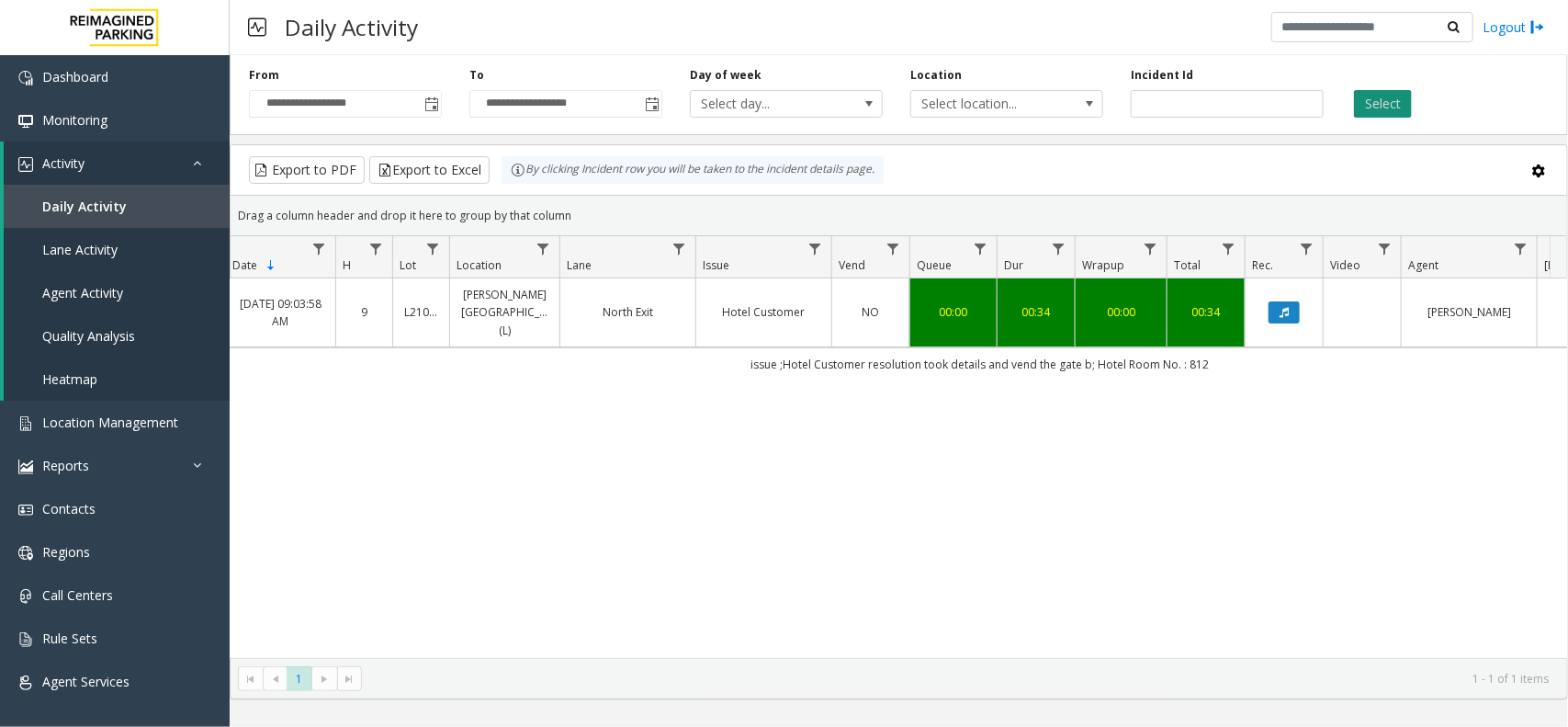 click on "Select" 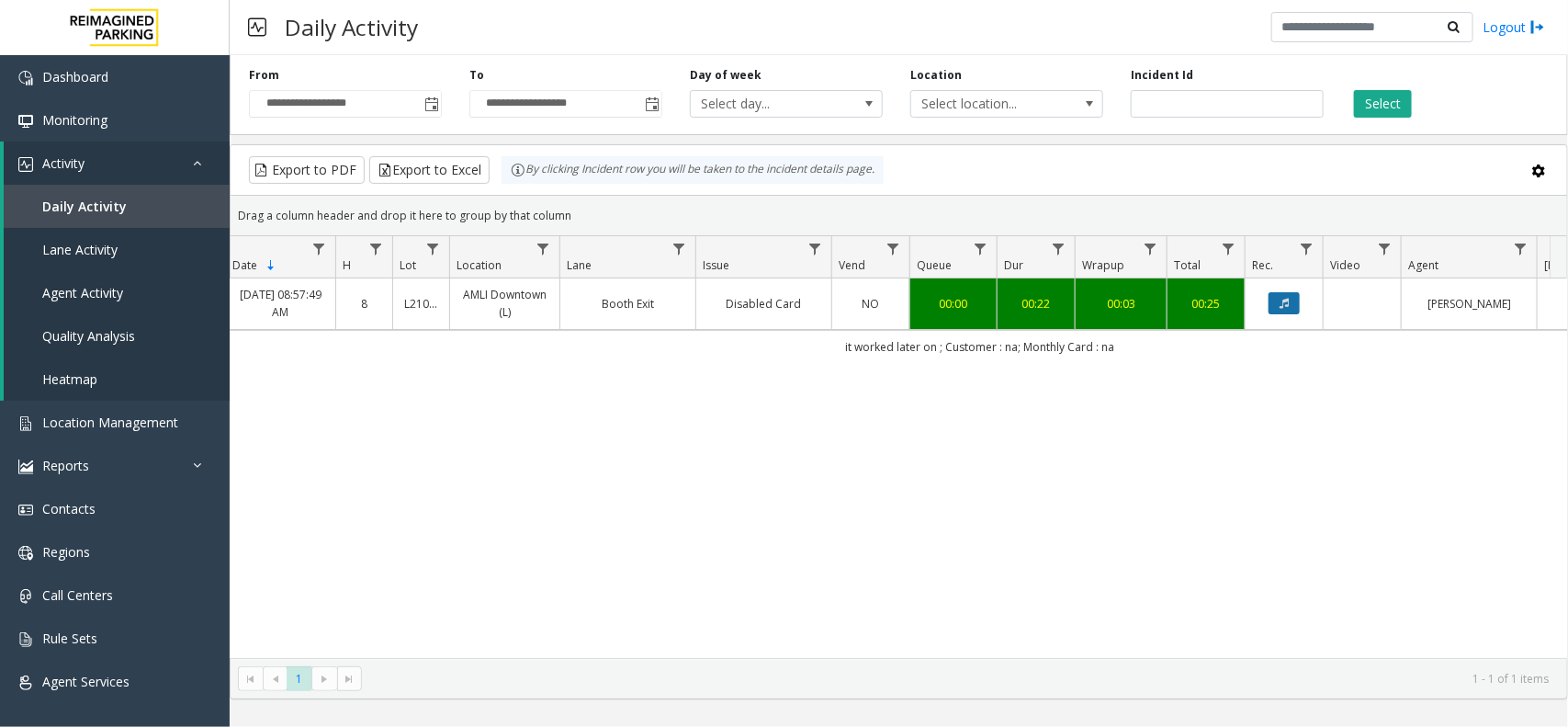 click 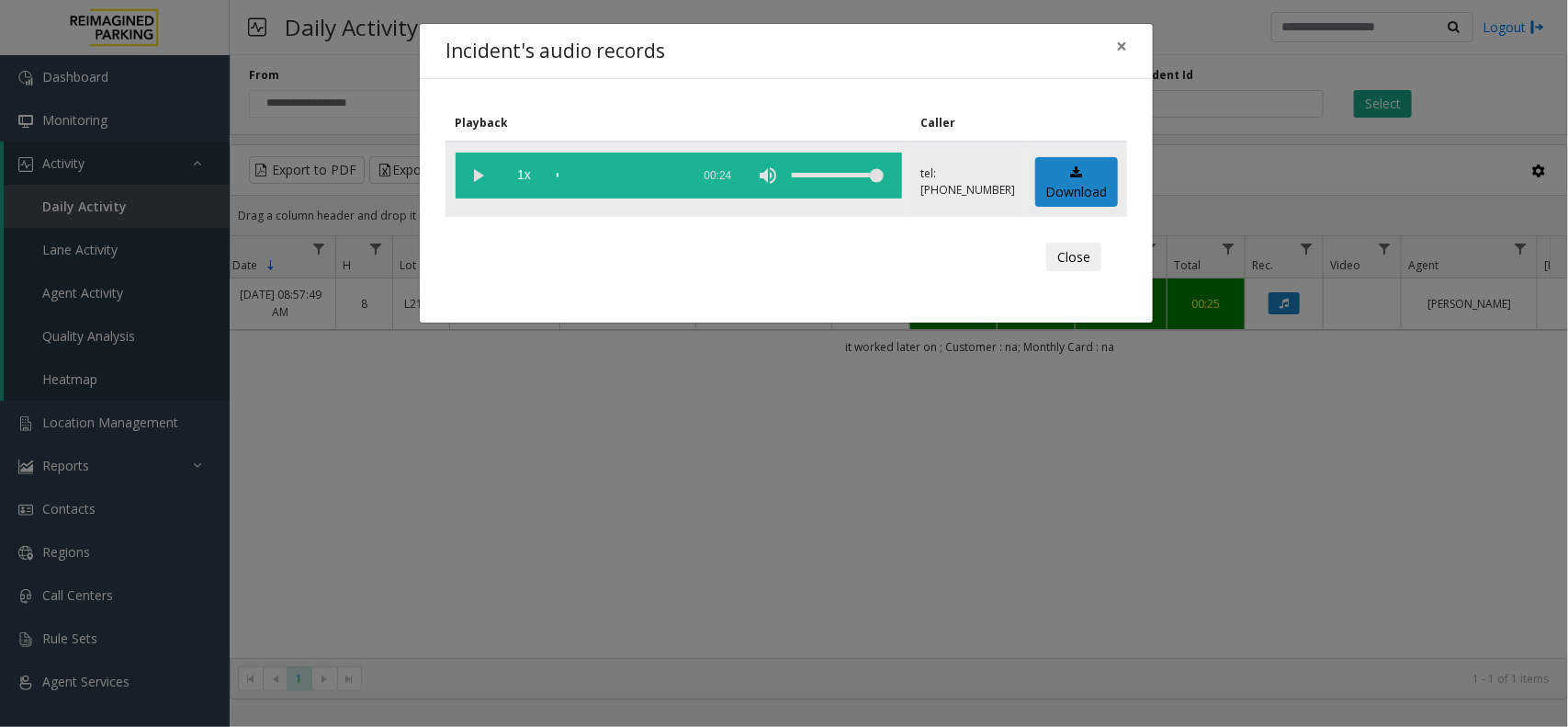 click 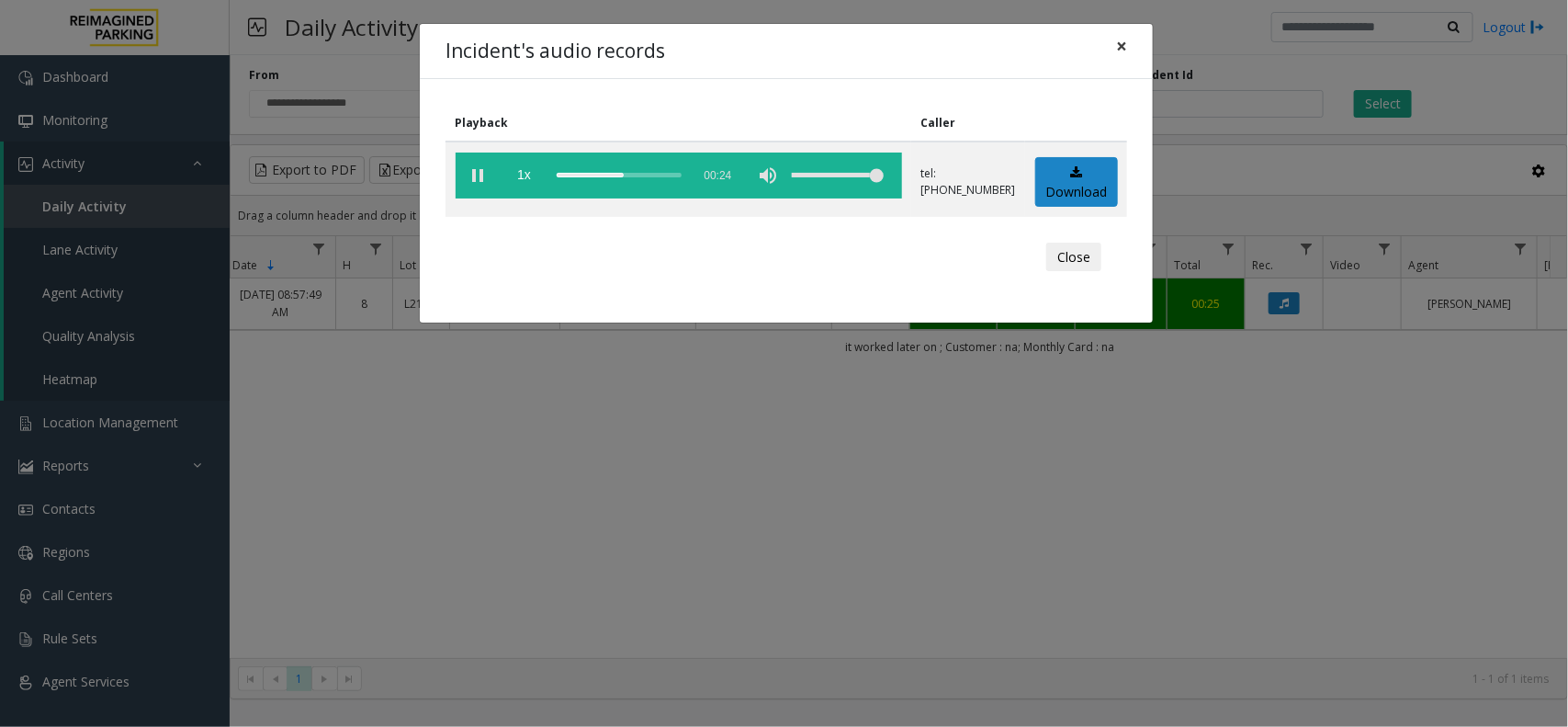 click on "×" 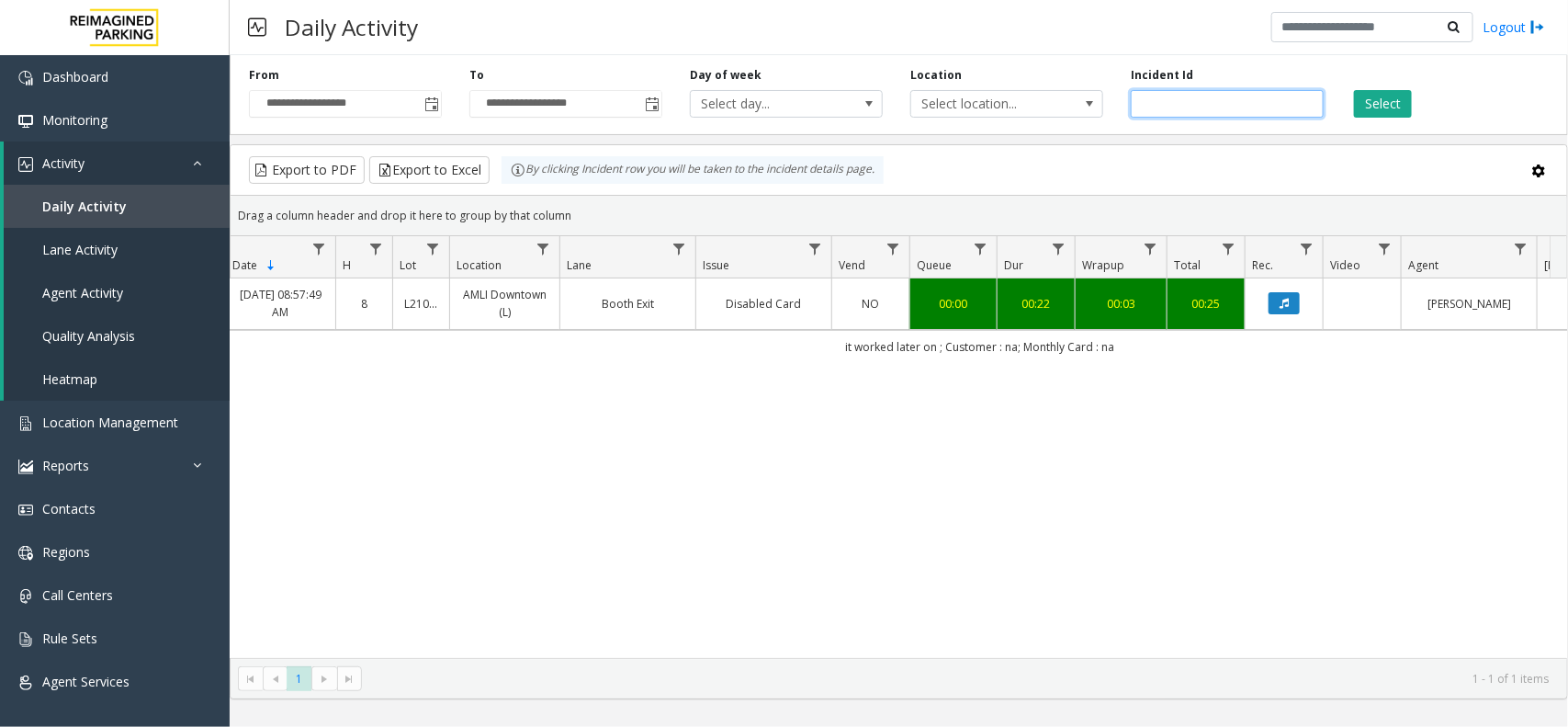 drag, startPoint x: 1226, startPoint y: 95, endPoint x: 1017, endPoint y: 133, distance: 212.42646 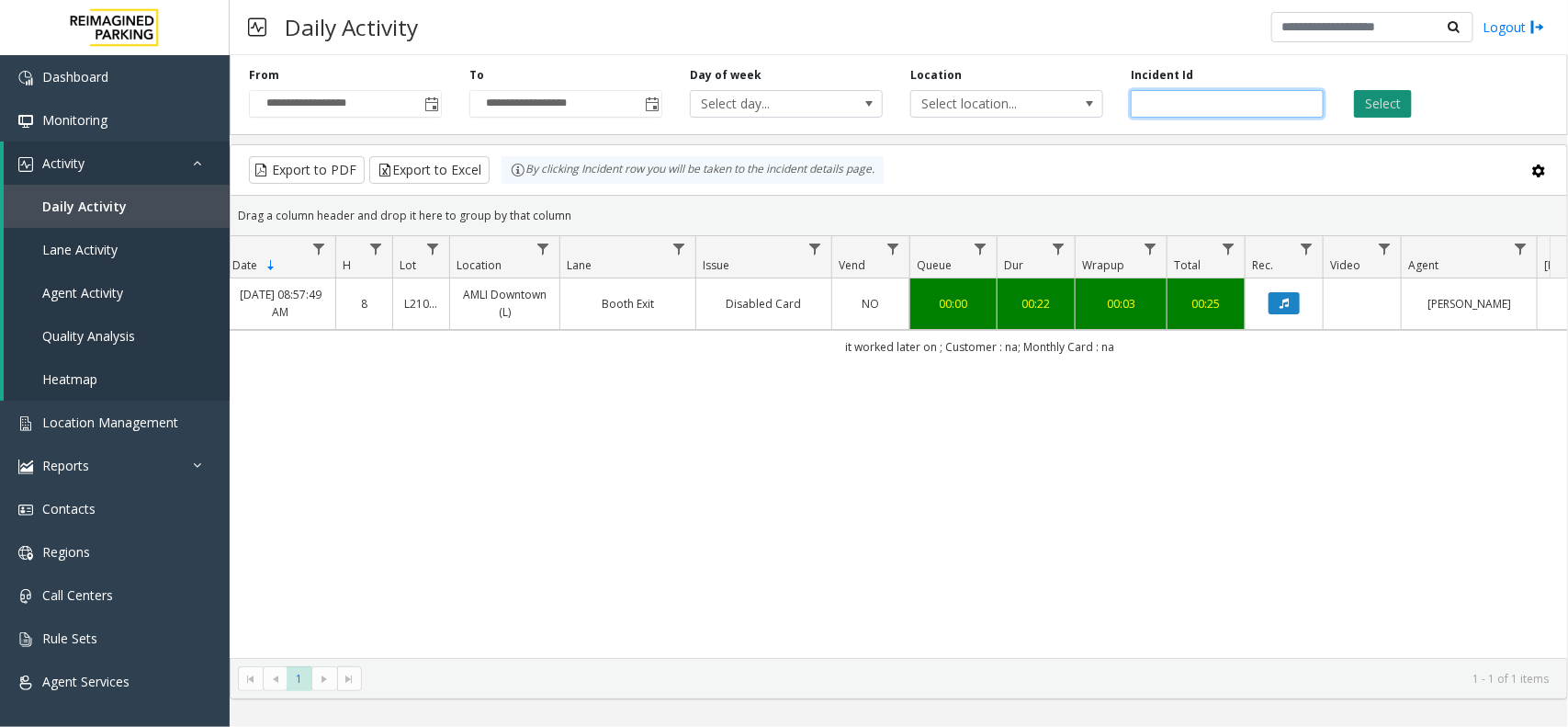 type on "*******" 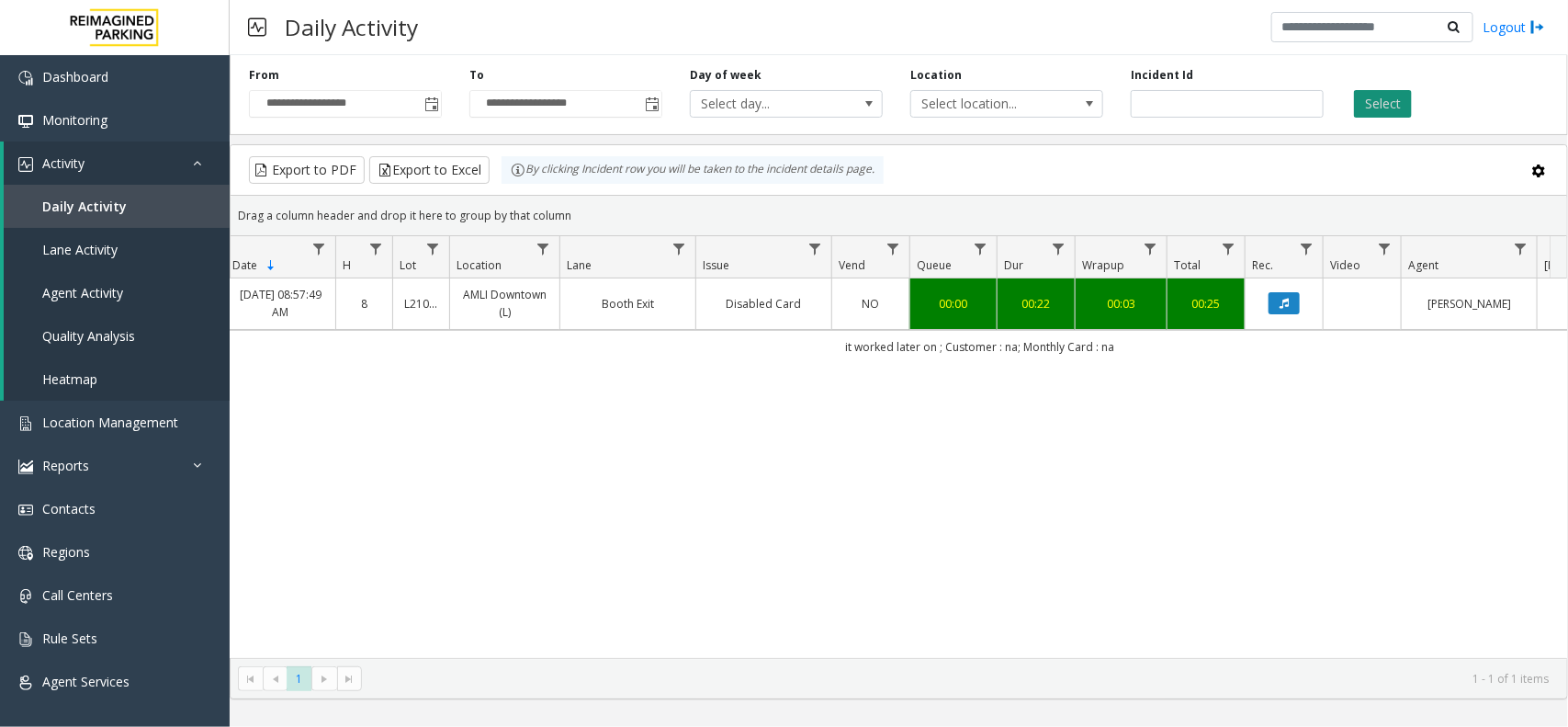 click on "Select" 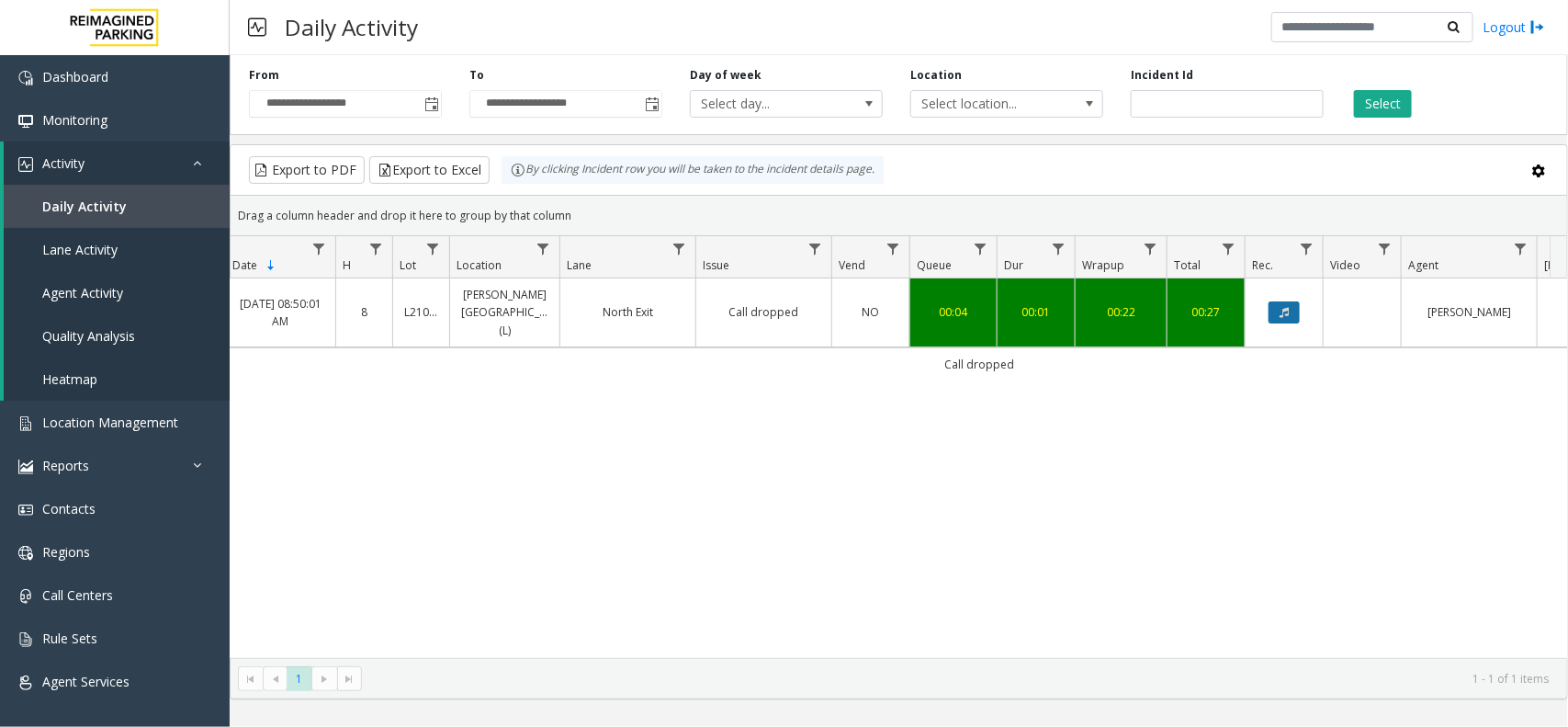 click 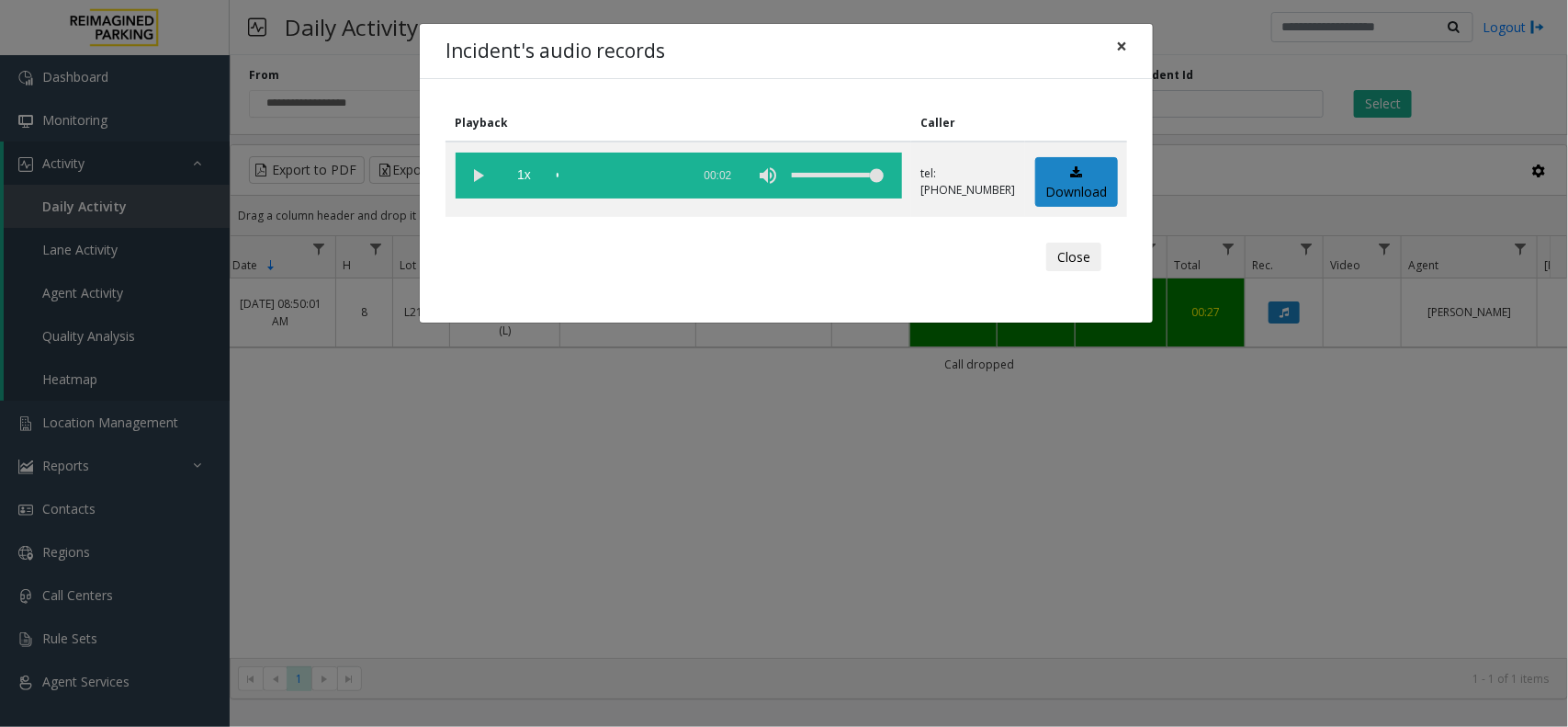 click on "×" 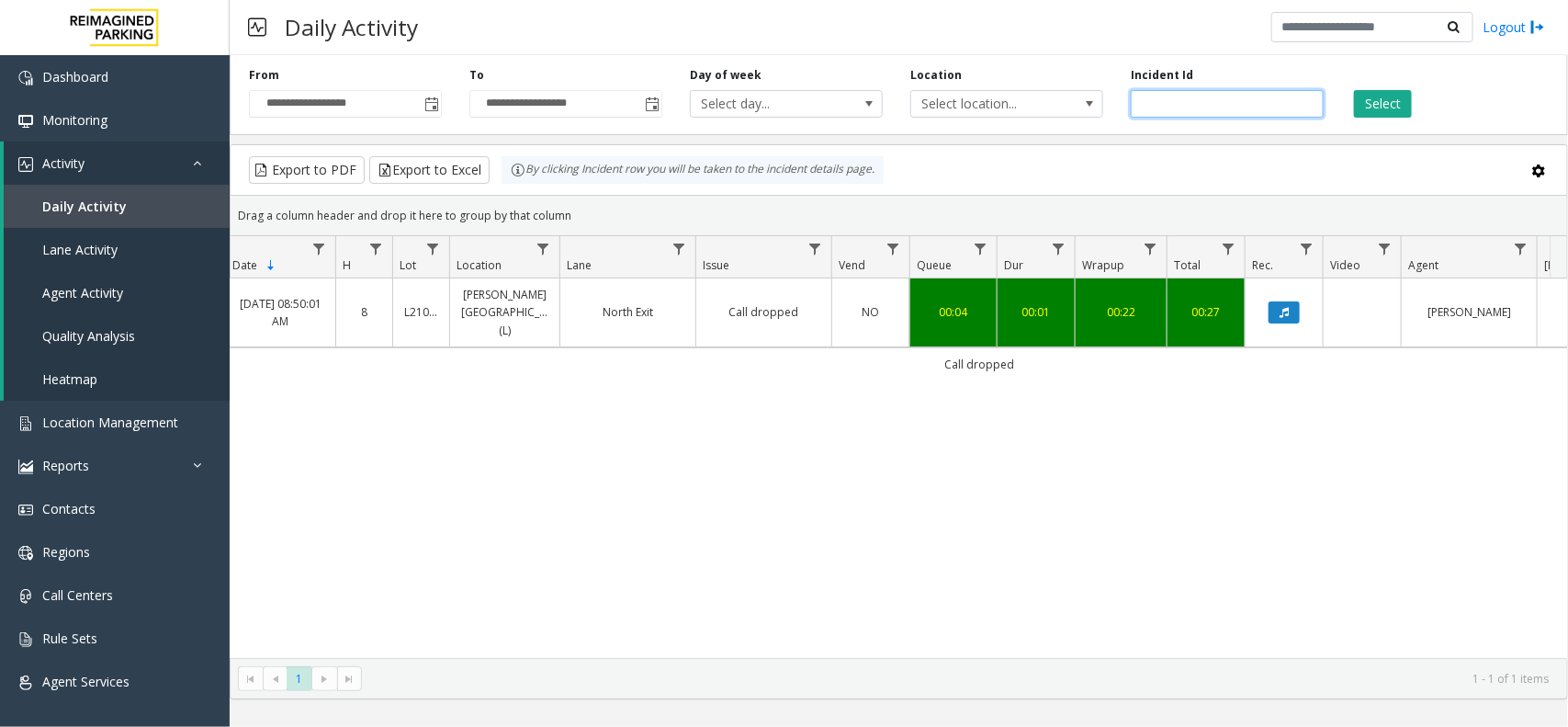 click on "*******" 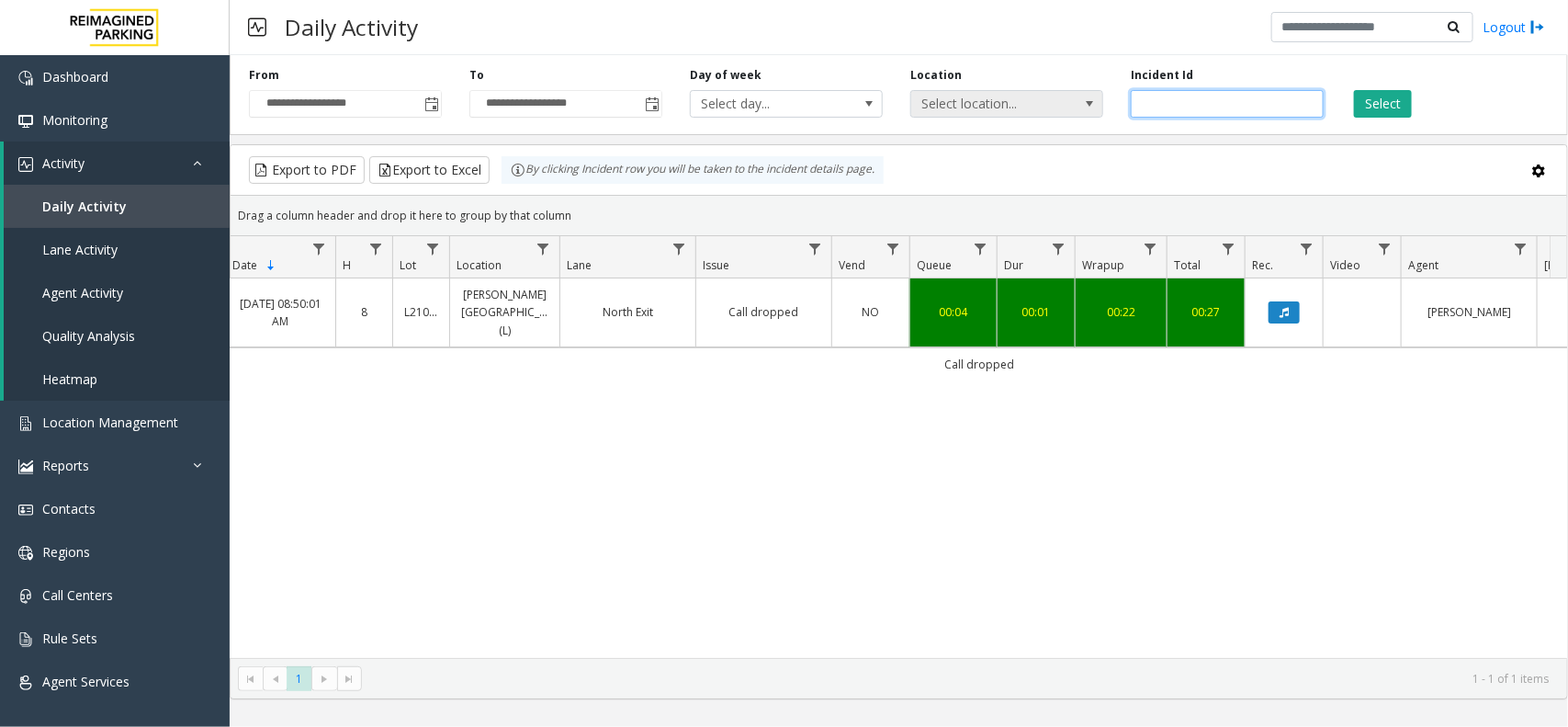 drag, startPoint x: 1158, startPoint y: 93, endPoint x: 1085, endPoint y: 98, distance: 73.171033 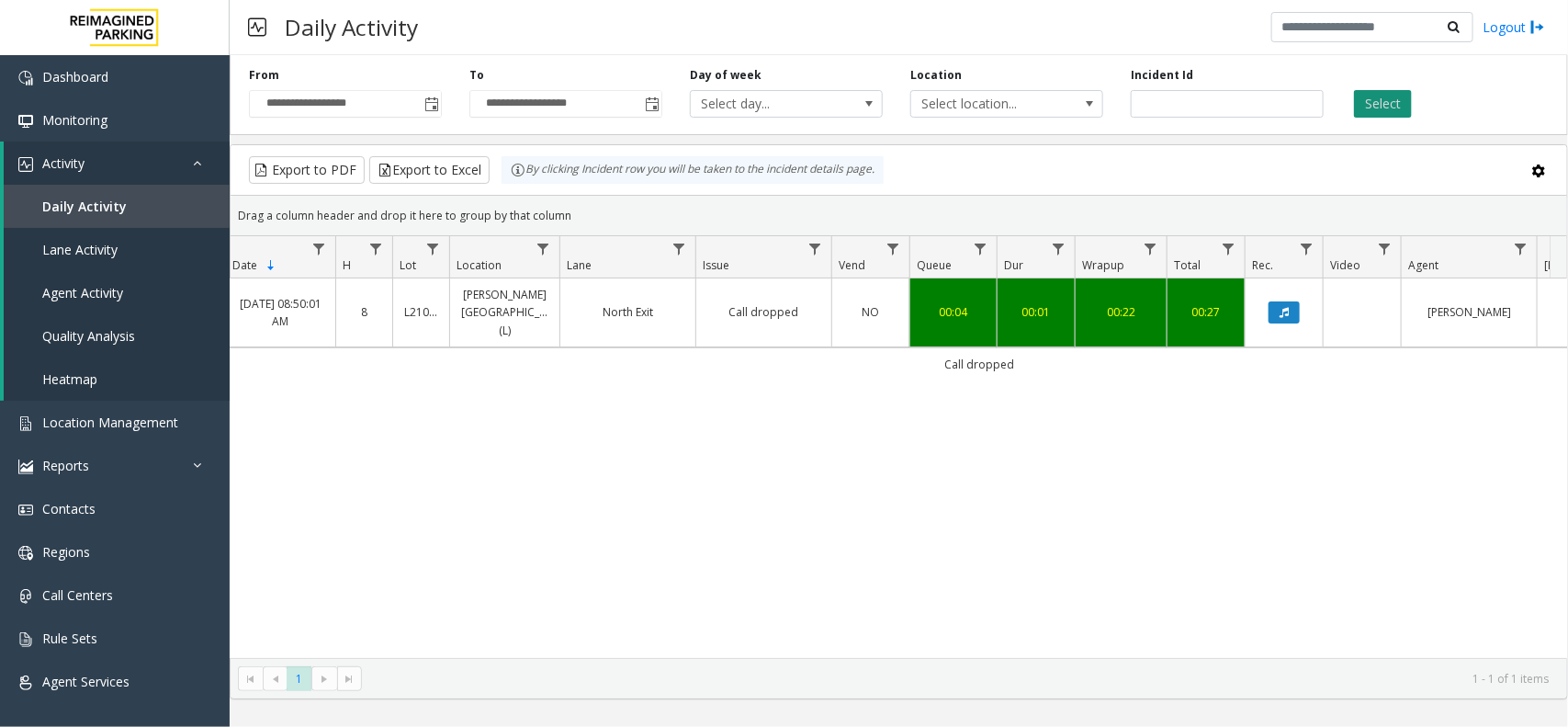 click on "Select" 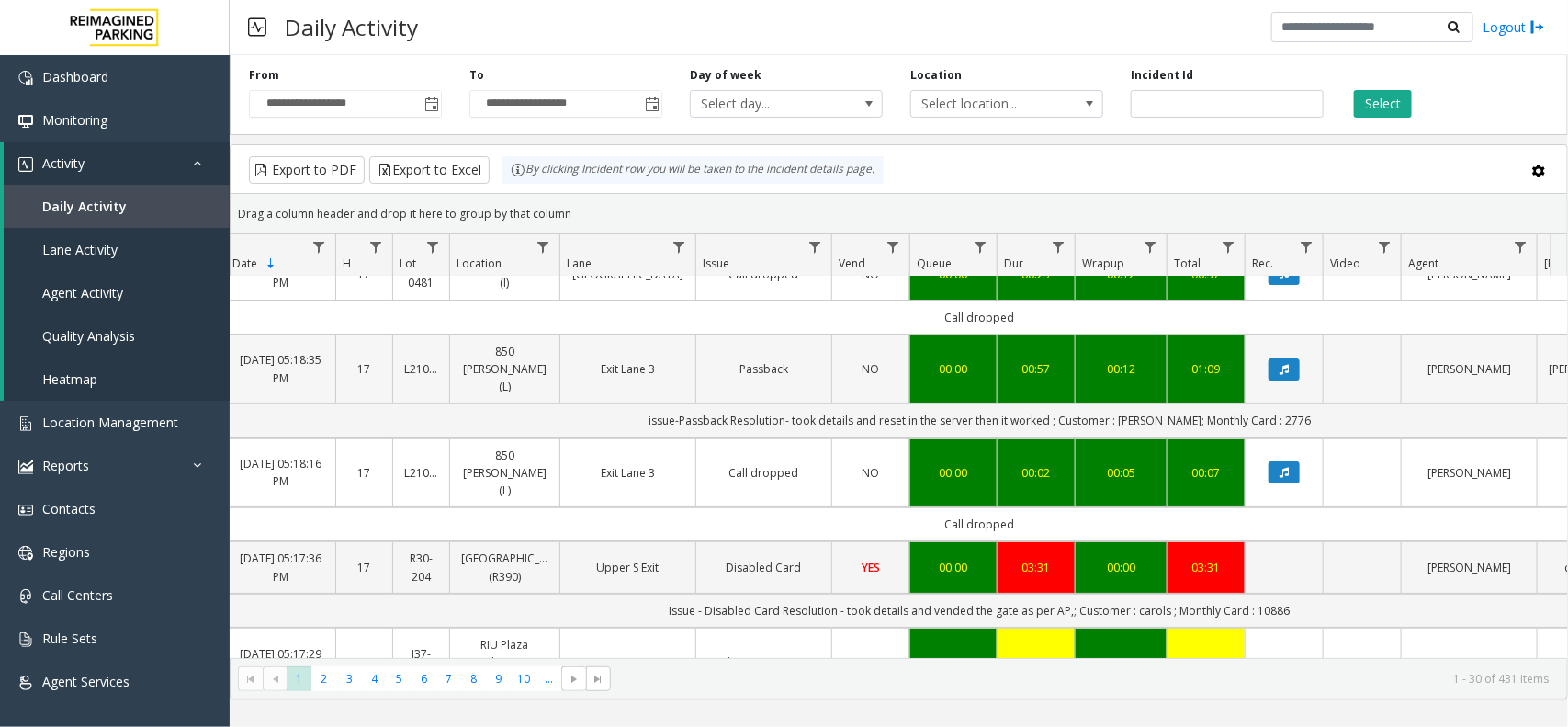scroll, scrollTop: 0, scrollLeft: 108, axis: horizontal 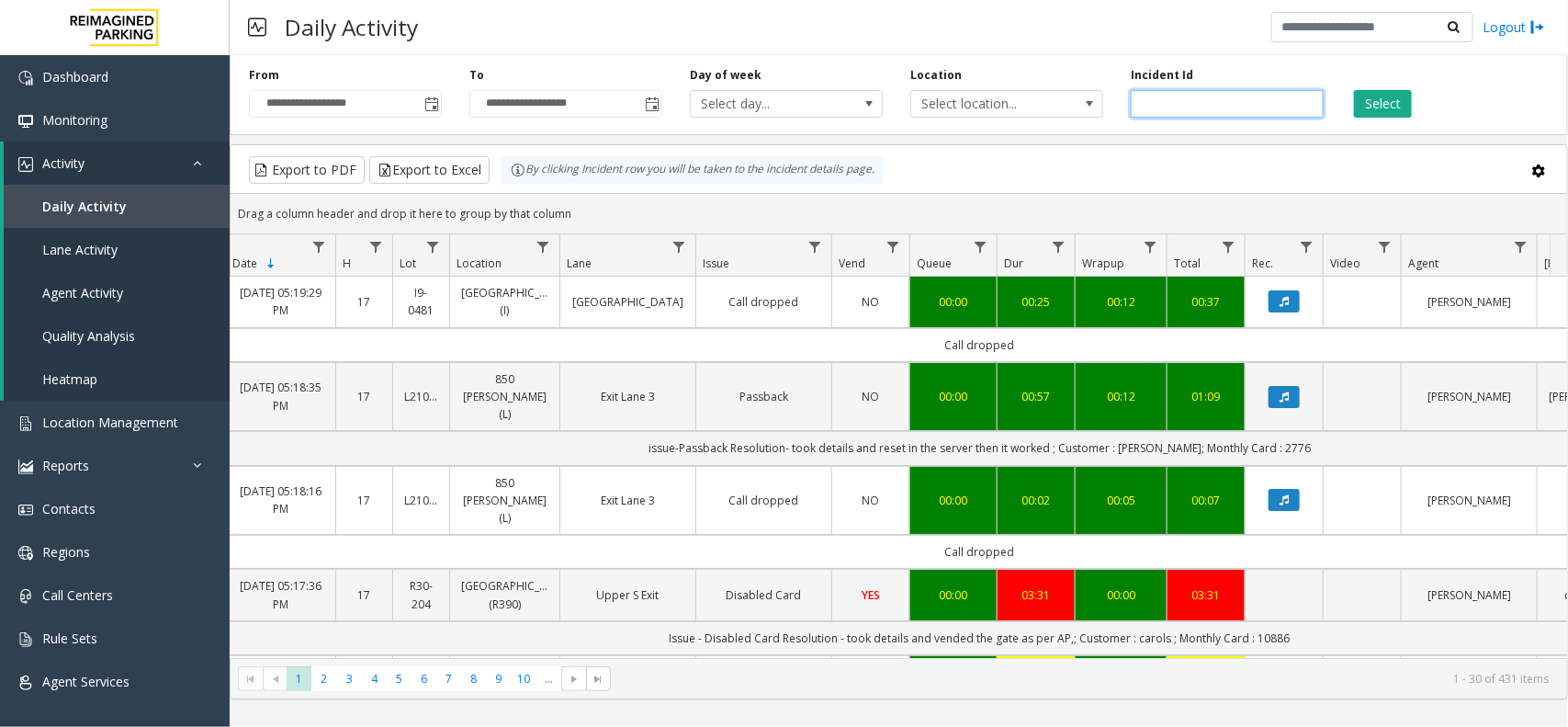 click 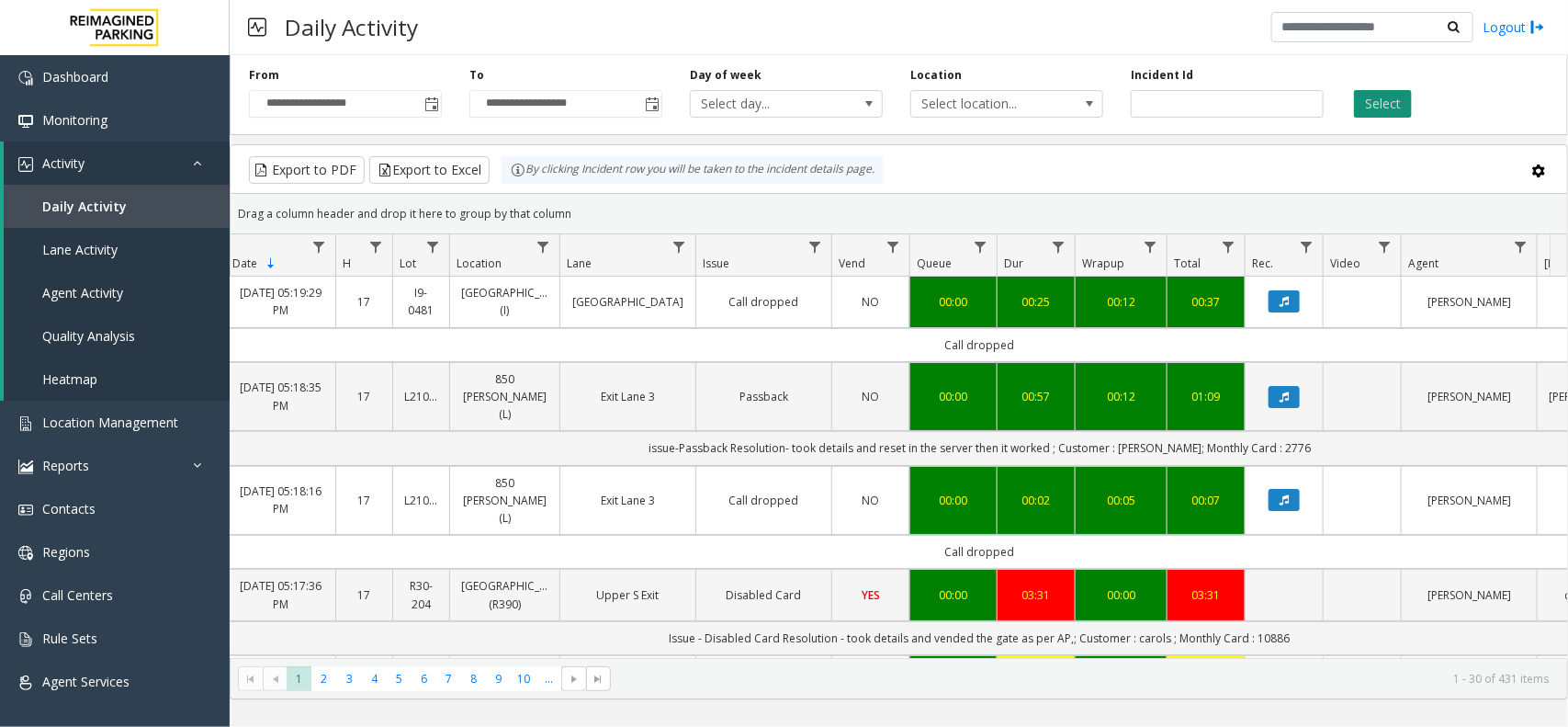 click on "Select" 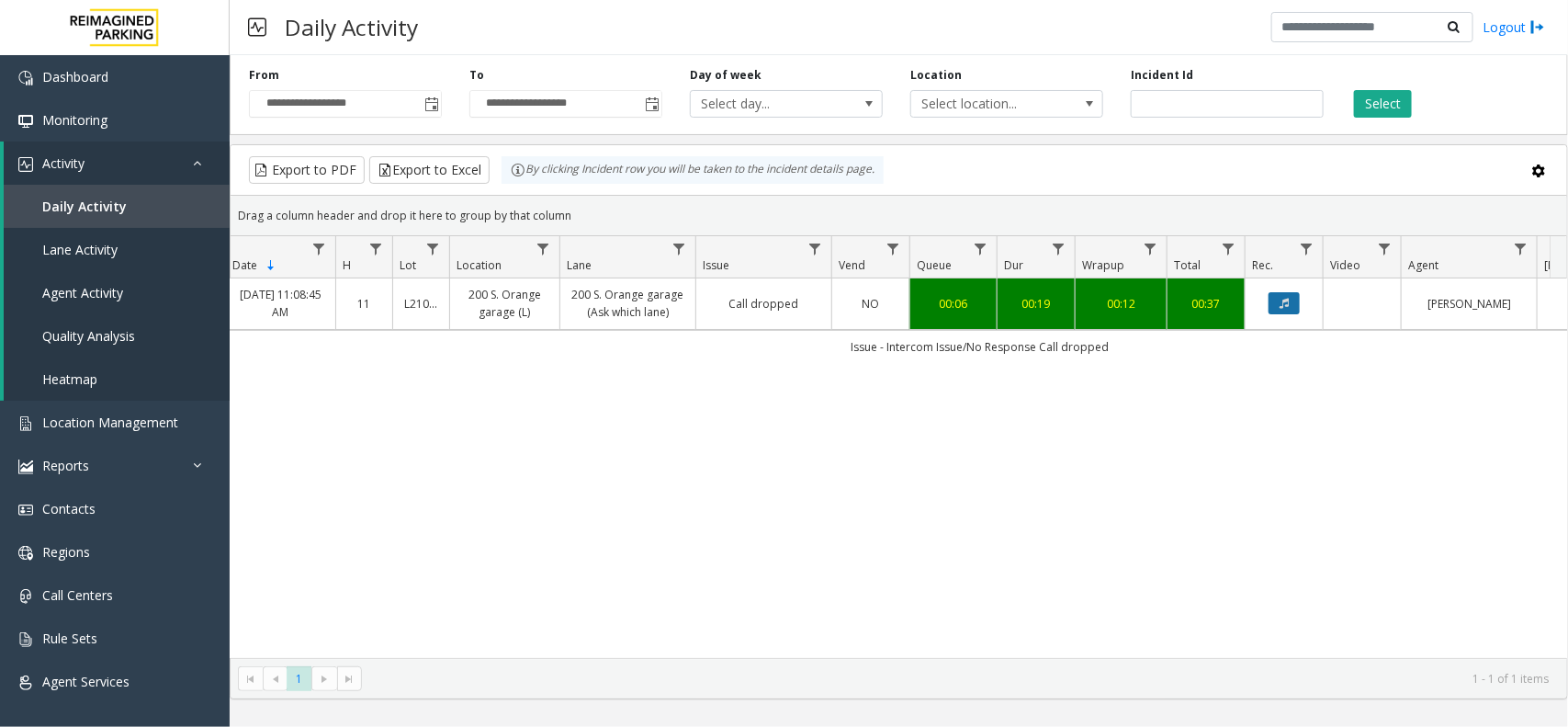 click 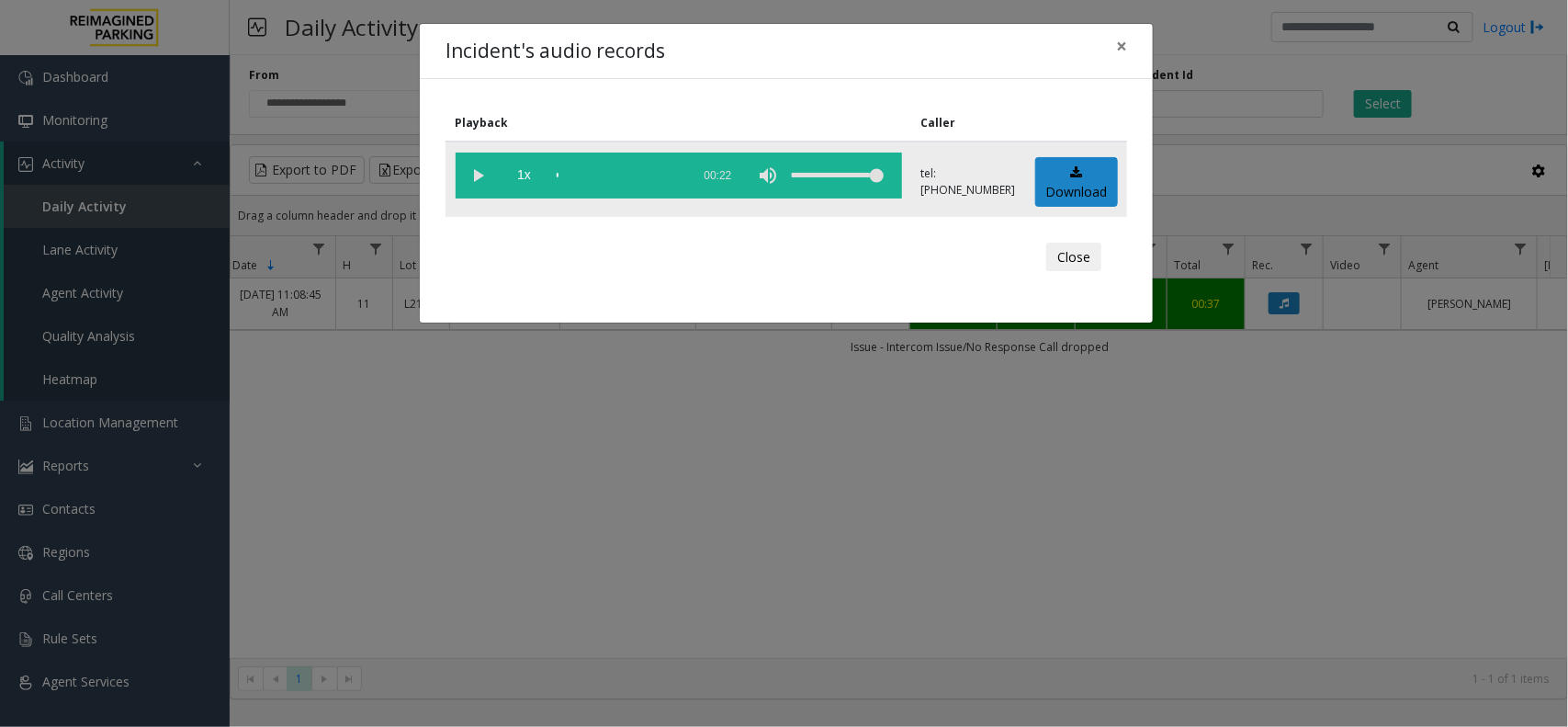 click 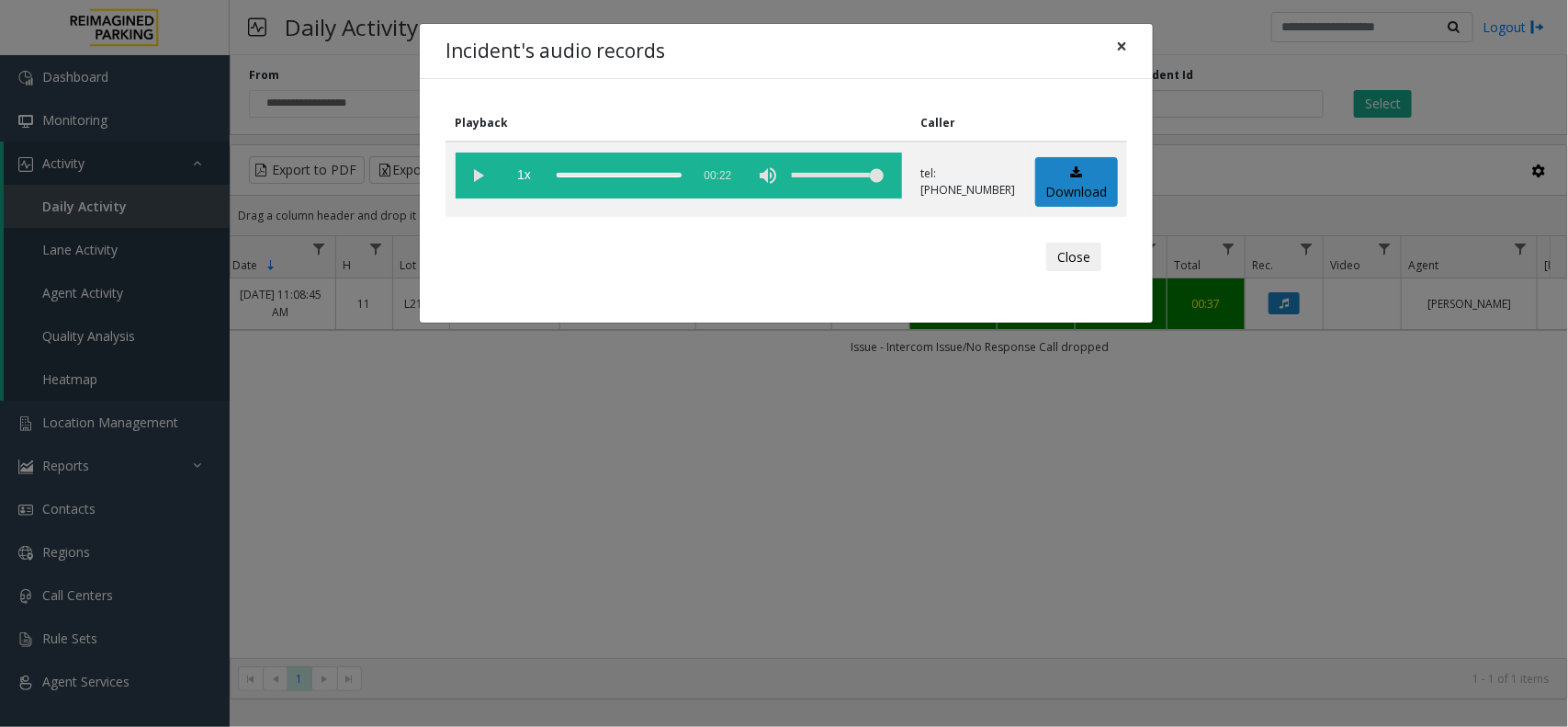 click on "×" 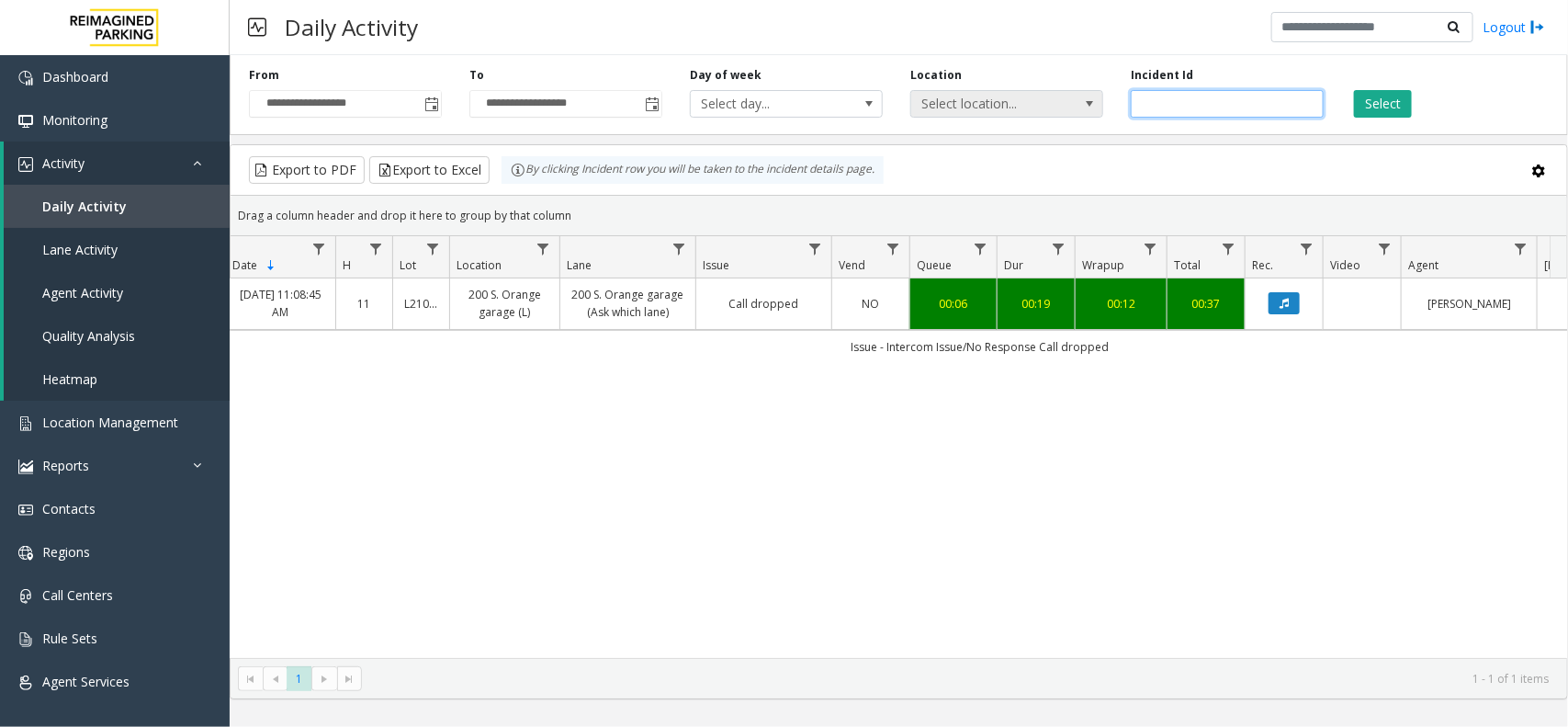 drag, startPoint x: 1223, startPoint y: 97, endPoint x: 1089, endPoint y: 116, distance: 135.34031 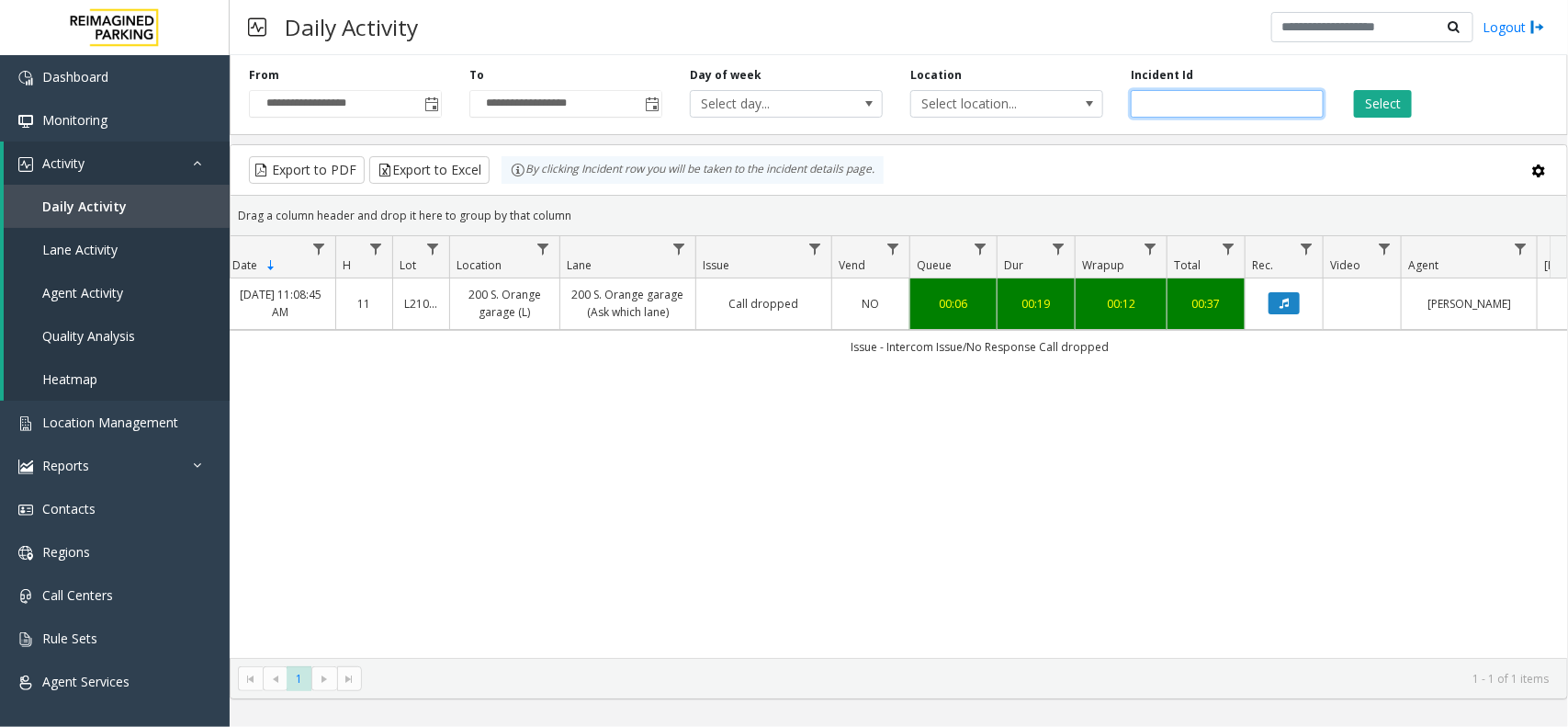 paste 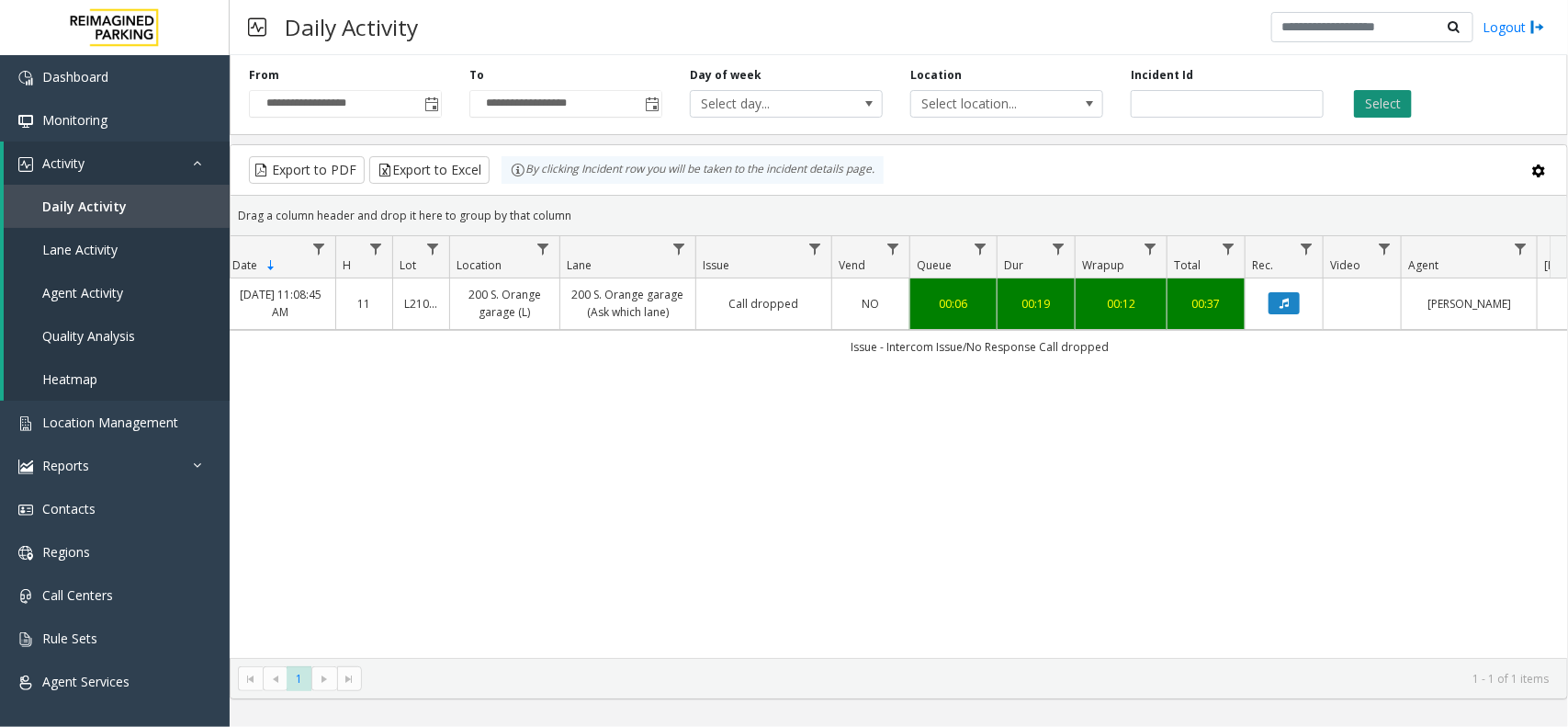 click on "Select" 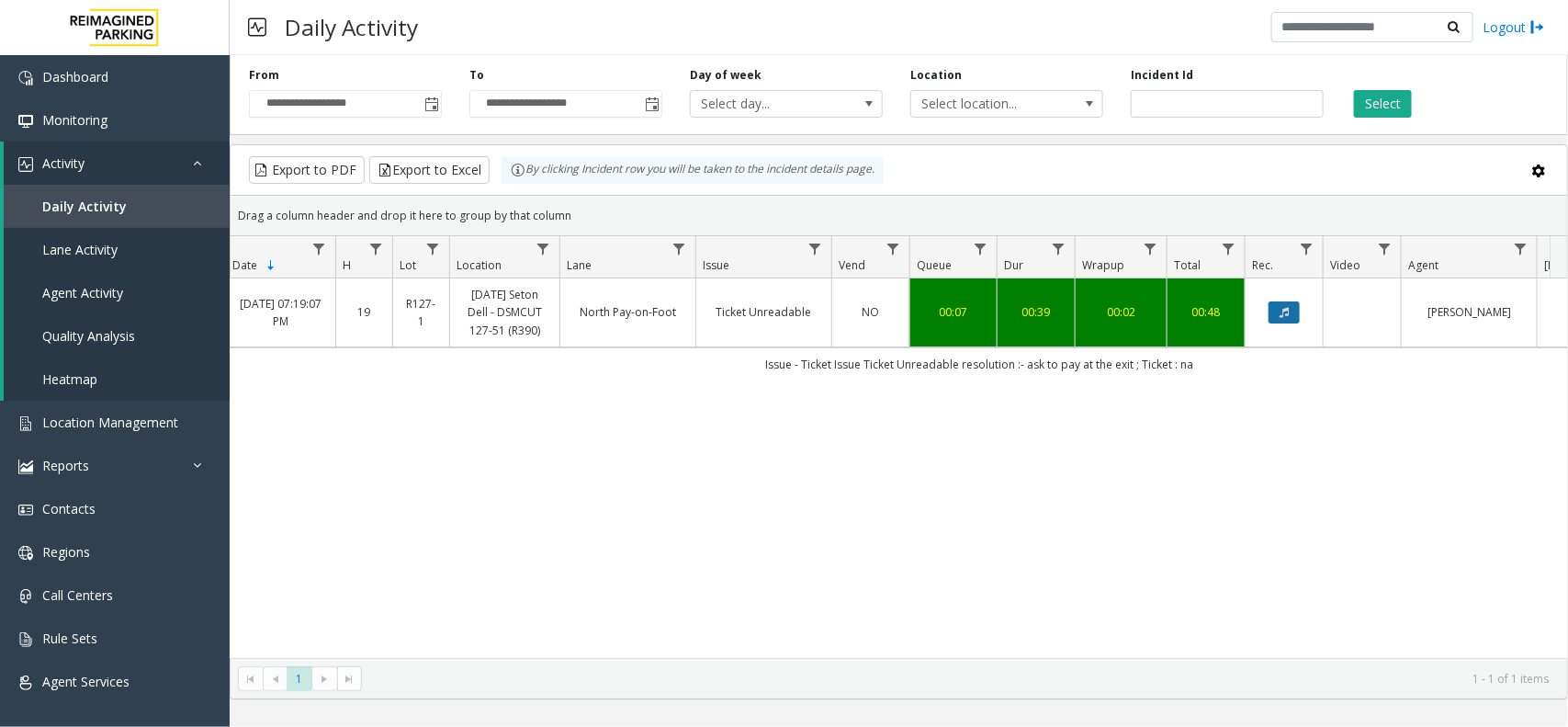 click 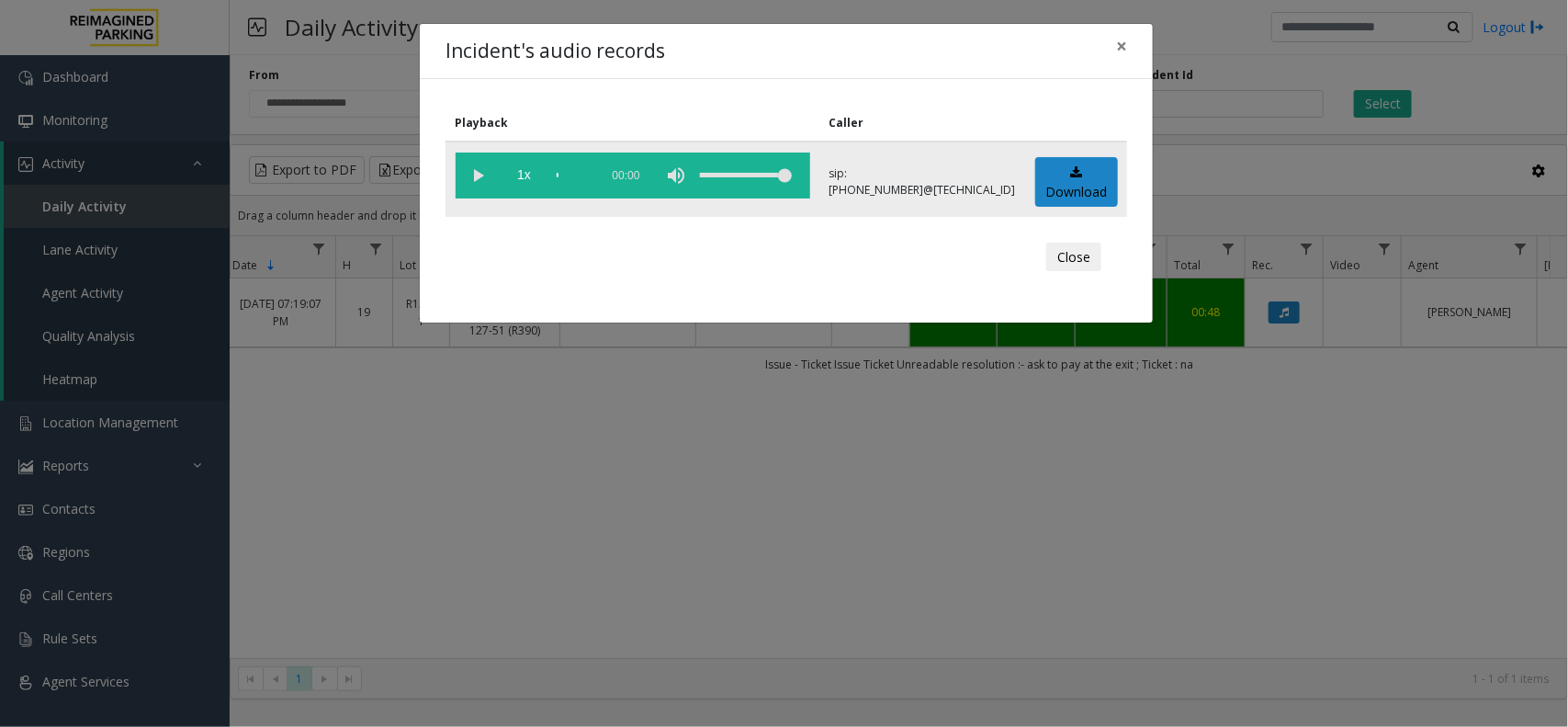 click 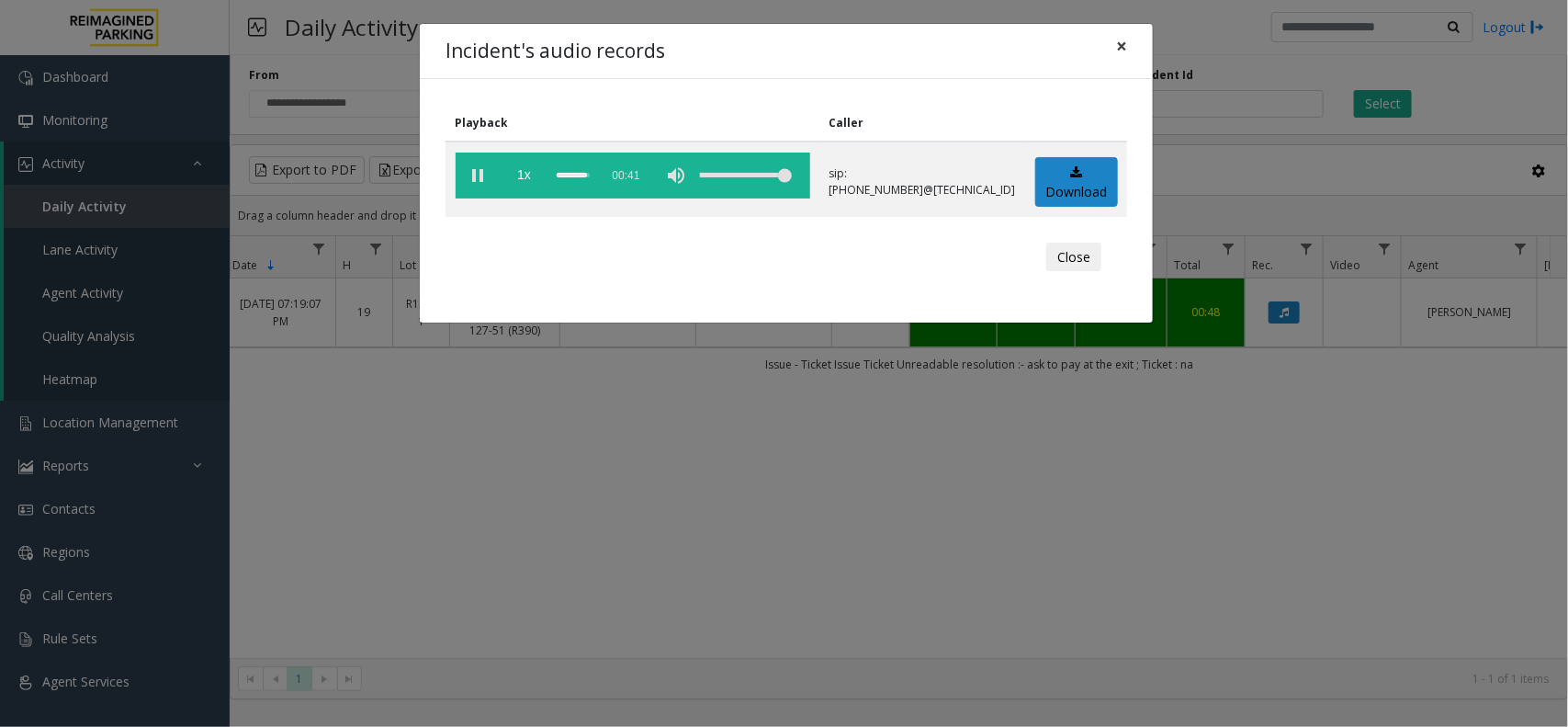 click on "×" 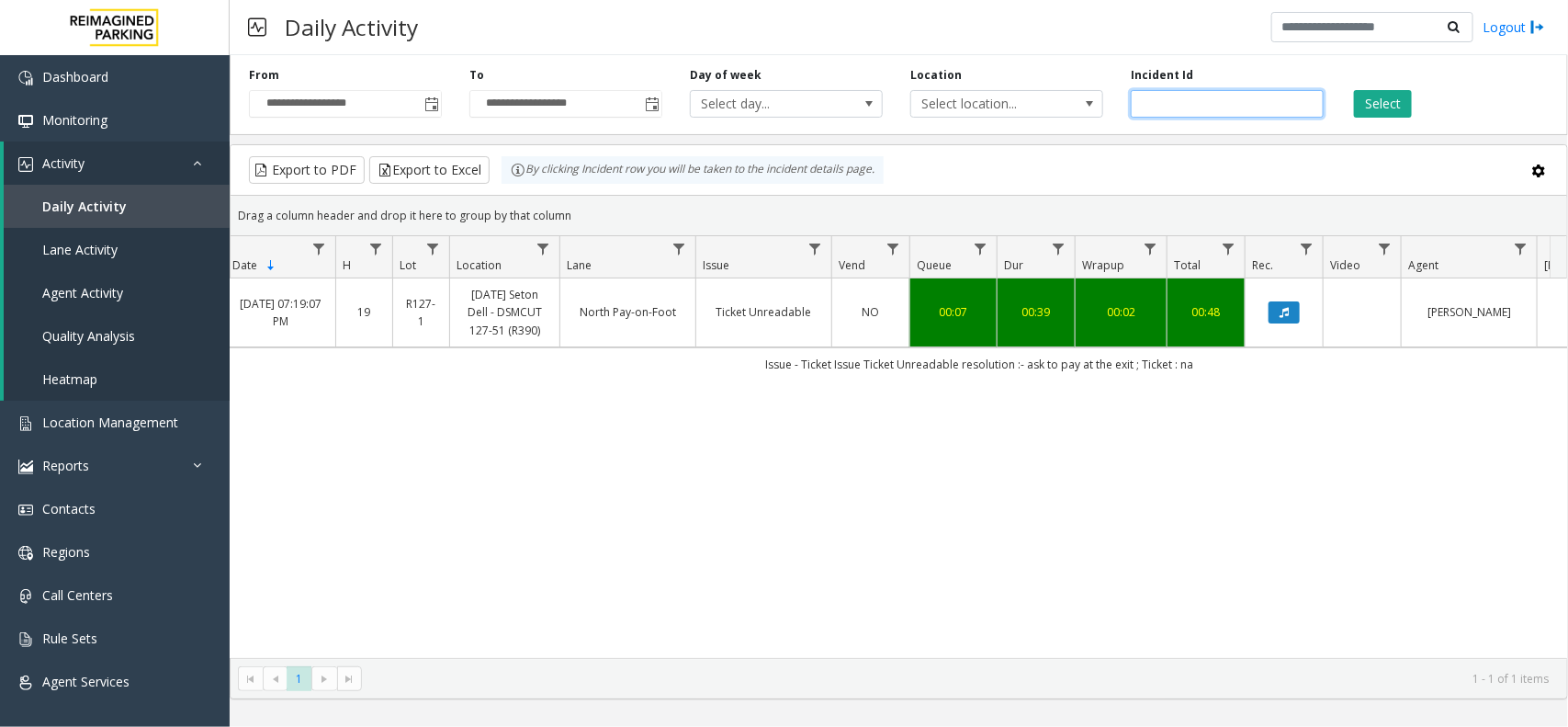 drag, startPoint x: 1231, startPoint y: 99, endPoint x: 1064, endPoint y: 130, distance: 169.85288 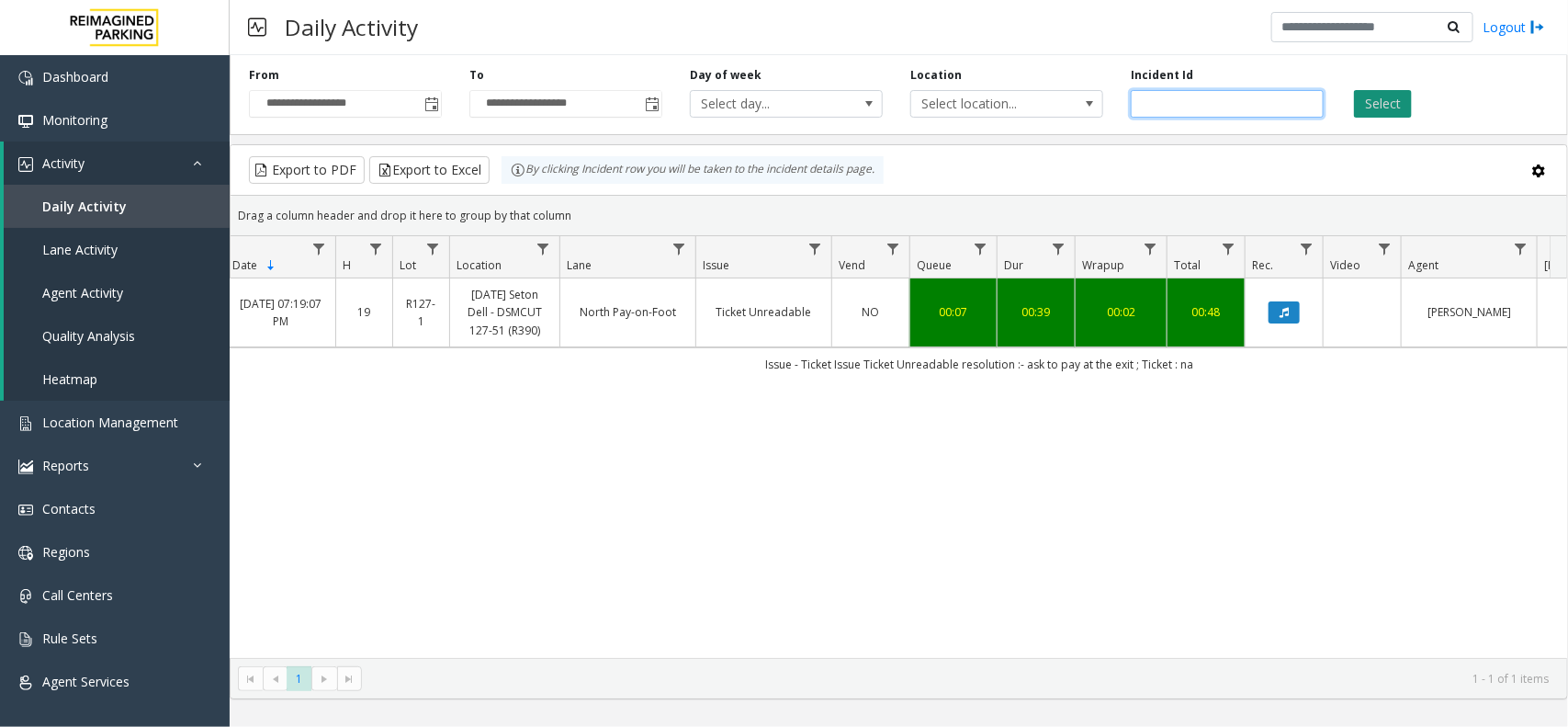 type on "*******" 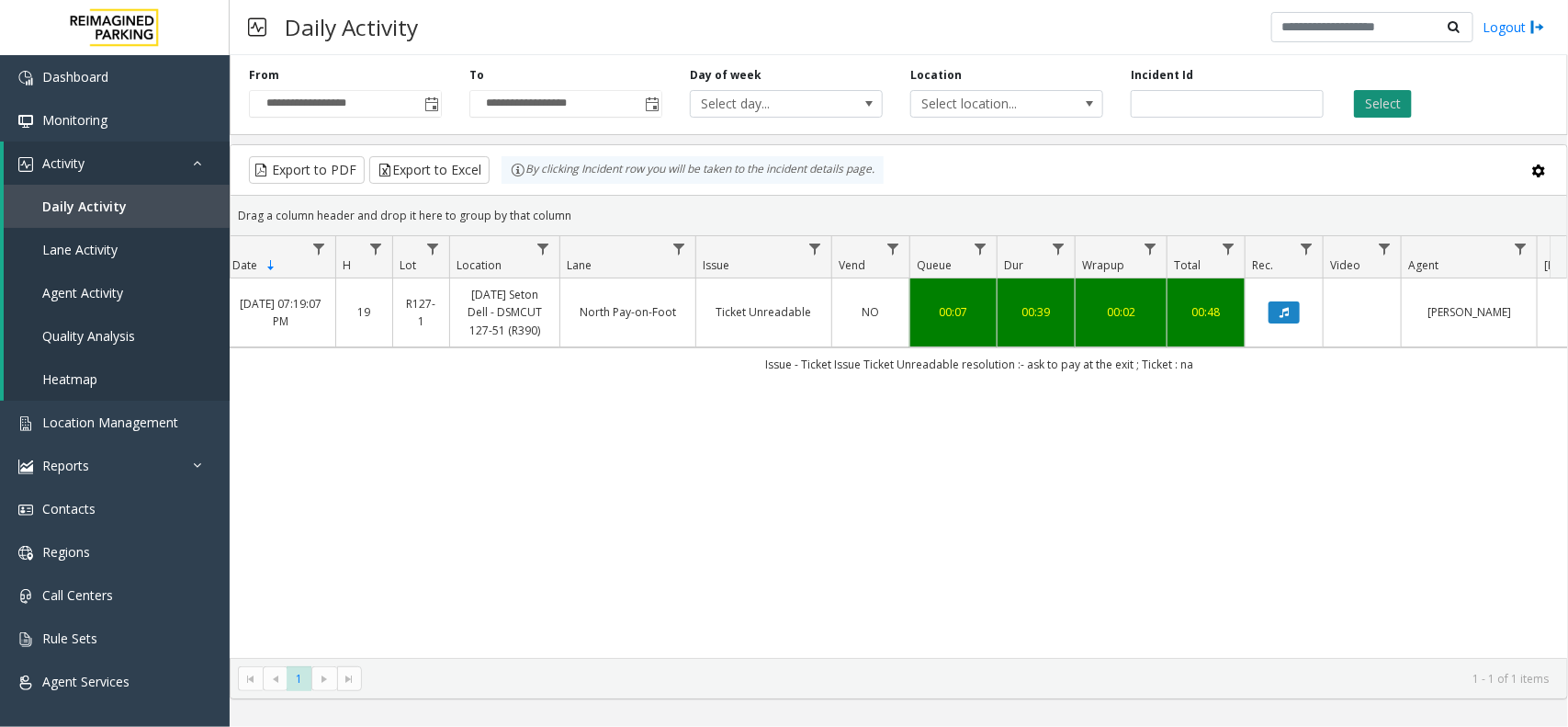 click on "Select" 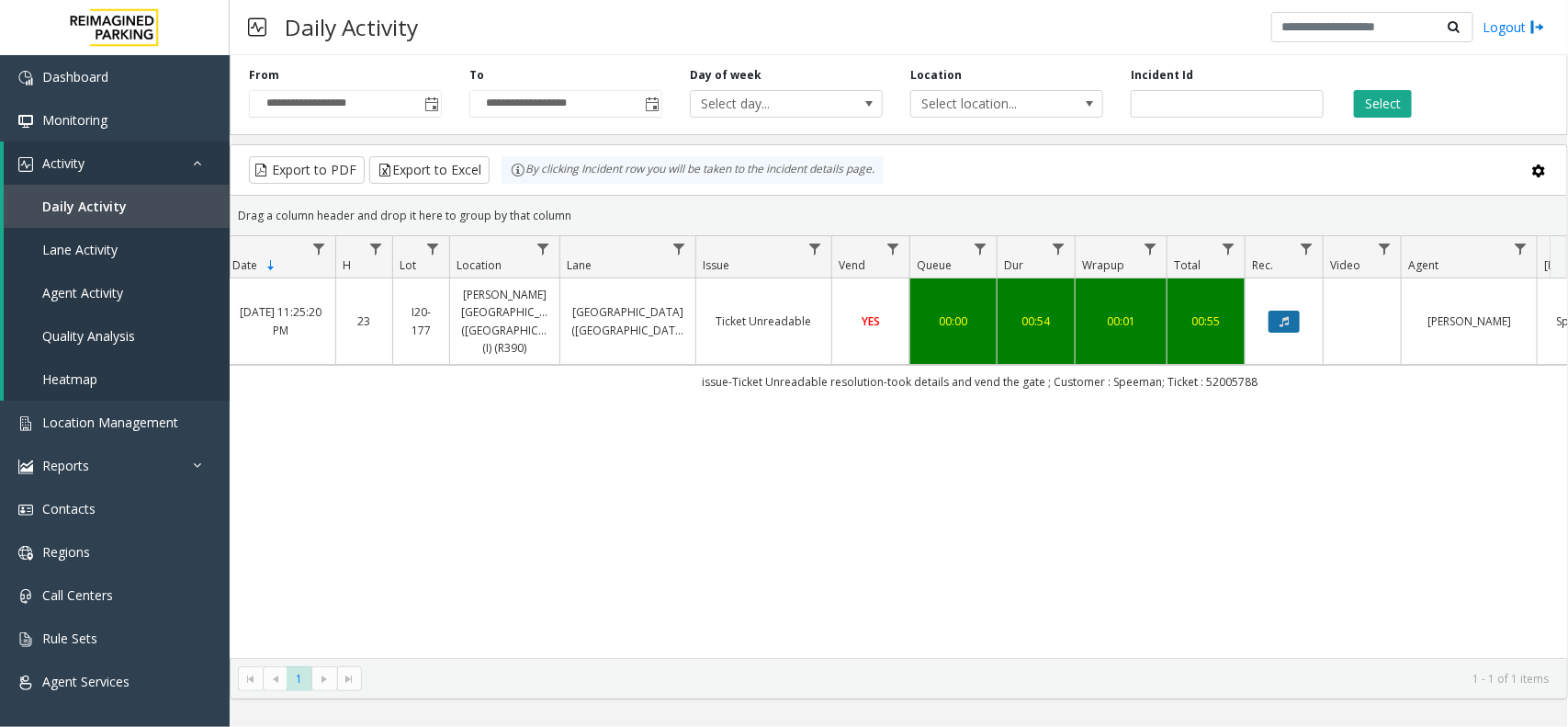 click 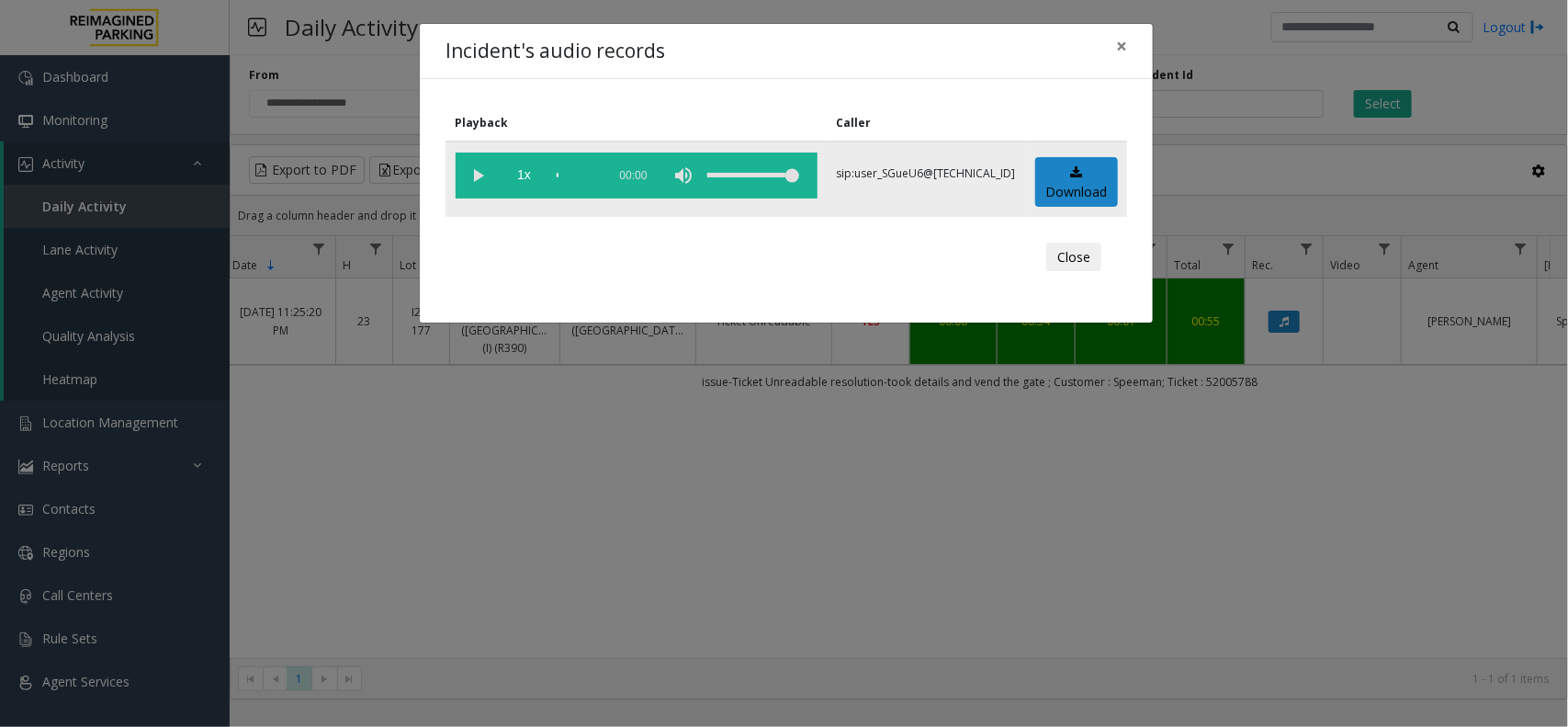 click 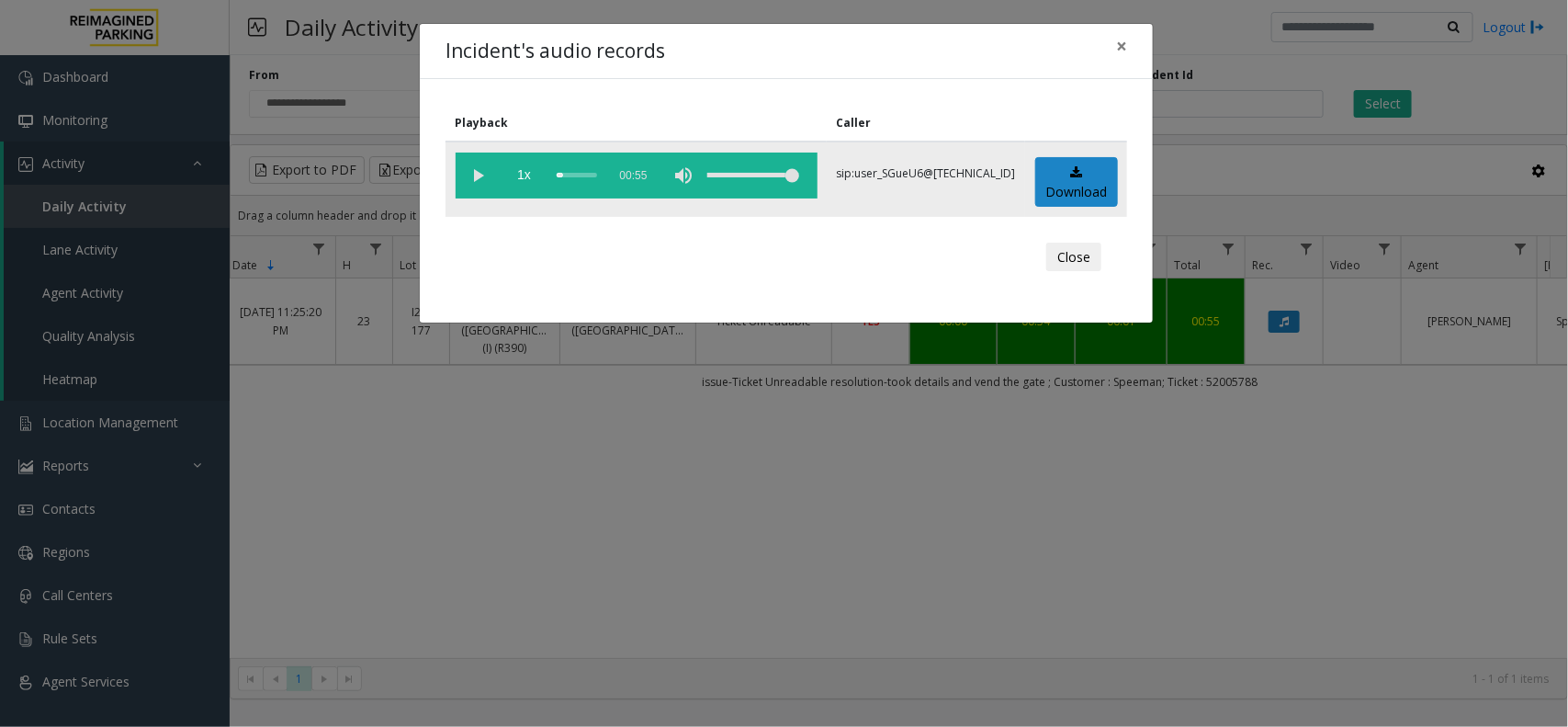 click 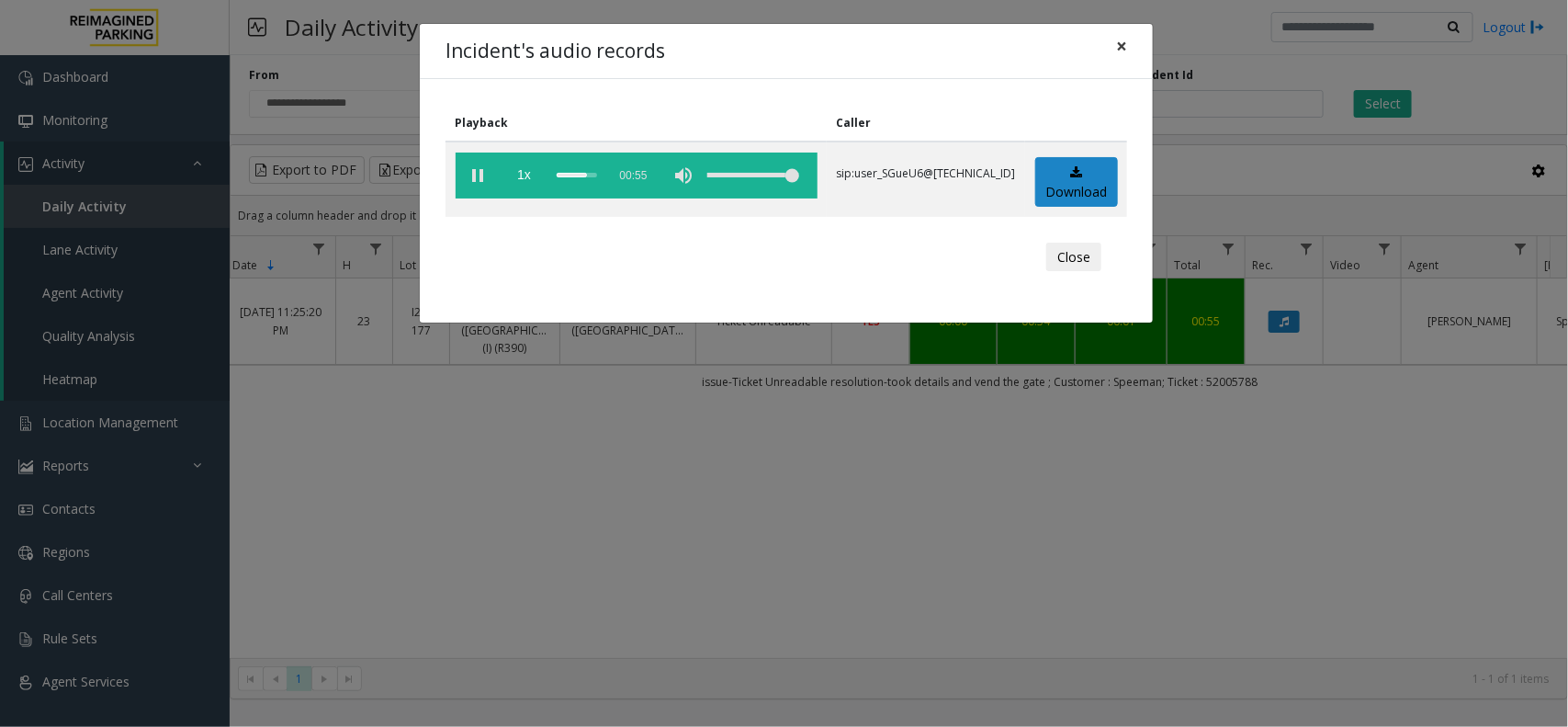 click on "×" 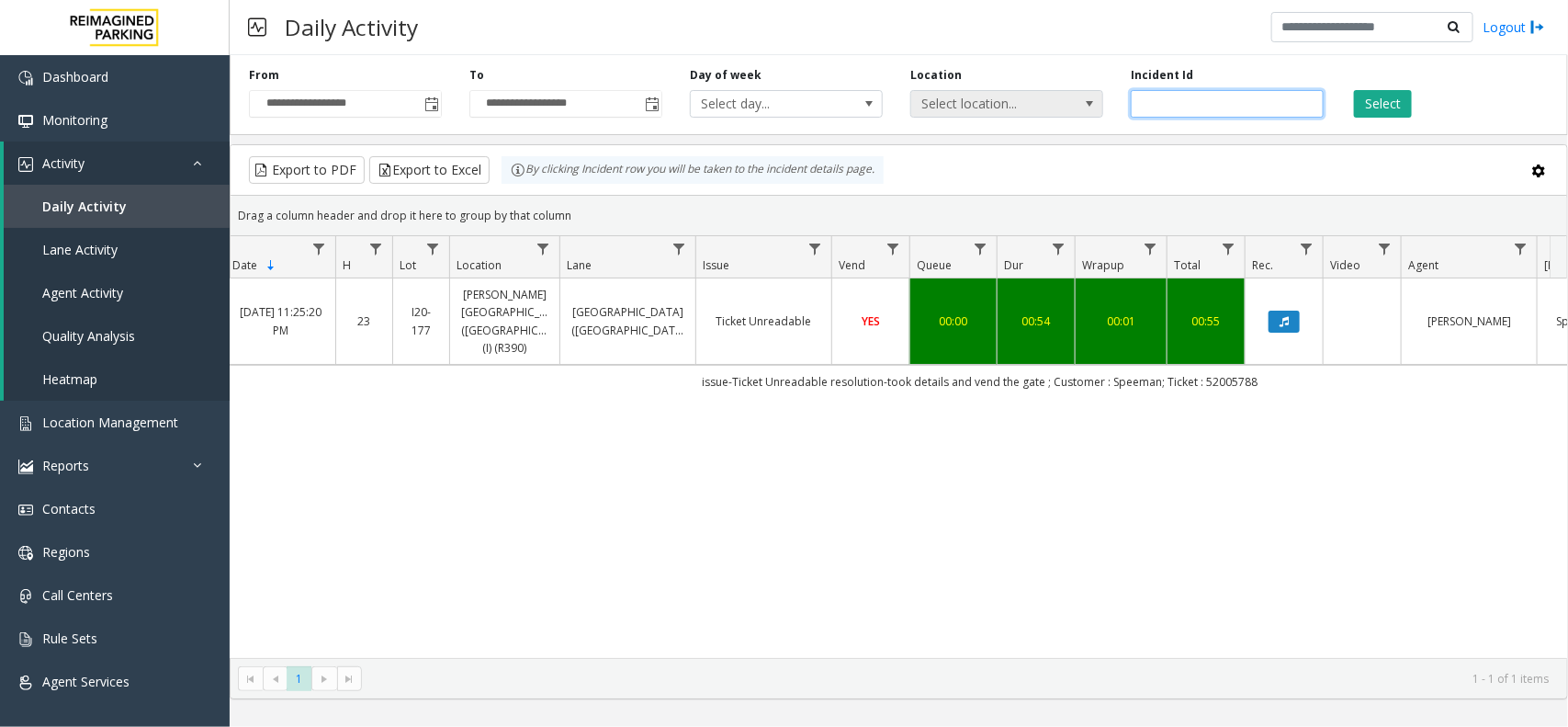 drag, startPoint x: 1232, startPoint y: 103, endPoint x: 1085, endPoint y: 103, distance: 147 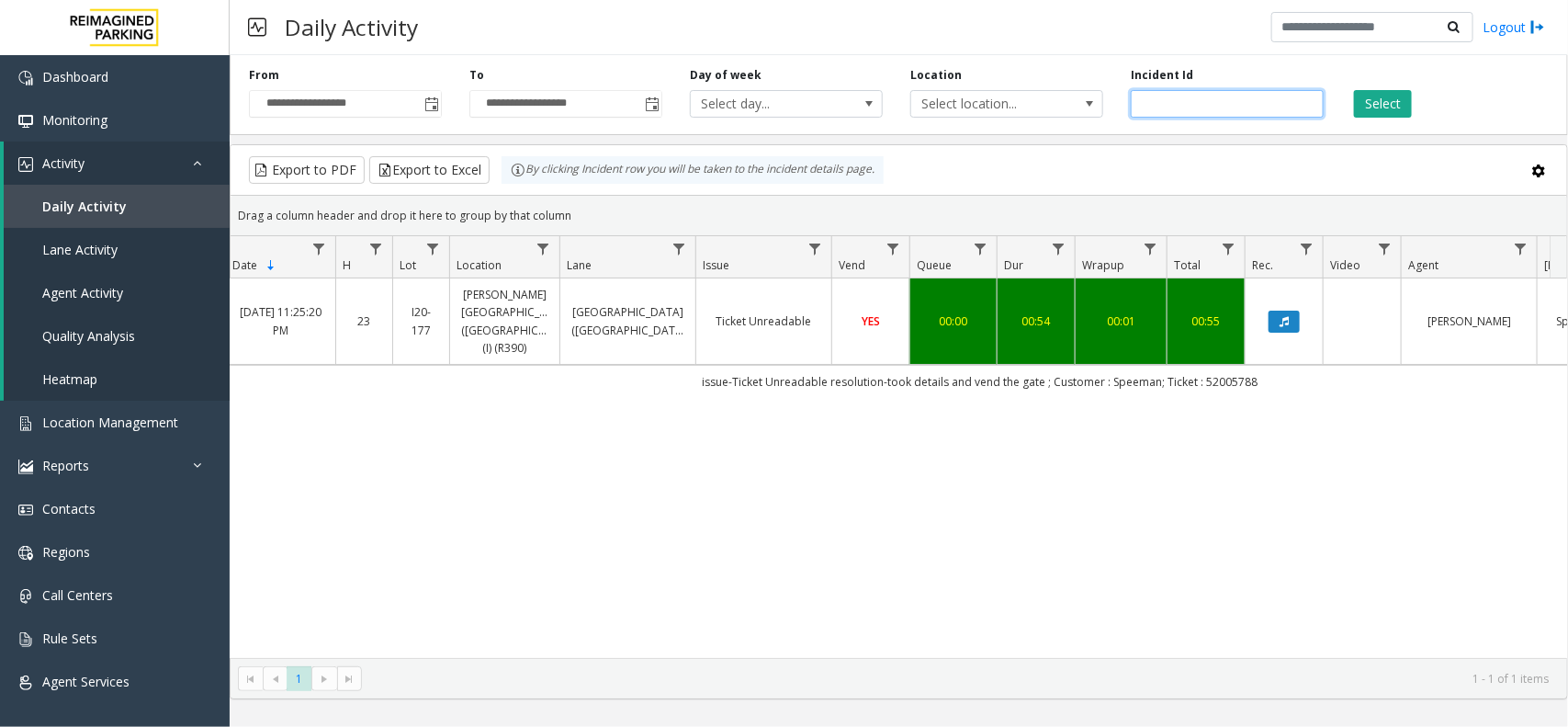 paste 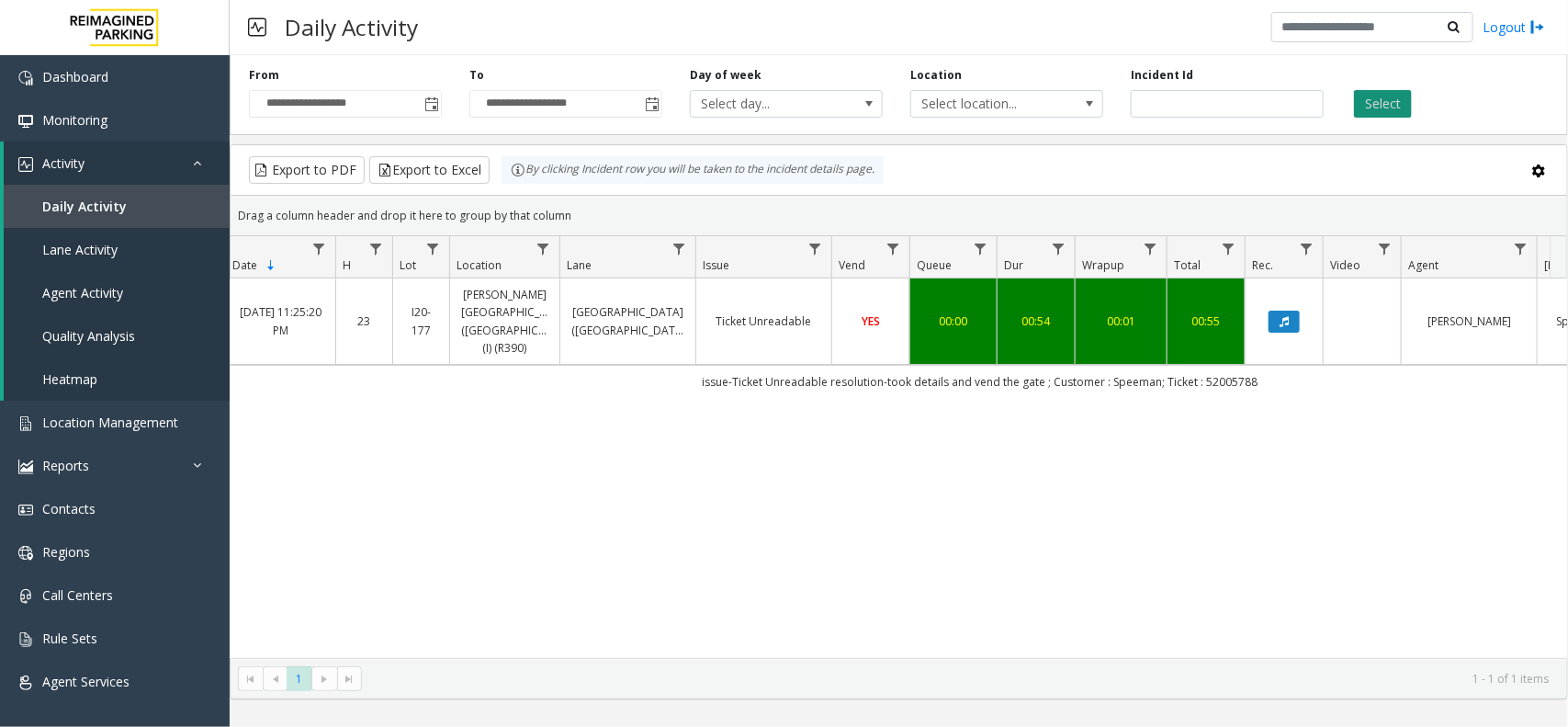 click on "Select" 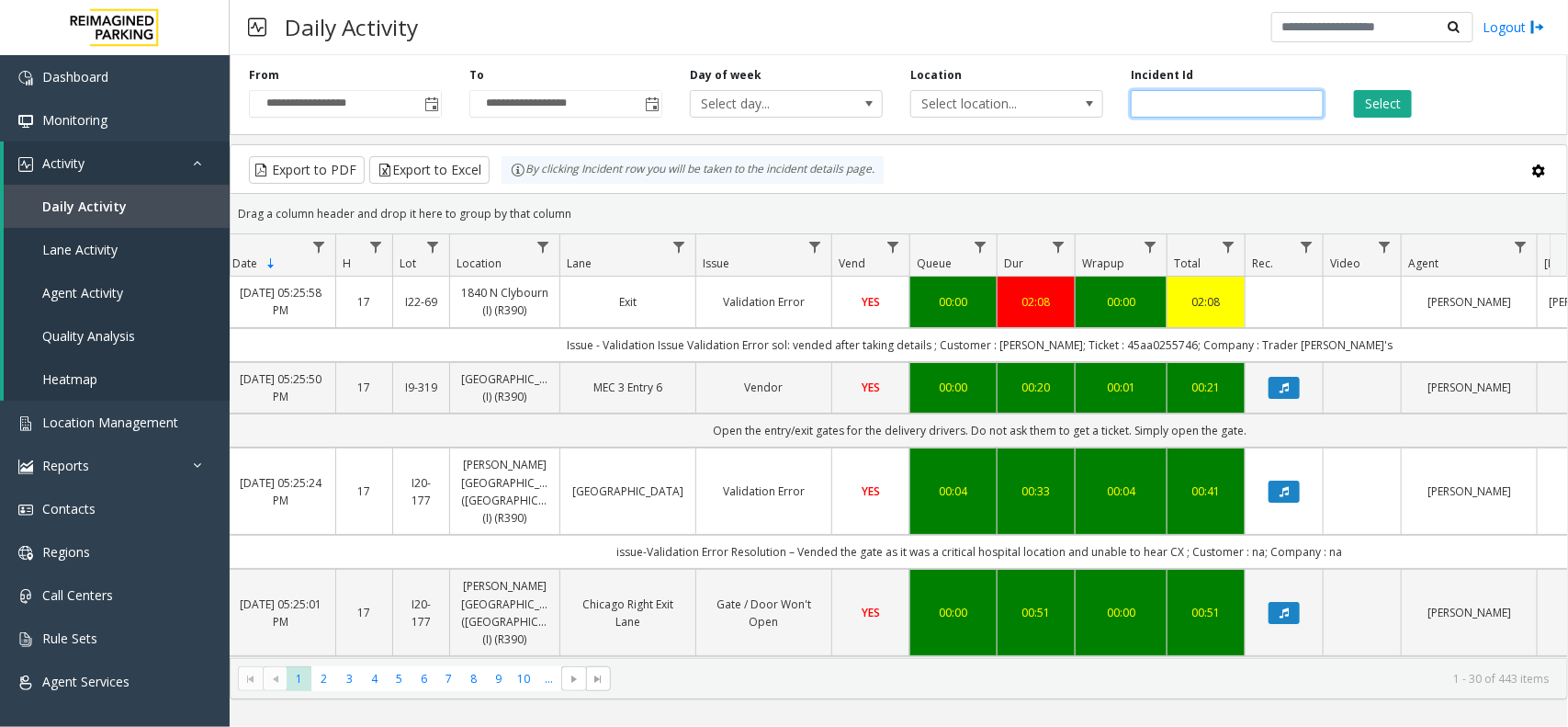 drag, startPoint x: 1174, startPoint y: 104, endPoint x: 1126, endPoint y: 108, distance: 48.16638 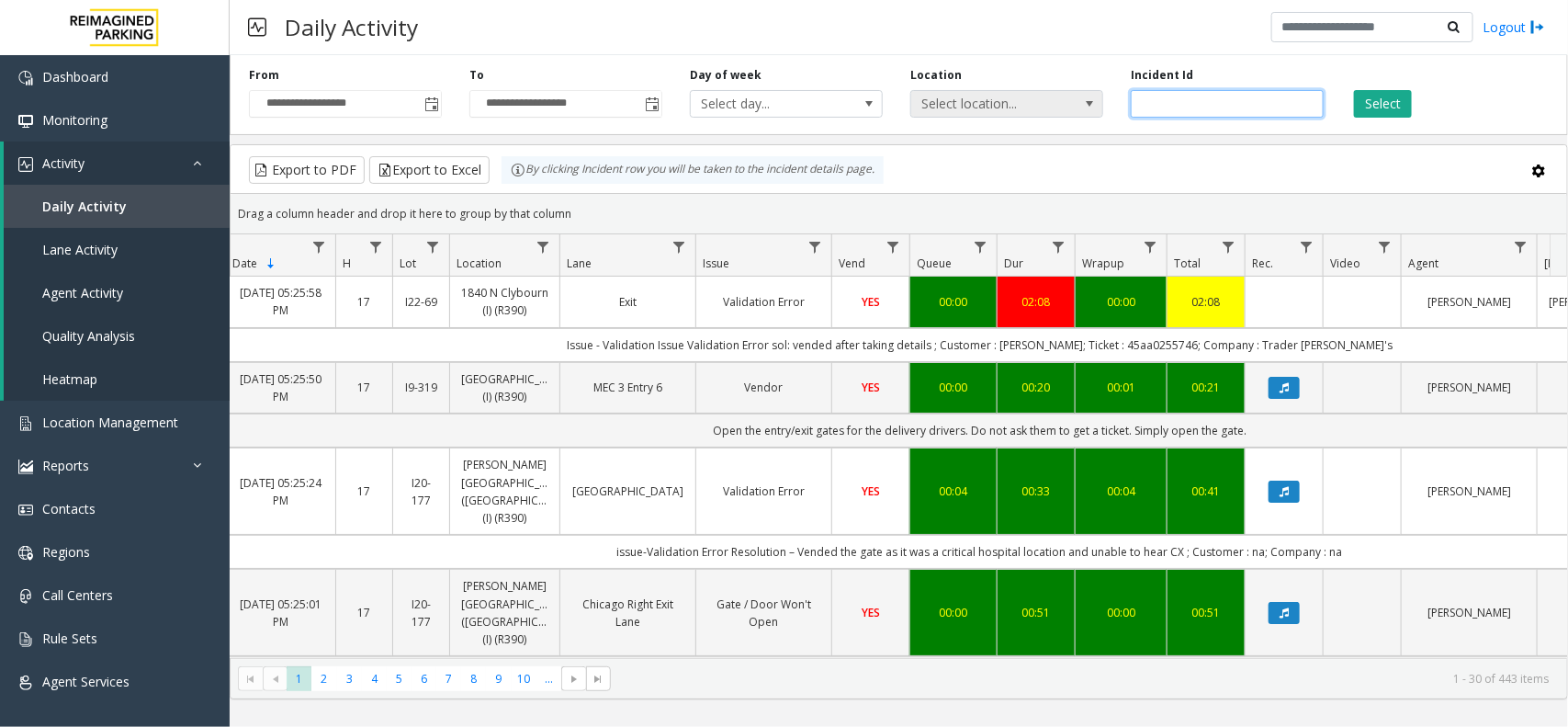drag, startPoint x: 1181, startPoint y: 95, endPoint x: 1095, endPoint y: 95, distance: 86 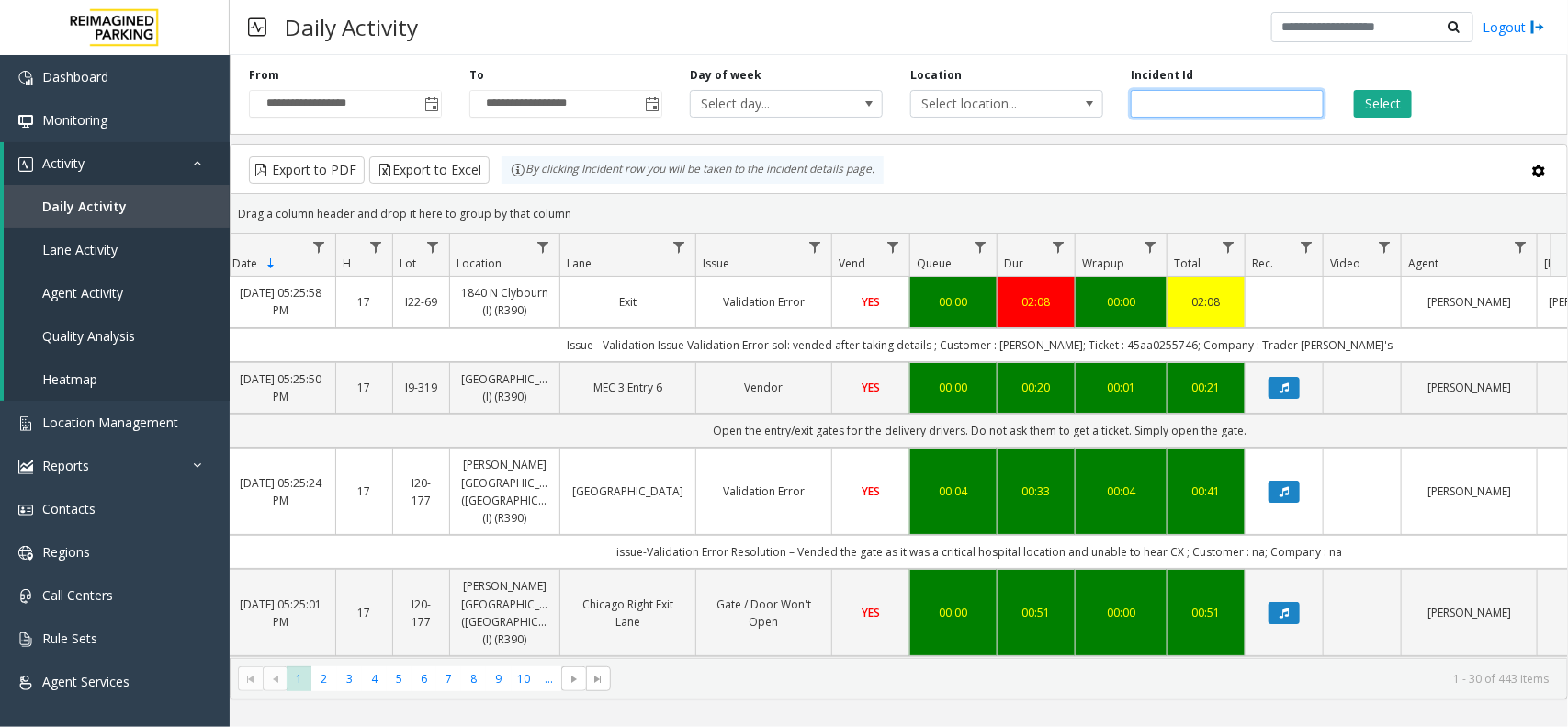paste on "*******" 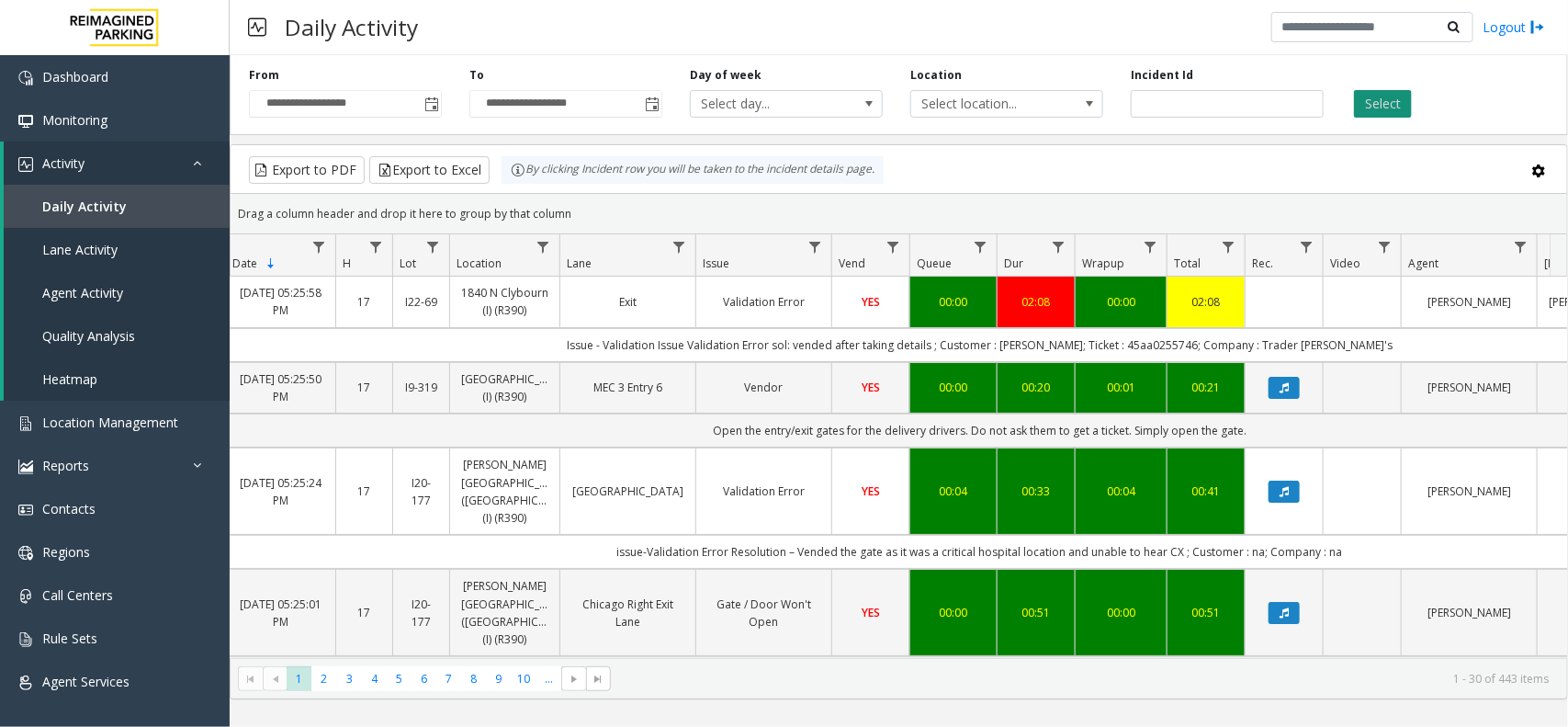 click on "Select" 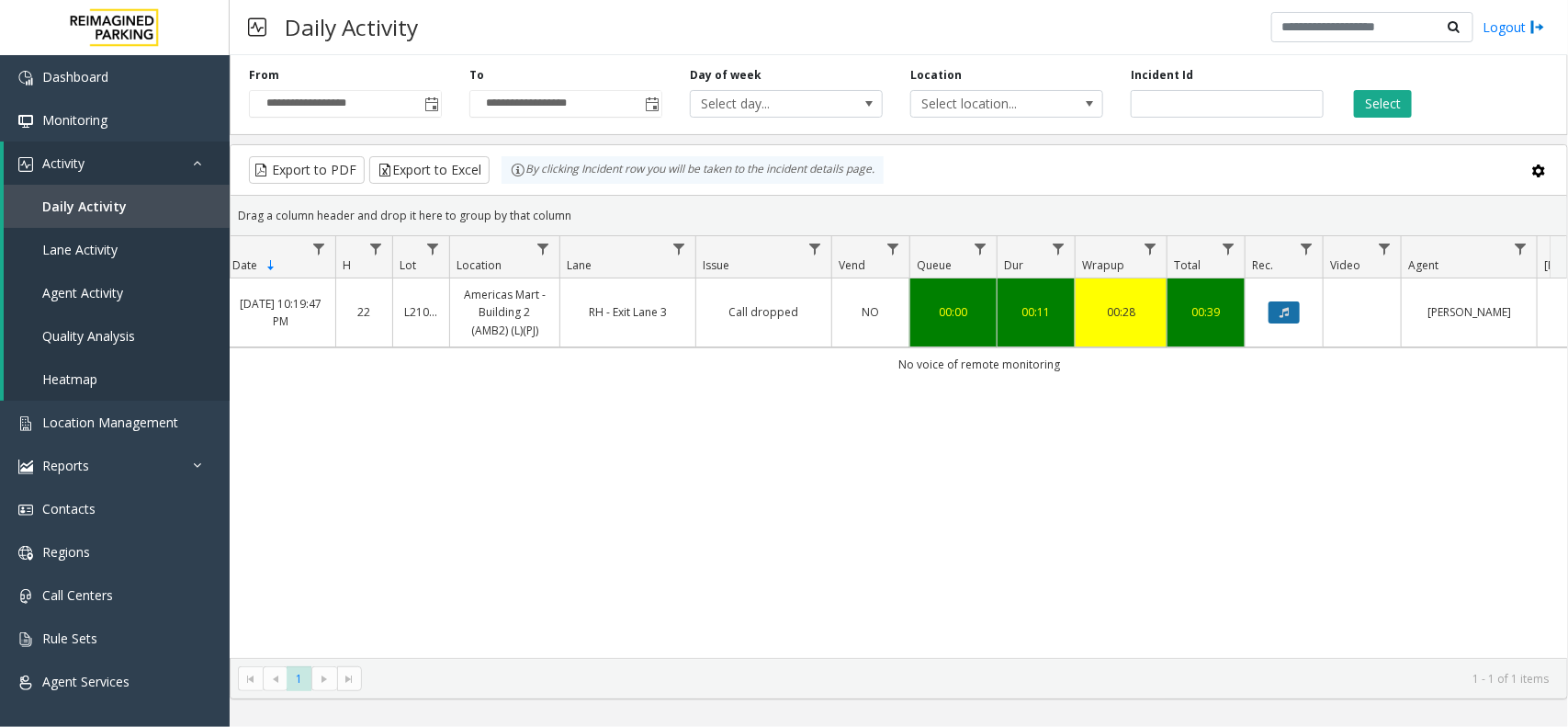 click 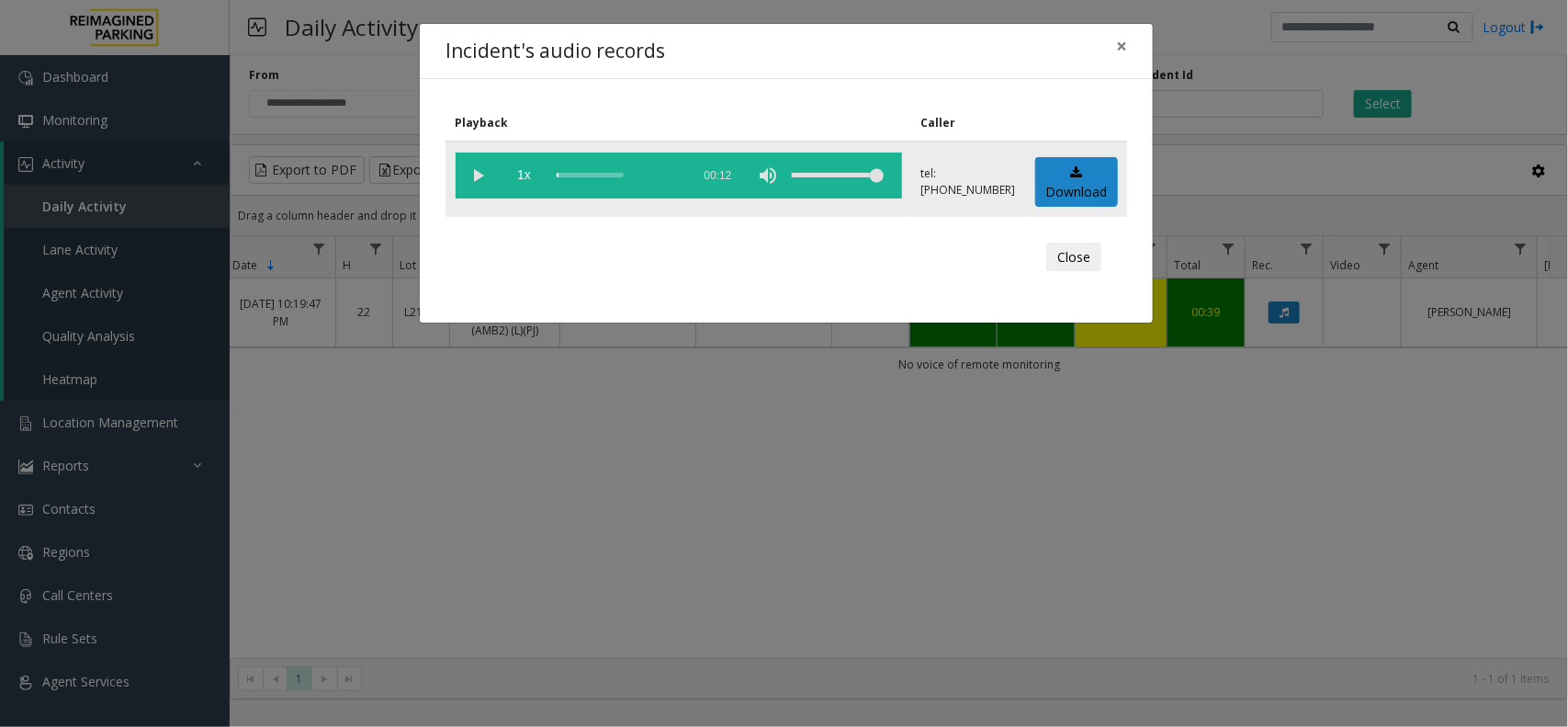 click 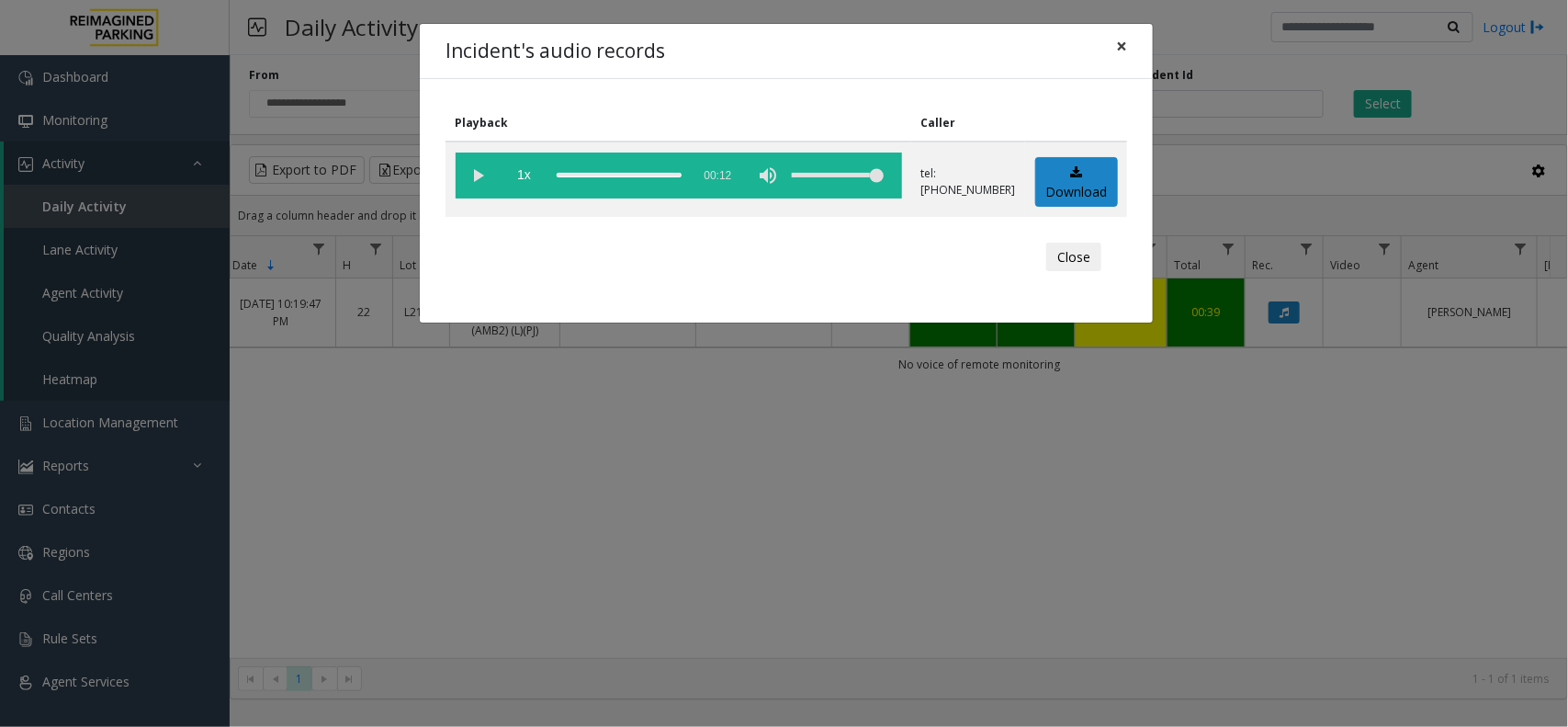 click on "×" 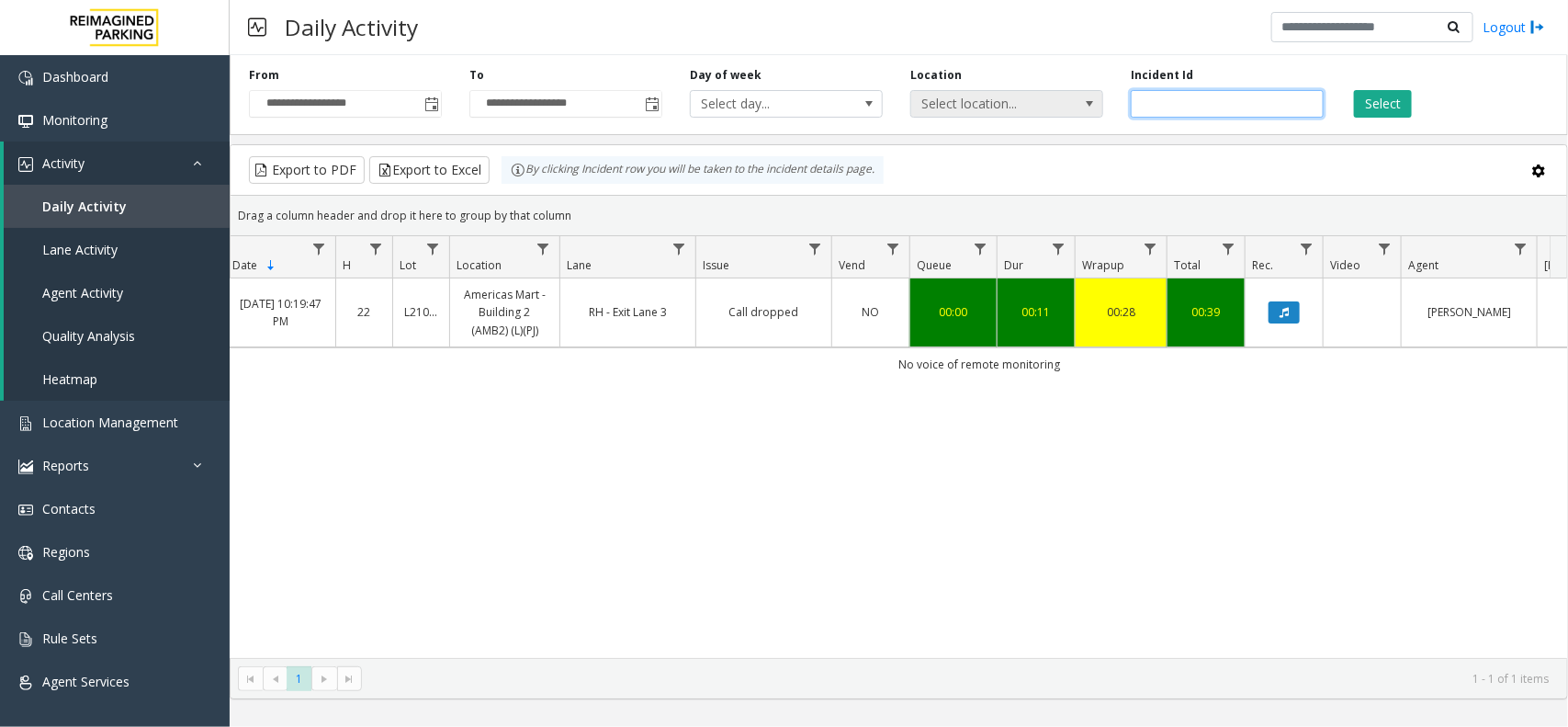 drag, startPoint x: 1219, startPoint y: 99, endPoint x: 1081, endPoint y: 117, distance: 139.16896 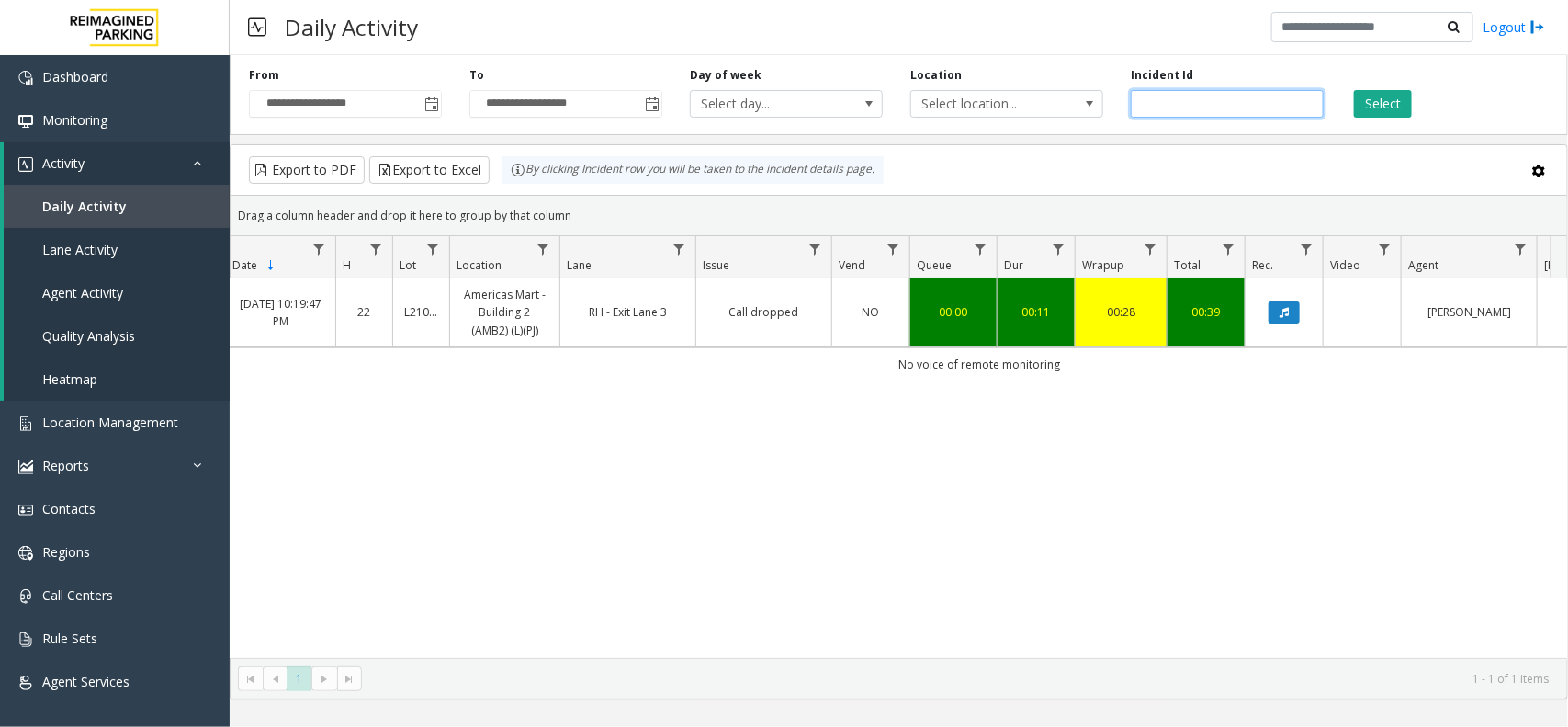 paste 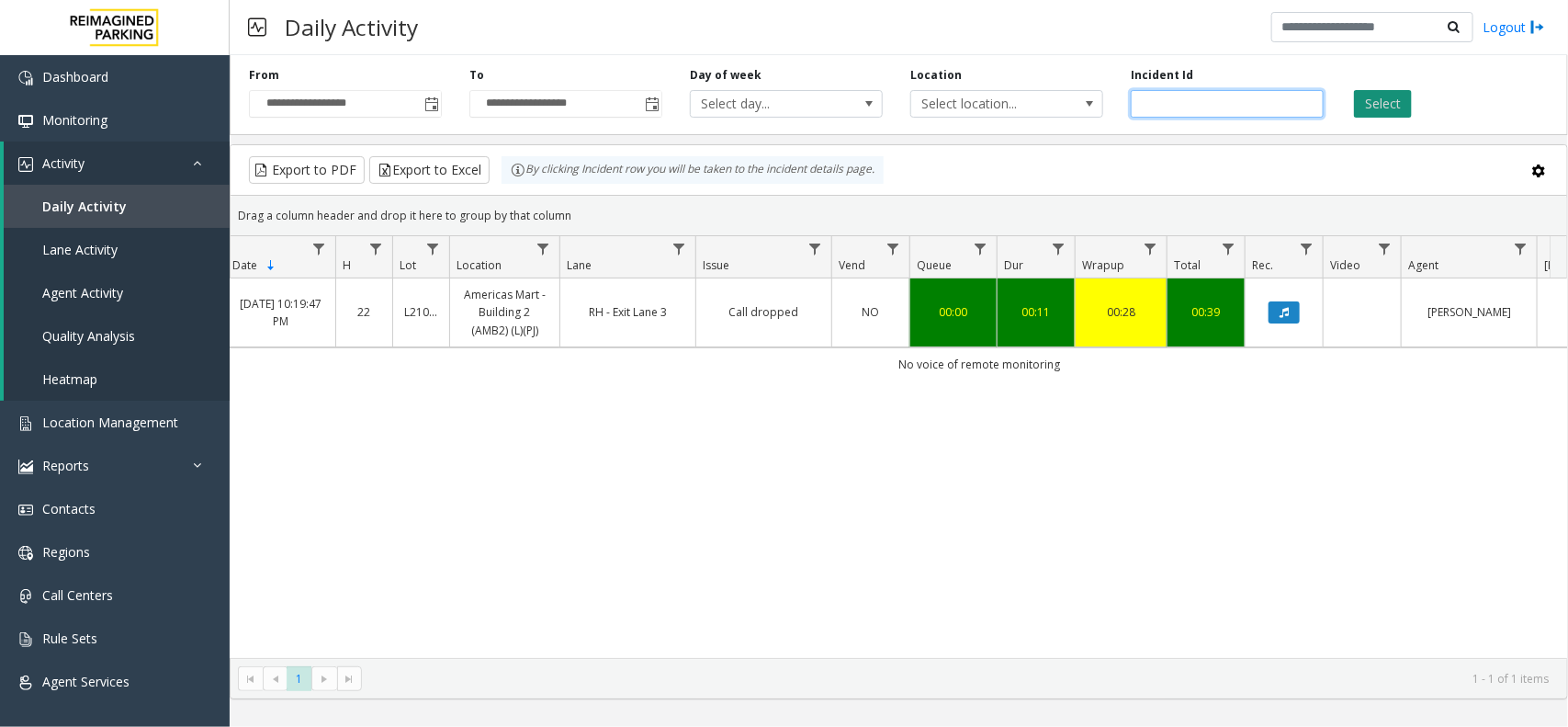 type on "*******" 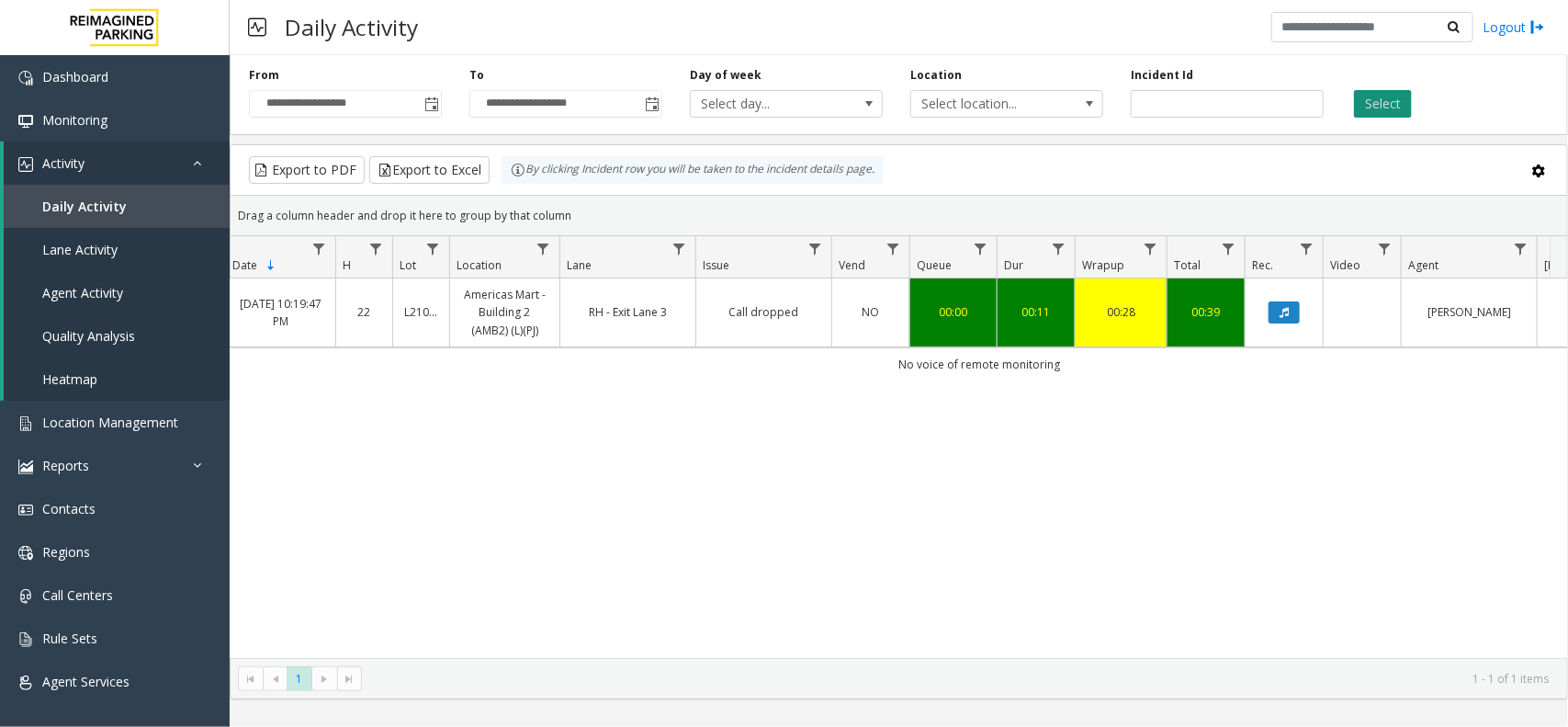 click on "Select" 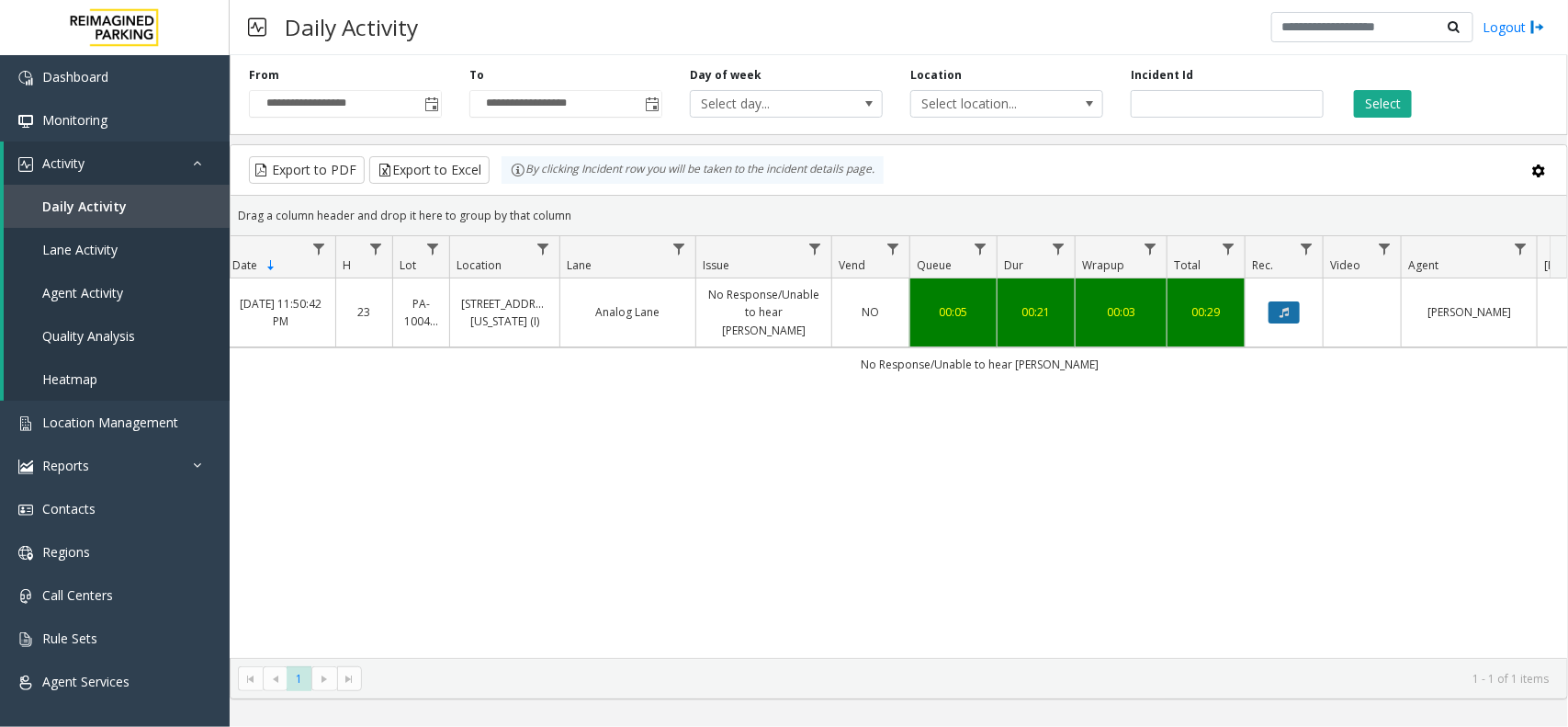 click 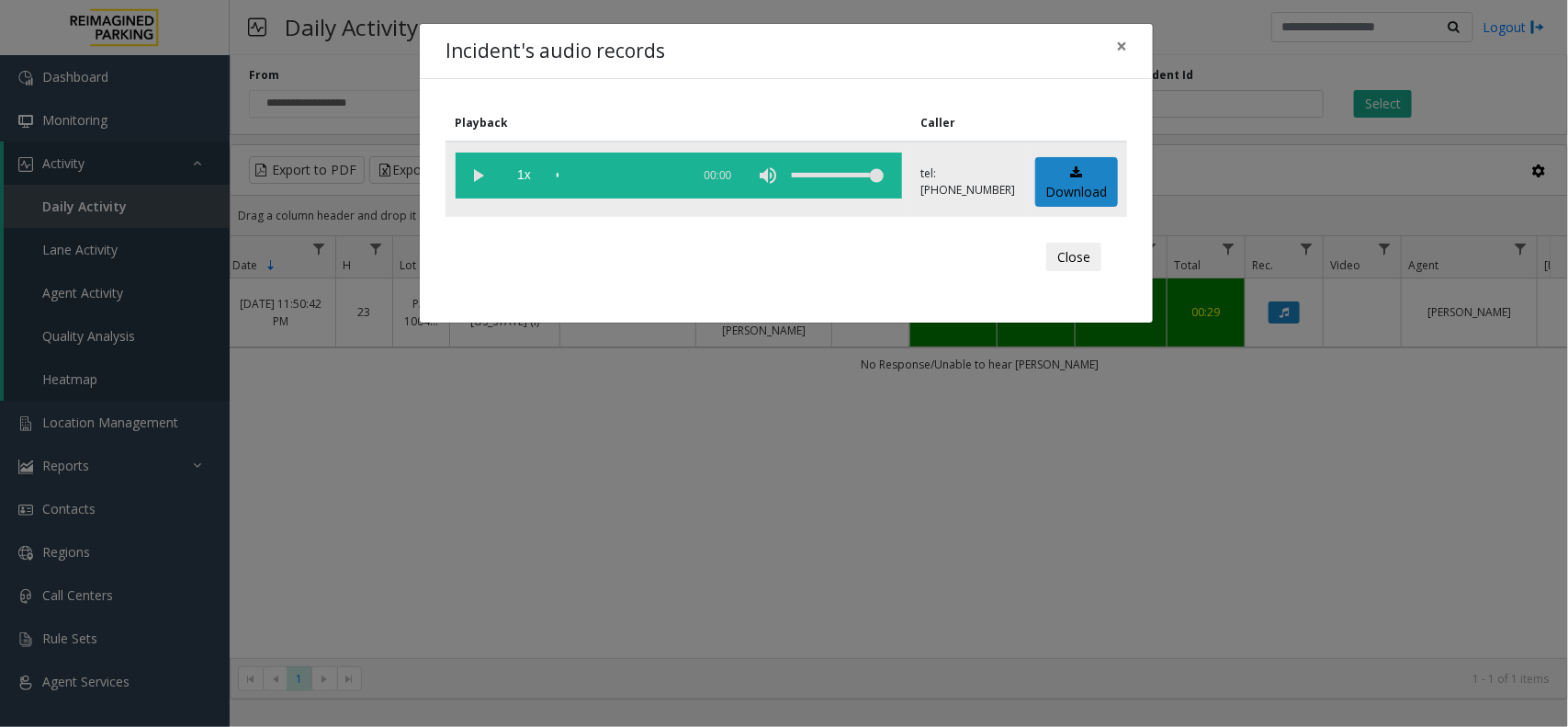 click 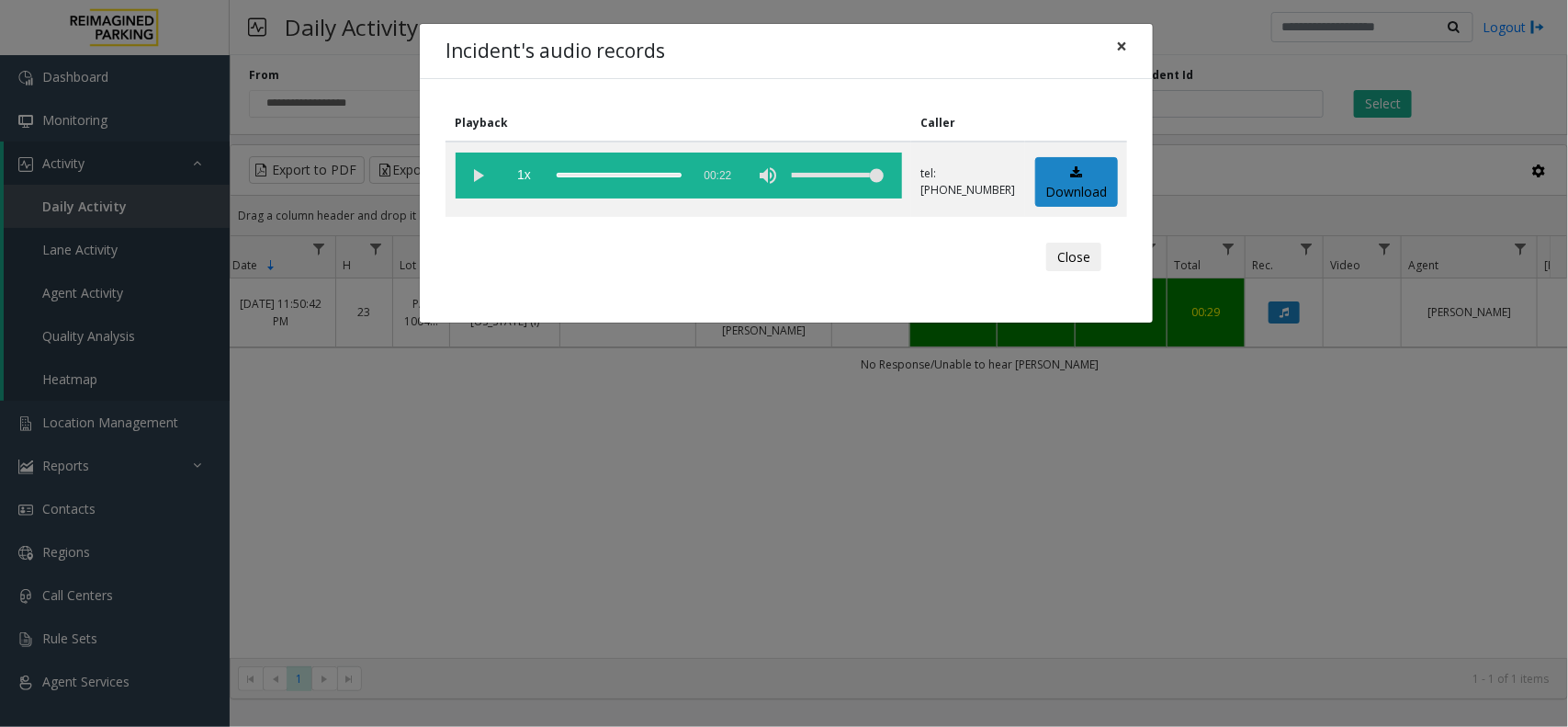 click on "×" 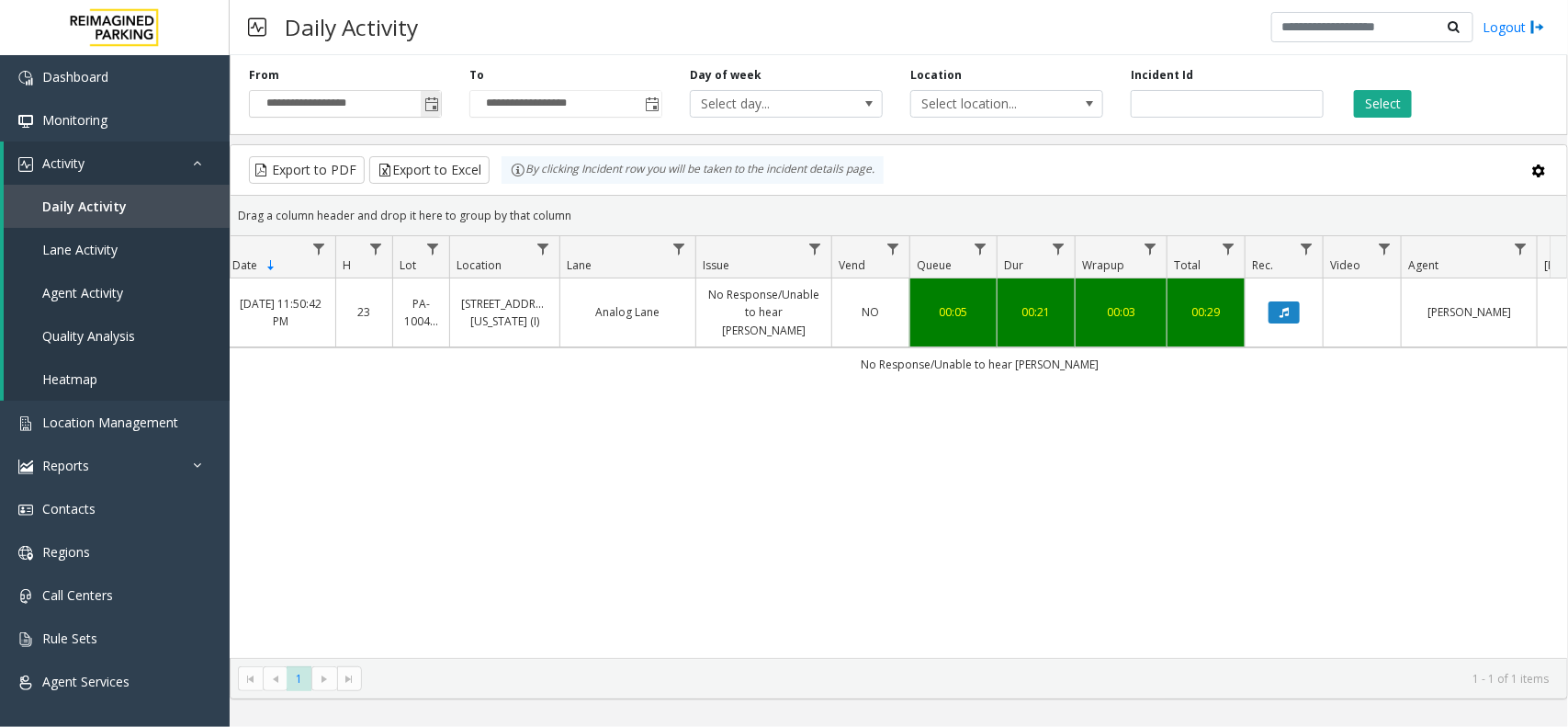 click 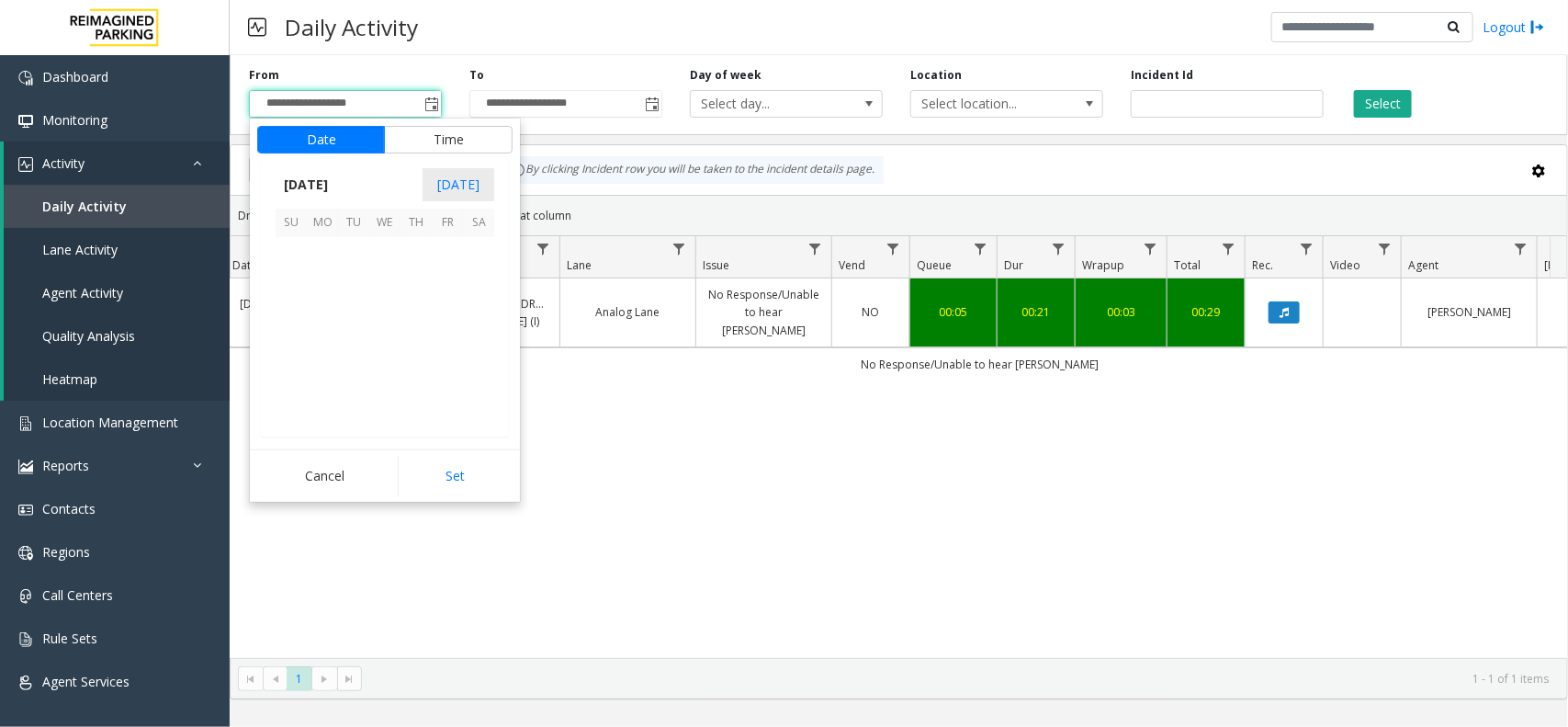 scroll, scrollTop: 329276, scrollLeft: 0, axis: vertical 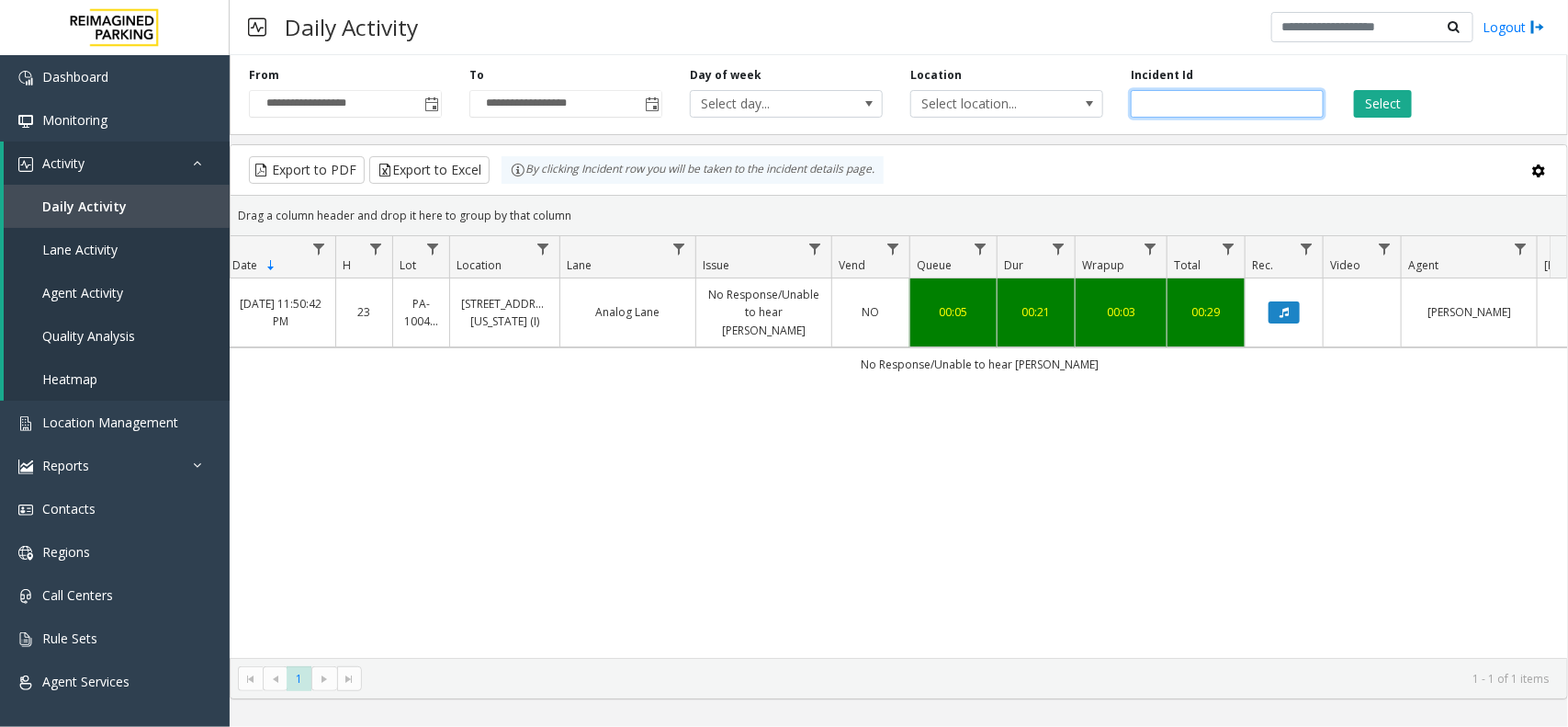 drag, startPoint x: 1213, startPoint y: 110, endPoint x: 1105, endPoint y: 98, distance: 108.66462 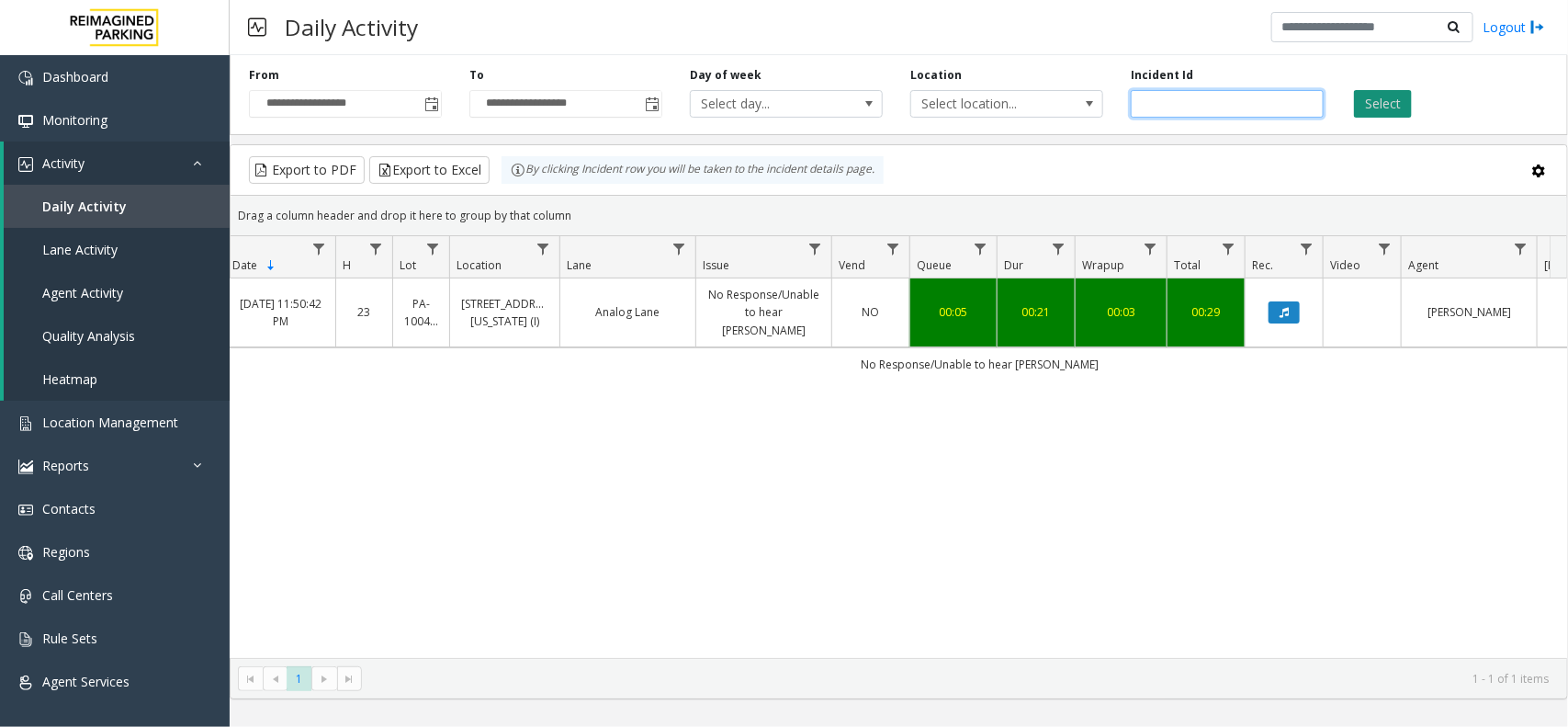 type 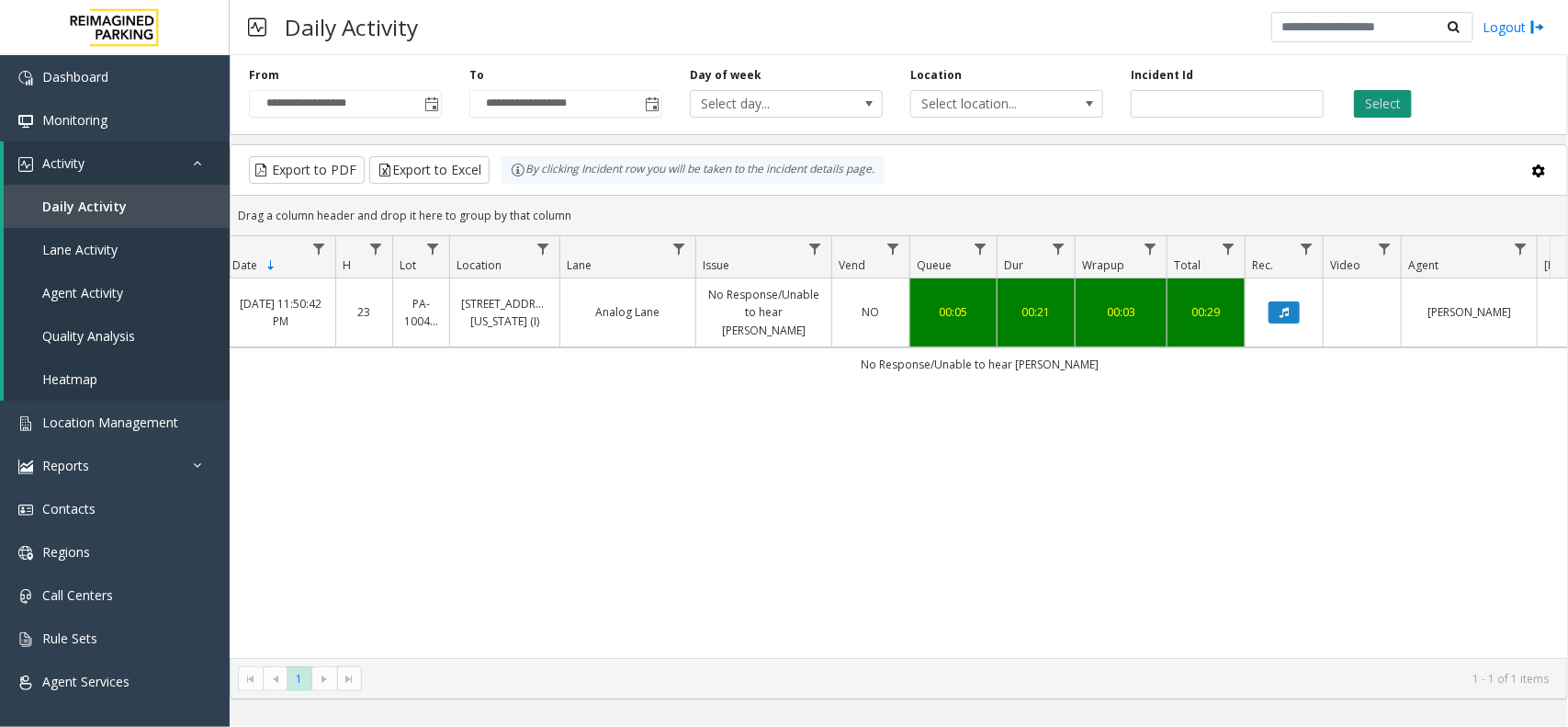 click on "Select" 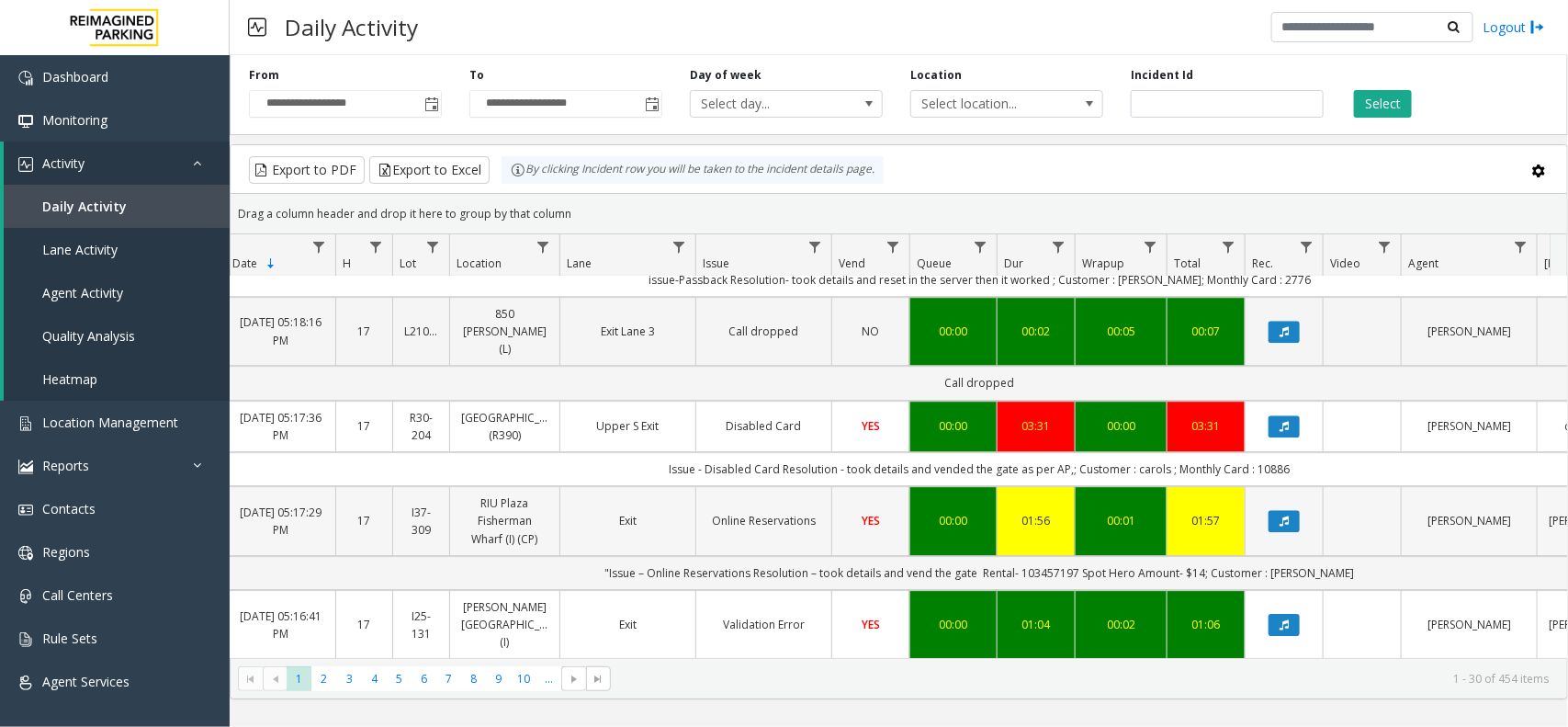 scroll, scrollTop: 2488, scrollLeft: 108, axis: both 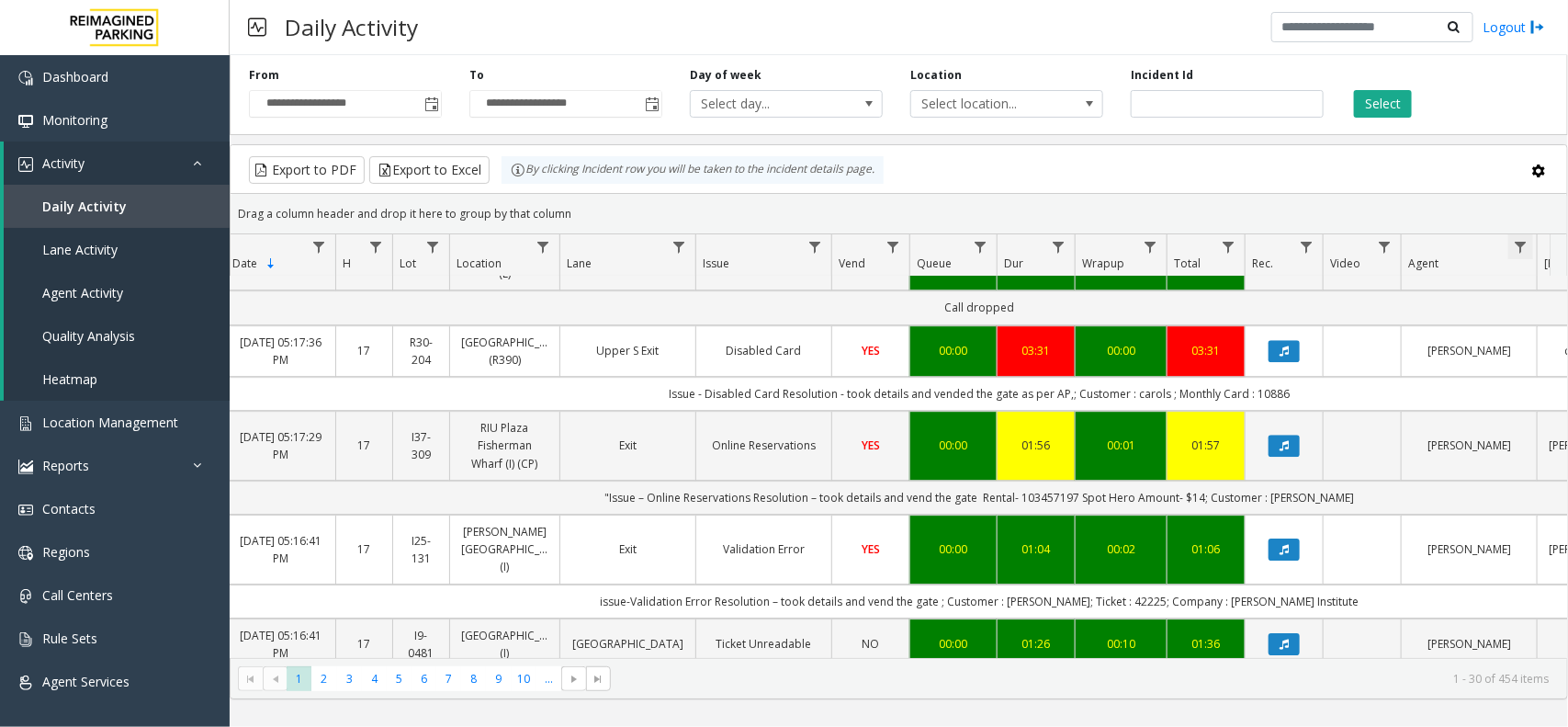 click 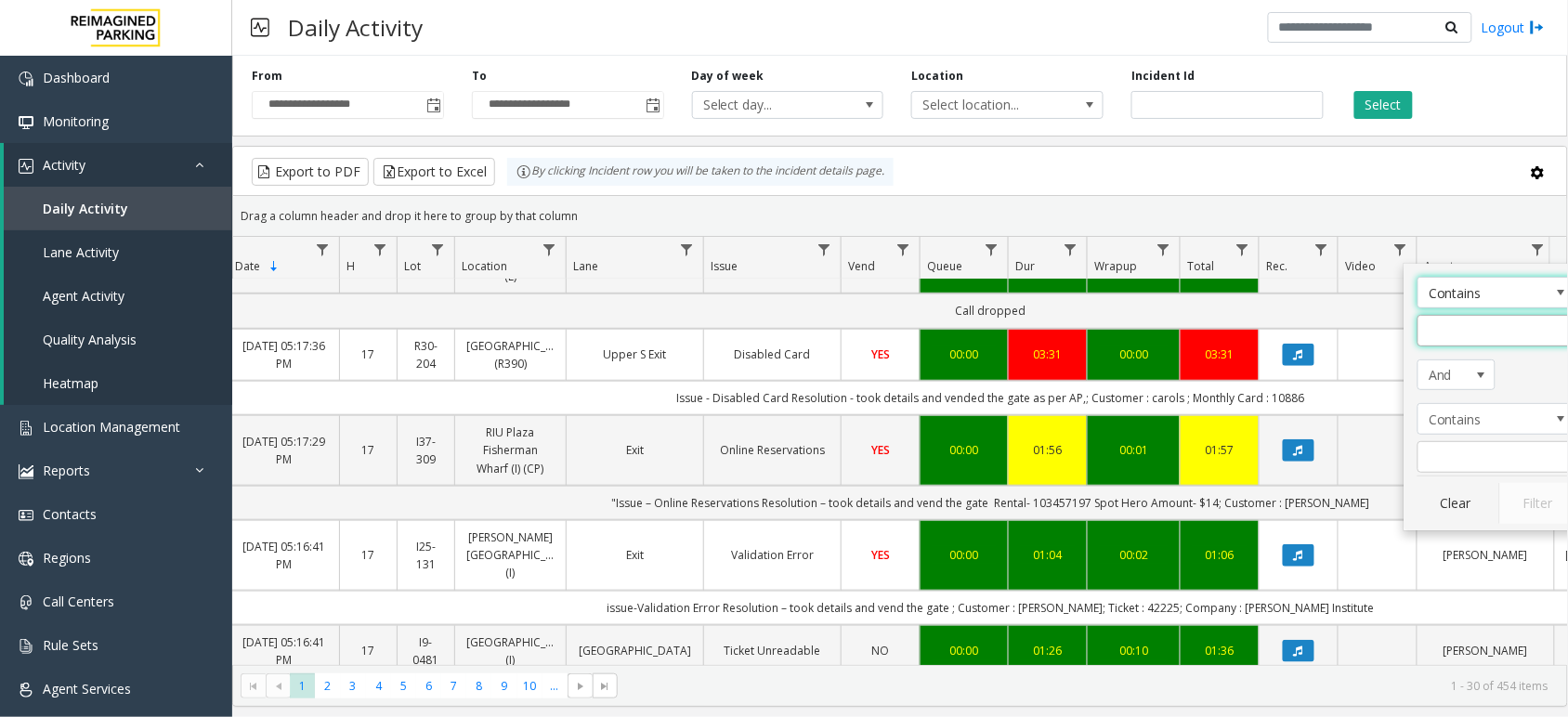 click 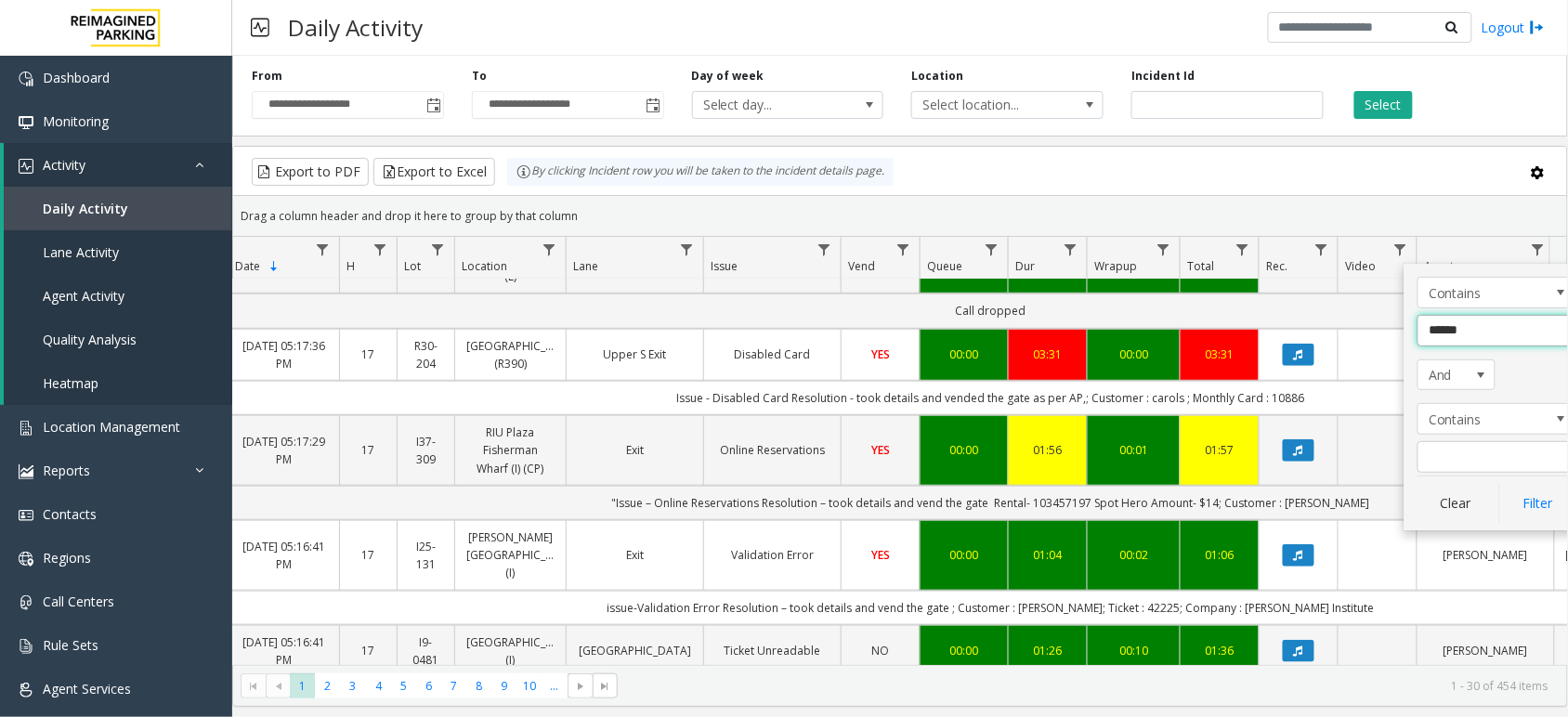 type on "*******" 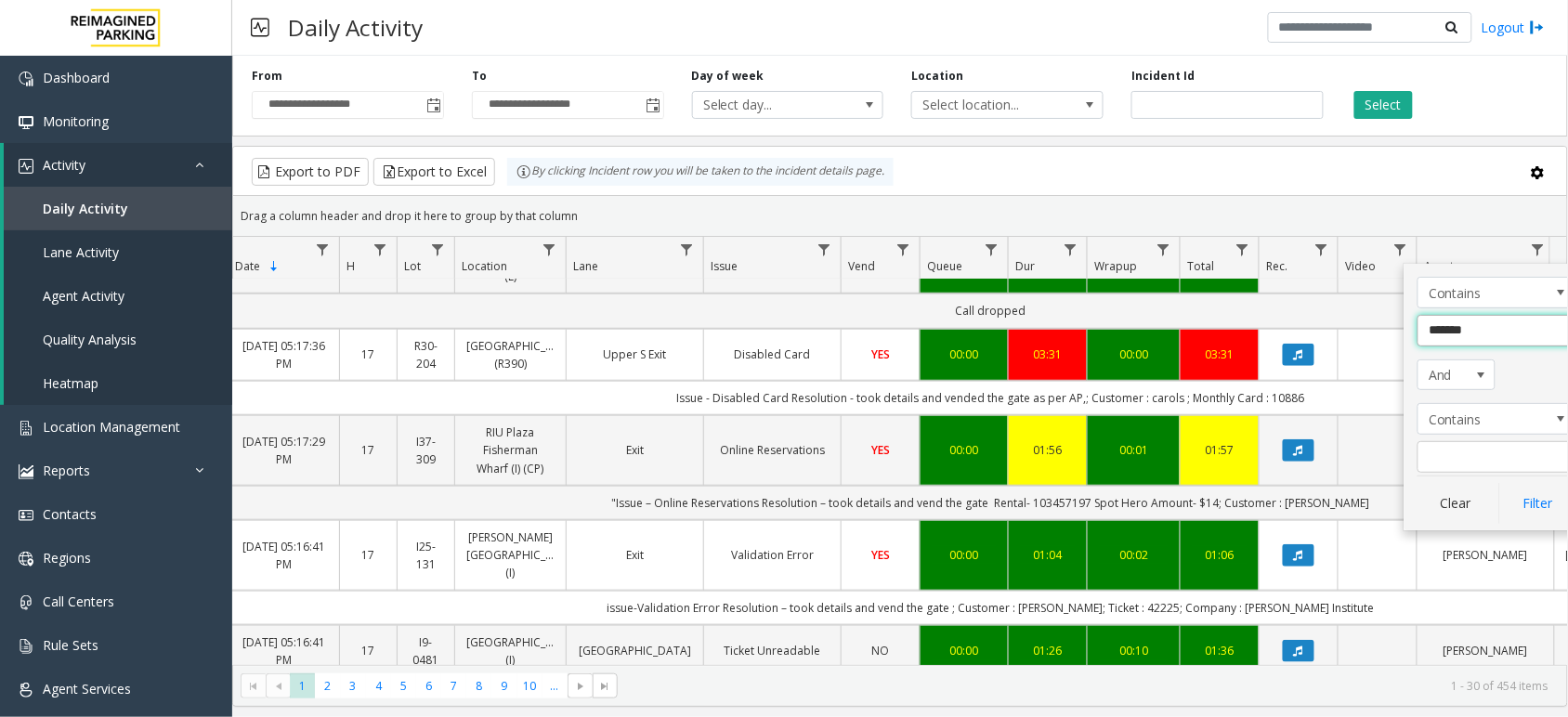click on "Filter" 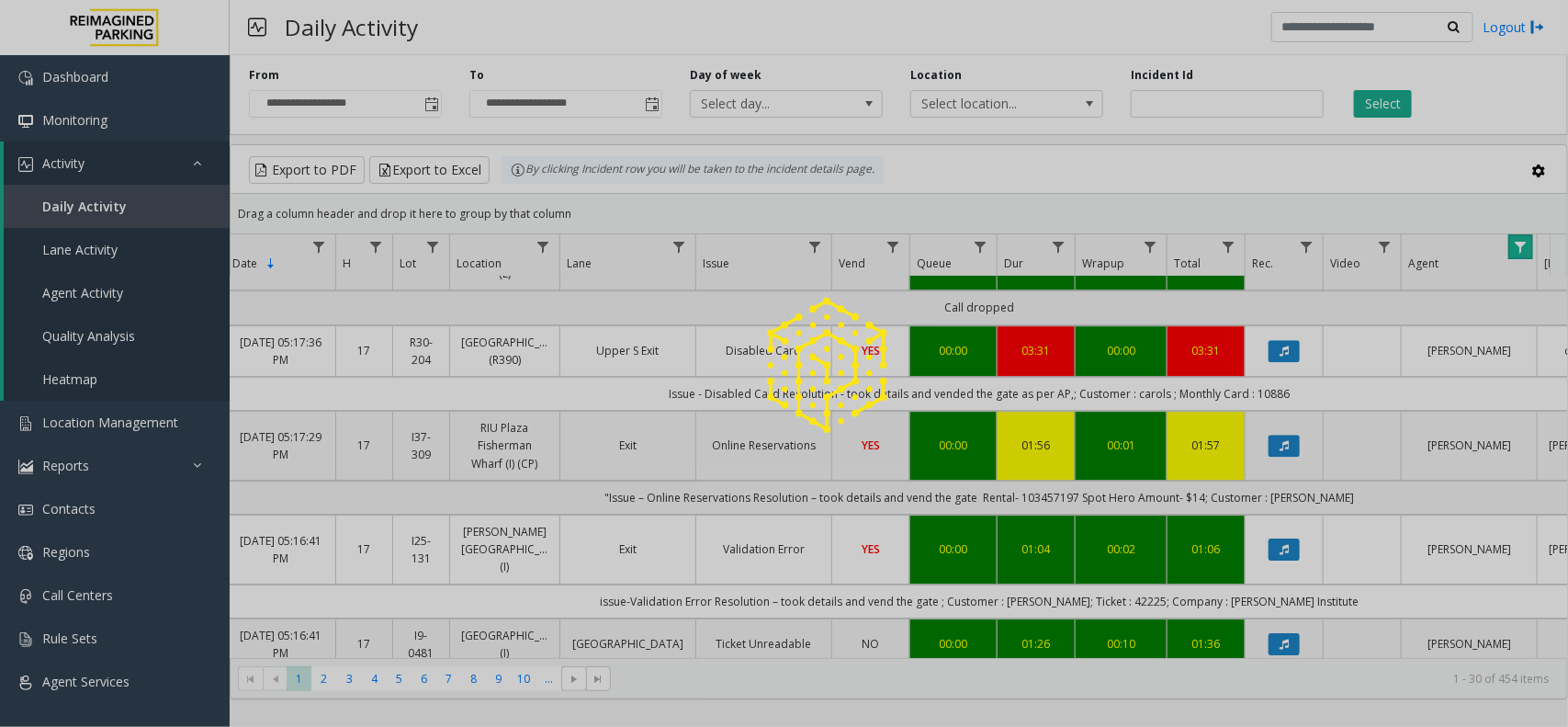 scroll, scrollTop: 2471, scrollLeft: 108, axis: both 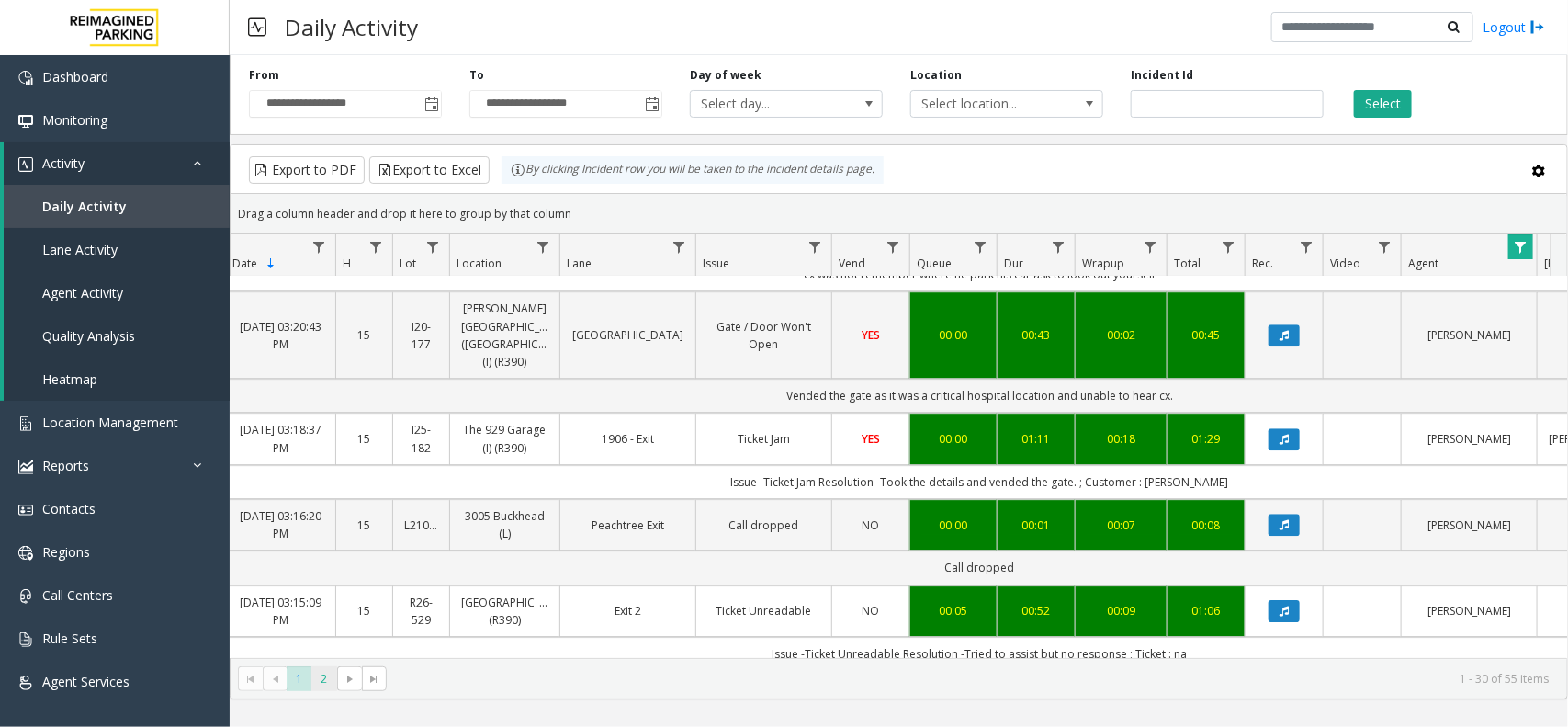click on "2" 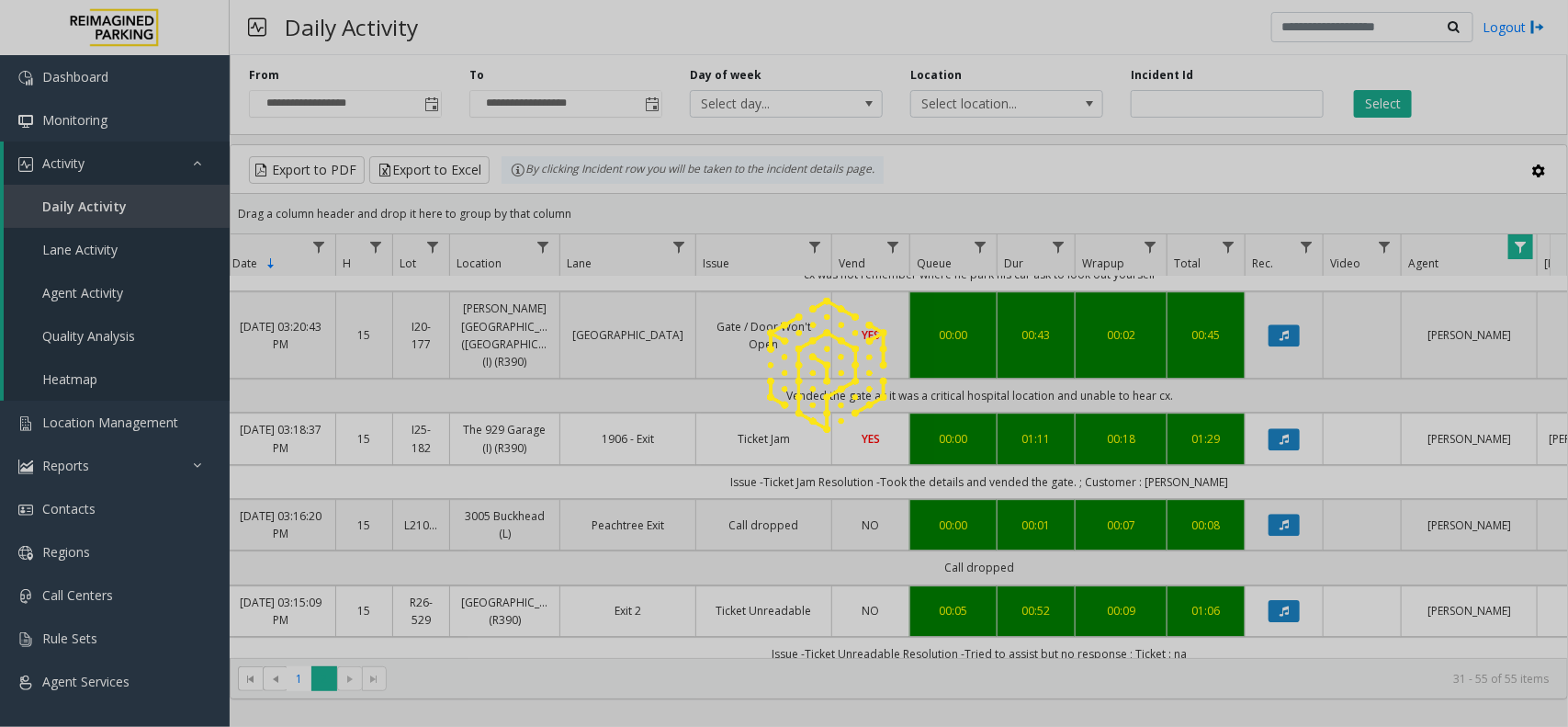 scroll, scrollTop: 0, scrollLeft: 108, axis: horizontal 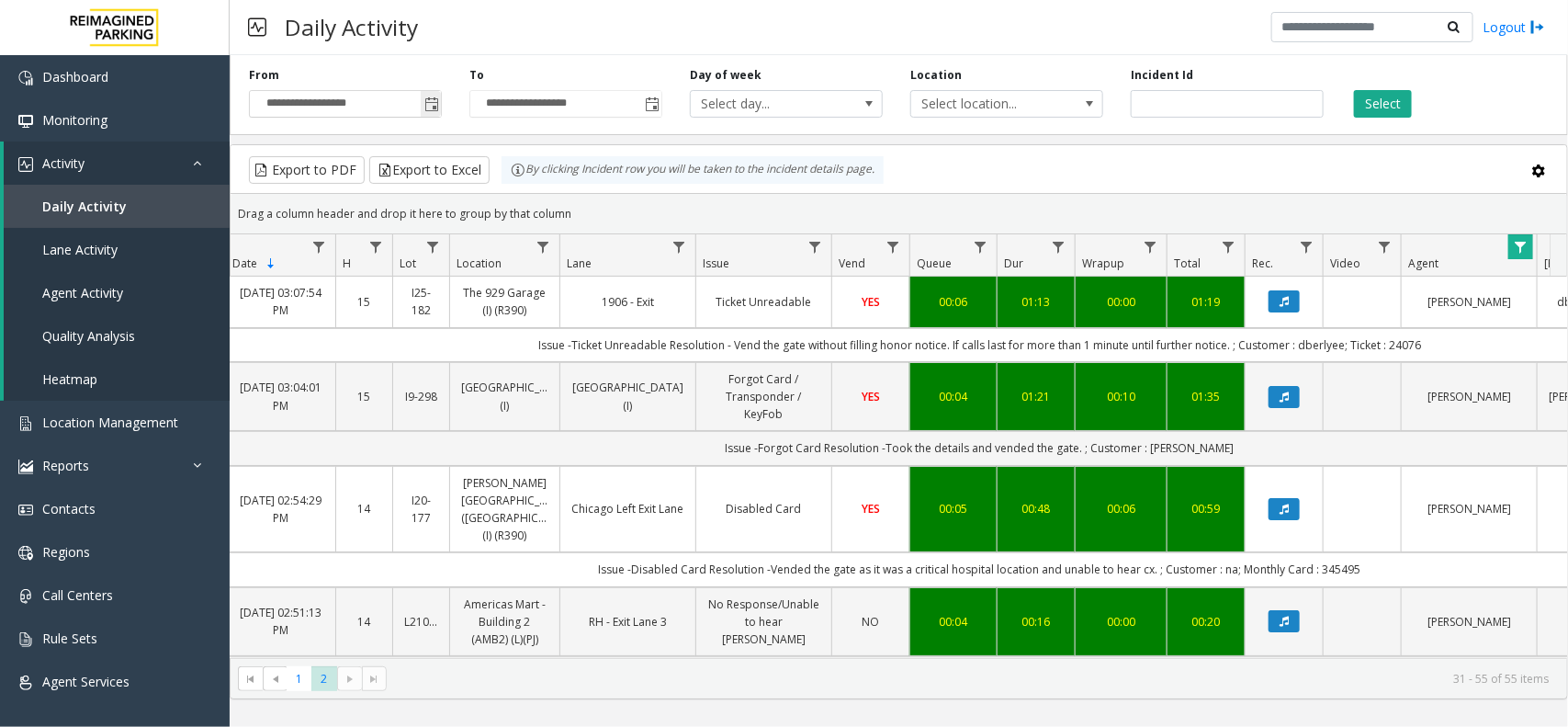 click on "**********" at bounding box center (345, 104) 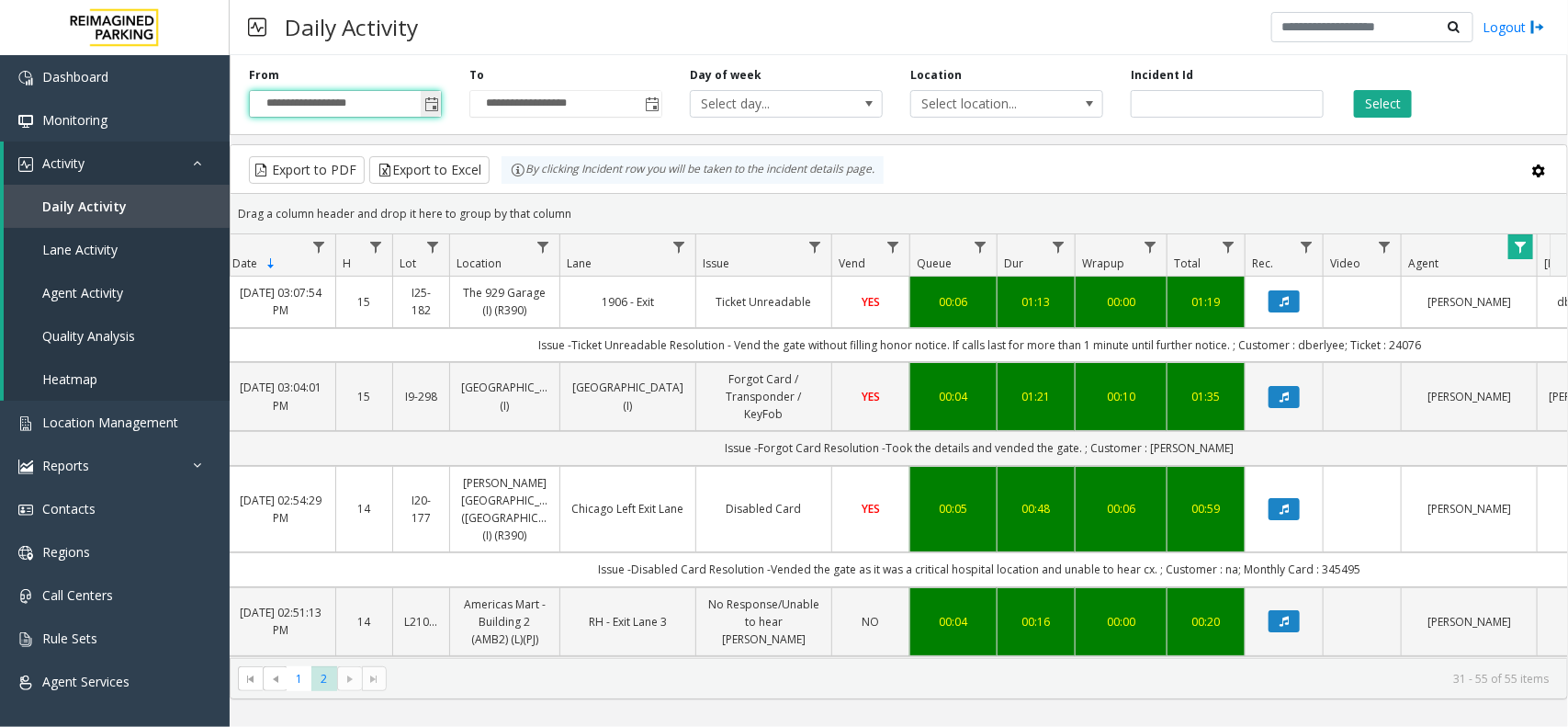 click 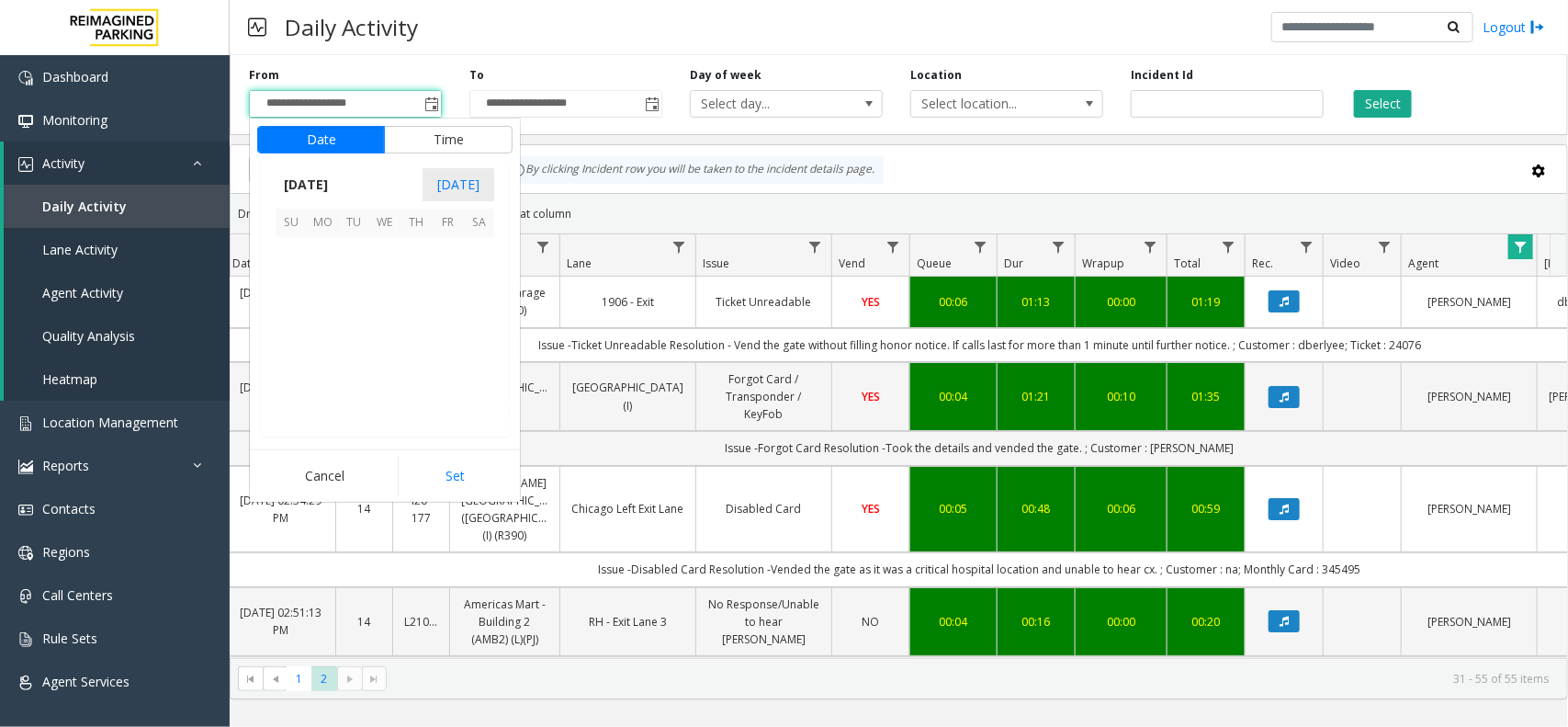 scroll, scrollTop: 329276, scrollLeft: 0, axis: vertical 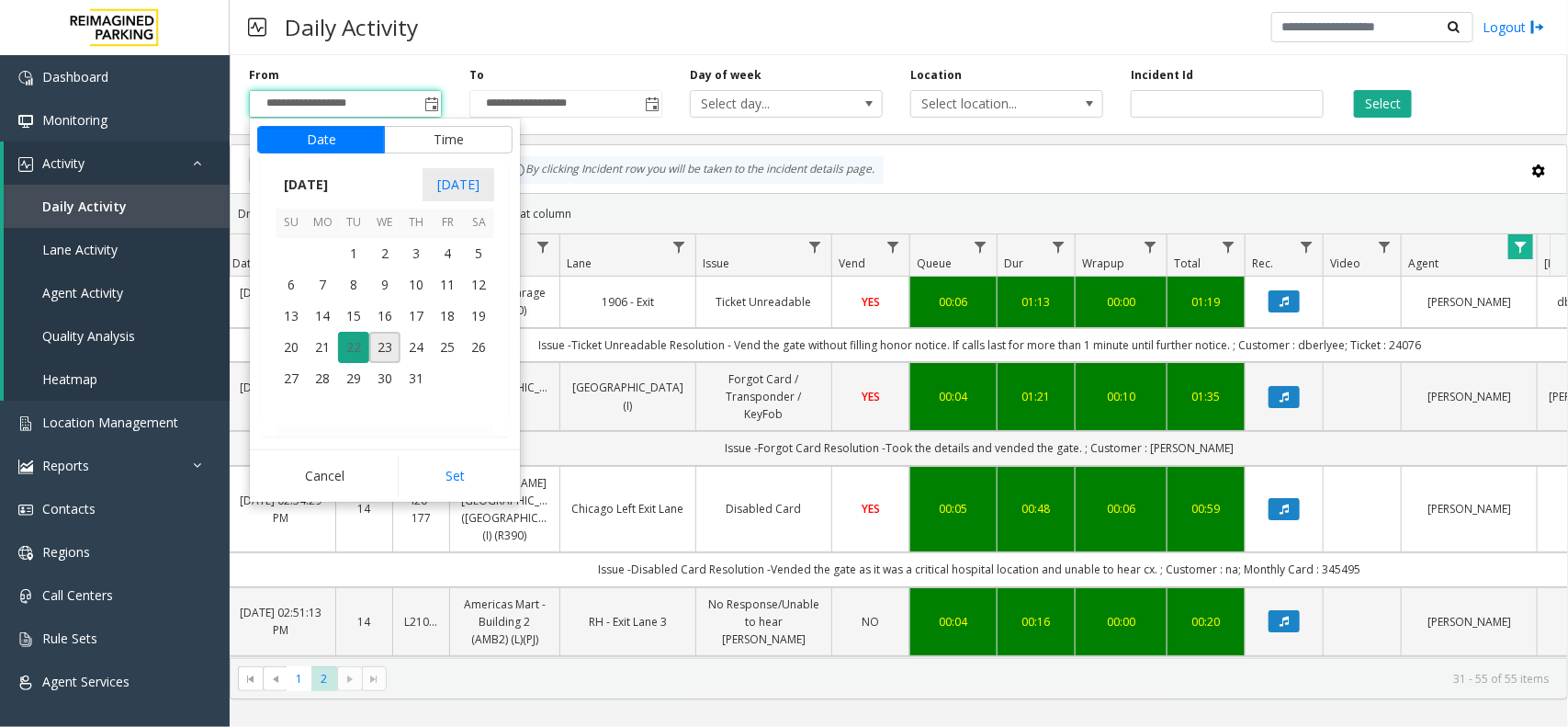 click on "22" at bounding box center (354, 347) 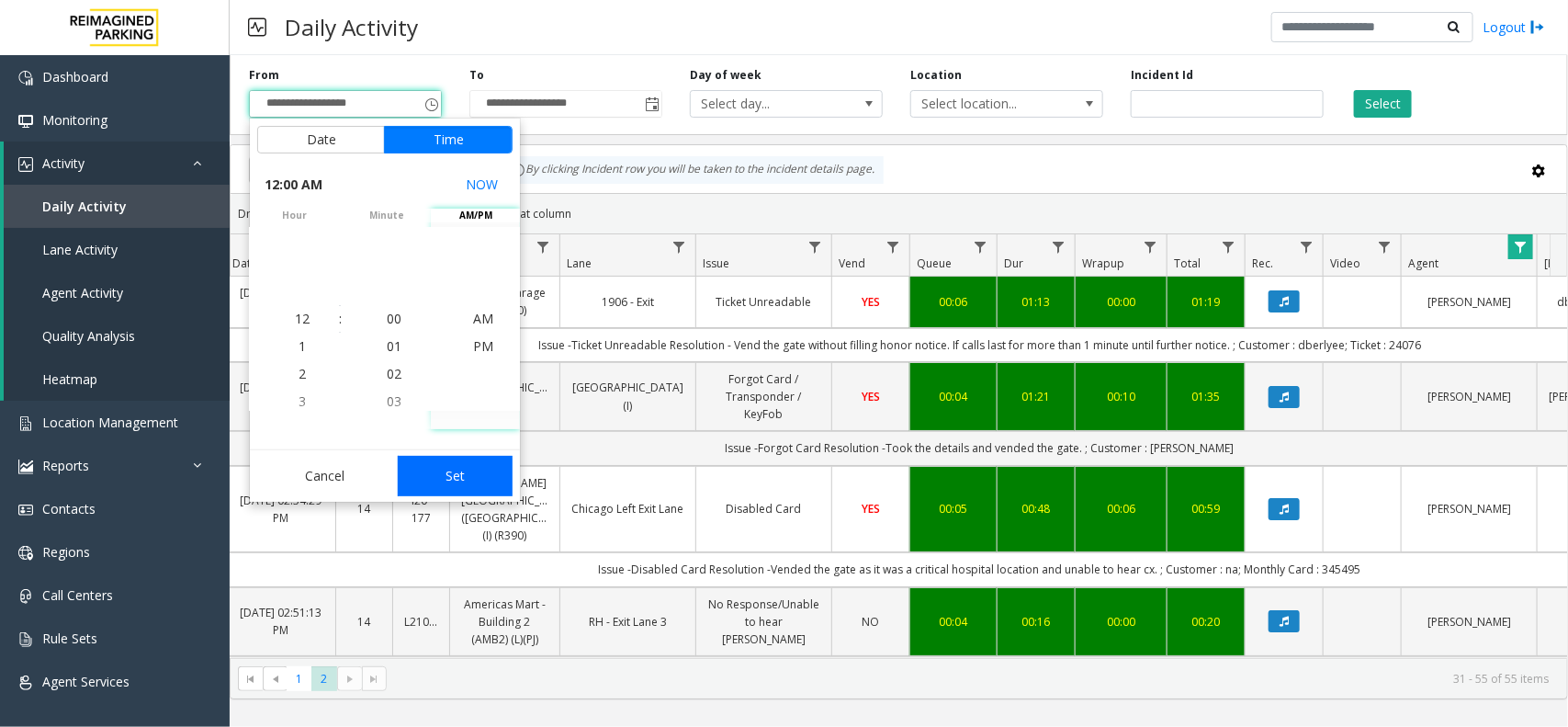 click on "Set" 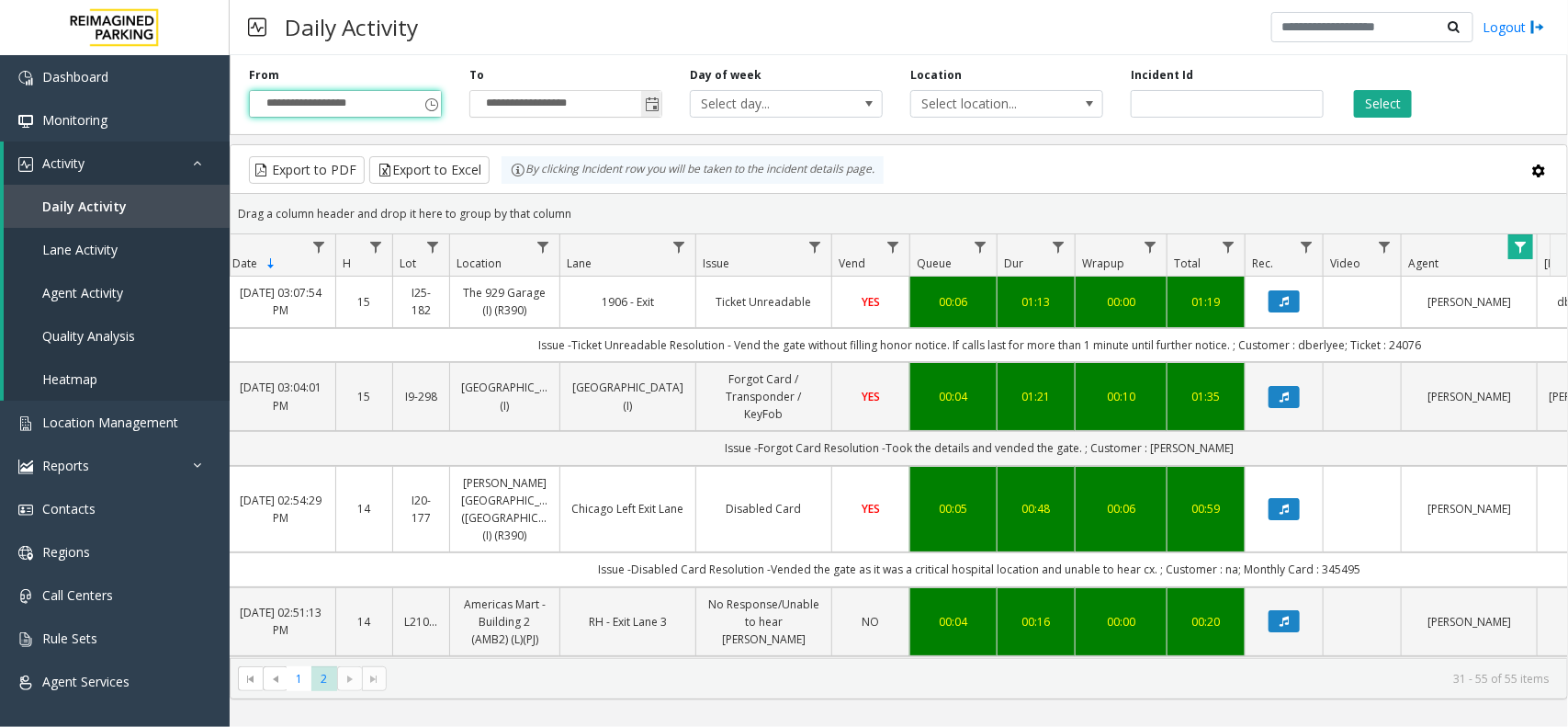 click 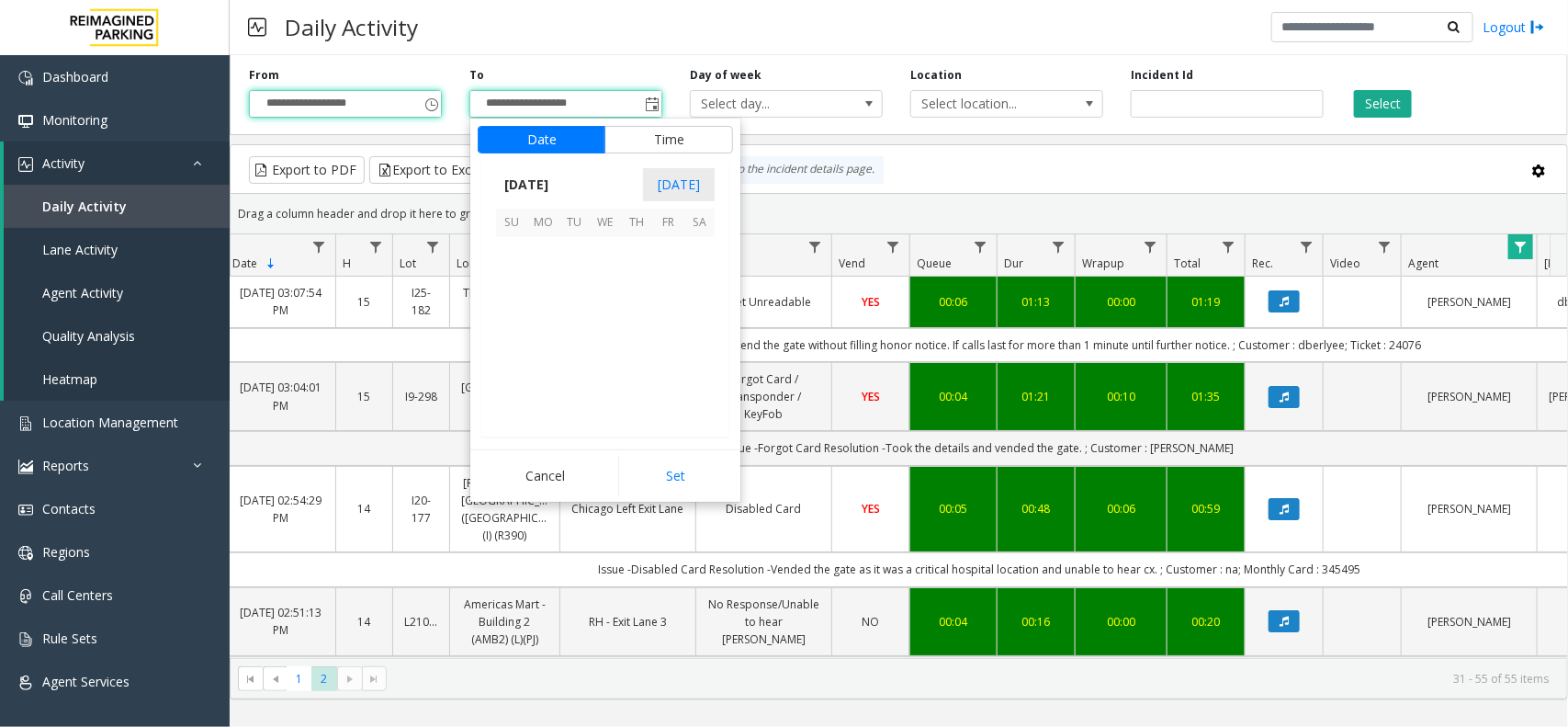scroll, scrollTop: 329276, scrollLeft: 0, axis: vertical 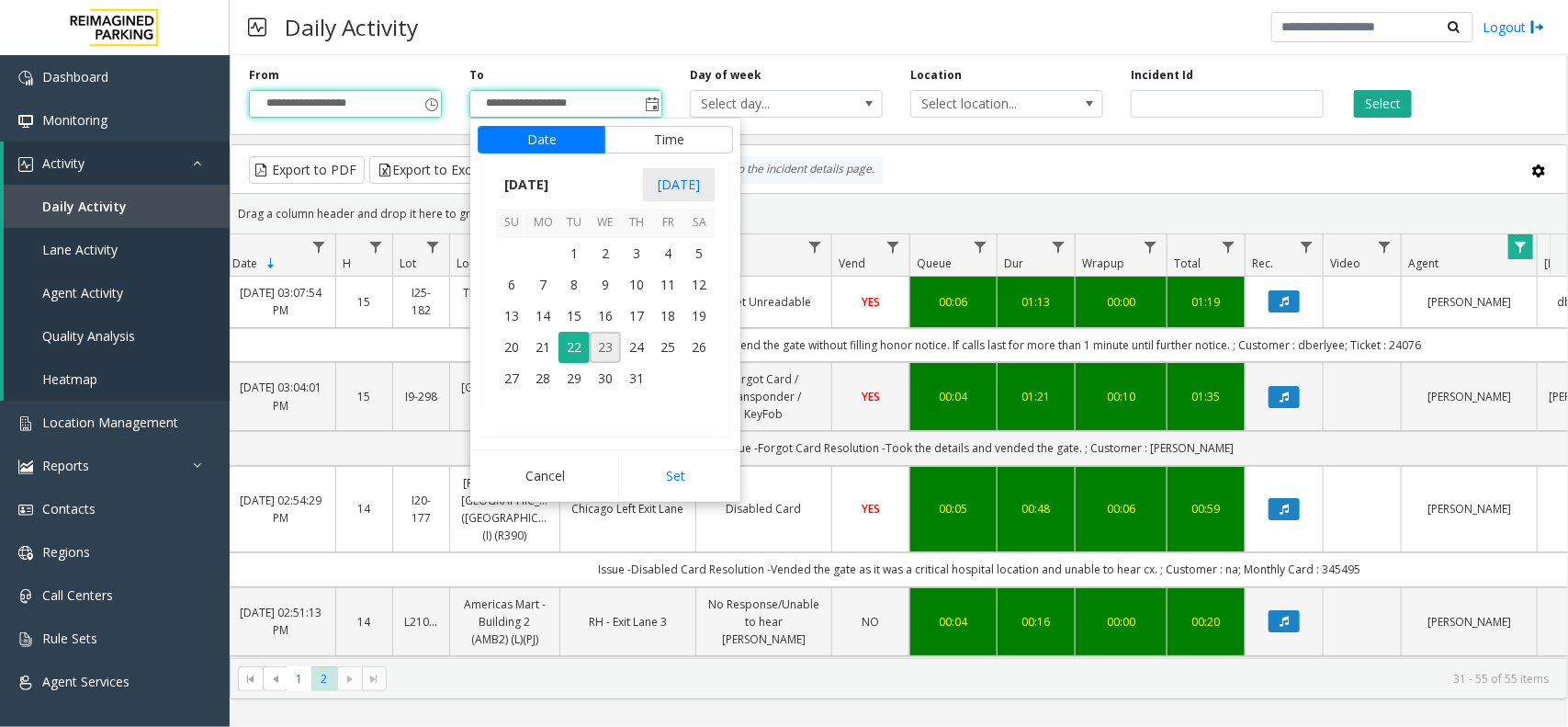 click on "23" at bounding box center (605, 347) 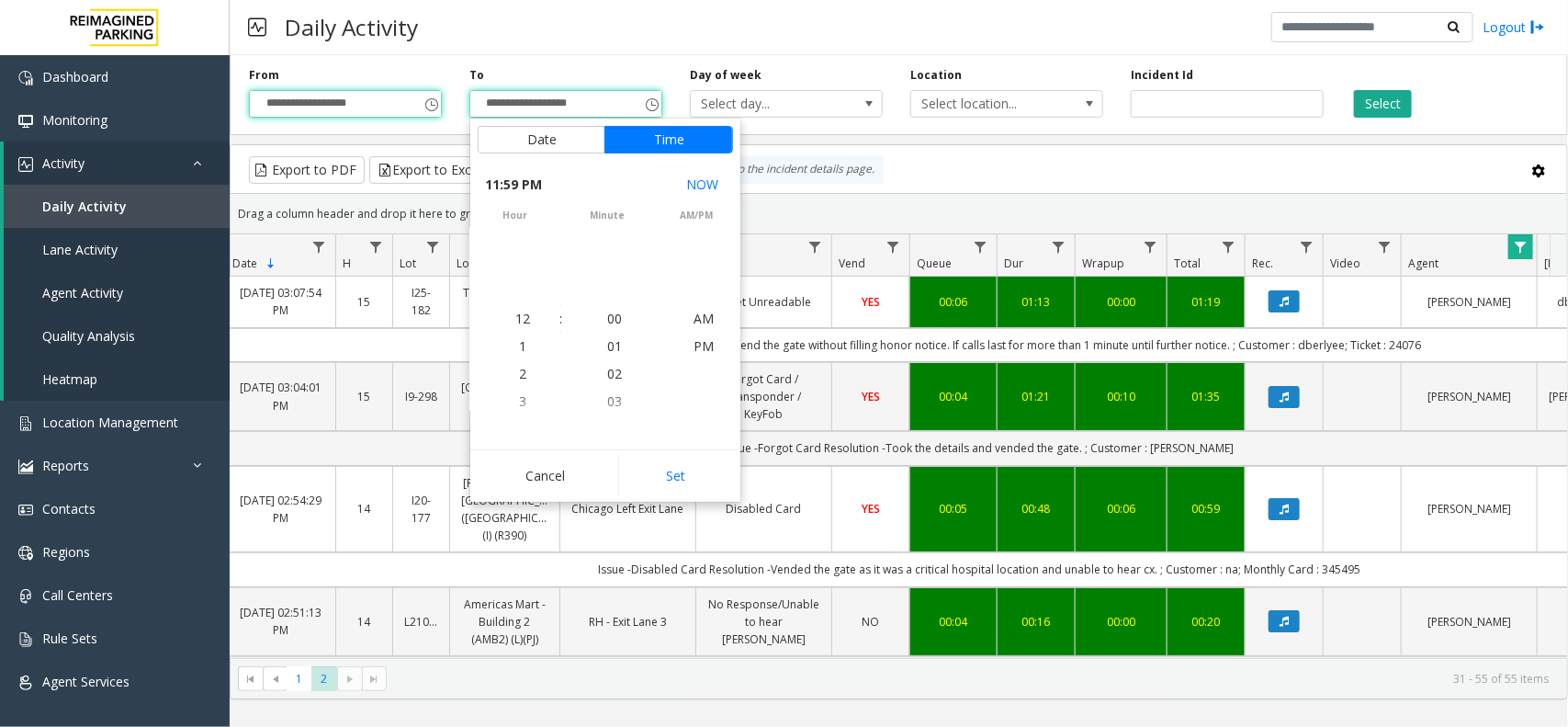 scroll, scrollTop: 634, scrollLeft: 0, axis: vertical 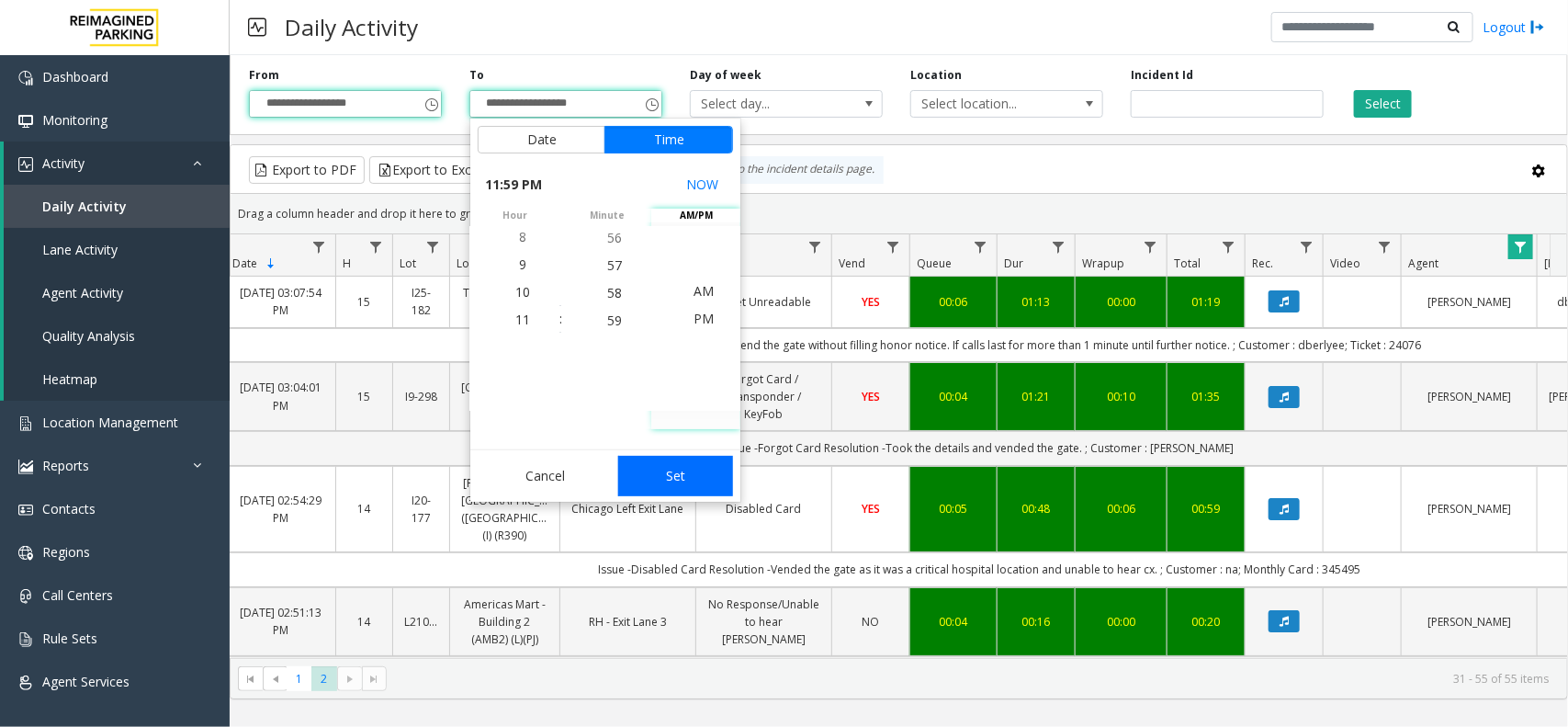 click on "Set" 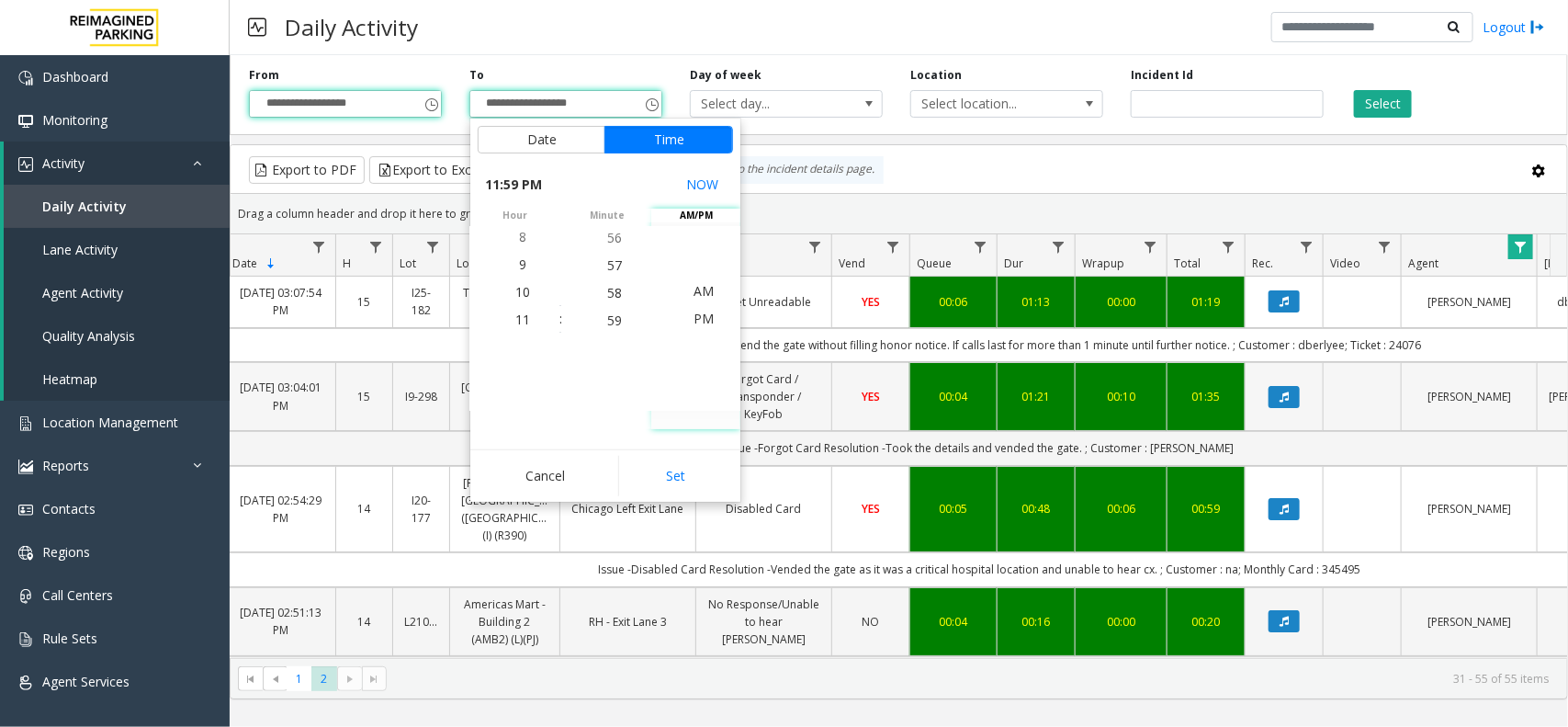 type on "**********" 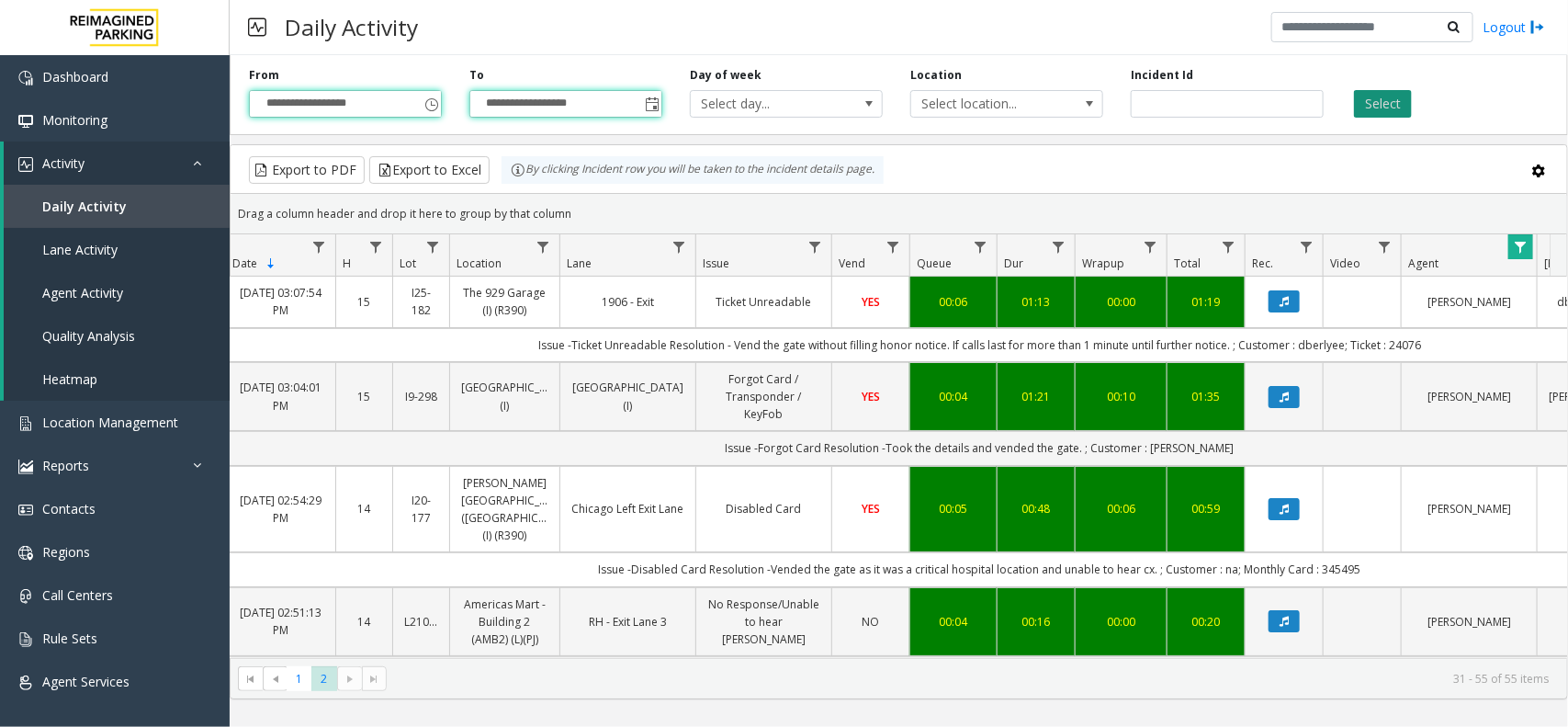 click on "Select" 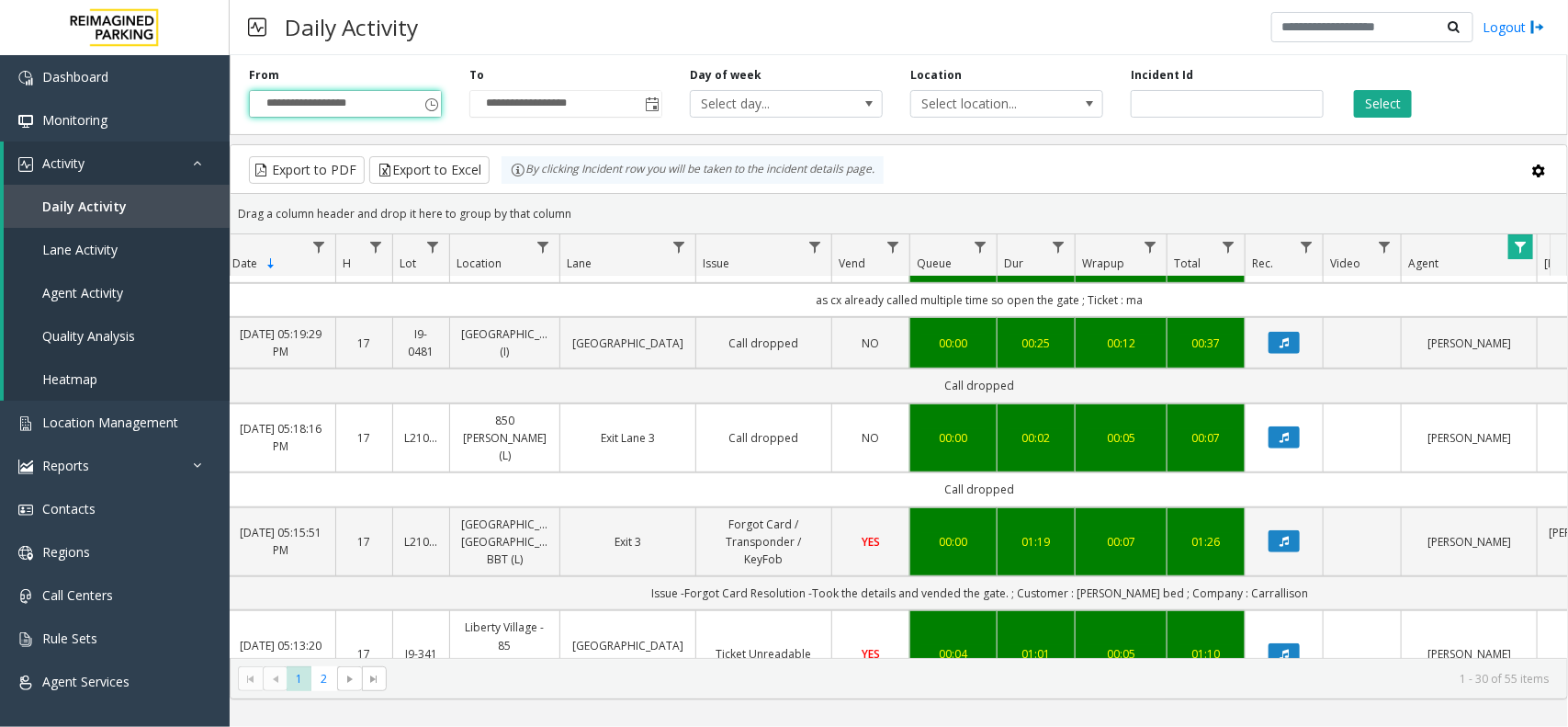 scroll, scrollTop: 574, scrollLeft: 108, axis: both 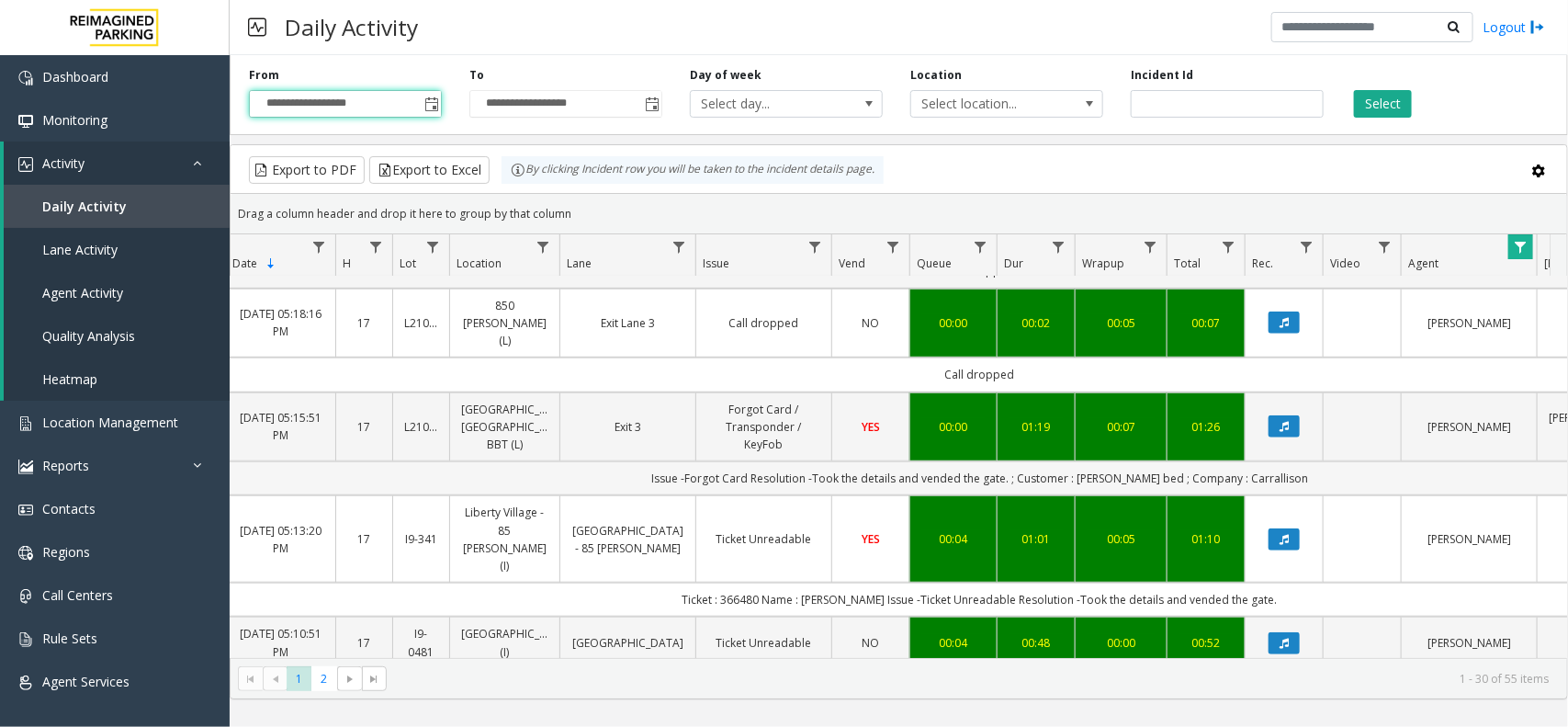 click on "Issue -Forgot Card
Resolution -Took the details and vended the gate.
; Customer : Kimberli bed  ; Company  : Carrallison" 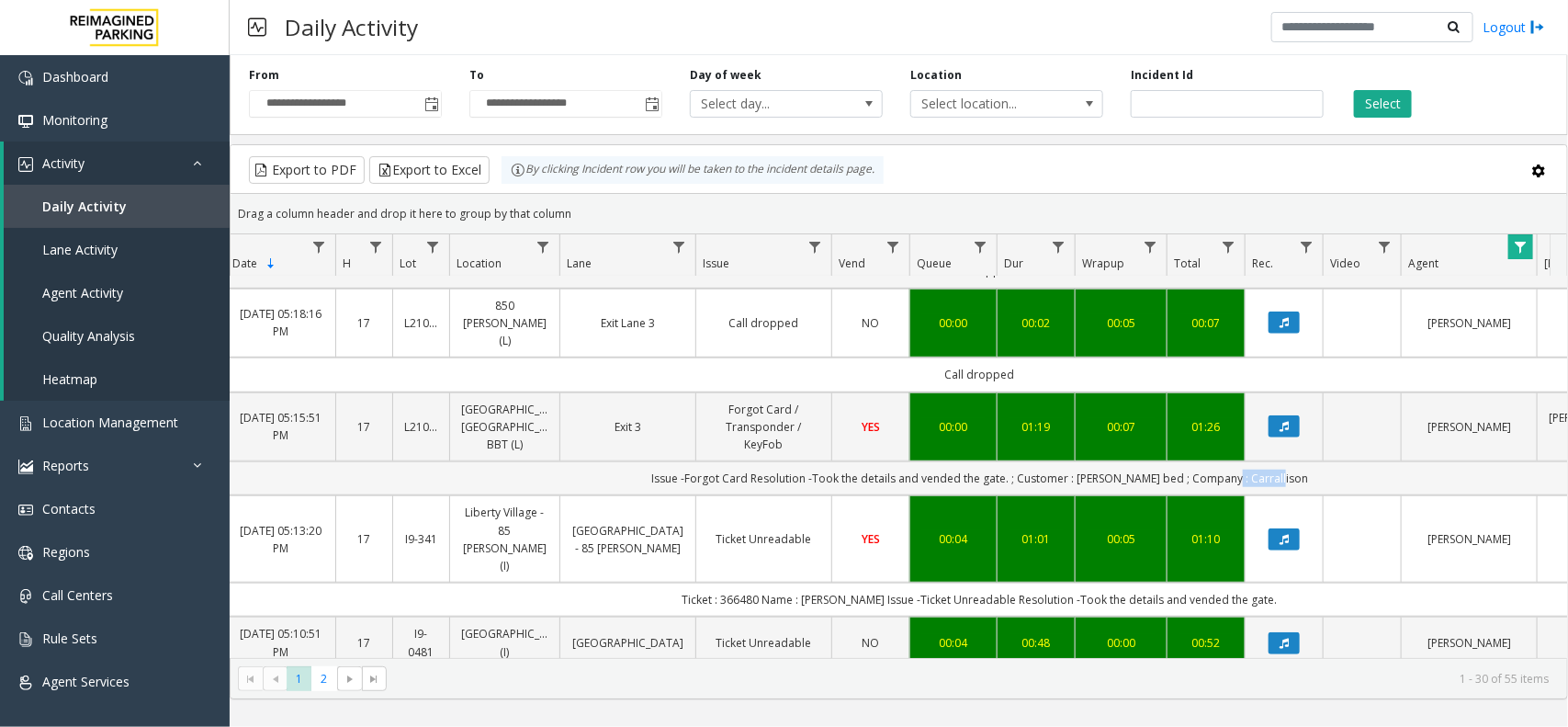 click on "Issue -Forgot Card
Resolution -Took the details and vended the gate.
; Customer : Kimberli bed  ; Company  : Carrallison" 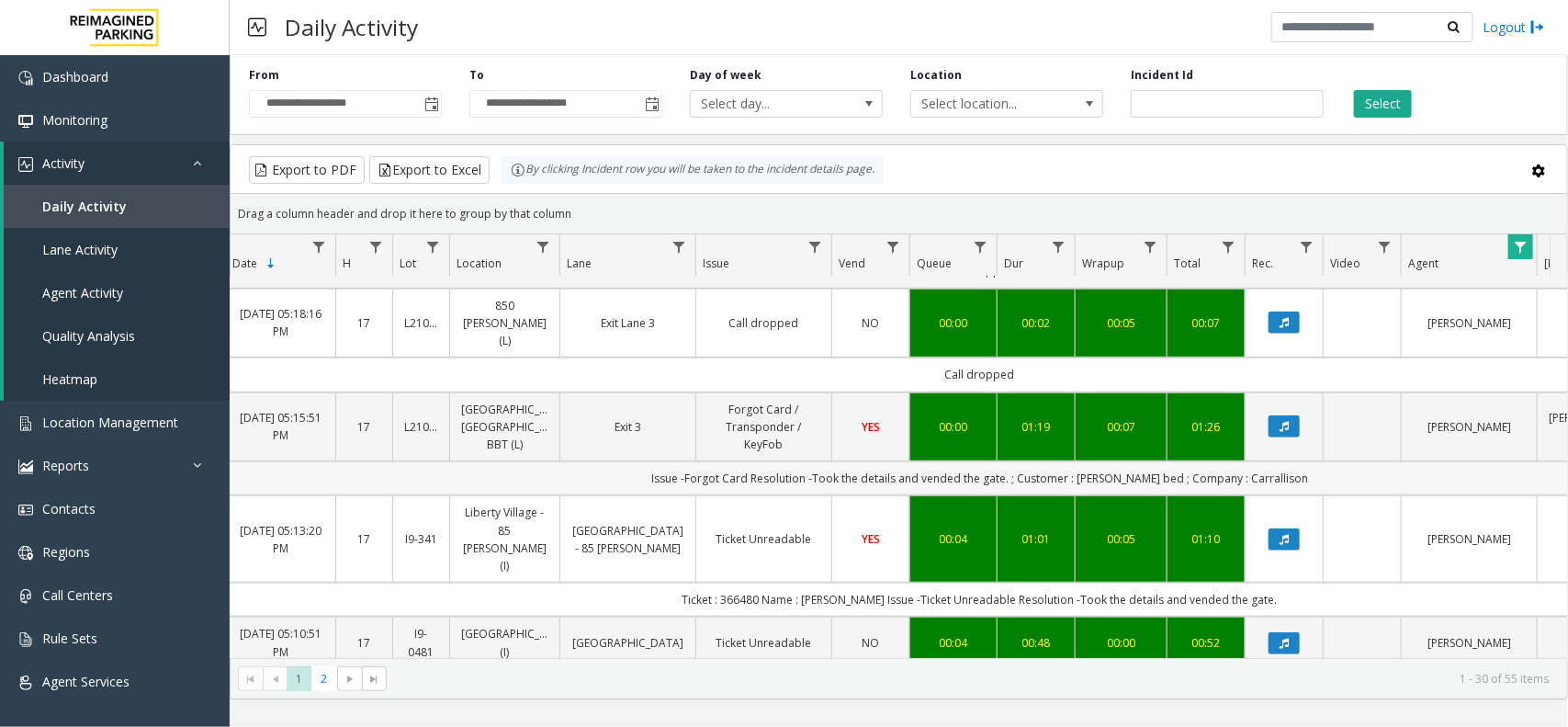 click on "Issue -Forgot Card
Resolution -Took the details and vended the gate.
; Customer : Kimberli bed  ; Company  : Carrallison" 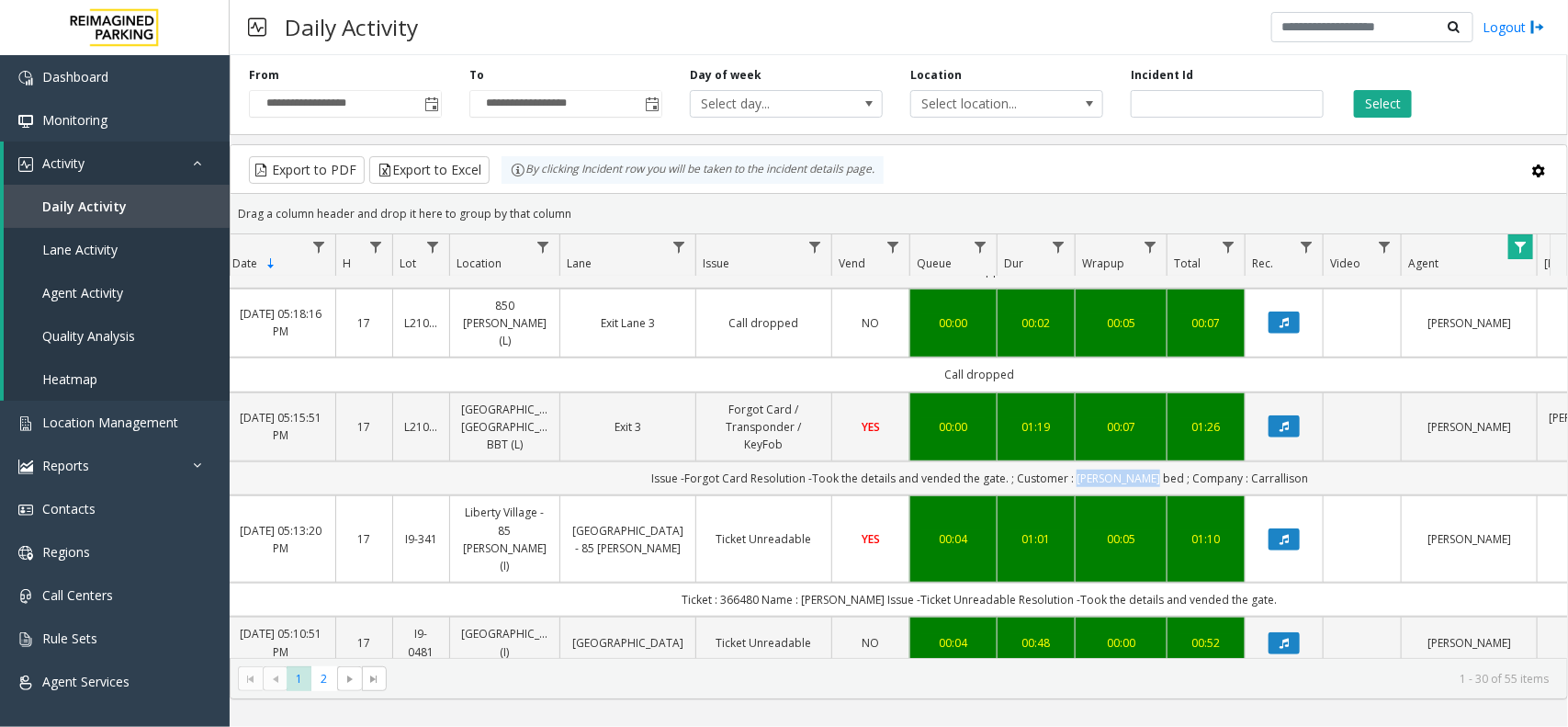 drag, startPoint x: 1093, startPoint y: 466, endPoint x: 1157, endPoint y: 471, distance: 64.195015 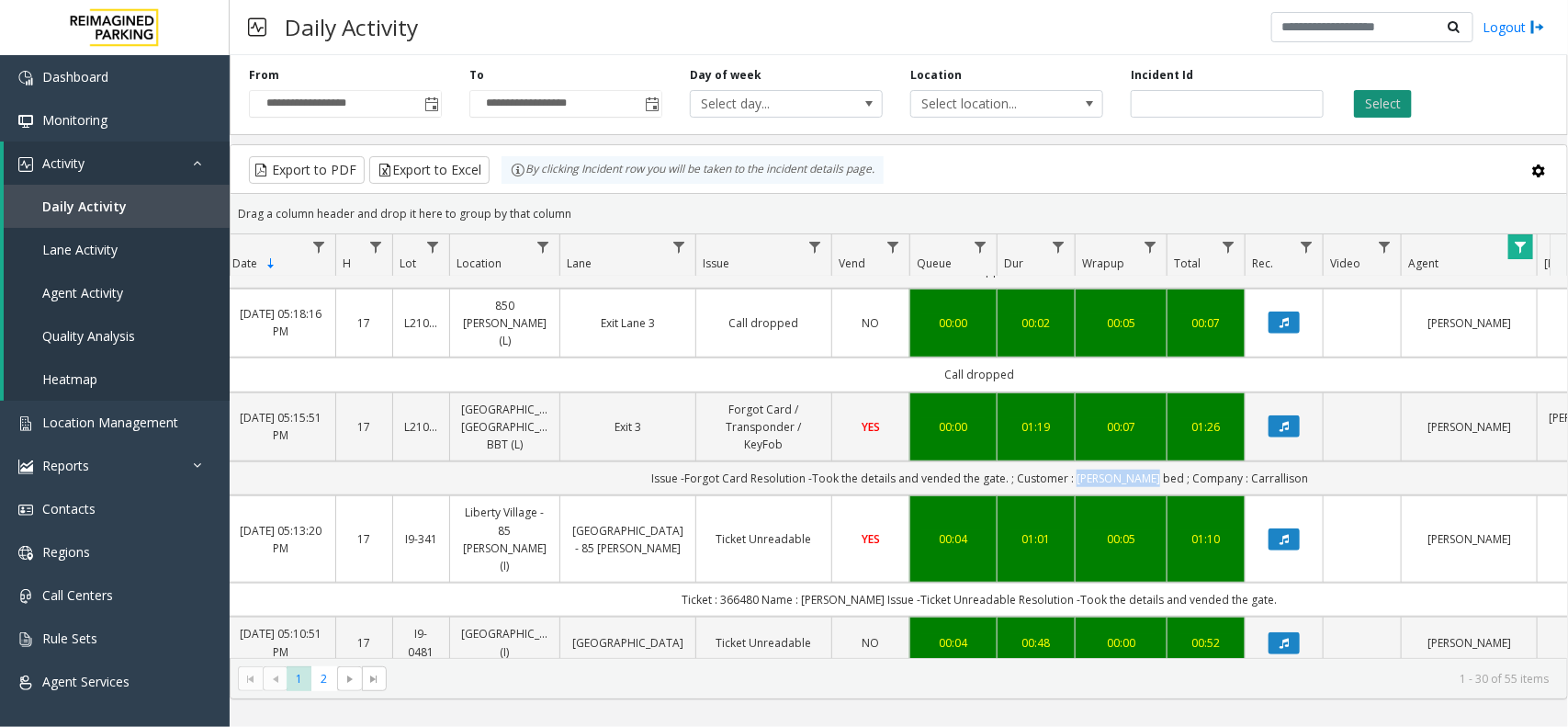 click on "Select" 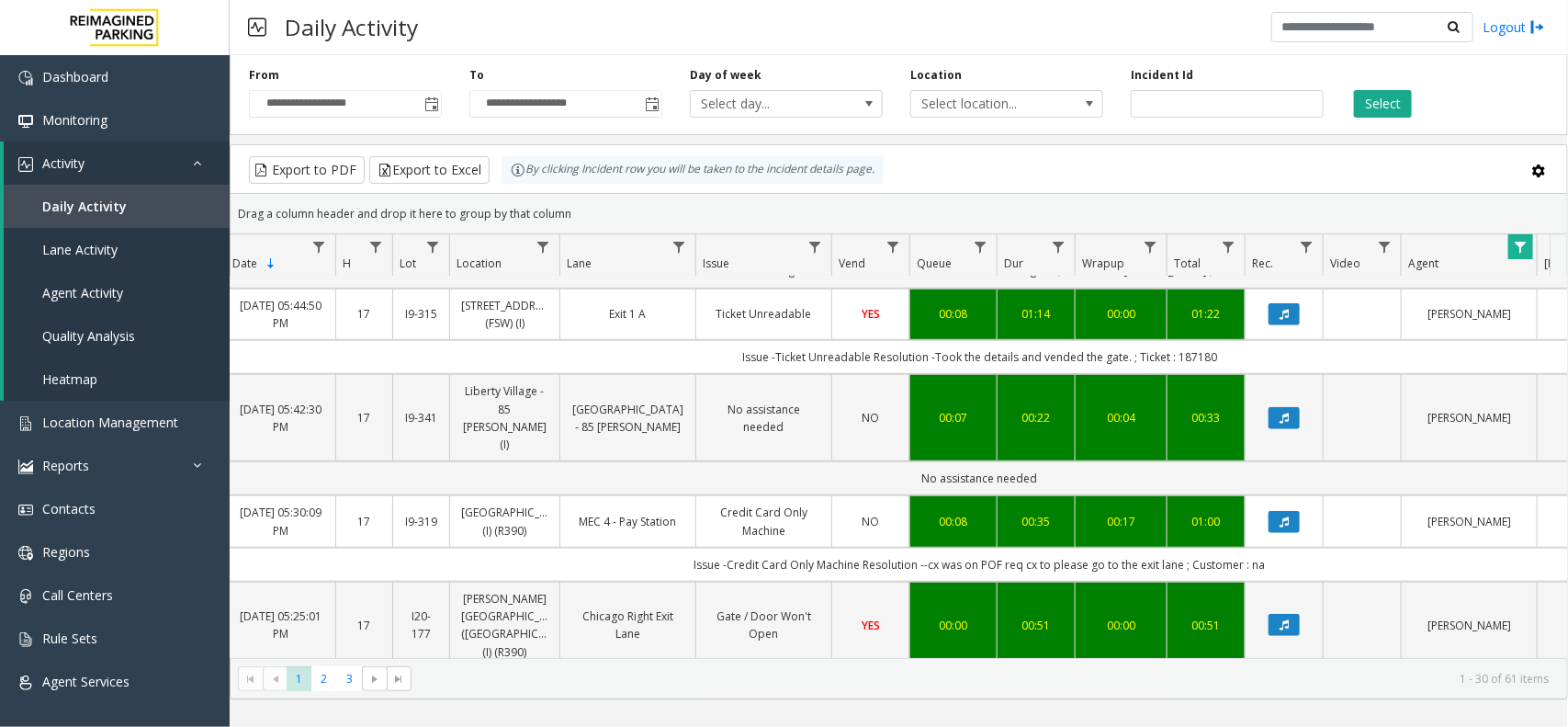 scroll, scrollTop: 0, scrollLeft: 108, axis: horizontal 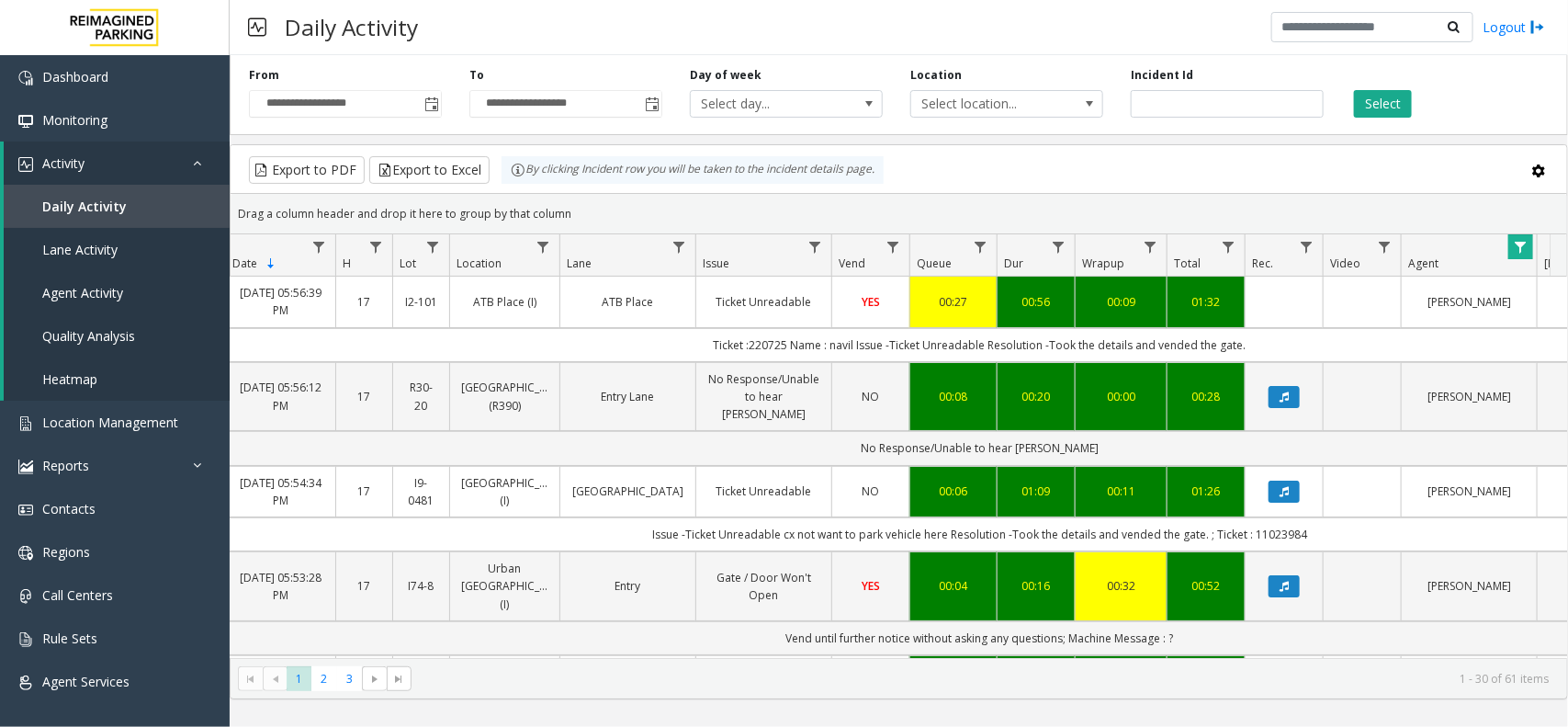 click 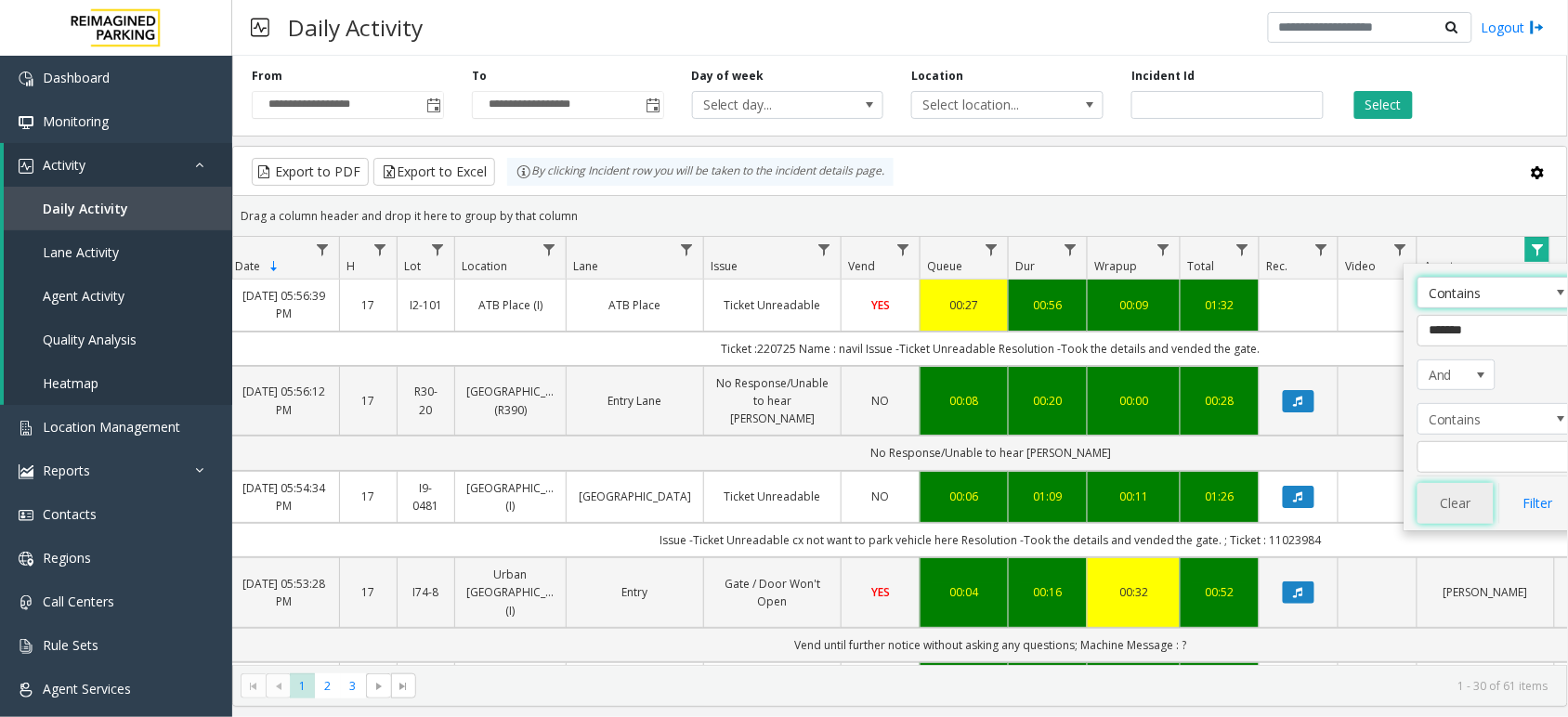 click on "Clear" 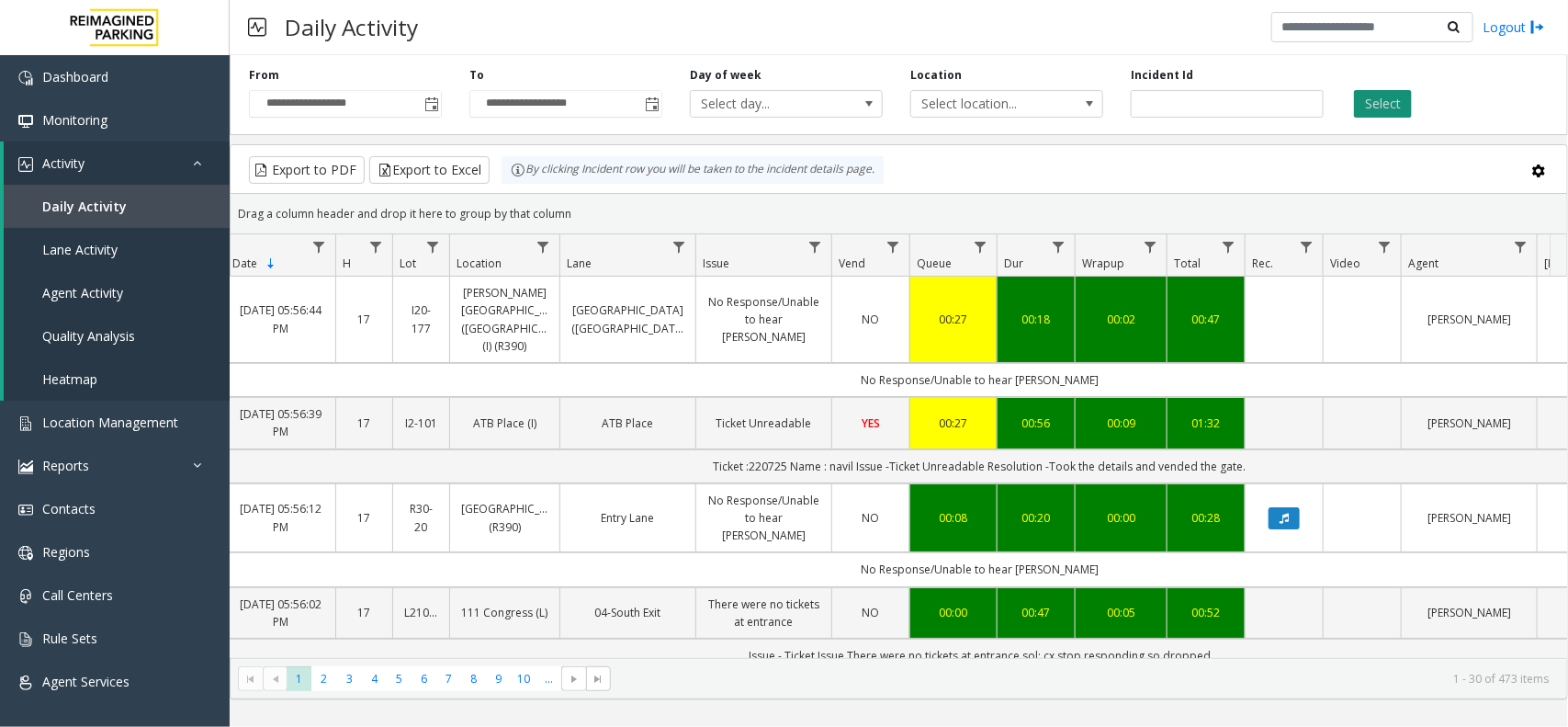 click on "Select" 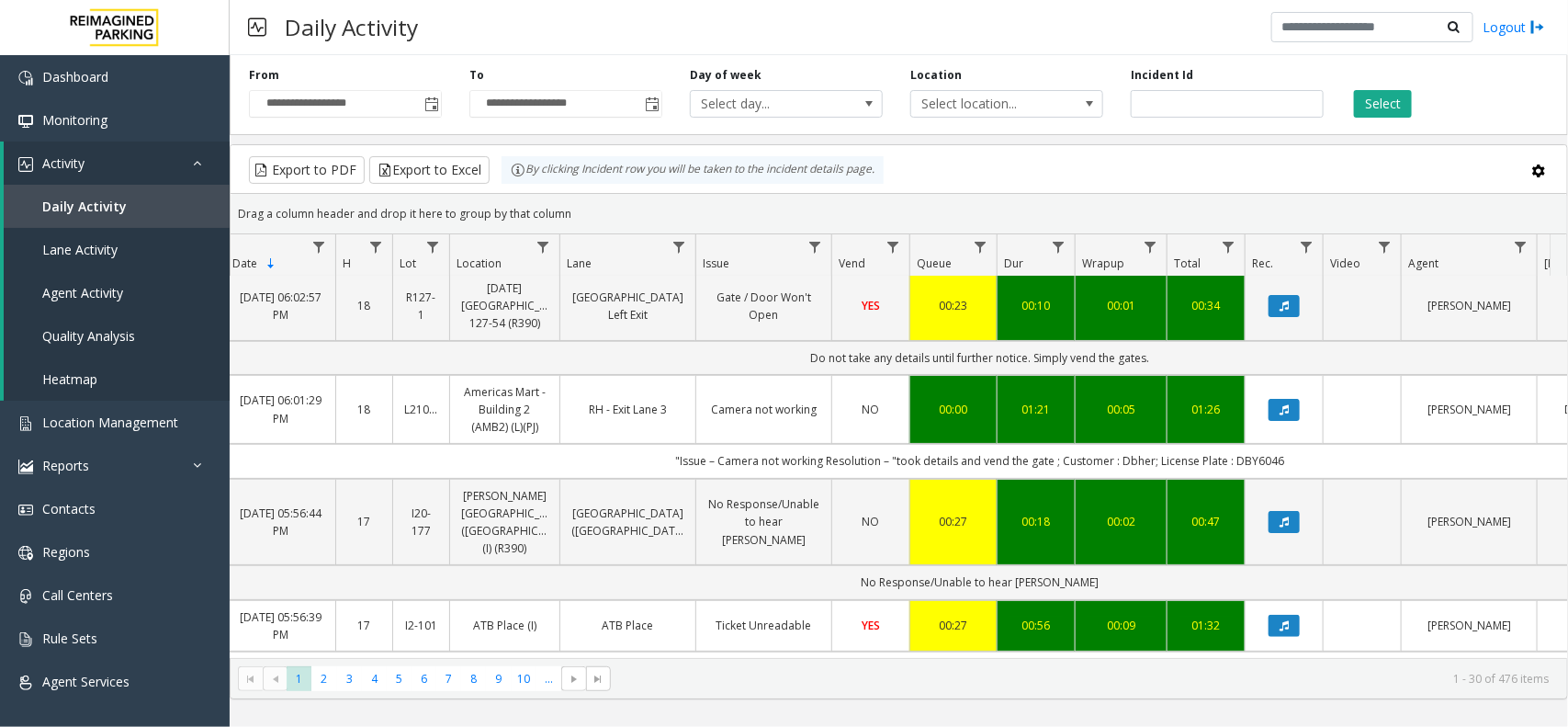 scroll, scrollTop: 0, scrollLeft: 108, axis: horizontal 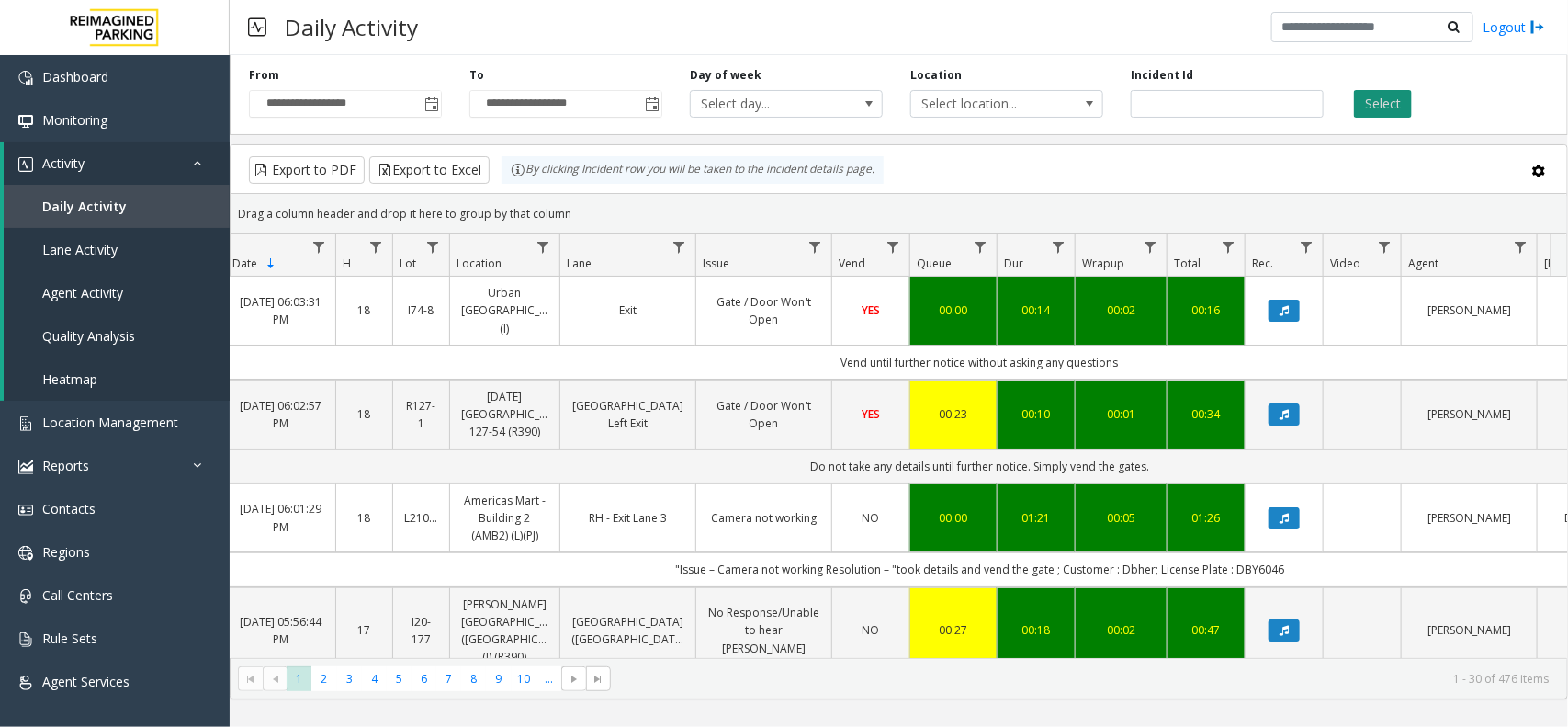 click on "Select" 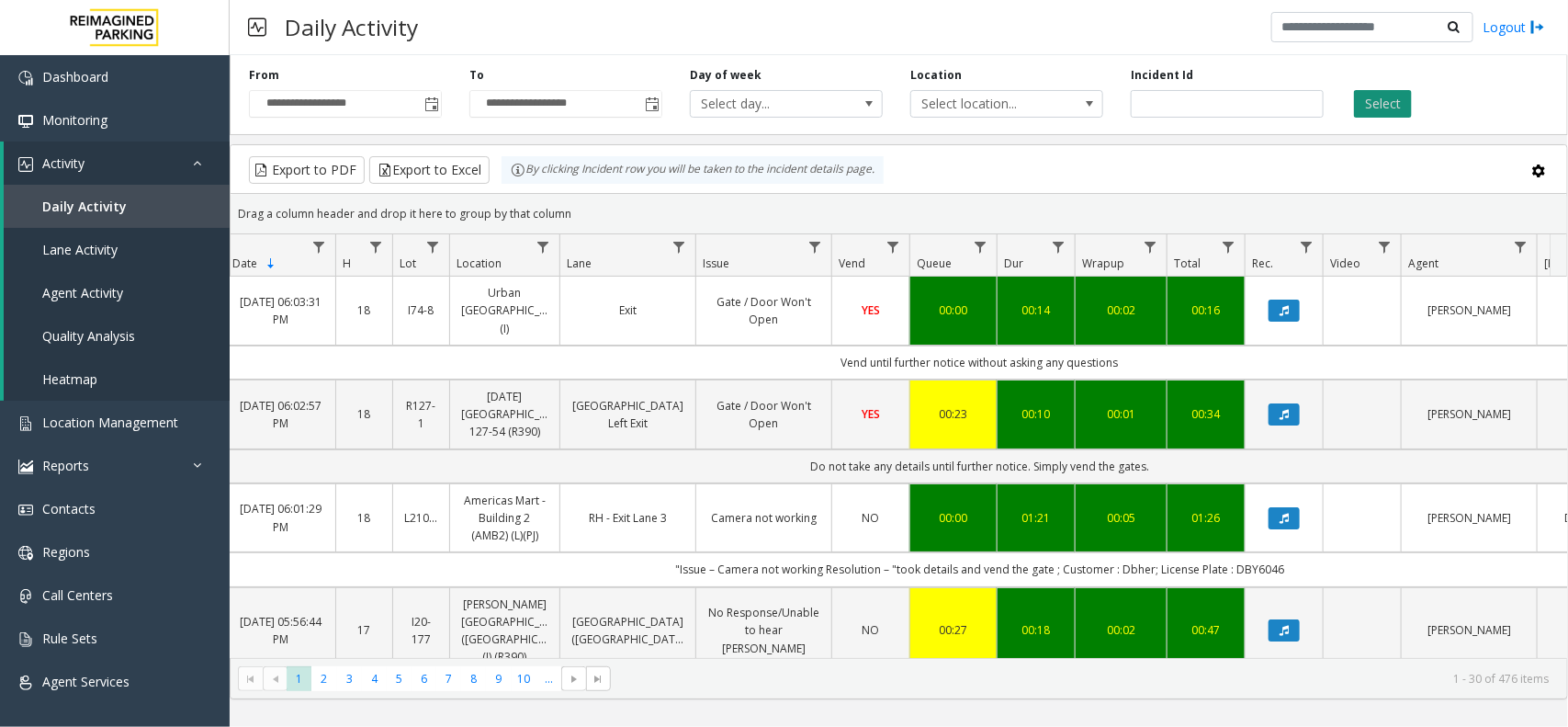 click on "Select" 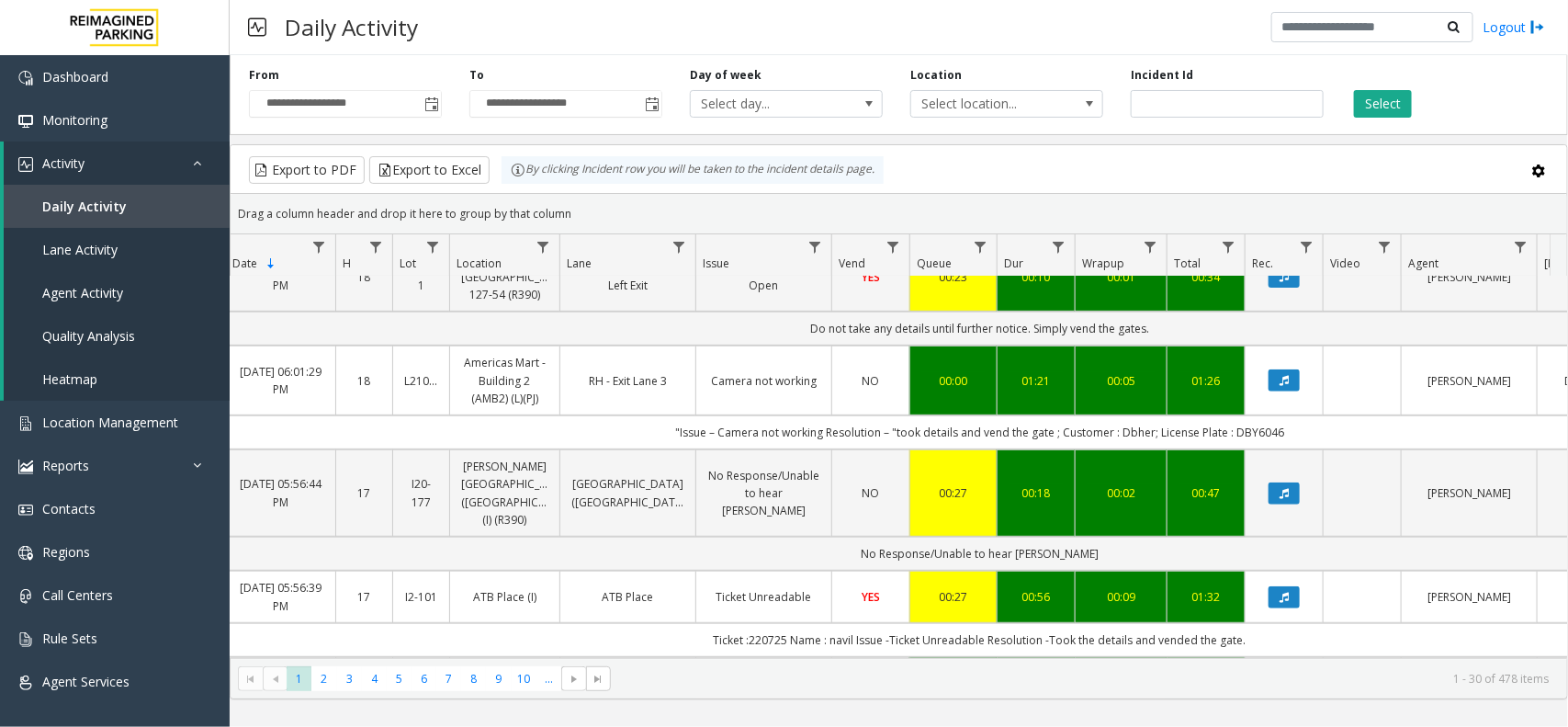 scroll, scrollTop: 0, scrollLeft: 108, axis: horizontal 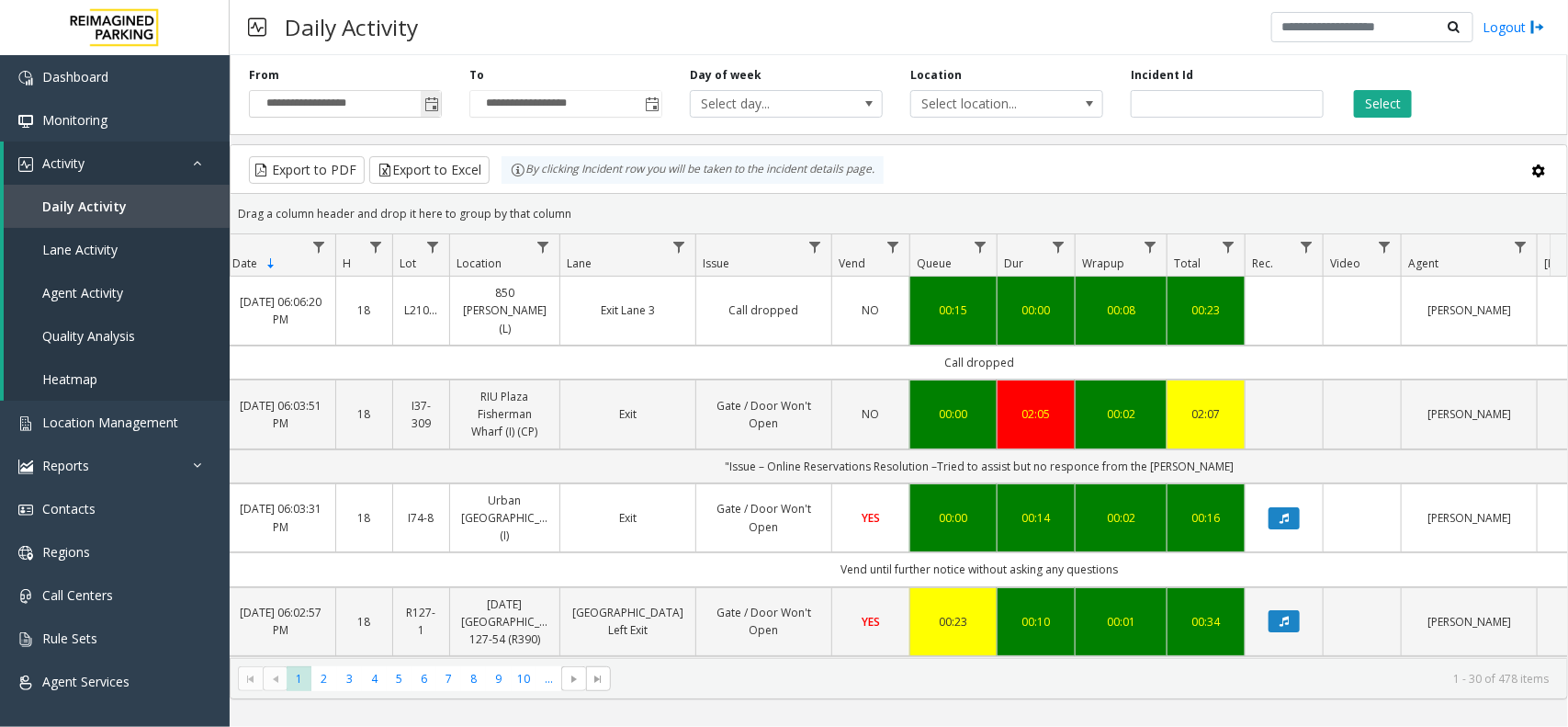 click 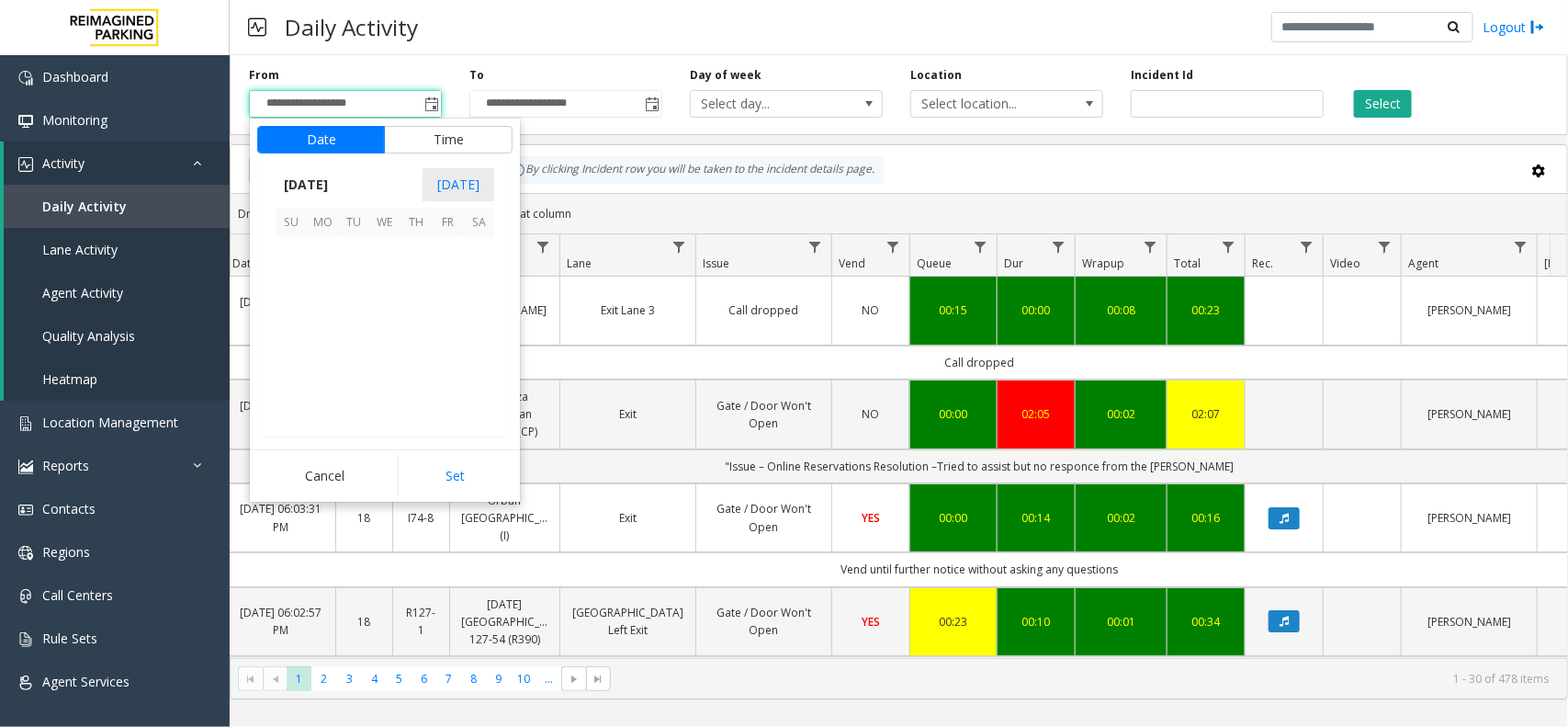 scroll, scrollTop: 329276, scrollLeft: 0, axis: vertical 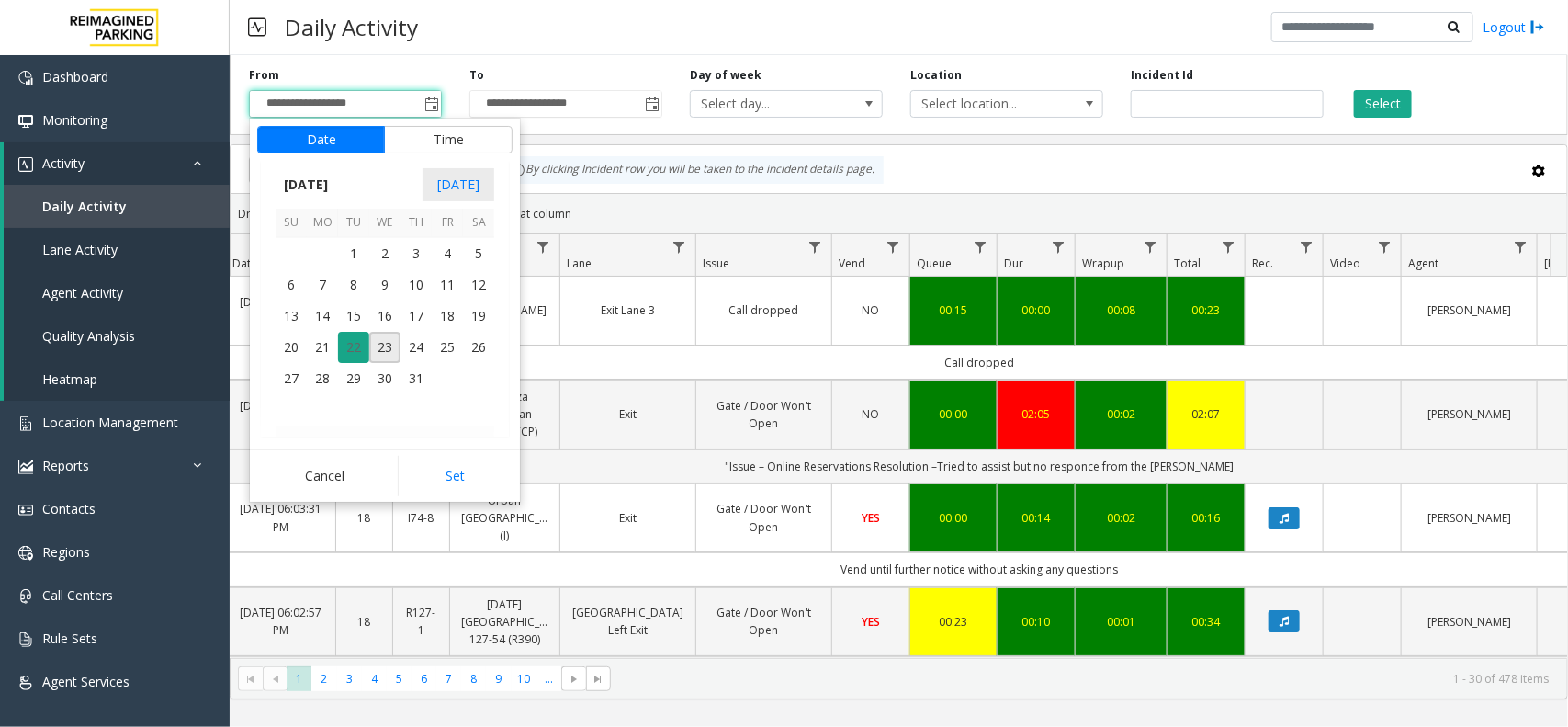 click on "22" at bounding box center (354, 347) 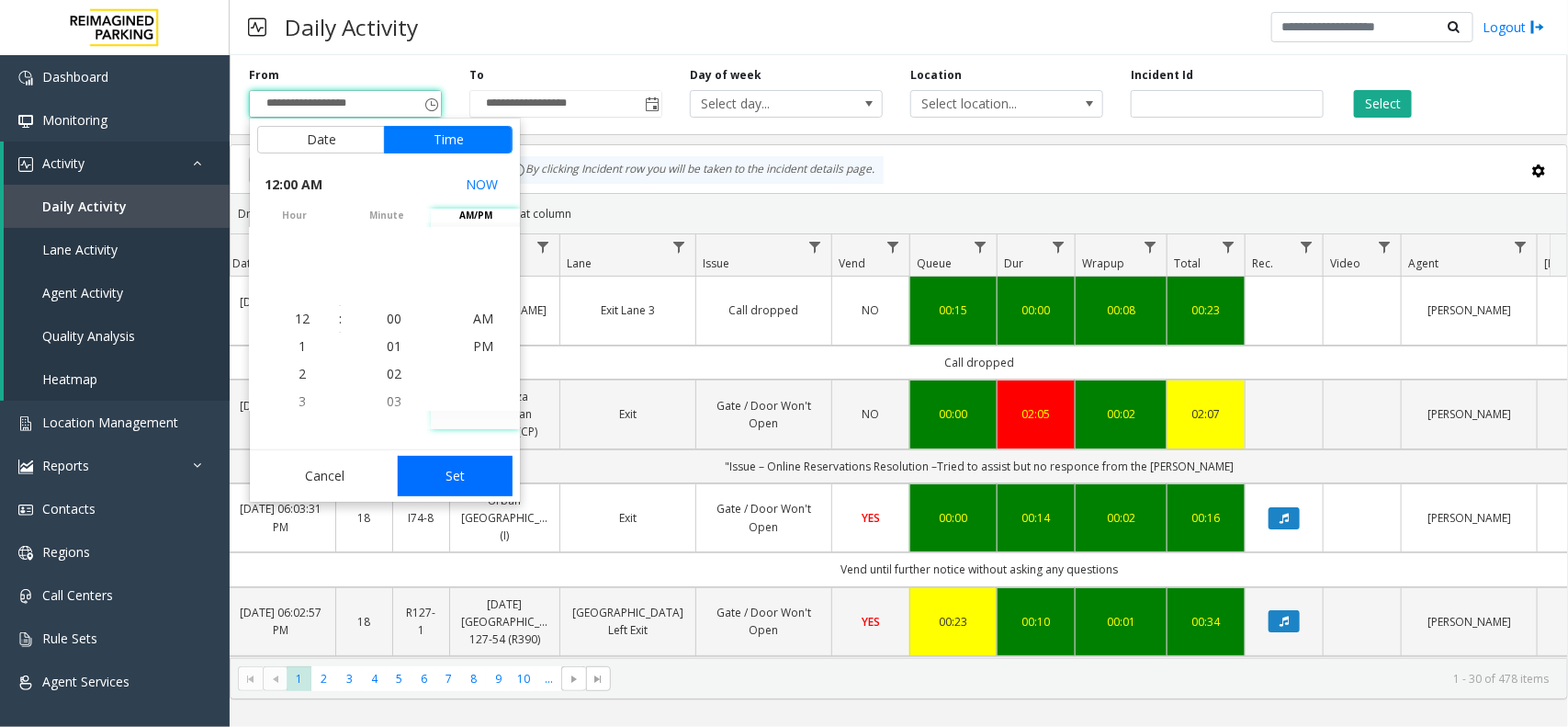 click on "Set" 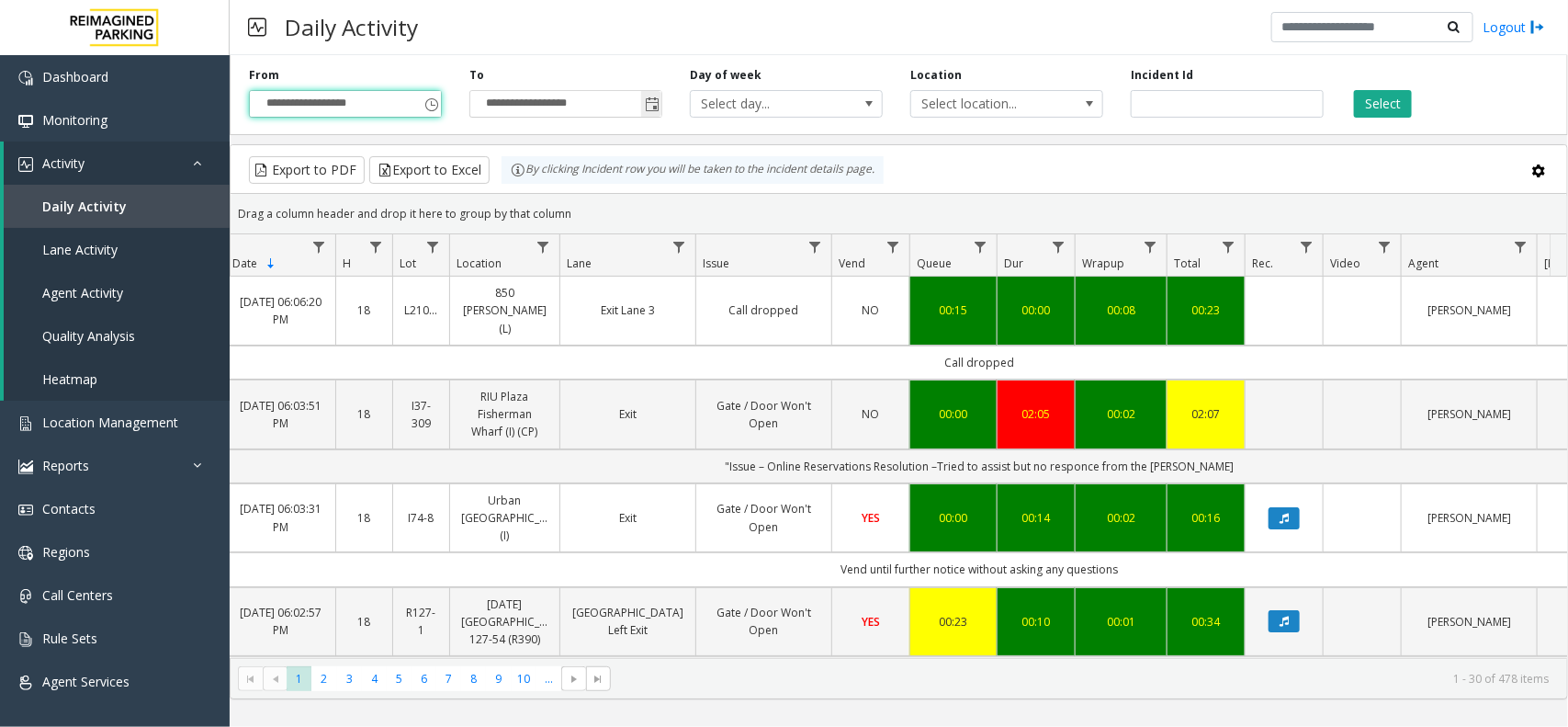 click 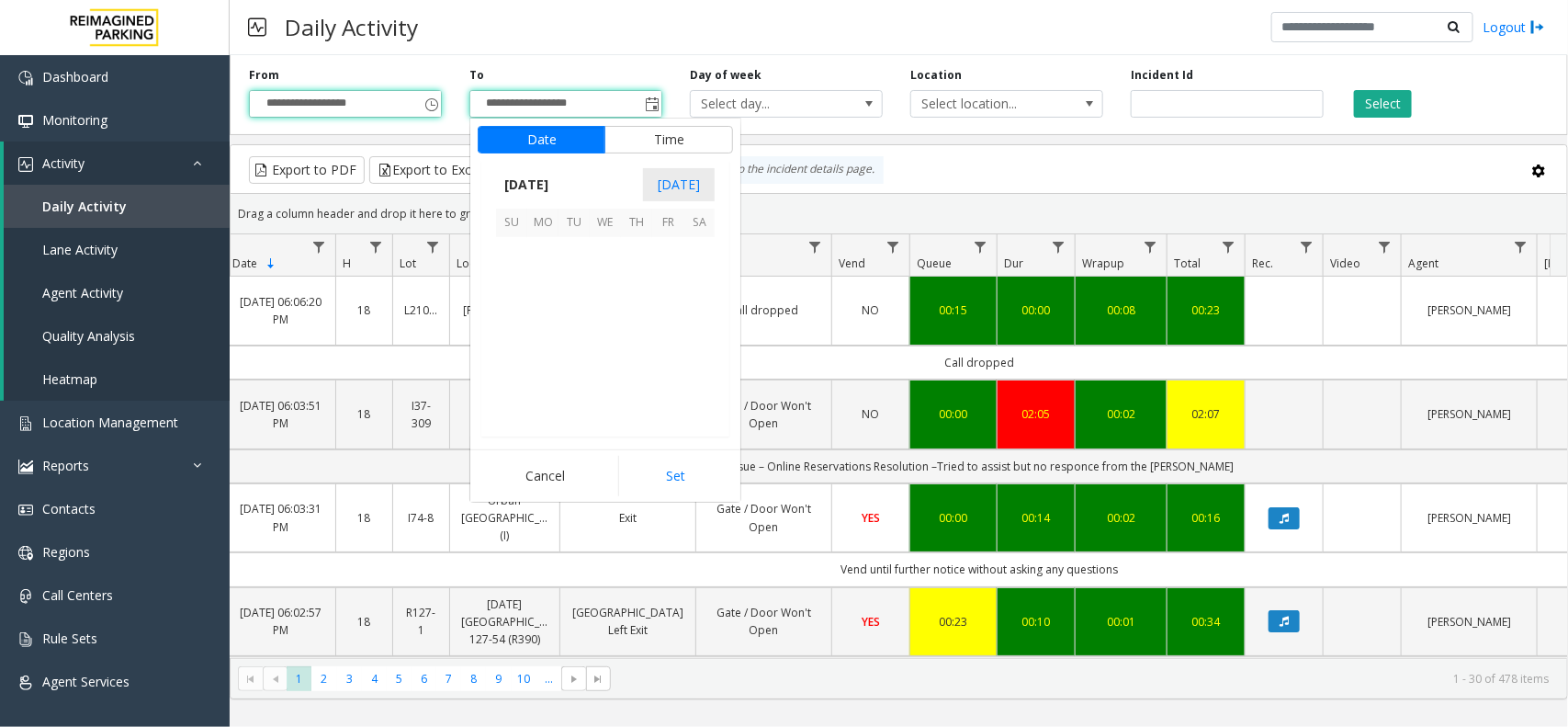 scroll, scrollTop: 329276, scrollLeft: 0, axis: vertical 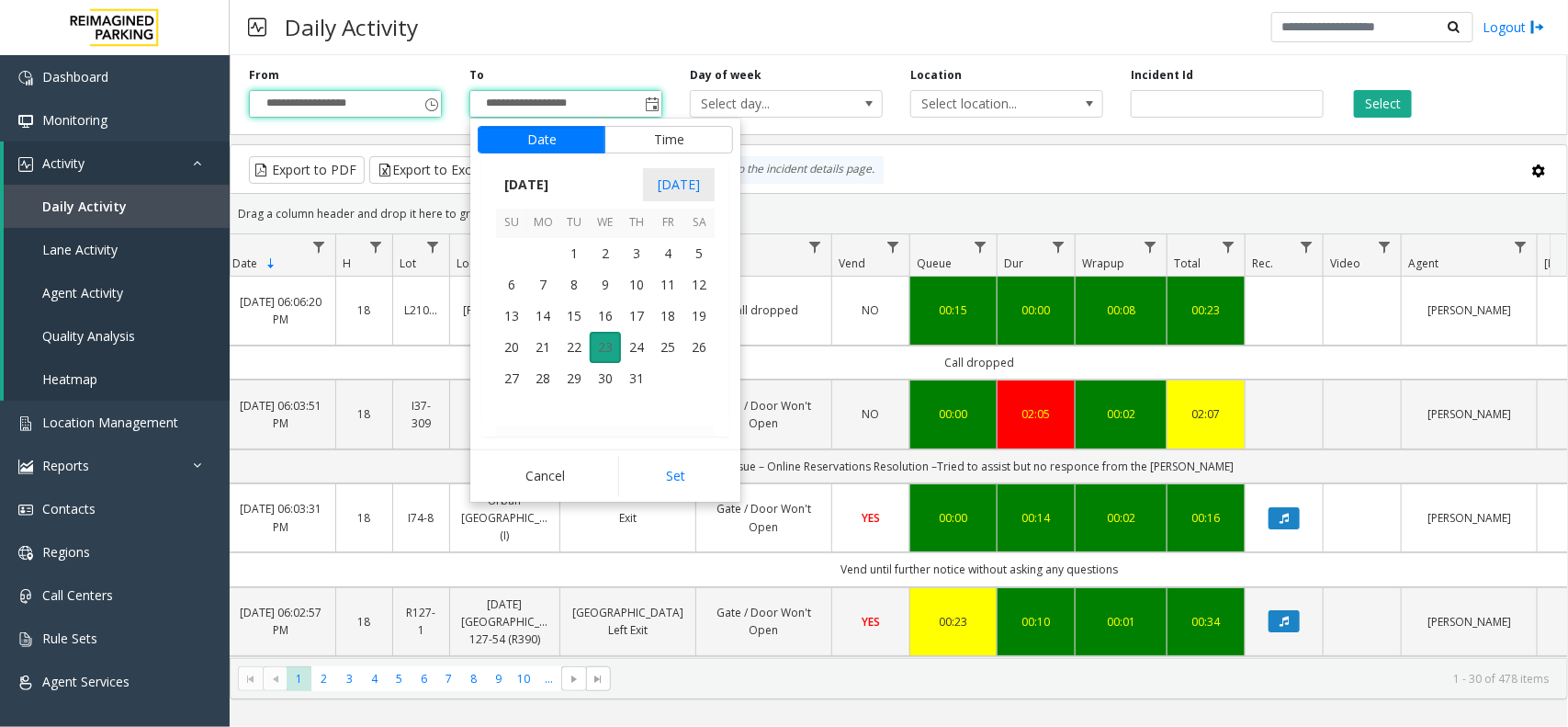 click on "23" at bounding box center [605, 347] 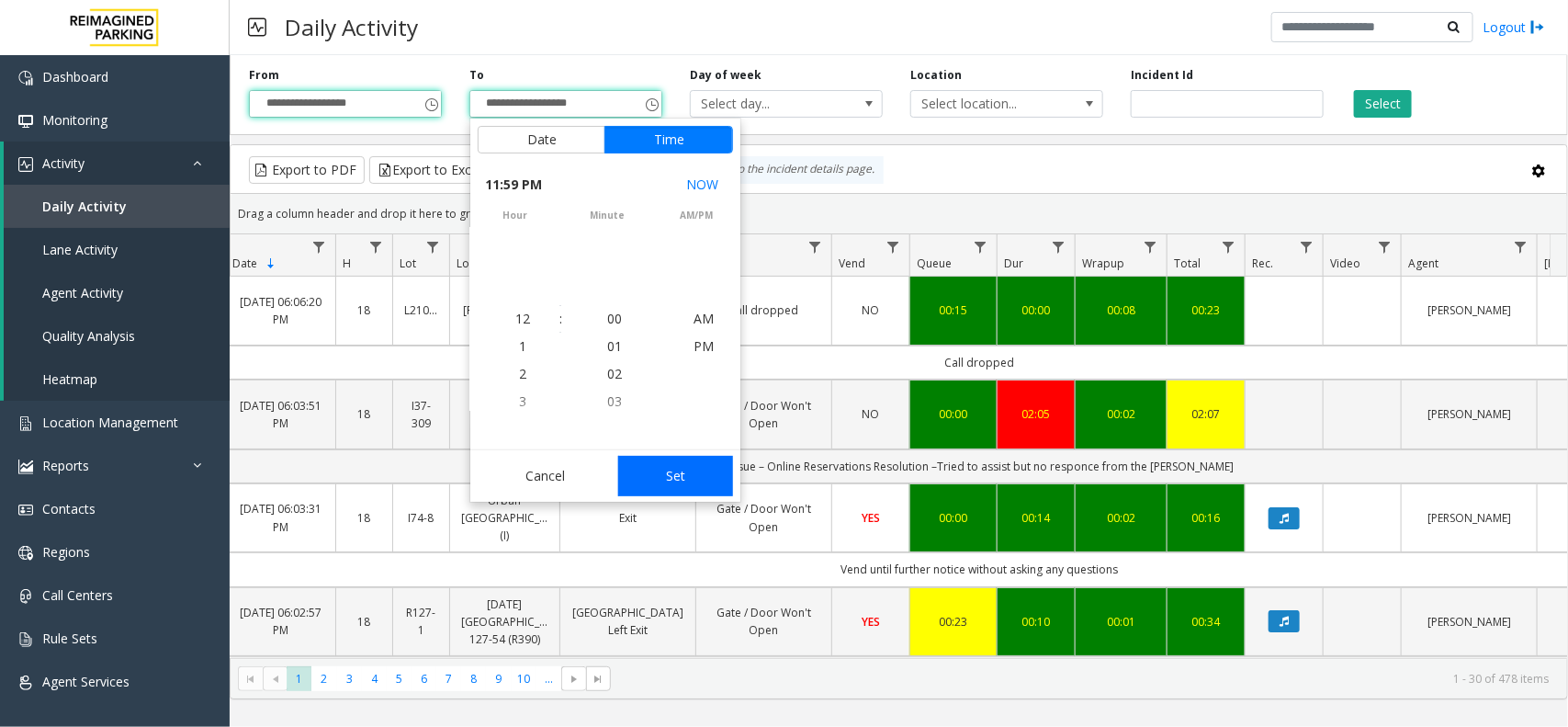 scroll, scrollTop: 634, scrollLeft: 0, axis: vertical 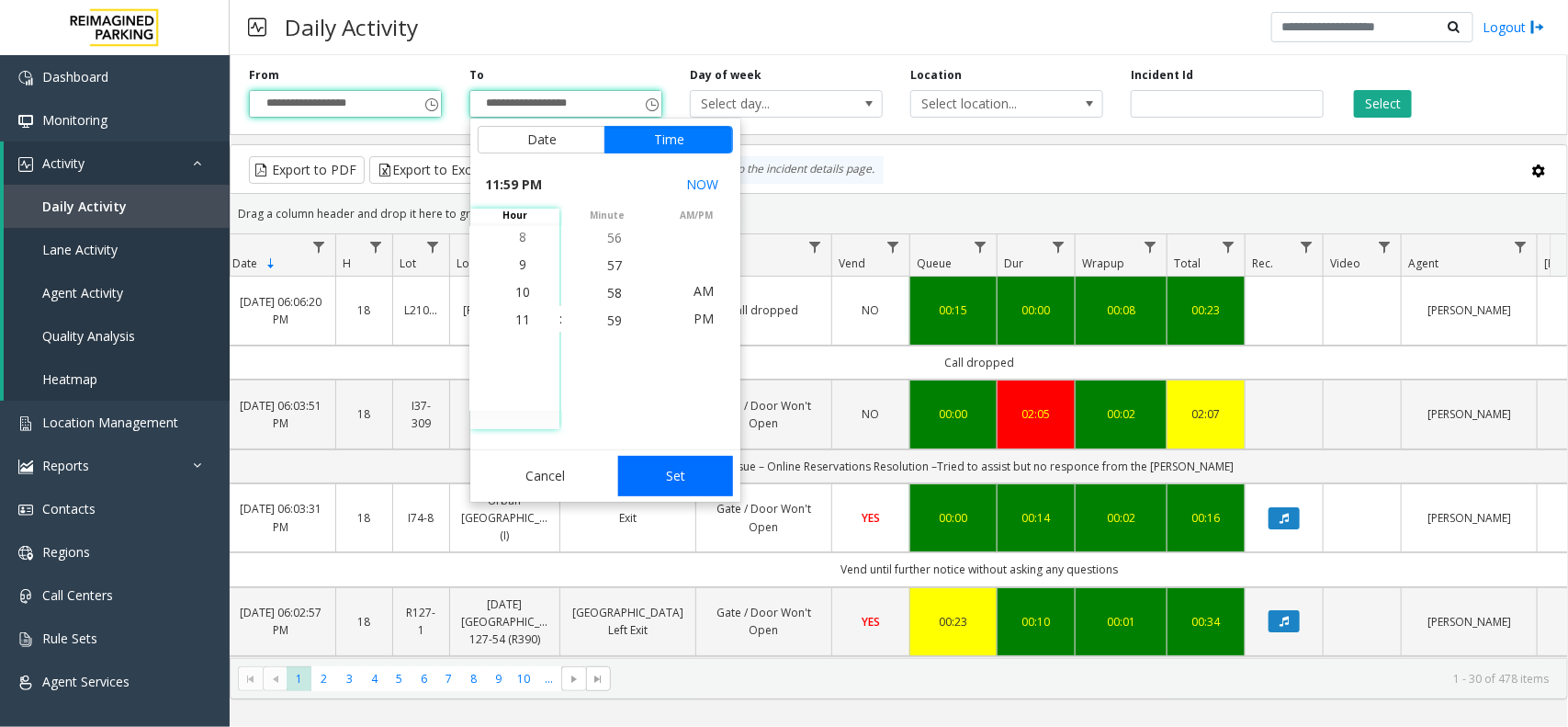 click on "Set" 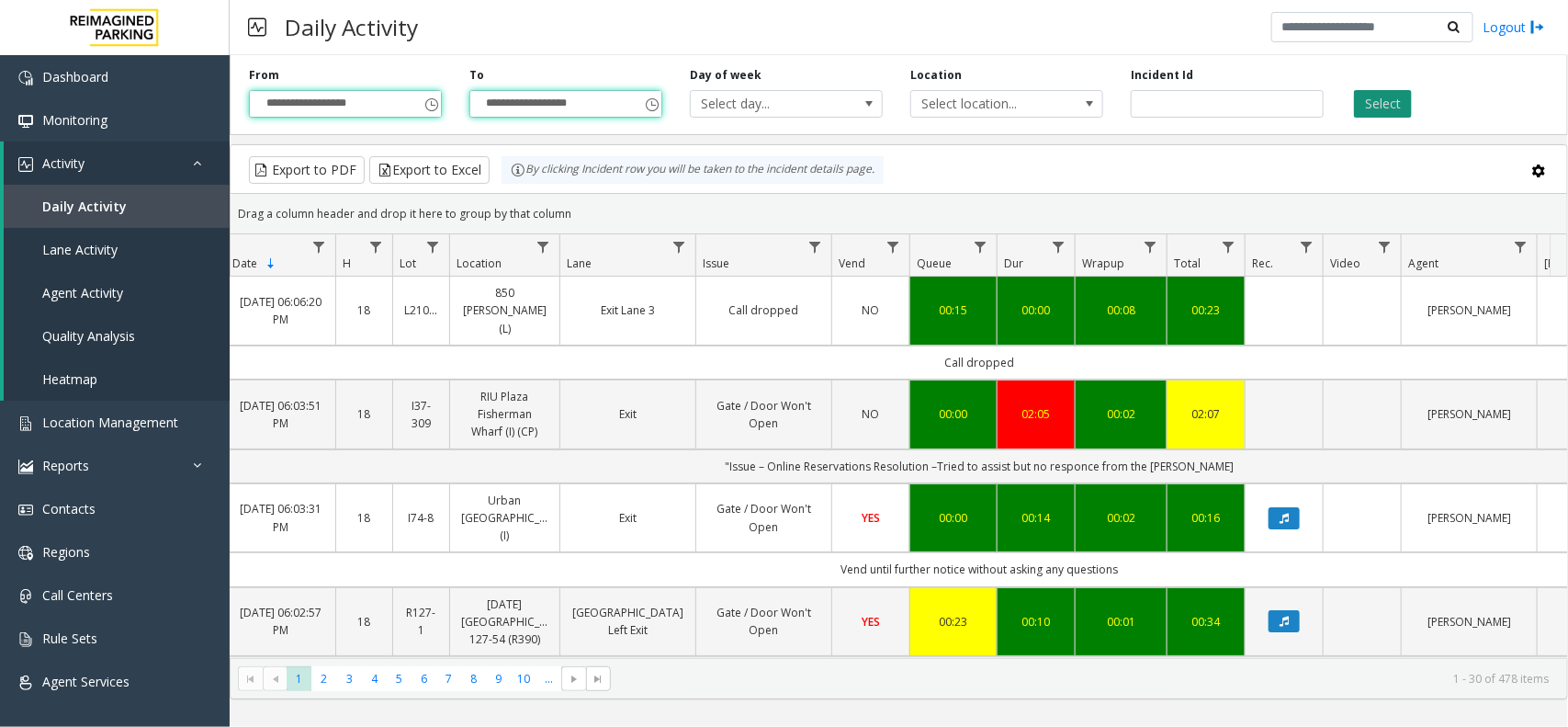 click on "Select" 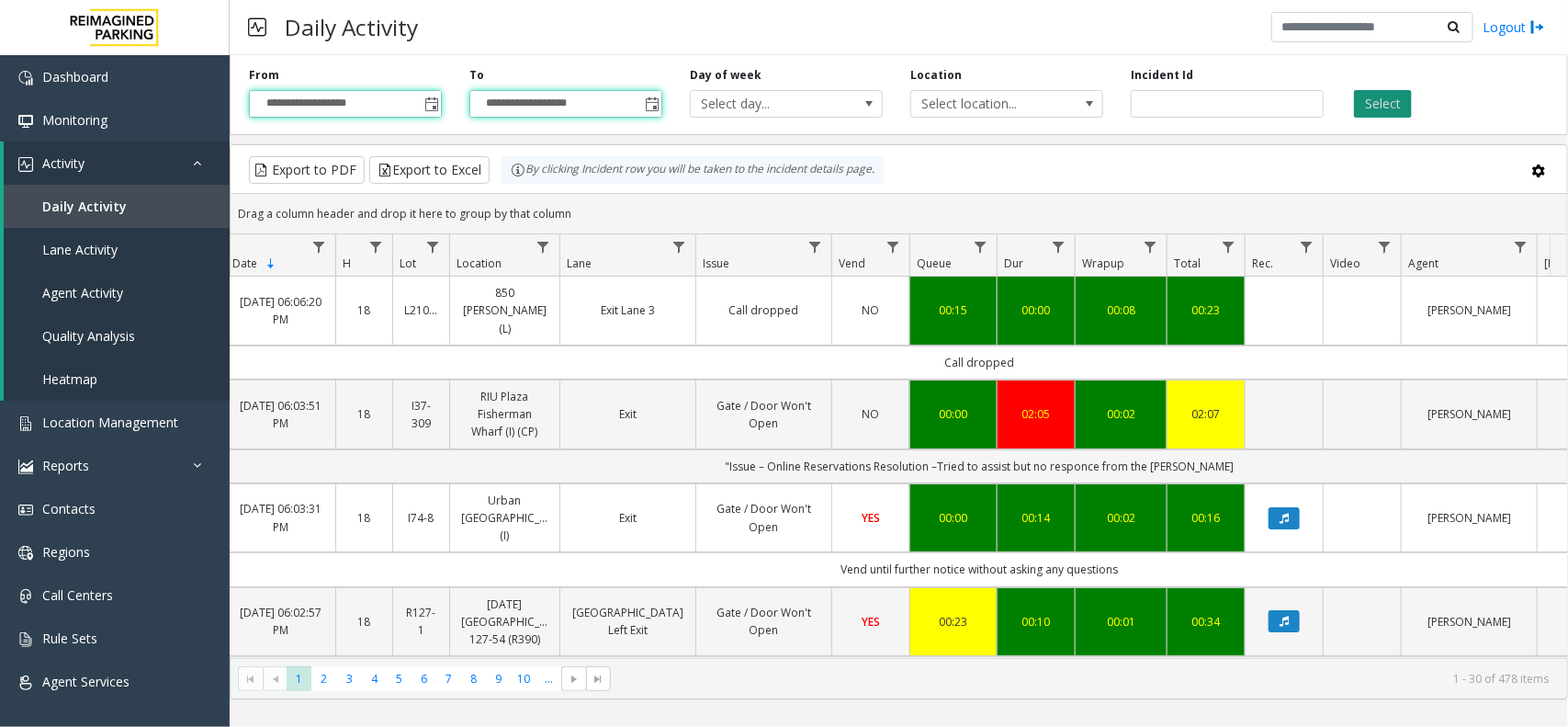 click on "Select" 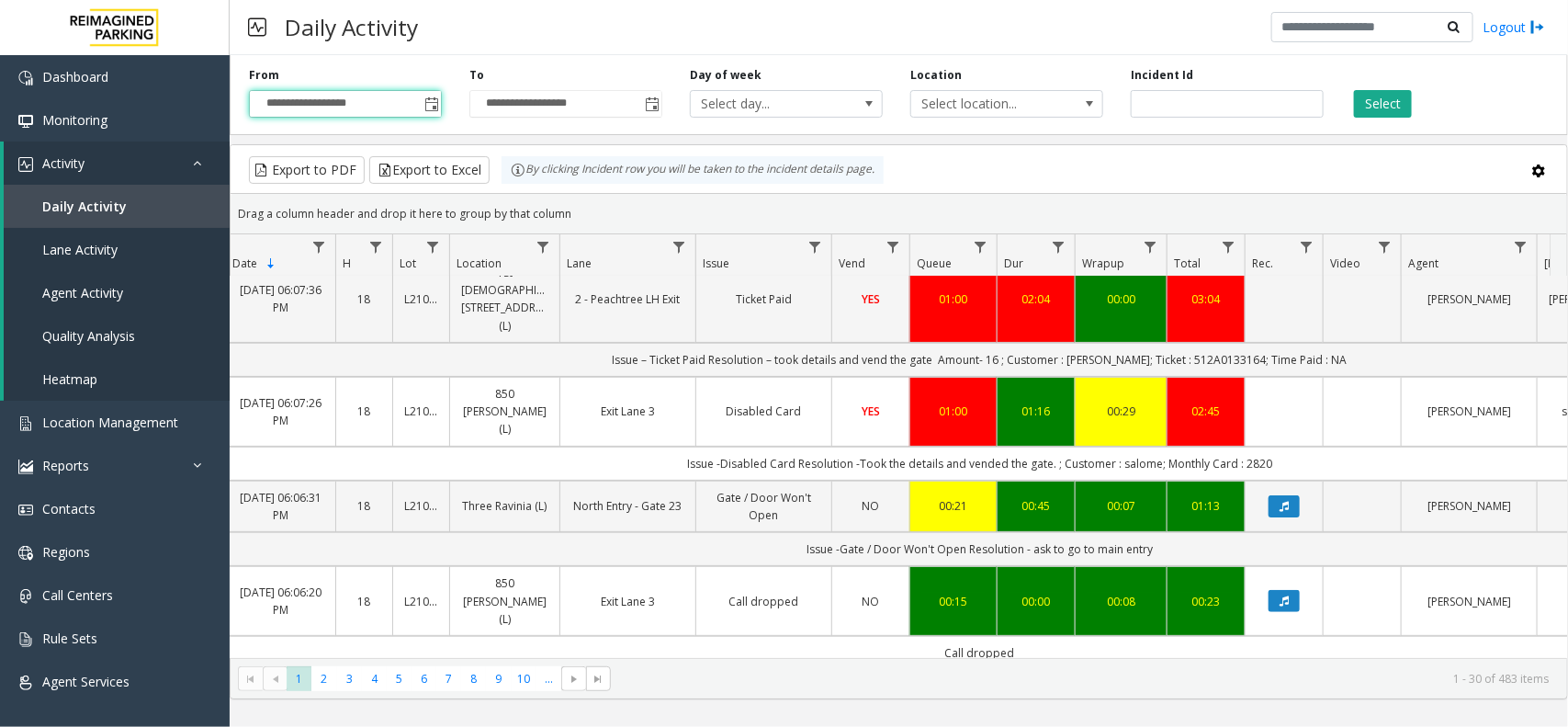 scroll, scrollTop: 0, scrollLeft: 108, axis: horizontal 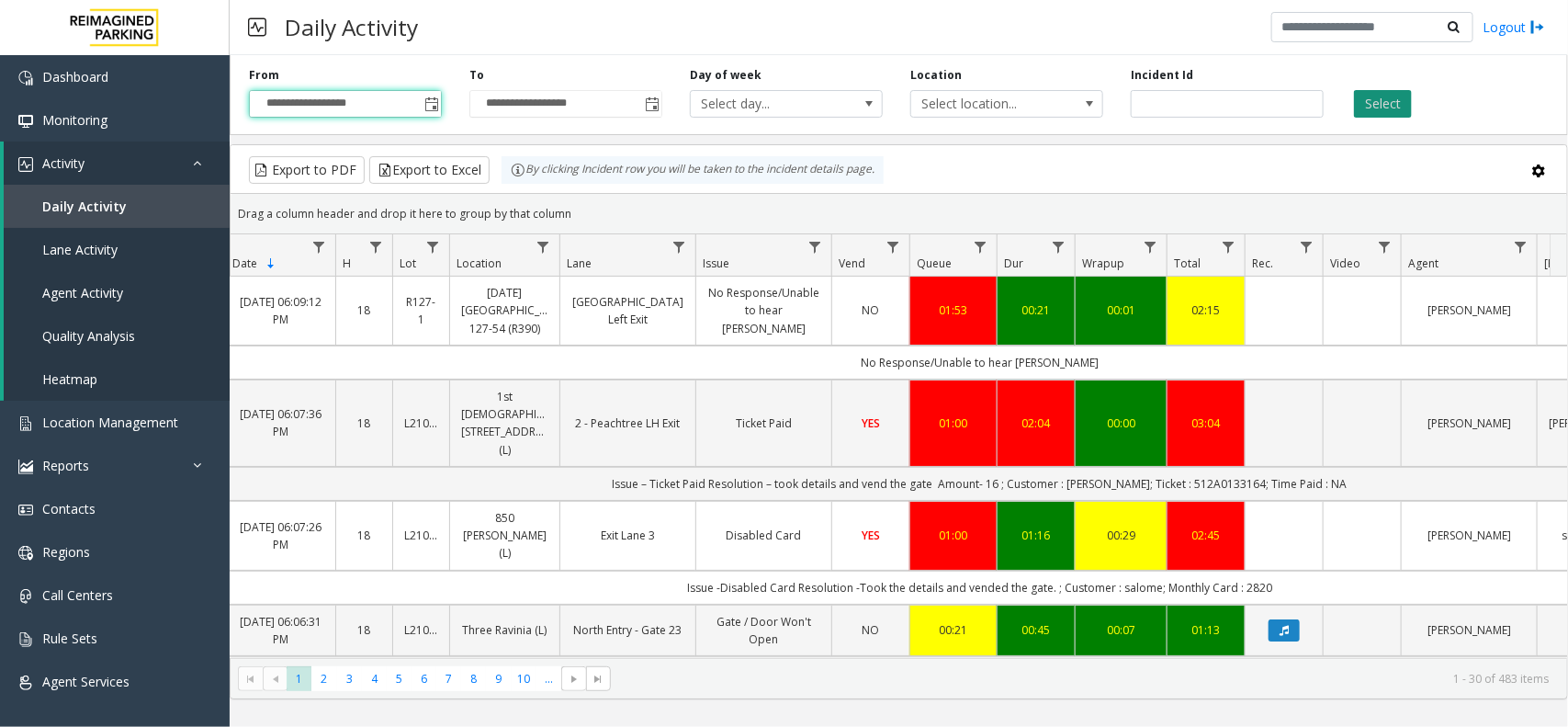 click on "Select" 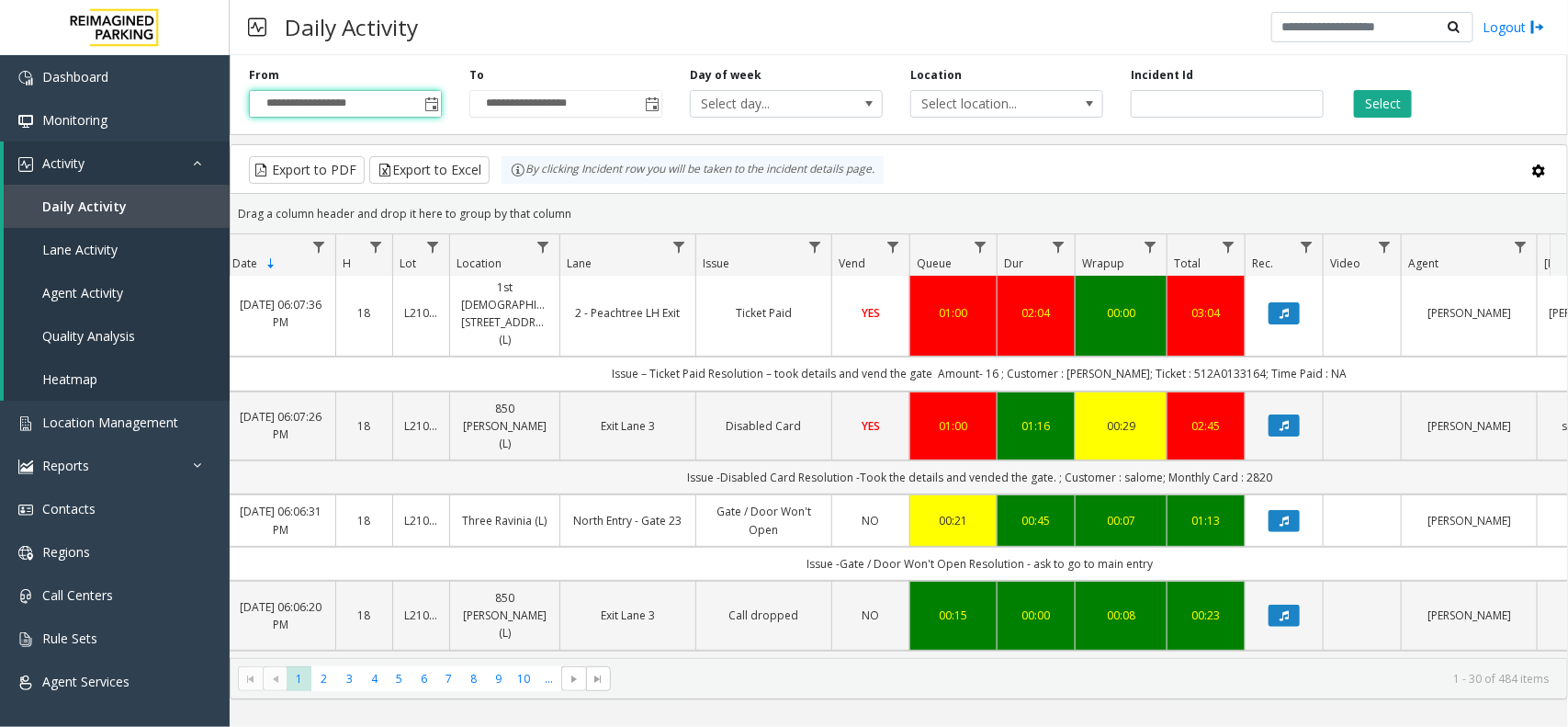 scroll, scrollTop: 0, scrollLeft: 108, axis: horizontal 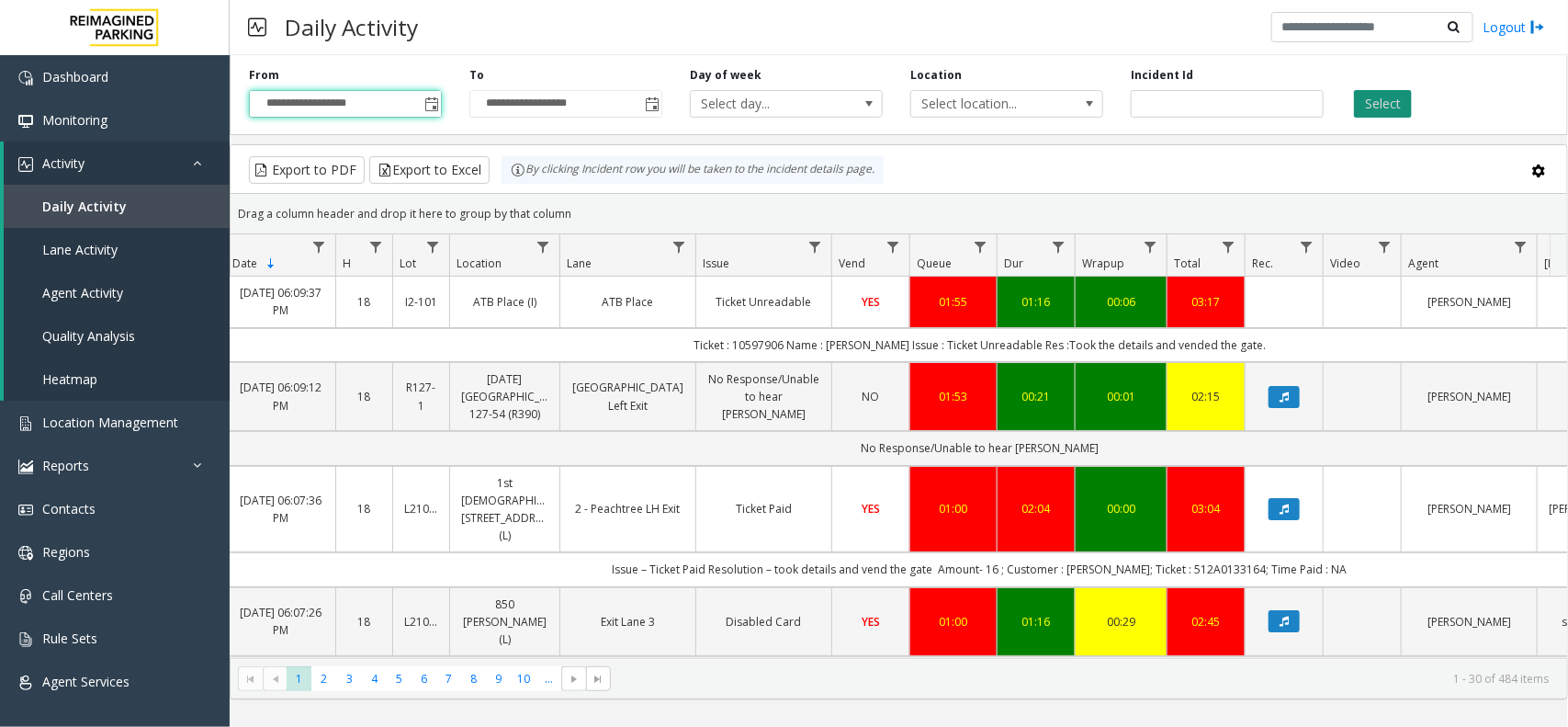 click on "Select" 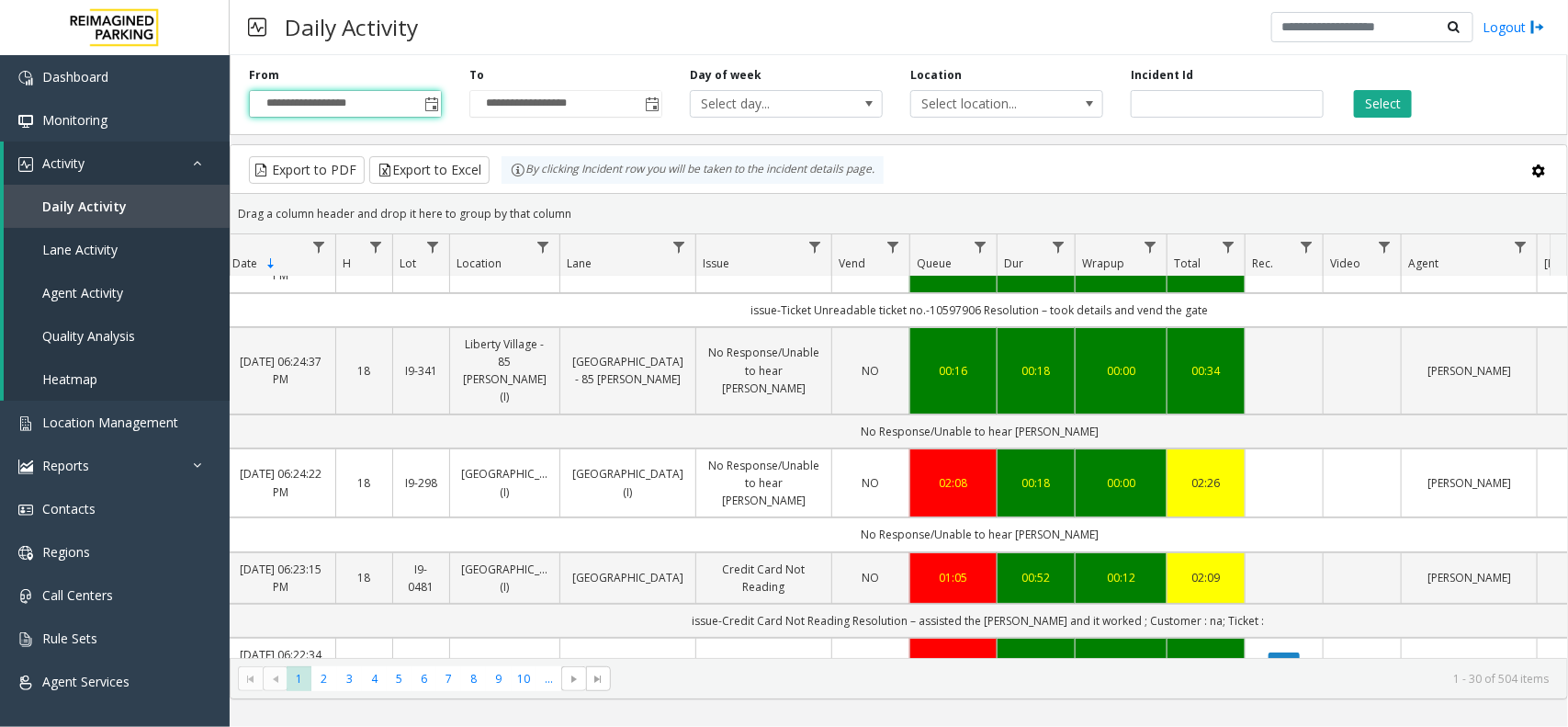scroll, scrollTop: 0, scrollLeft: 108, axis: horizontal 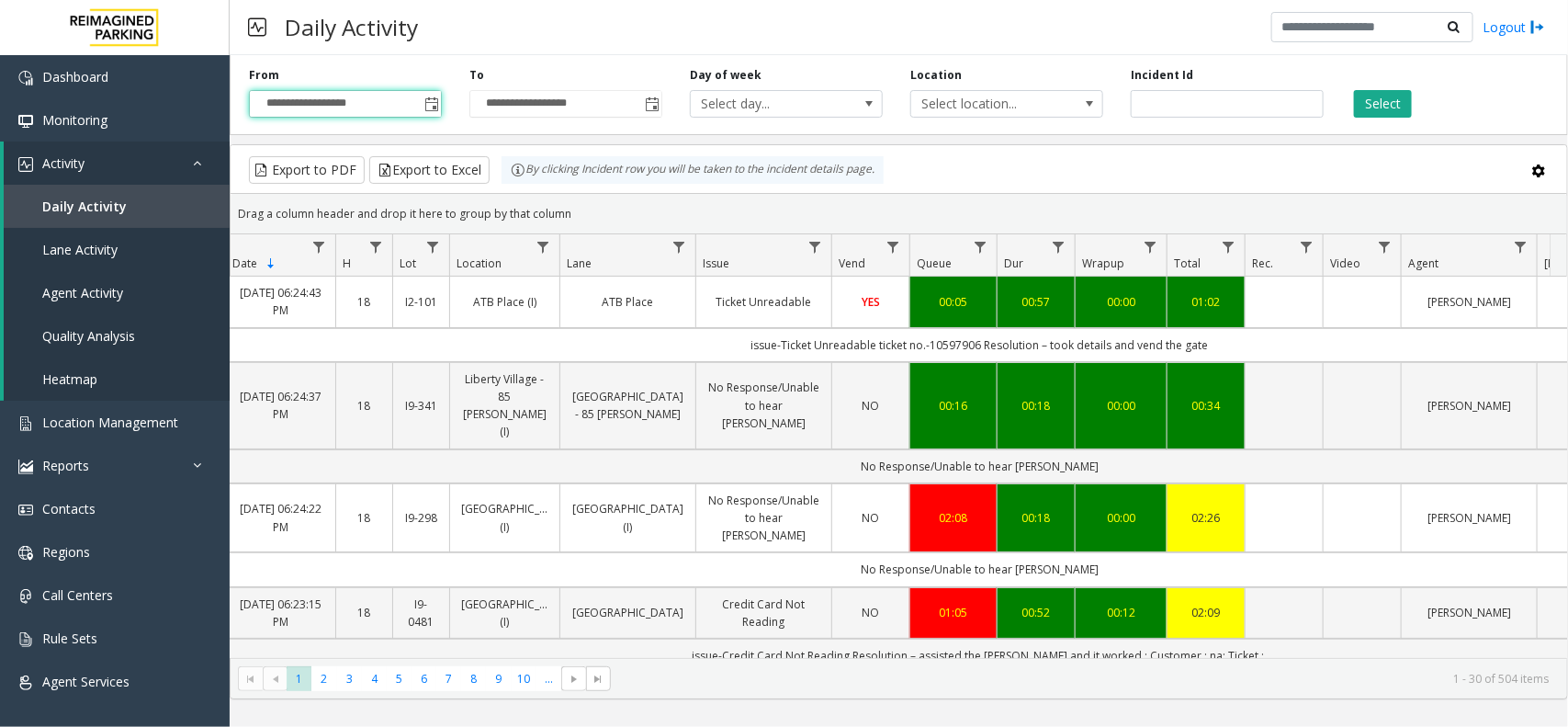 click on "Daily Activity Logout" at bounding box center [898, 28] 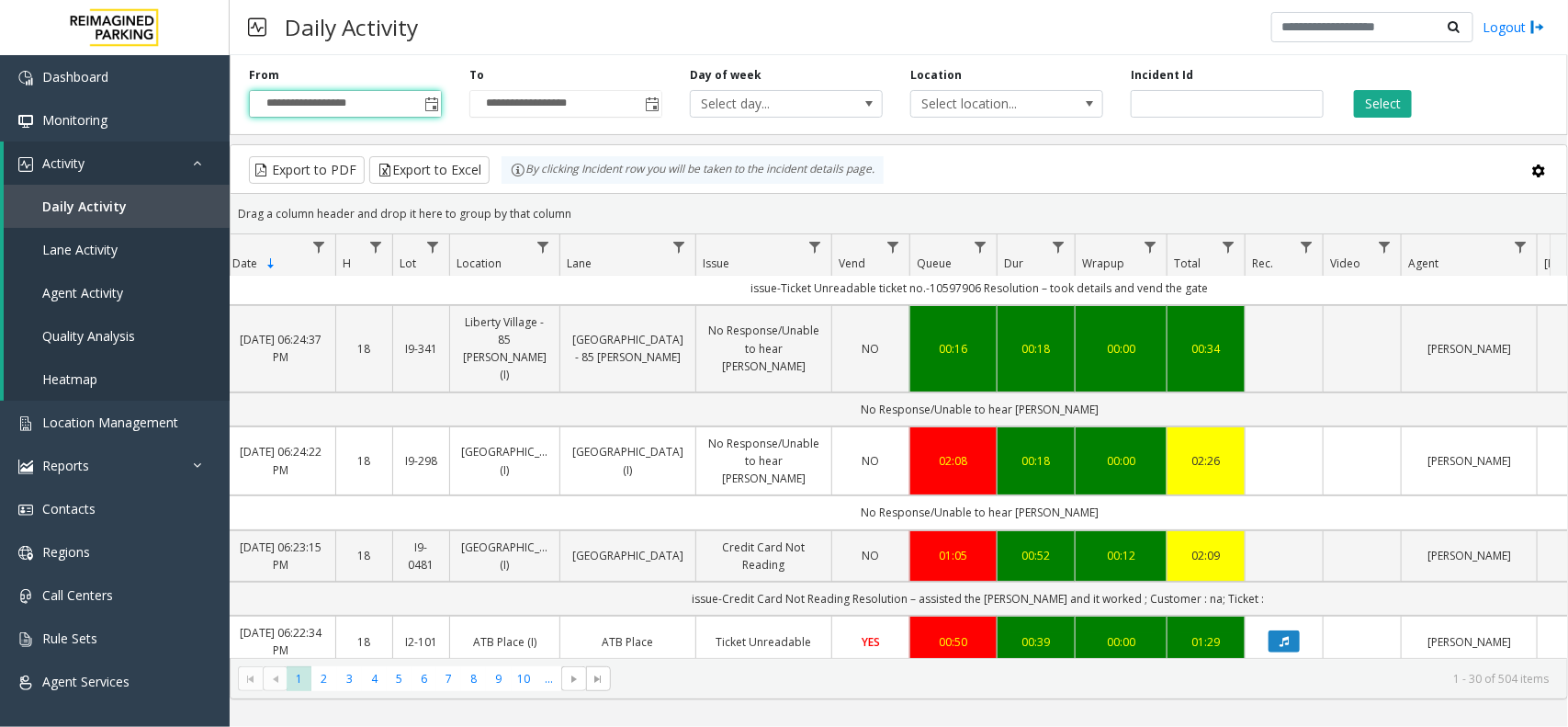 scroll, scrollTop: 0, scrollLeft: 108, axis: horizontal 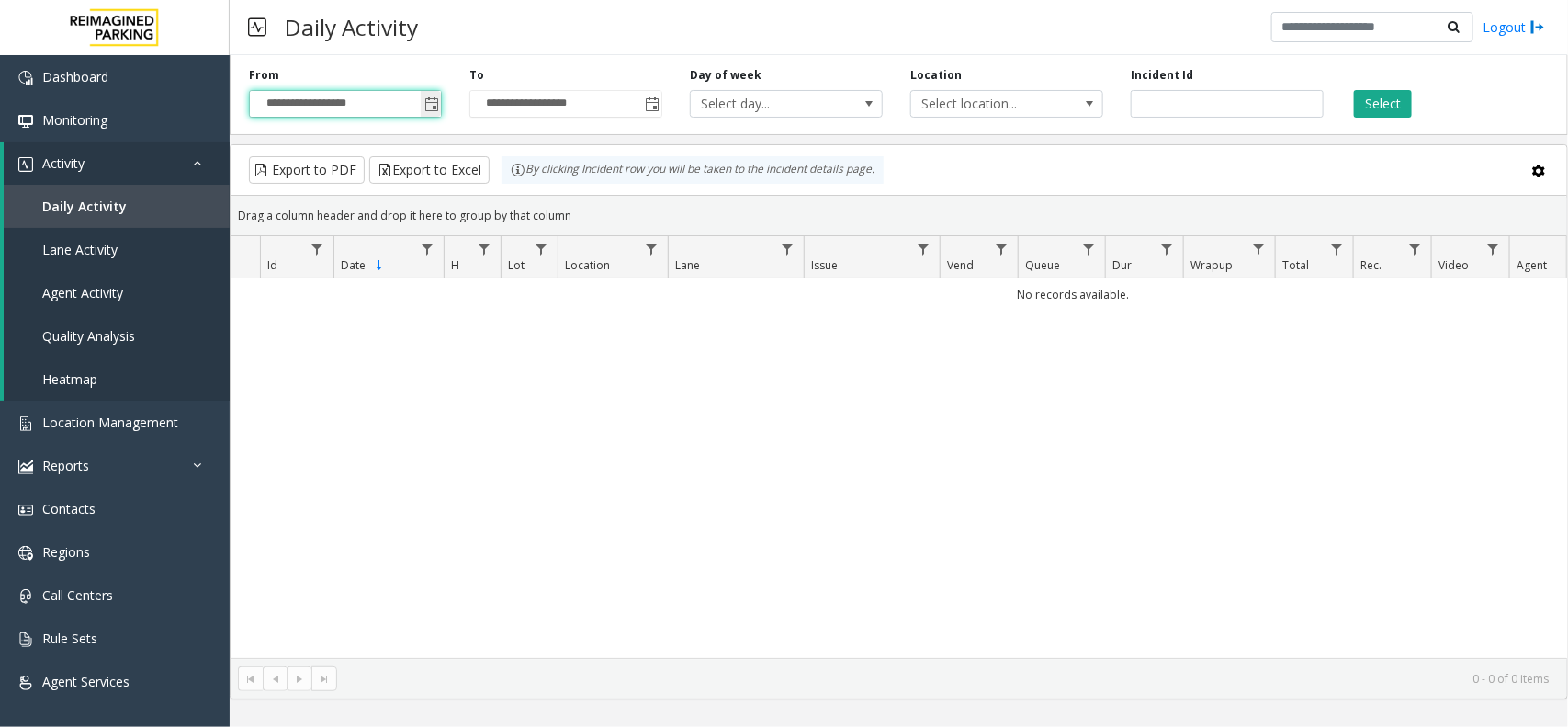 click 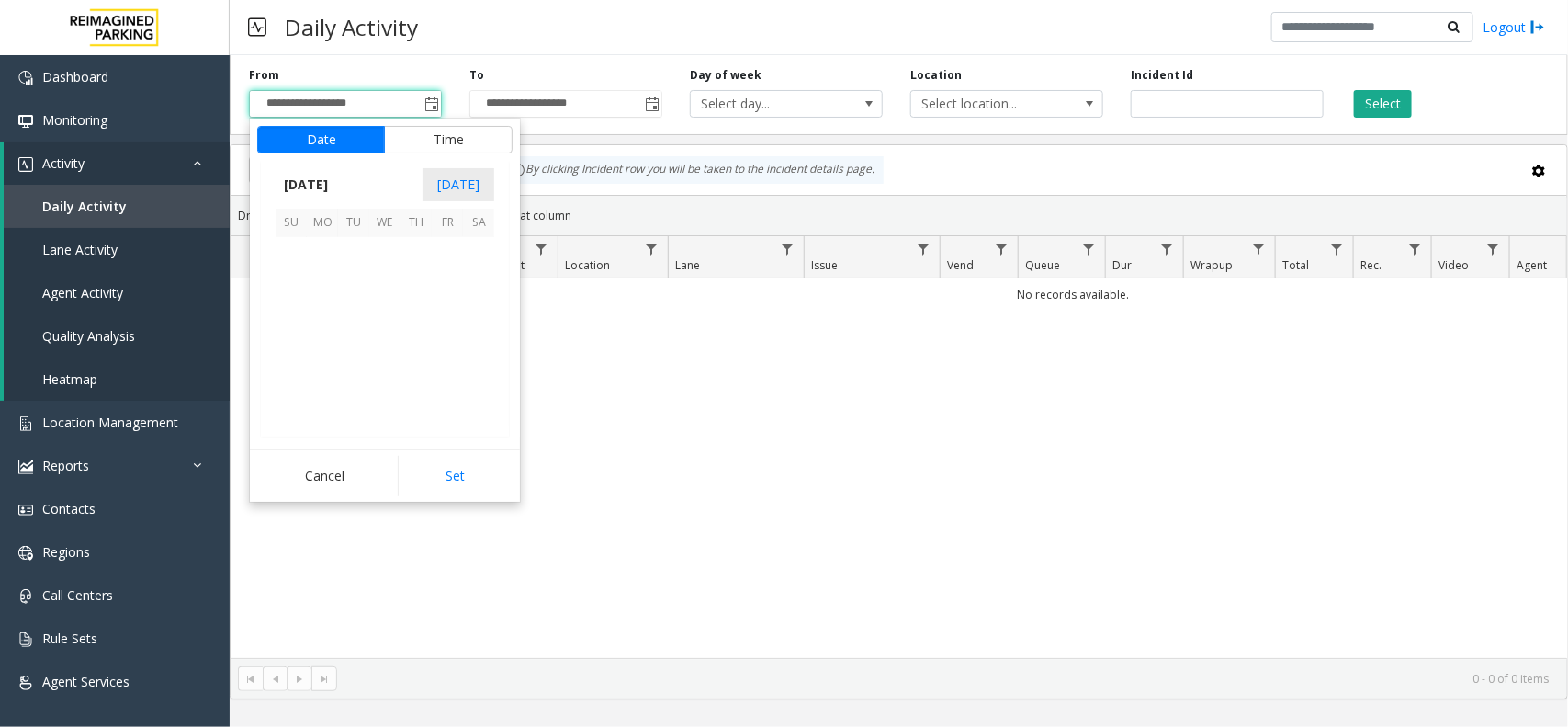 scroll, scrollTop: 329276, scrollLeft: 0, axis: vertical 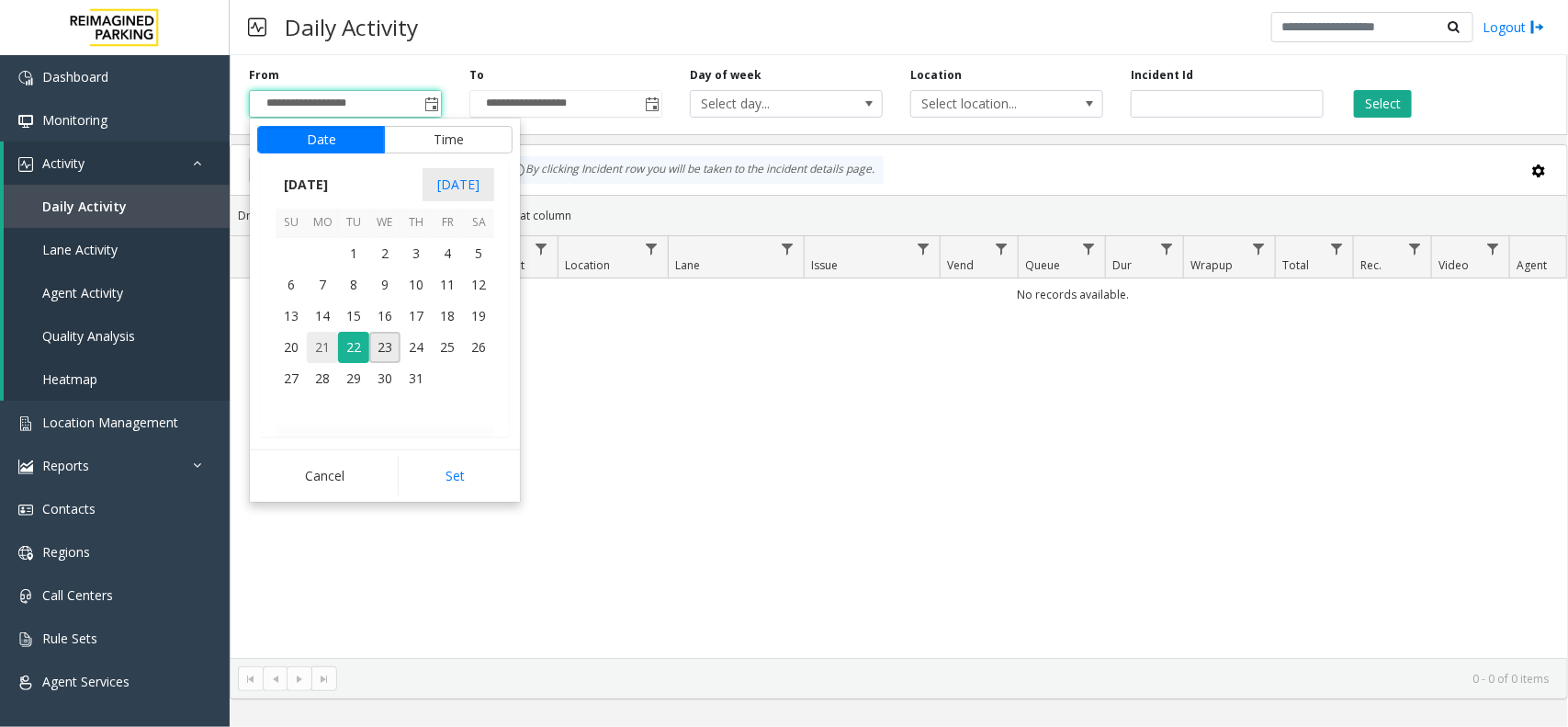 click on "21" at bounding box center [322, 347] 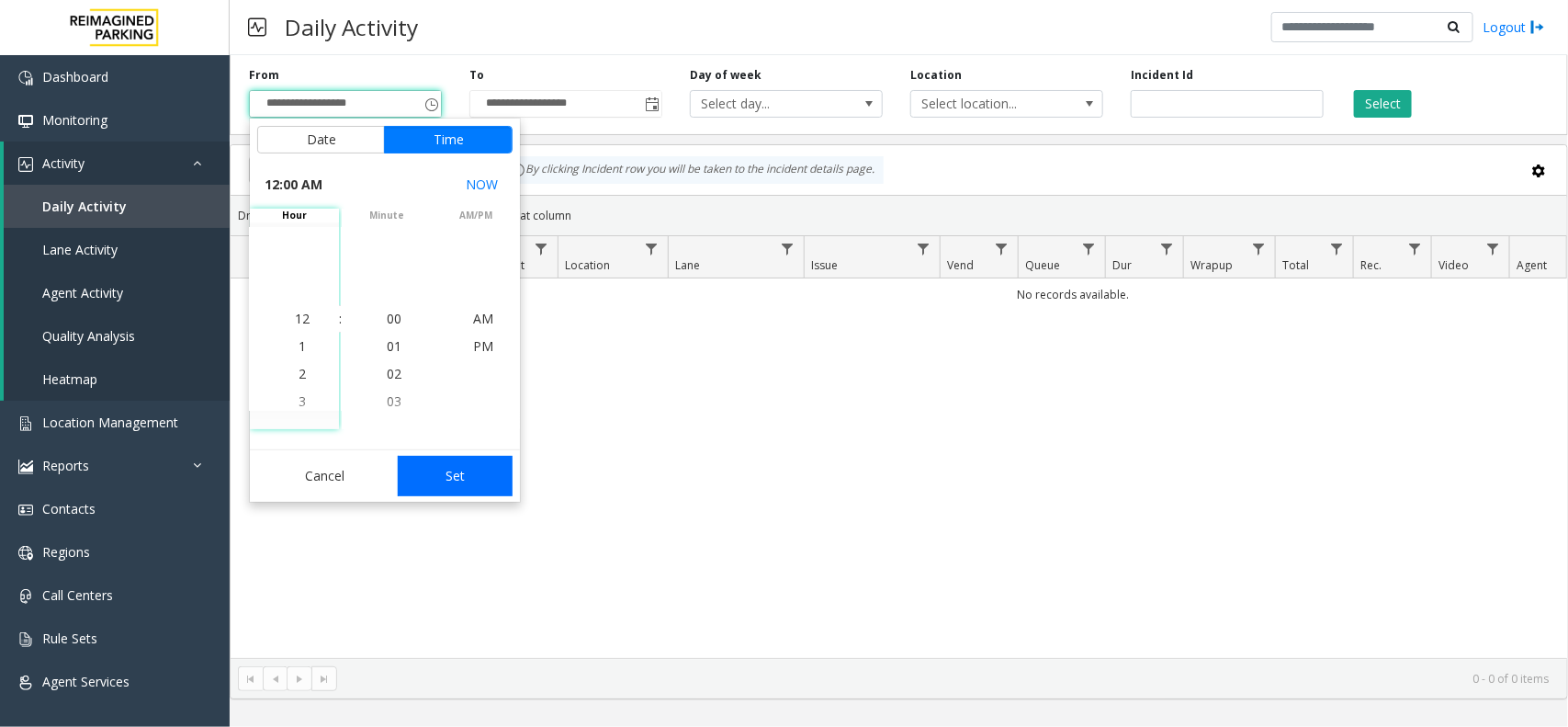 click on "Set" 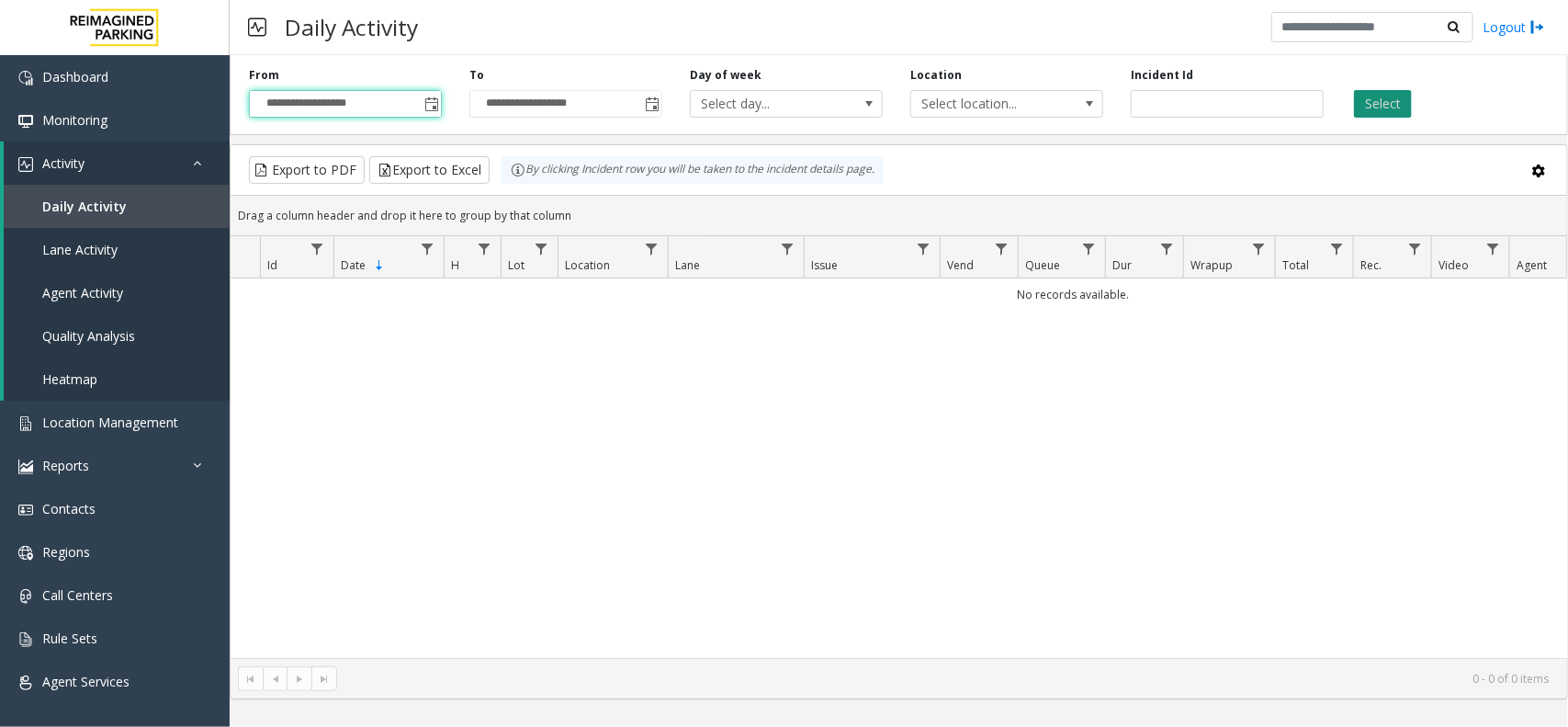 click on "Select" 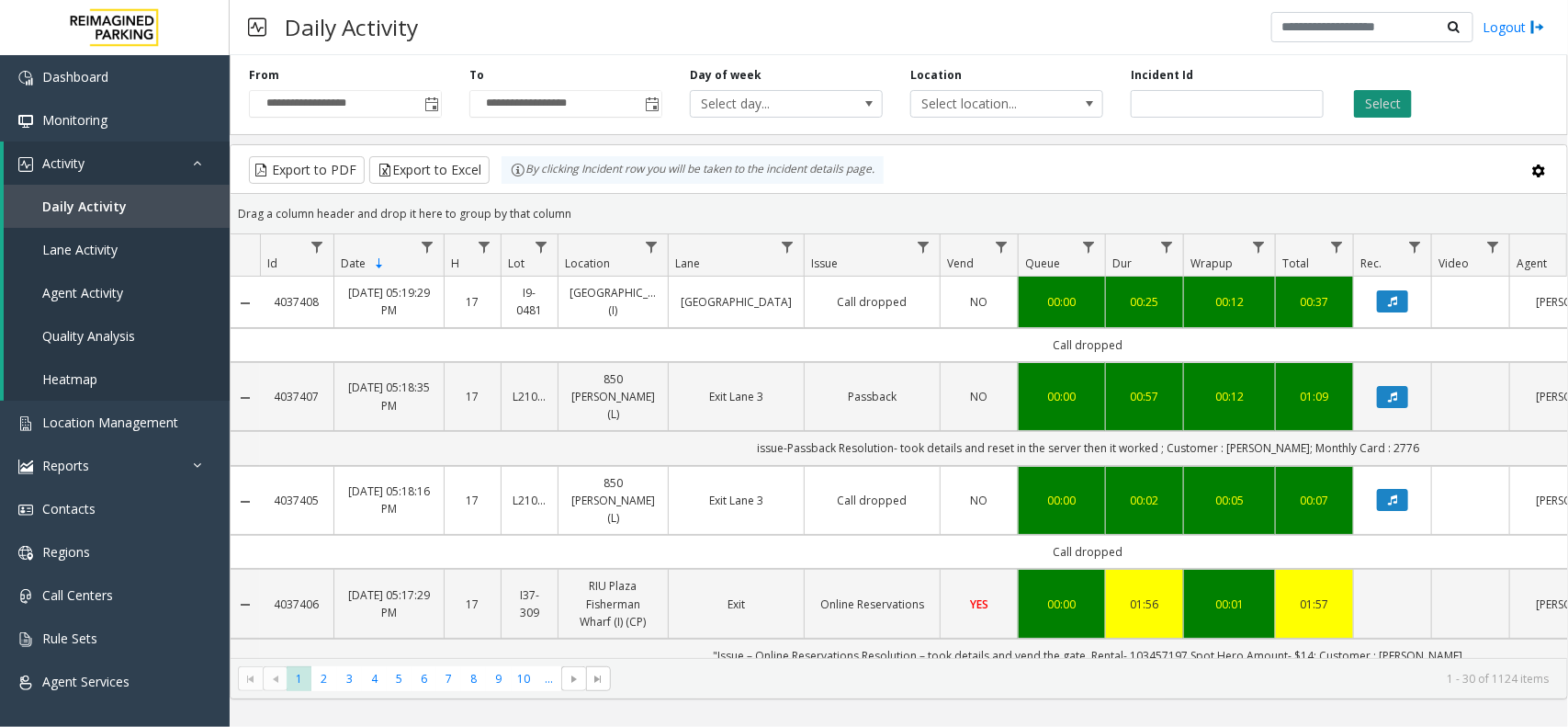 click on "Select" 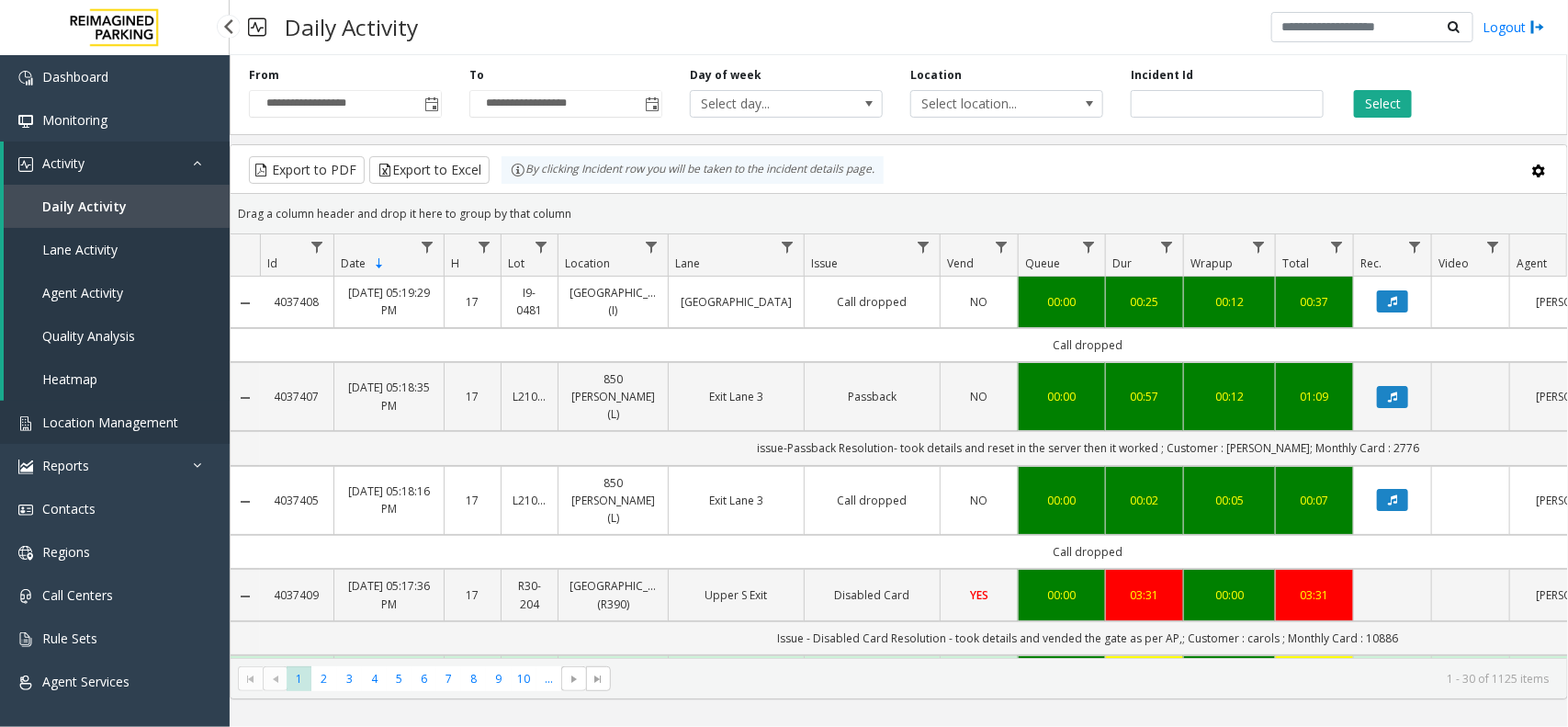 click on "Location Management" at bounding box center (110, 422) 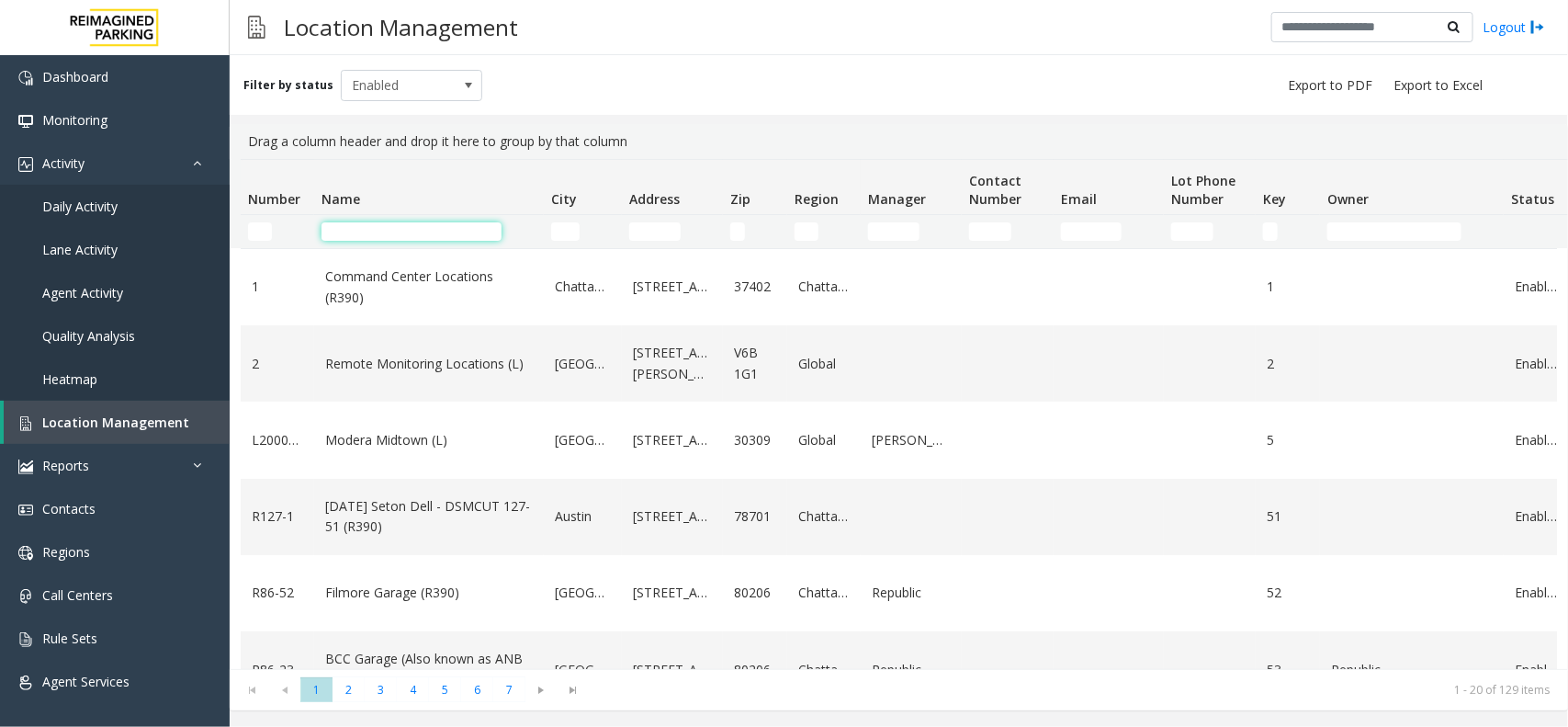 click 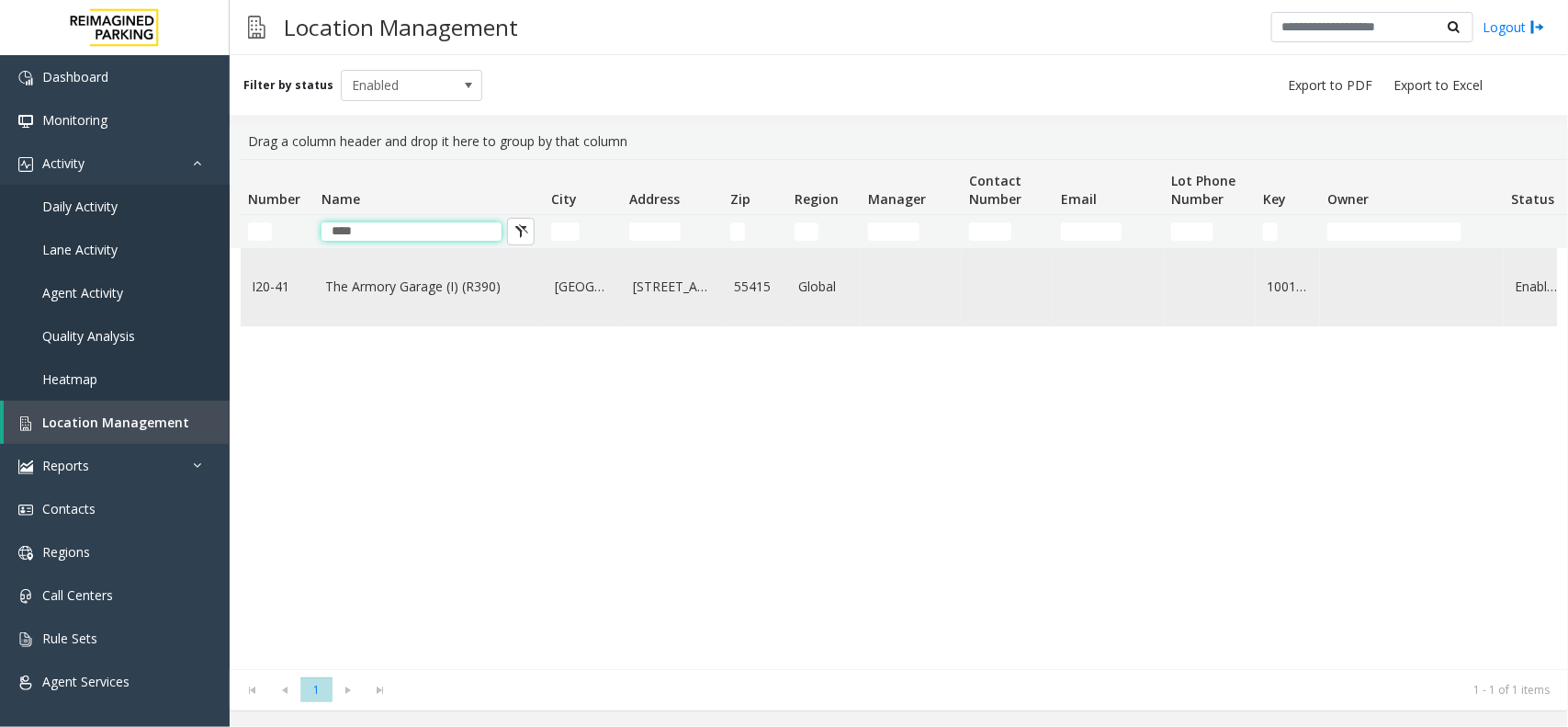 type on "****" 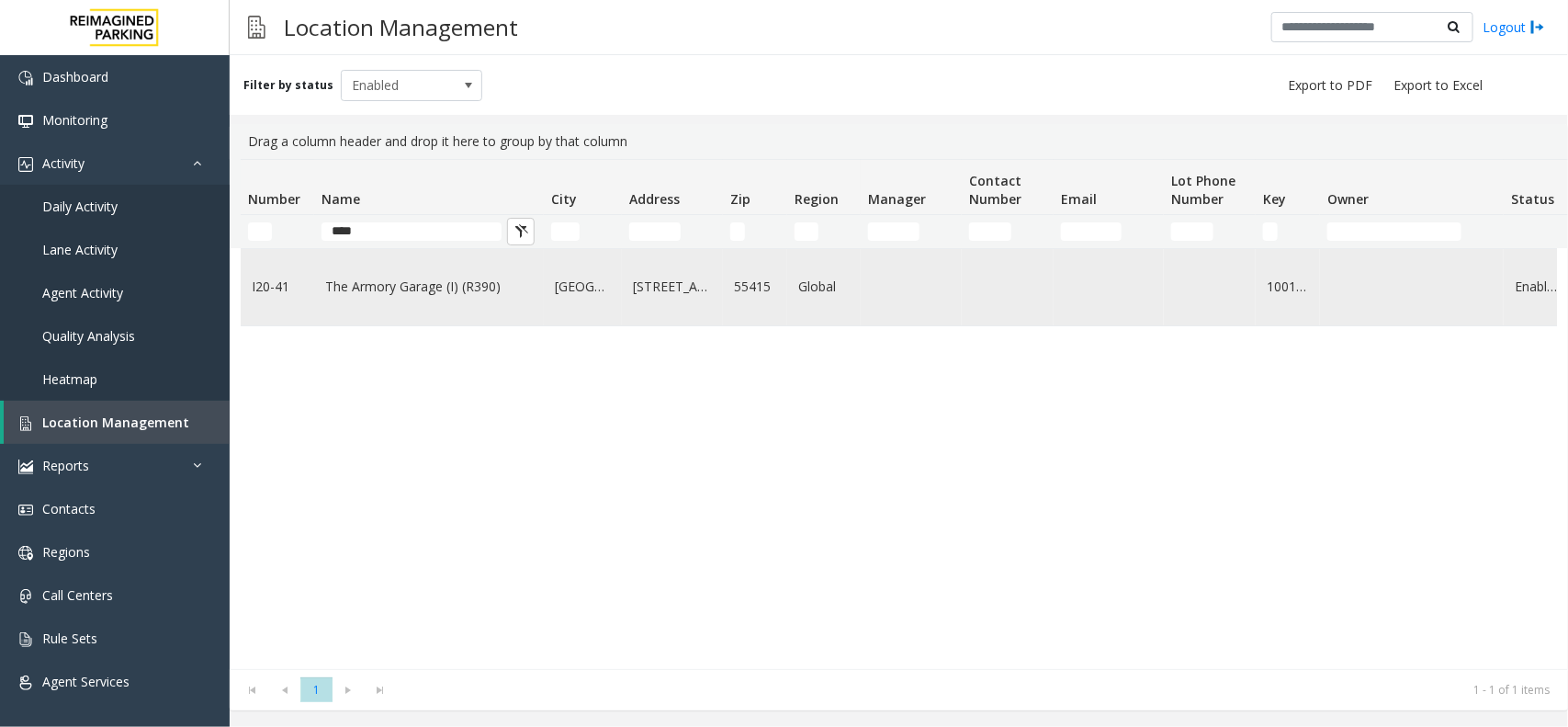 click on "The Armory Garage (I) (R390)" 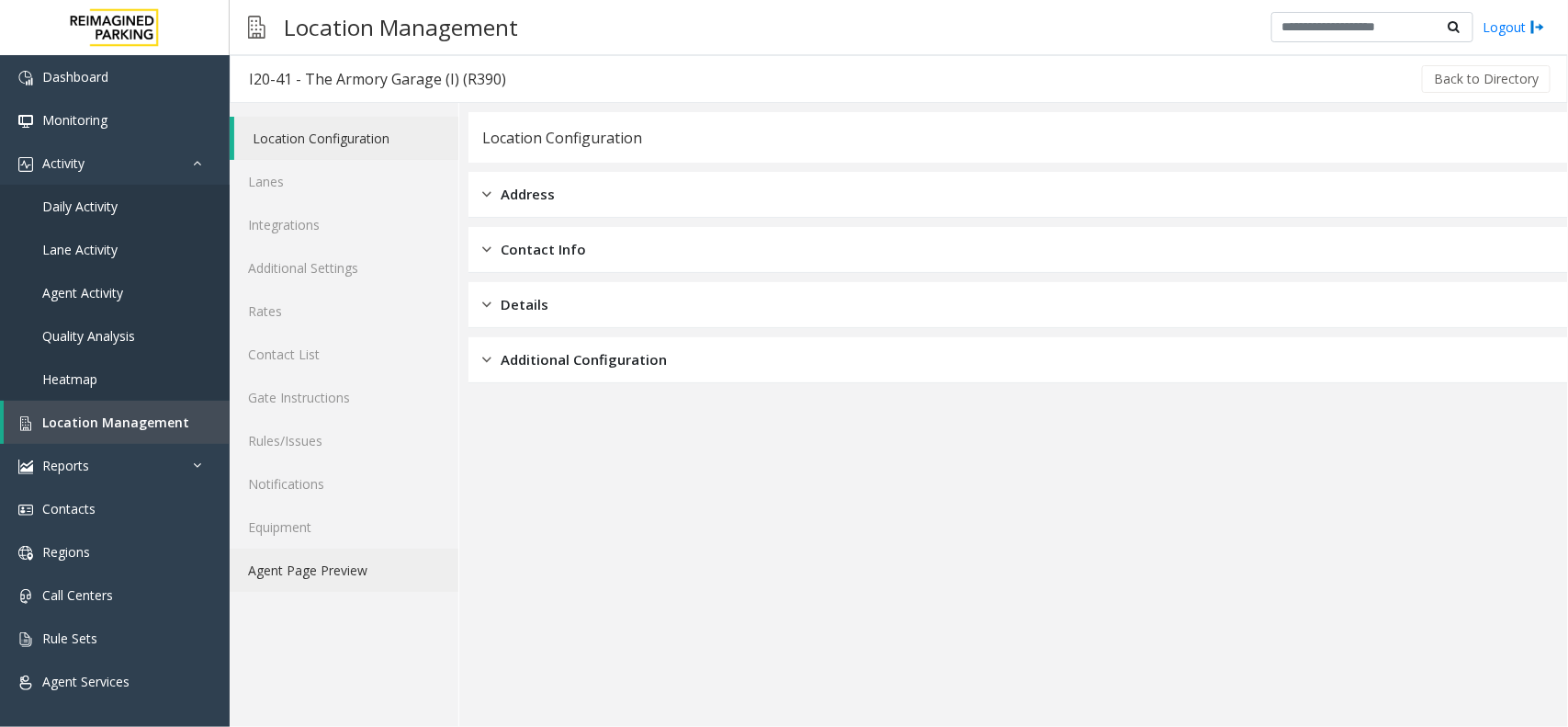 click on "Agent Page Preview" 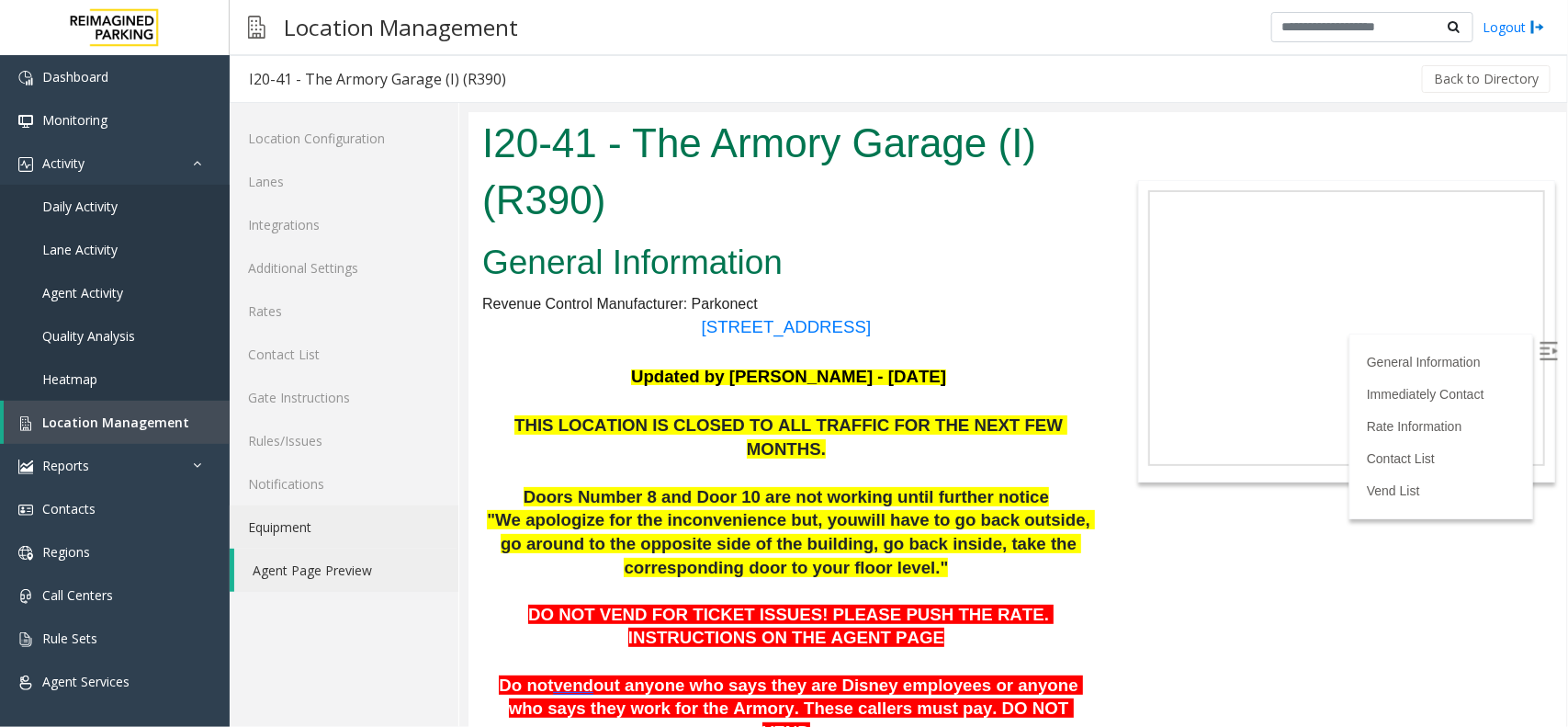 scroll, scrollTop: 460, scrollLeft: 0, axis: vertical 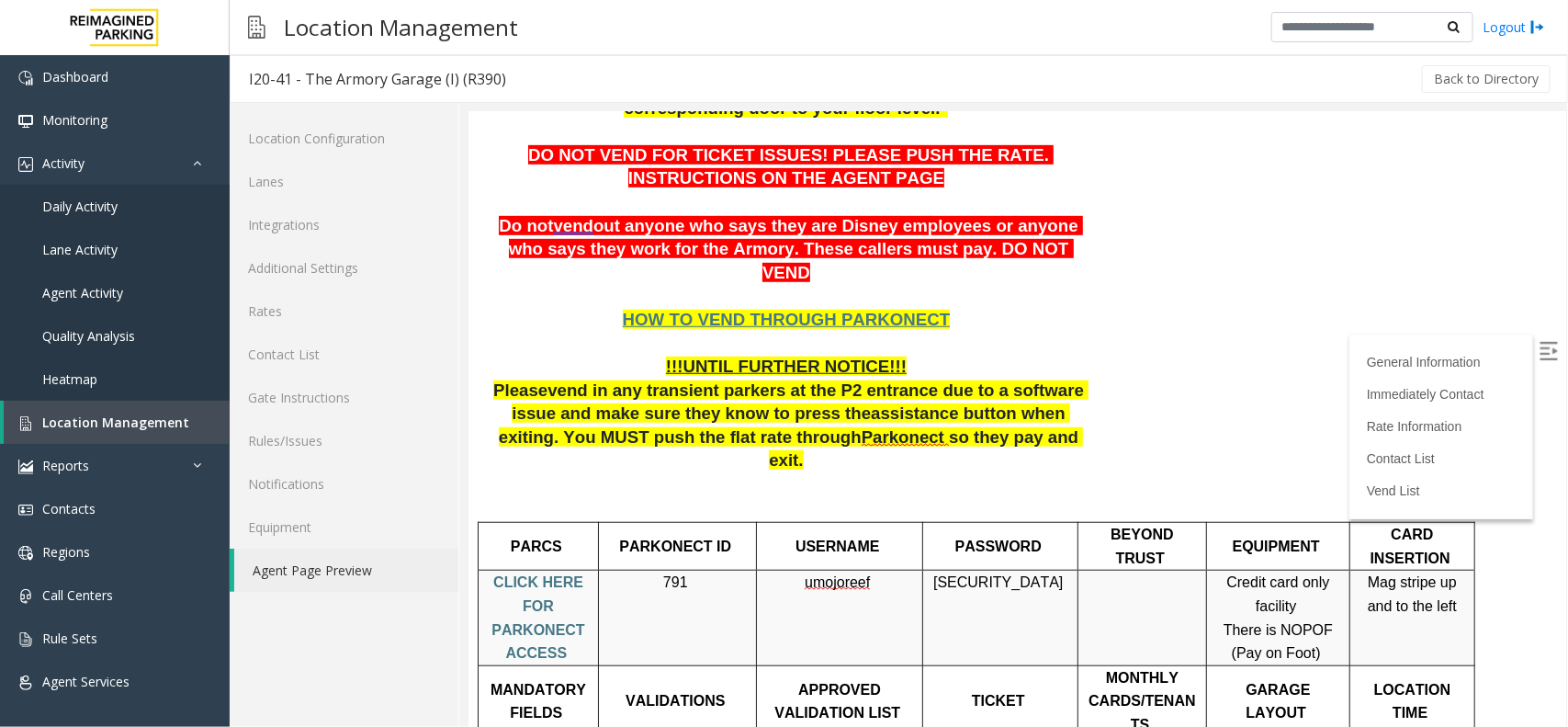 click on "791" at bounding box center (674, 581) 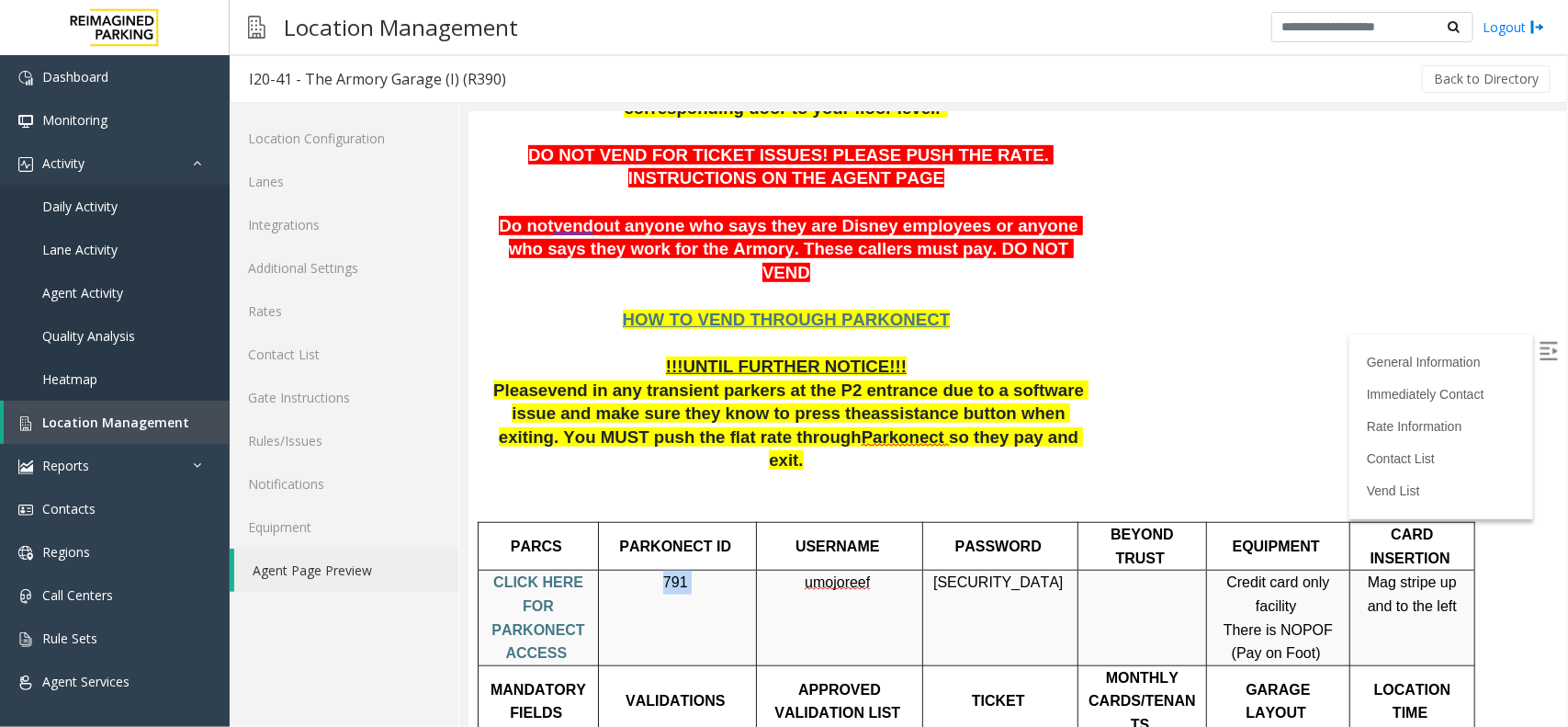 click on "791" at bounding box center [674, 581] 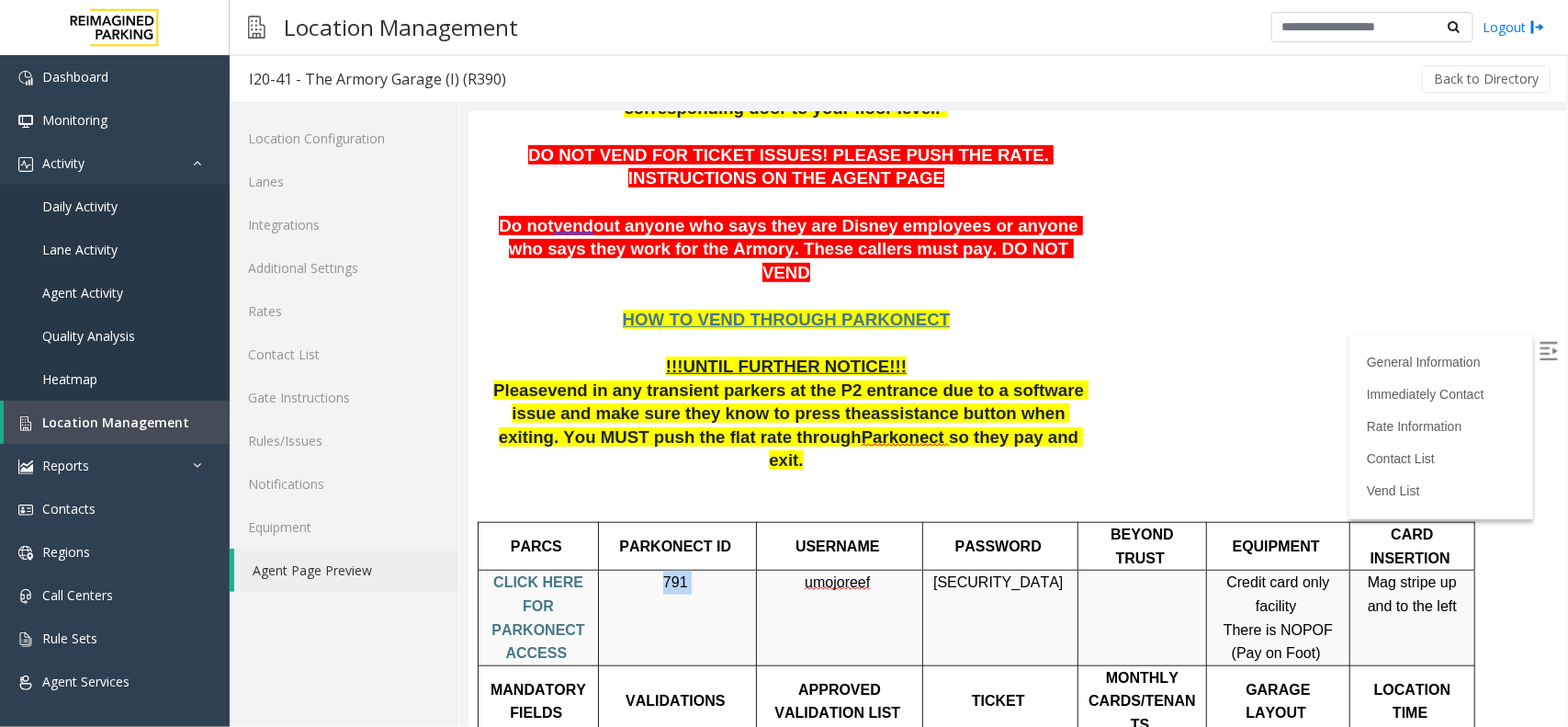 copy on "791" 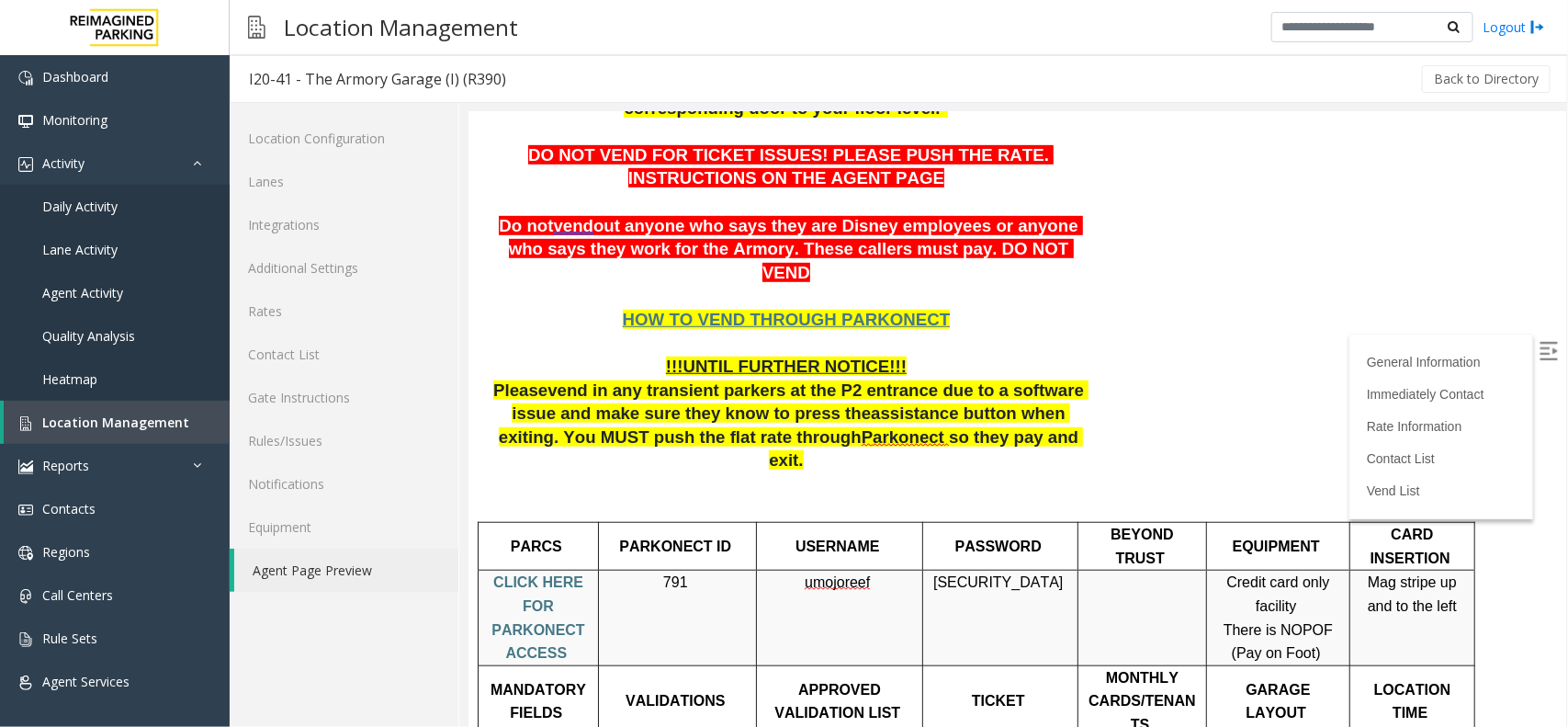 click on "umojoreef" at bounding box center (836, 582) 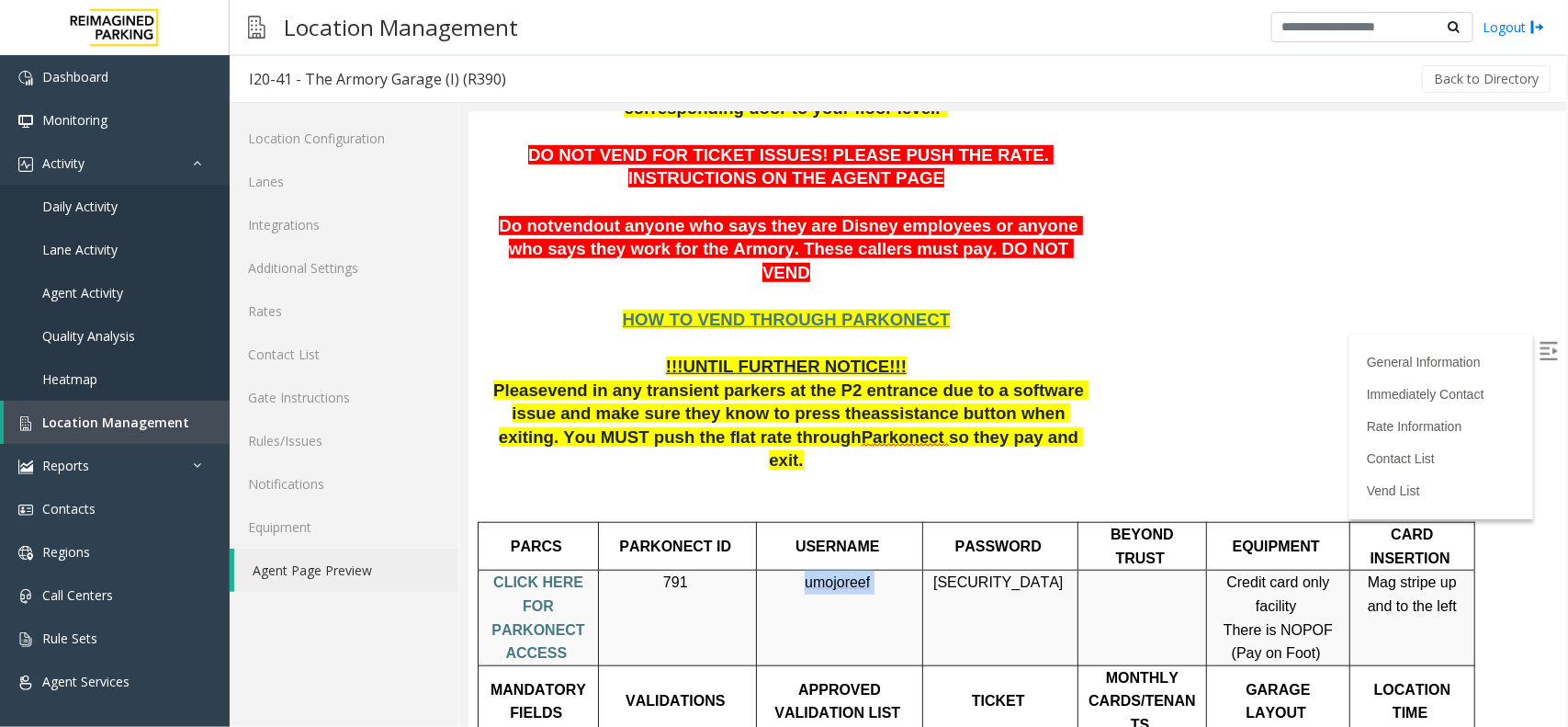 click on "umojoreef" at bounding box center [836, 582] 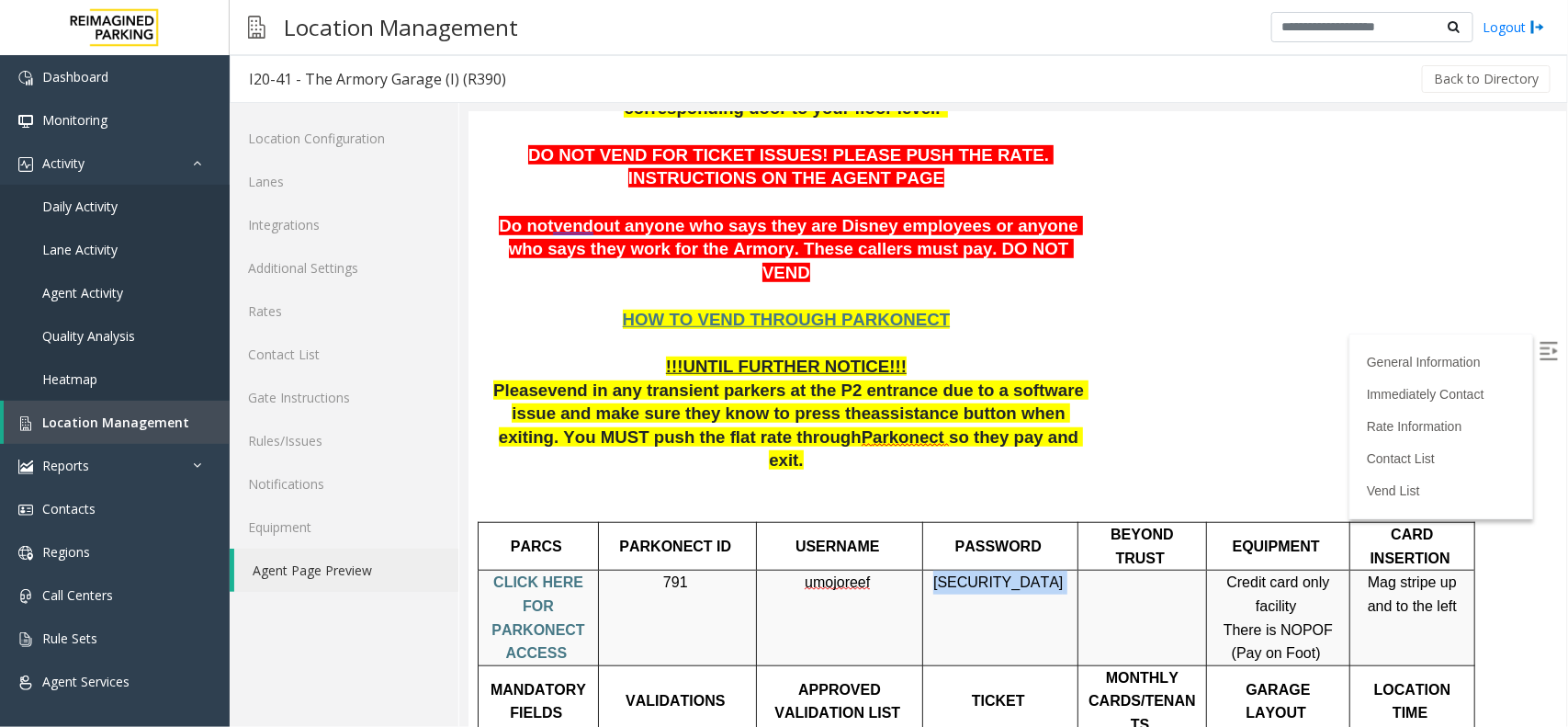 drag, startPoint x: 1021, startPoint y: 508, endPoint x: 974, endPoint y: 505, distance: 47.095647 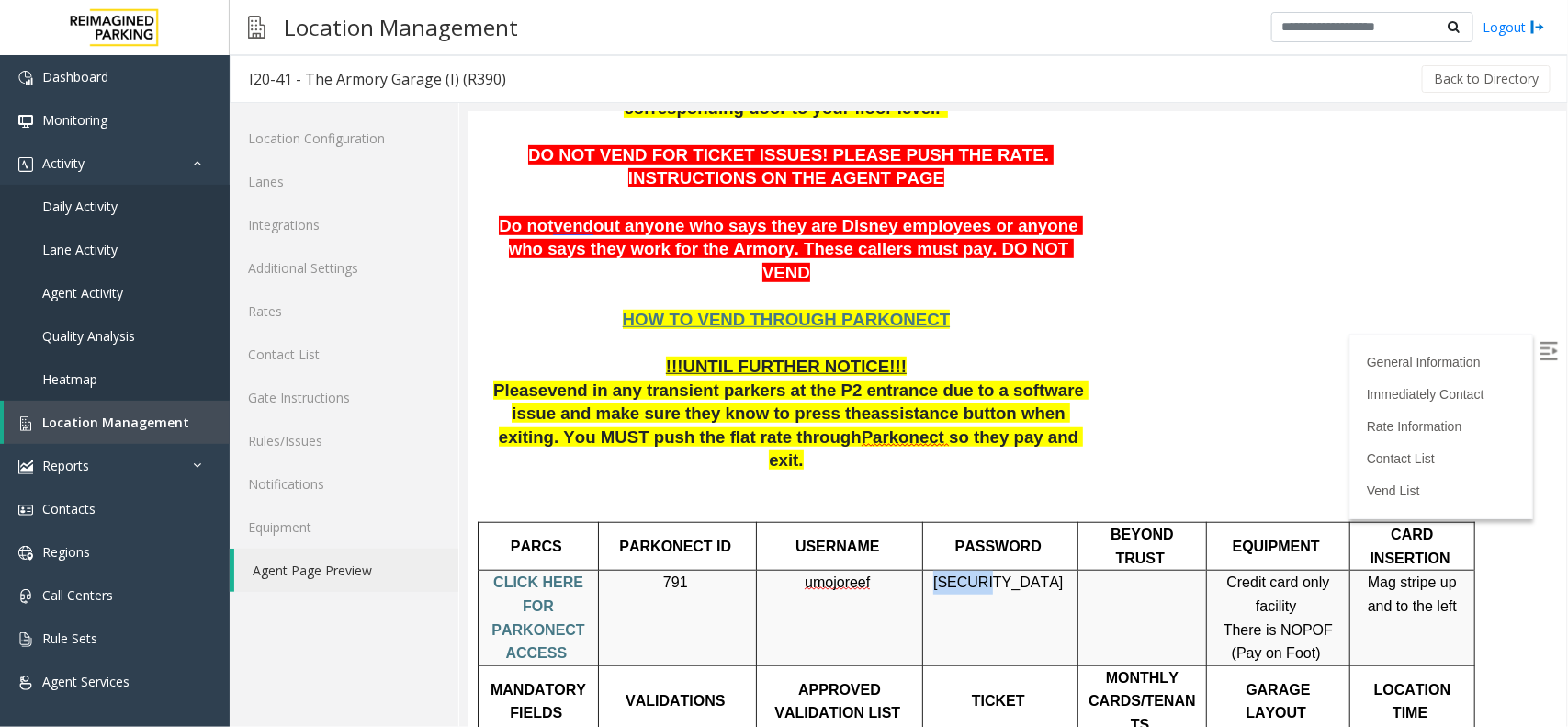 drag, startPoint x: 976, startPoint y: 505, endPoint x: 1020, endPoint y: 513, distance: 44.72136 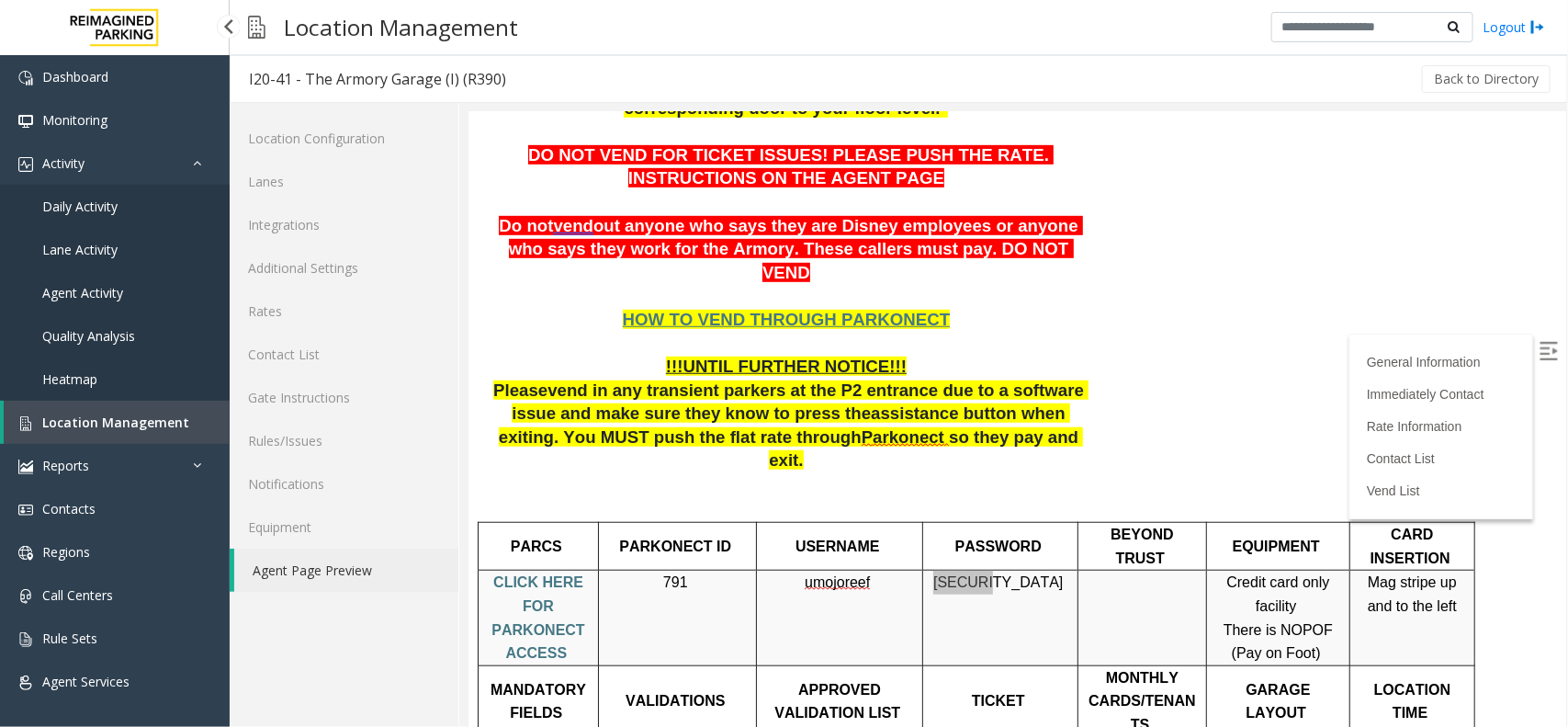 click on "Location Management" at bounding box center (116, 422) 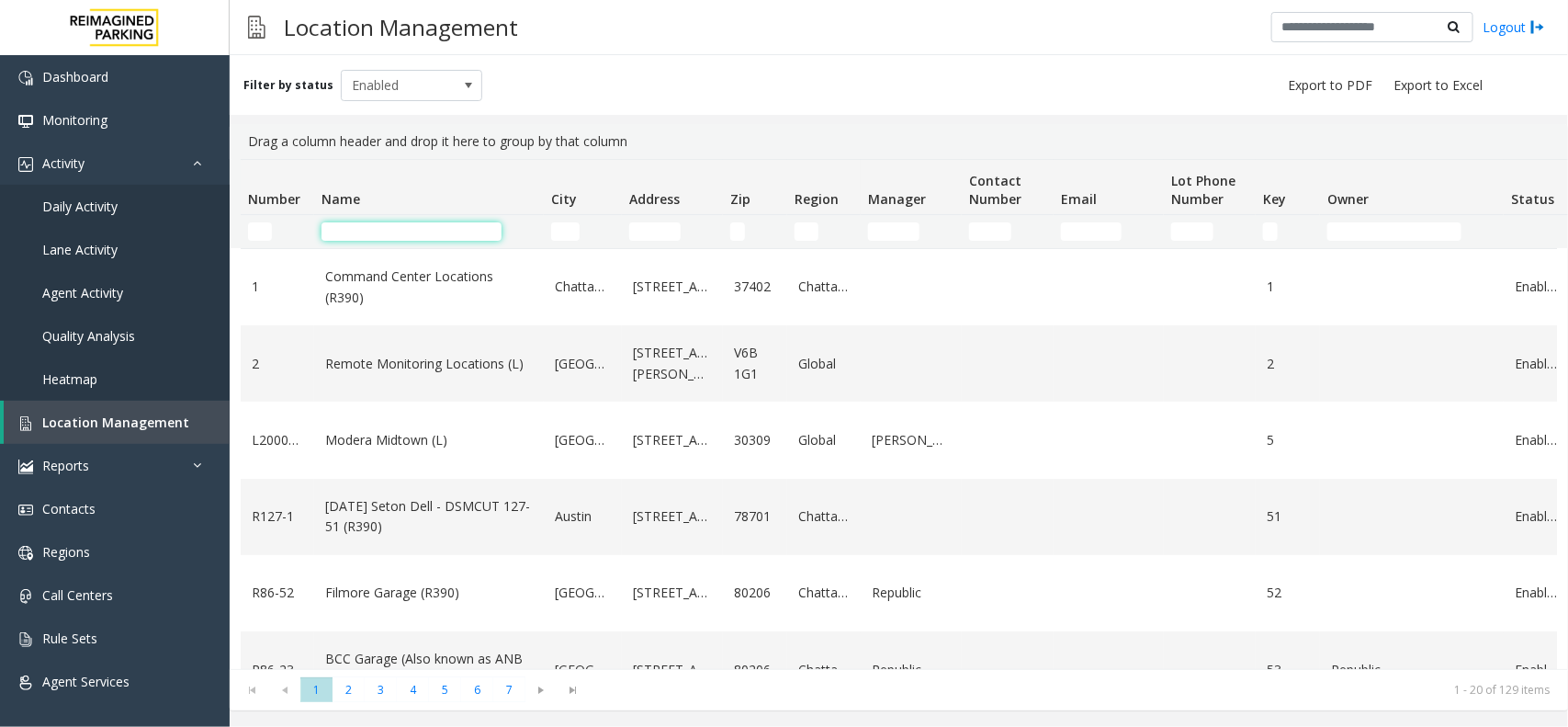 click 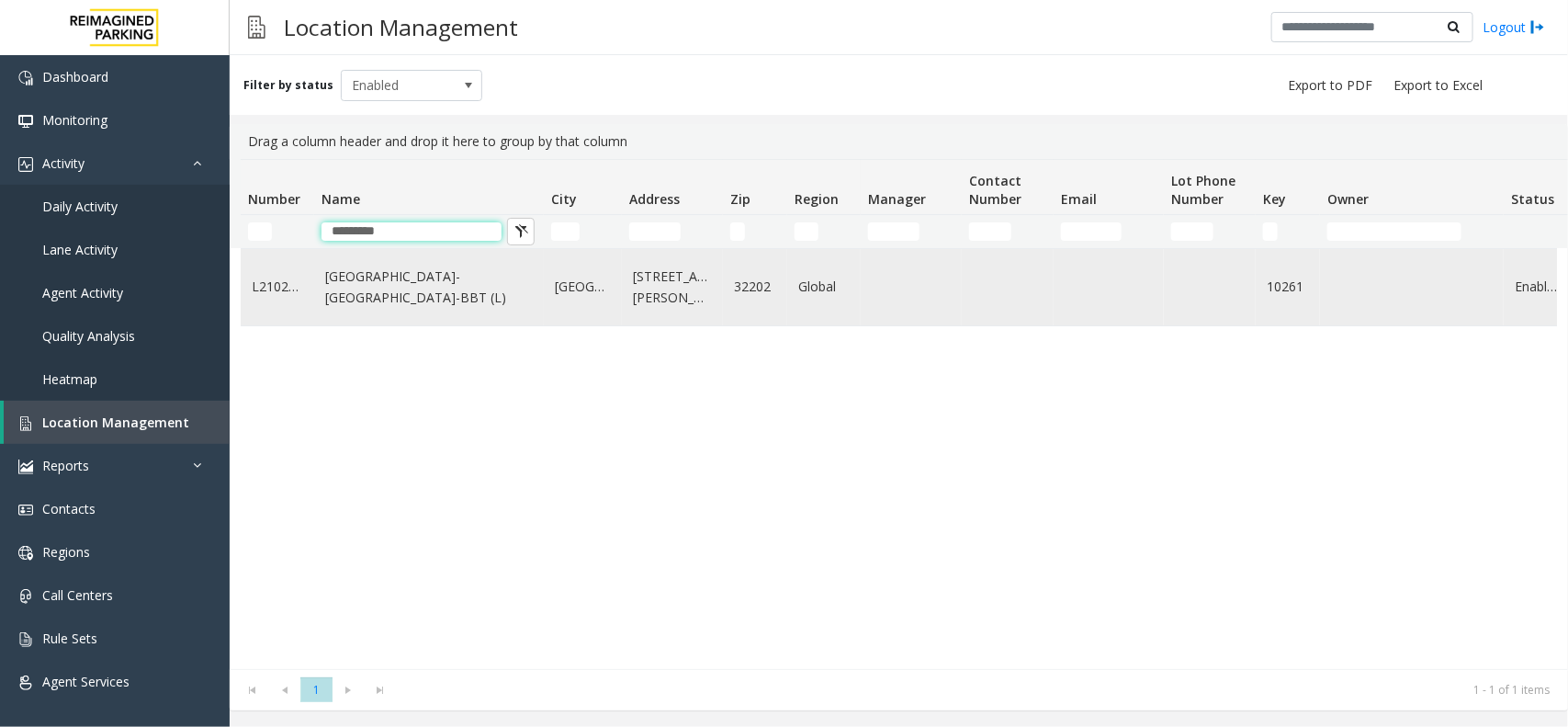 type on "*********" 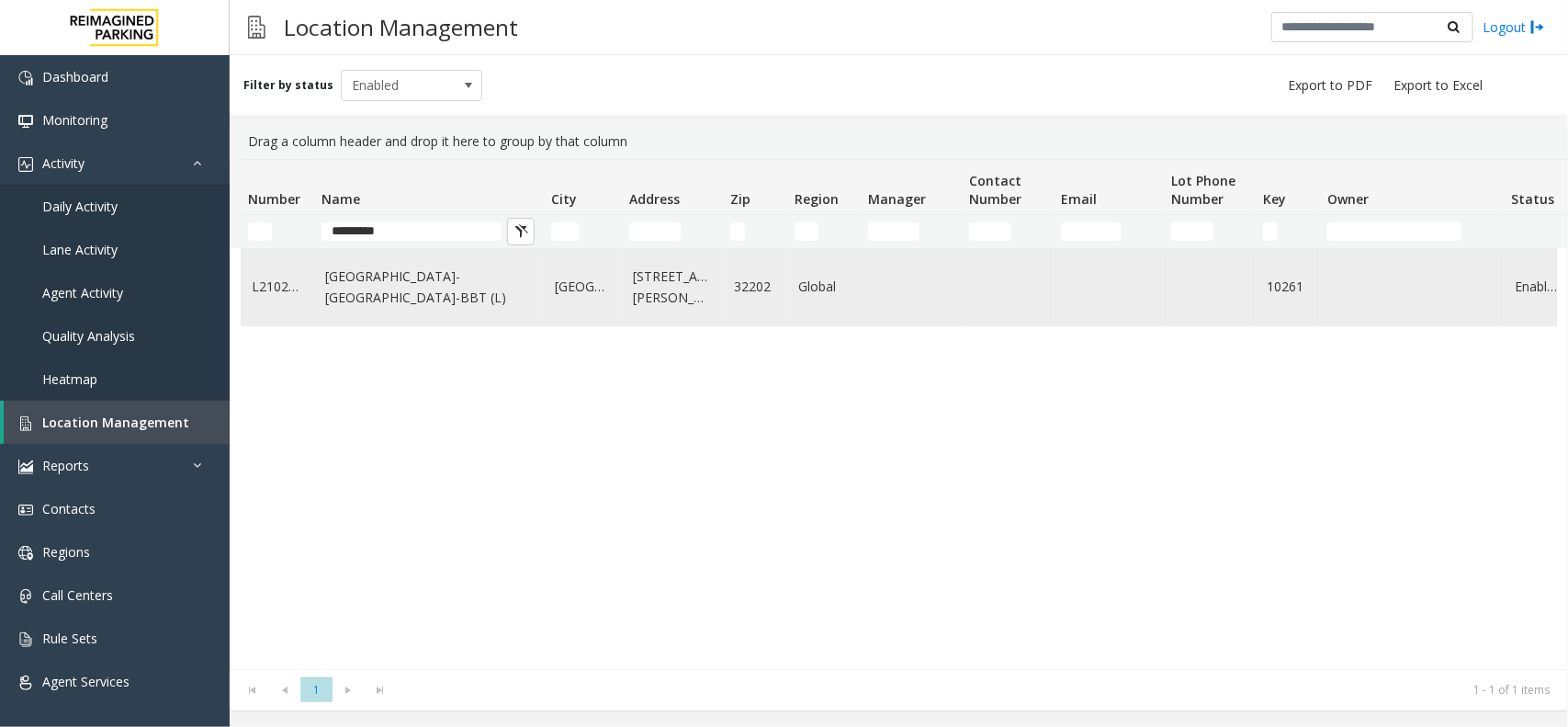 click on "[GEOGRAPHIC_DATA]-[GEOGRAPHIC_DATA]-BBT (L)" 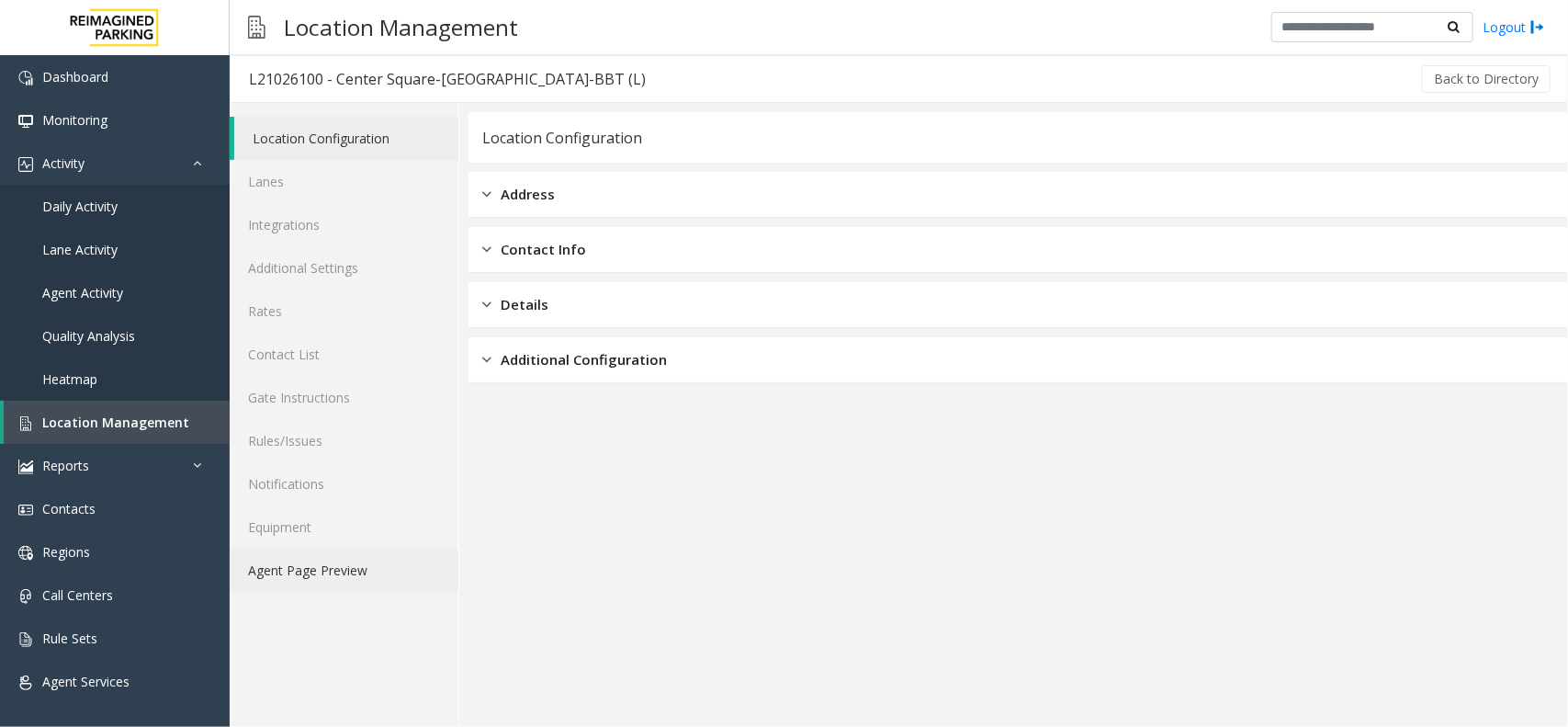 click on "Agent Page Preview" 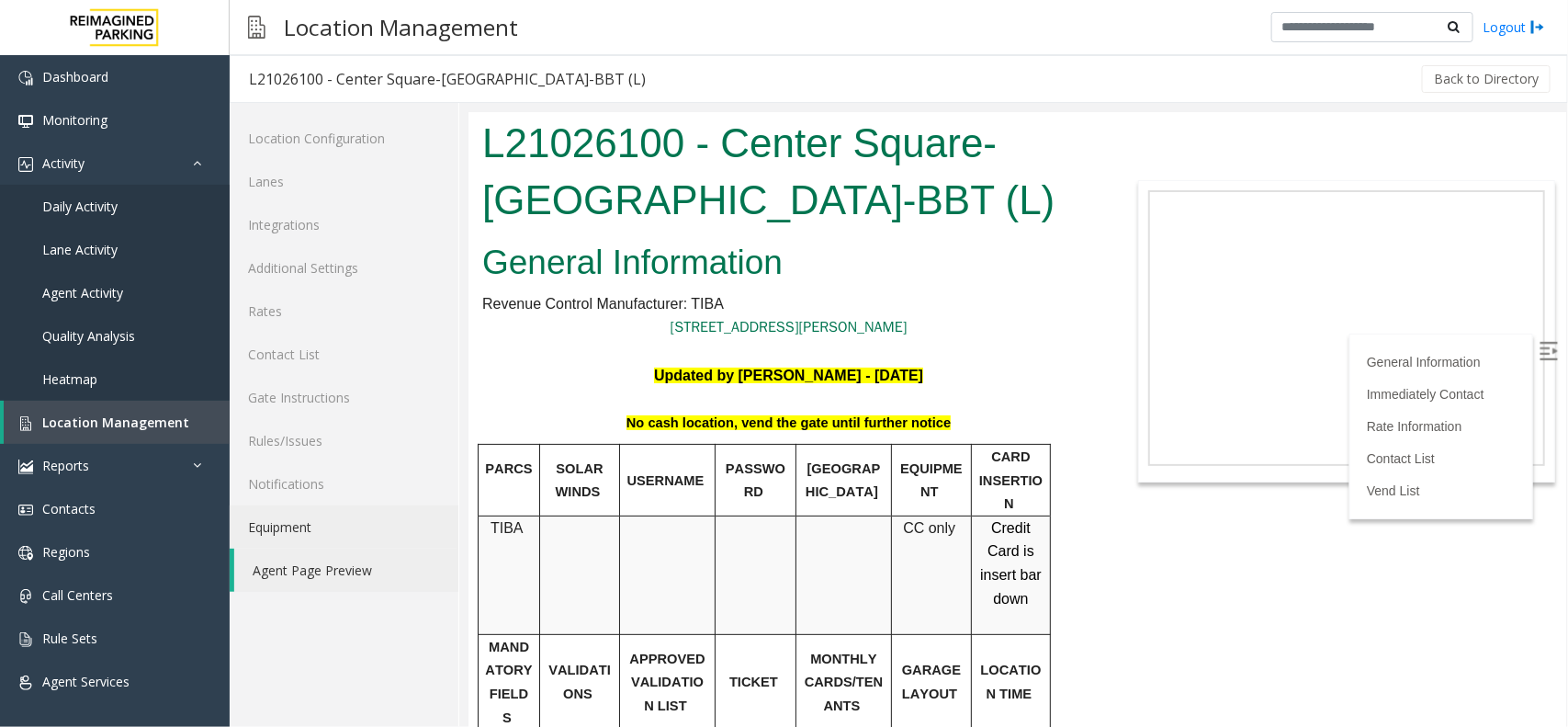 scroll, scrollTop: 0, scrollLeft: 0, axis: both 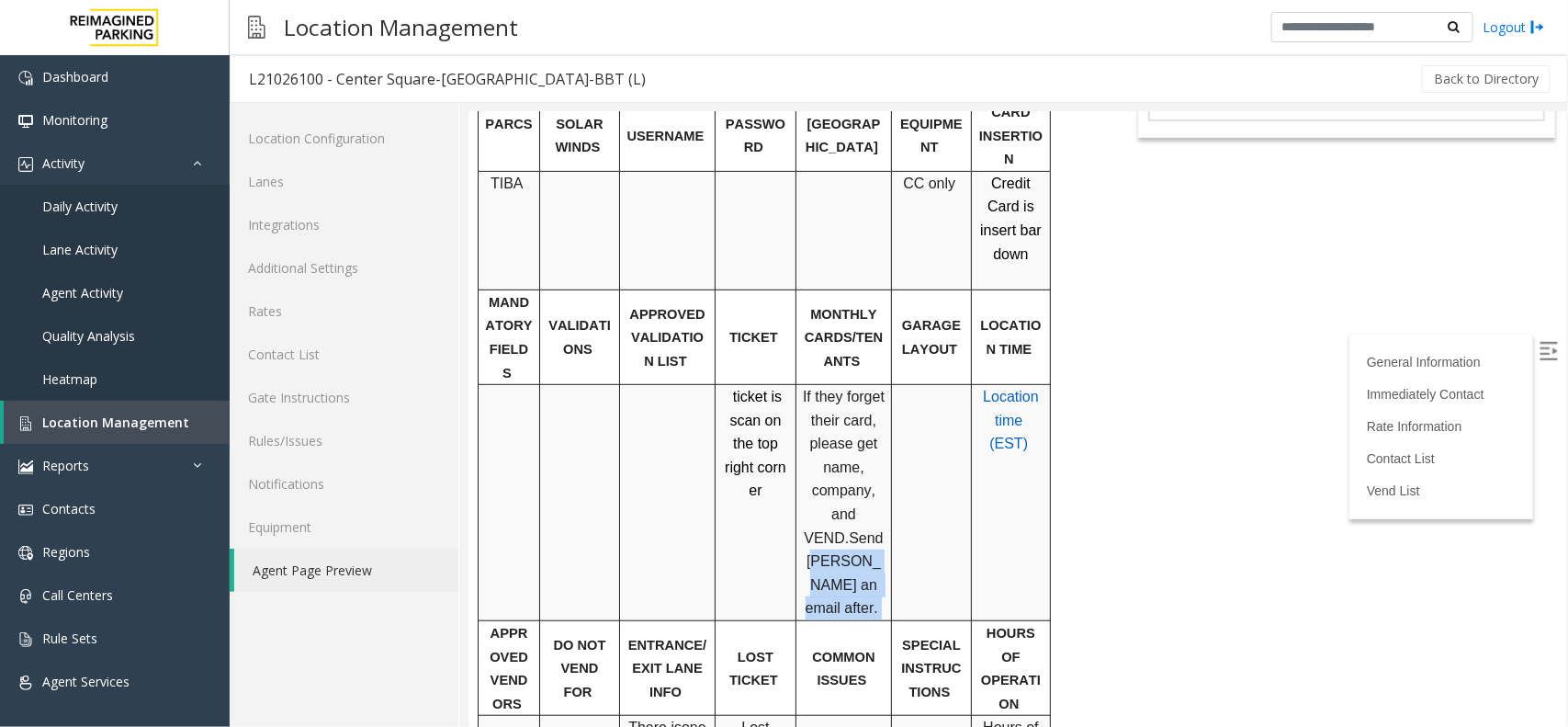drag, startPoint x: 869, startPoint y: 540, endPoint x: 836, endPoint y: 488, distance: 61.58734 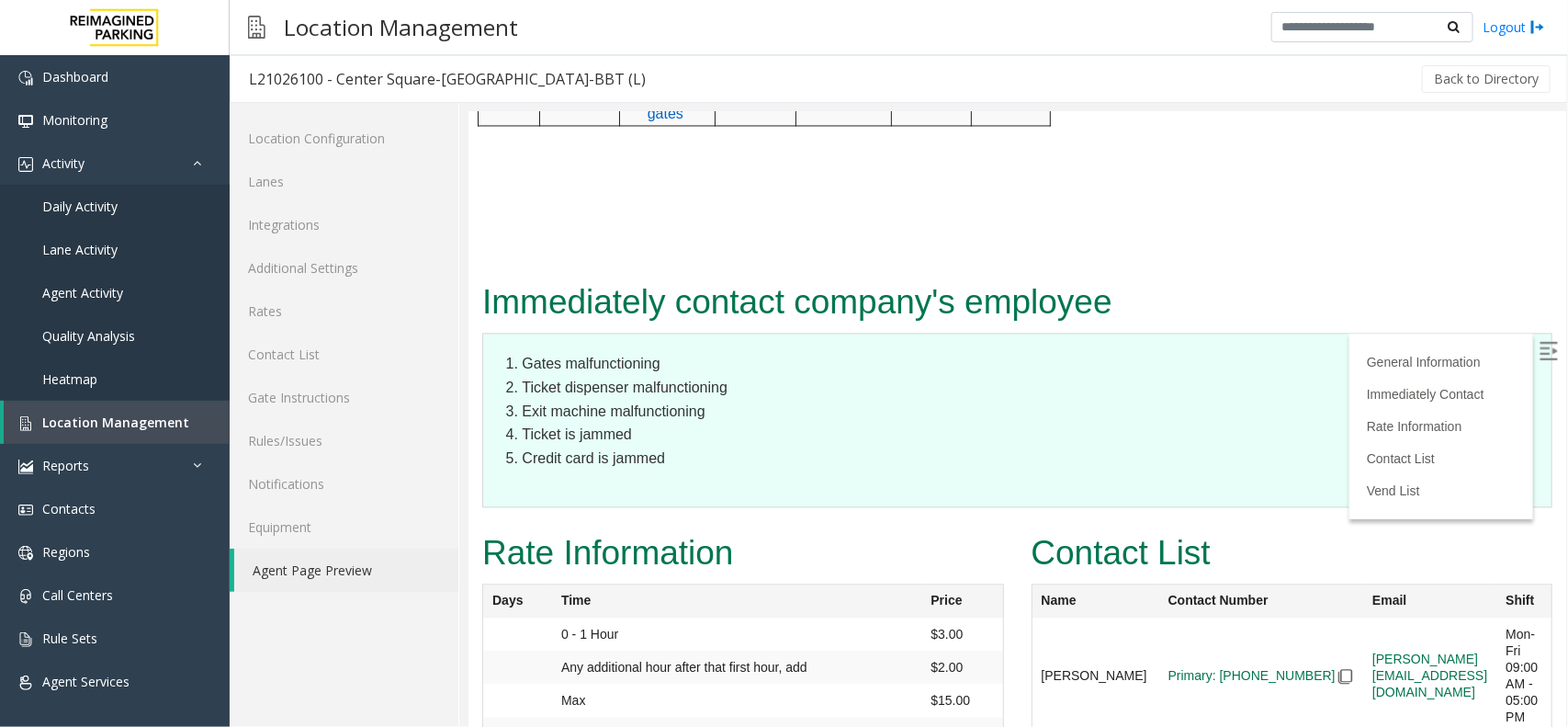 scroll, scrollTop: 1723, scrollLeft: 0, axis: vertical 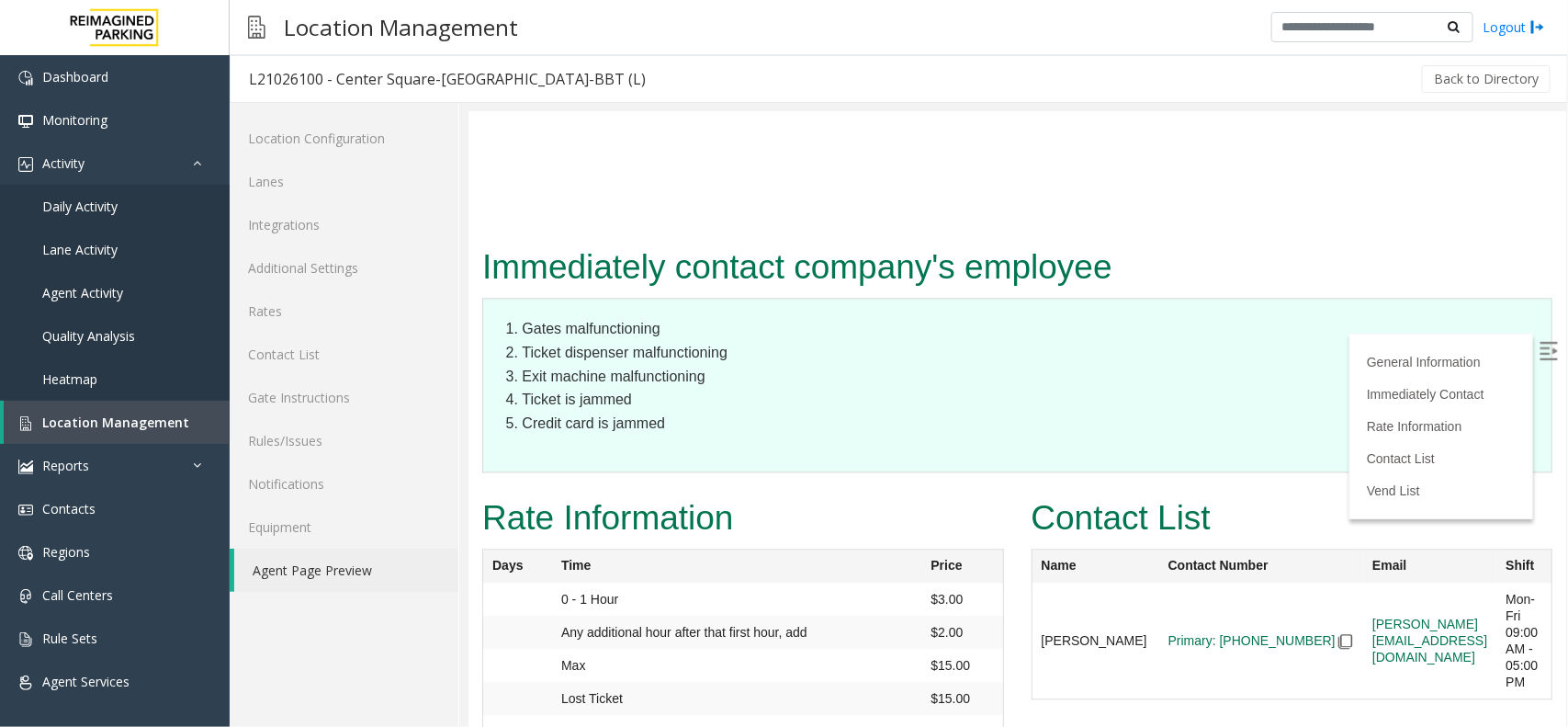 click at bounding box center (1548, 350) 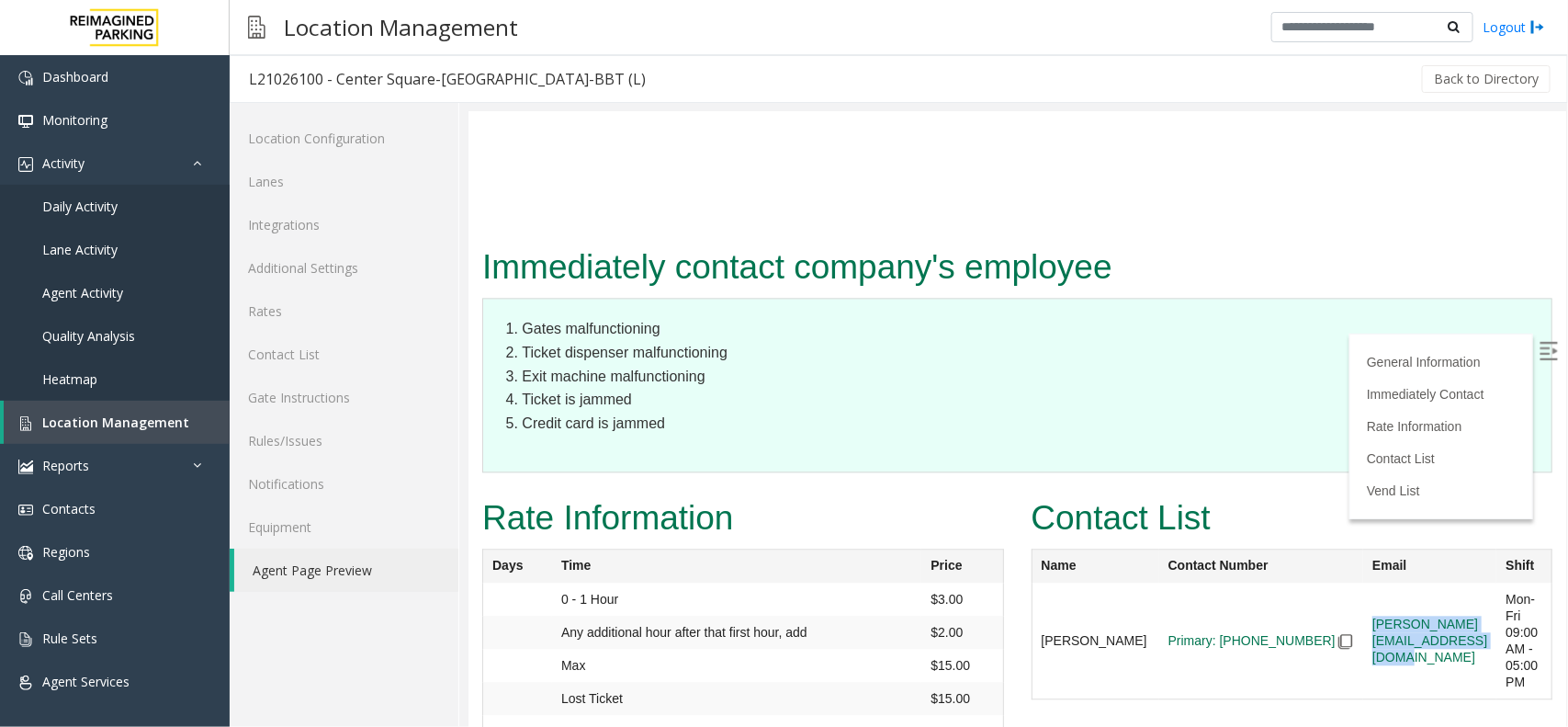 drag, startPoint x: 1255, startPoint y: 466, endPoint x: 1476, endPoint y: 471, distance: 221.05655 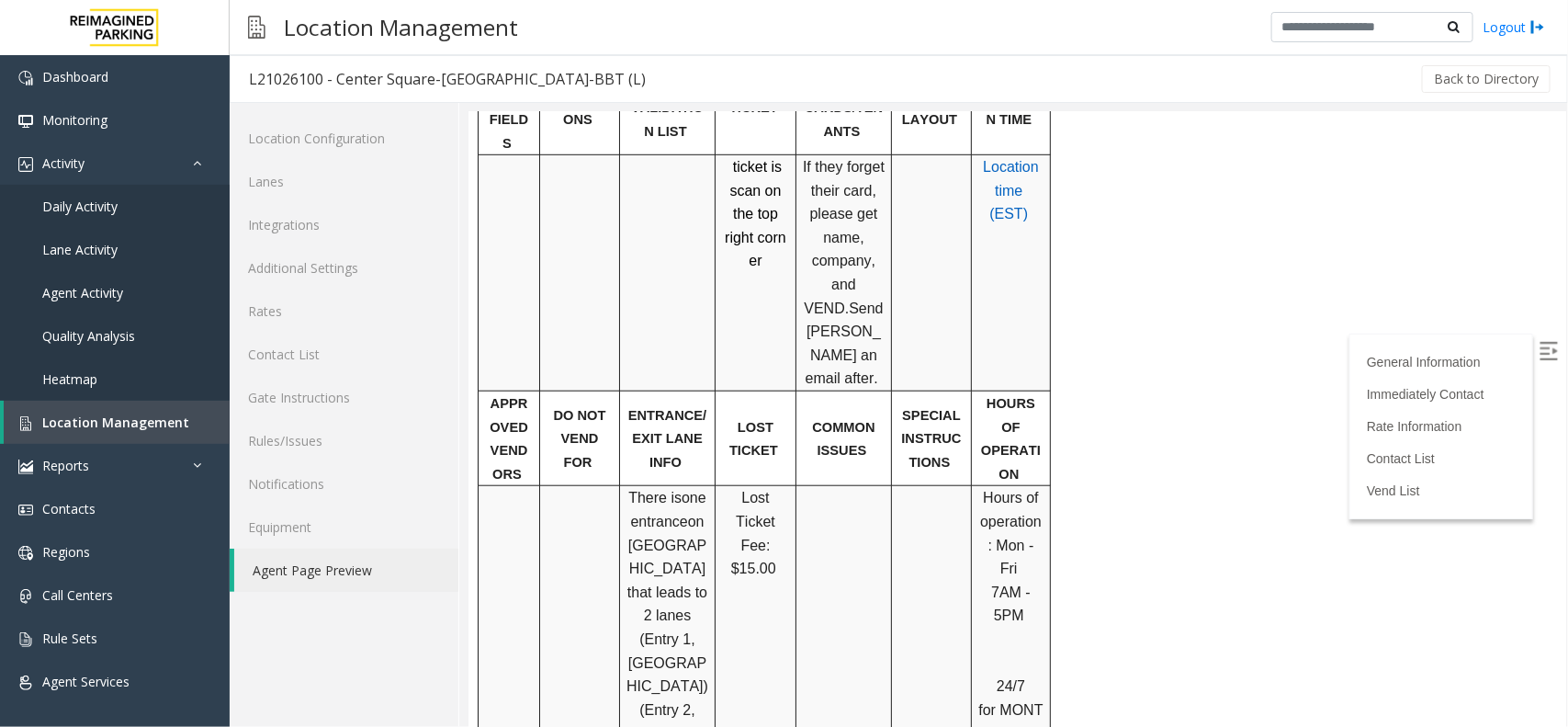 scroll, scrollTop: 0, scrollLeft: 0, axis: both 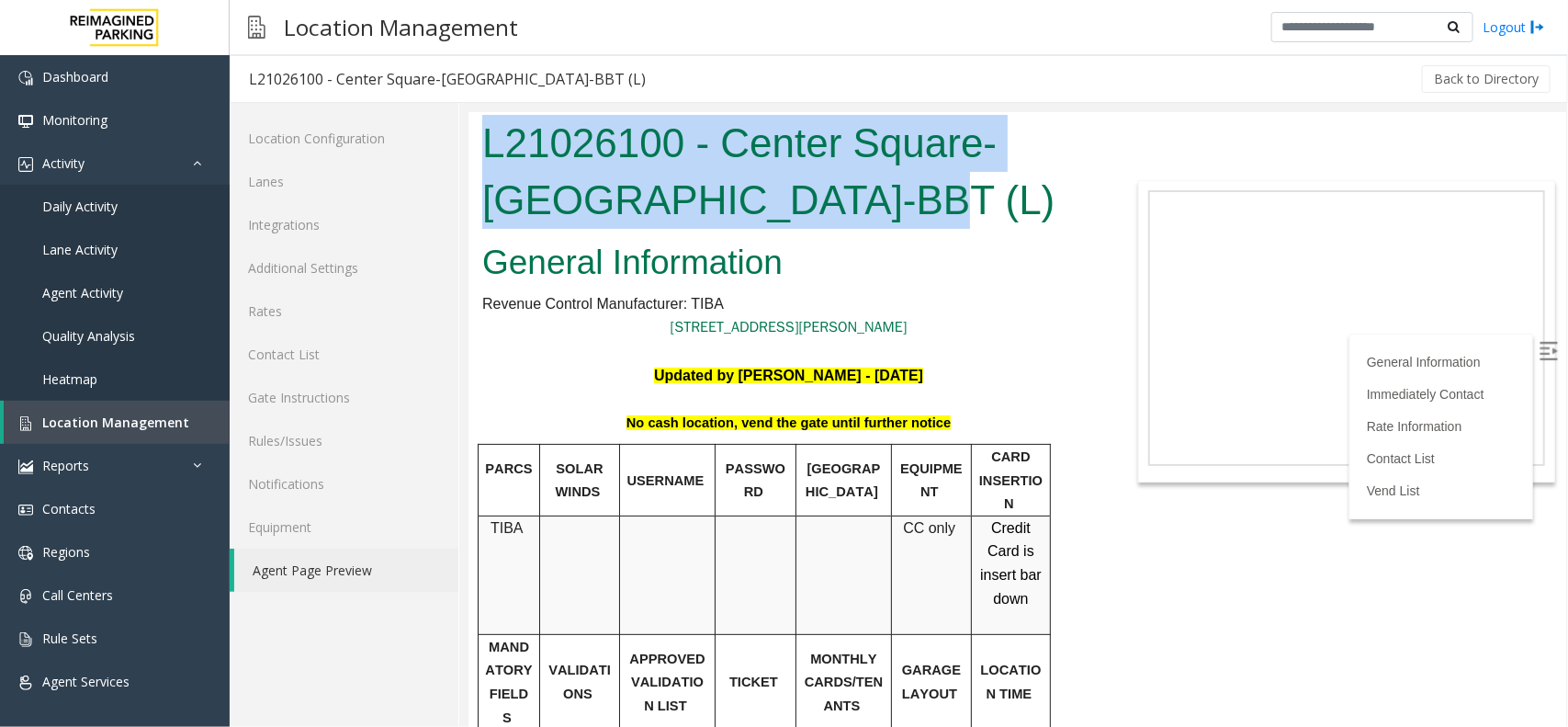 drag, startPoint x: 872, startPoint y: 199, endPoint x: 934, endPoint y: 281, distance: 102.80078 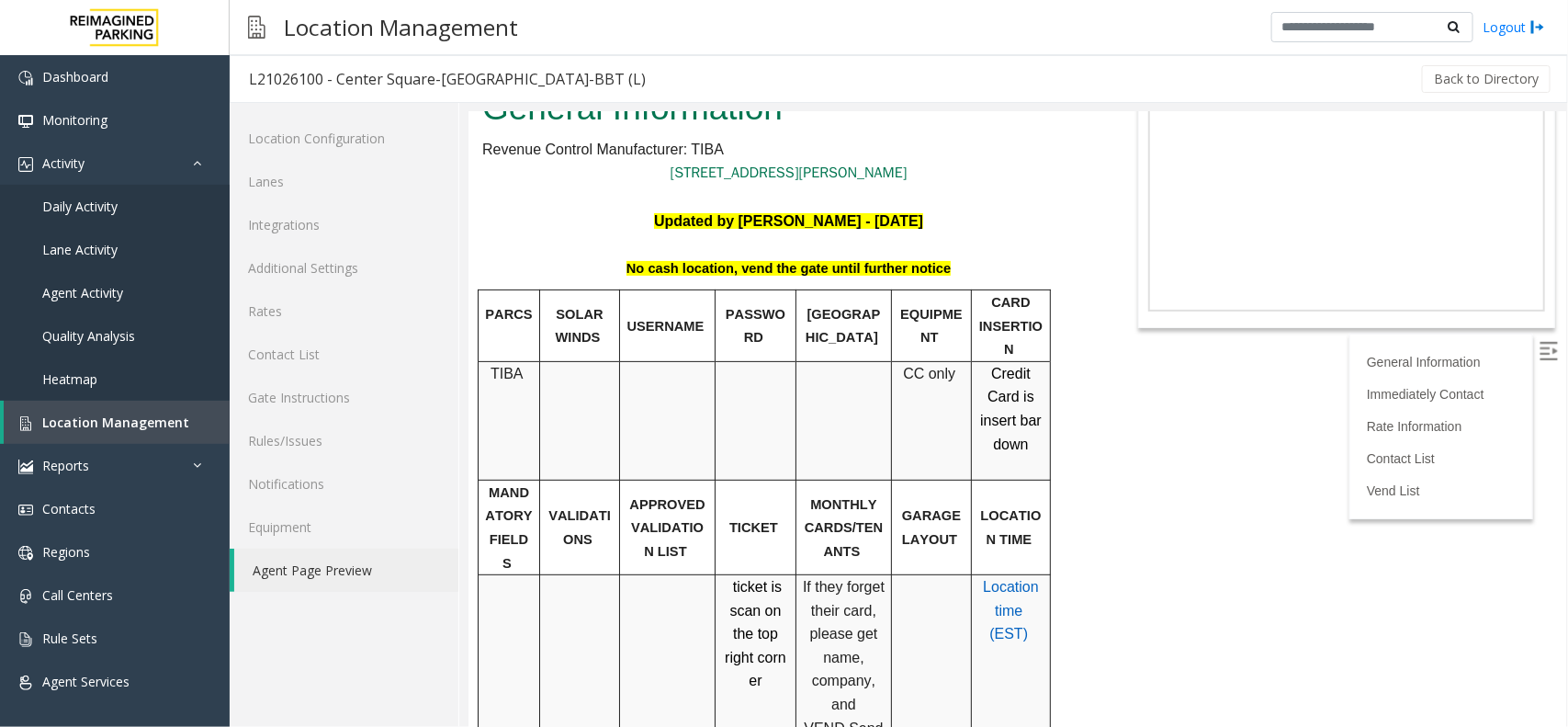 scroll, scrollTop: 115, scrollLeft: 0, axis: vertical 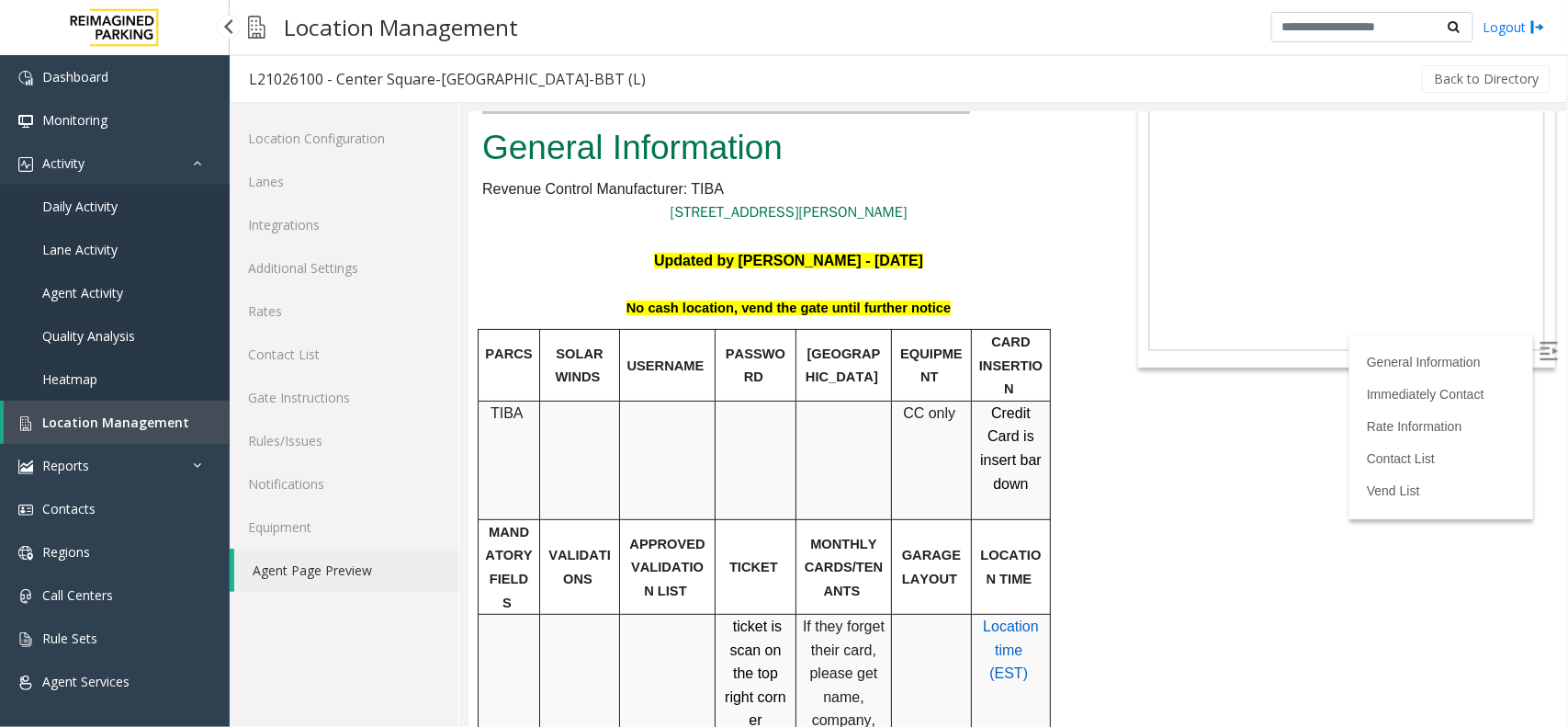 click on "Location Management" at bounding box center [116, 422] 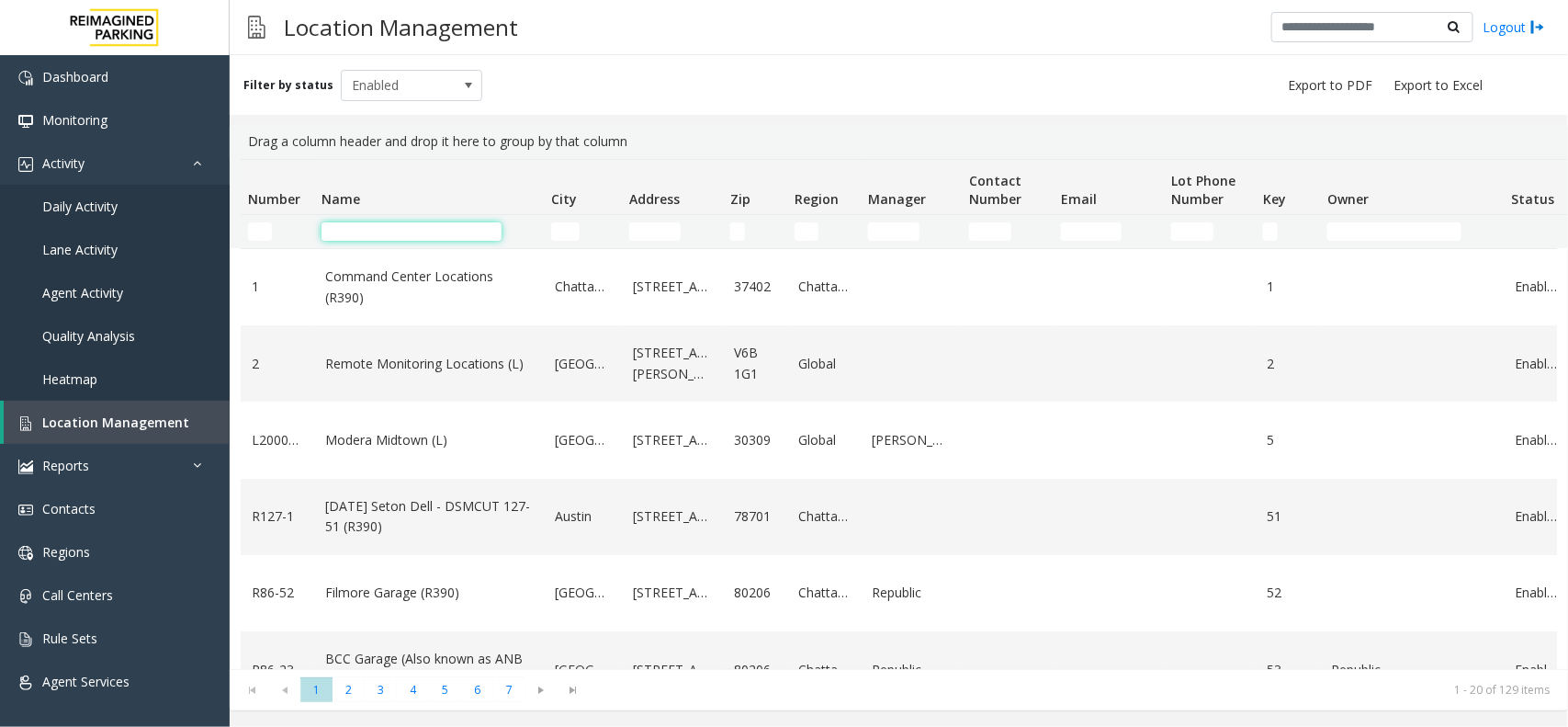 click 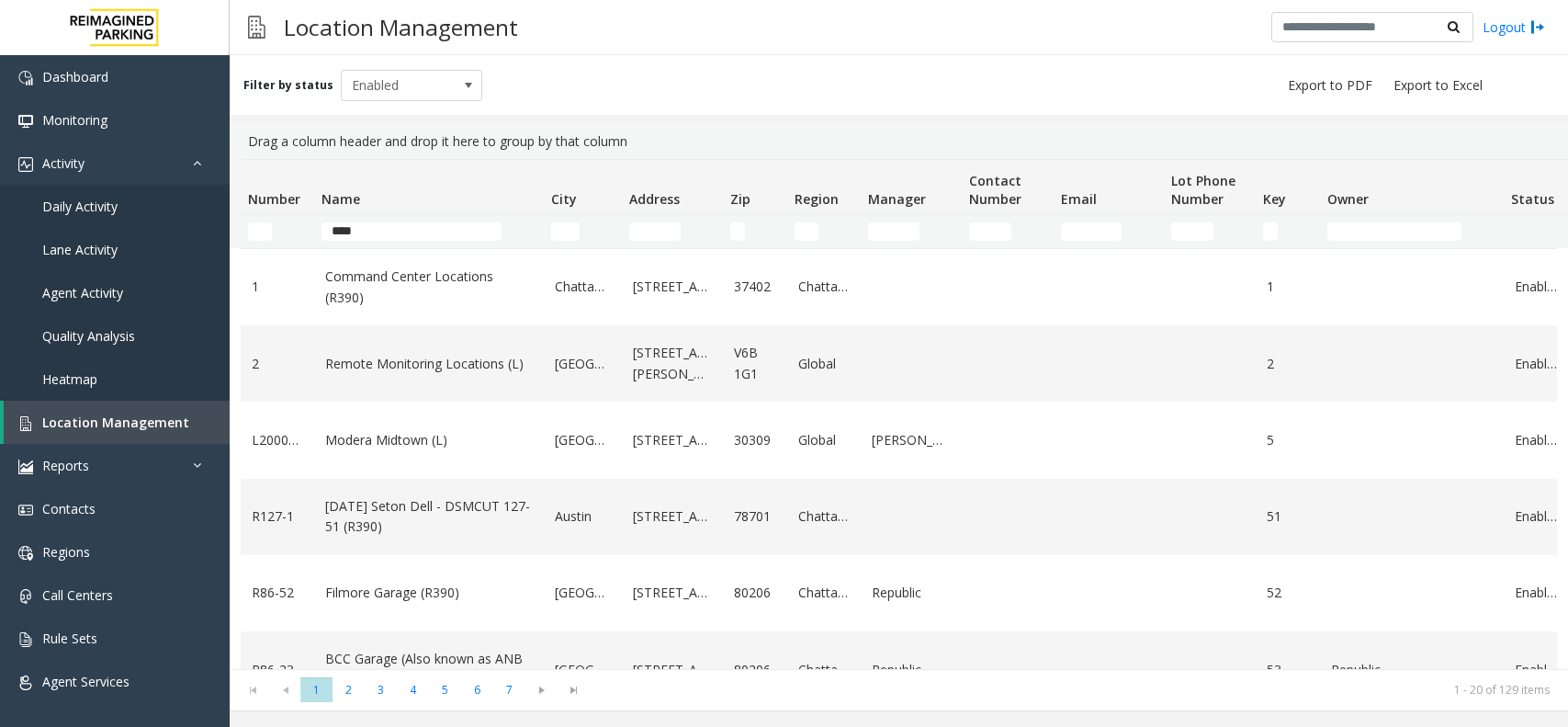 scroll, scrollTop: 0, scrollLeft: 0, axis: both 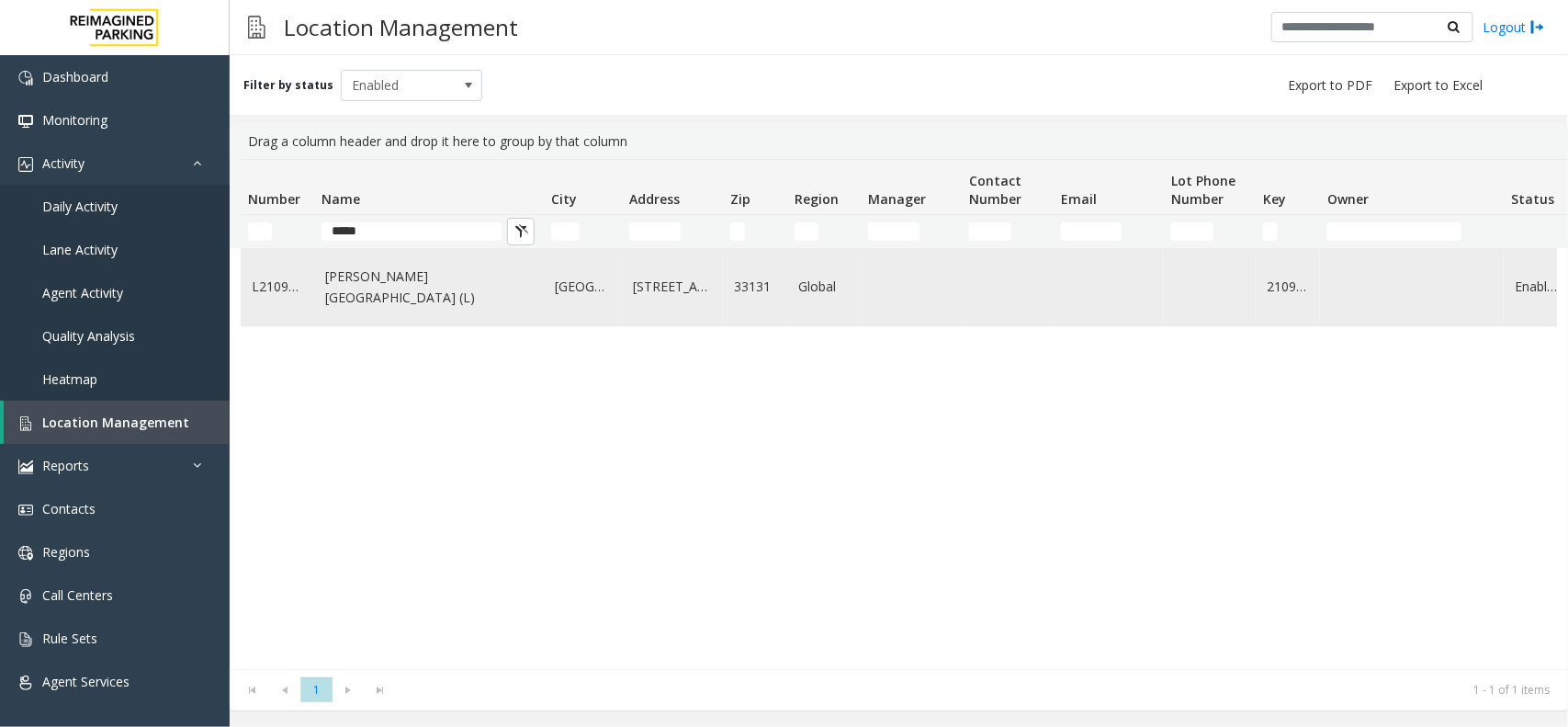 type on "*****" 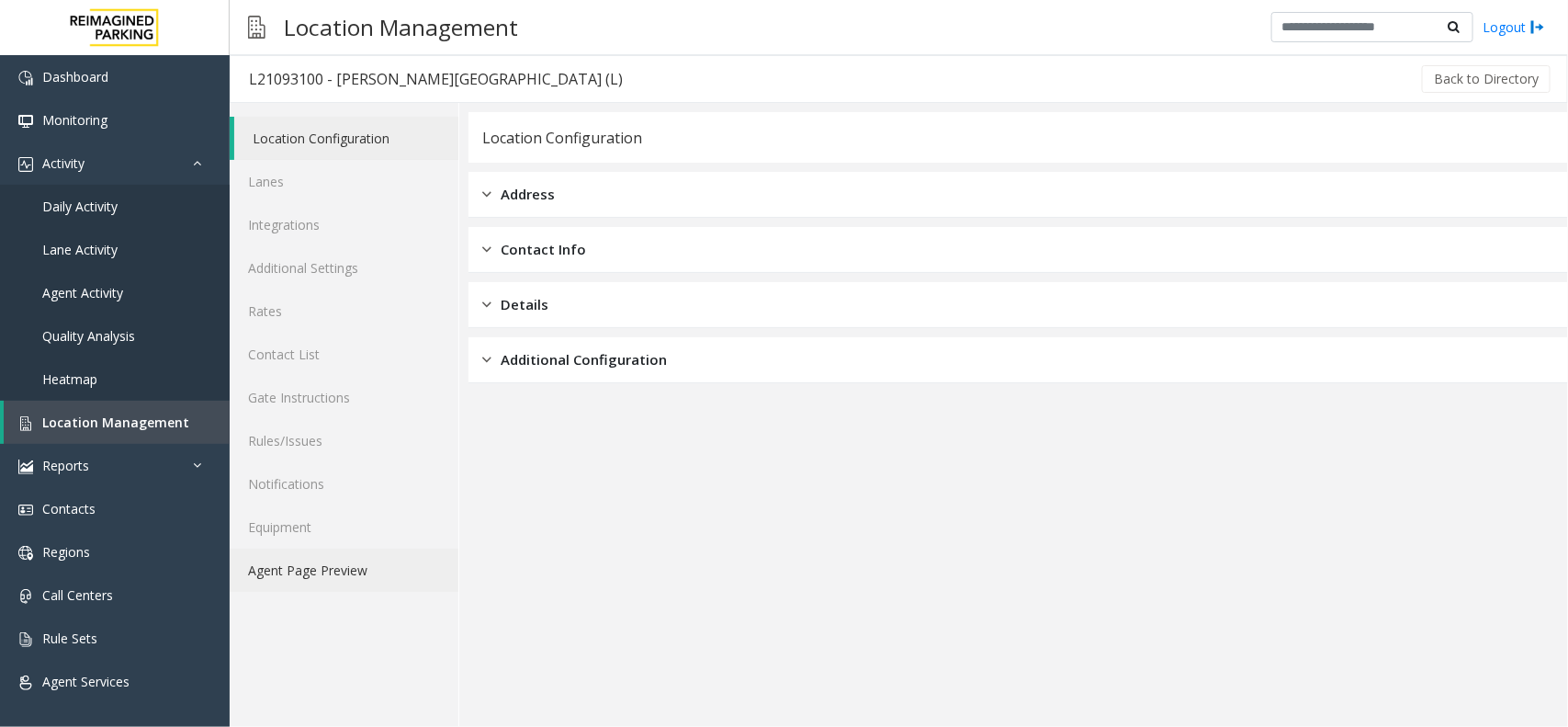 click on "Agent Page Preview" 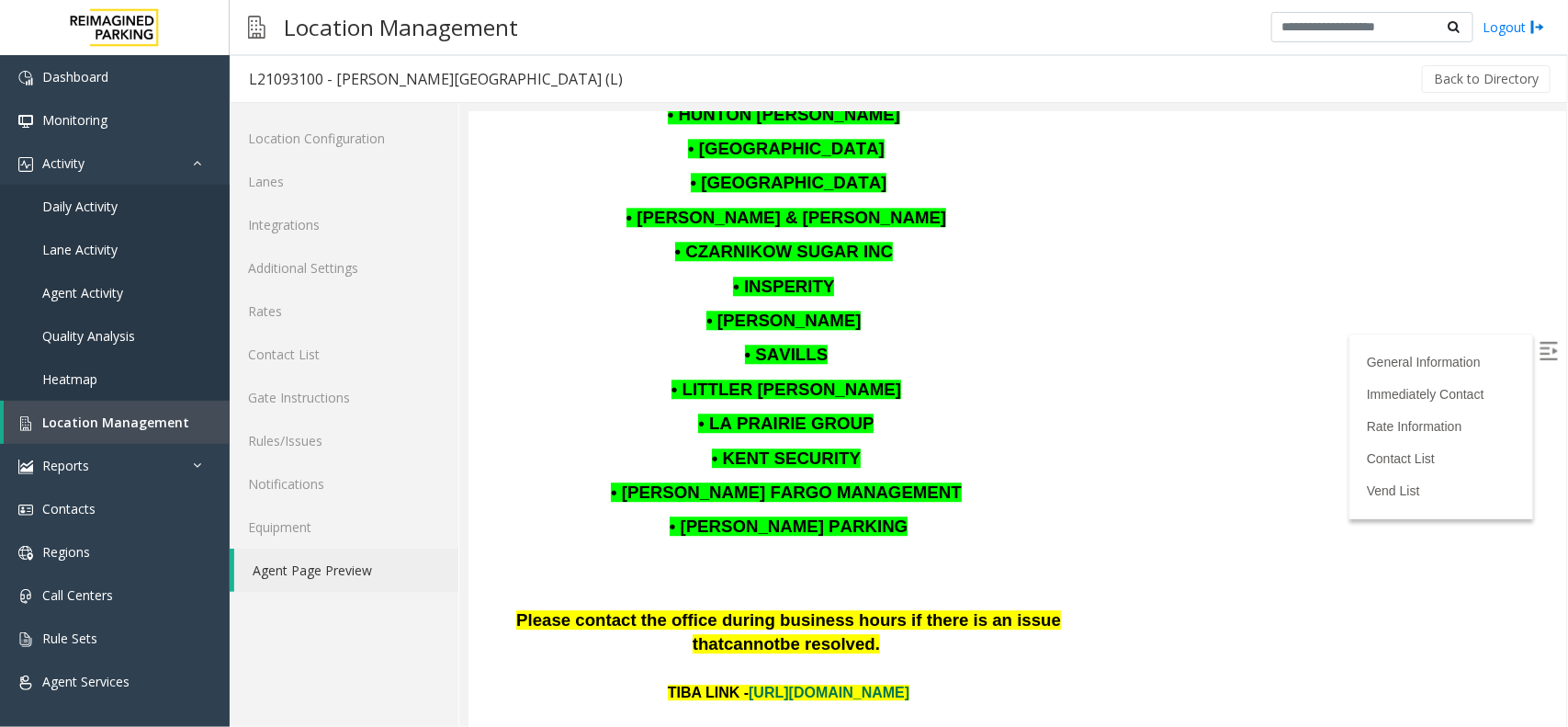 scroll, scrollTop: 2527, scrollLeft: 0, axis: vertical 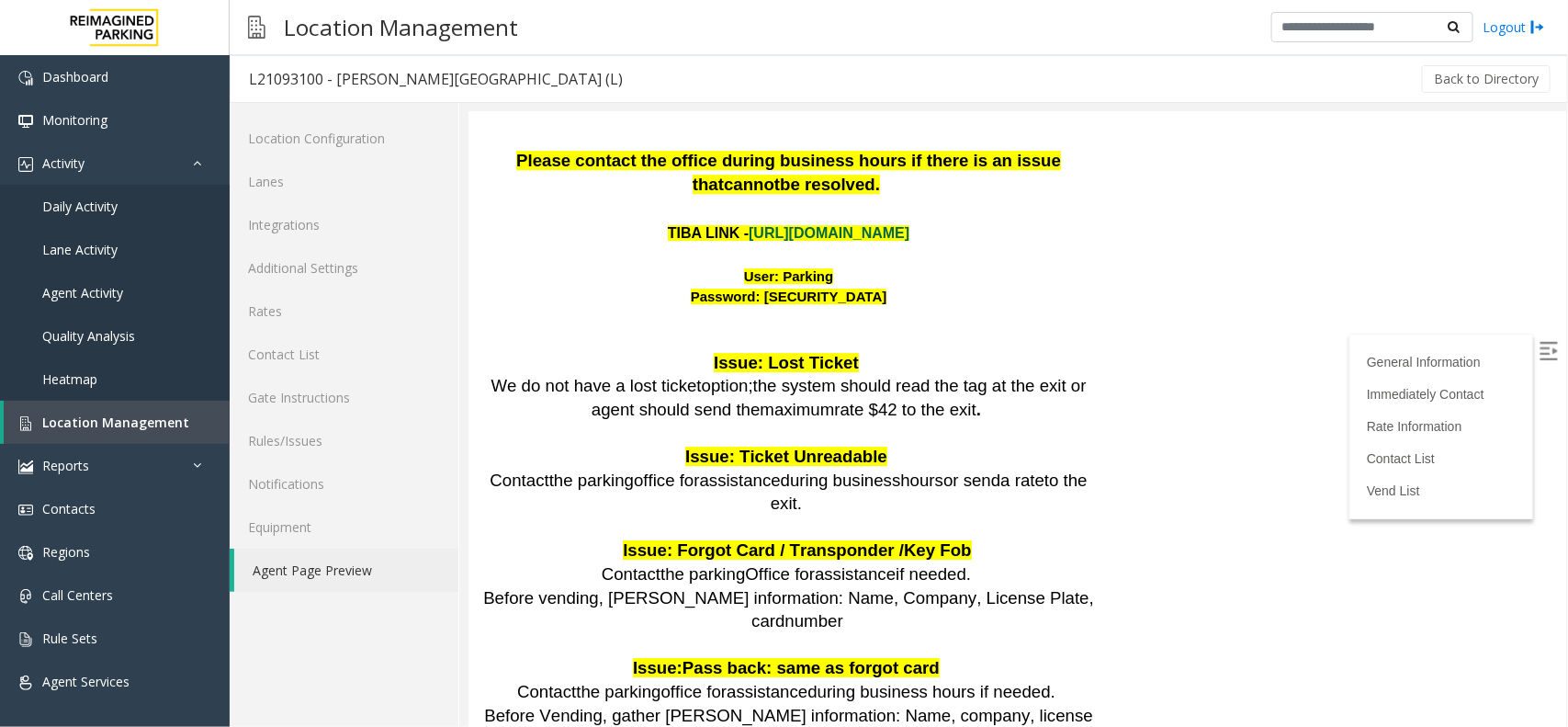 click on "[URL][DOMAIN_NAME]" at bounding box center [828, 232] 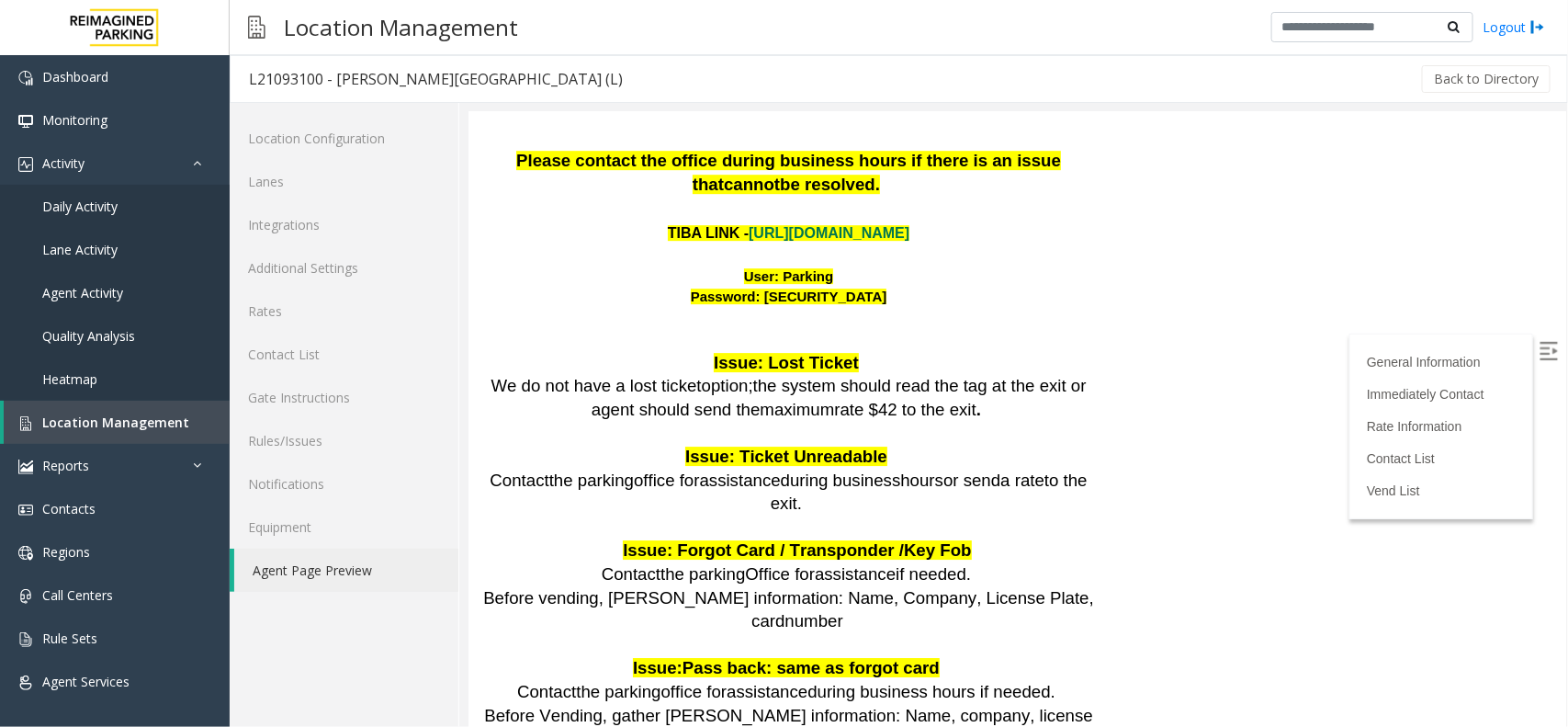 click on "User: Parking" at bounding box center (788, 275) 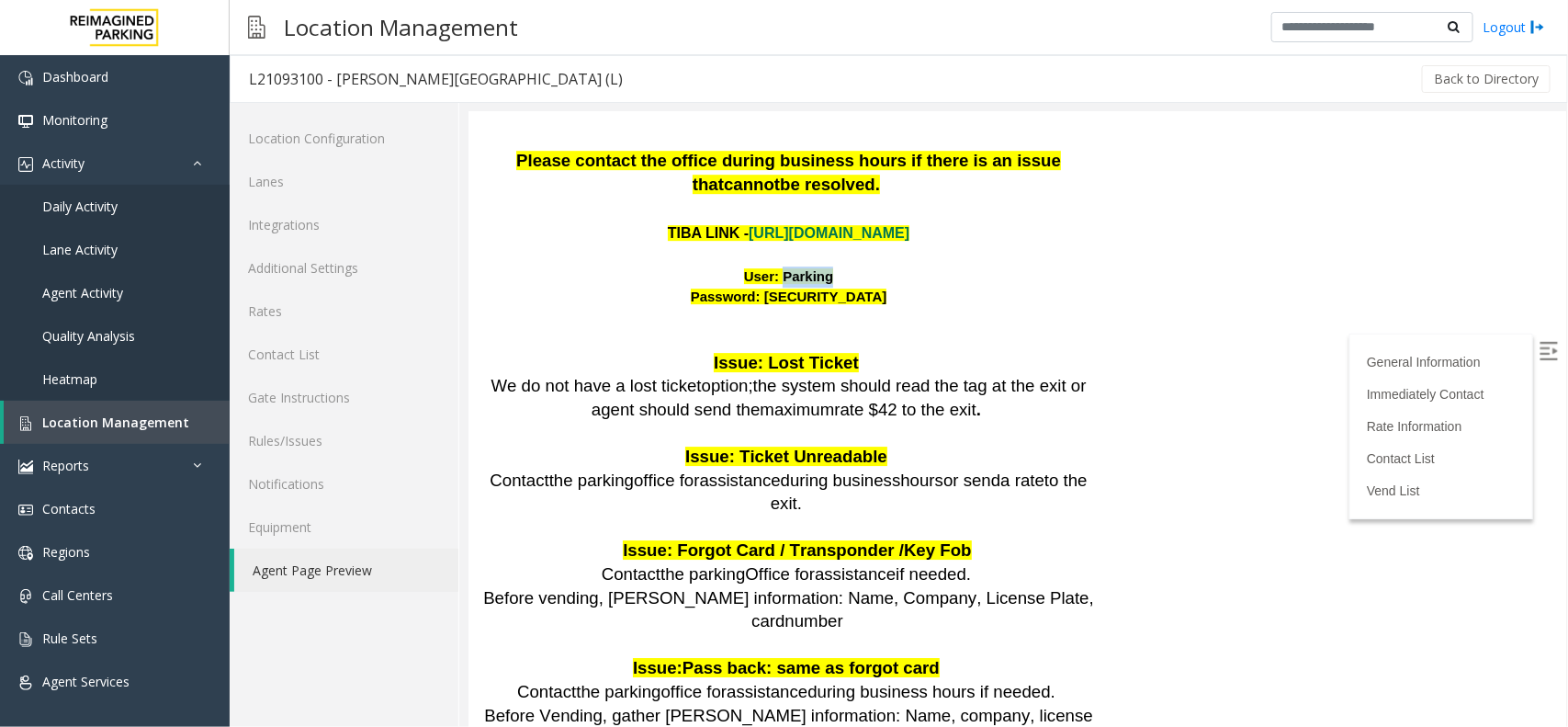 click on "User: Parking" at bounding box center (788, 275) 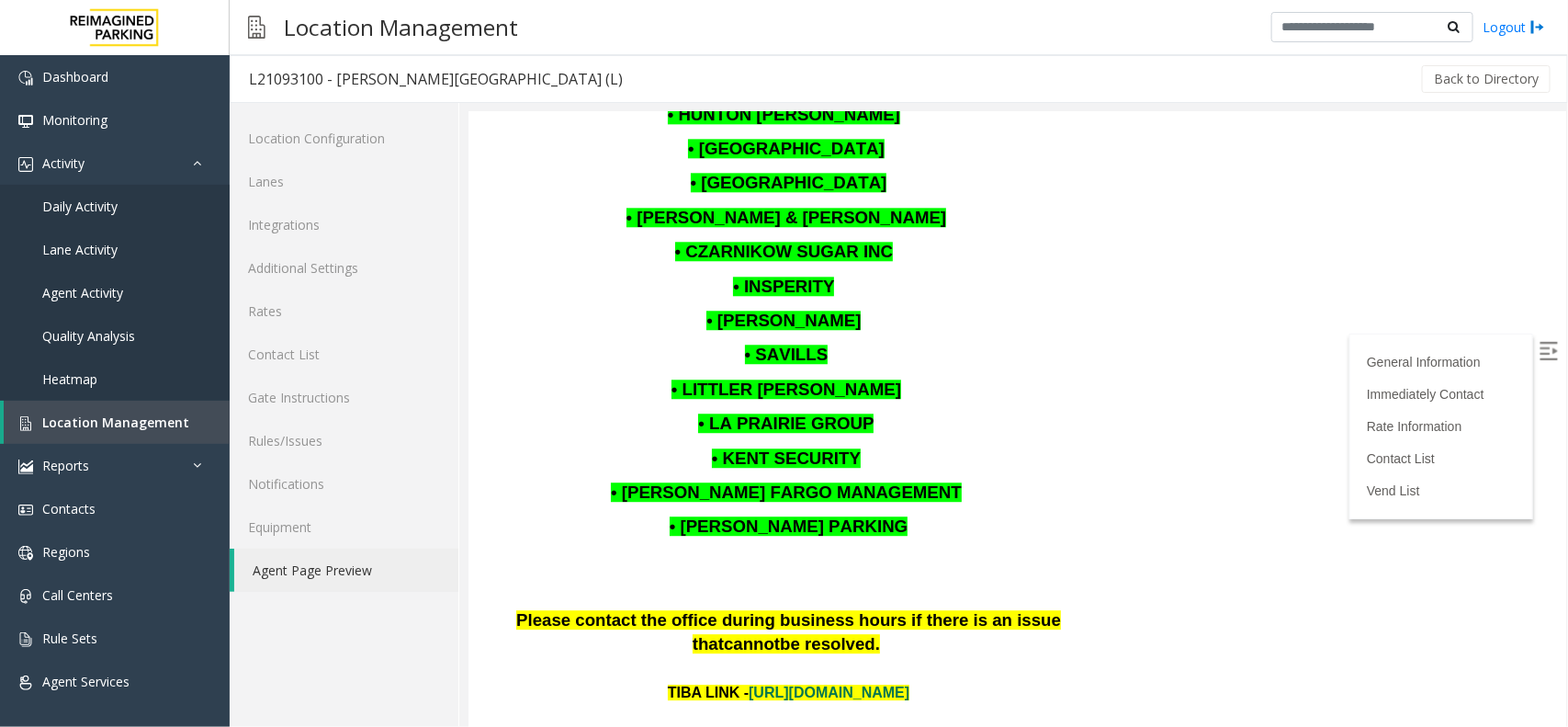 drag, startPoint x: 1056, startPoint y: 287, endPoint x: 1060, endPoint y: 278, distance: 9.848858 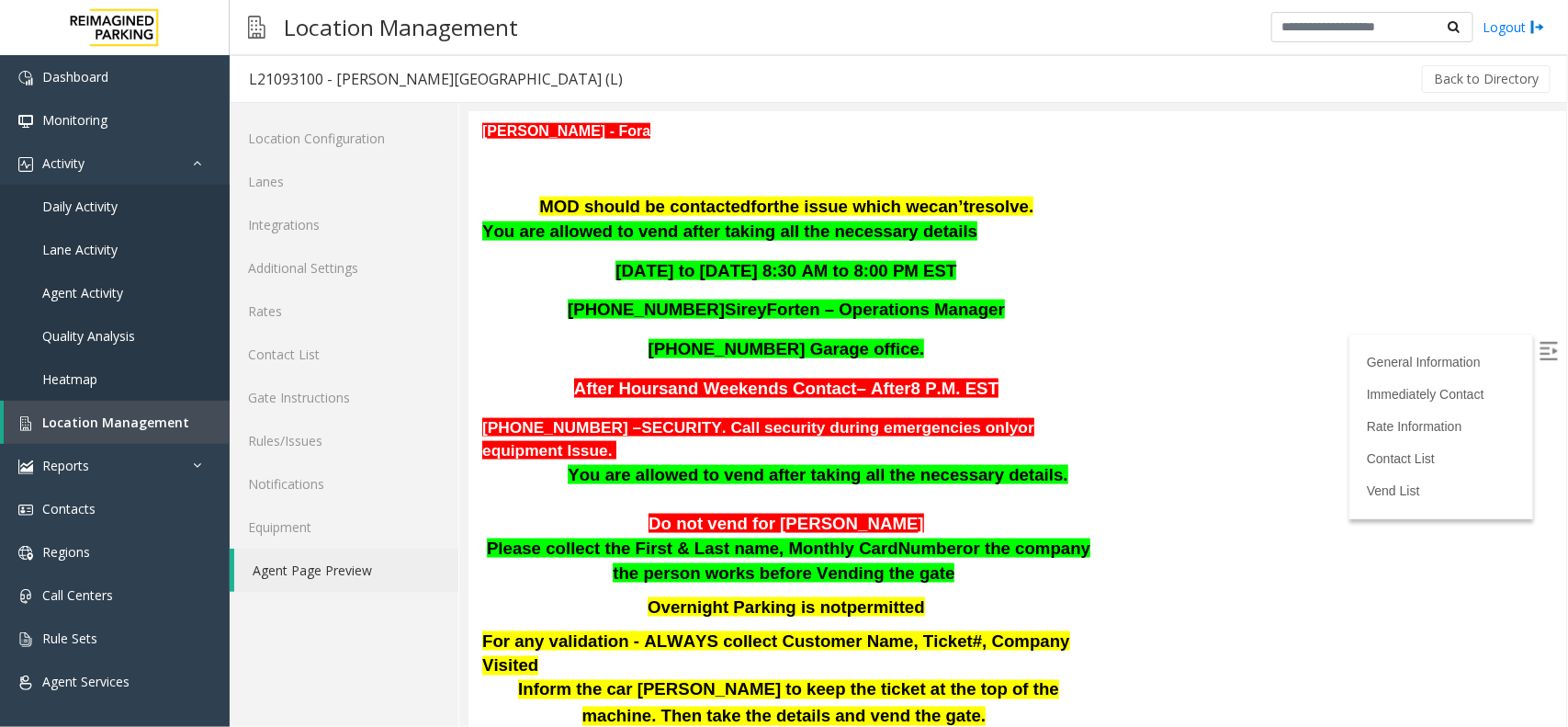 click on "[PHONE_NUMBER] Garage office." at bounding box center [787, 348] 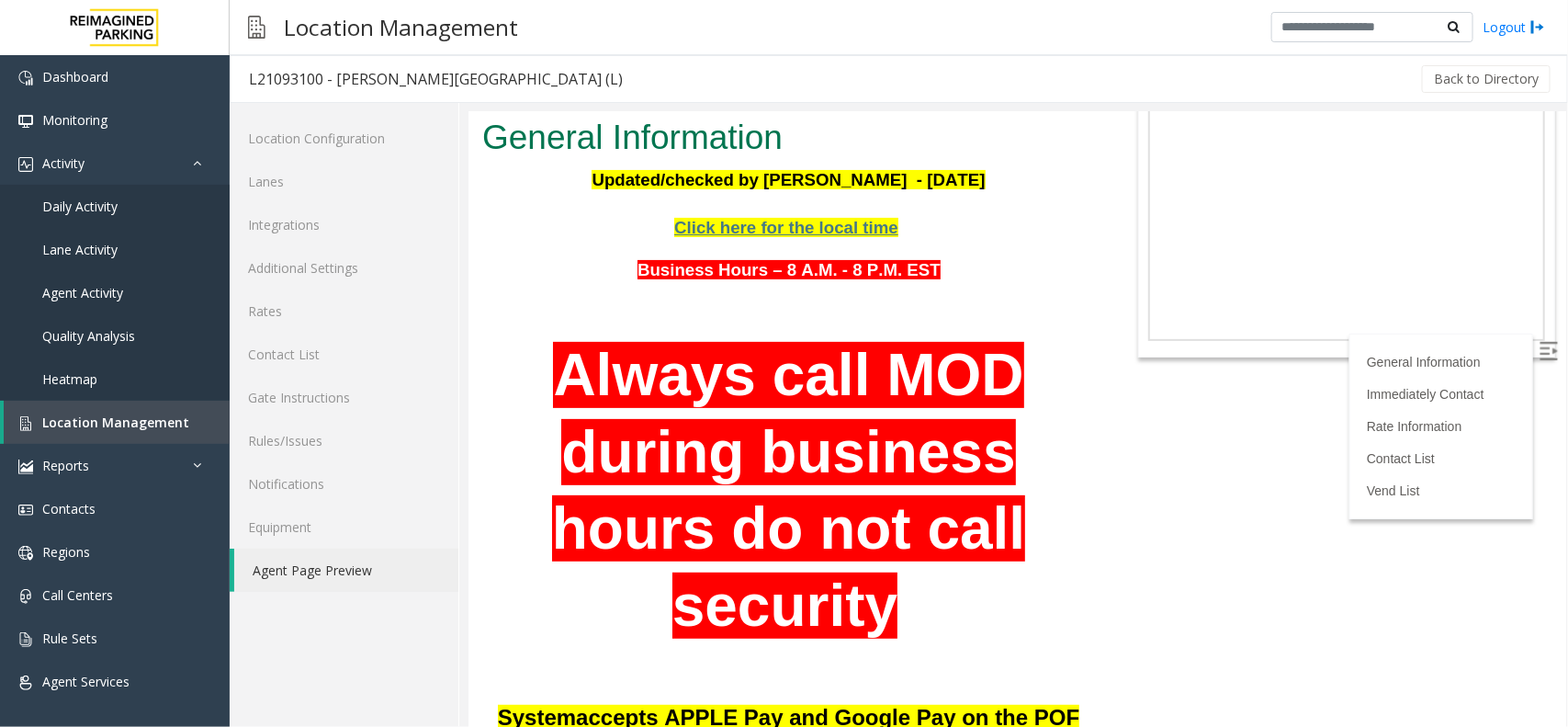 scroll, scrollTop: 0, scrollLeft: 0, axis: both 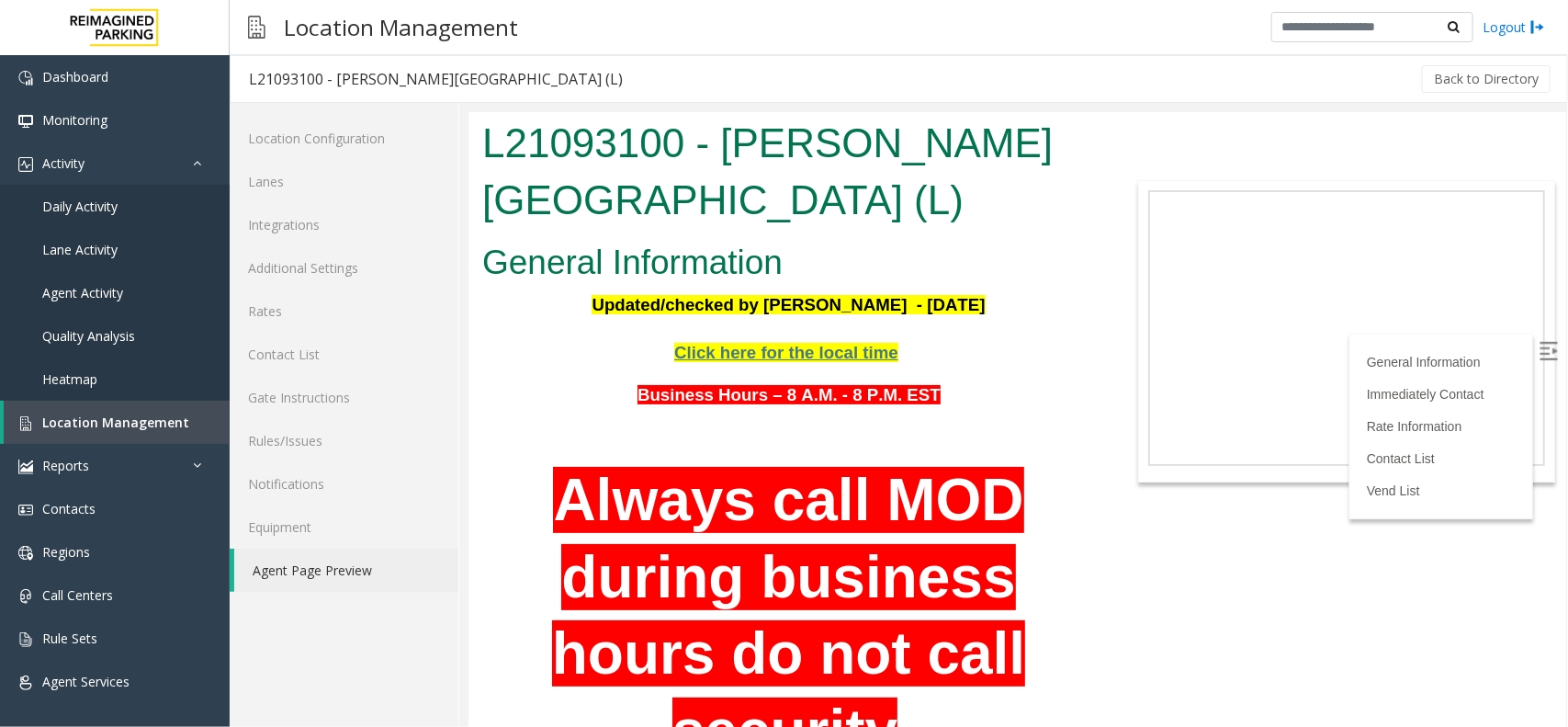 click on "General Information" at bounding box center [787, 262] 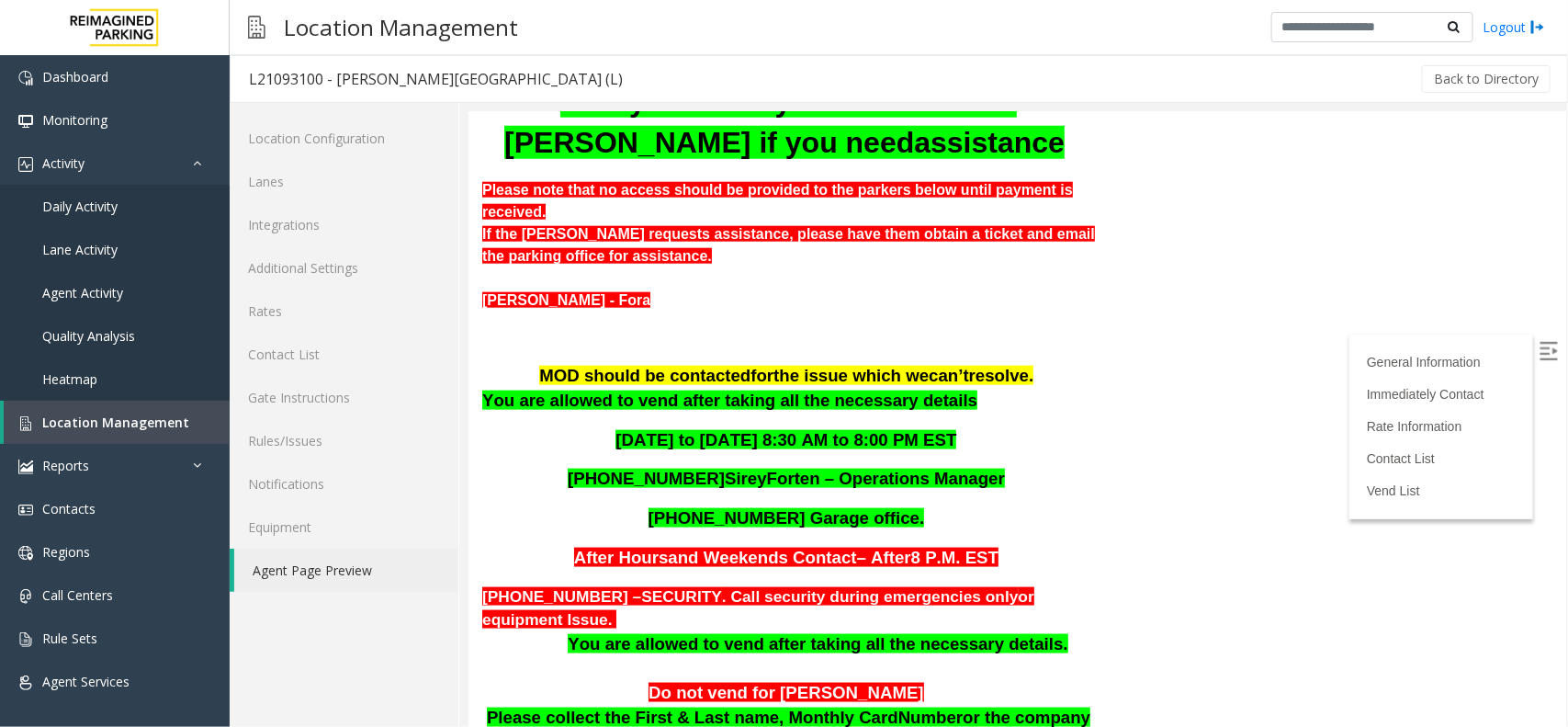 scroll, scrollTop: 1149, scrollLeft: 0, axis: vertical 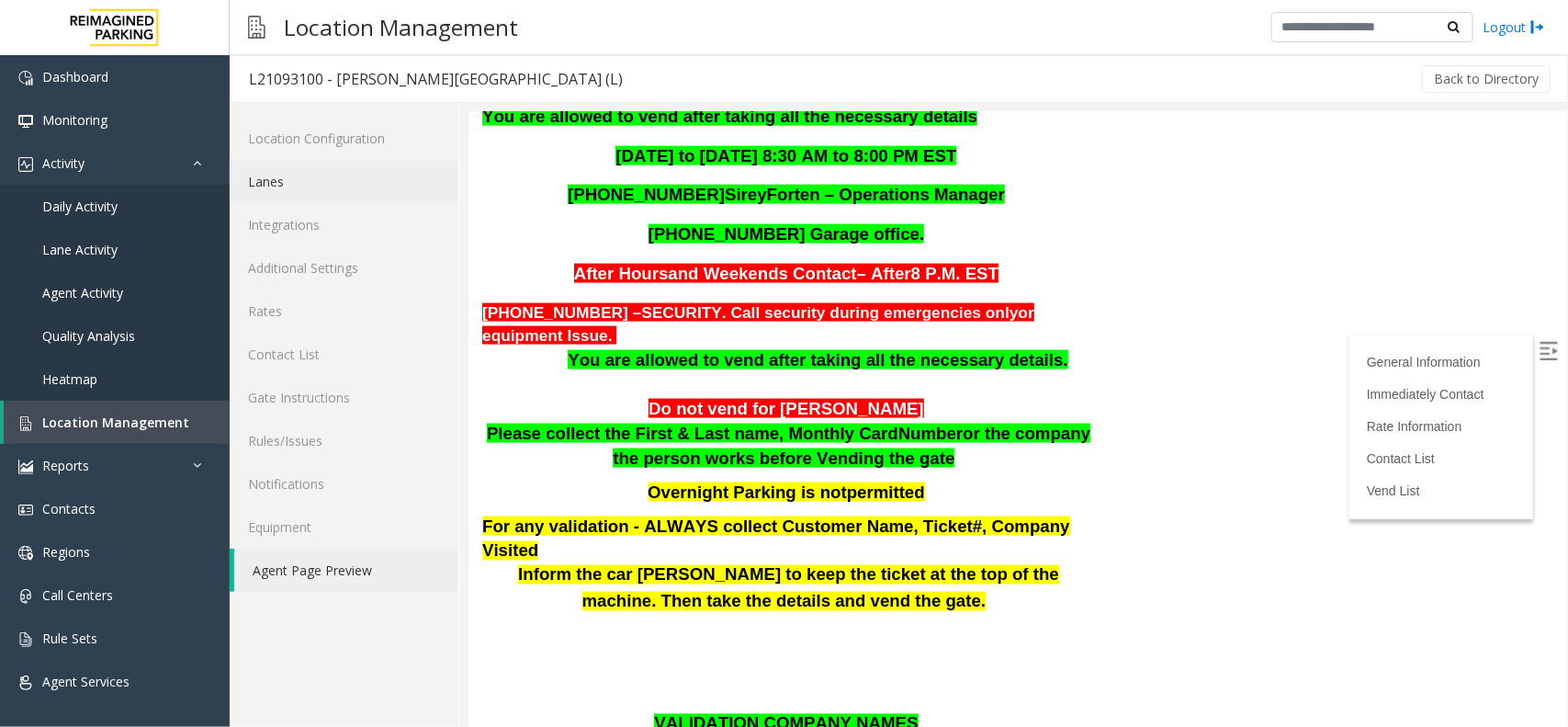 click on "Lanes" 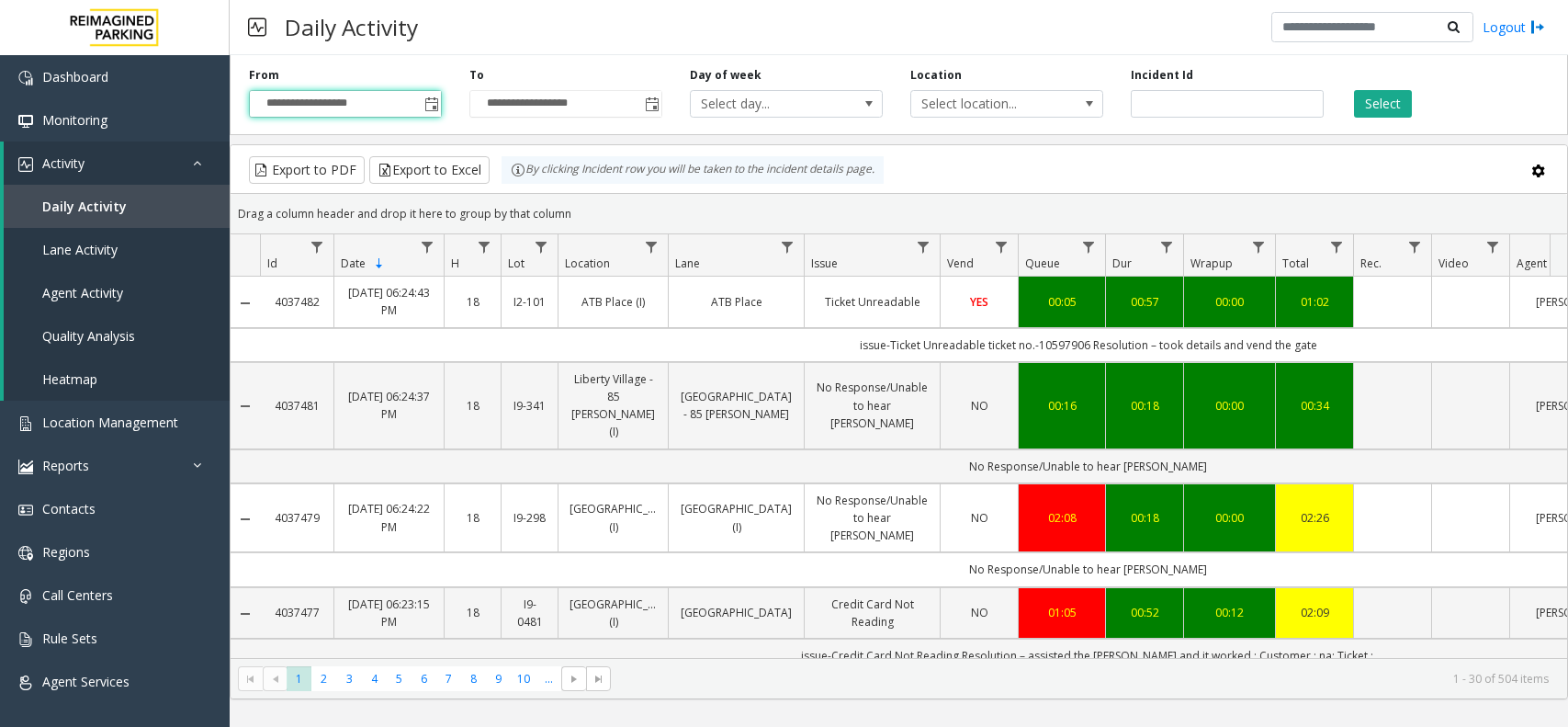 scroll, scrollTop: 0, scrollLeft: 0, axis: both 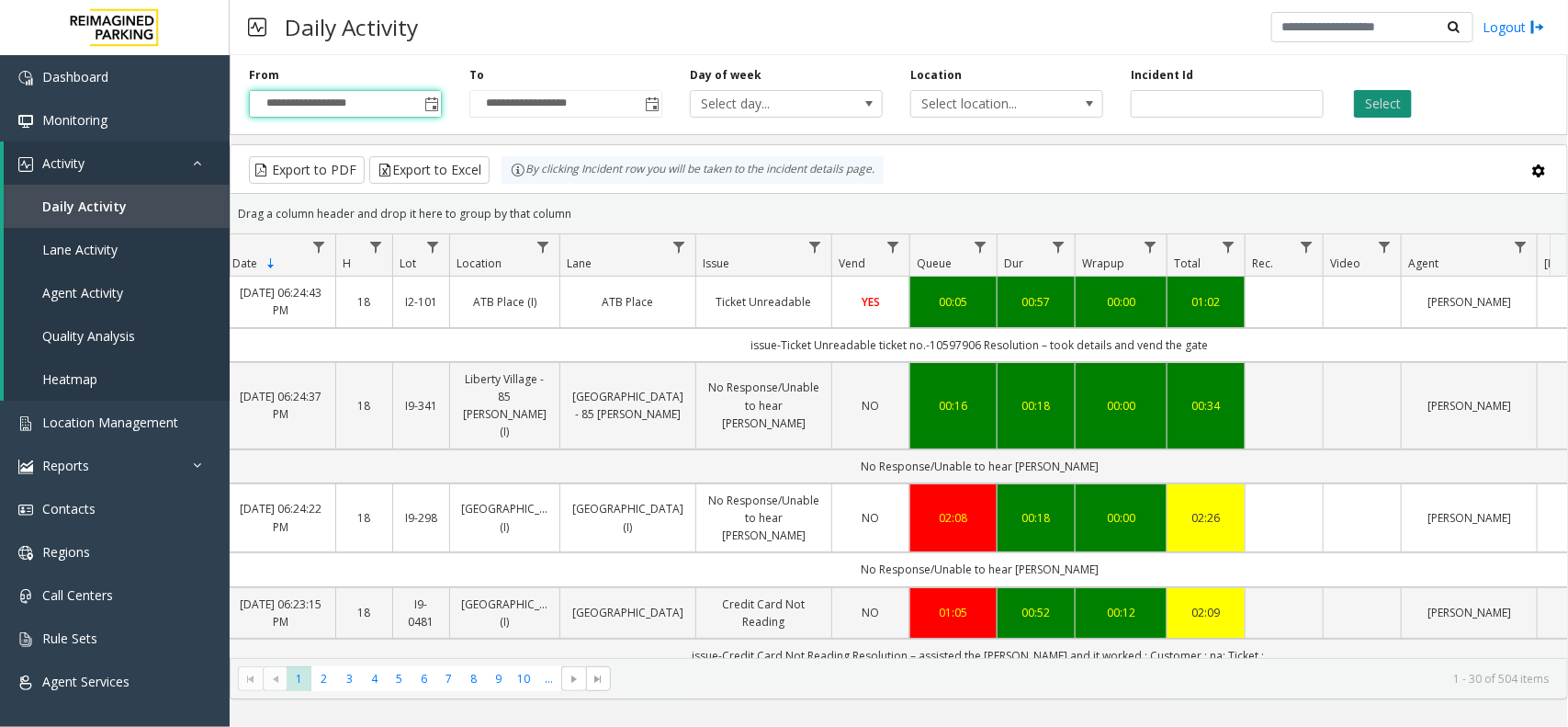 click on "Select" 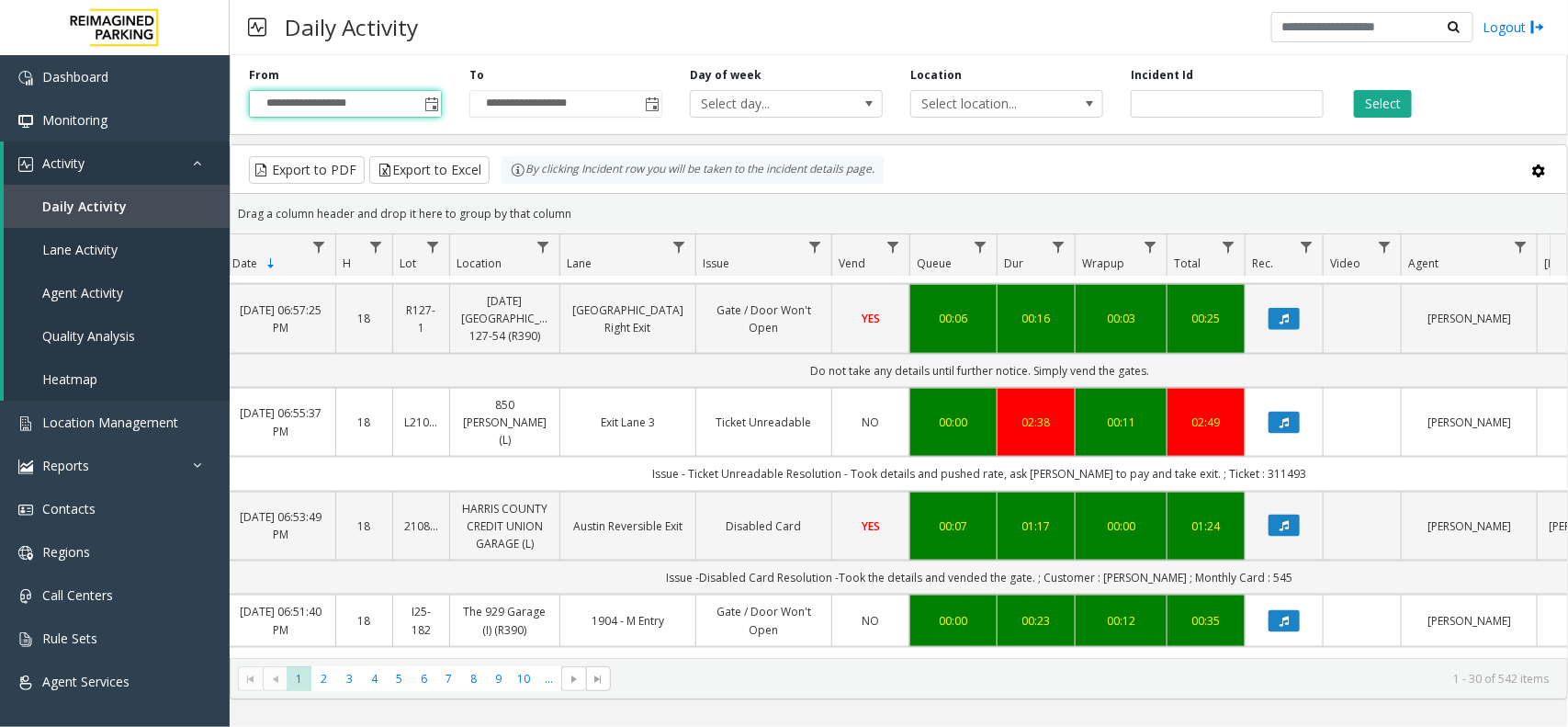 scroll, scrollTop: 1149, scrollLeft: 108, axis: both 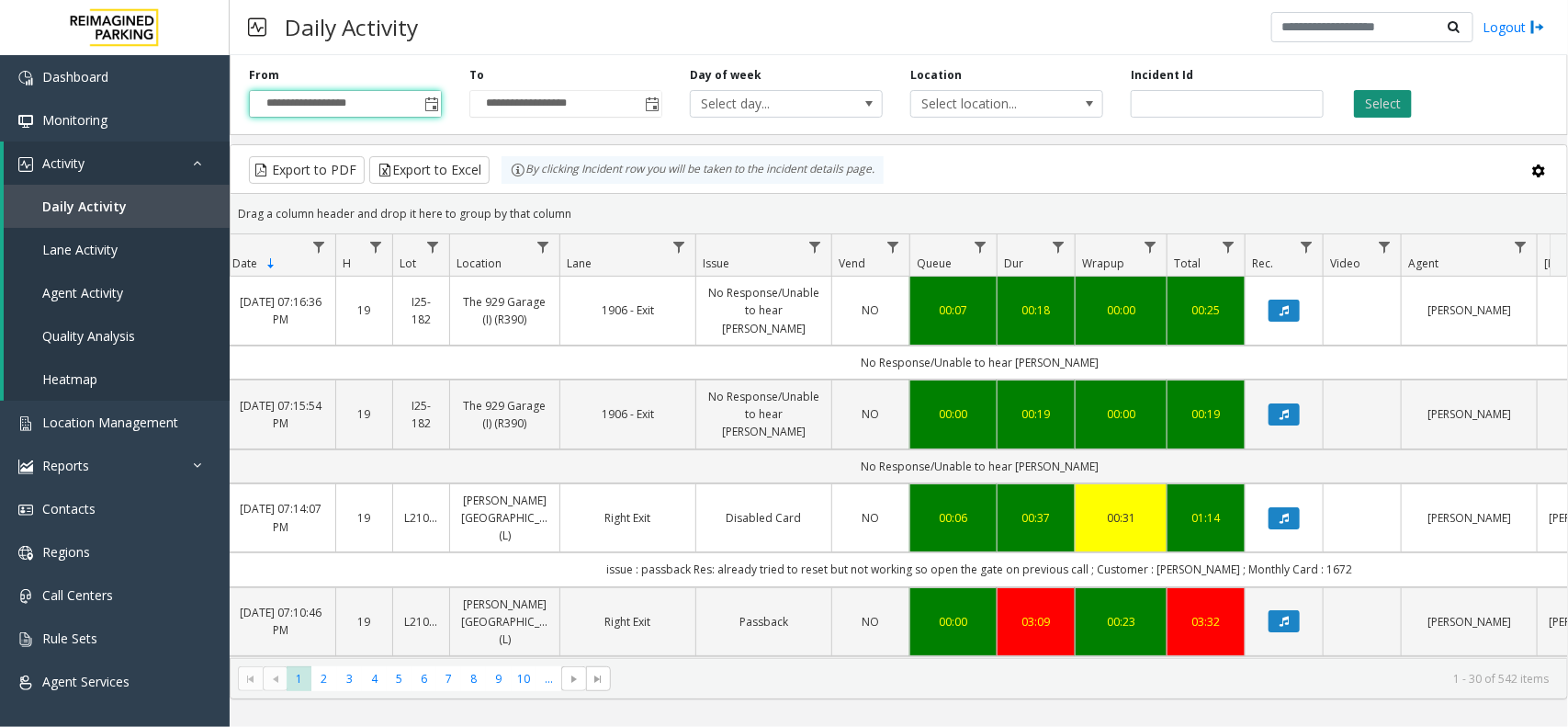 click on "Select" 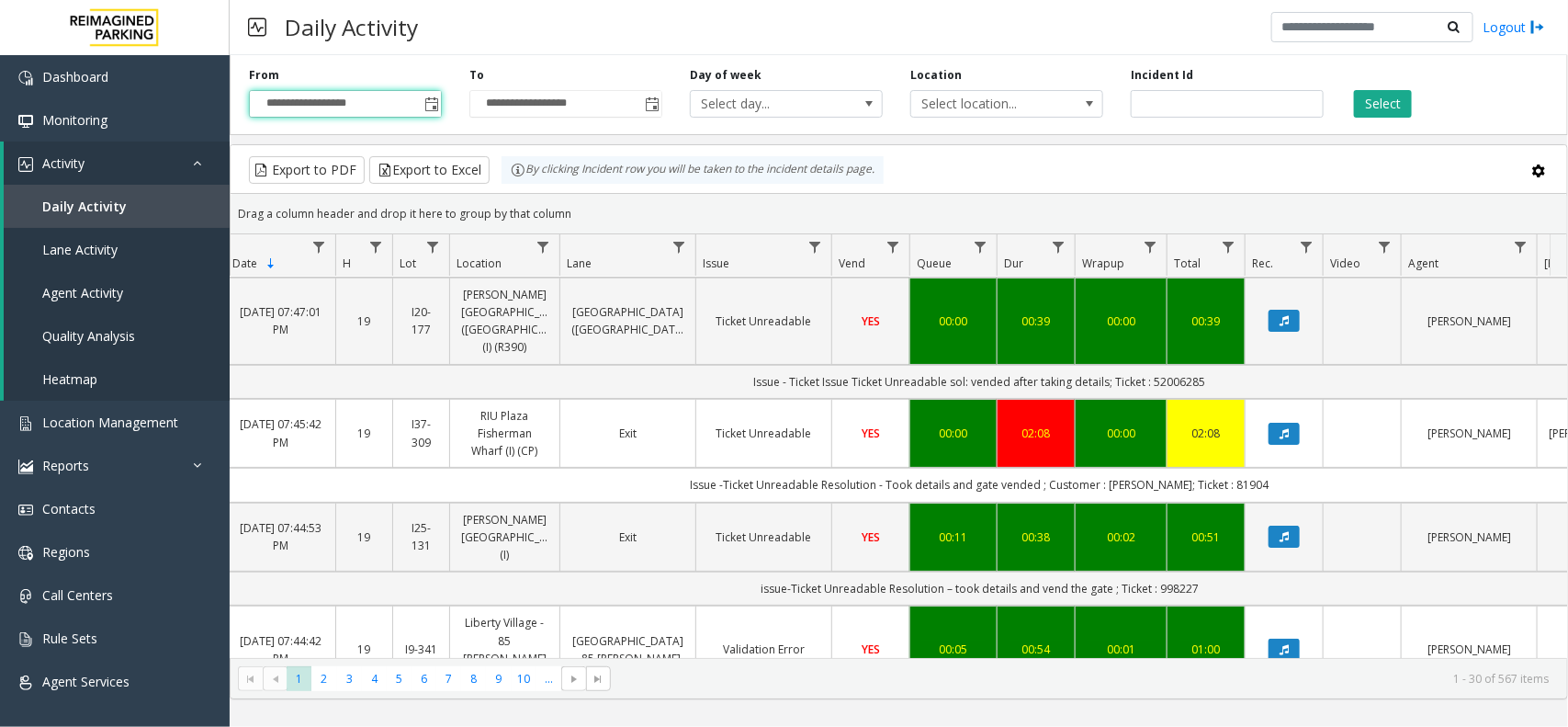 scroll, scrollTop: 345, scrollLeft: 108, axis: both 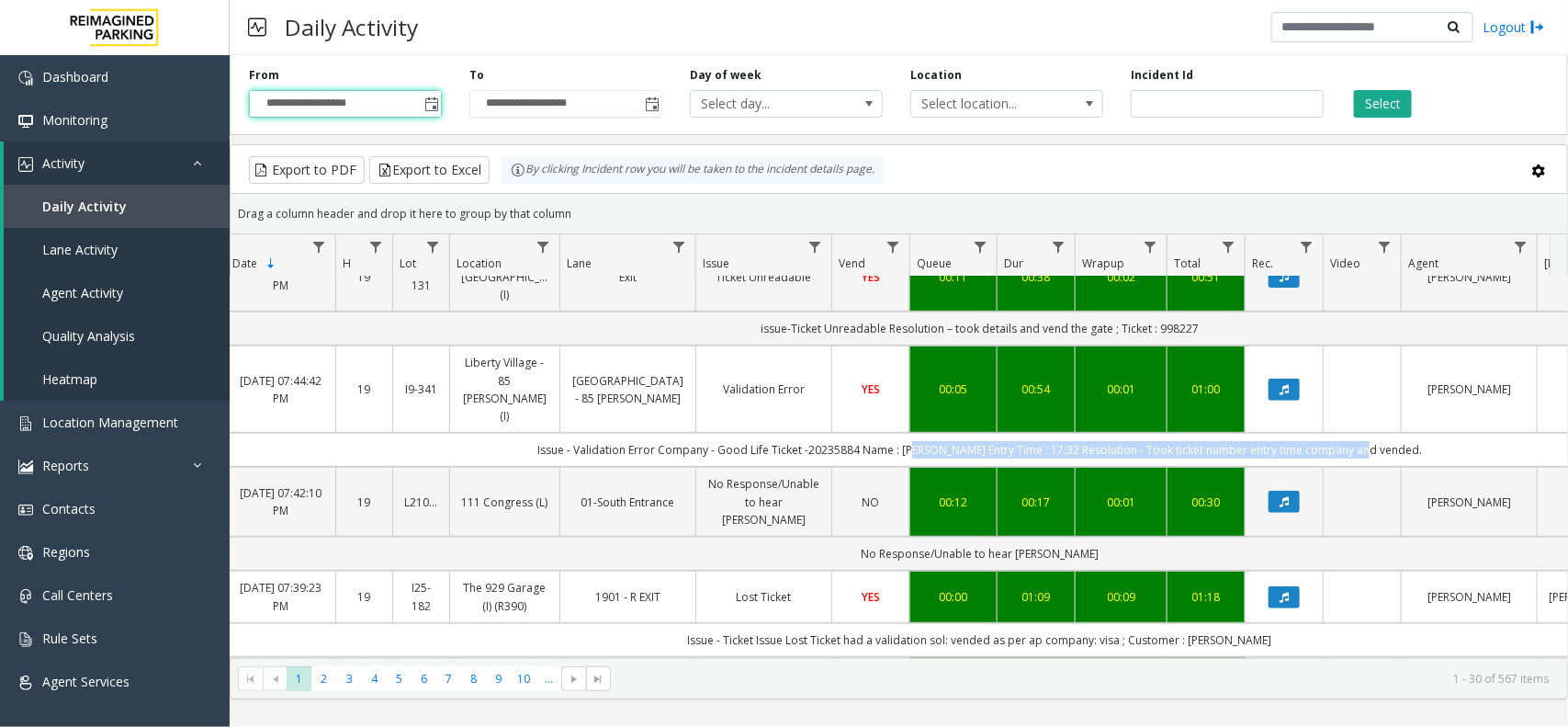 drag, startPoint x: 1380, startPoint y: 381, endPoint x: 932, endPoint y: 375, distance: 448.0402 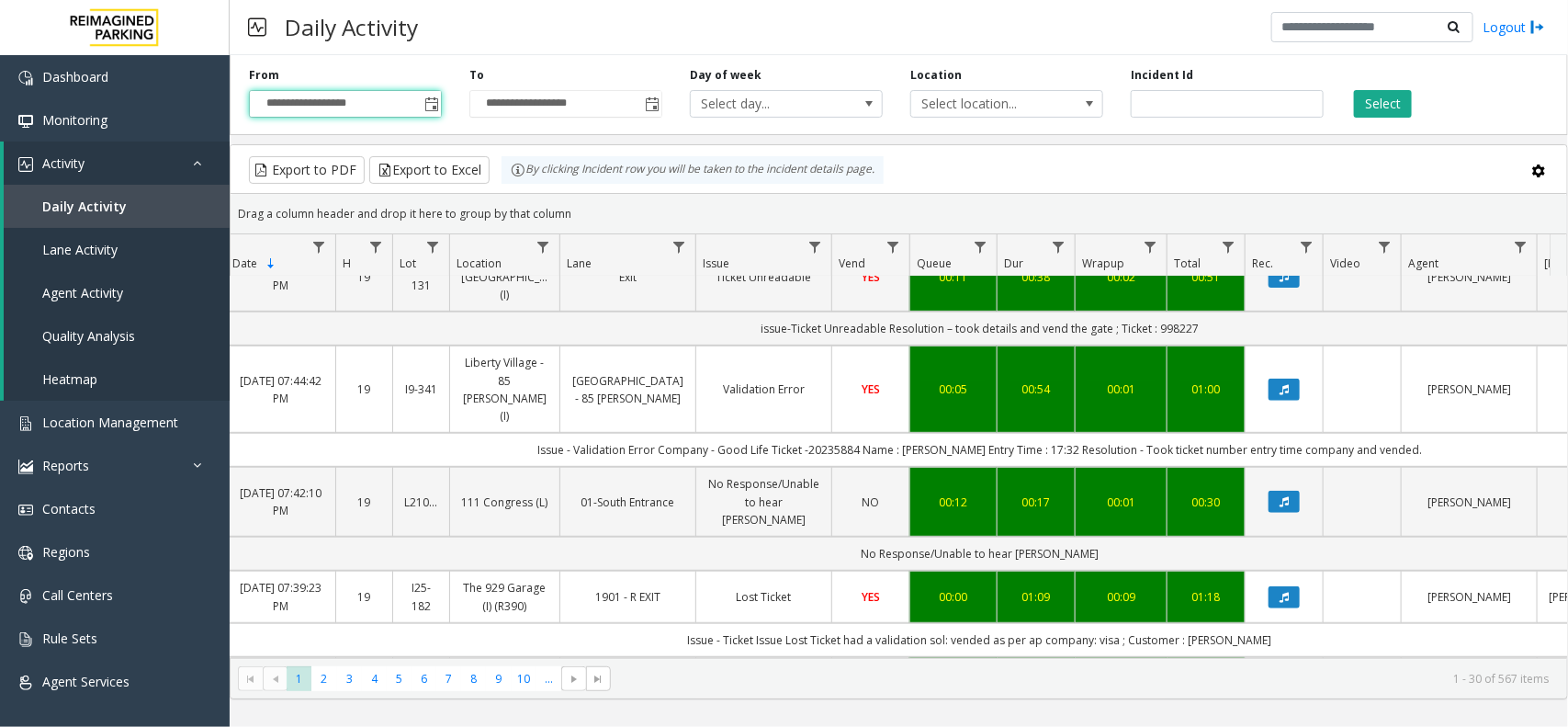 click on "Issue - Validation Error
Company - Good Life
Ticket -20235884
Name : [PERSON_NAME]
Entry Time : 17:32
Resolution - Took ticket number entry time company and vended." 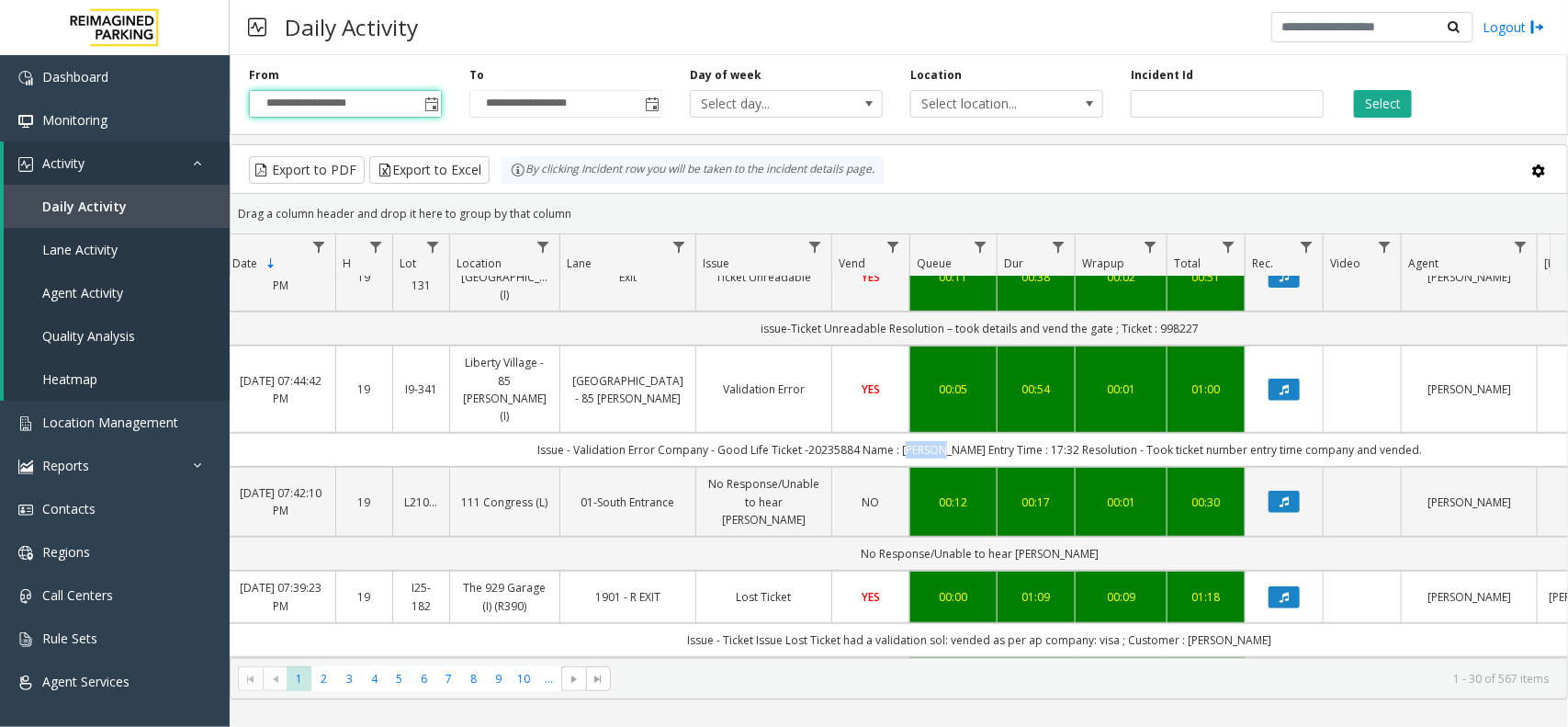 click on "Issue - Validation Error
Company - Good Life
Ticket -20235884
Name : [PERSON_NAME]
Entry Time : 17:32
Resolution - Took ticket number entry time company and vended." 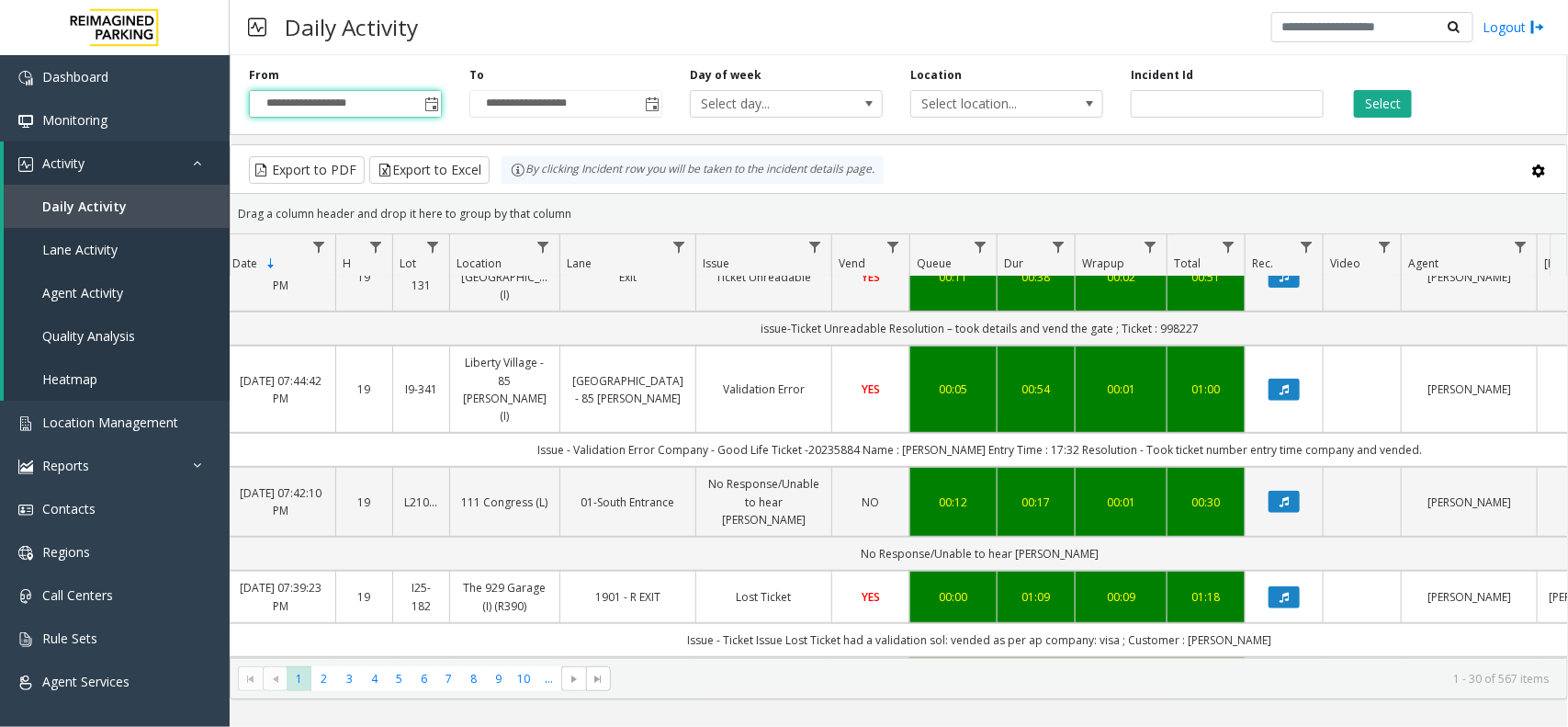 click on "Issue - Validation Error
Company - Good Life
Ticket -20235884
Name : [PERSON_NAME]
Entry Time : 17:32
Resolution - Took ticket number entry time company and vended." 